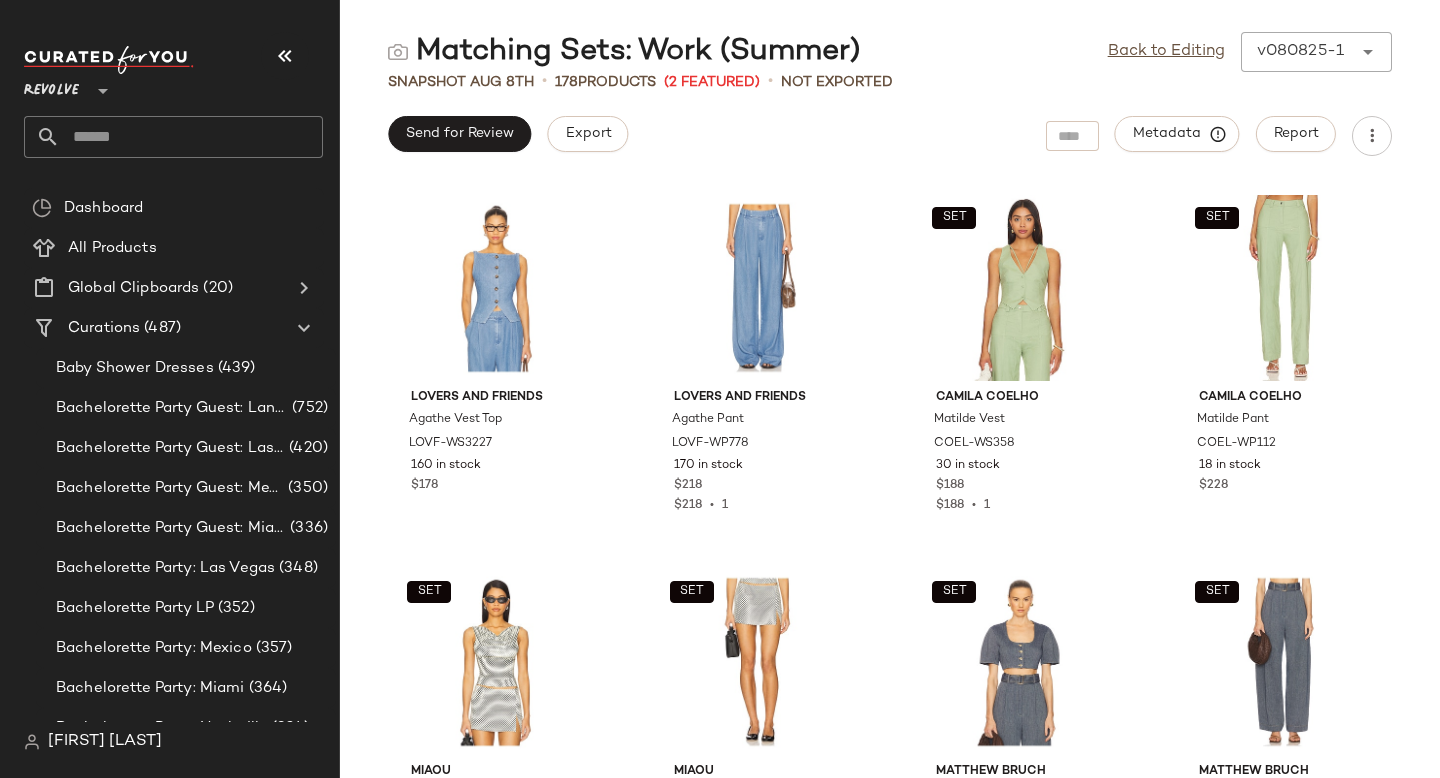 scroll, scrollTop: 0, scrollLeft: 0, axis: both 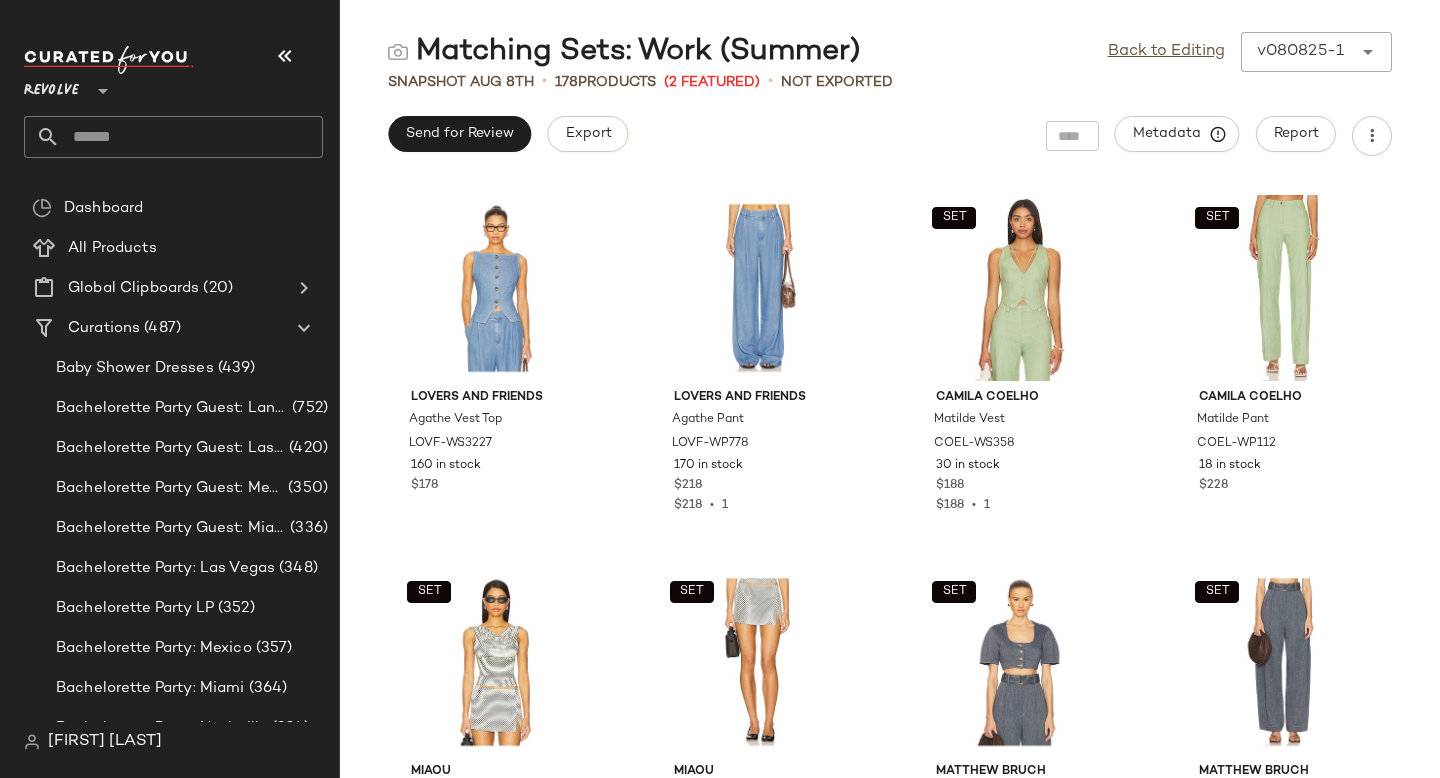 click 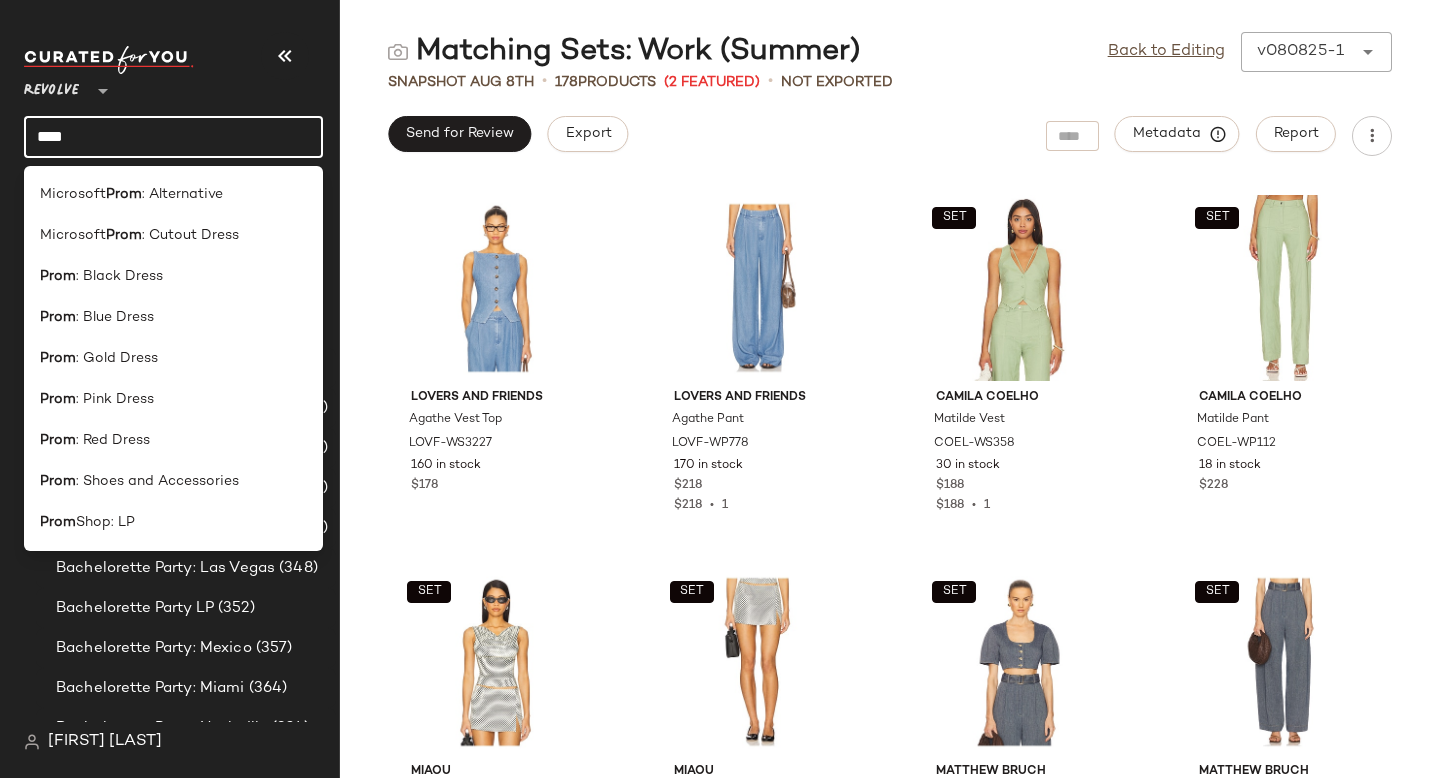 type on "****" 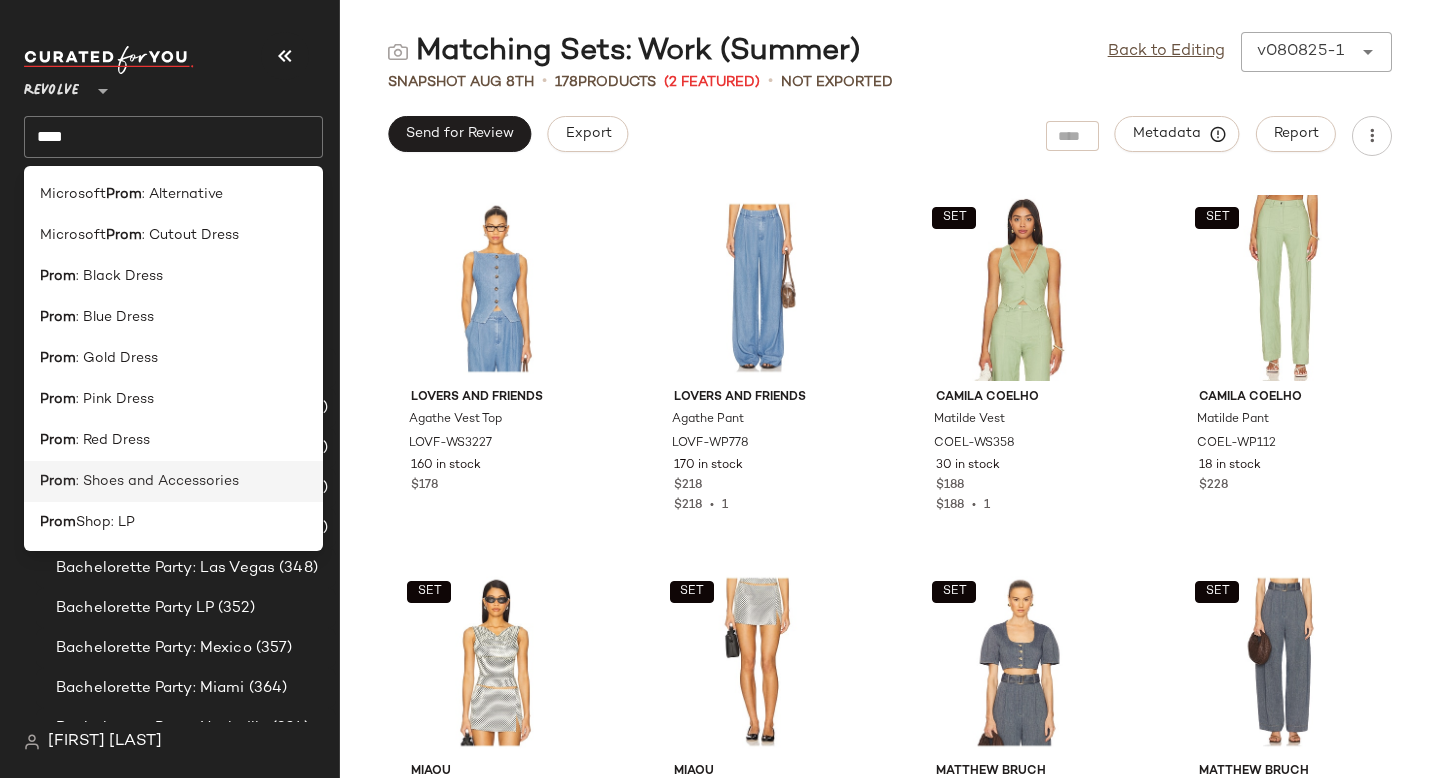 click on ": Shoes and Accessories" at bounding box center [157, 481] 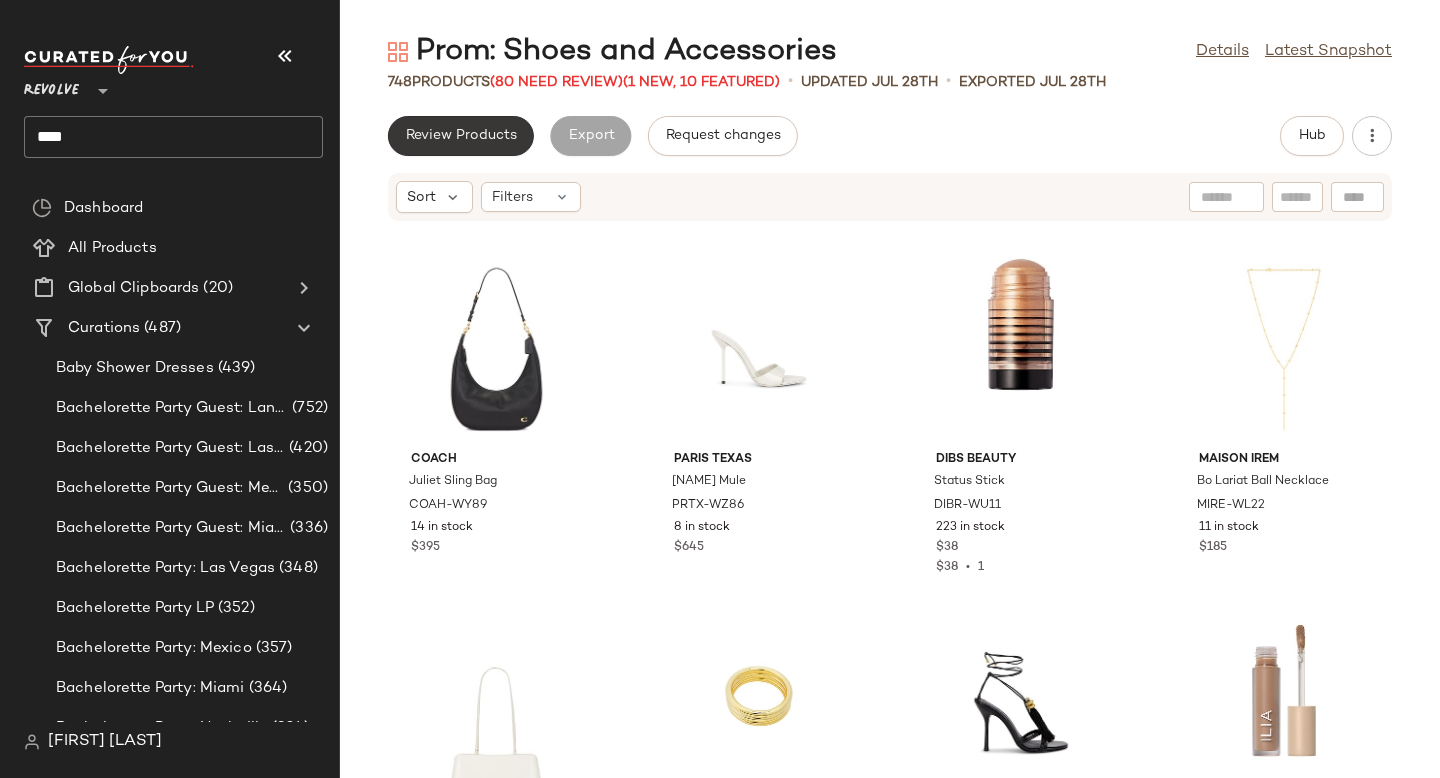 click on "Review Products" 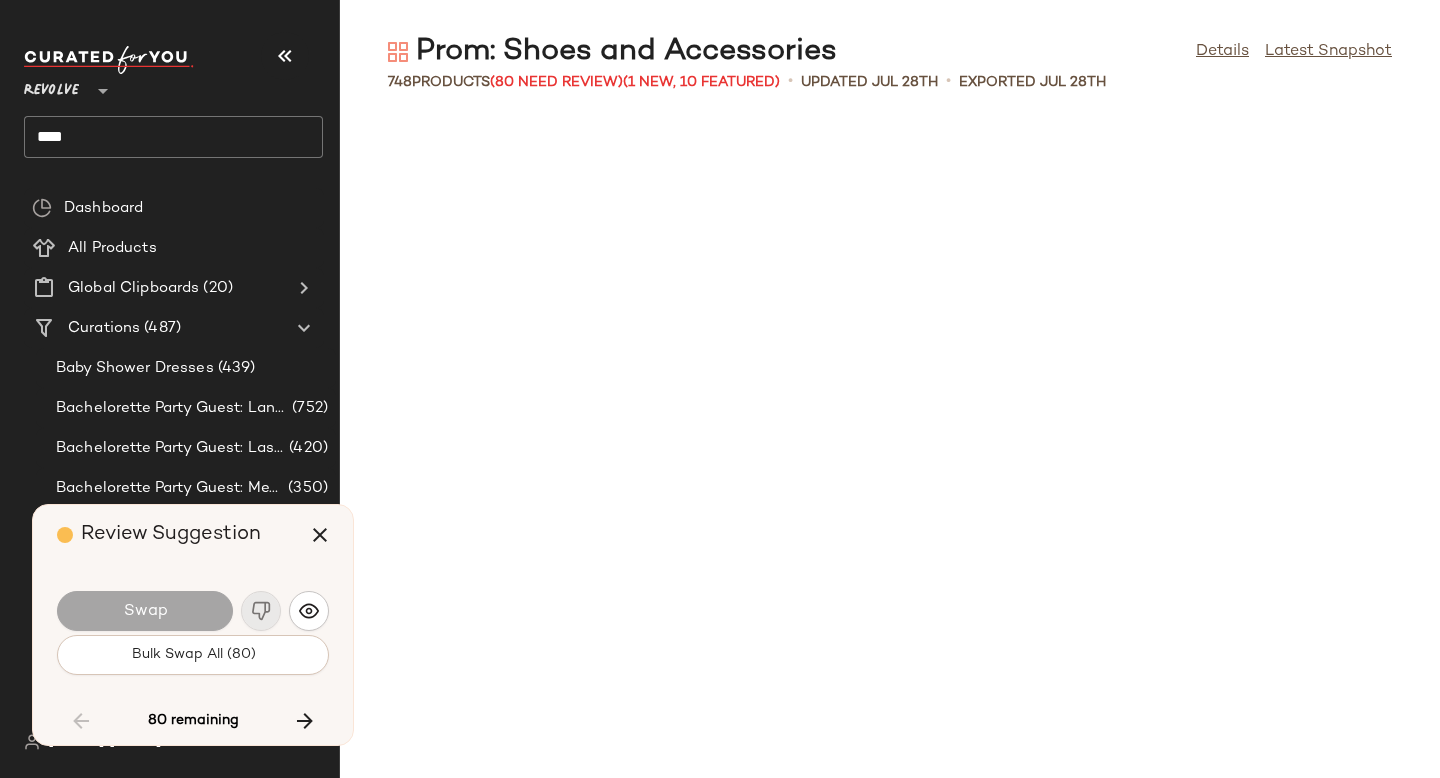 scroll, scrollTop: 6954, scrollLeft: 0, axis: vertical 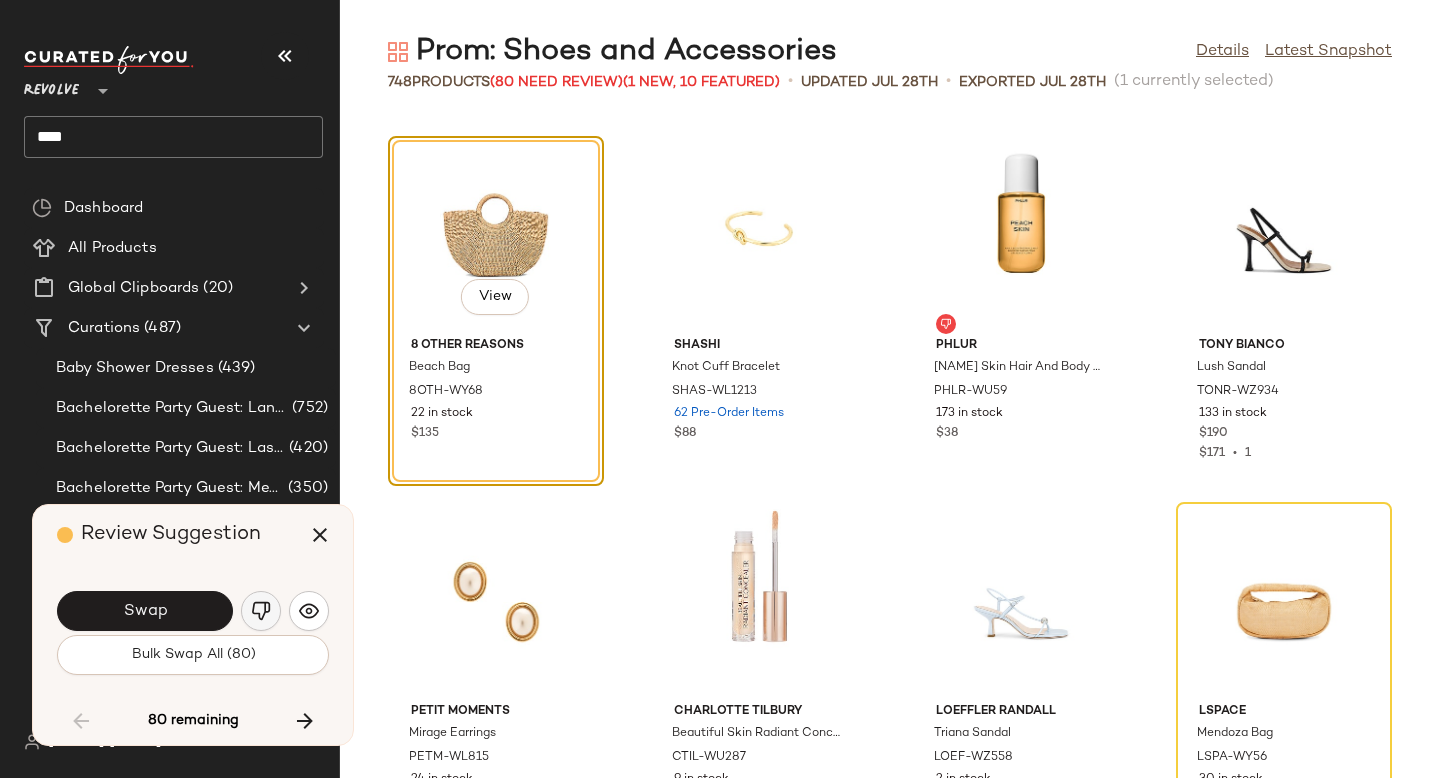 click 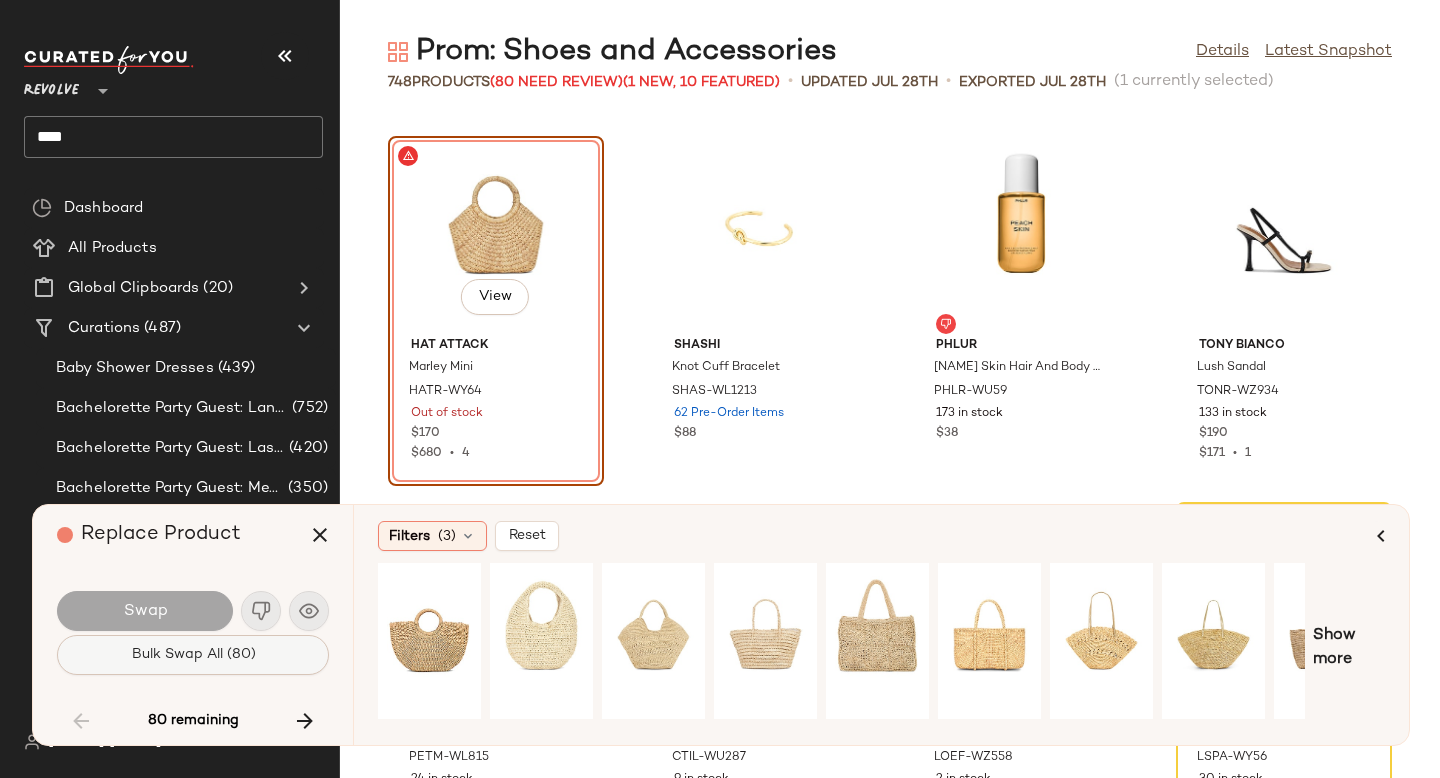 click on "Bulk Swap All (80)" at bounding box center (193, 655) 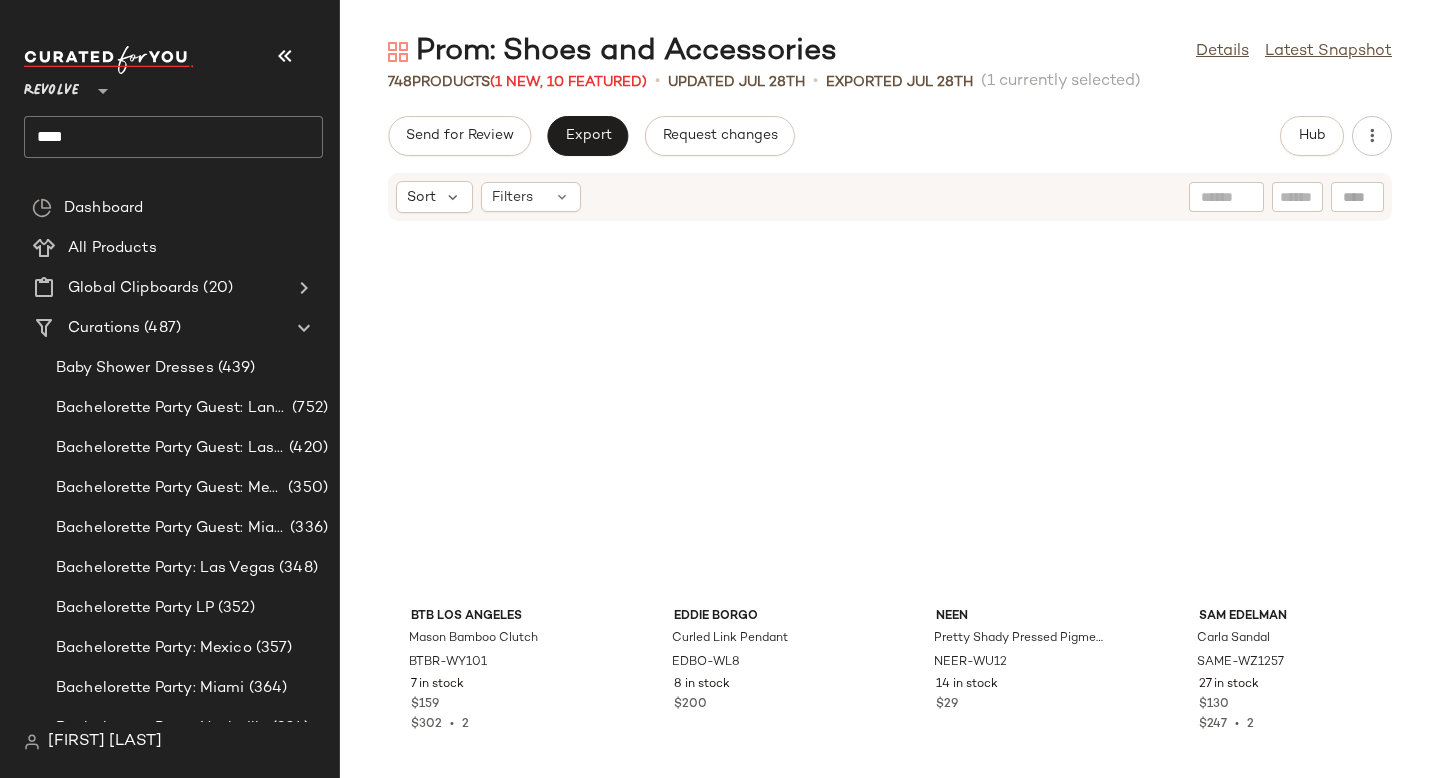 scroll, scrollTop: 5058, scrollLeft: 0, axis: vertical 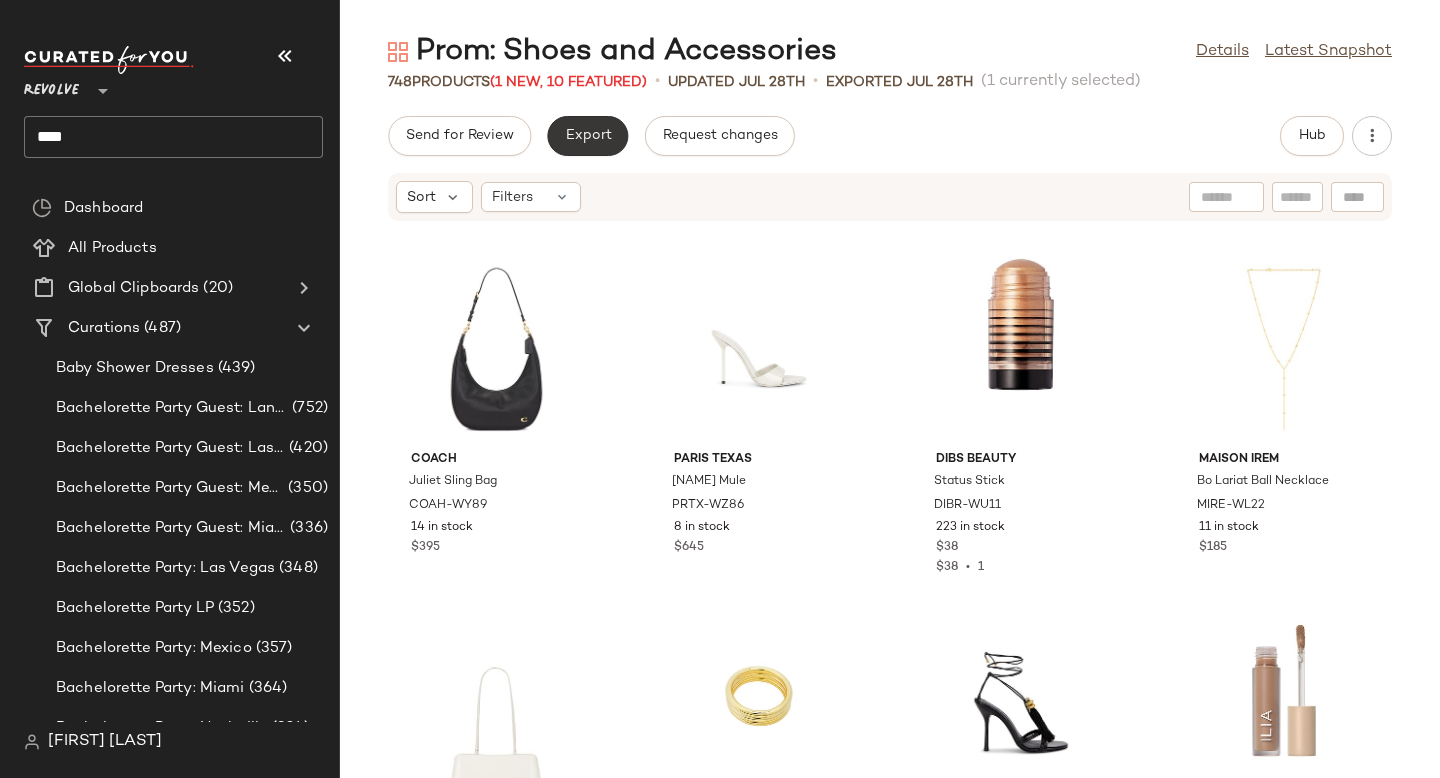 click on "Export" 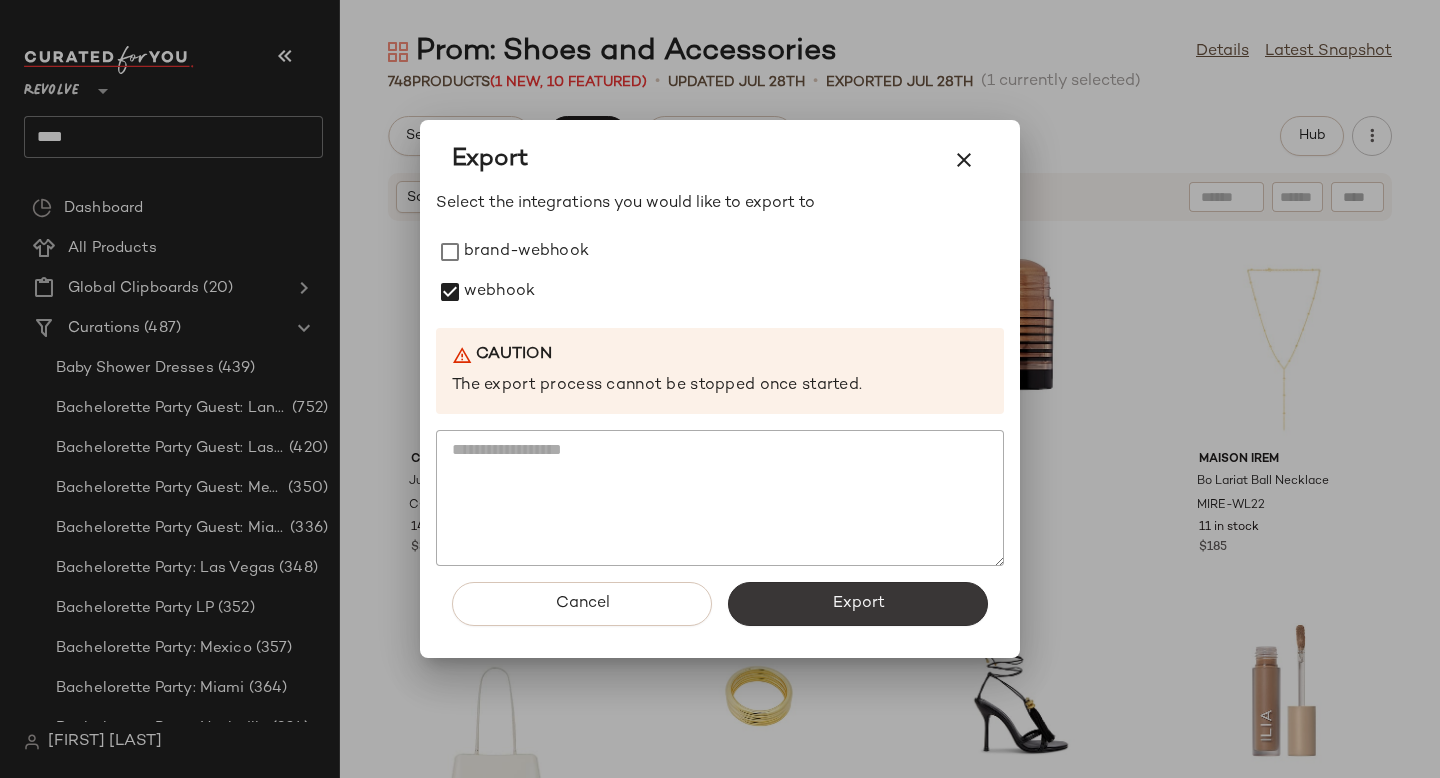 click on "Export" at bounding box center (858, 604) 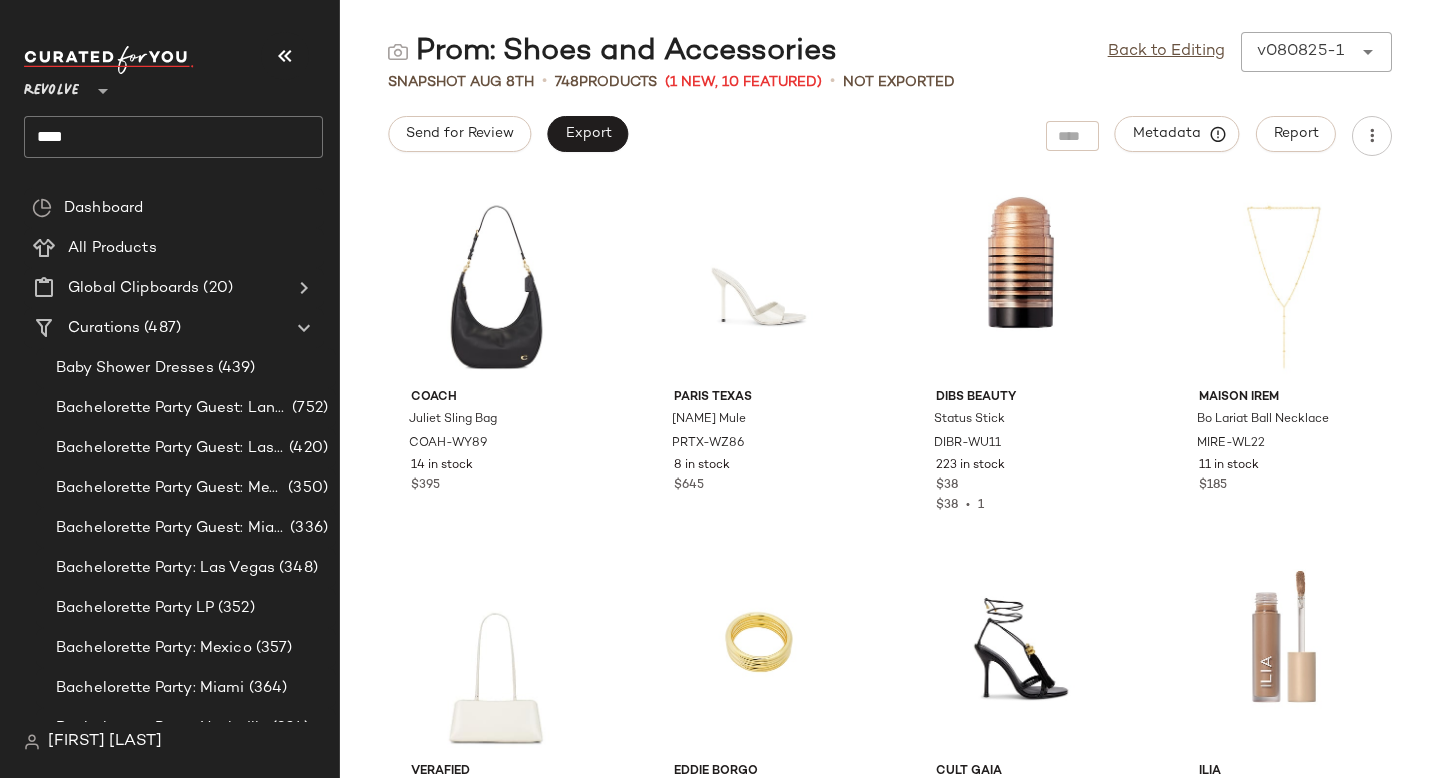 click on "Revolve ** ****" 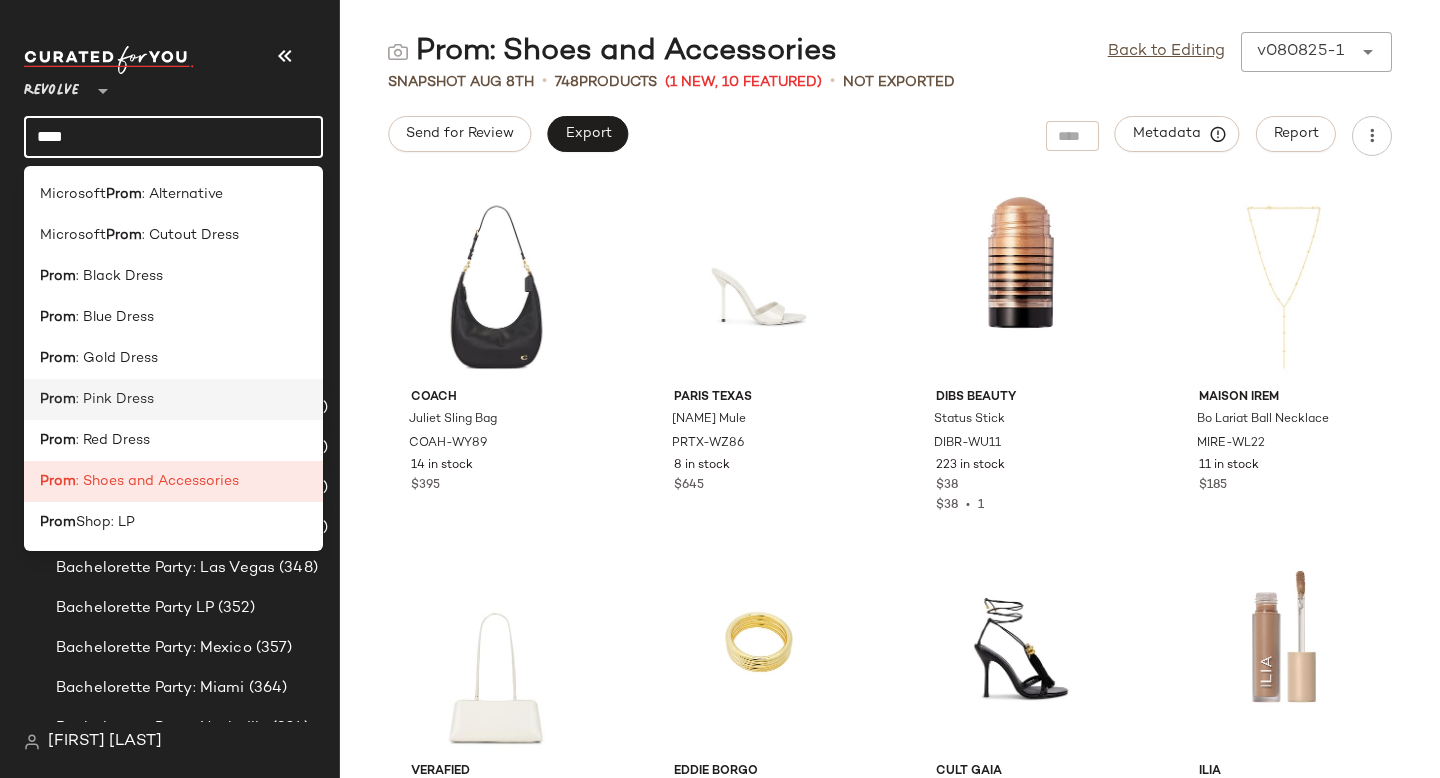 click on ": Pink Dress" at bounding box center [115, 399] 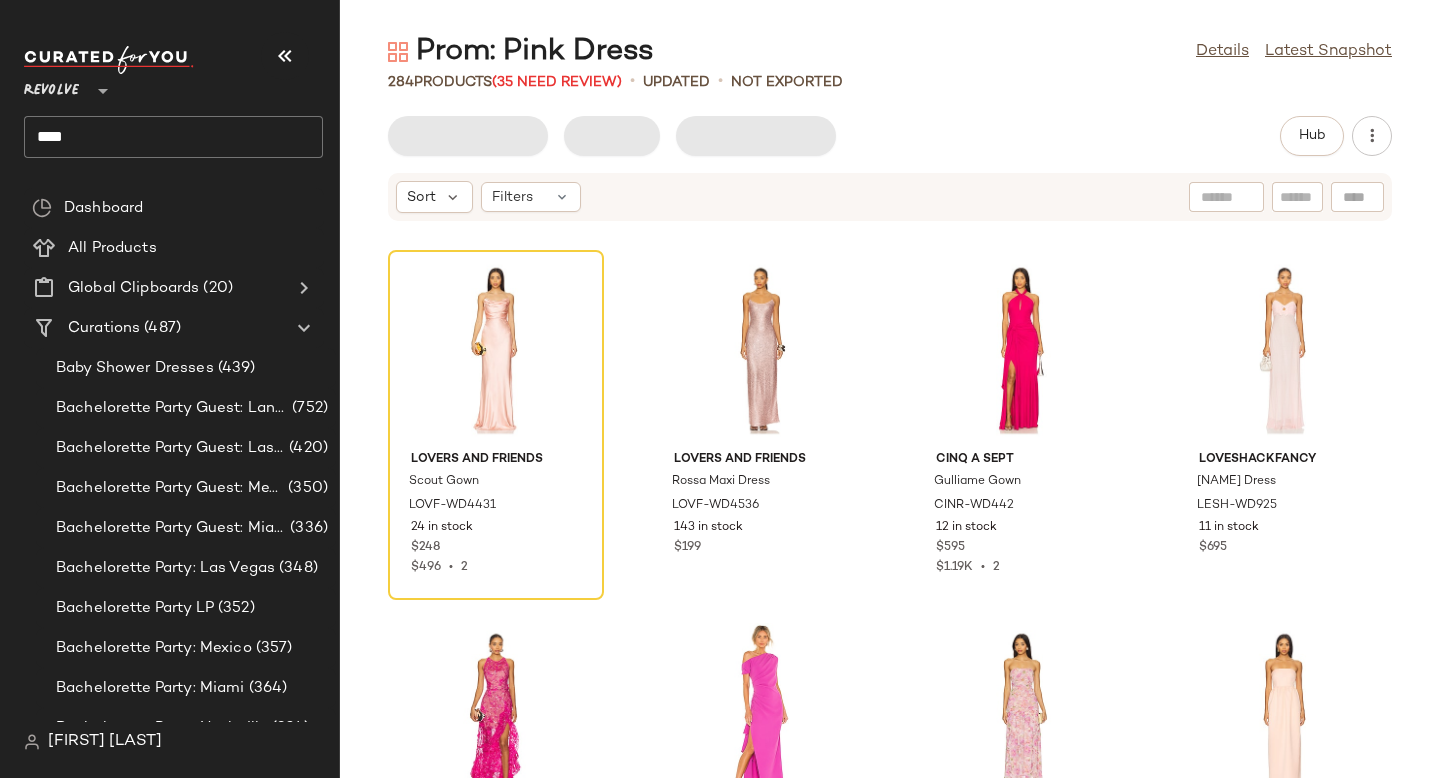 click on "Sort Filters Lovers and Friends Scout Gown LOVF-WD4431 24 in stock $248 $496 • 2 Lovers and Friends Rossa Maxi Dress LOVF-WD4536 143 in stock $199 Cinq a Sept Gown [NAME] Gown CINR-WD442 12 in stock $595 $1.19K • 2 LoveShackFancy Bellby Dress LESH-WD925 11 in stock $695 Bronx and Banco x REVOLVE Sicilia Sequin Maxi Dress BROR-WD852 9 in stock $650 ELLIATT X REVOLVE Gwenyth Dress ELLI-WD395 899 in stock $207 $3.27K • 16 ASTR the Label Estefany Dress ASTR-WD742 29 in stock $158 $5.02K • 32 Lovers and Friends Katya Gown LOVF-WD4604 78 in stock $348 $348 • 1 superdown Ryleigh Strapless Maxi Dress SPDW-WD2013 459 in stock $88 $968 • 11 MORE TO COME Haylo Maxi Dress MOTO-WD354 248 Pre-Order Items $98 $382 • 4 Lovers and Friends Aisa Maxi Dress LOVF-WD4639 73 in stock $248 Mother of All [NAME] Dress MFAR-WD95 3 in stock $490 Shona Joy La Lune Gathered Maxi Dress SHON-WD692 13 in stock $340 Katie May [NAME] Gown KATR-WD552 14 in stock $348 $348 • 1 Nanushka Coeus Dress NUSH-WD70 5 in stock" 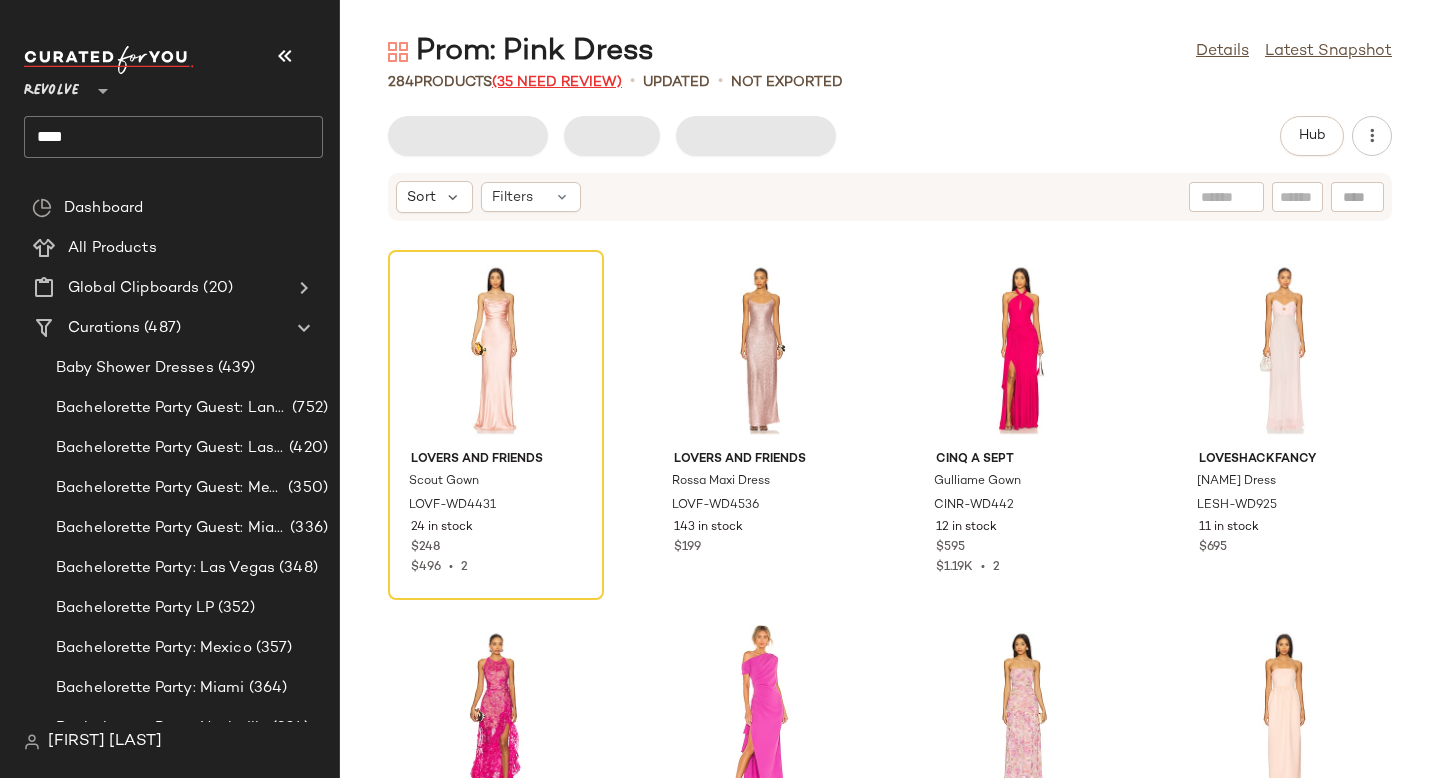 click on "(35 Need Review)" at bounding box center (557, 82) 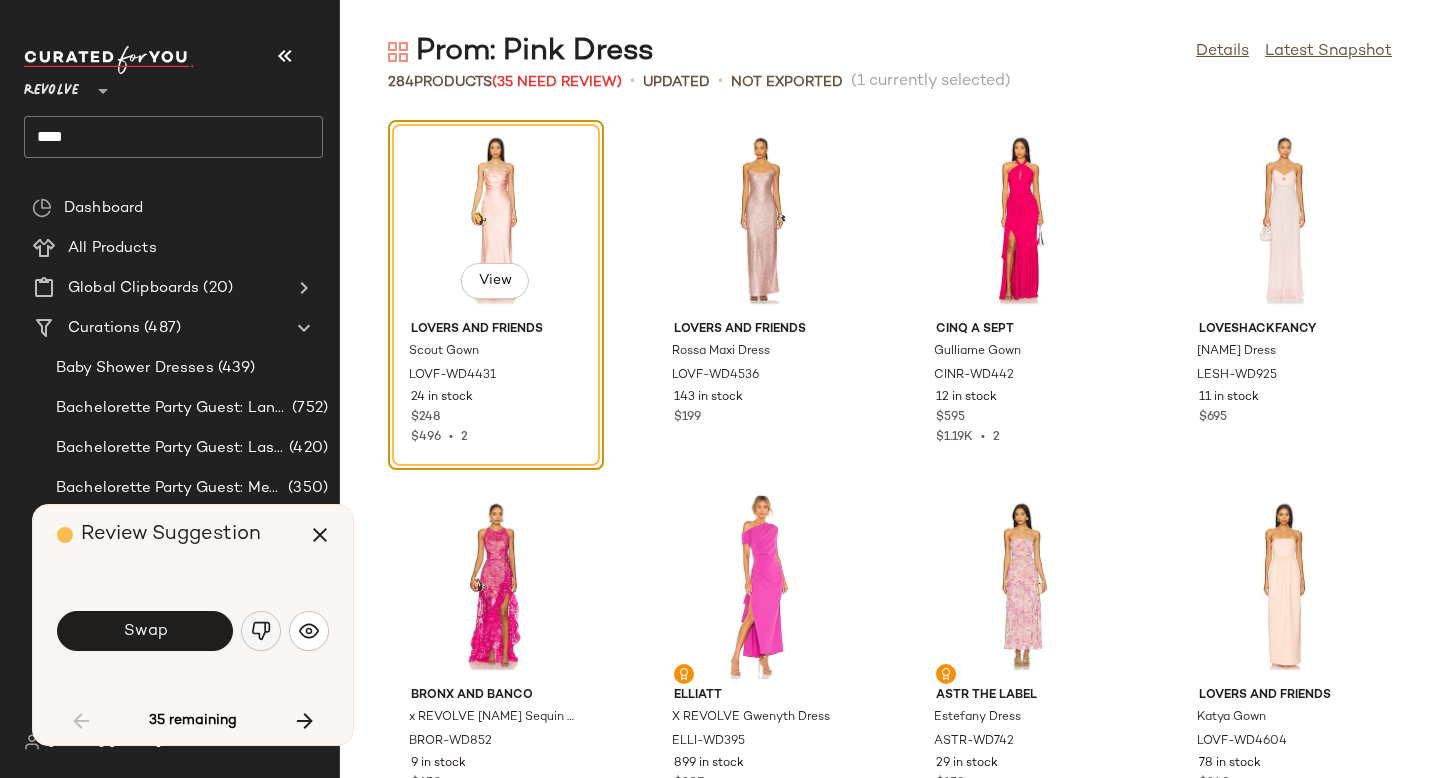 click 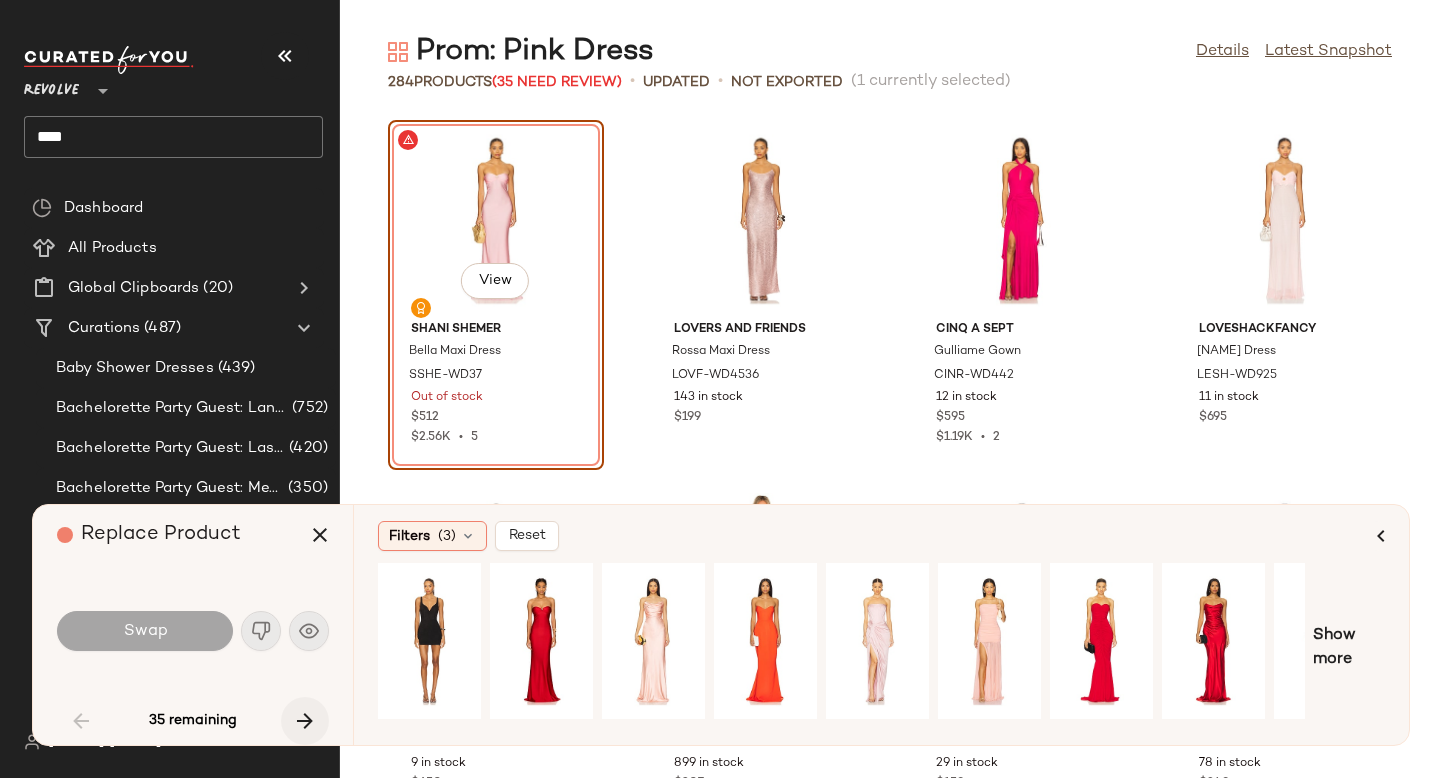 click at bounding box center (305, 721) 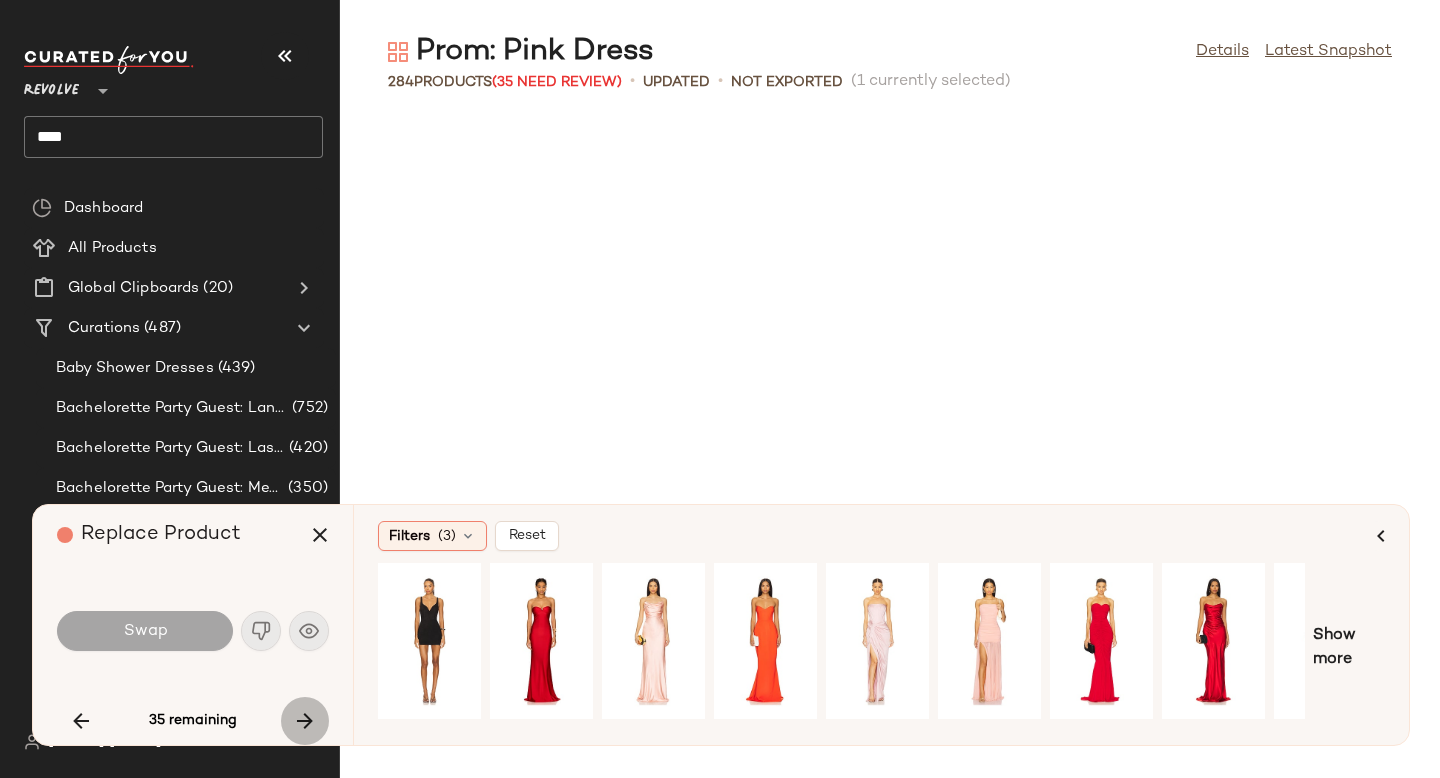 scroll, scrollTop: 1464, scrollLeft: 0, axis: vertical 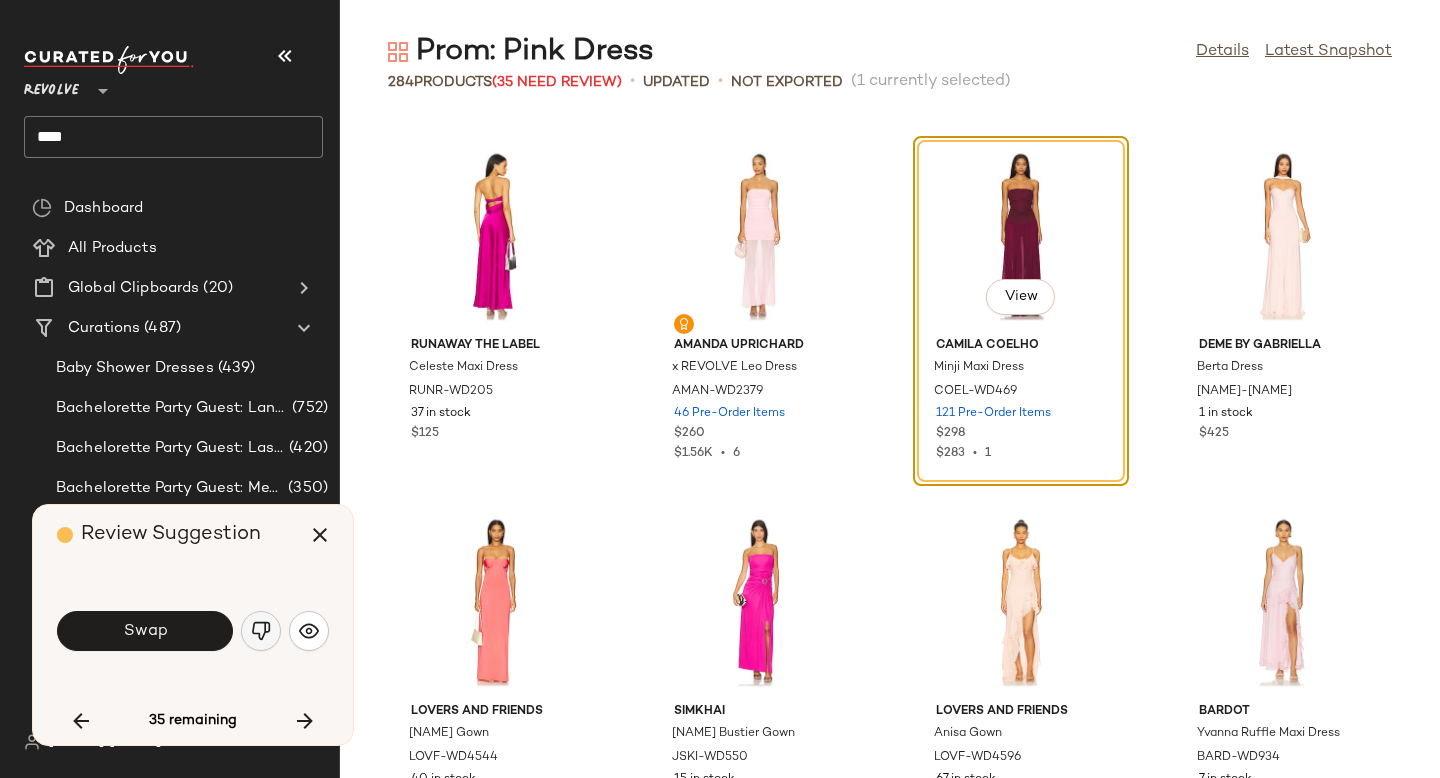 click at bounding box center (261, 631) 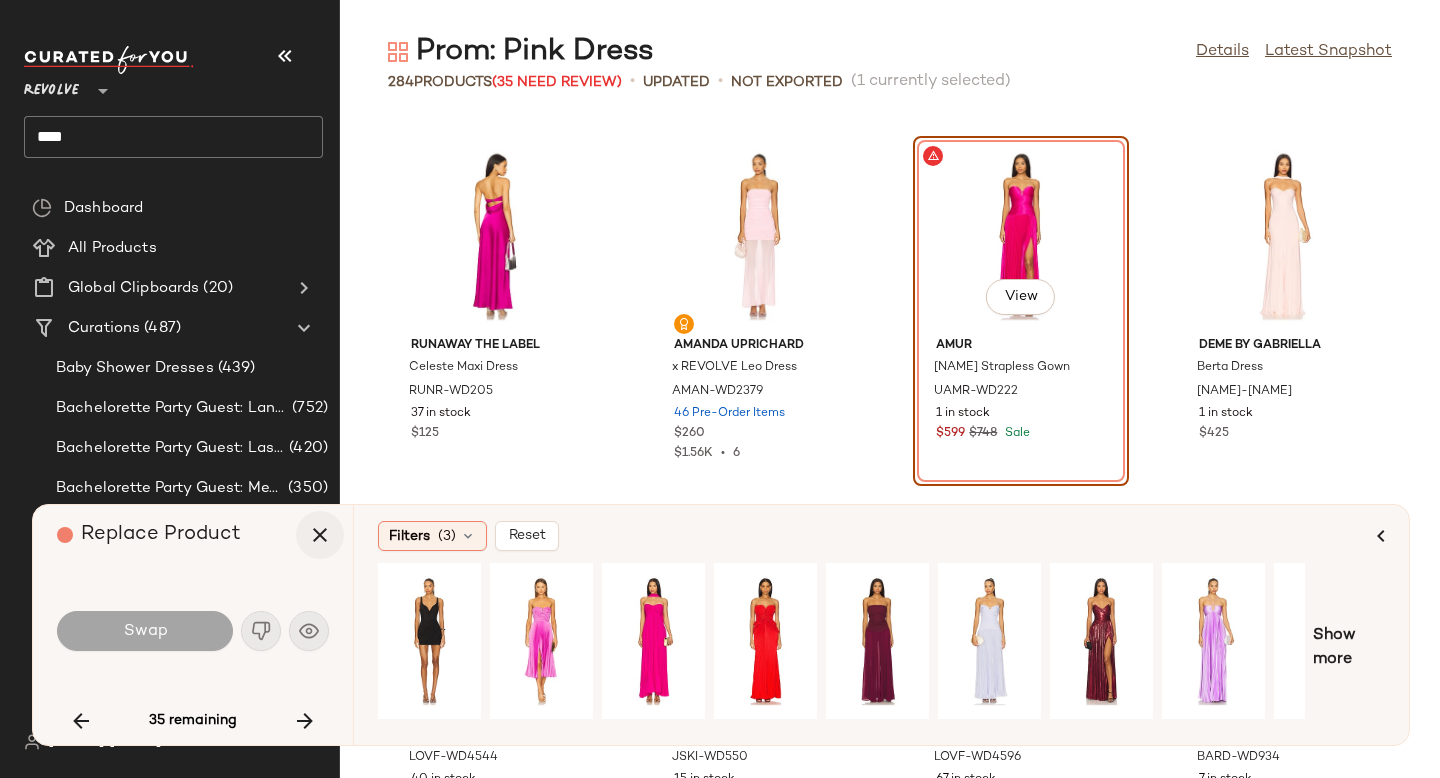 click at bounding box center [320, 535] 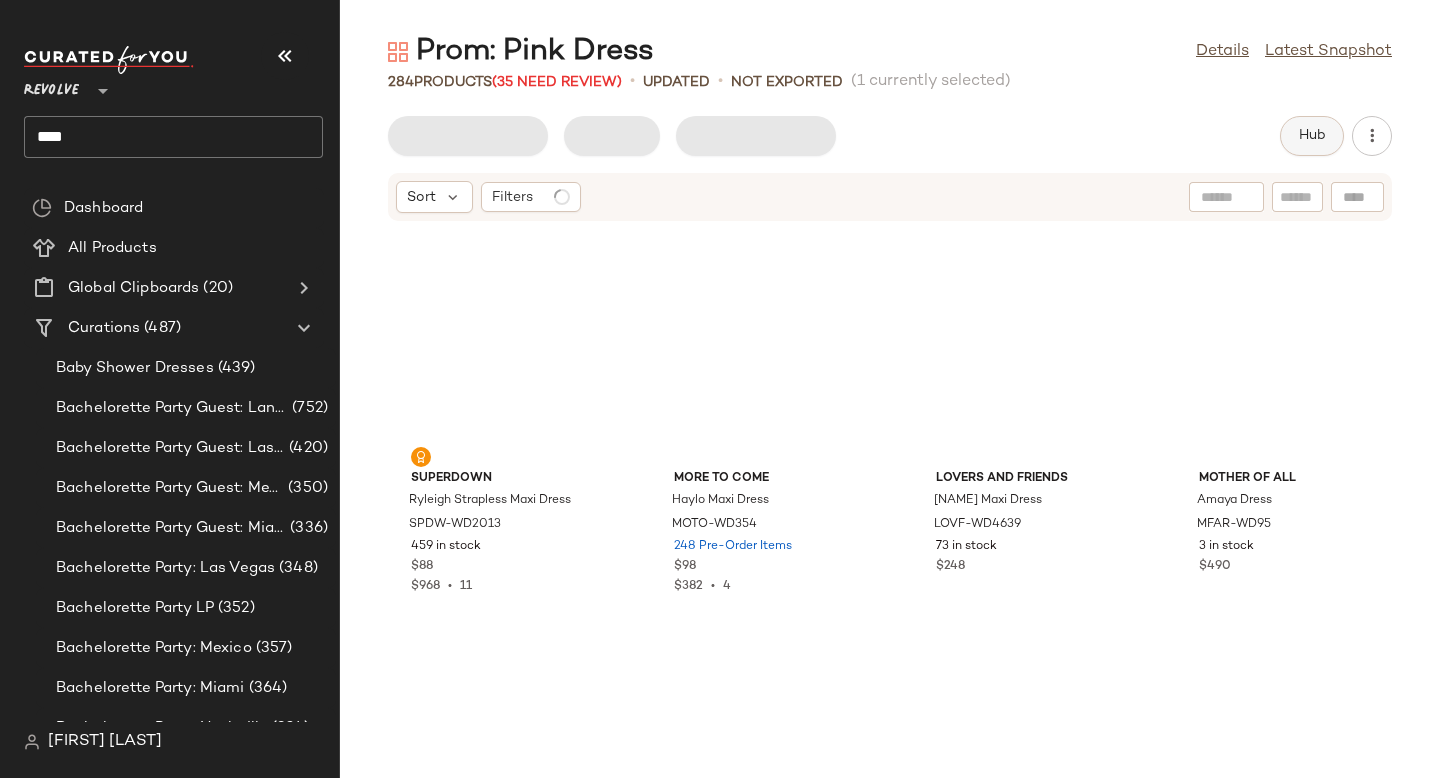 scroll, scrollTop: 682, scrollLeft: 0, axis: vertical 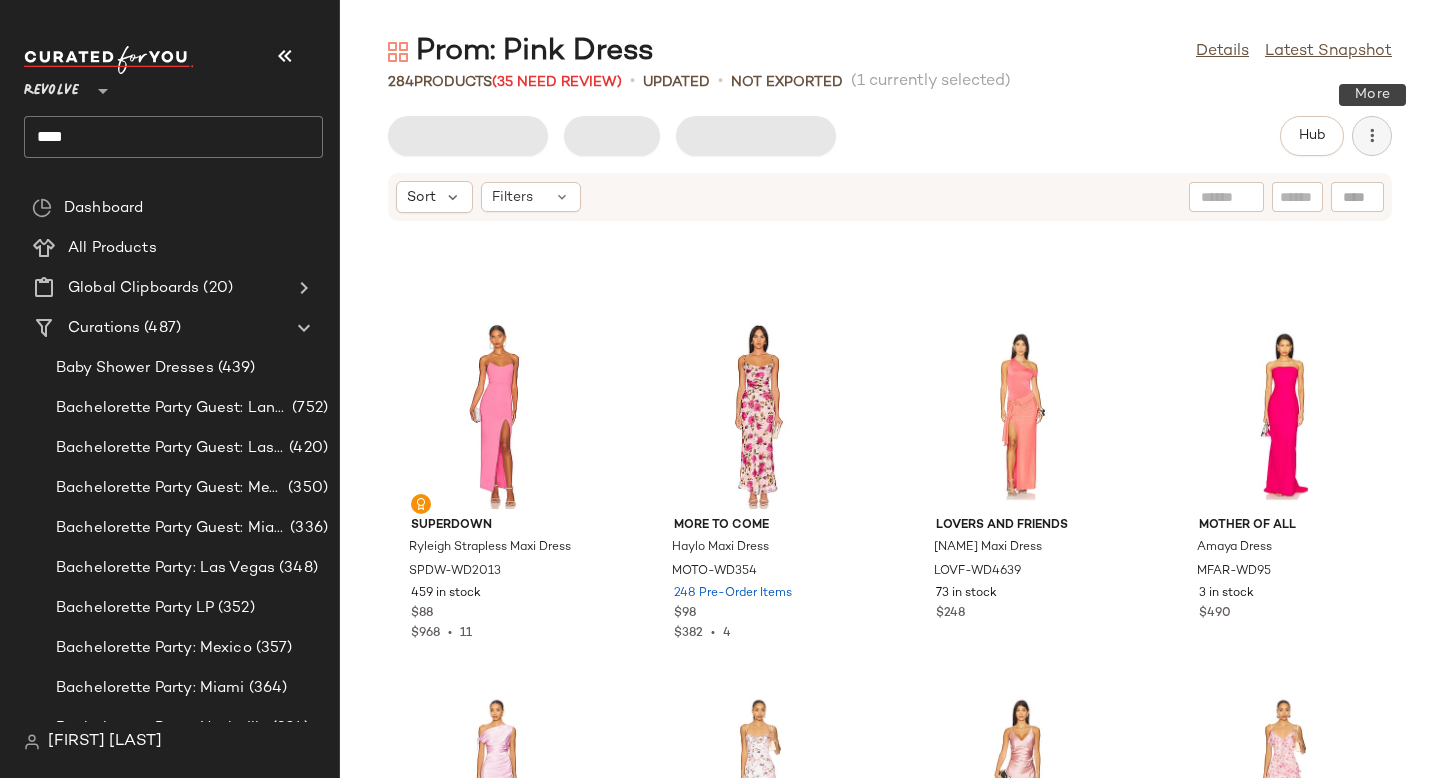 click 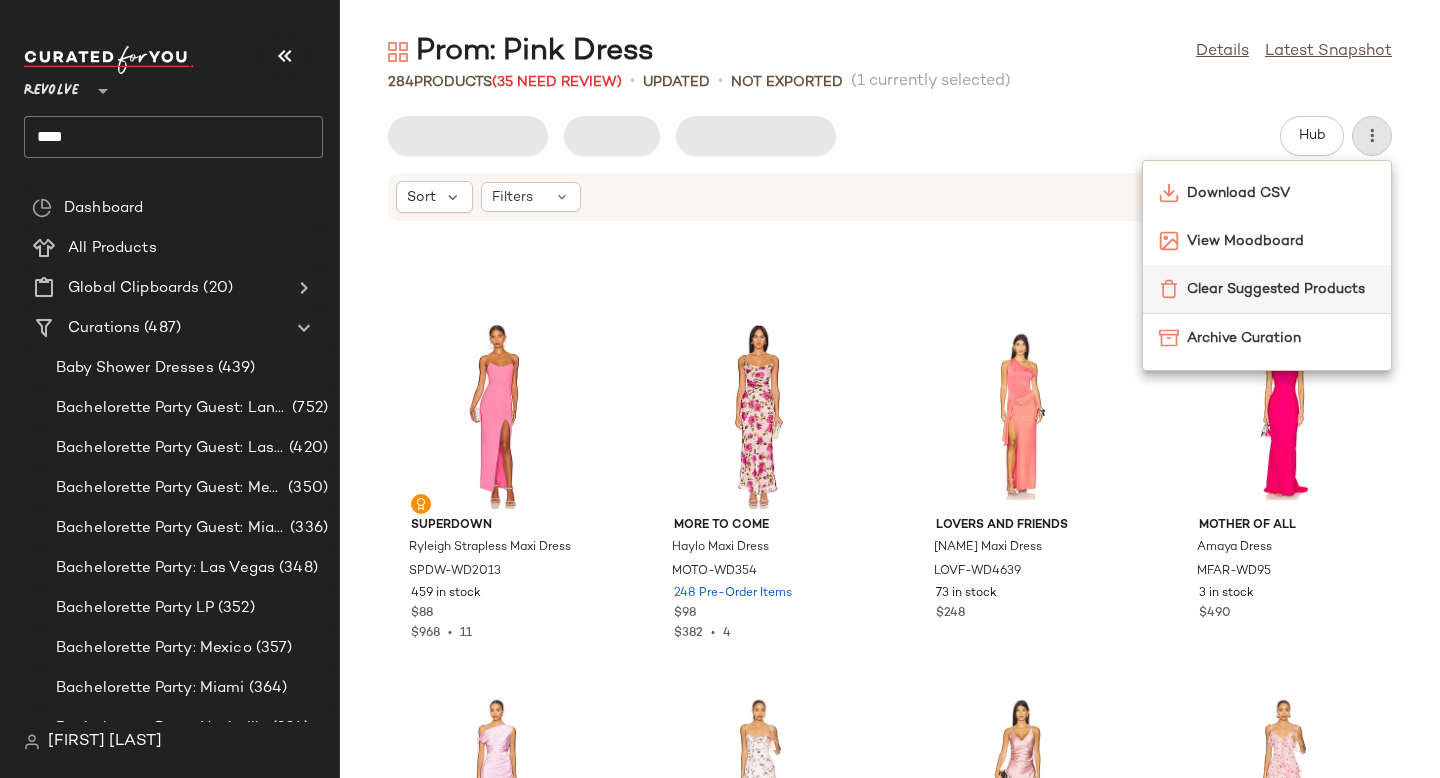 click on "Clear Suggested Products" at bounding box center (1281, 289) 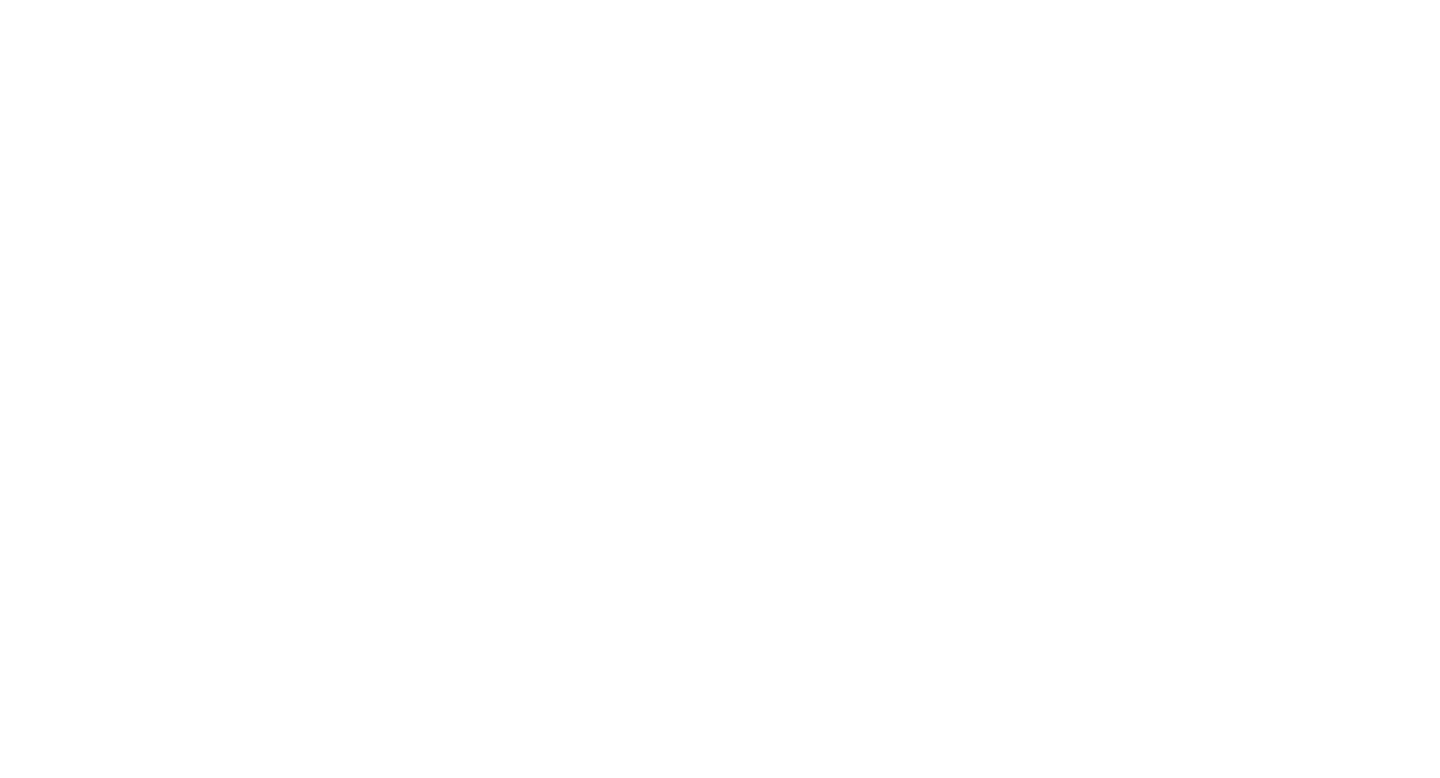 scroll, scrollTop: 0, scrollLeft: 0, axis: both 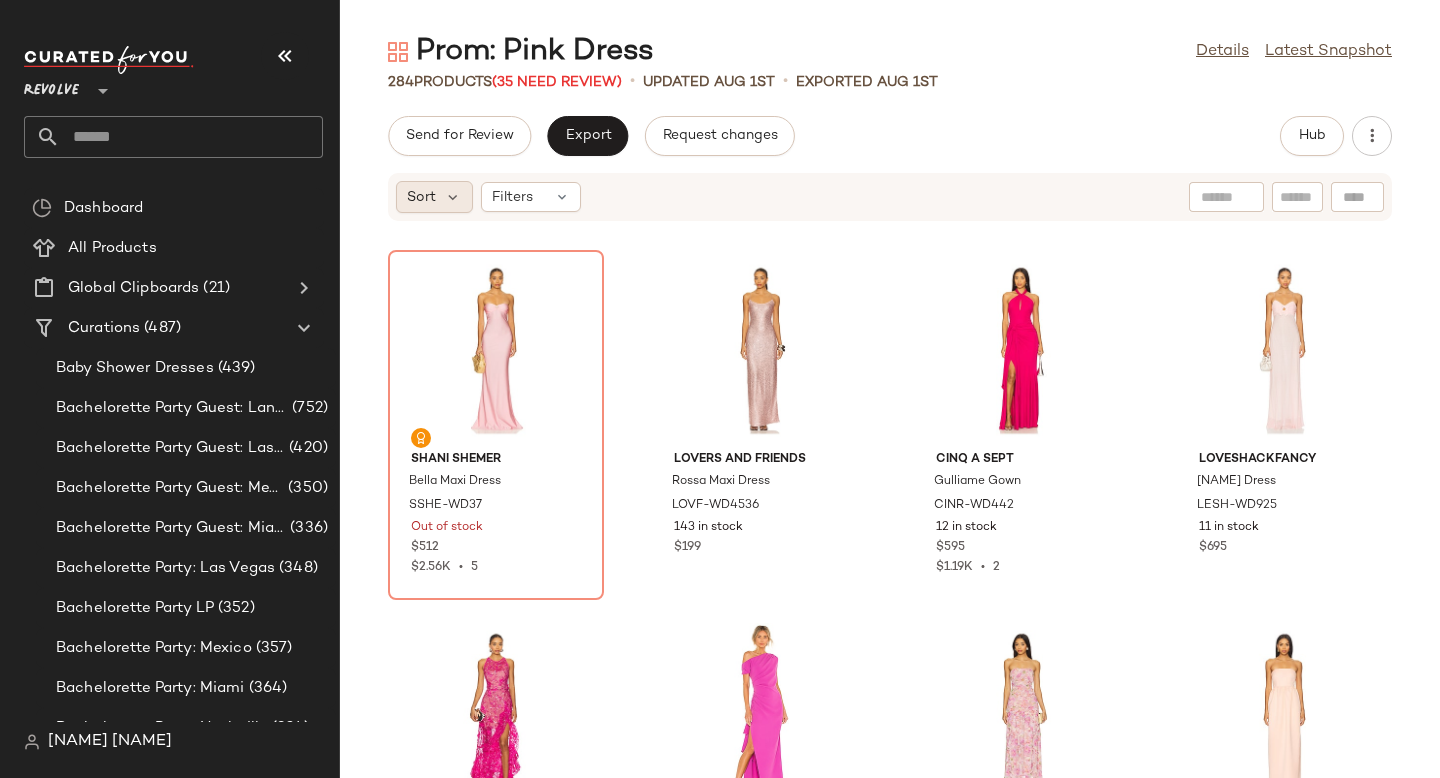 click on "Sort" 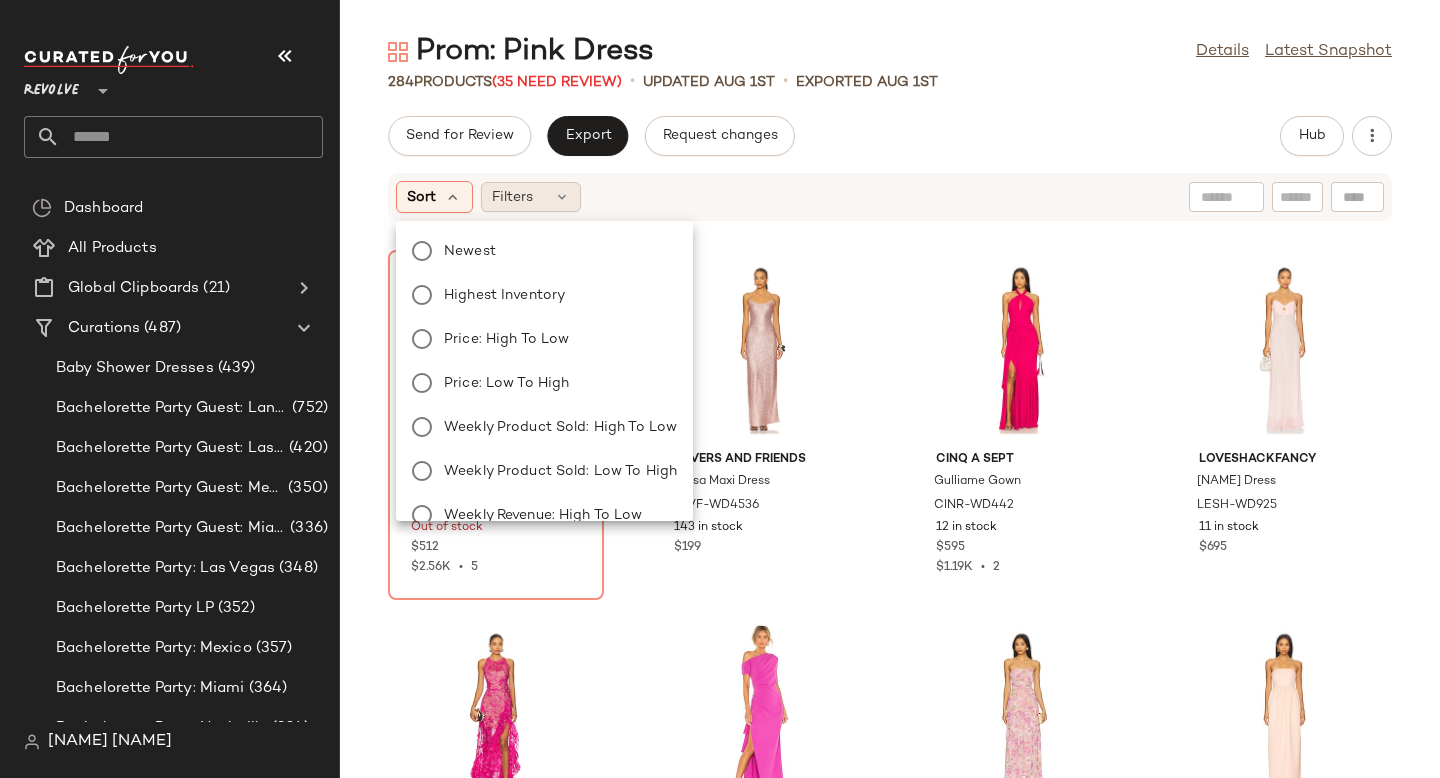 click on "Filters" at bounding box center (512, 197) 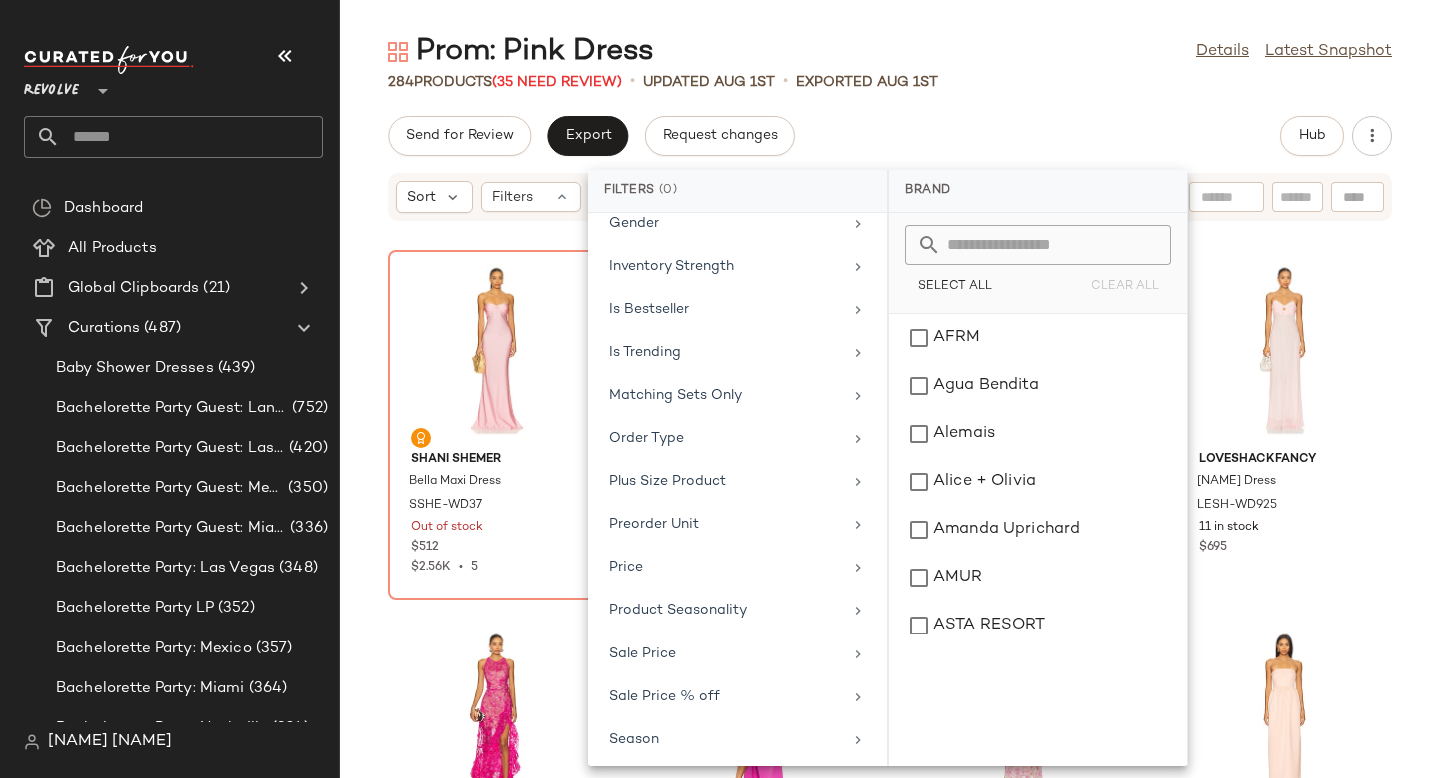 scroll, scrollTop: 925, scrollLeft: 0, axis: vertical 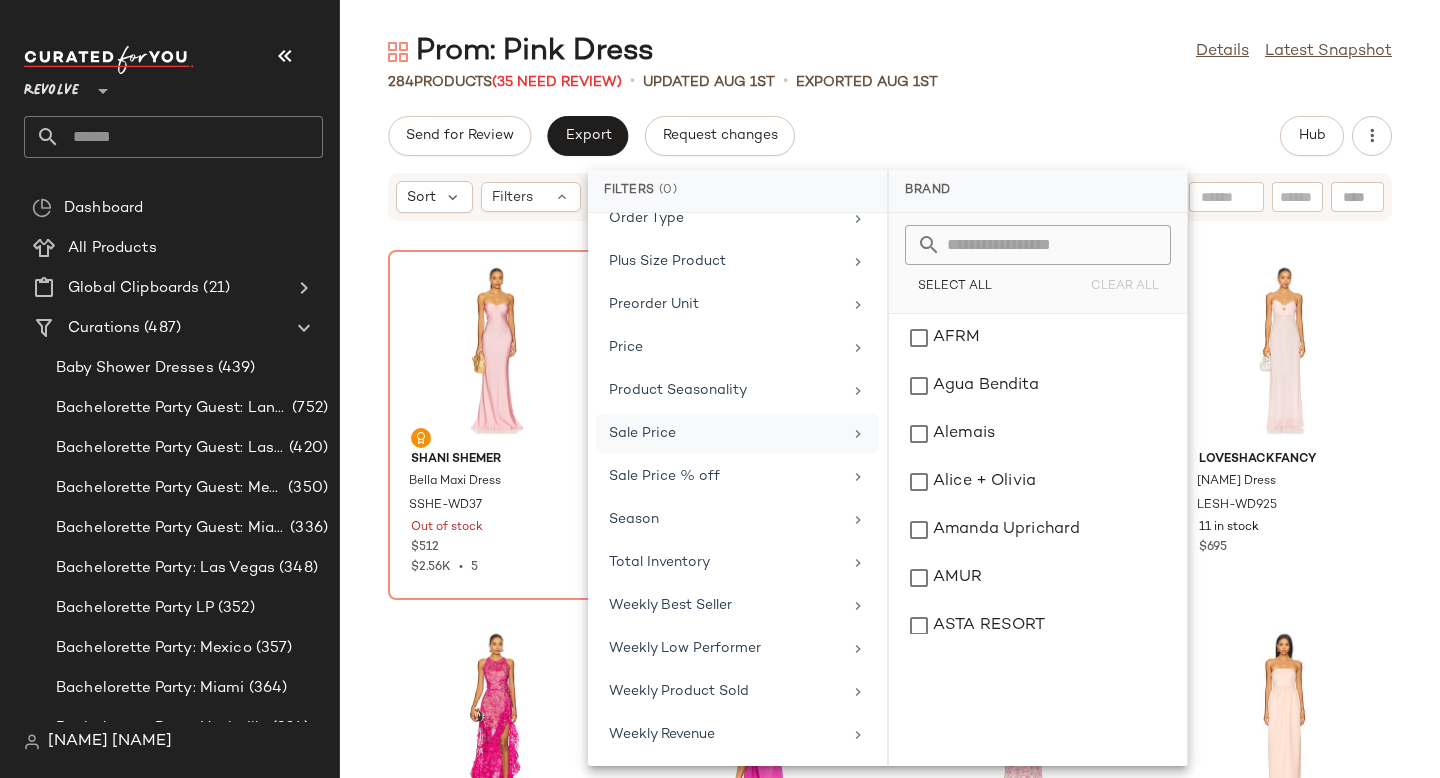 click on "Sale Price" at bounding box center [725, 433] 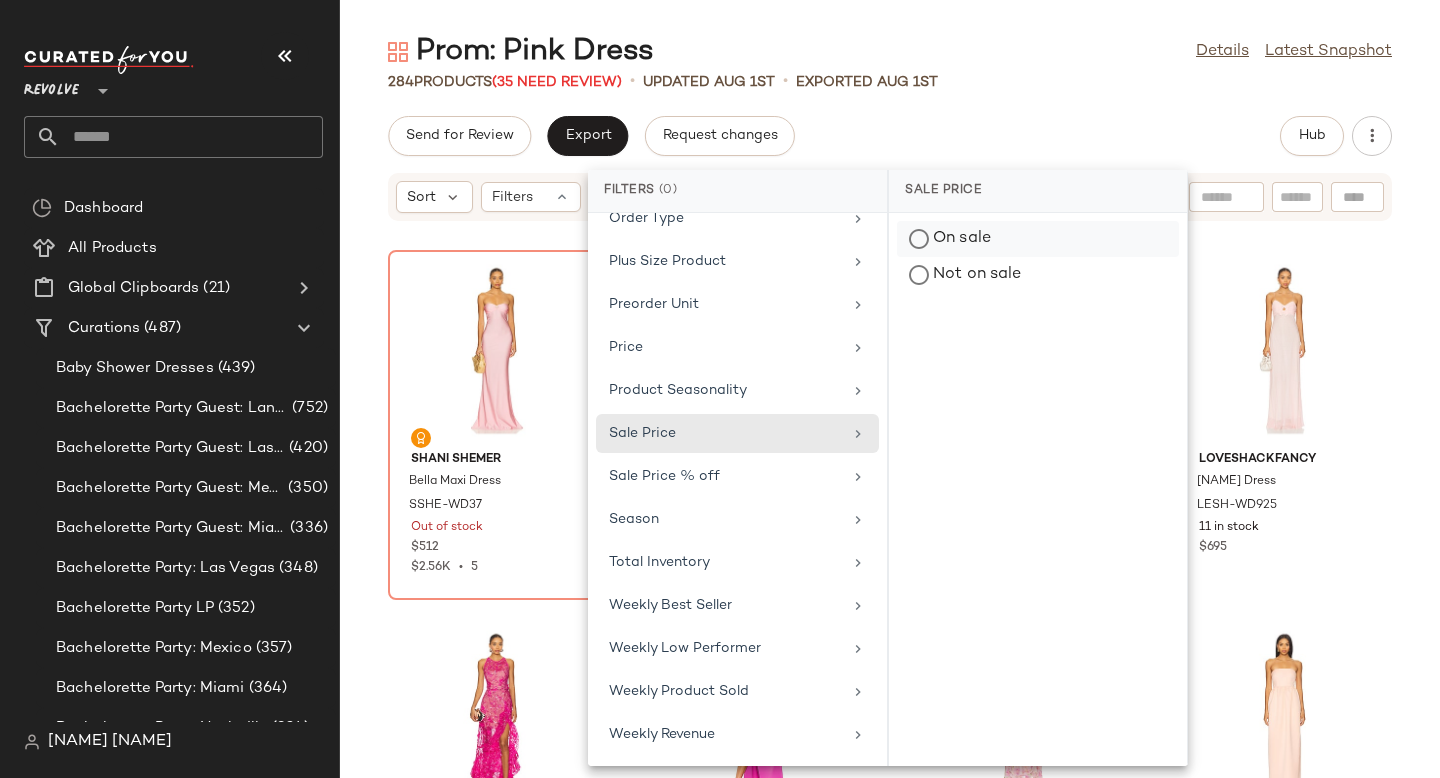 click on "On sale" 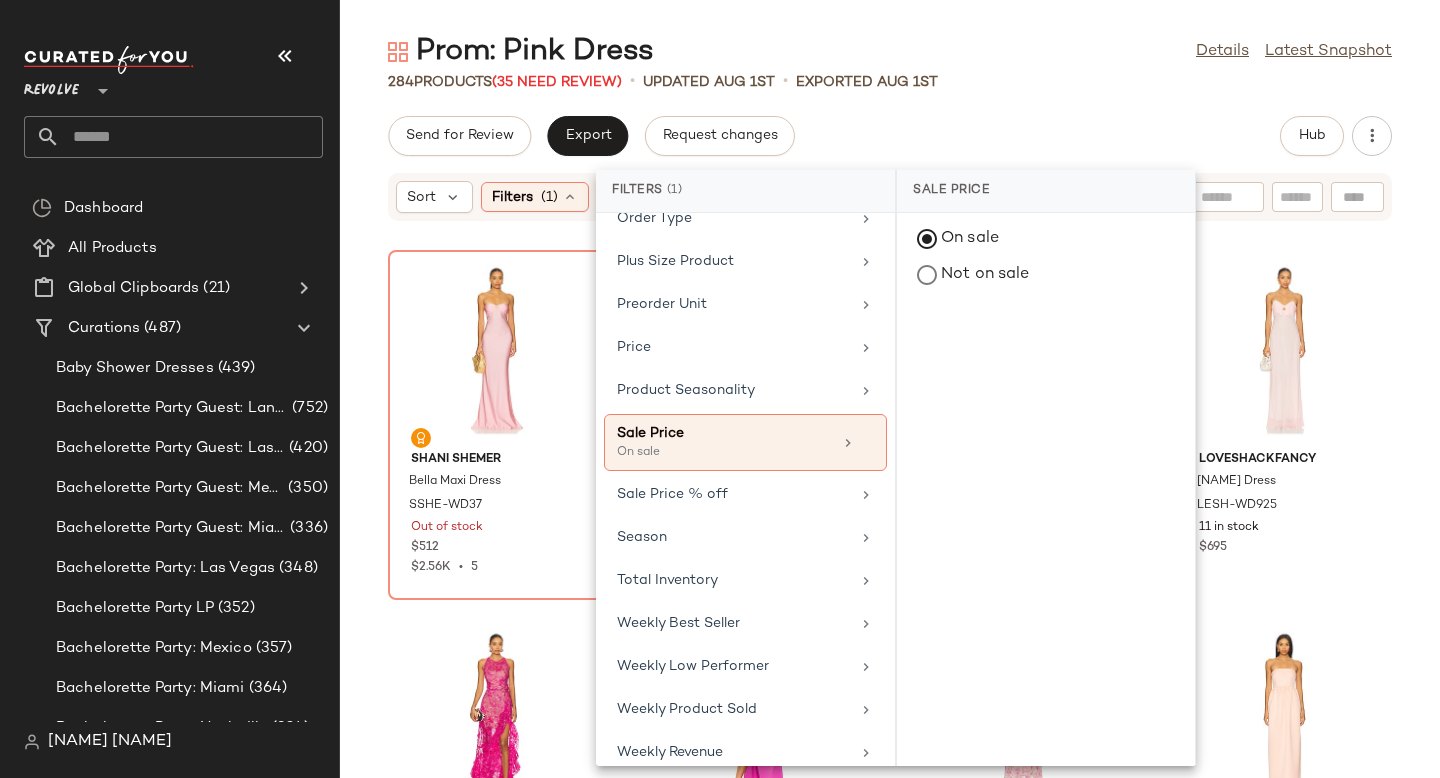 click on "Send for Review   Export   Request changes   Hub" 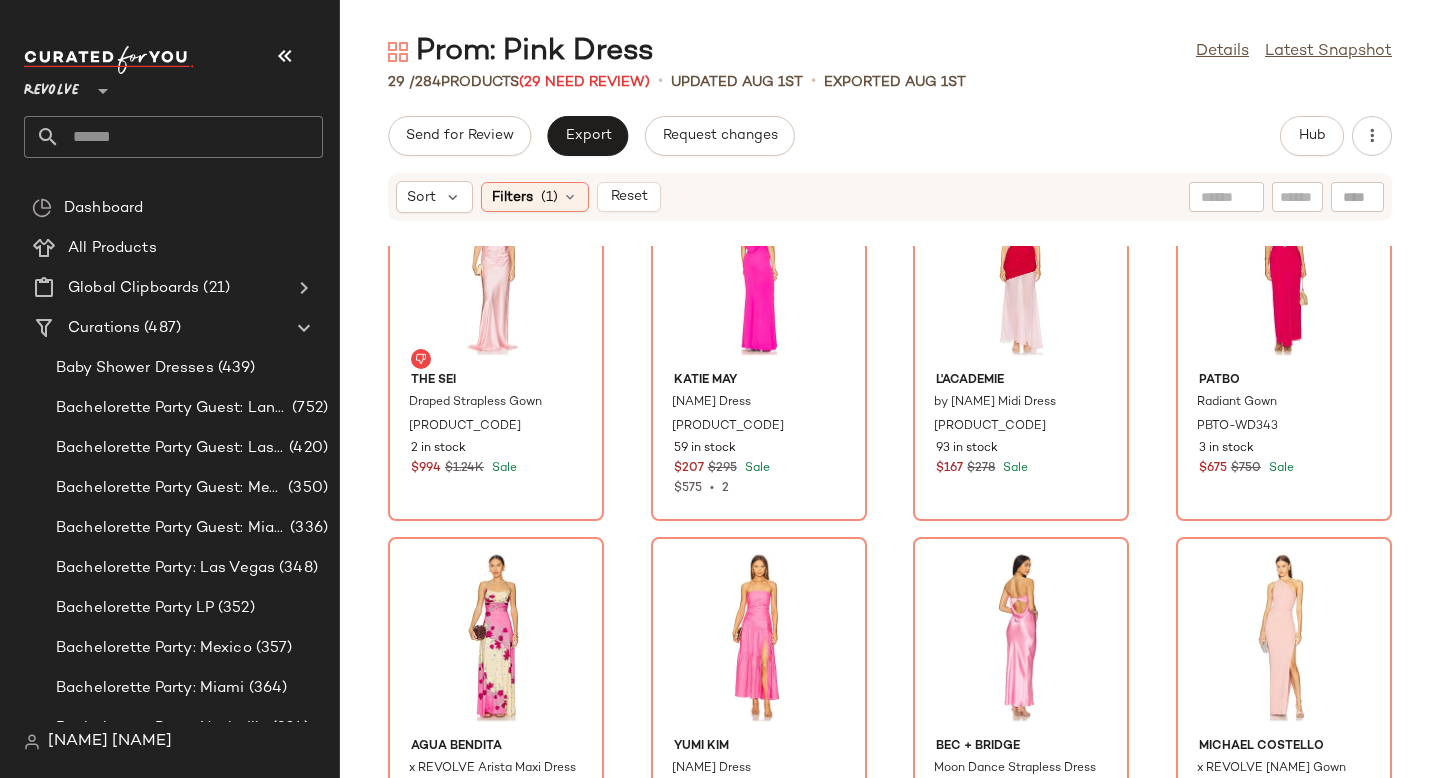scroll, scrollTop: 0, scrollLeft: 0, axis: both 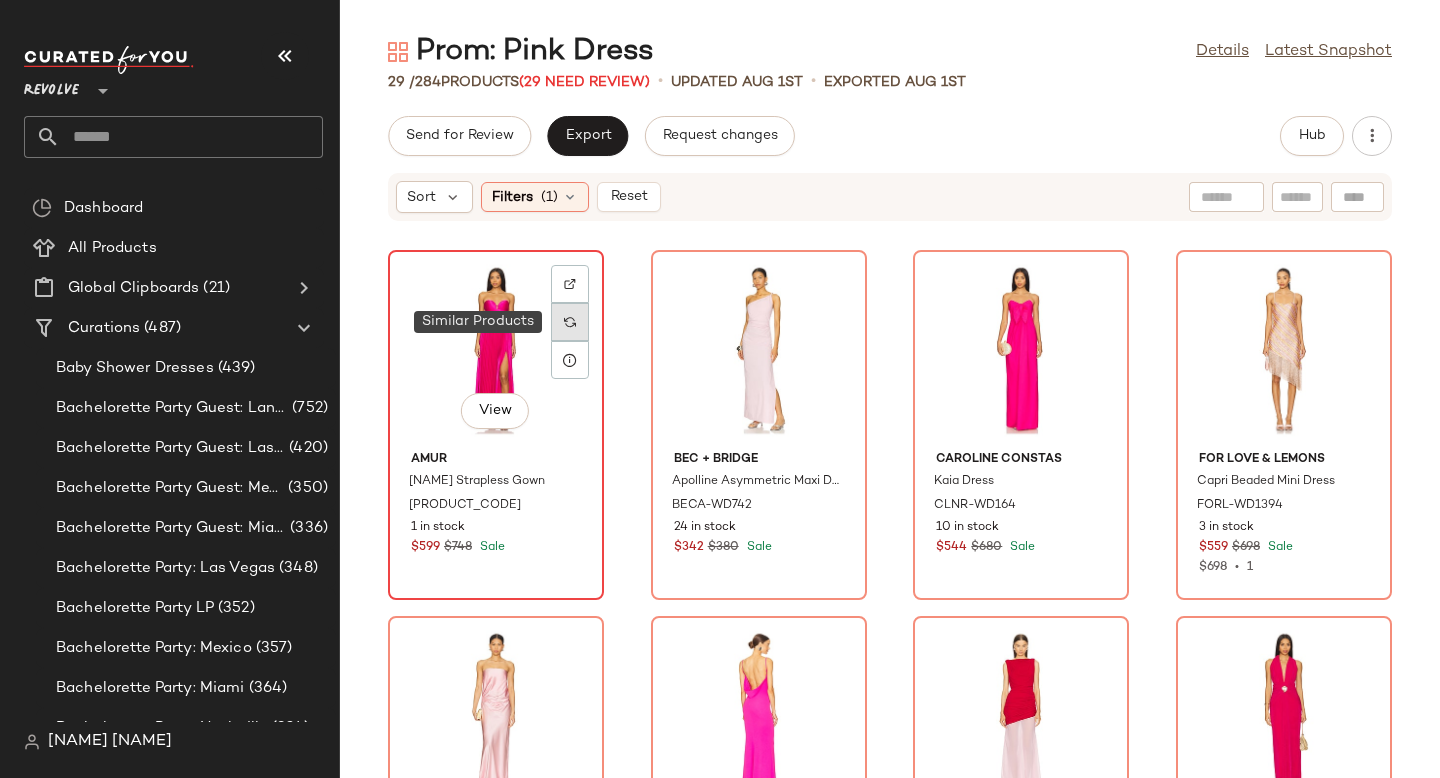 click 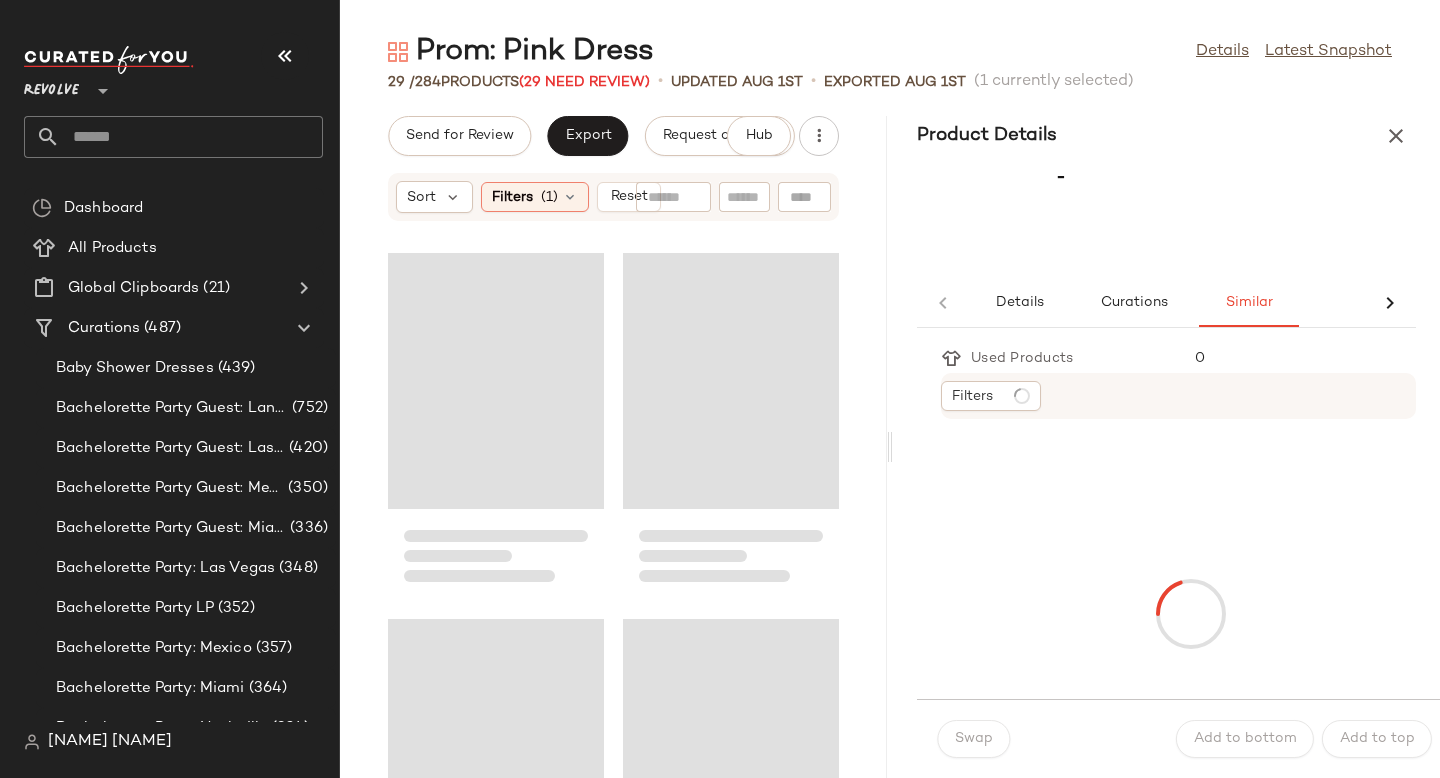 scroll, scrollTop: 0, scrollLeft: 0, axis: both 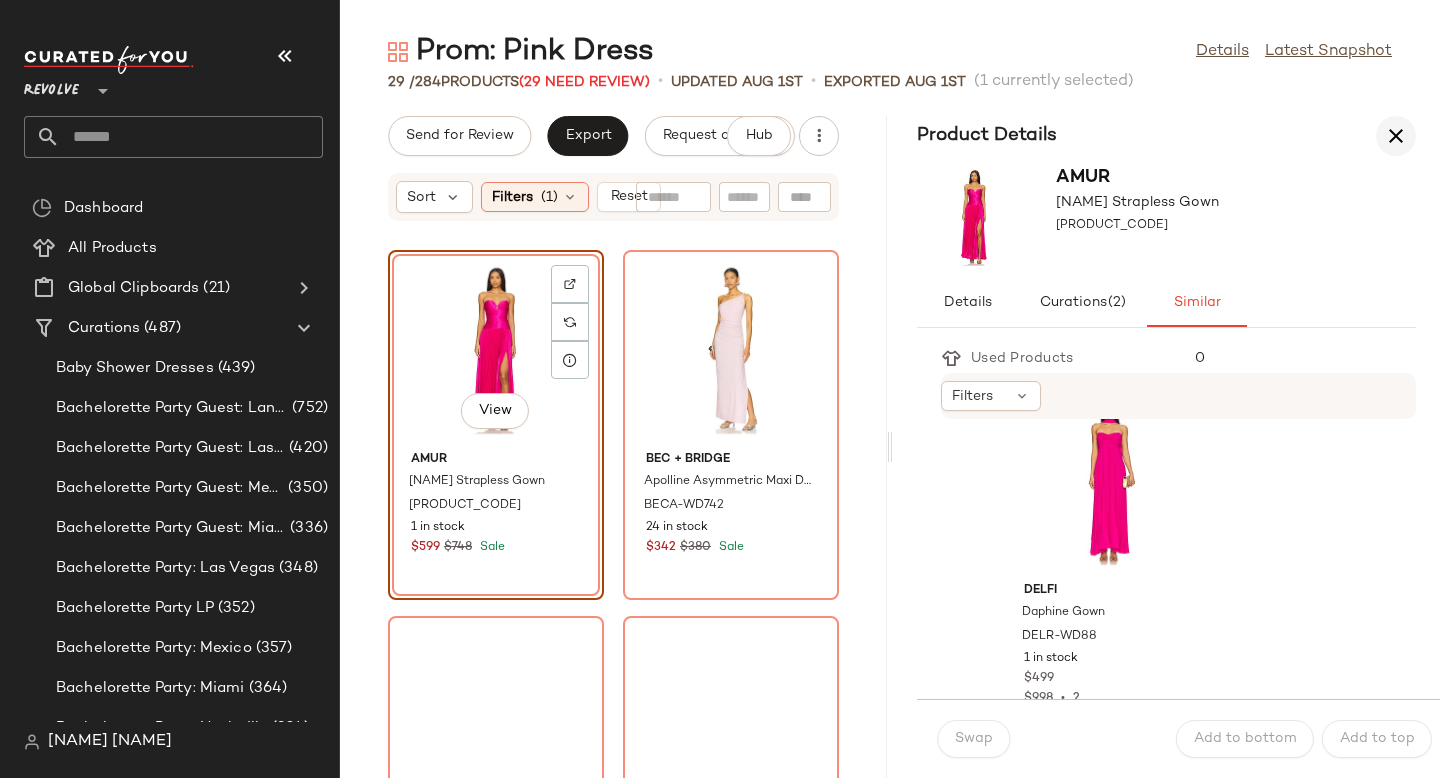 click at bounding box center [1396, 136] 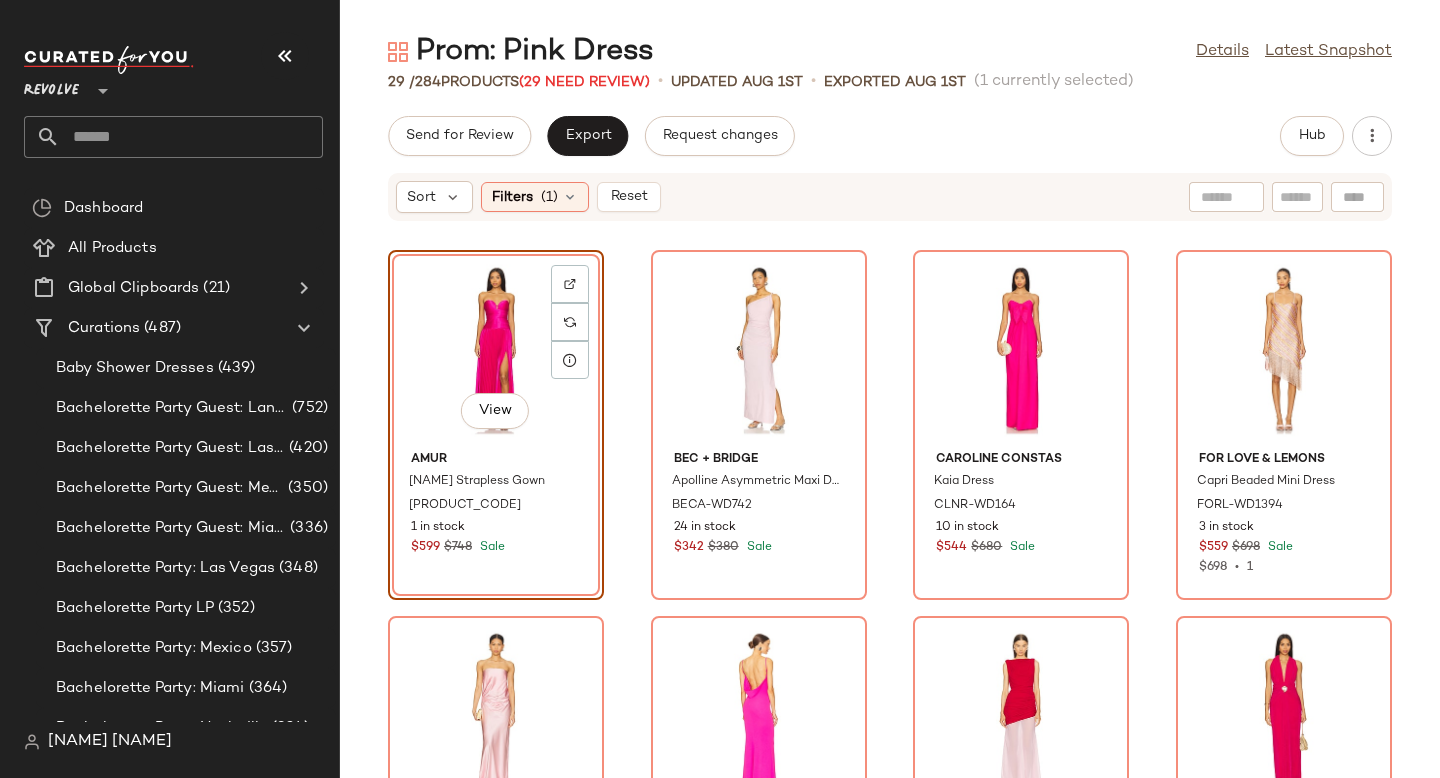 click on "View" 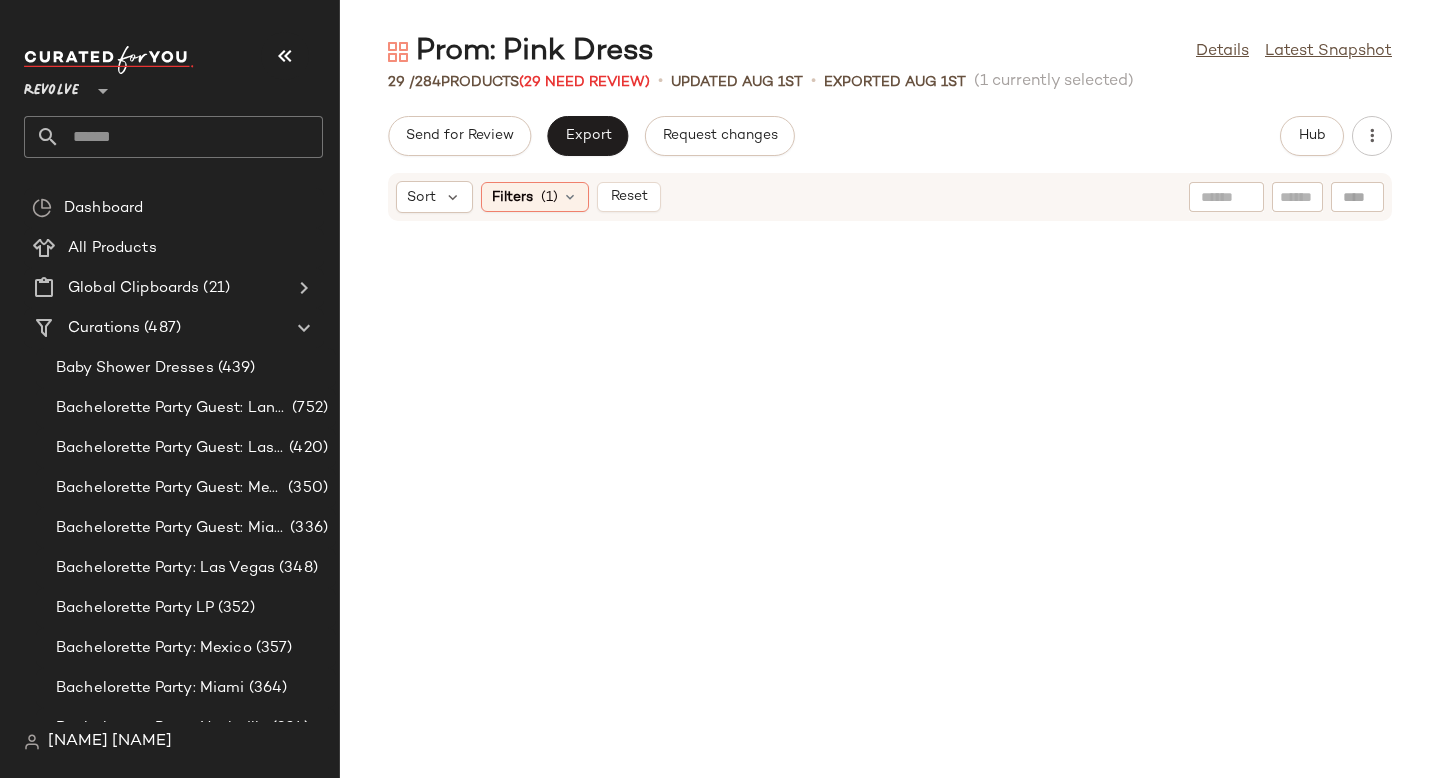scroll, scrollTop: 2400, scrollLeft: 0, axis: vertical 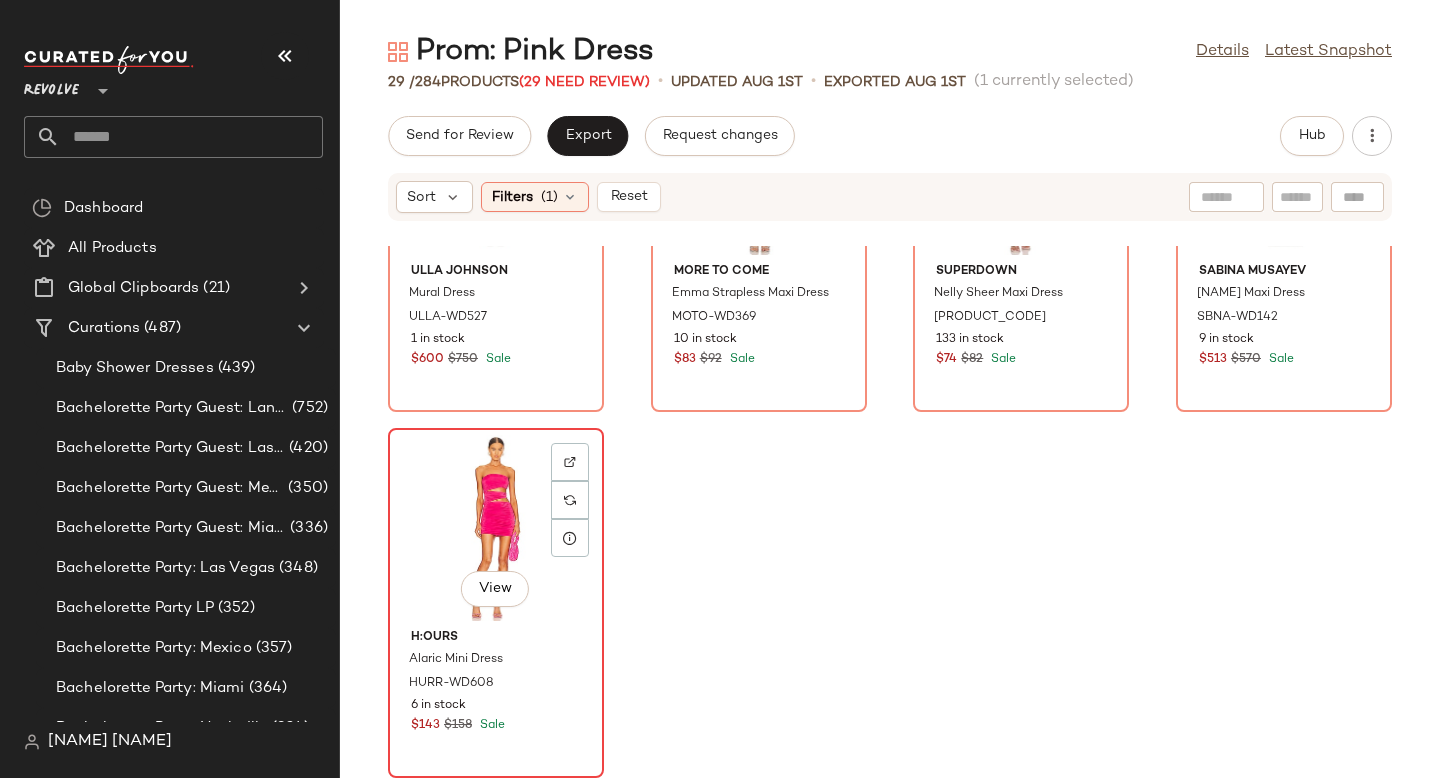 click on "View" 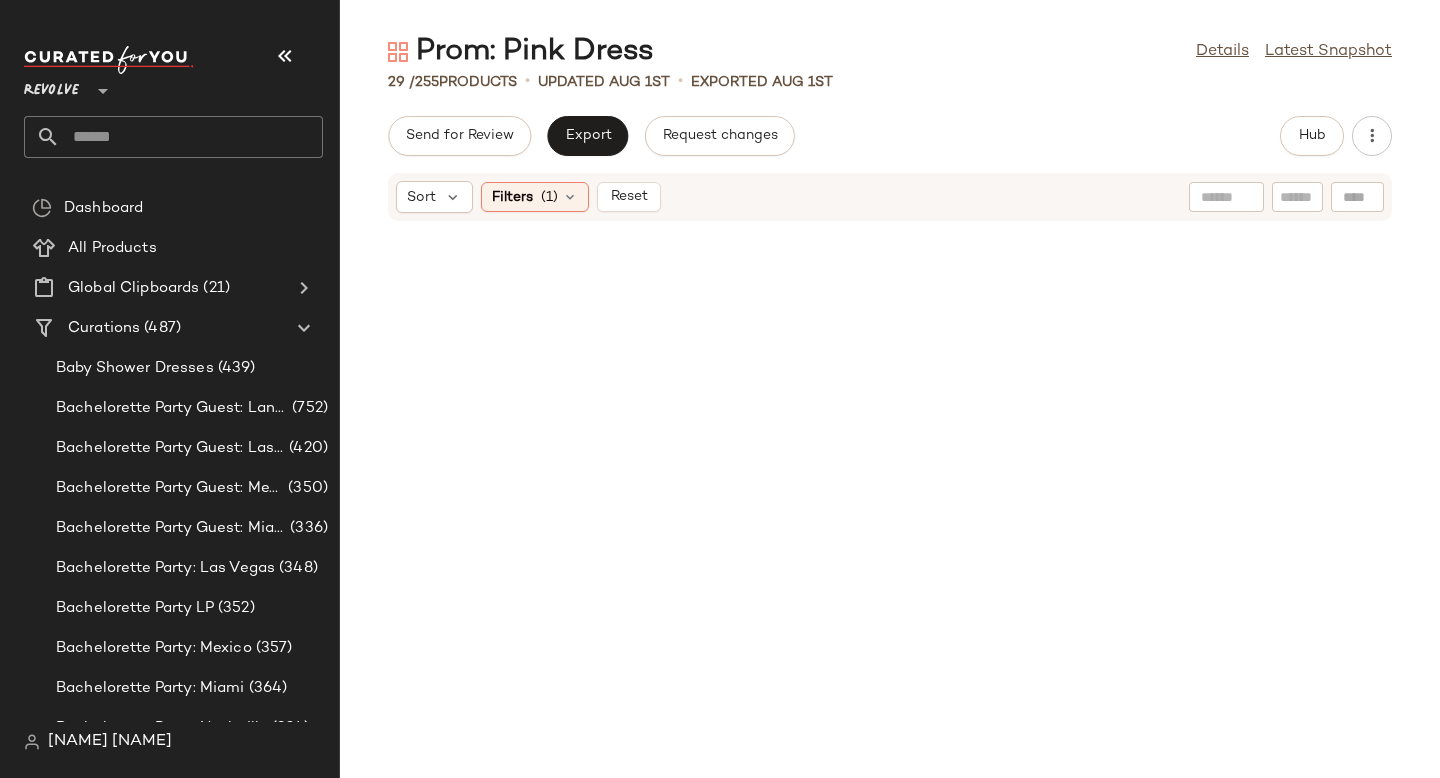 scroll, scrollTop: 0, scrollLeft: 0, axis: both 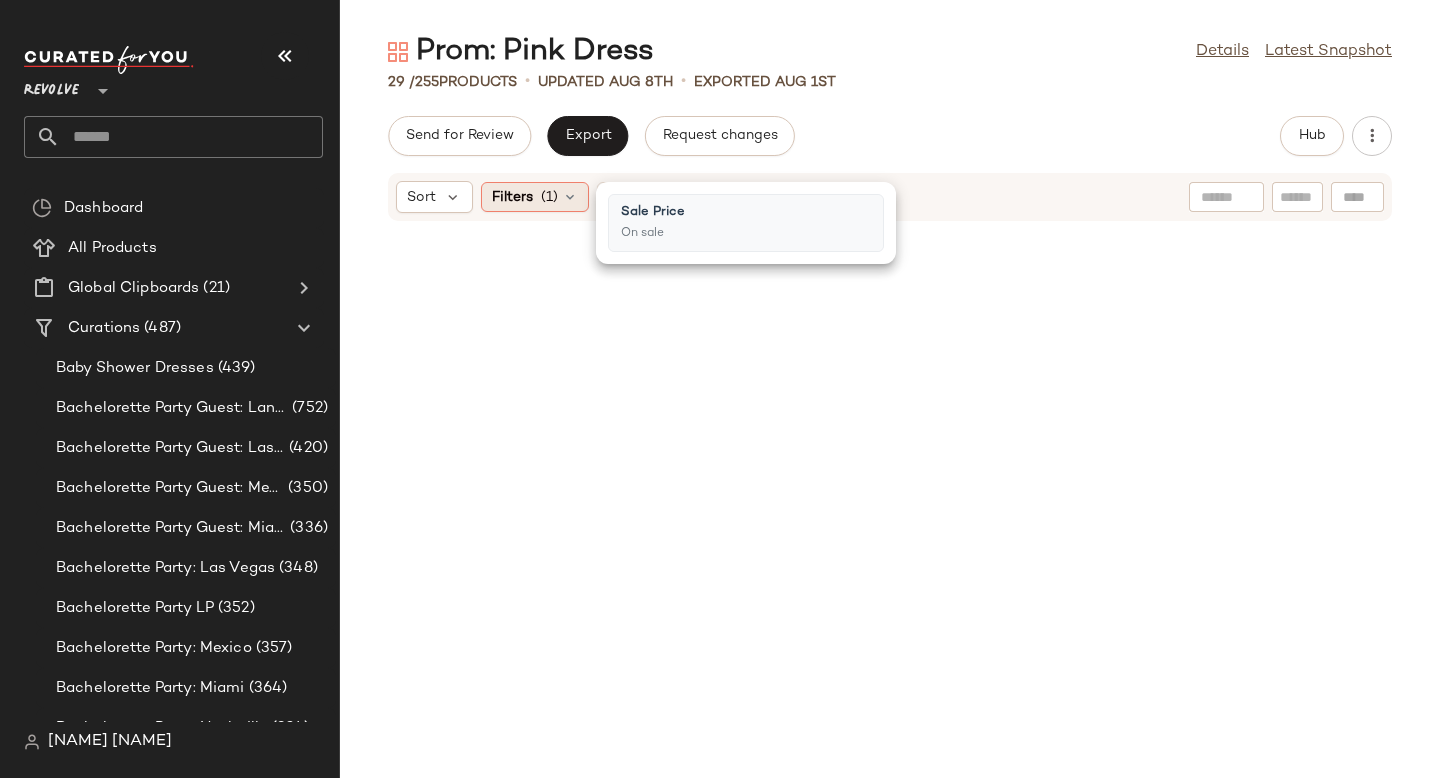 click at bounding box center (570, 197) 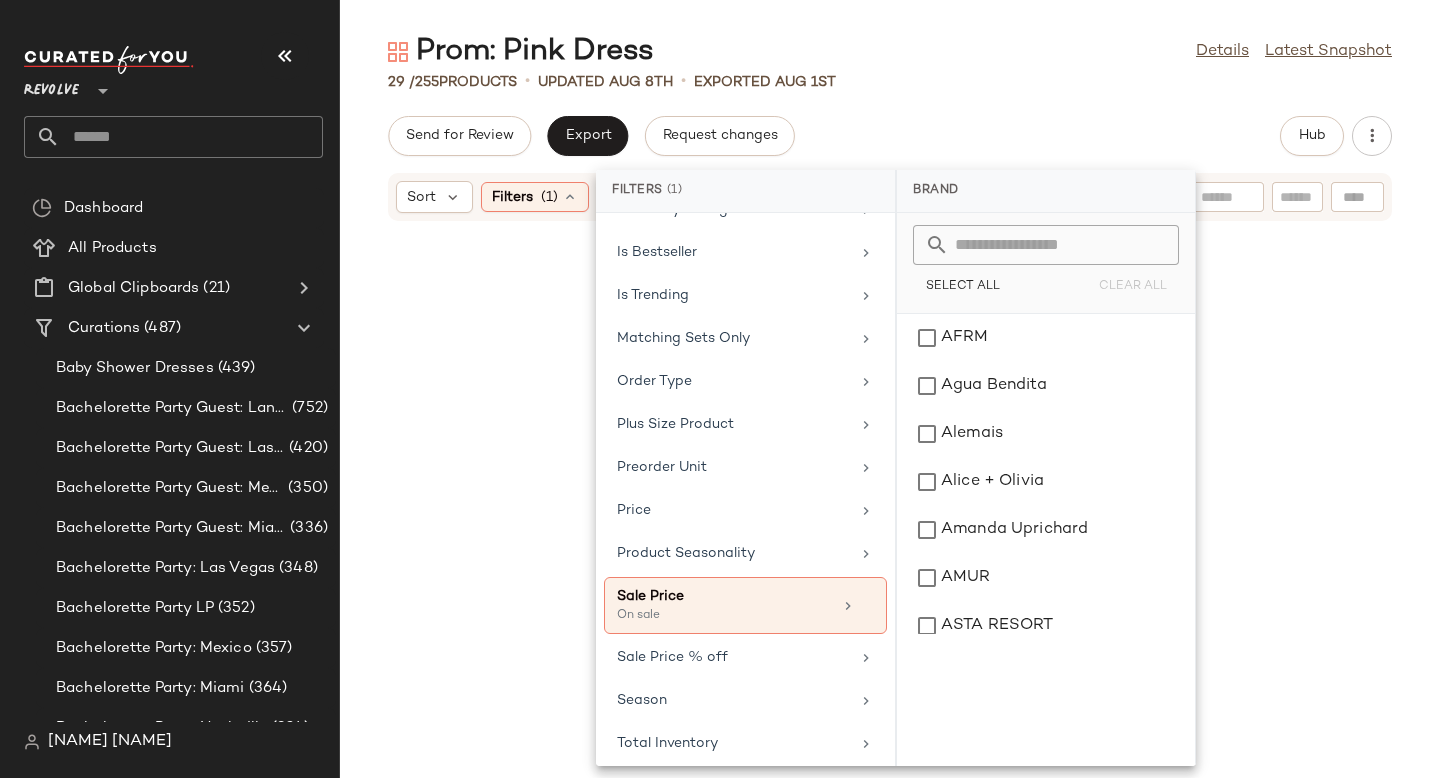 scroll, scrollTop: 943, scrollLeft: 0, axis: vertical 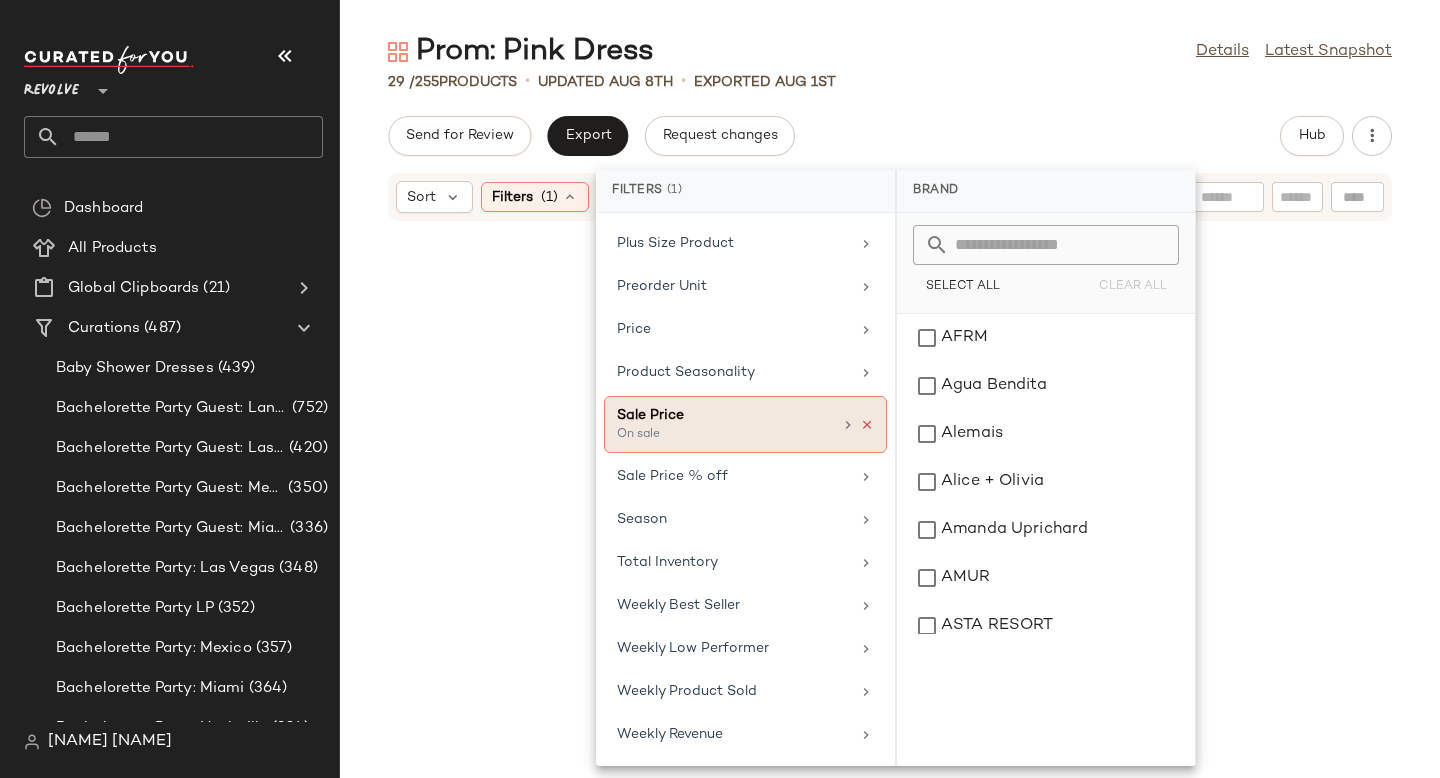 click at bounding box center (867, 425) 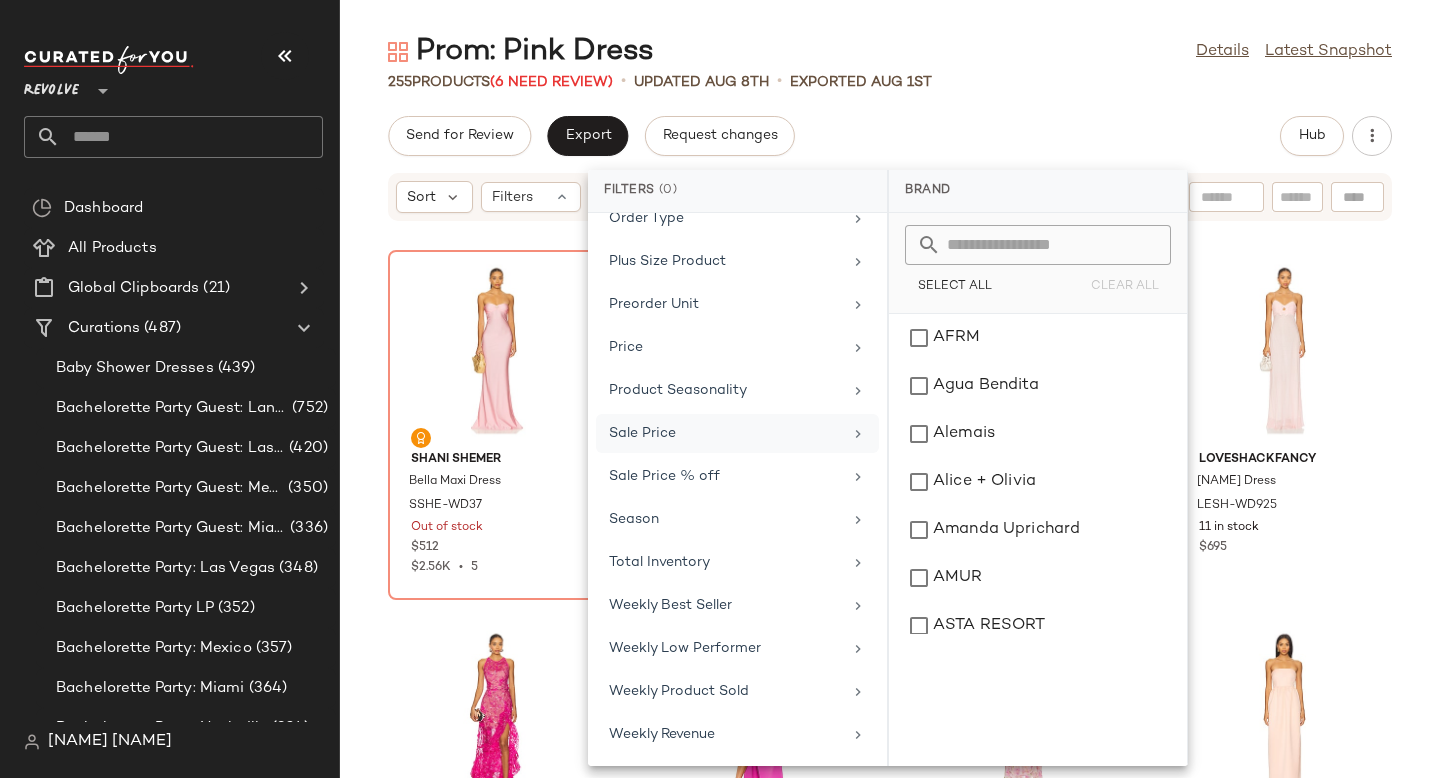 click on "Sort  Filters Shani Shemer Bella Maxi Dress SSHE-WD37 Out of stock $512 $2.56K  •  5 Lovers and Friends Rossa Maxi Dress LOVF-WD4536 143 in stock $199 Cinq a Sept Gulliame Gown CINR-WD442 12 in stock $595 $1.19K  •  2 LoveShackFancy Bellby Dress LESH-WD925 11 in stock $695 Bronx and Banco x REVOLVE Sicilia Sequin Maxi Dress BROR-WD852 9 in stock $650 ELLIATT X REVOLVE Gwenyth Dress ELLI-WD395 899 in stock $207 $3.27K  •  16 ASTR the Label Estefany Dress ASTR-WD742 29 in stock $158 $5.02K  •  32 Lovers and Friends Katya Gown LOVF-WD4604 78 in stock $348 $348  •  1 superdown Ryleigh Strapless Maxi Dress SPDW-WD2013 459 in stock $88 $968  •  11 MORE TO COME Haylo Maxi Dress MOTO-WD354 248 Pre-Order Items $98 $382  •  4 Lovers and Friends Aisa Maxi Dress LOVF-WD4639 73 in stock $248 Mother of All Amaya Dress MFAR-WD95 3 in stock $490 Shona Joy La Lune Gathered Maxi Dress SHON-WD692 13 in stock $340 Katie May Meryl Gown KATR-WD552 14 in stock $348 $348  •  1 Nanushka Coeus Dress NUSH-WD70 $645 $253" 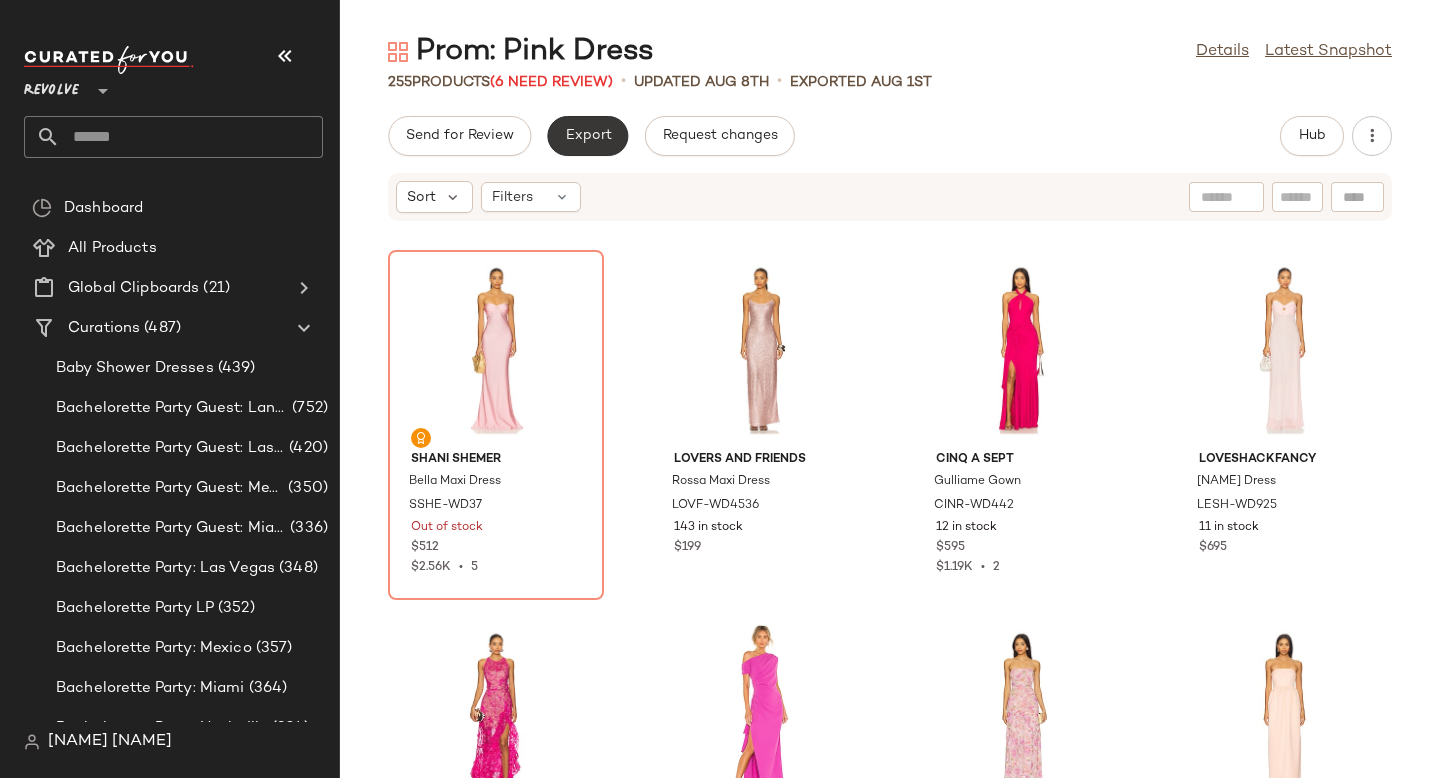 click on "Export" at bounding box center [587, 136] 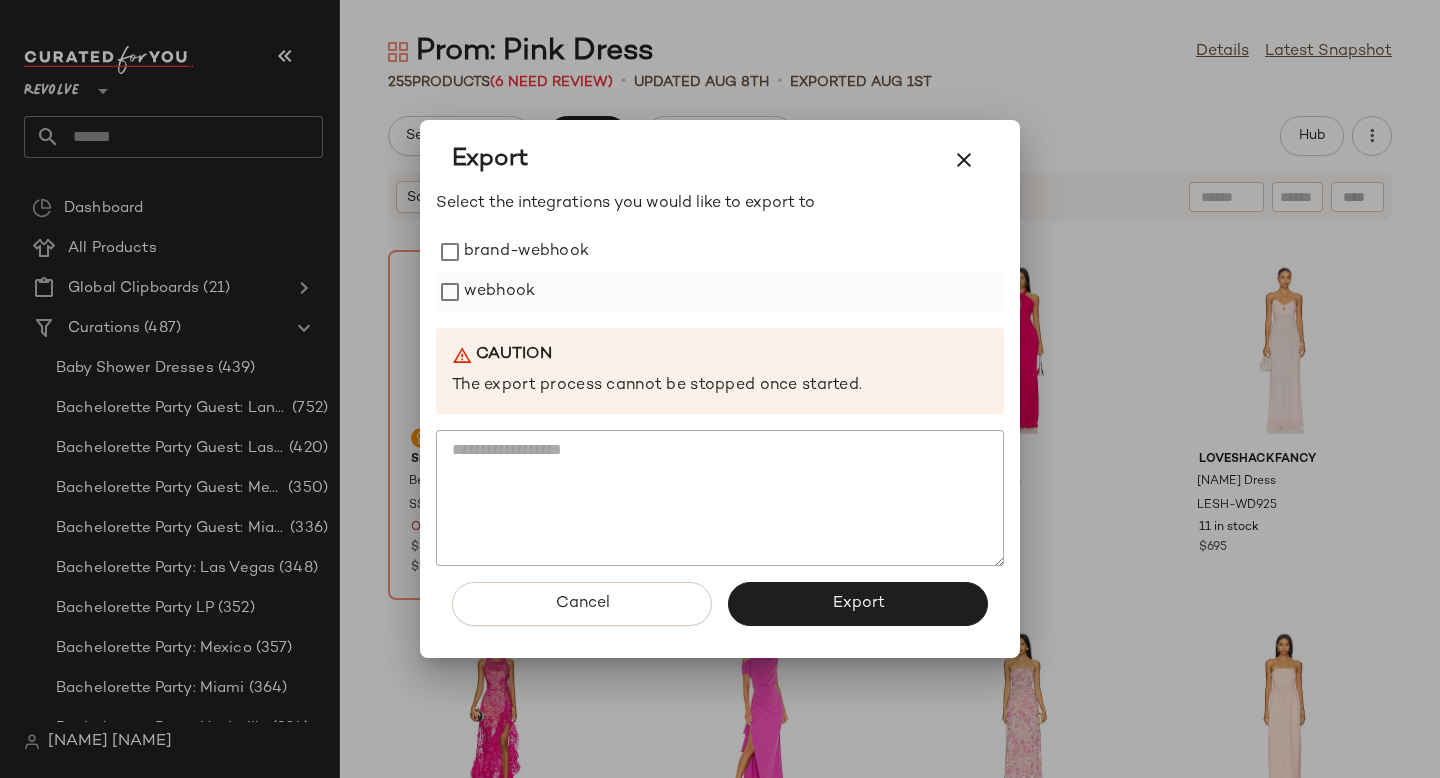 click on "webhook" at bounding box center (499, 292) 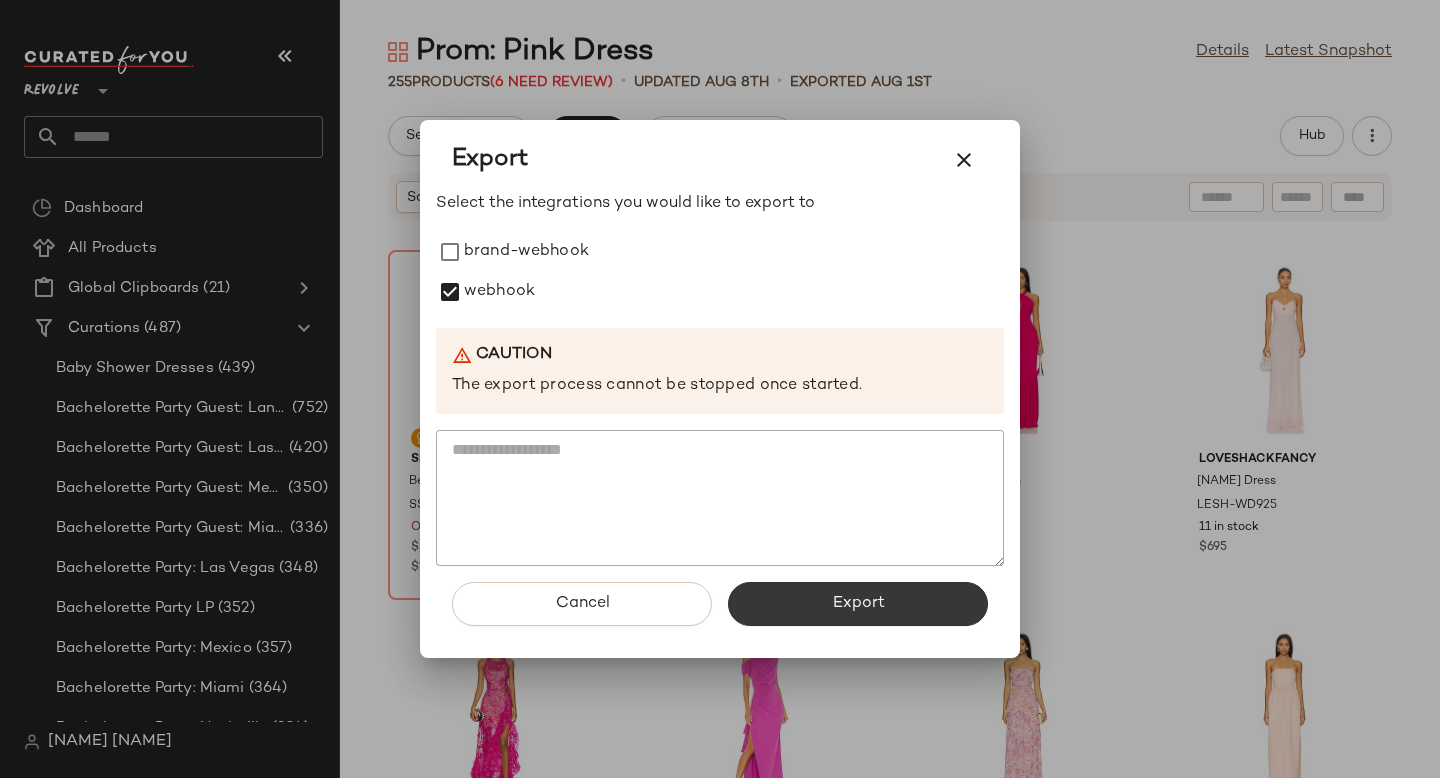 click on "Export" at bounding box center [858, 604] 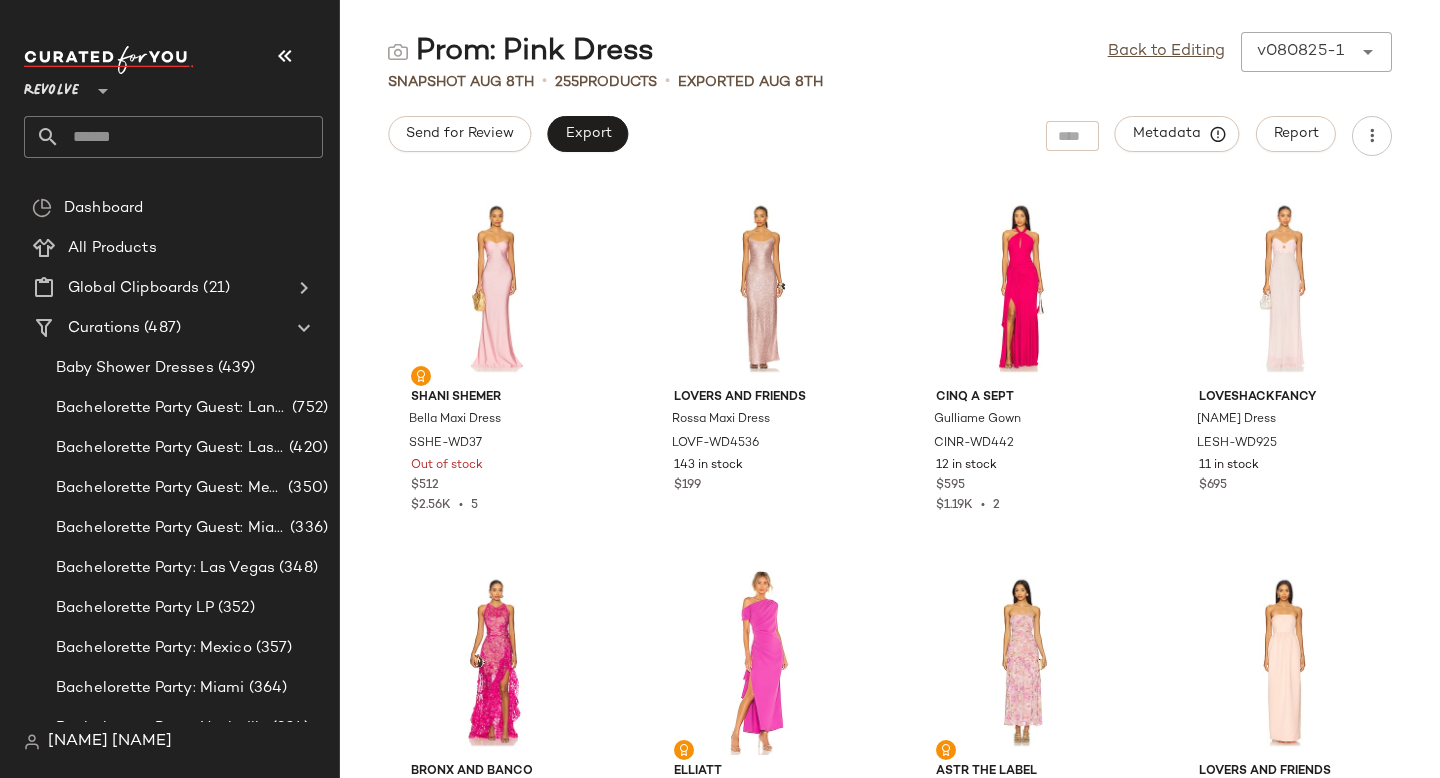 click 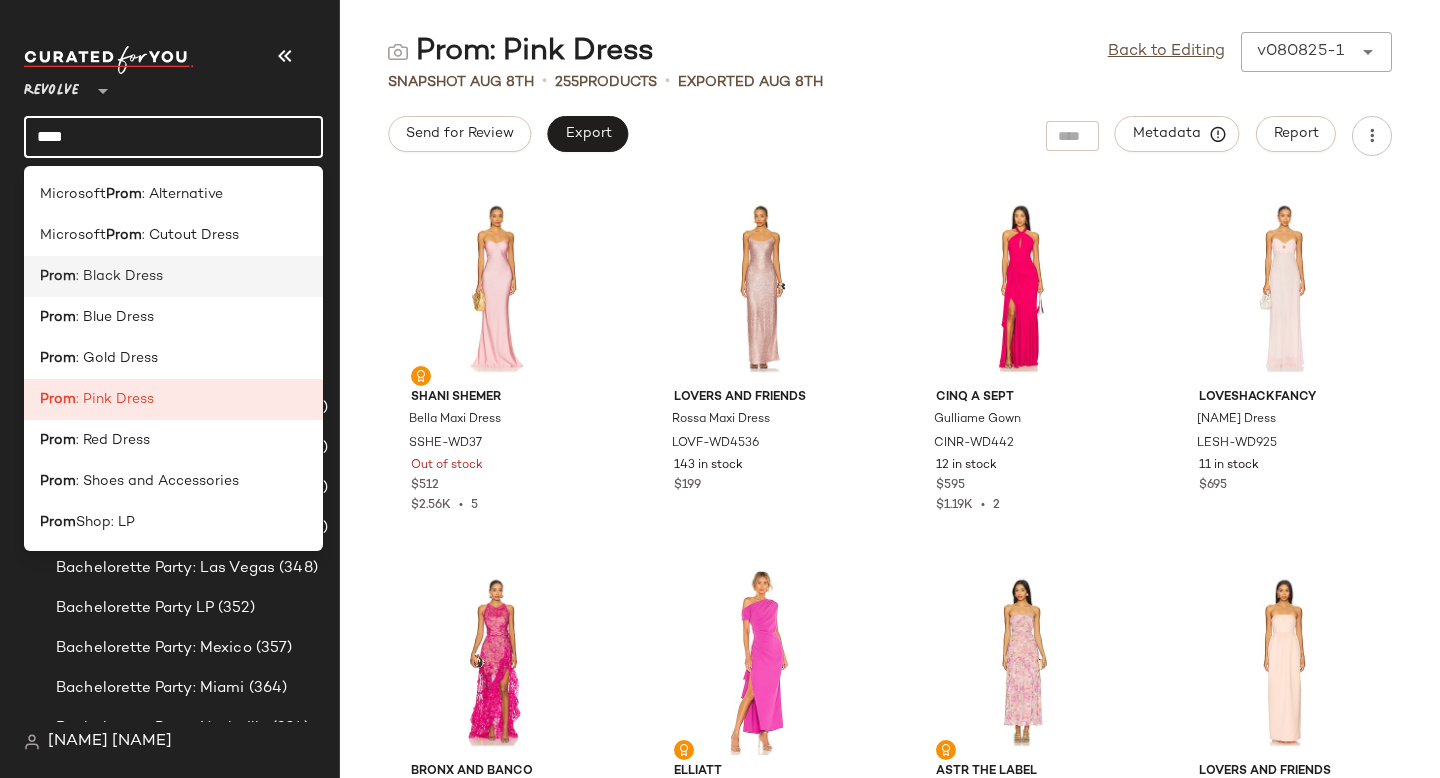 type on "****" 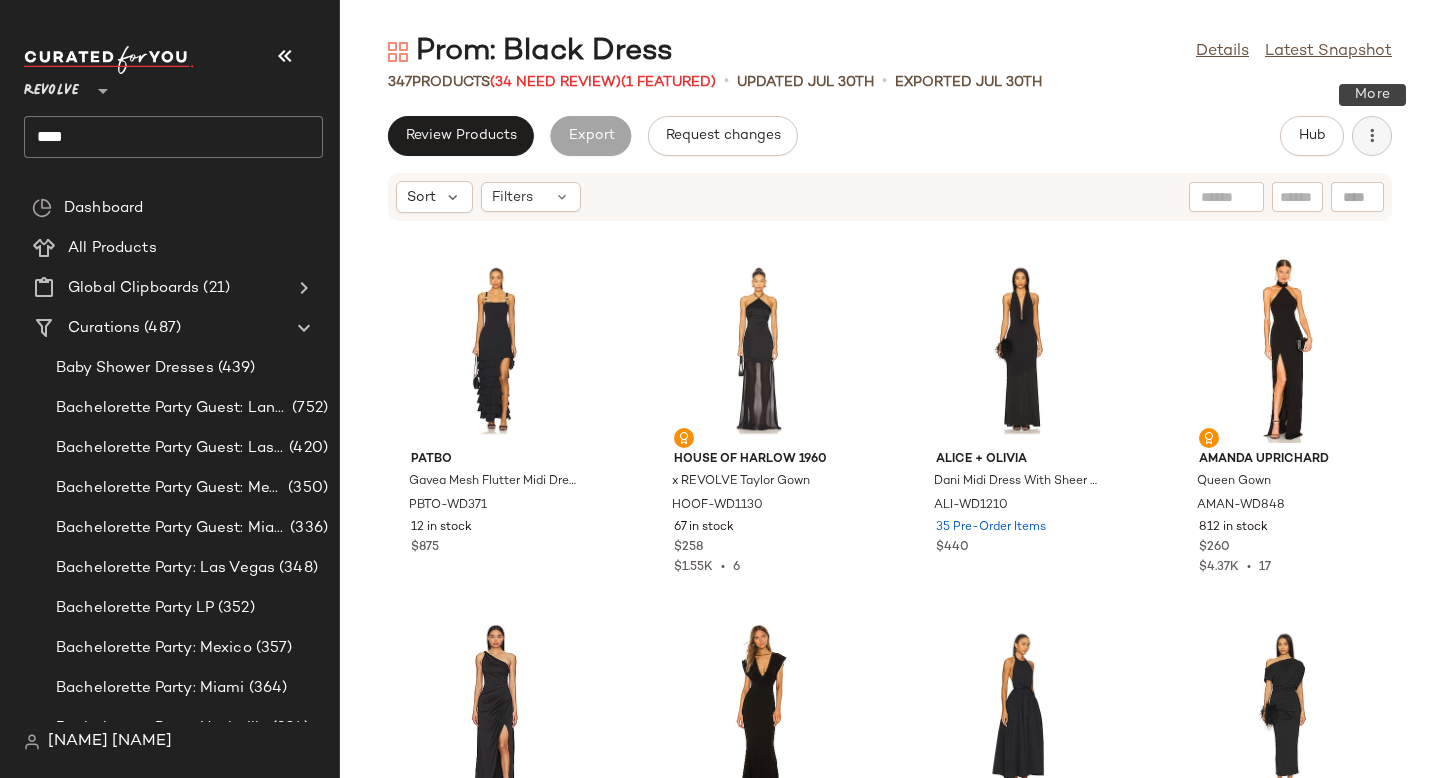 click 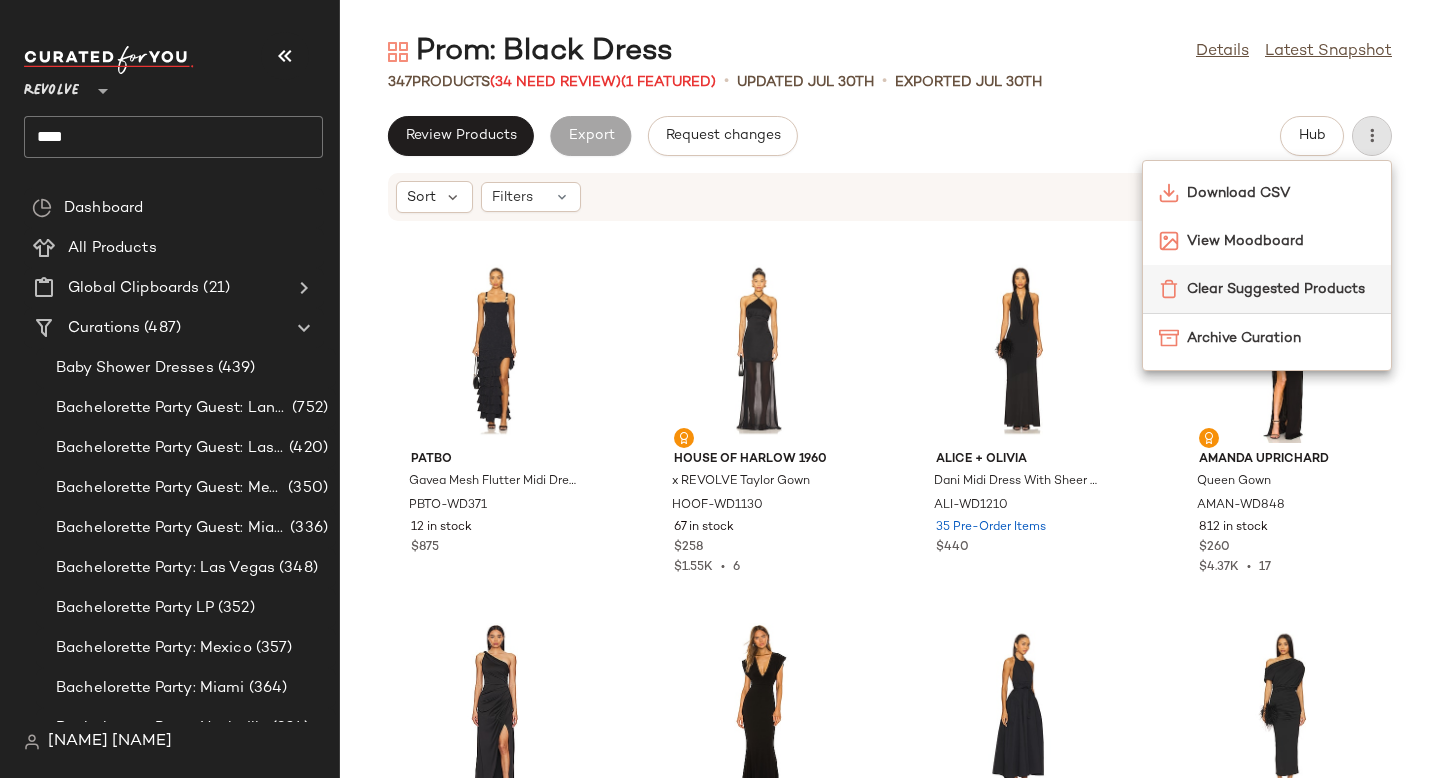 click on "Clear Suggested Products" at bounding box center (1281, 289) 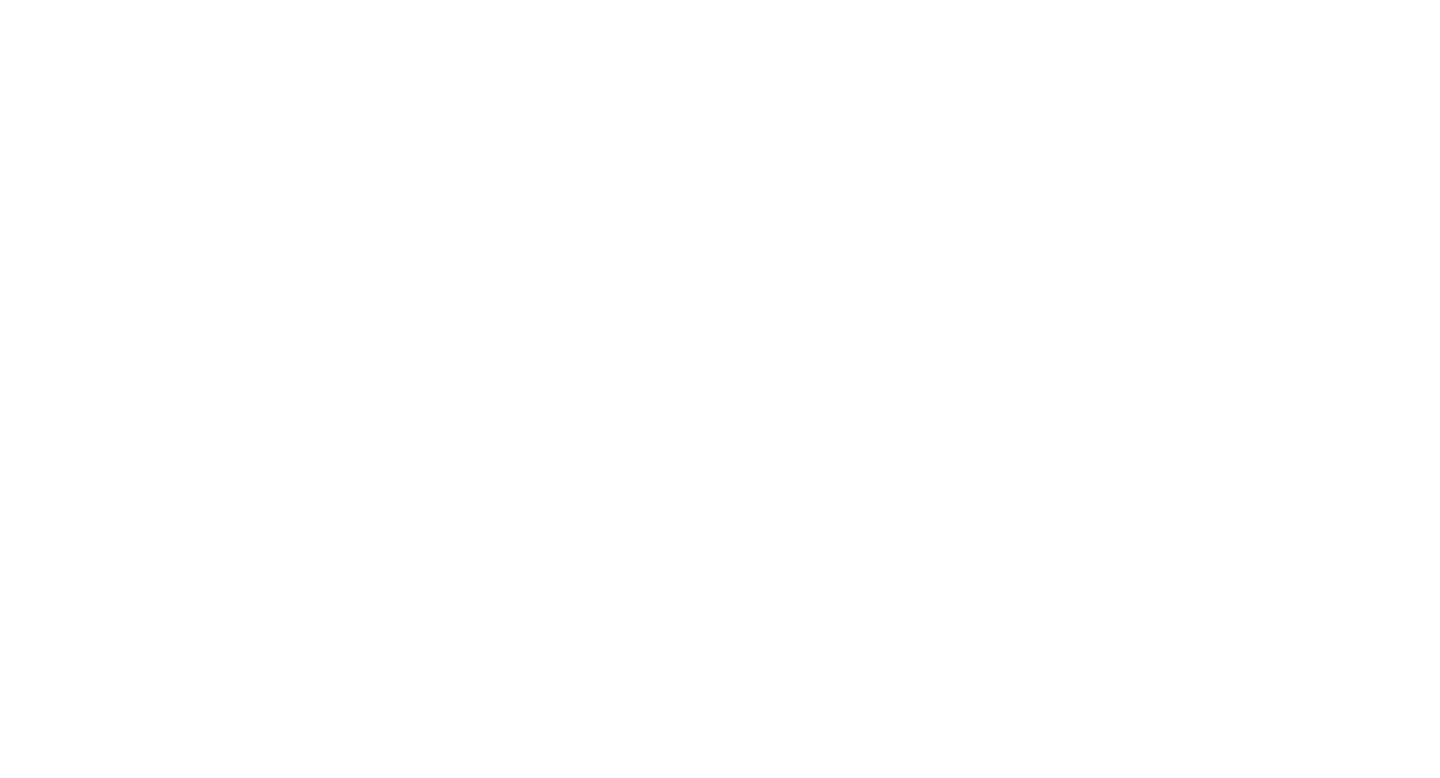 scroll, scrollTop: 0, scrollLeft: 0, axis: both 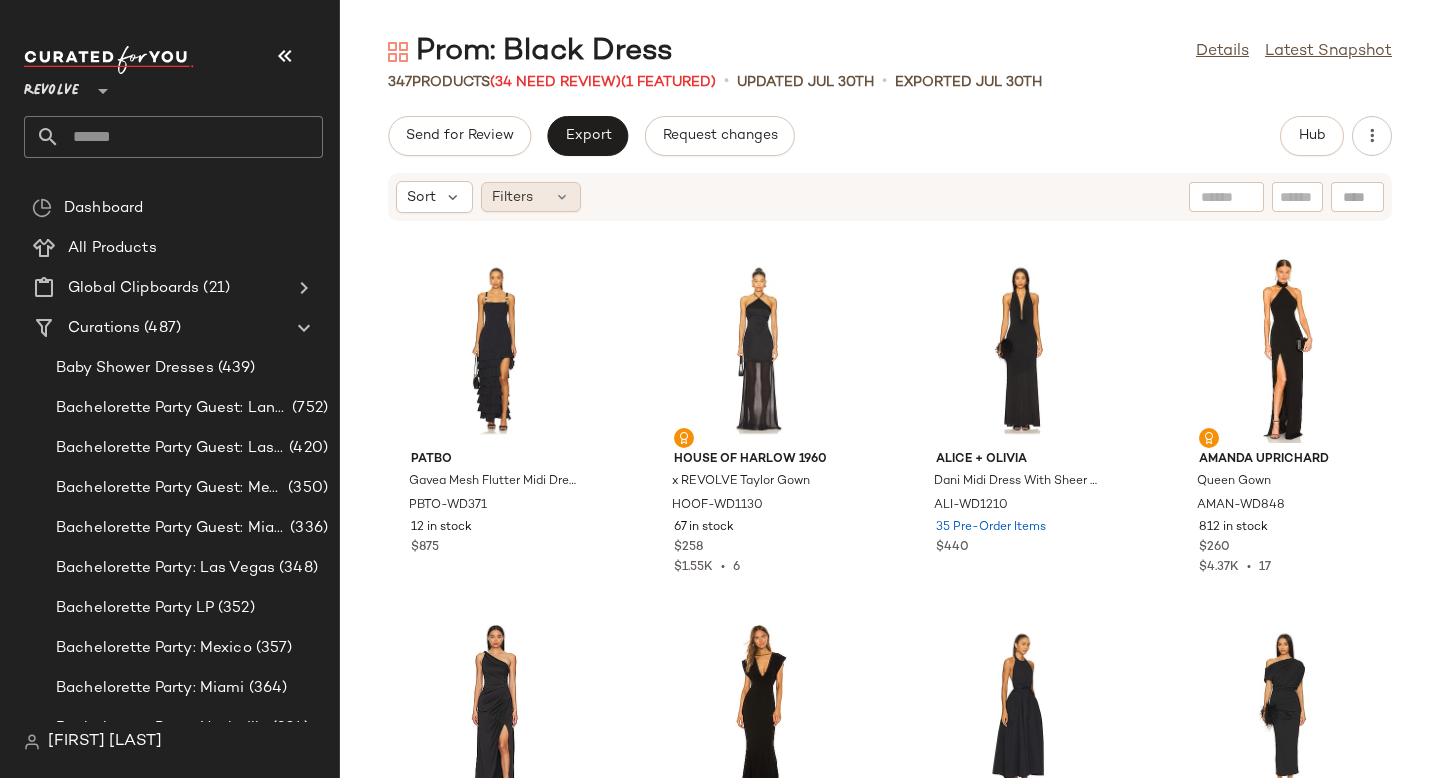 click on "Filters" 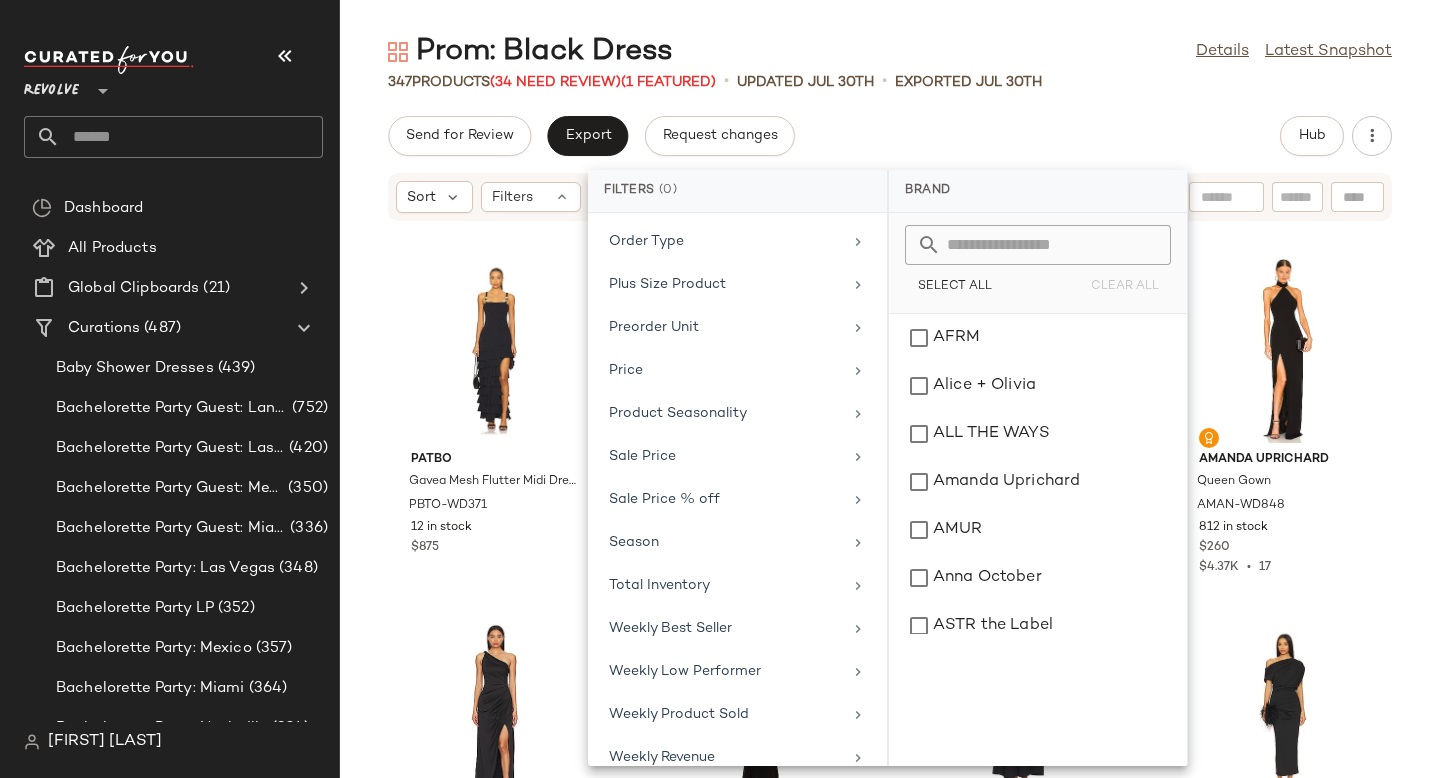 scroll, scrollTop: 925, scrollLeft: 0, axis: vertical 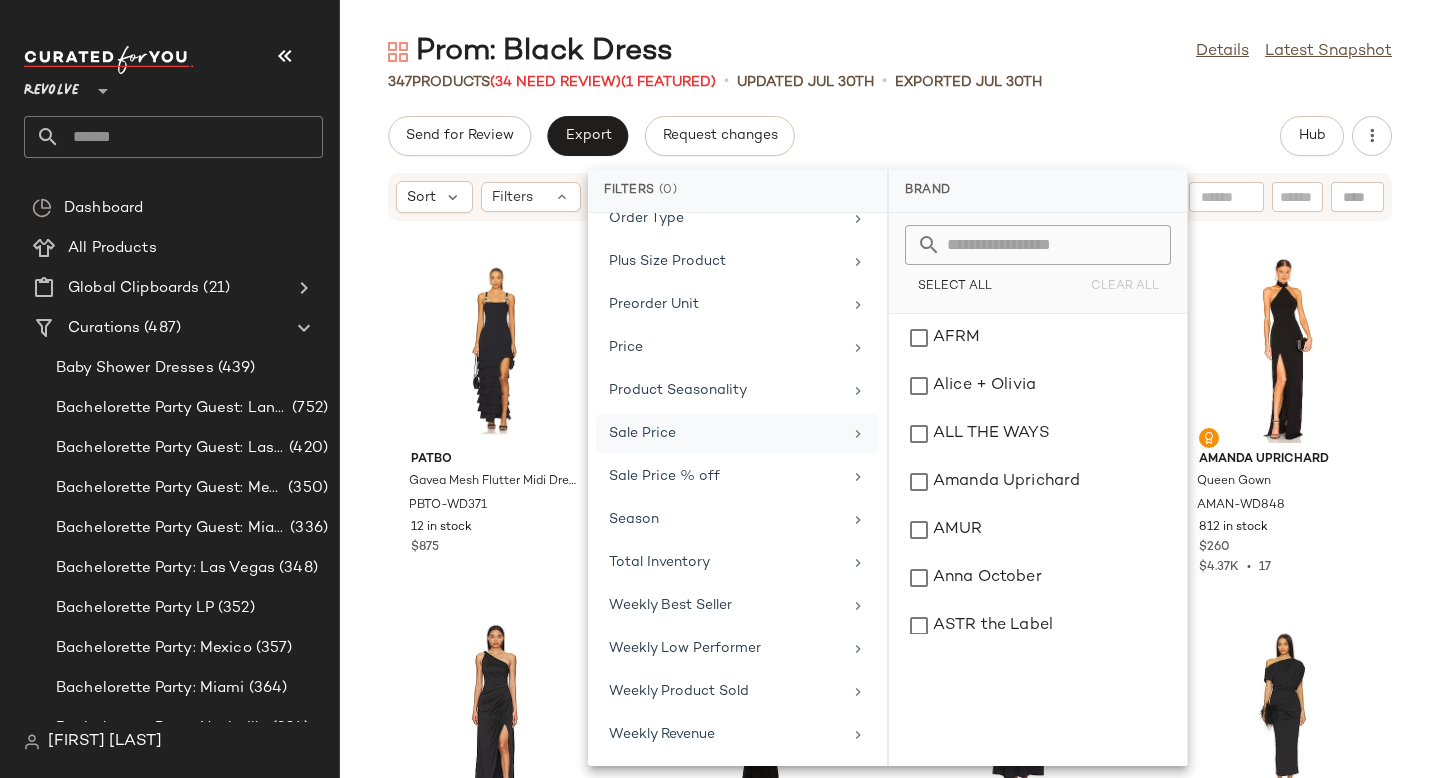 click on "Sale Price" at bounding box center [725, 433] 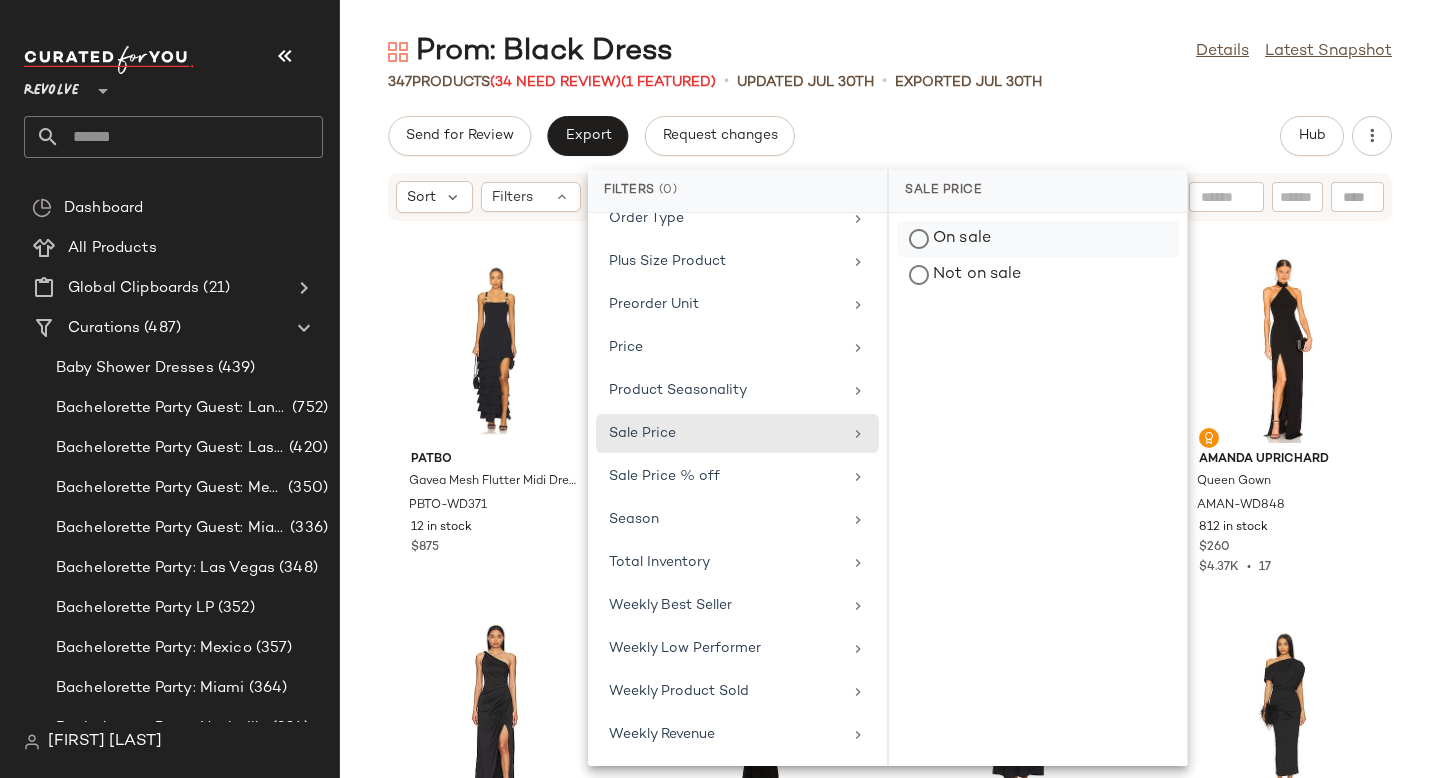 click on "On sale" 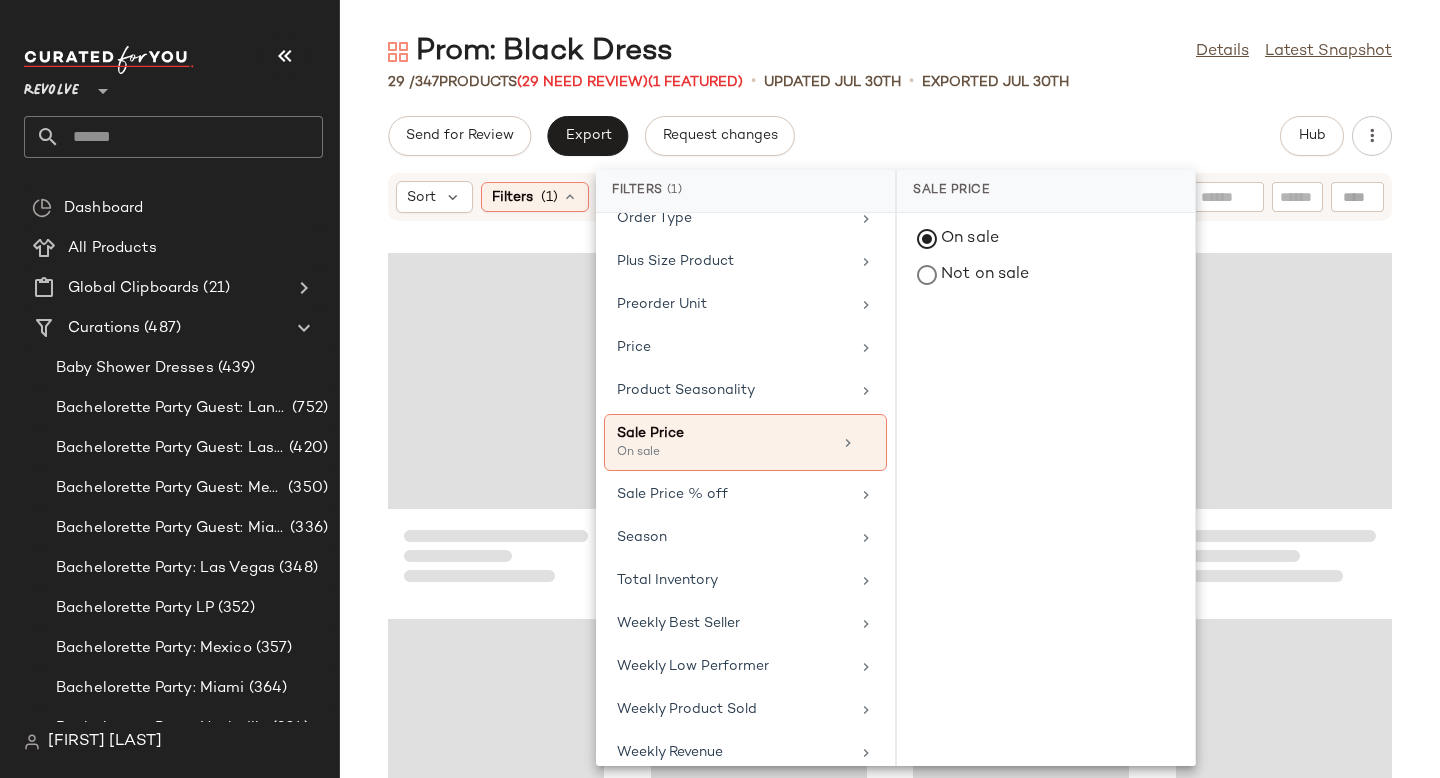 click on "Sort  Filters  (1)   Reset" 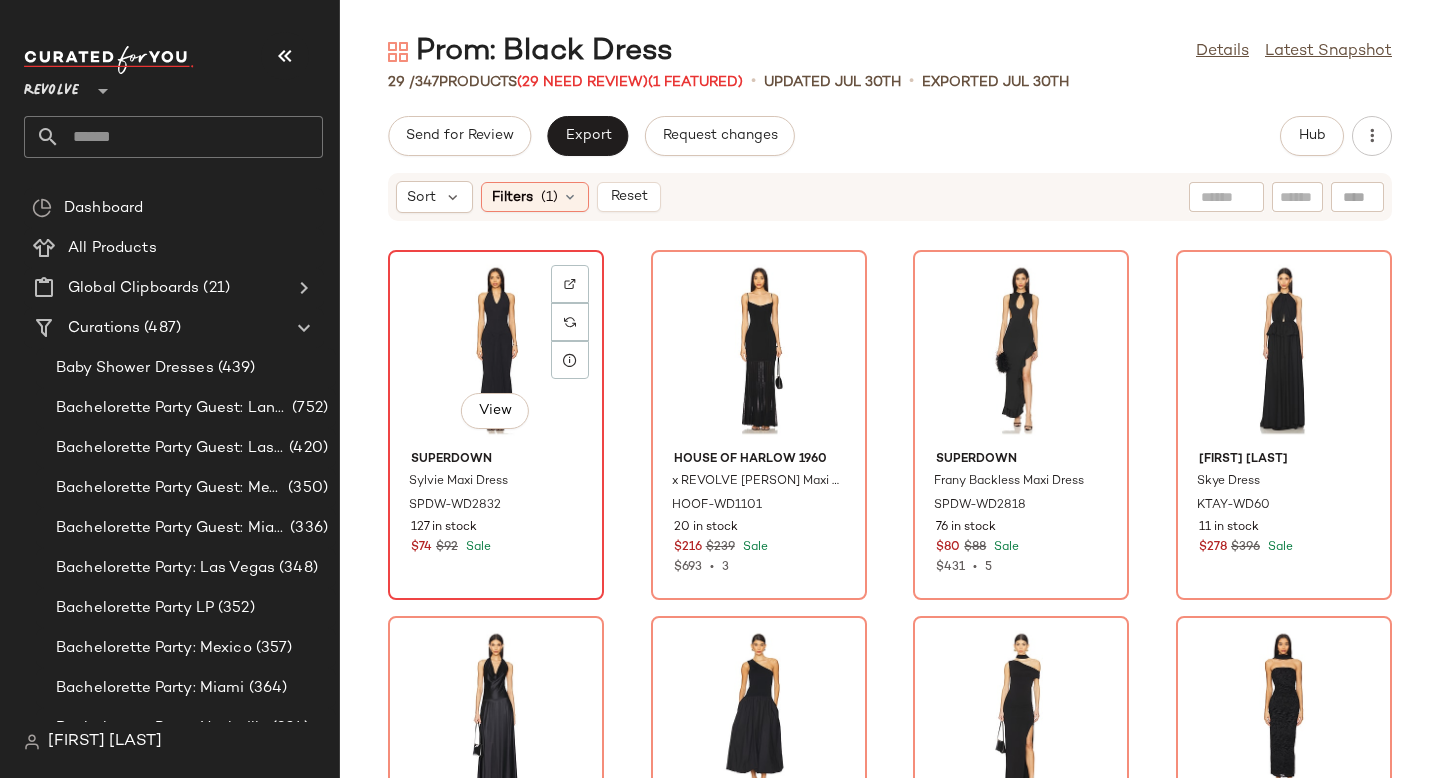 click on "View" 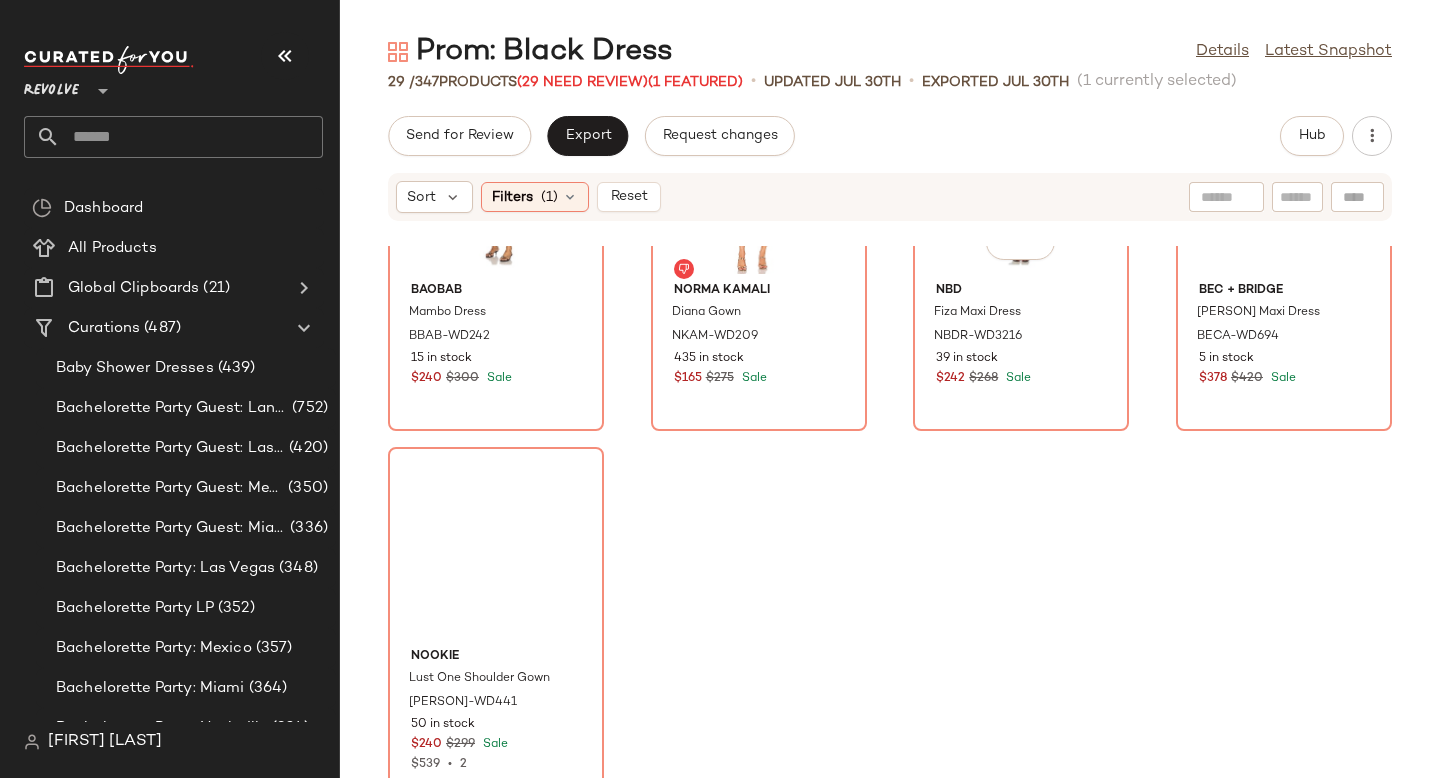 scroll, scrollTop: 2400, scrollLeft: 0, axis: vertical 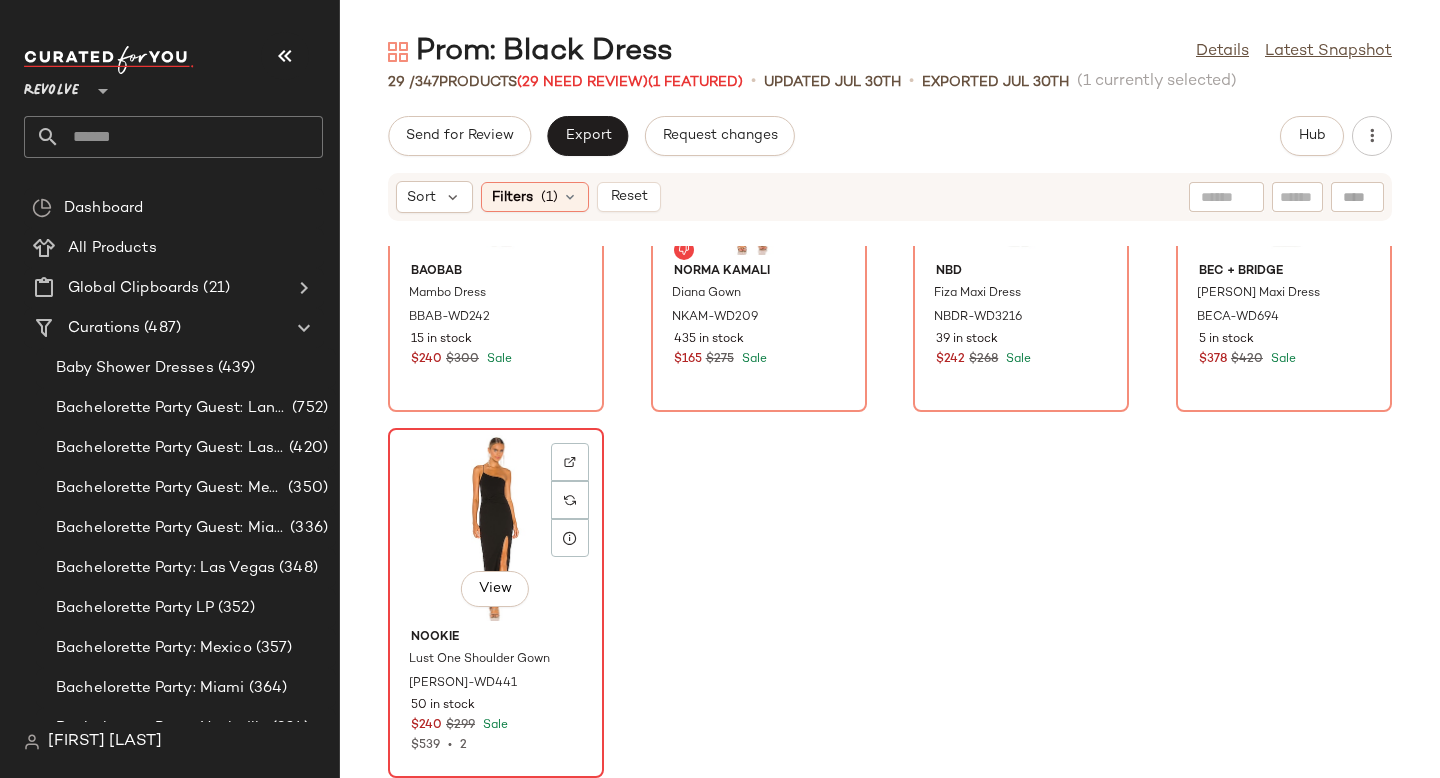 click on "View" 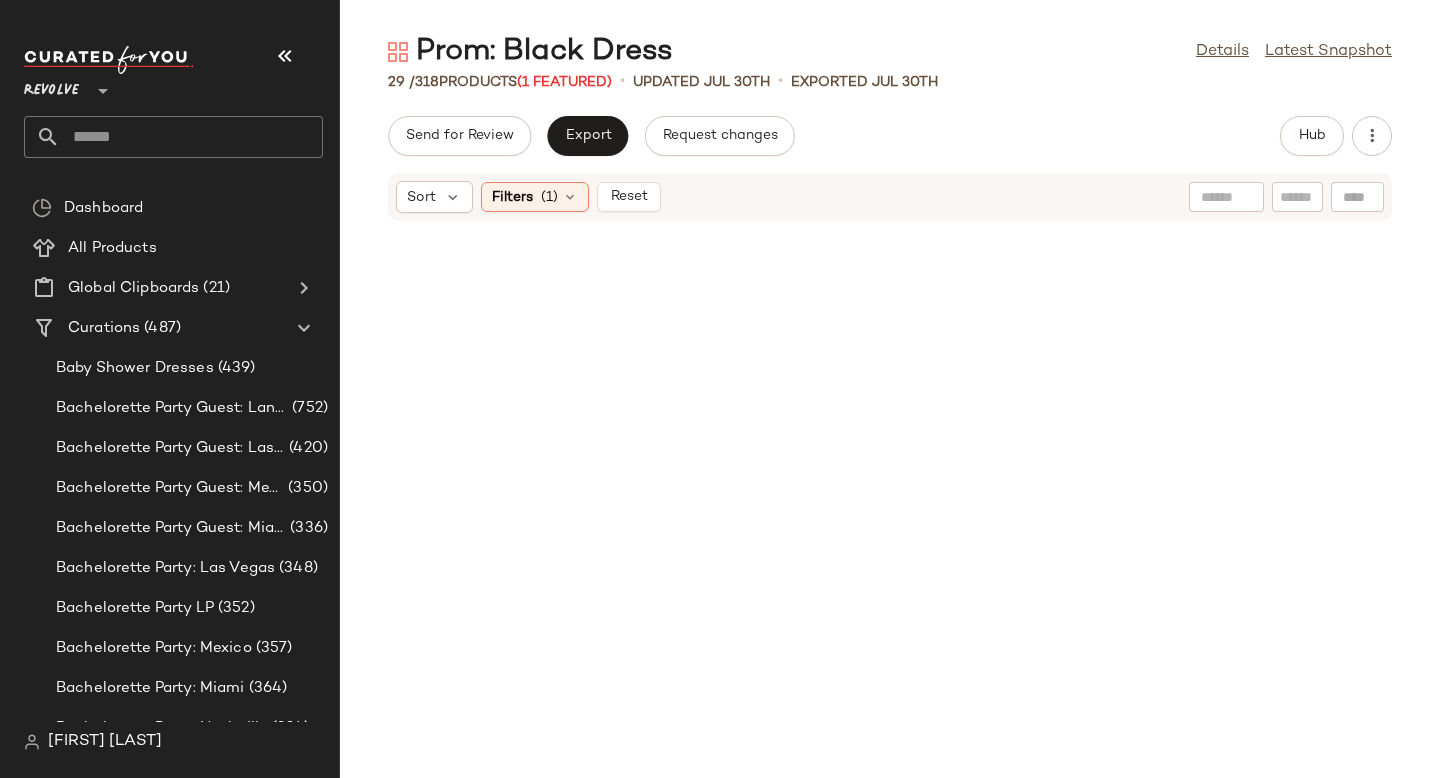 scroll, scrollTop: 0, scrollLeft: 0, axis: both 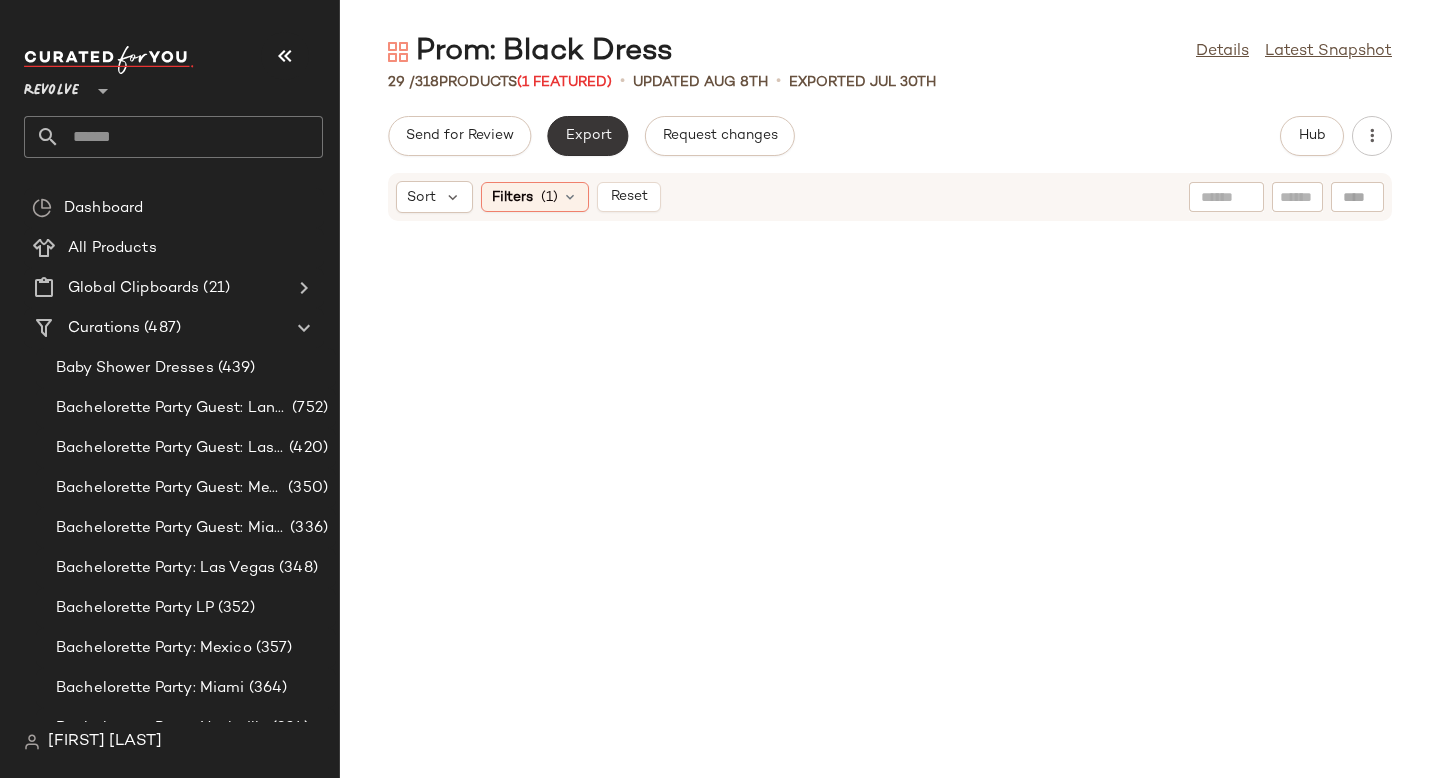 click on "Export" at bounding box center (587, 136) 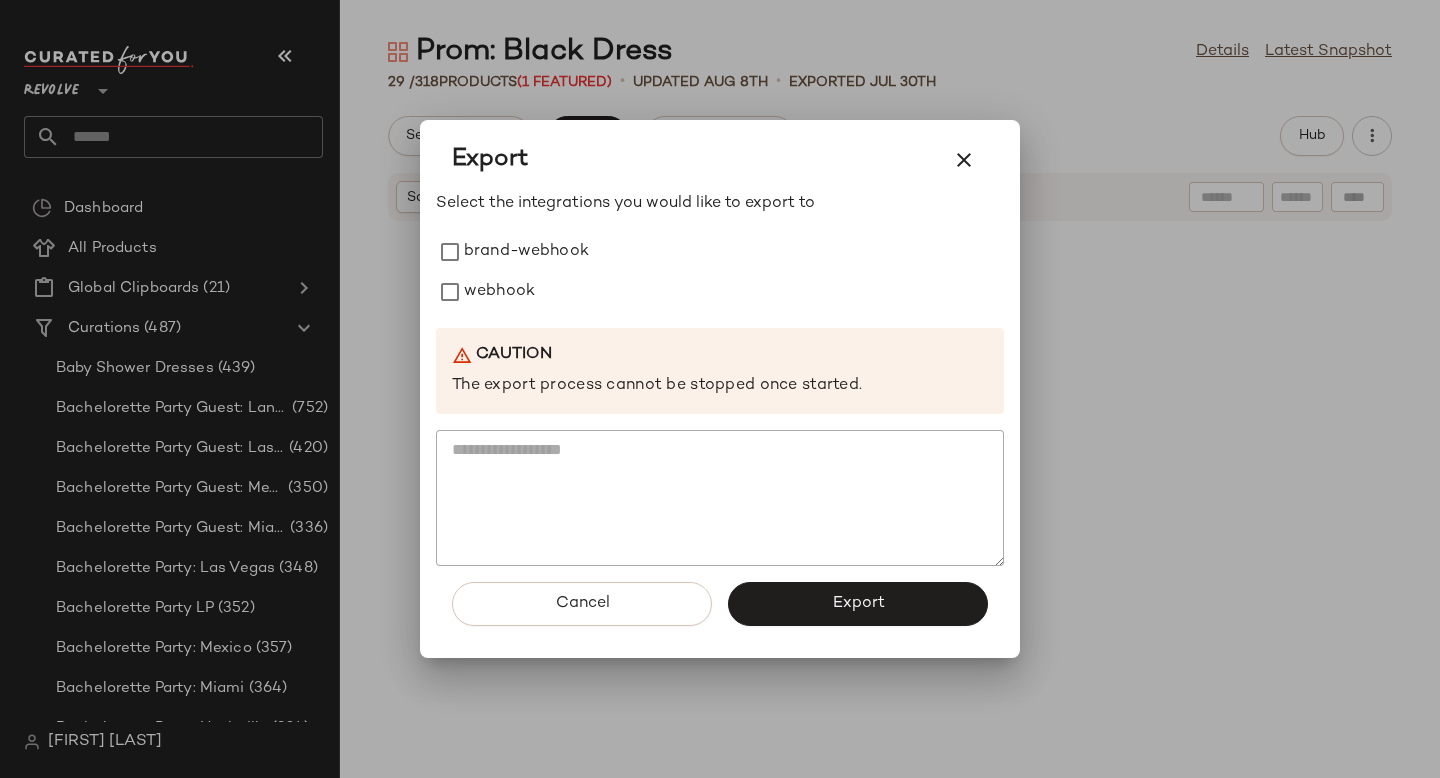 click at bounding box center [720, 389] 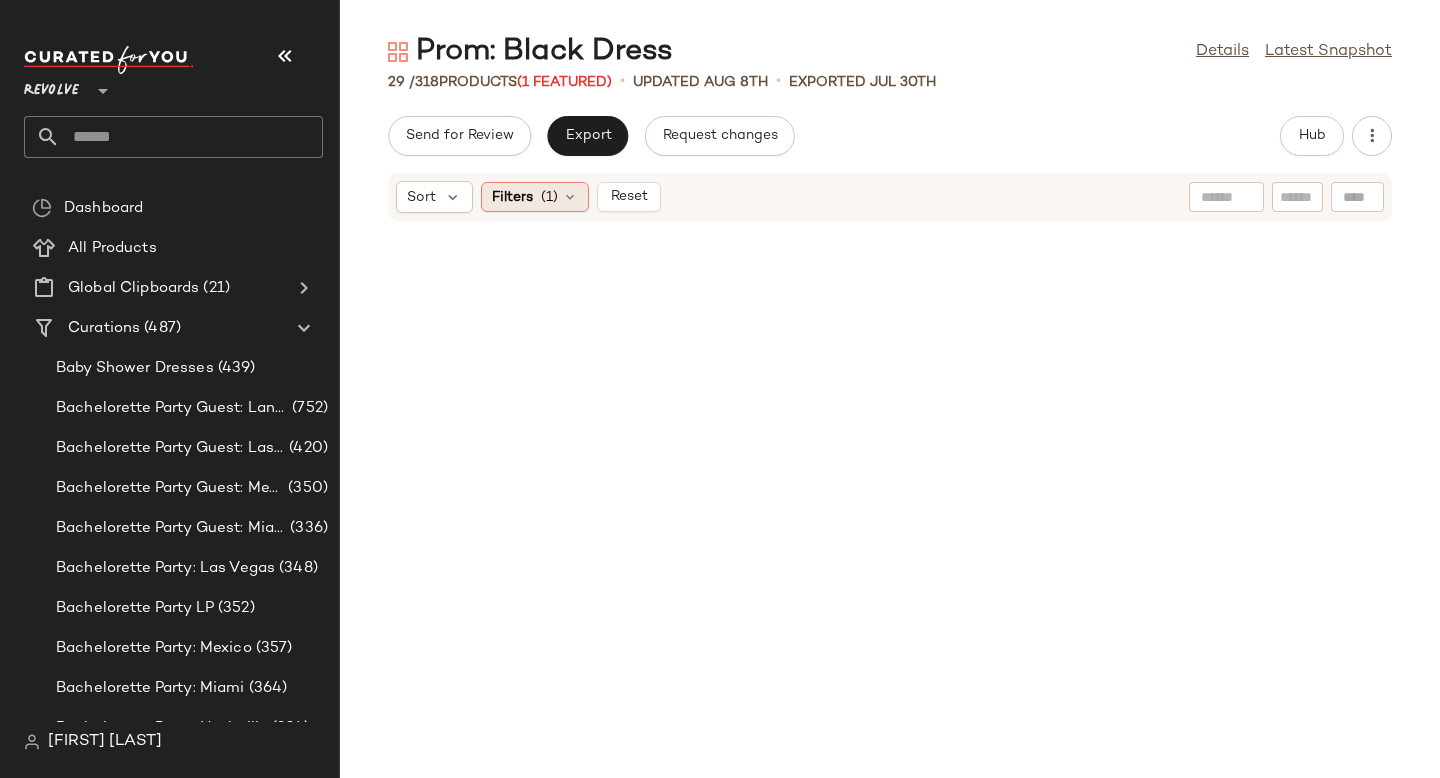 click on "Filters" at bounding box center [512, 197] 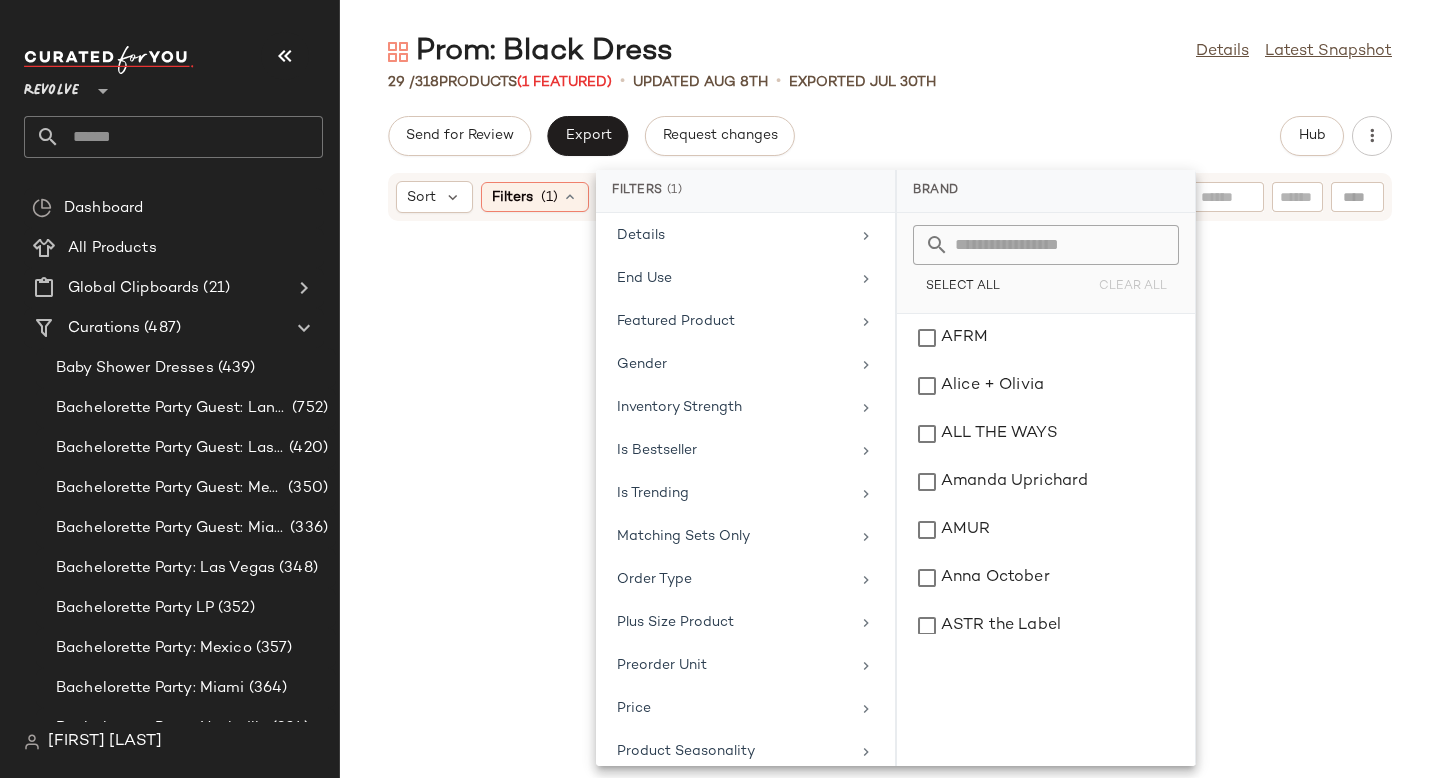scroll, scrollTop: 744, scrollLeft: 0, axis: vertical 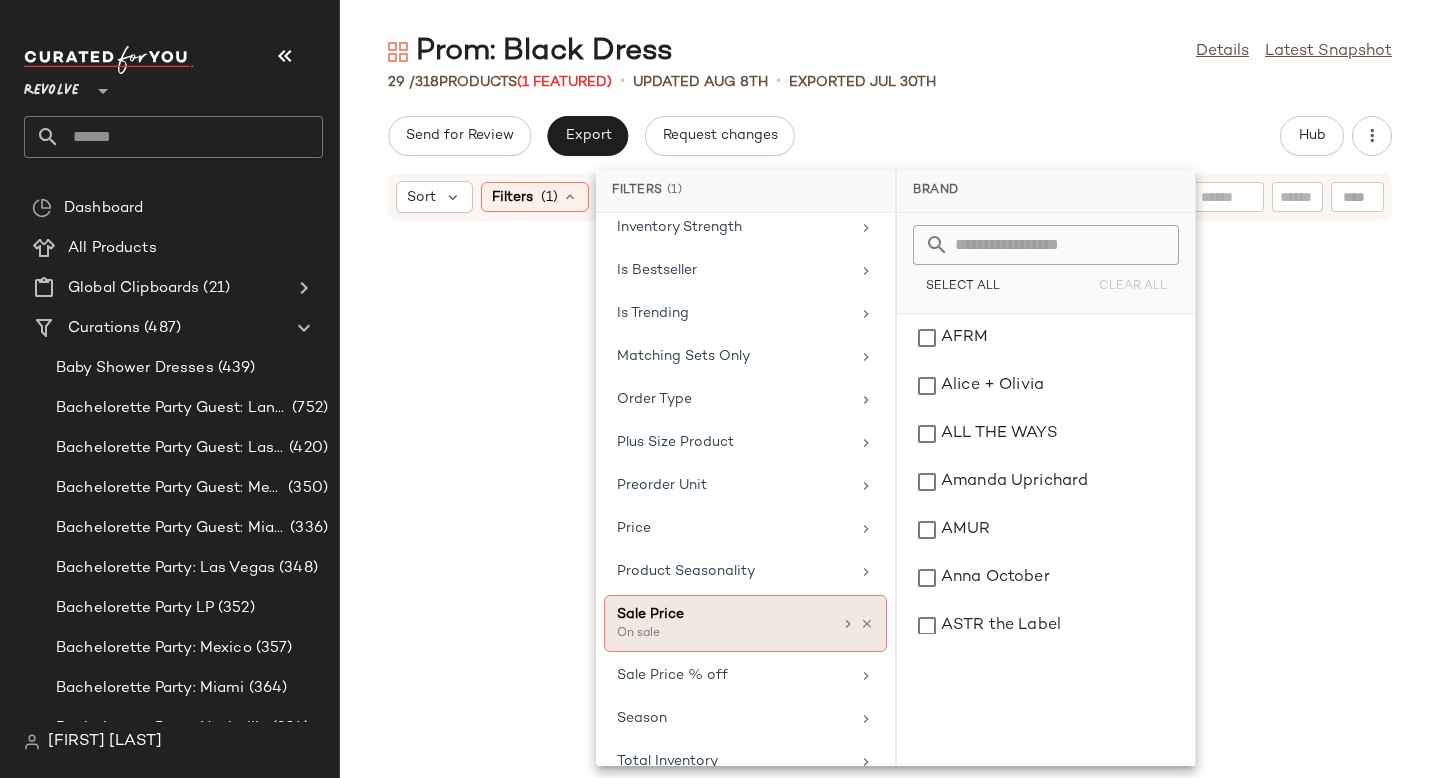click on "Sale Price On sale" 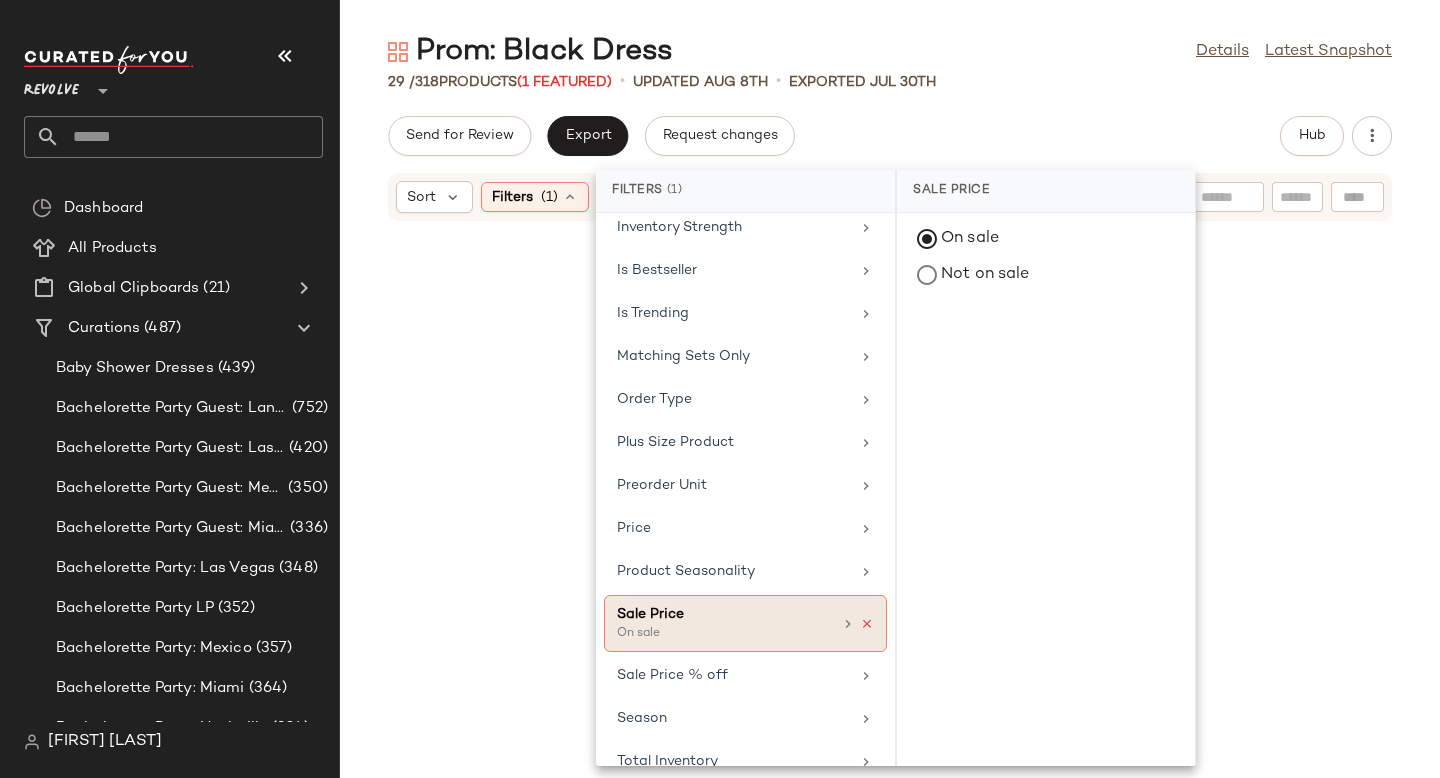 click at bounding box center [867, 624] 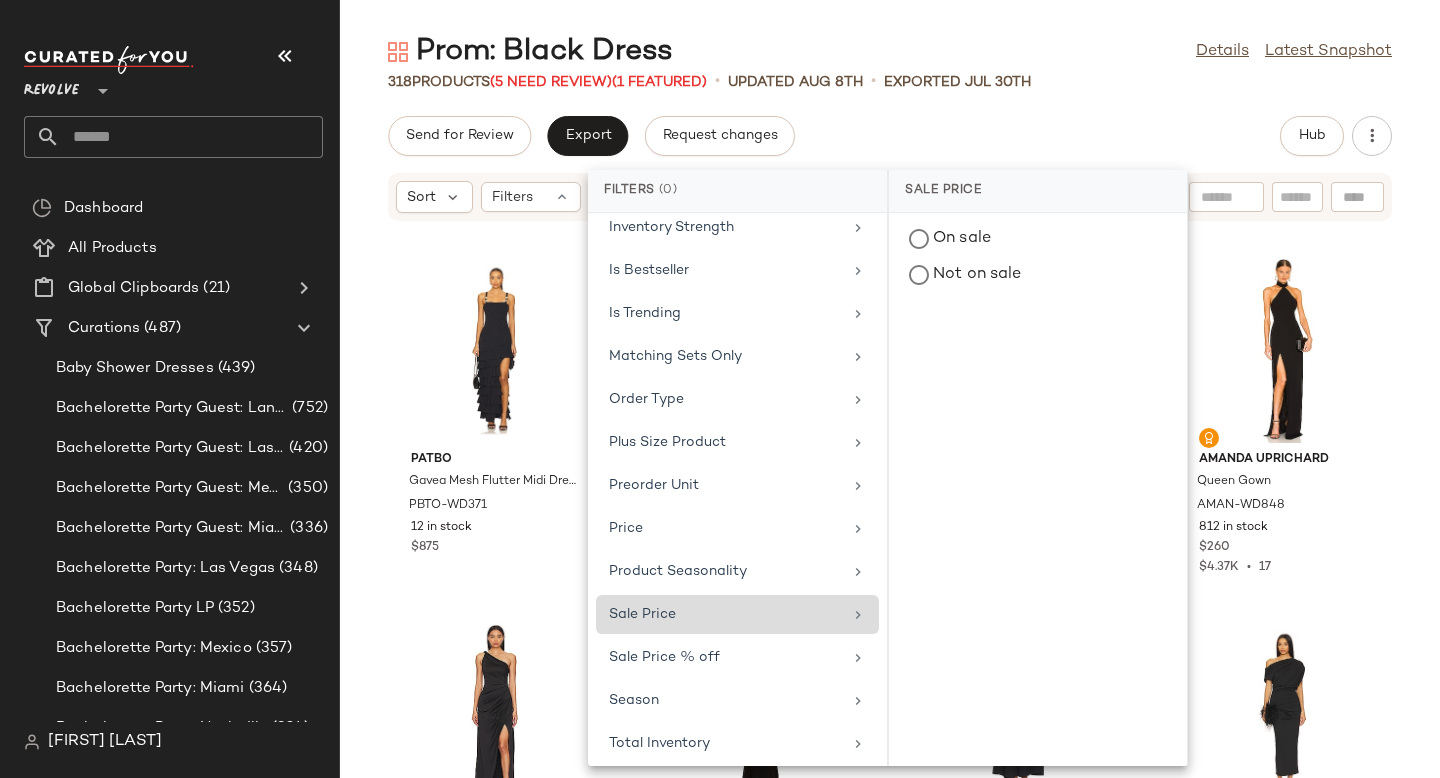 click on "Prom: Black Dress  Details   Latest Snapshot  318   Products   (5 Need Review)  (1 Featured)  •   updated Aug 8th  •  Exported Jul 30th  Send for Review   Export   Request changes   Hub  Sort  Filters PatBO Gavea Mesh Flutter Midi Dress PBTO-WD371 12 in stock $875 House of Harlow 1960 x REVOLVE Taylor Gown HOOF-WD1130 67 in stock $258 $1.55K  •  6 Alice + Olivia Dani Midi Dress With Sheer Panel ALI-WD1210 35 Pre-Order Items $440 Amanda Uprichard Queen Gown AMAN-WD848 812 in stock $260 $4.37K  •  17 ELLIATT Biarritz Gown ELLI-WD702 453 in stock $189 $3.36K  •  18 Norma Kamali X REVOLVE V Neck Rectangle Gown NKAM-WD228 295 in stock $250 $6.39K  •  26 Lovers and Friends Idun Halter Neck Midi Dress LOVF-WD4624 45 in stock $268 $2.14K  •  8 superdown Elisya Off Shoulder Dress SPDW-WD2857 216 in stock $88 $792  •  9 Michael Costello x REVOLVE Briggs Gown MELR-WD509 337 in stock $298 $2.68K  •  9 Runaway The Label Vacanza Maxi Dress RUNR-WD47 536 in stock $103 $1.33K  •  13 Nookie NKIE-WD825 2" at bounding box center [890, 405] 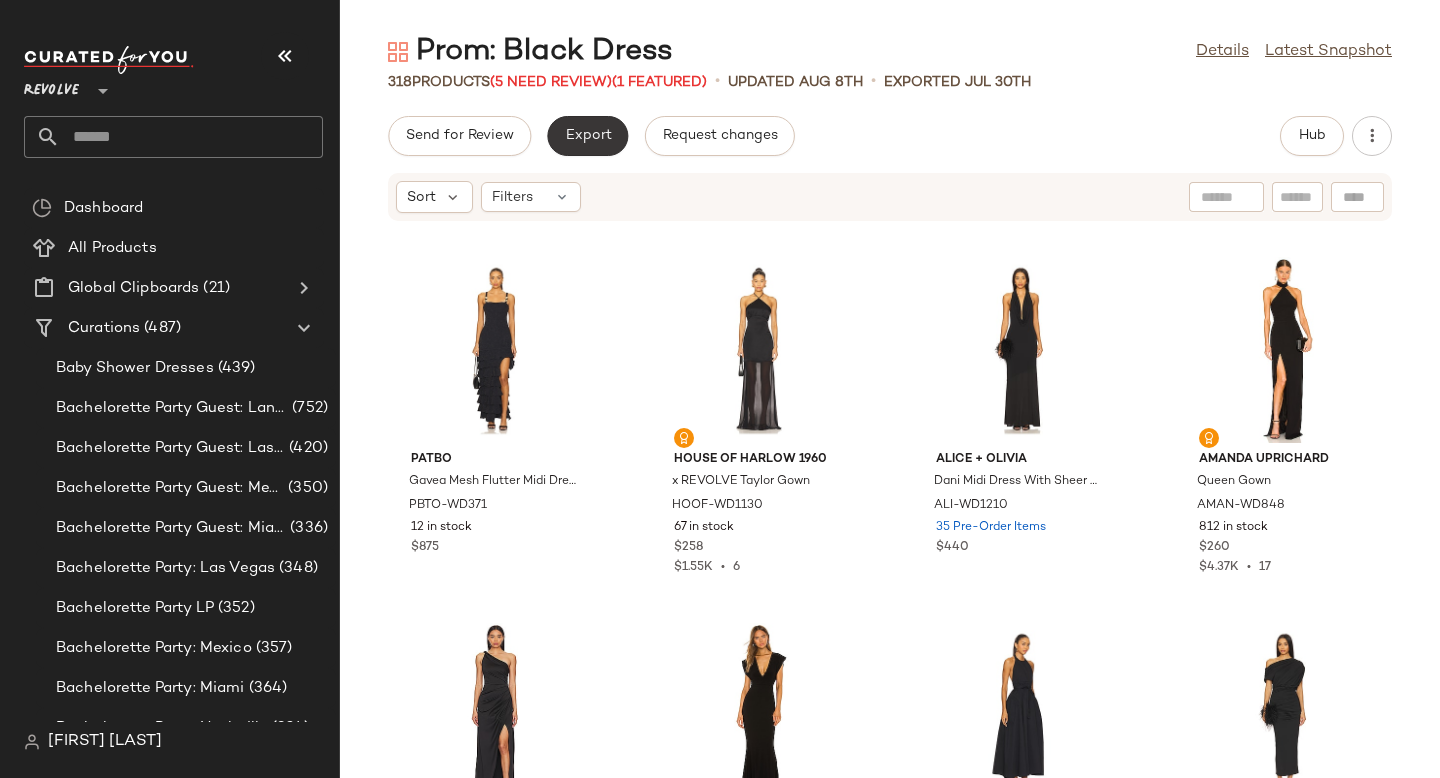 click on "Export" 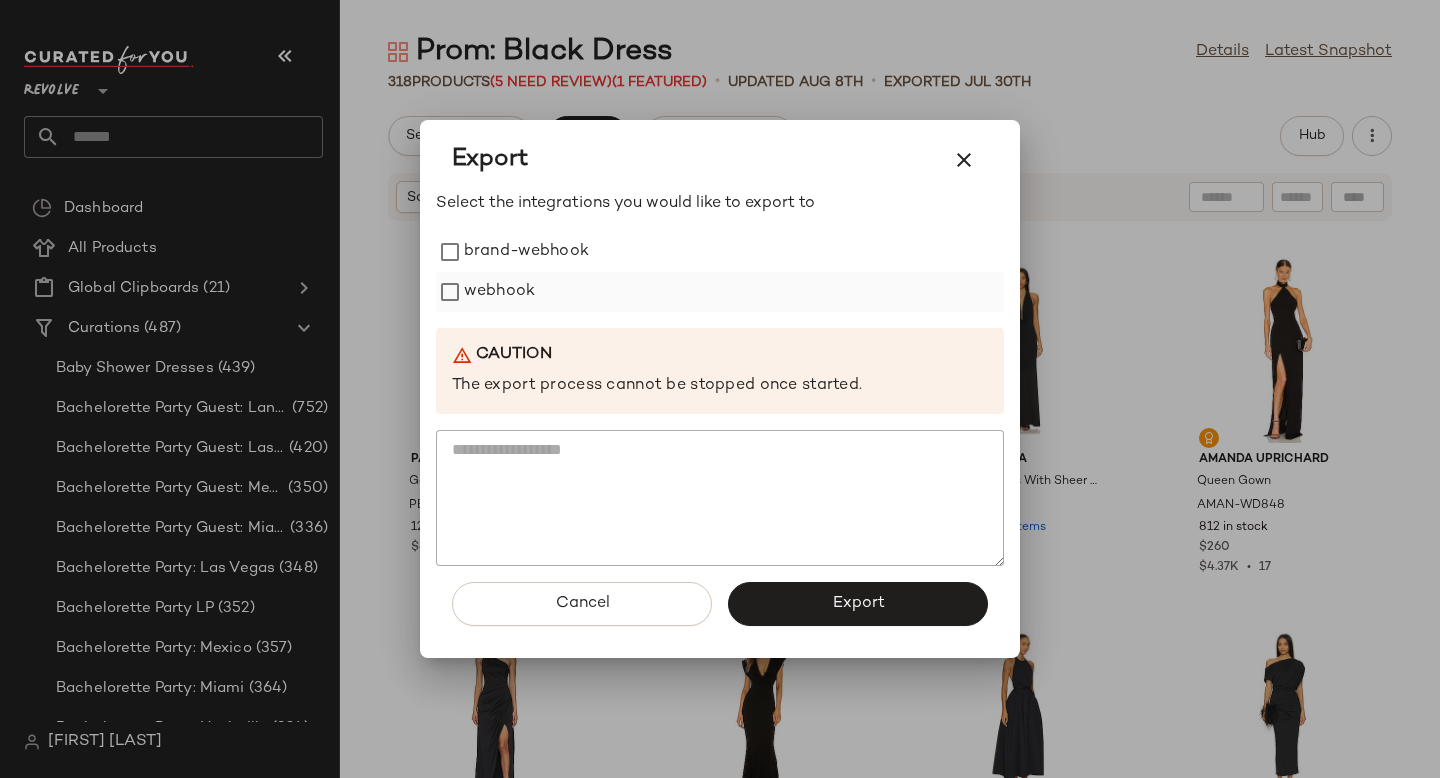 click on "webhook" at bounding box center [499, 292] 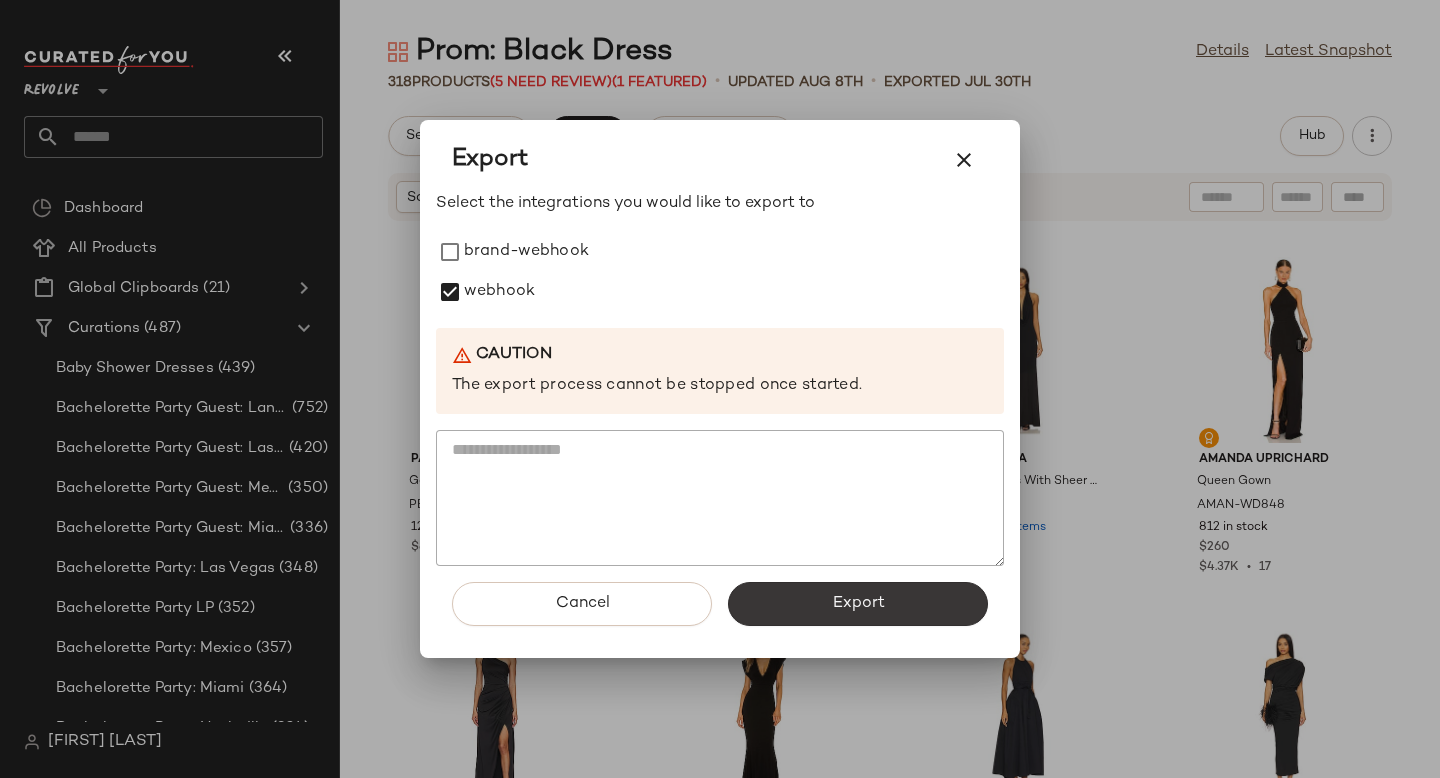 click on "Export" at bounding box center [858, 604] 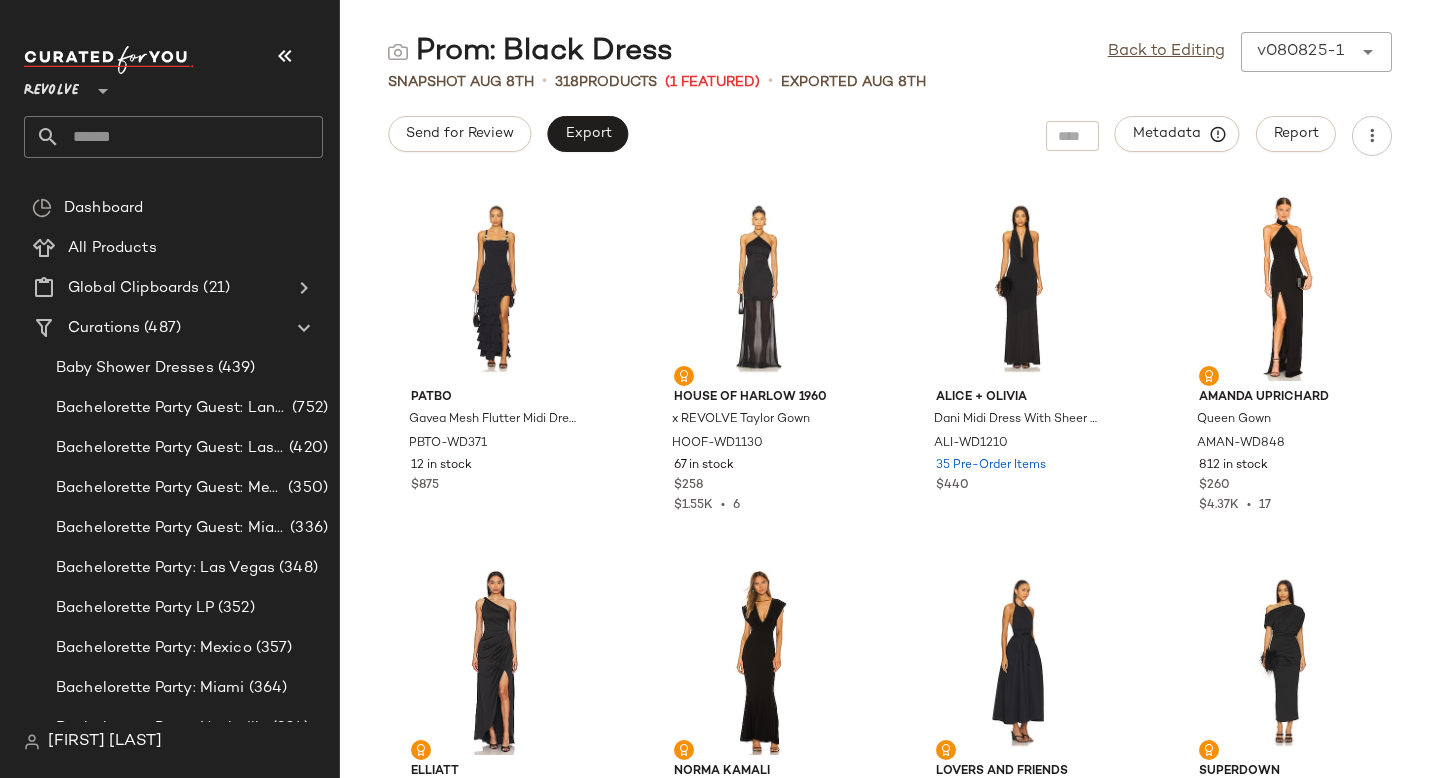click 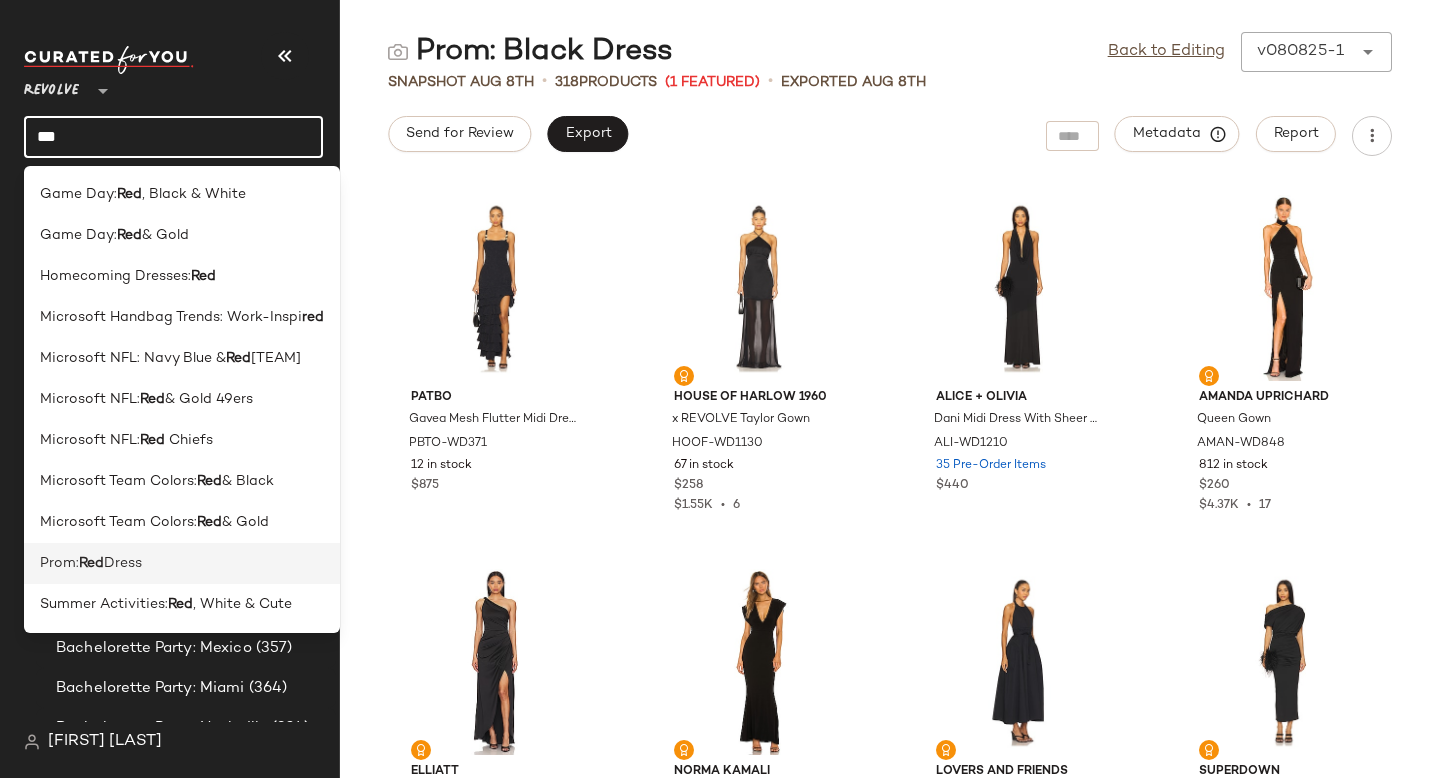 type on "***" 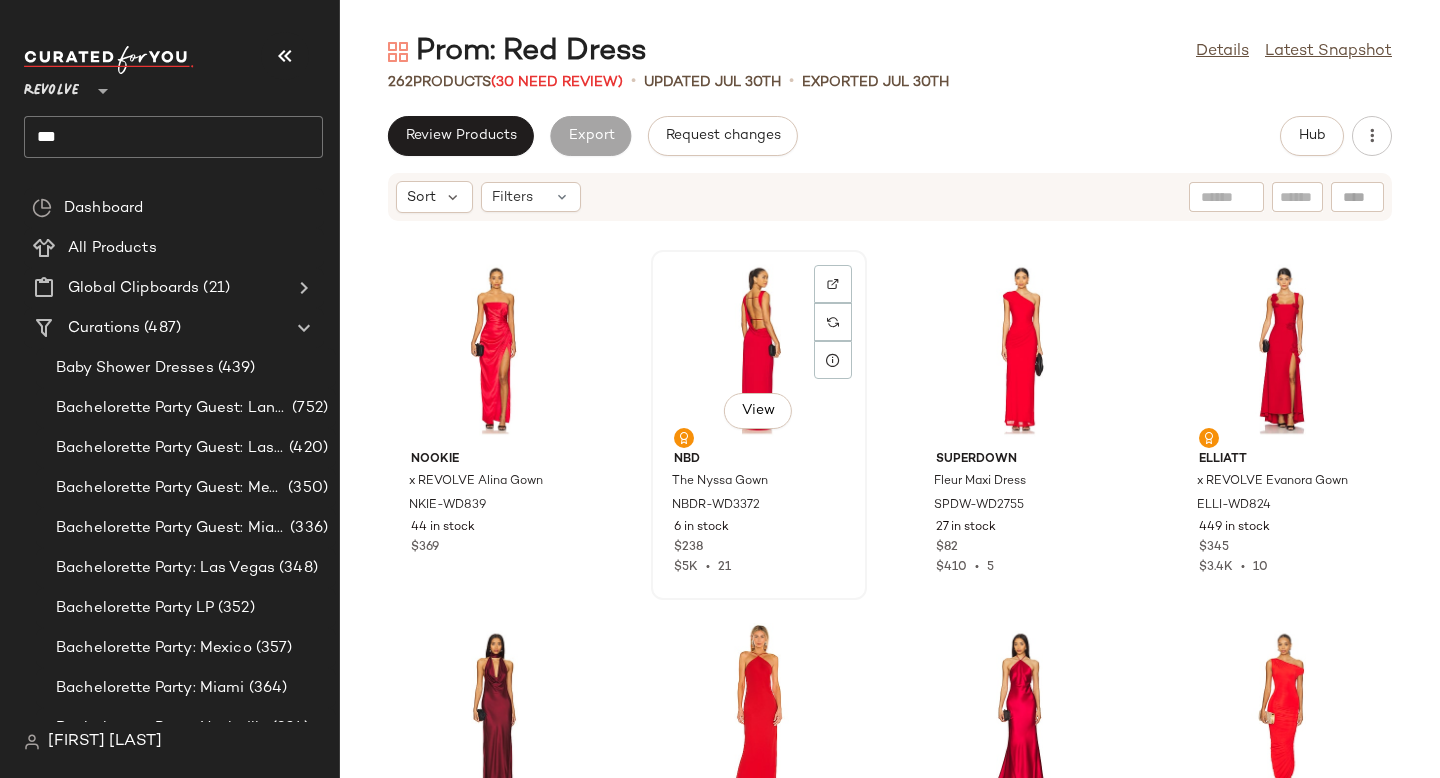 click on "View" 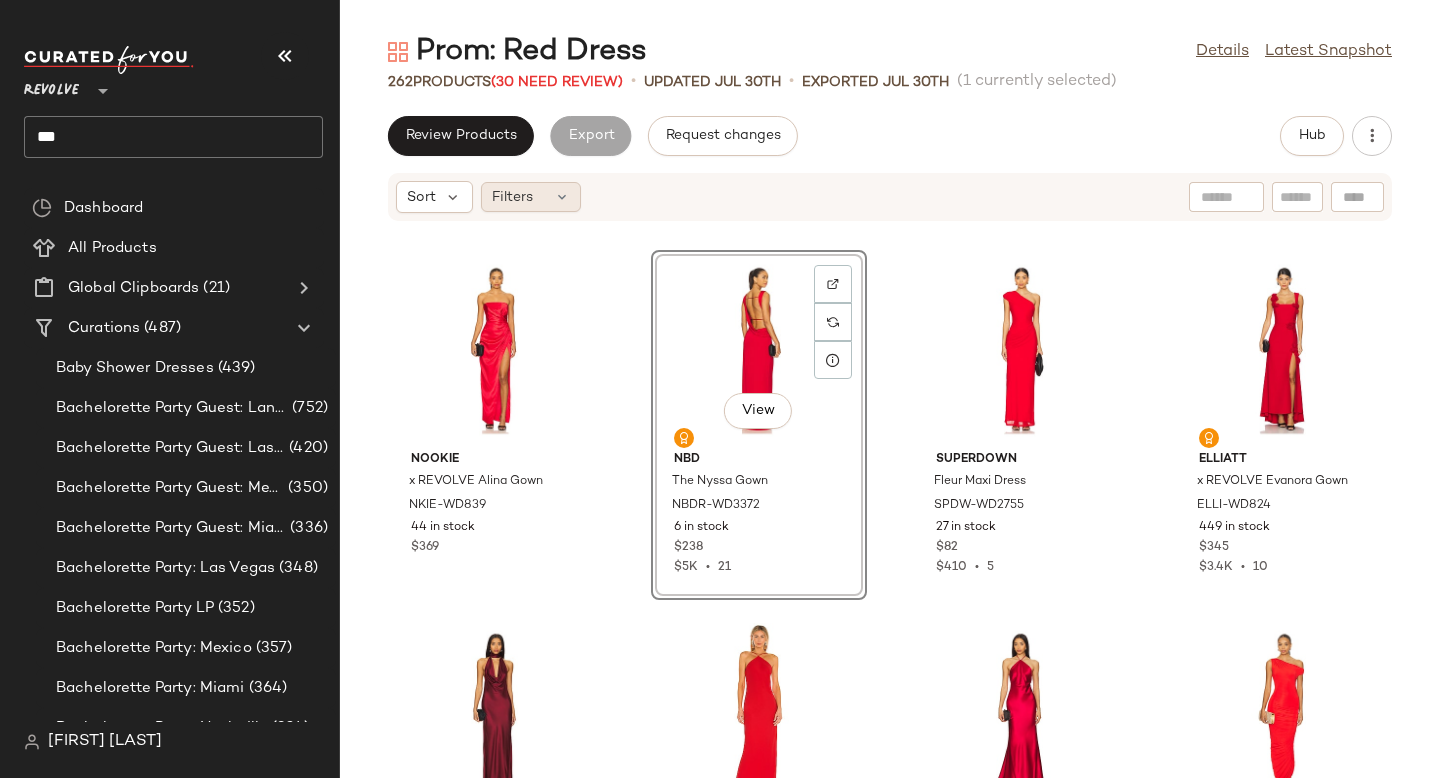 click at bounding box center [562, 197] 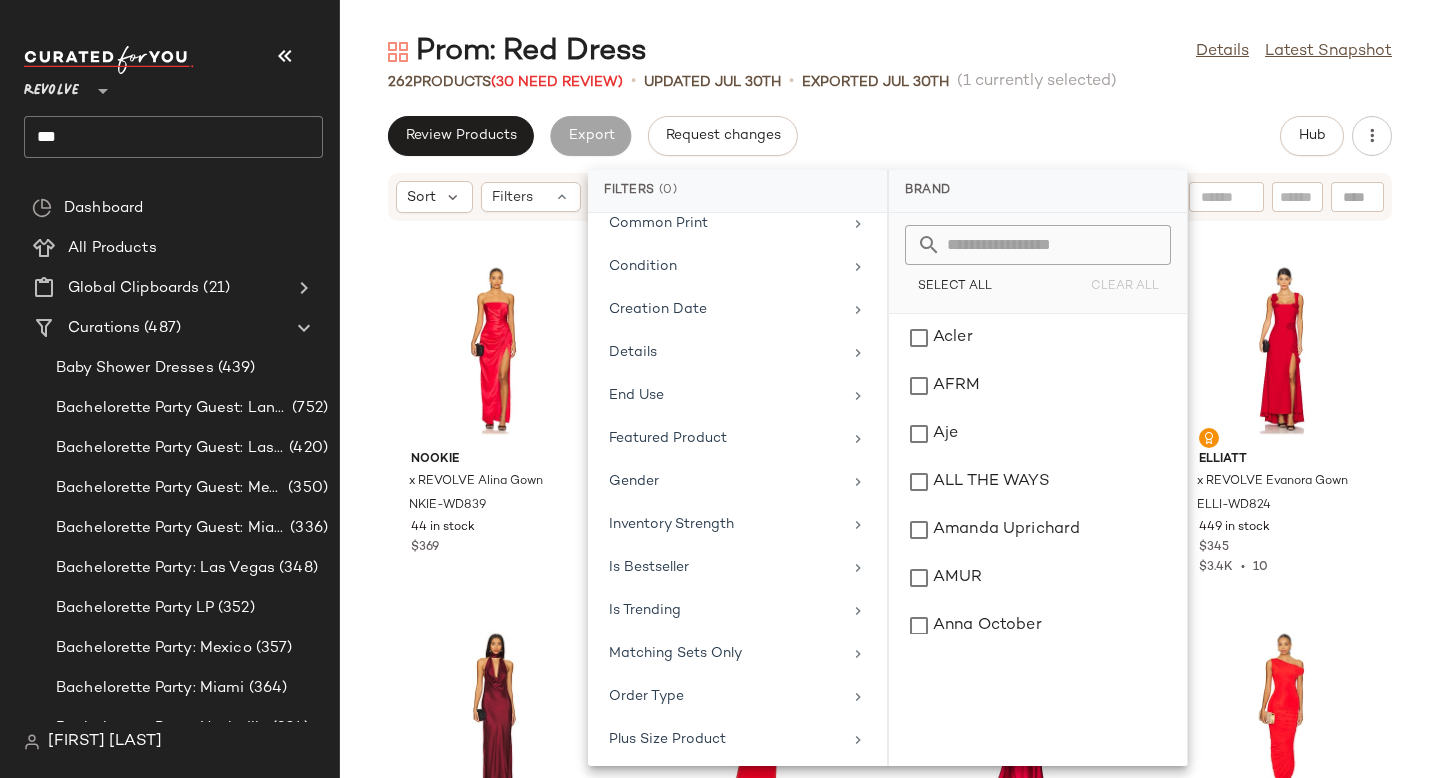 scroll, scrollTop: 925, scrollLeft: 0, axis: vertical 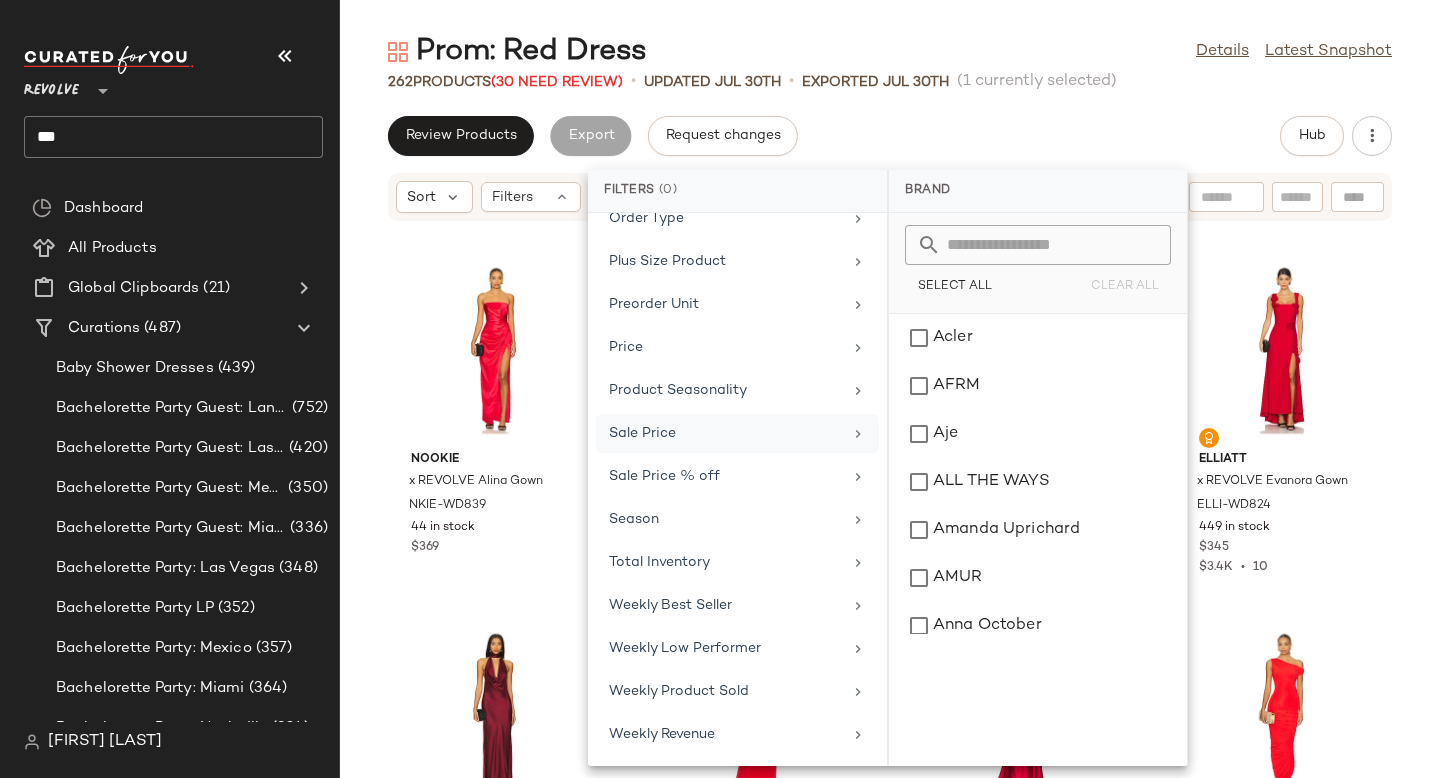 click on "Sale Price" 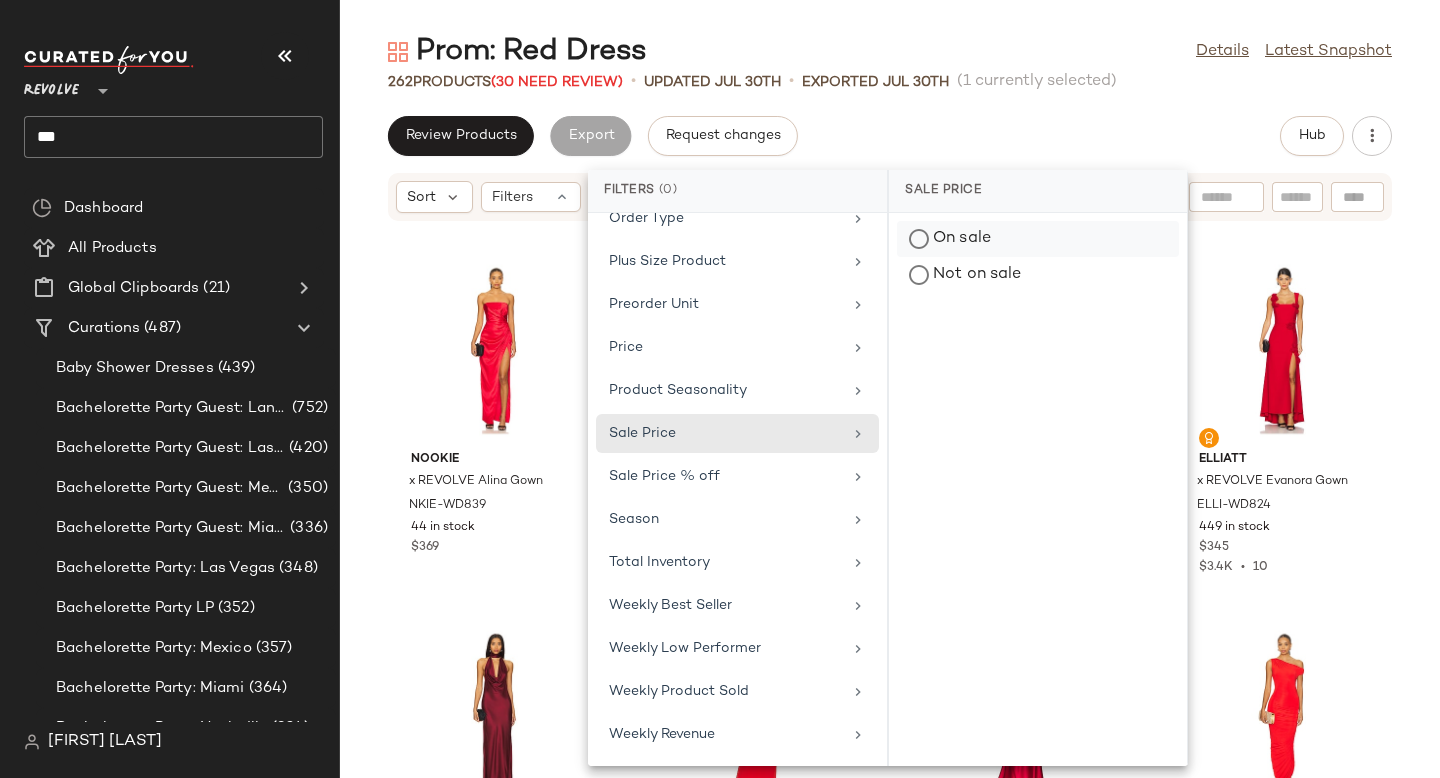 click on "On sale" 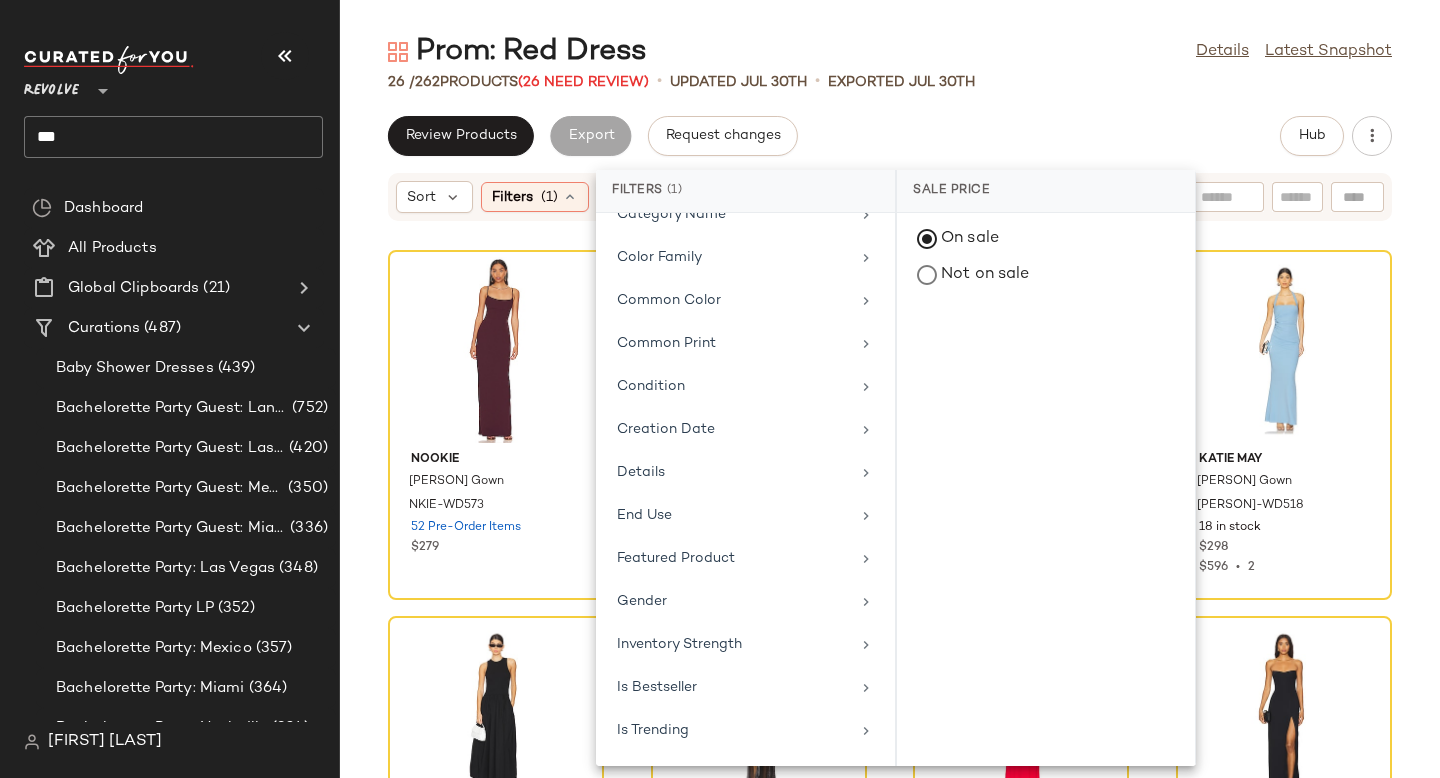 scroll, scrollTop: 0, scrollLeft: 0, axis: both 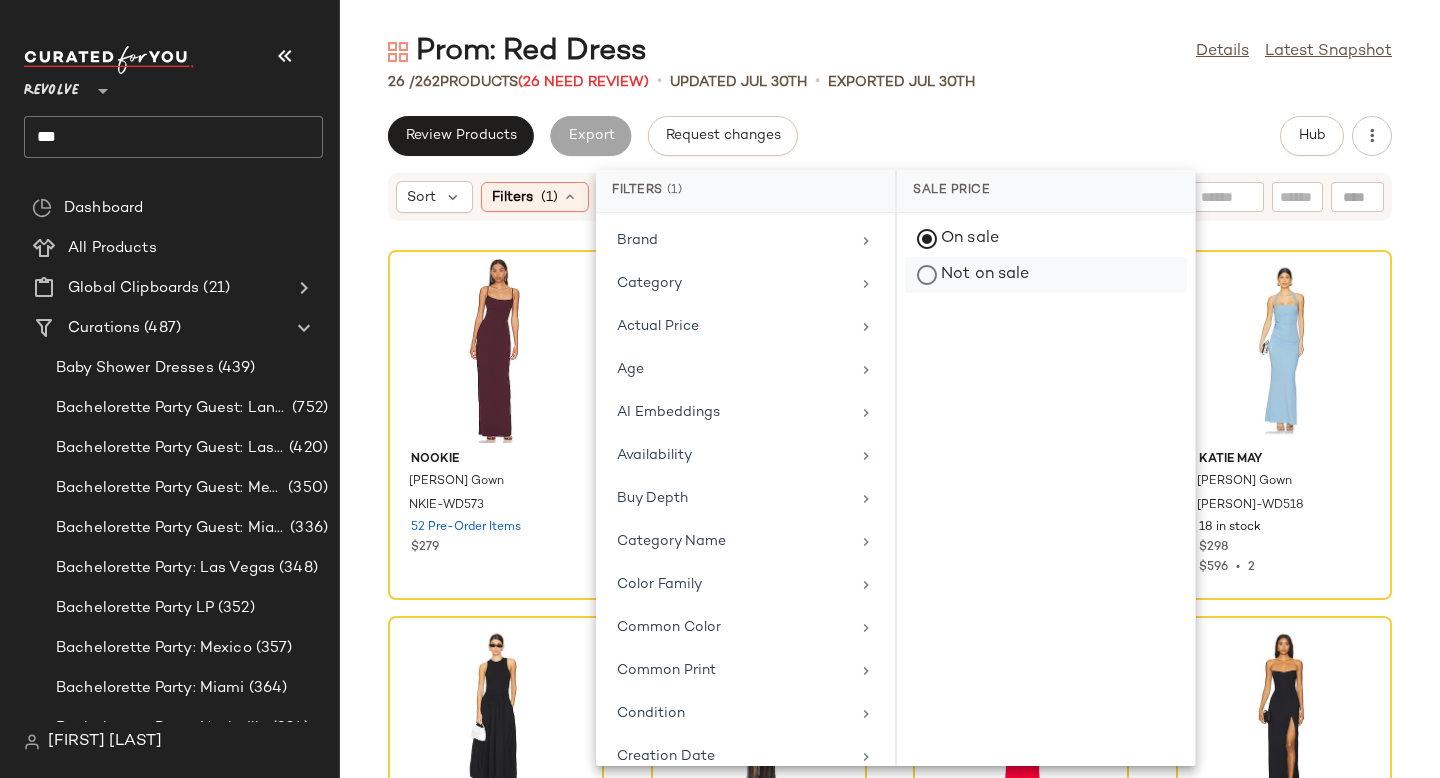 click on "Not on sale" 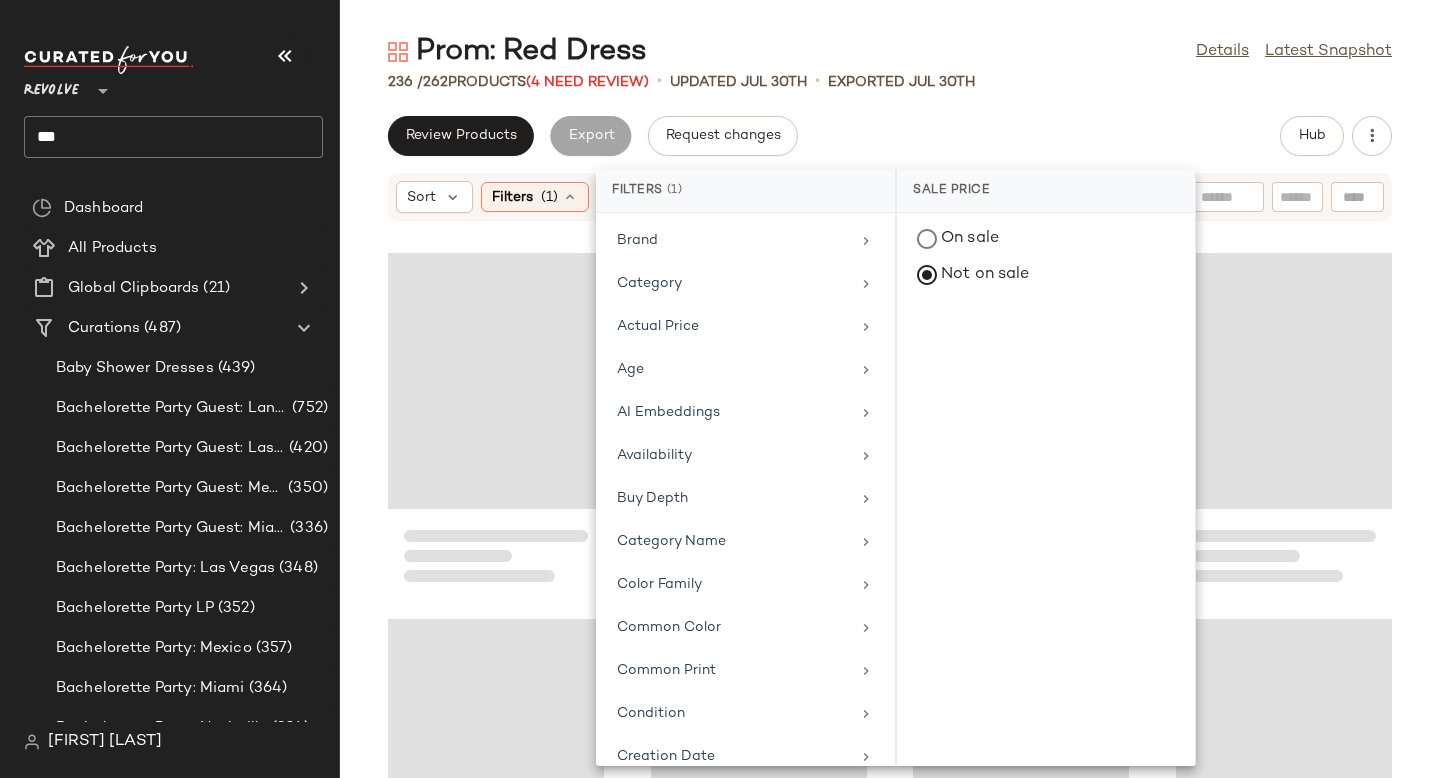 click on "Prom: Red Dress  Details   Latest Snapshot  236 /  262   Products   (4 Need Review)   •   updated Jul 30th  •  Exported Jul 30th  Review Products   Export   Request changes   Hub  Sort  Filters  (1)   Reset" at bounding box center [890, 405] 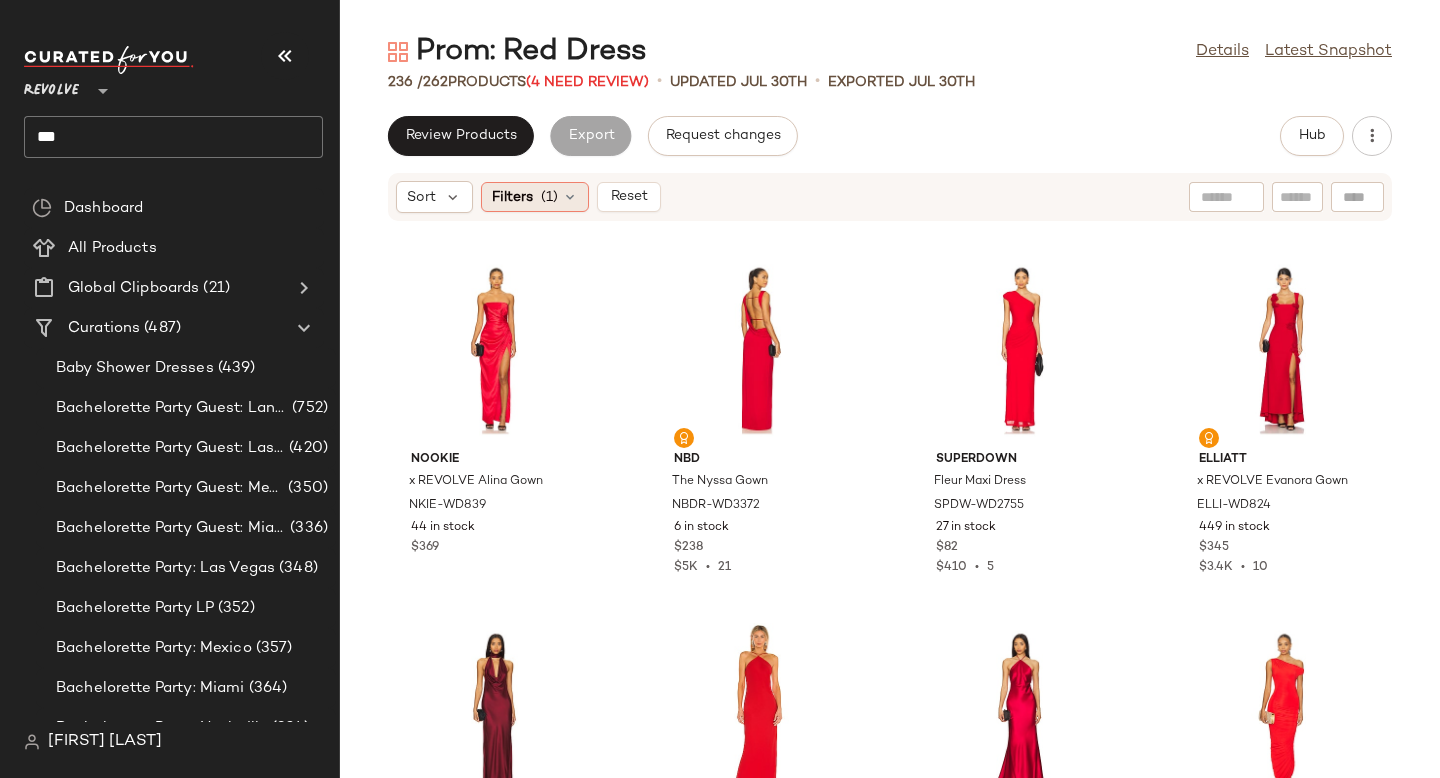 click on "(1)" at bounding box center [549, 197] 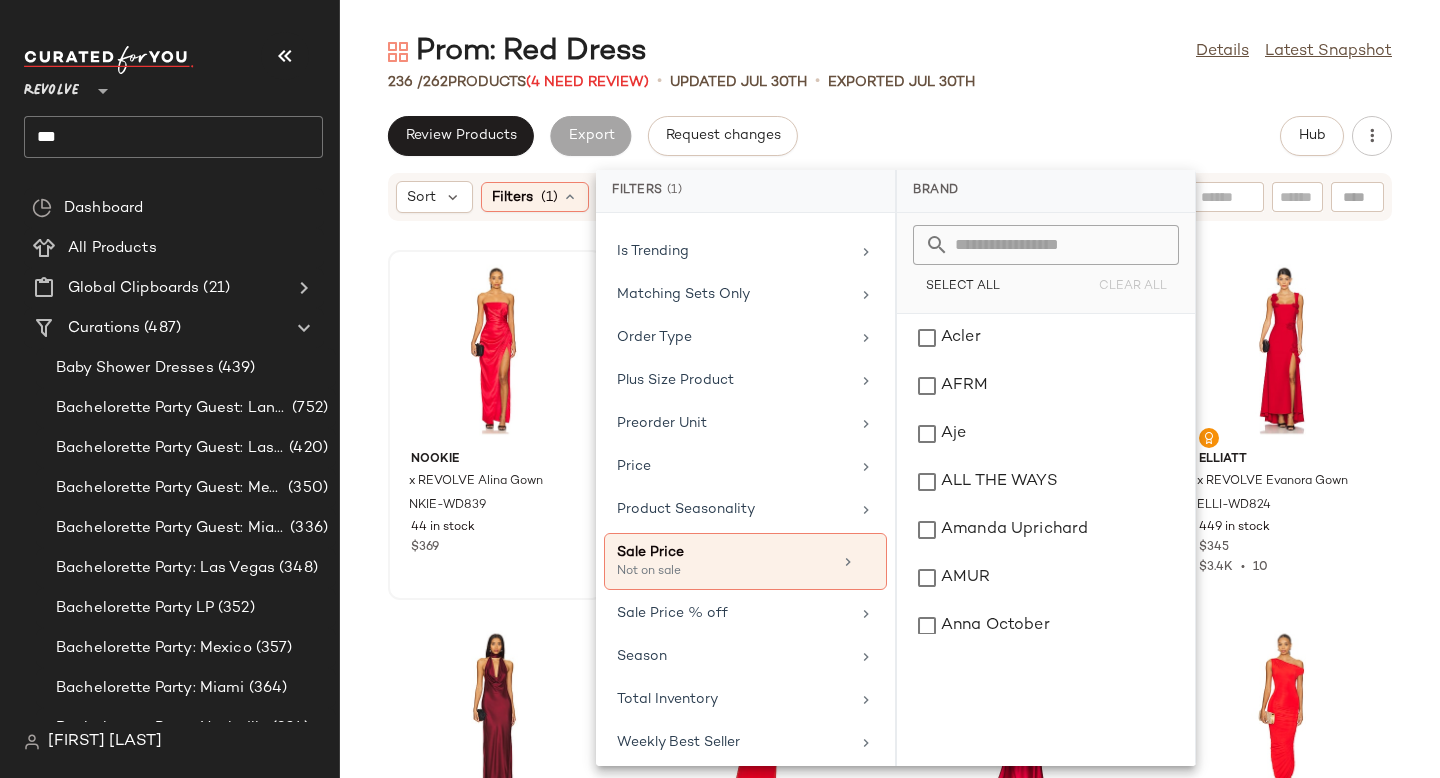 scroll, scrollTop: 943, scrollLeft: 0, axis: vertical 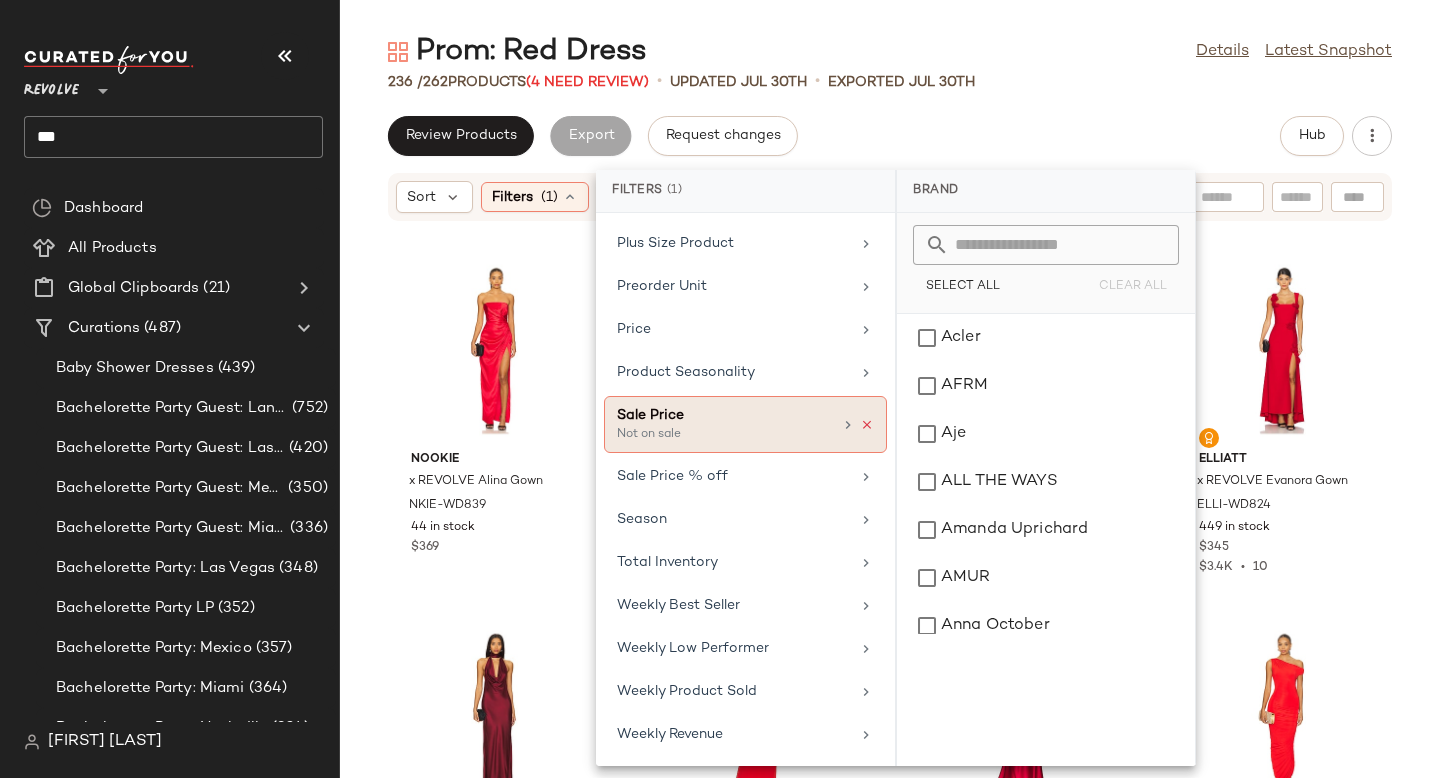 click at bounding box center (867, 425) 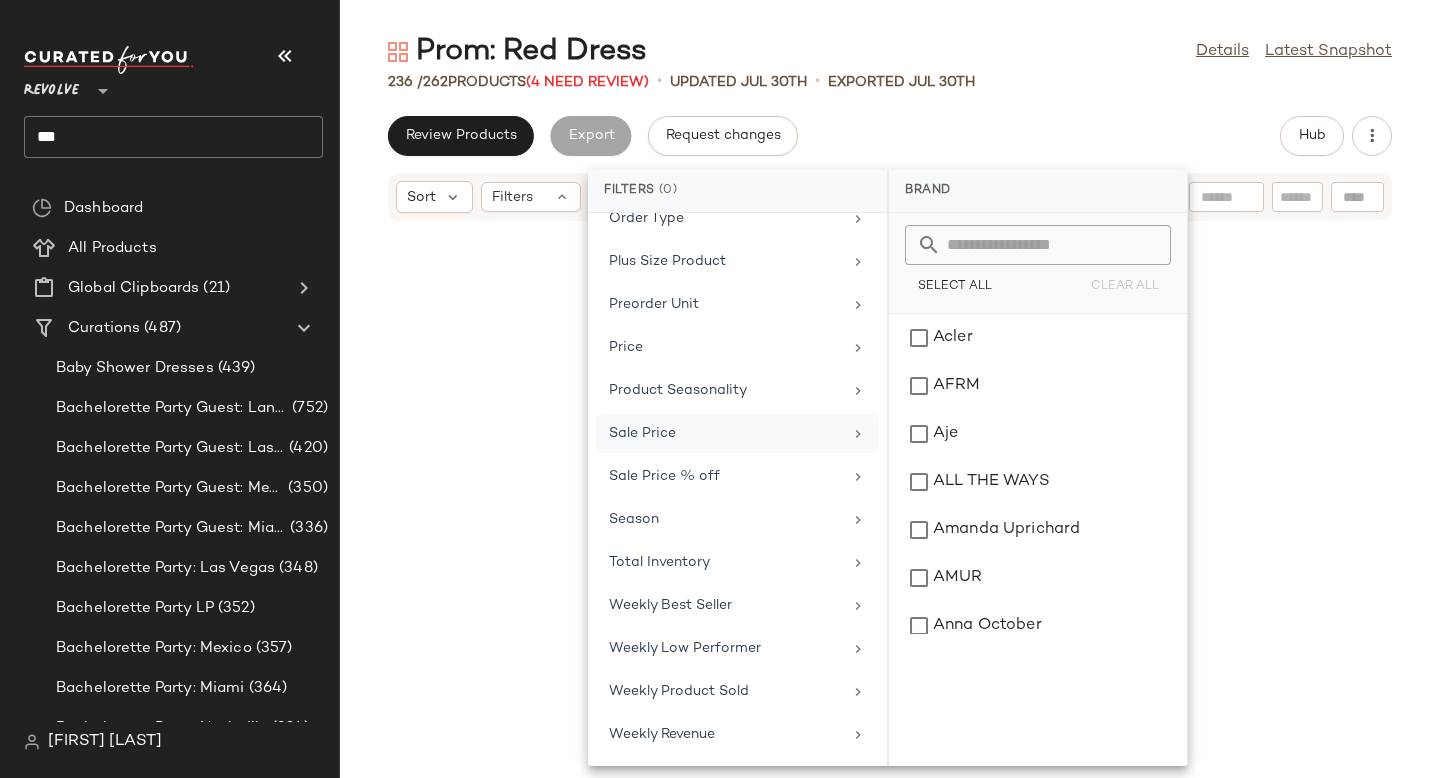 scroll, scrollTop: 925, scrollLeft: 0, axis: vertical 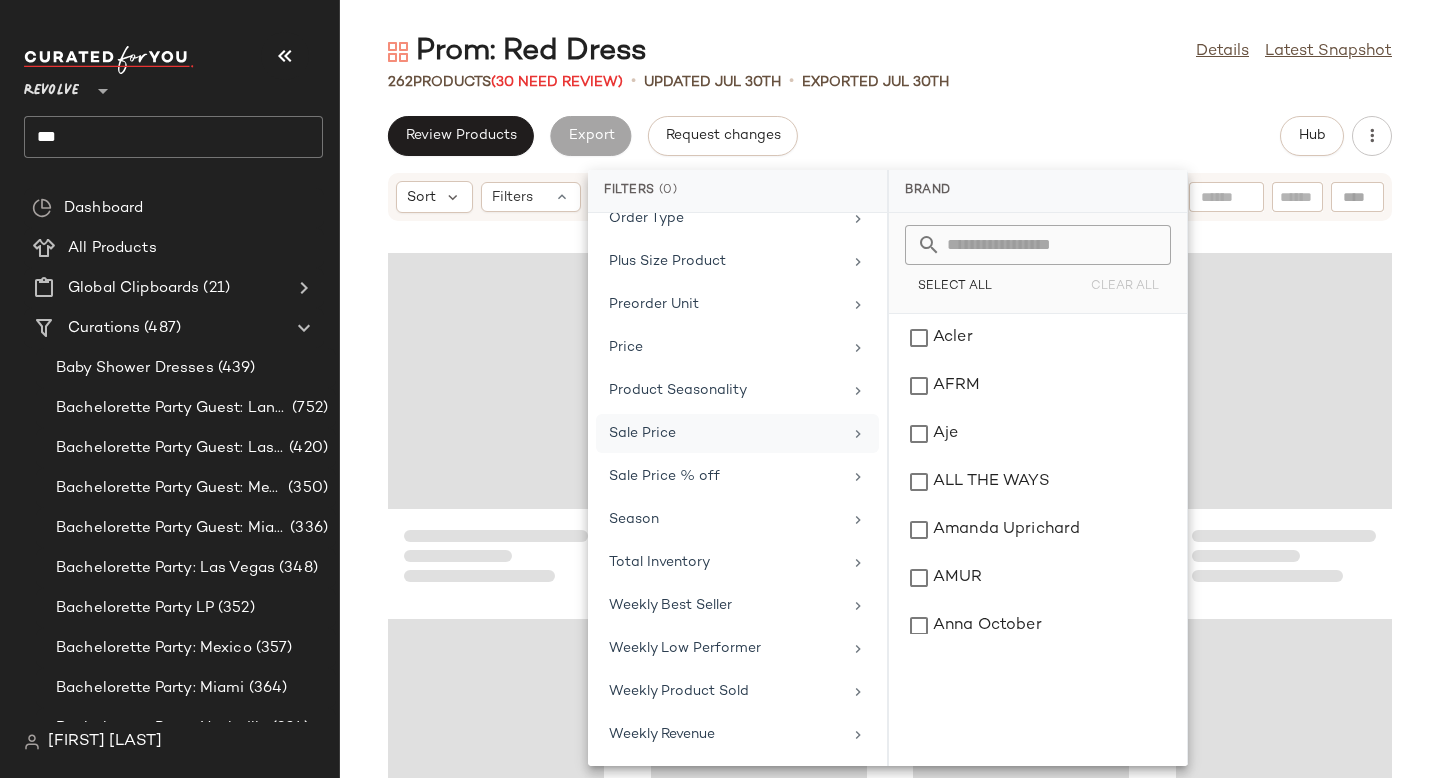 click on "Prom: Red Dress  Details   Latest Snapshot  262   Products   (30 Need Review)   •   updated Jul 30th  •  Exported Jul 30th  Review Products   Export   Request changes   Hub  Sort  Filters" at bounding box center [890, 405] 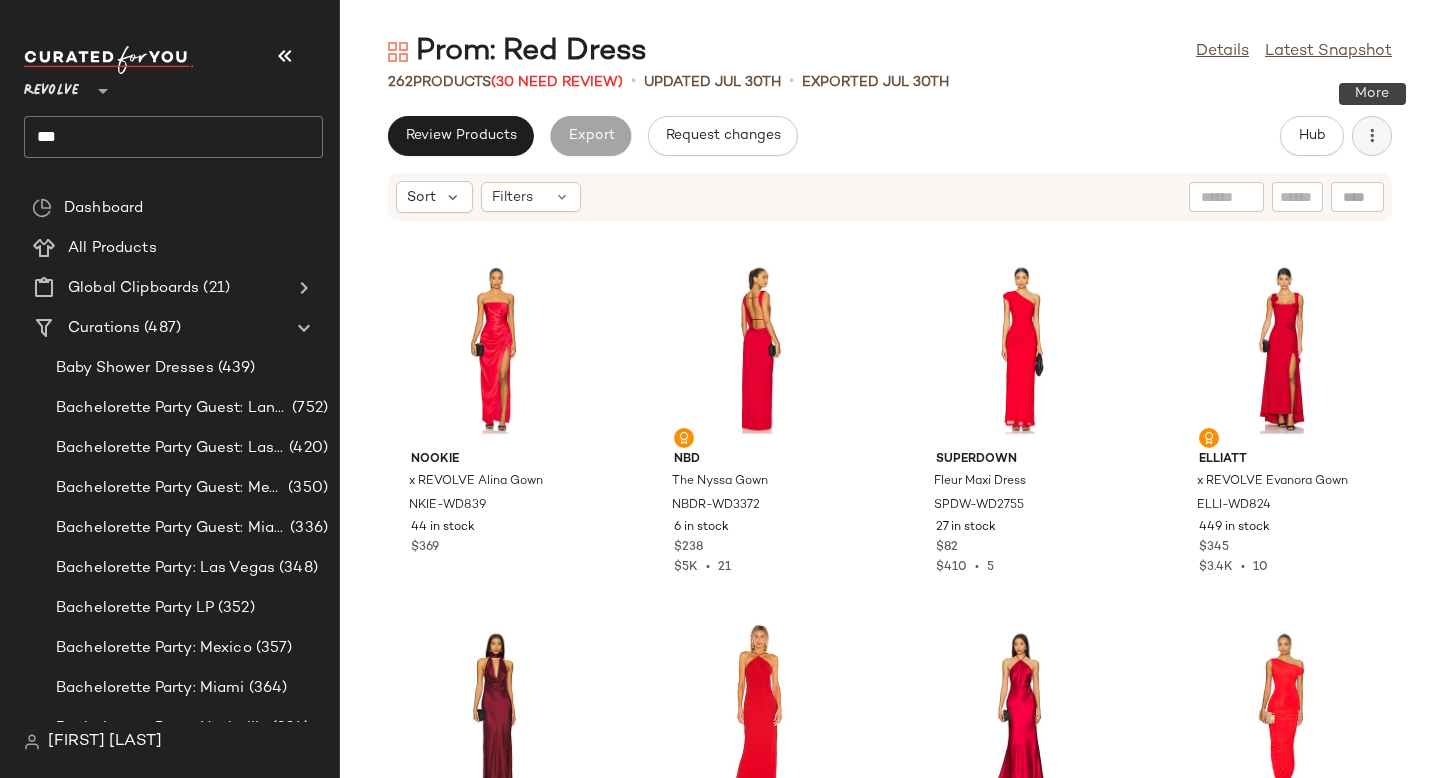 click 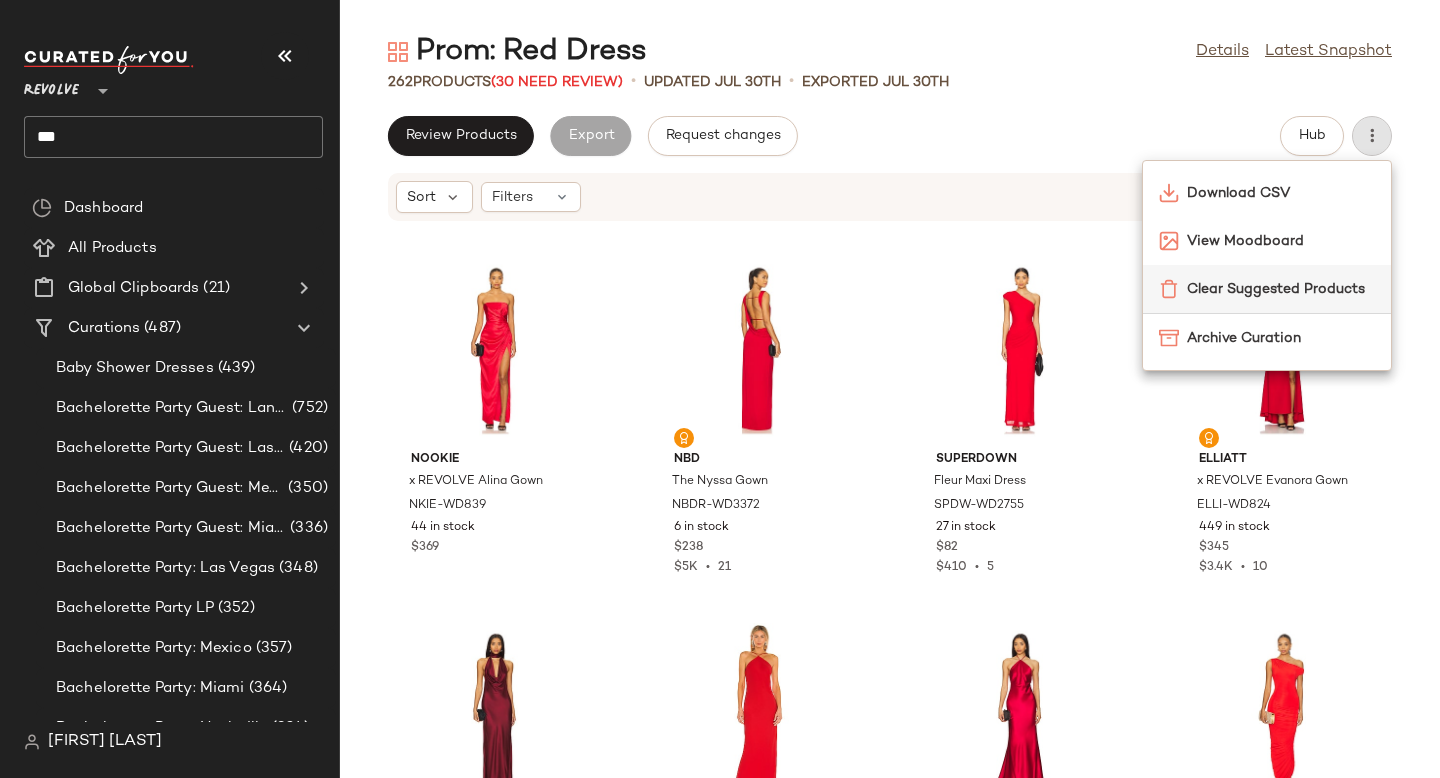 click on "Clear Suggested Products" at bounding box center [1281, 289] 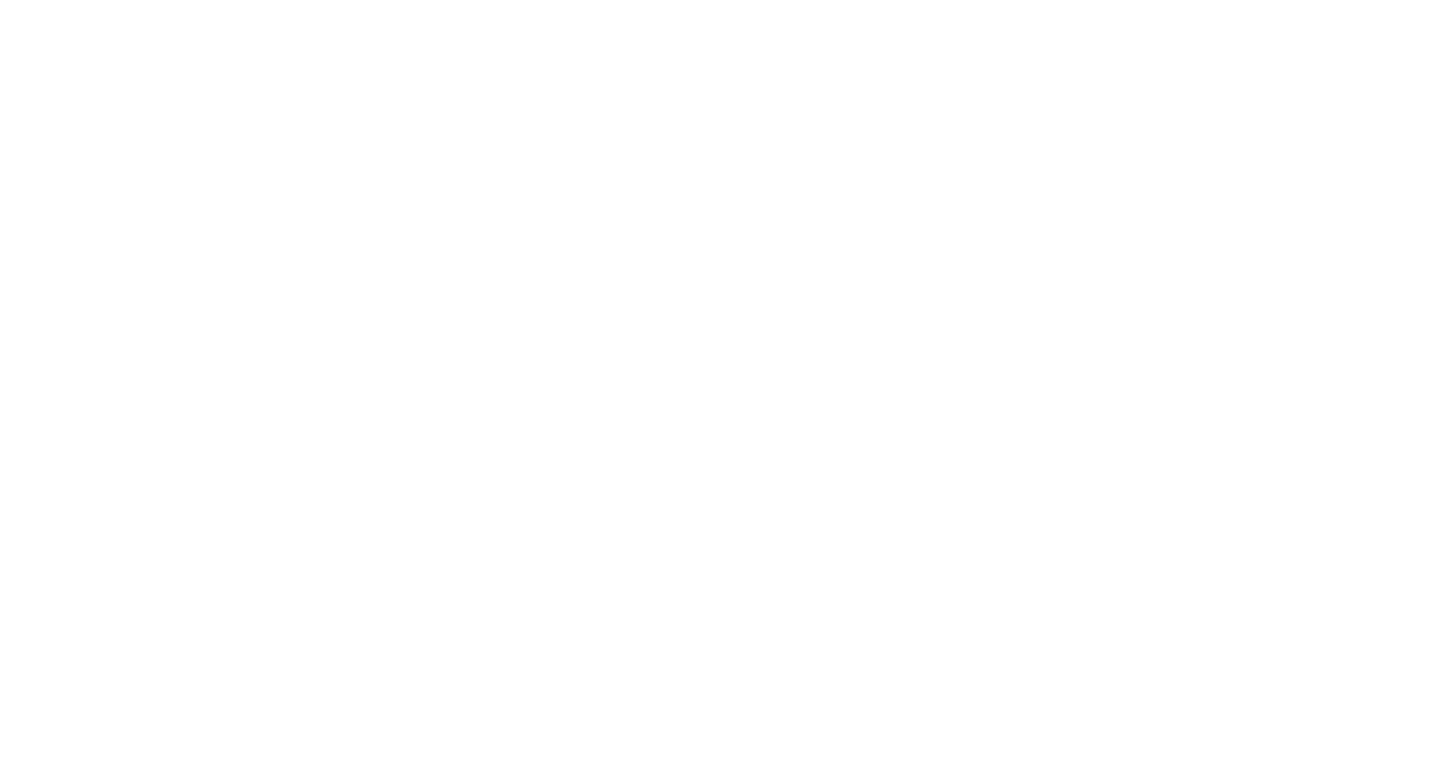 scroll, scrollTop: 0, scrollLeft: 0, axis: both 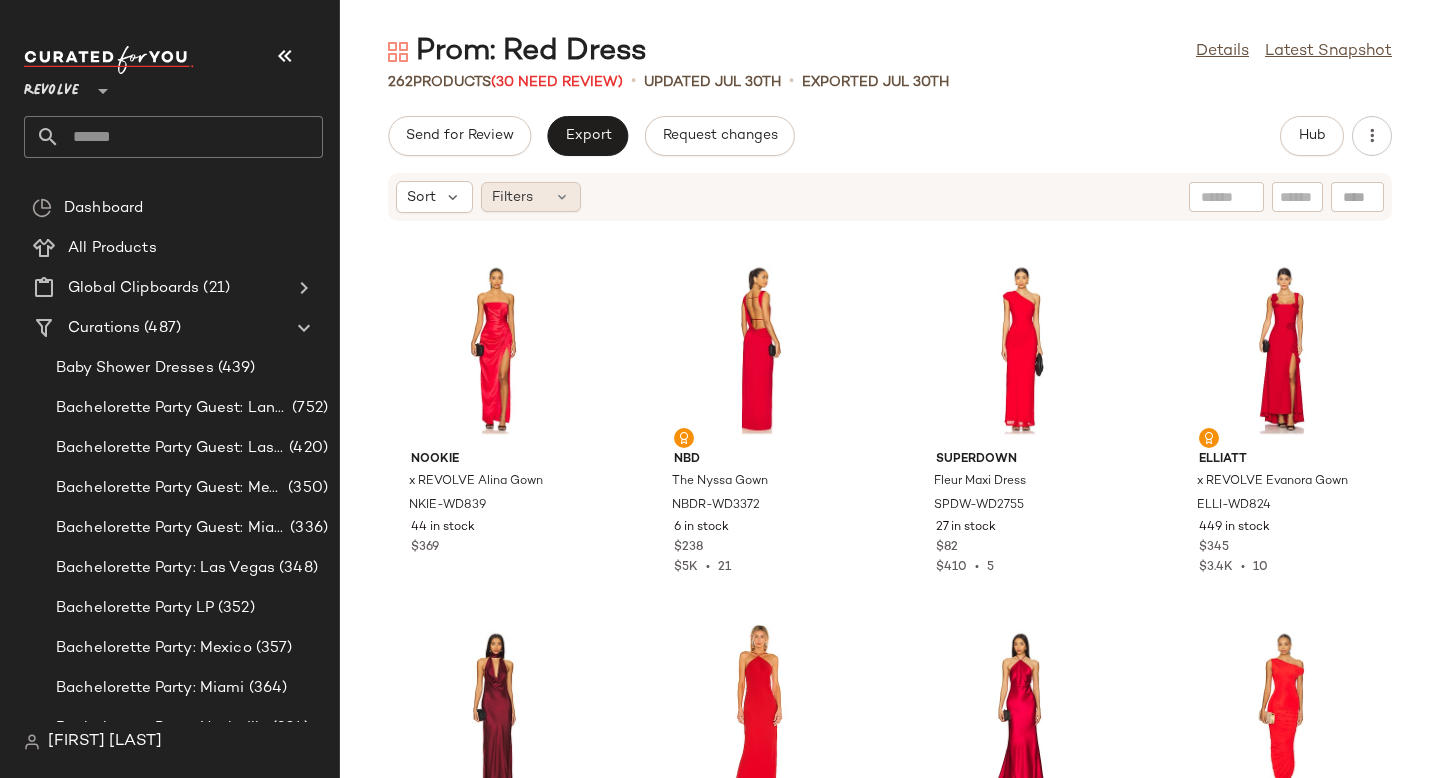 click on "Filters" at bounding box center (512, 197) 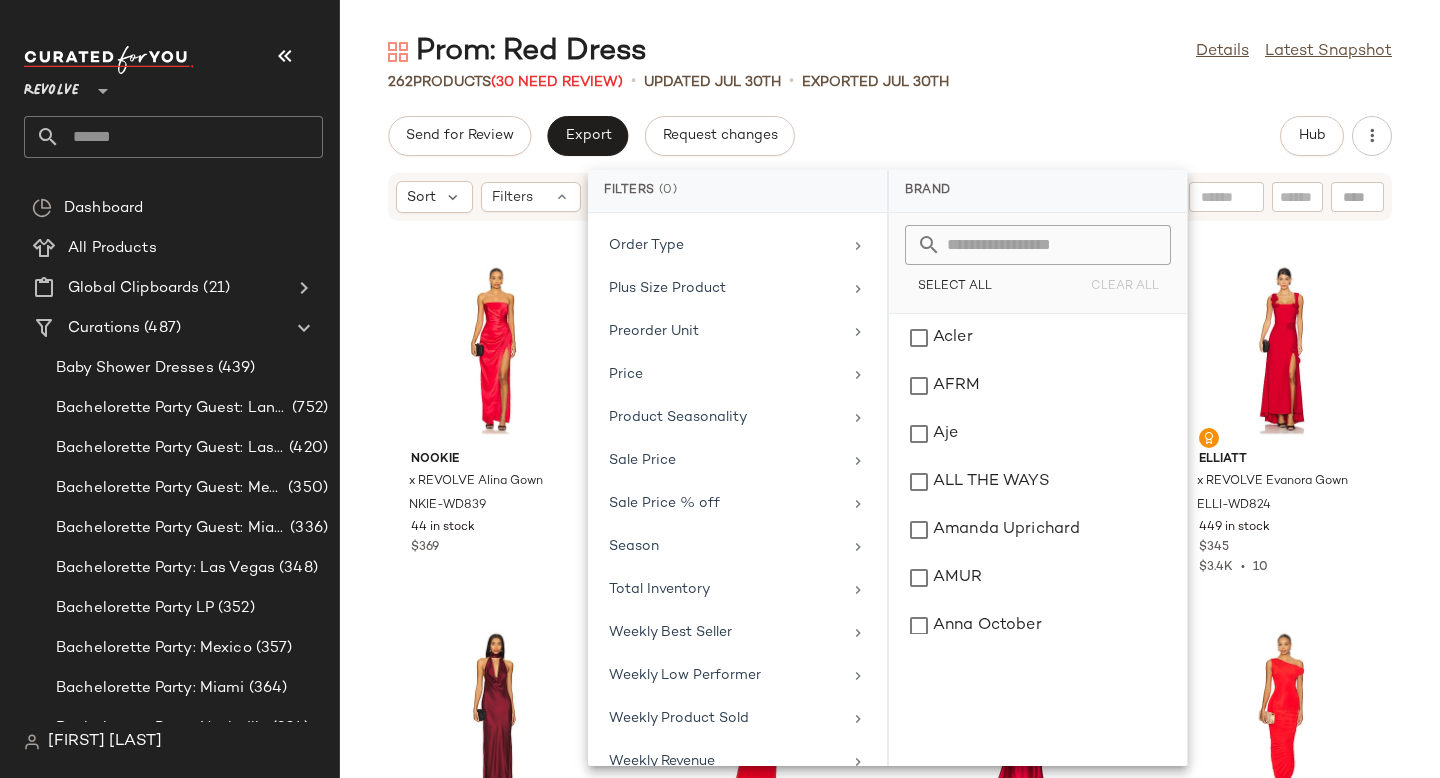 scroll, scrollTop: 925, scrollLeft: 0, axis: vertical 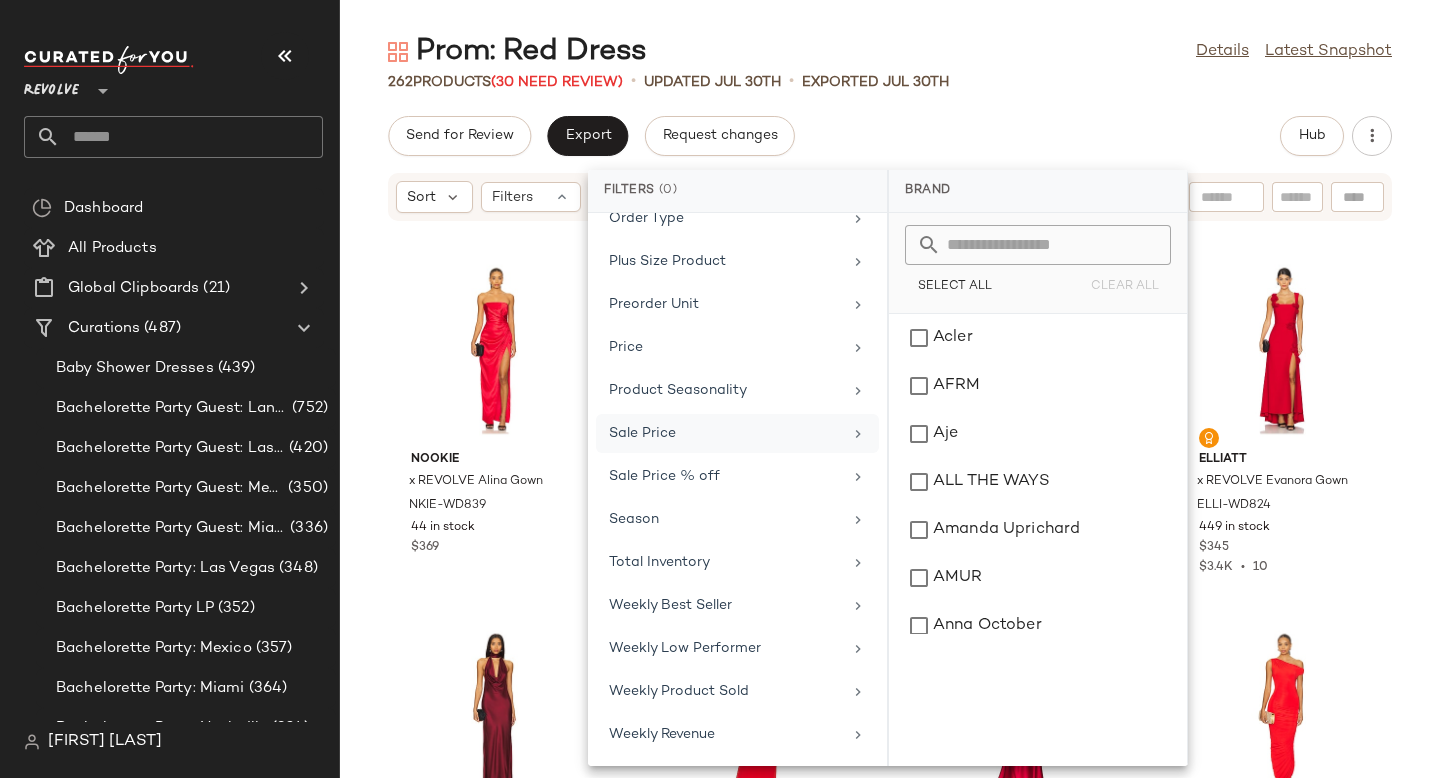 click on "Sale Price" at bounding box center (725, 433) 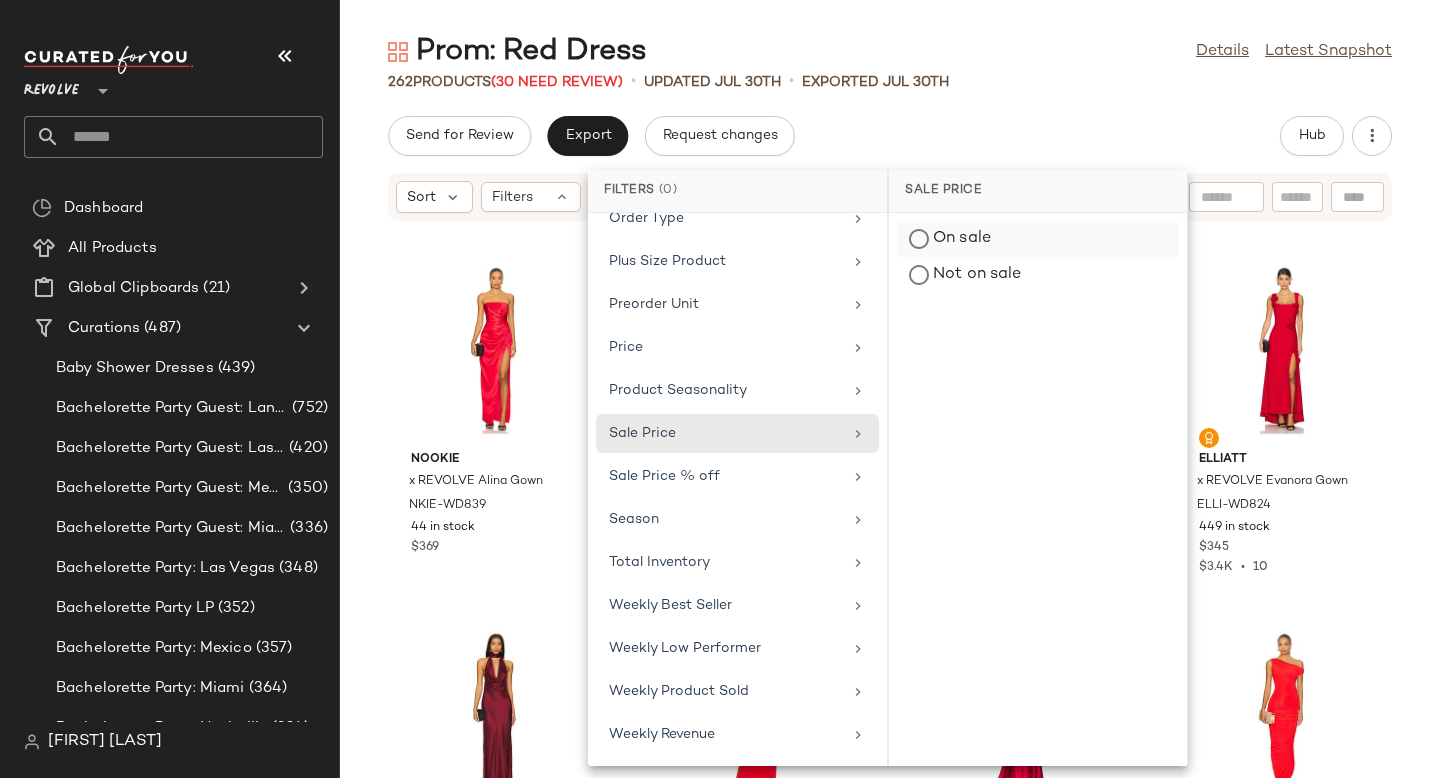 click on "On sale" 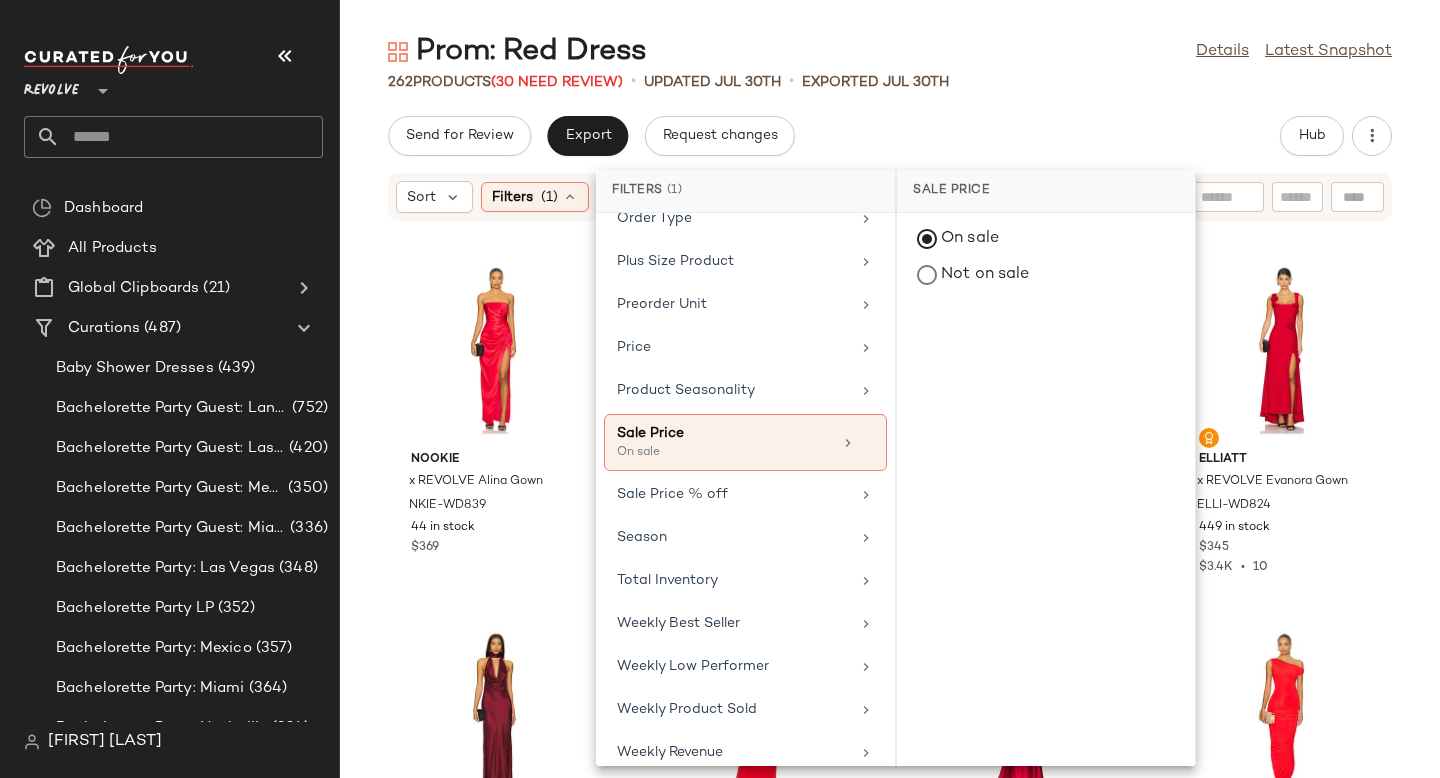 click on "262   Products   (30 Need Review)   •   updated Jul 30th  •  Exported Jul 30th" 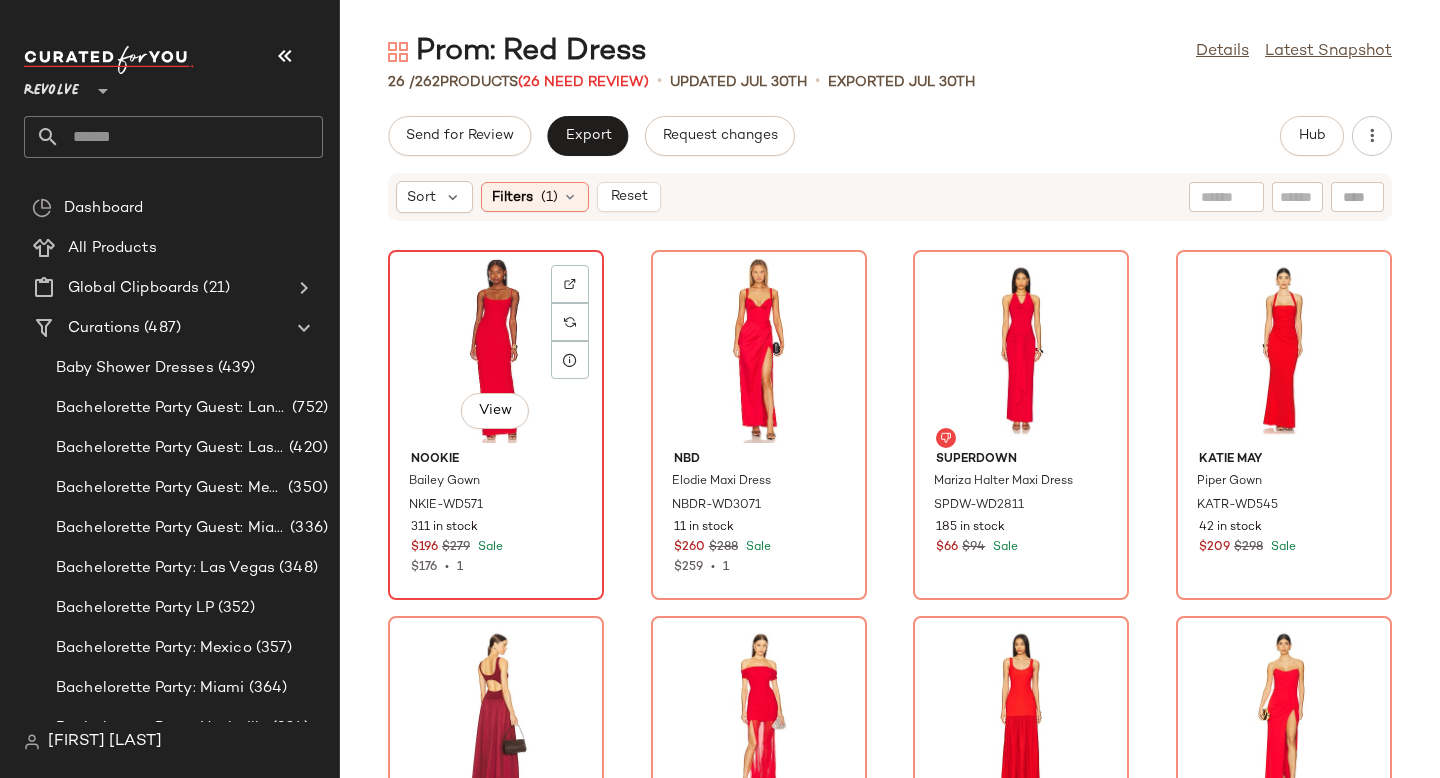 click on "View" 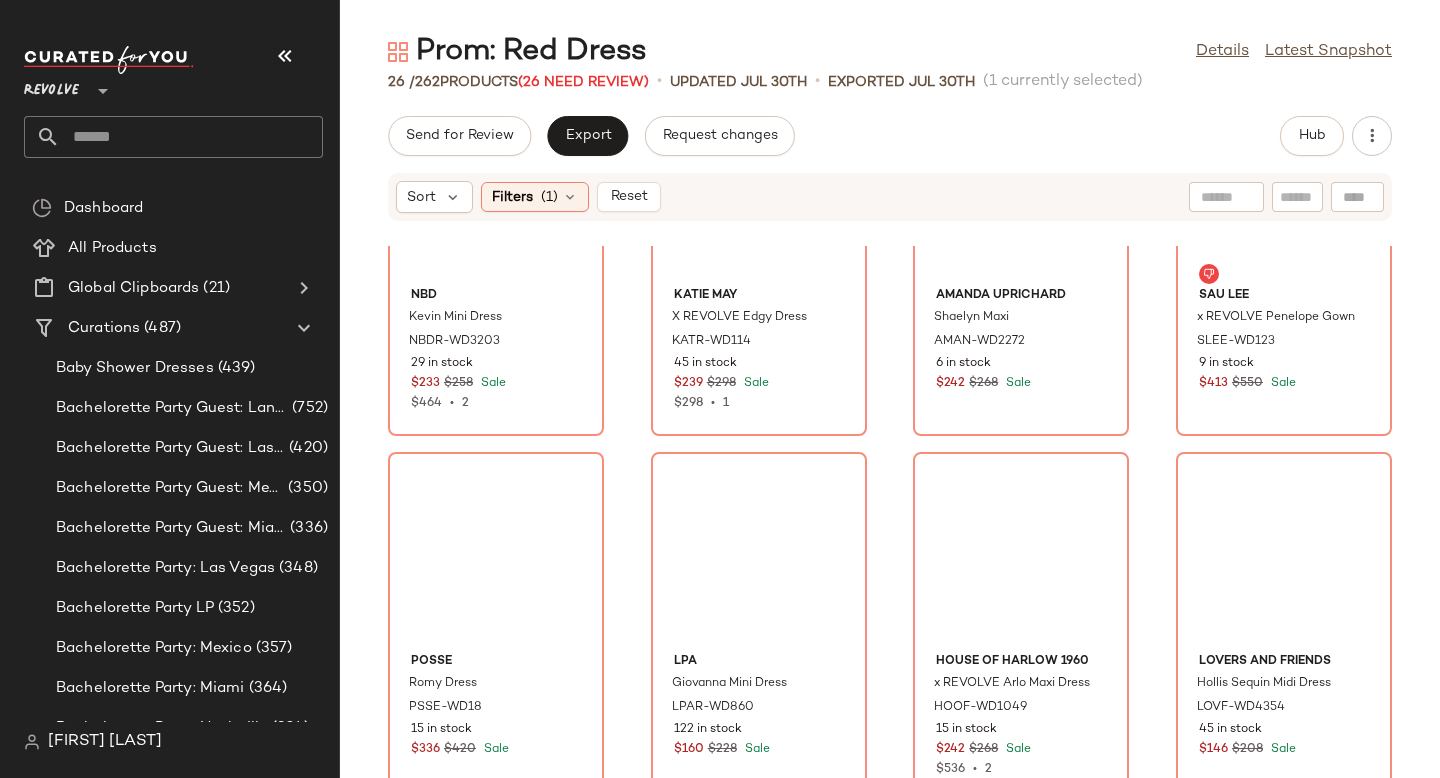 scroll, scrollTop: 2034, scrollLeft: 0, axis: vertical 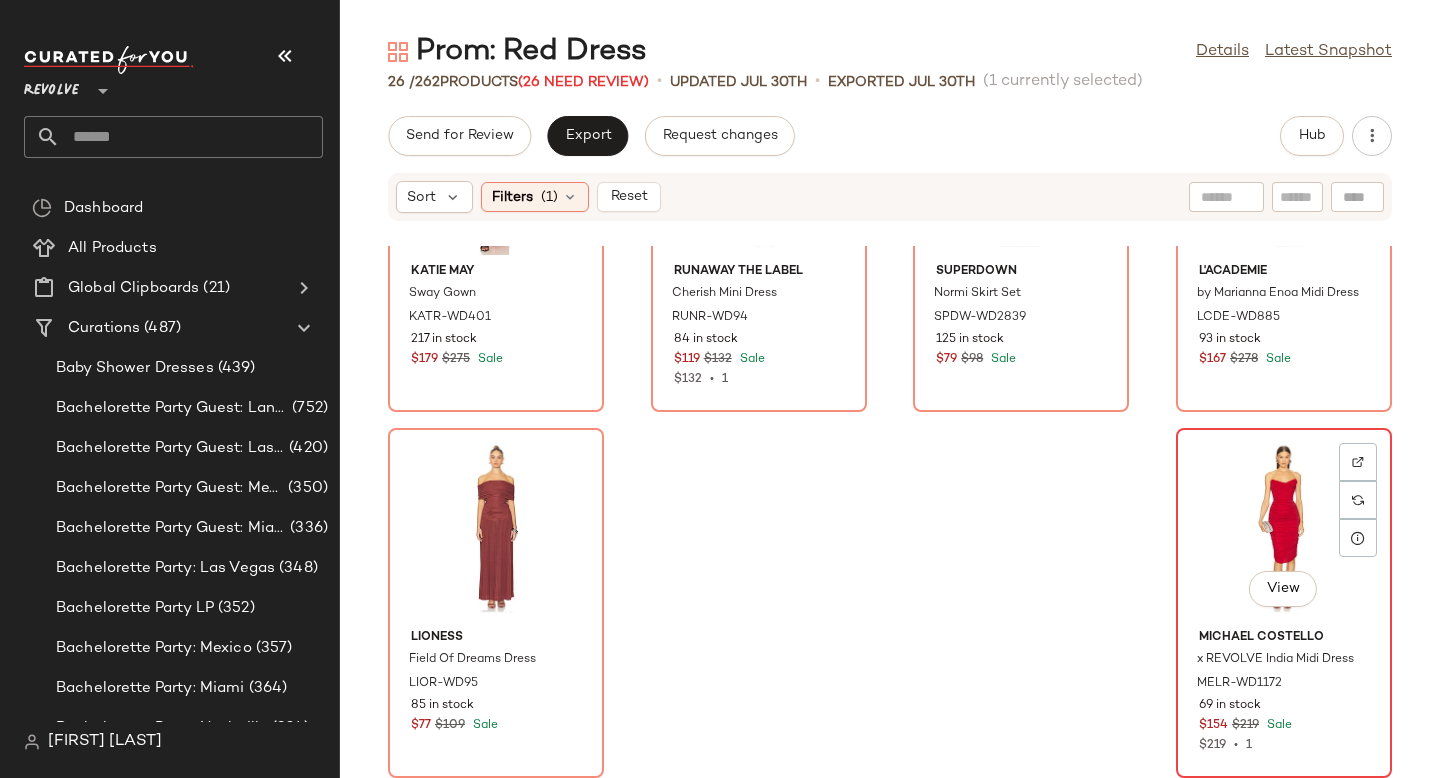 click on "View" 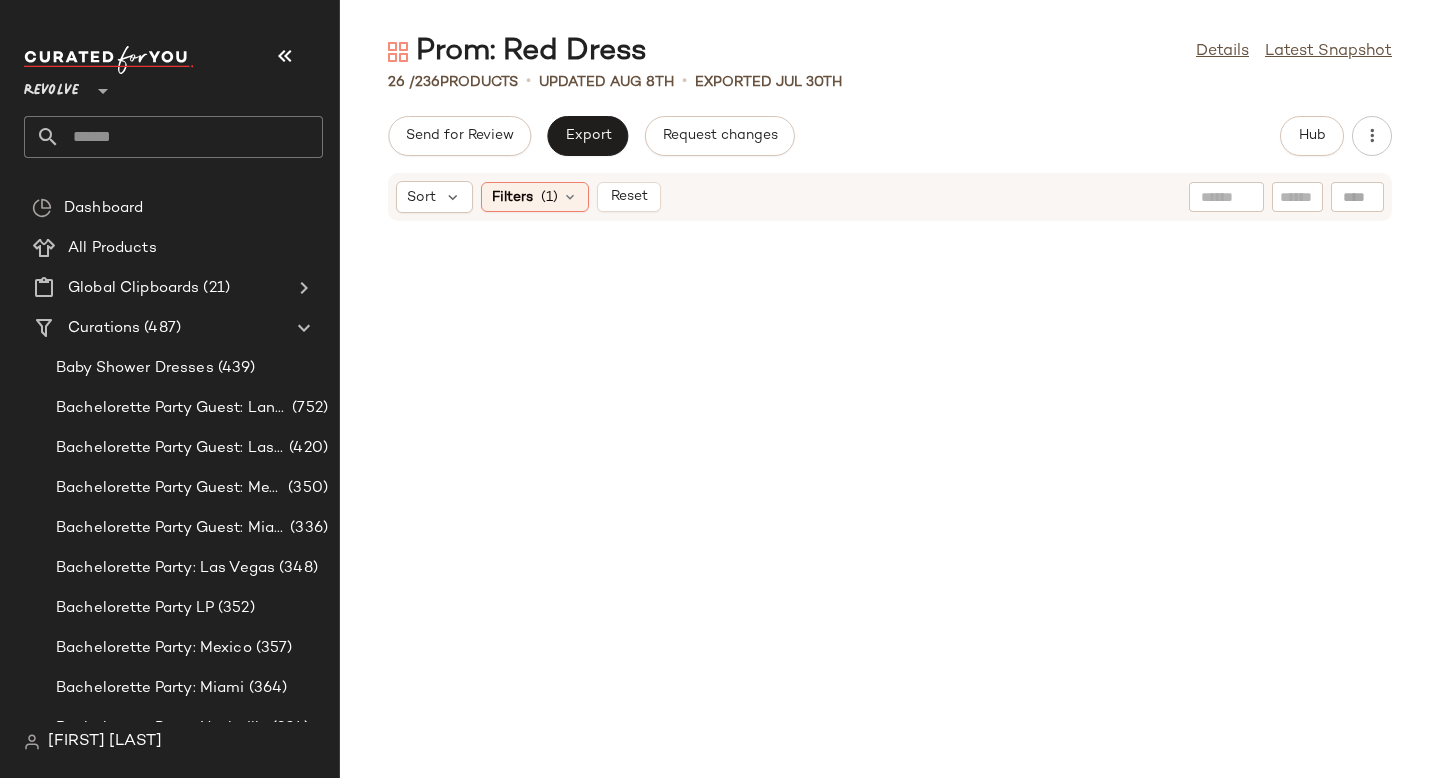 scroll, scrollTop: 0, scrollLeft: 0, axis: both 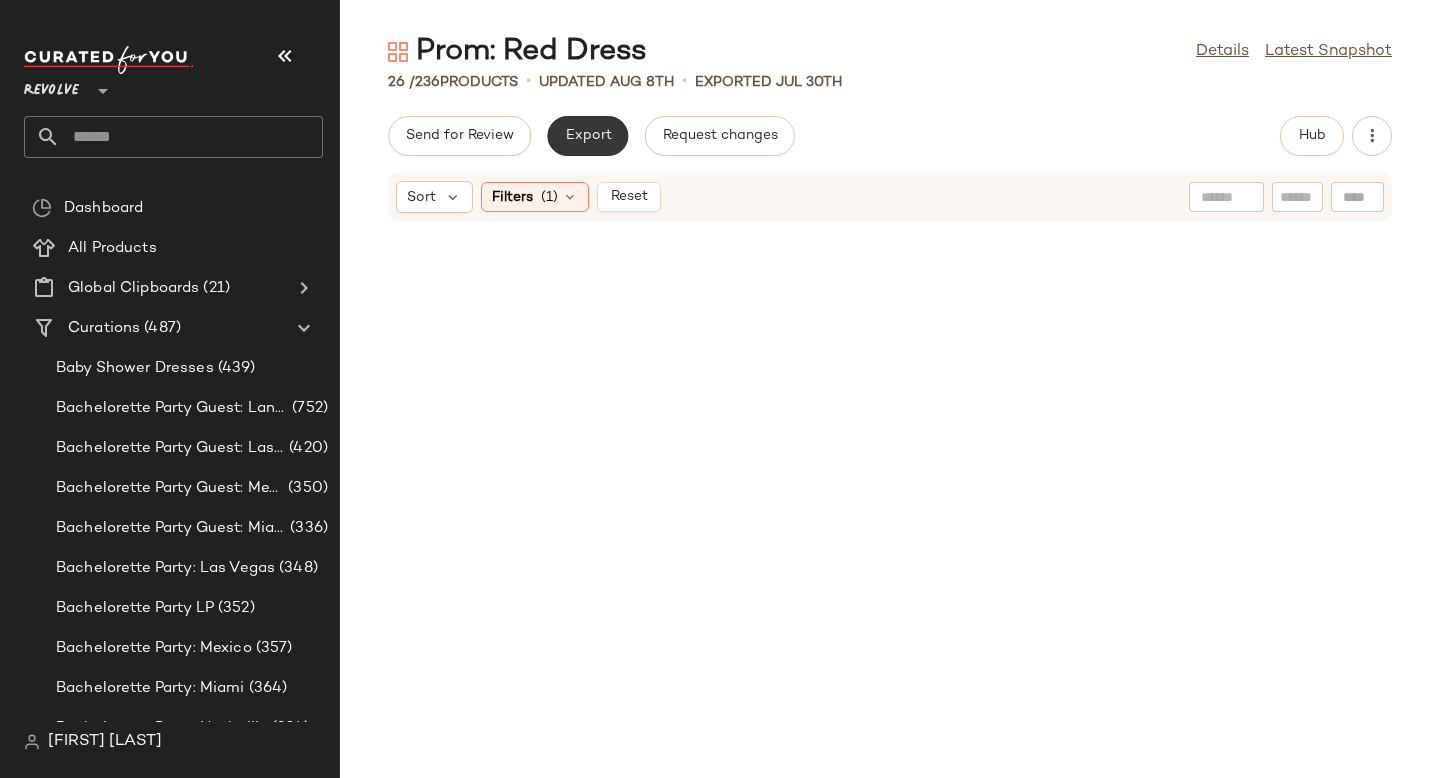 click on "Export" 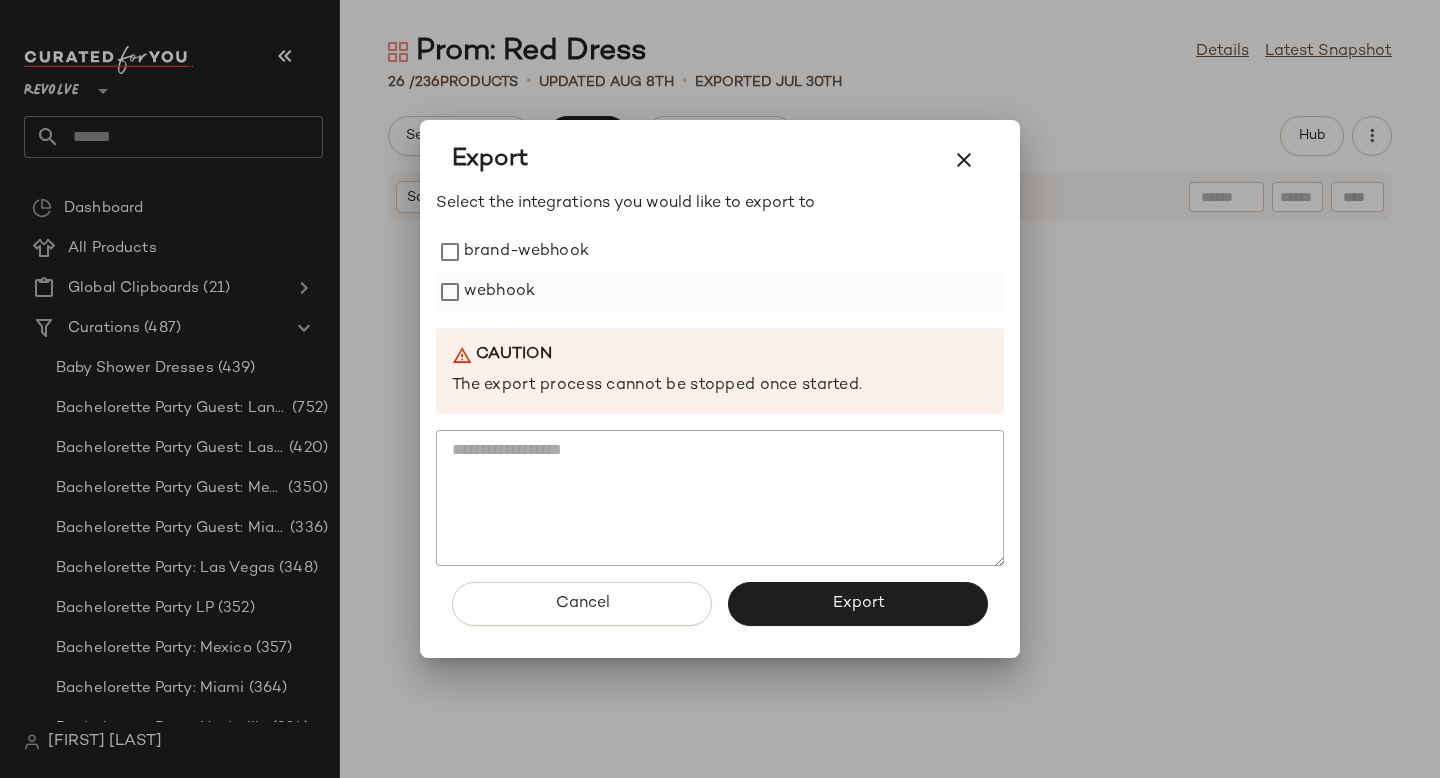 click on "webhook" at bounding box center (499, 292) 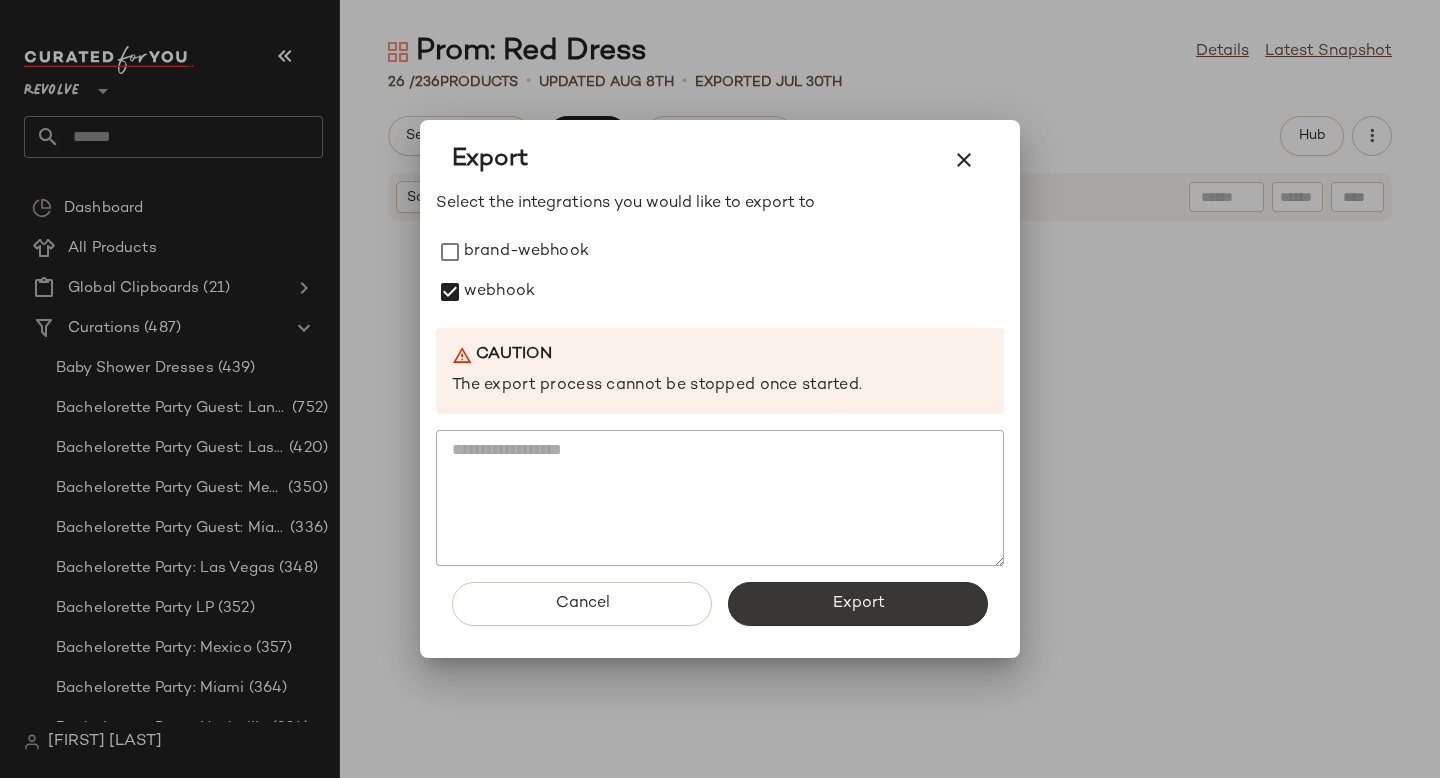 click on "Export" at bounding box center (858, 604) 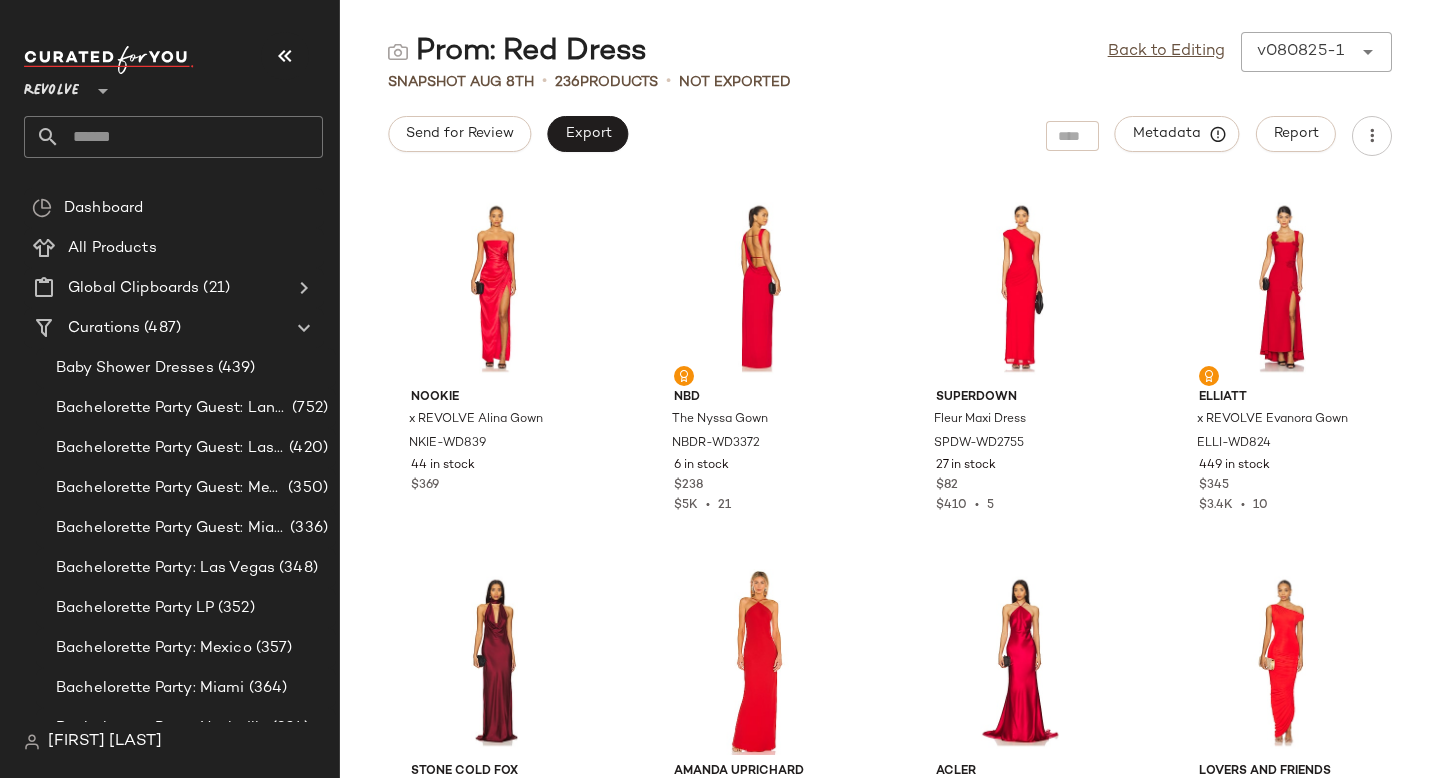 click 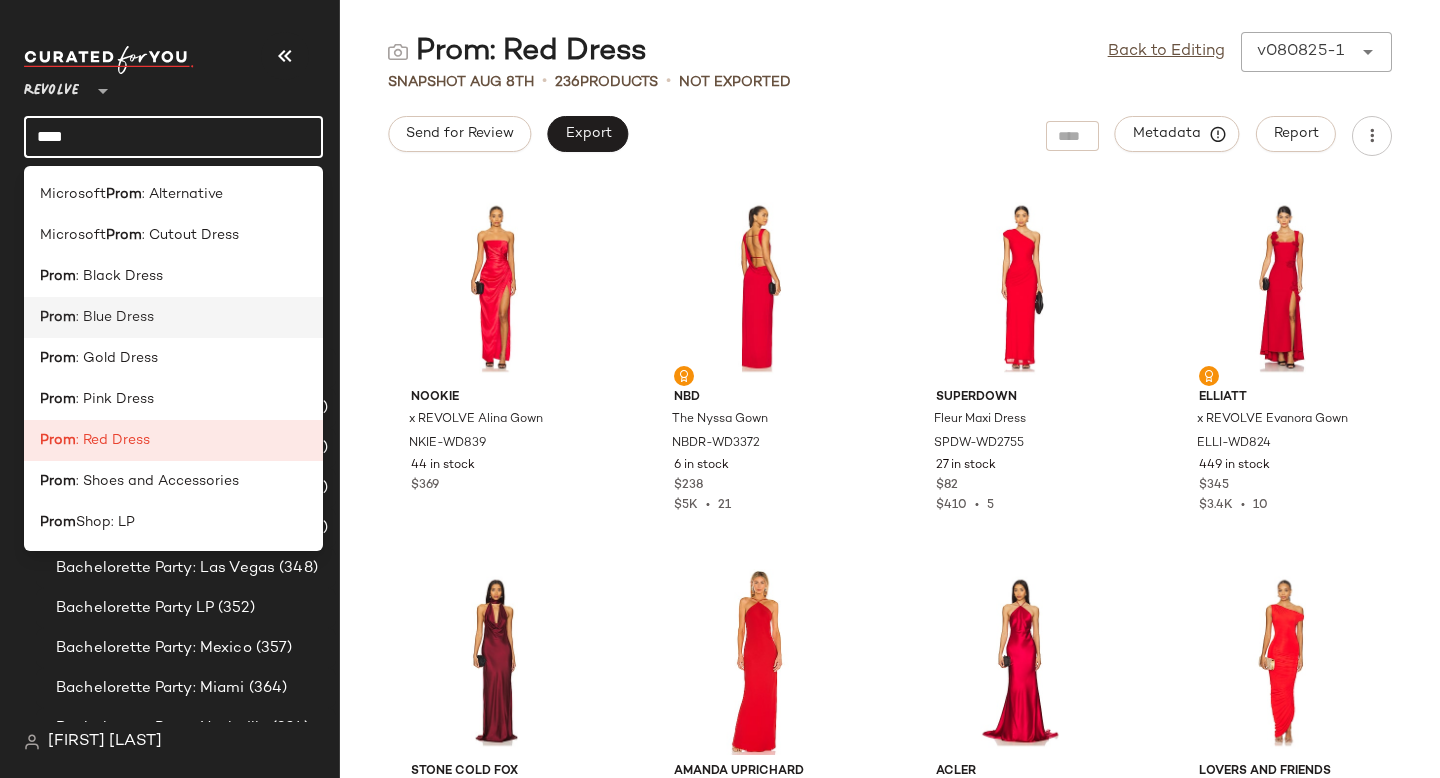 type on "****" 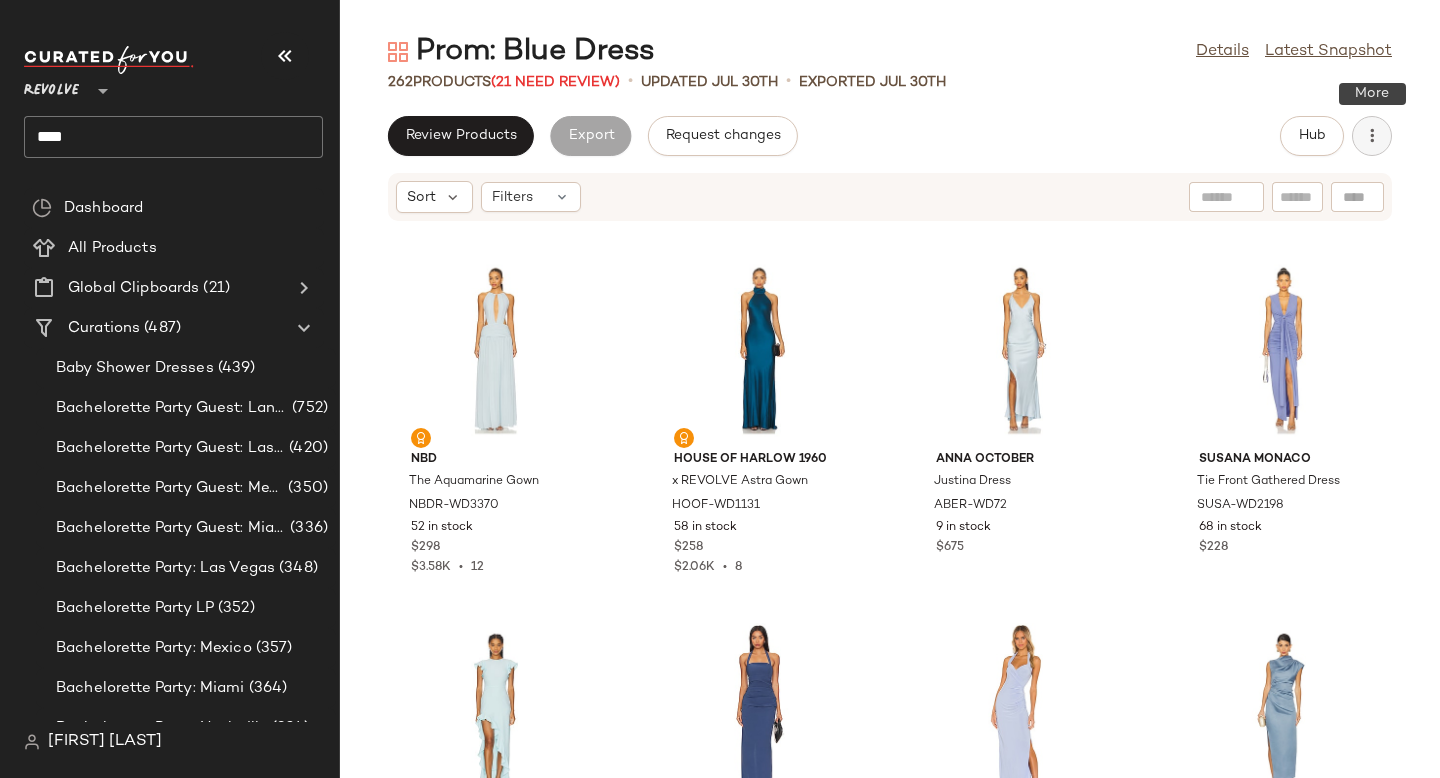click 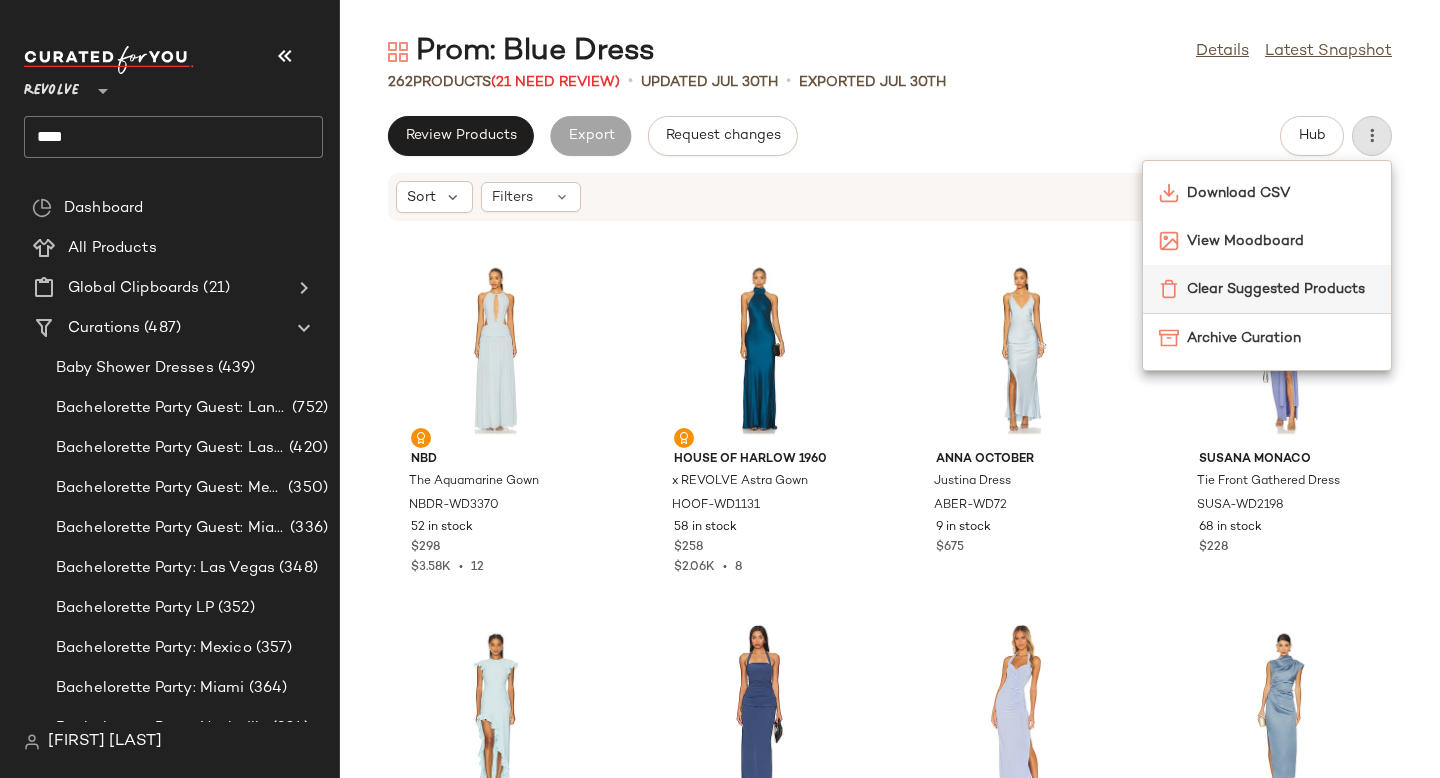 click on "Clear Suggested Products" at bounding box center (1281, 289) 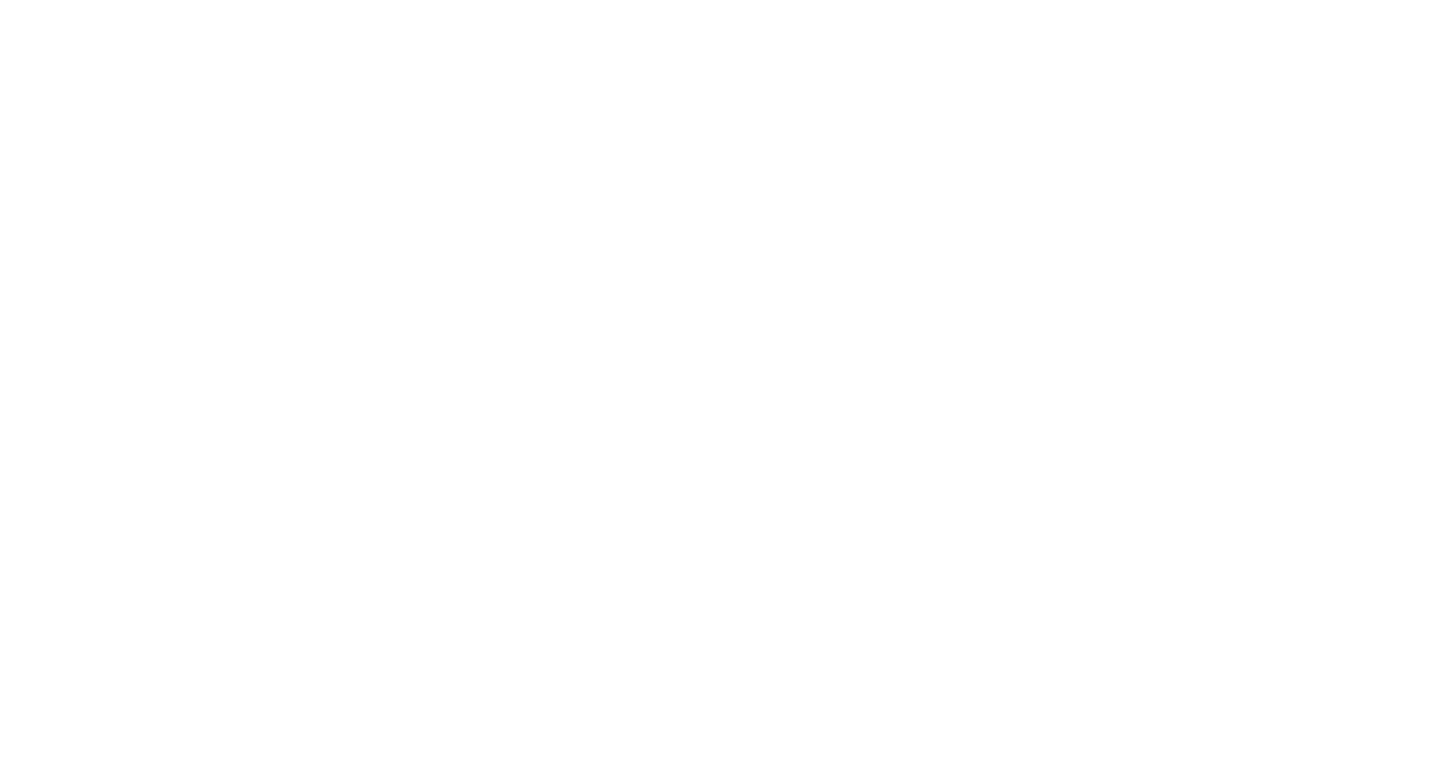 scroll, scrollTop: 0, scrollLeft: 0, axis: both 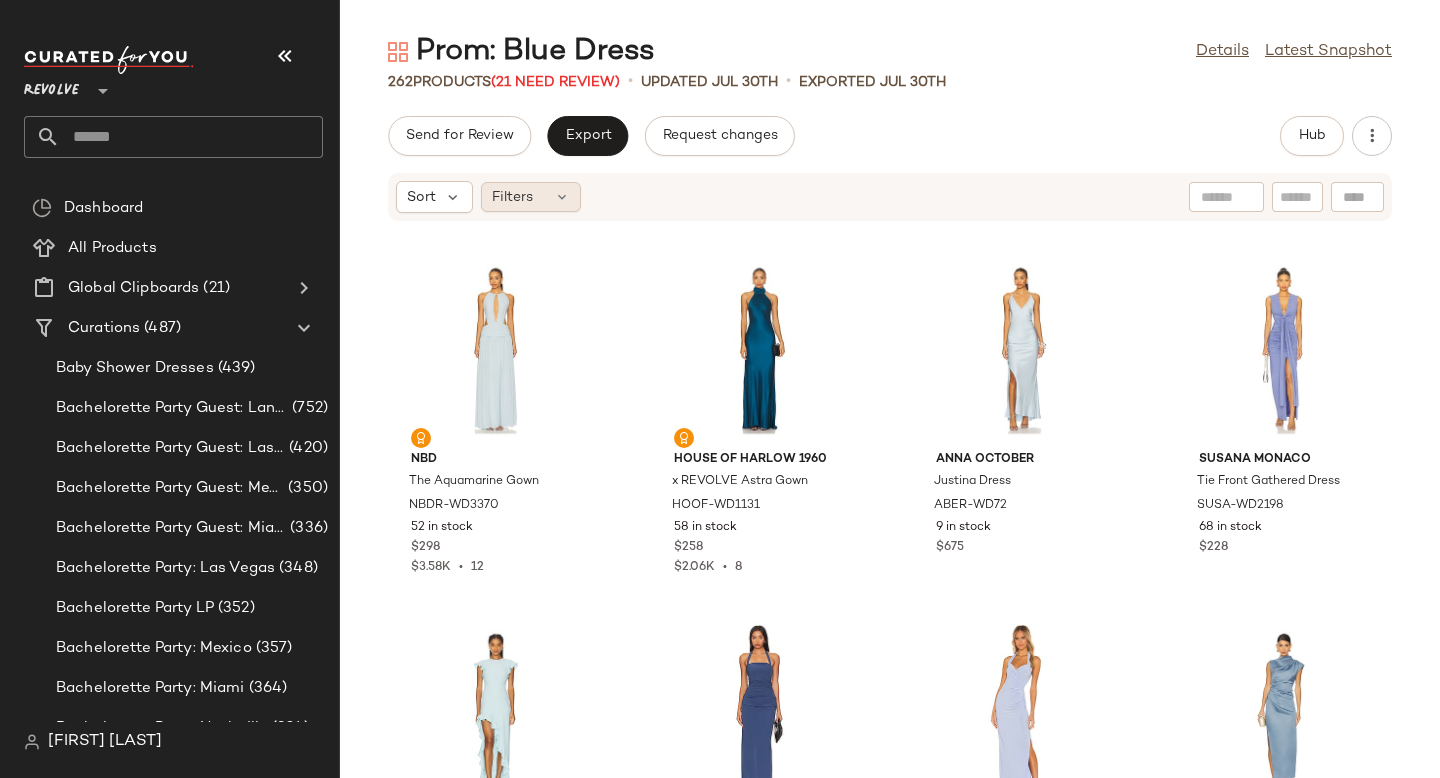click on "Filters" 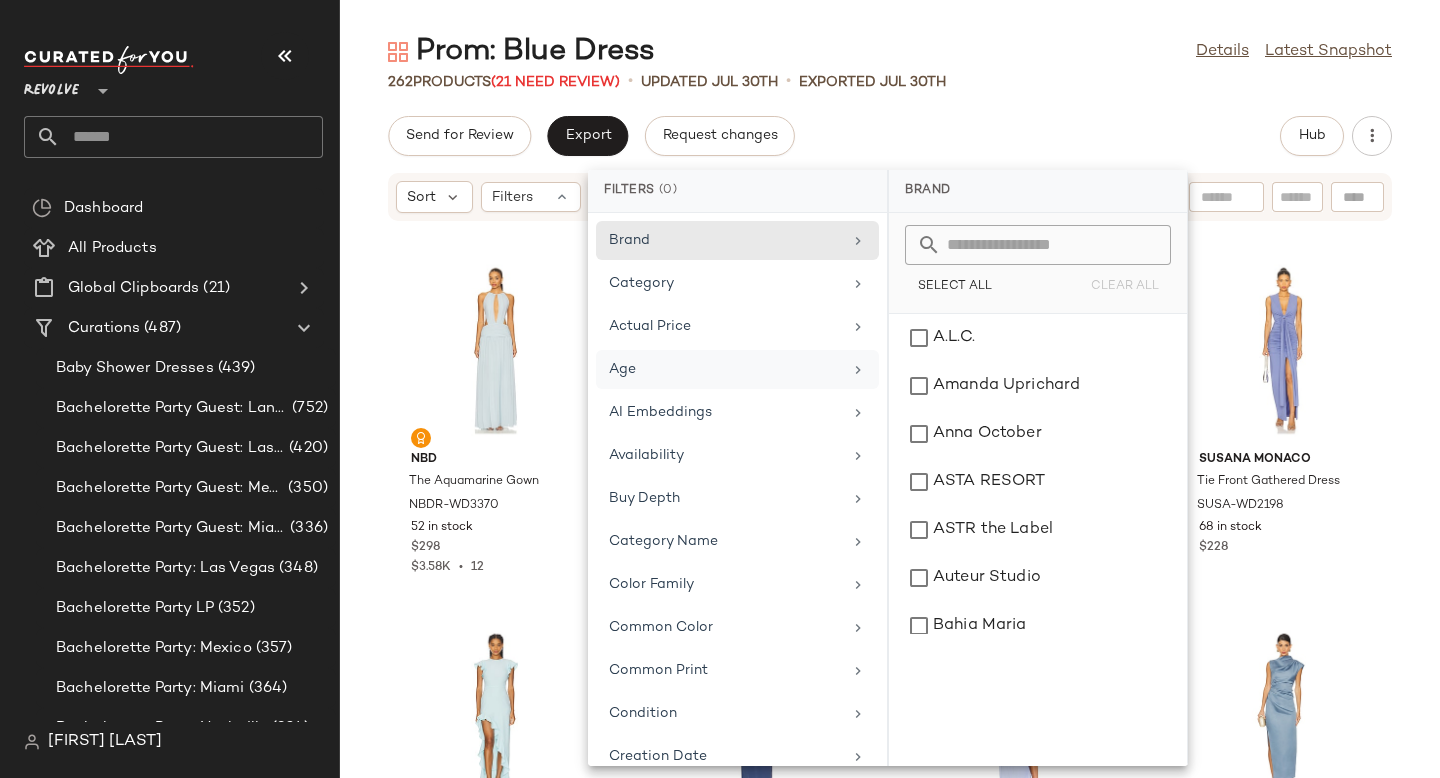 scroll, scrollTop: 925, scrollLeft: 0, axis: vertical 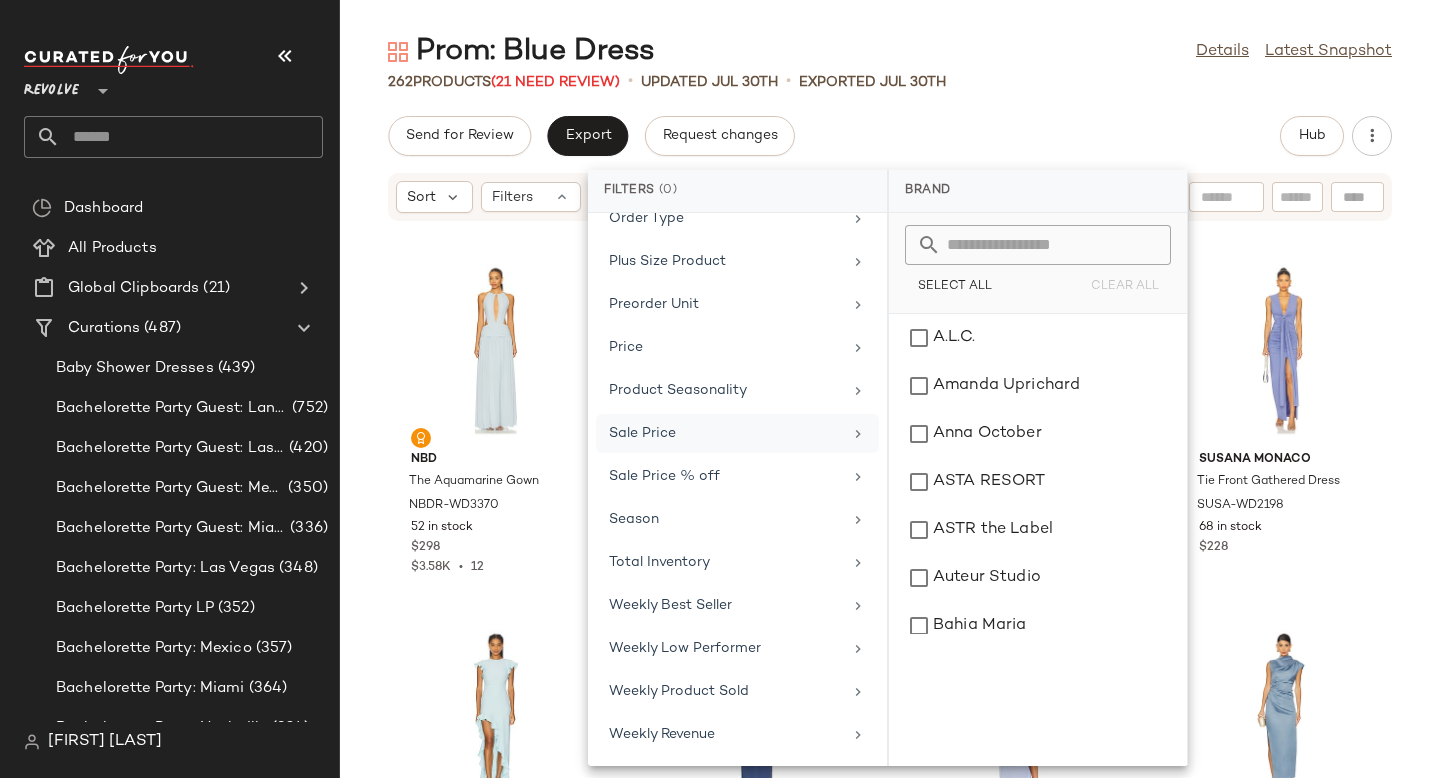 click on "Sale Price" at bounding box center [725, 433] 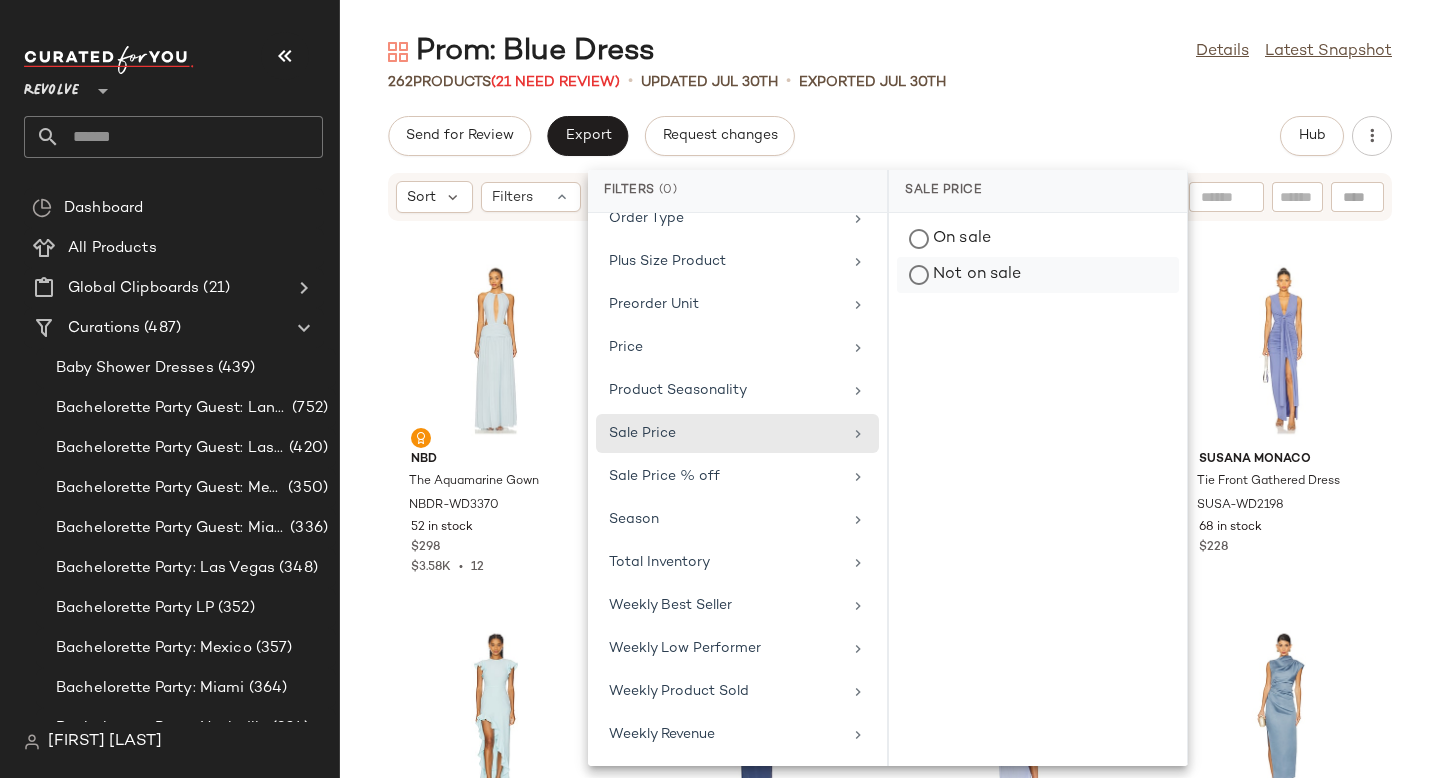 click on "Not on sale" 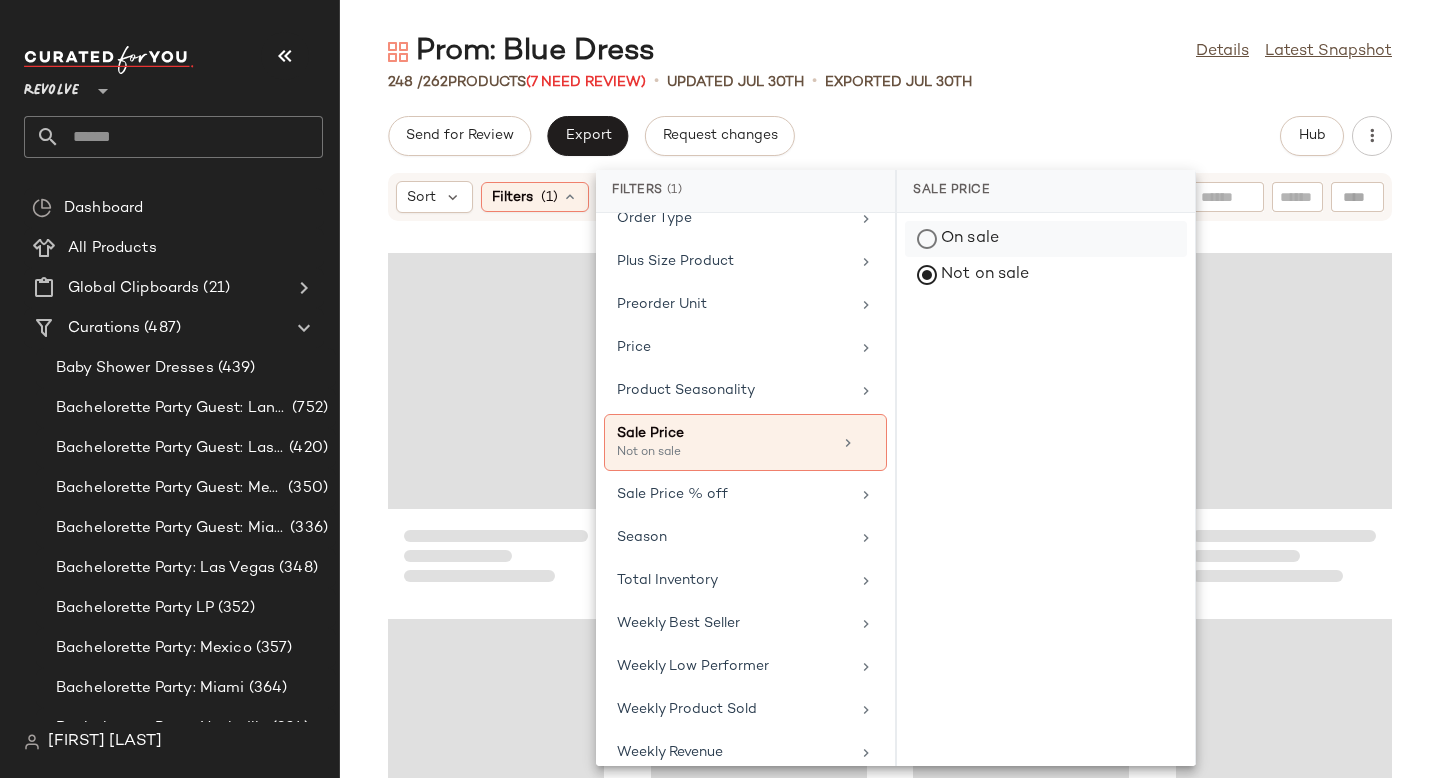 click on "On sale" 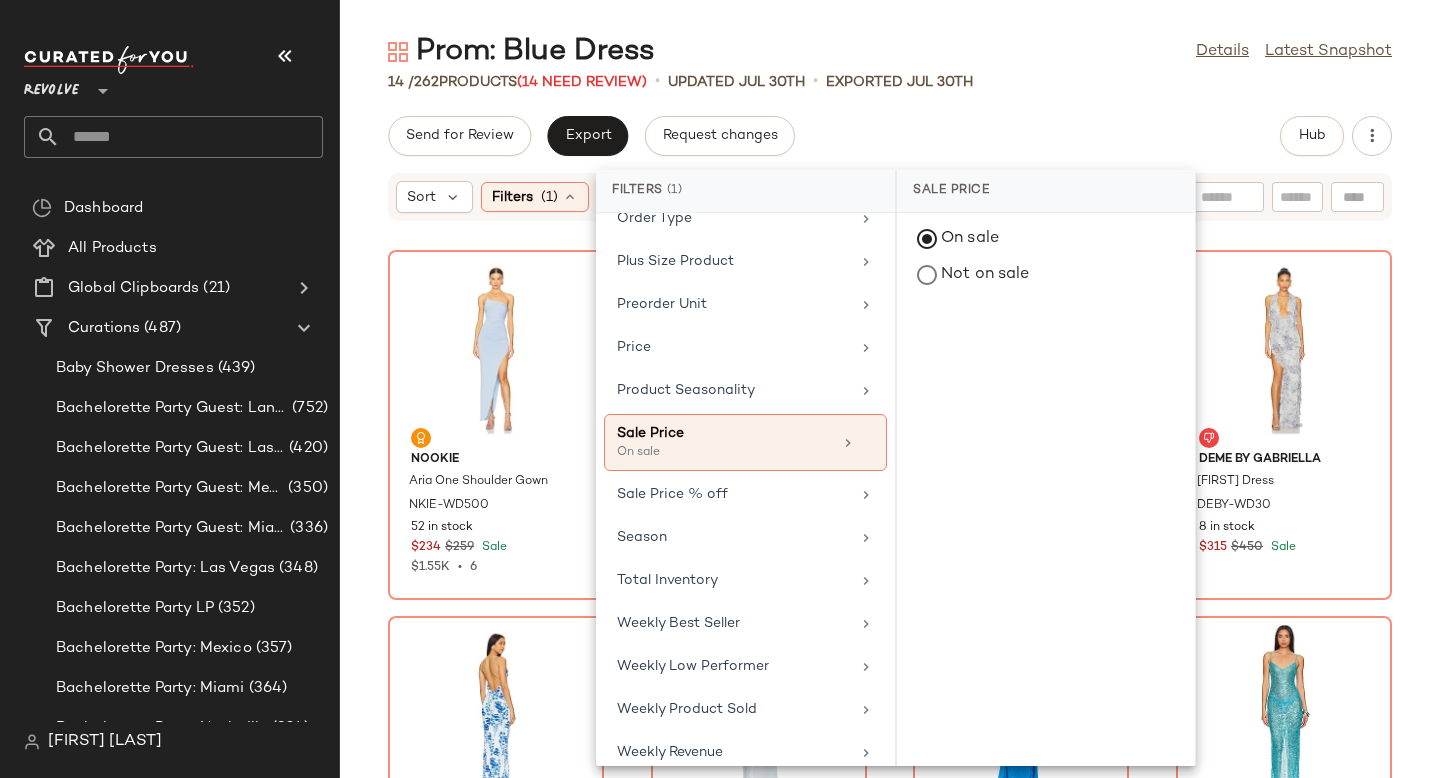 click on "Send for Review   Export   Request changes   Hub" 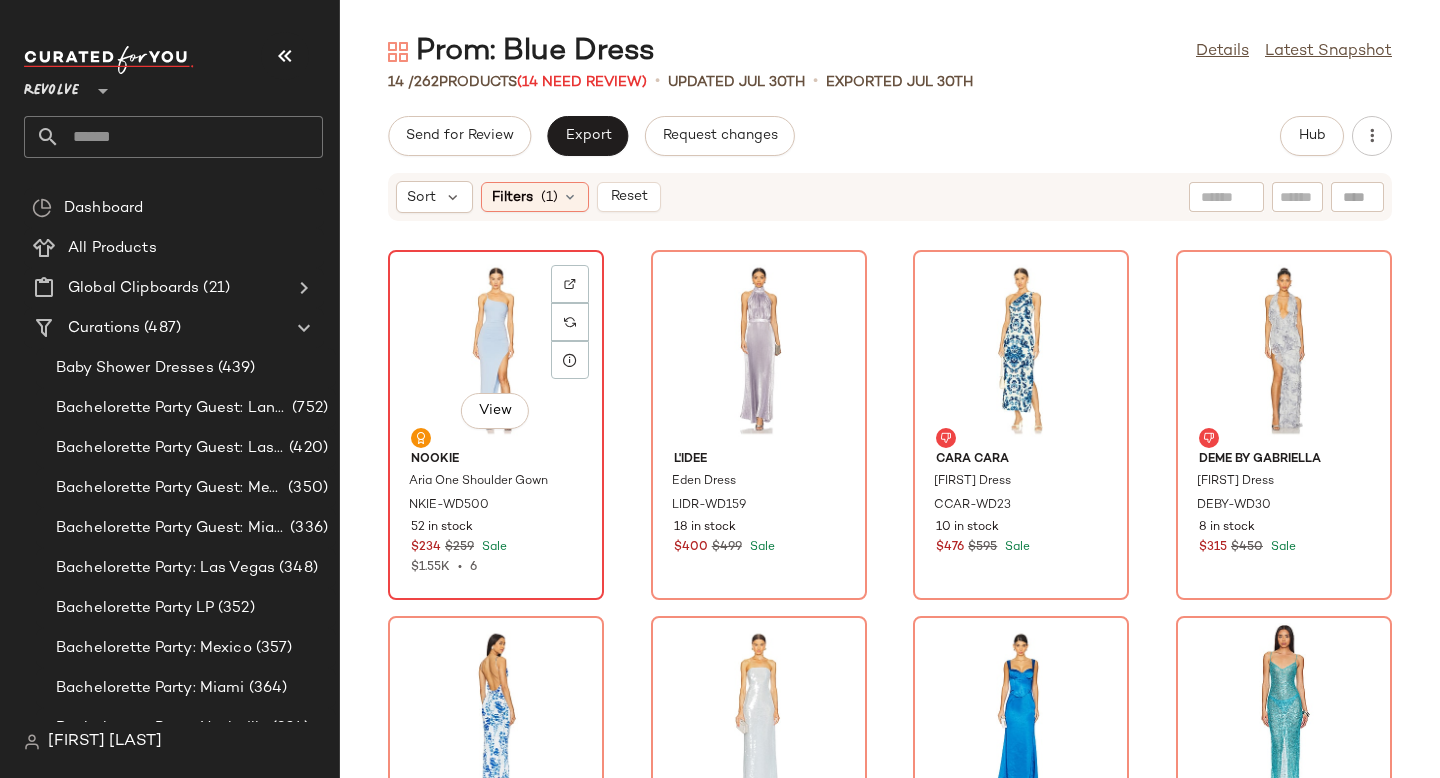 click on "View" 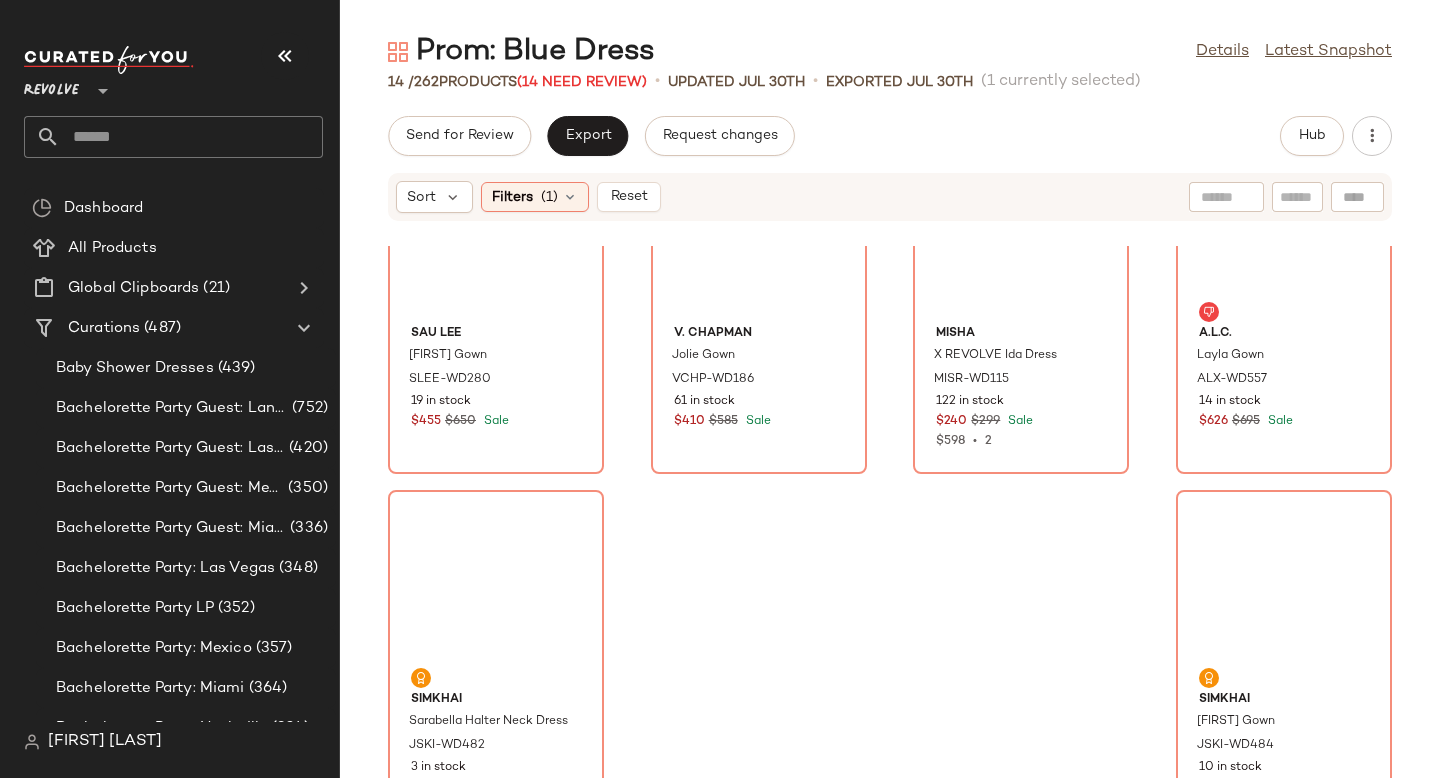 scroll, scrollTop: 936, scrollLeft: 0, axis: vertical 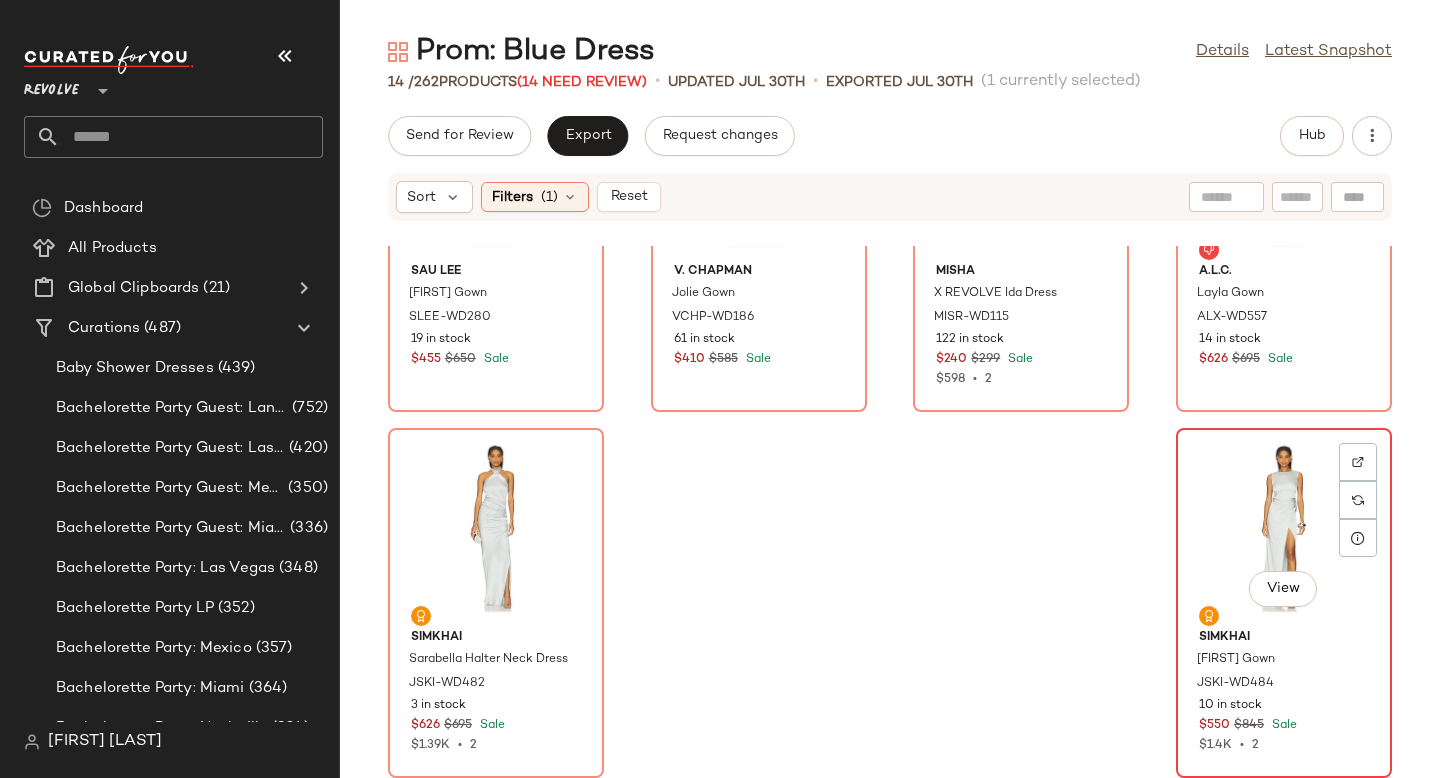 click on "View" 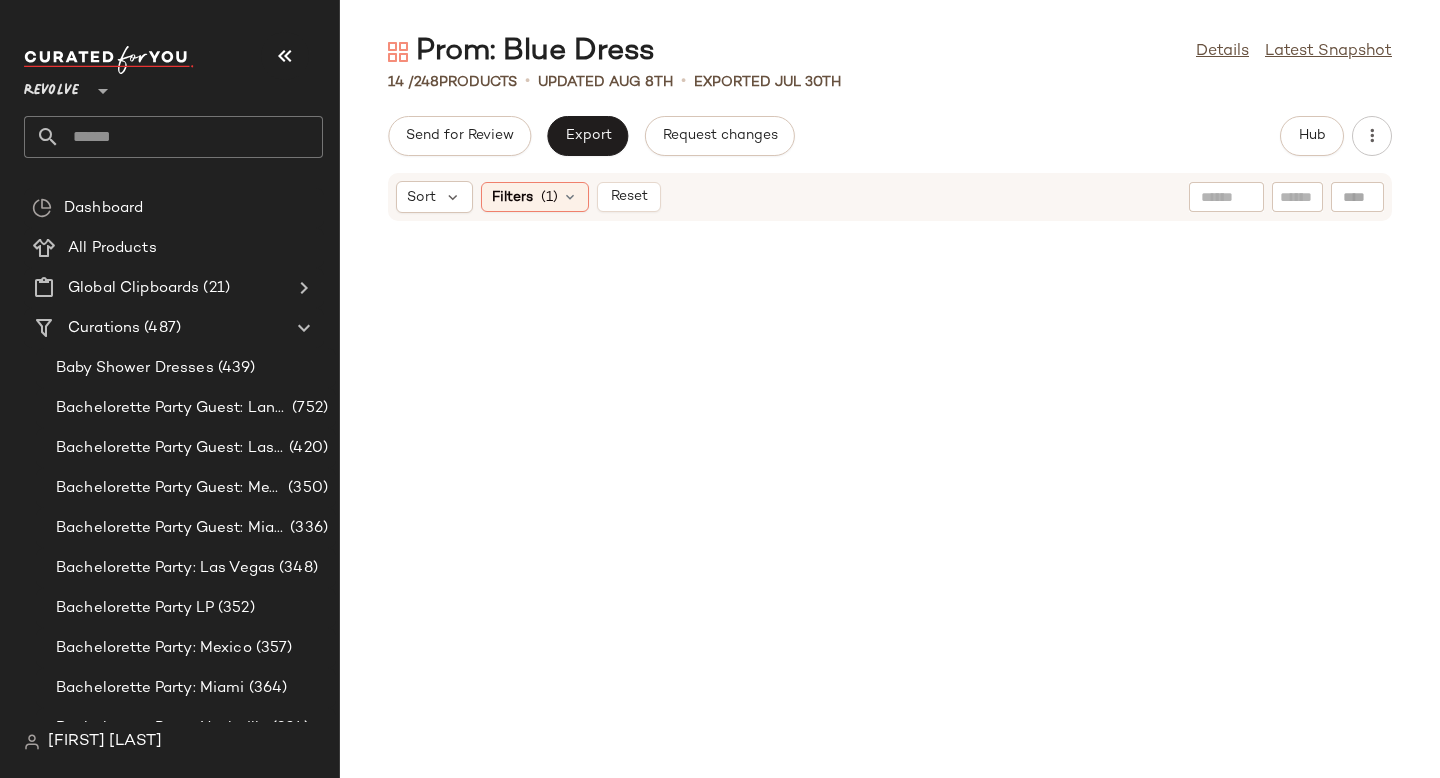 scroll, scrollTop: 0, scrollLeft: 0, axis: both 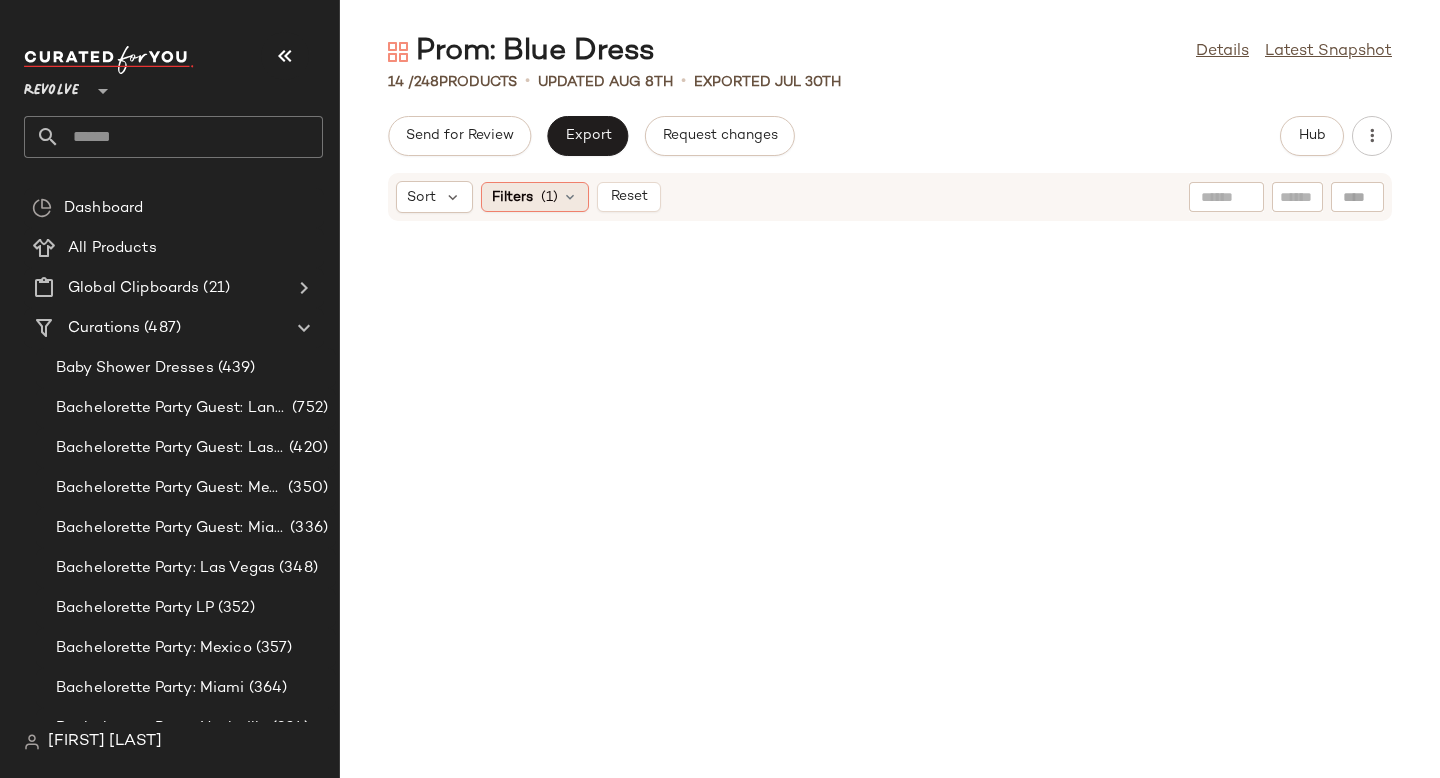 click at bounding box center (570, 197) 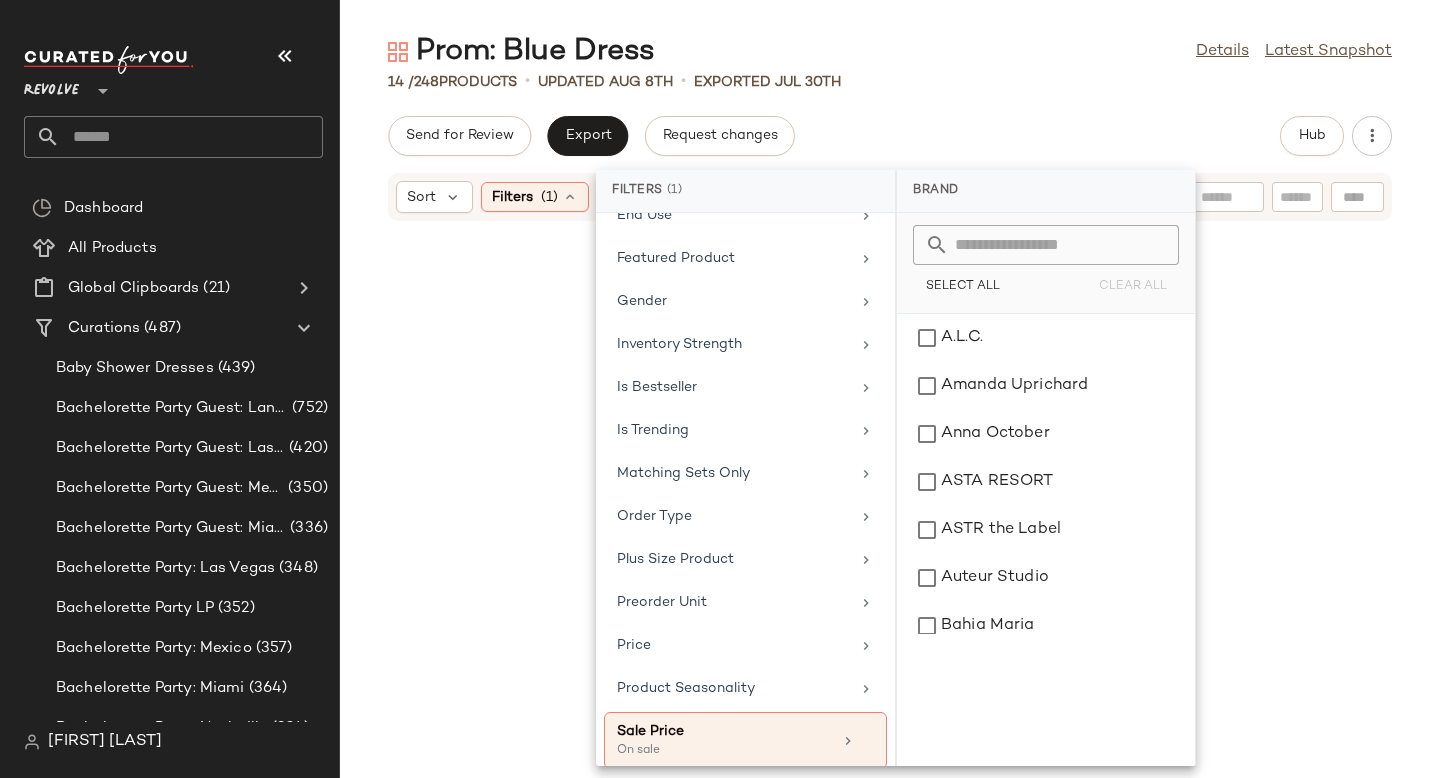 scroll, scrollTop: 943, scrollLeft: 0, axis: vertical 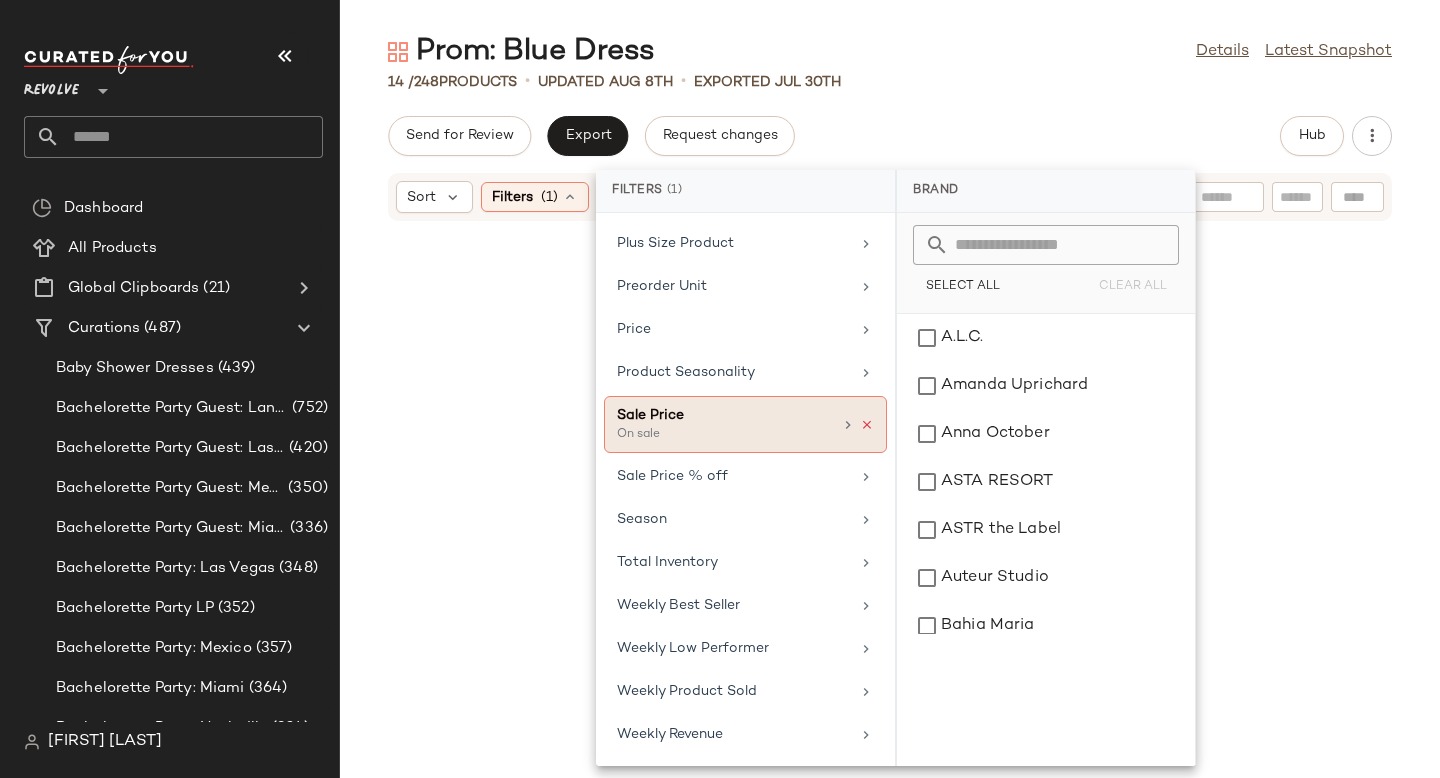 click at bounding box center (867, 425) 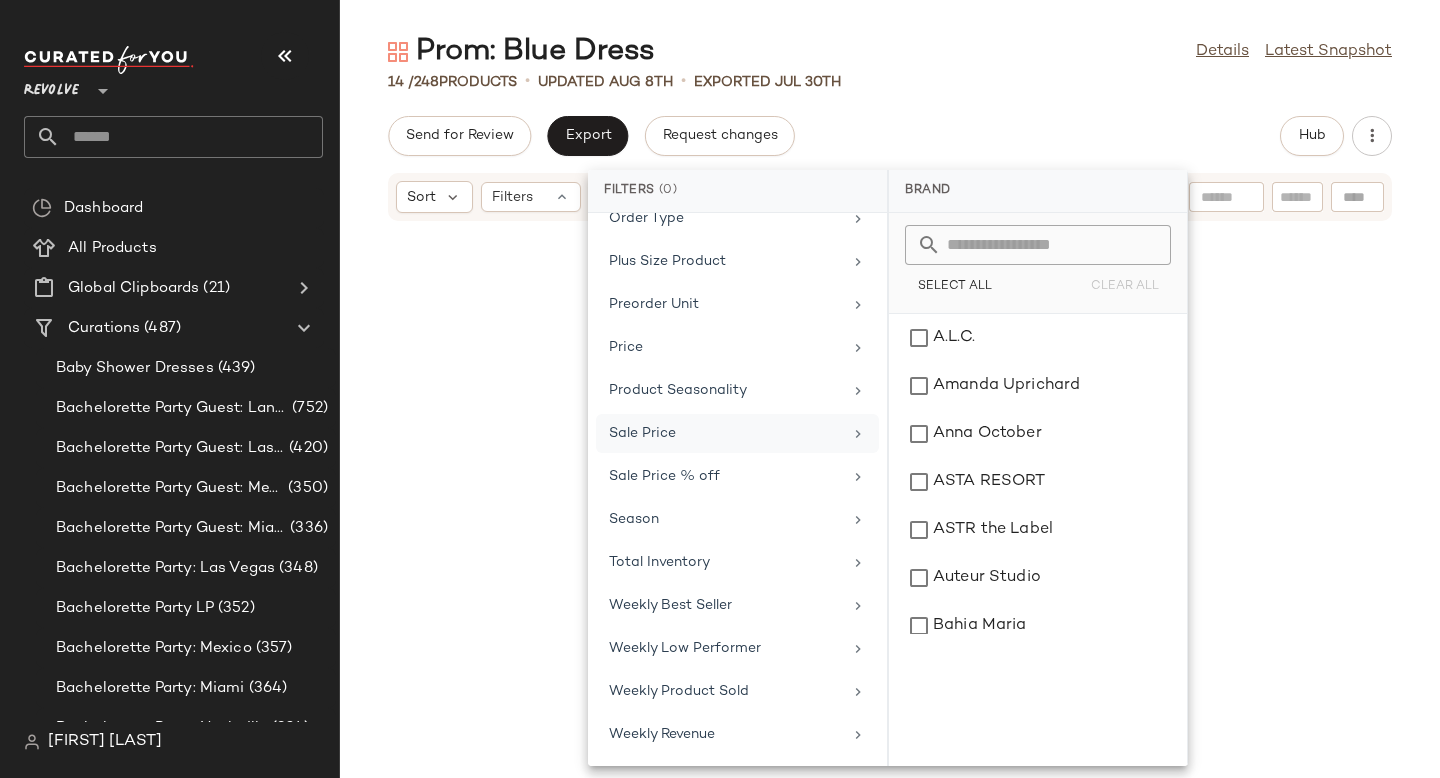 scroll, scrollTop: 925, scrollLeft: 0, axis: vertical 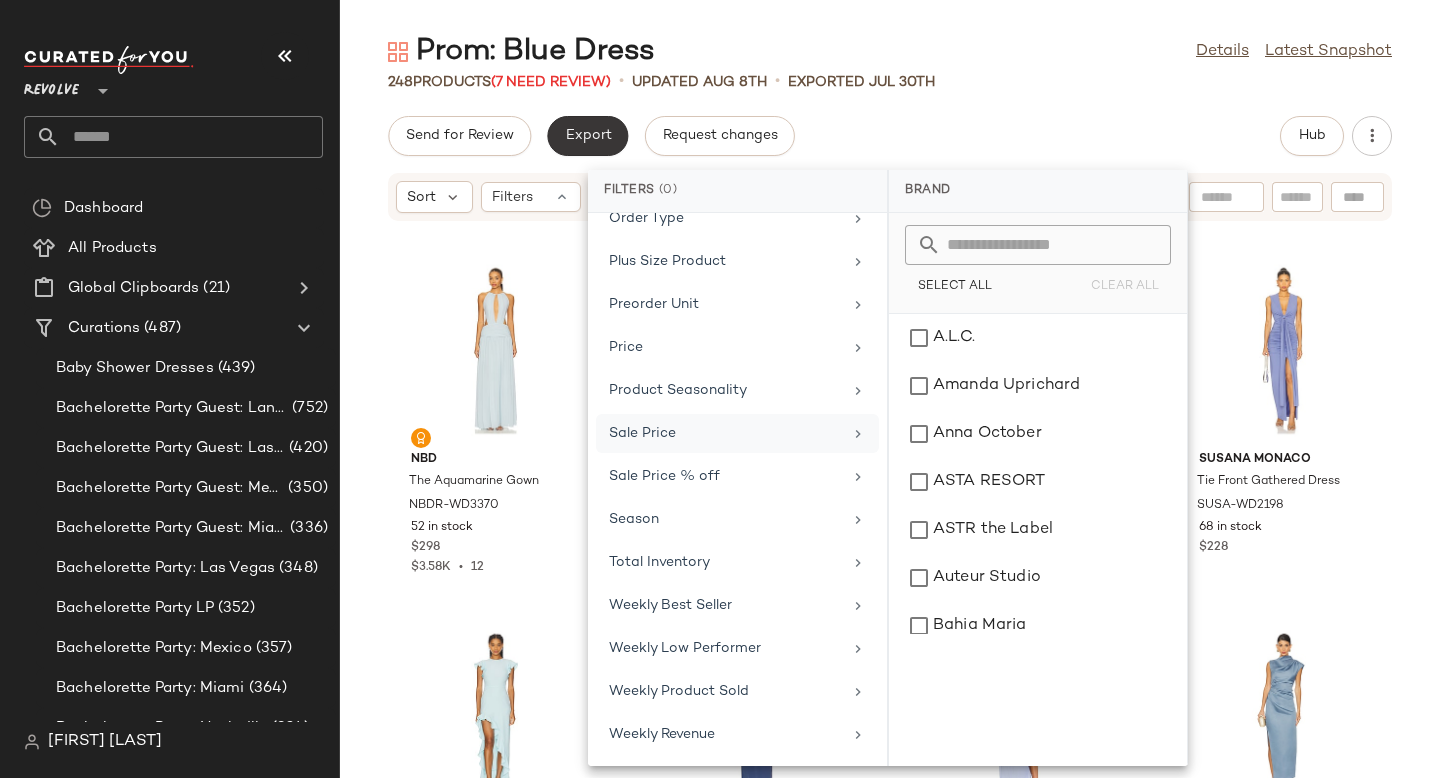 click on "Export" 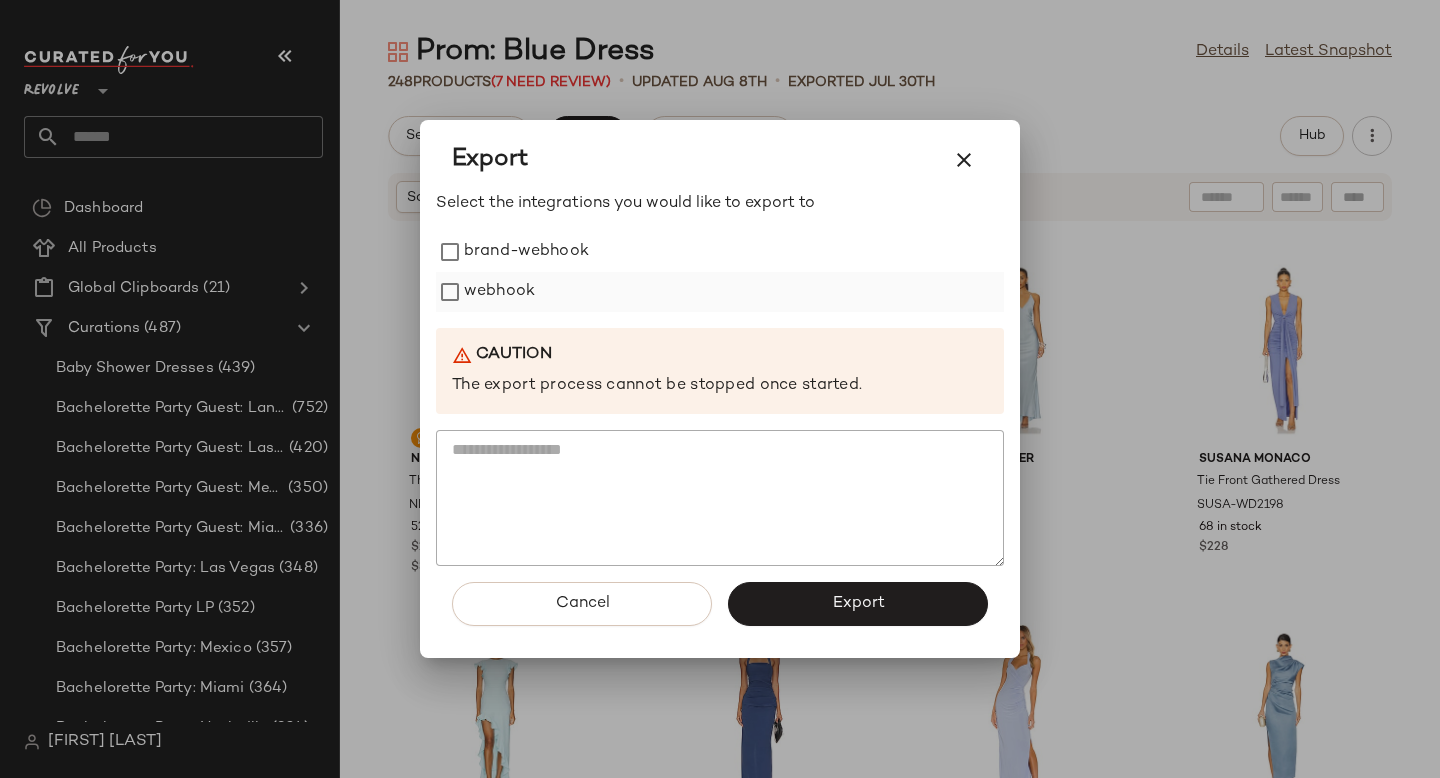 click on "webhook" at bounding box center (499, 292) 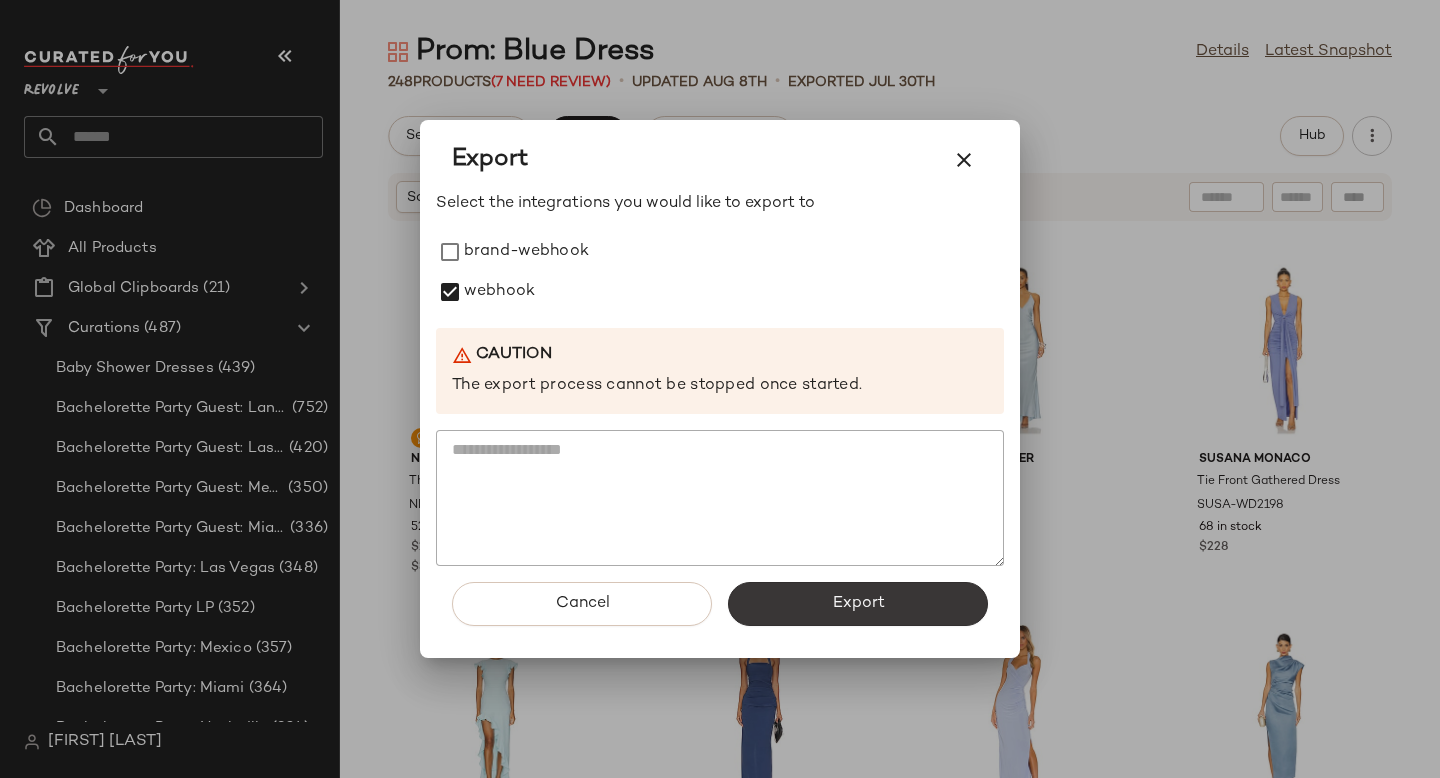 click on "Export" at bounding box center (858, 604) 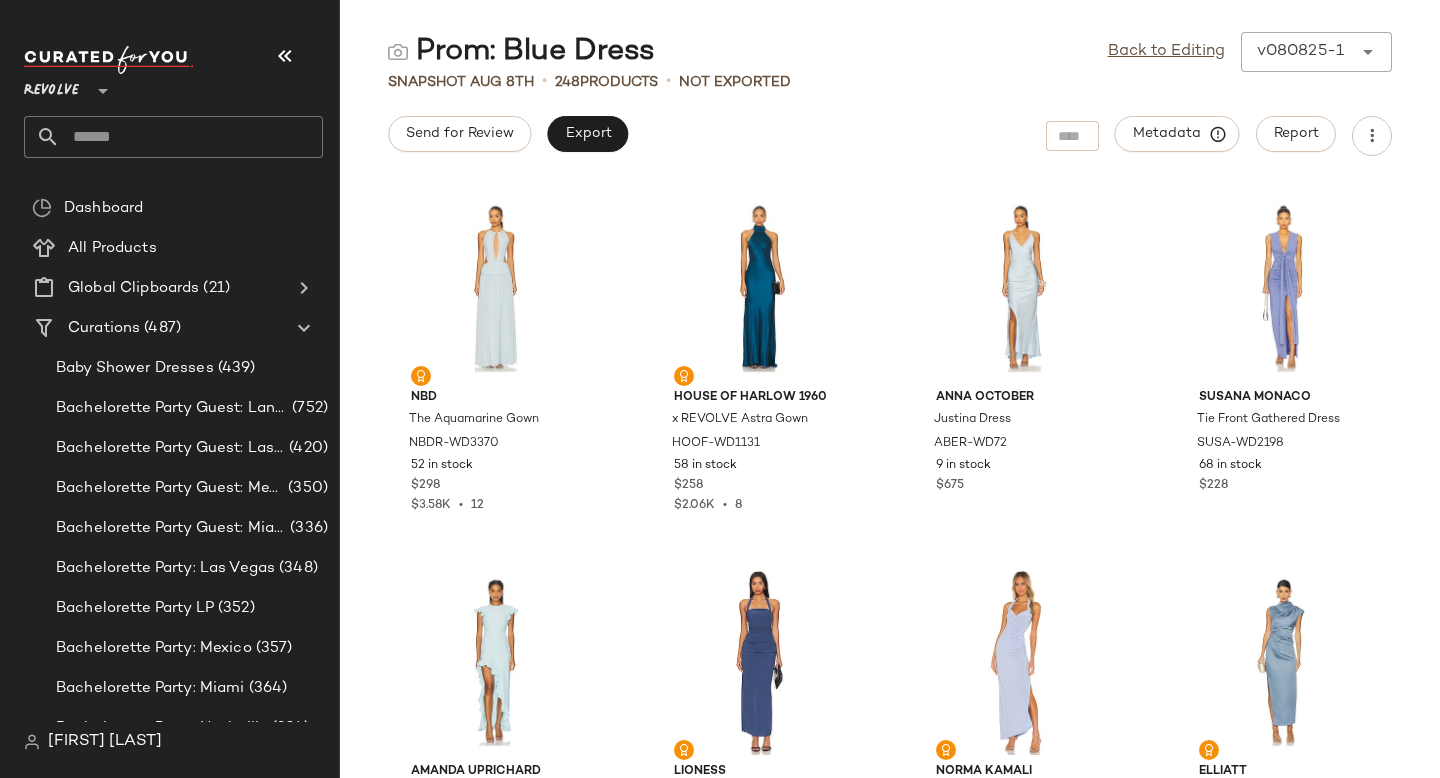 click 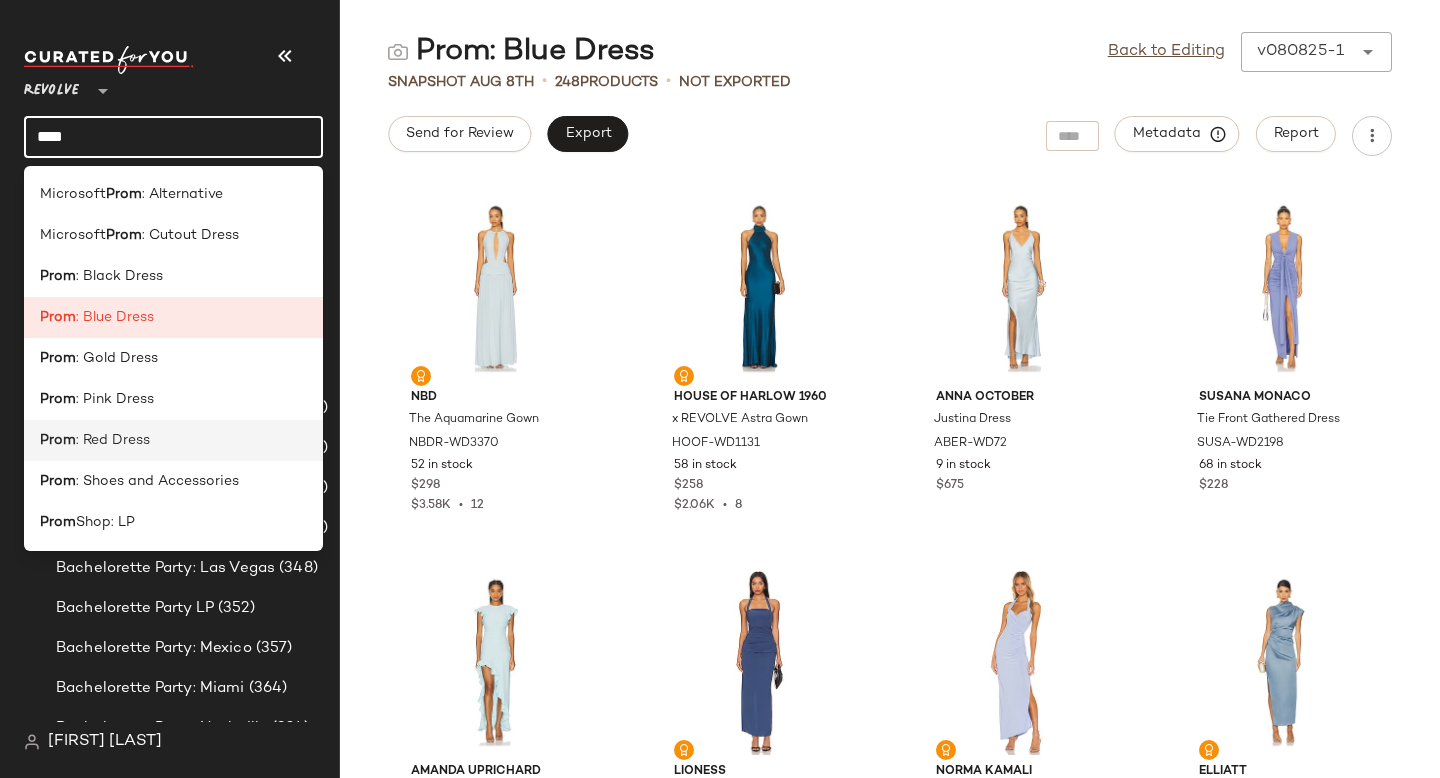 type on "****" 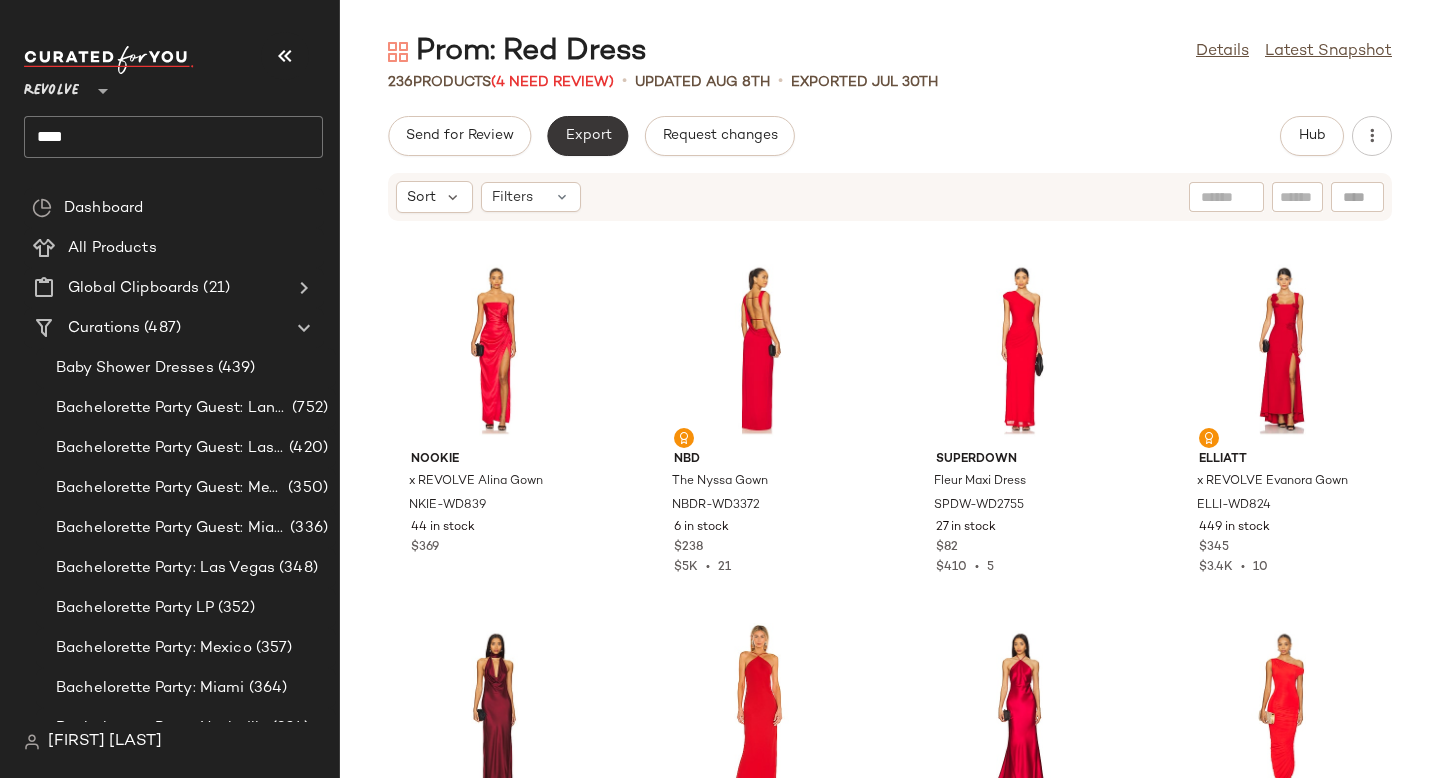 click on "Export" 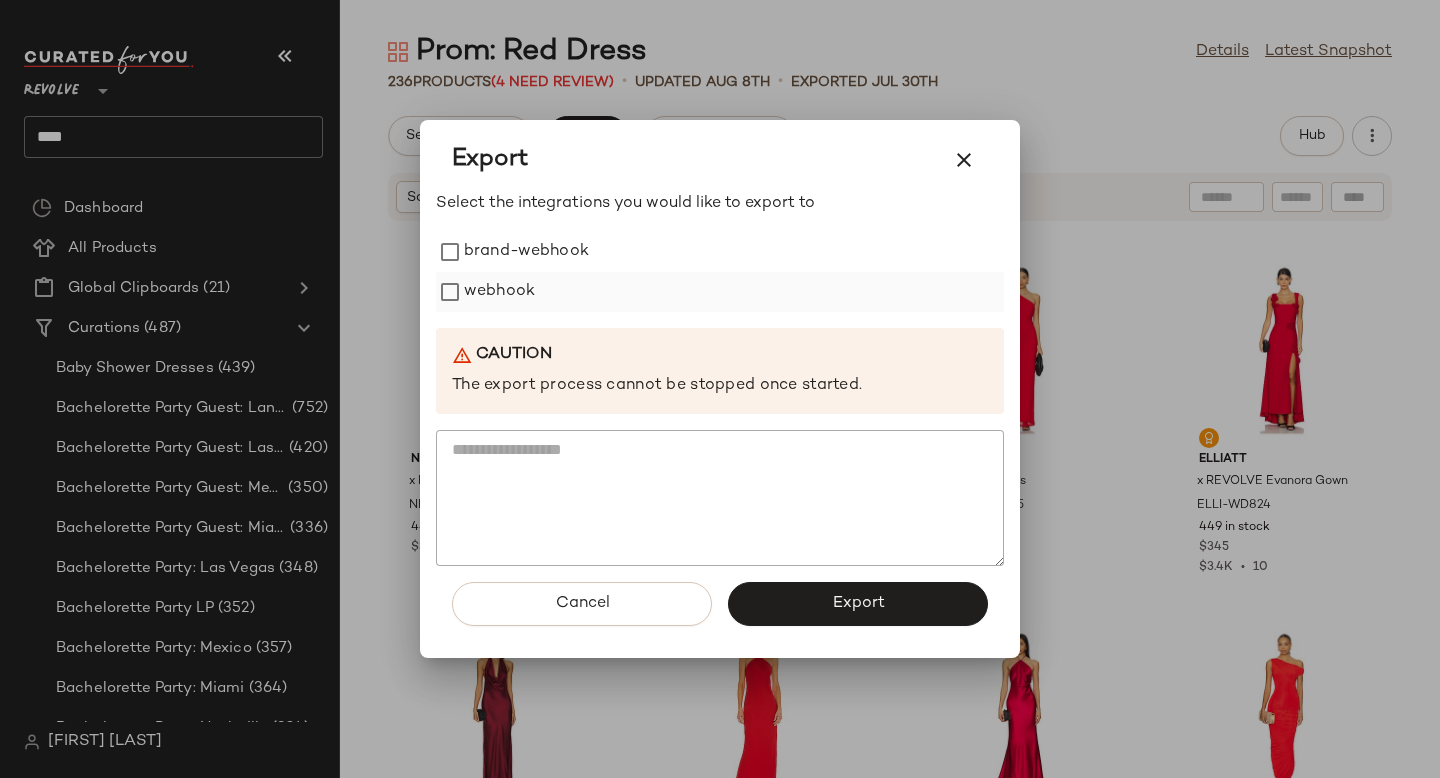 click on "webhook" at bounding box center [499, 292] 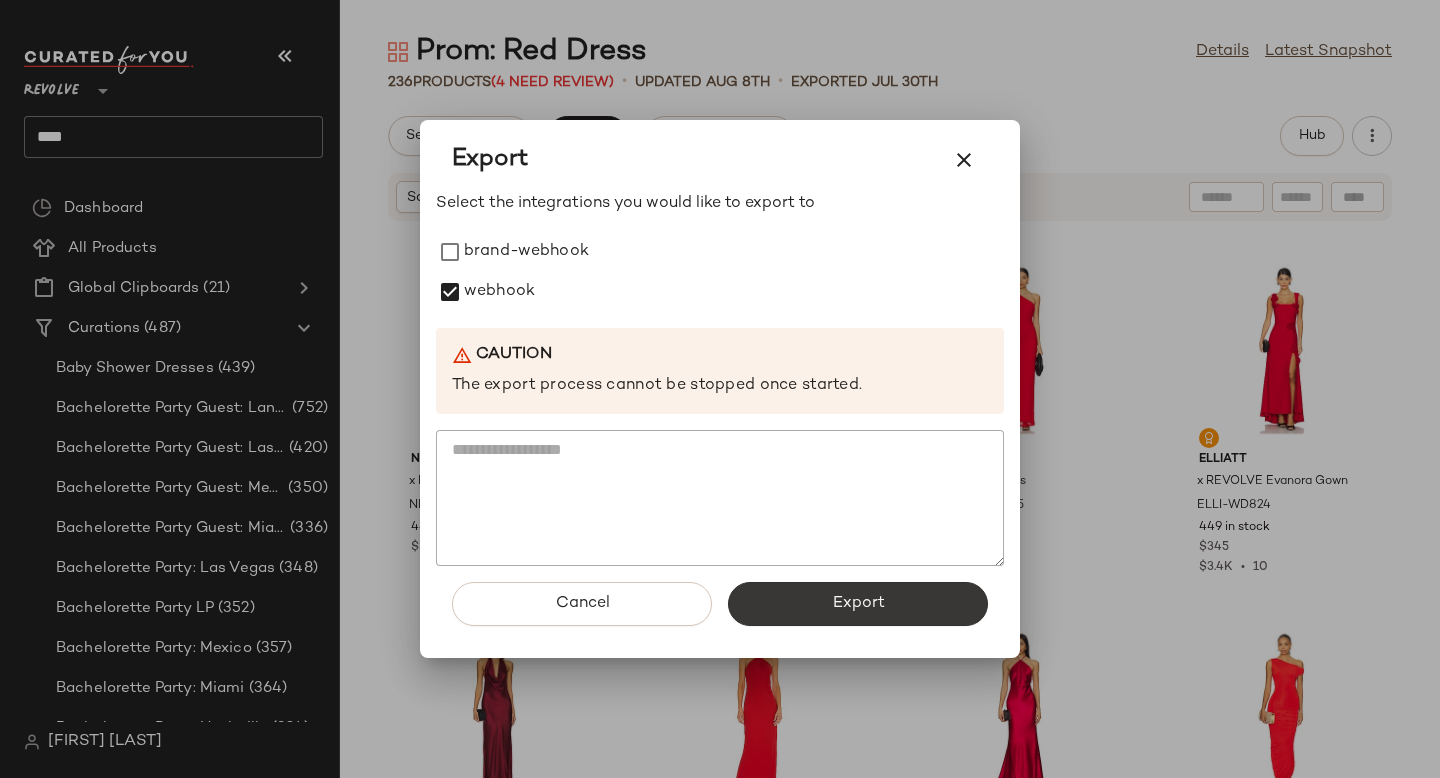 click on "Export" 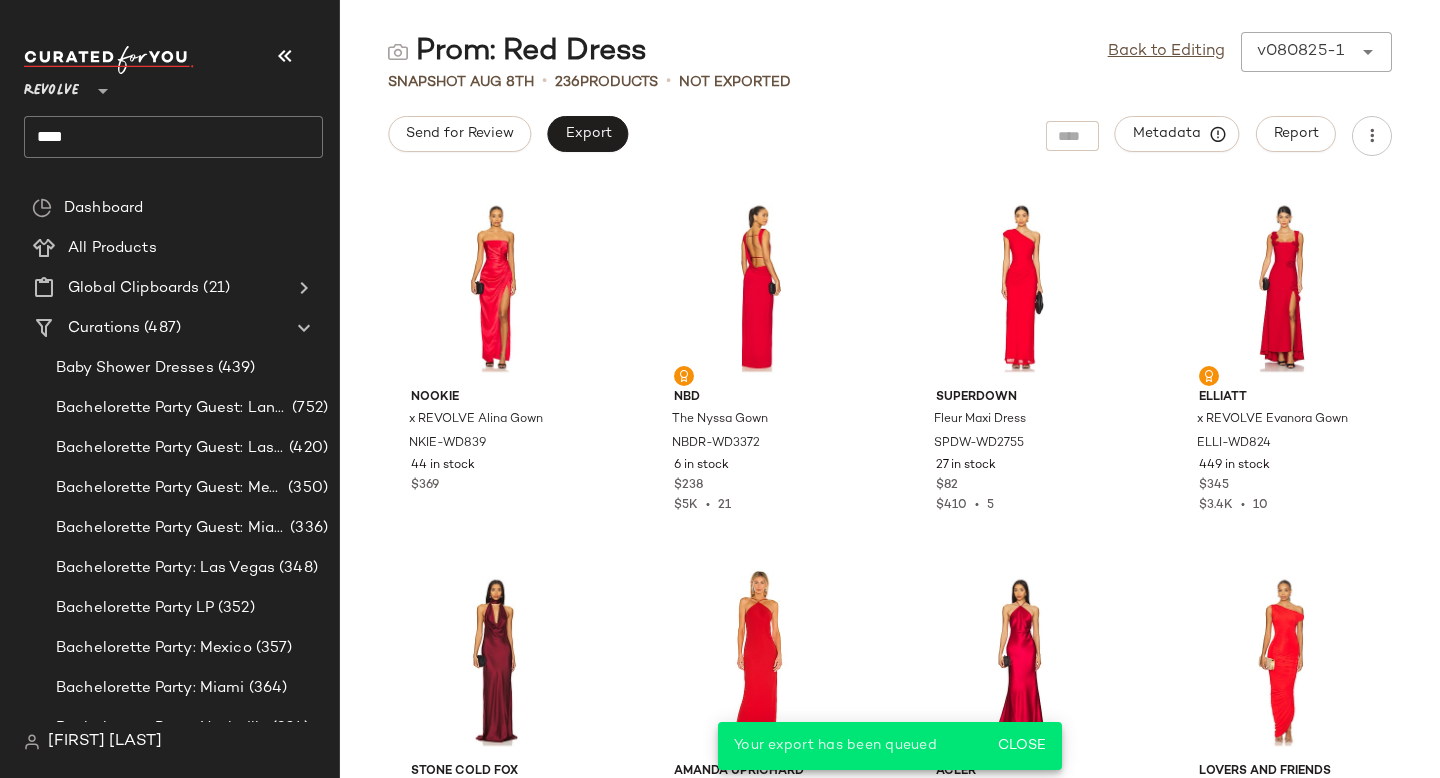 click on "****" 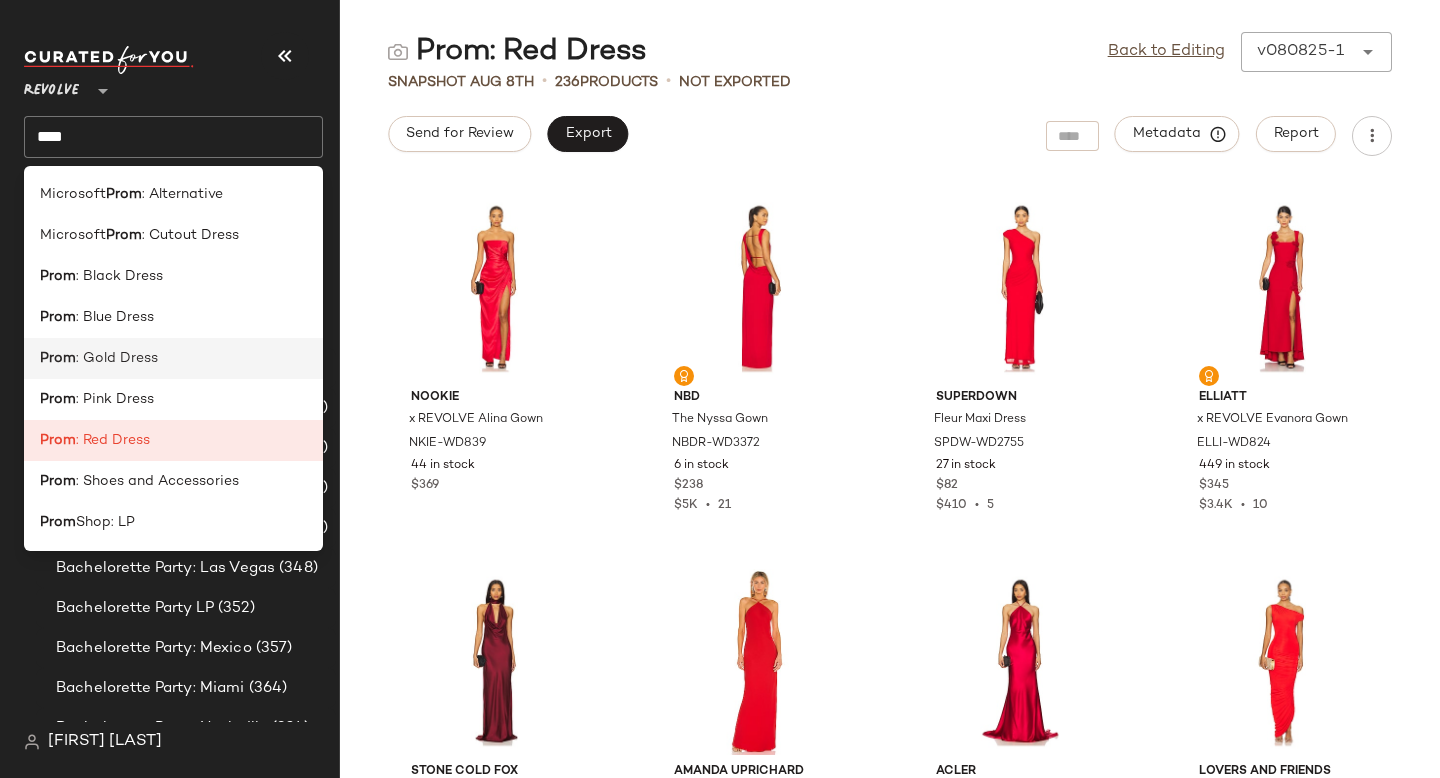click on ": Gold Dress" at bounding box center (117, 358) 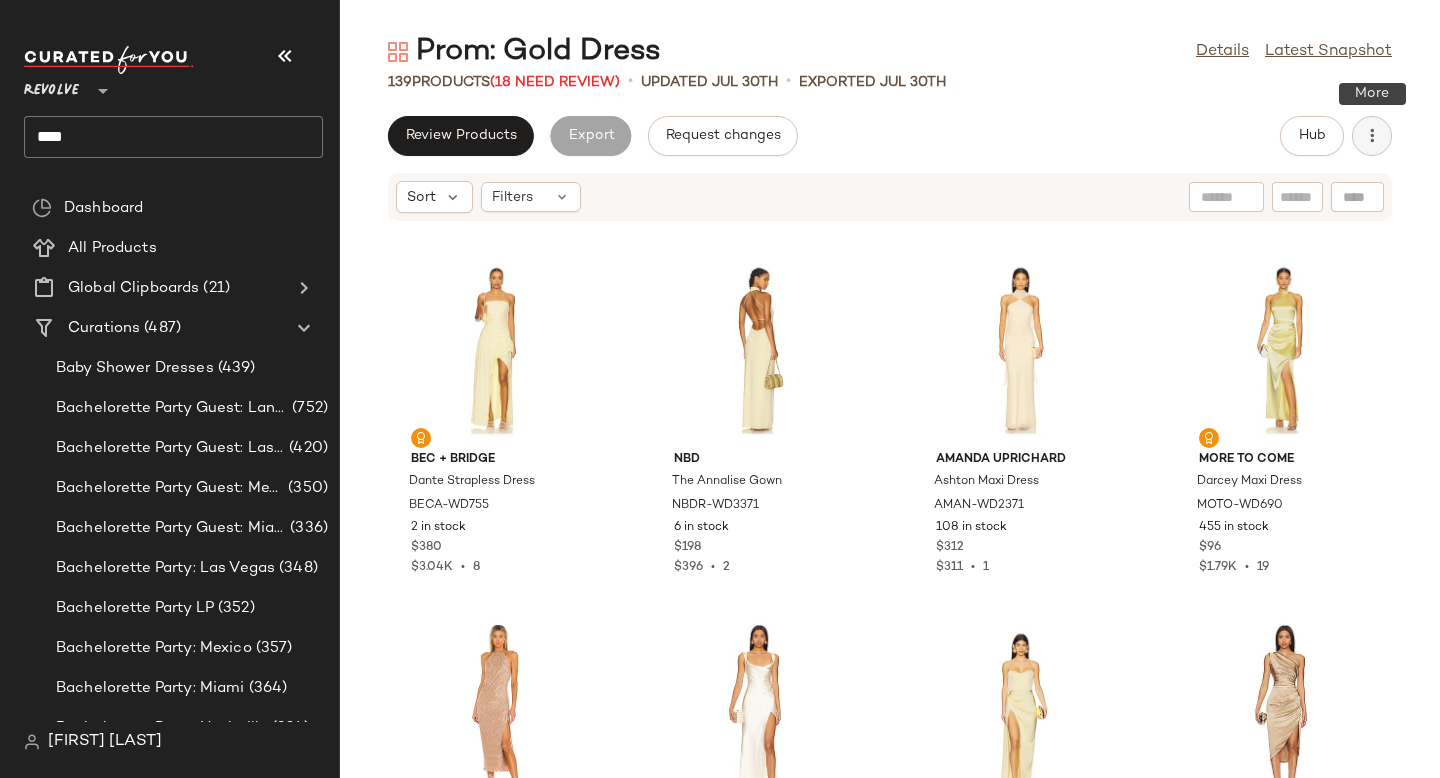 click 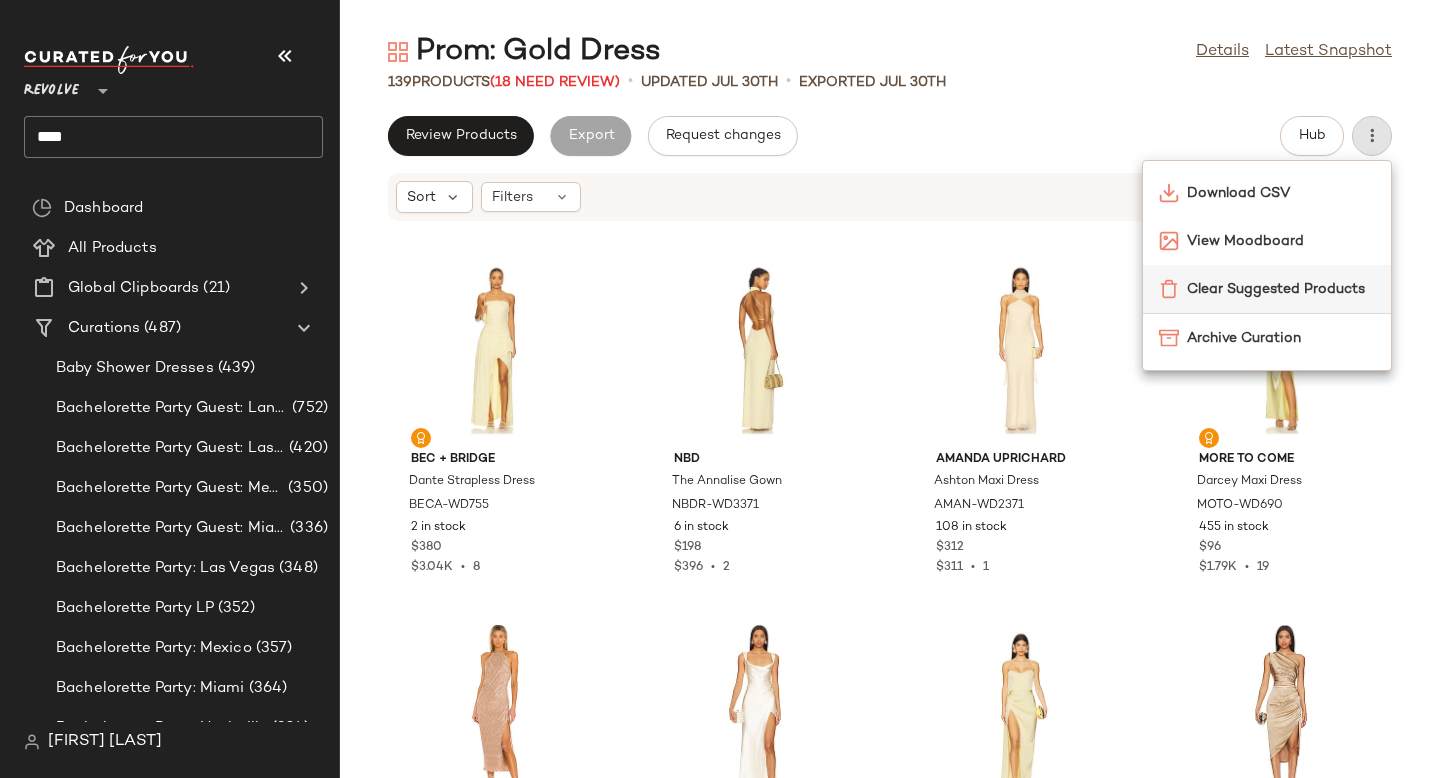 click on "Clear Suggested Products" at bounding box center (1281, 289) 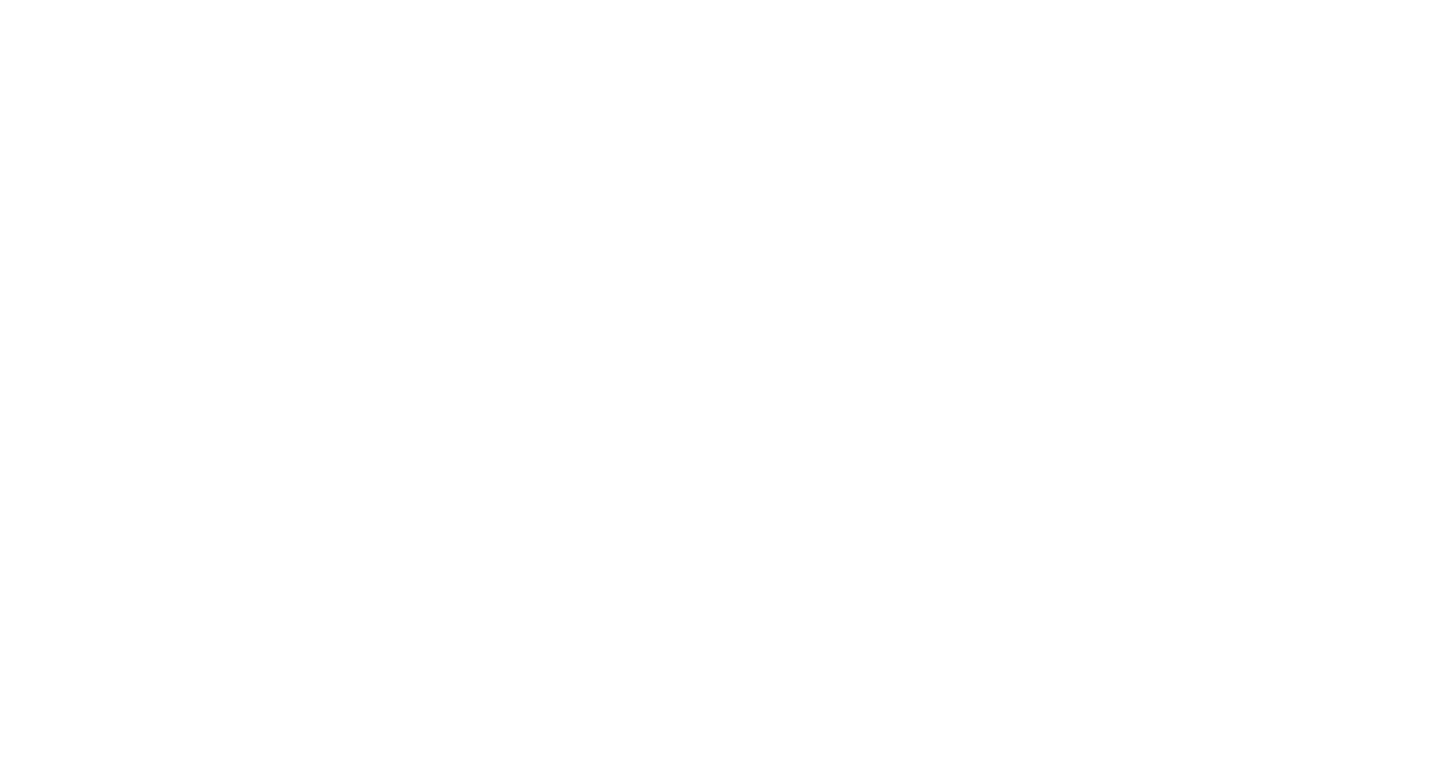 scroll, scrollTop: 0, scrollLeft: 0, axis: both 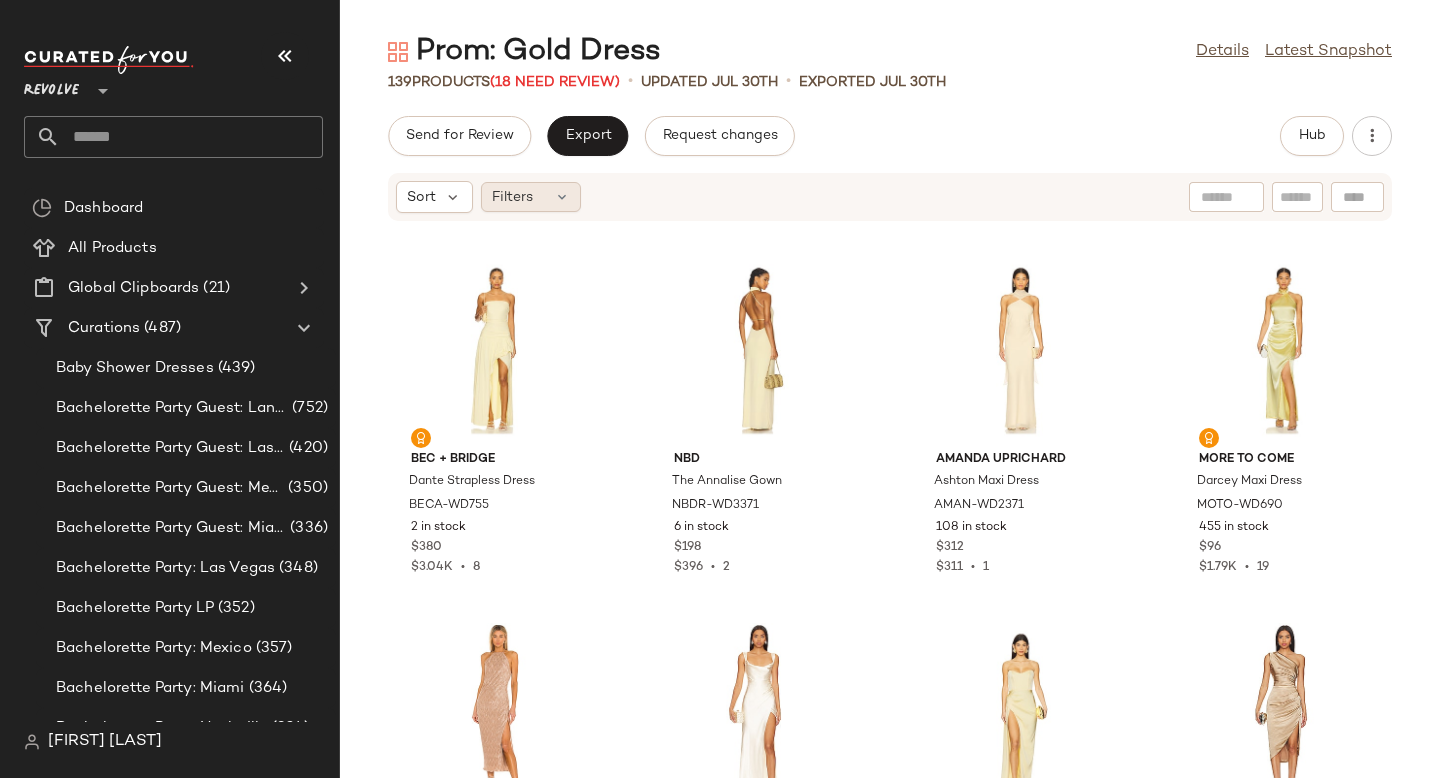click at bounding box center (562, 197) 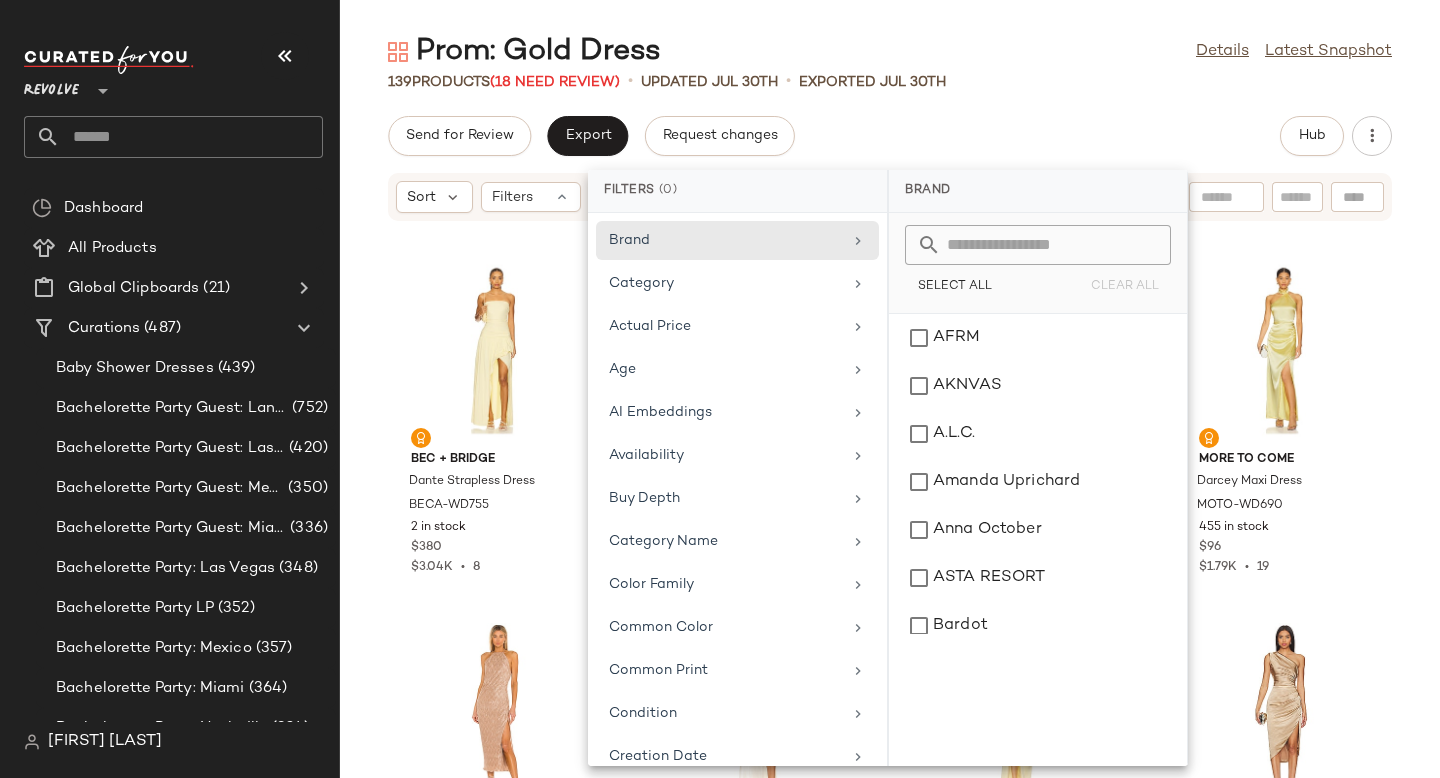 click on "Send for Review   Export   Request changes   Hub" 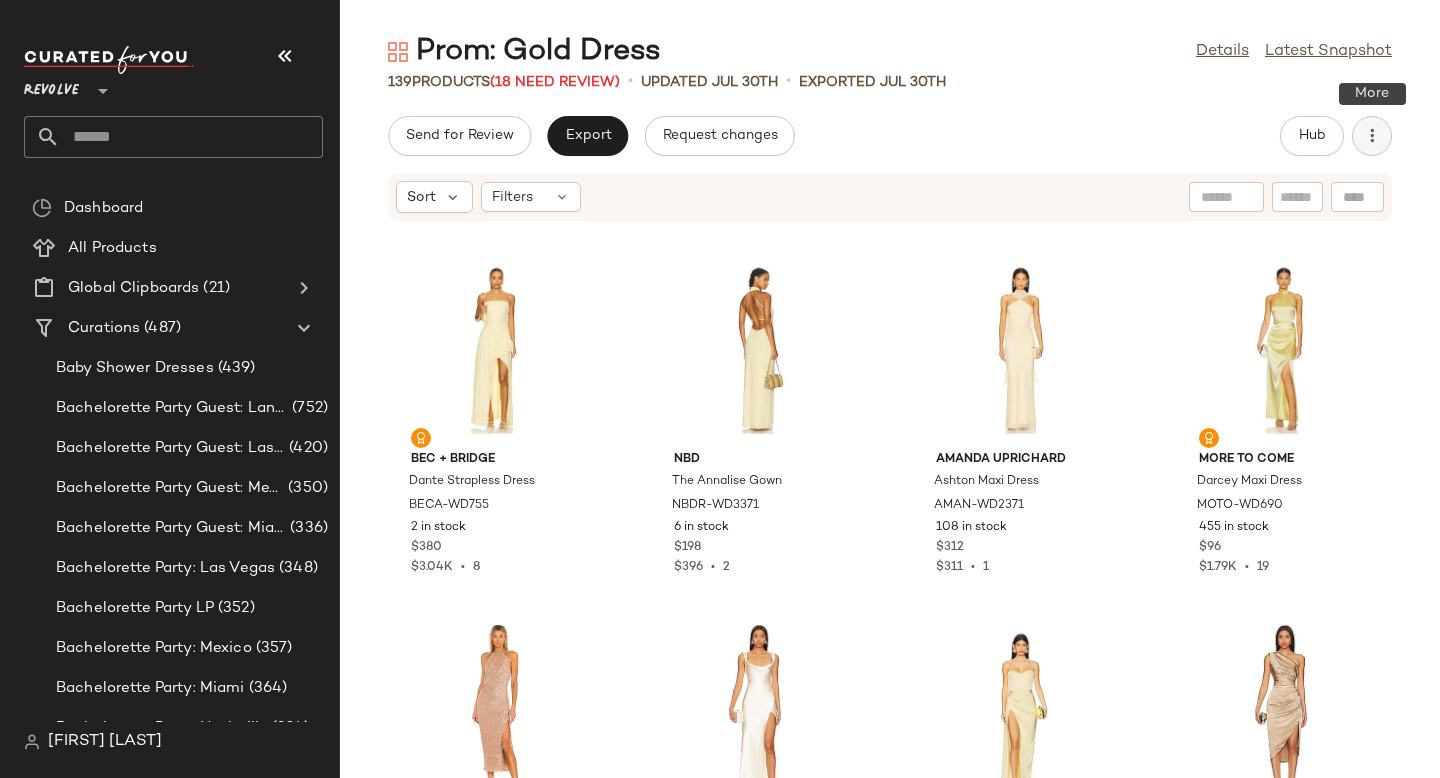 click 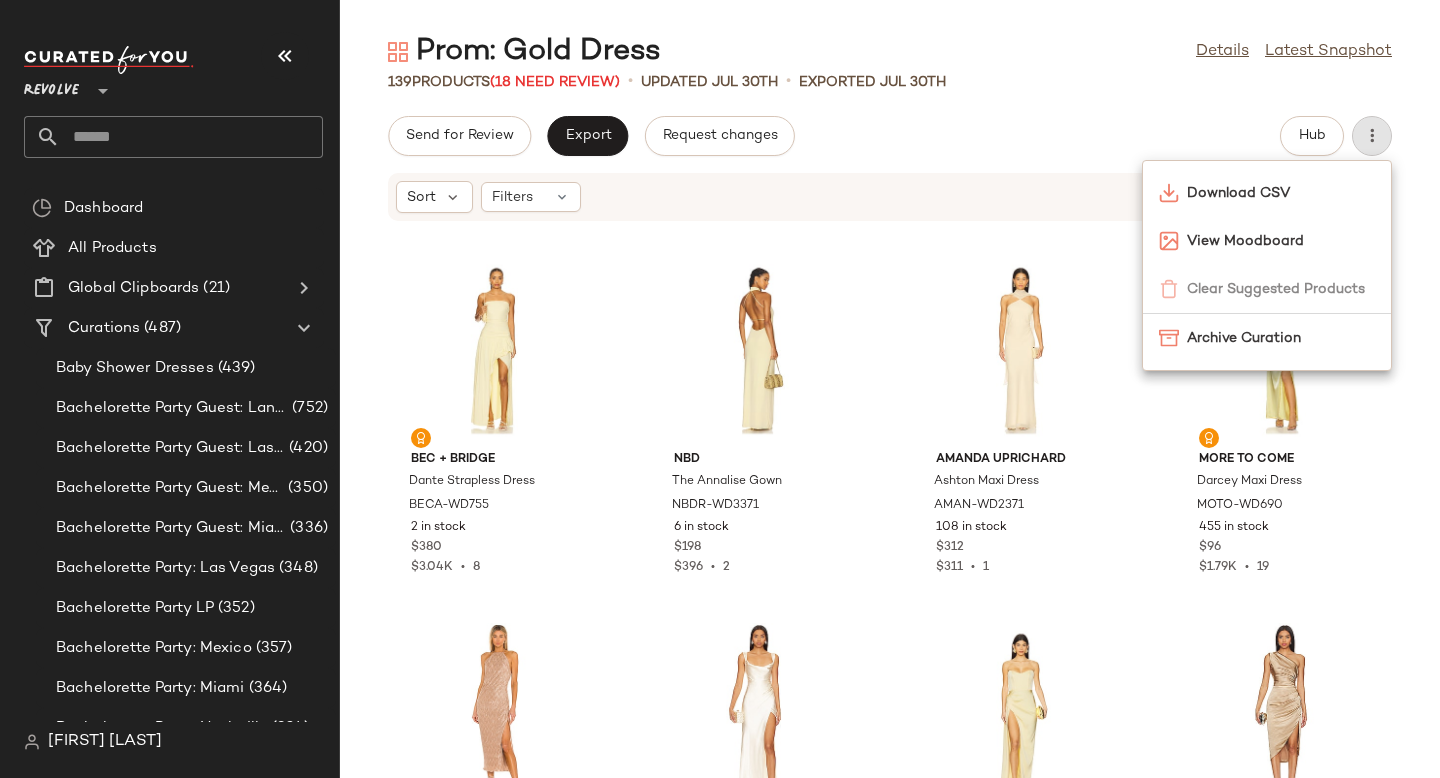 click on "139   Products   (18 Need Review)   •   updated Jul 30th  •  Exported Jul 30th" 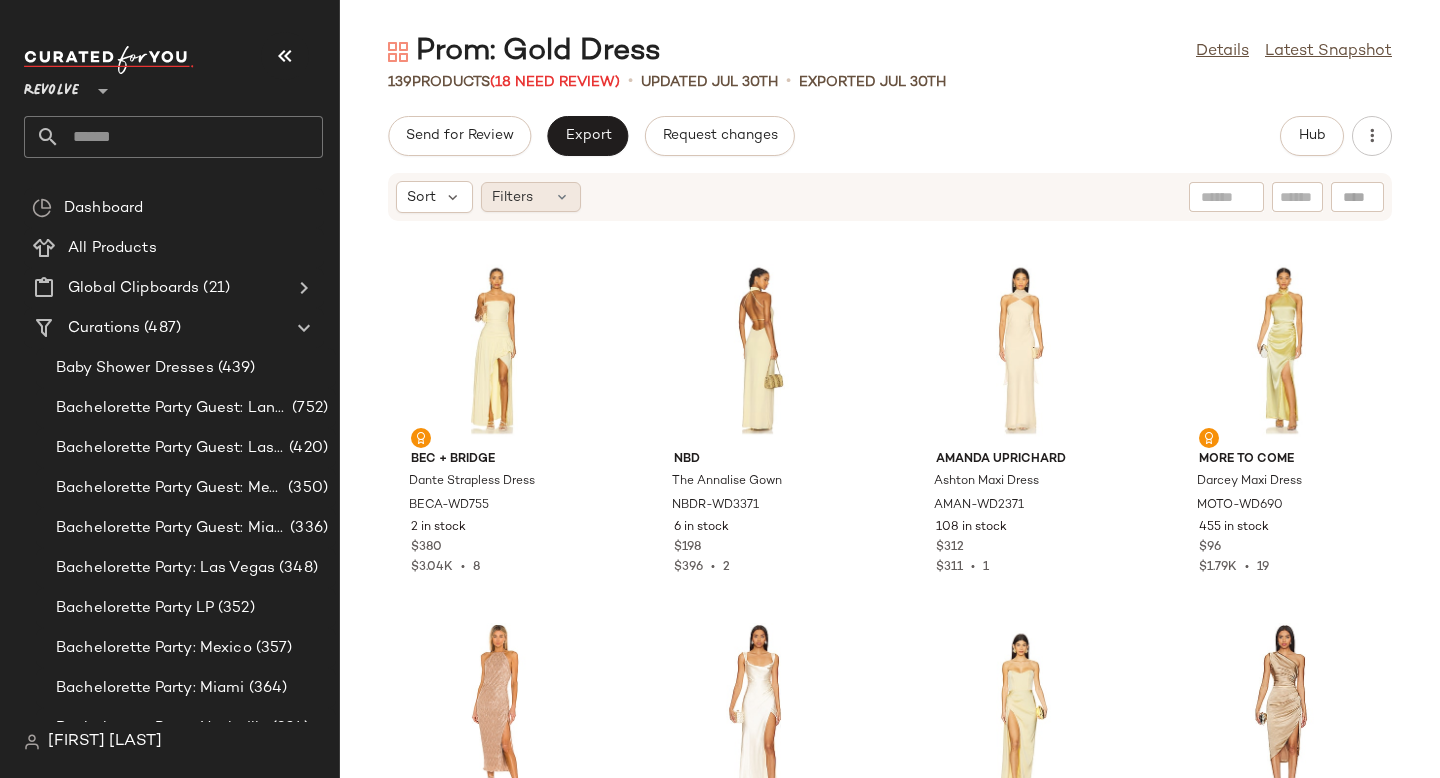click on "Filters" 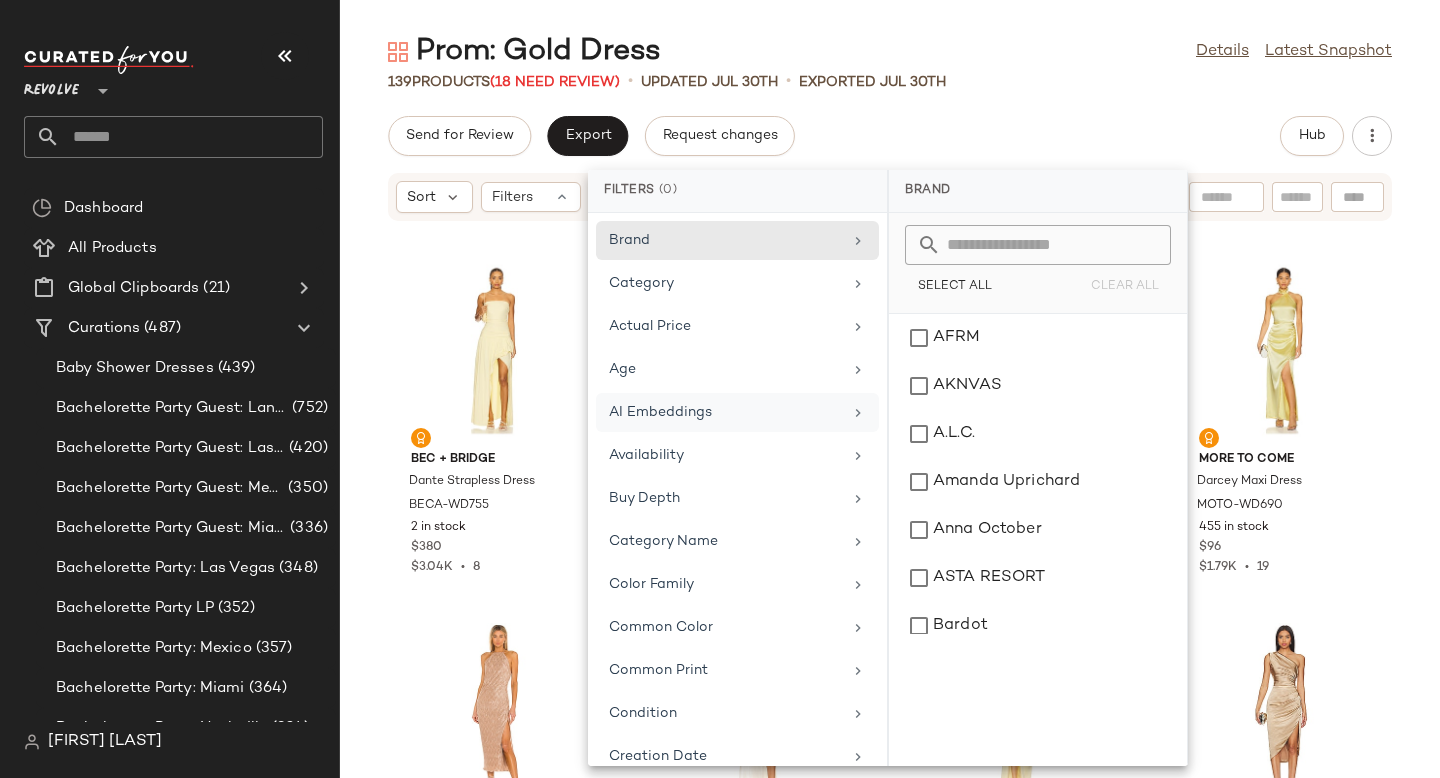 scroll, scrollTop: 925, scrollLeft: 0, axis: vertical 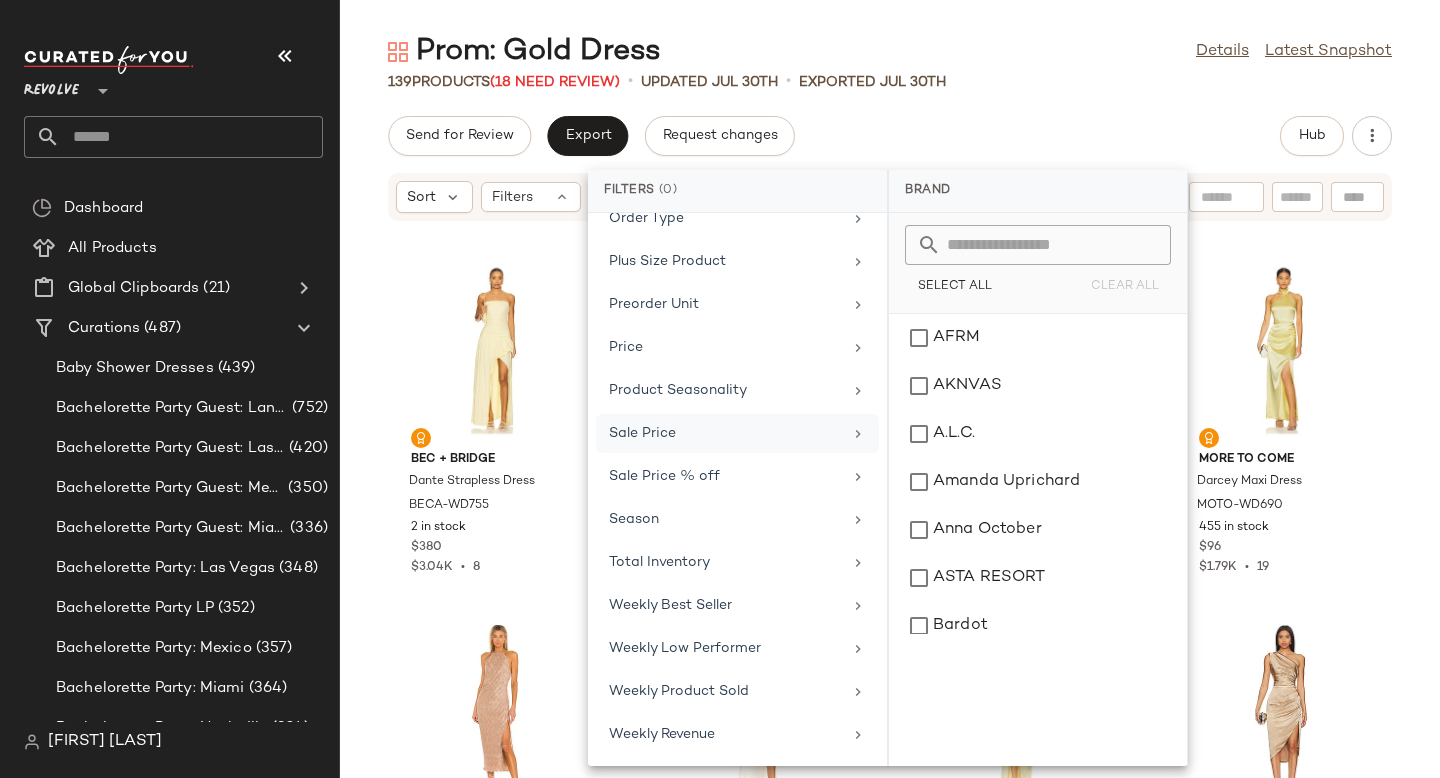 click on "Sale Price" at bounding box center [725, 433] 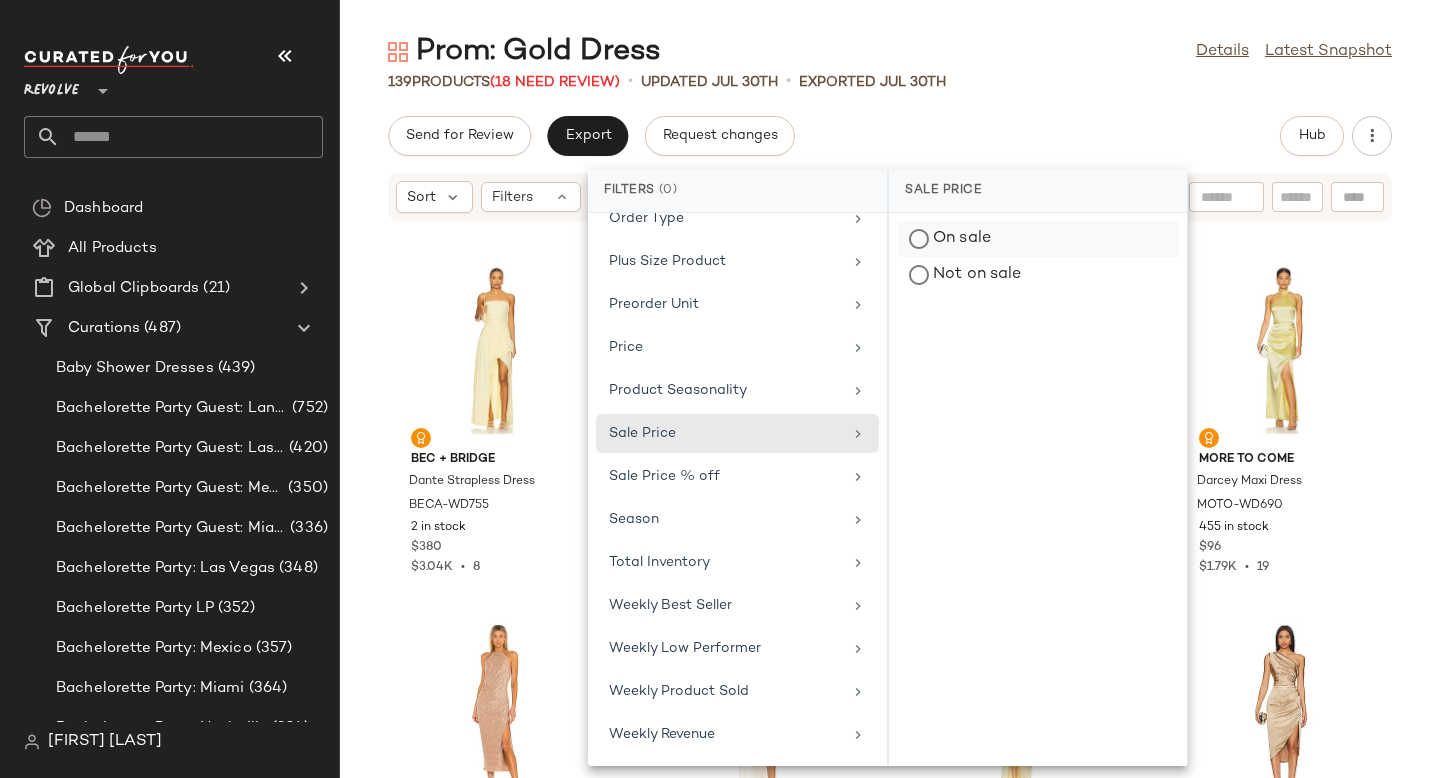 click on "On sale" 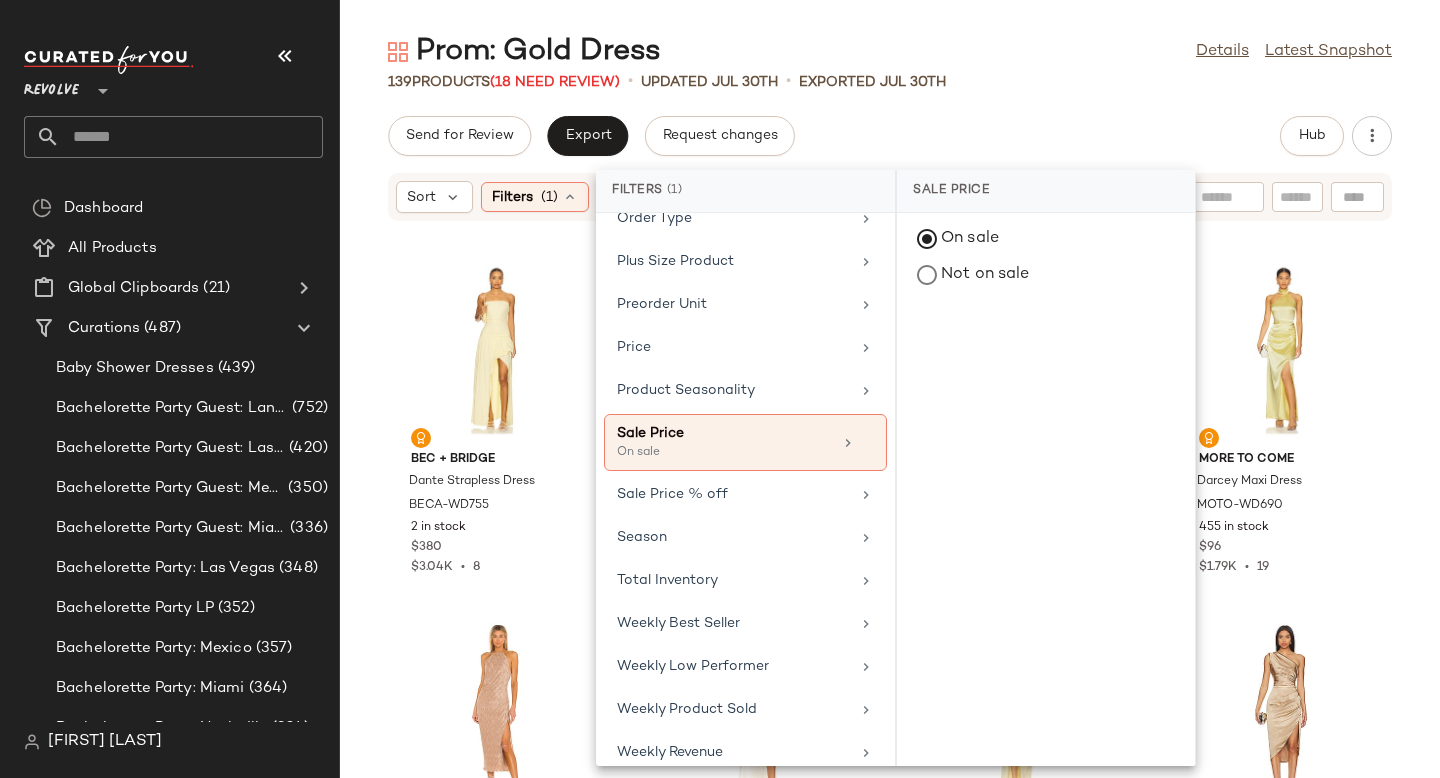 click on "Prom: Gold Dress  Details   Latest Snapshot  139   Products   (18 Need Review)   •   updated Jul 30th  •  Exported Jul 30th  Send for Review   Export   Request changes   Hub  Sort  Filters  (1)   Reset  Bec + Bridge Dante Strapless Dress BECA-WD755 2 in stock $380 $3.04K  •  8 NBD The Annalise Gown NBDR-WD3371 6 in stock $198 $396  •  2 Amanda Uprichard Ashton Maxi Dress AMAN-WD2371 108 in stock $312 $311  •  1 MORE TO COME Darcey Maxi Dress MOTO-WD690 455 in stock $96 $1.79K  •  19 House of Harlow 1960 x REVOLVE Frederick Dress HOOF-WD731 162 in stock $188 $752  •  4 Runaway The Label Havanna Dress RUNR-WD38 111 in stock $129 $1.42K  •  11 Katie May Bita Gown KATR-WD520 107 in stock $375 ELLIATT Cassini Dress ELLI-WD705 256 in stock $189 $358  •  2 L'Academie by Marianna Ceci Sequin Midi Dress LCDE-WD941 79 in stock $278 $278  •  1 Stone Cold Fox x REVOLVE Amelia Gown SCOL-WD277 33 in stock $278 $556  •  2 Anna October Selena Gown ABER-WD73 1 in stock $730 L'IDEE Deesse Gown $499 $665" at bounding box center [890, 405] 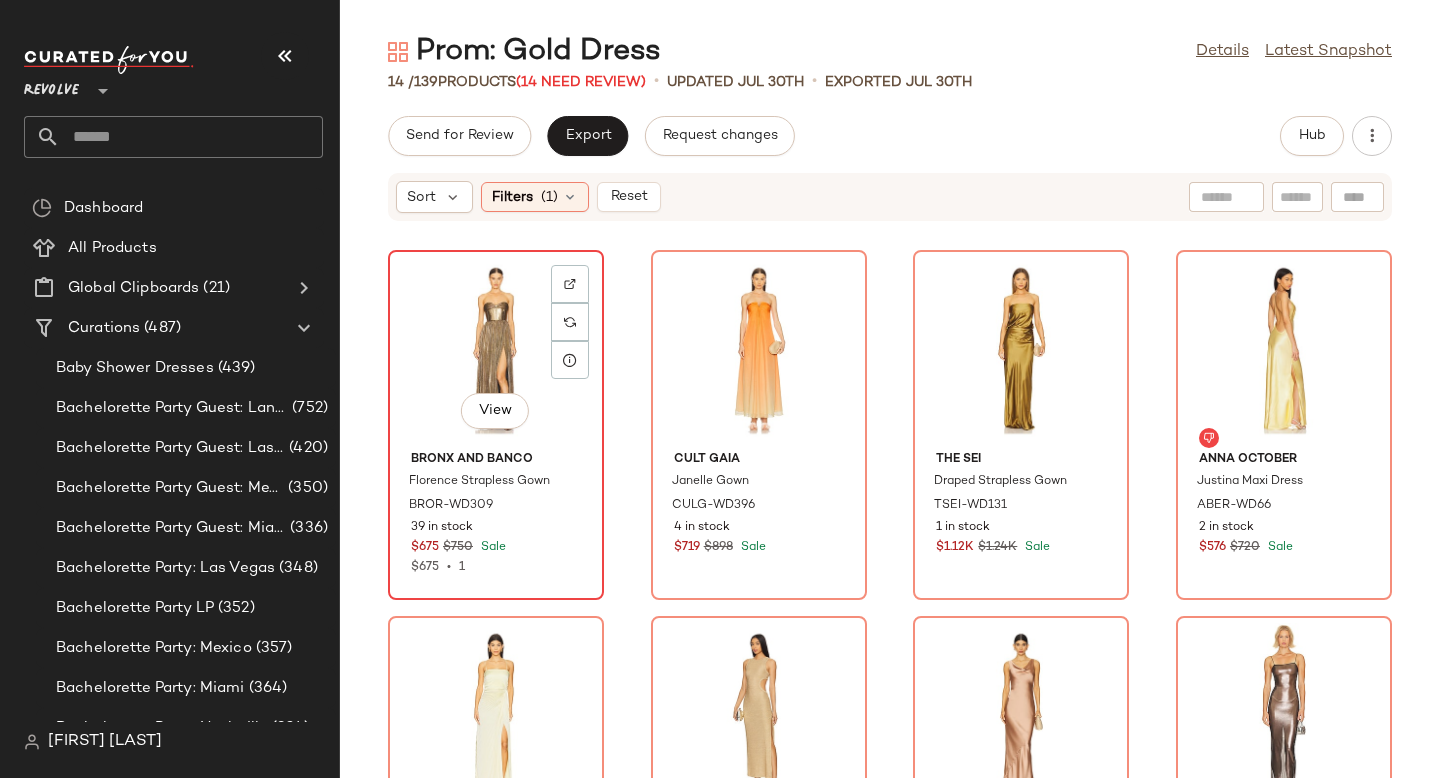 click on "View" 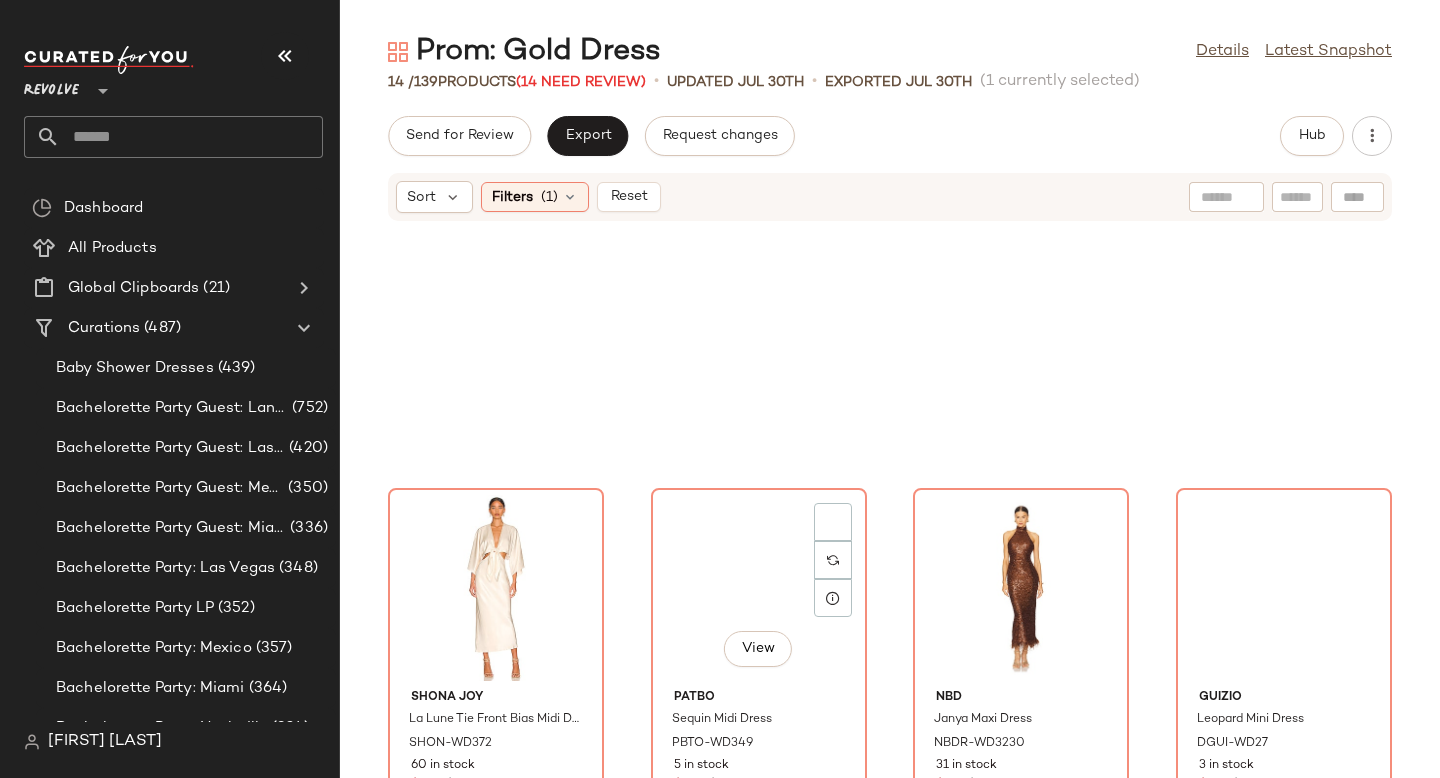 scroll, scrollTop: 936, scrollLeft: 0, axis: vertical 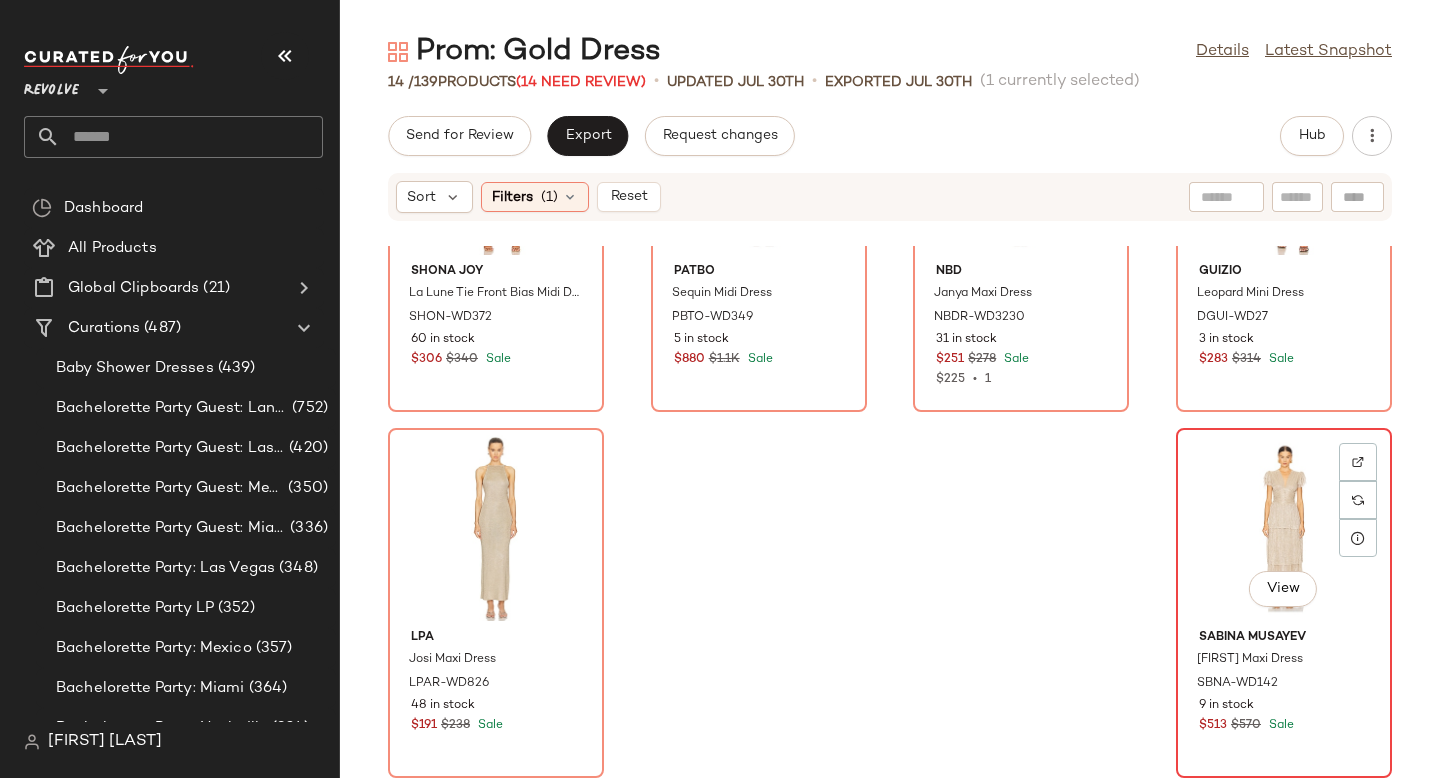 click on "View" 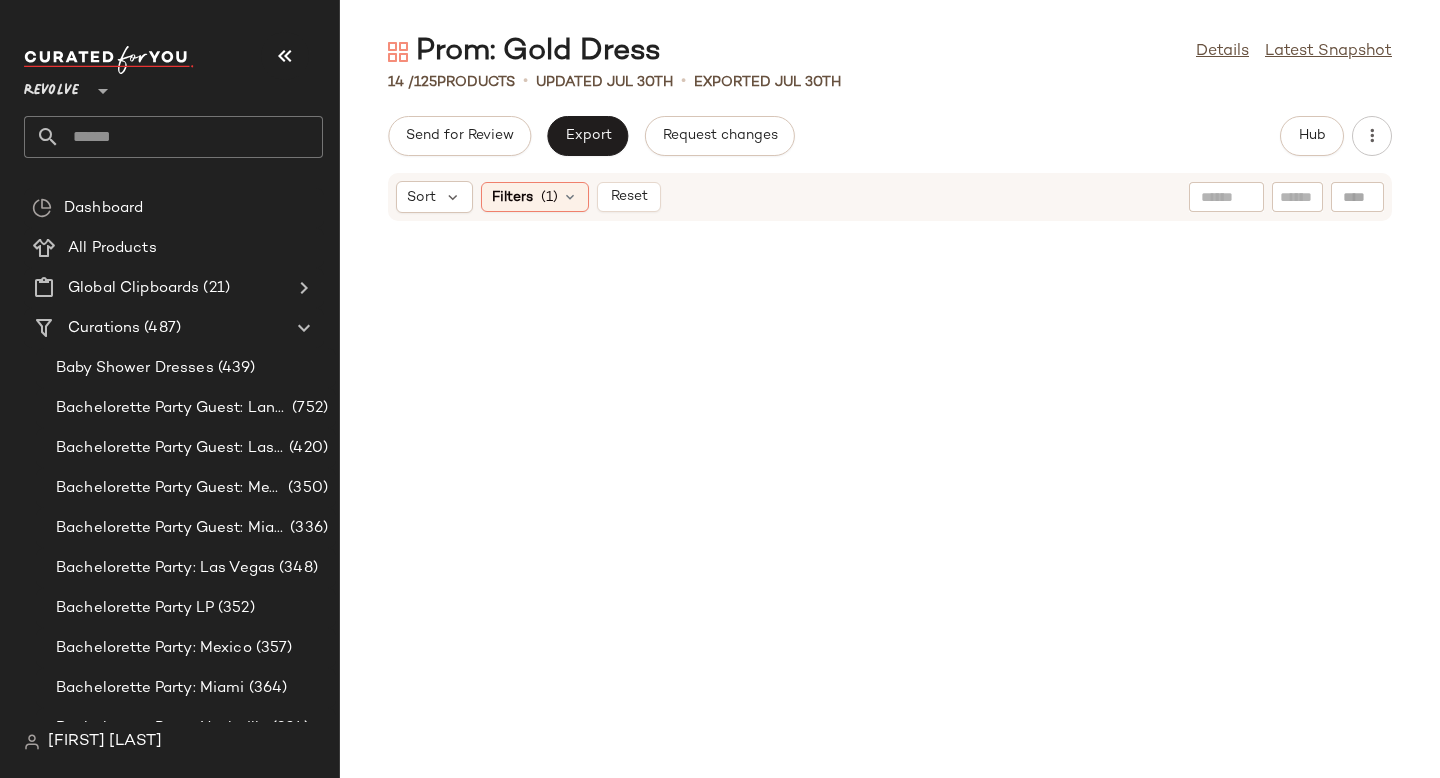 scroll, scrollTop: 0, scrollLeft: 0, axis: both 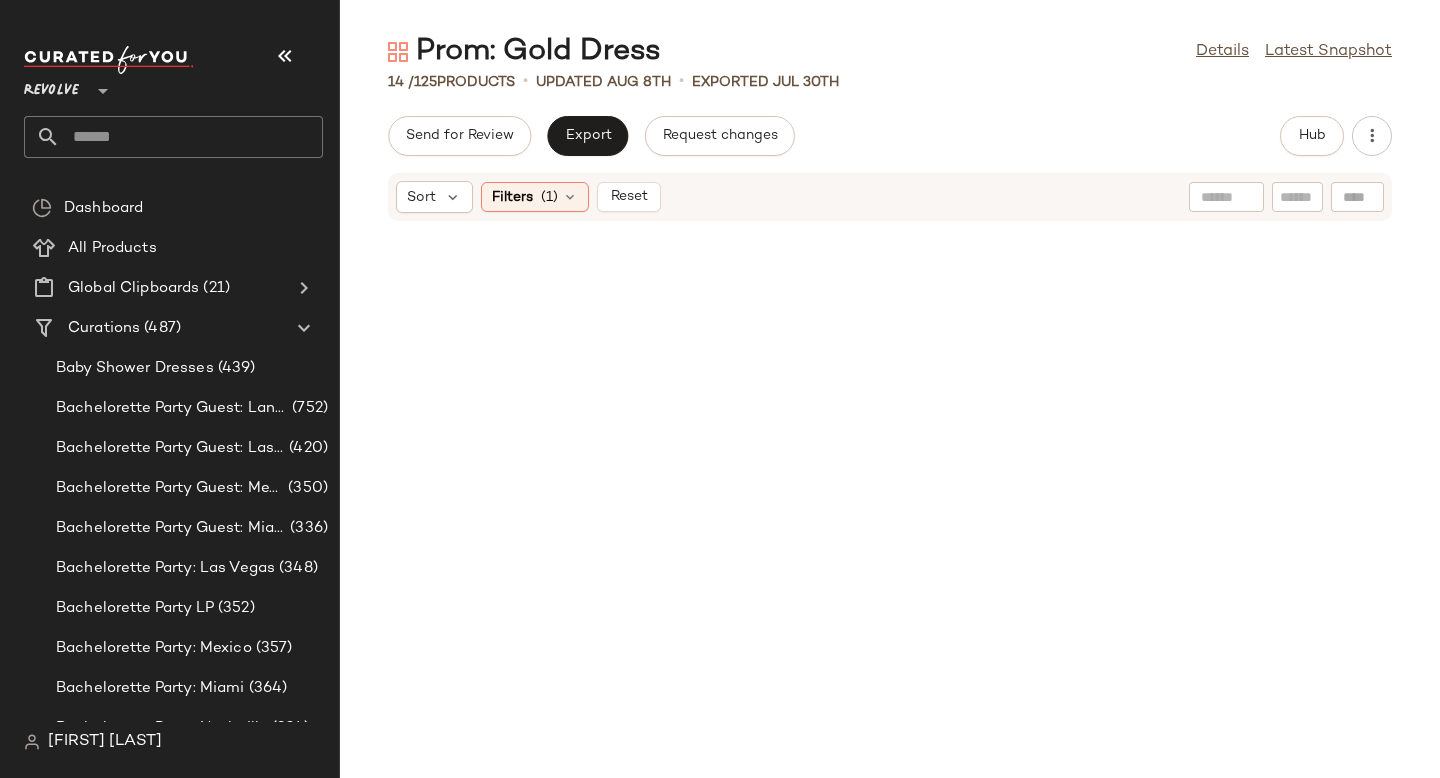 click on "Sort  Filters  (1)   Reset" at bounding box center (528, 197) 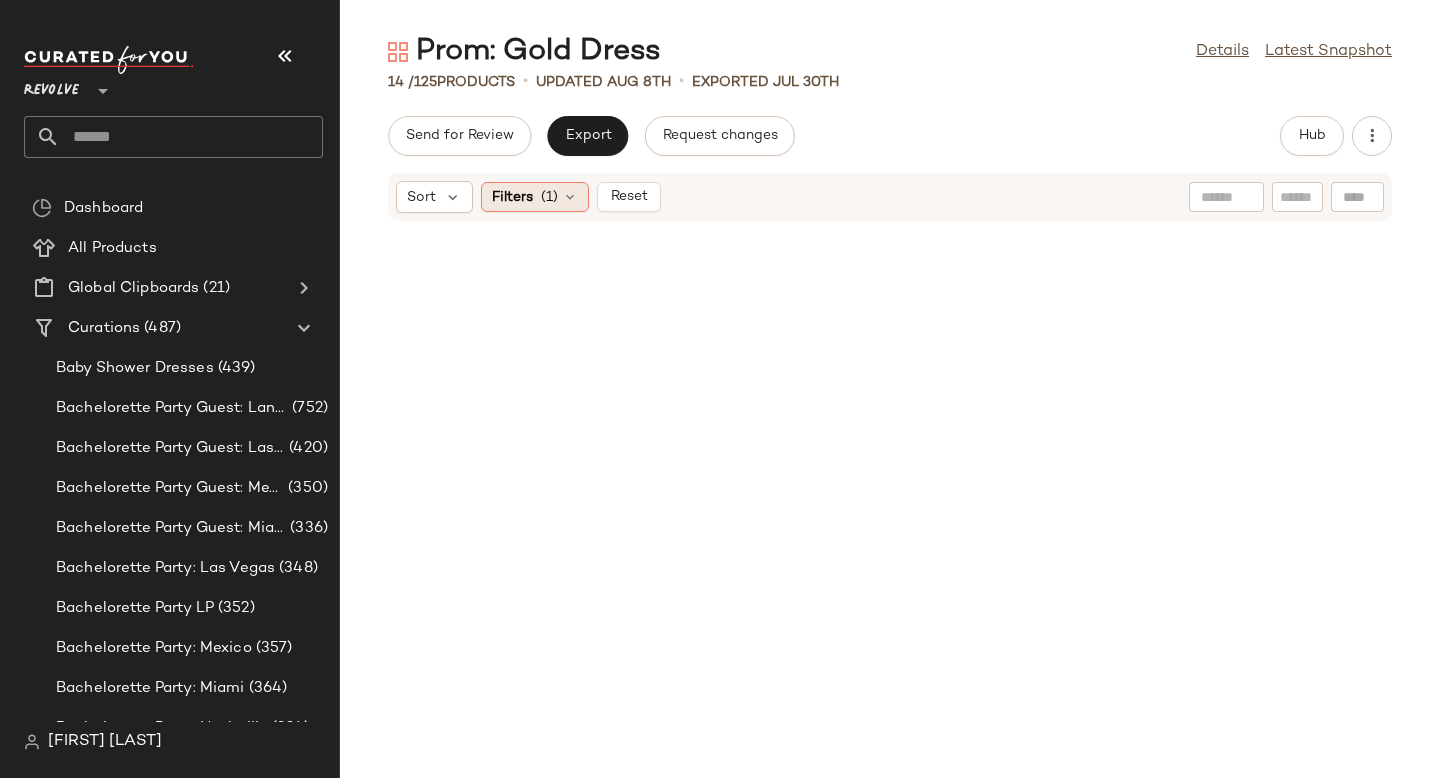 click on "(1)" at bounding box center (549, 197) 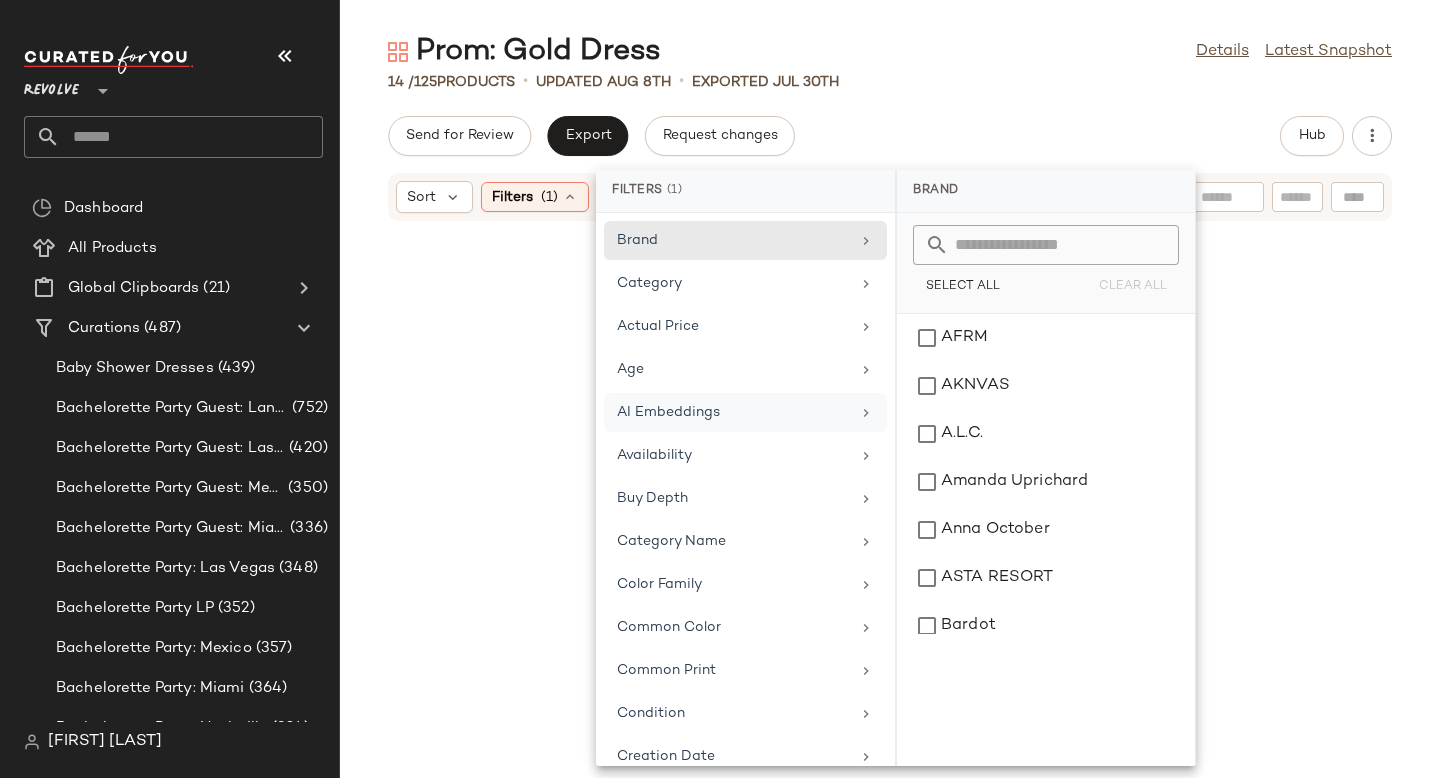 scroll, scrollTop: 943, scrollLeft: 0, axis: vertical 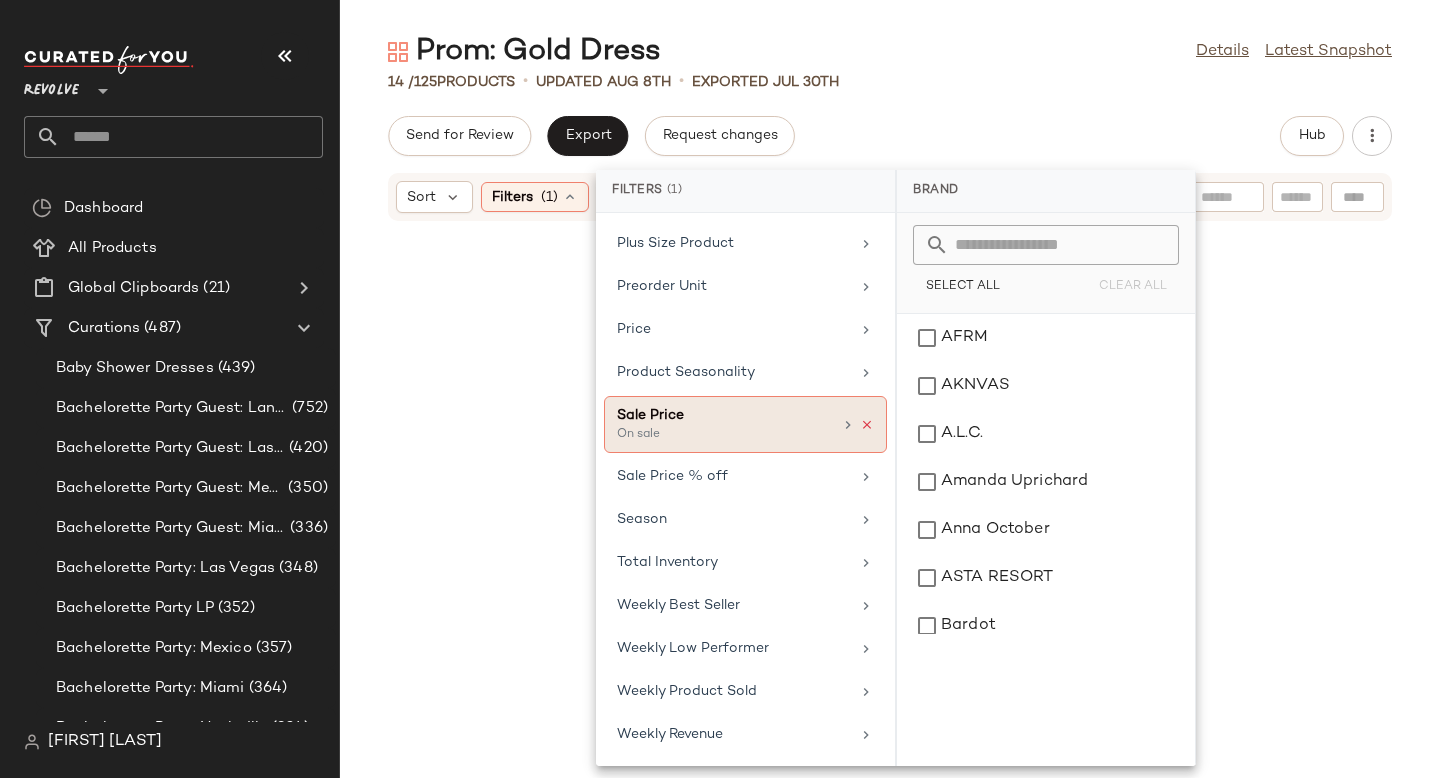 click at bounding box center (867, 425) 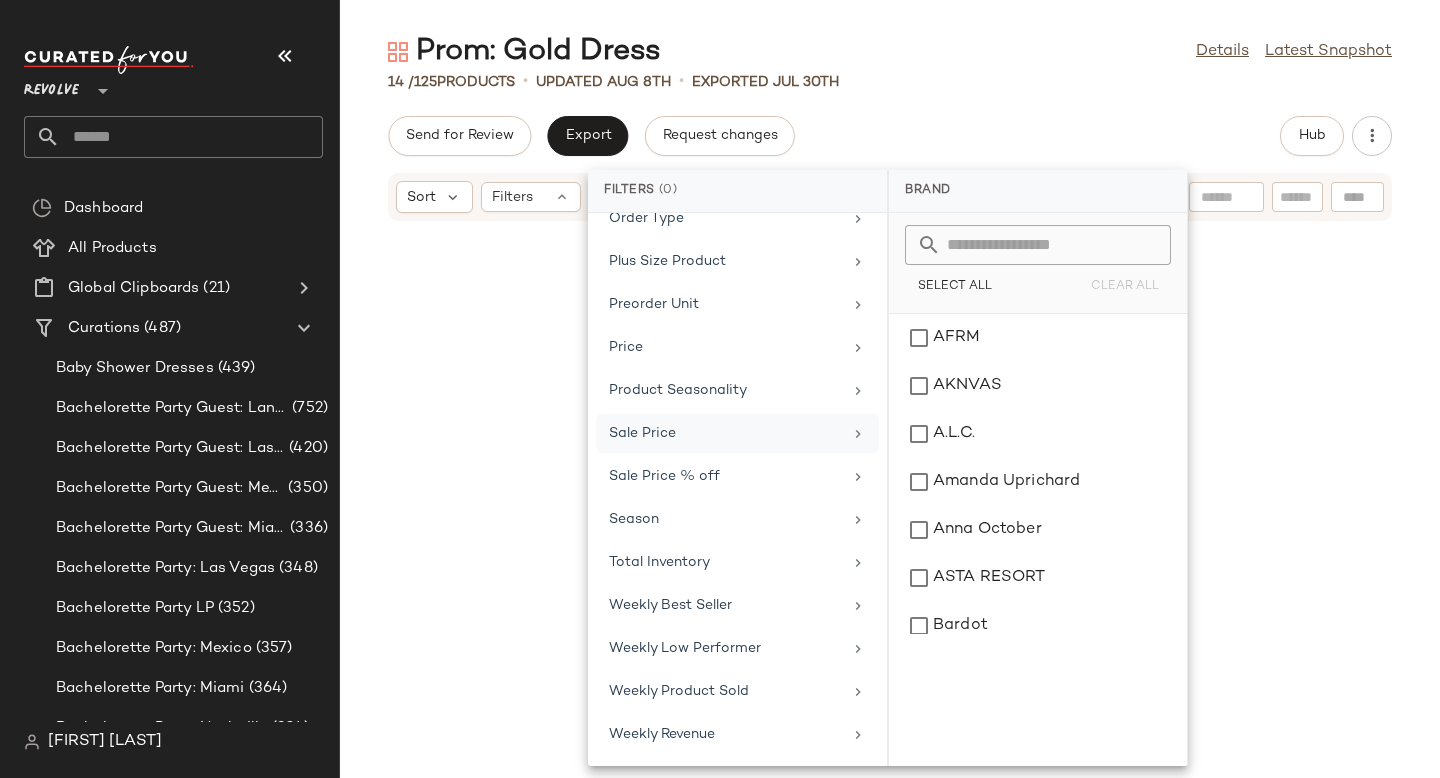 scroll, scrollTop: 925, scrollLeft: 0, axis: vertical 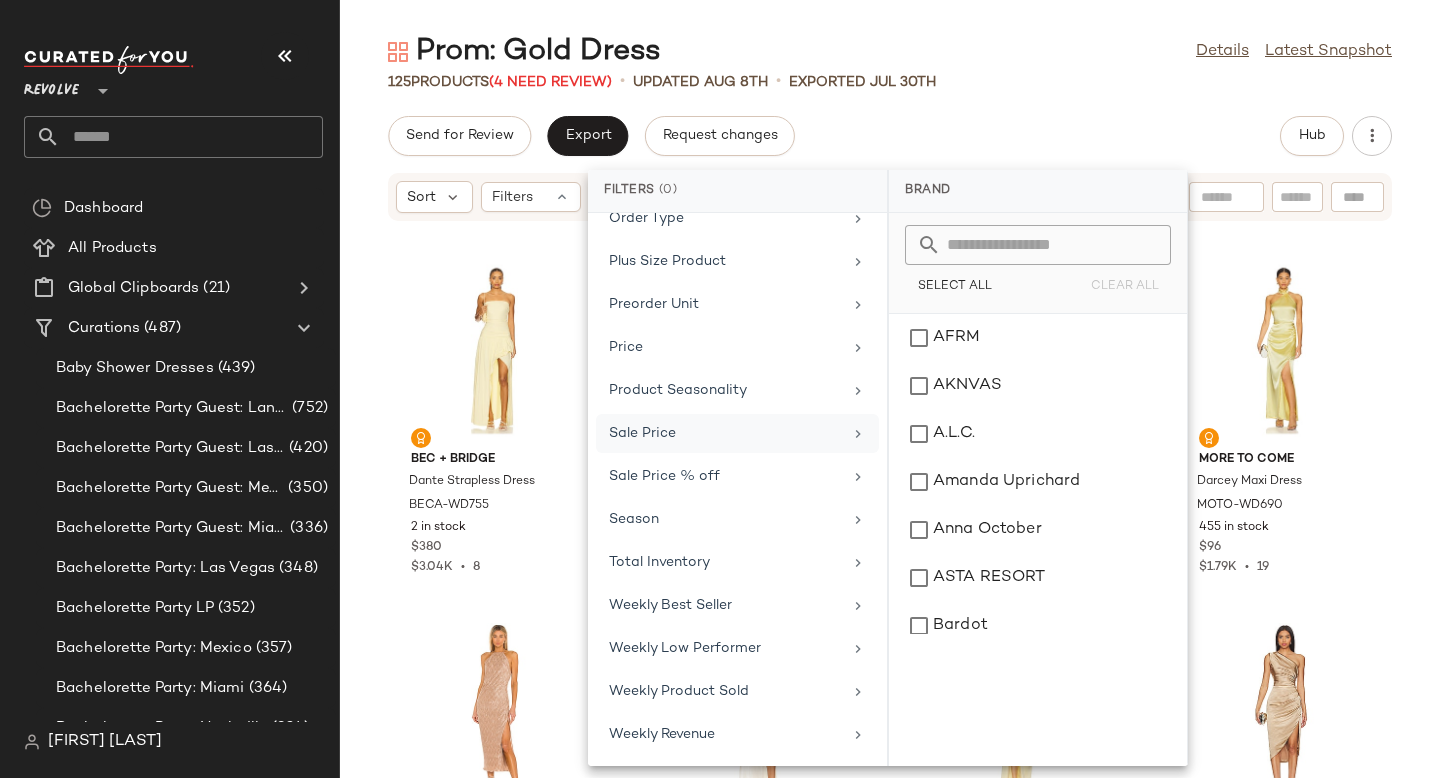 click on "Sort  Filters Bec + Bridge Dante Strapless Dress BECA-WD755 2 in stock $380 $3.04K  •  8 NBD The Annalise Gown NBDR-WD3371 6 in stock $198 $396  •  2 Amanda Uprichard Ashton Maxi Dress AMAN-WD2371 108 in stock $312 $311  •  1 MORE TO COME Darcey Maxi Dress MOTO-WD690 455 in stock $96 $1.79K  •  19 House of Harlow 1960 x REVOLVE Frederick Dress HOOF-WD731 162 in stock $188 $752  •  4 Runaway The Label Havanna Dress RUNR-WD38 111 in stock $129 $1.42K  •  11 Katie May Bita Gown KATR-WD520 107 in stock $375 ELLIATT Cassini Dress ELLI-WD705 256 in stock $189 $358  •  2 L'Academie by Marianna Ceci Sequin Midi Dress LCDE-WD941 79 in stock $278 $278  •  1 Stone Cold Fox x REVOLVE Amelia Gown SCOL-WD277 33 in stock $278 $556  •  2 Anna October Selena Gown ABER-WD73 1 in stock $730 L'IDEE Deesse Gown LIDR-WD186 11 in stock $499 Georgia Hardinge Torrent Dress Floorlength Metallic GHAR-WD35 21 Pre-Order Items $665 Michael Costello x REVOLVE Marie Gown MELR-WD1186 65 in stock $299 House of Harlow 1960" 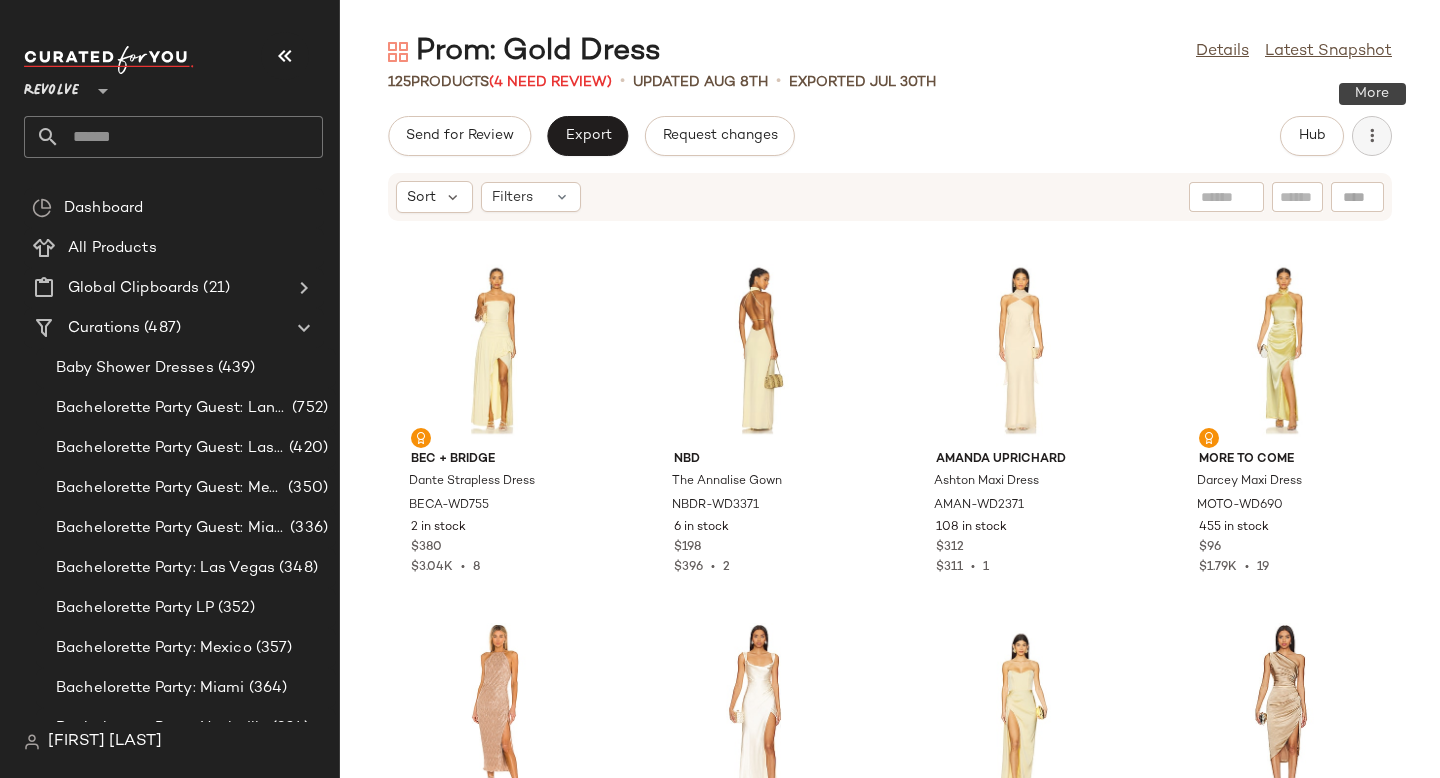 click 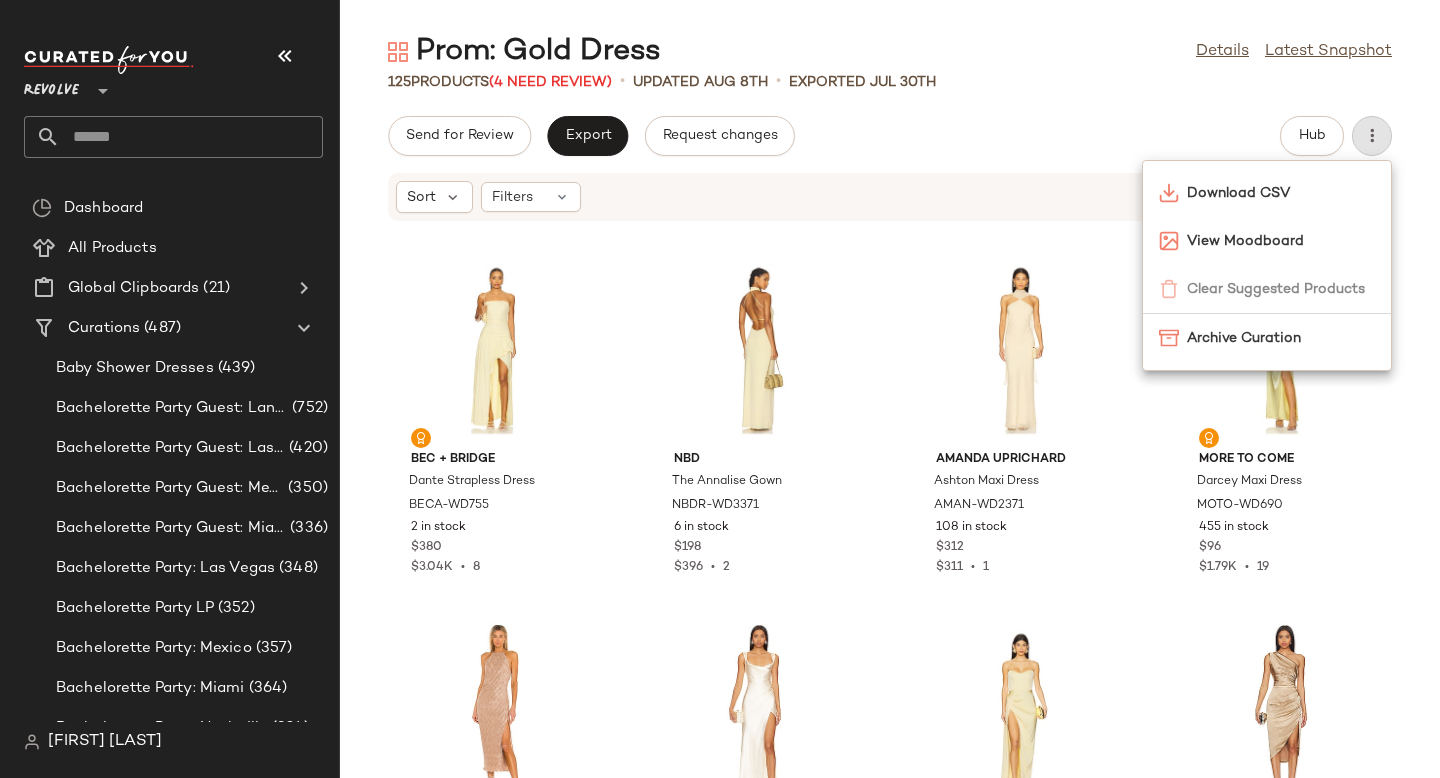 click on "Prom: Gold Dress  Details   Latest Snapshot" 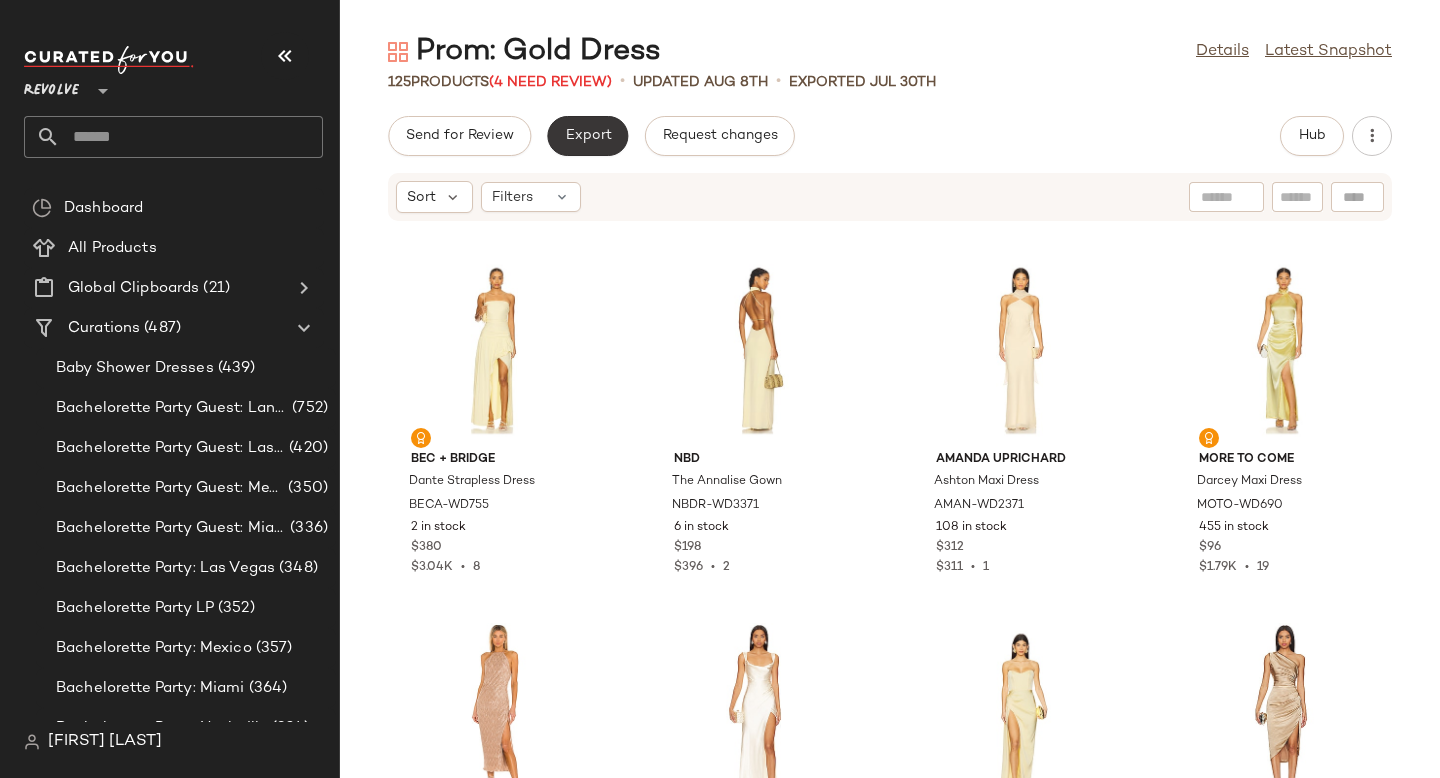 click on "Export" at bounding box center (587, 136) 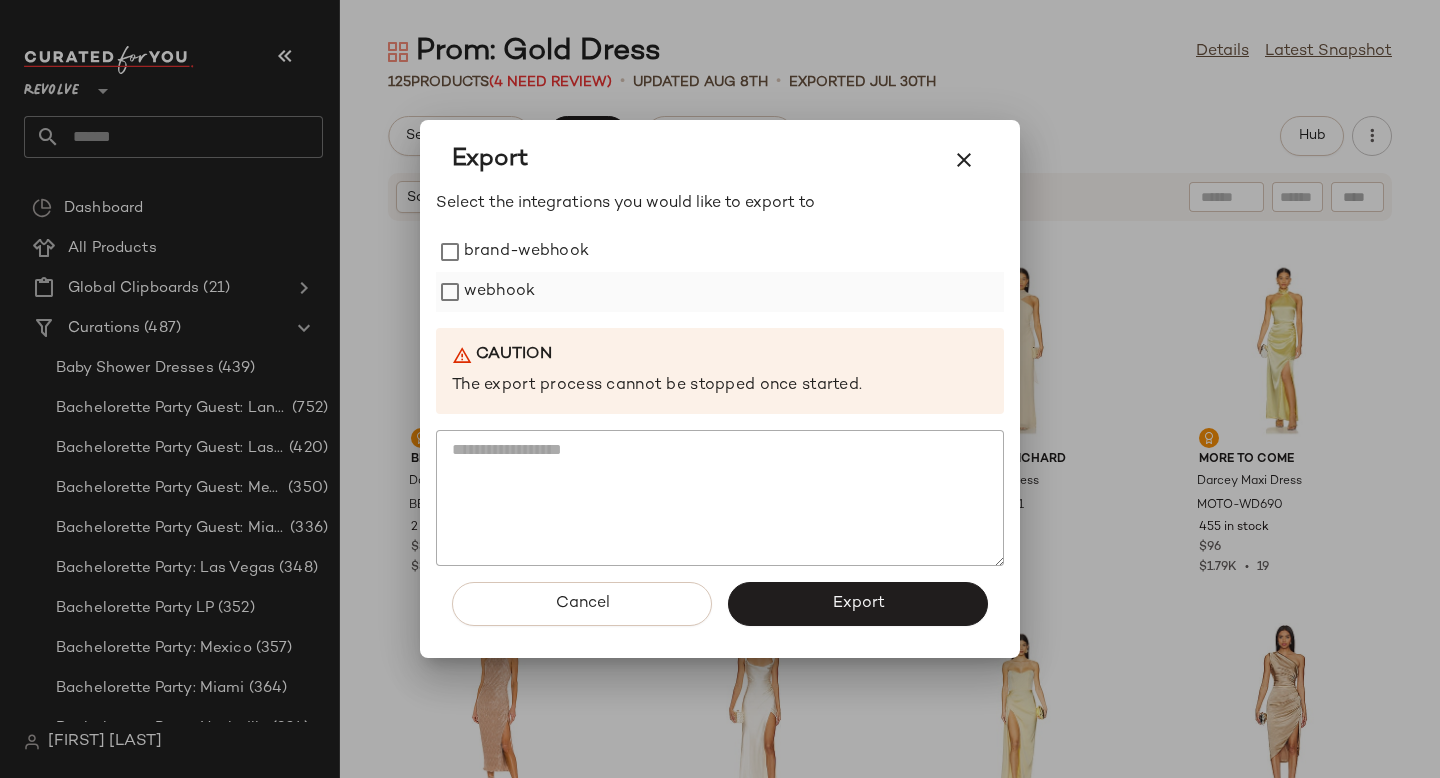click on "webhook" at bounding box center (499, 292) 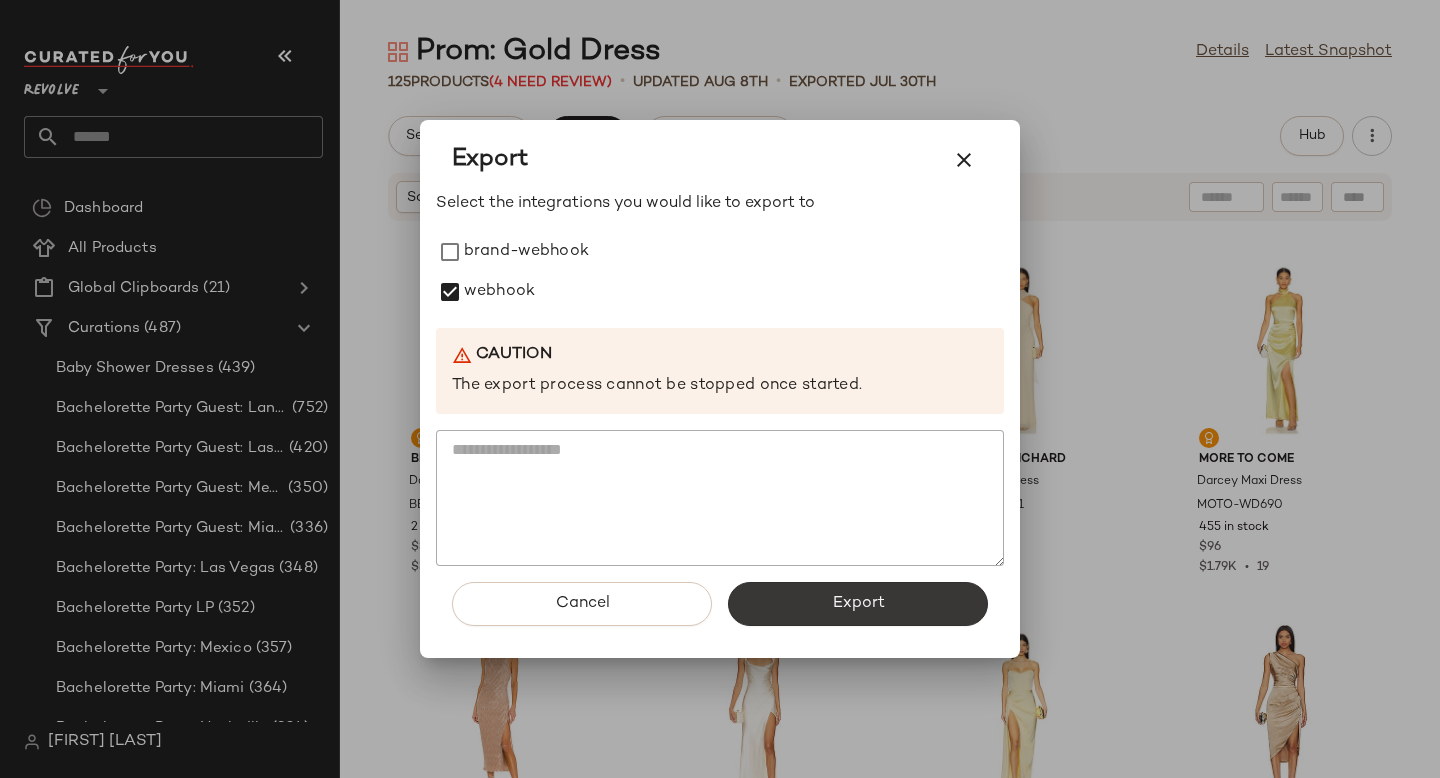 click on "Export" at bounding box center [858, 604] 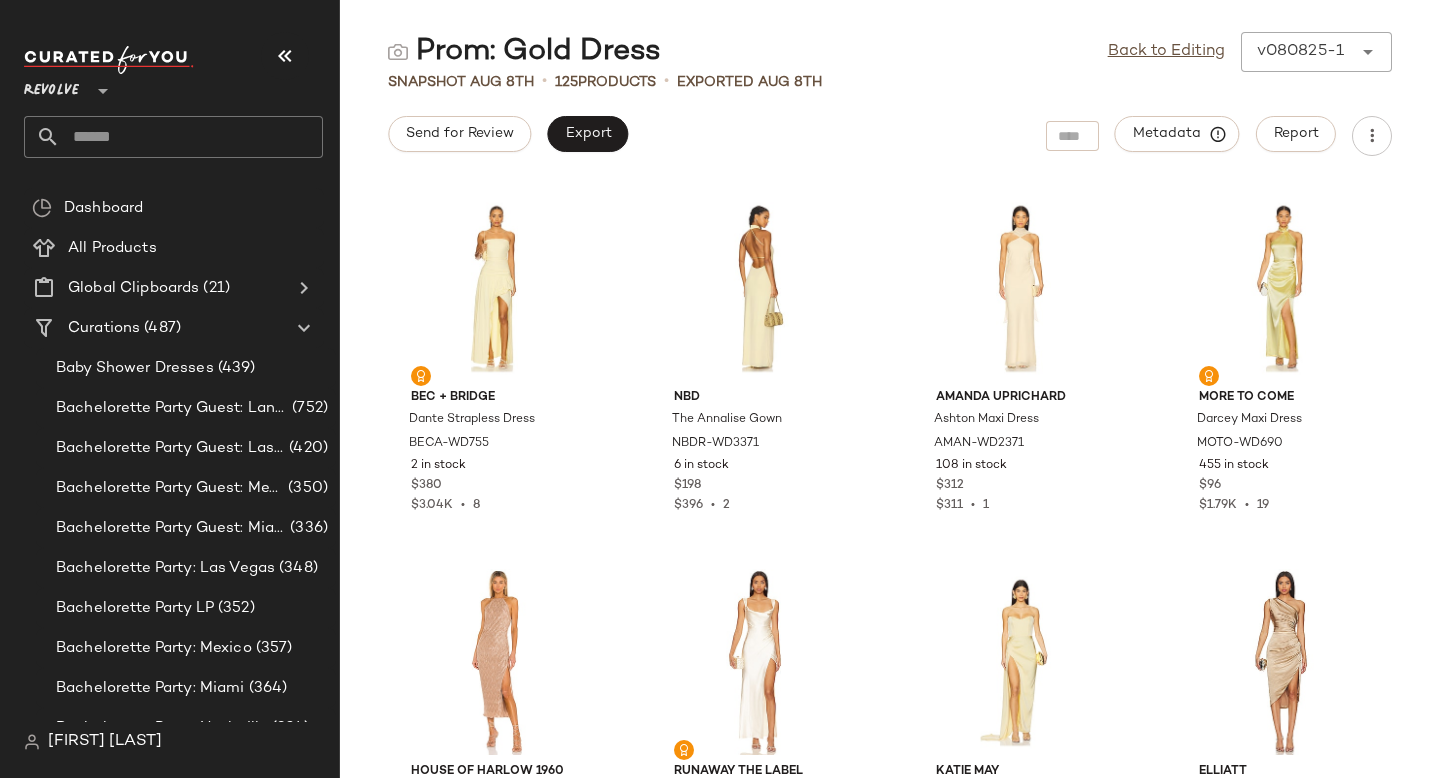 click 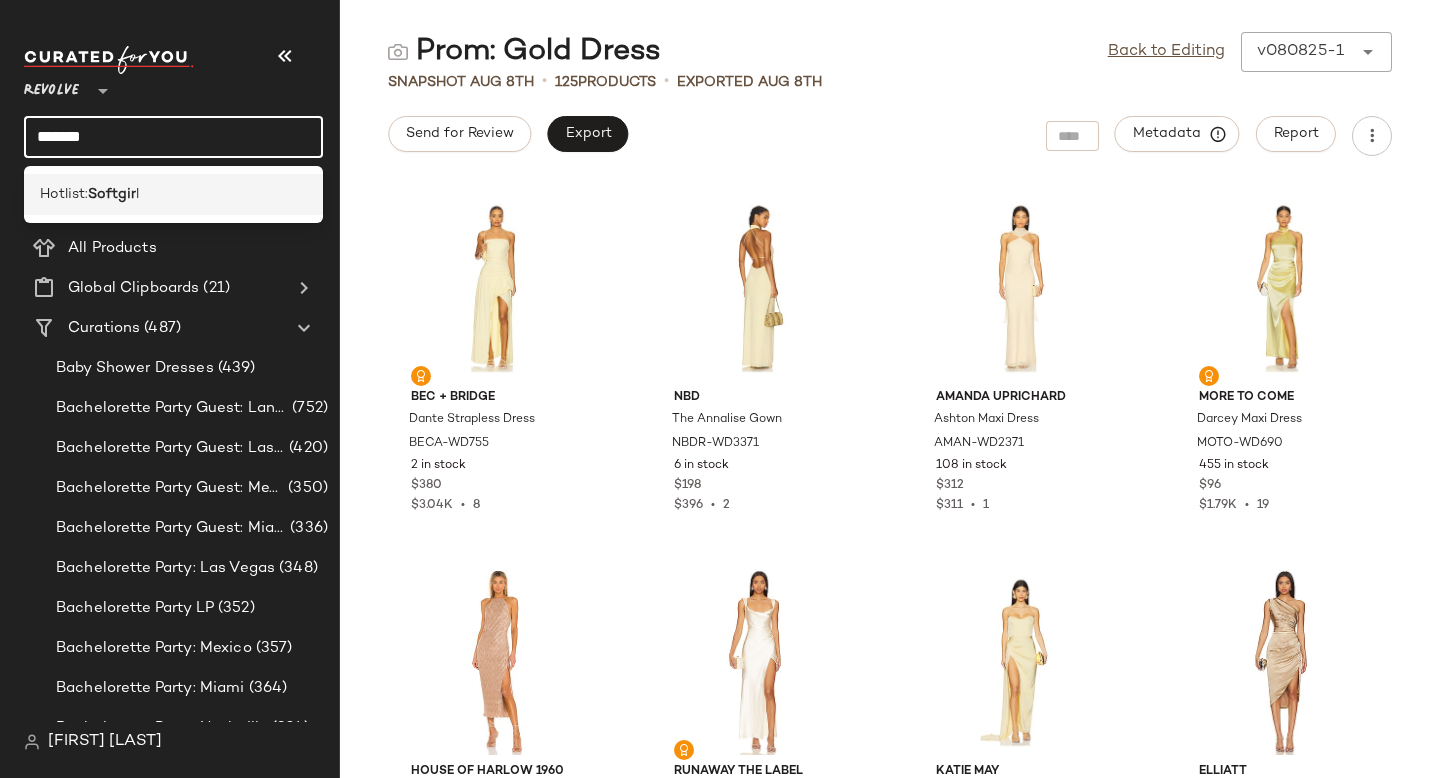click on "Hotlist:  Softgir l" 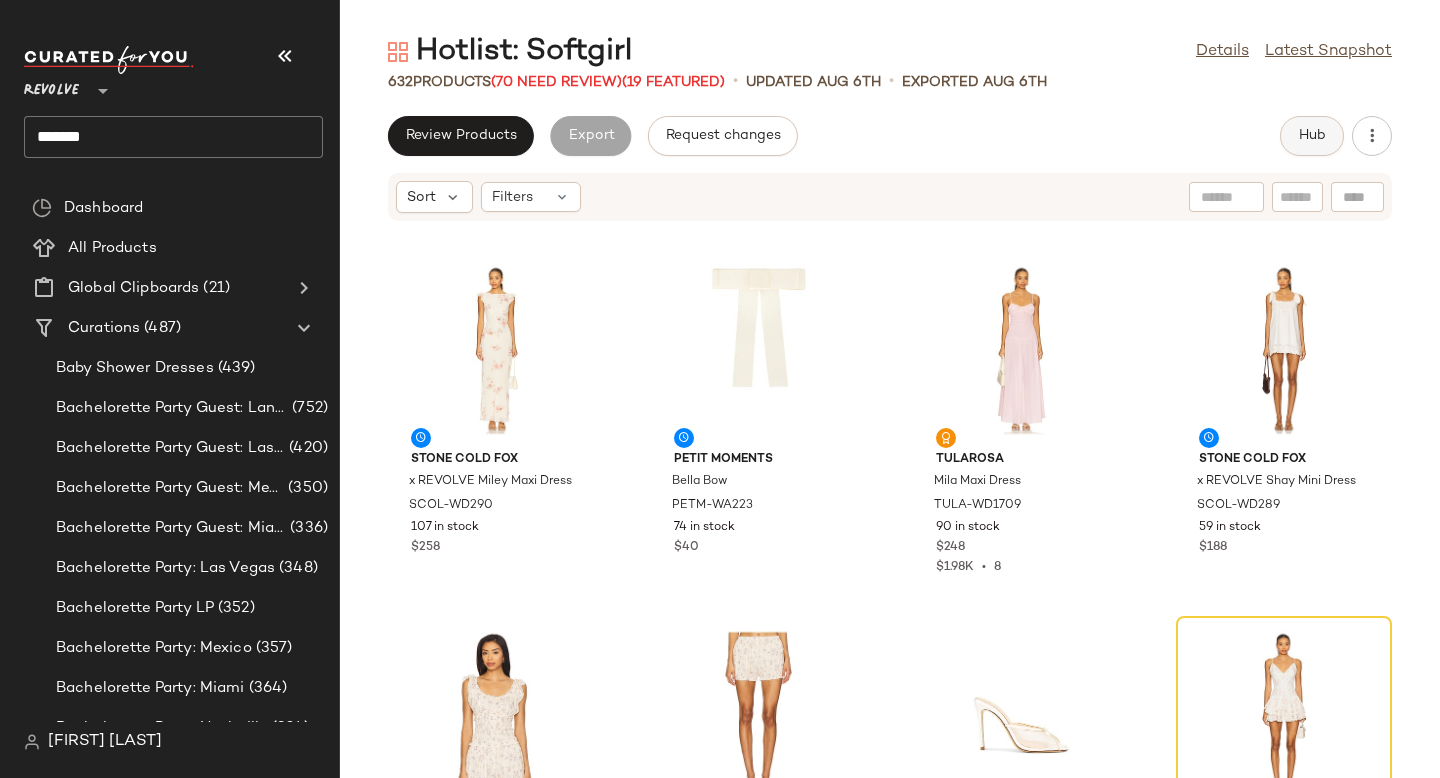 click on "Hub" at bounding box center (1312, 136) 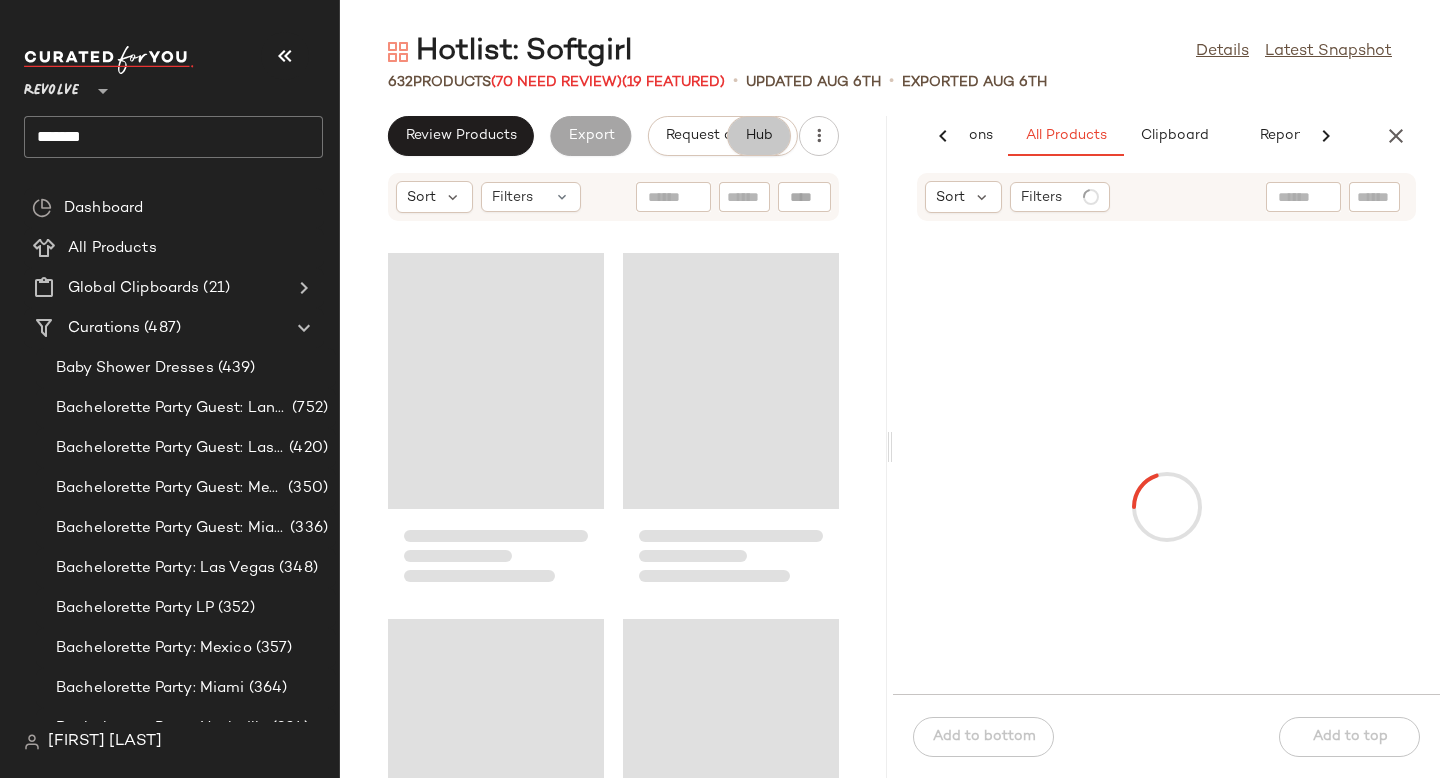 scroll, scrollTop: 0, scrollLeft: 137, axis: horizontal 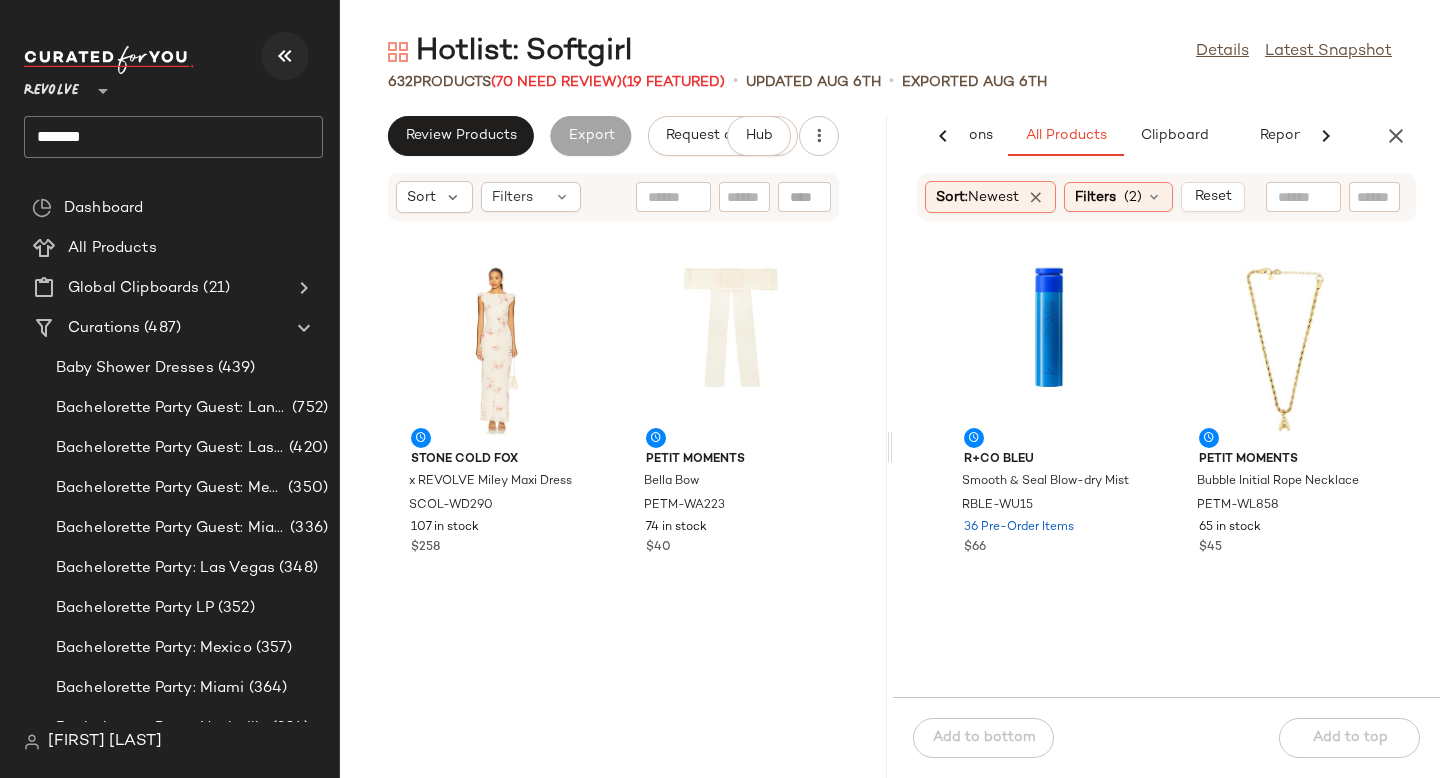 click at bounding box center (285, 56) 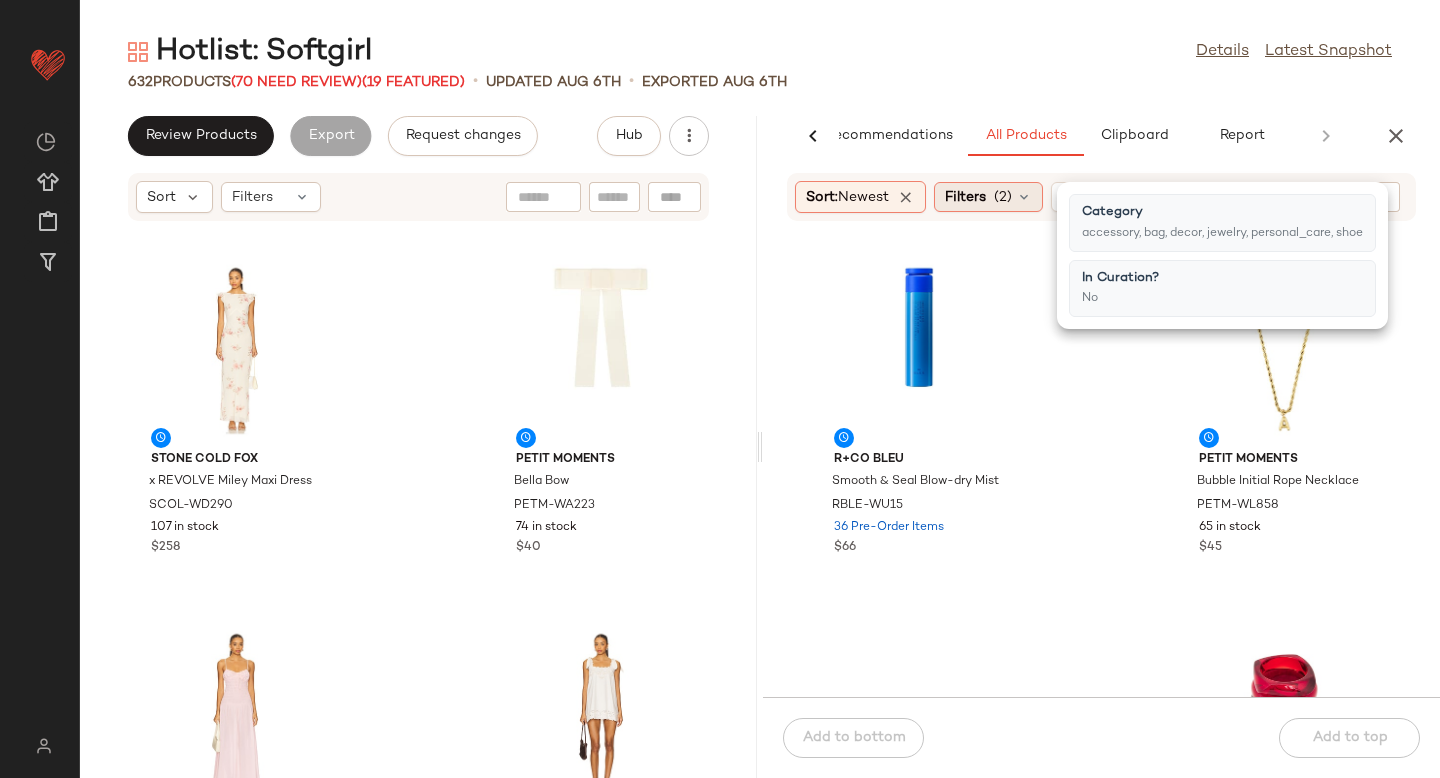 click at bounding box center (1024, 197) 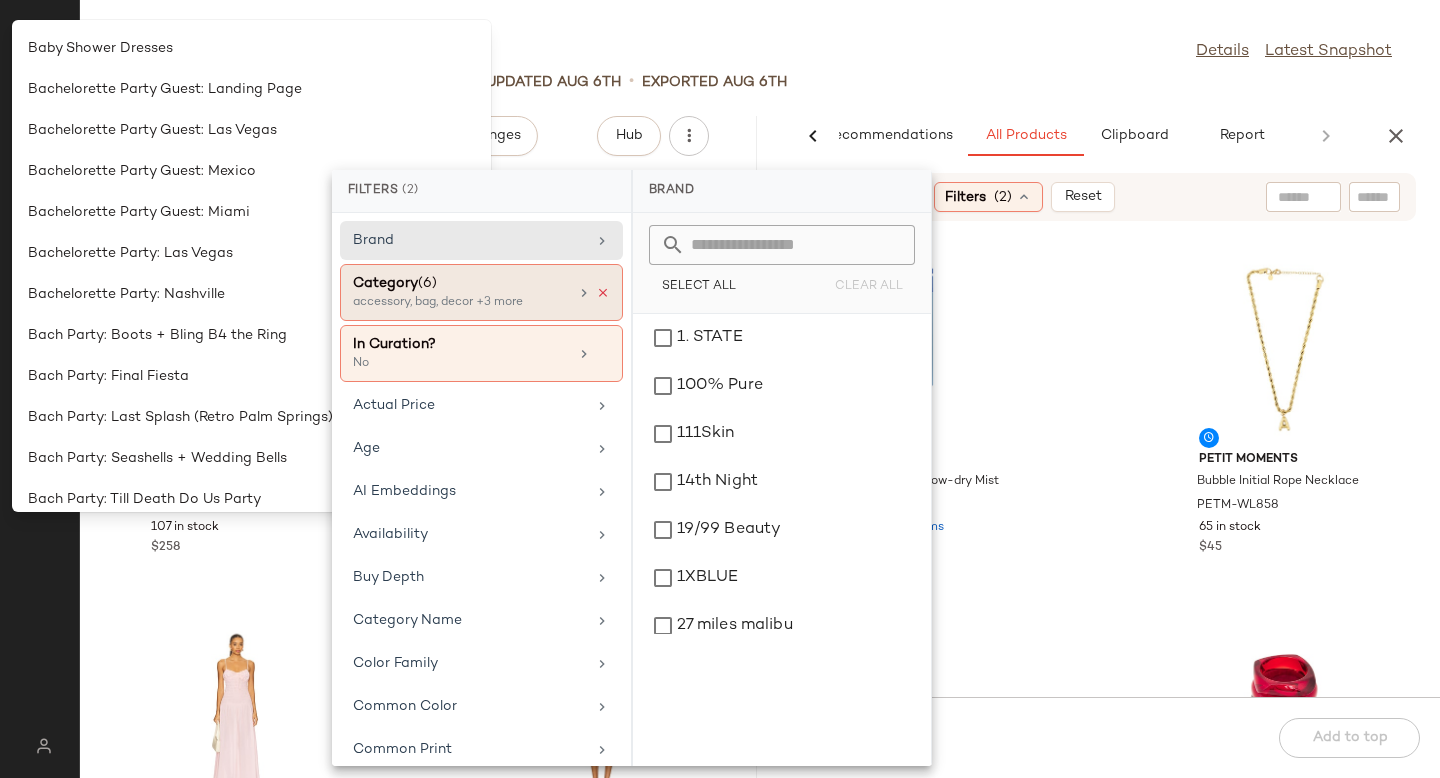 click at bounding box center [603, 293] 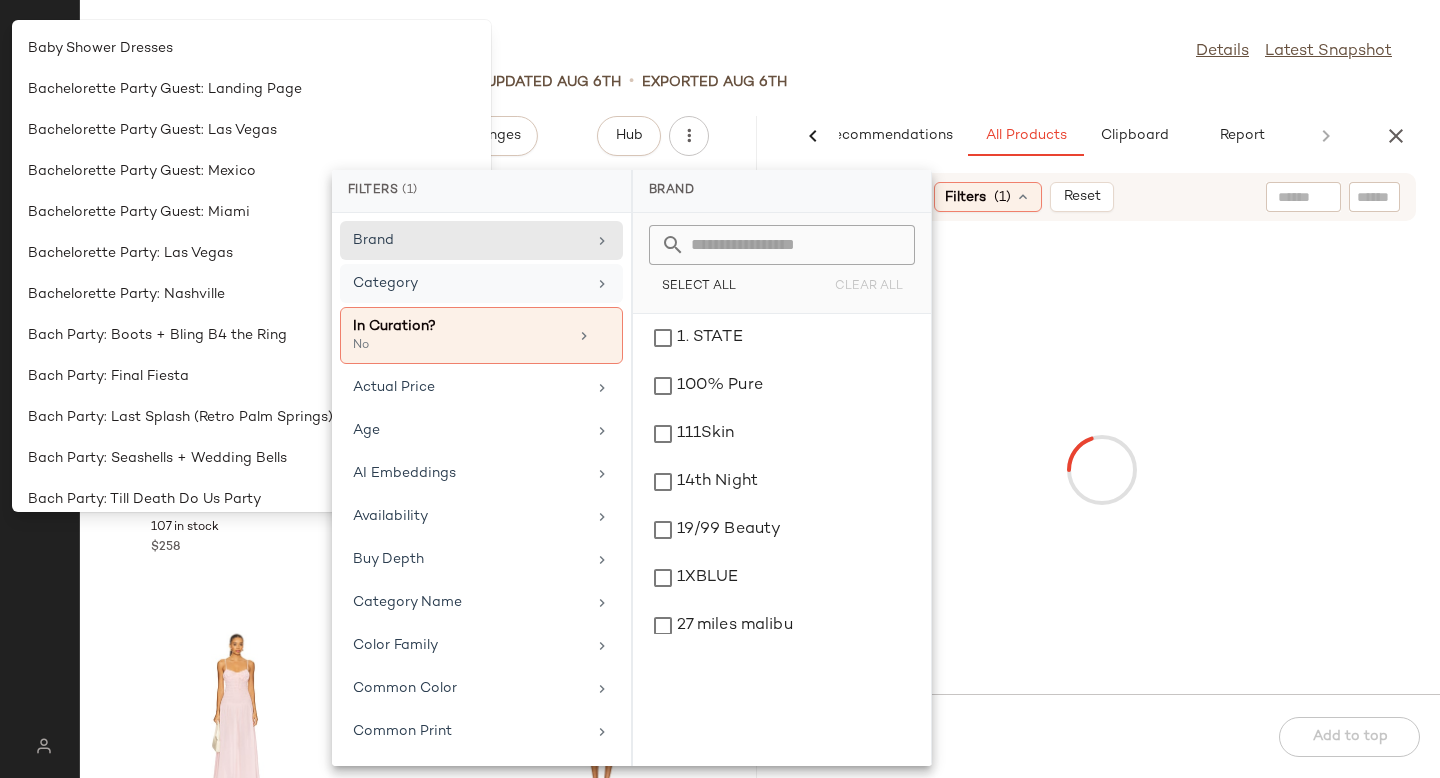 click on "Sort:   Newest Filters  (1)   Reset" at bounding box center (1101, 197) 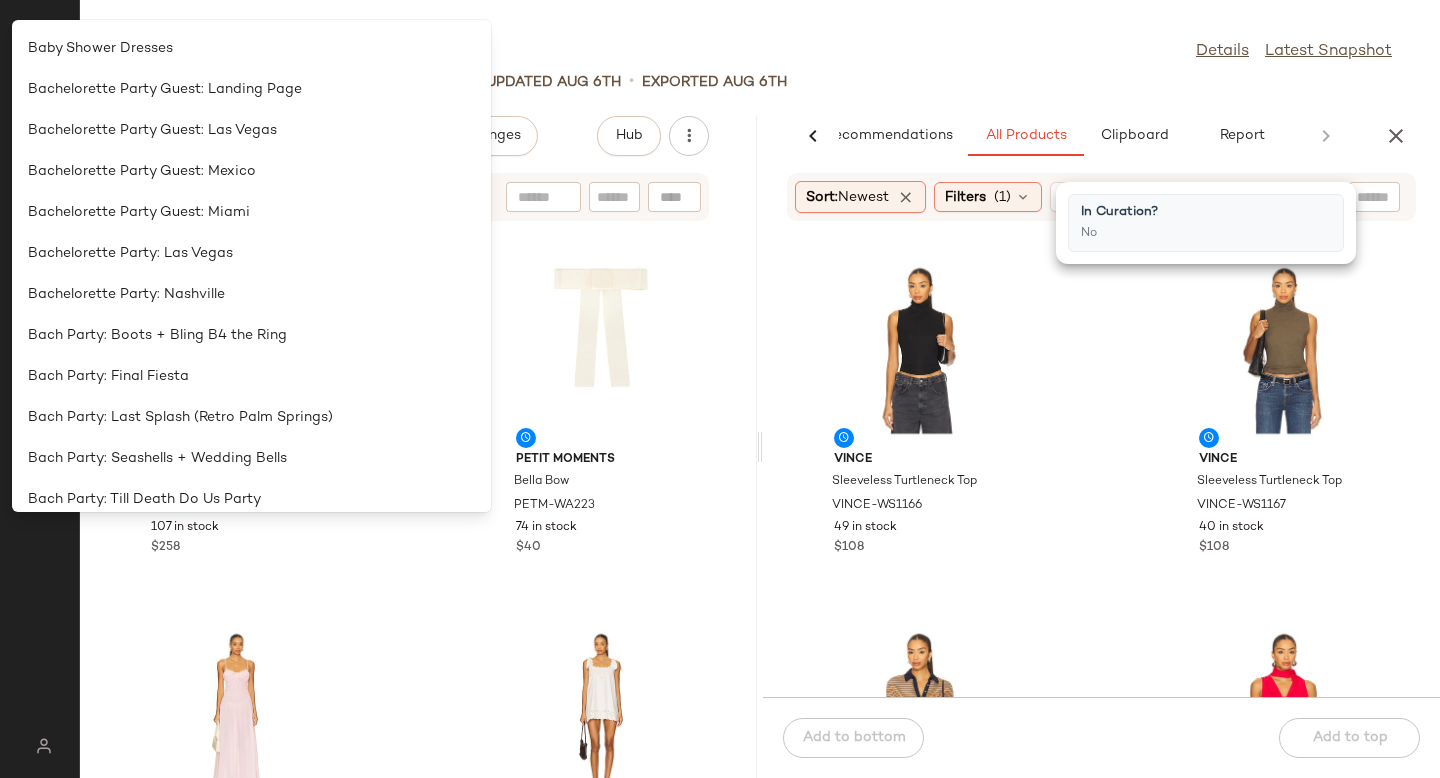 click on "Hotlist: Softgirl  Details   Latest Snapshot" 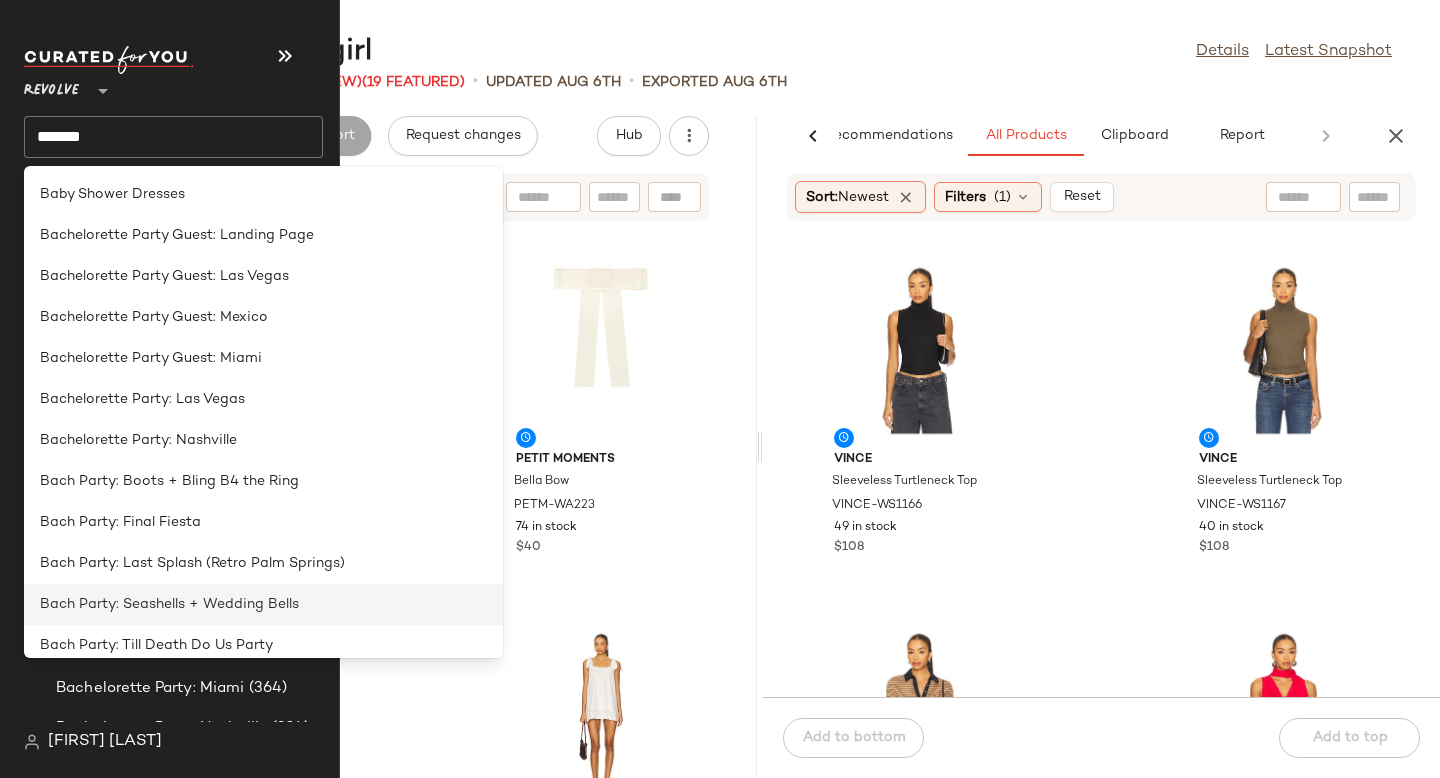 click on "Bach Party: Seashells + Wedding Bells" at bounding box center (169, 604) 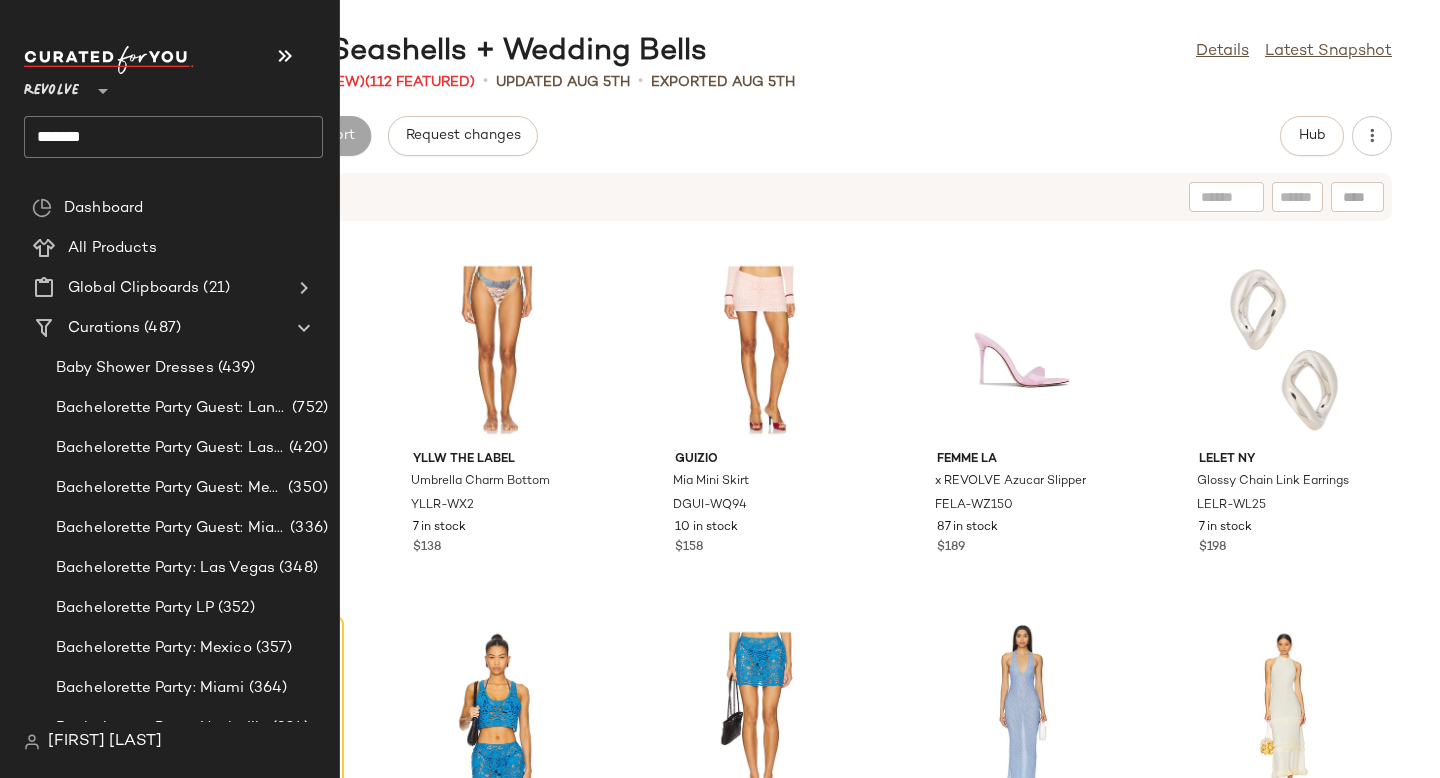 click on "*******" 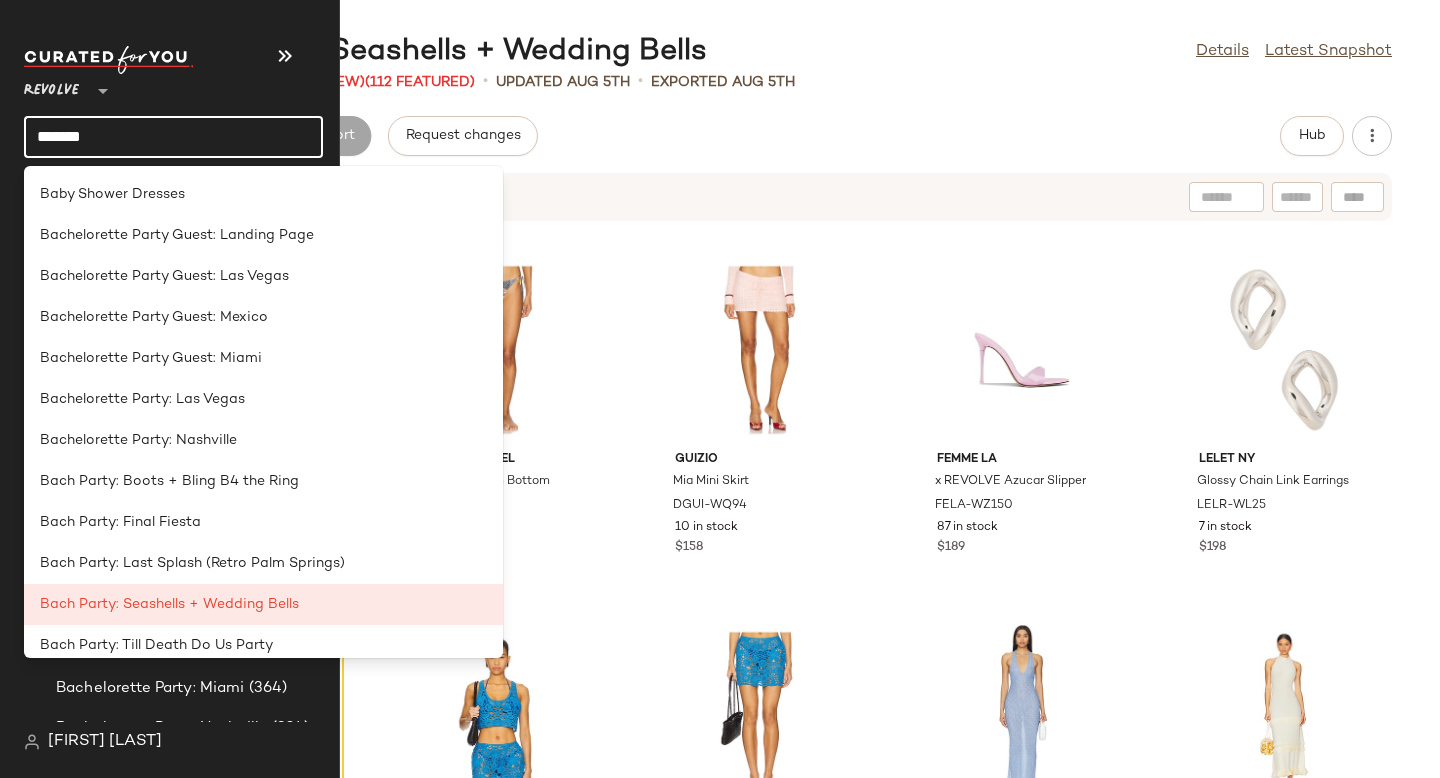 click on "*******" 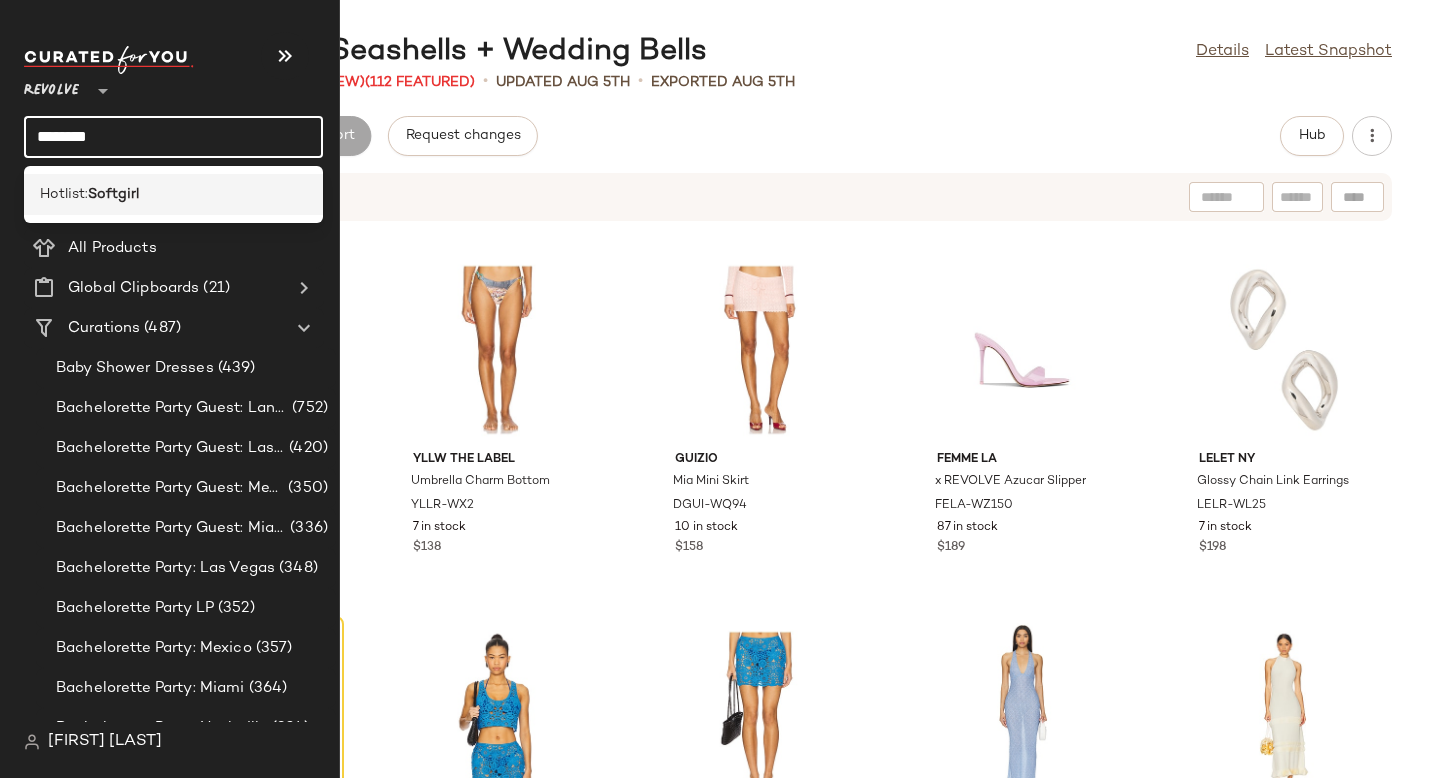 type on "********" 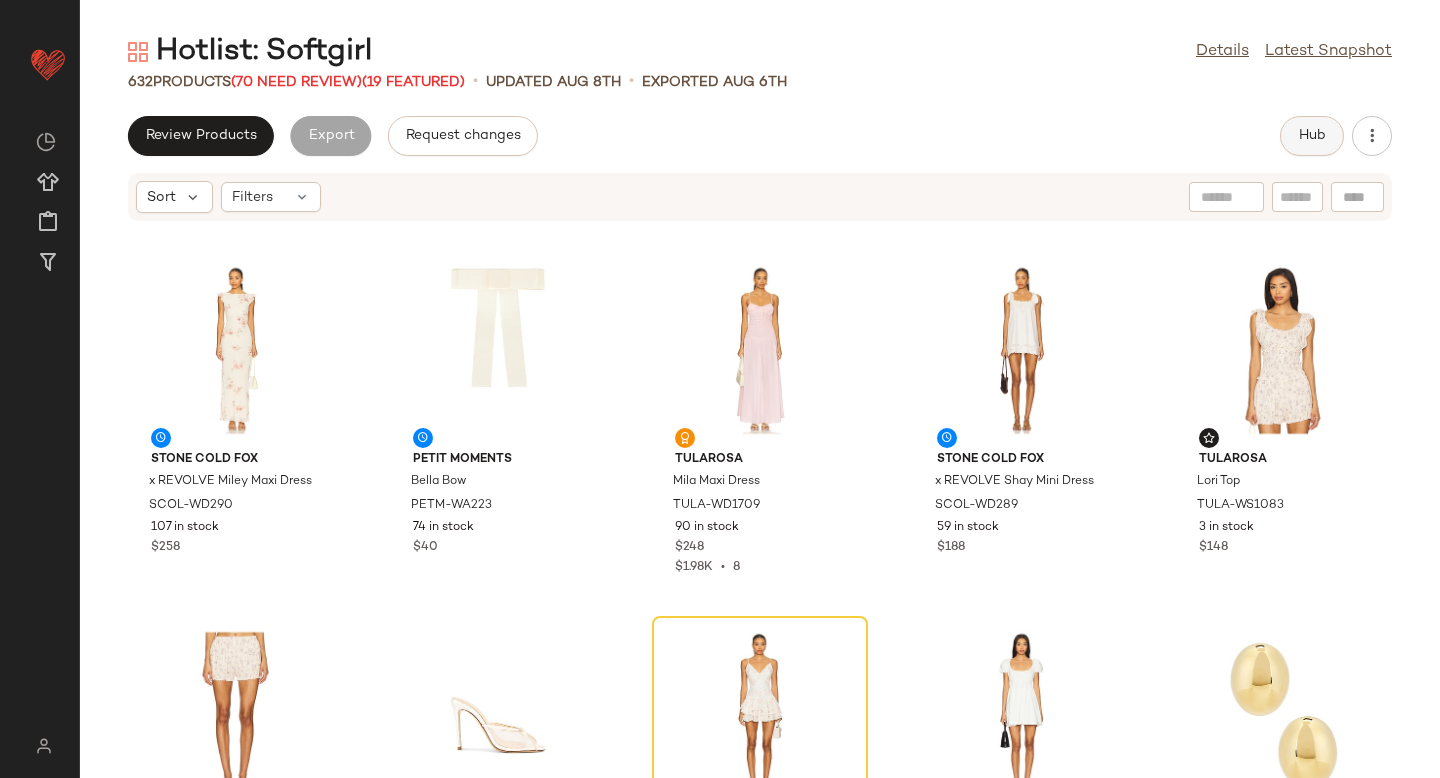click on "Hub" 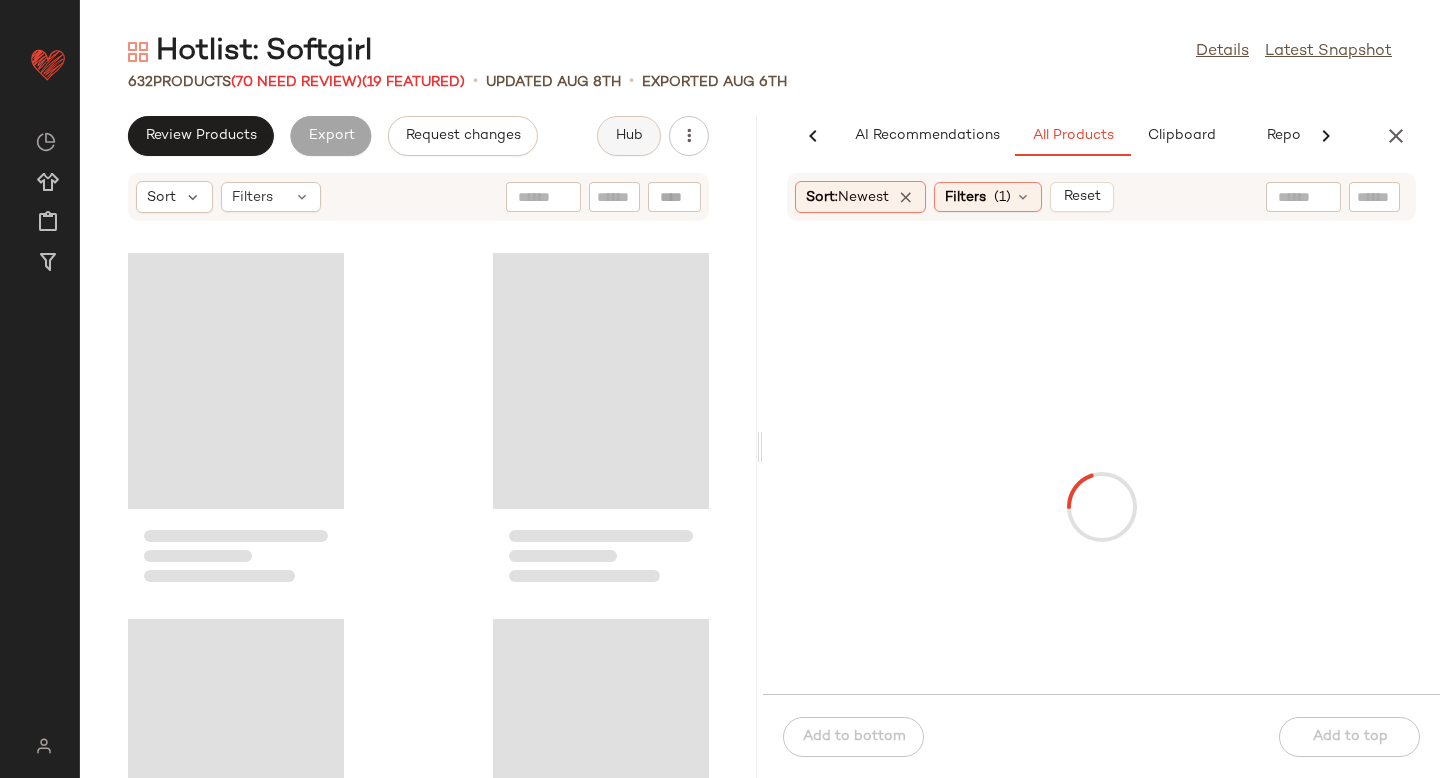 scroll, scrollTop: 0, scrollLeft: 47, axis: horizontal 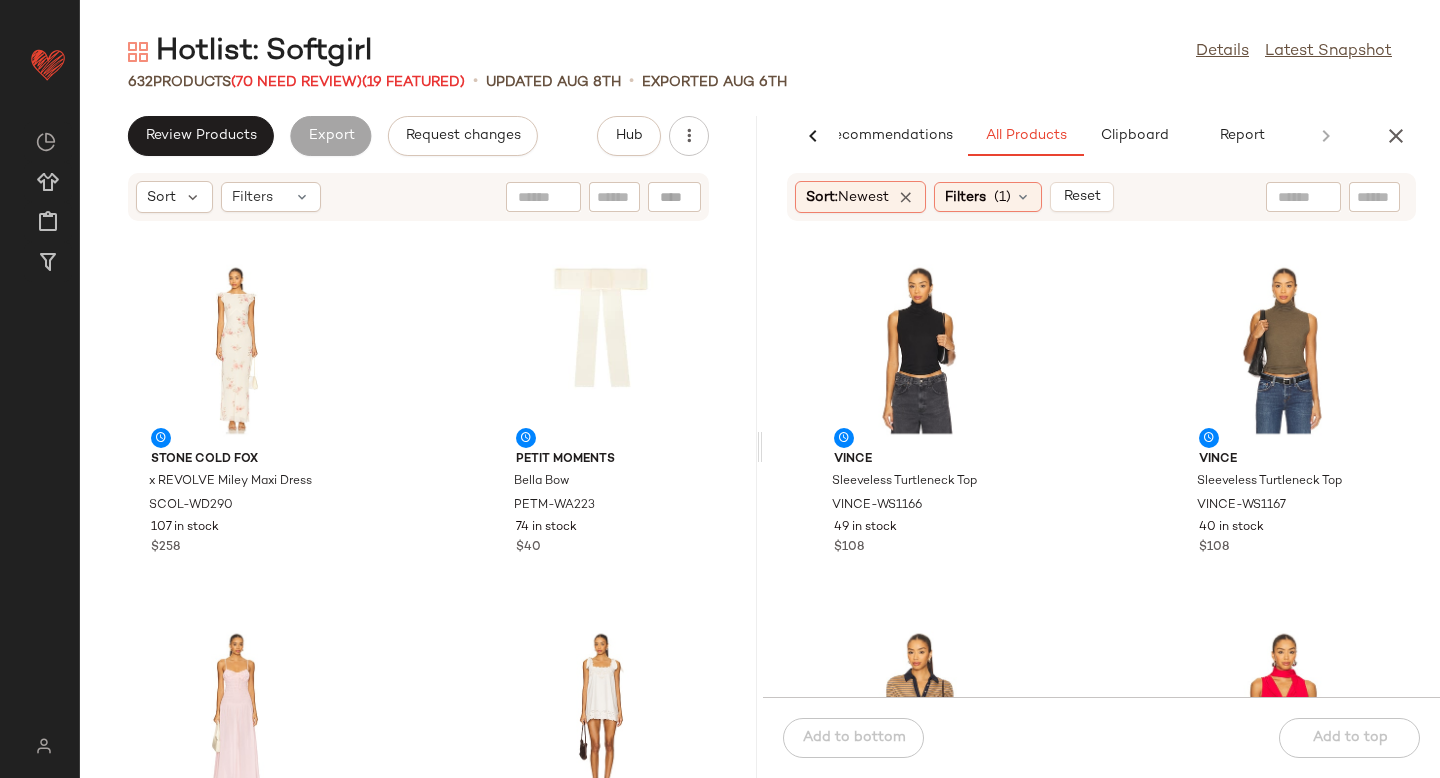 click 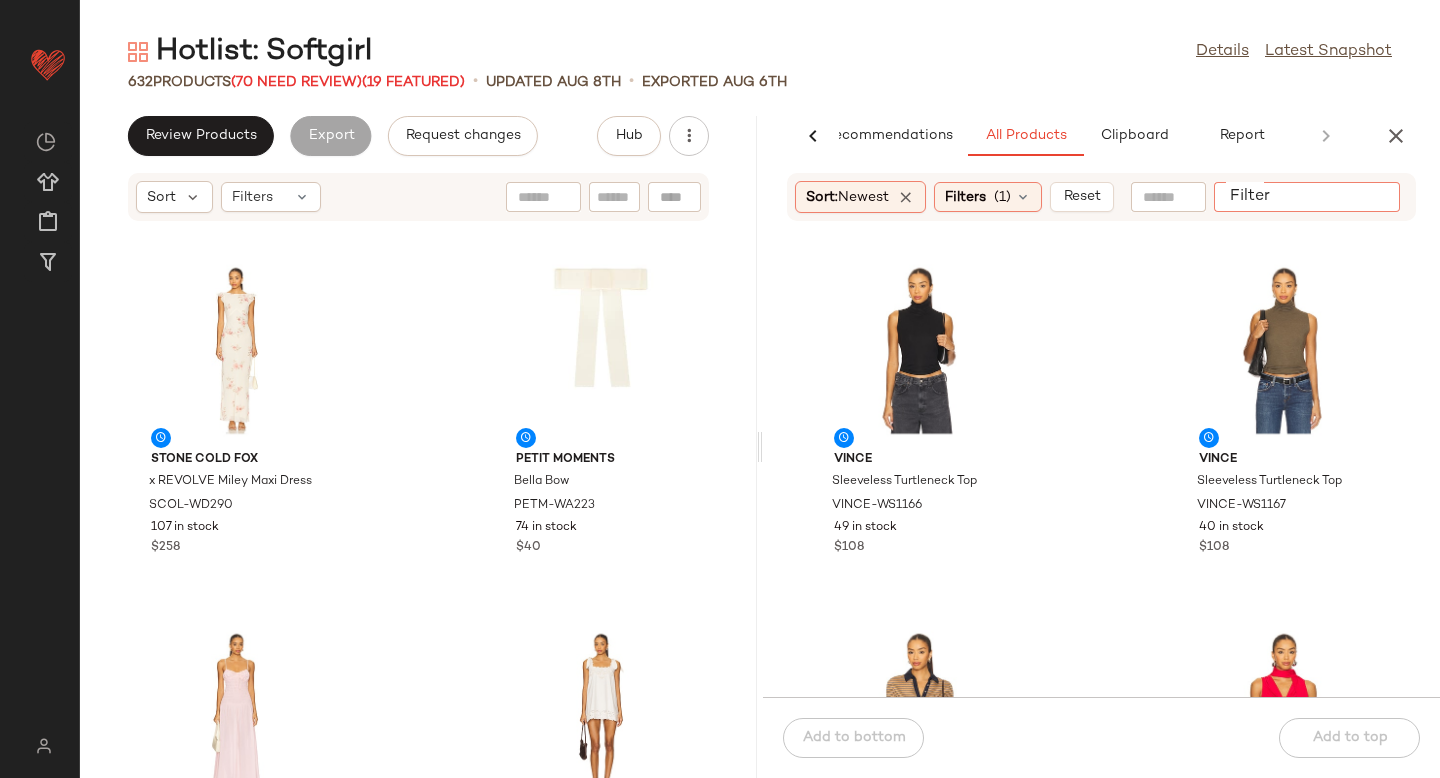 paste on "********" 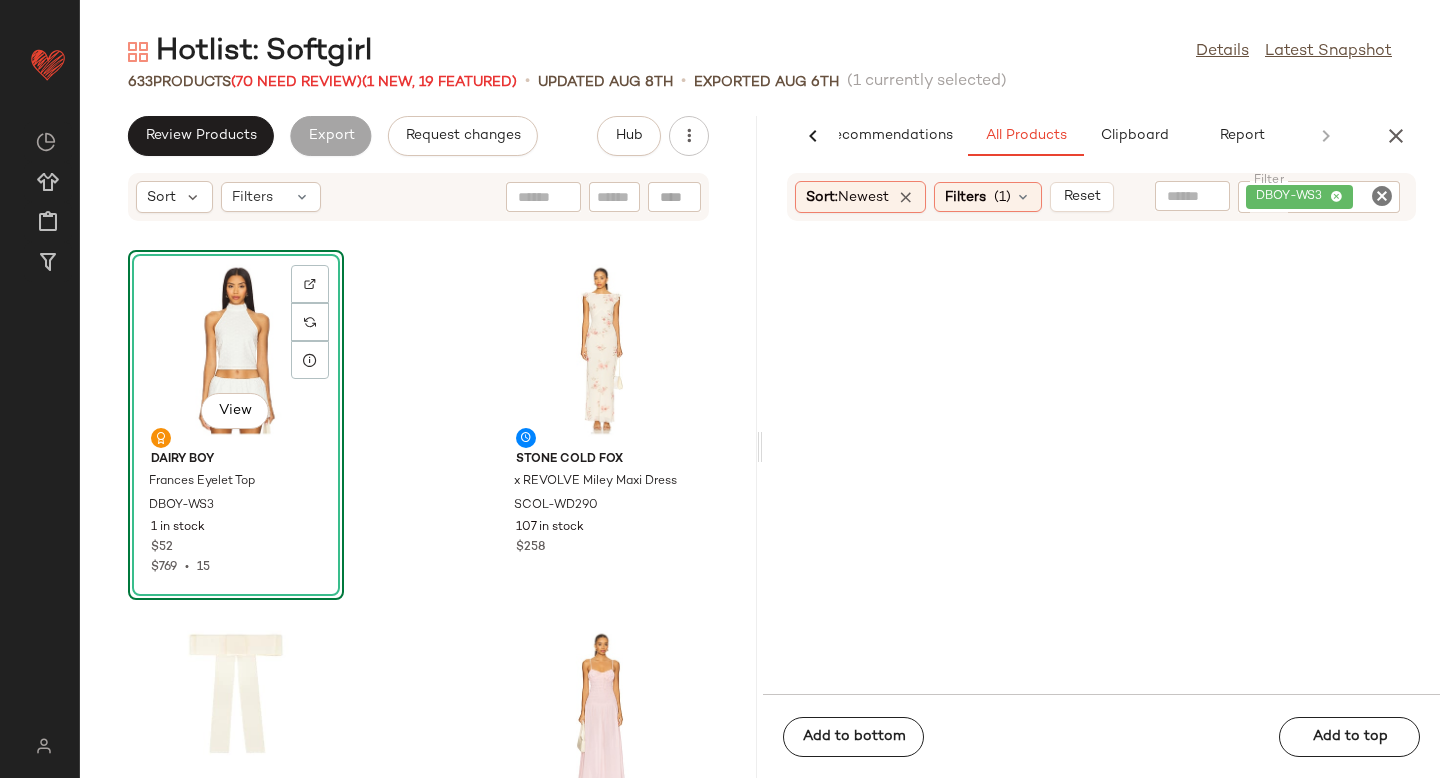 drag, startPoint x: 891, startPoint y: 359, endPoint x: 278, endPoint y: 30, distance: 695.70825 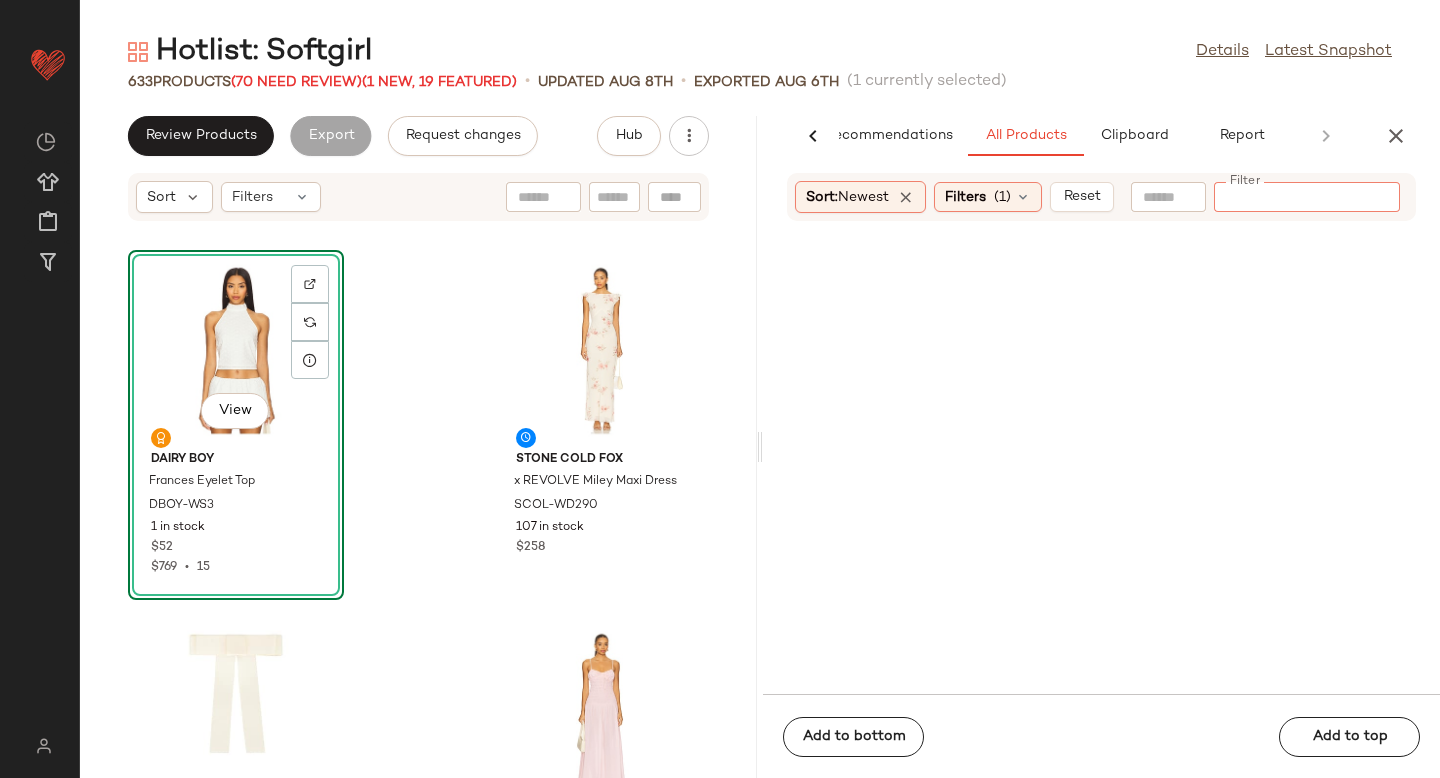 paste on "********" 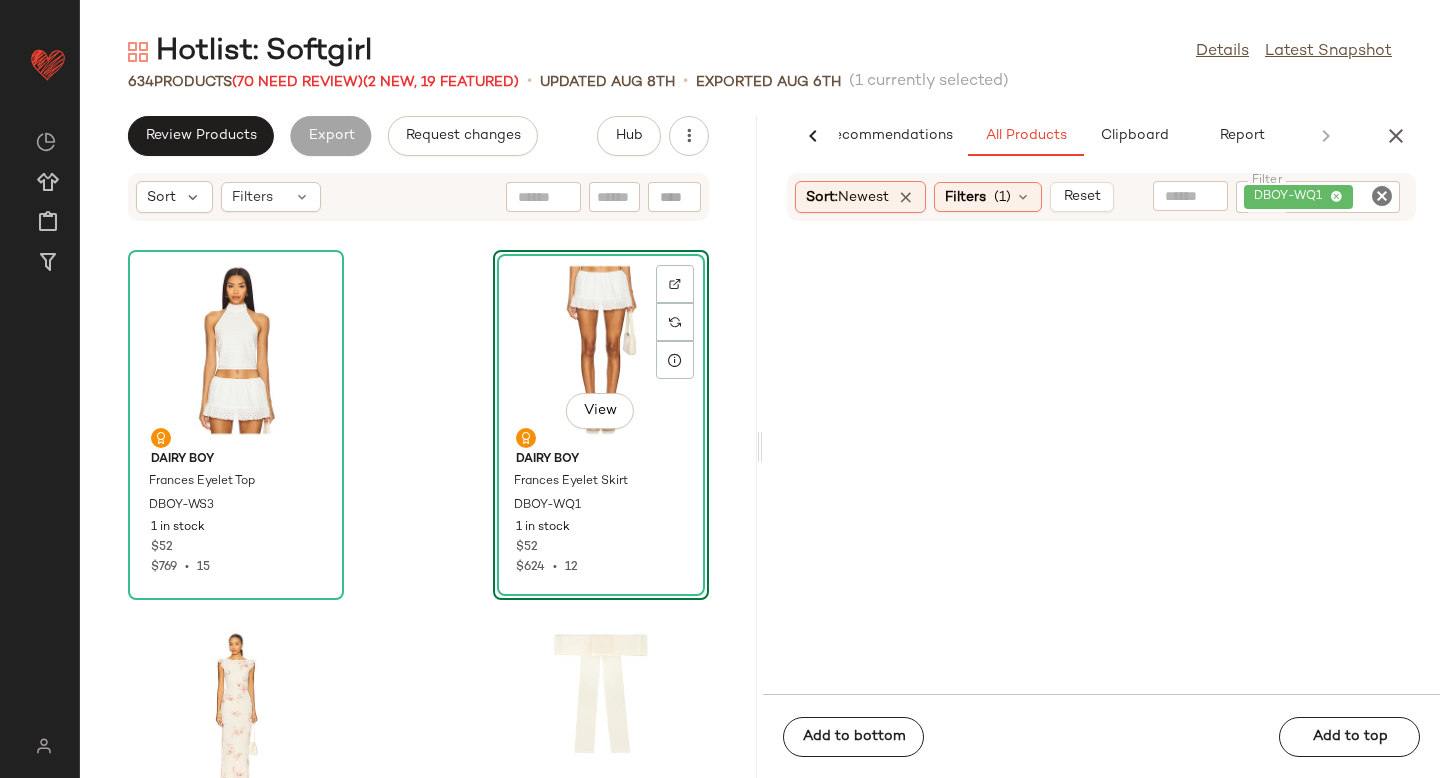 click 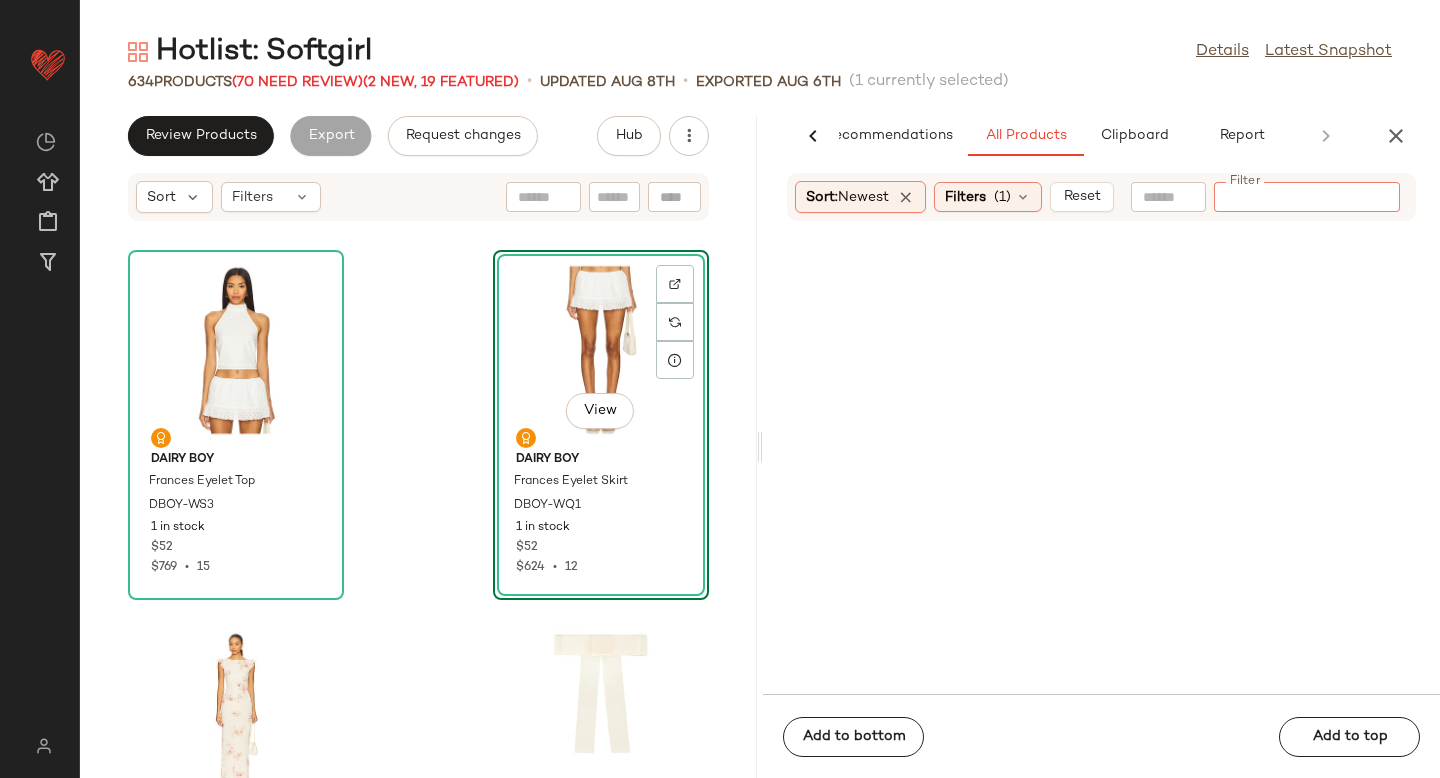 paste on "*********" 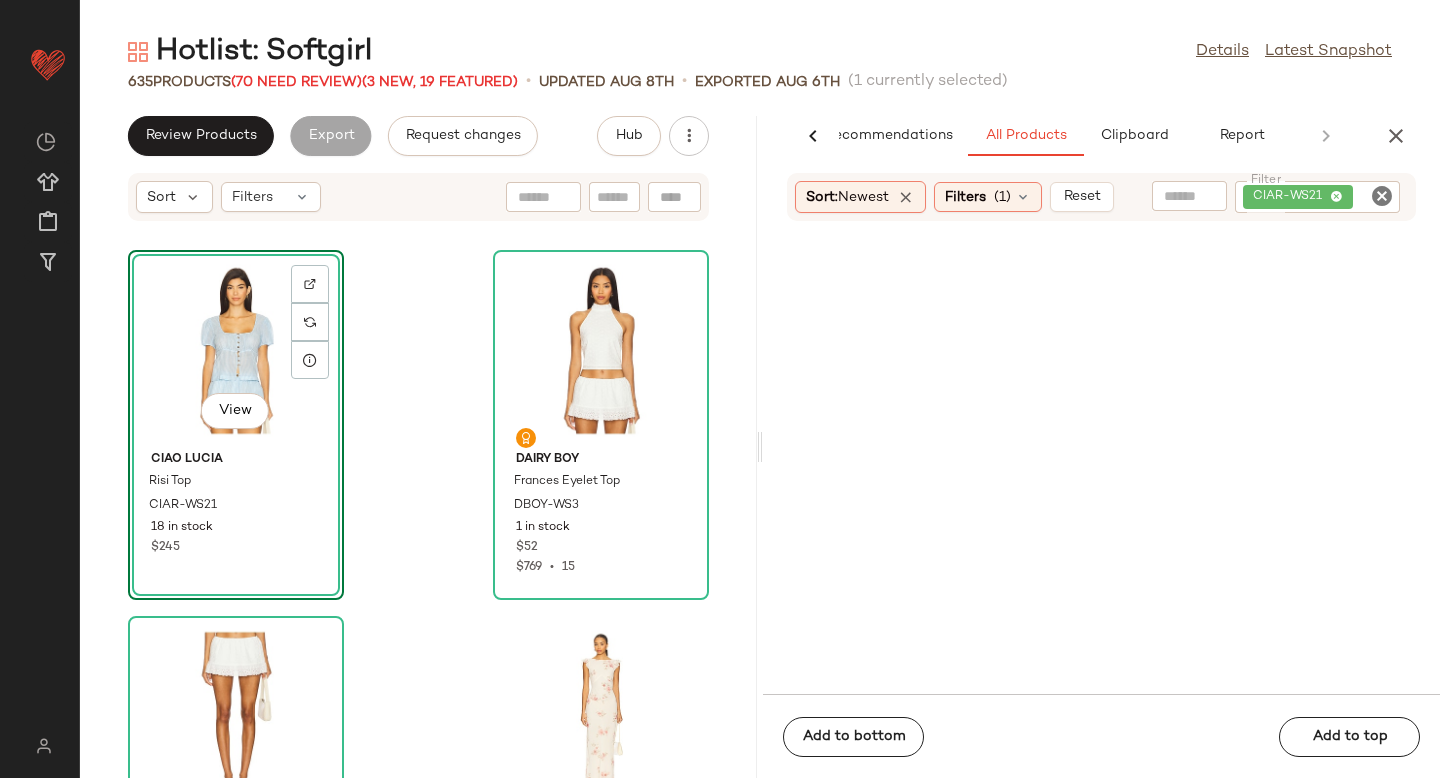 click 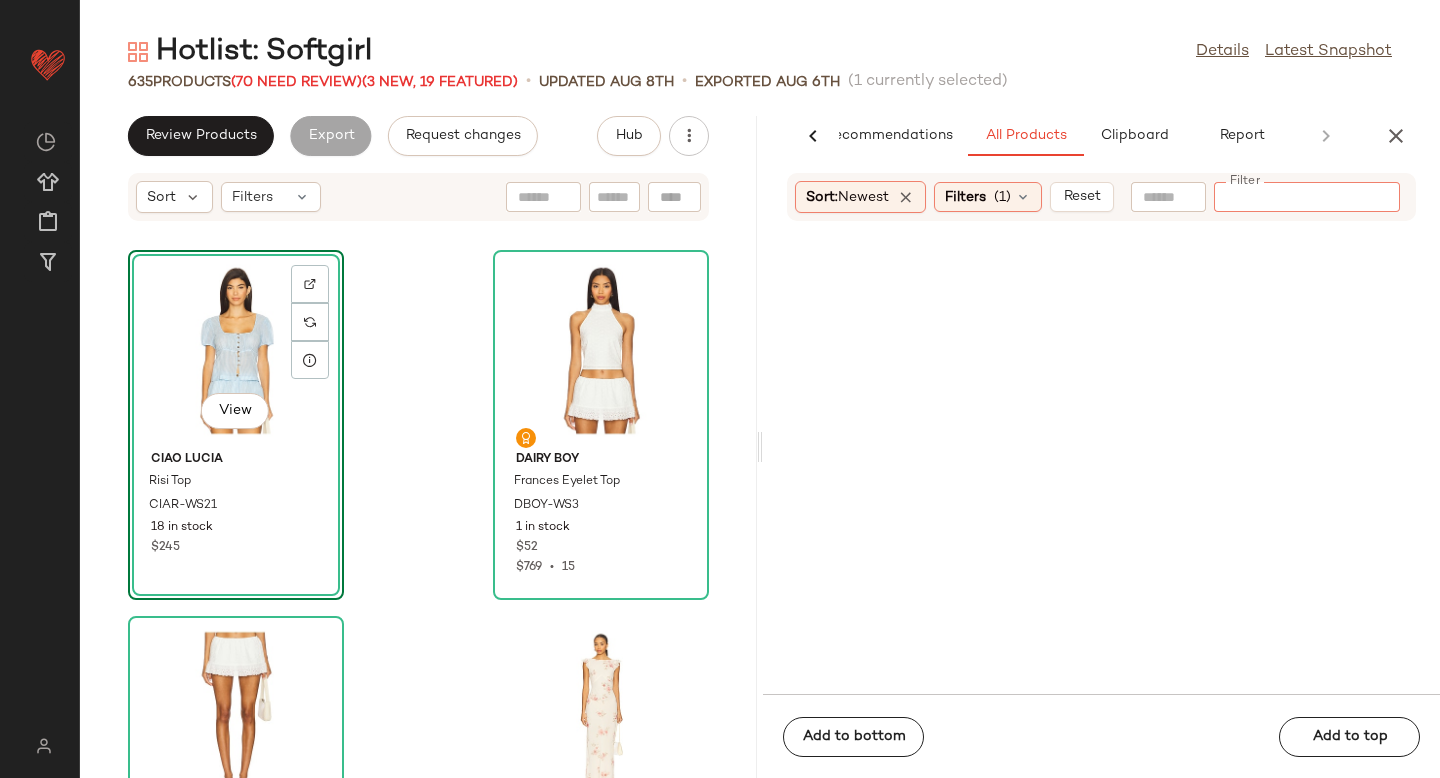 paste on "*********" 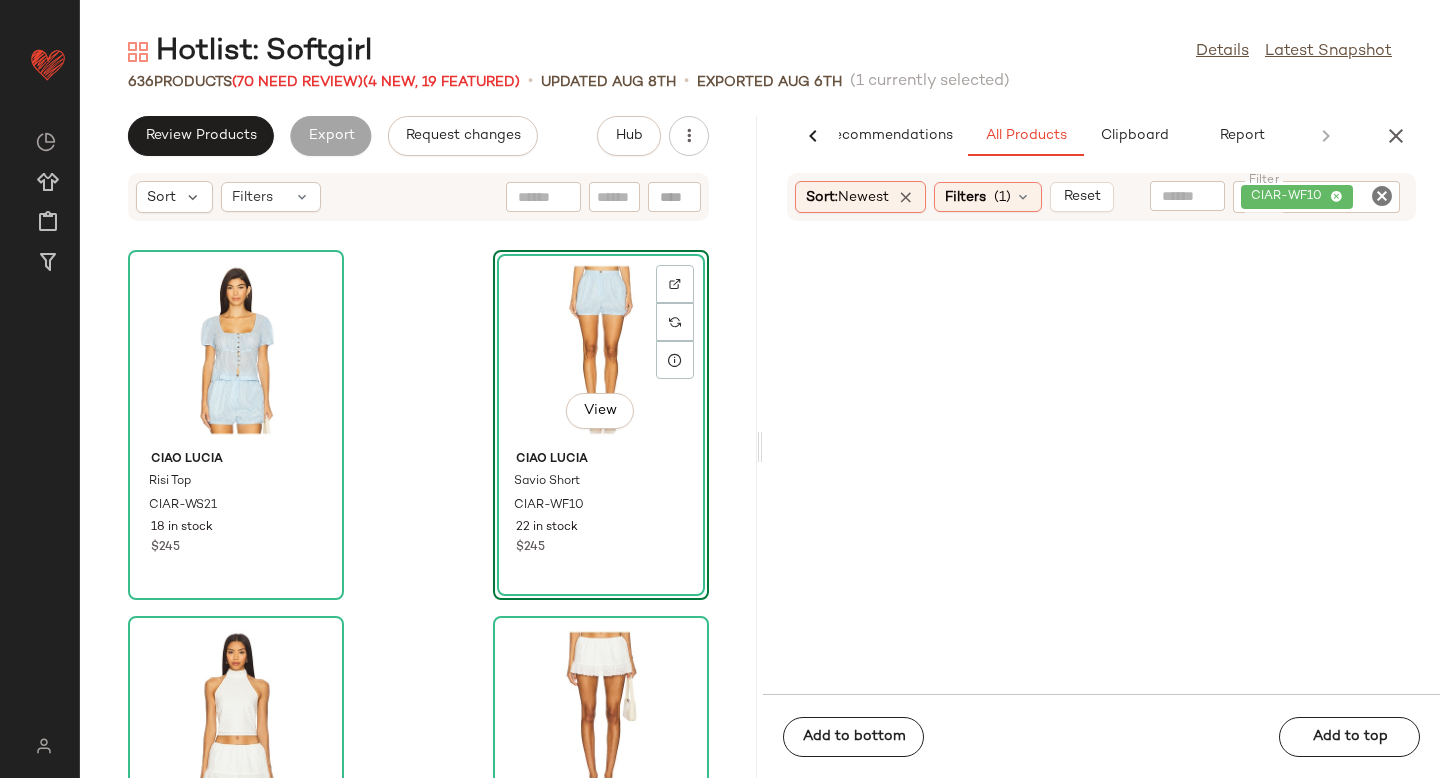 drag, startPoint x: 900, startPoint y: 328, endPoint x: 171, endPoint y: 3, distance: 798.1641 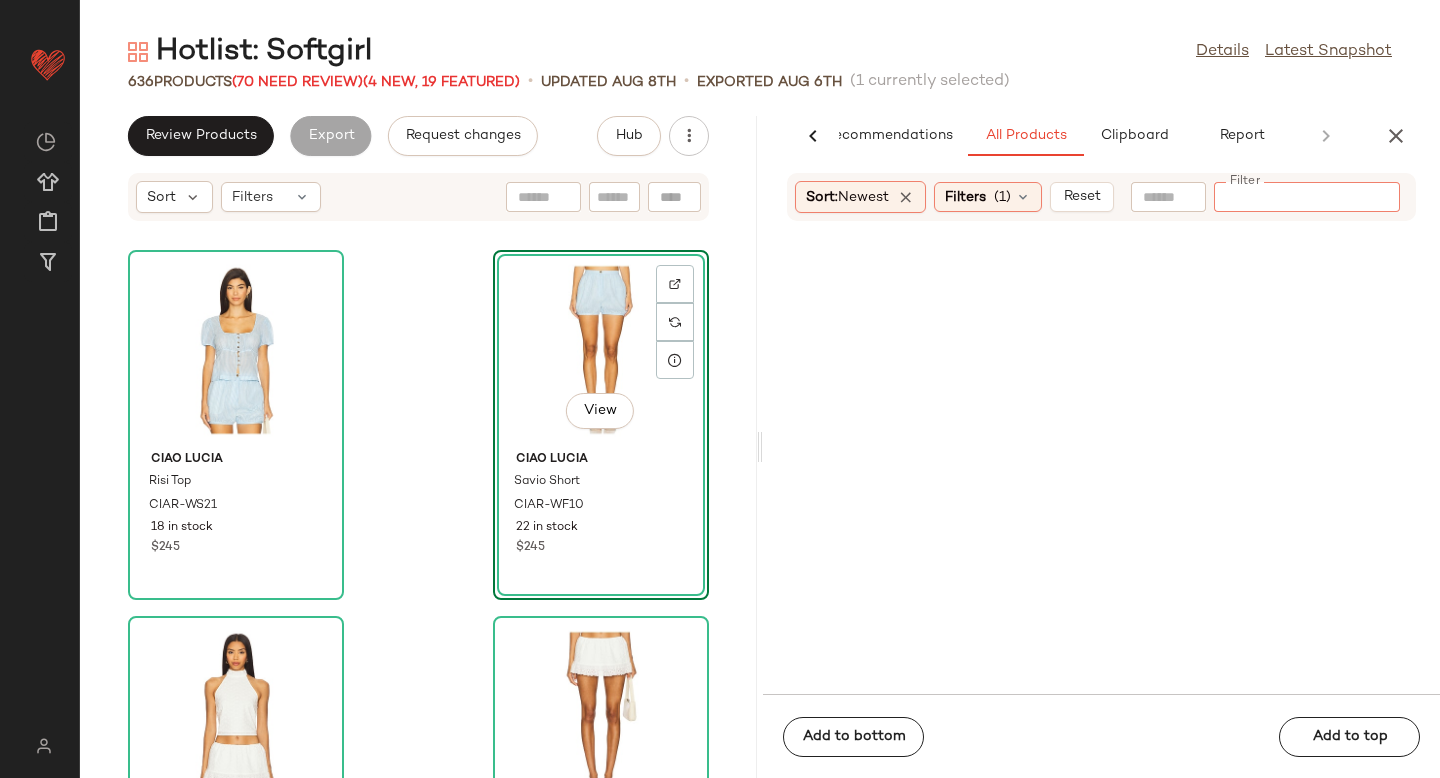 paste on "**********" 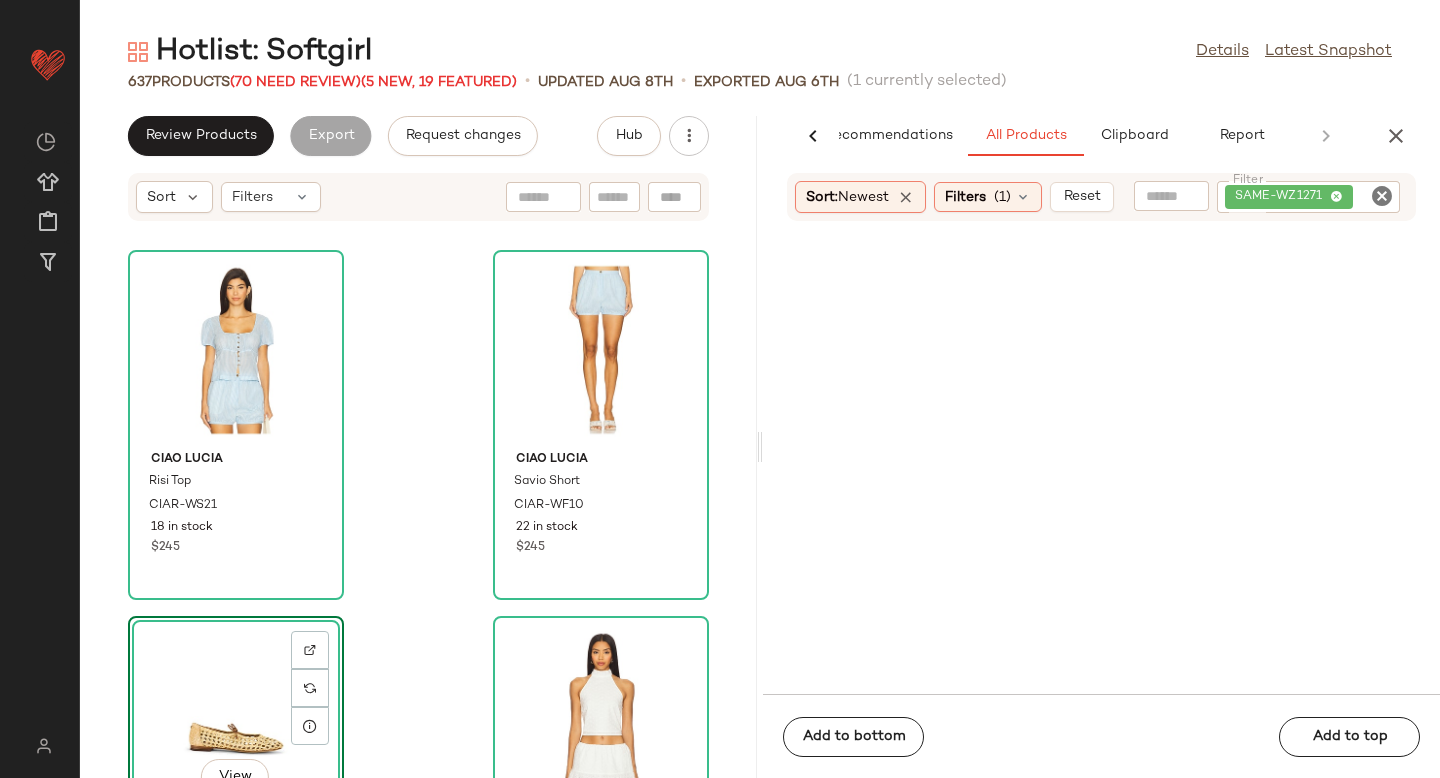 click 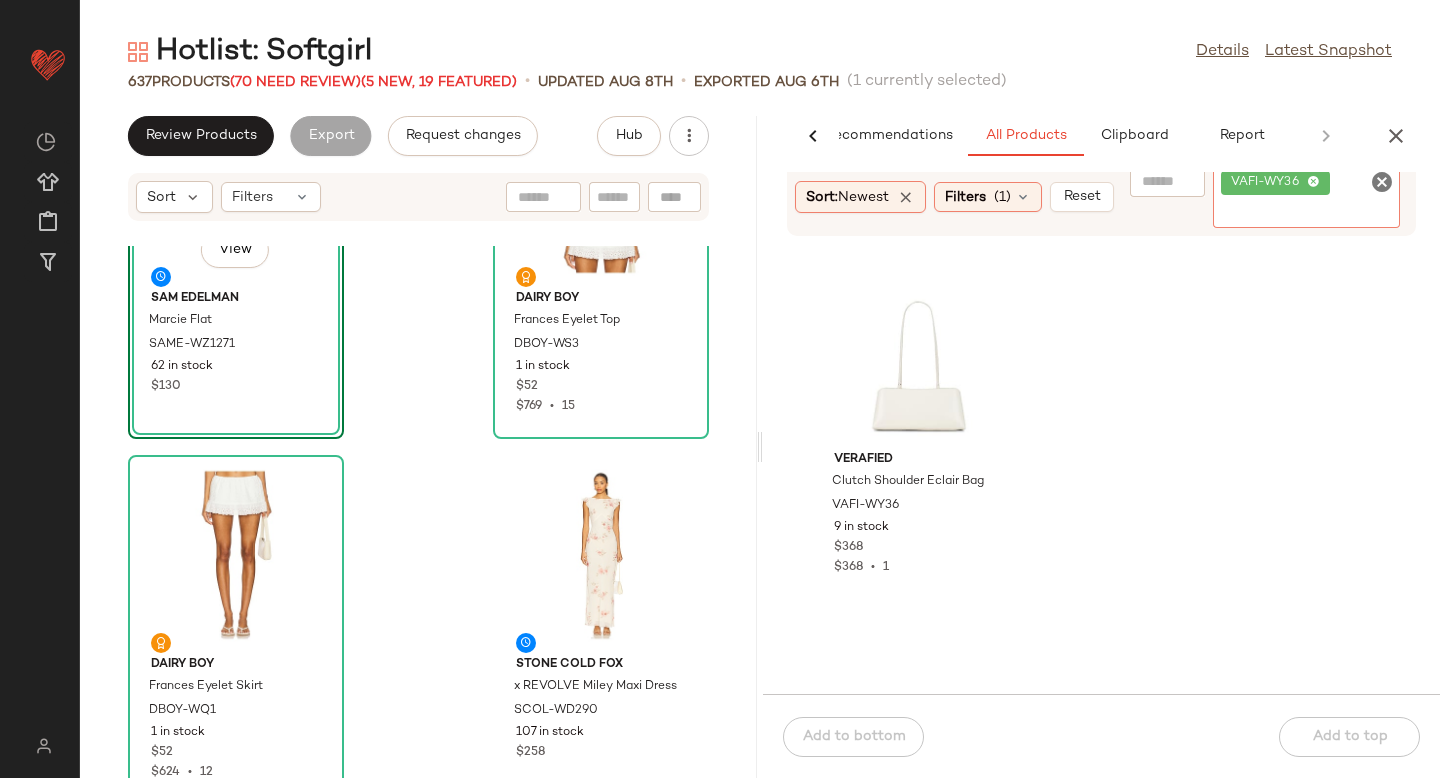 scroll, scrollTop: 565, scrollLeft: 0, axis: vertical 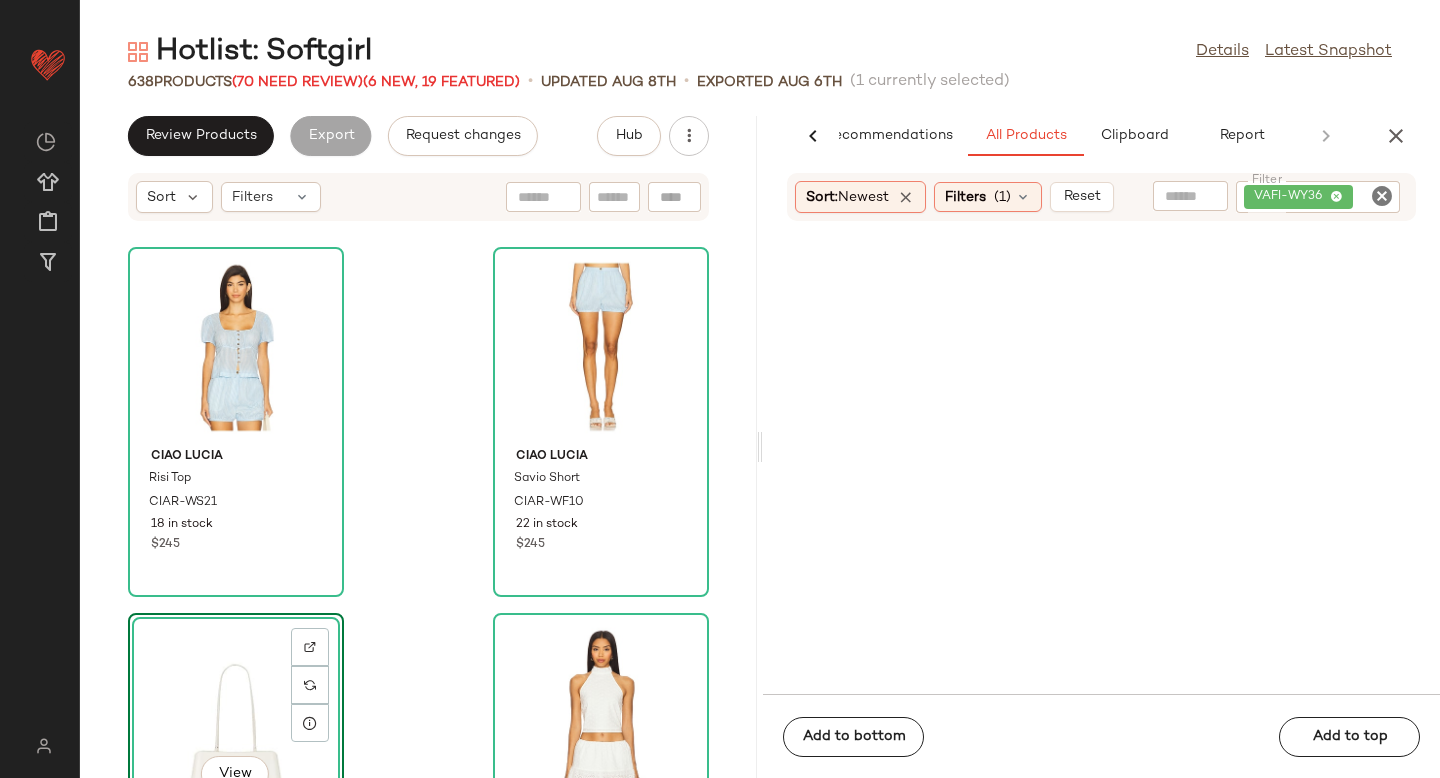 drag, startPoint x: 960, startPoint y: 394, endPoint x: 182, endPoint y: 2, distance: 871.1762 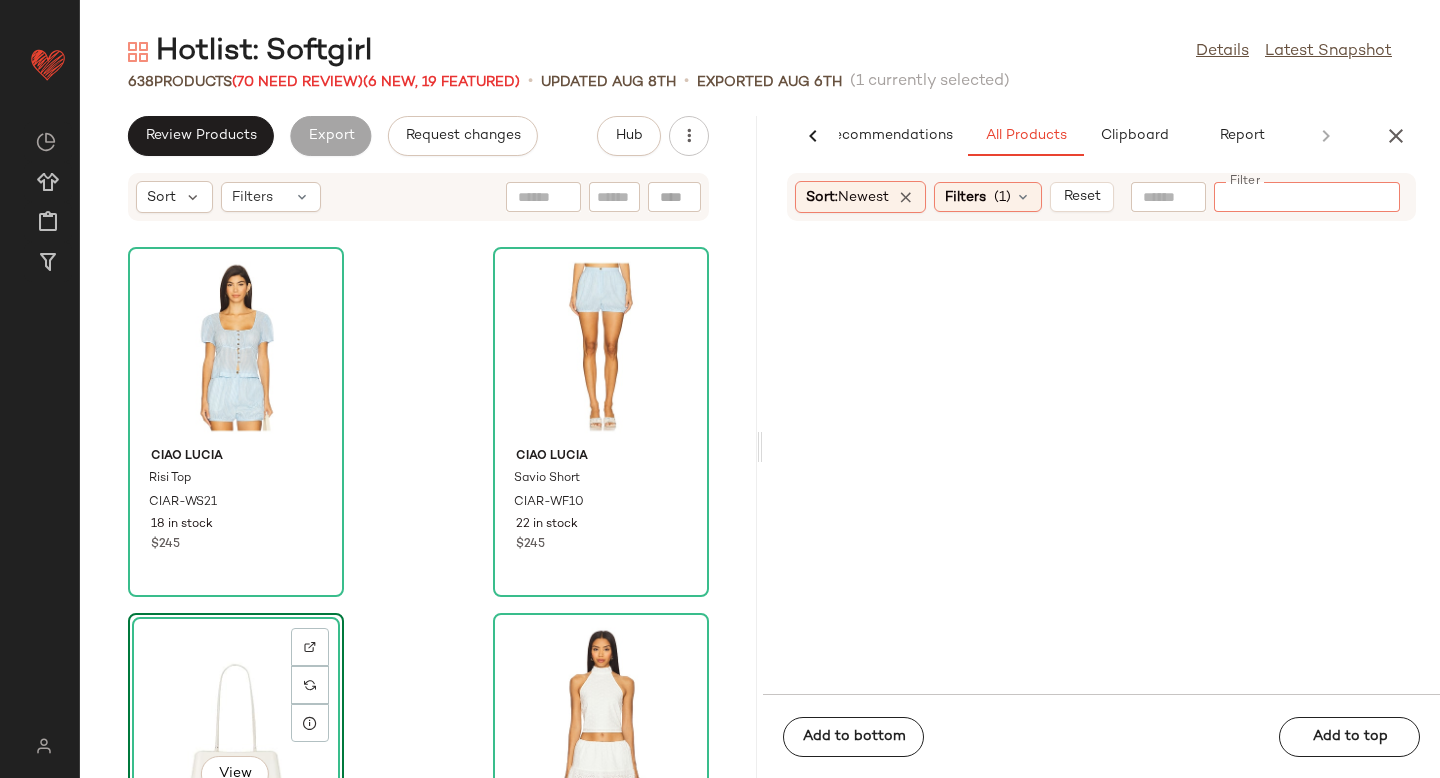 paste on "********" 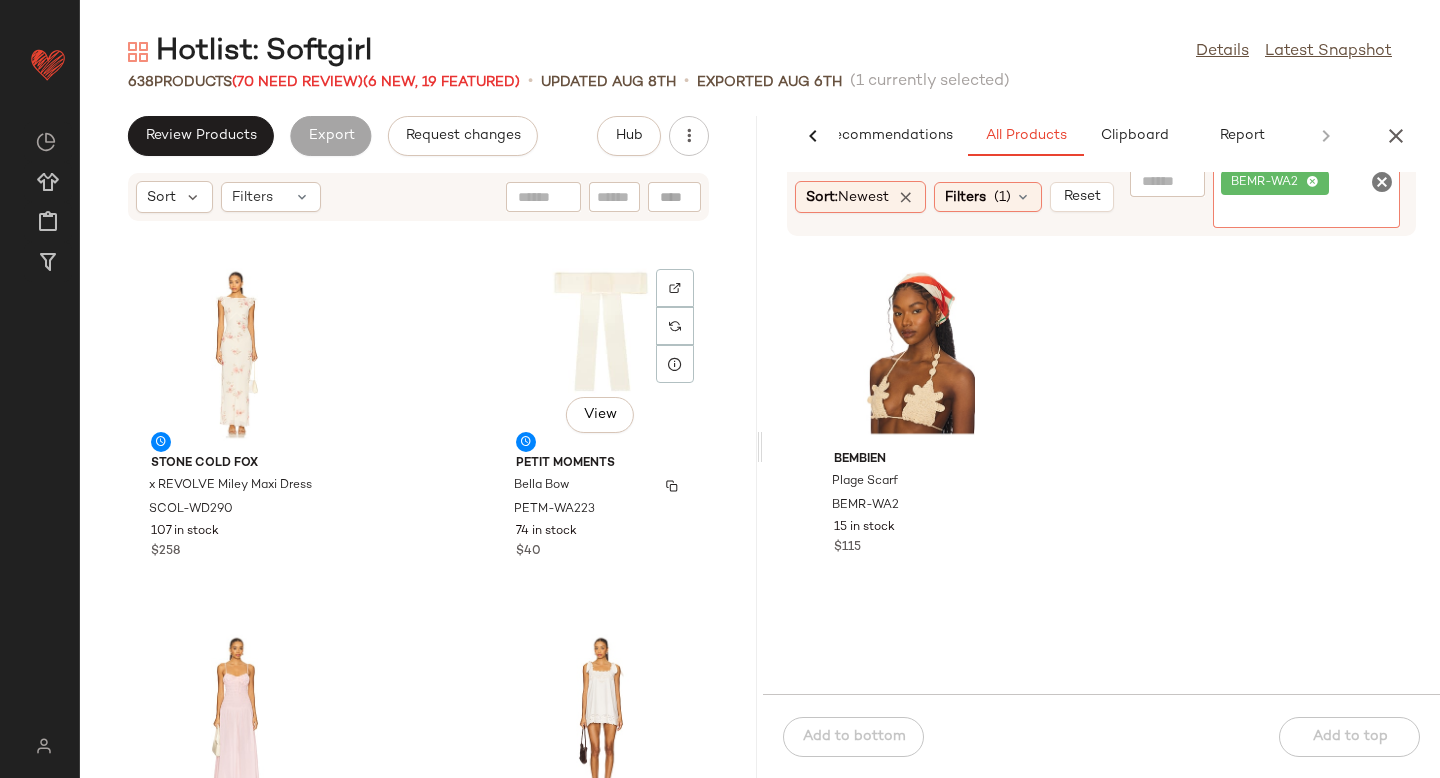 scroll, scrollTop: 1121, scrollLeft: 0, axis: vertical 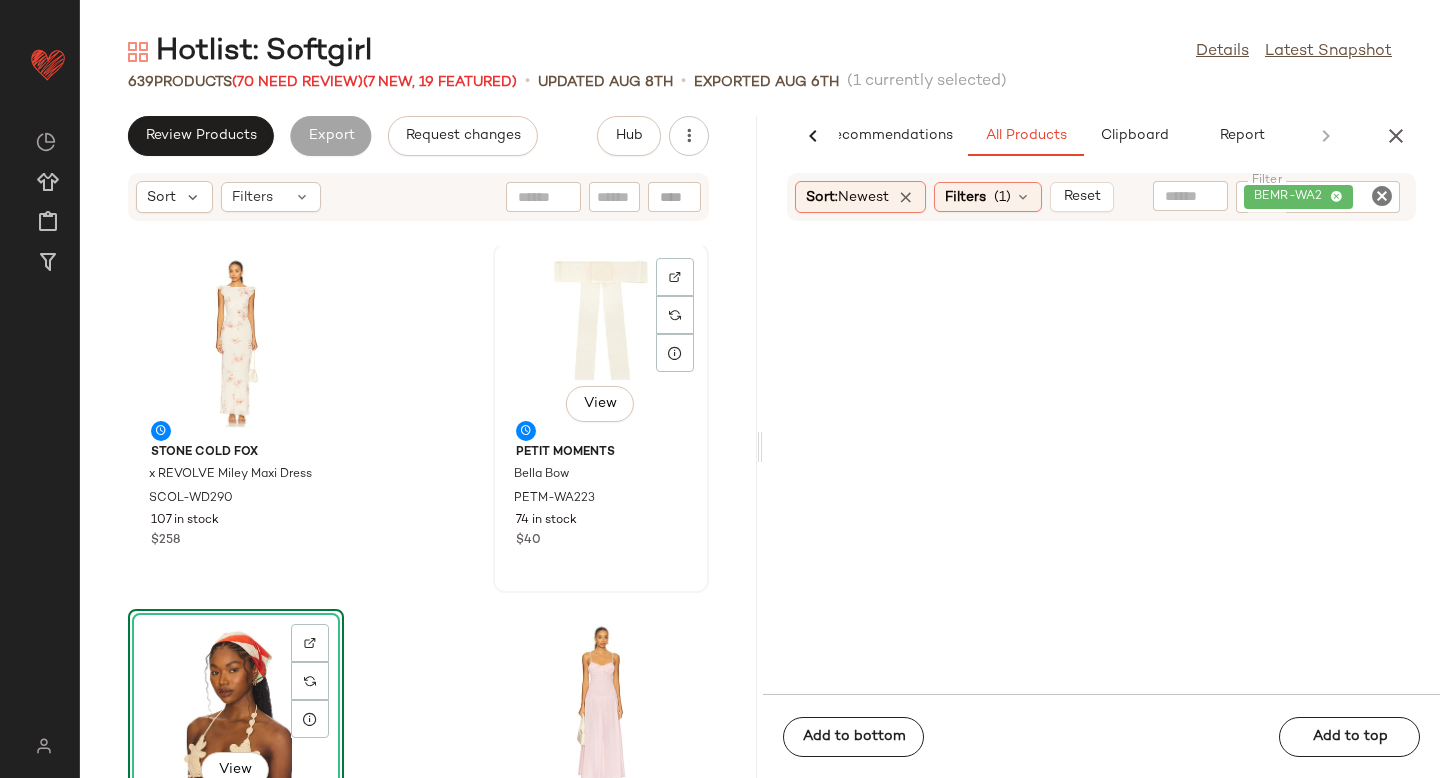 click on "View" 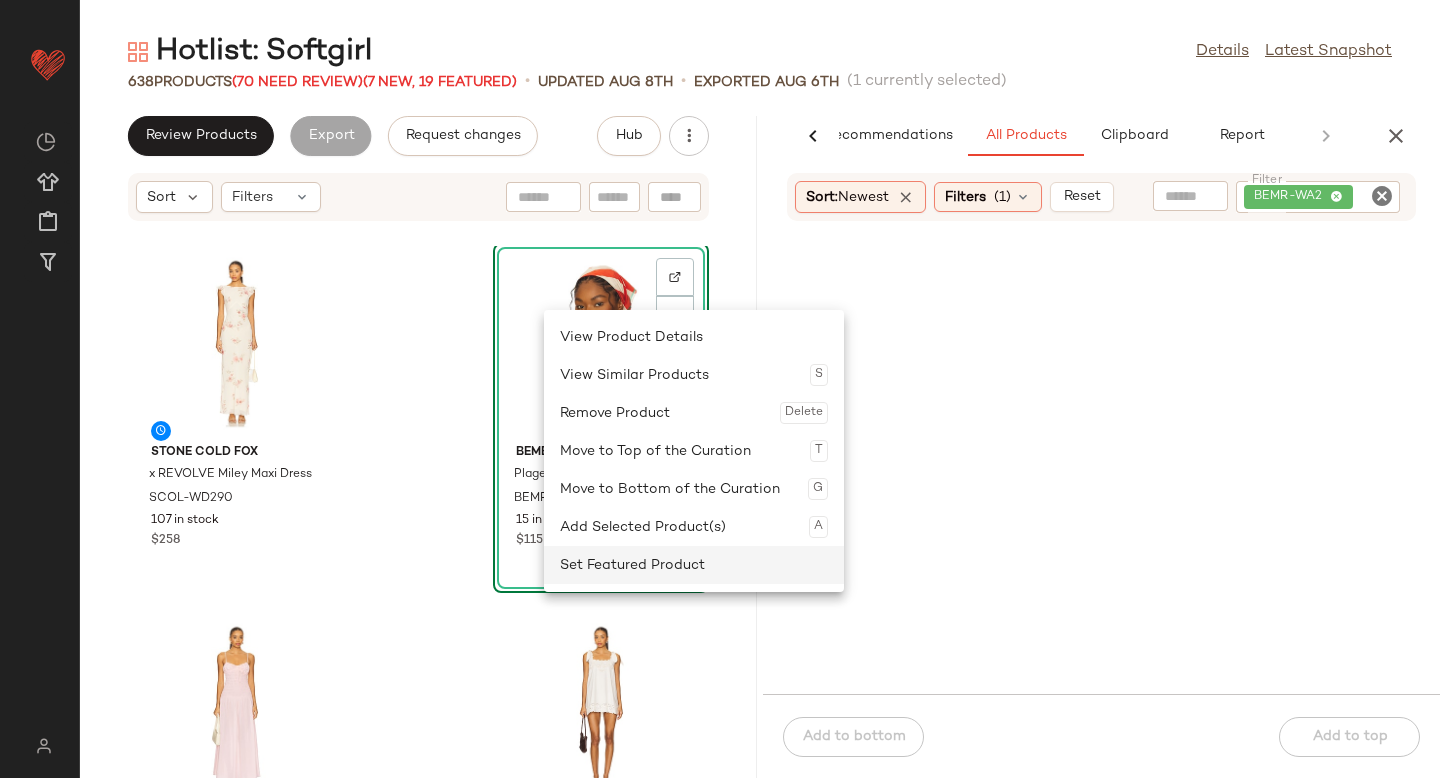 click on "Set Featured Product" 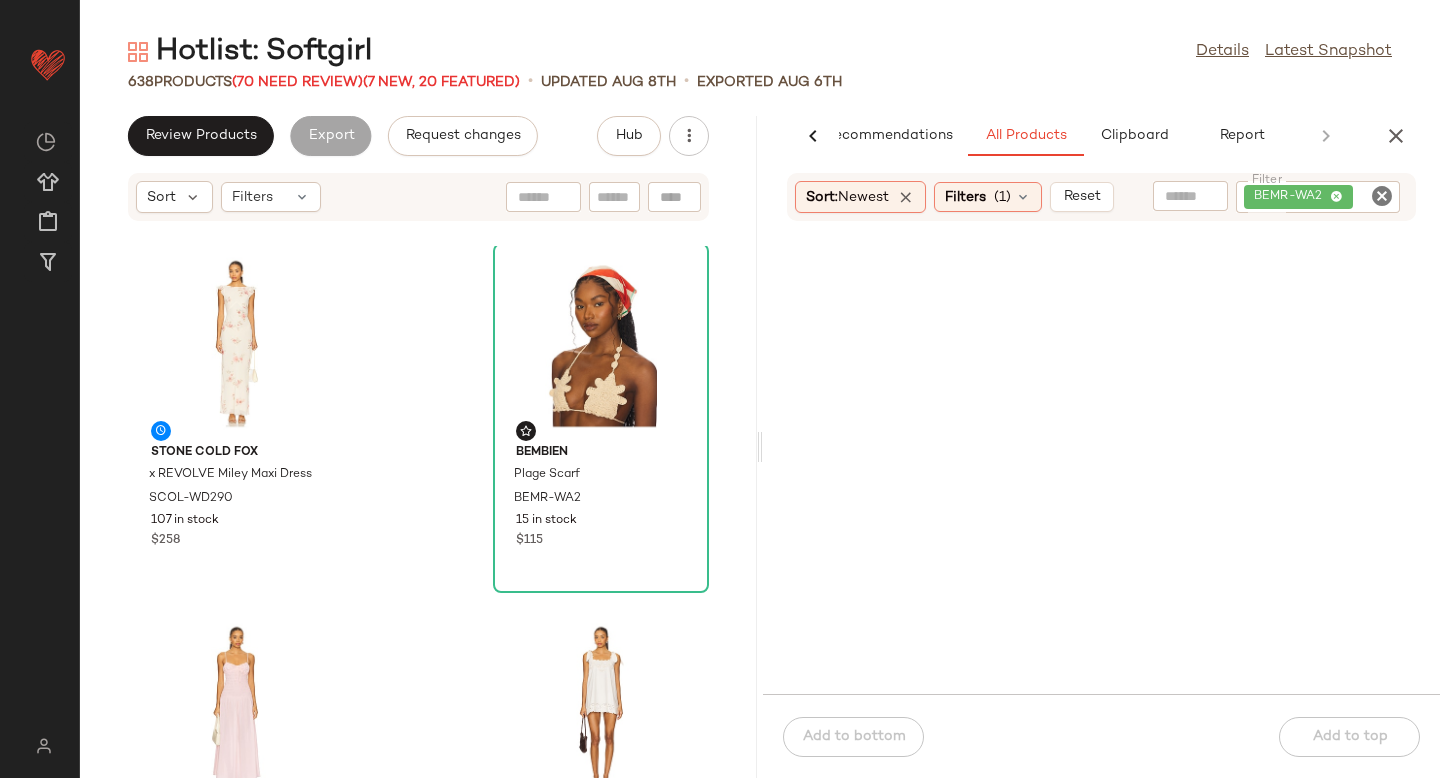 click 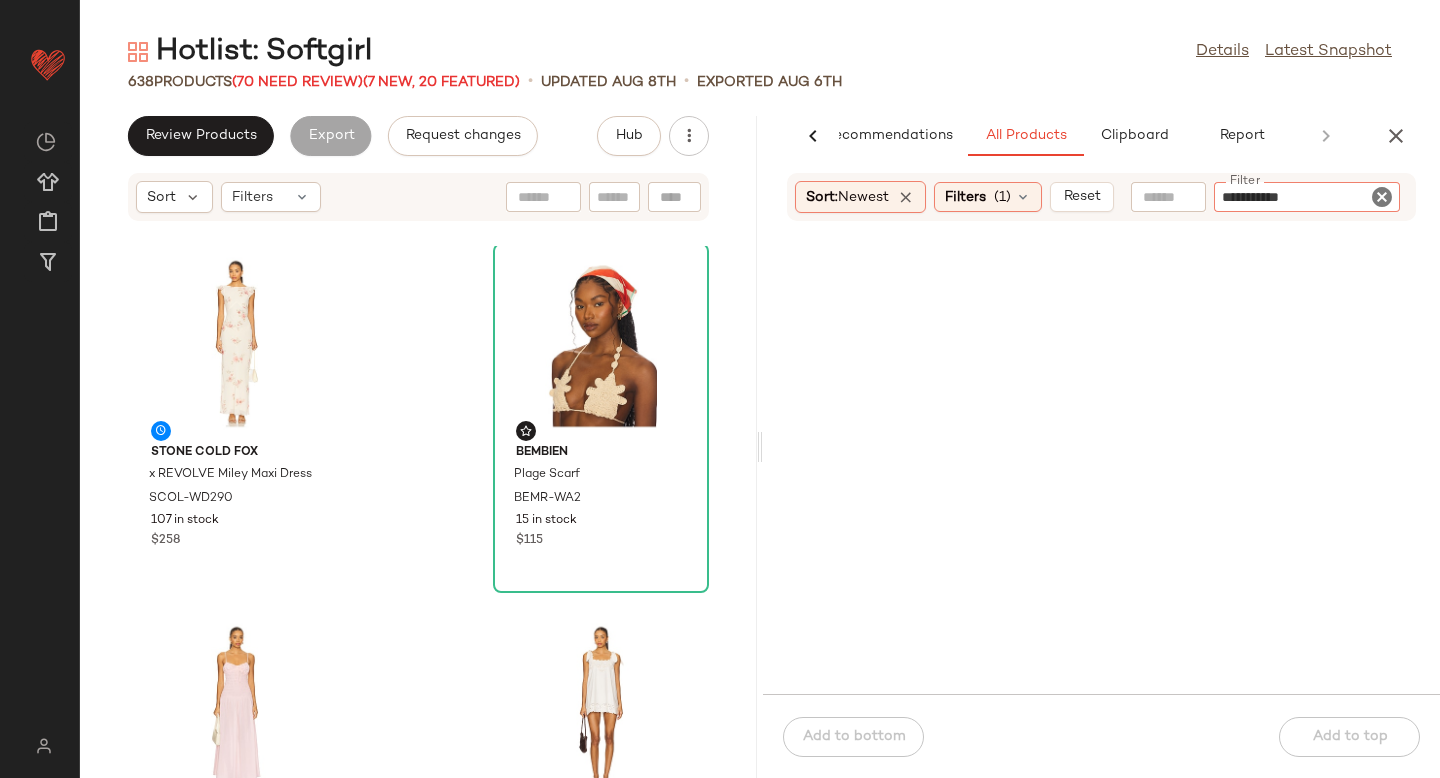 type 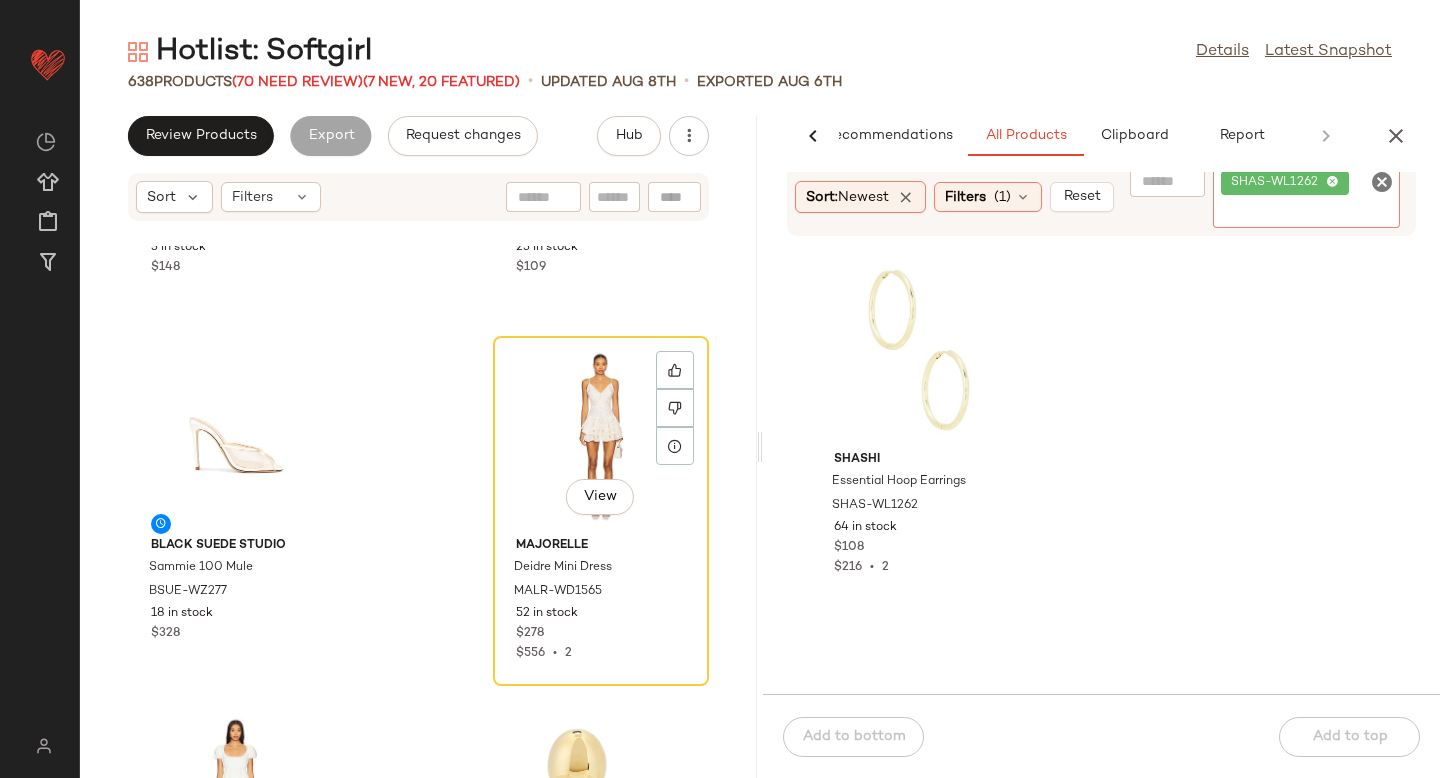 scroll, scrollTop: 2150, scrollLeft: 0, axis: vertical 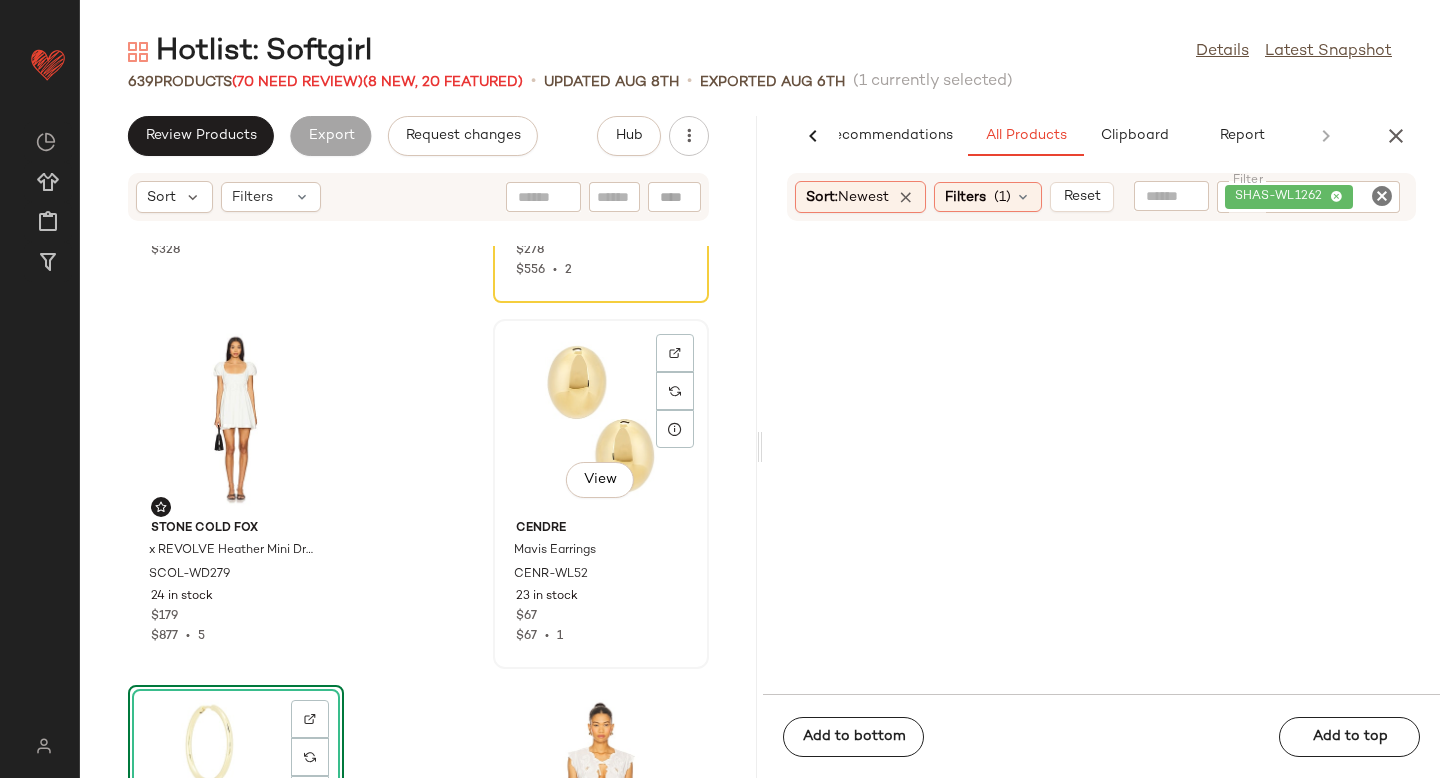 click on "View" 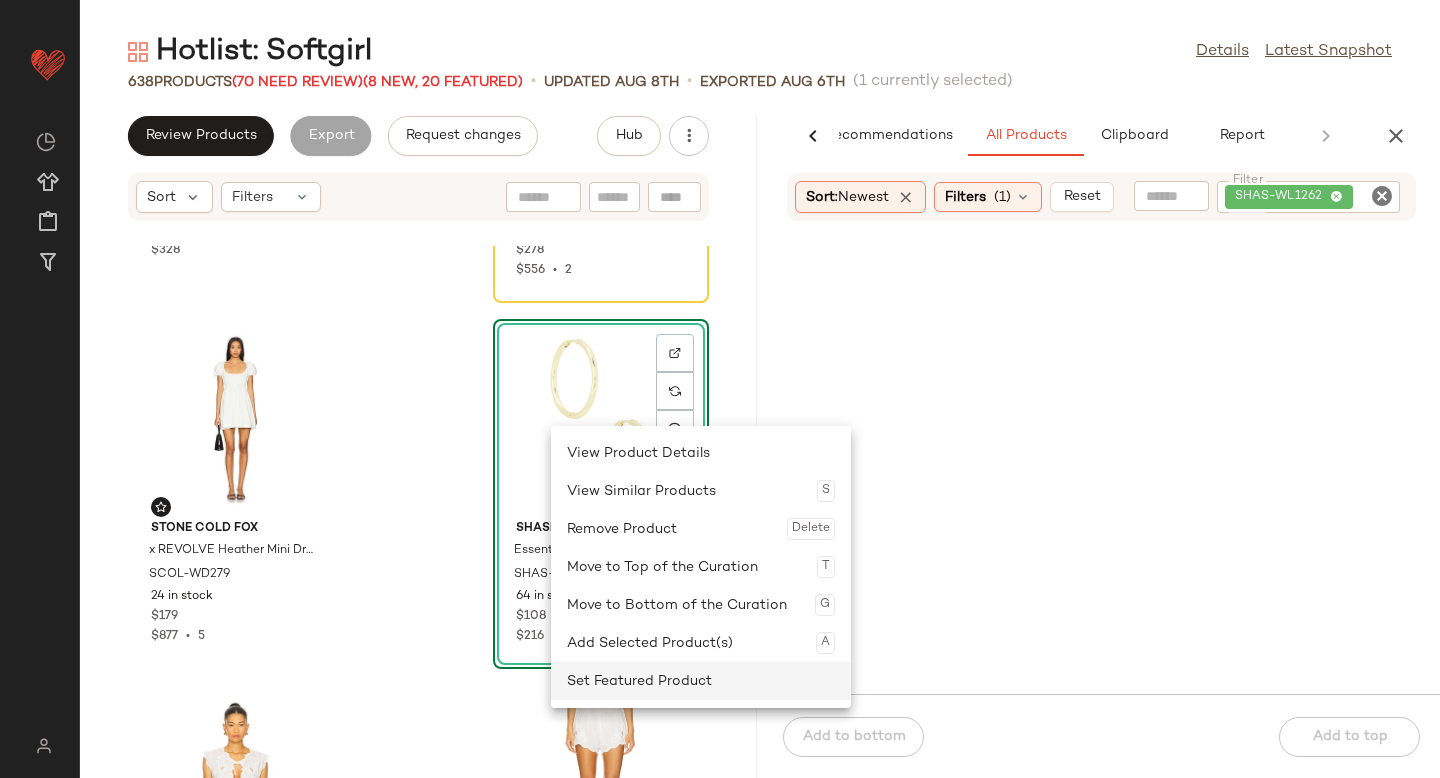 click on "Set Featured Product" 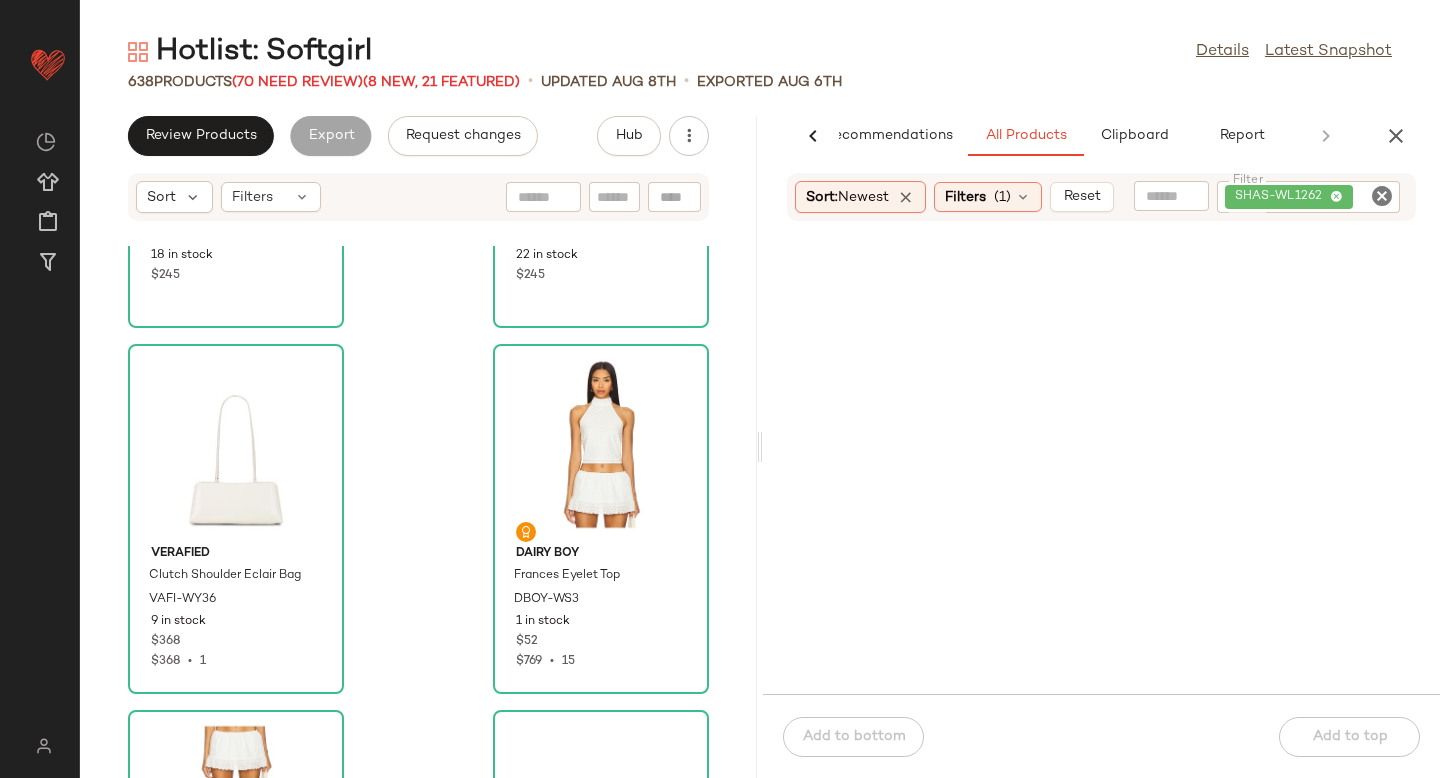 scroll, scrollTop: 0, scrollLeft: 0, axis: both 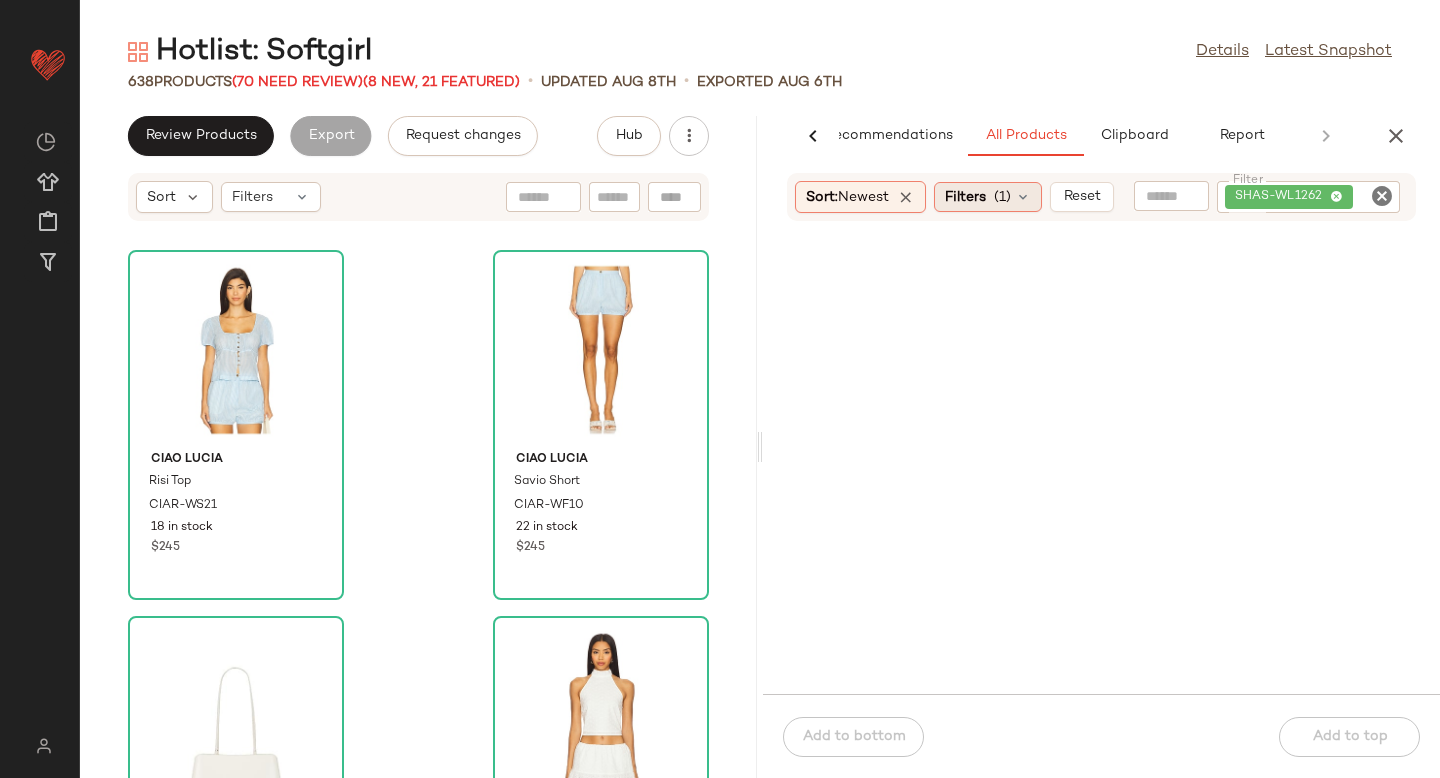 click on "Filters  (1)" 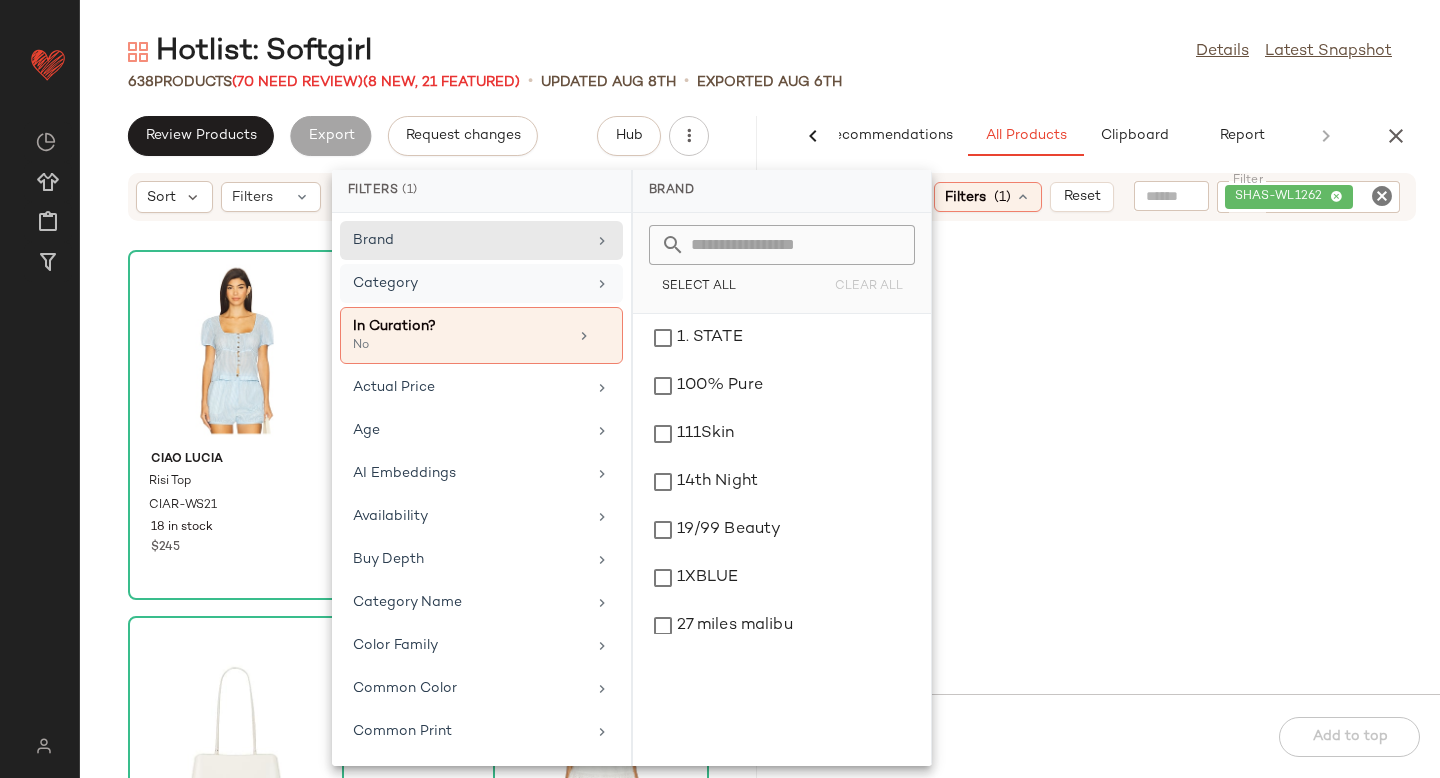 click on "Category" at bounding box center (469, 283) 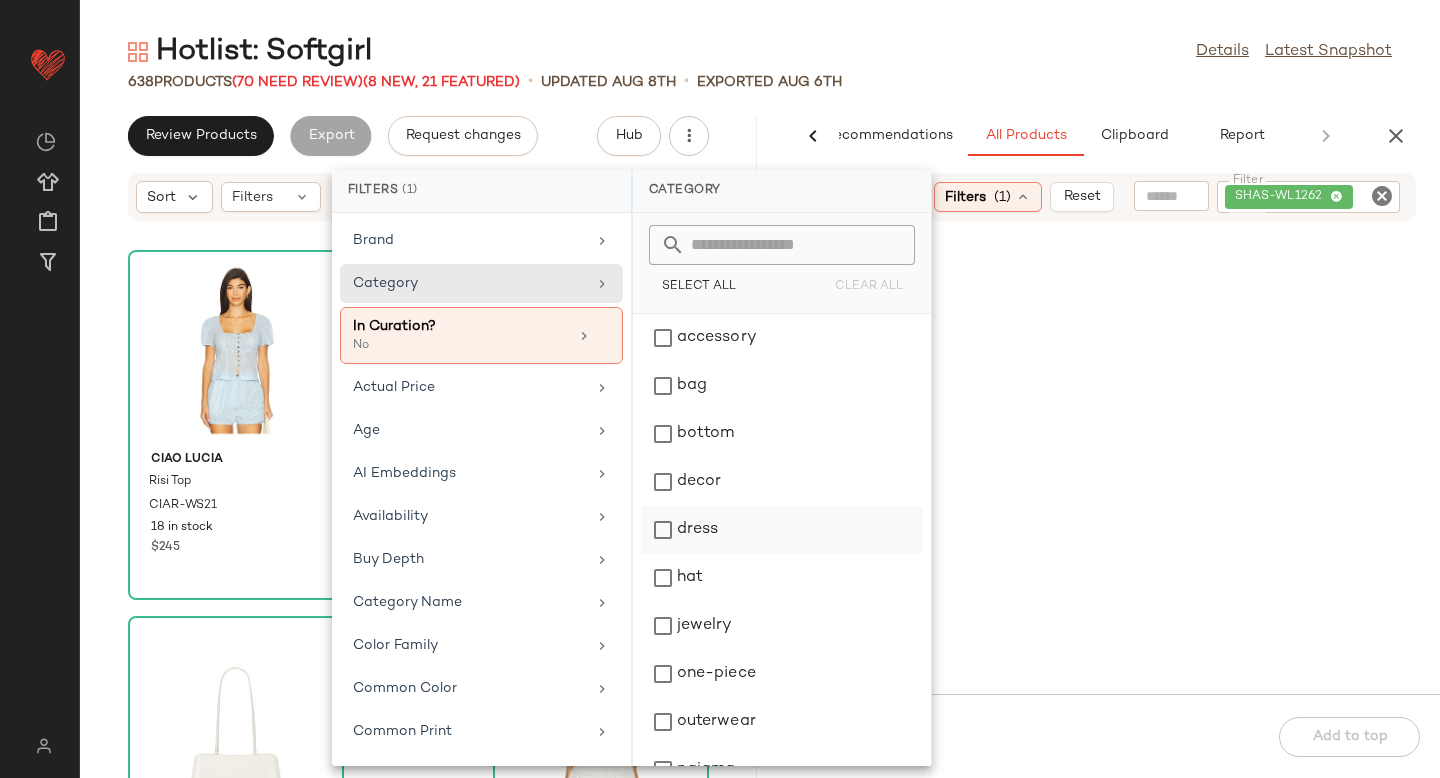 click on "dress" 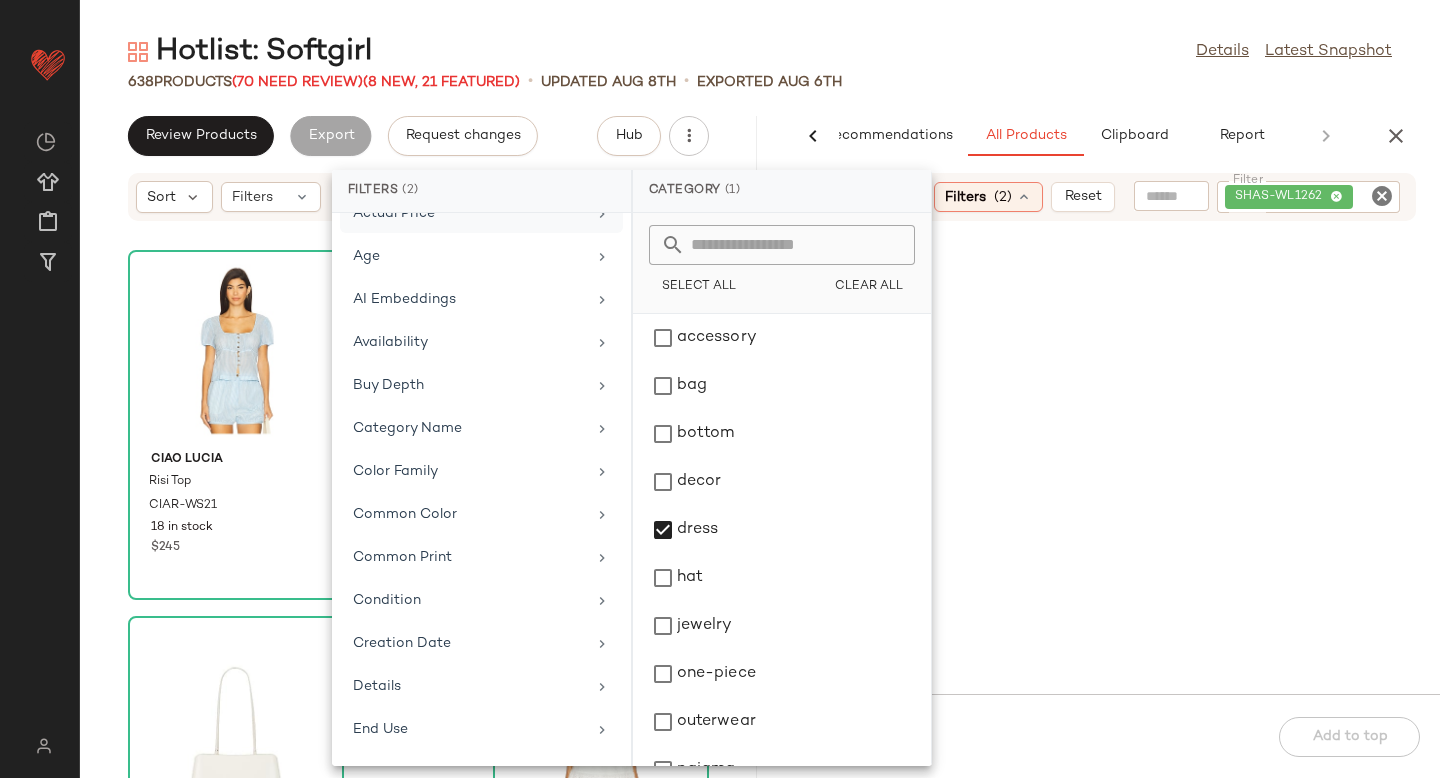 scroll, scrollTop: 0, scrollLeft: 0, axis: both 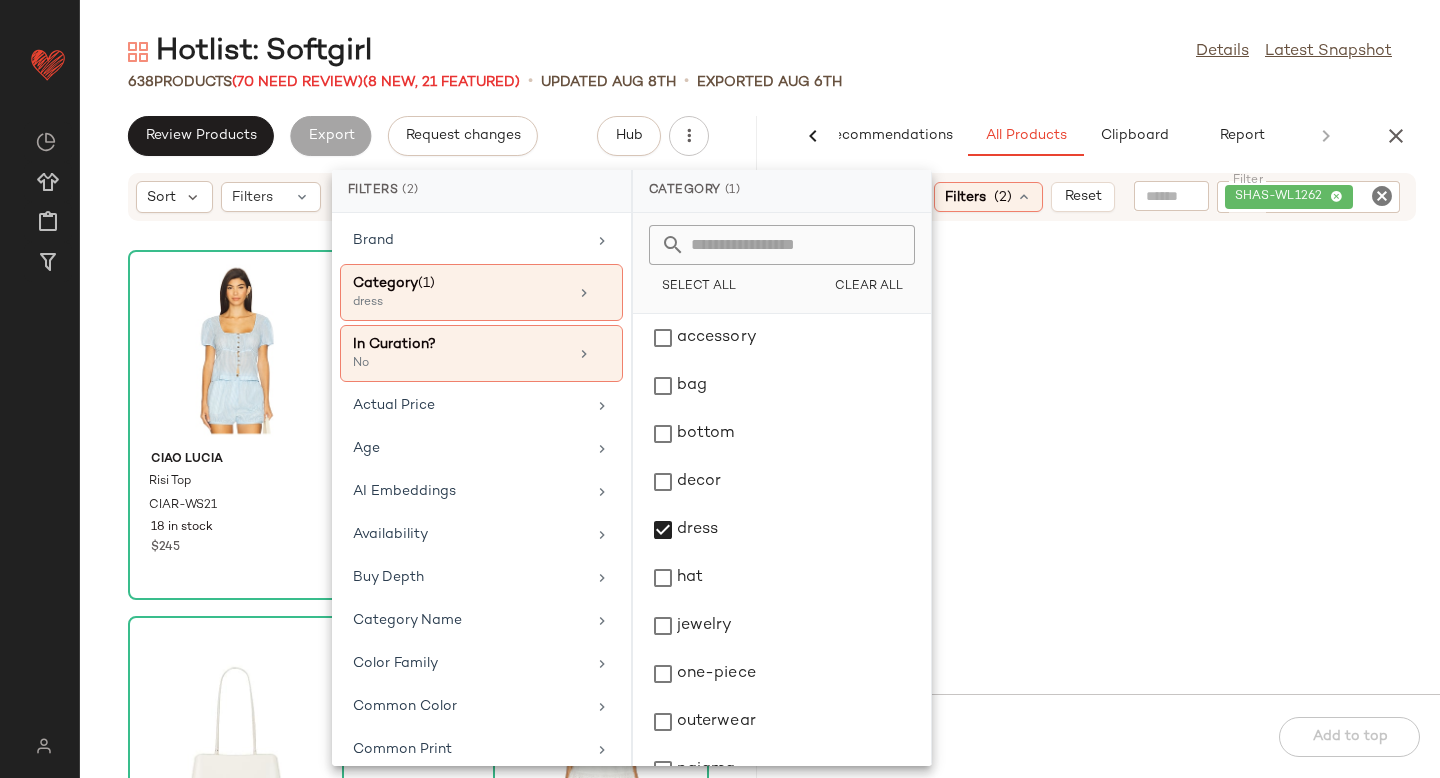 click 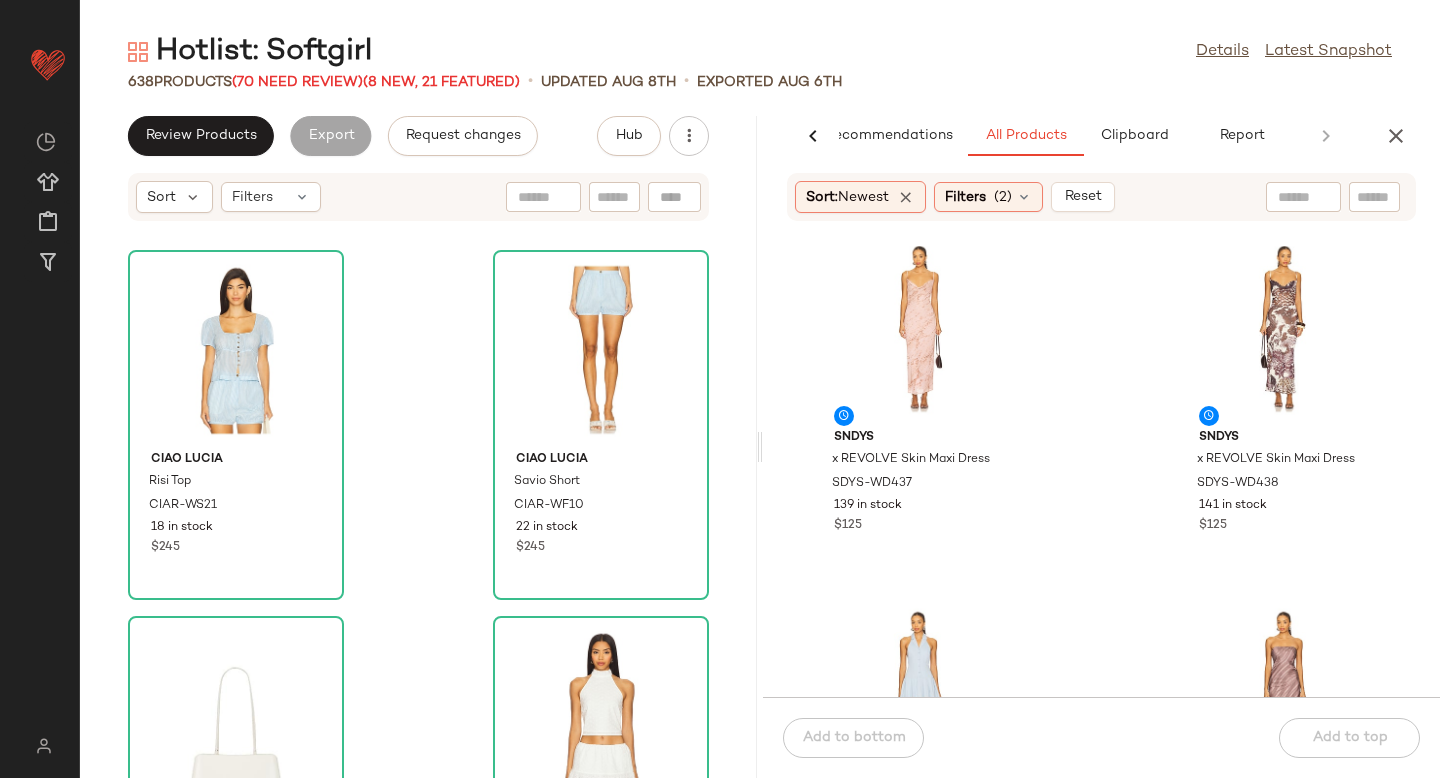 scroll, scrollTop: 1035, scrollLeft: 0, axis: vertical 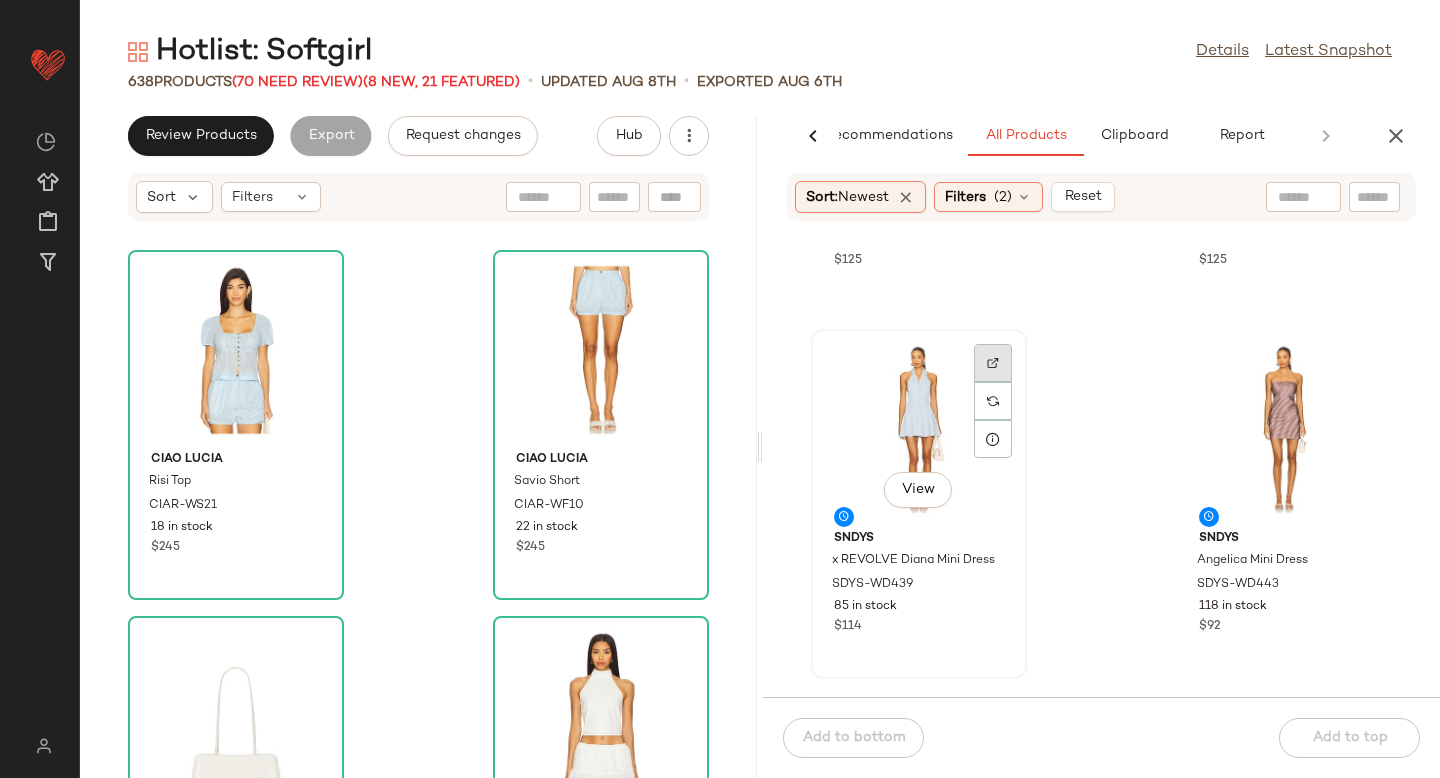 click 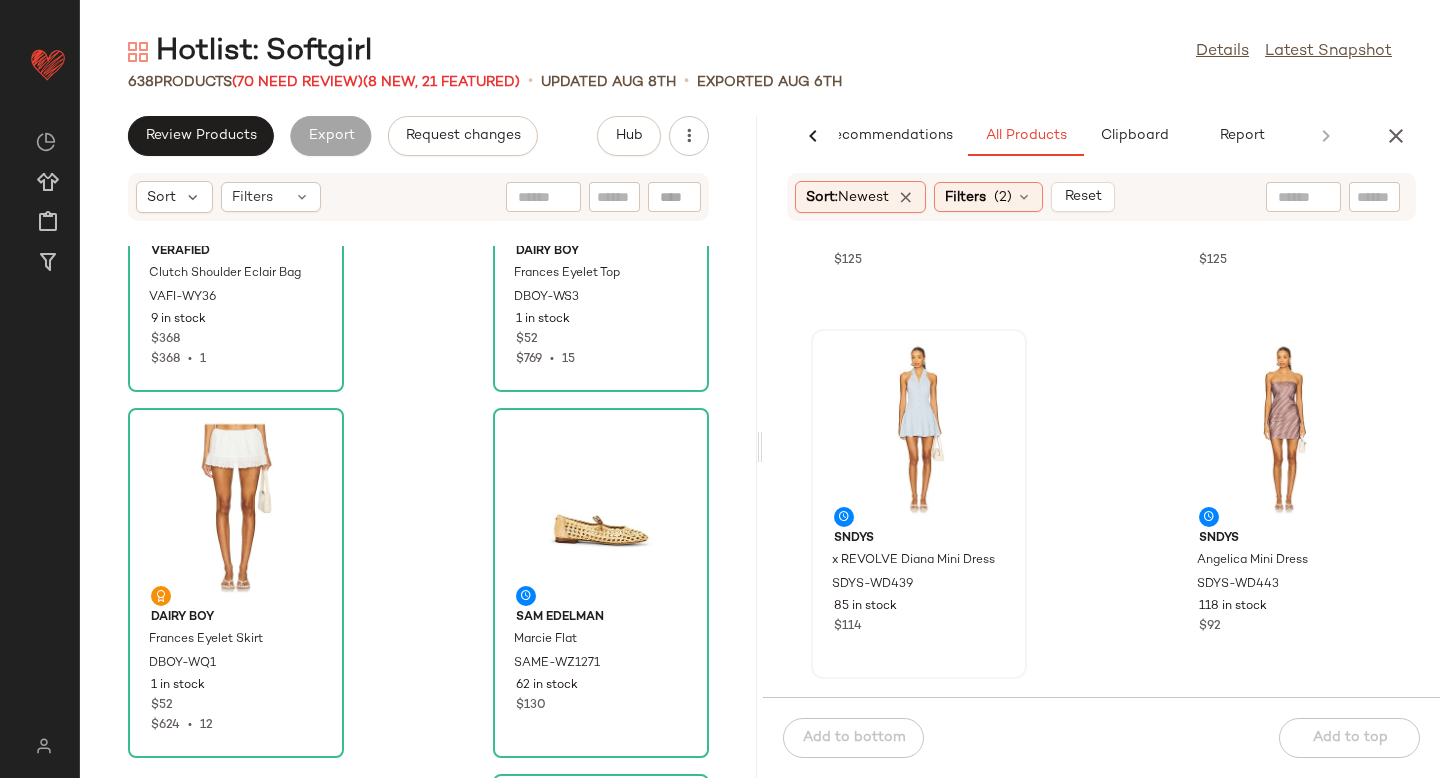 scroll, scrollTop: 852, scrollLeft: 0, axis: vertical 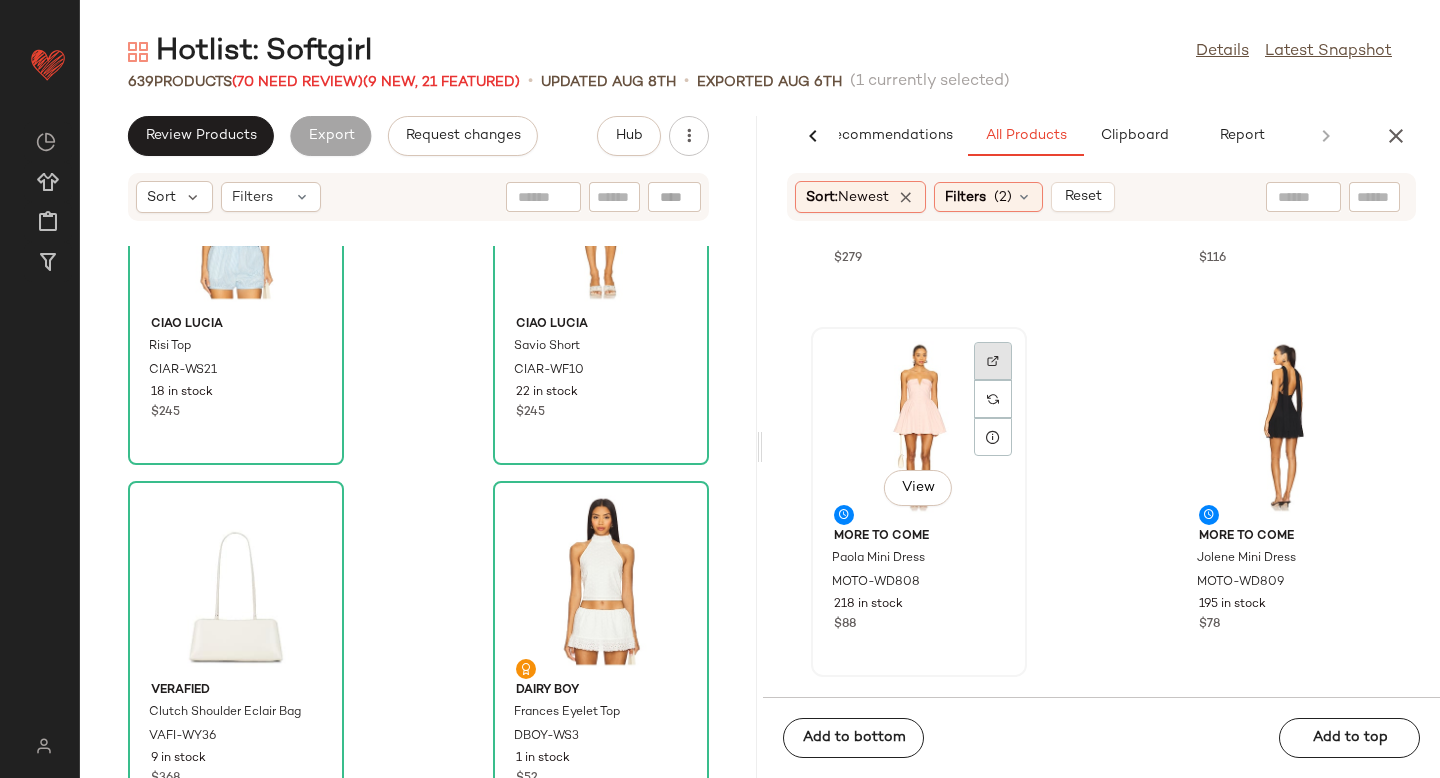 click 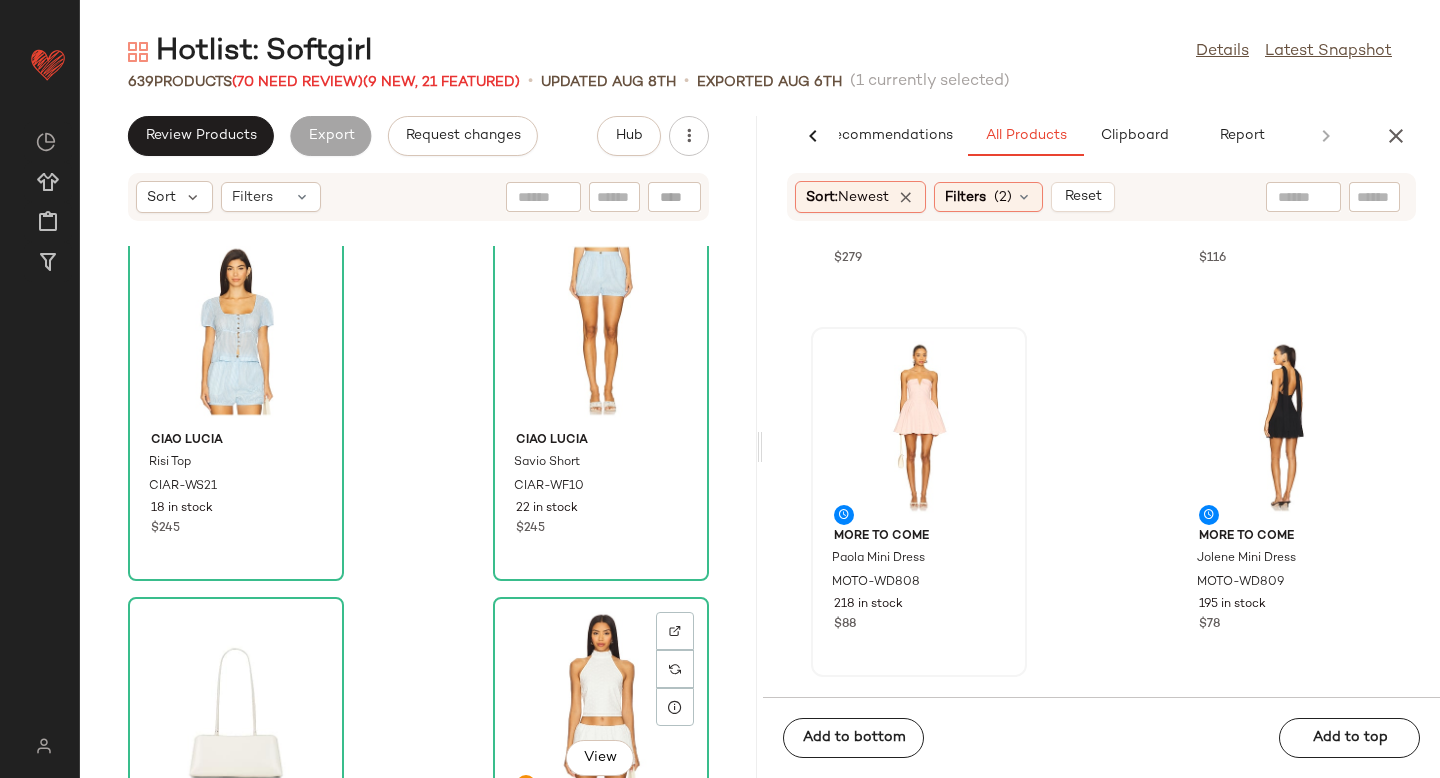 scroll, scrollTop: 269, scrollLeft: 0, axis: vertical 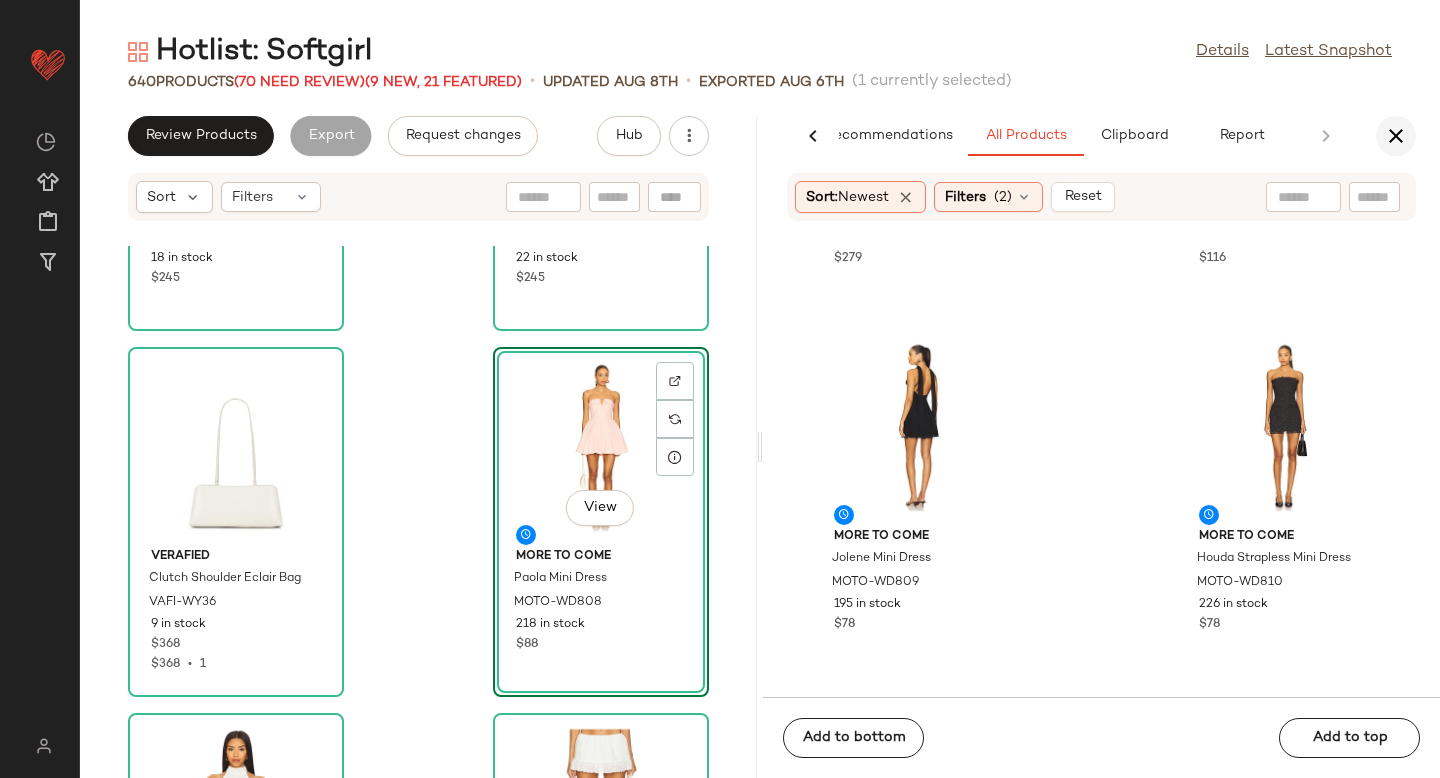 click at bounding box center [1396, 136] 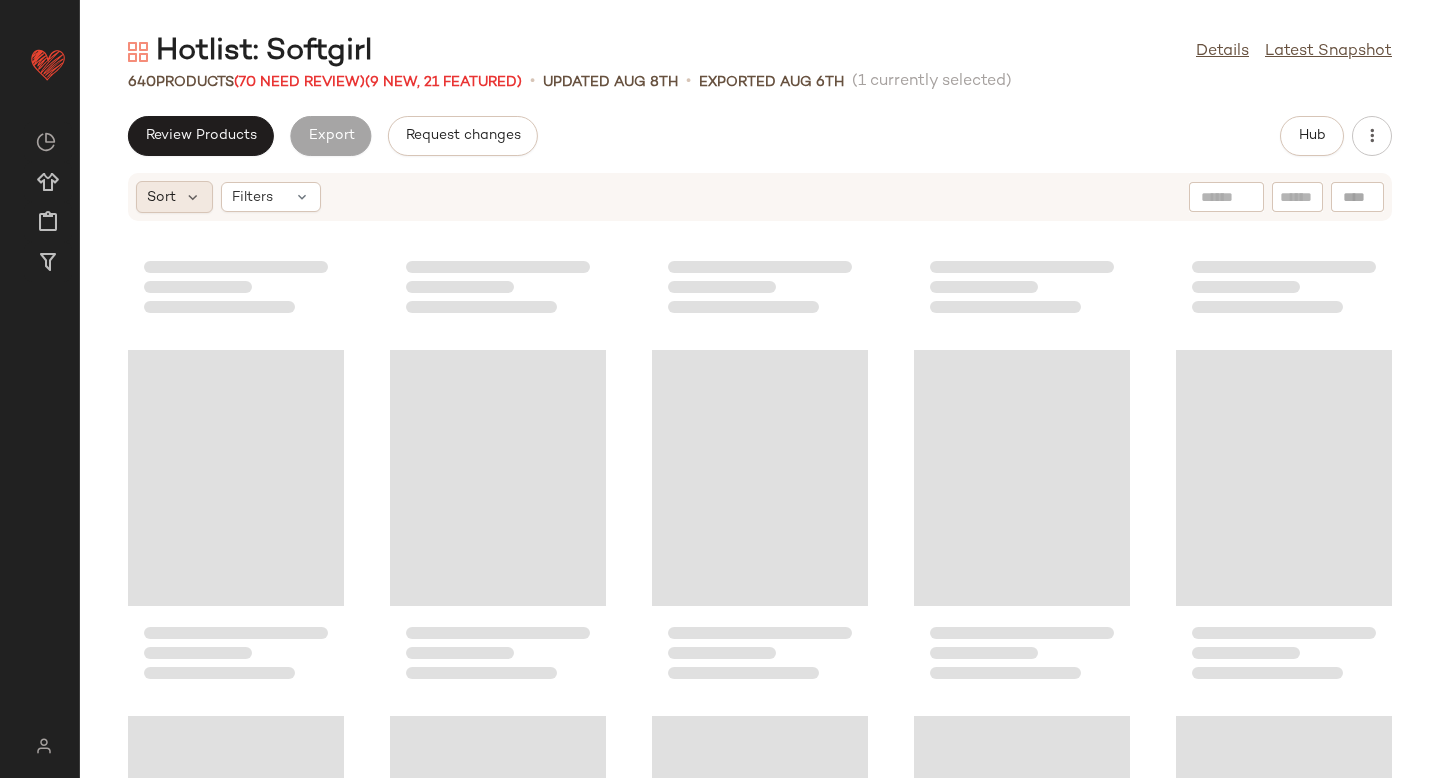 scroll, scrollTop: 0, scrollLeft: 0, axis: both 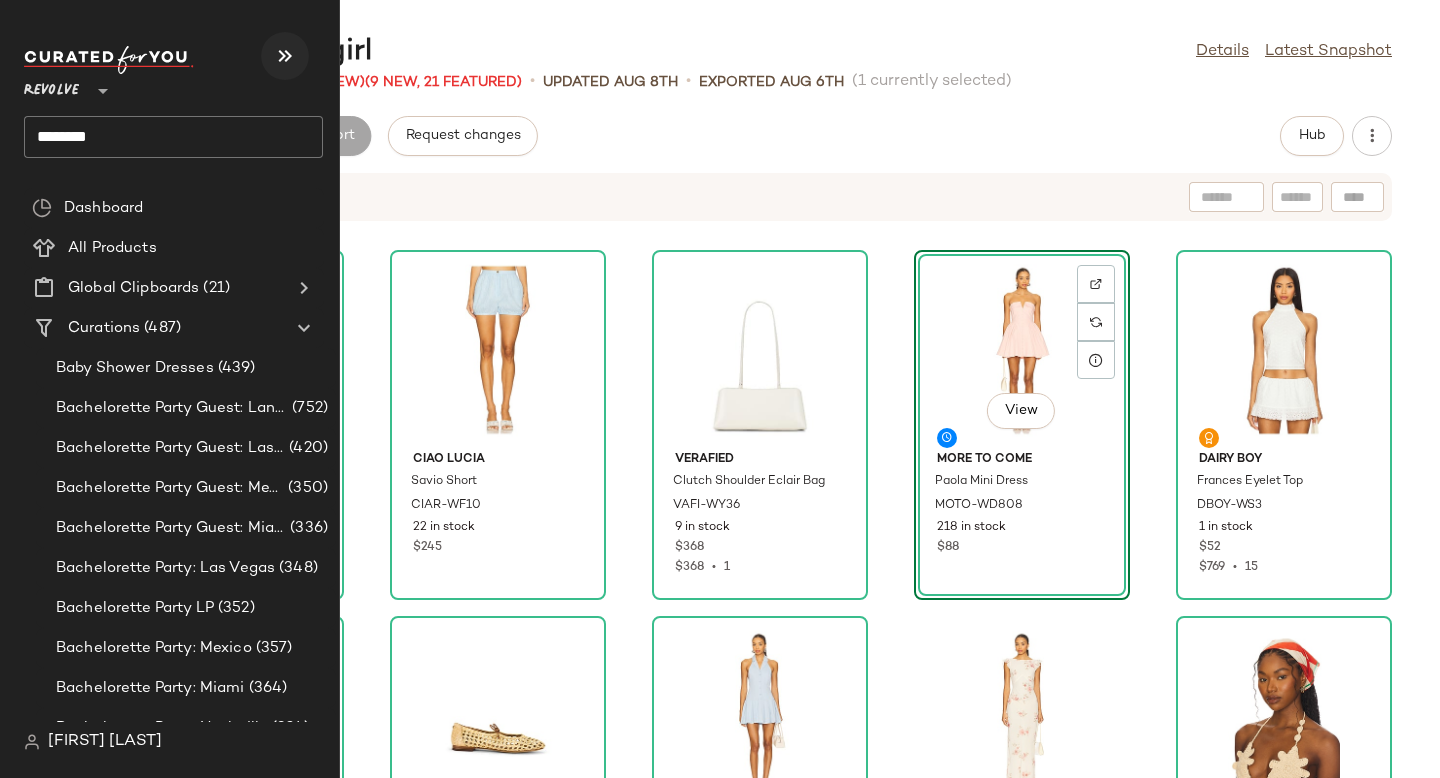 click at bounding box center (285, 56) 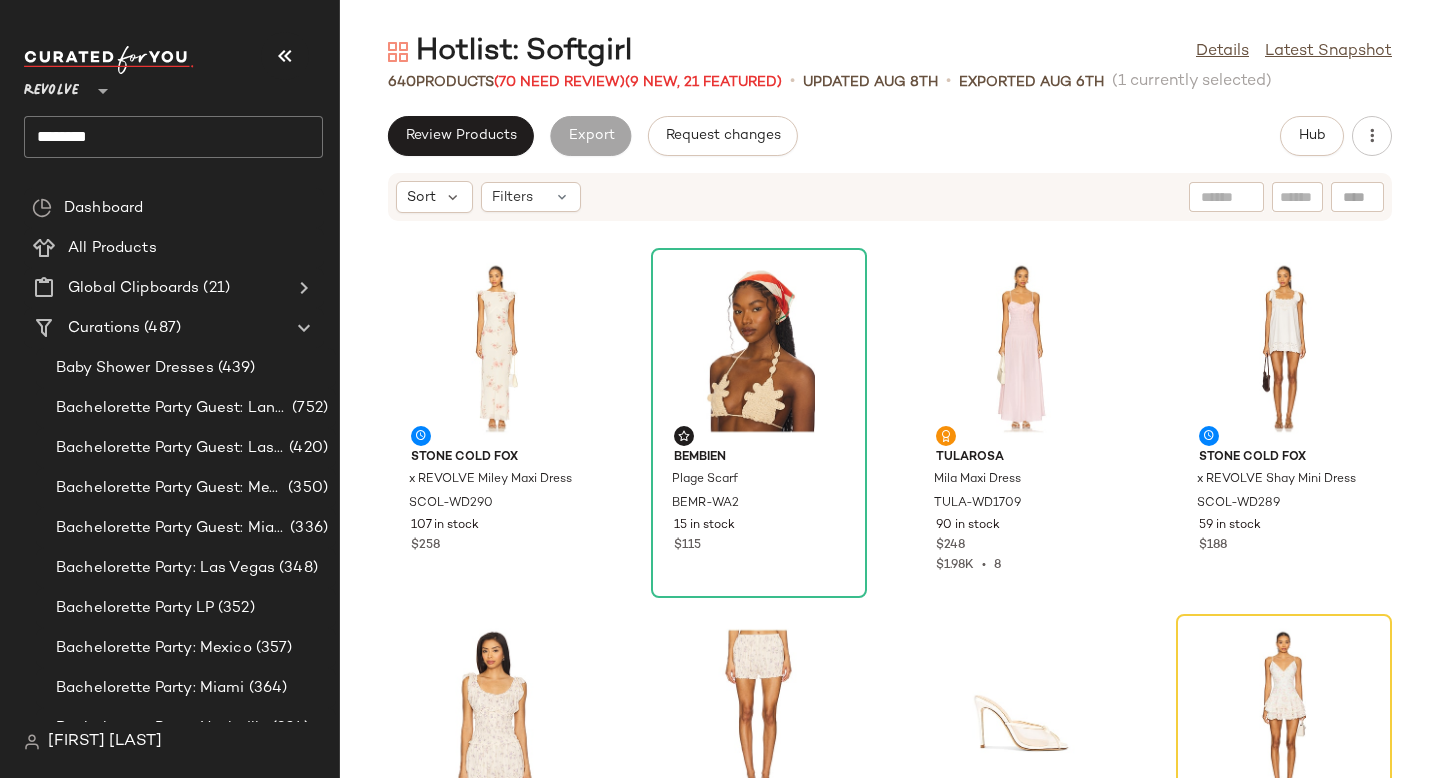 scroll, scrollTop: 706, scrollLeft: 0, axis: vertical 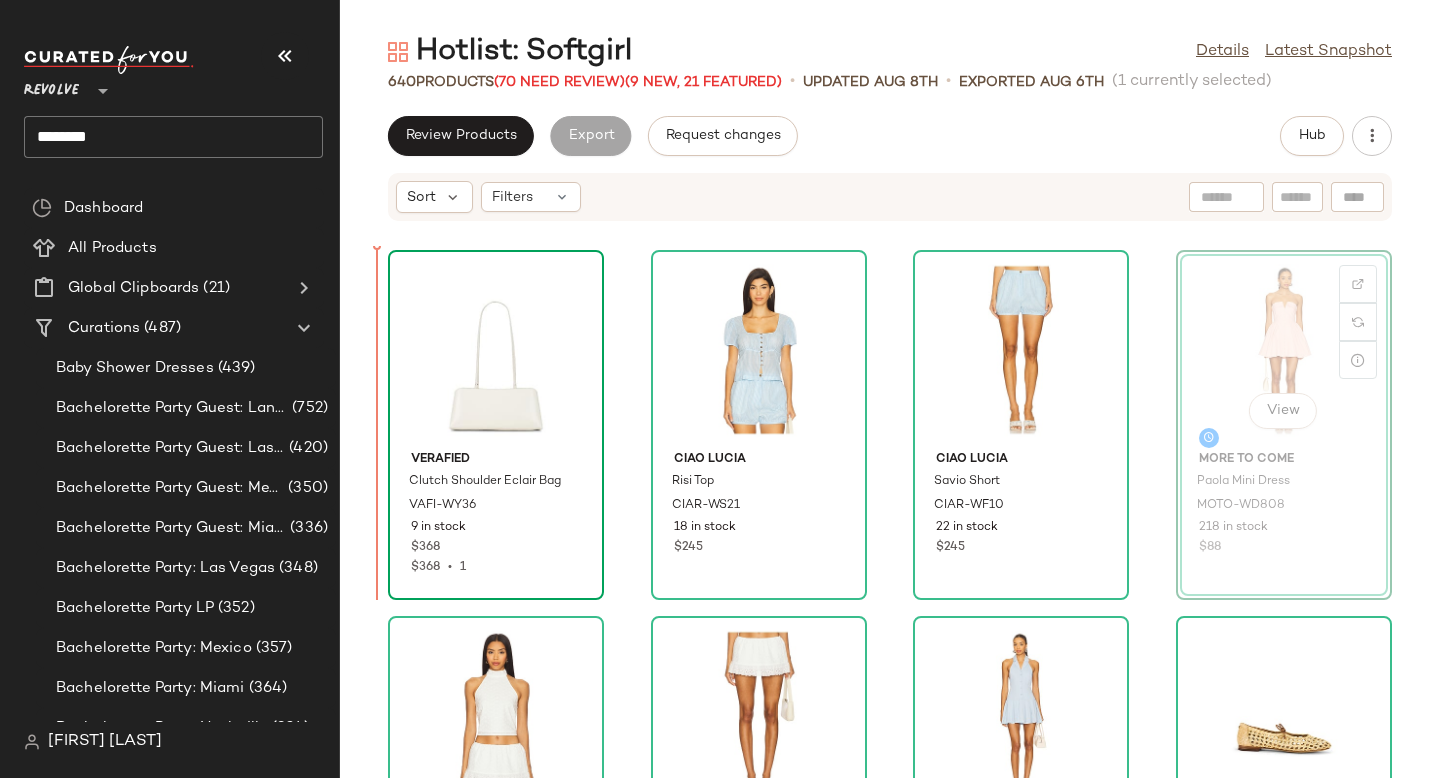 drag, startPoint x: 1230, startPoint y: 324, endPoint x: 423, endPoint y: 460, distance: 818.3795 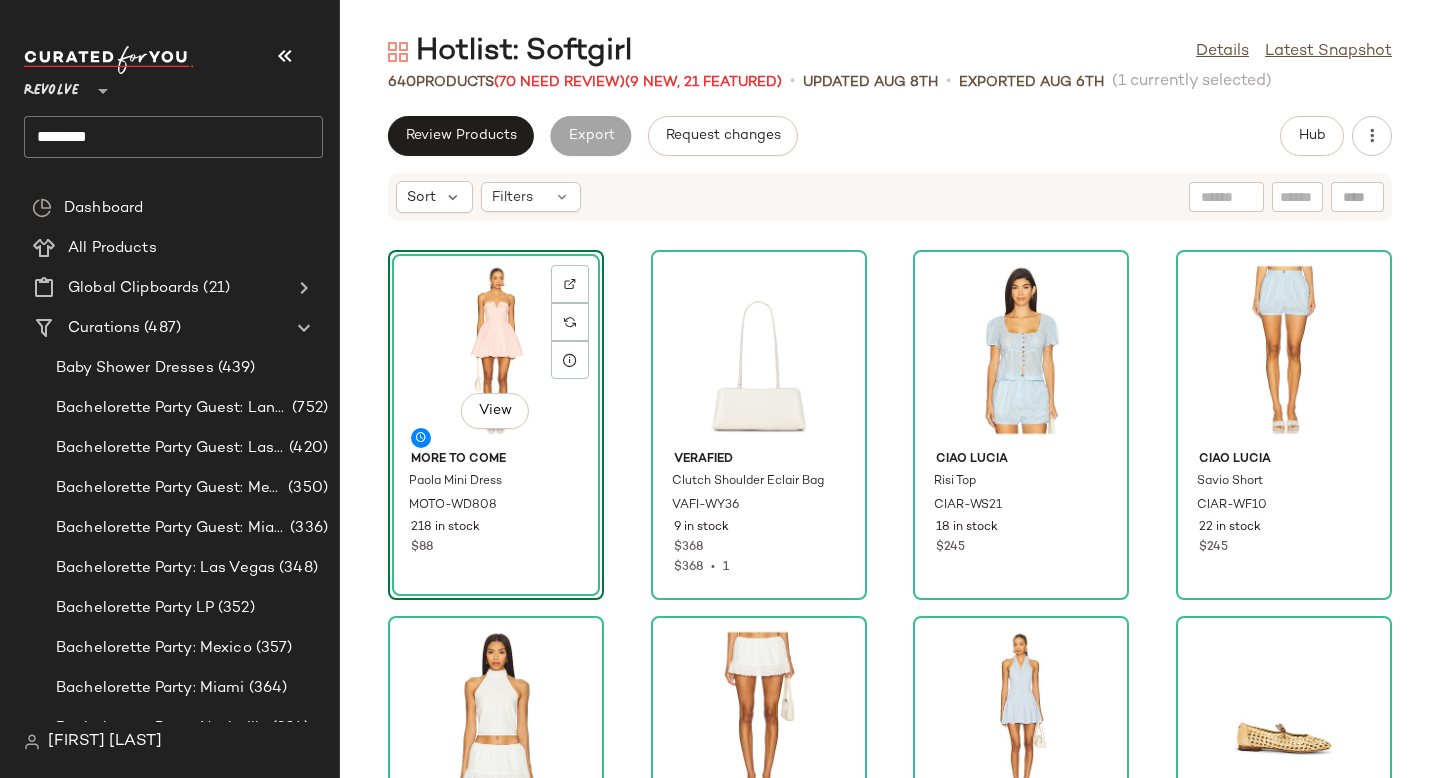 click on "View  MORE TO COME Paola Mini Dress MOTO-WD808 218 in stock $88 VERAFIED Clutch Shoulder Eclair Bag VAFI-WY36 9 in stock $368 $368  •  1 Ciao Lucia Risi Top CIAR-WS21 18 in stock $245 Ciao Lucia Savio Short CIAR-WF10 22 in stock $245 Dairy Boy Frances Eyelet Top DBOY-WS3 1 in stock $52 $769  •  15 Dairy Boy Frances Eyelet Skirt DBOY-WQ1 1 in stock $52 $624  •  12 SNDYS x REVOLVE Diana Mini Dress SDYS-WD439 85 in stock $114 Sam Edelman Marcie Flat SAME-WZ1271 62 in stock $130 BEMBIEN Plage Scarf BEMR-WA2 15 in stock $115 Stone Cold Fox x REVOLVE Miley Maxi Dress SCOL-WD290 107 in stock $258 Tularosa Mila Maxi Dress TULA-WD1709 90 in stock $248 $1.98K  •  8 Stone Cold Fox x REVOLVE Shay Mini Dress SCOL-WD289 59 in stock $188 Tularosa Lori Top TULA-WS1083 3 in stock $148 Tularosa Lori Short TULA-WF179 23 in stock $109 BLACK SUEDE STUDIO Sammie 100 Mule BSUE-WZ277 18 in stock $328 MAJORELLE Deidre Mini Dress MALR-WD1565 52 in stock $278 $556  •  2" 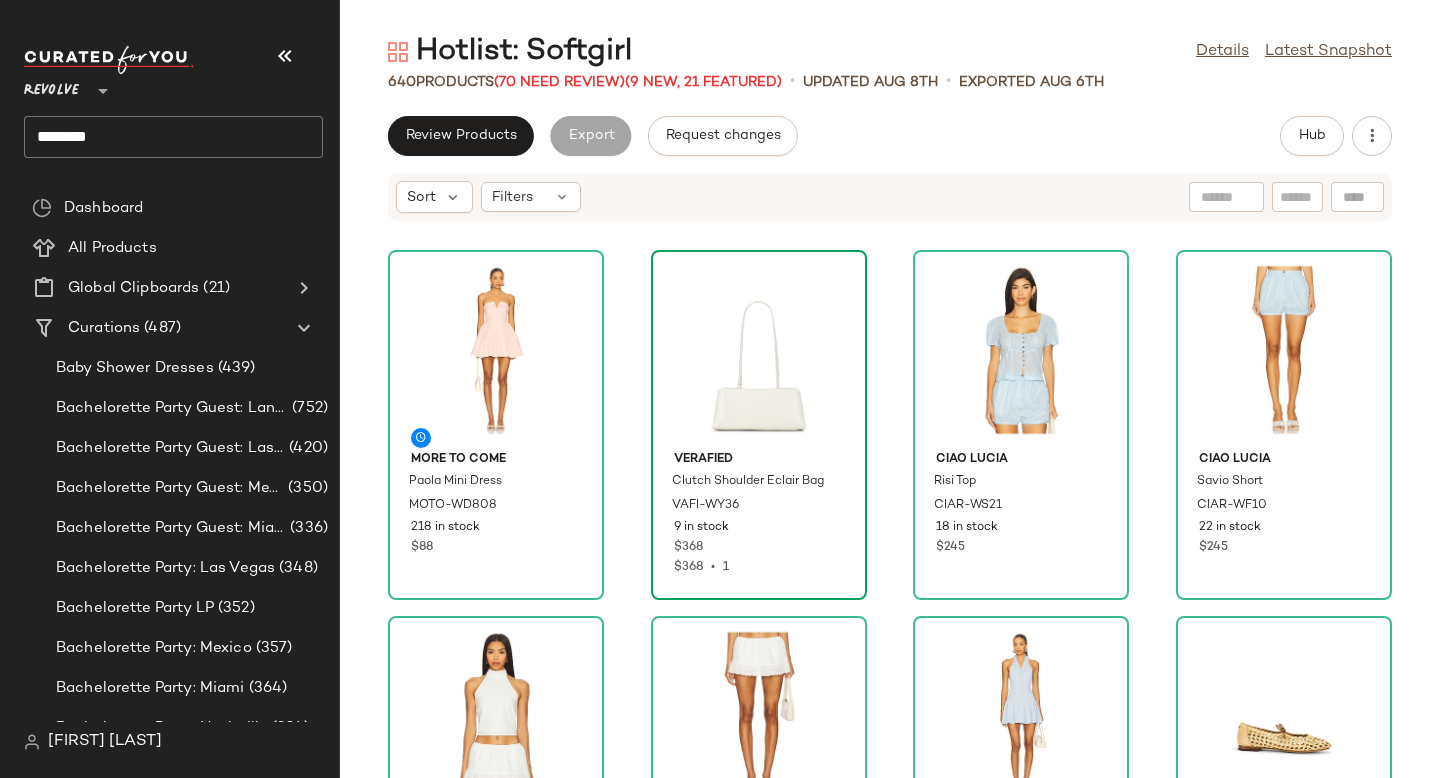 scroll, scrollTop: 0, scrollLeft: 0, axis: both 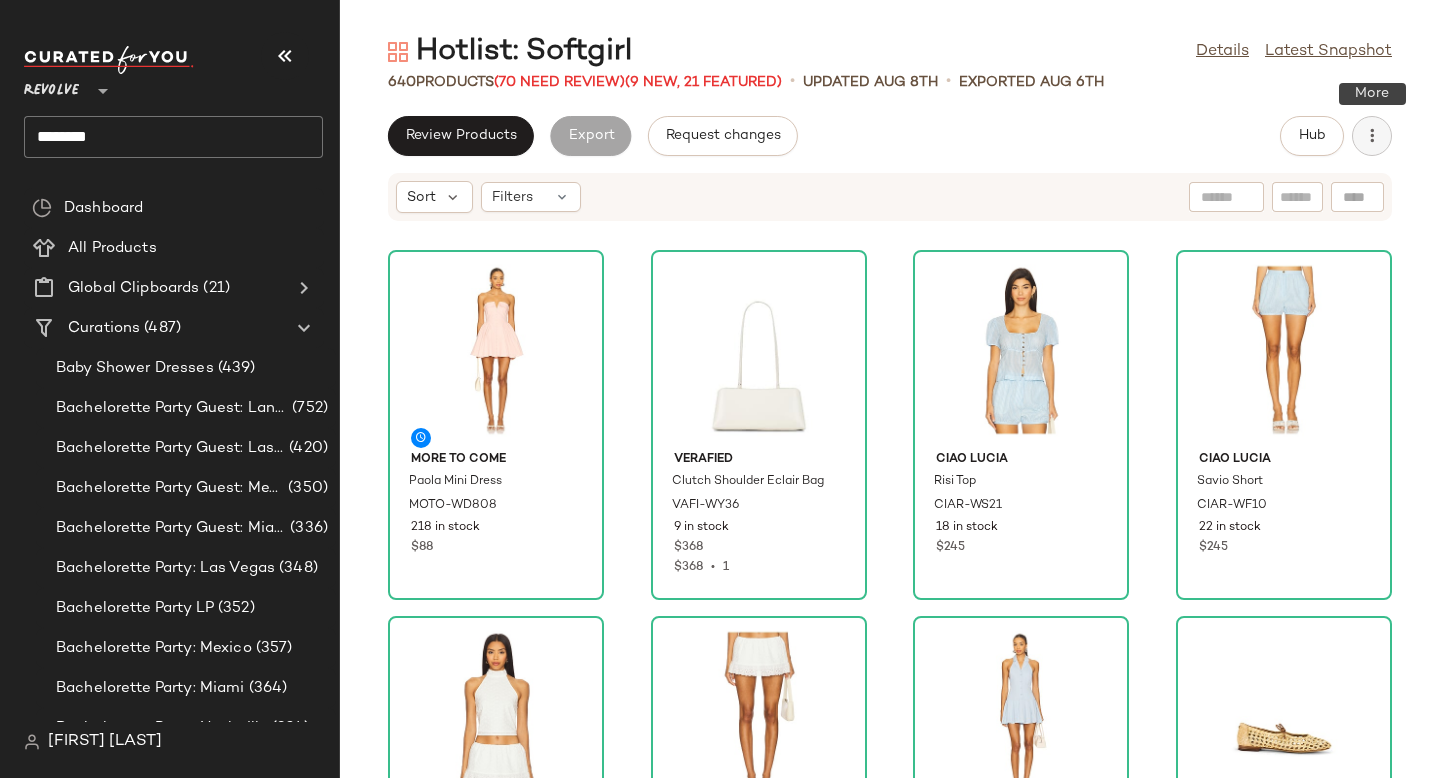 click 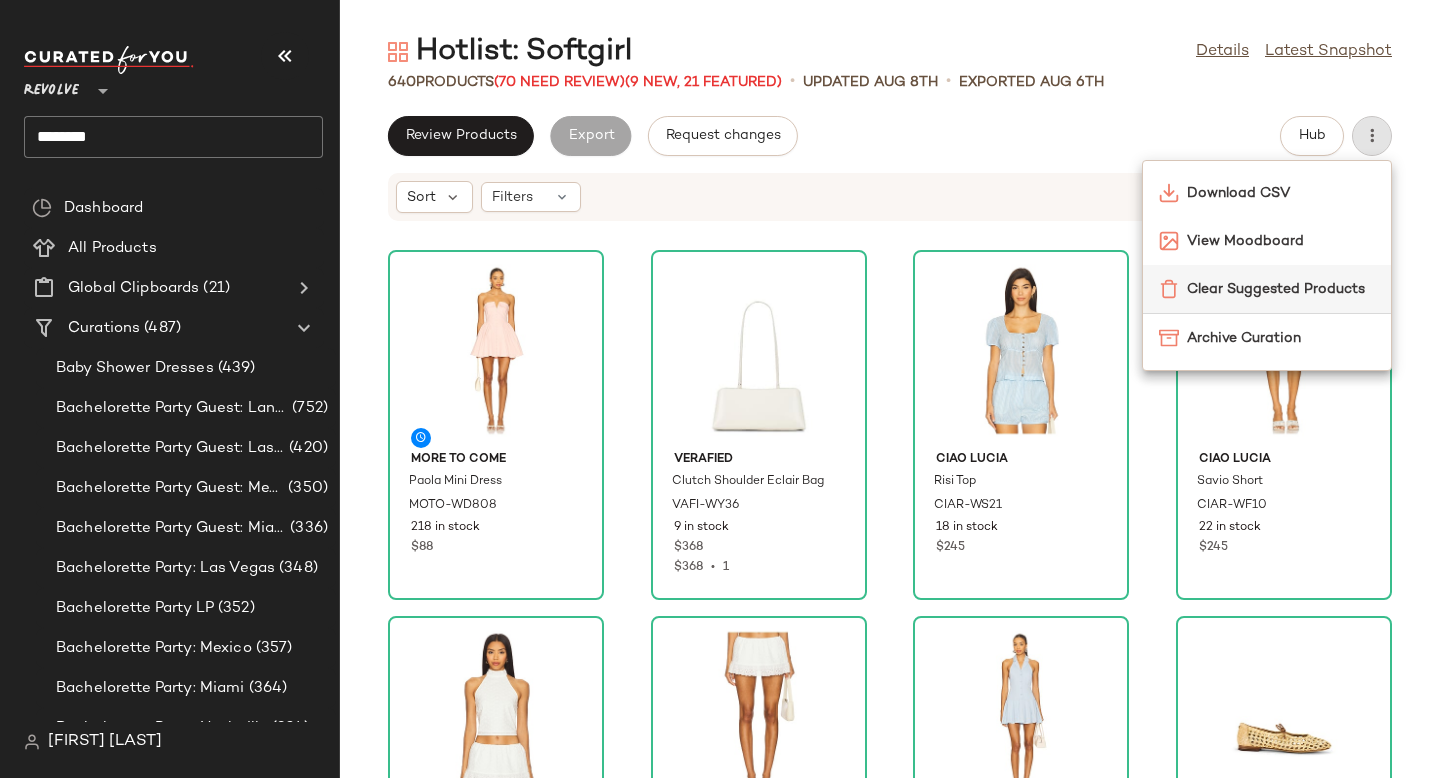 click on "Clear Suggested Products" at bounding box center [1281, 289] 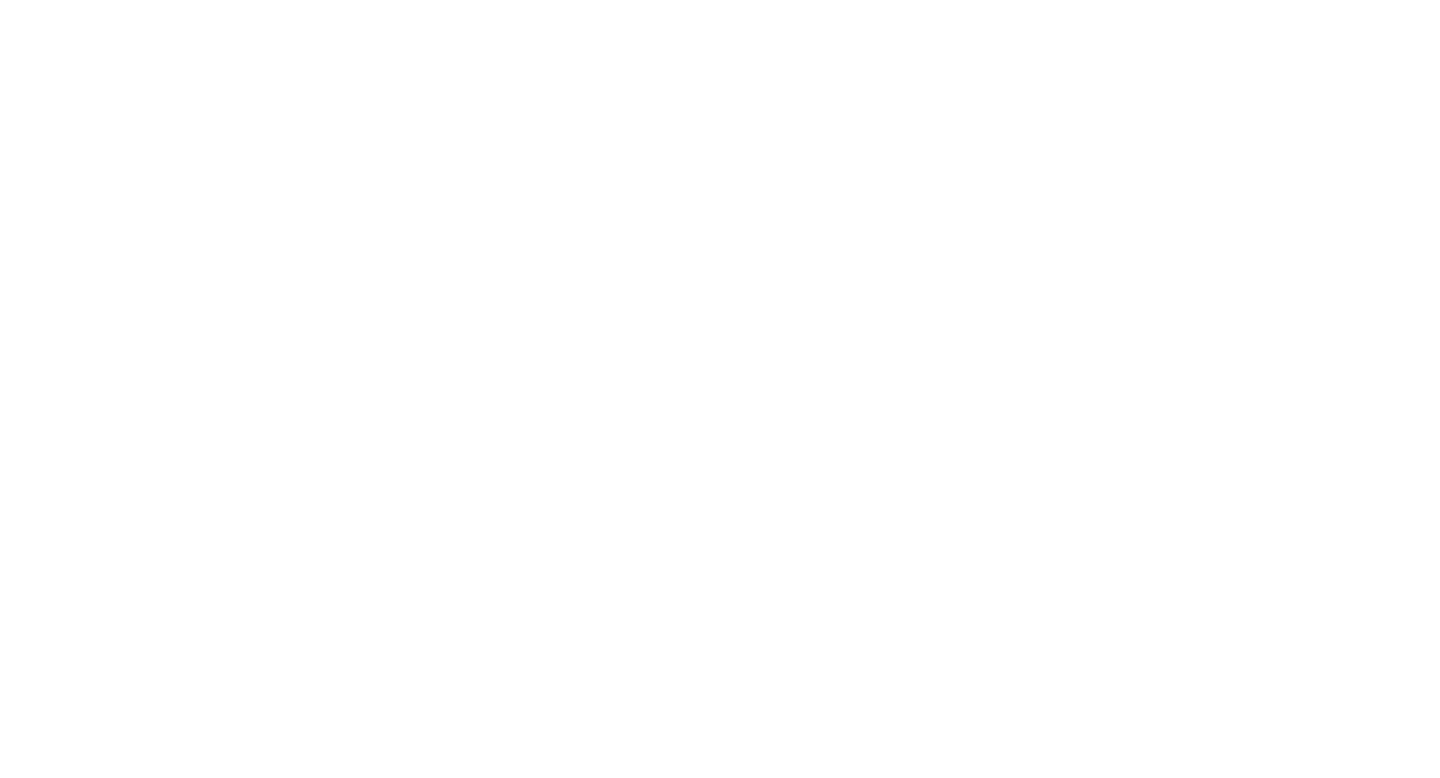 scroll, scrollTop: 0, scrollLeft: 0, axis: both 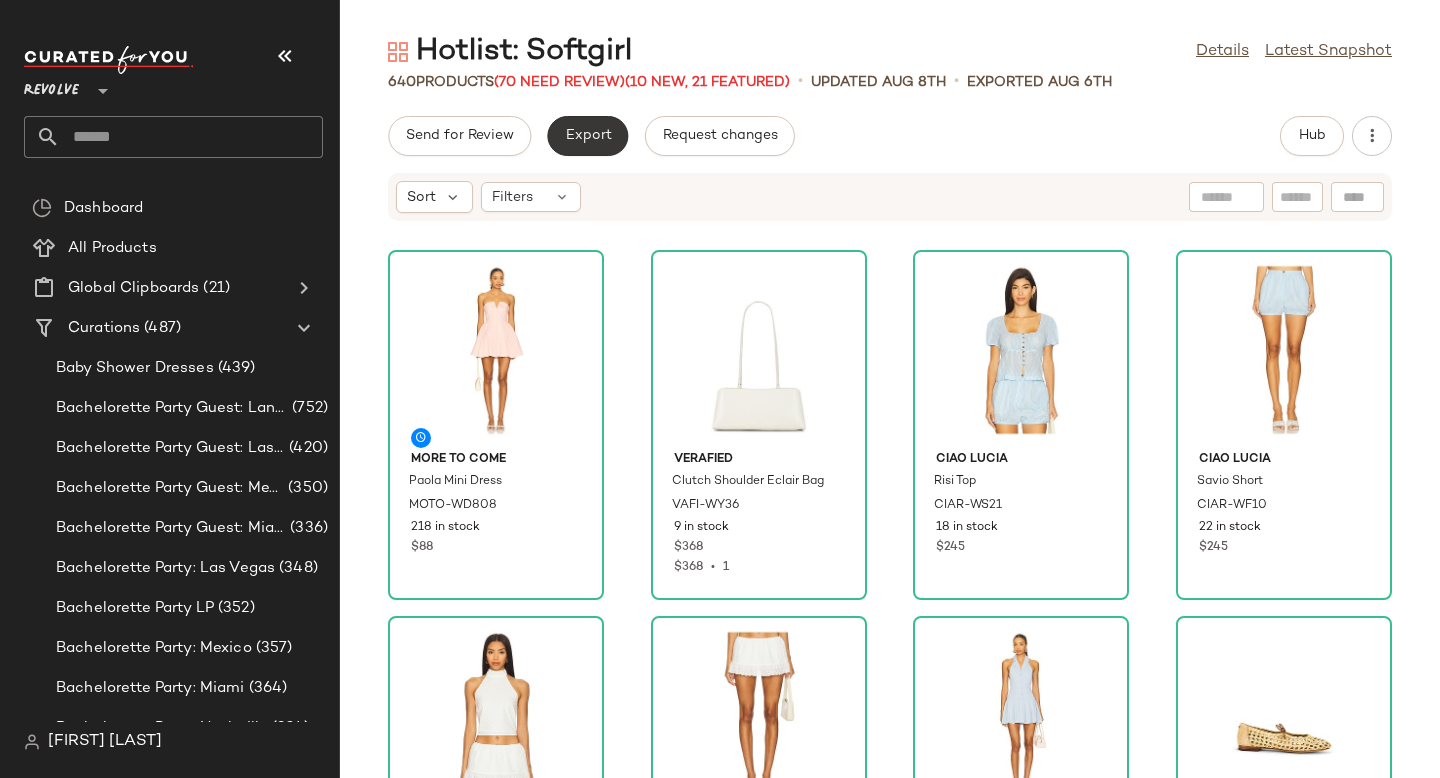 click on "Export" 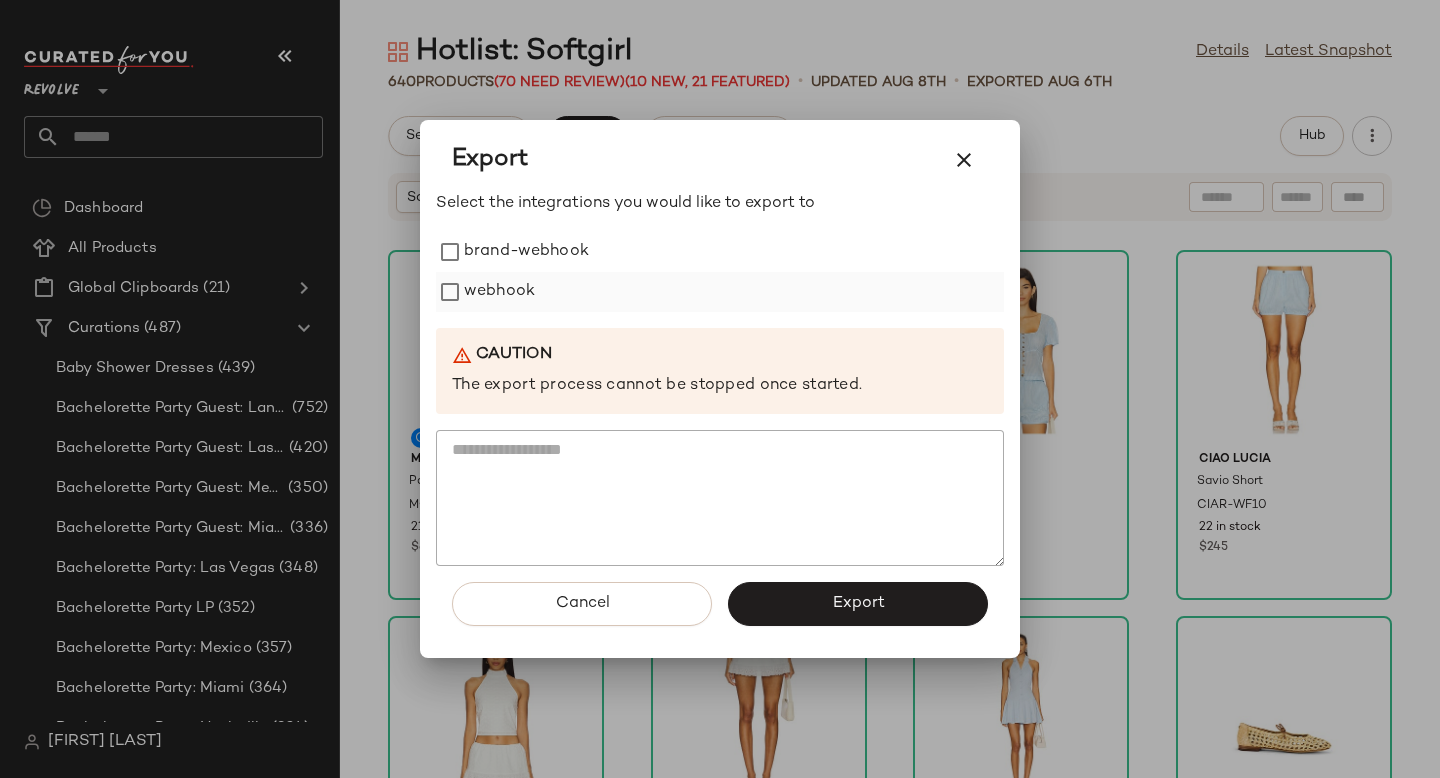 click on "webhook" at bounding box center (499, 292) 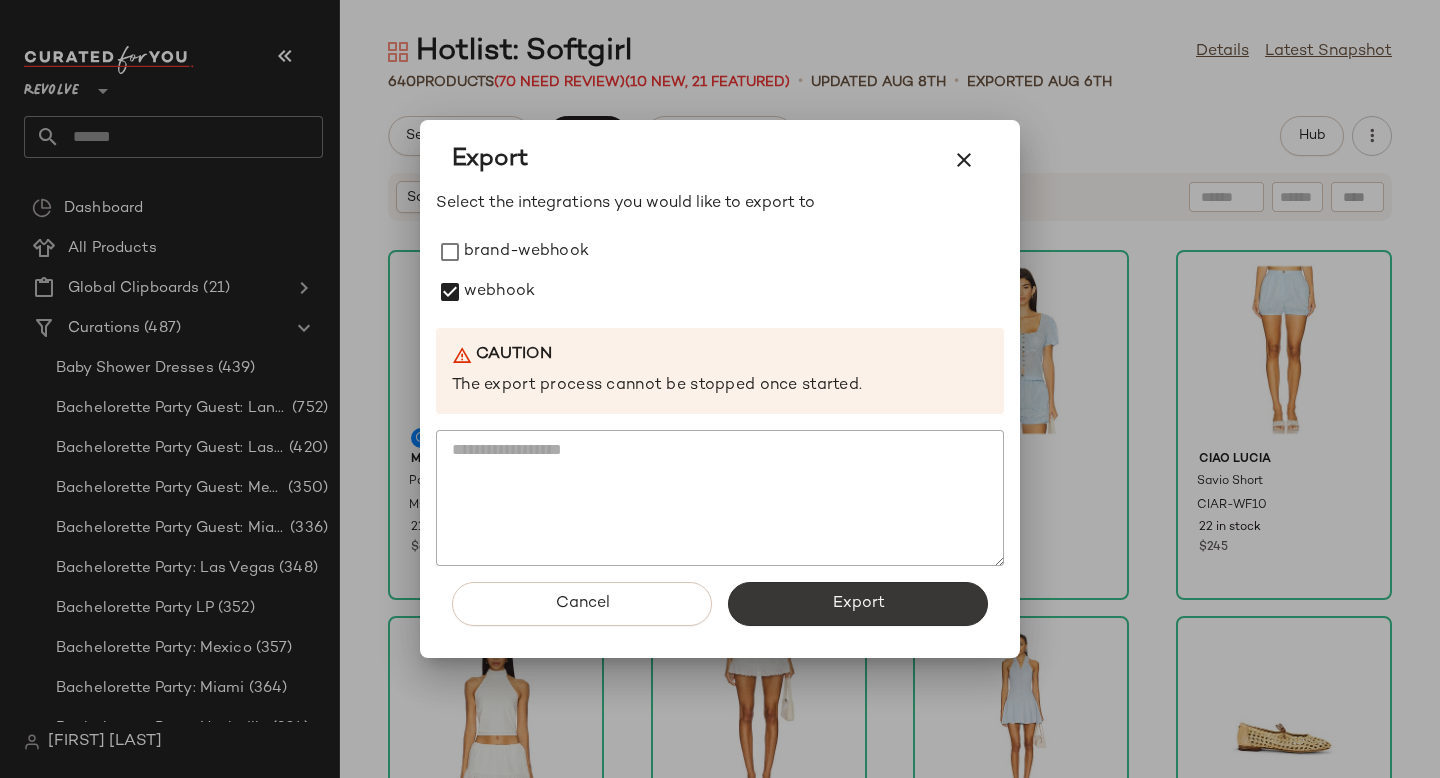 click on "Export" at bounding box center [858, 604] 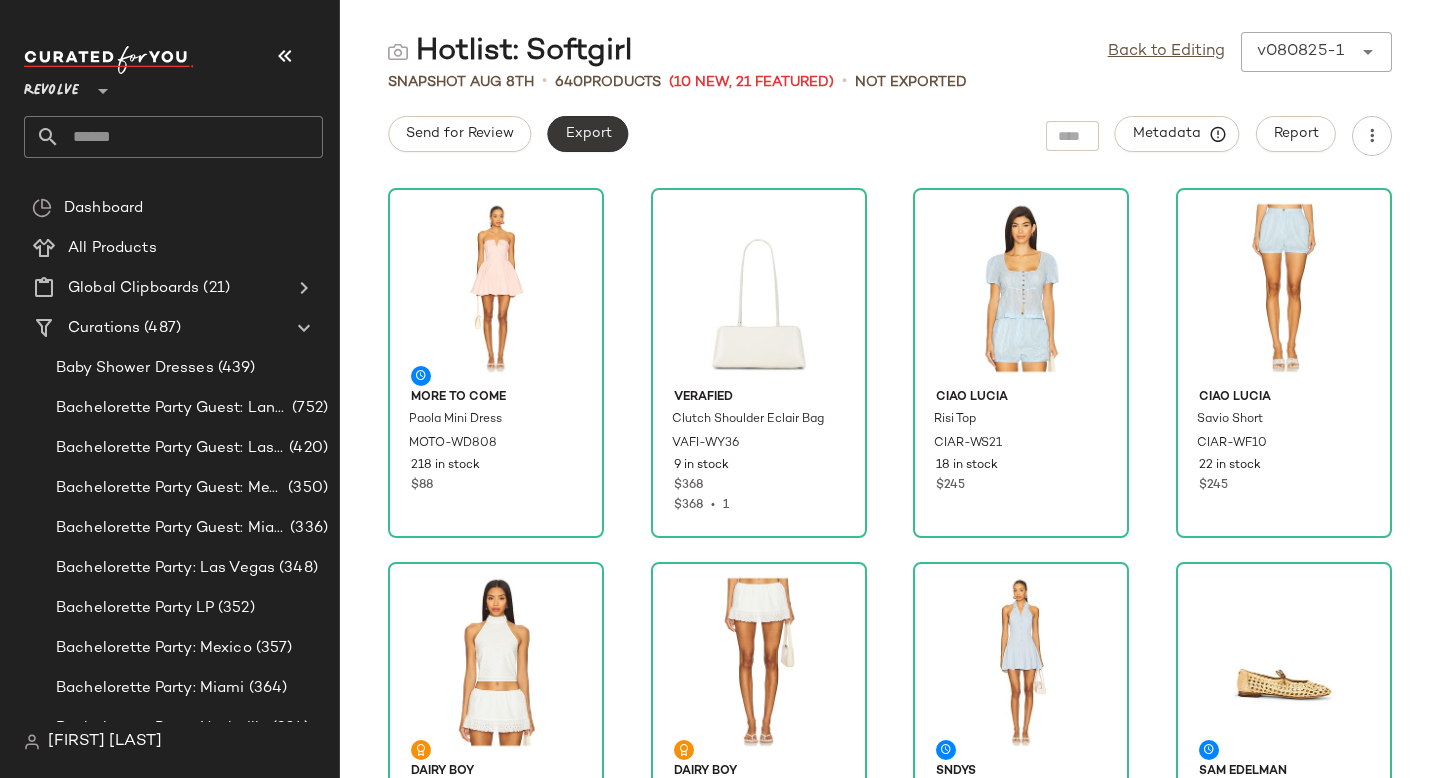 click on "Export" at bounding box center [587, 134] 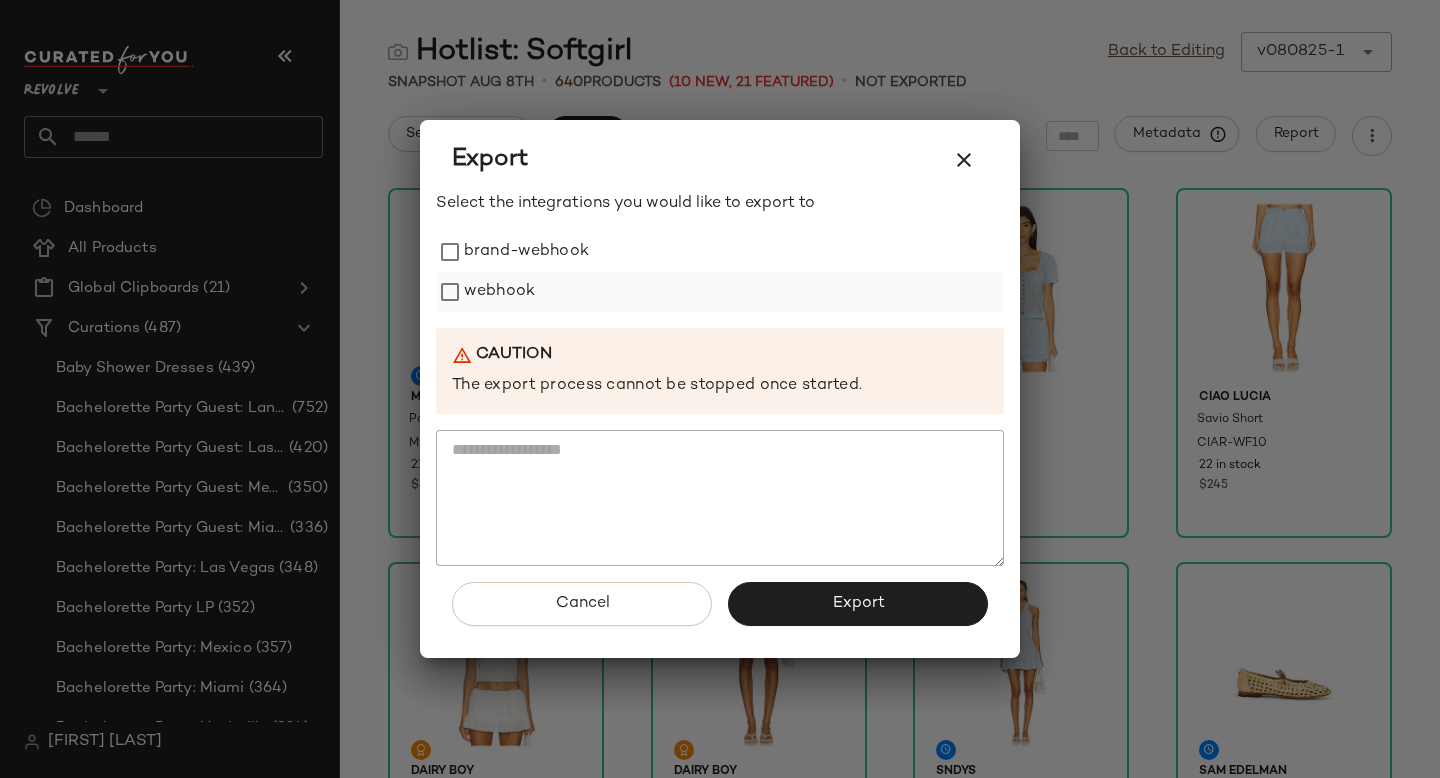click on "webhook" at bounding box center (499, 292) 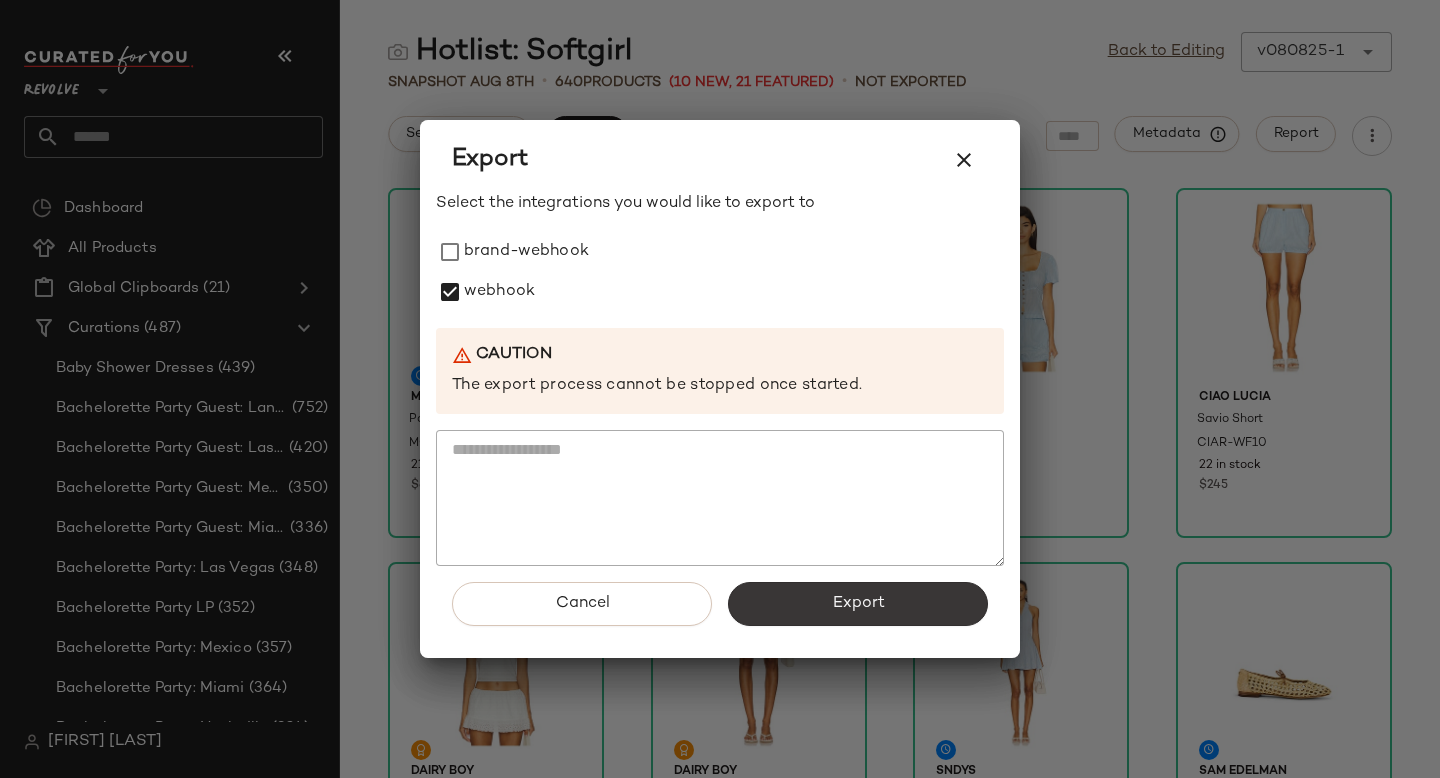 click on "Export" at bounding box center (858, 604) 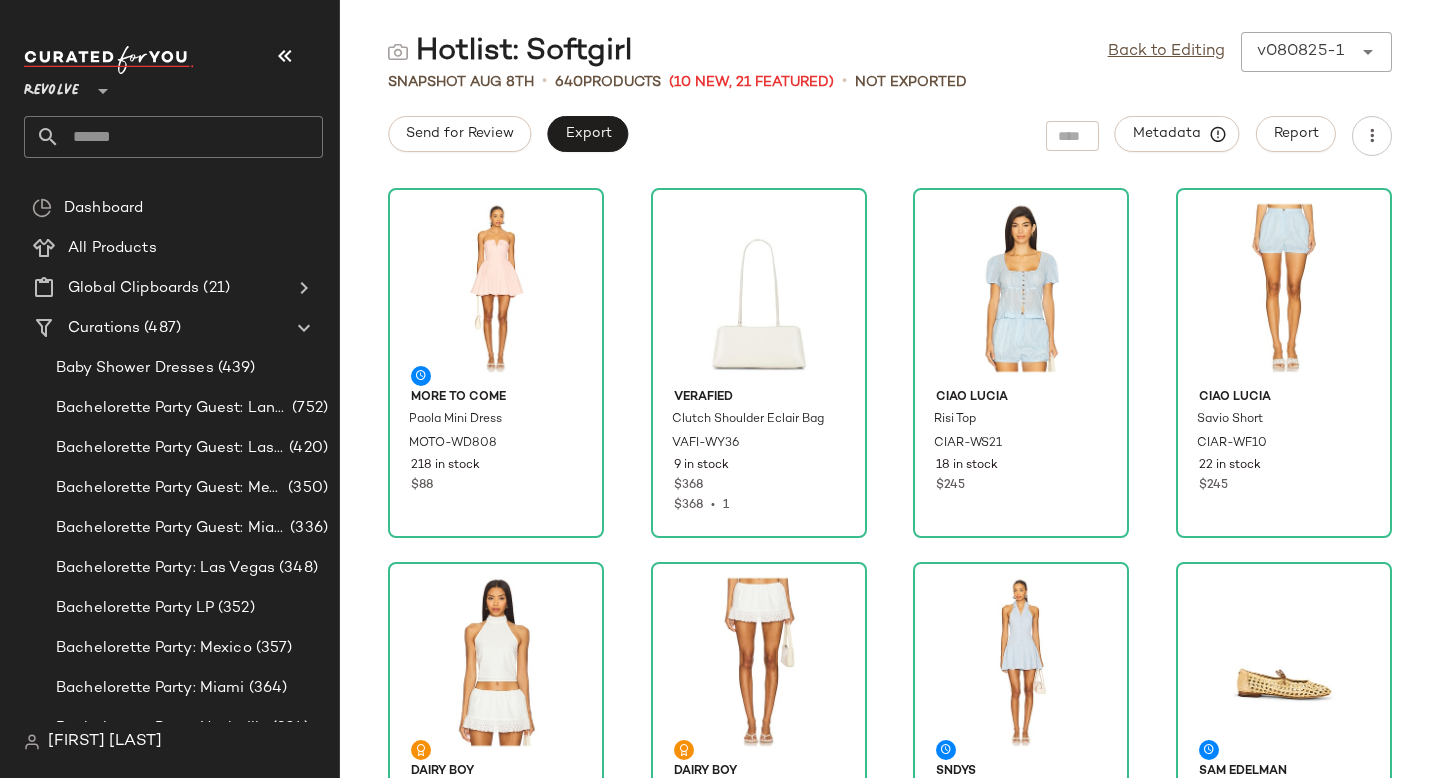 click 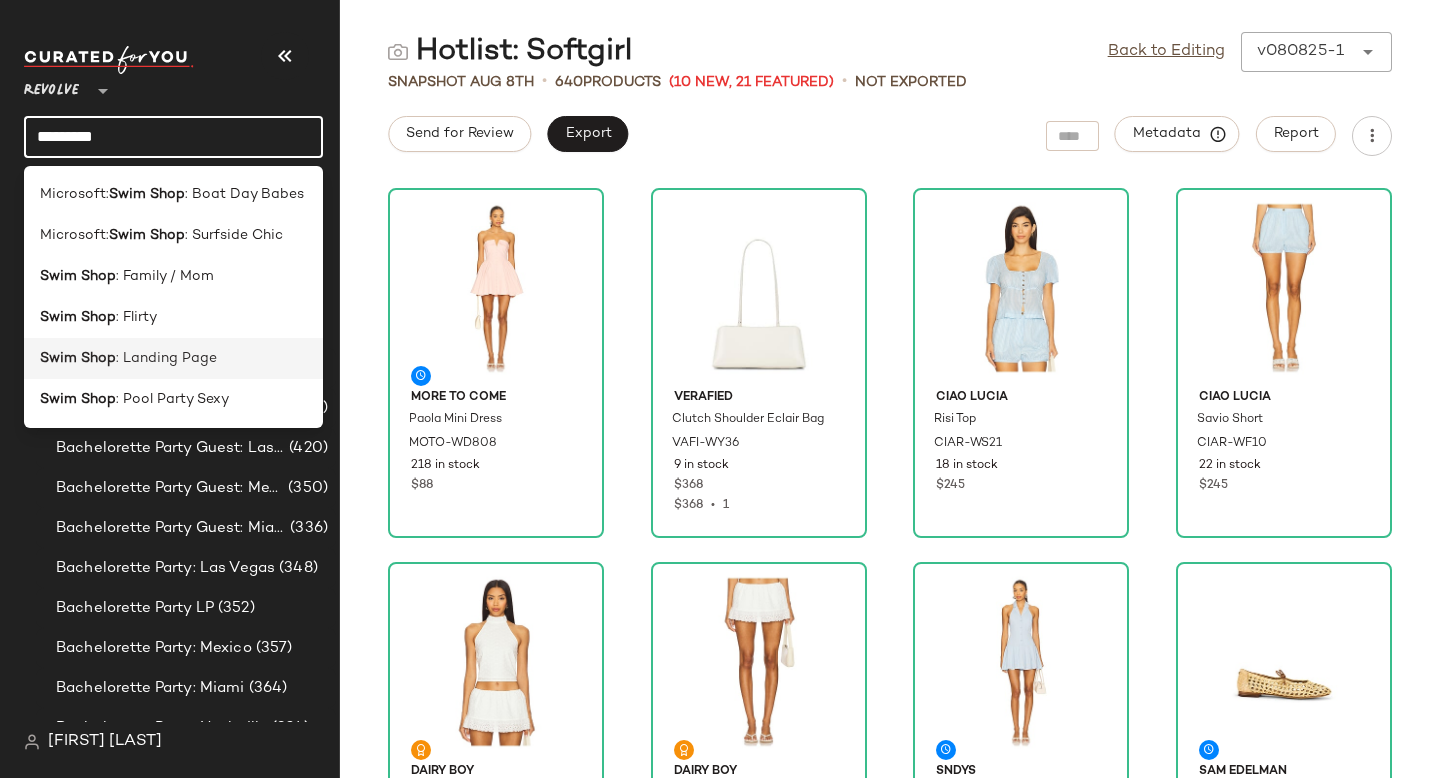 type on "*********" 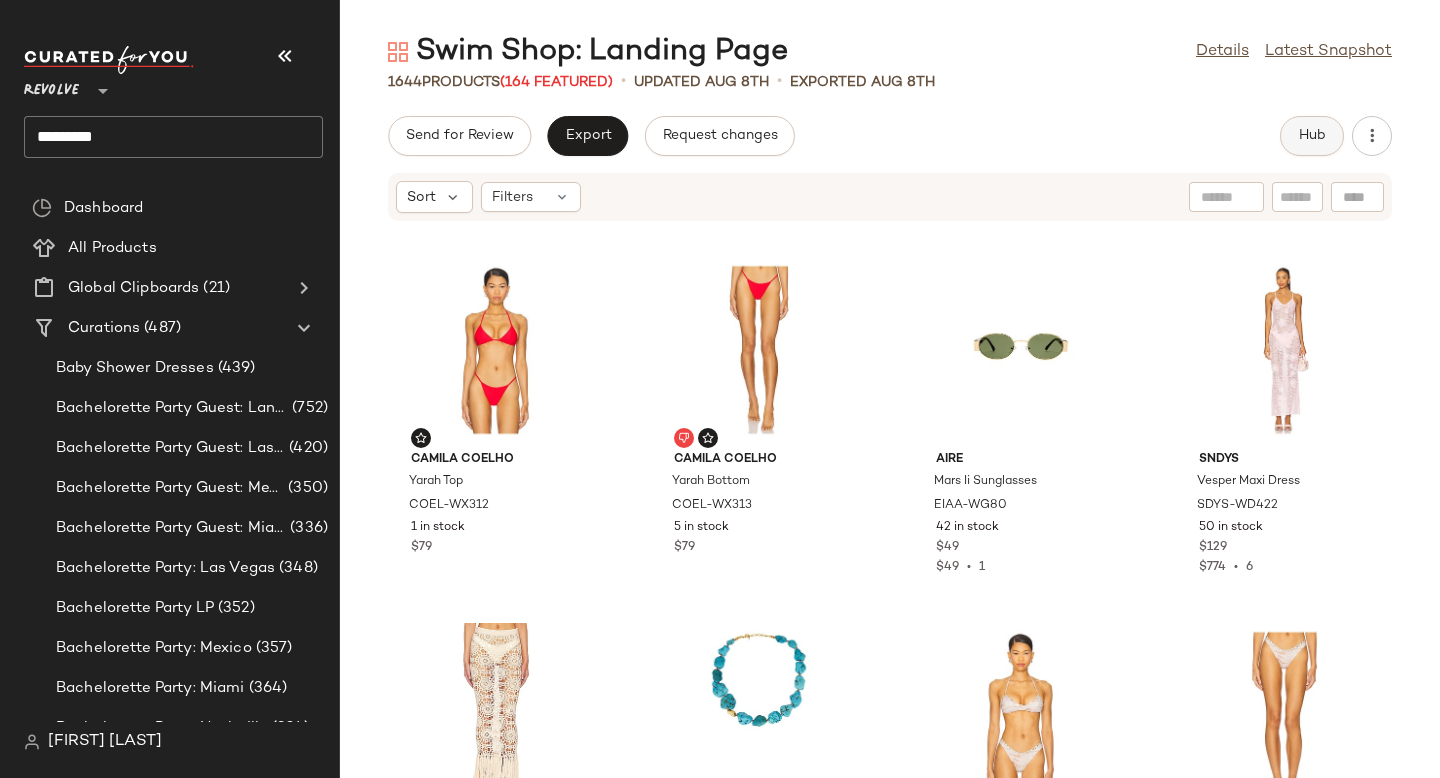 click on "Hub" 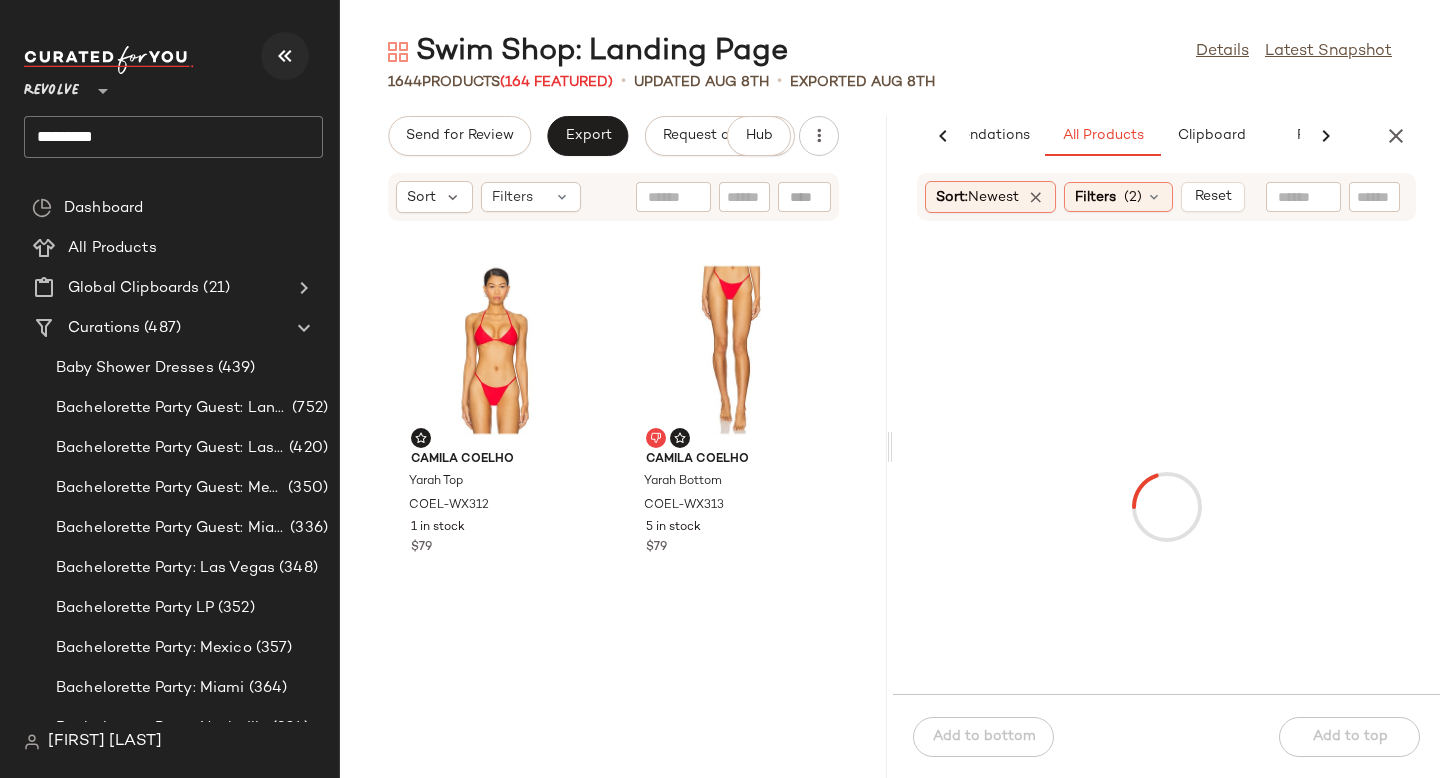 click at bounding box center [285, 56] 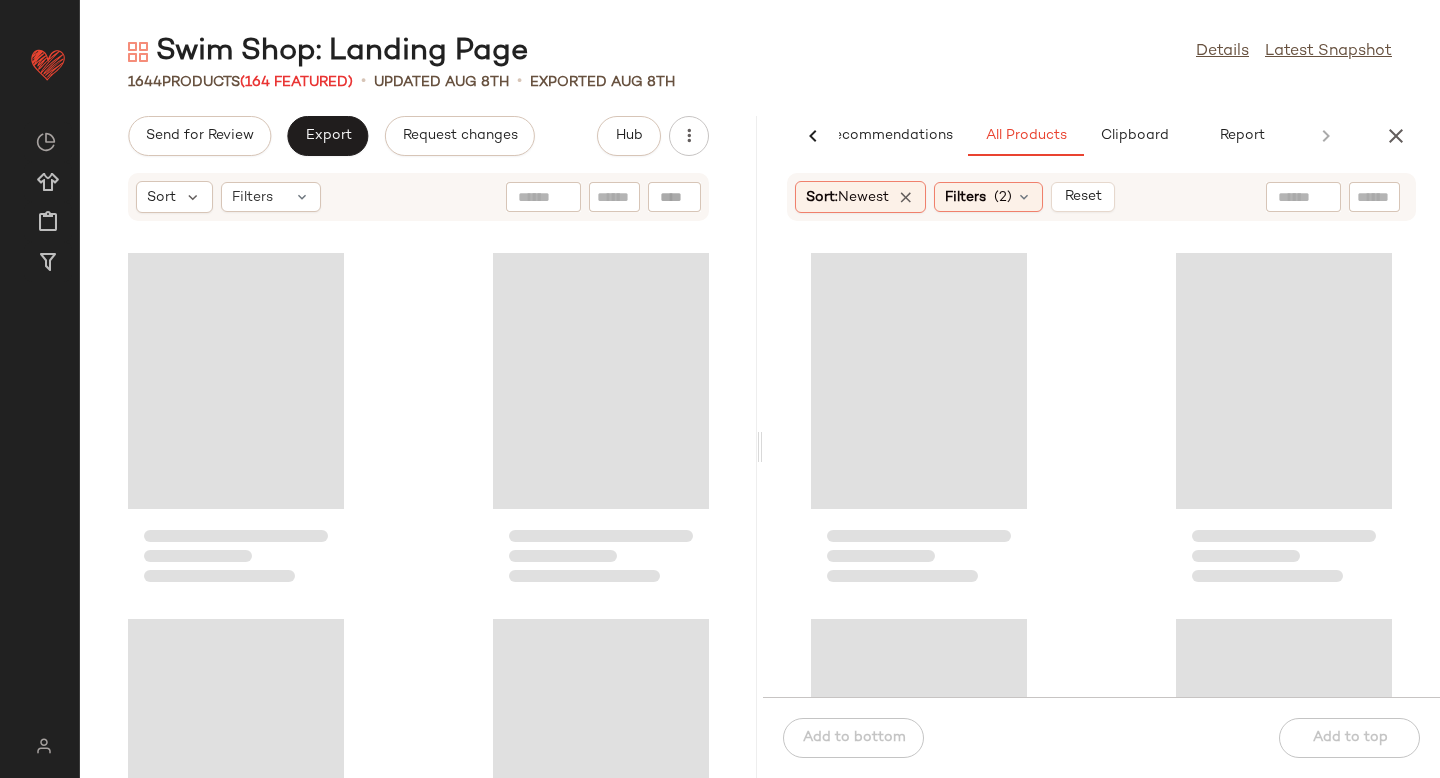 scroll, scrollTop: 0, scrollLeft: 47, axis: horizontal 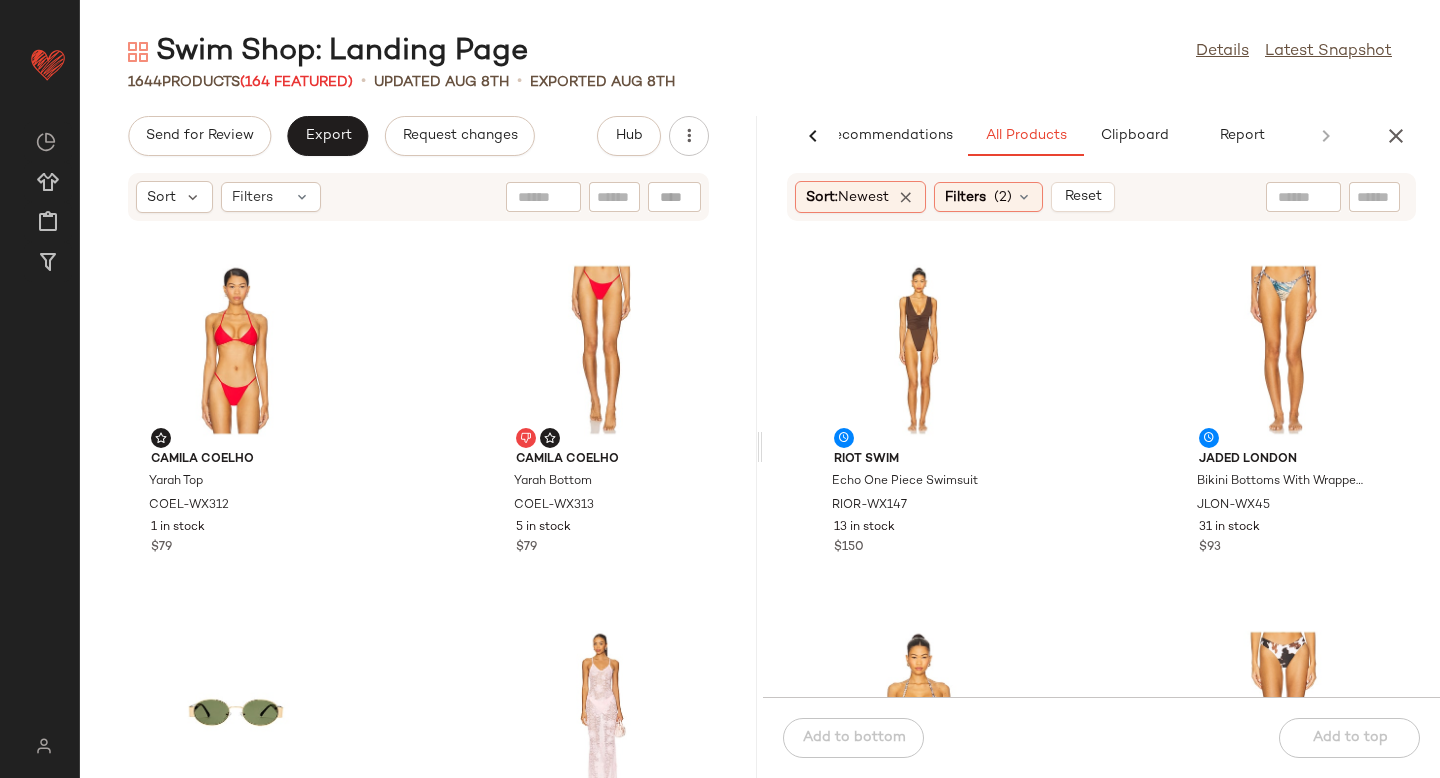 click 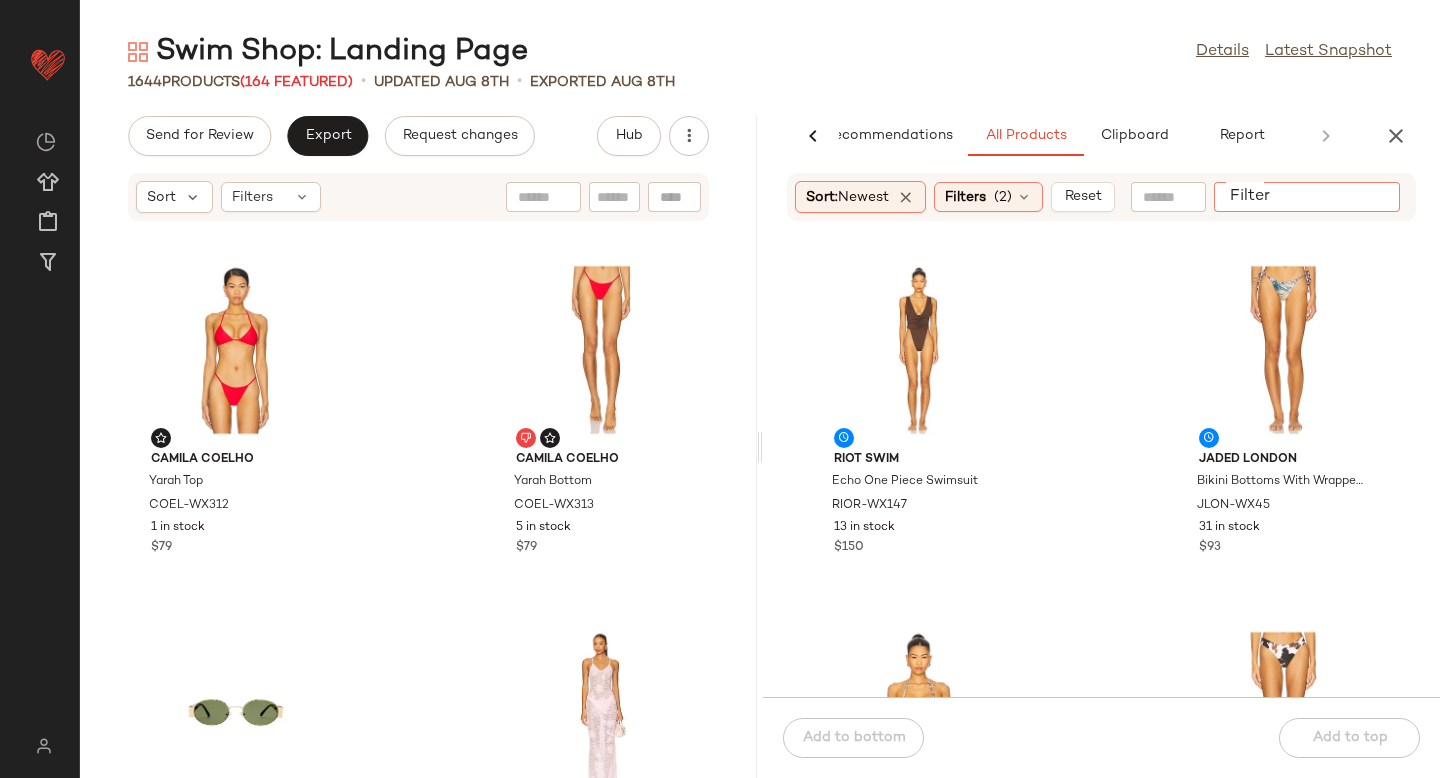 paste on "*********" 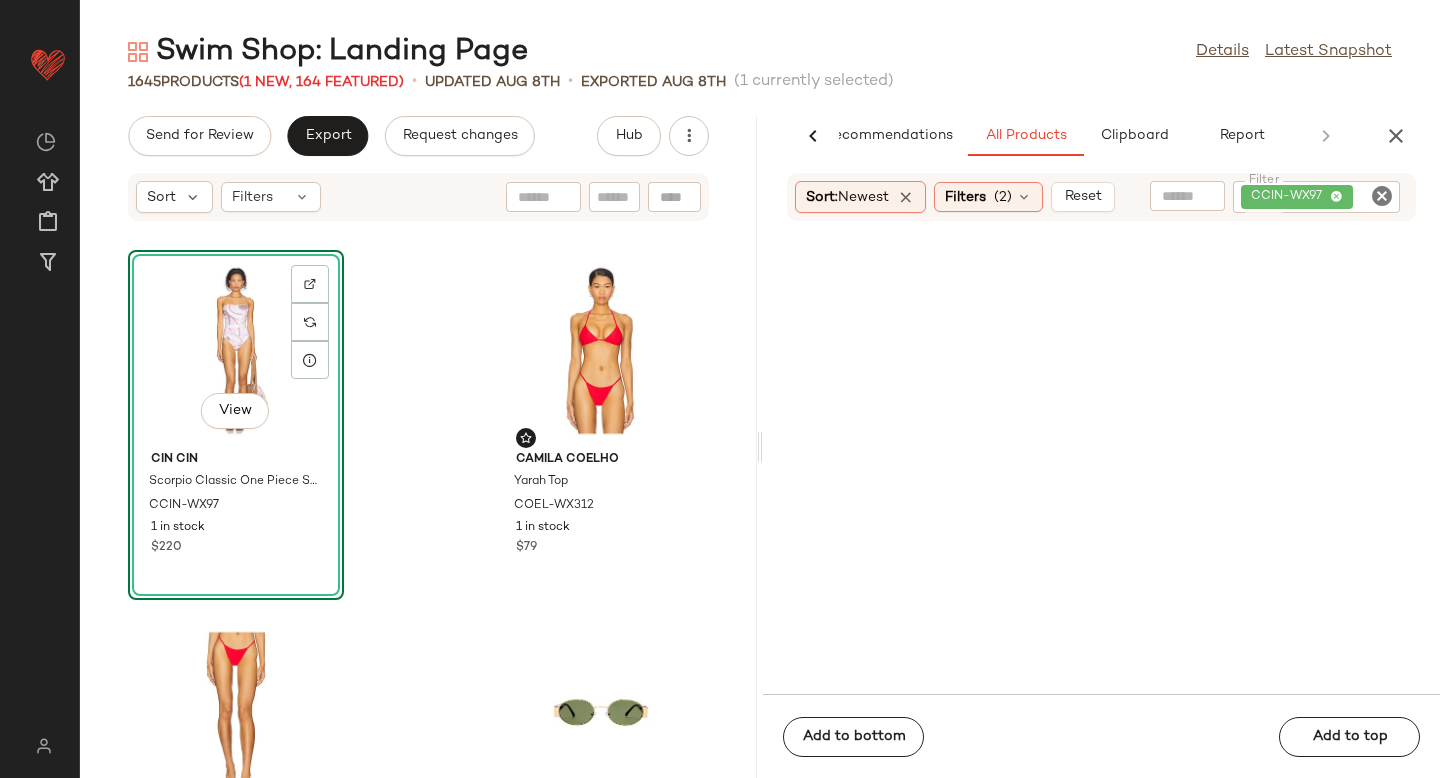 drag, startPoint x: 895, startPoint y: 337, endPoint x: 129, endPoint y: 11, distance: 832.4854 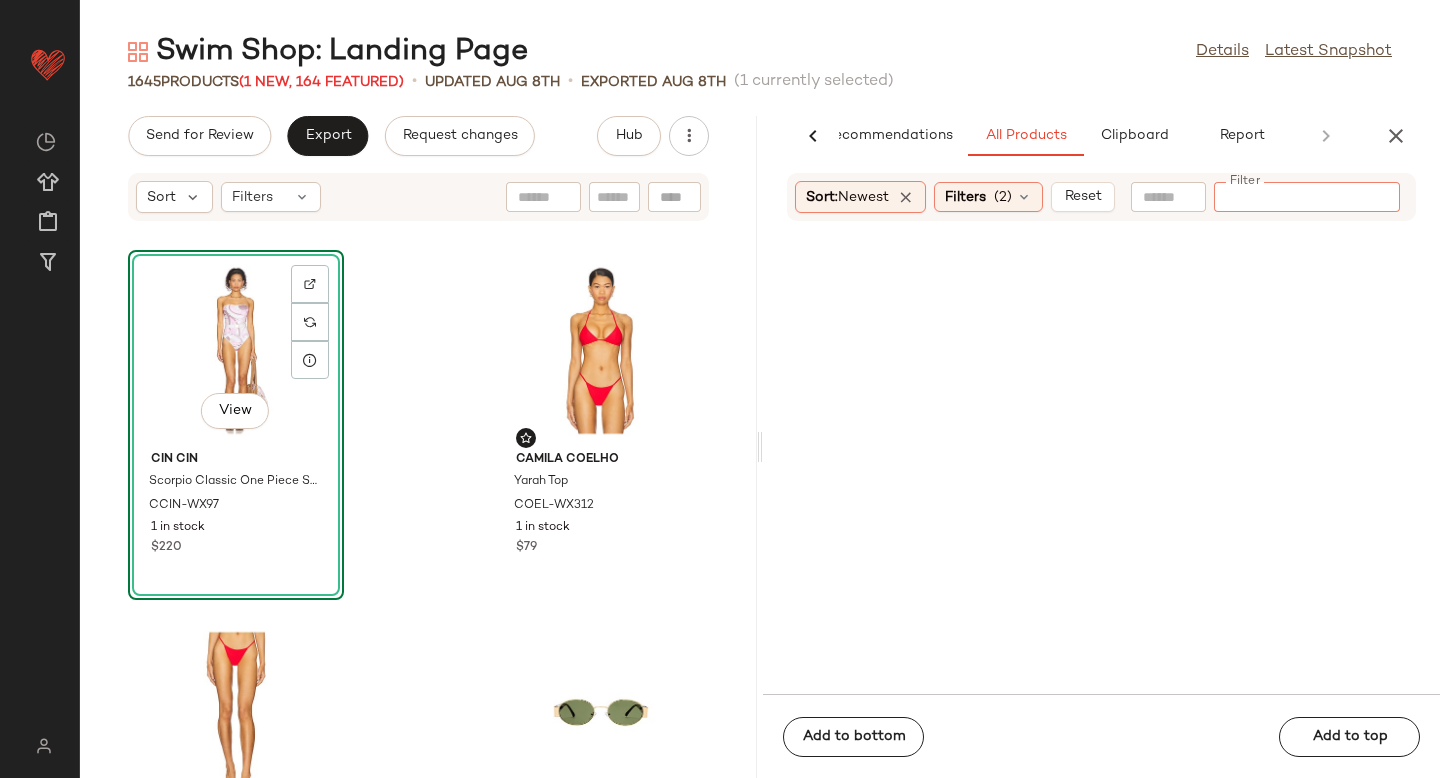 paste on "**********" 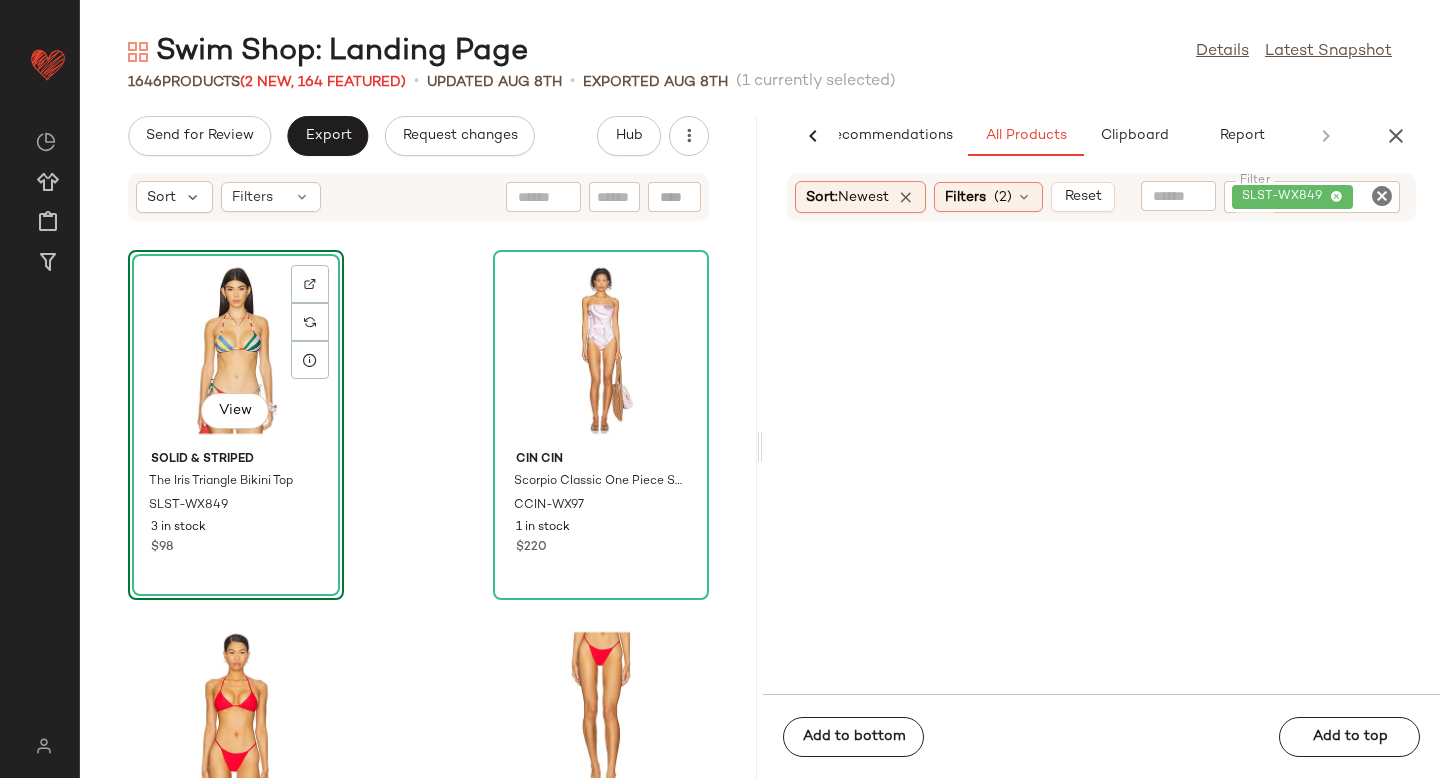 drag, startPoint x: 922, startPoint y: 351, endPoint x: 168, endPoint y: 1, distance: 831.27374 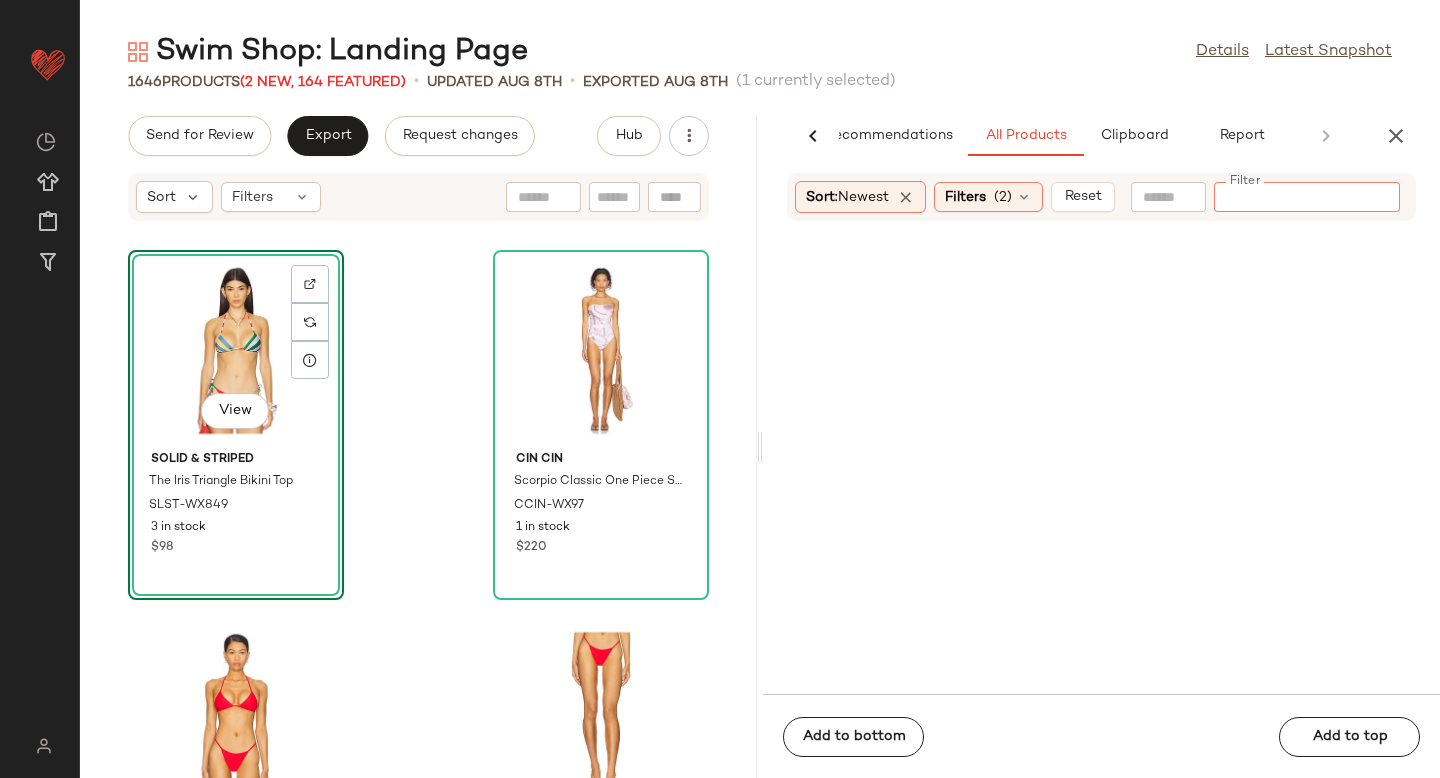 paste on "**********" 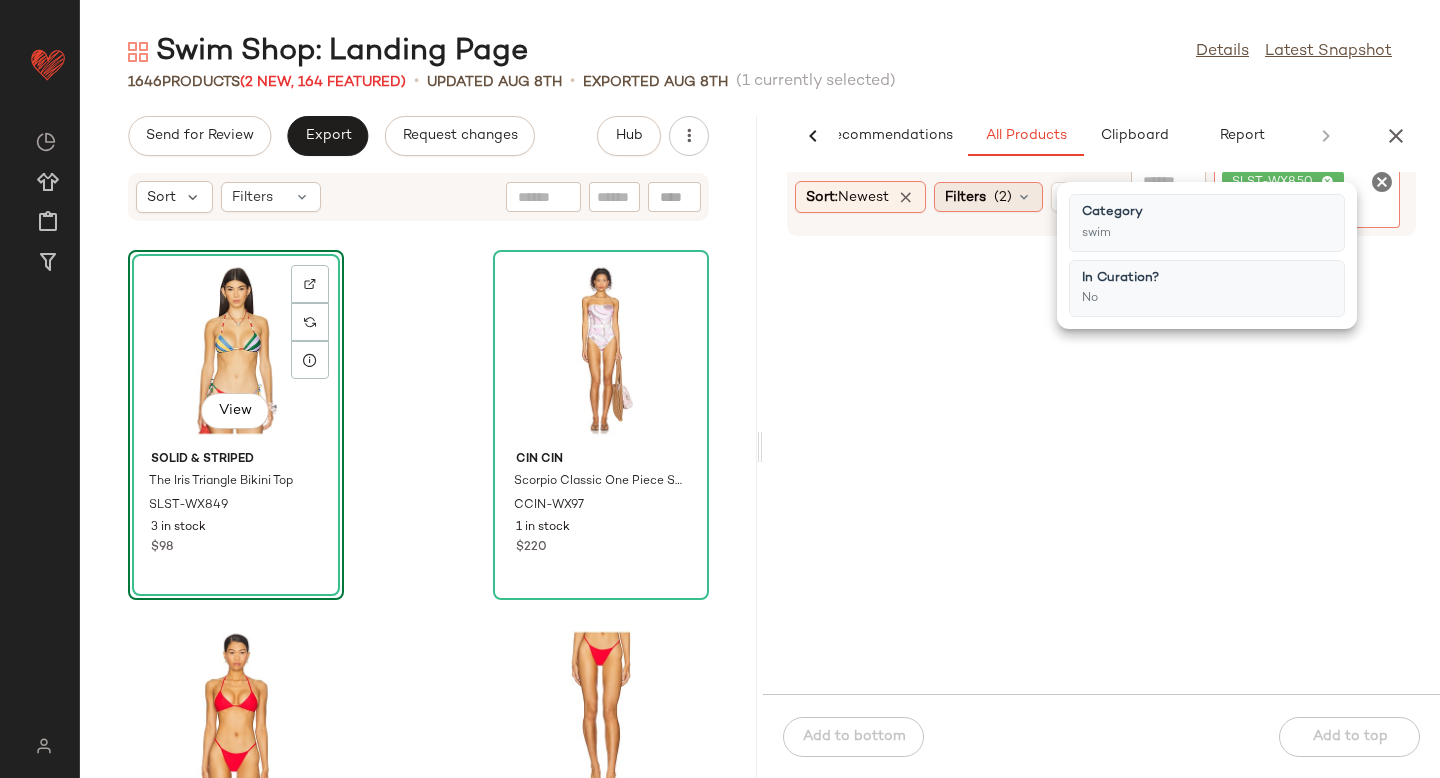 click on "Filters" at bounding box center (965, 197) 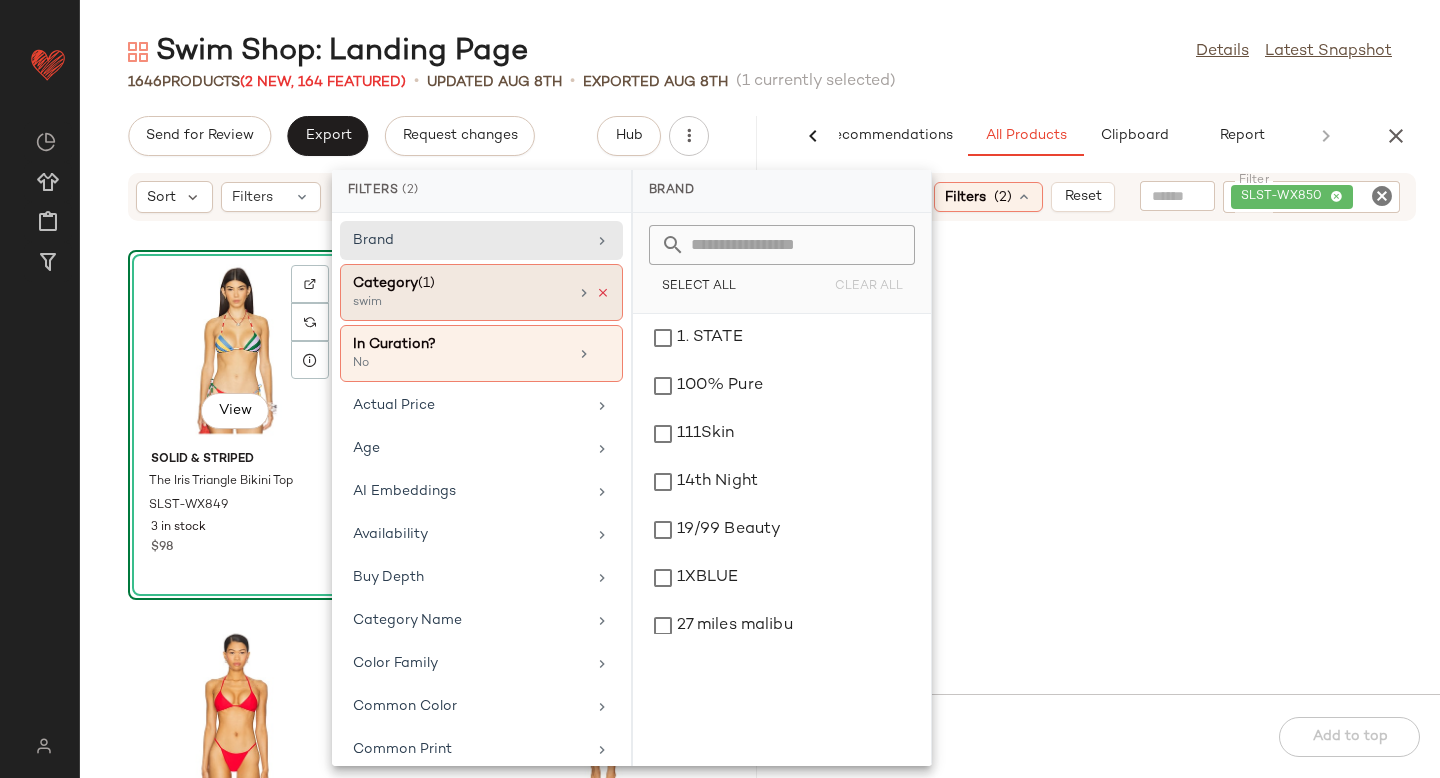 click at bounding box center [603, 293] 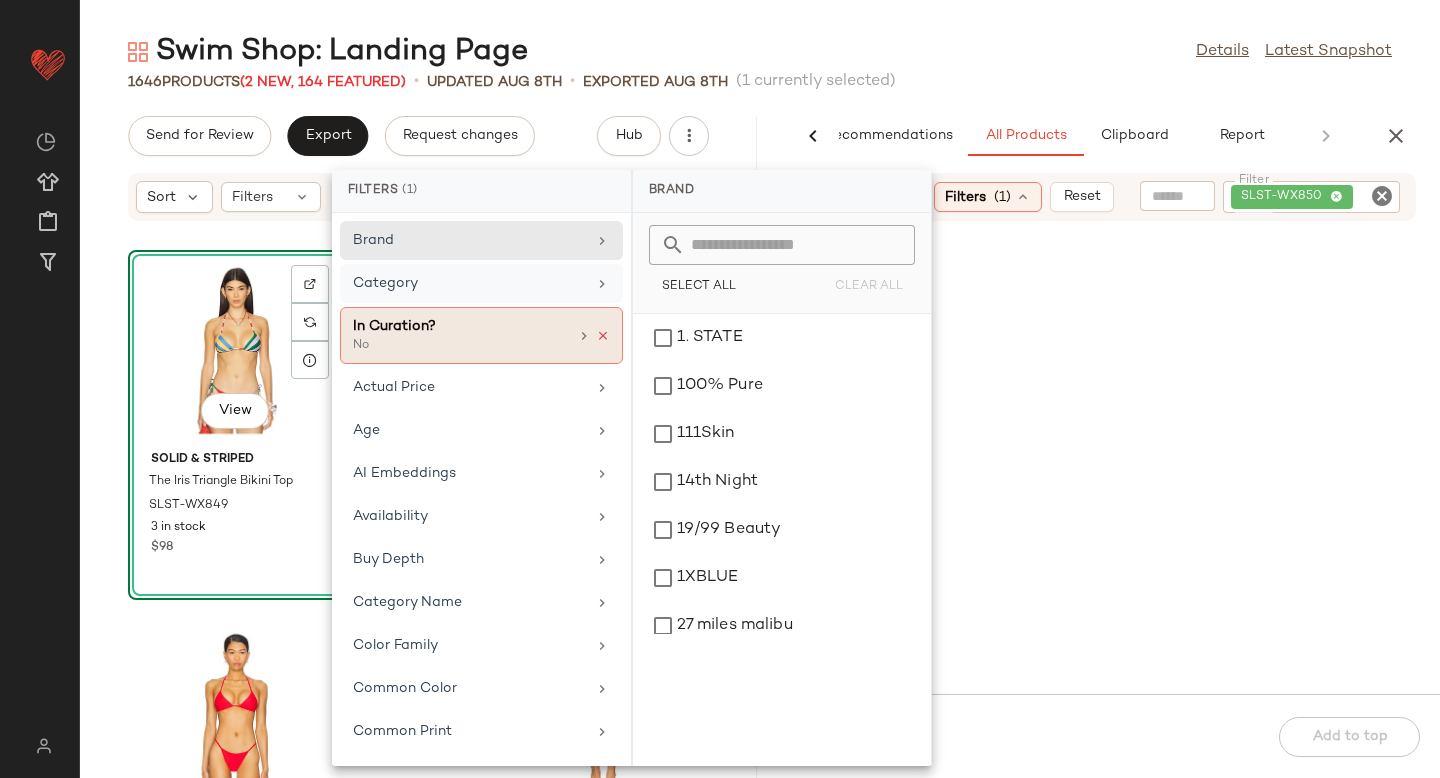 click at bounding box center [603, 336] 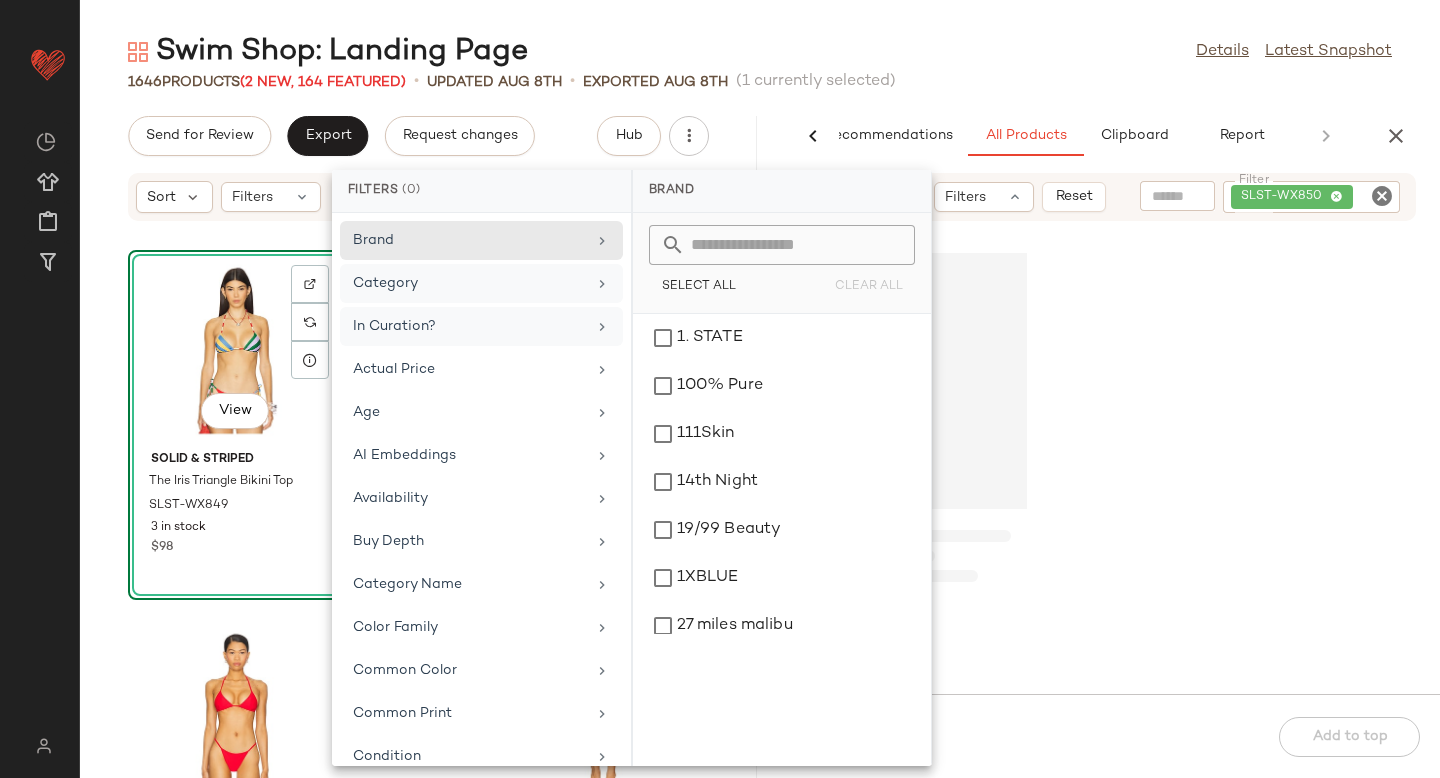 click 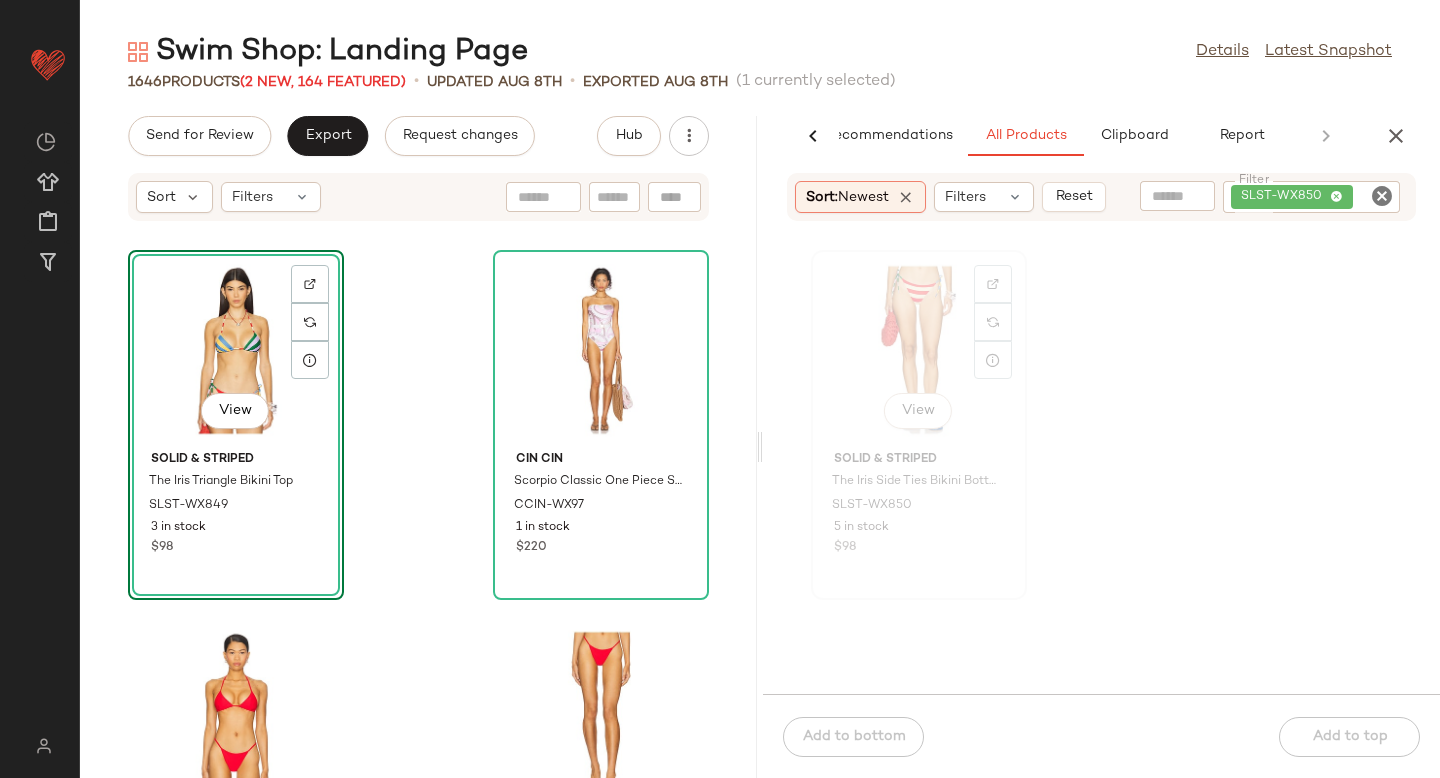 click on "View" 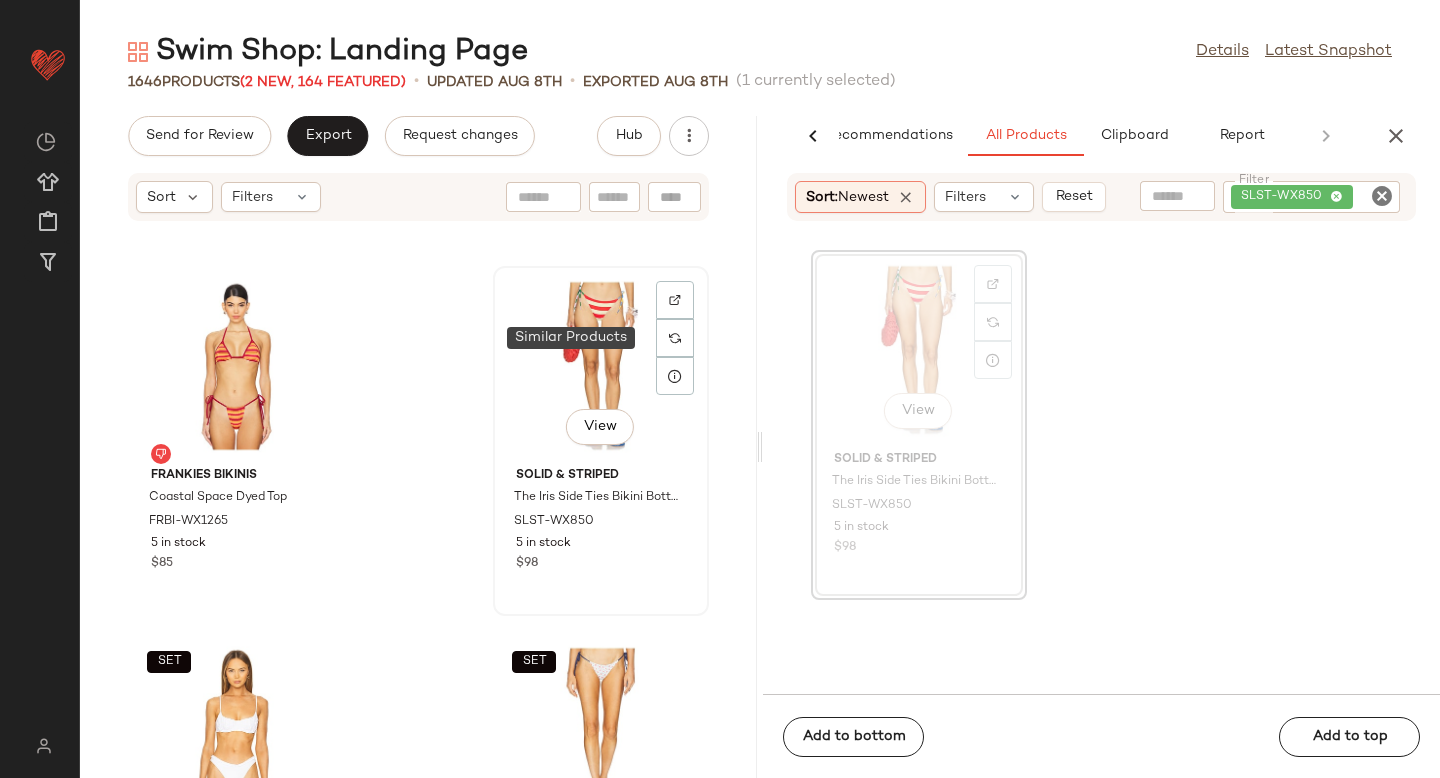 click 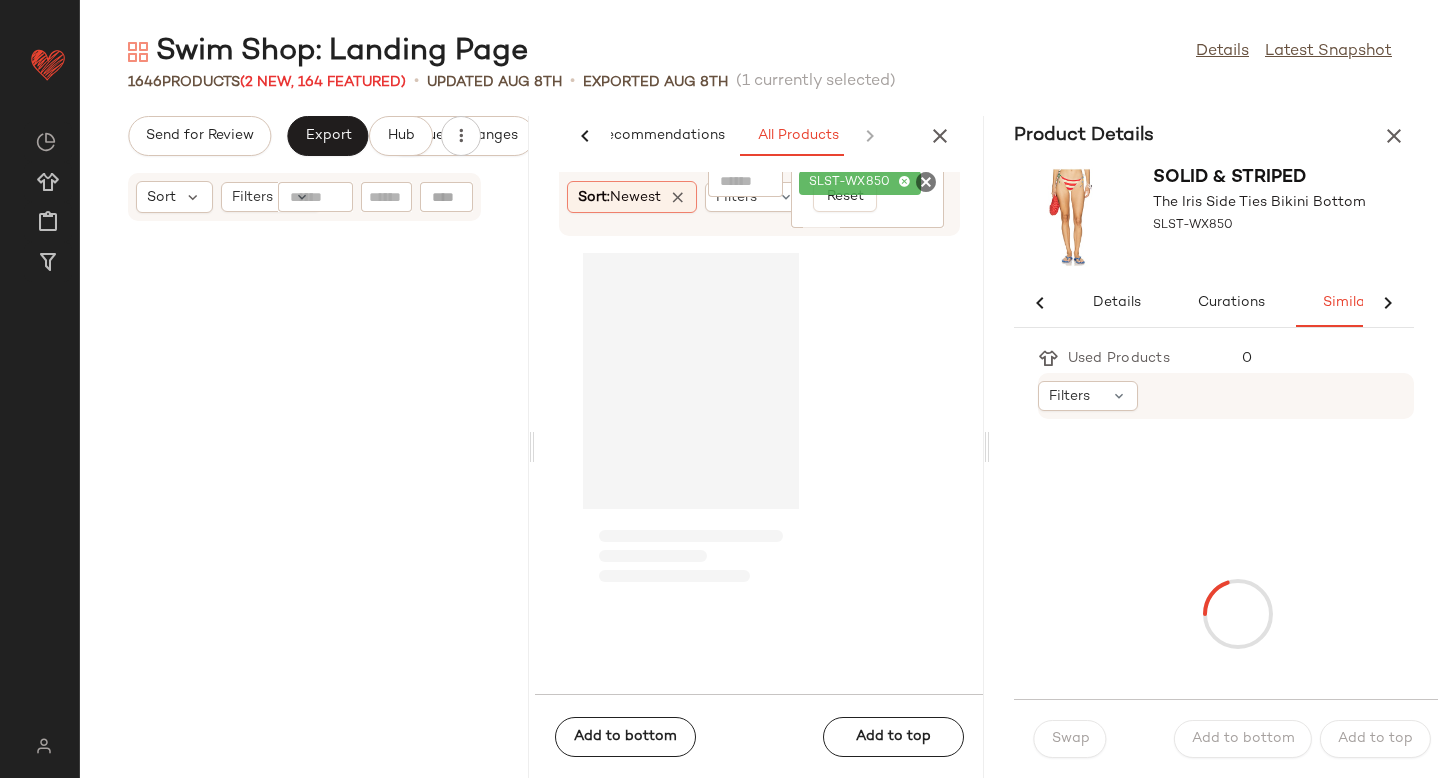 scroll, scrollTop: 0, scrollLeft: 33, axis: horizontal 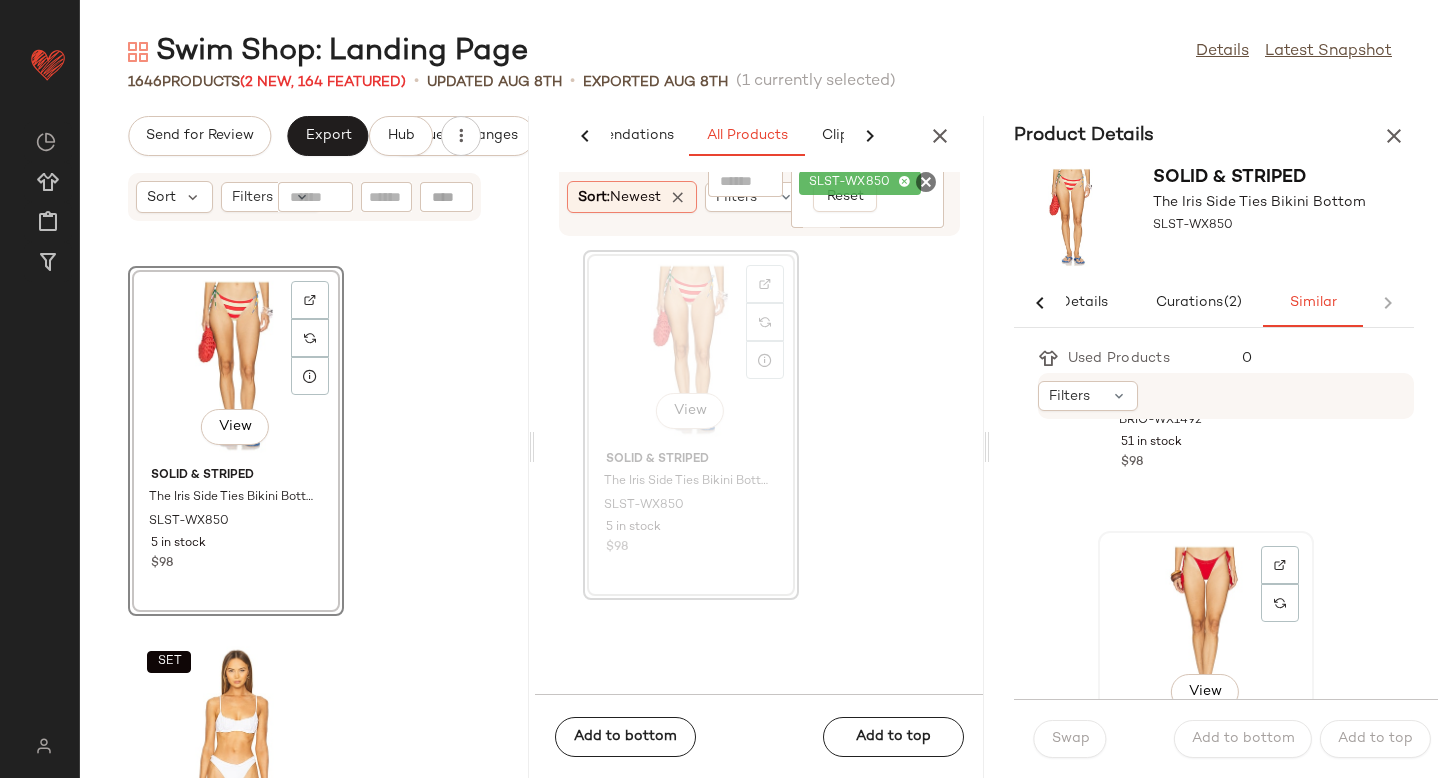 click on "View" 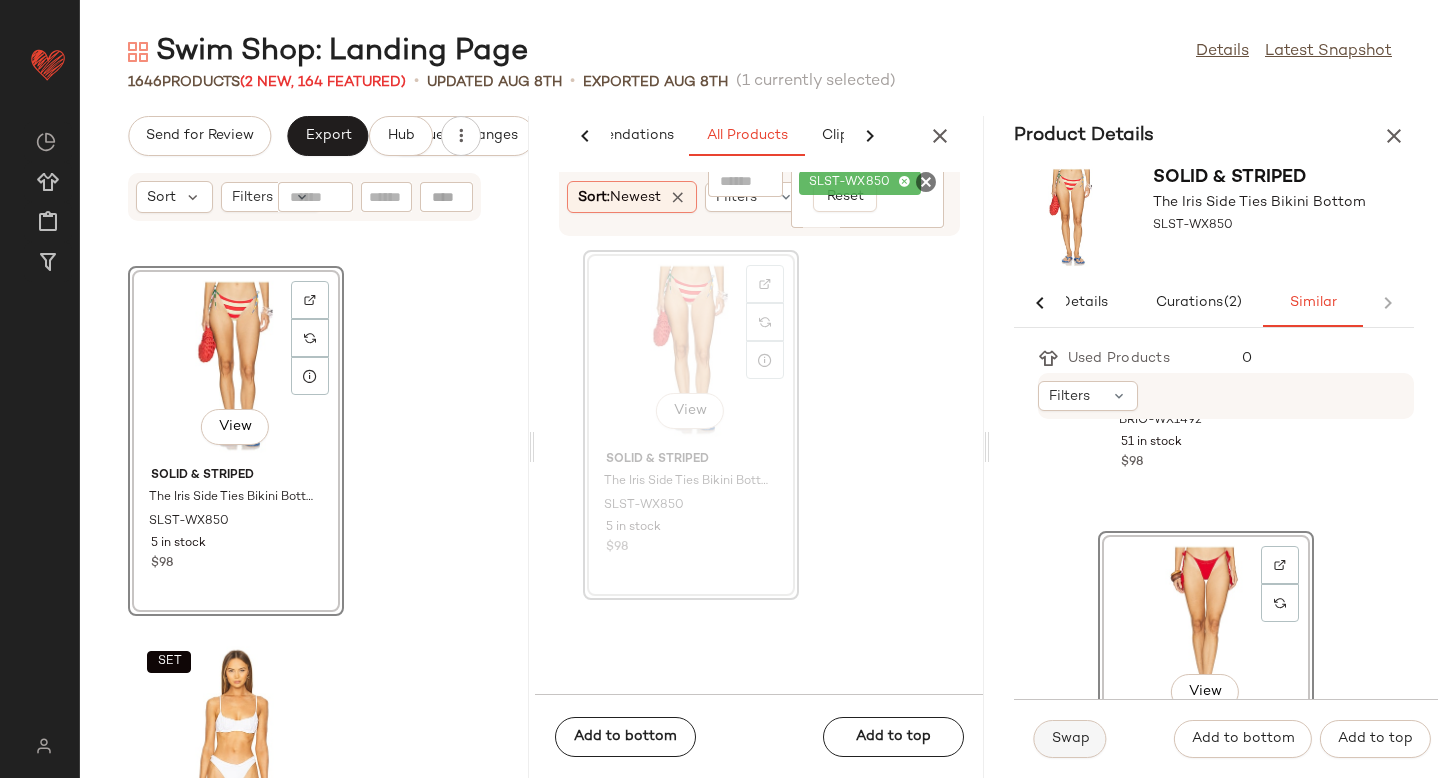 click on "Swap" 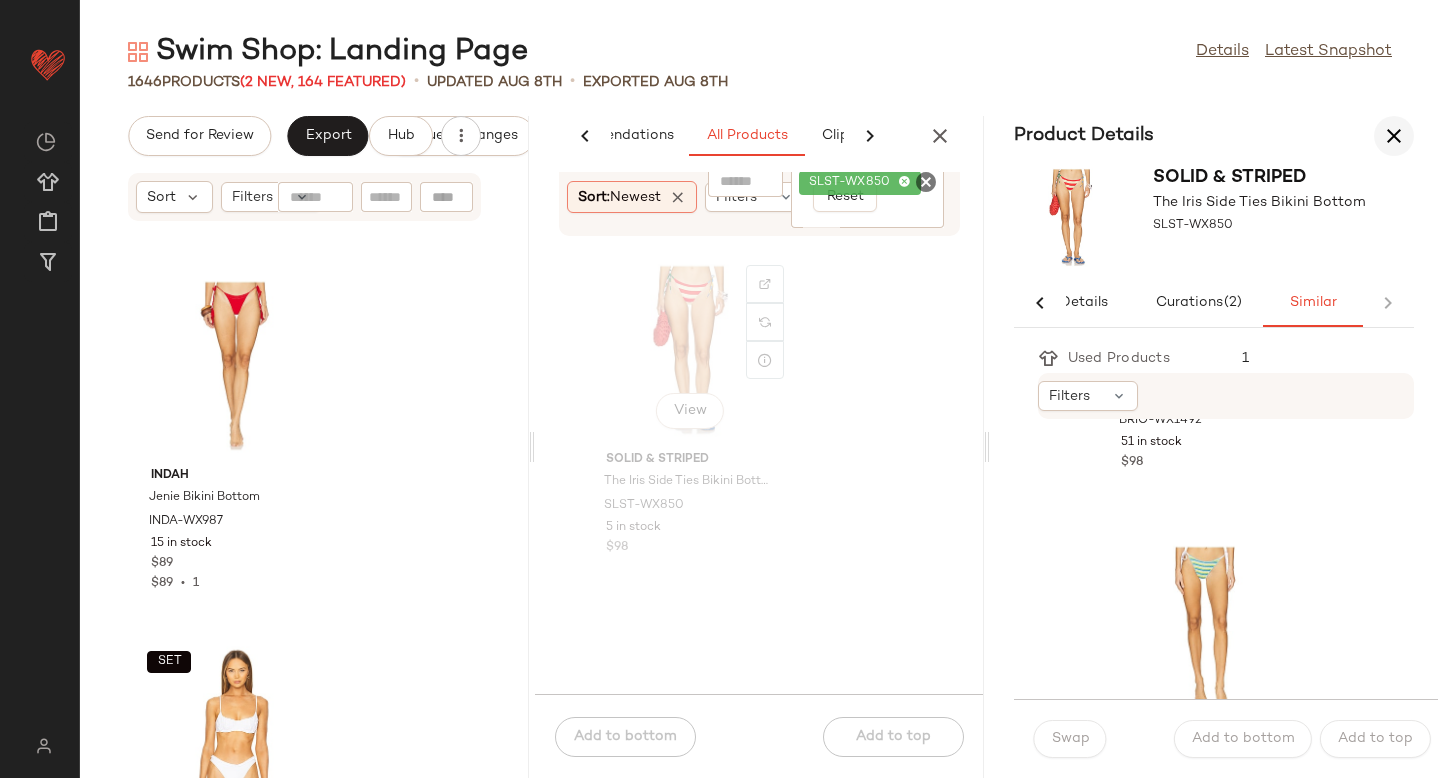 click at bounding box center (1394, 136) 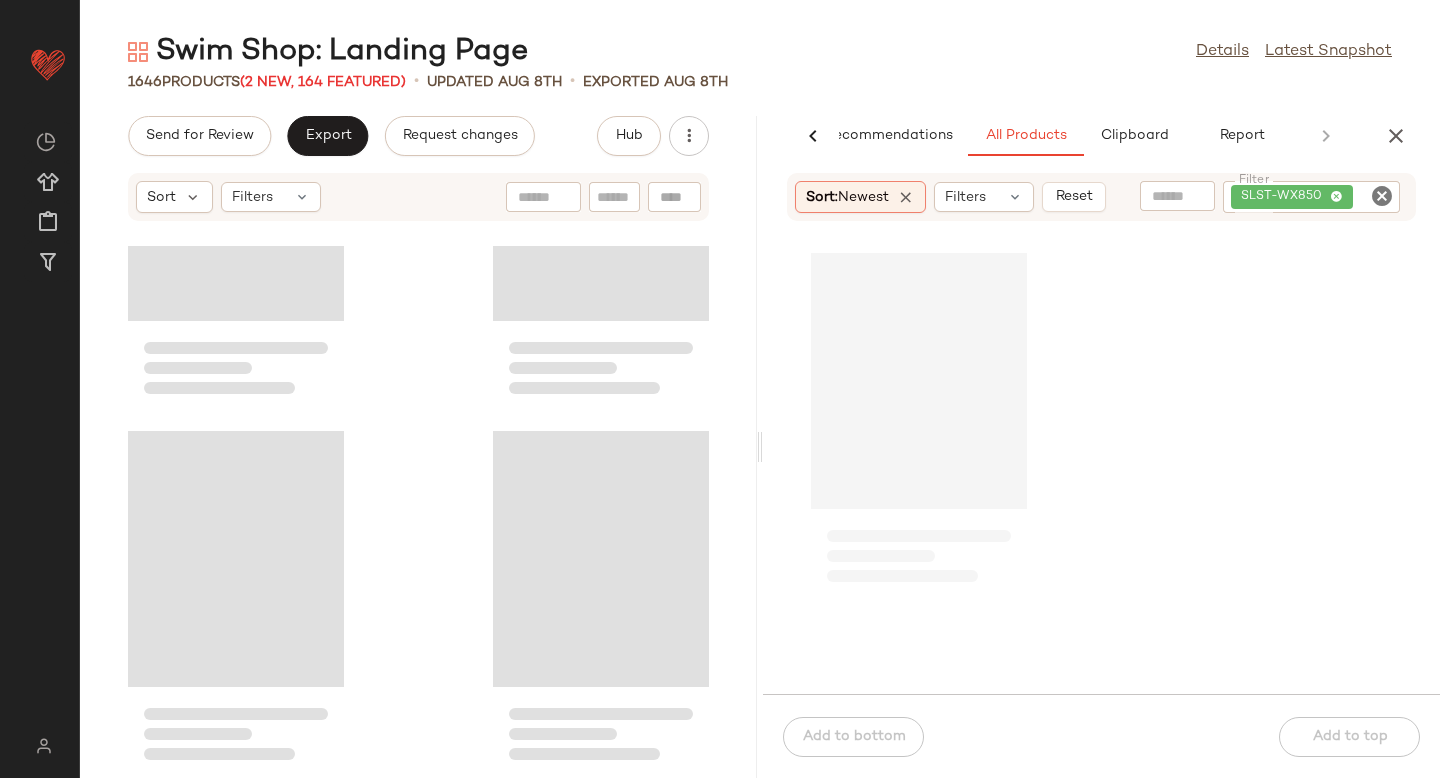 scroll, scrollTop: 300690, scrollLeft: 0, axis: vertical 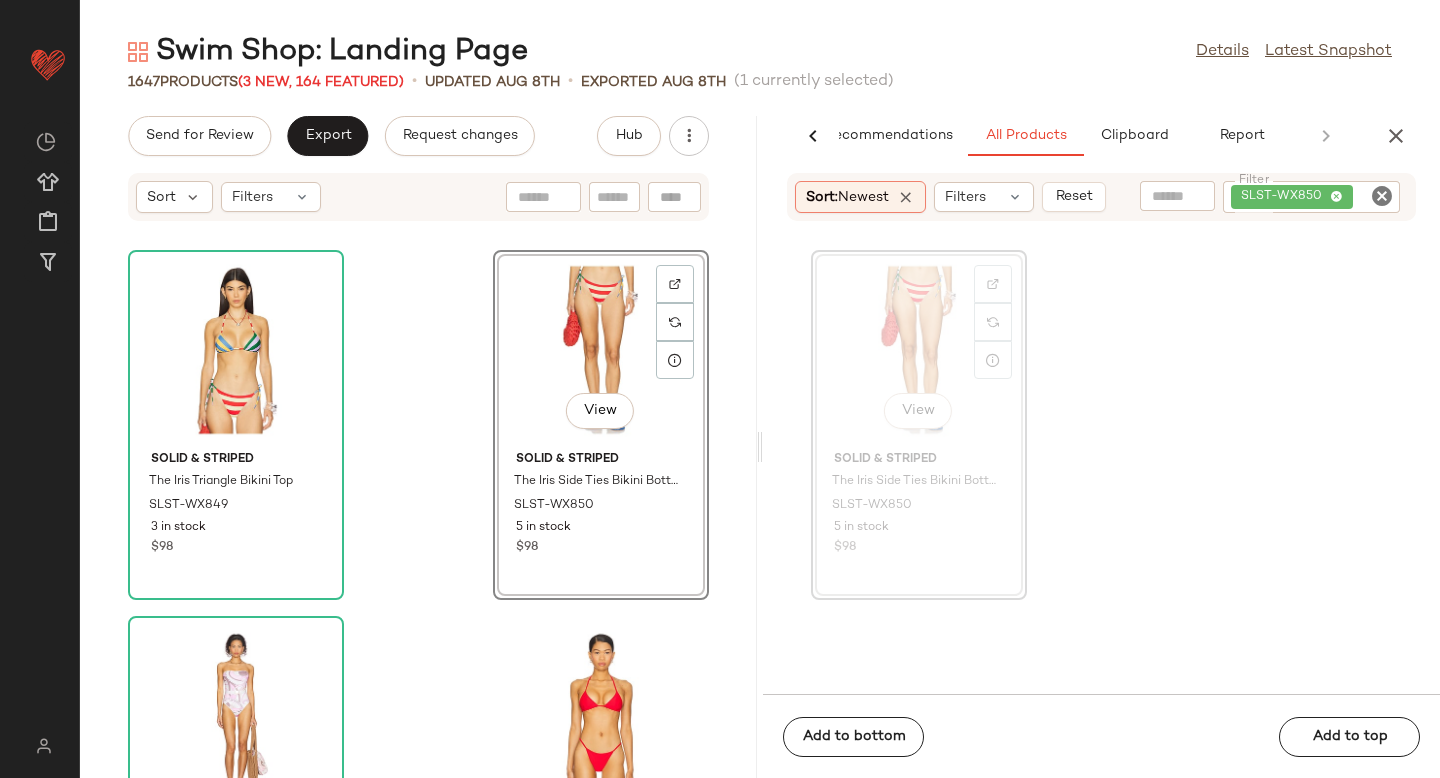 drag, startPoint x: 887, startPoint y: 307, endPoint x: 275, endPoint y: 1, distance: 684.2368 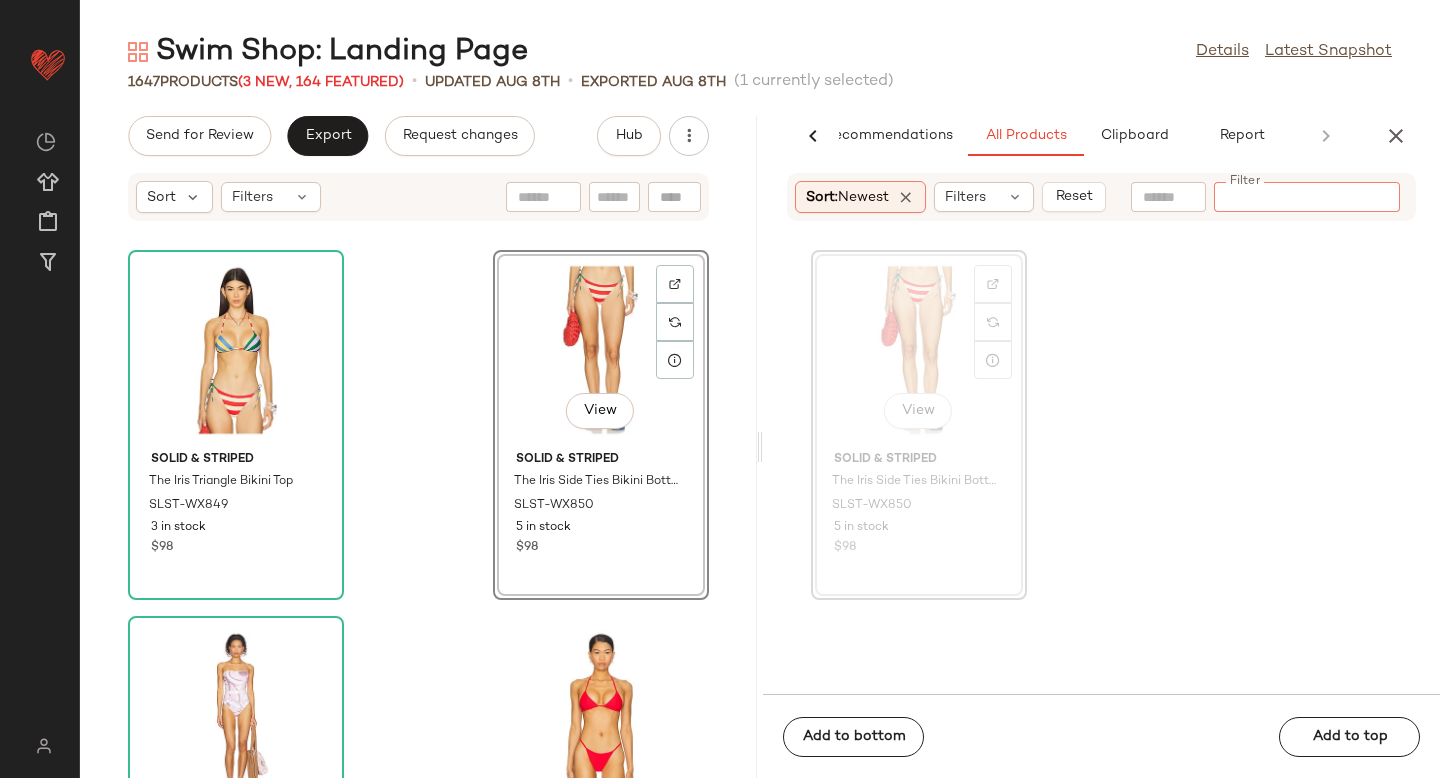 paste on "**********" 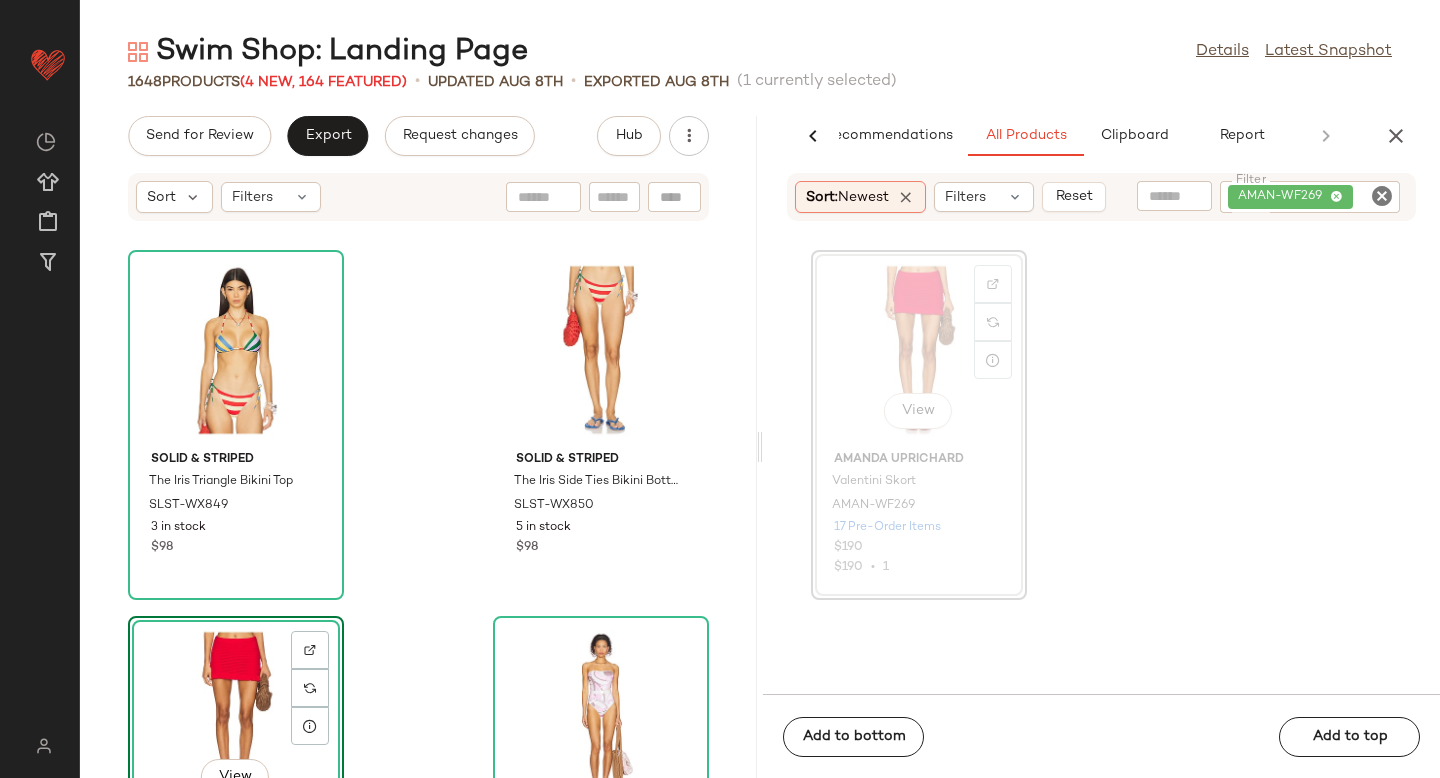 drag, startPoint x: 886, startPoint y: 311, endPoint x: 188, endPoint y: 0, distance: 764.14984 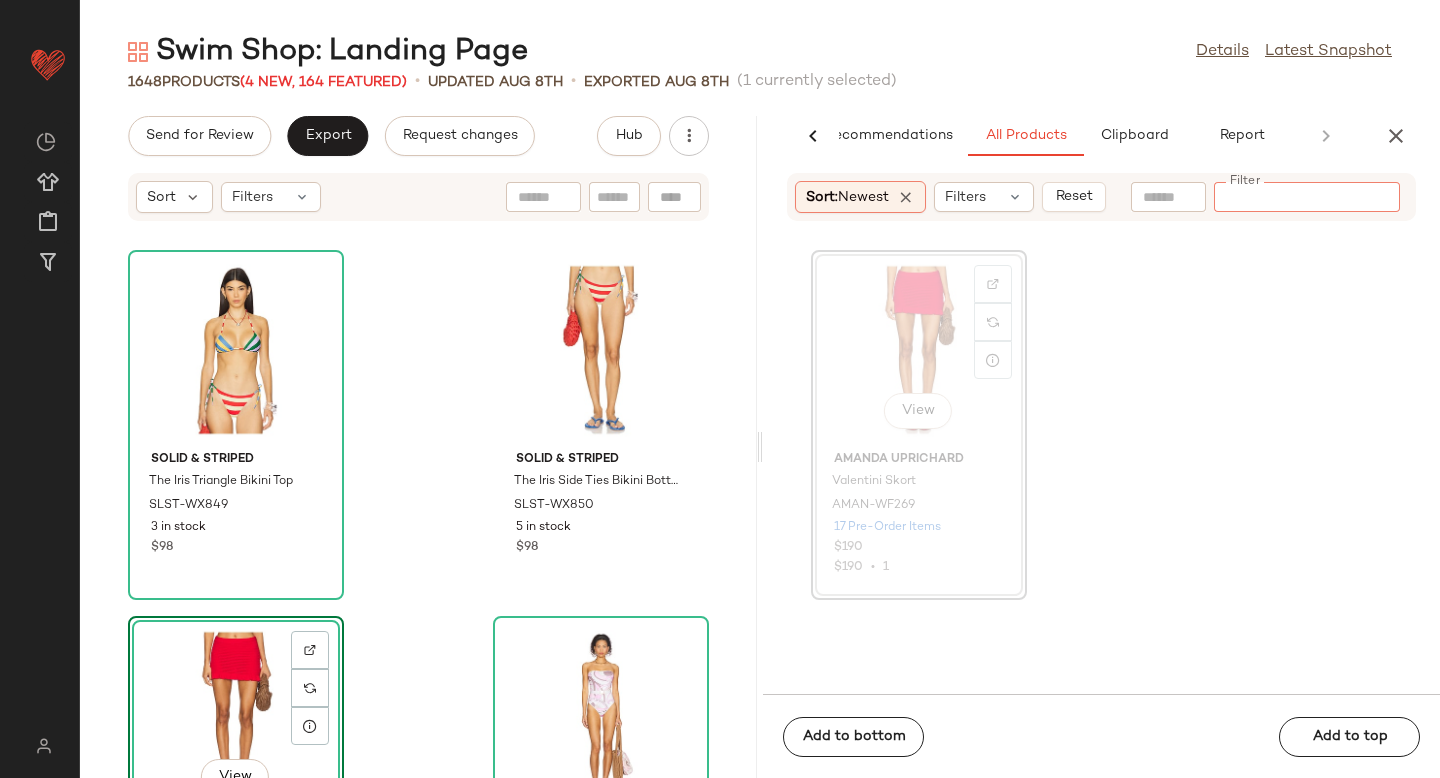 paste on "**********" 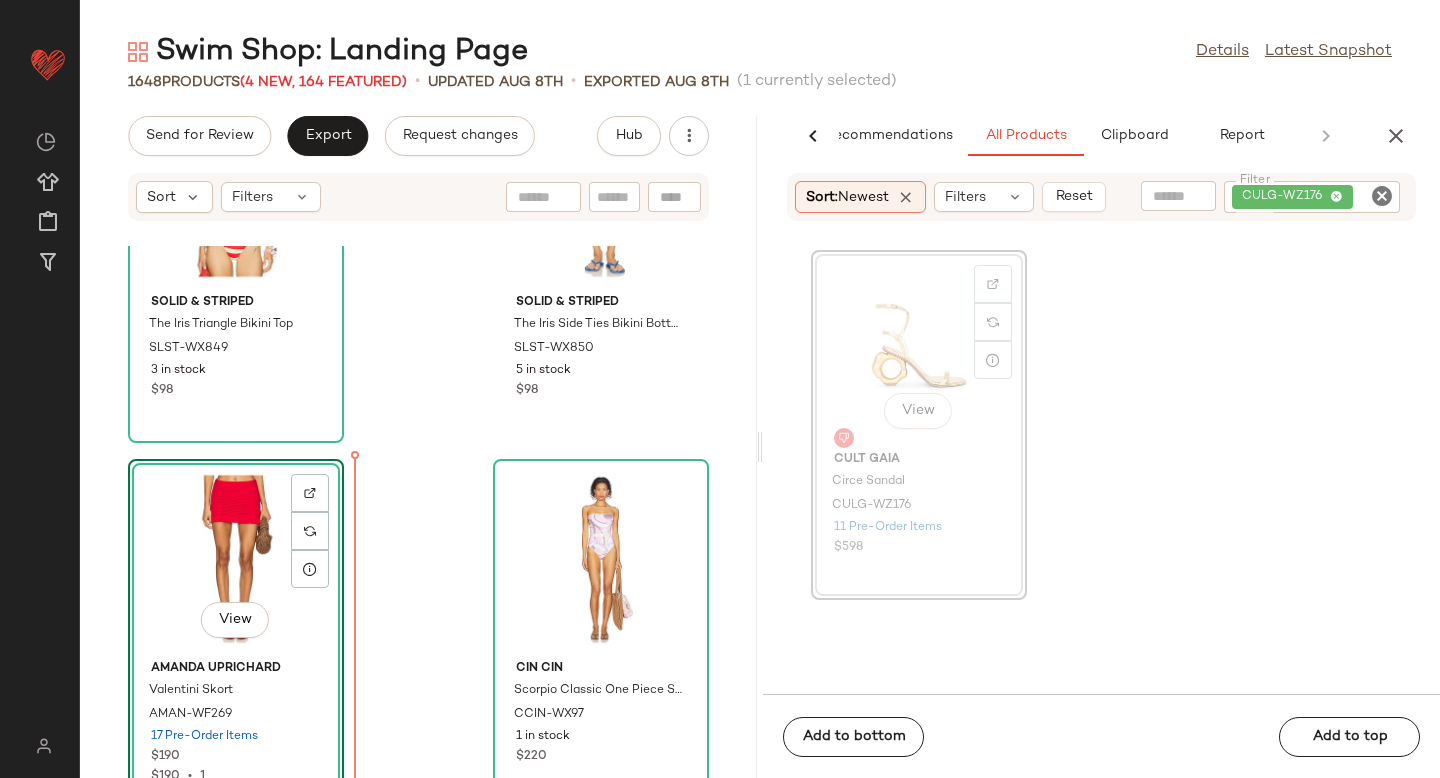 scroll, scrollTop: 215, scrollLeft: 0, axis: vertical 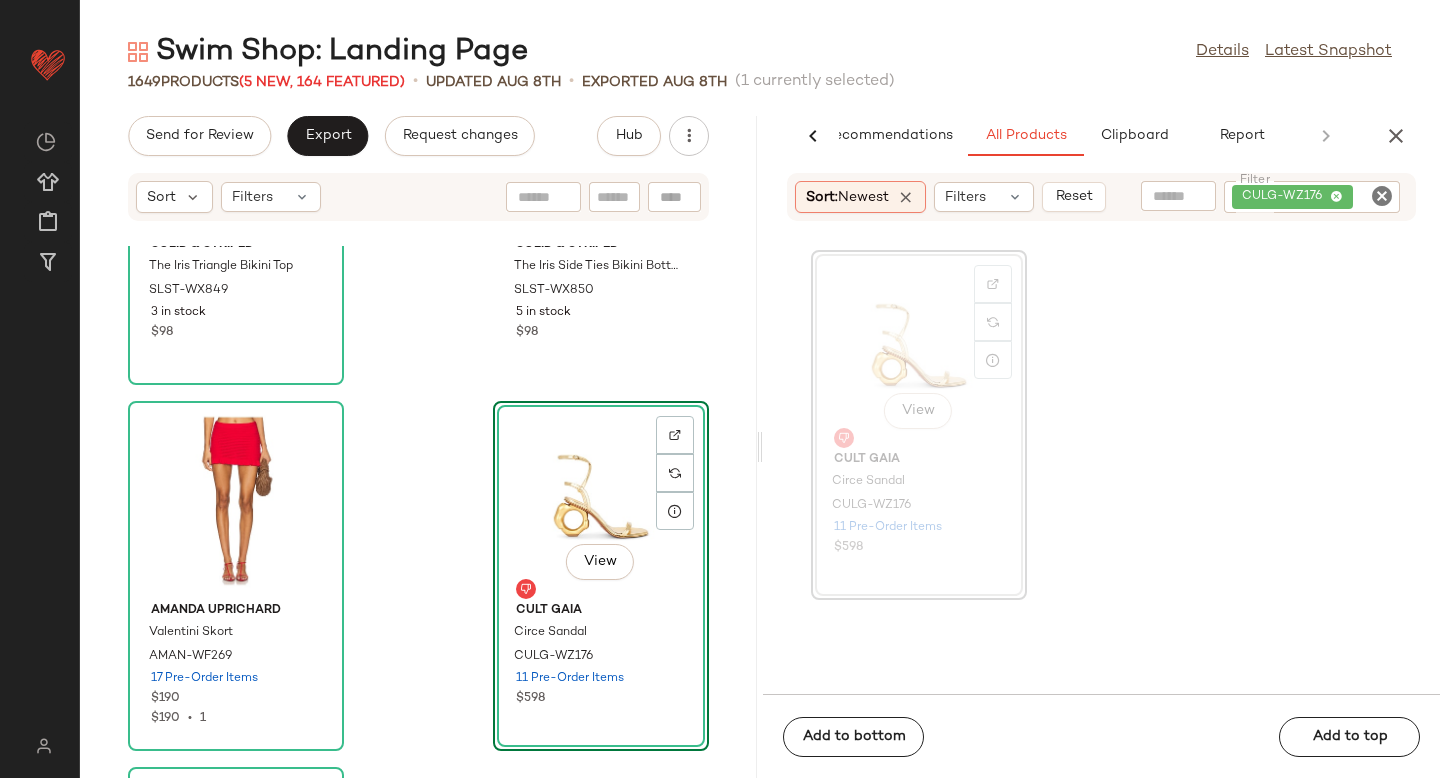 drag, startPoint x: 904, startPoint y: 362, endPoint x: 297, endPoint y: 14, distance: 699.68066 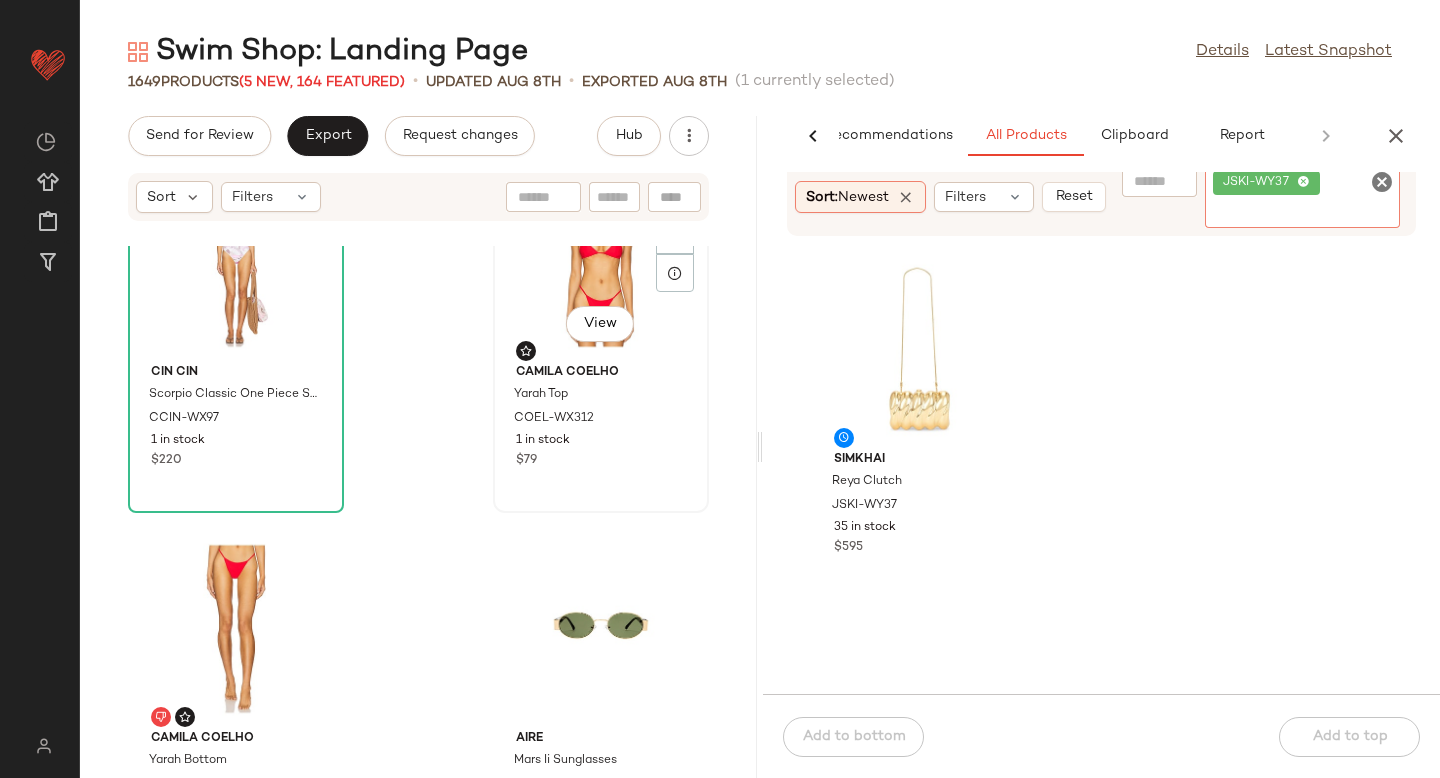 scroll, scrollTop: 1029, scrollLeft: 0, axis: vertical 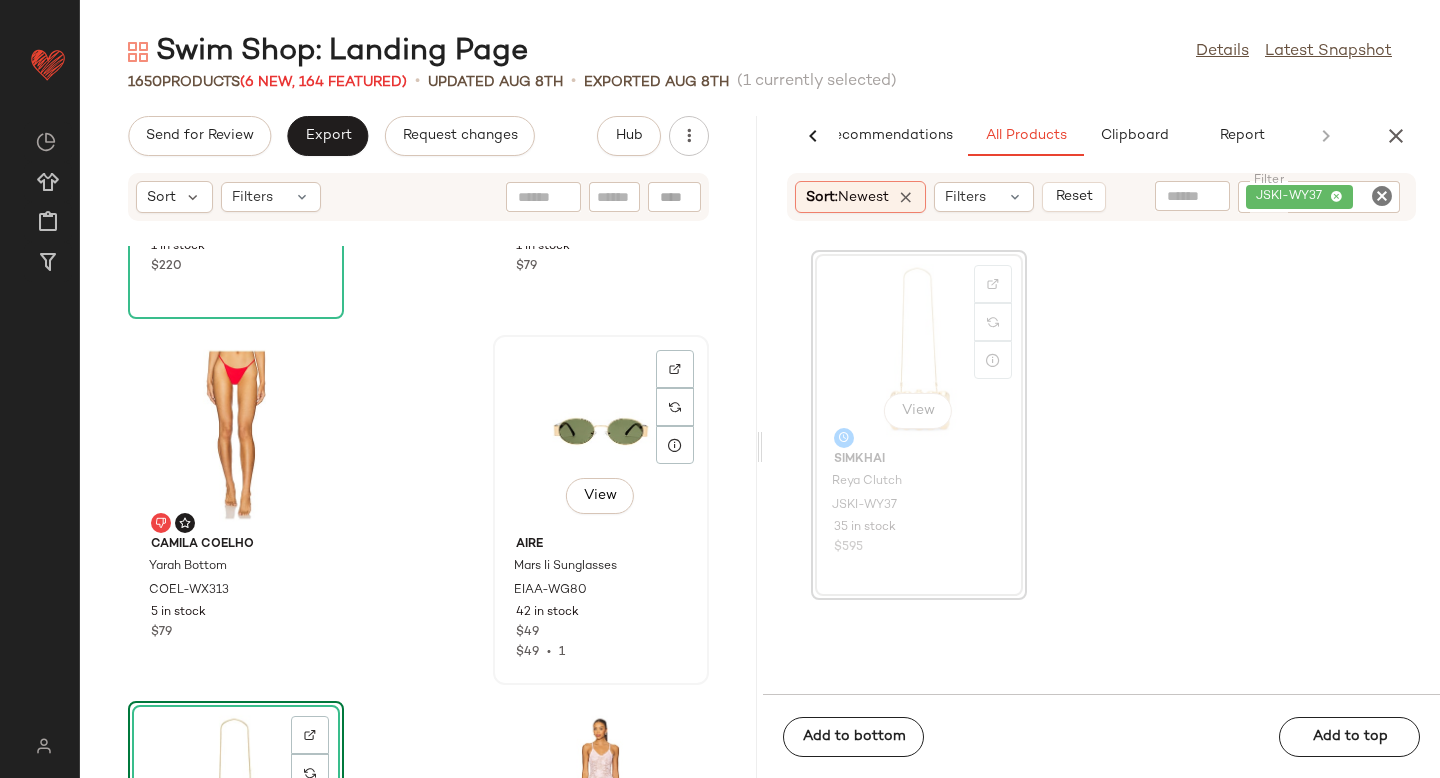click on "View" 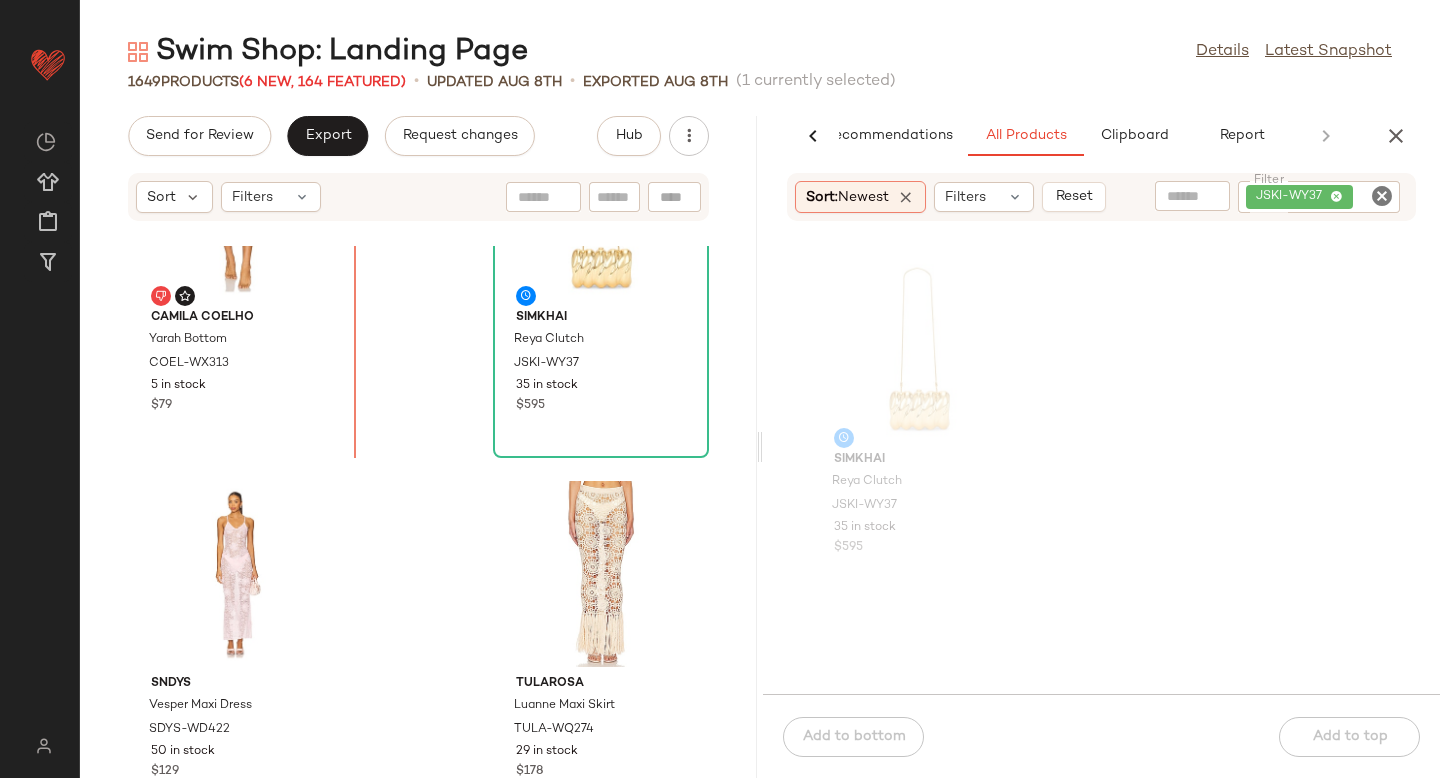 scroll, scrollTop: 1304, scrollLeft: 0, axis: vertical 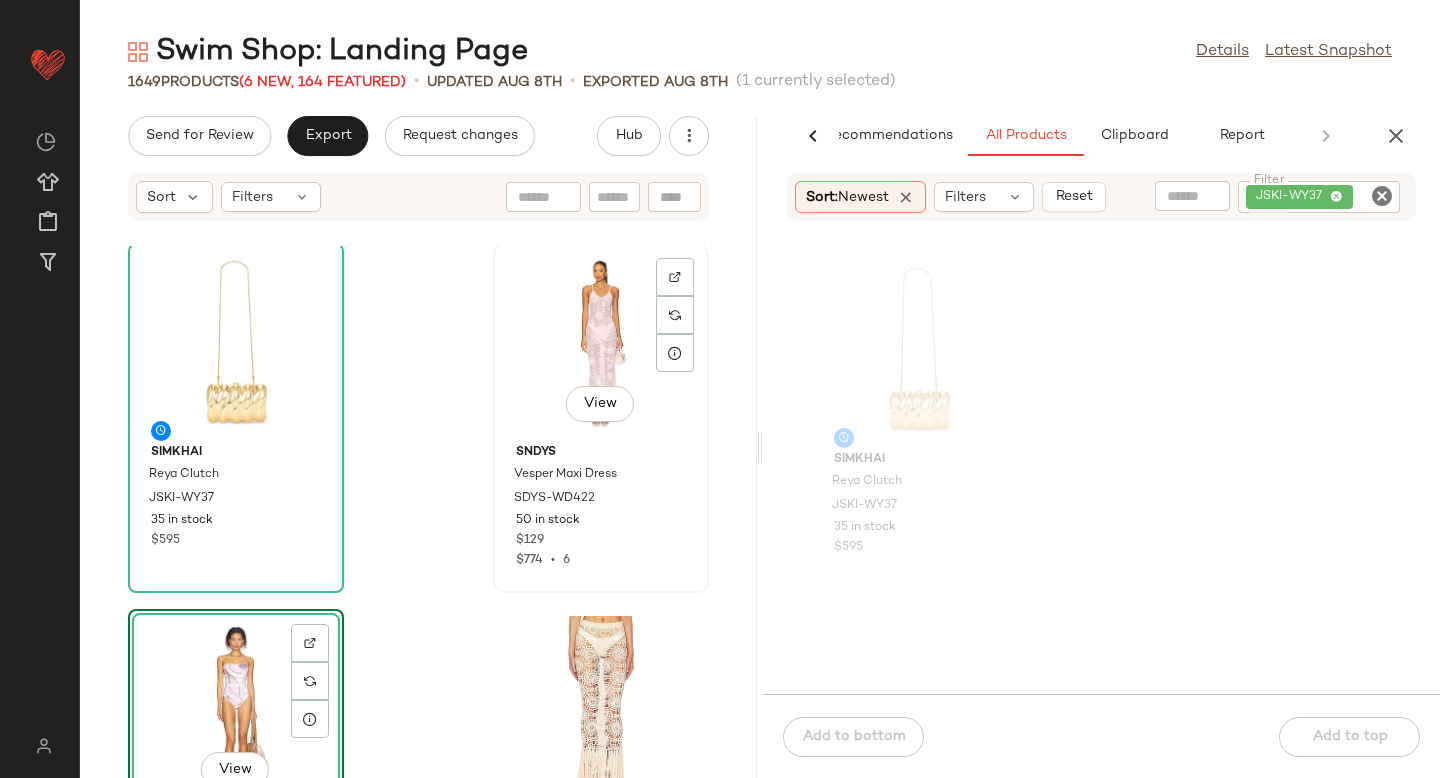click on "View" 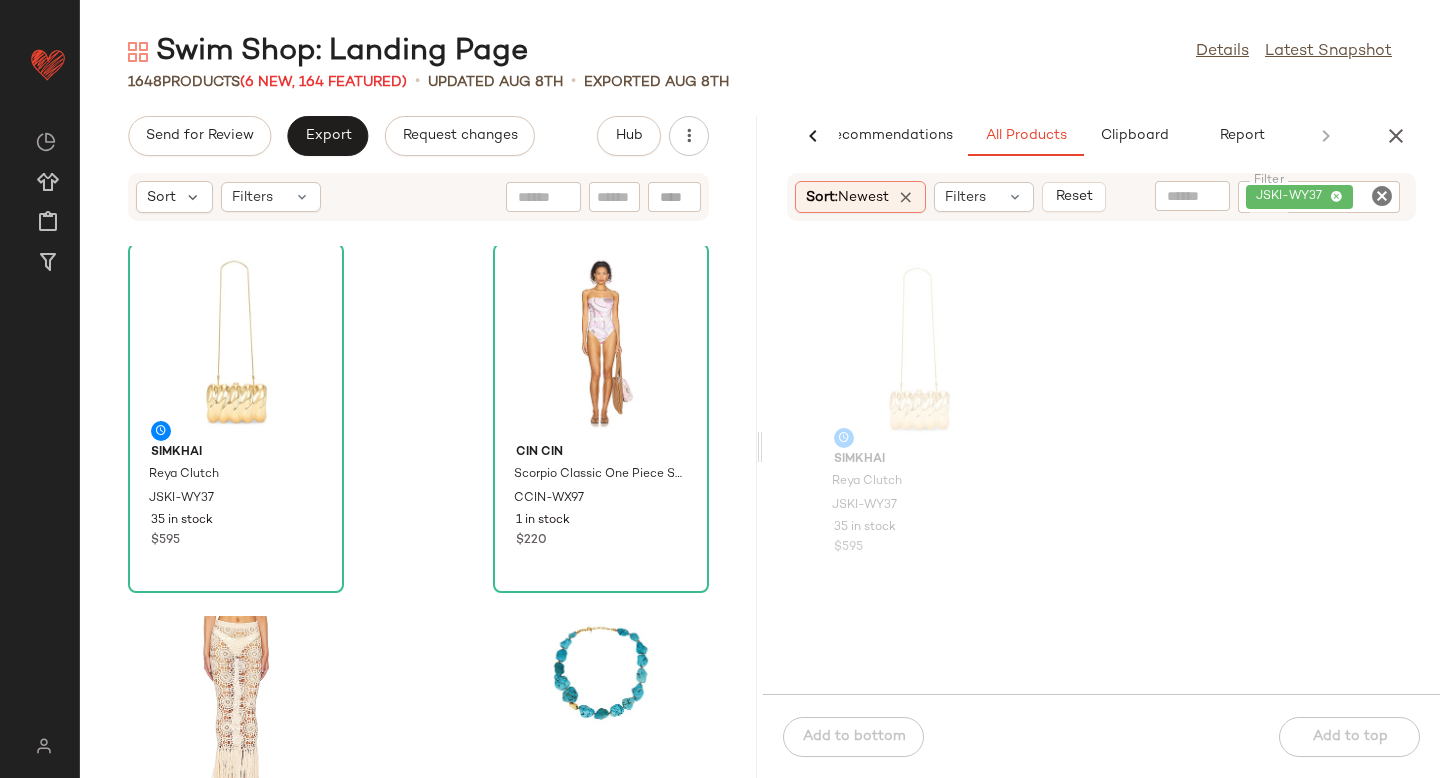 click 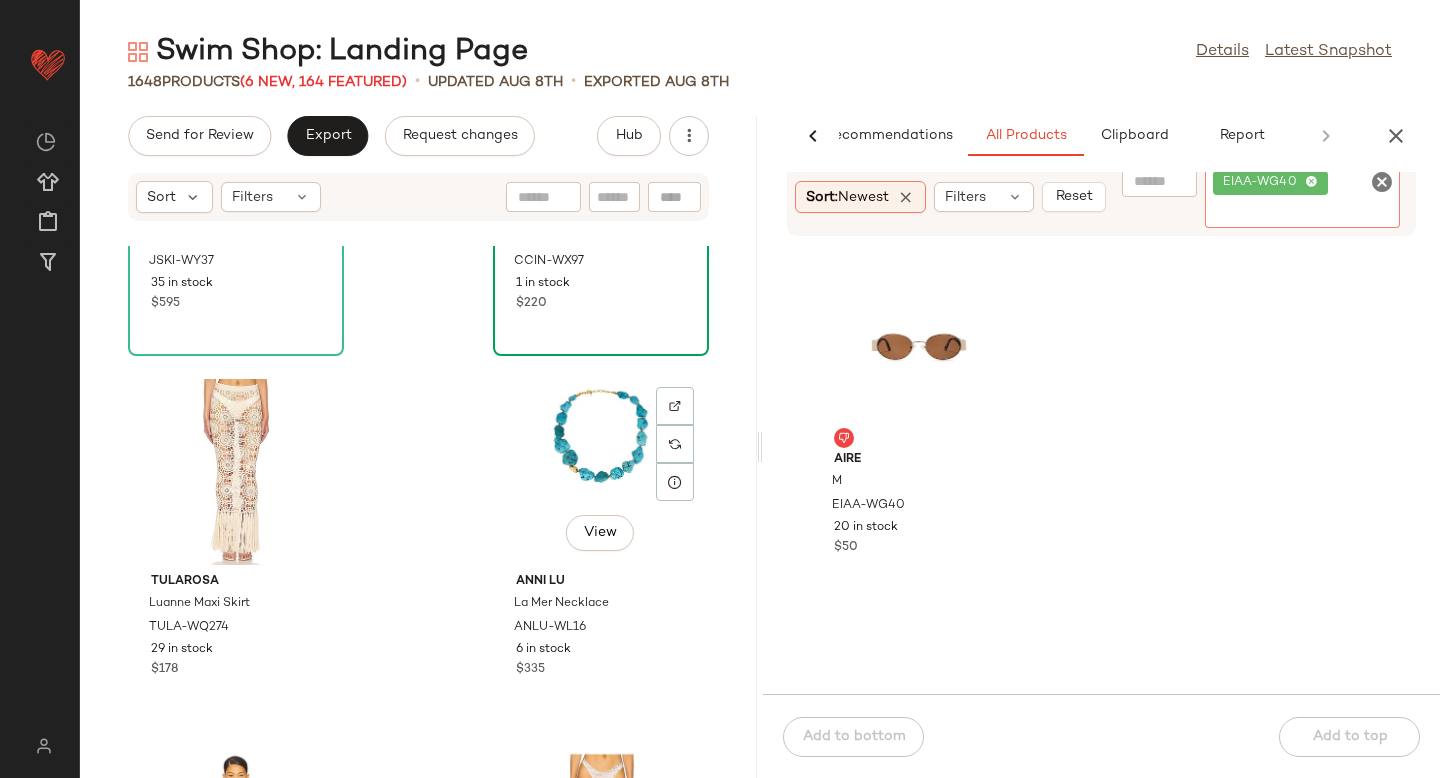 scroll, scrollTop: 1424, scrollLeft: 0, axis: vertical 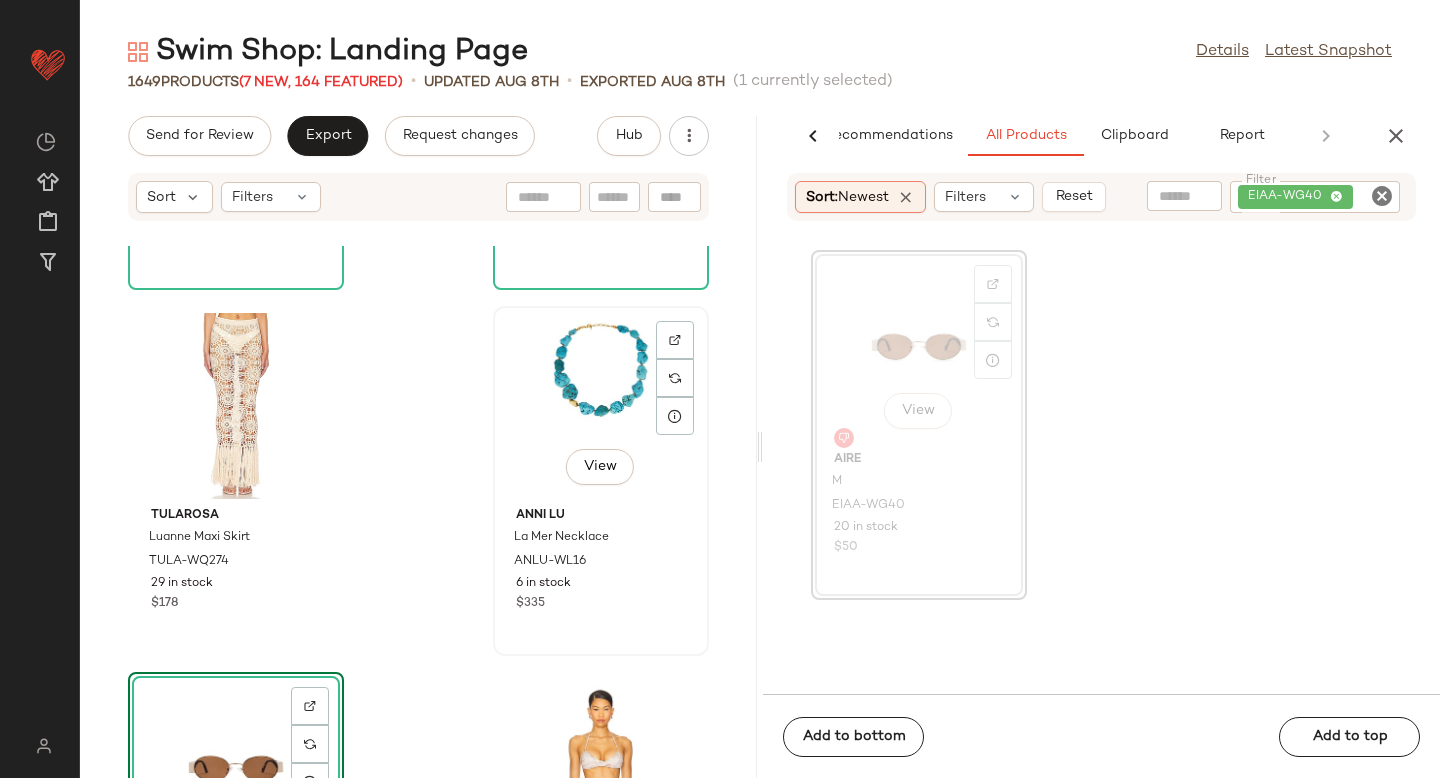 click on "View" 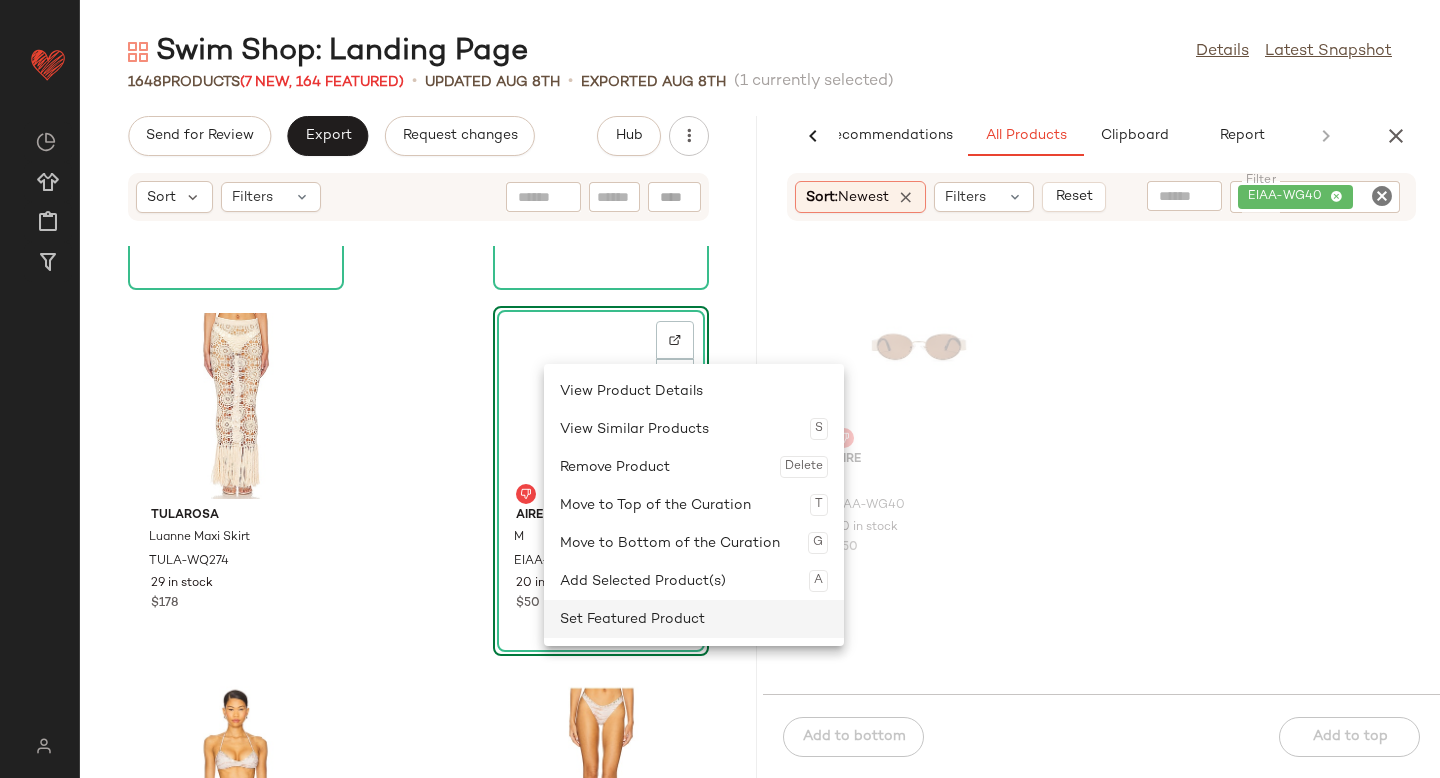 click on "Set Featured Product" 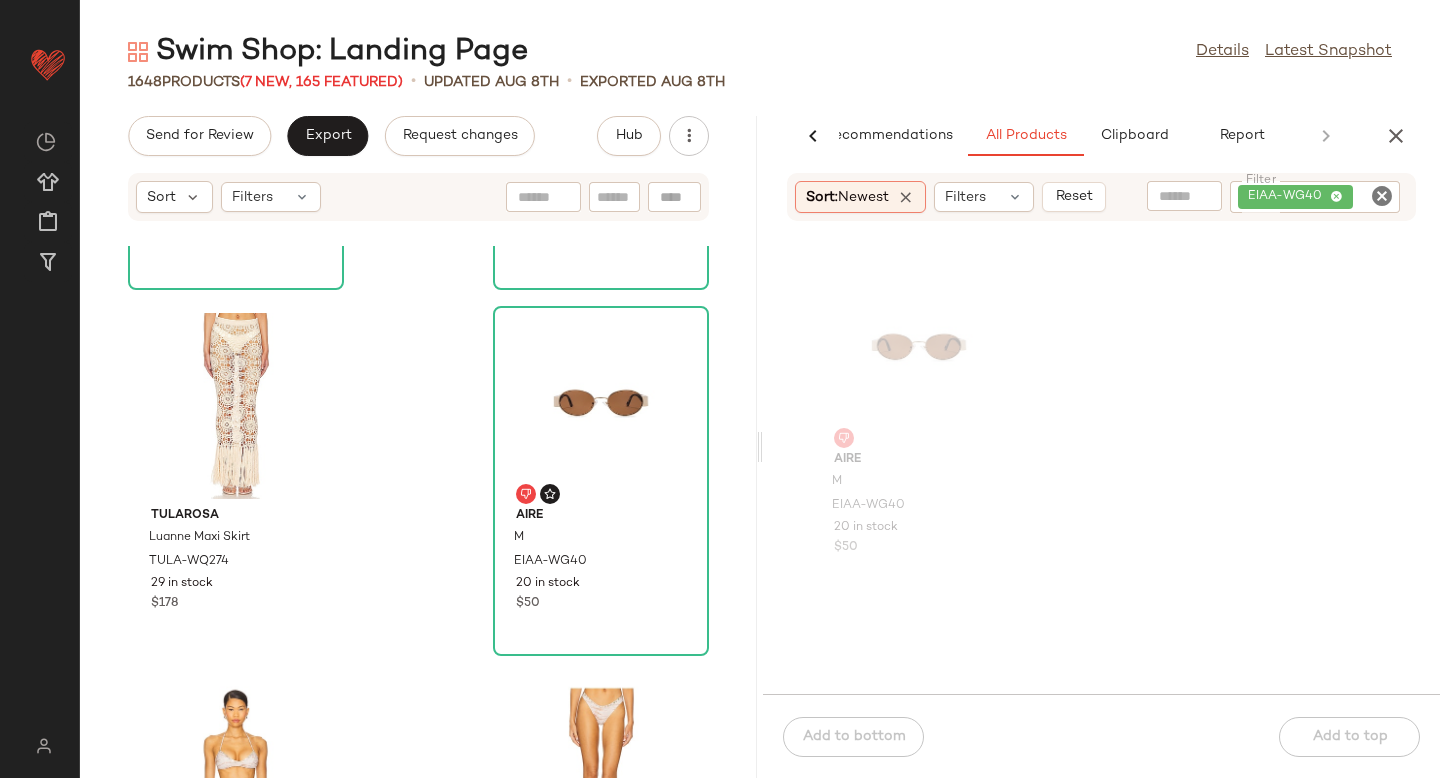 click 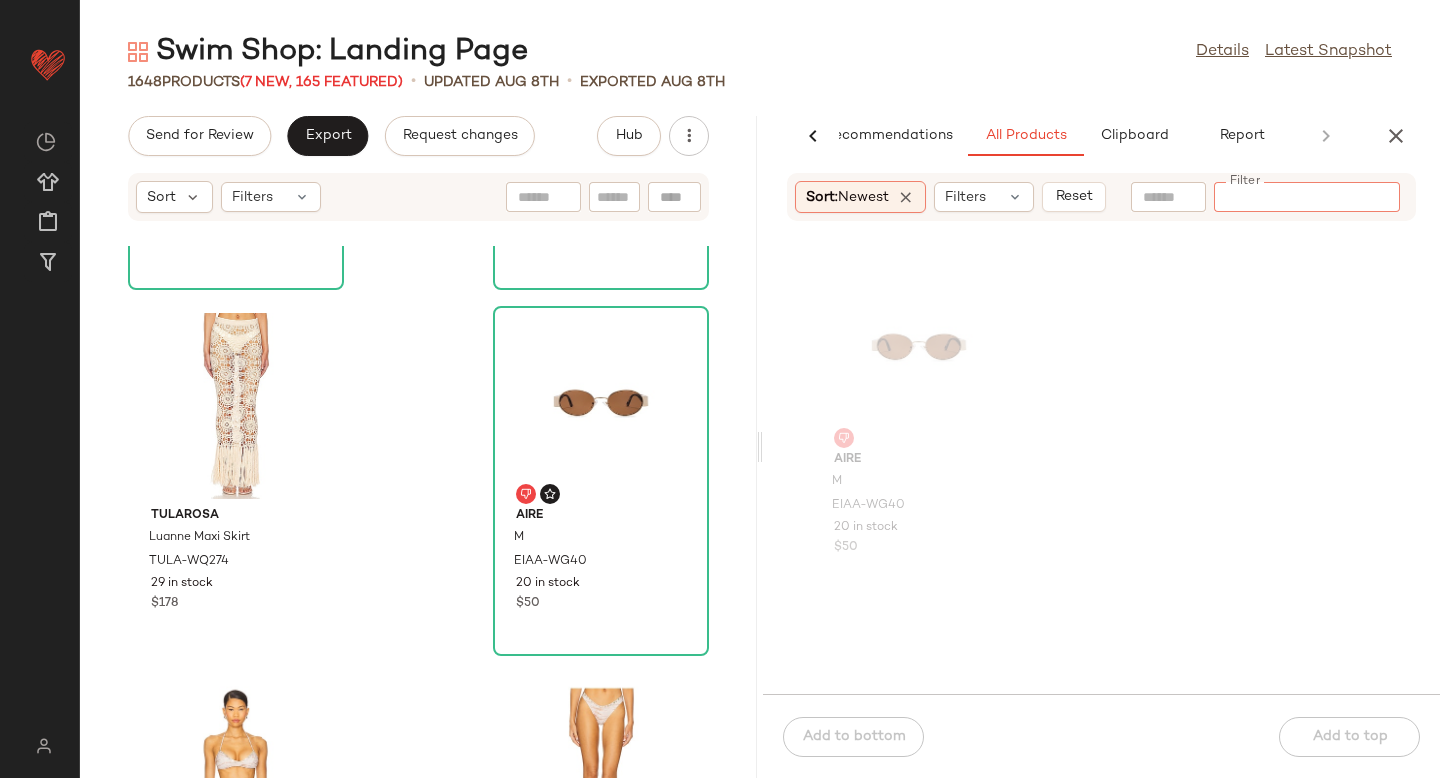 paste on "********" 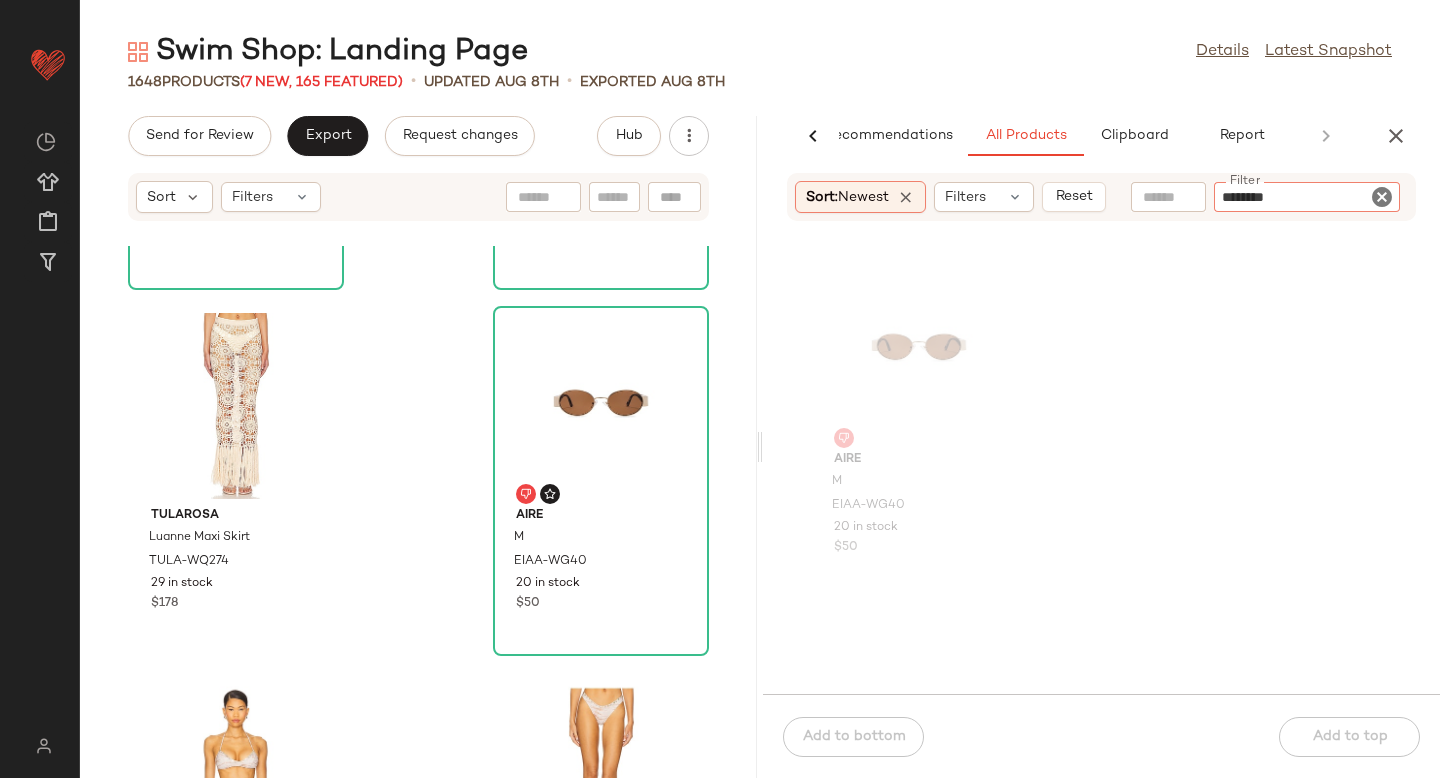 type 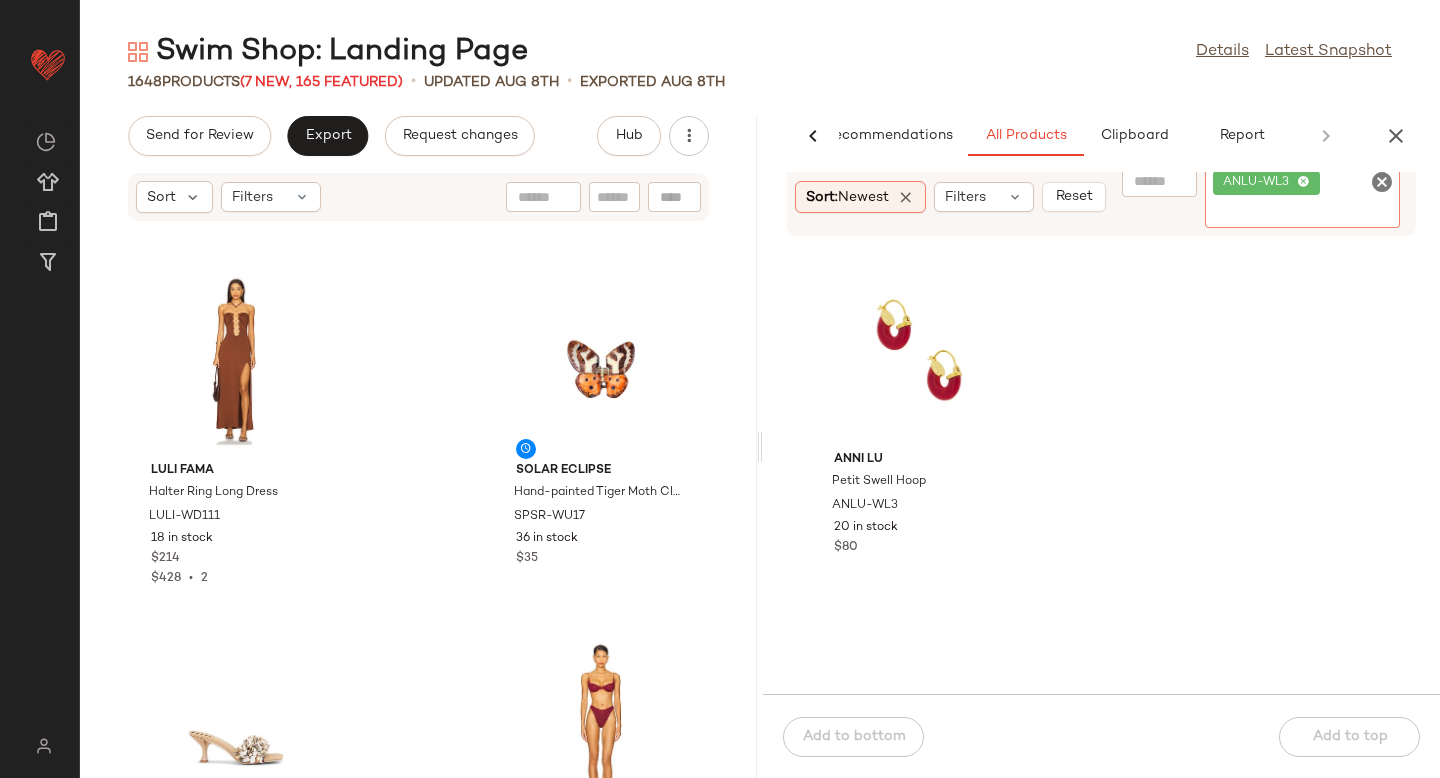 scroll, scrollTop: 2575, scrollLeft: 0, axis: vertical 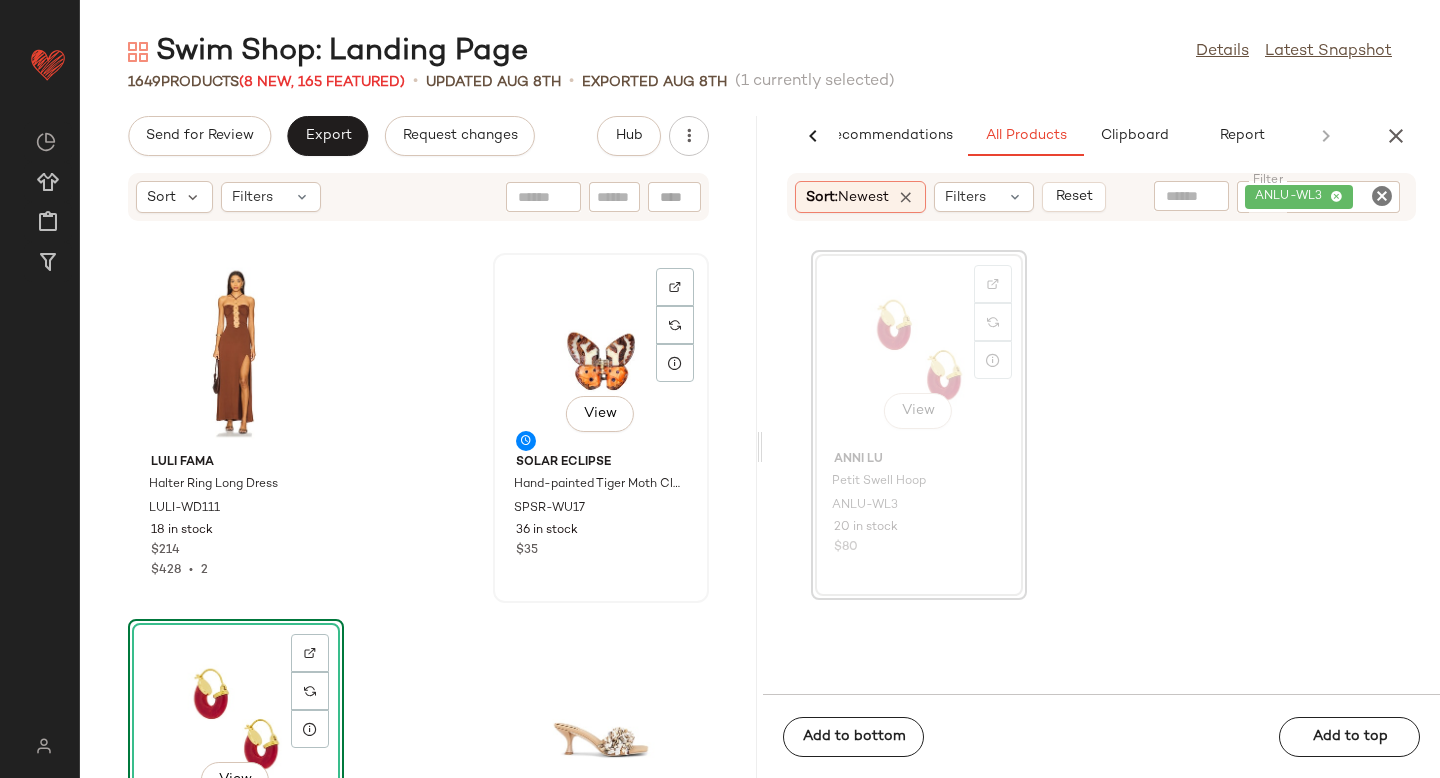 click on "View" 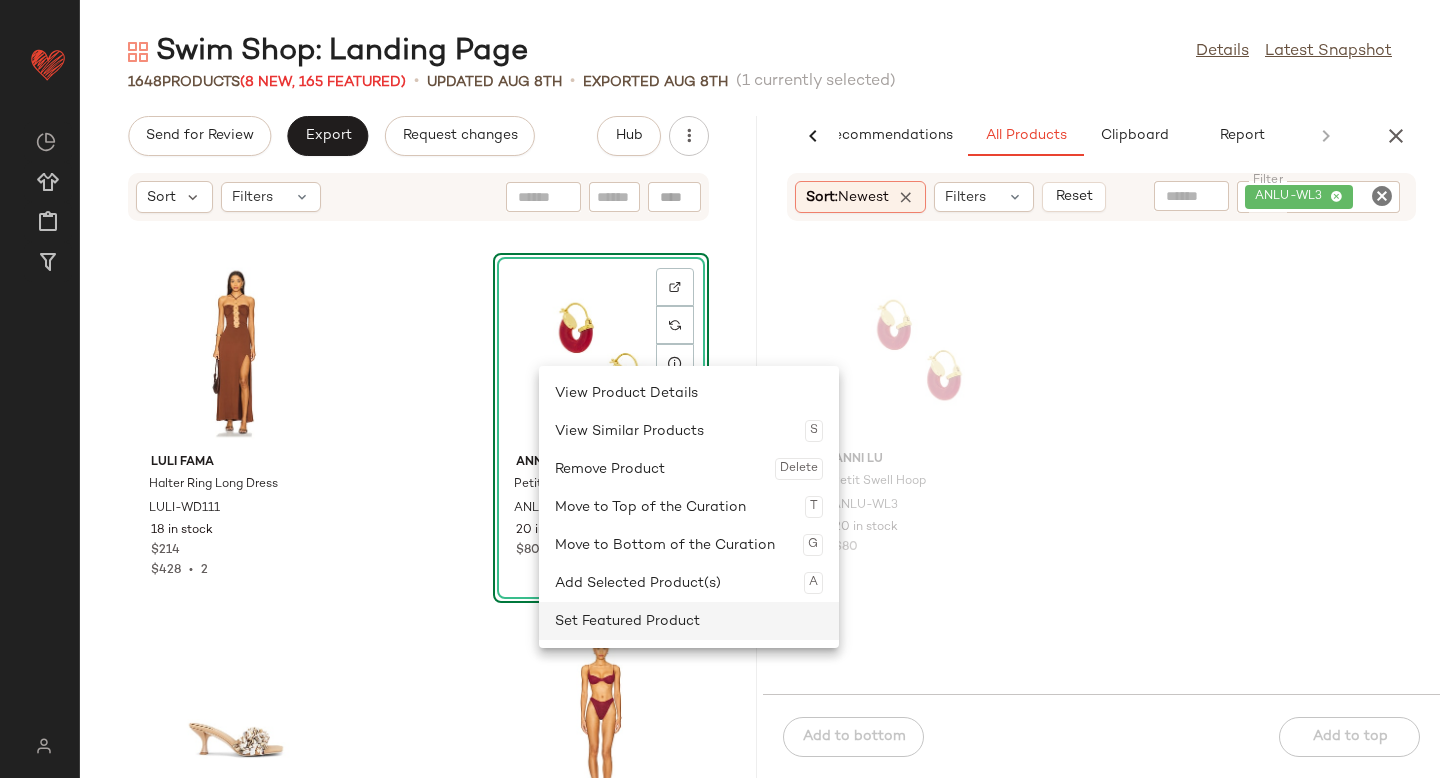 click on "Set Featured Product" 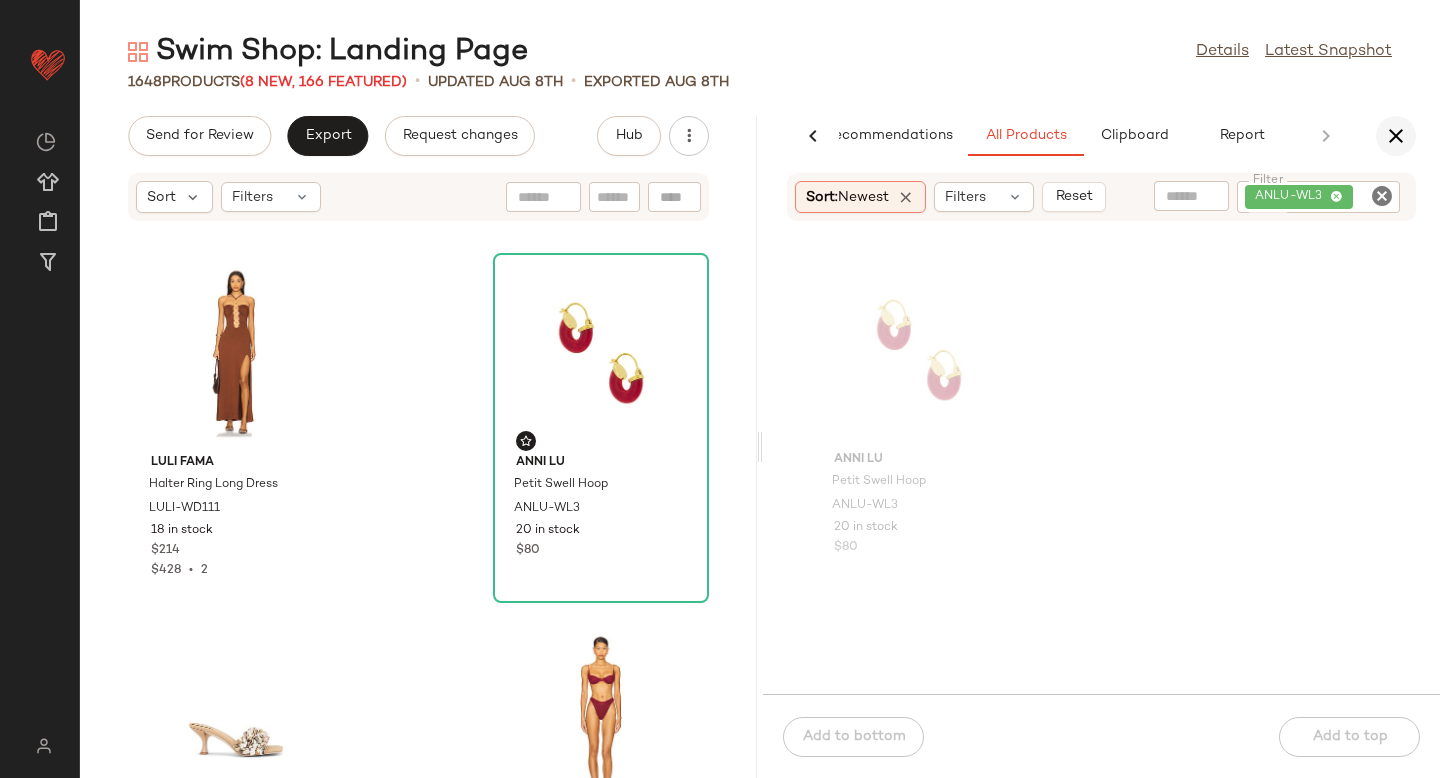 click at bounding box center (1396, 136) 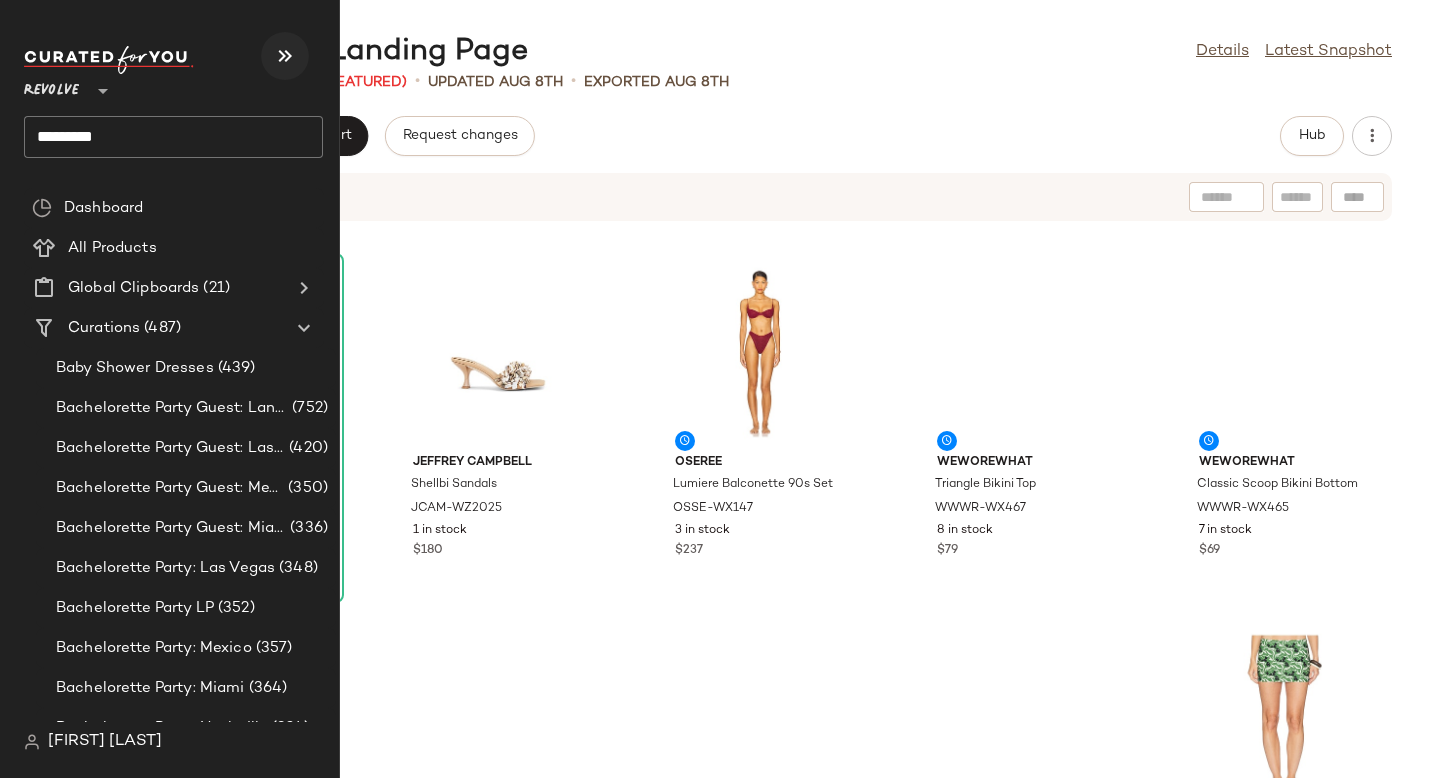 scroll, scrollTop: 1098, scrollLeft: 0, axis: vertical 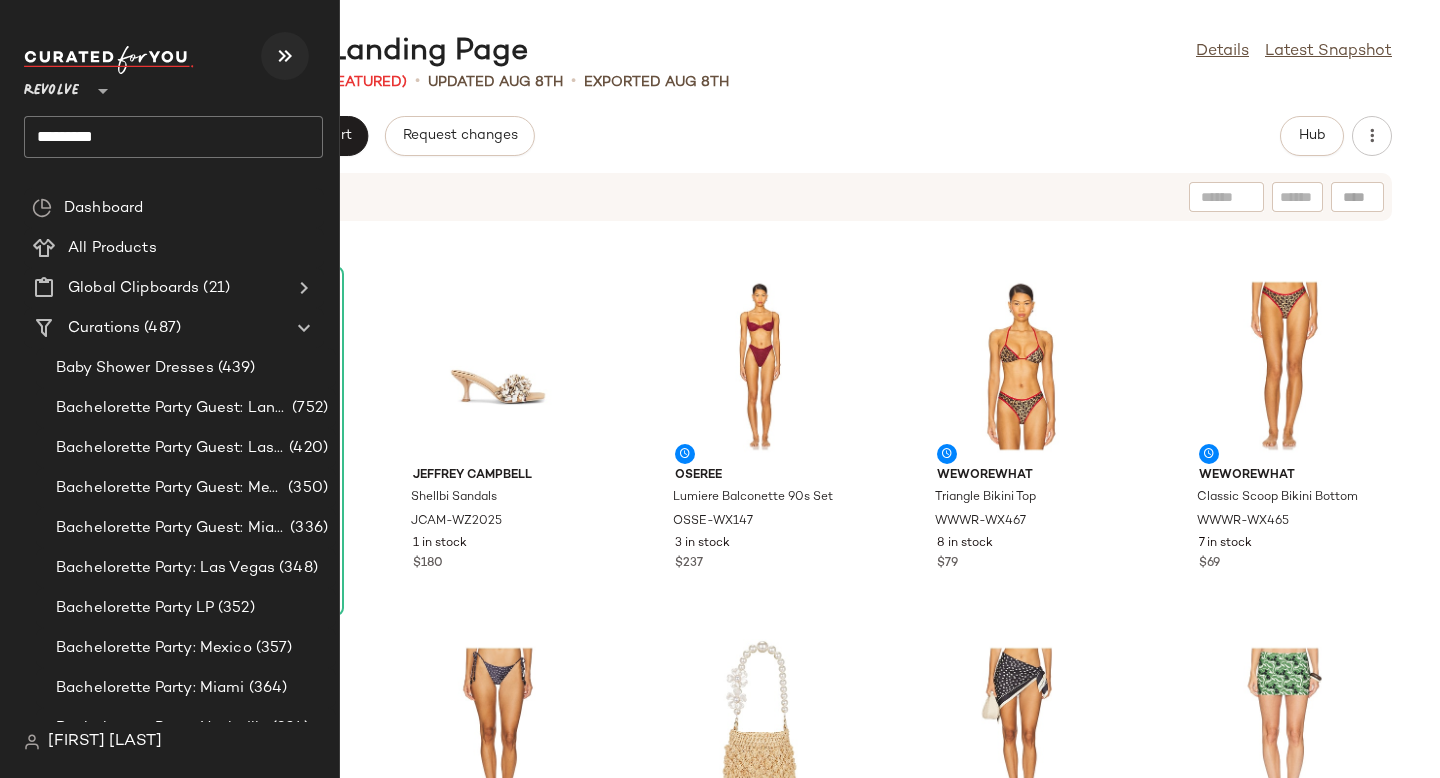 click at bounding box center [285, 56] 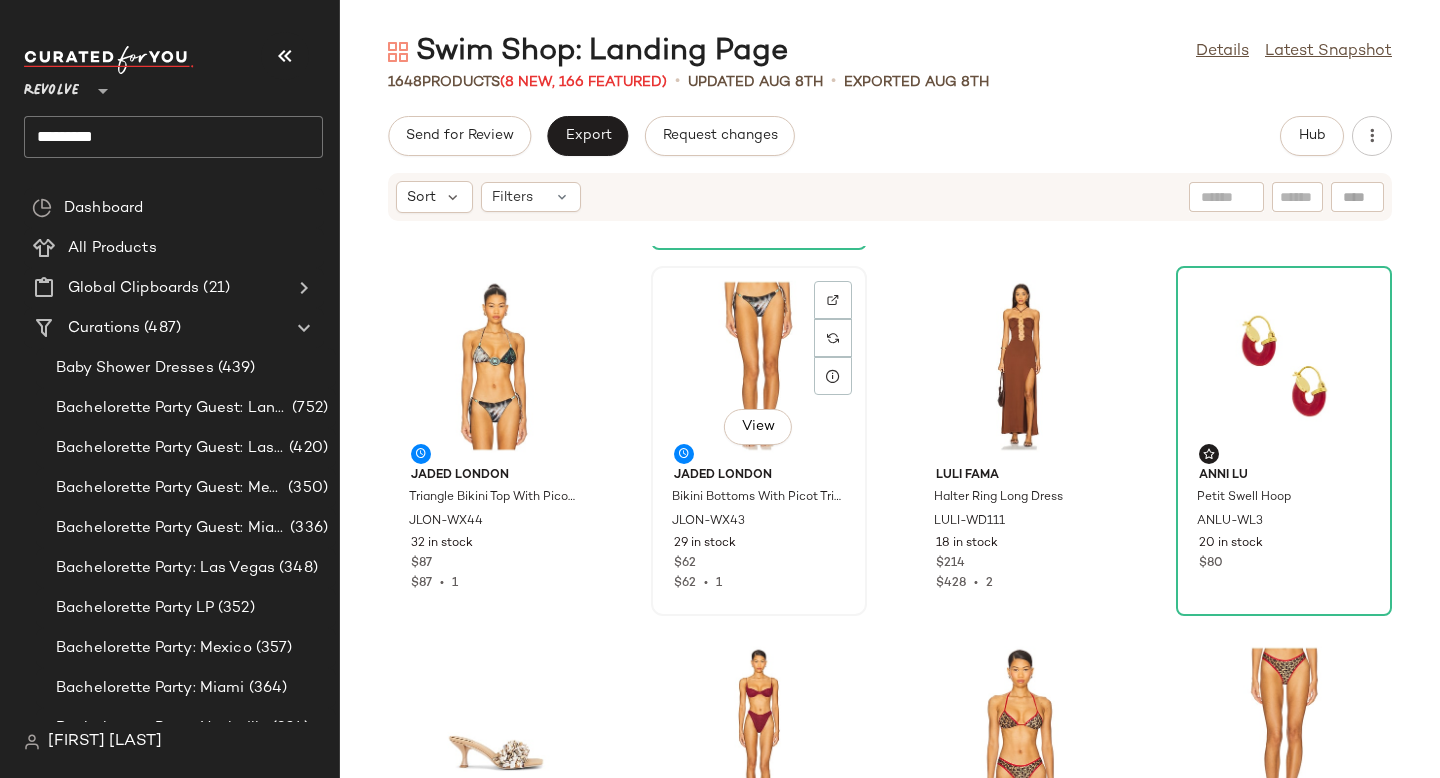 scroll, scrollTop: 0, scrollLeft: 0, axis: both 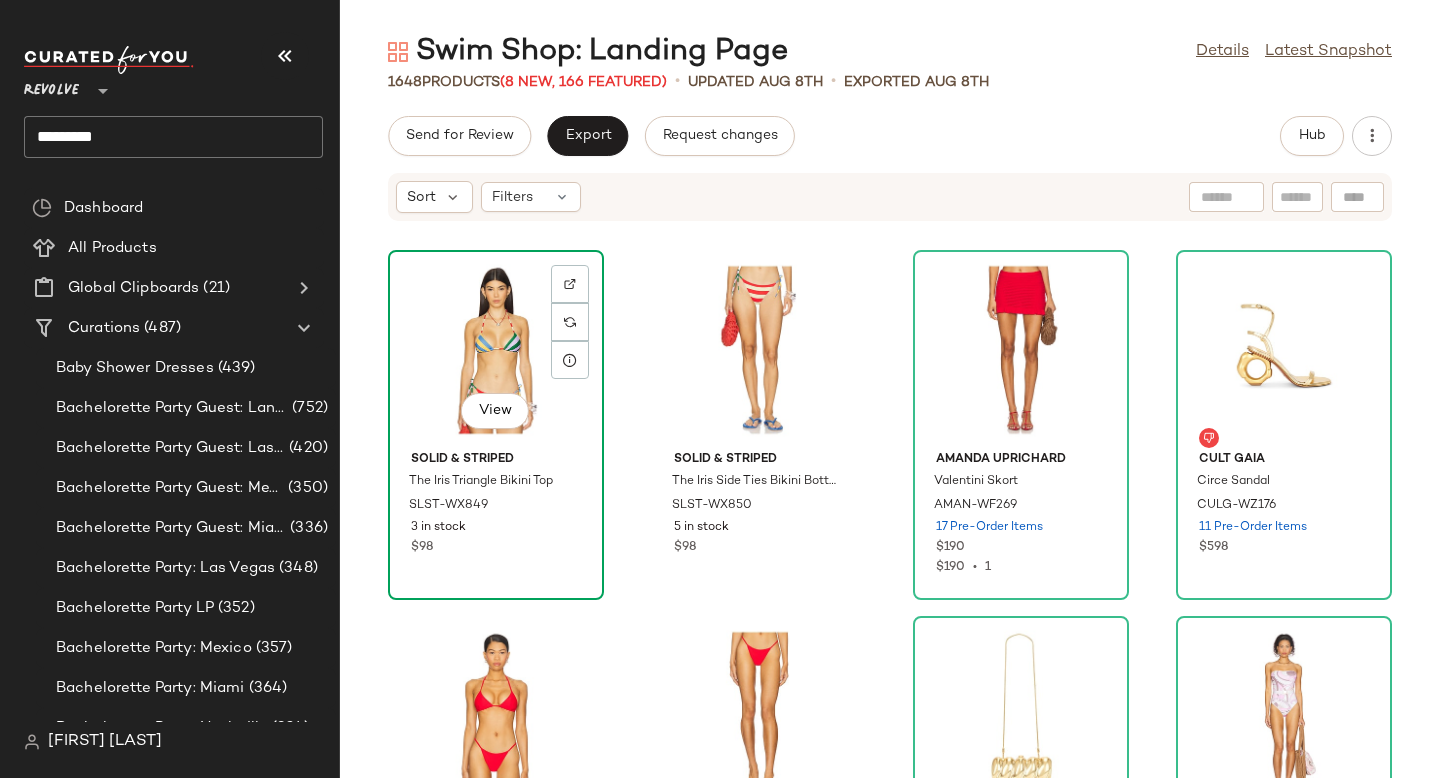 click on "View" 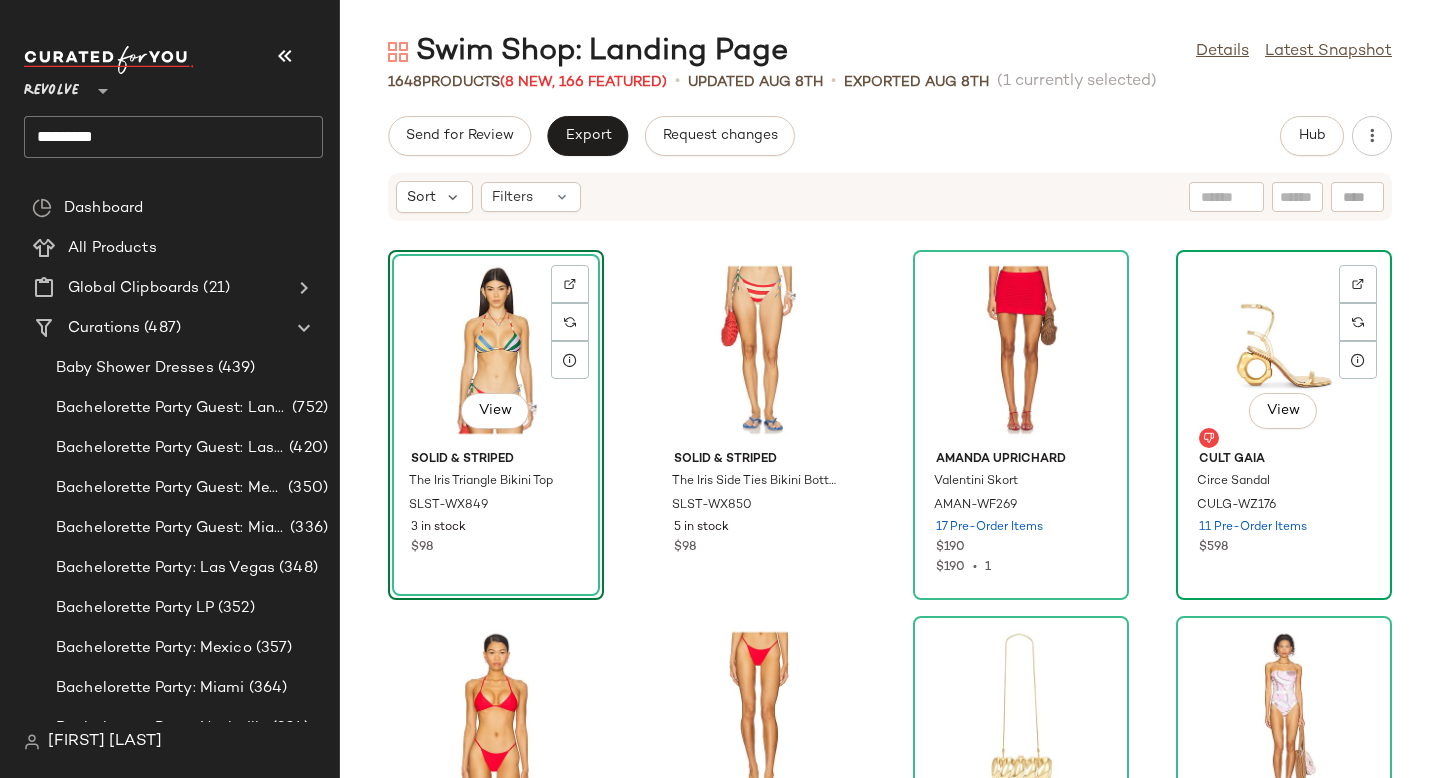 click on "View" 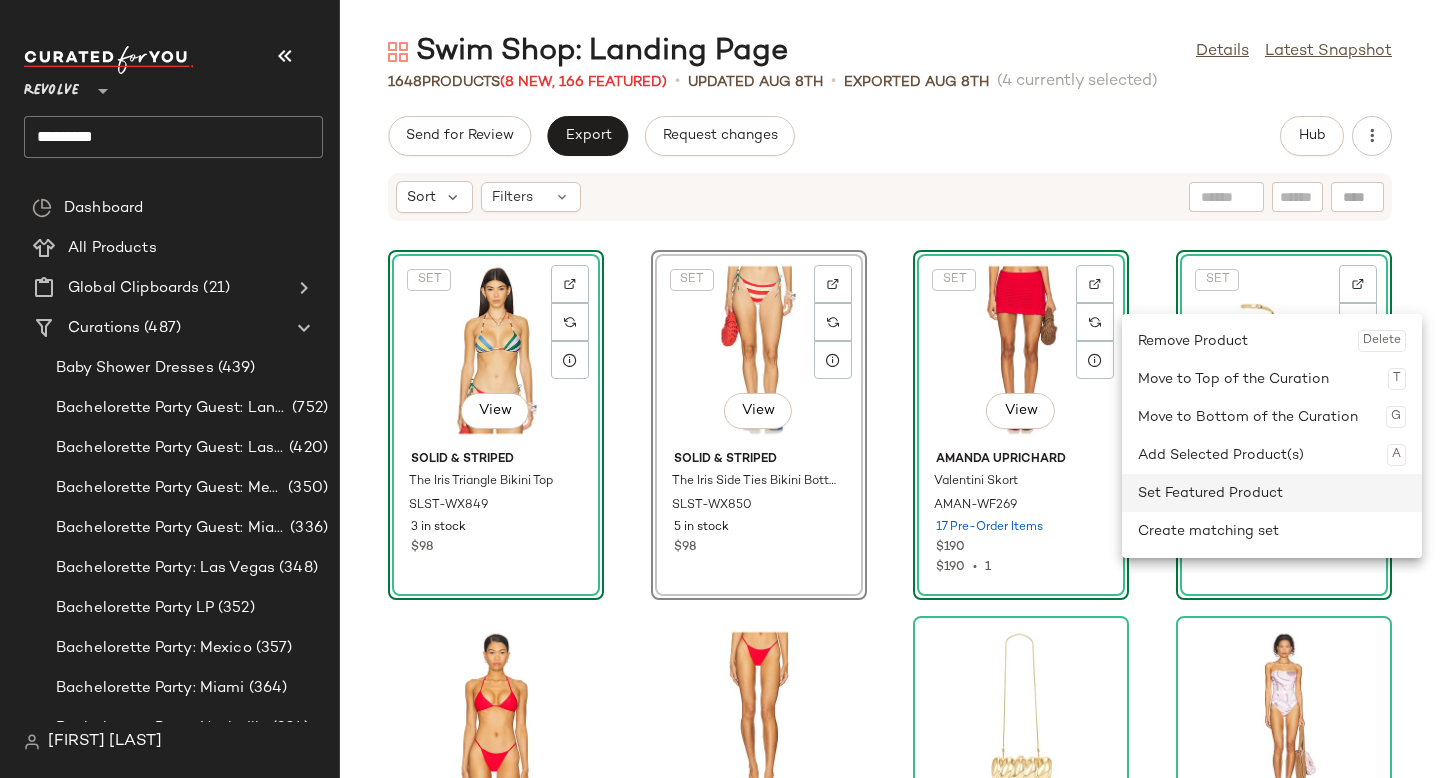 click on "Set Featured Product" 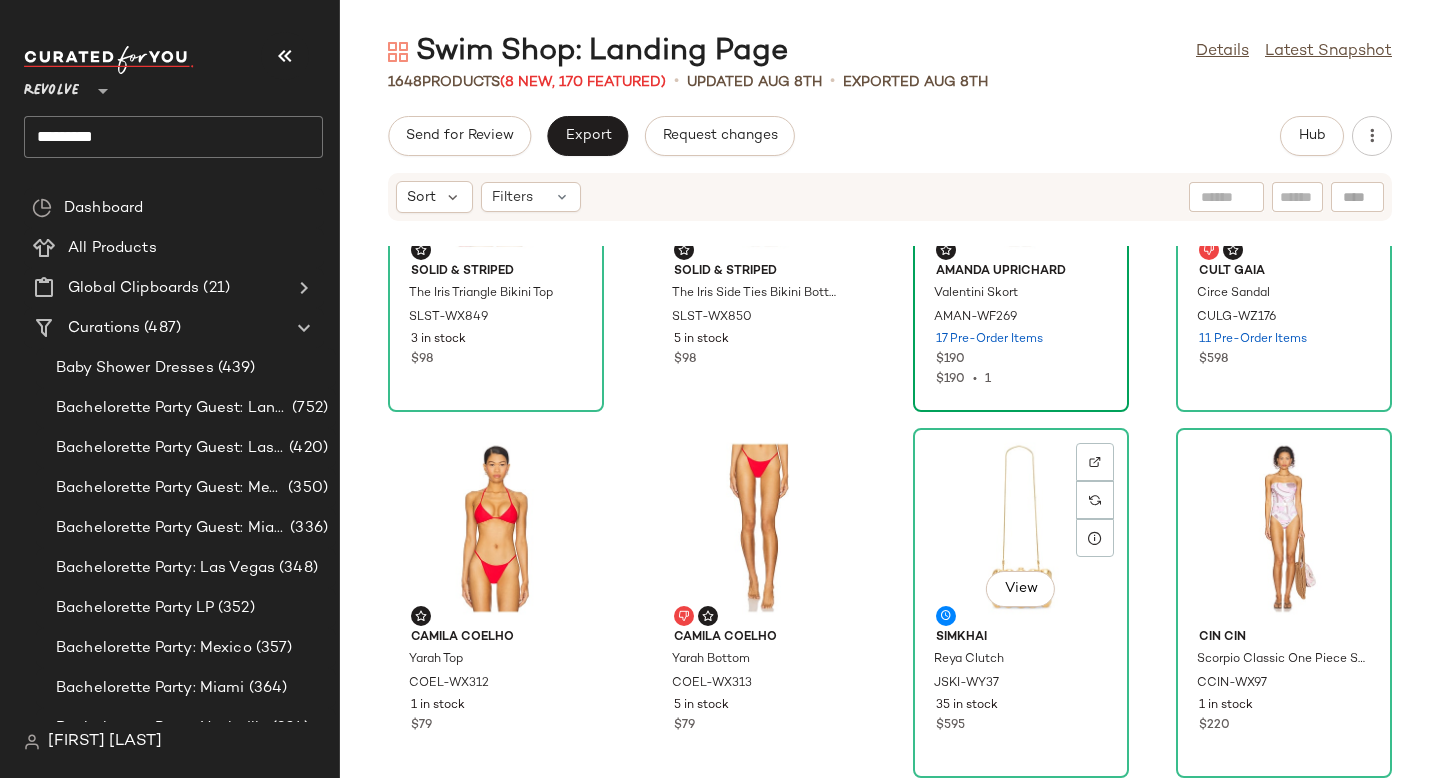 scroll, scrollTop: 187, scrollLeft: 0, axis: vertical 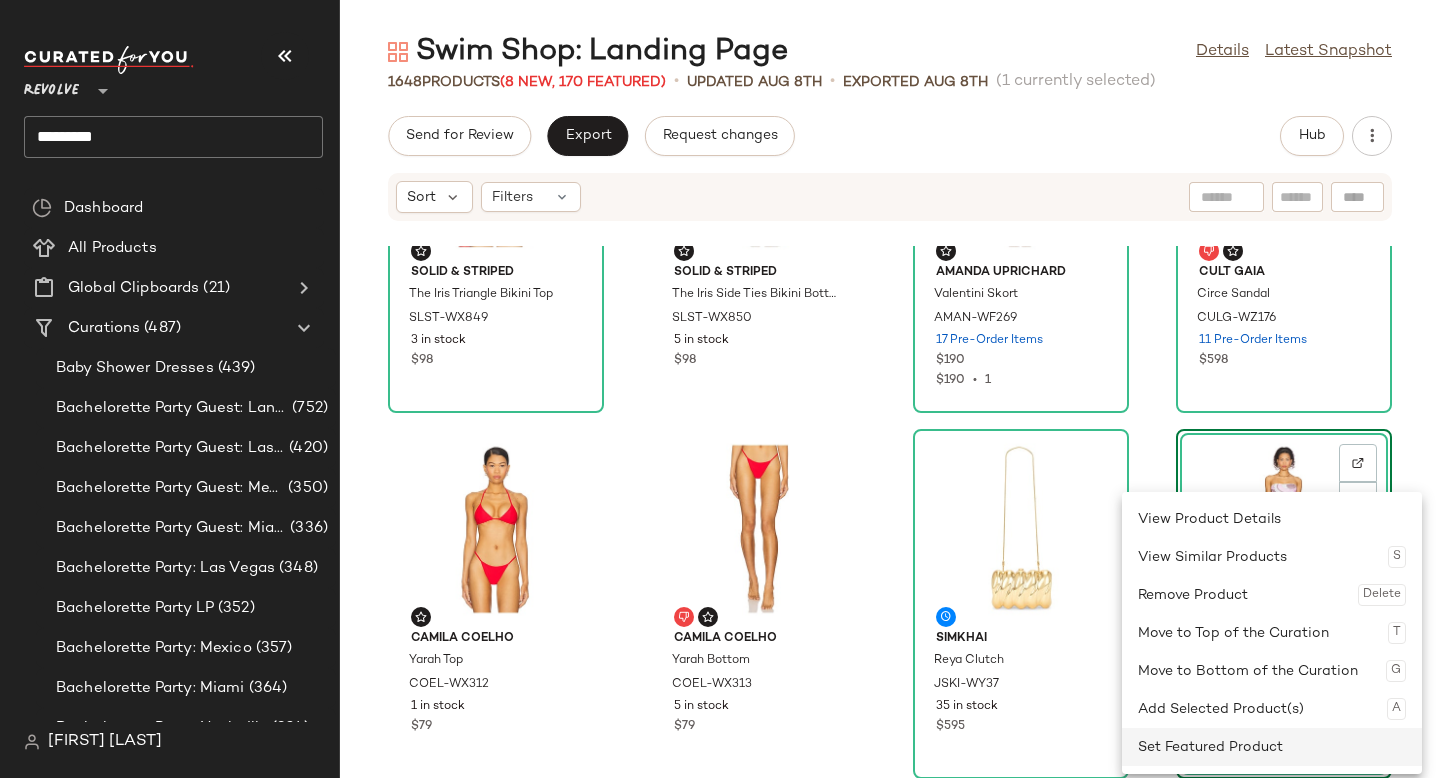 click on "Set Featured Product" 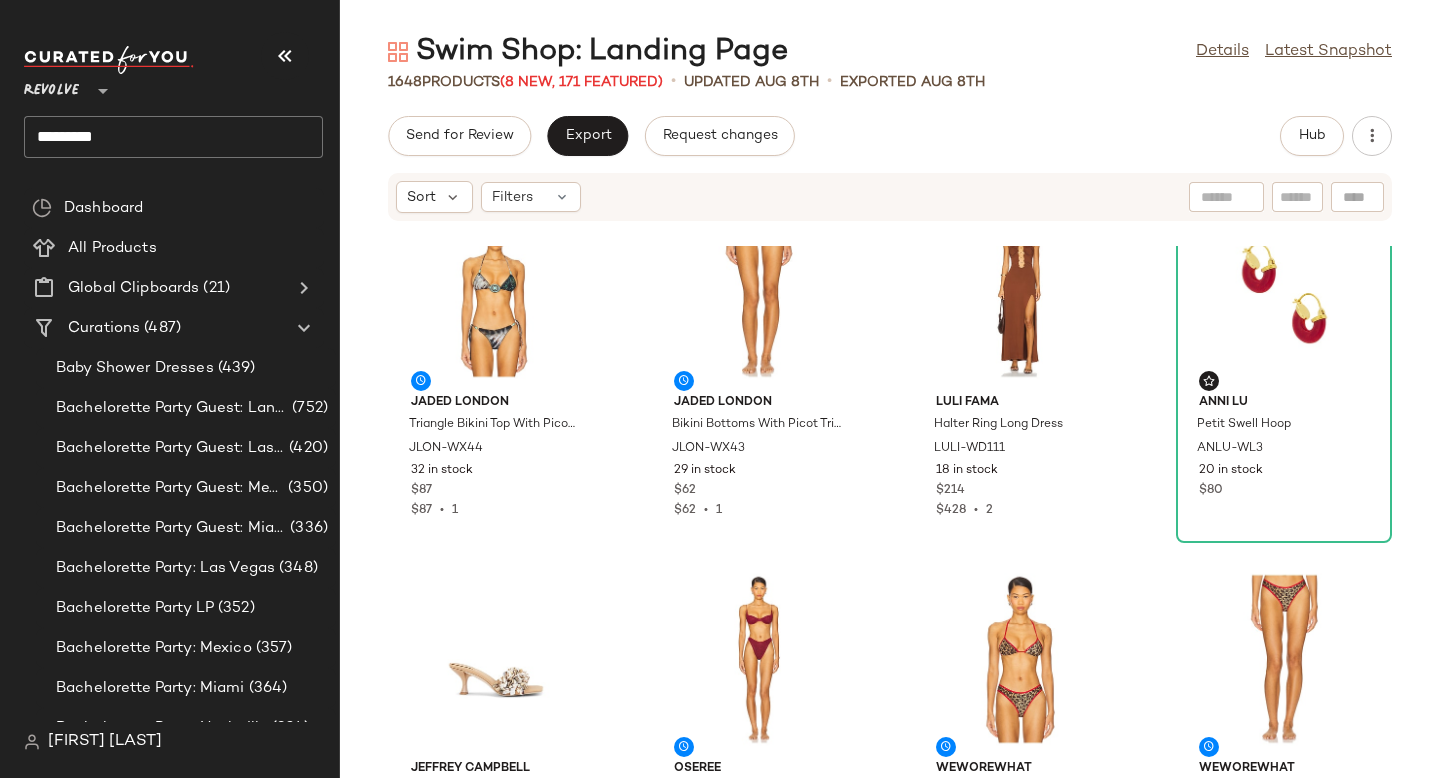 scroll, scrollTop: 0, scrollLeft: 0, axis: both 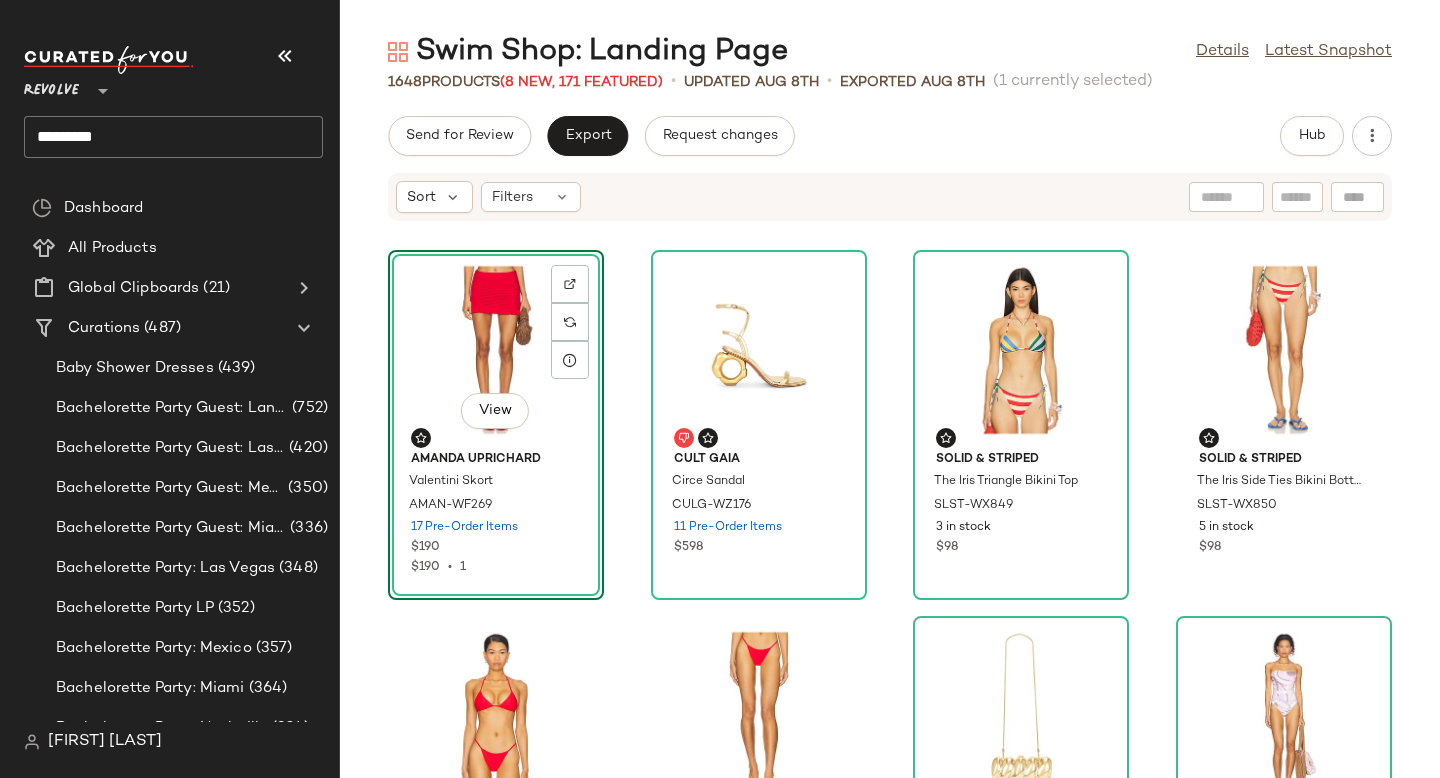 click on "View  Amanda Uprichard Valentini Skort AMAN-WF269 17 Pre-Order Items $190 $190  •  1 Cult Gaia Circe Sandal CULG-WZ176 11 Pre-Order Items $598 Solid & Striped The Iris Triangle Bikini Top SLST-WX849 3 in stock $98 Solid & Striped The Iris Side Ties Bikini Bottom SLST-WX850 5 in stock $98 Camila Coelho Yarah Top COEL-WX312 1 in stock $79 Camila Coelho Yarah Bottom COEL-WX313 5 in stock $79 SIMKHAI Reya Clutch JSKI-WY37 35 in stock $595 CIN CIN Scorpio Classic One Piece Swimsuit CCIN-WX97 1 in stock $220 Tularosa Luanne Maxi Skirt TULA-WQ274 29 in stock $178 AIRE M EIAA-WG40 20 in stock $50 Frankies Bikinis Micah Bikini Top FRBI-WX1387 29 in stock $110 Frankies Bikinis Dove Bikini Bottom FRBI-WX1389 28 in stock $125 Jaded London Triangle Bikini Top With Picot Trim JLON-WX44 32 in stock $87 $87  •  1 Jaded London Bikini Bottoms With Picot Trim JLON-WX43 29 in stock $62 $62  •  1 Luli Fama Halter Ring Long Dress LULI-WD111 18 in stock $214 $428  •  2 ANNI LU Petit Swell Hoop ANLU-WL3 20 in stock $80" 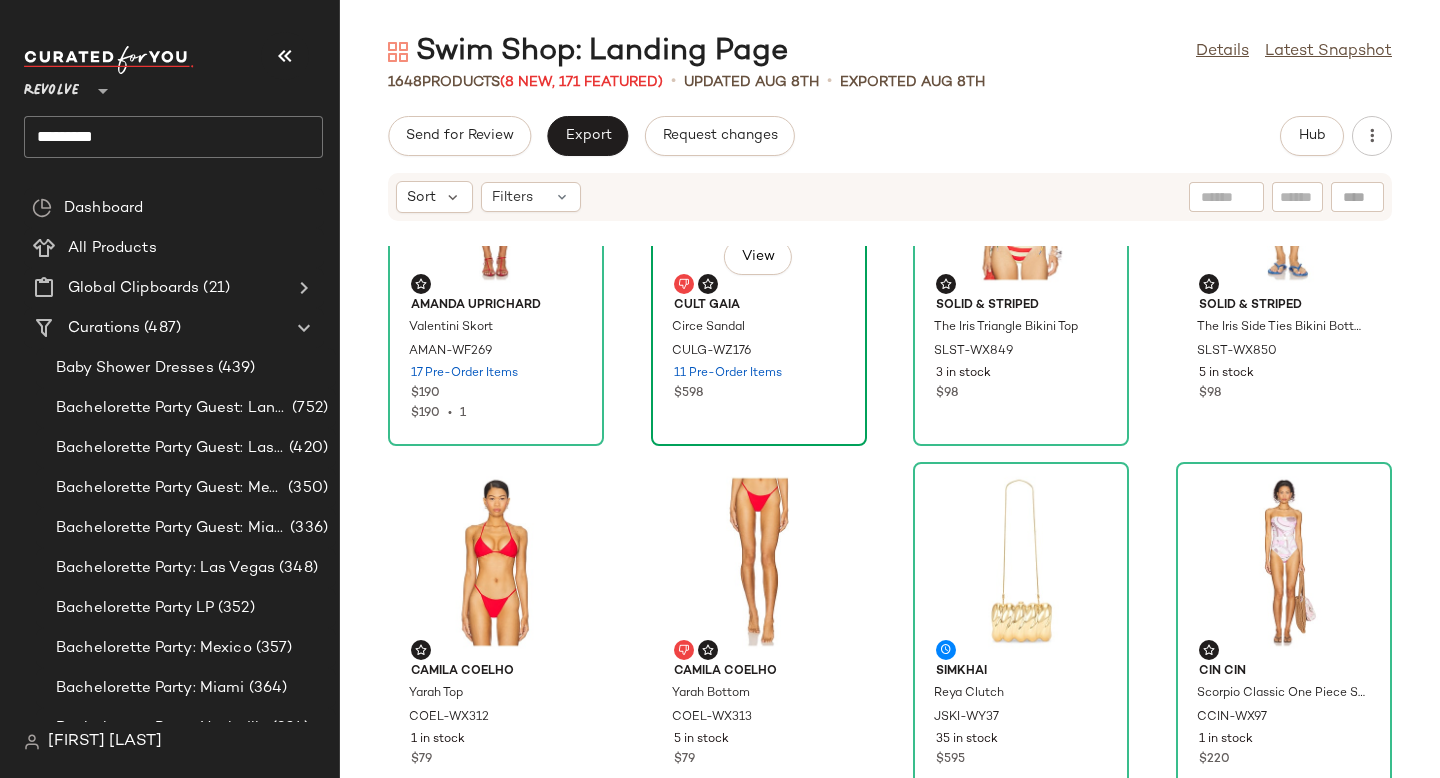 scroll, scrollTop: 156, scrollLeft: 0, axis: vertical 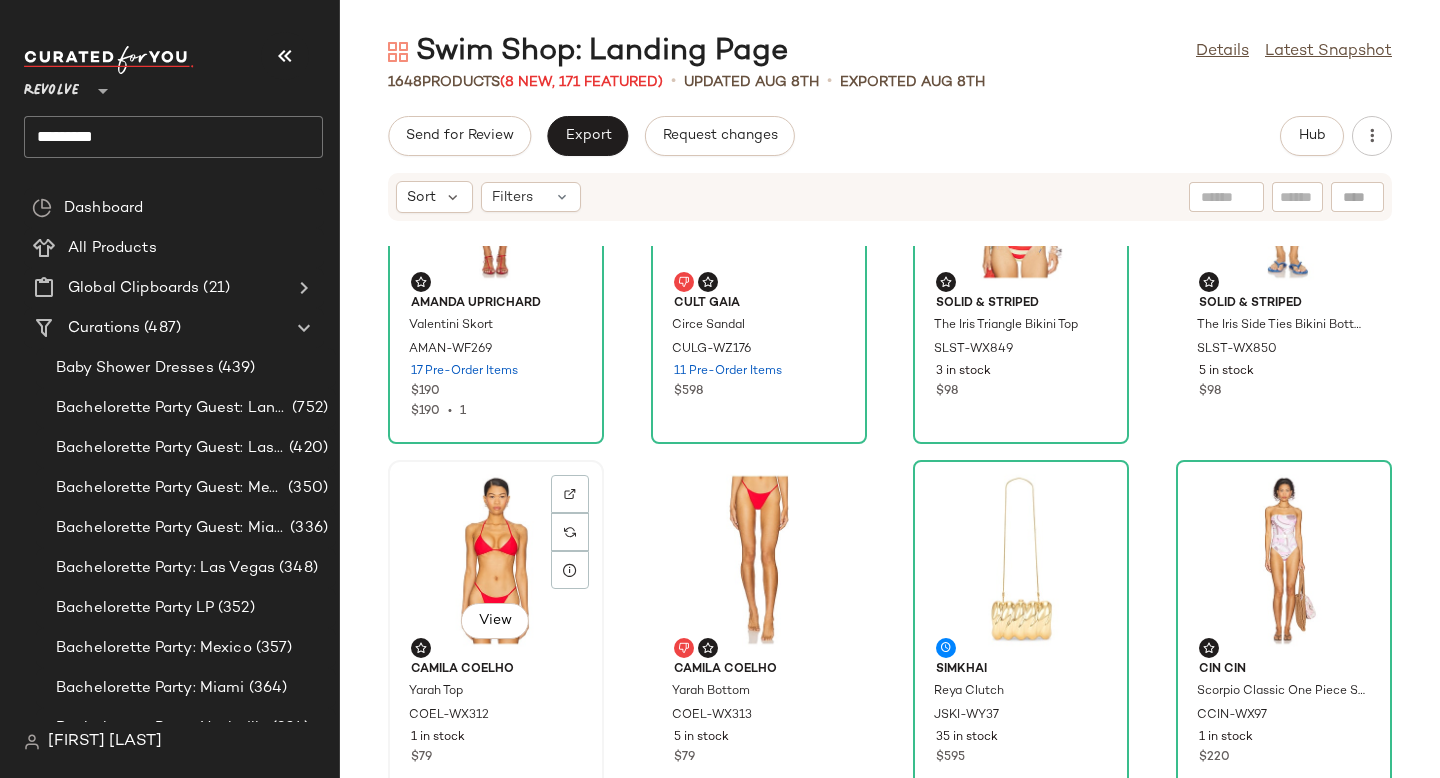 click on "View" 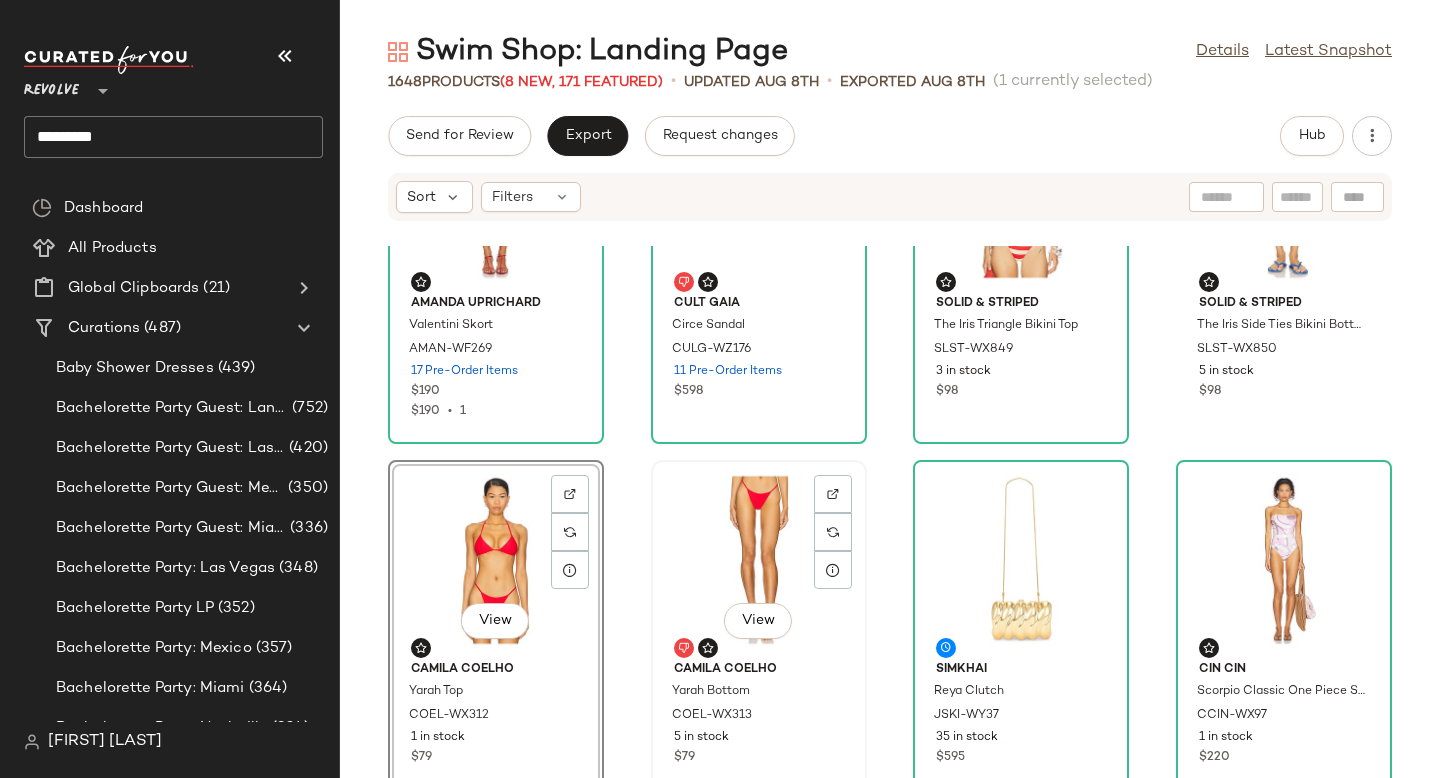 click on "View" 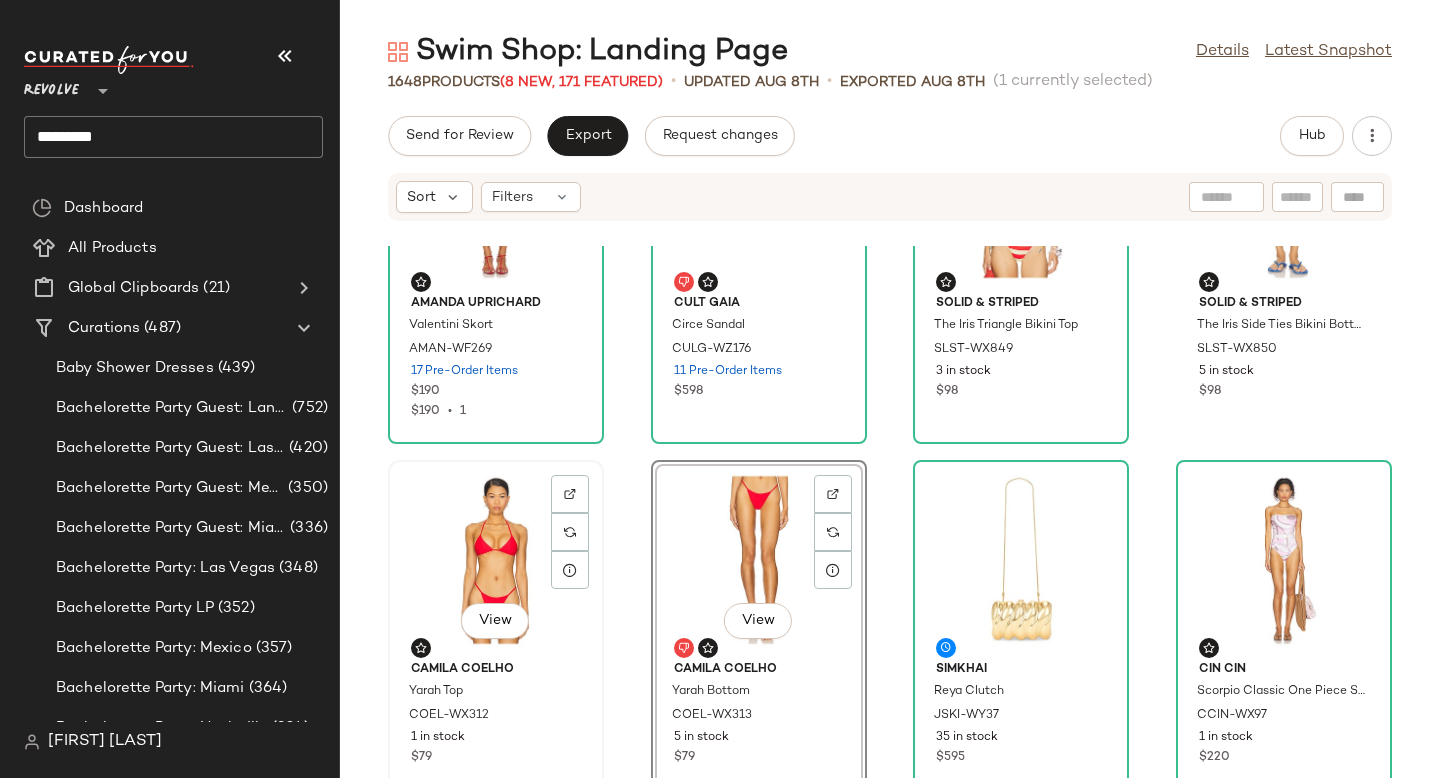 click on "View" 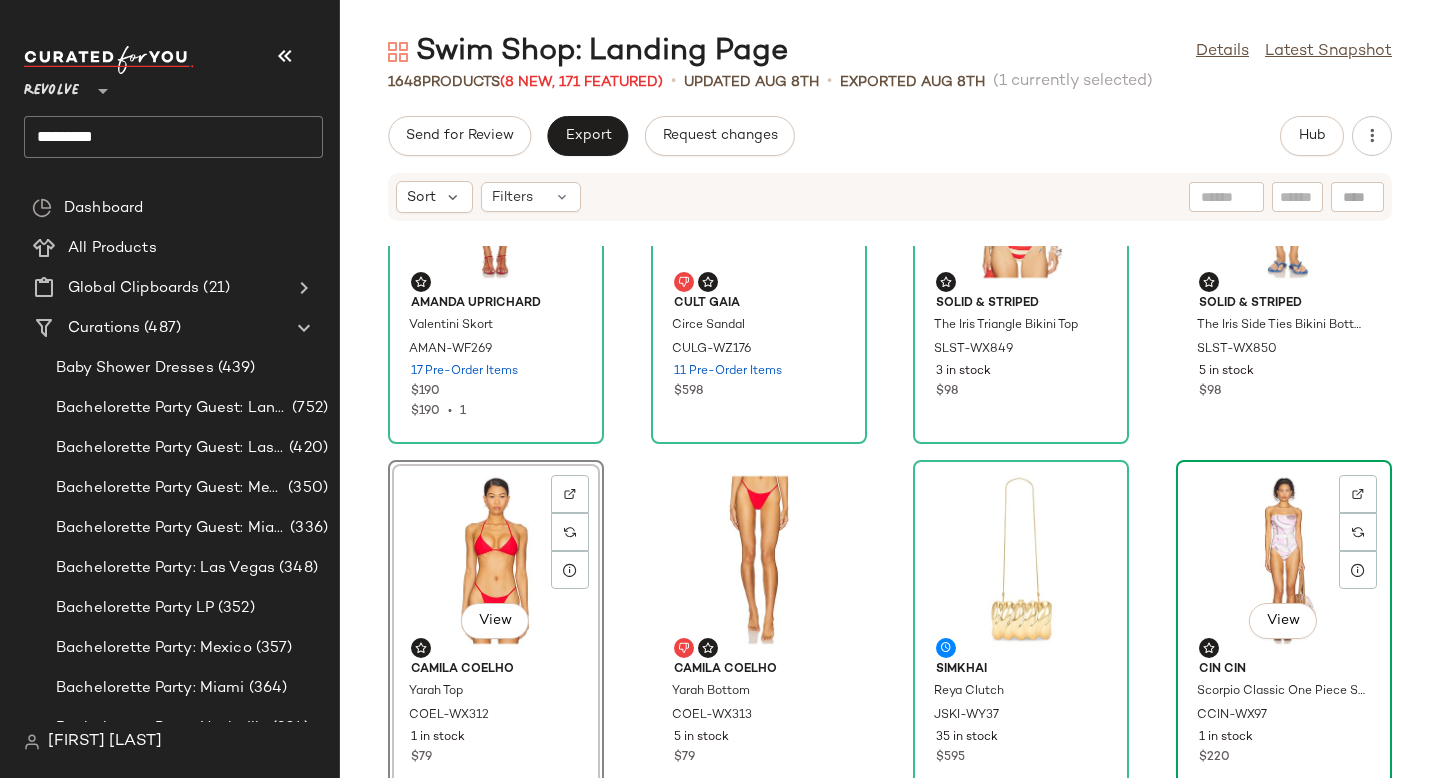 click on "View" 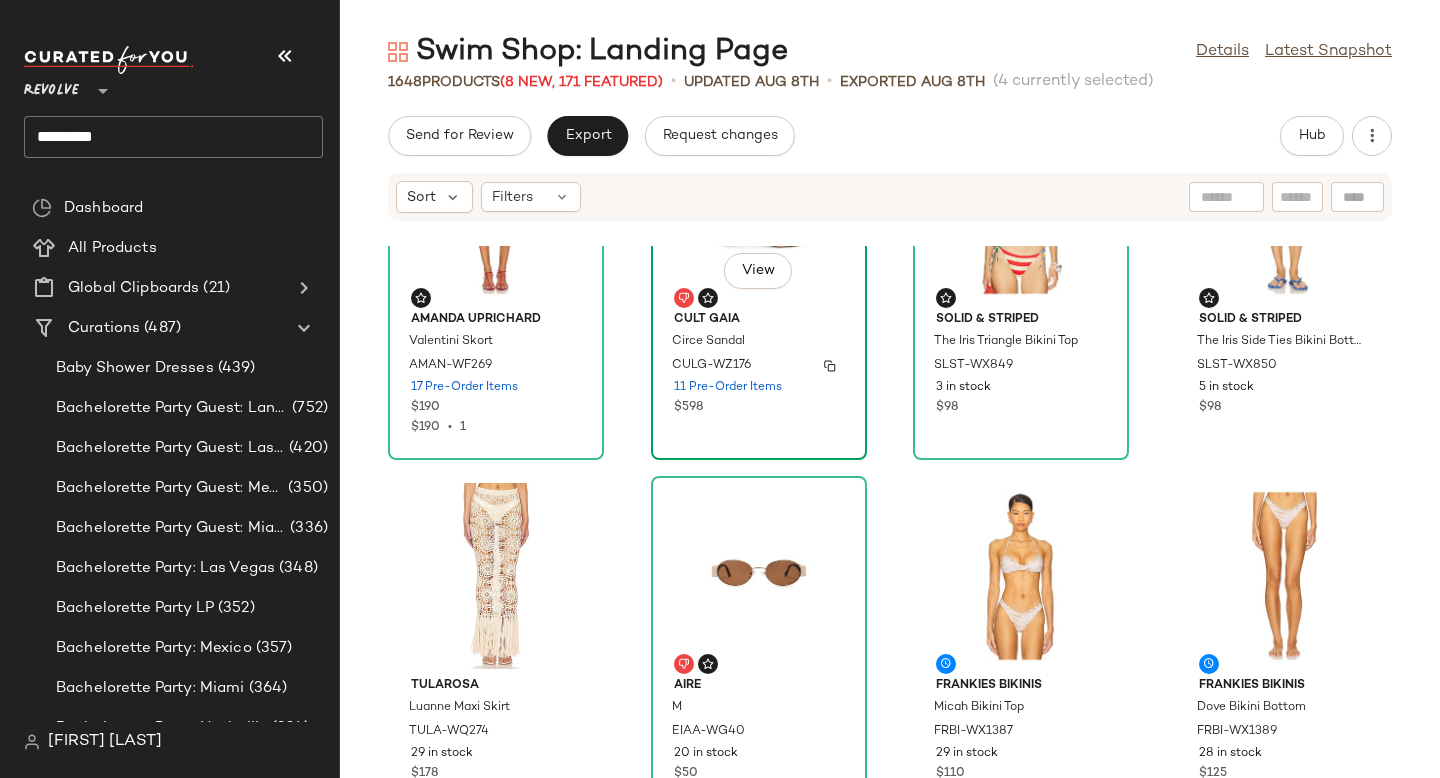 scroll, scrollTop: 273, scrollLeft: 0, axis: vertical 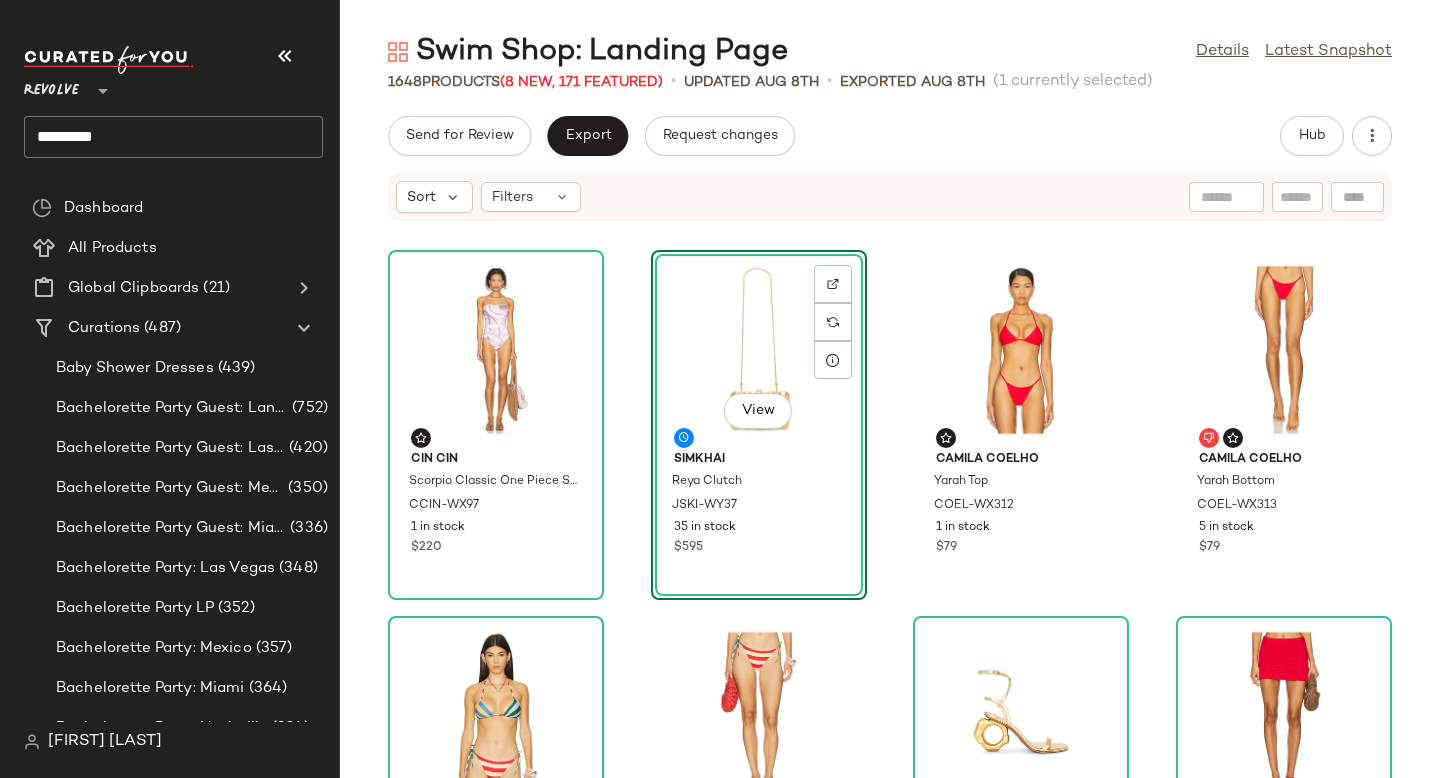 click on "Sort  Filters" at bounding box center [890, 197] 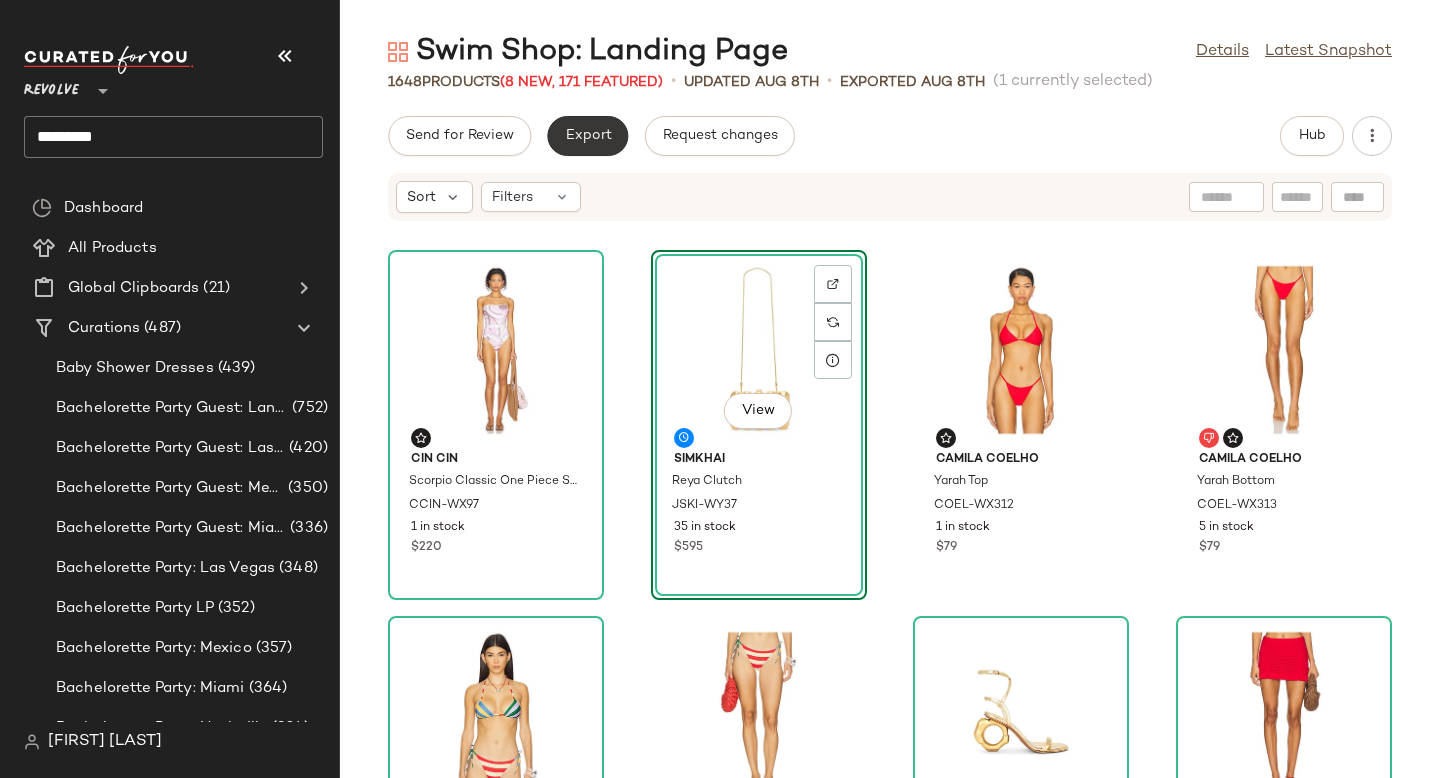 click on "Export" at bounding box center (587, 136) 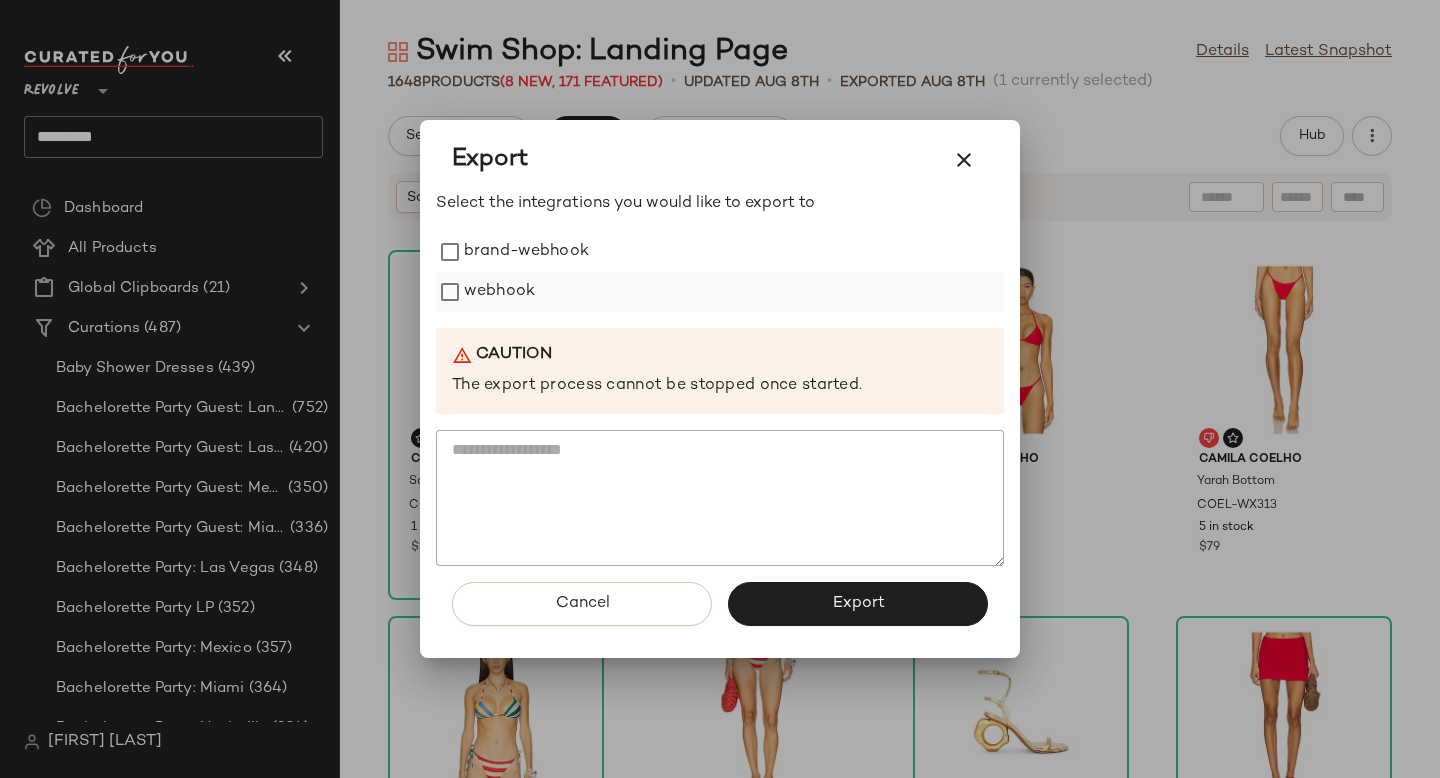 click on "webhook" at bounding box center (499, 292) 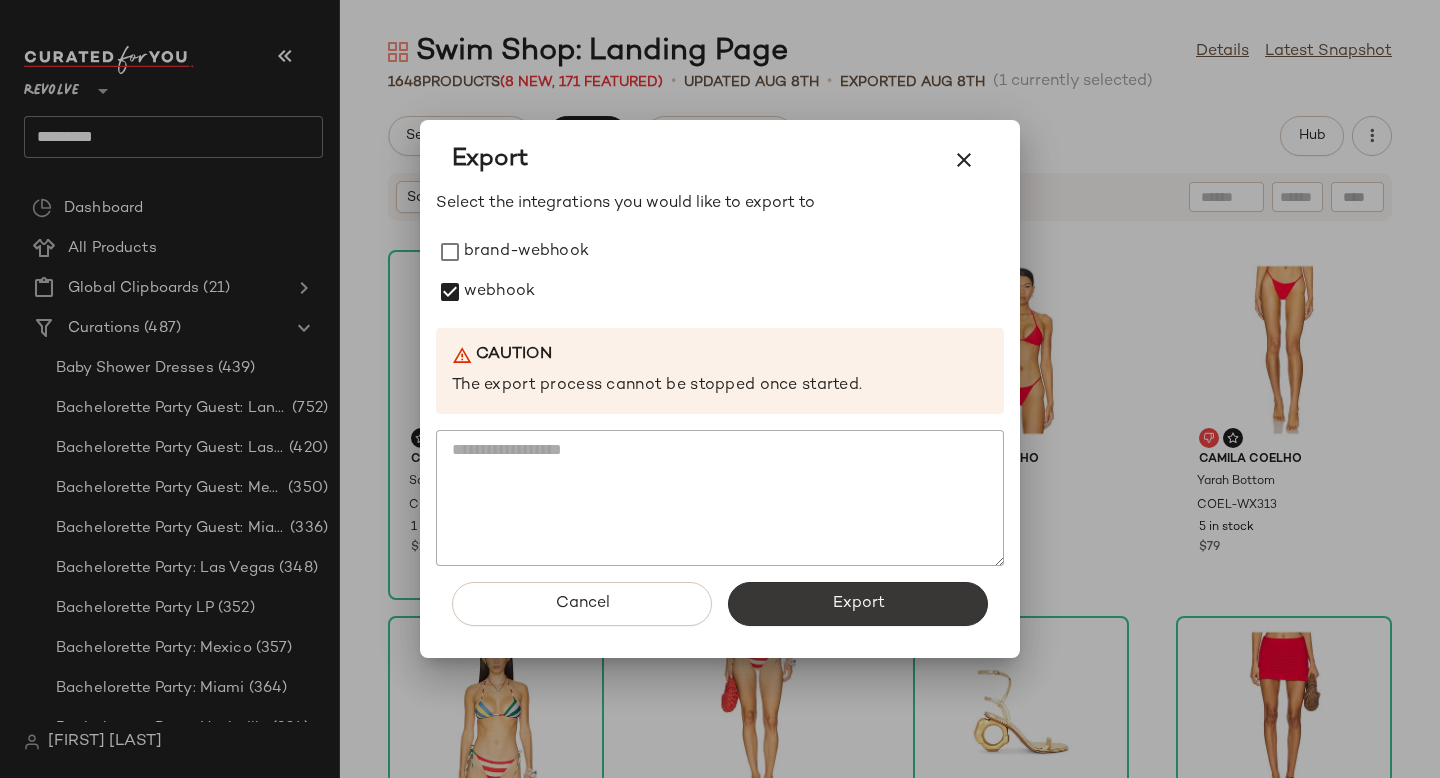 click on "Export" at bounding box center [858, 604] 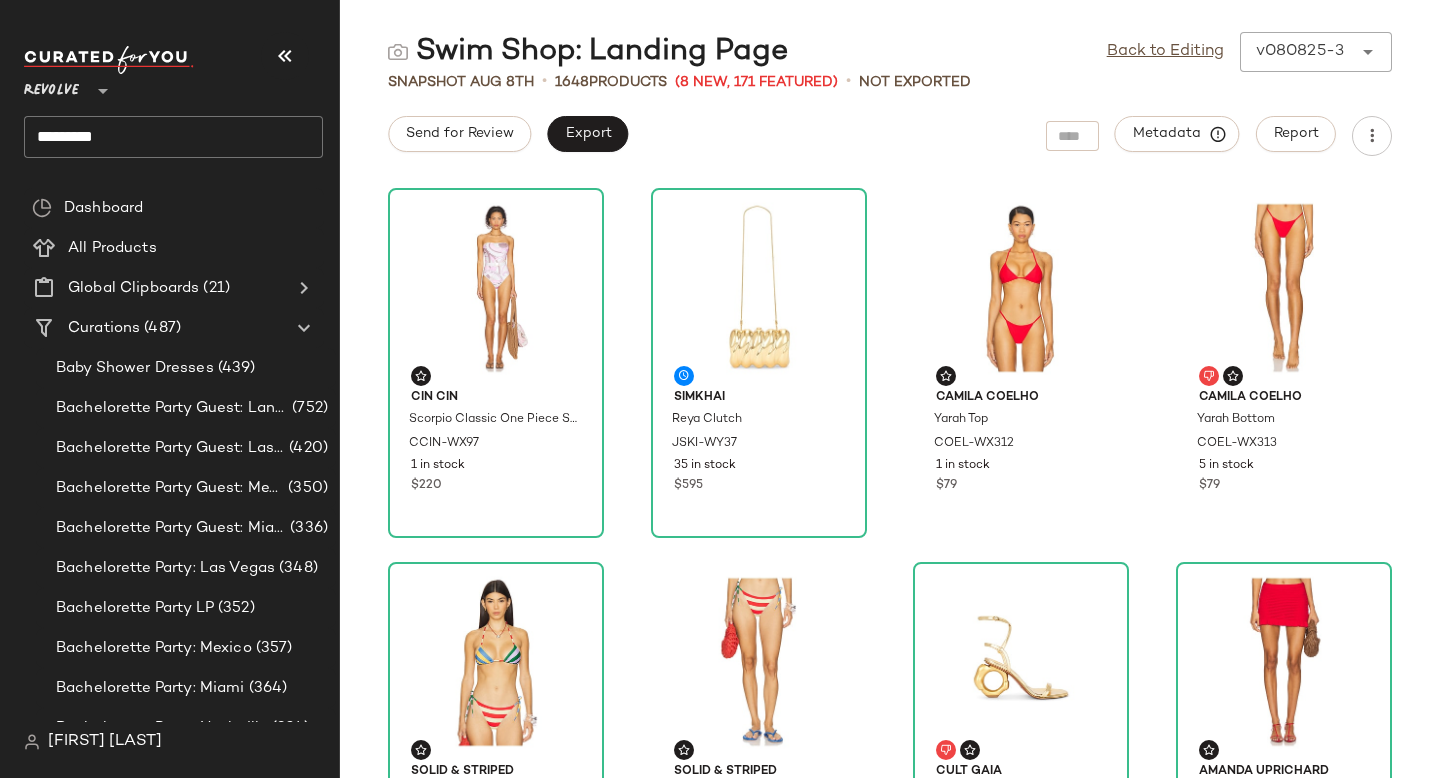 click on "*********" 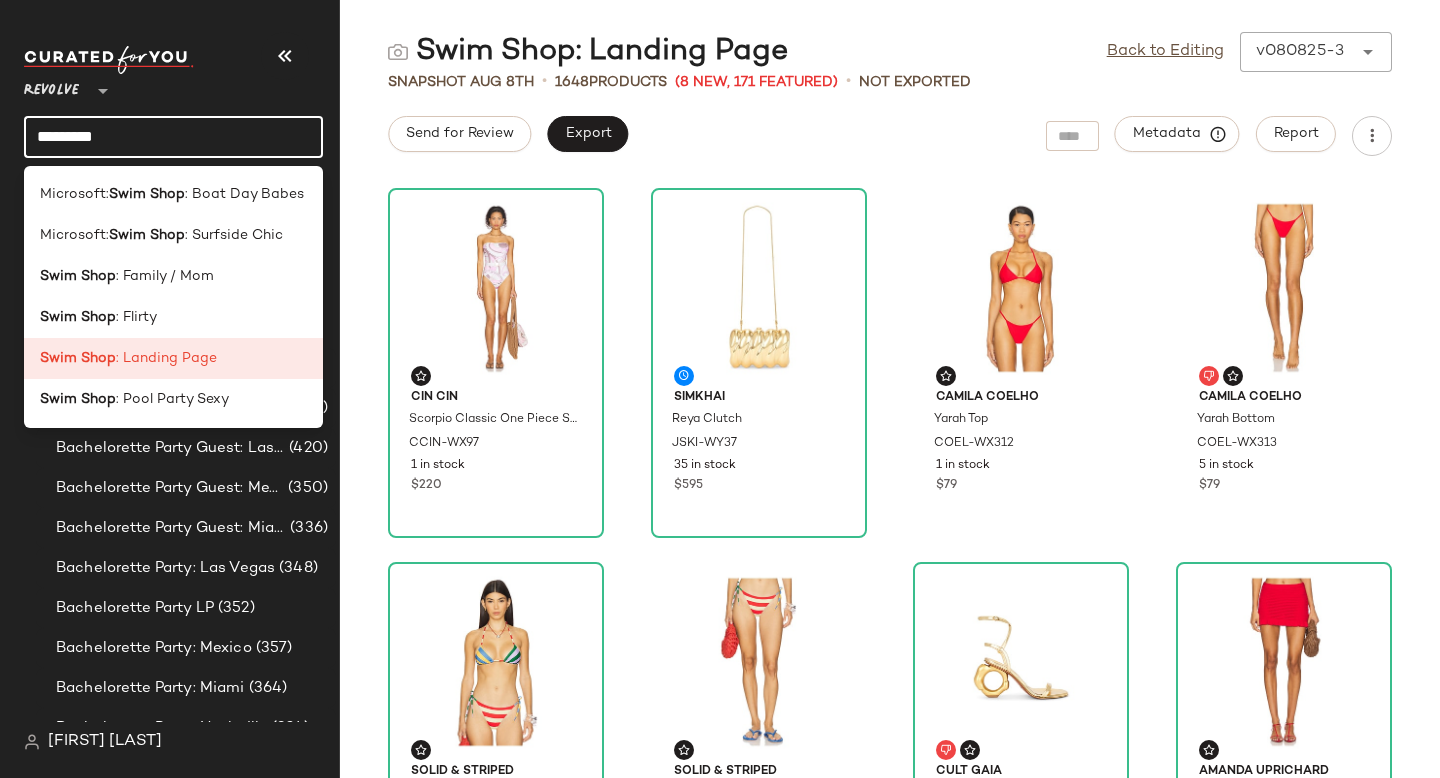click on "*********" 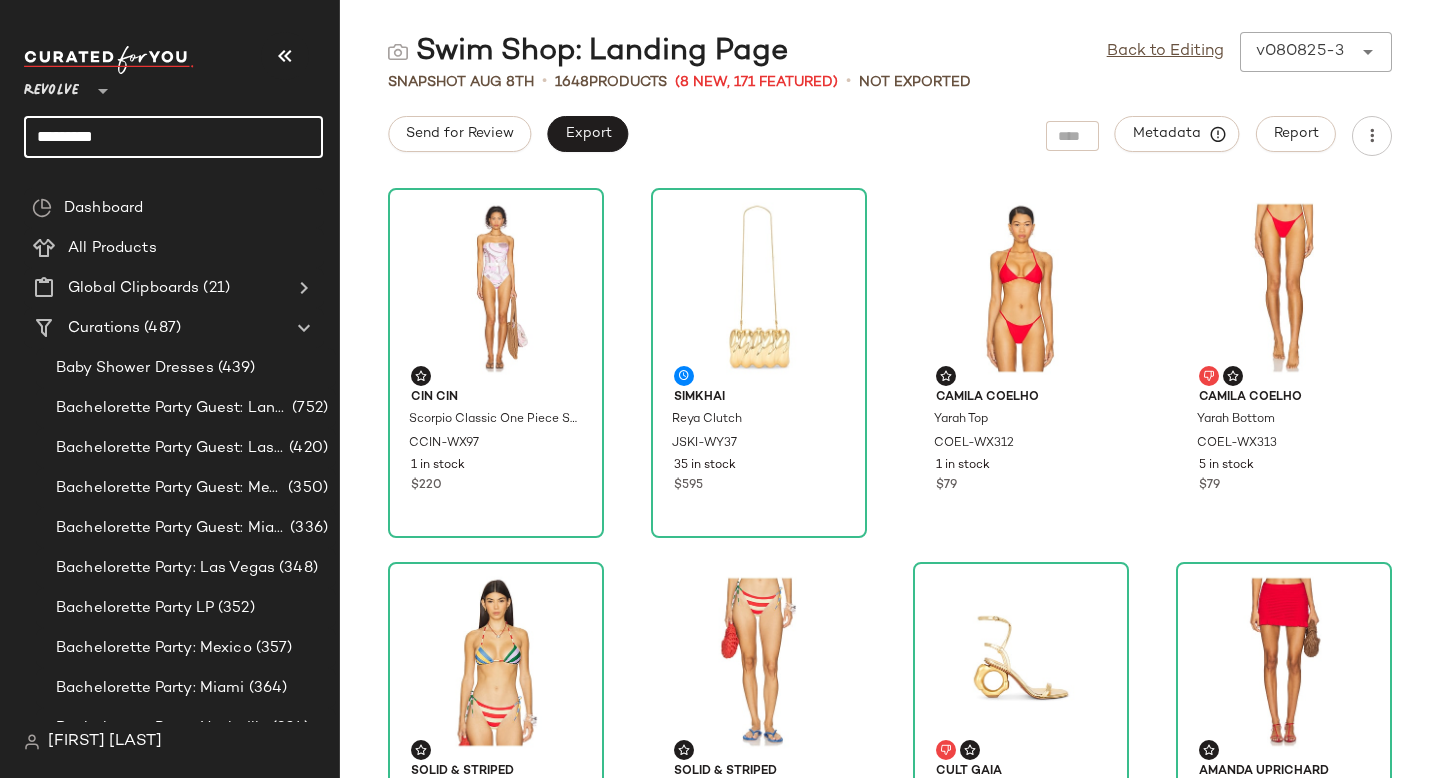 click on "*********" 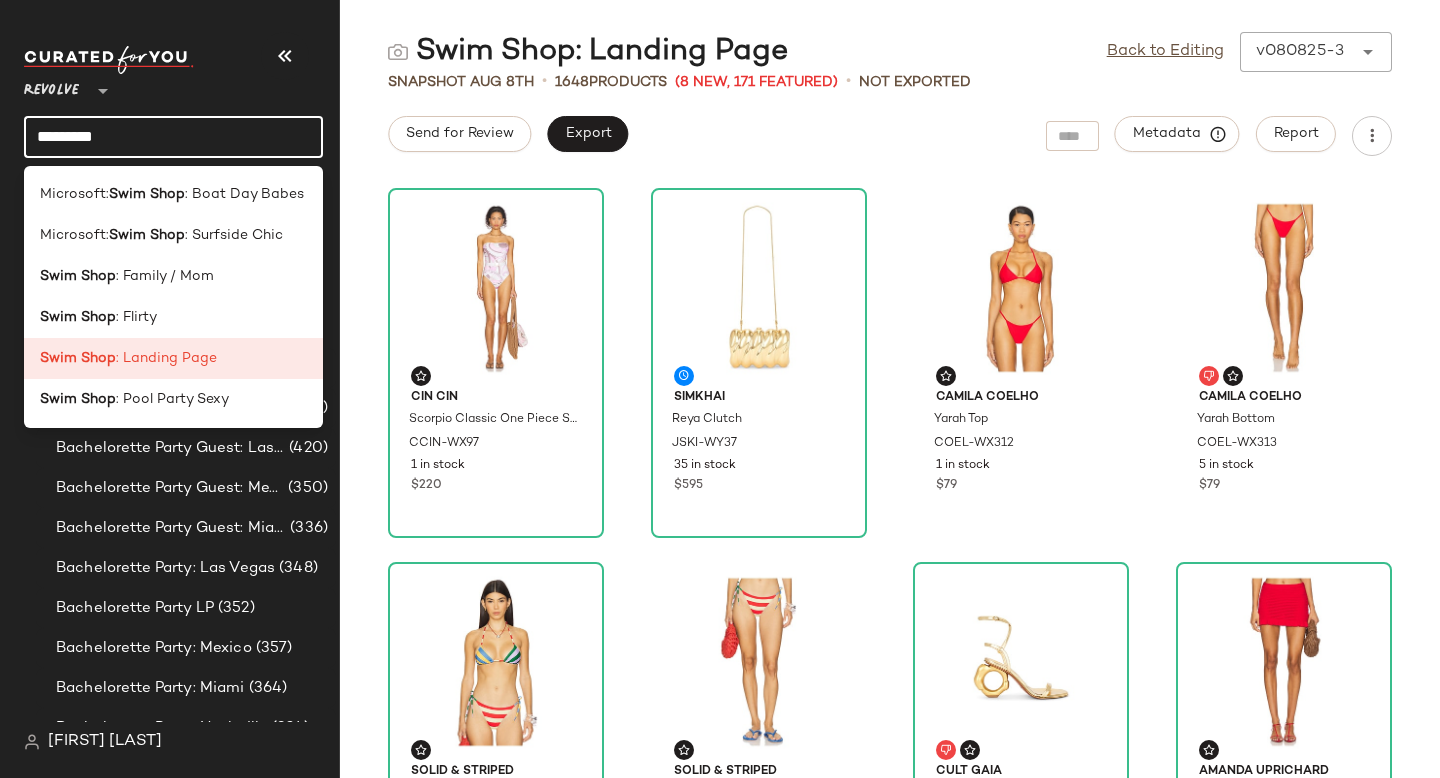 click on "*********" 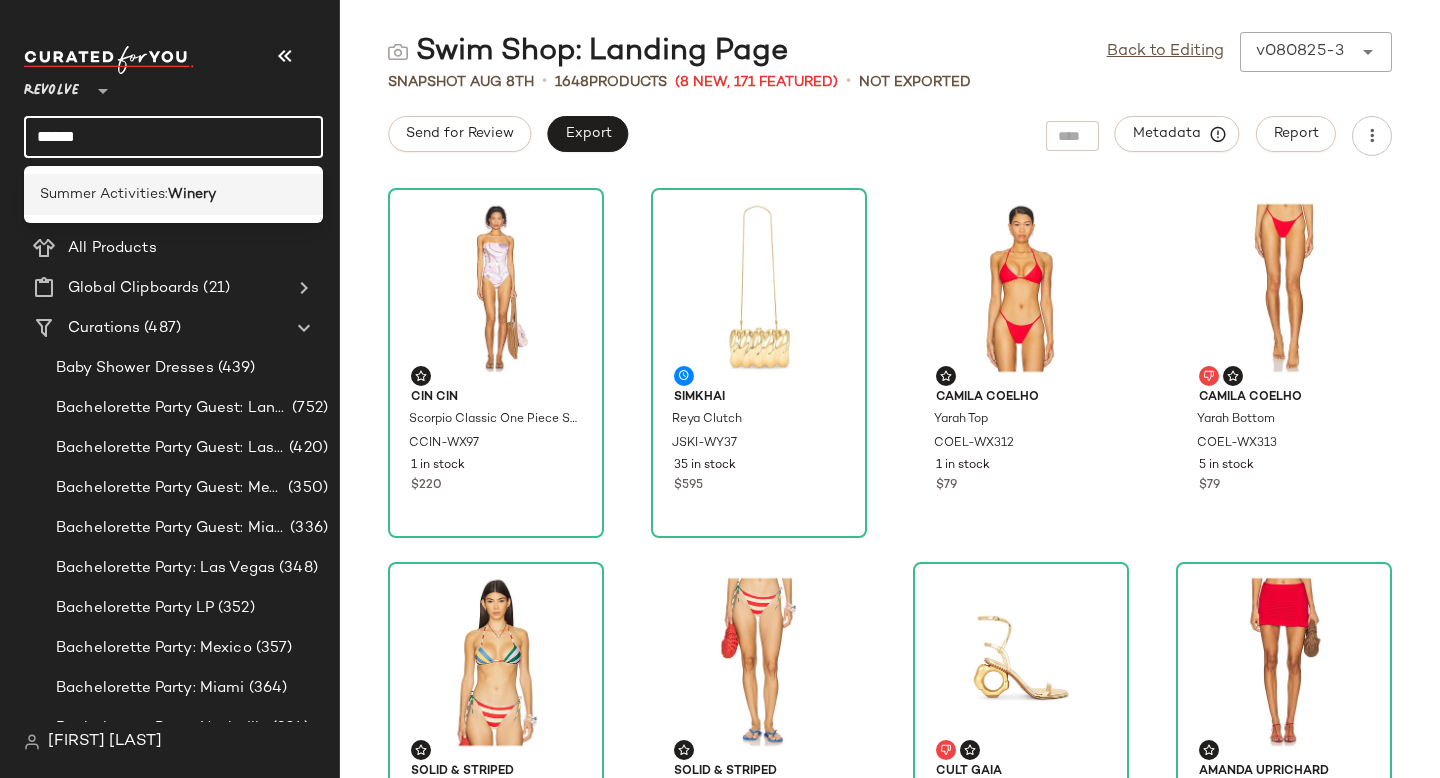 type on "******" 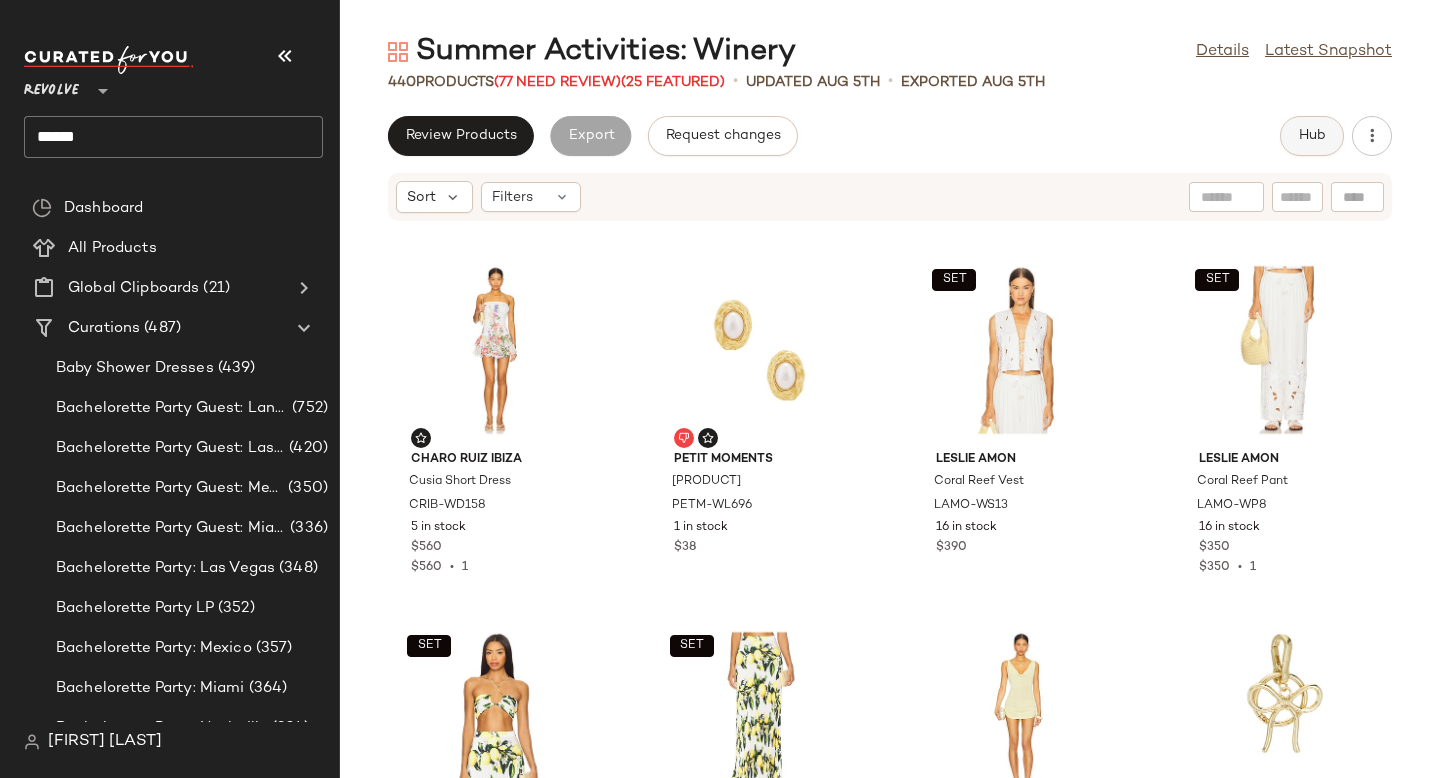 click on "Hub" 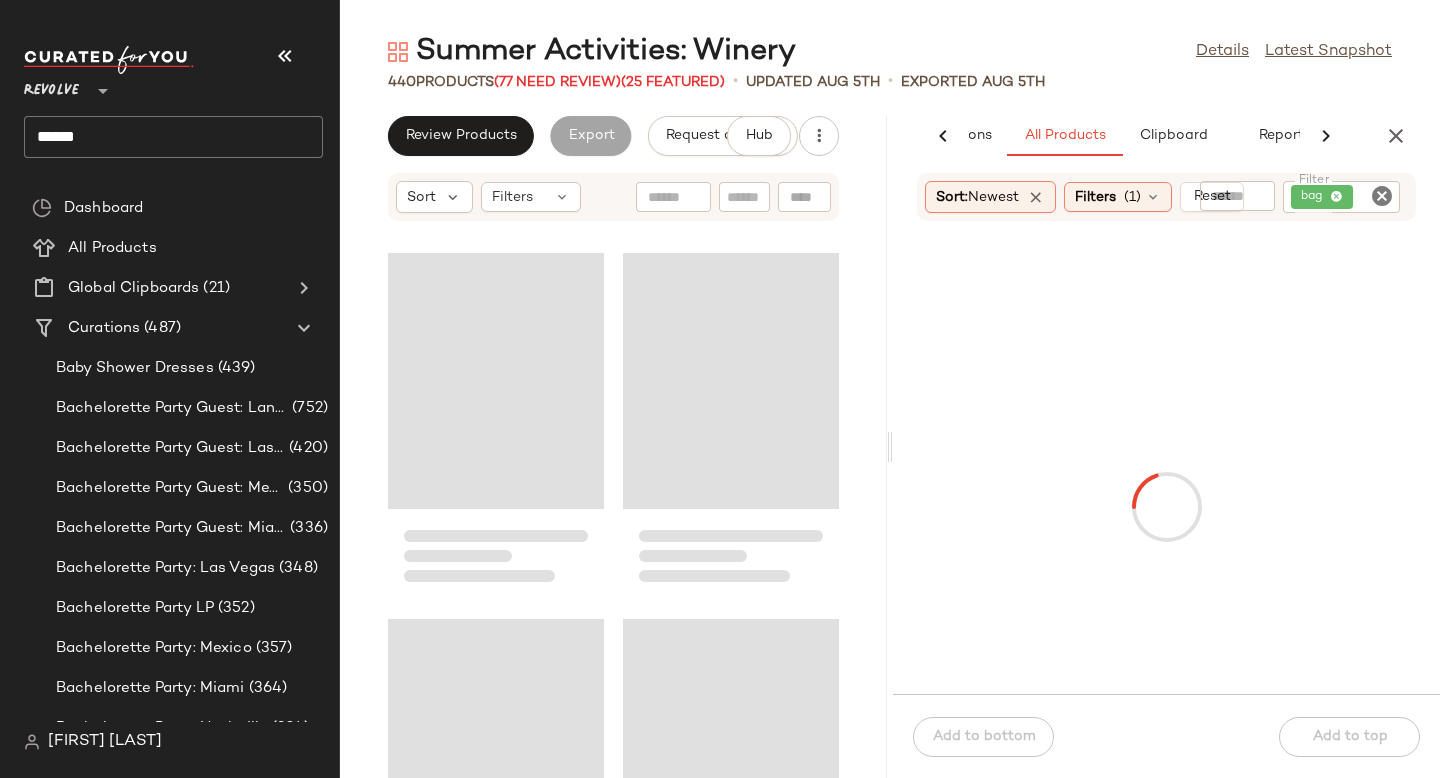 scroll, scrollTop: 0, scrollLeft: 138, axis: horizontal 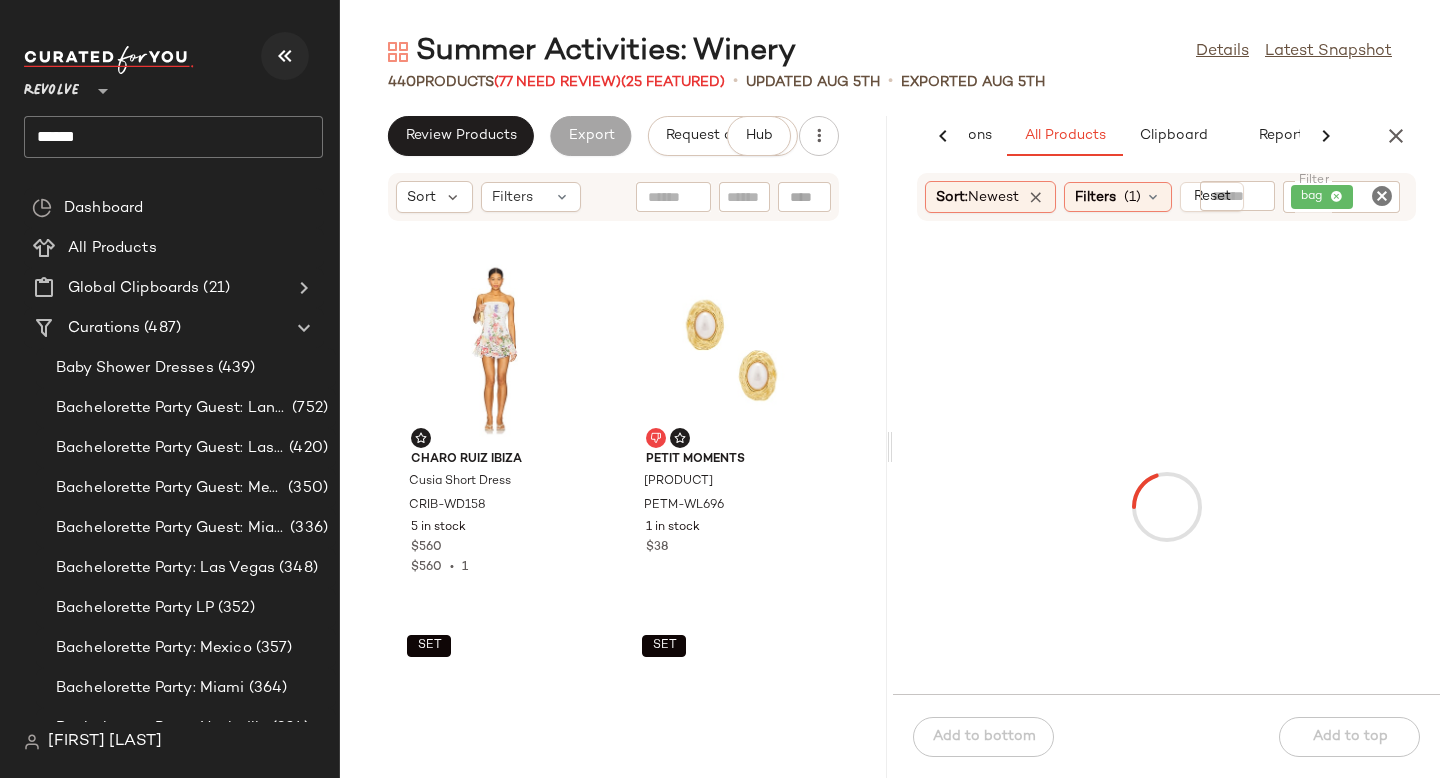 click at bounding box center (285, 56) 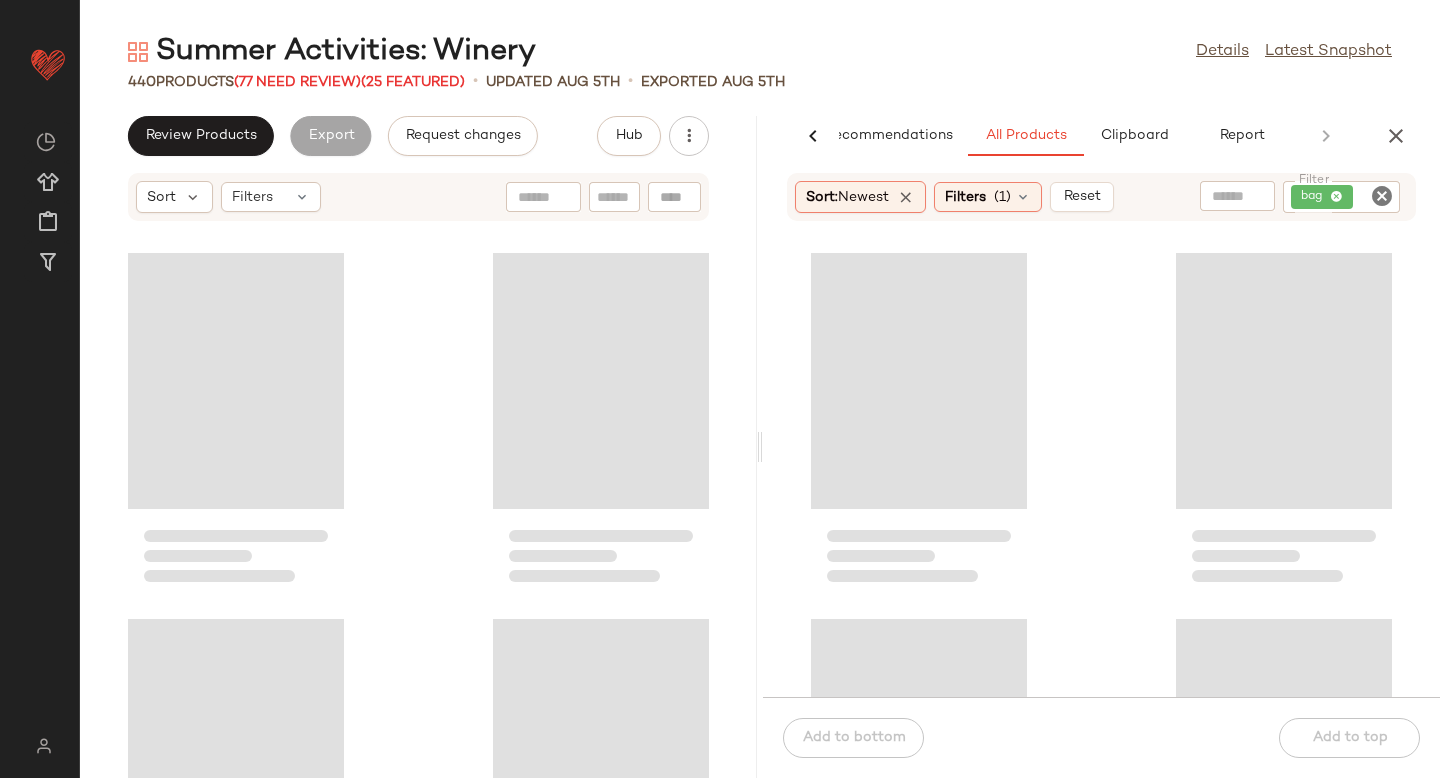 scroll, scrollTop: 0, scrollLeft: 47, axis: horizontal 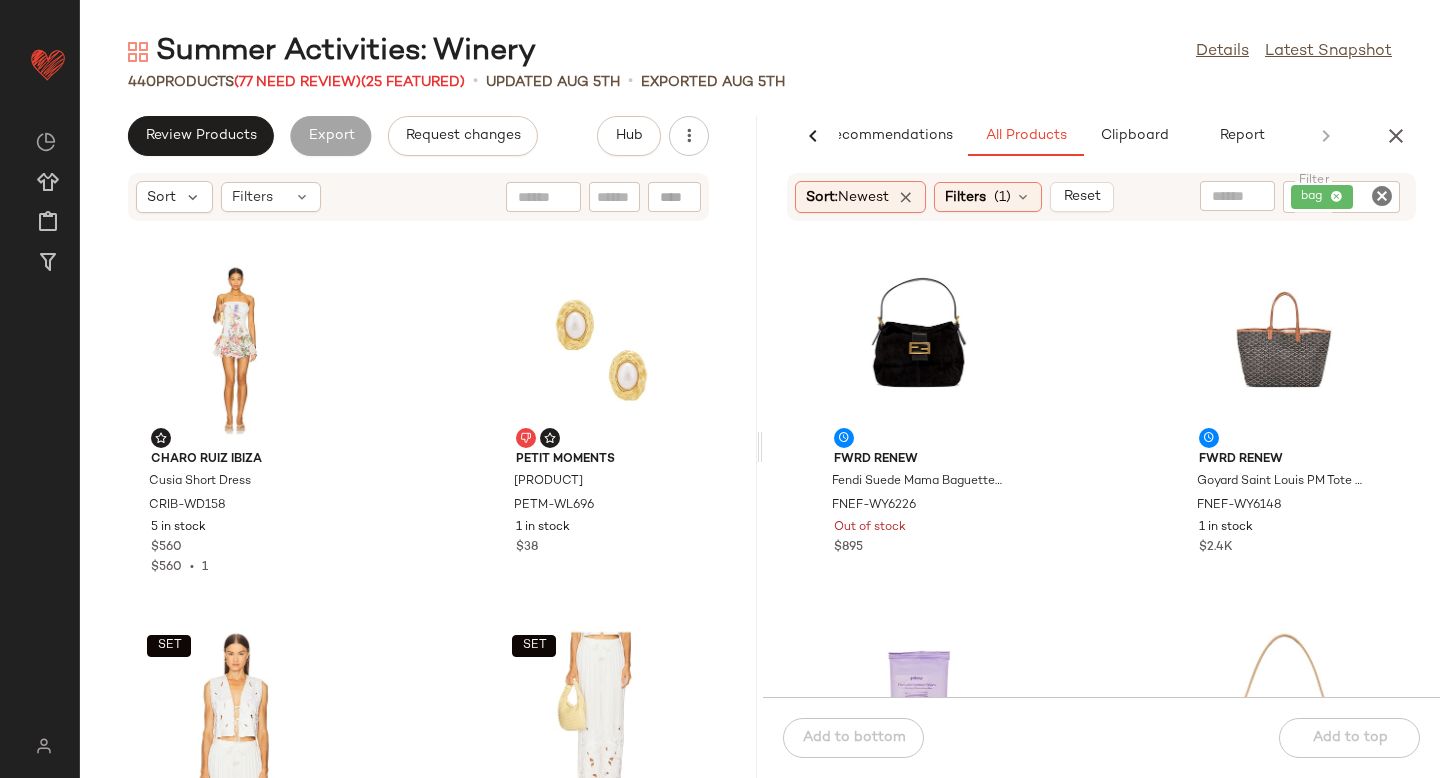 click 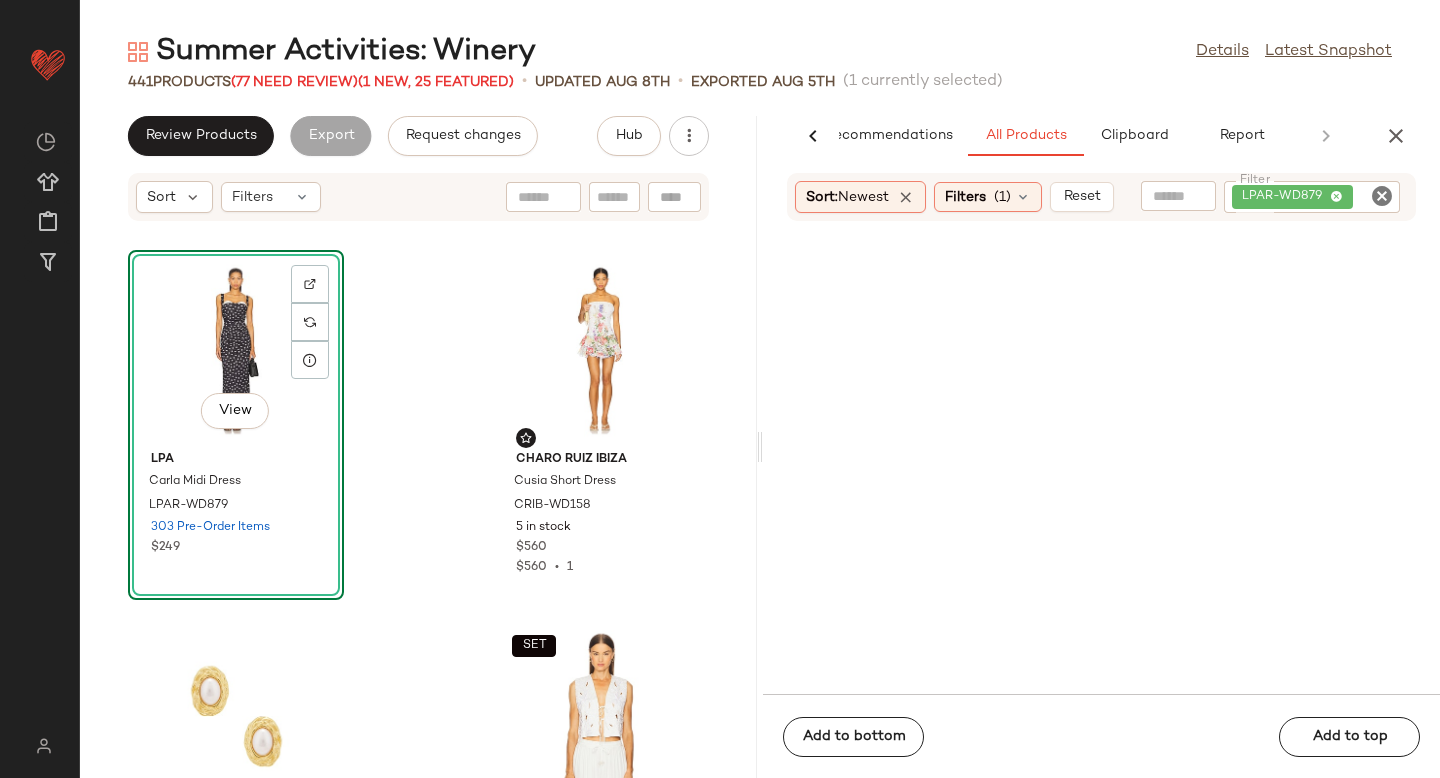 click 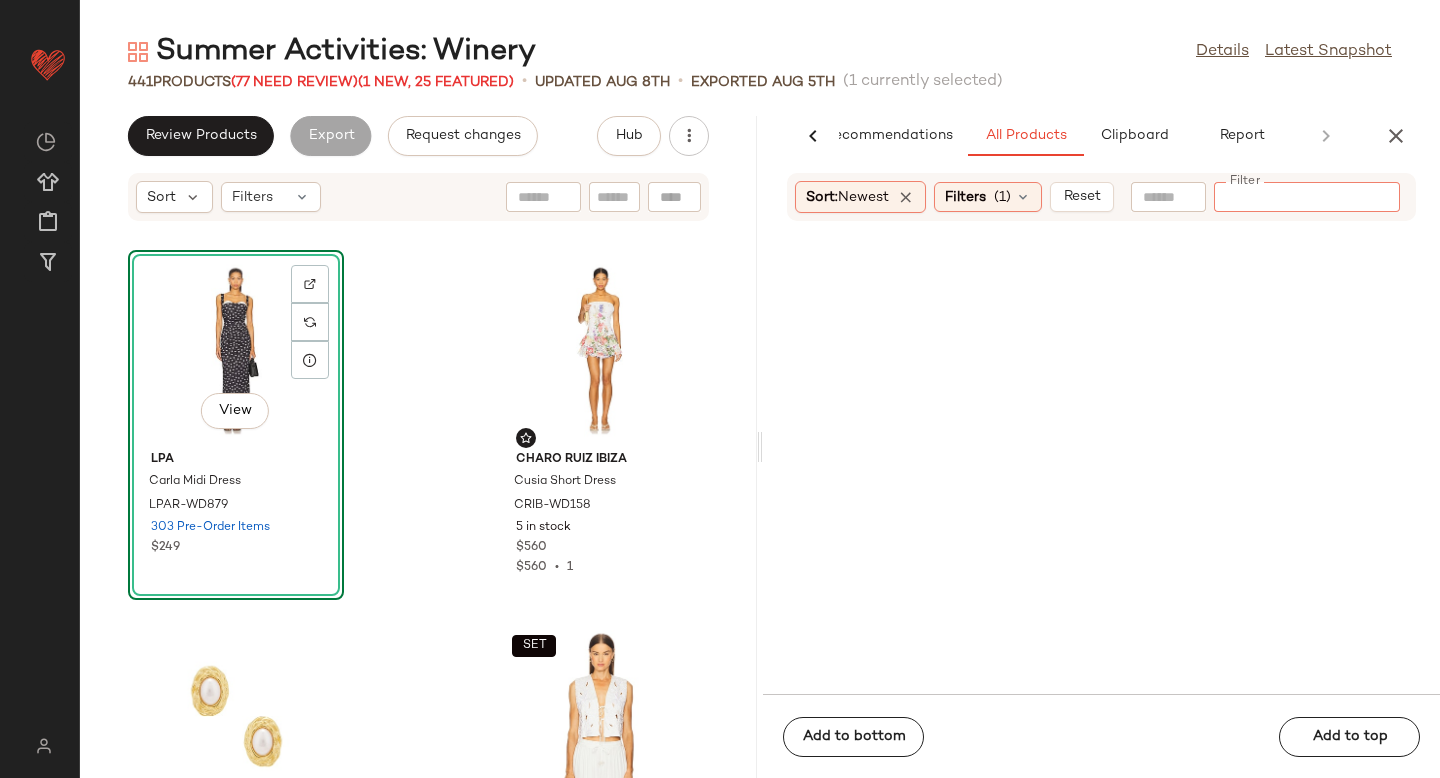paste on "*********" 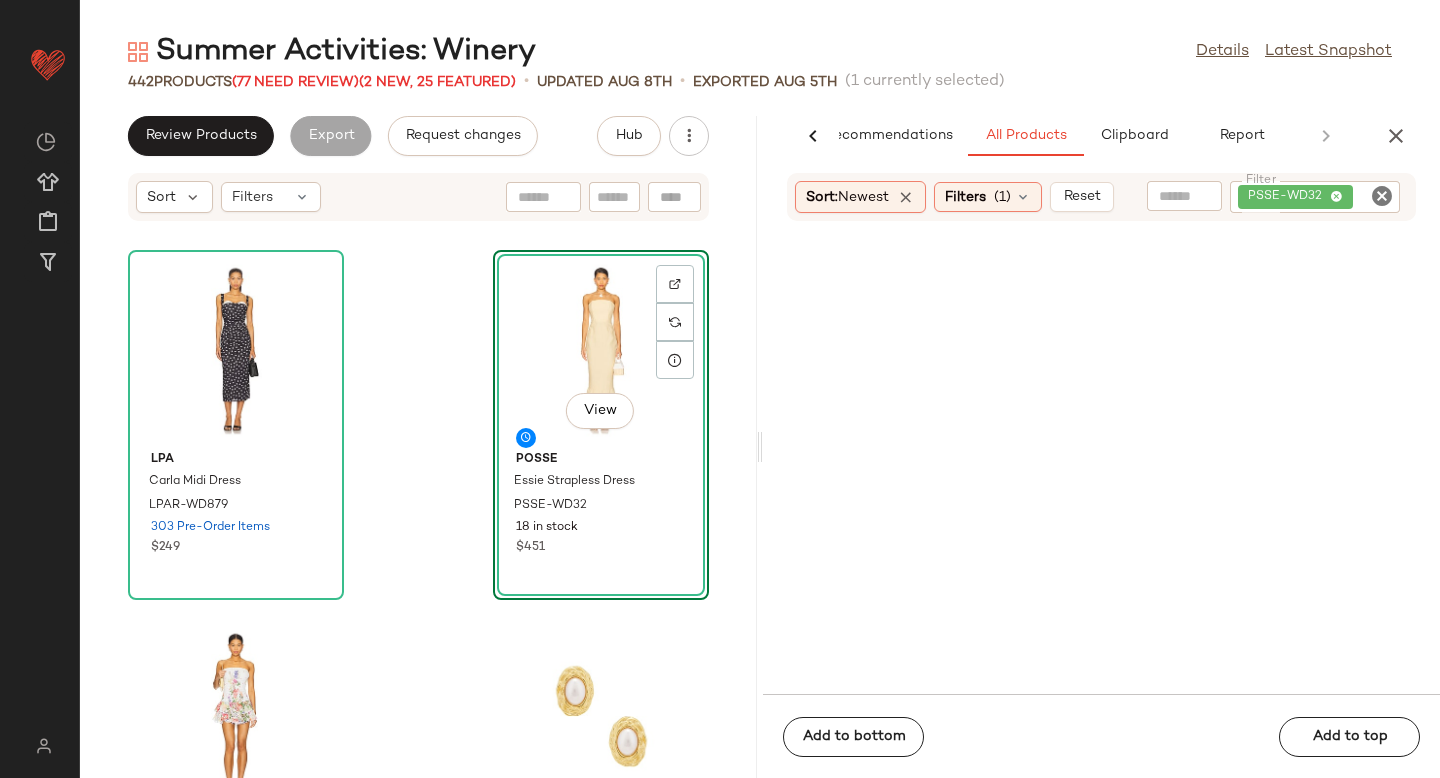 click 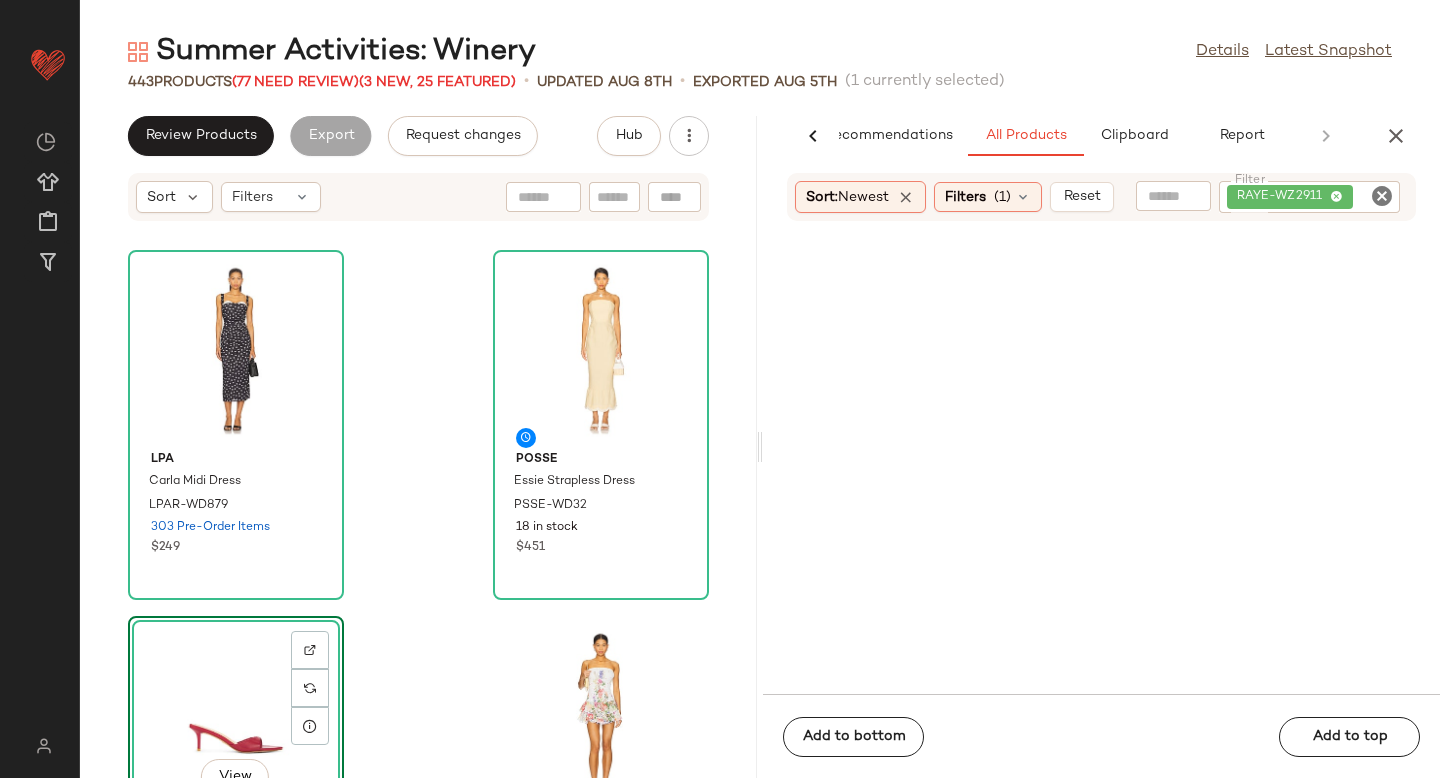 drag, startPoint x: 916, startPoint y: 368, endPoint x: 159, endPoint y: 14, distance: 835.6824 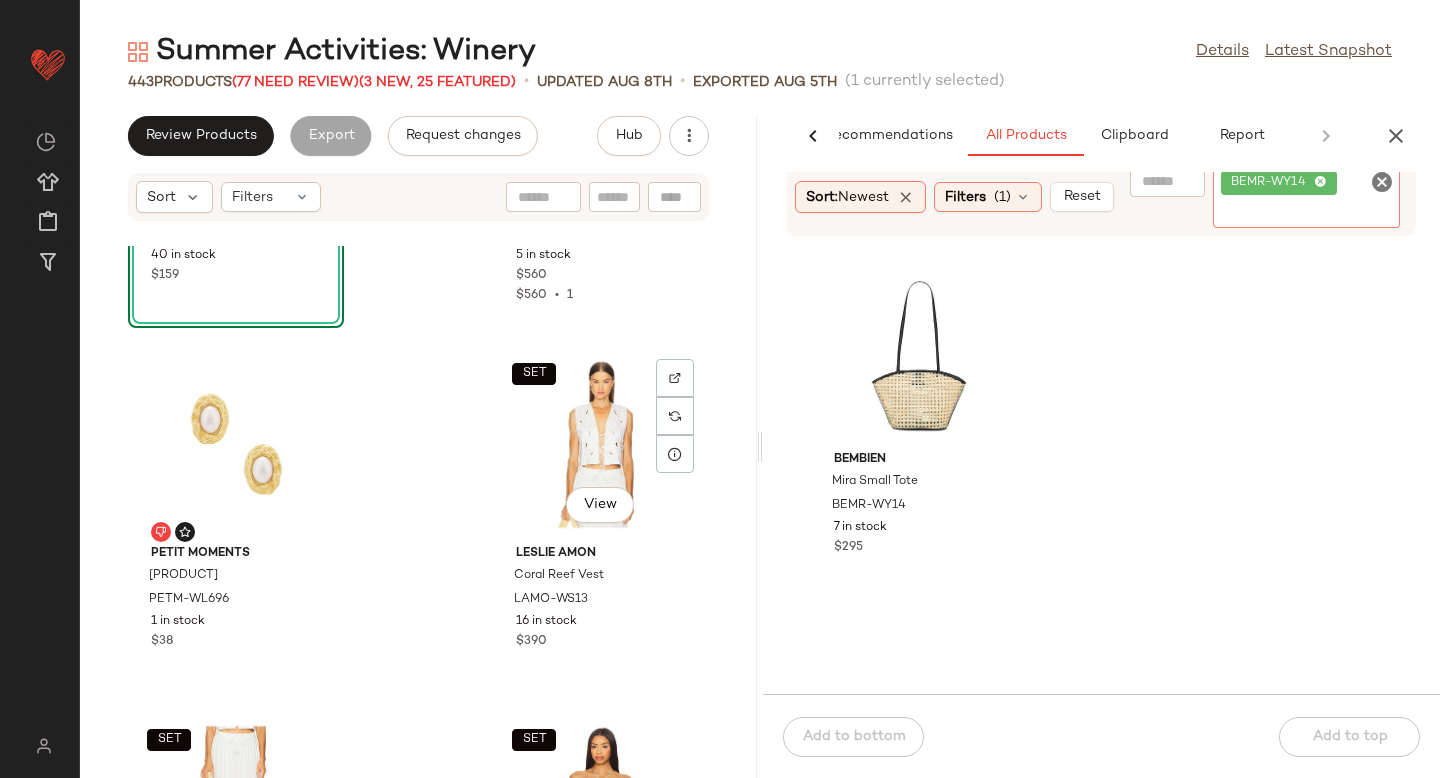 scroll, scrollTop: 657, scrollLeft: 0, axis: vertical 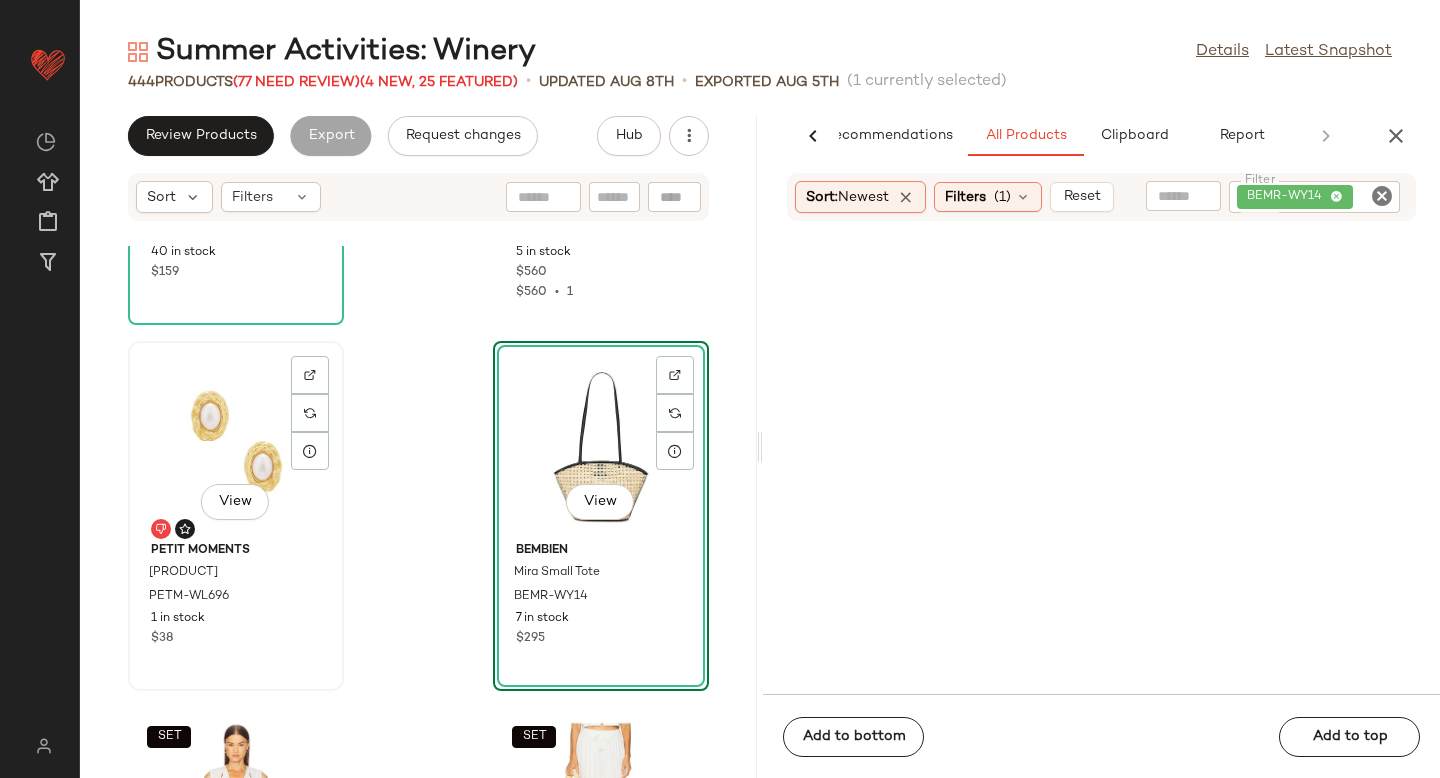 click on "View" 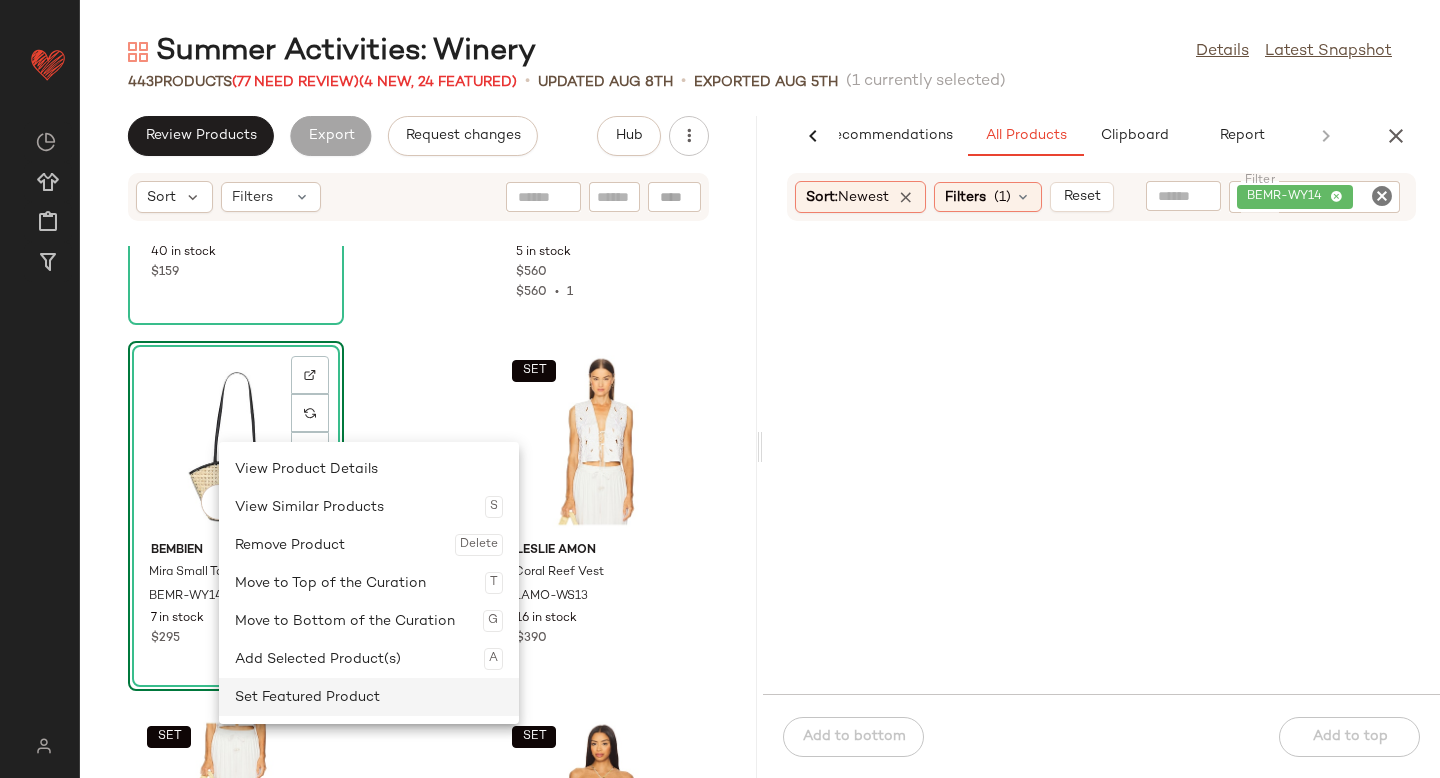 click on "Set Featured Product" 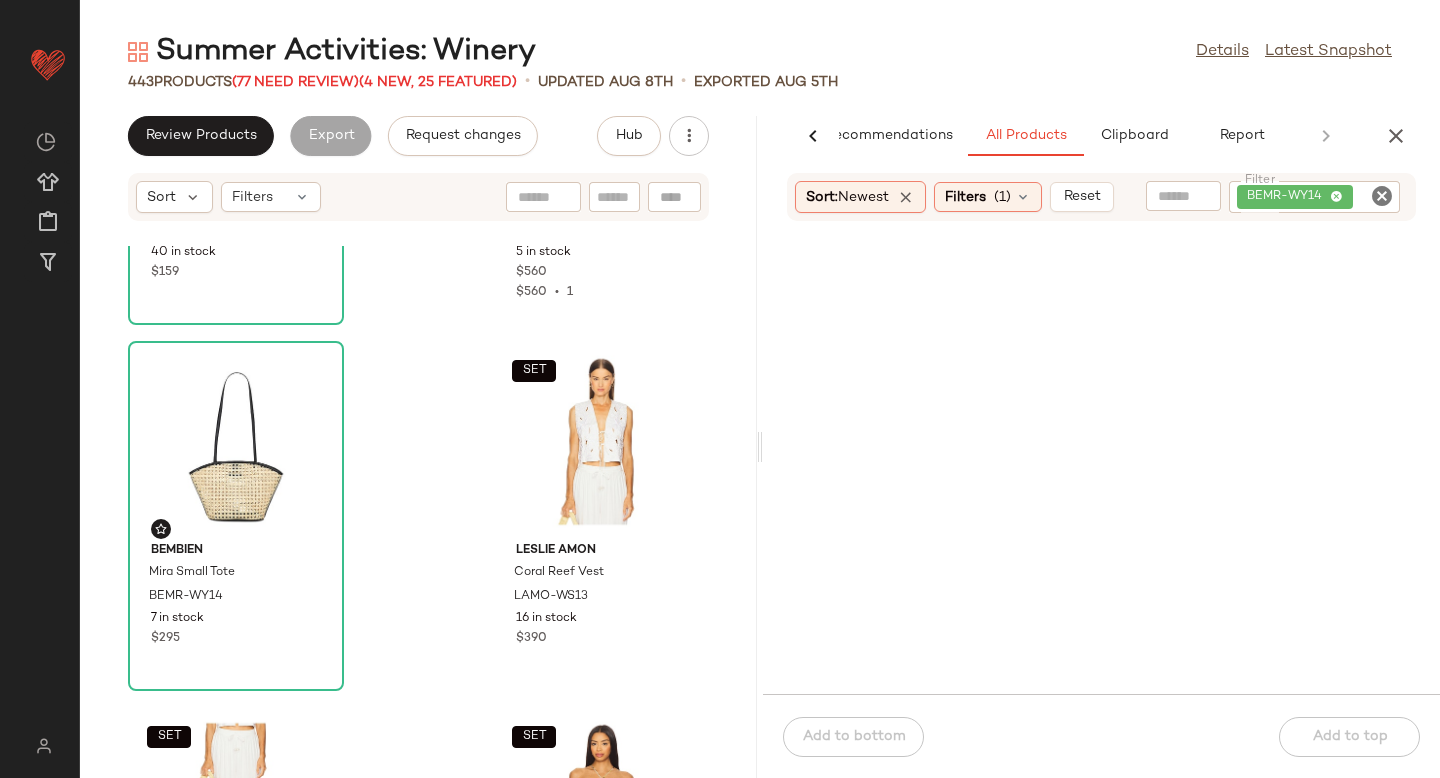 click on "BEMR-WY14" 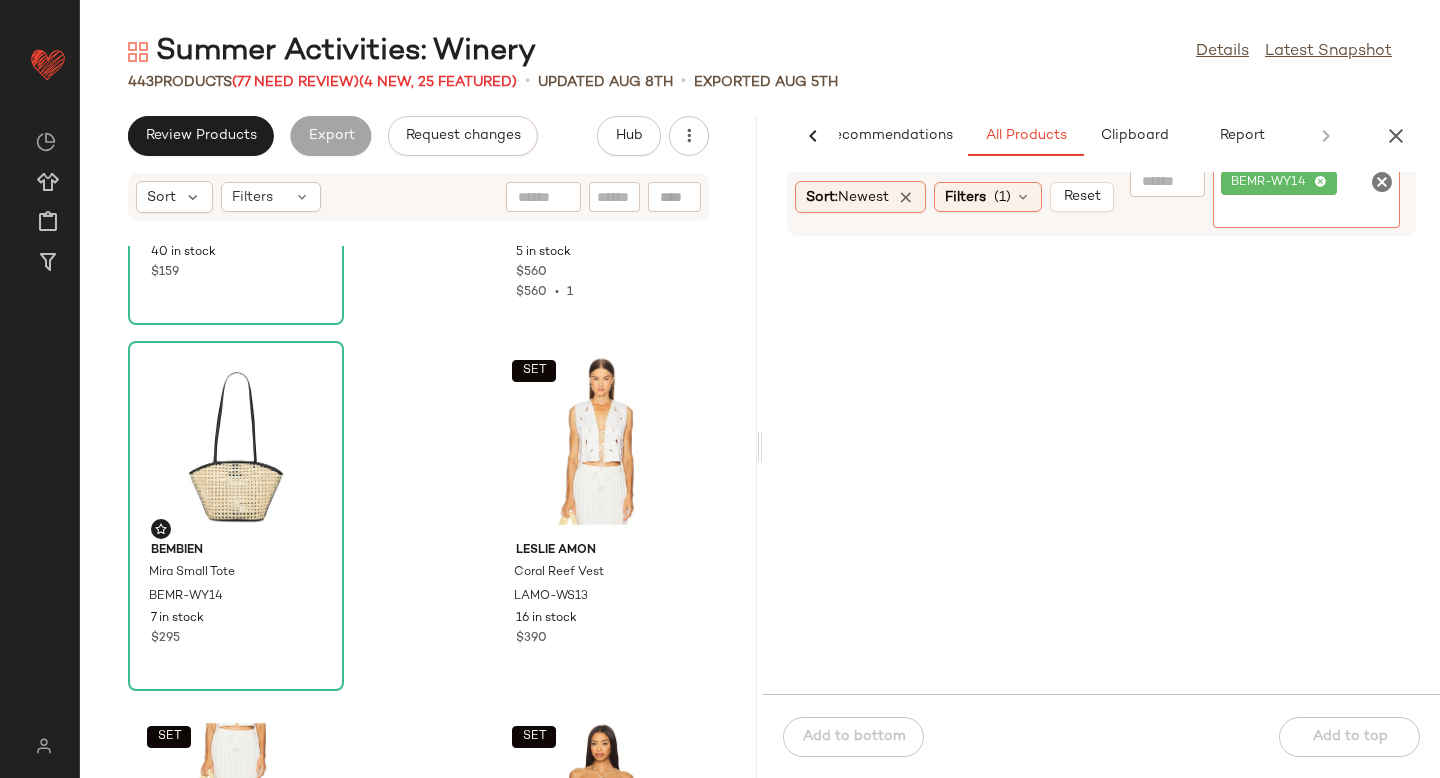 click 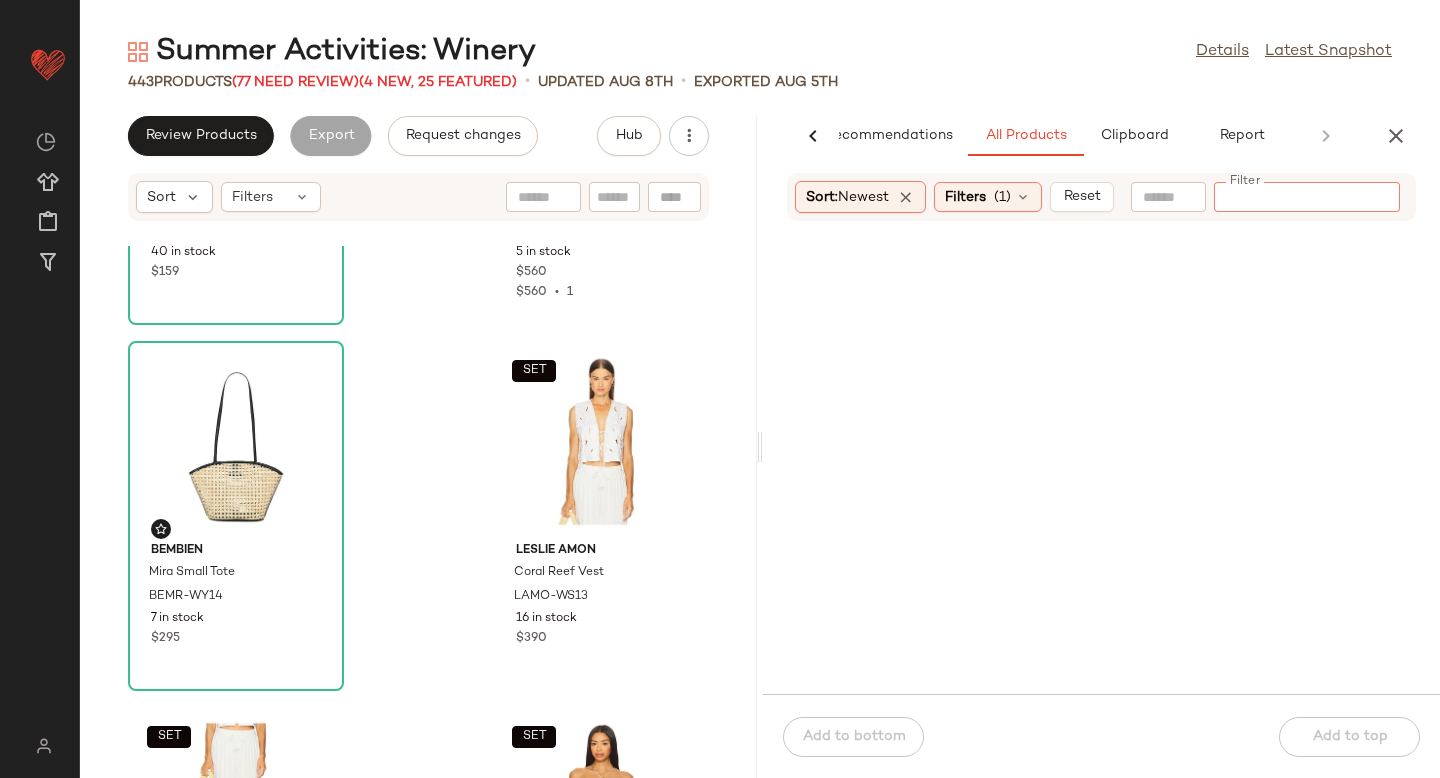 paste on "********" 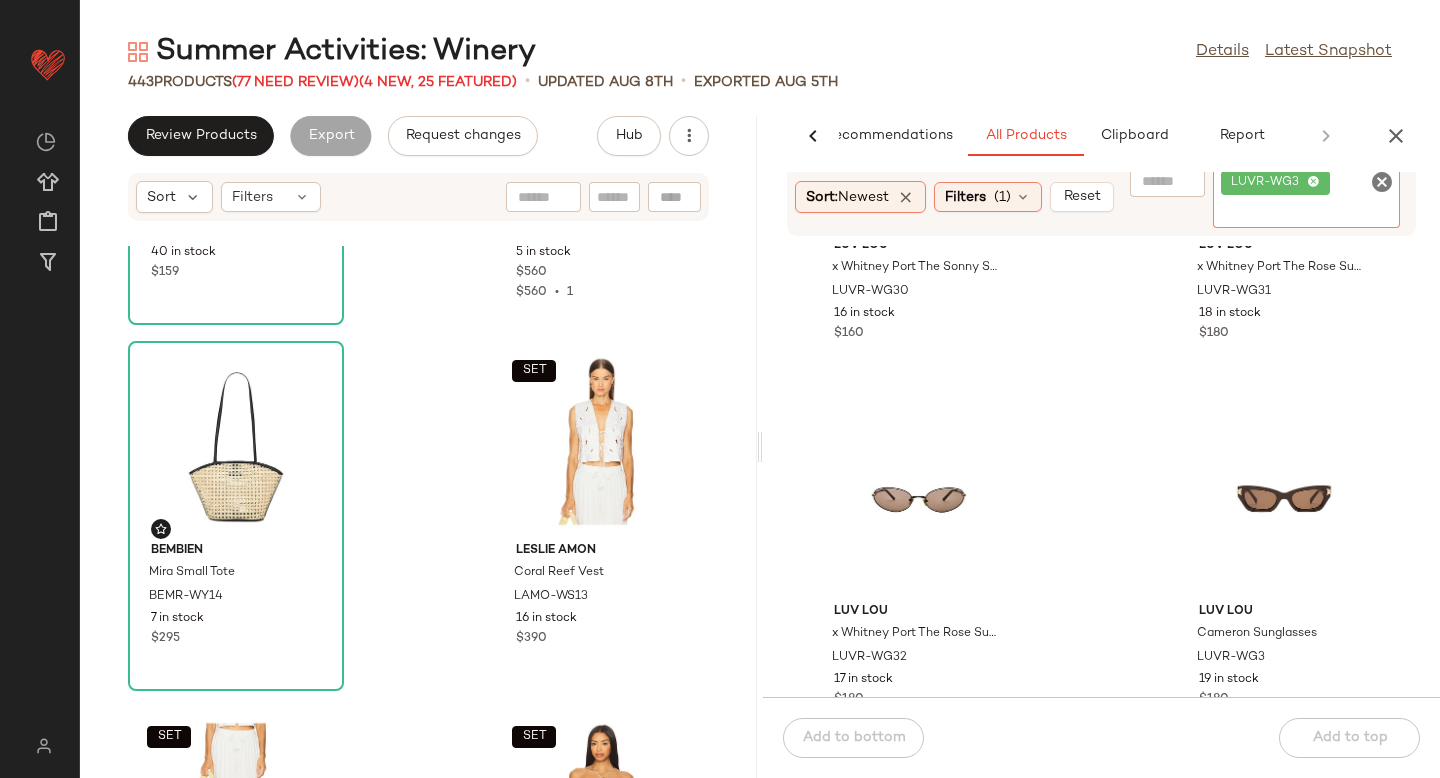 scroll, scrollTop: 0, scrollLeft: 0, axis: both 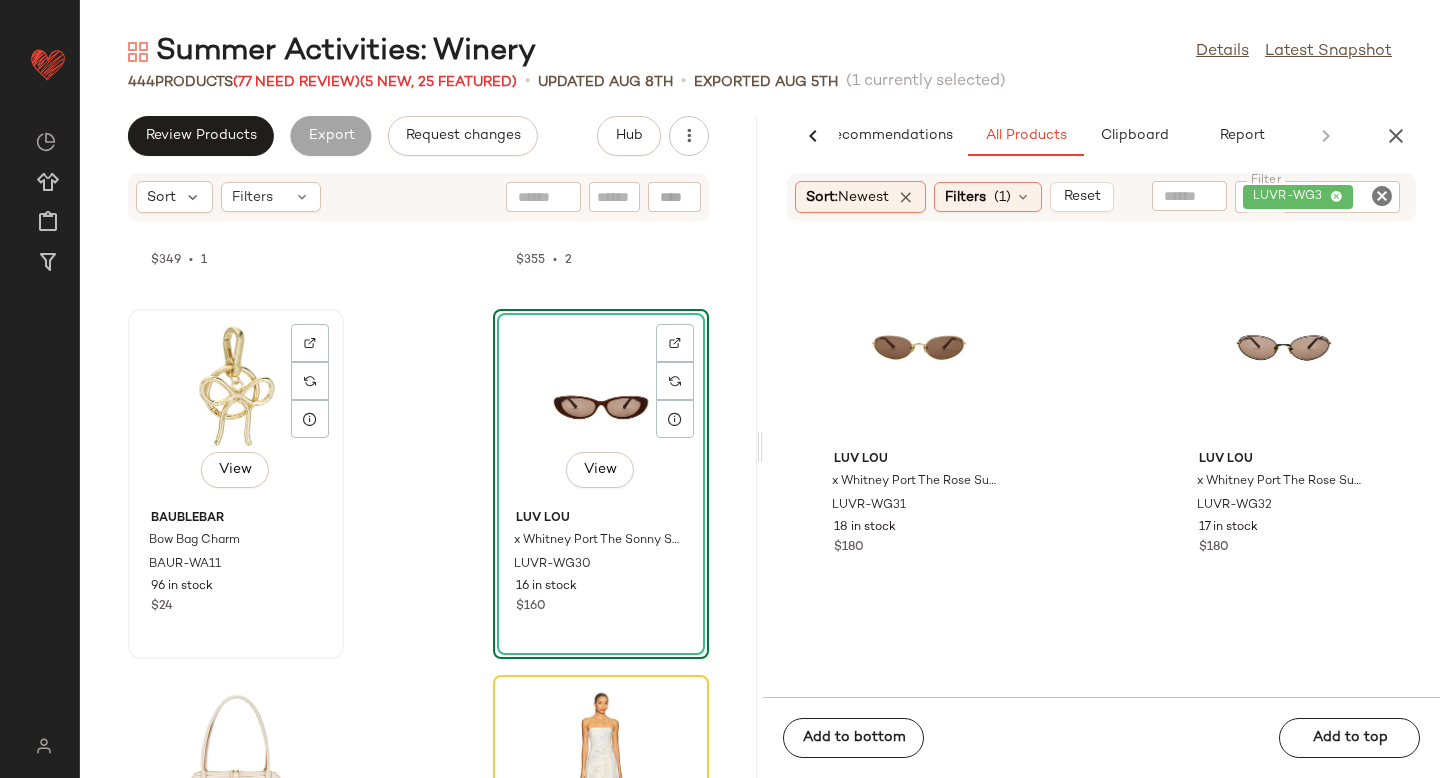 click on "View" 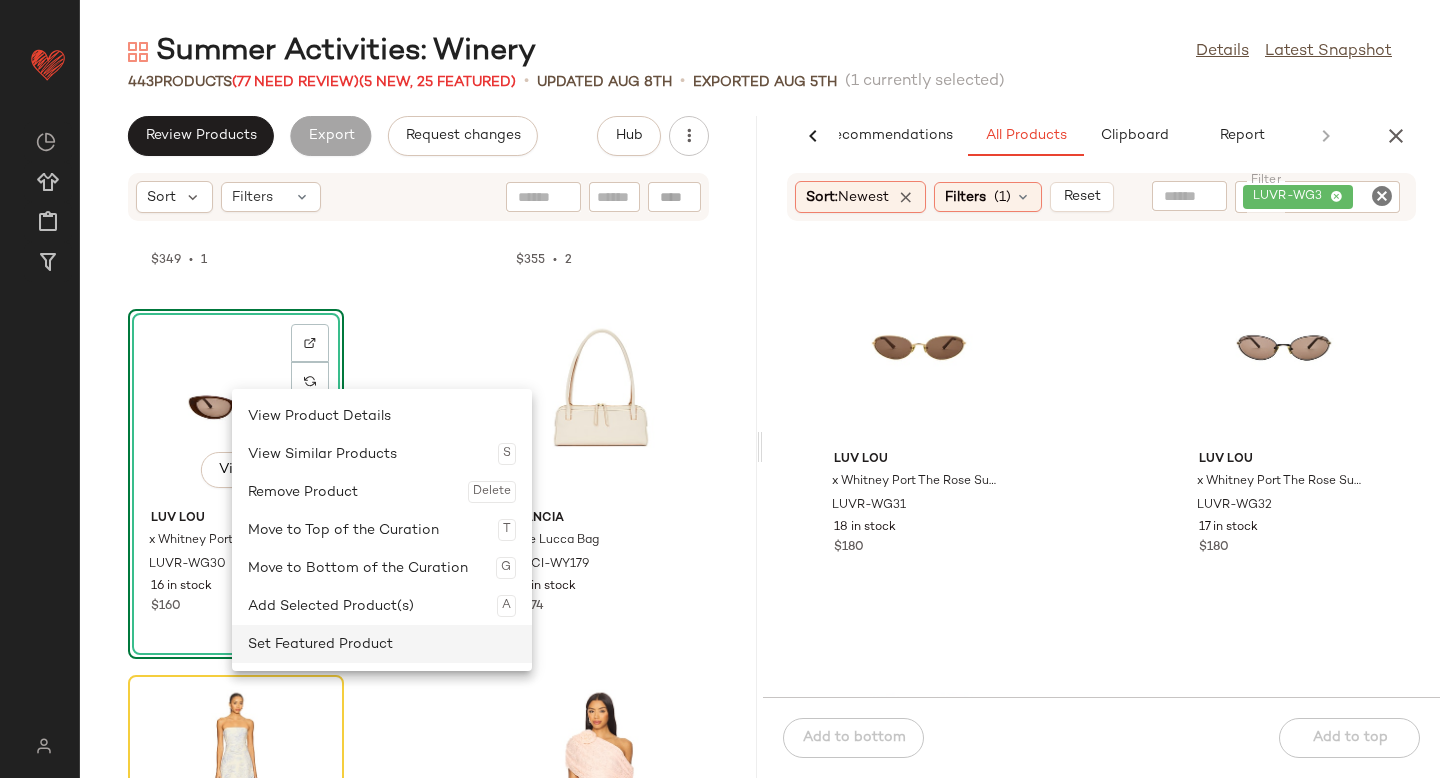 click on "Set Featured Product" 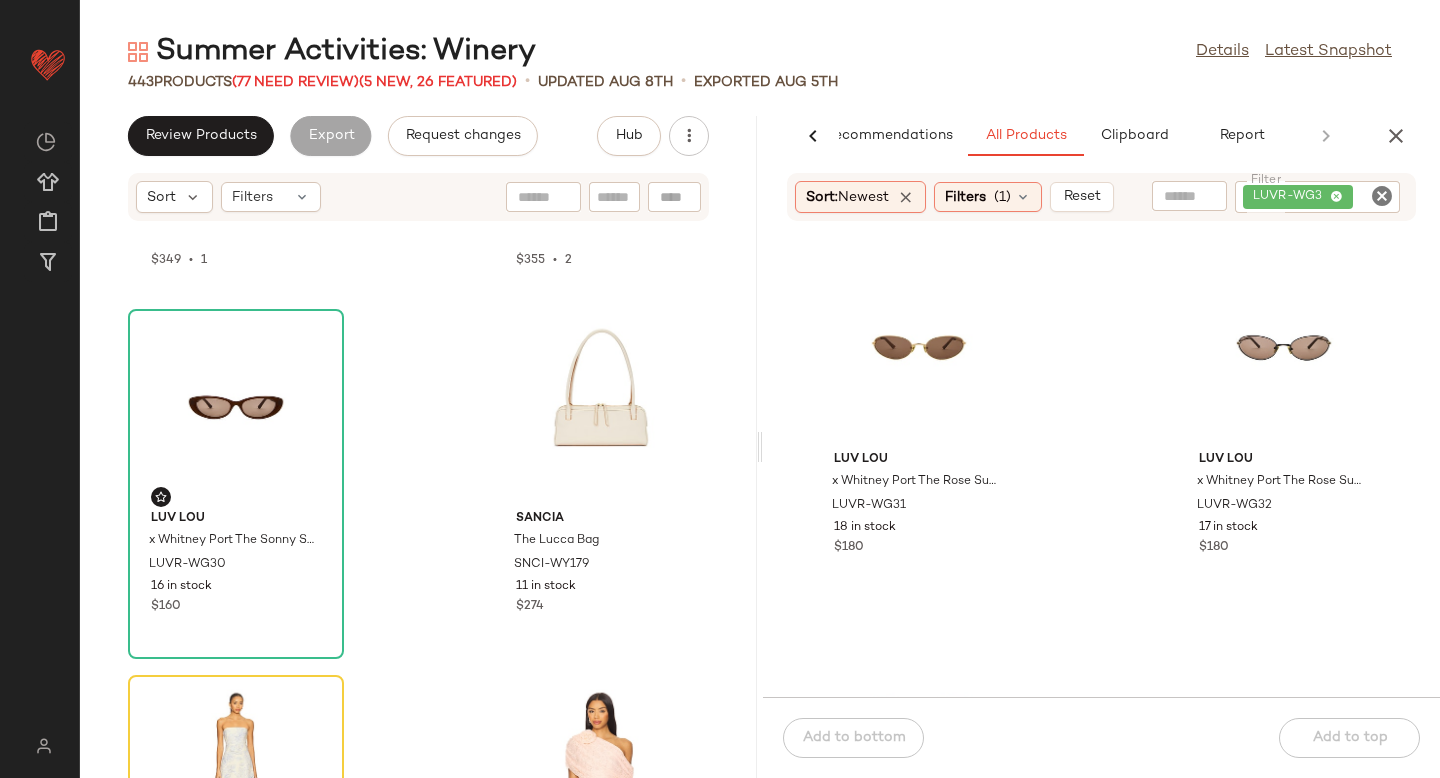click 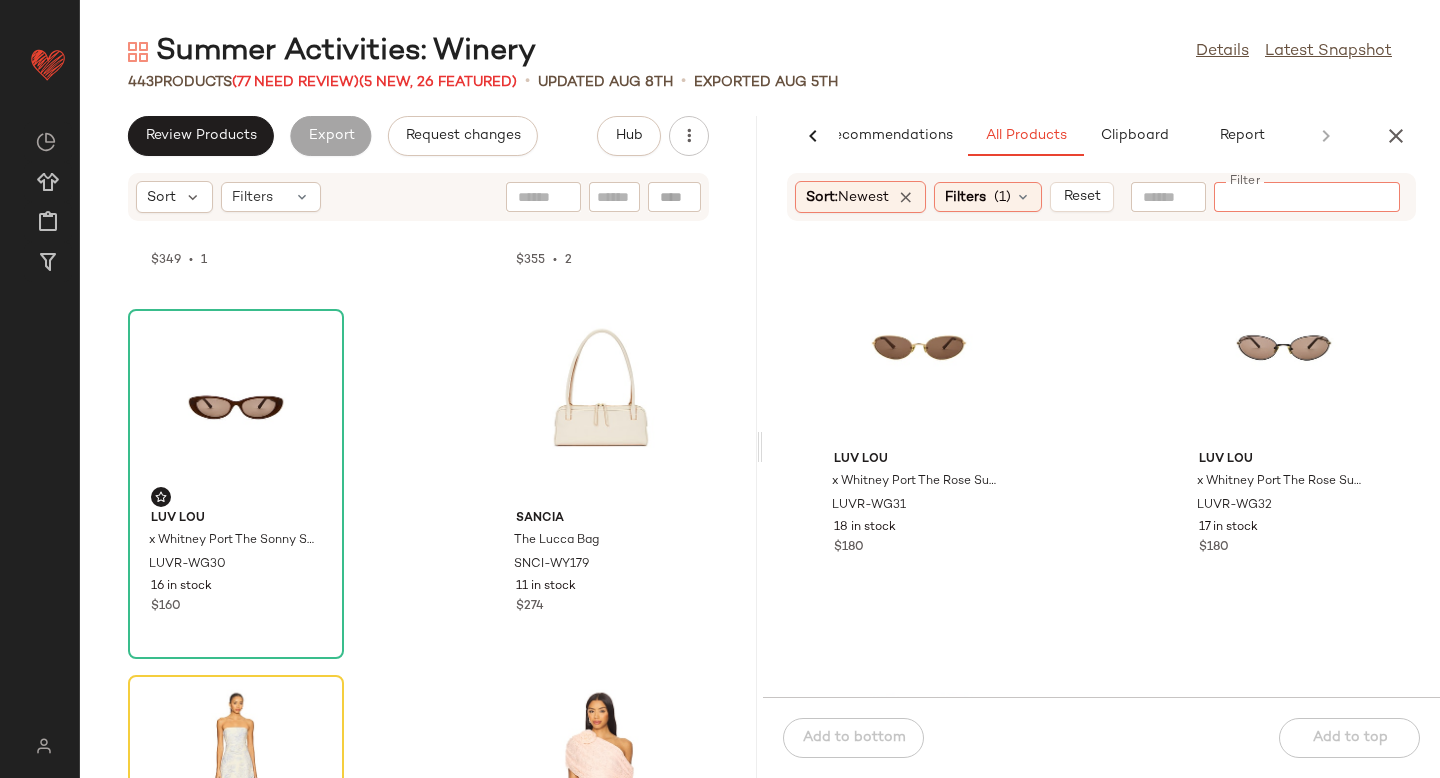 paste on "*********" 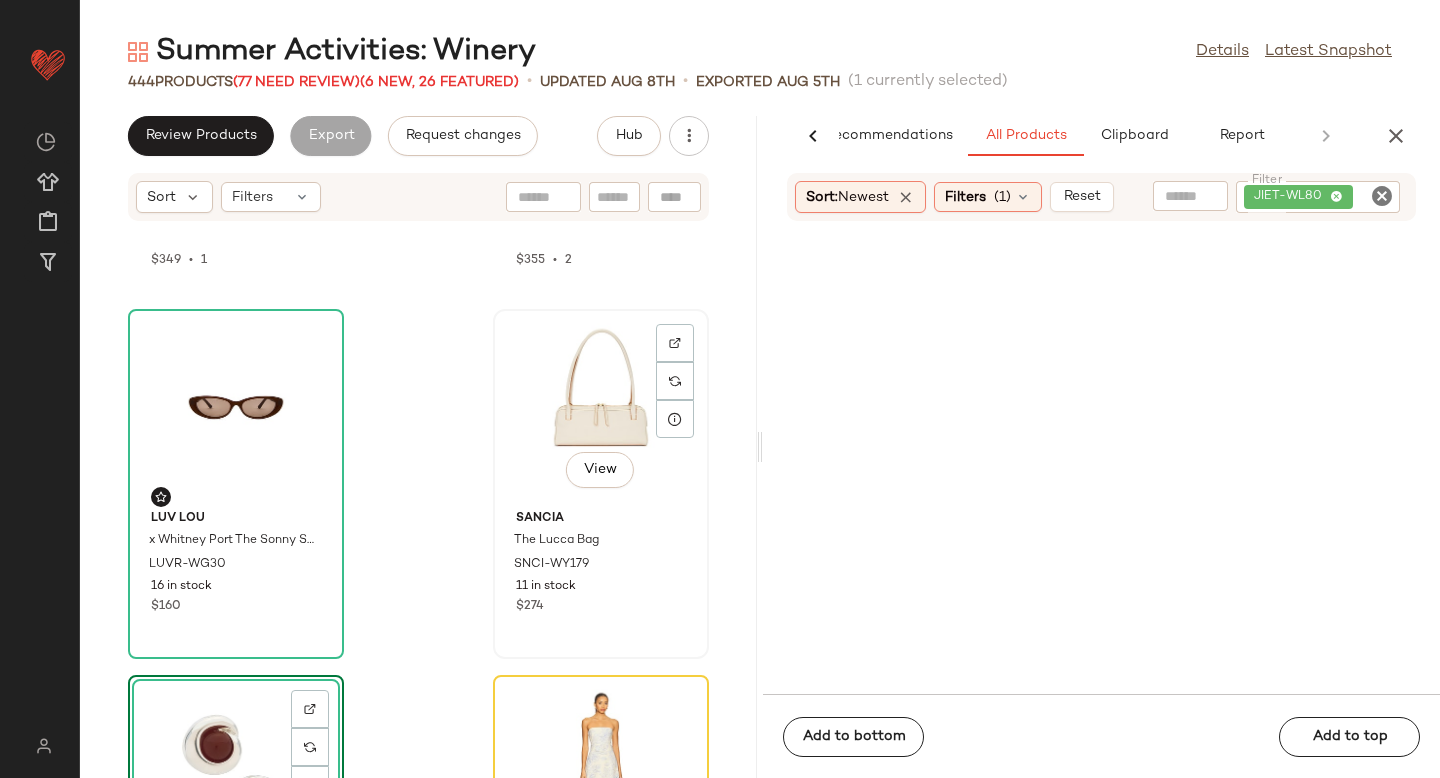 click on "View" 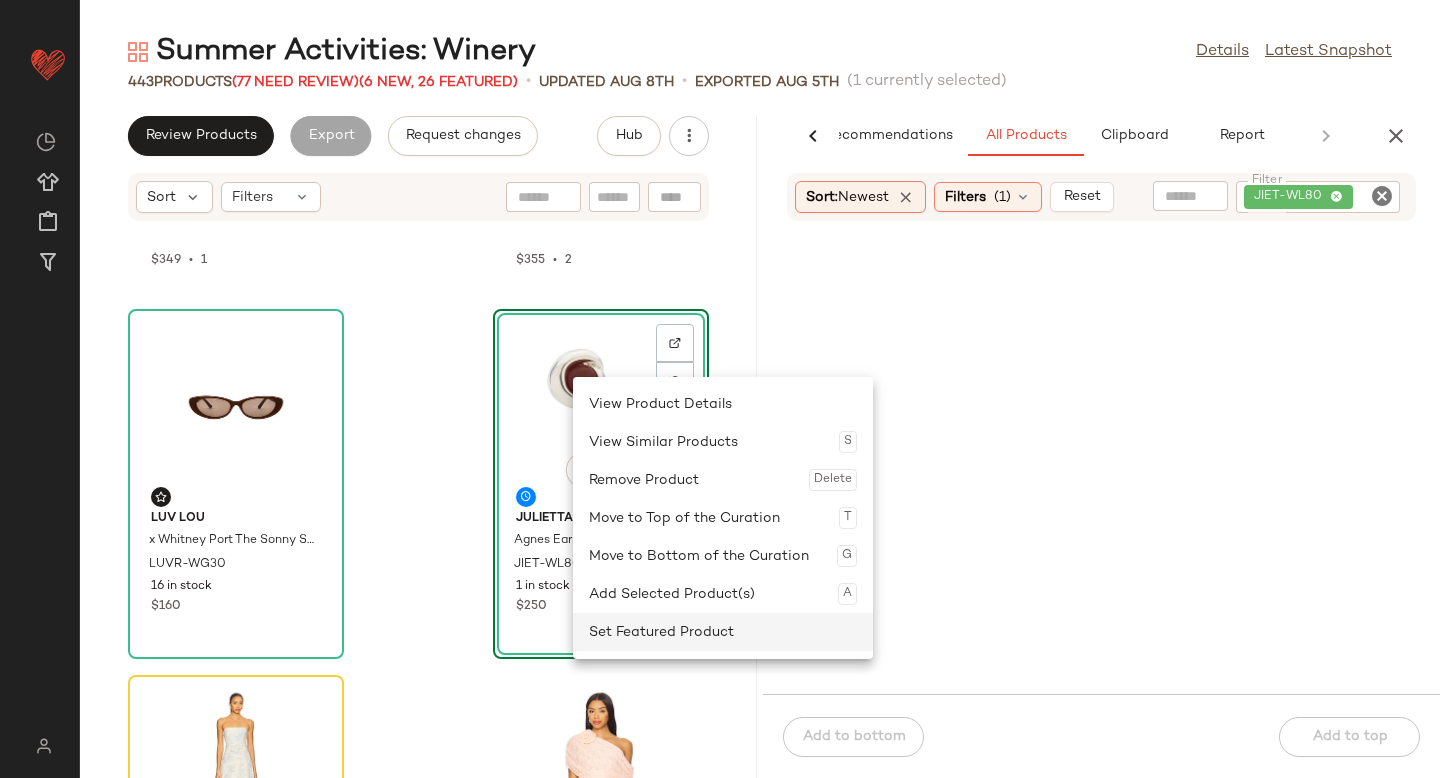 click on "Set Featured Product" 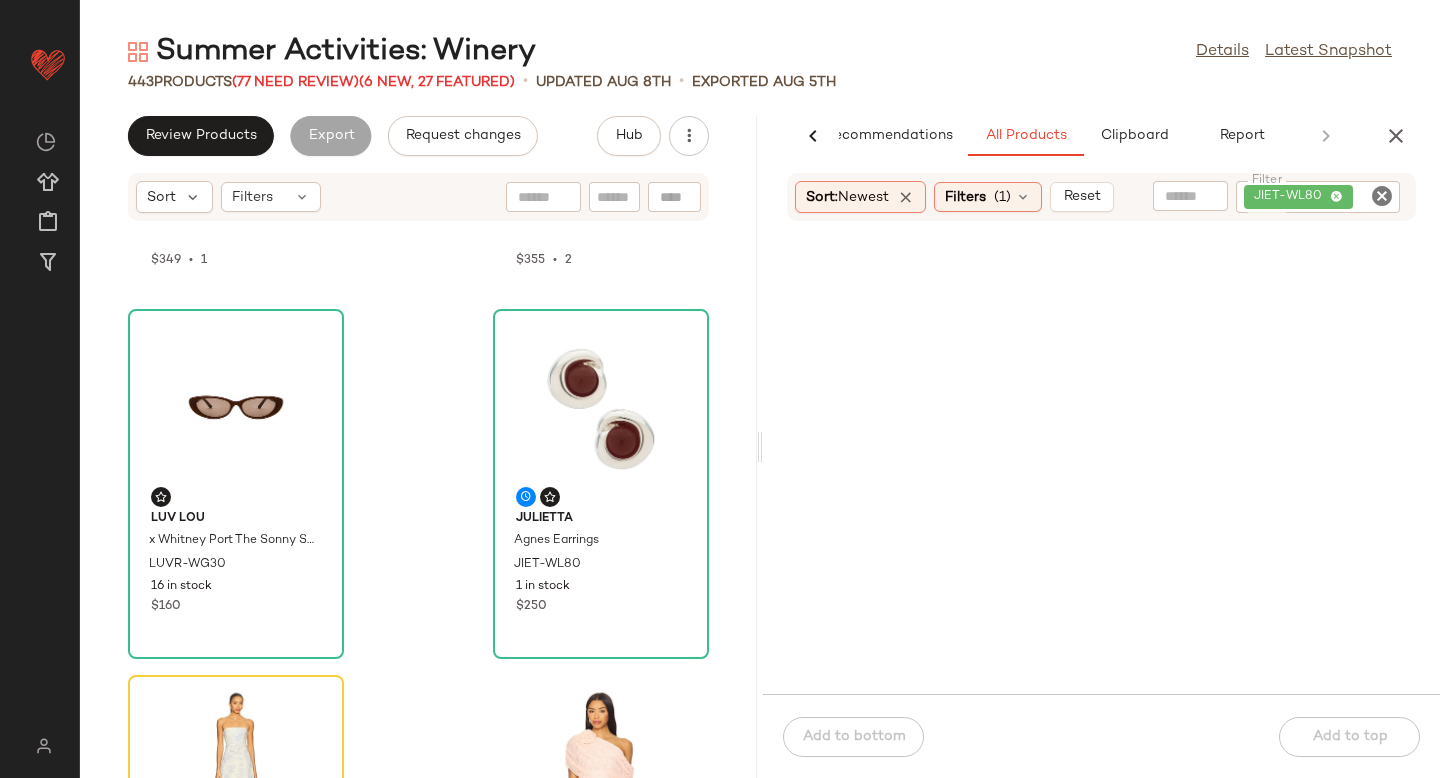 click 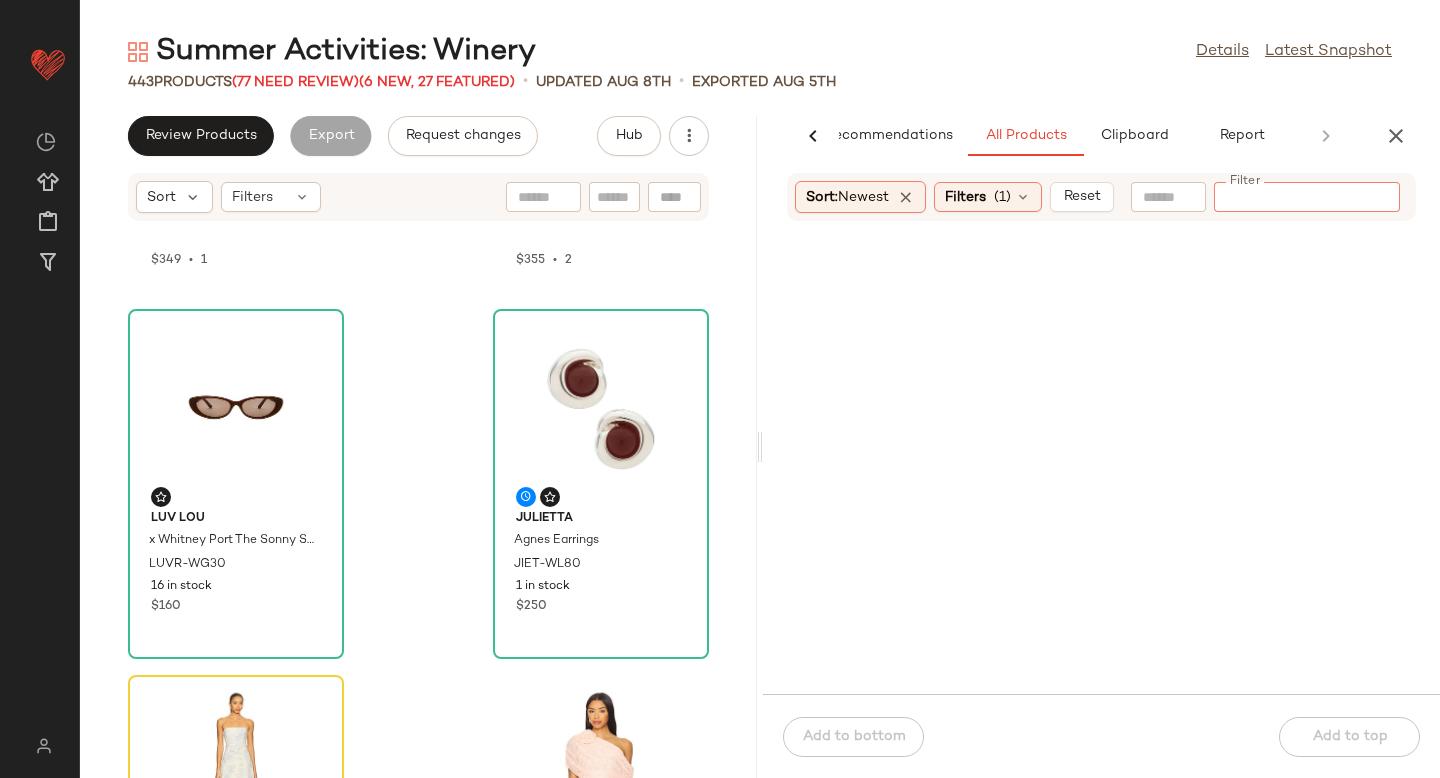 paste on "**********" 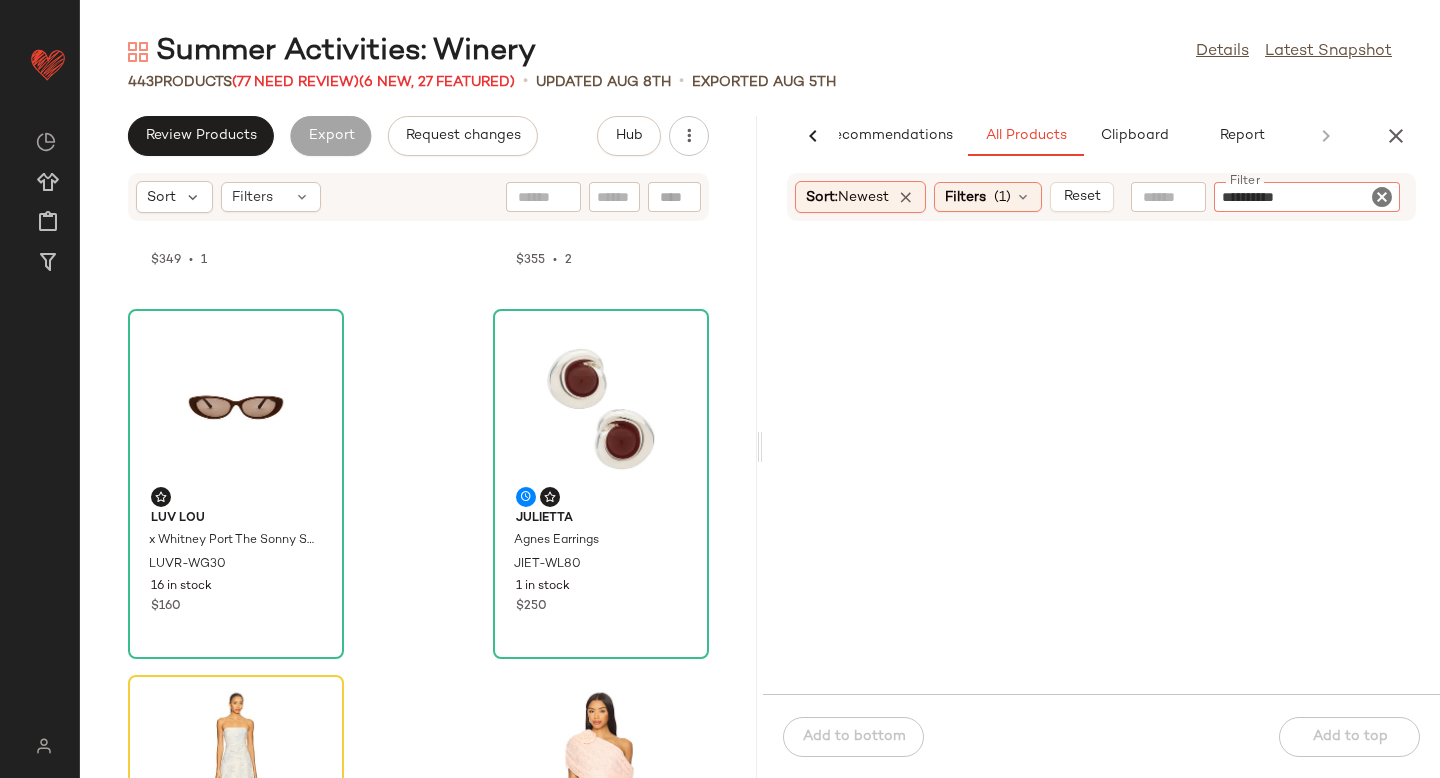 type 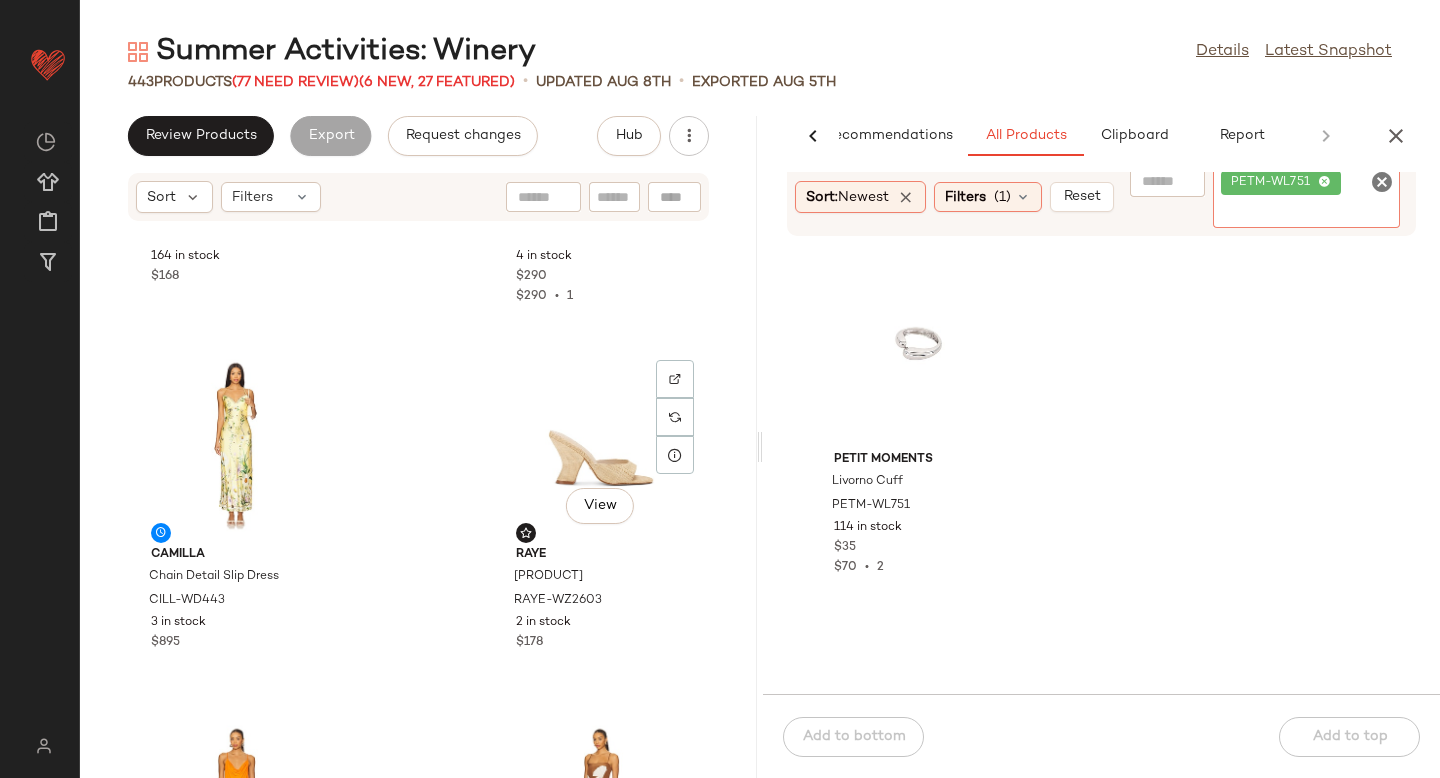 scroll, scrollTop: 2900, scrollLeft: 0, axis: vertical 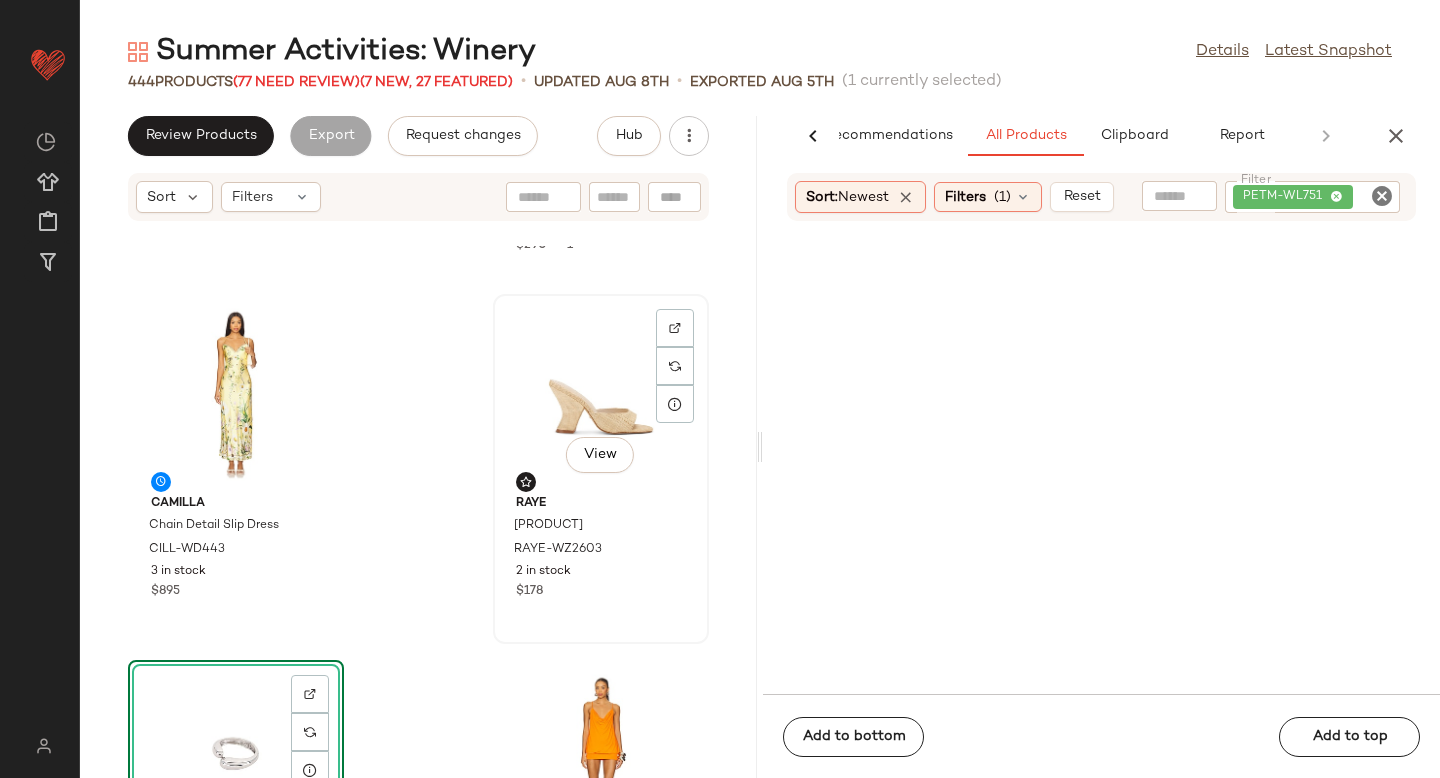 click on "View" 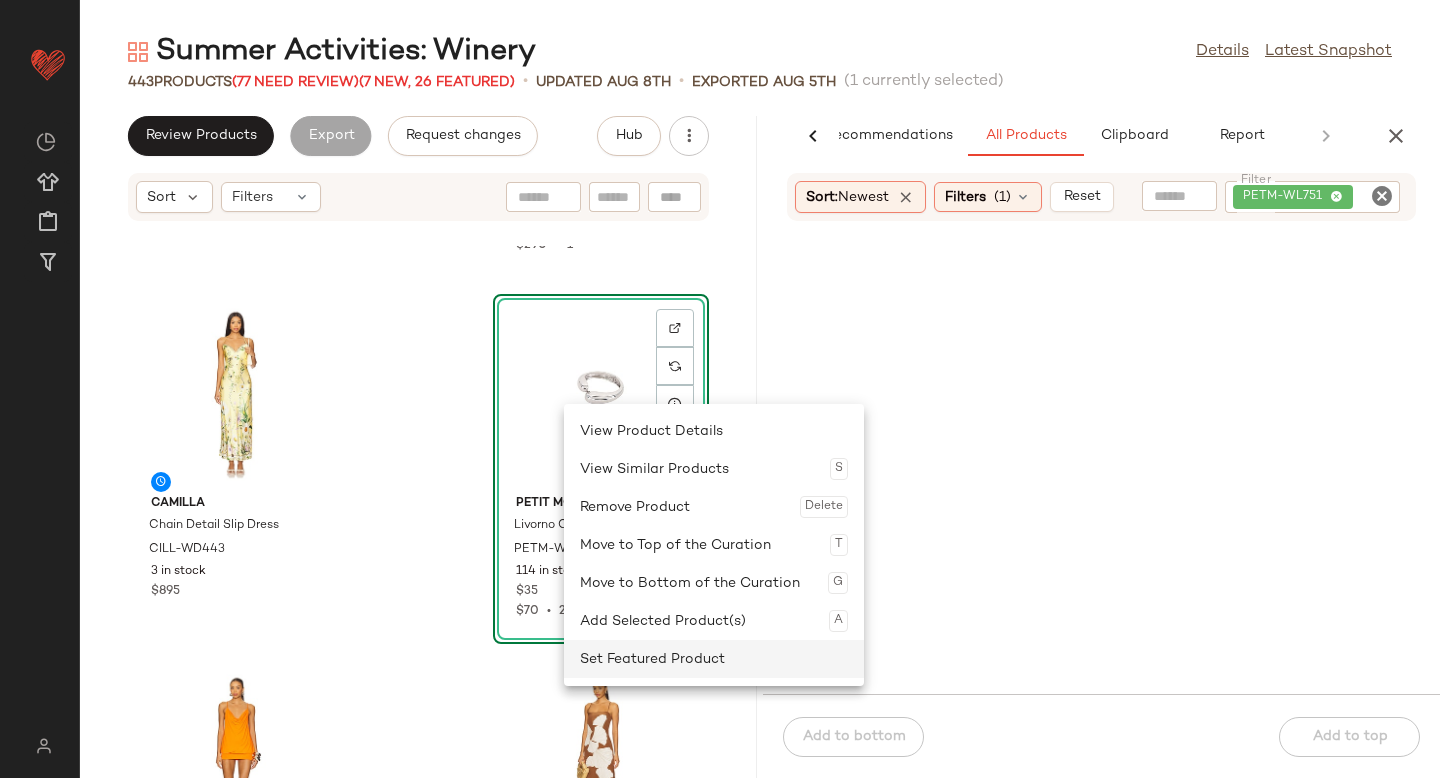 click on "Set Featured Product" 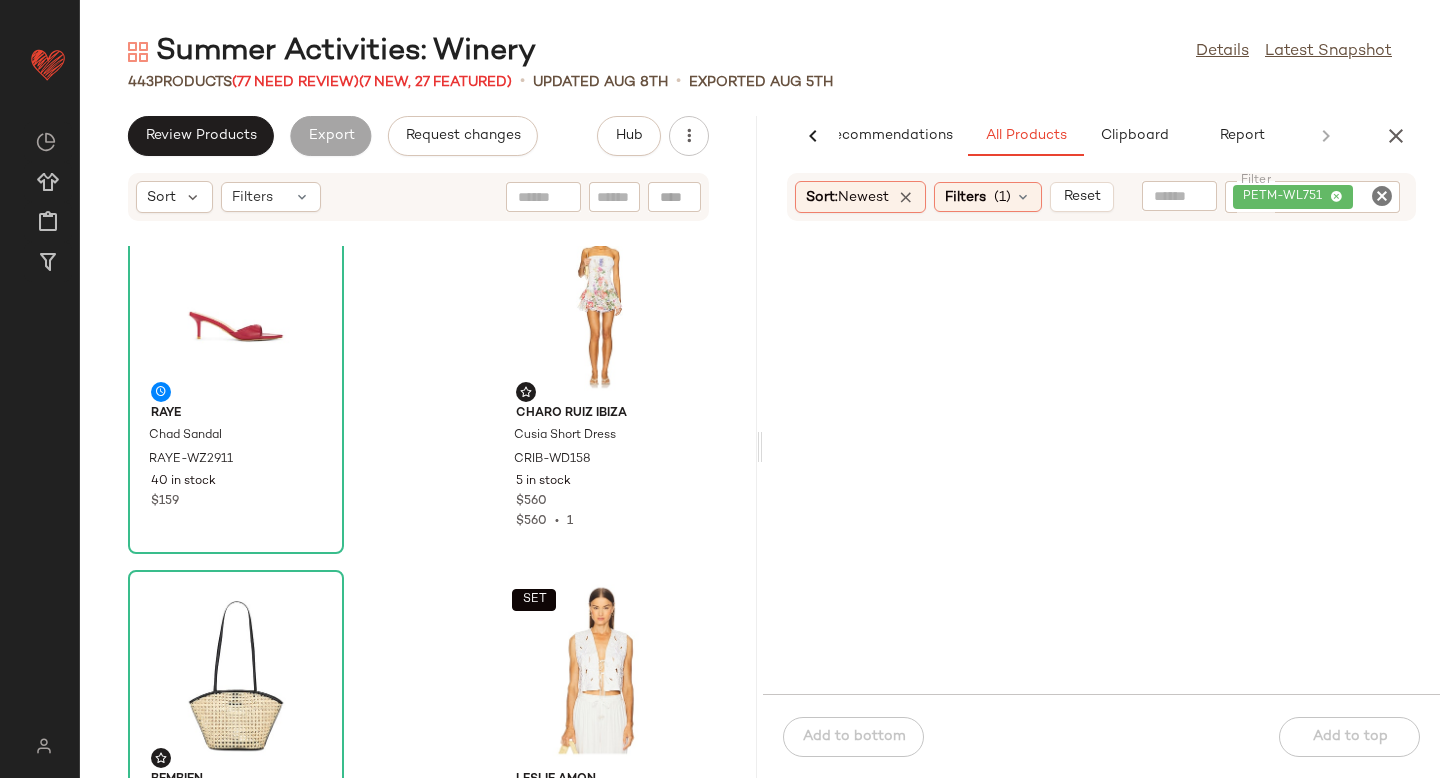 scroll, scrollTop: 0, scrollLeft: 0, axis: both 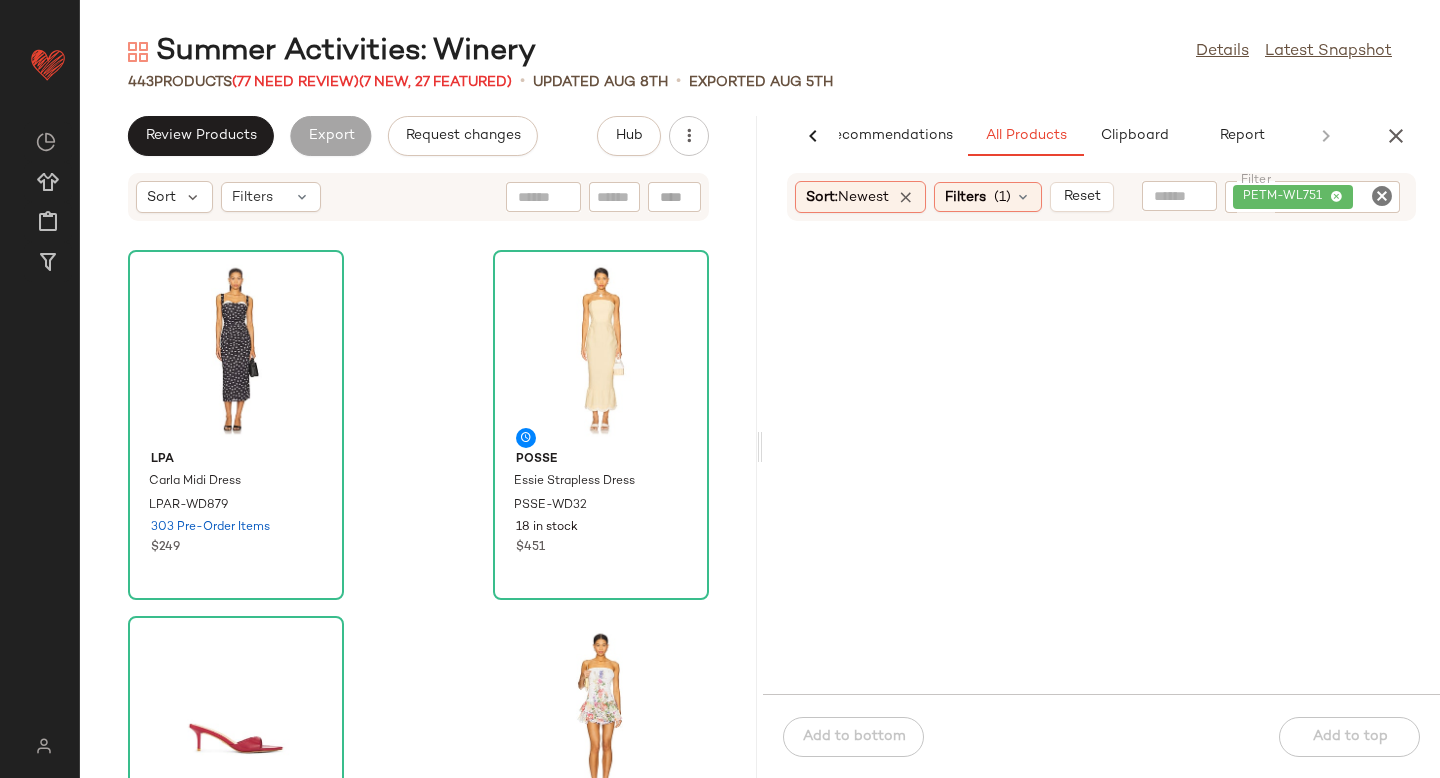 click 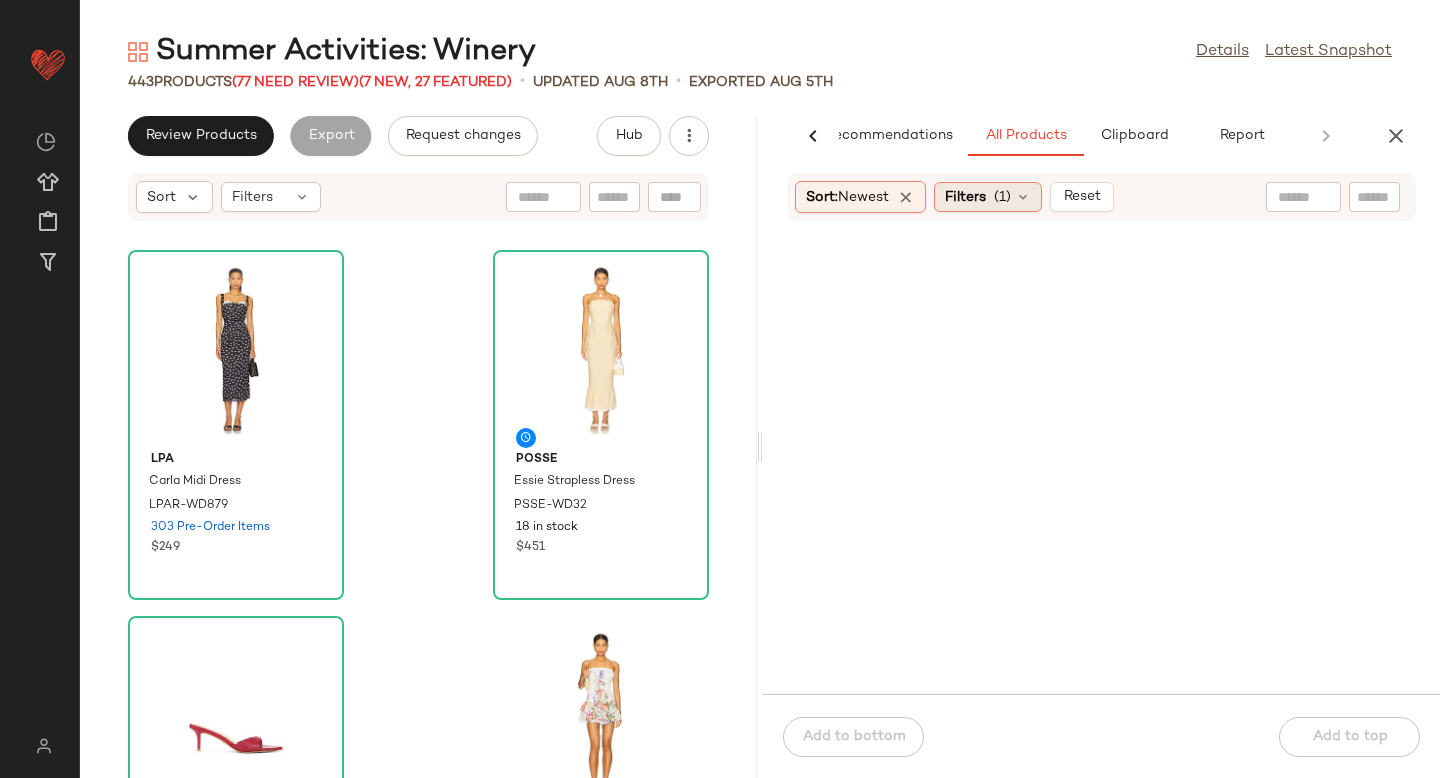 click on "Filters  (1)" 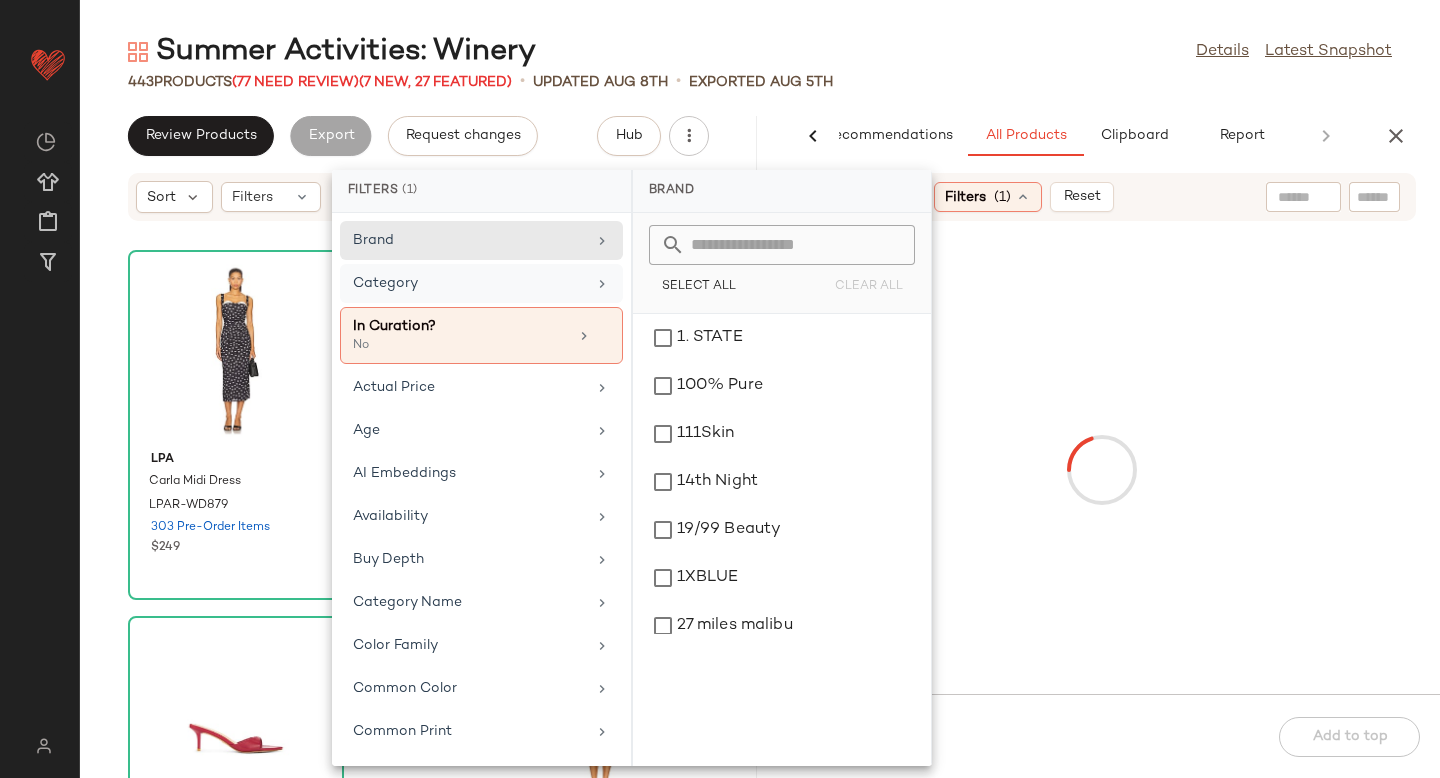 click on "Category" at bounding box center [469, 283] 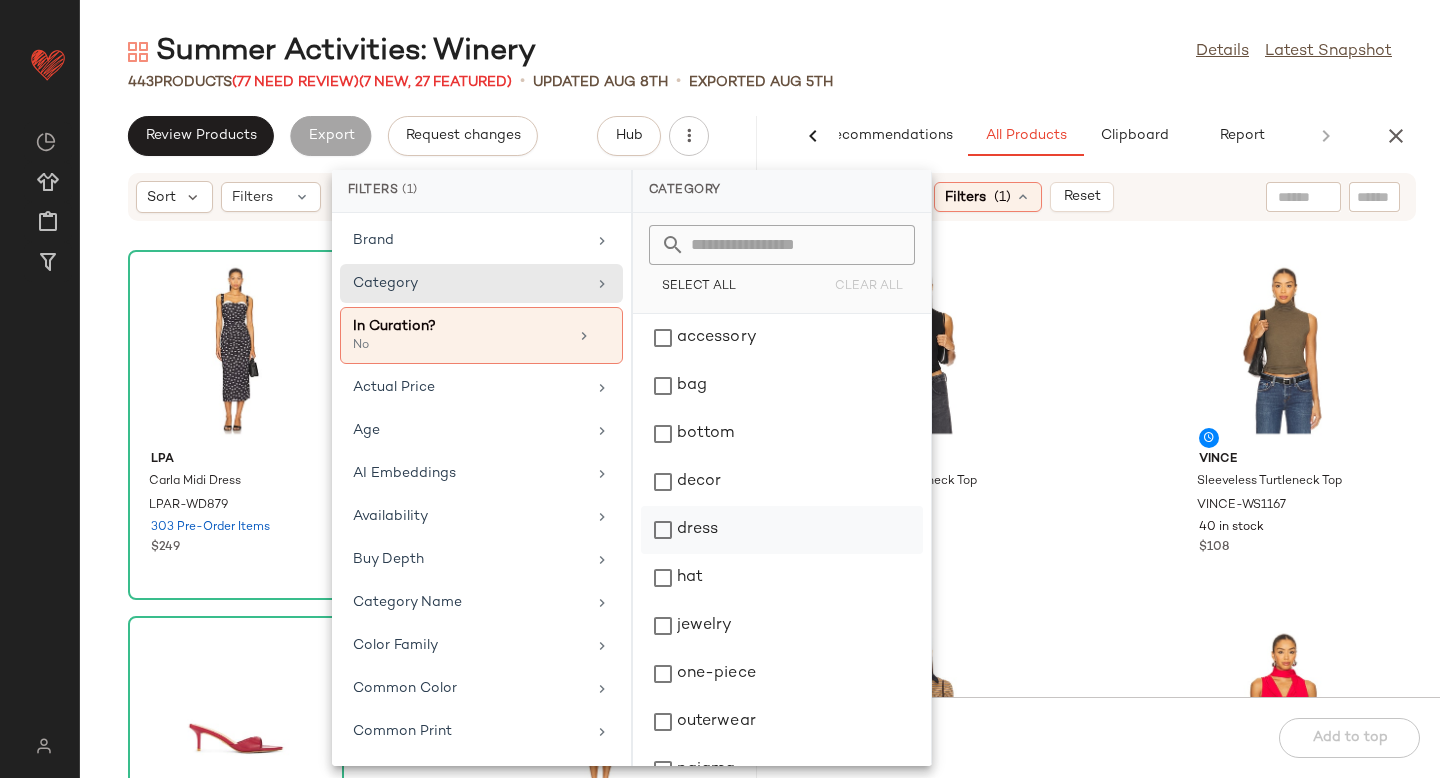 click on "dress" 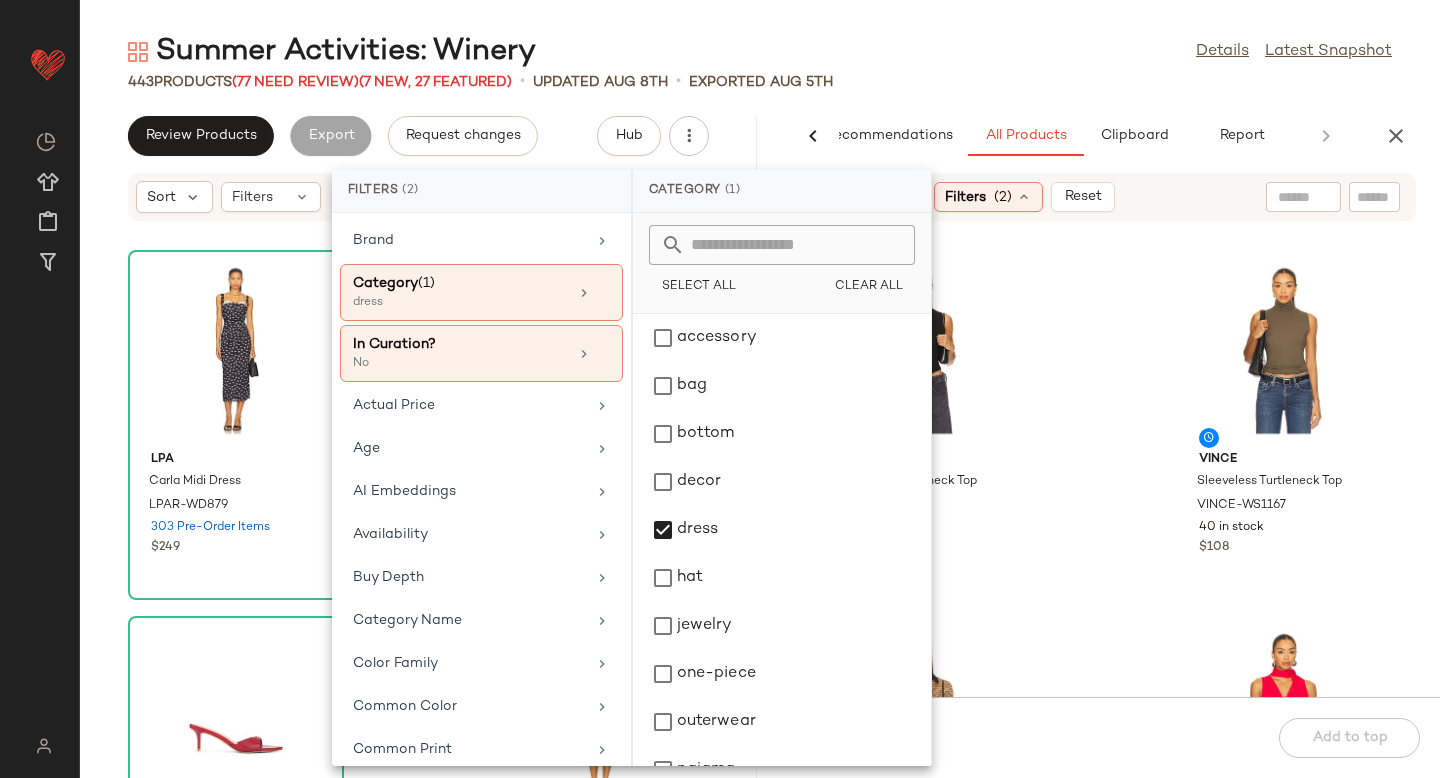 click on "Vince Sleeveless Turtleneck Top VINCE-WS1166 49 in stock $108 Vince Sleeveless Turtleneck Top VINCE-WS1167 40 in stock $108 Veronica Beard Kearney Tee VBRD-WS240 36 in stock $198 superdown Amaly Drape Top SPDW-WS2148 213 in stock $58 superdown Charlie Wrap Top SPDW-WS2153 369 in stock $62 superdown Chloe Halter Mini Dress SPDW-WD2936 243 in stock $72 superdown Alba Mini Dress SPDW-WD2937 219 in stock $88 SNDYS x REVOLVE Skin Maxi Dress SDYS-WD435 142 in stock $125" 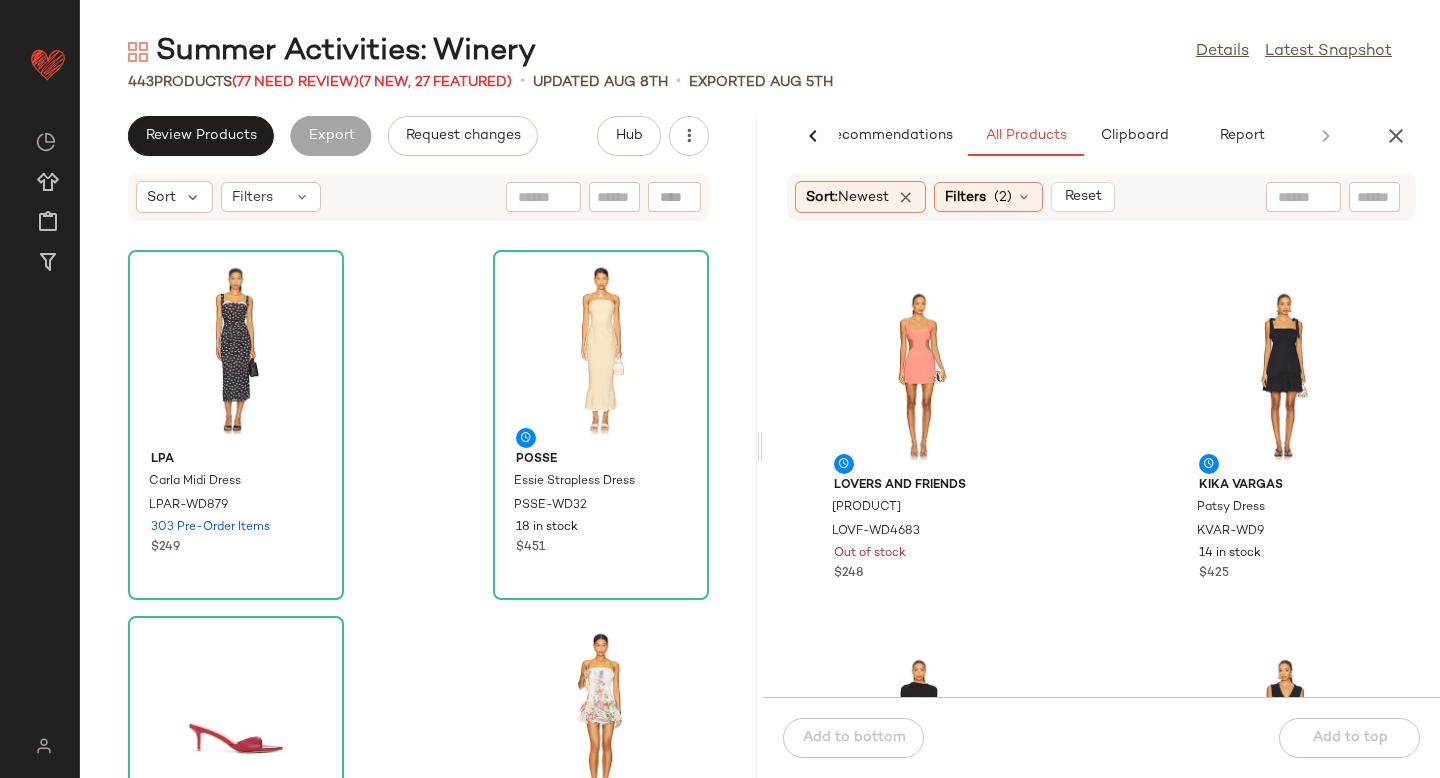 scroll, scrollTop: 5843, scrollLeft: 0, axis: vertical 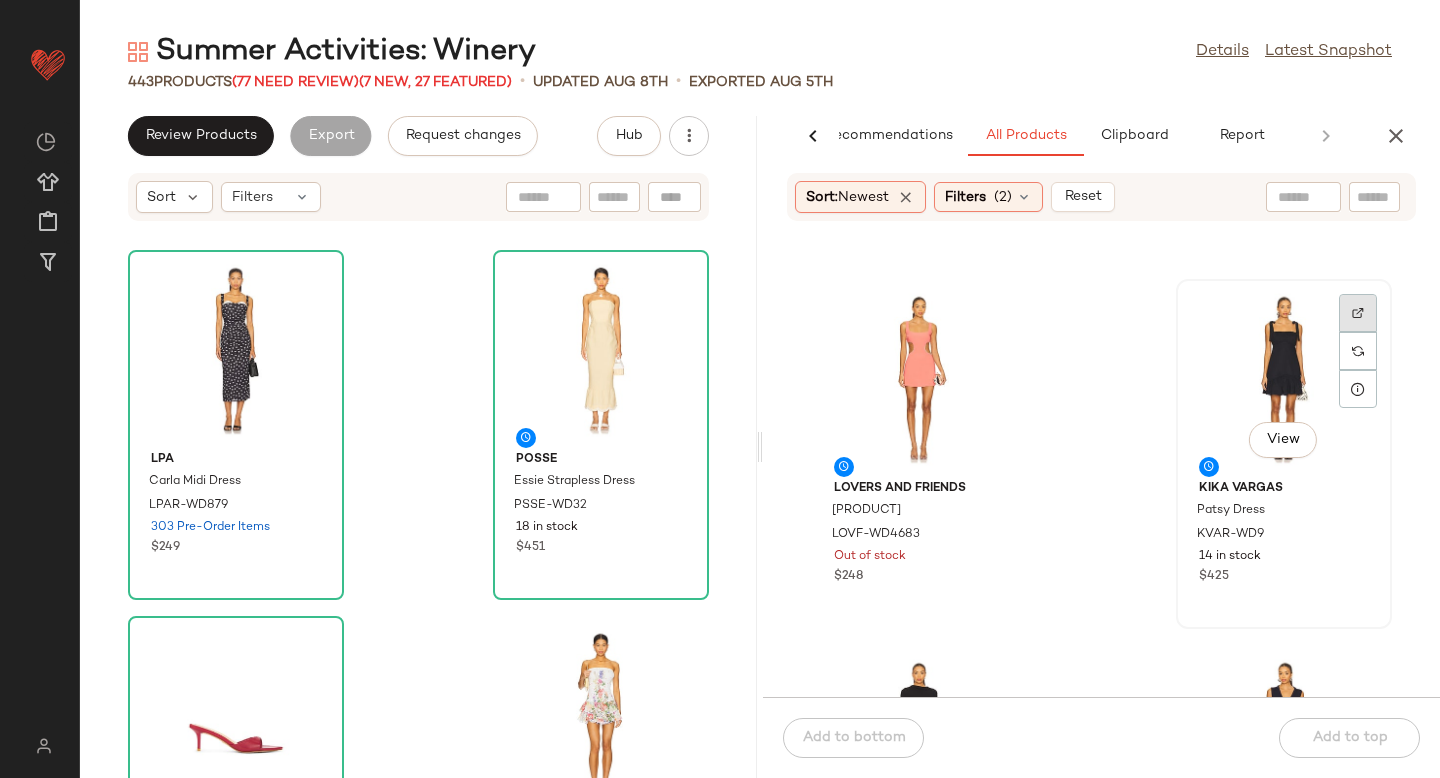 click 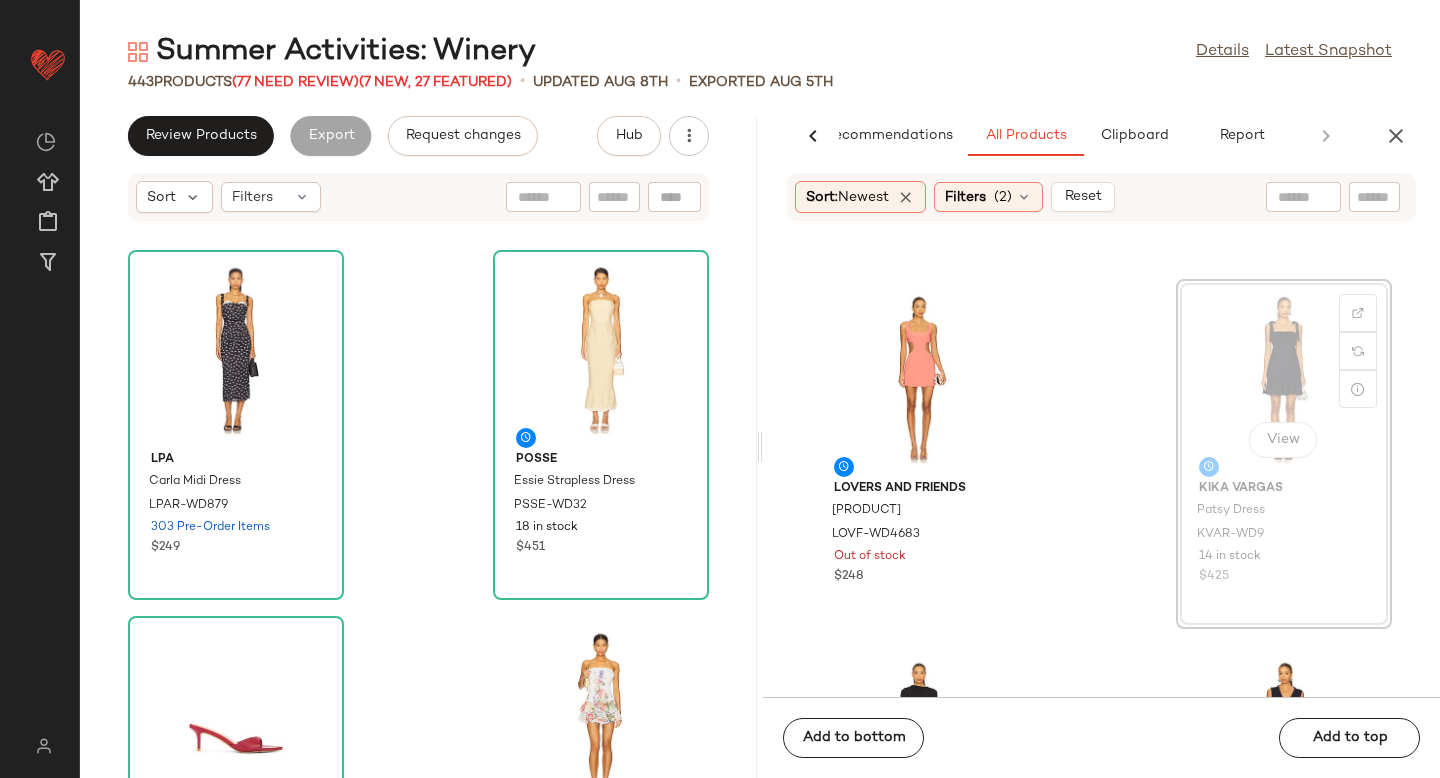 scroll, scrollTop: 5841, scrollLeft: 0, axis: vertical 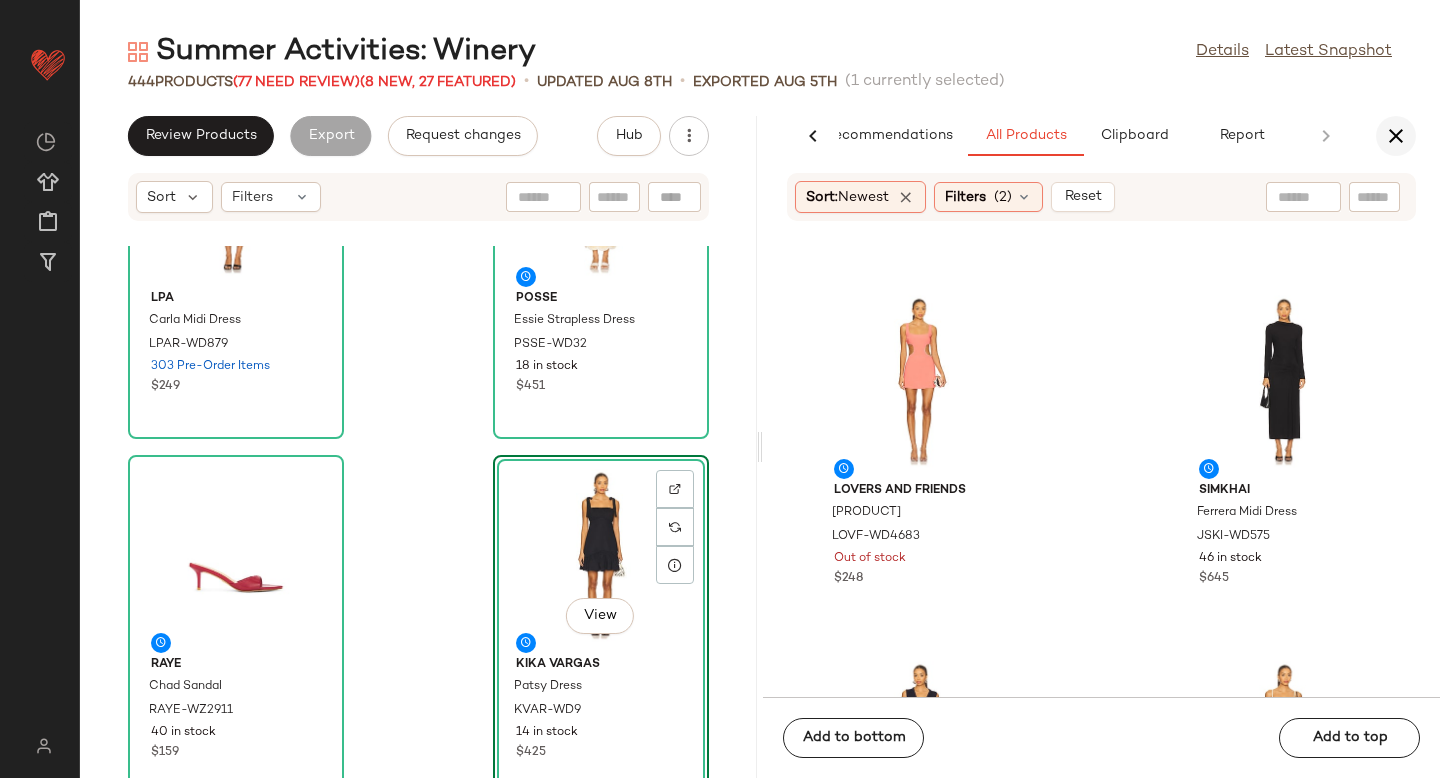 click 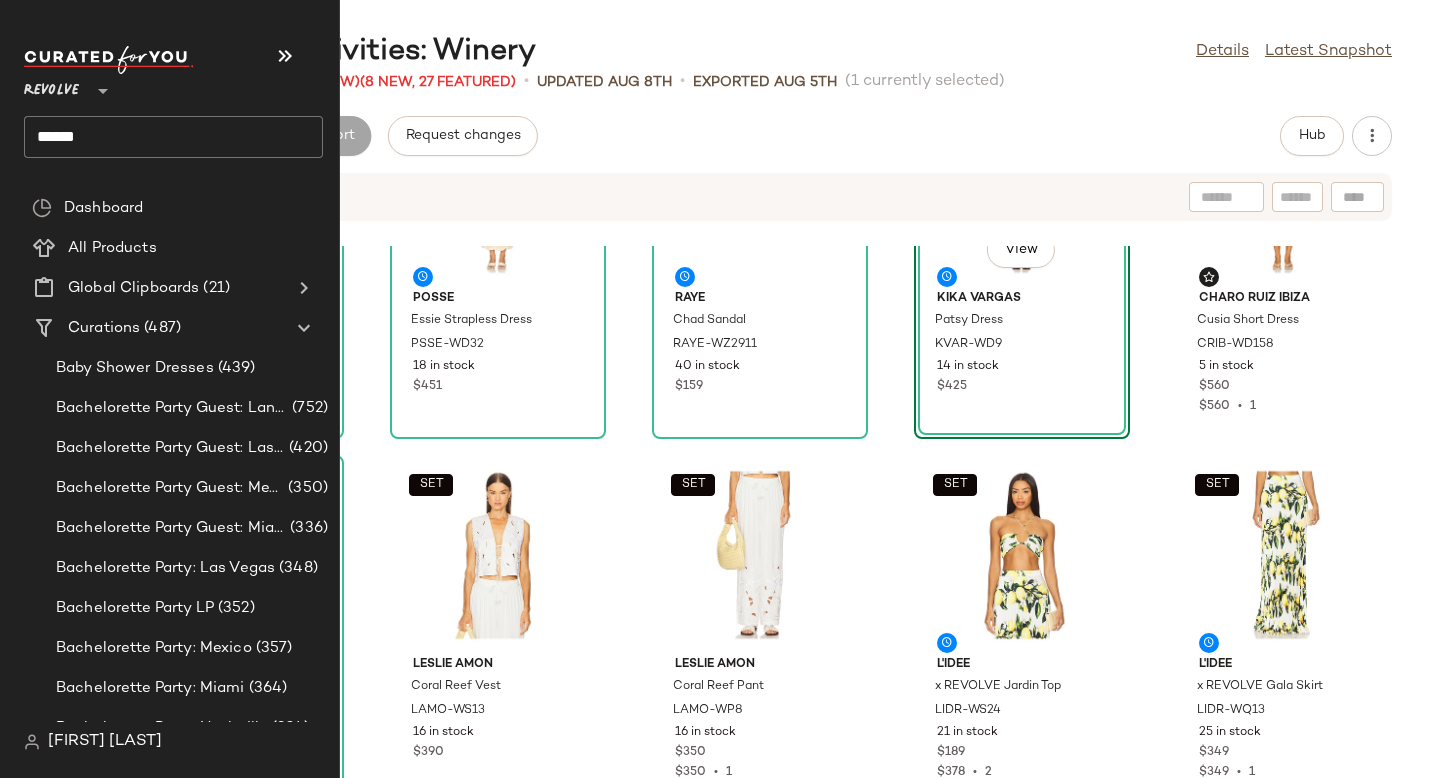 scroll, scrollTop: 0, scrollLeft: 0, axis: both 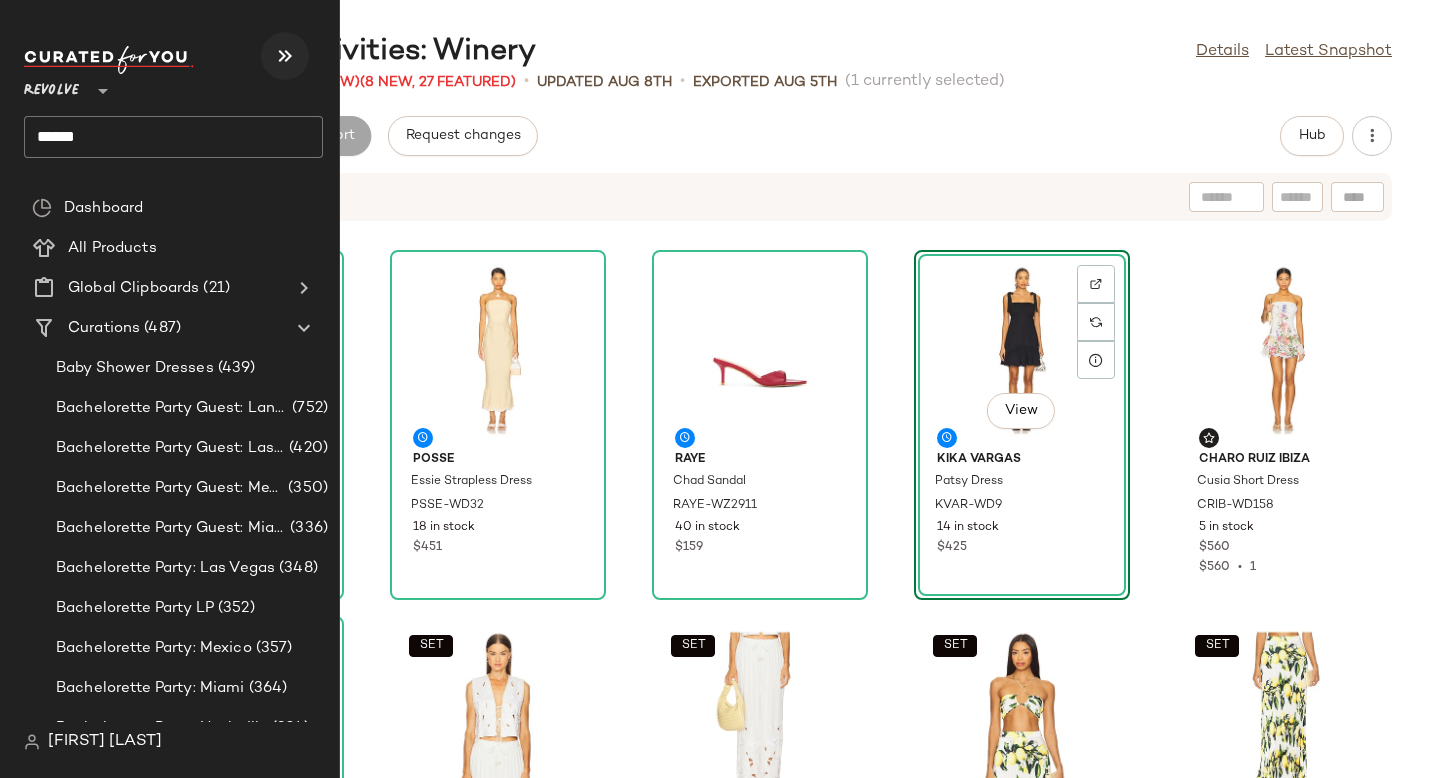 click at bounding box center [285, 56] 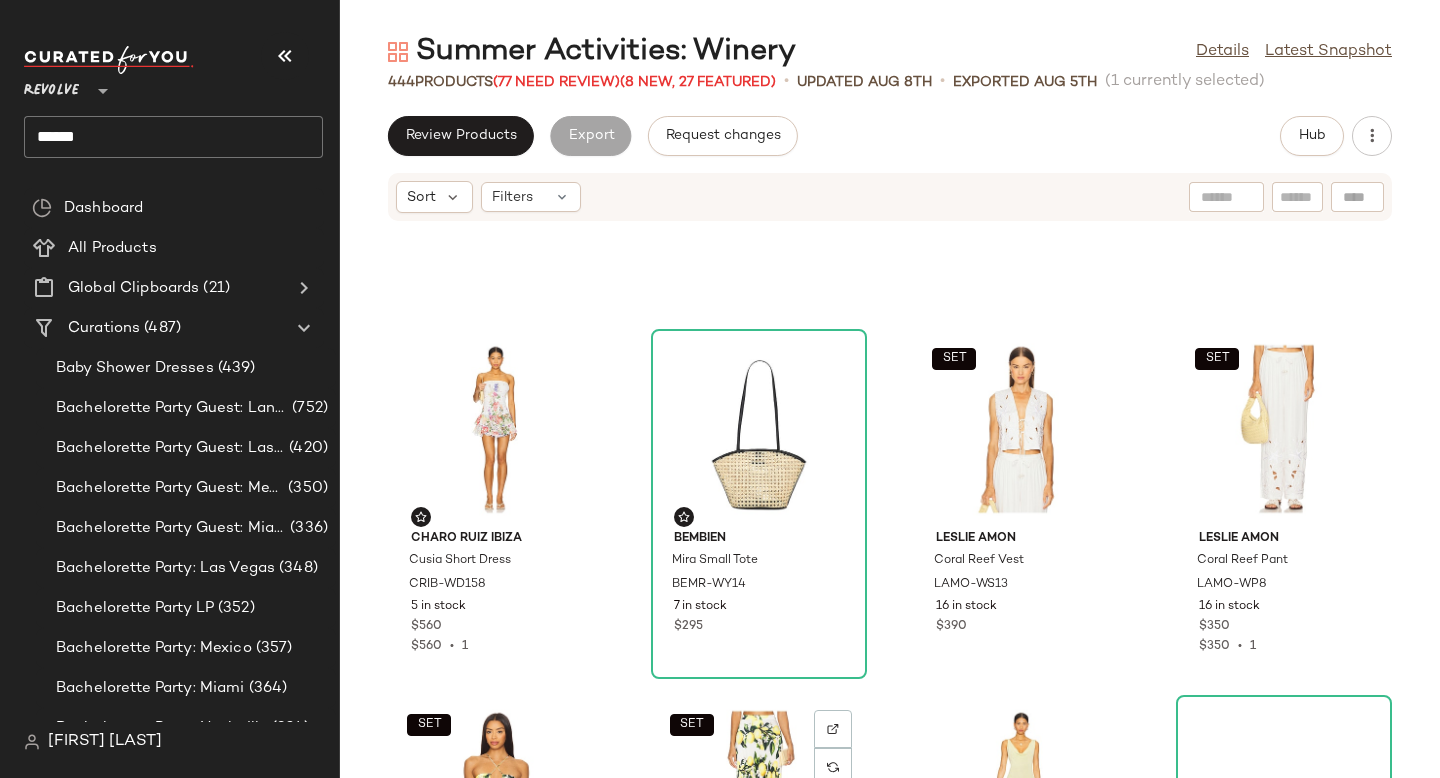 scroll, scrollTop: 0, scrollLeft: 0, axis: both 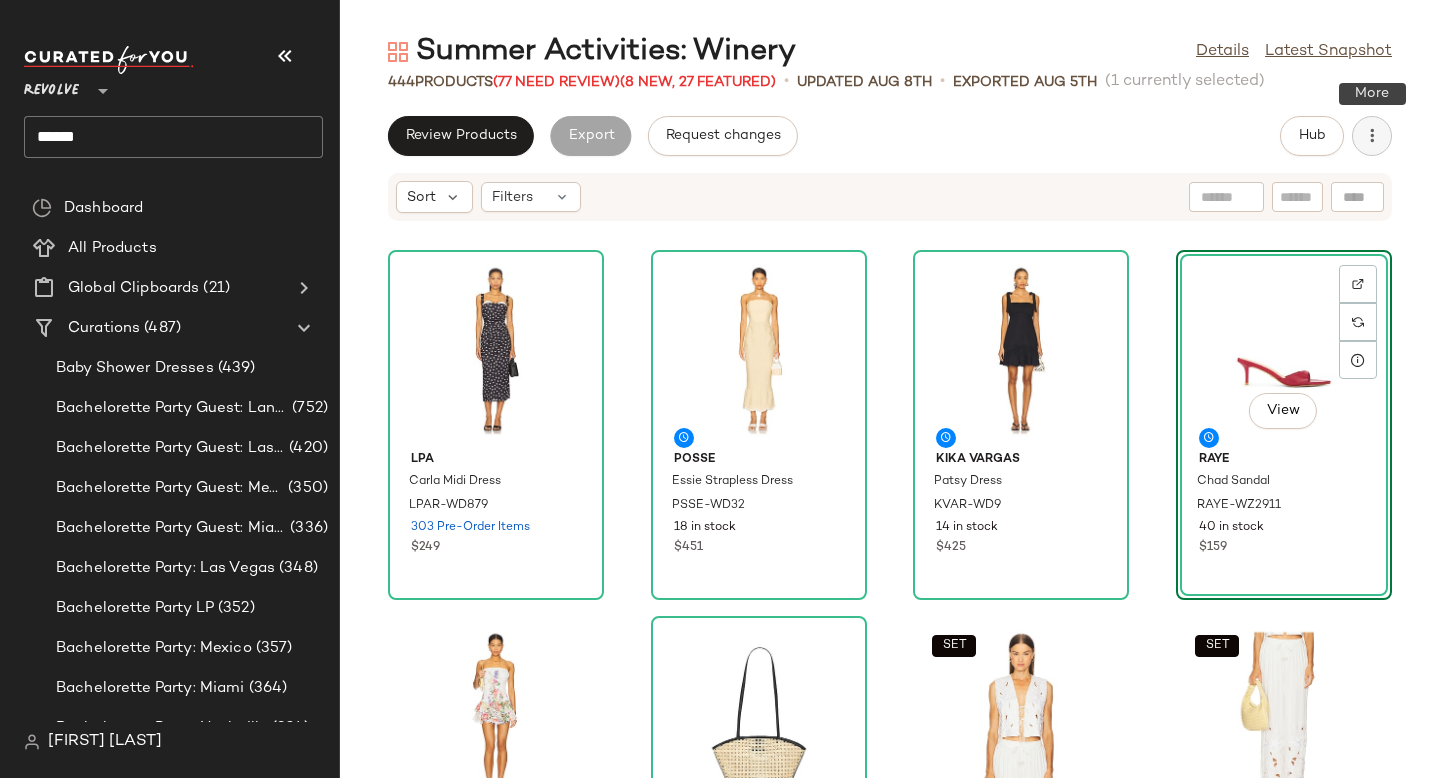 click 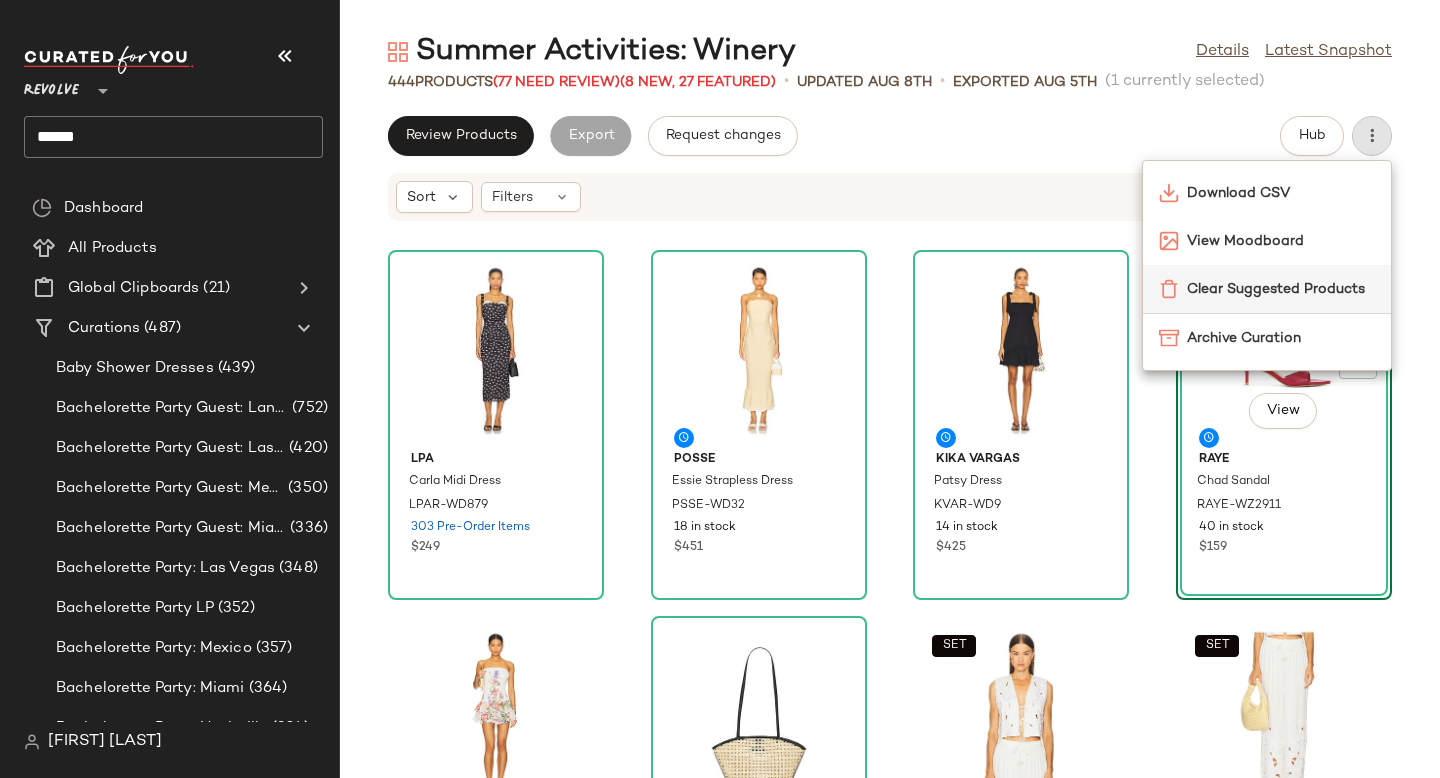 click on "Clear Suggested Products" at bounding box center (1281, 289) 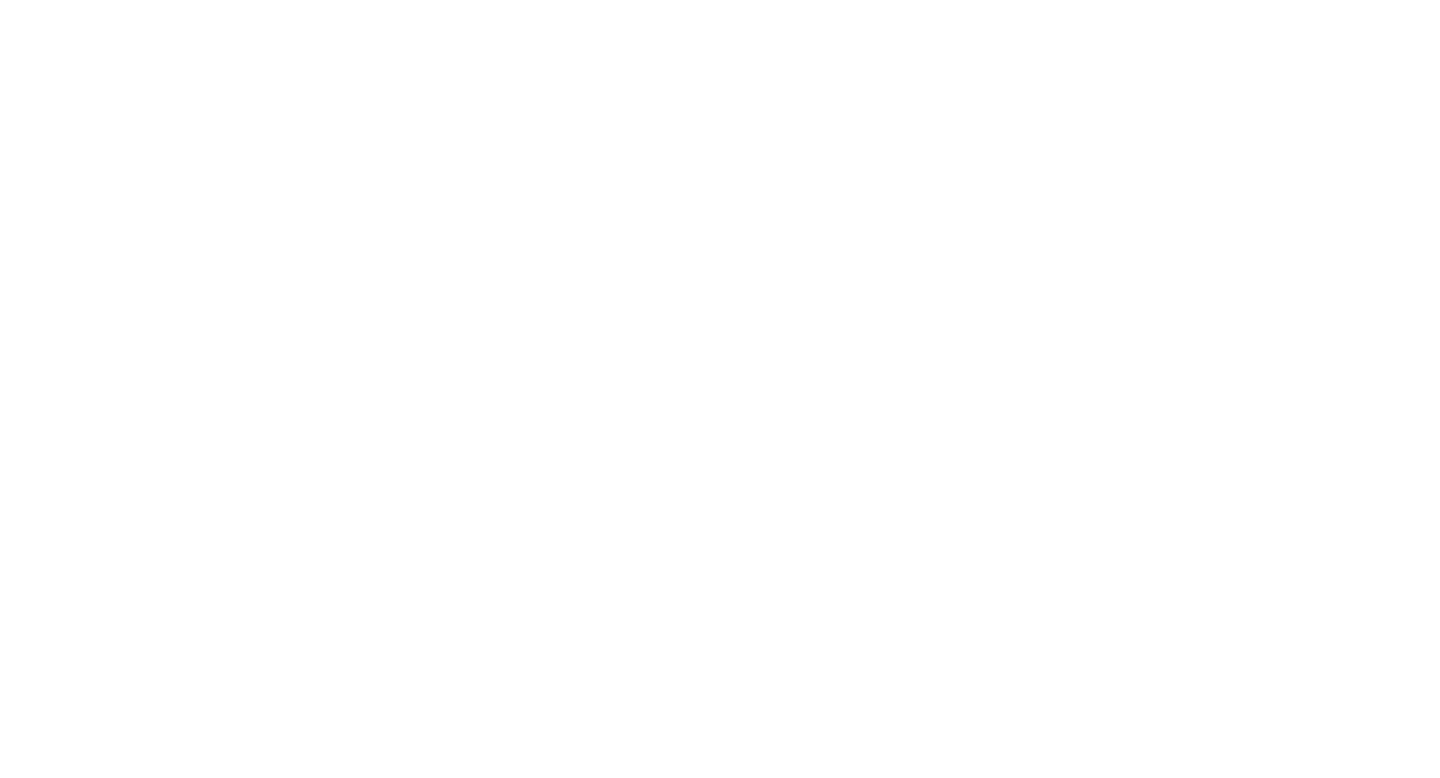 scroll, scrollTop: 0, scrollLeft: 0, axis: both 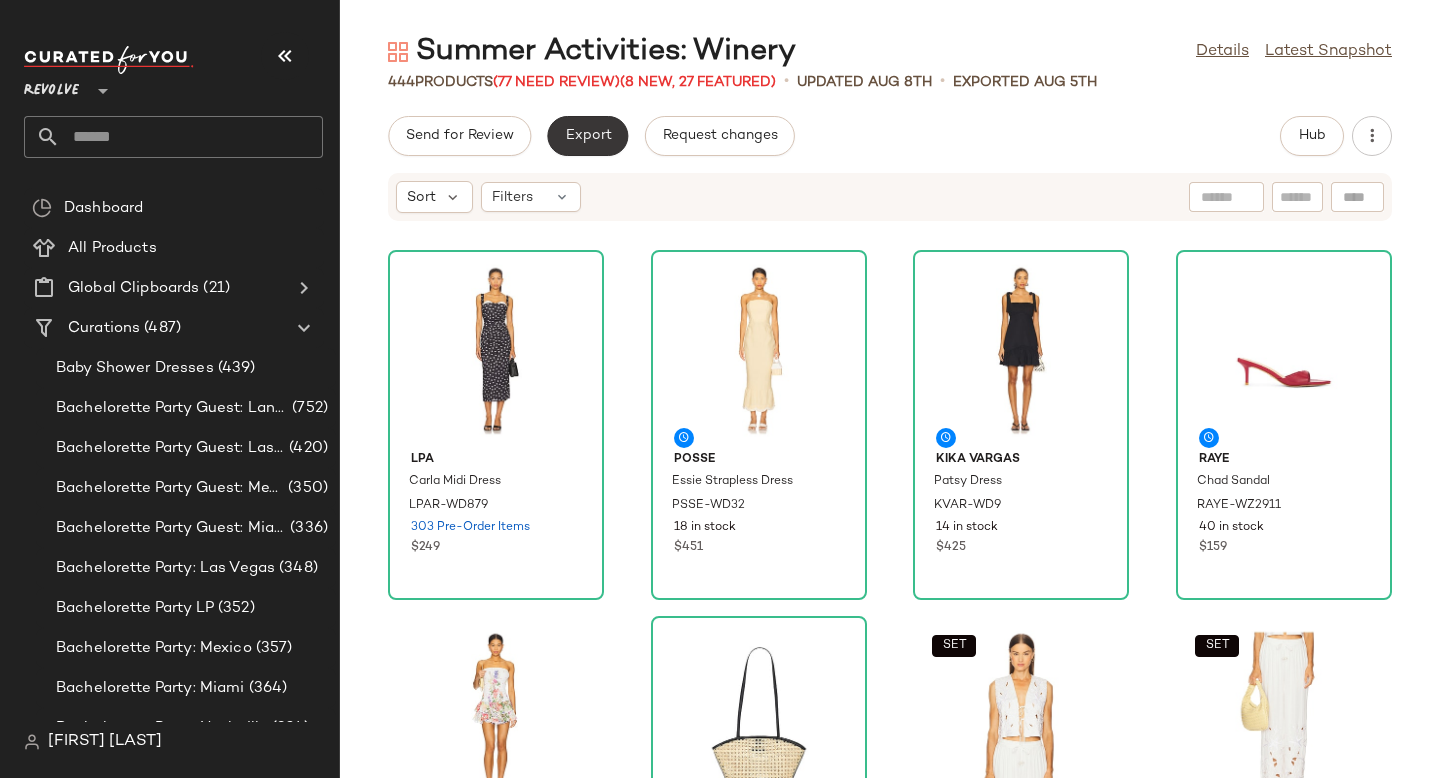 click on "Export" 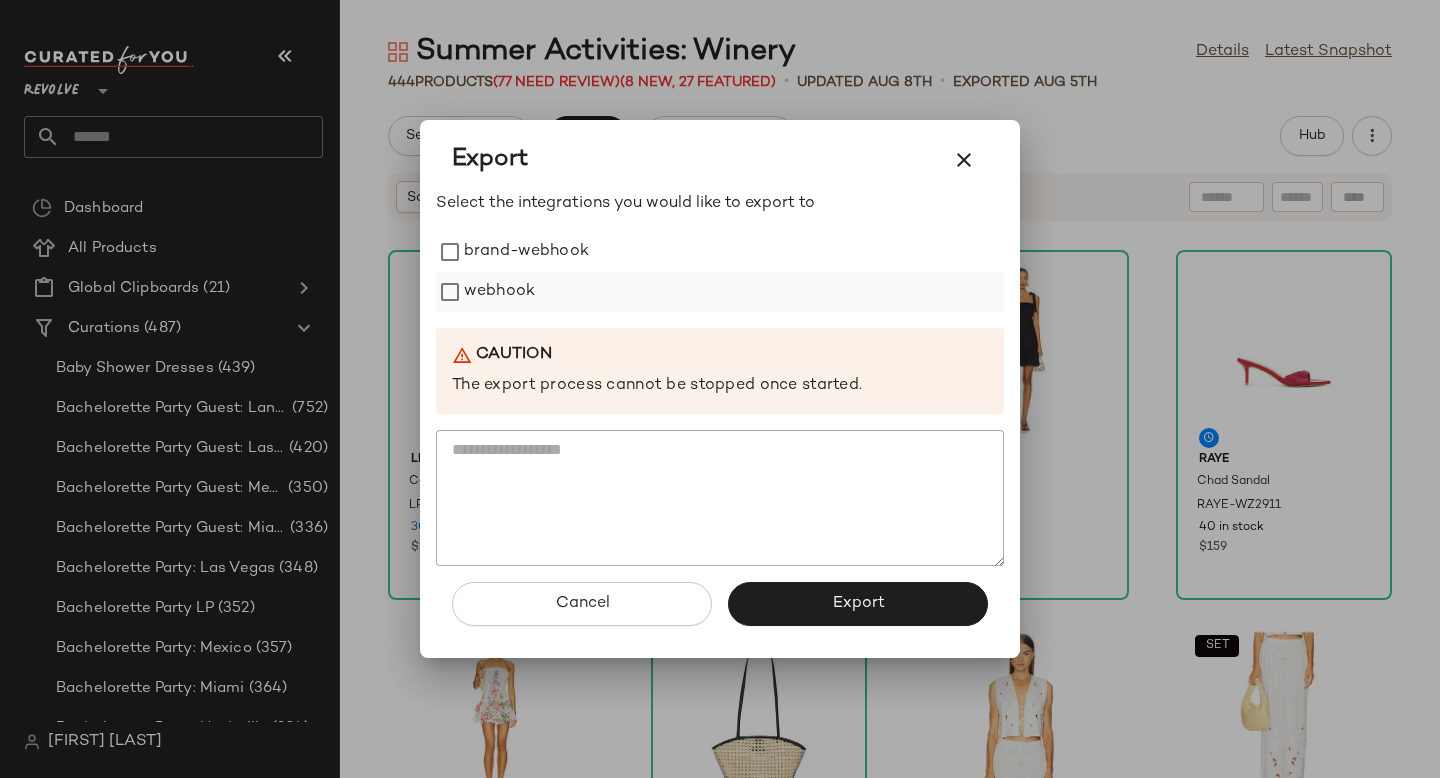 click on "webhook" at bounding box center [499, 292] 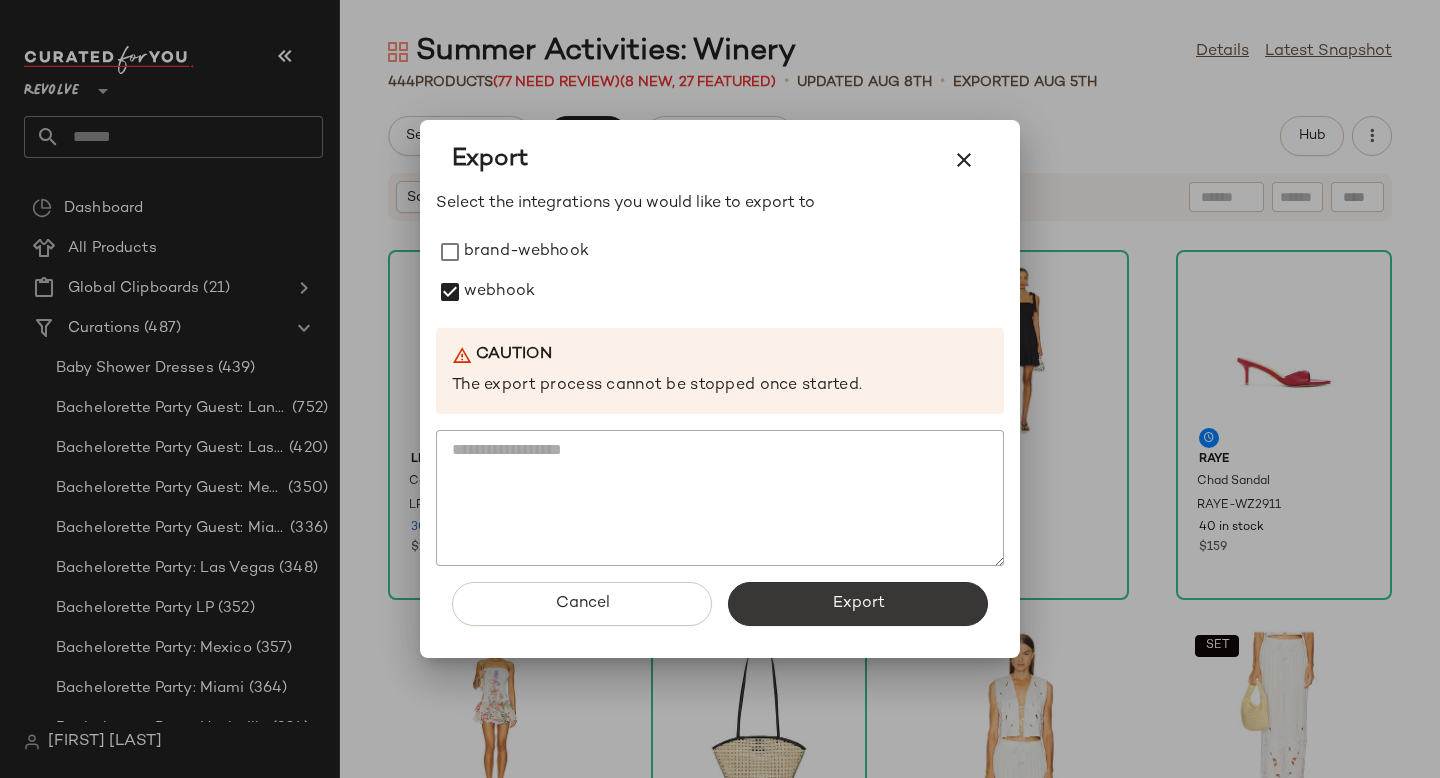 click on "Export" at bounding box center (858, 604) 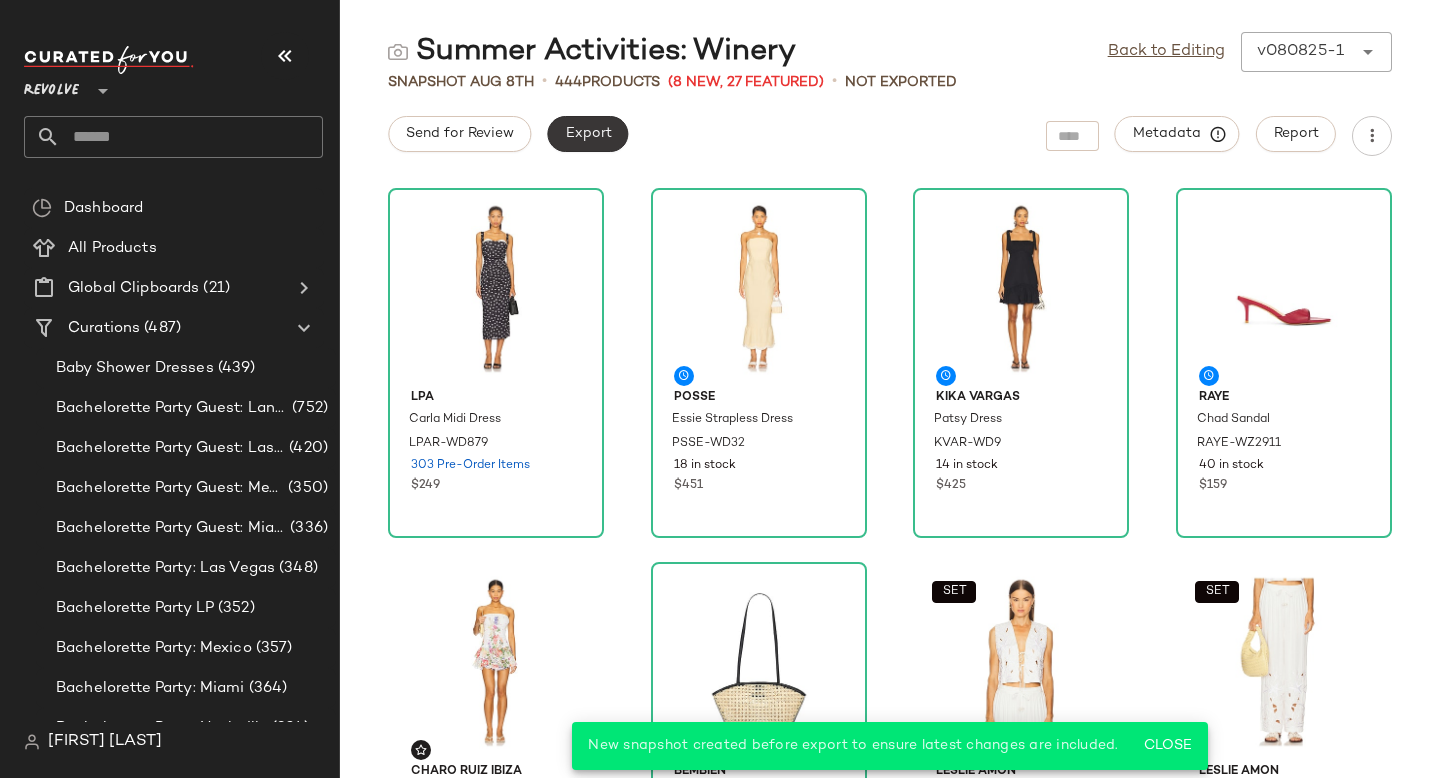 click on "Export" 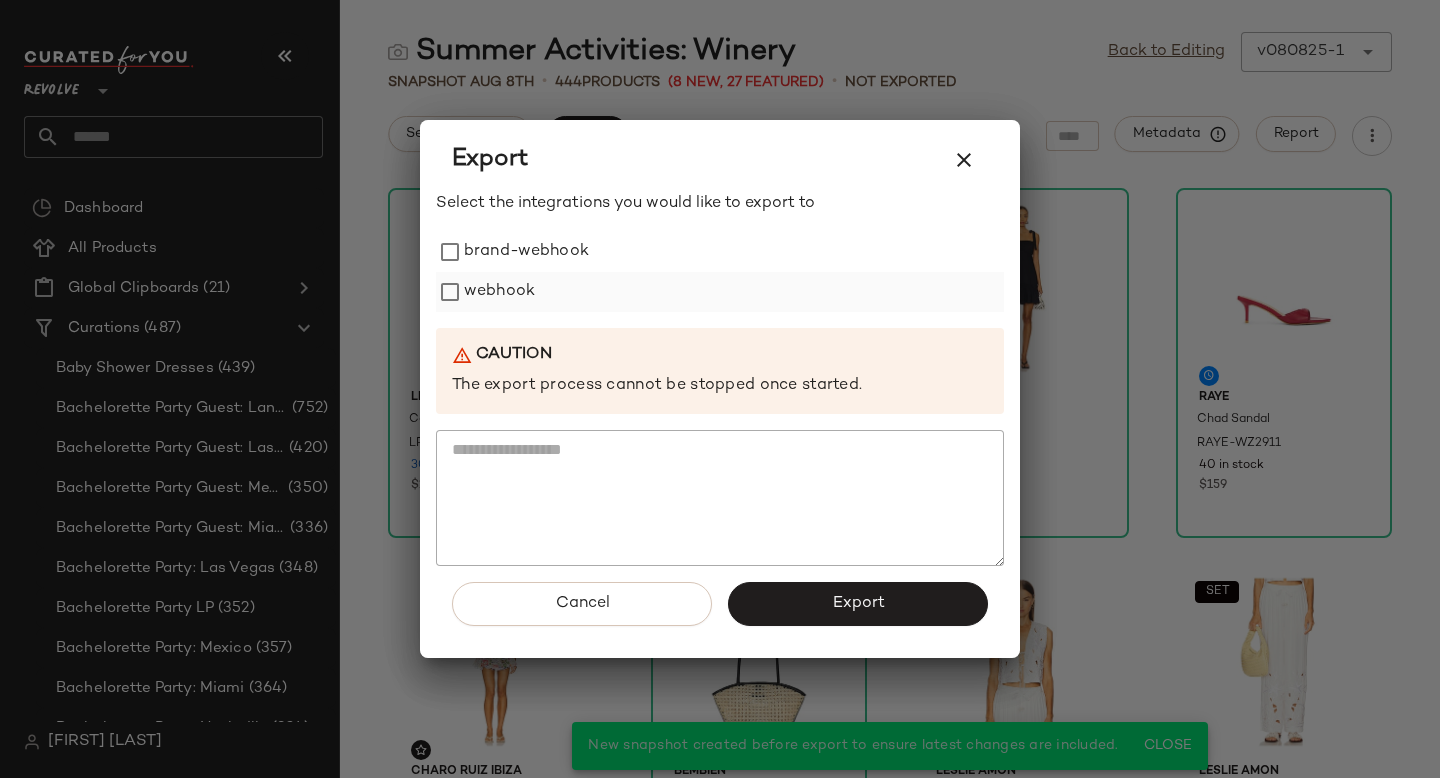 click on "webhook" at bounding box center [499, 292] 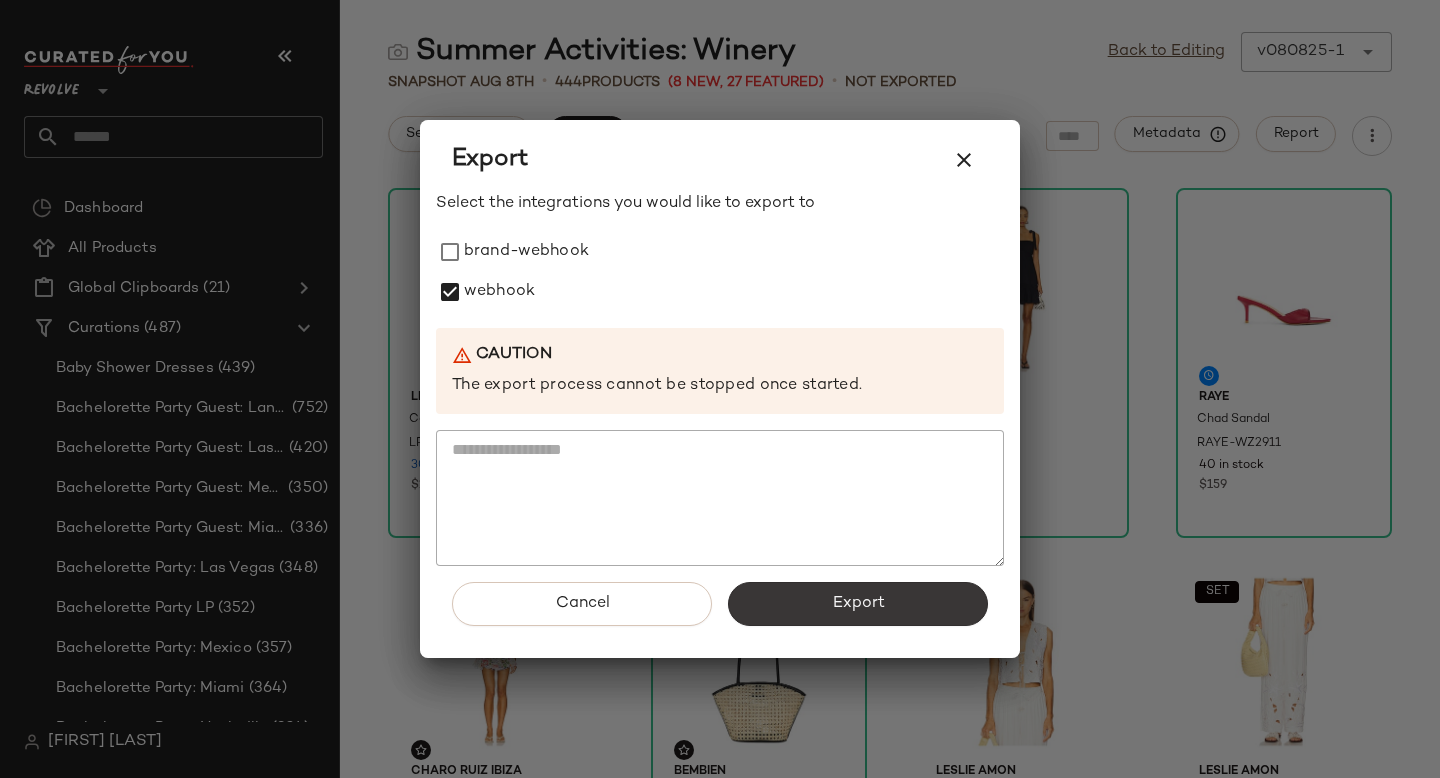 click on "Export" at bounding box center (858, 604) 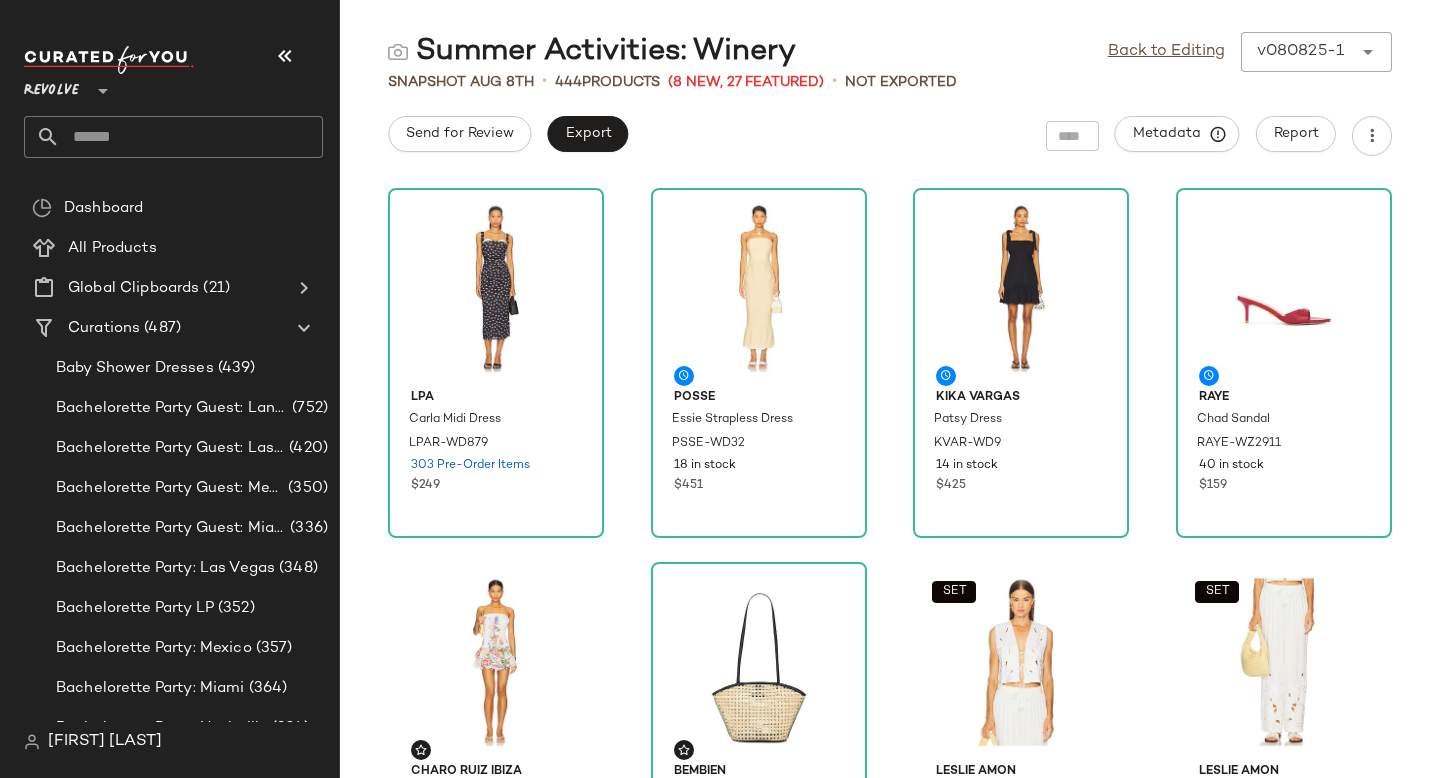 click 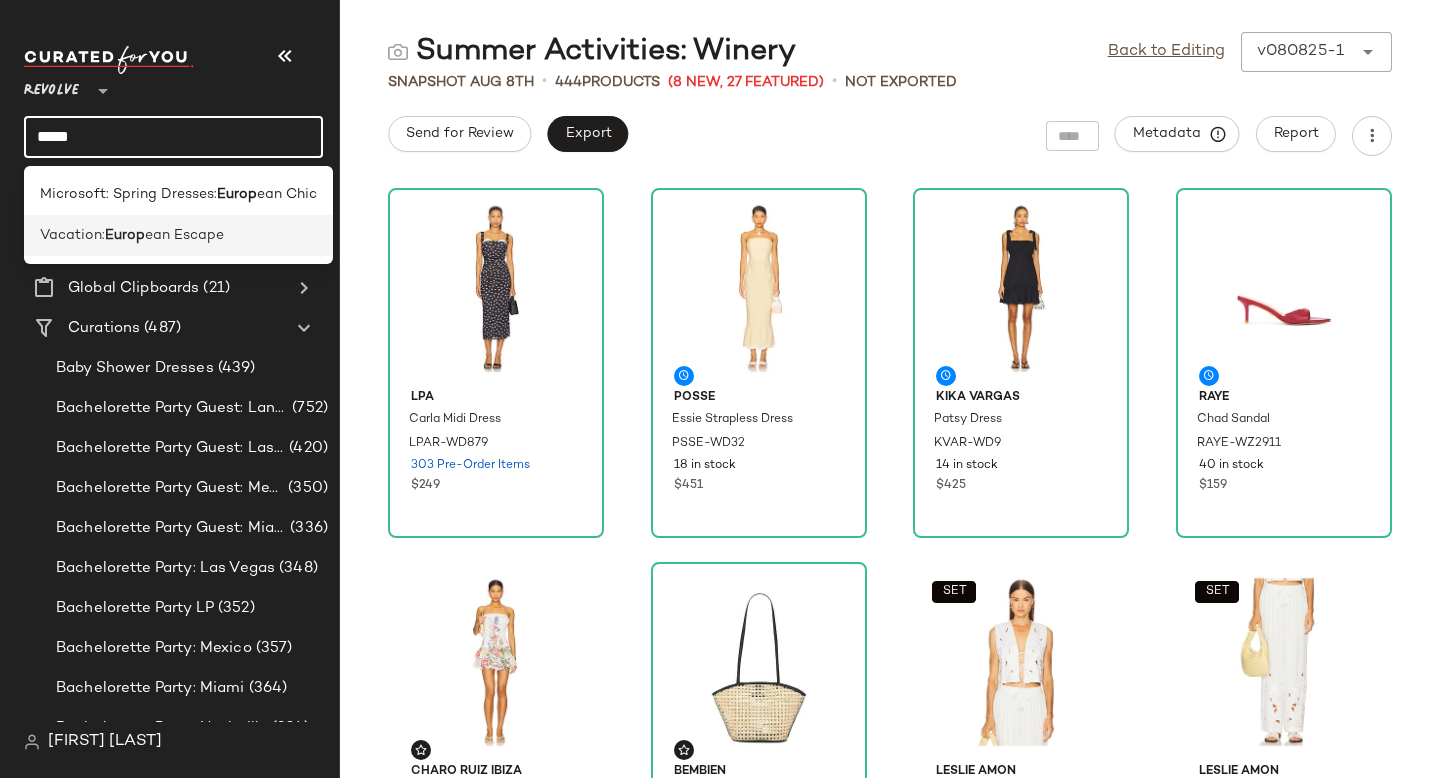 type on "*****" 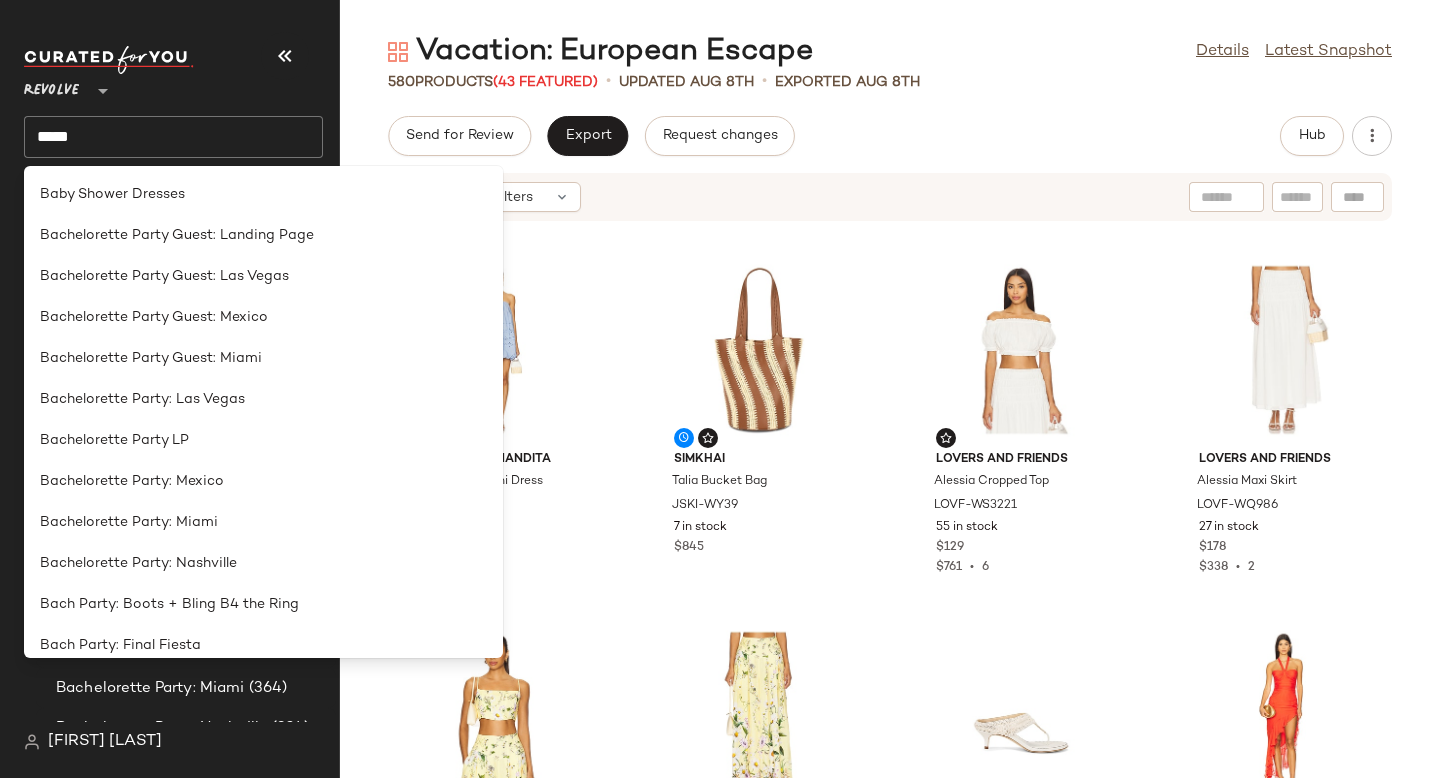 click on "Send for Review   Export   Request changes   Hub" 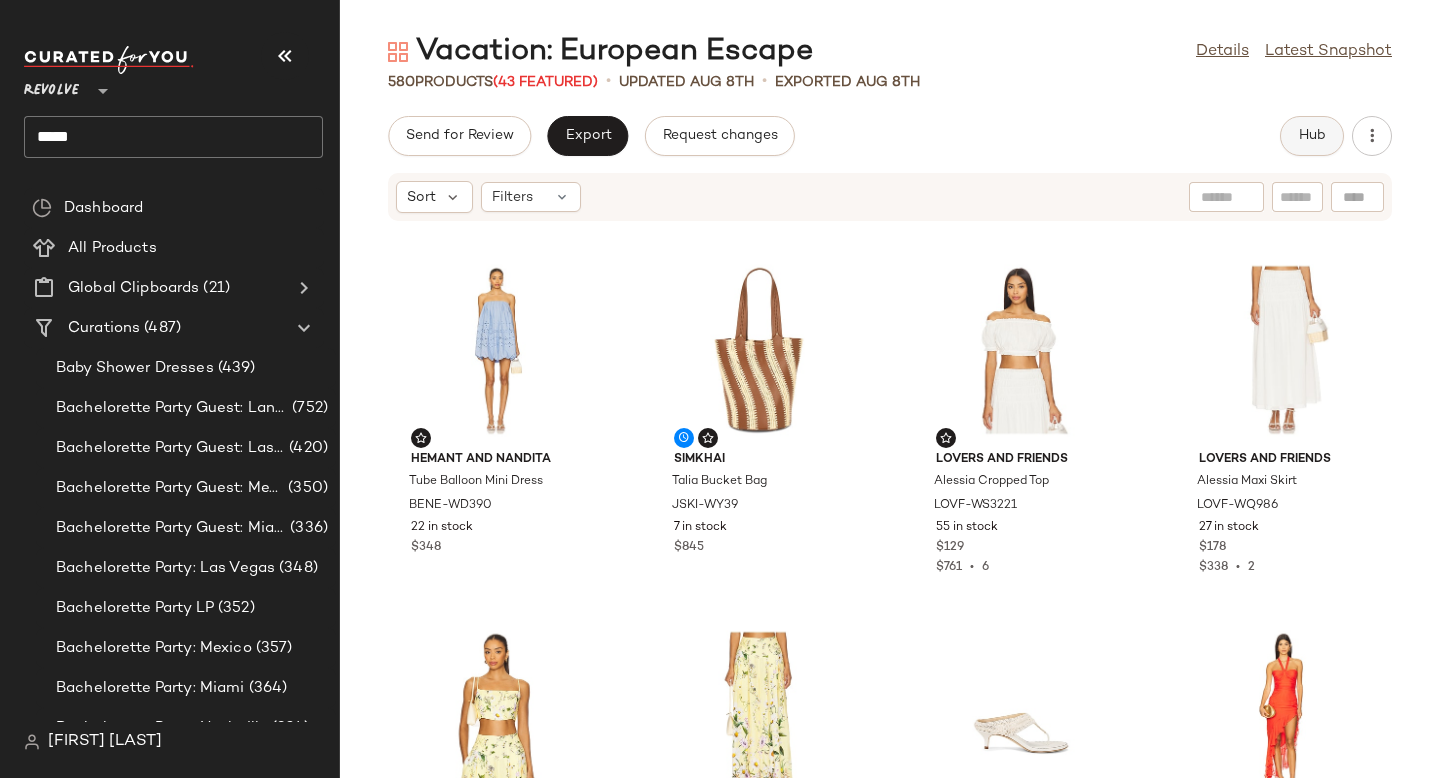 click on "Hub" 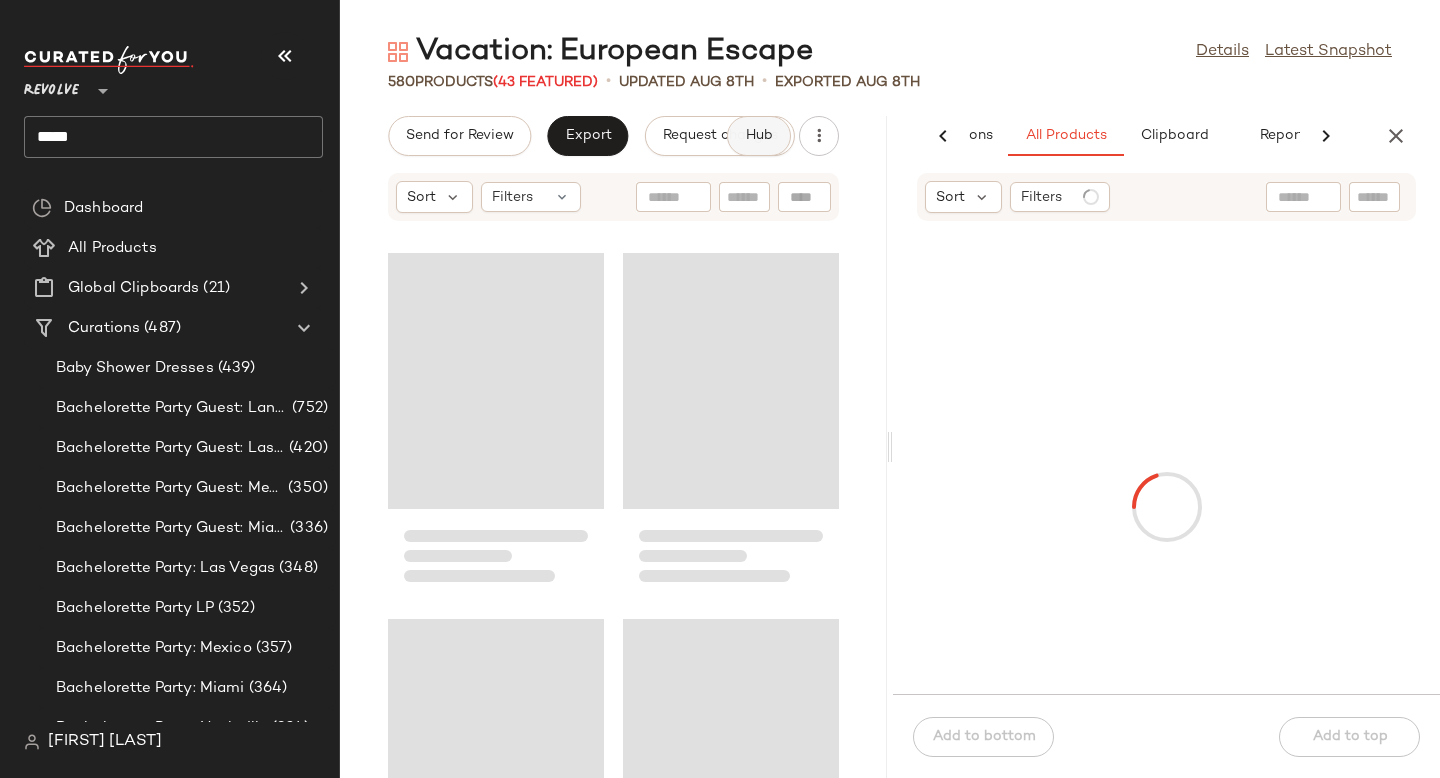 scroll, scrollTop: 0, scrollLeft: 137, axis: horizontal 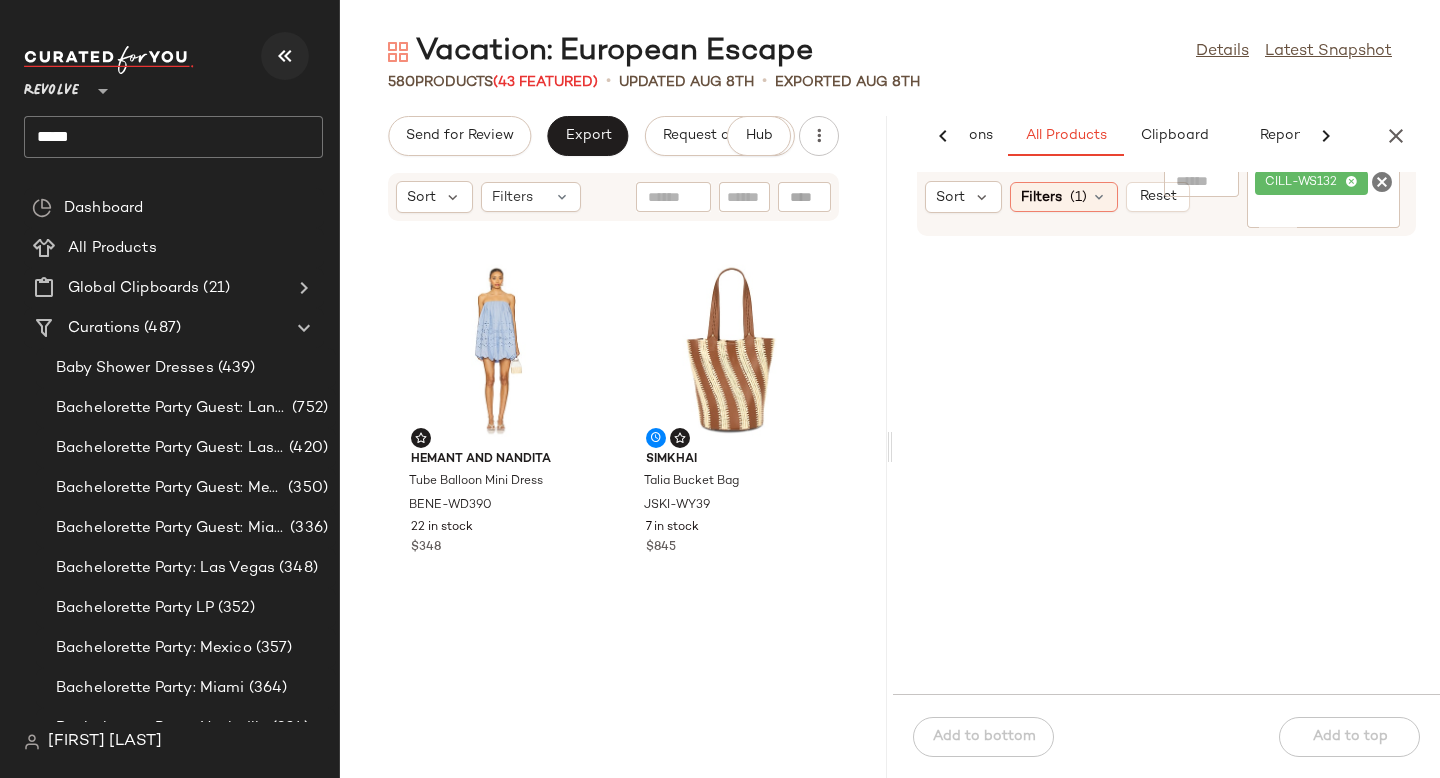 click at bounding box center (285, 56) 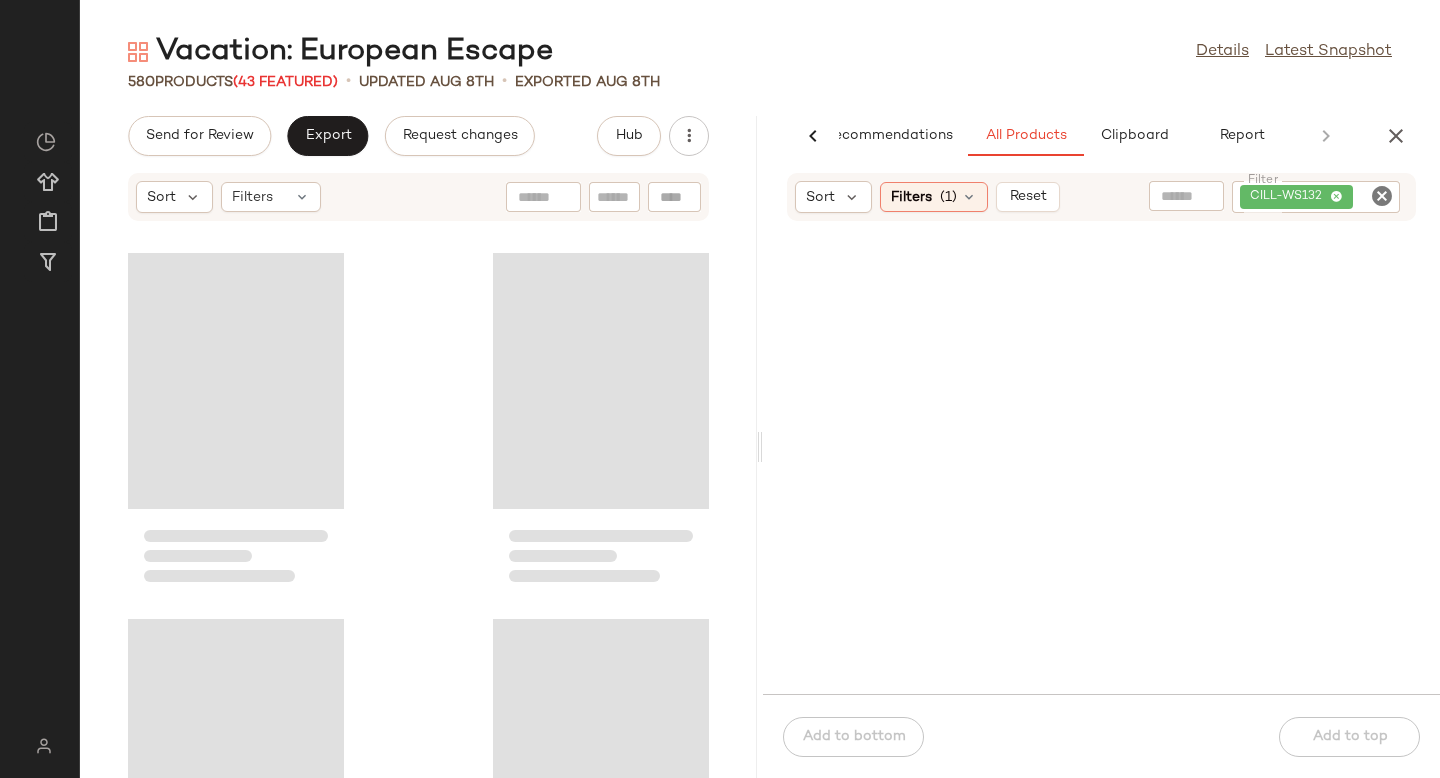 scroll, scrollTop: 0, scrollLeft: 47, axis: horizontal 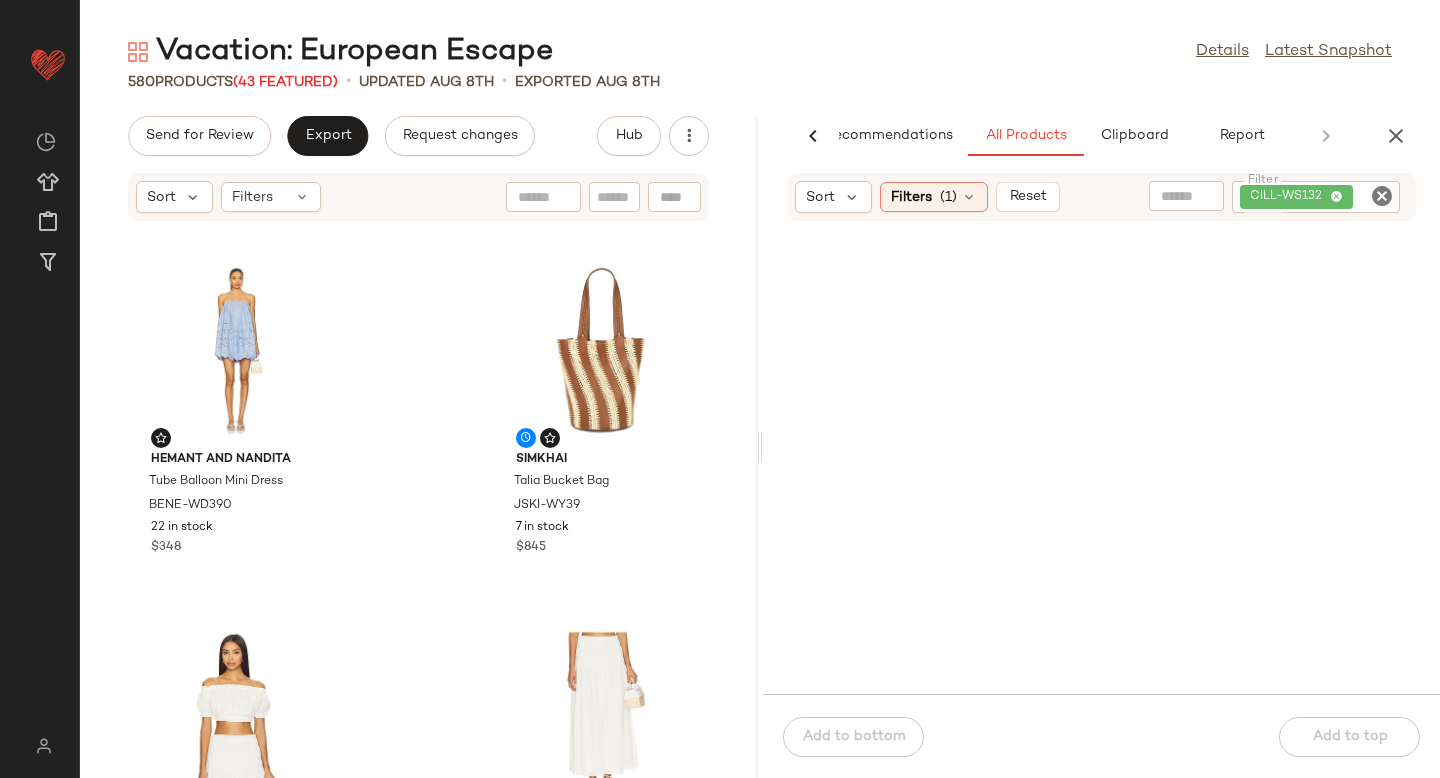 click 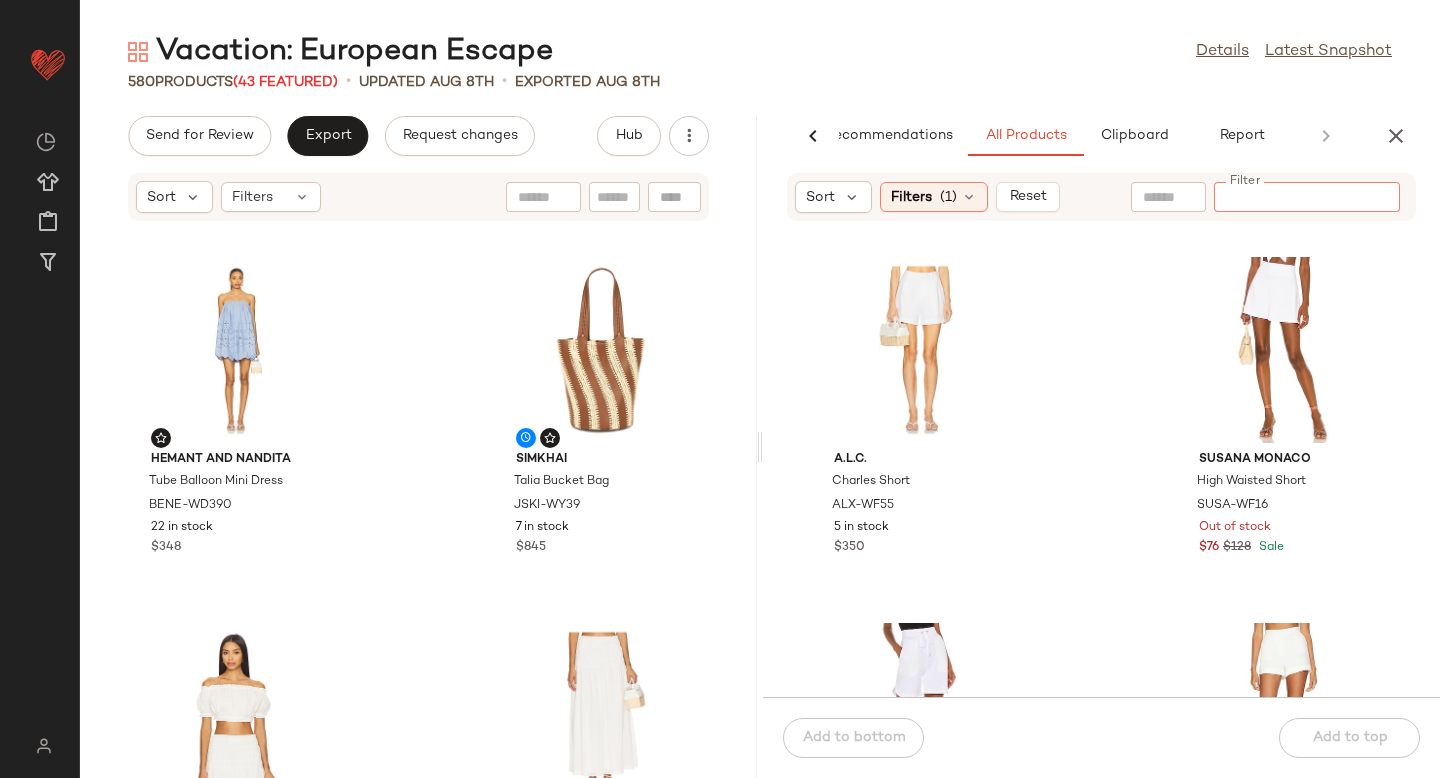 paste on "********" 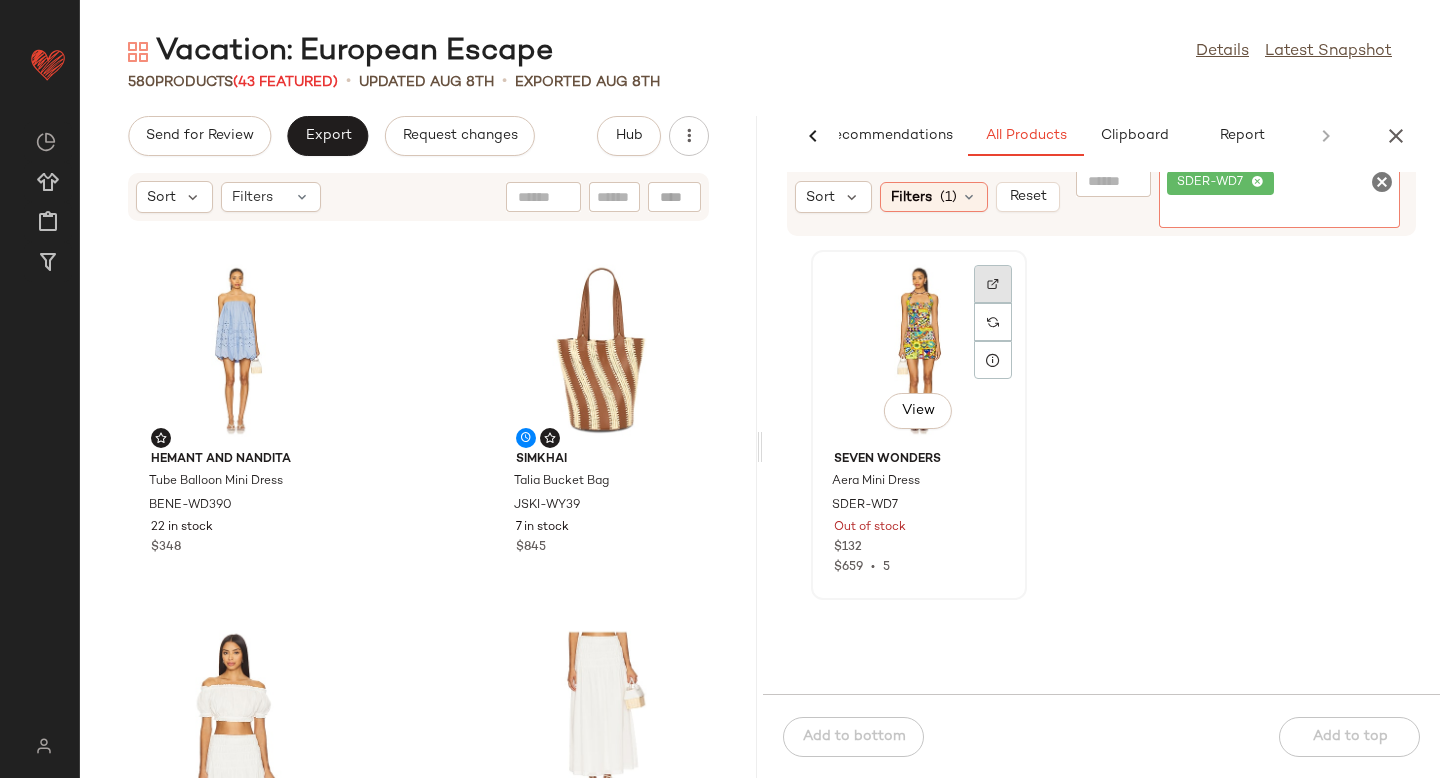 click 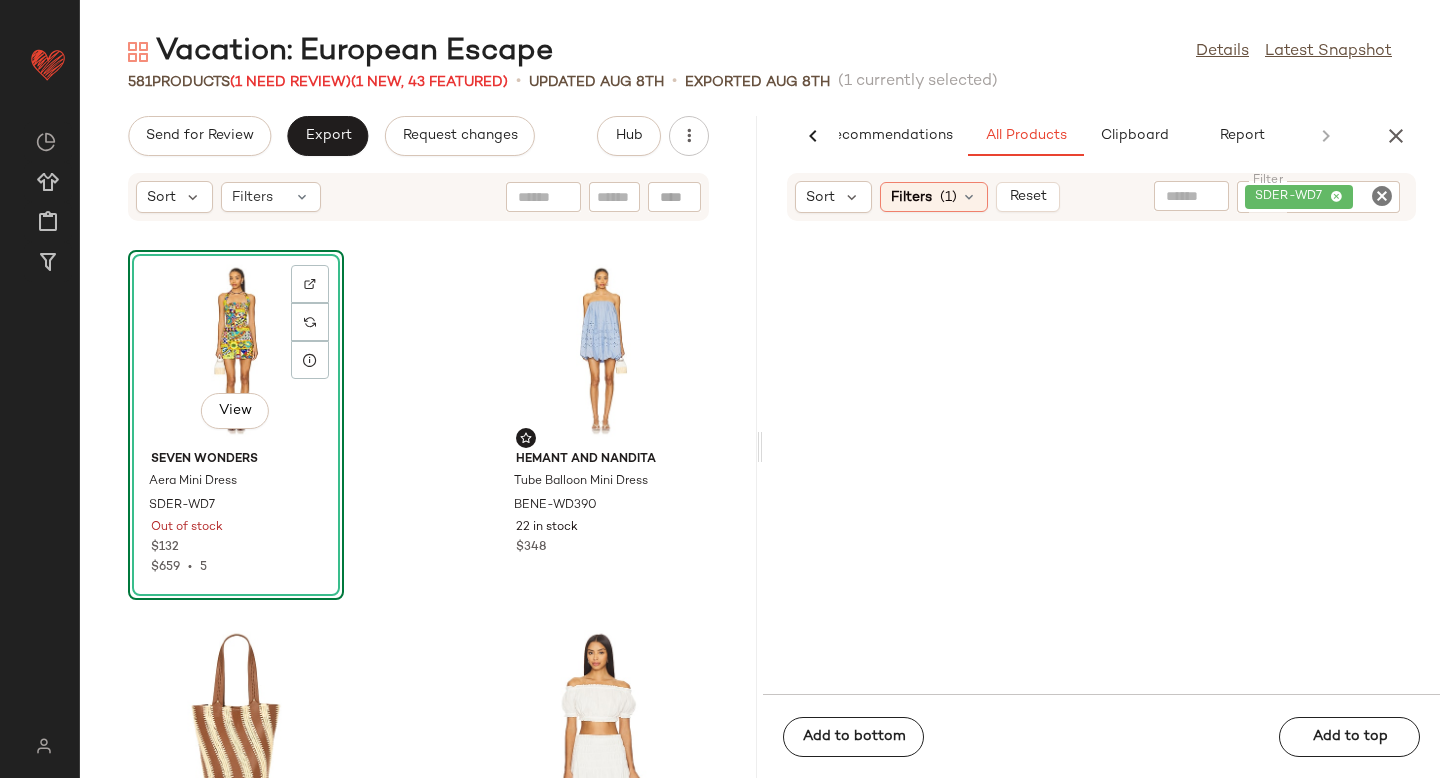 drag, startPoint x: 901, startPoint y: 346, endPoint x: 181, endPoint y: 3, distance: 797.5268 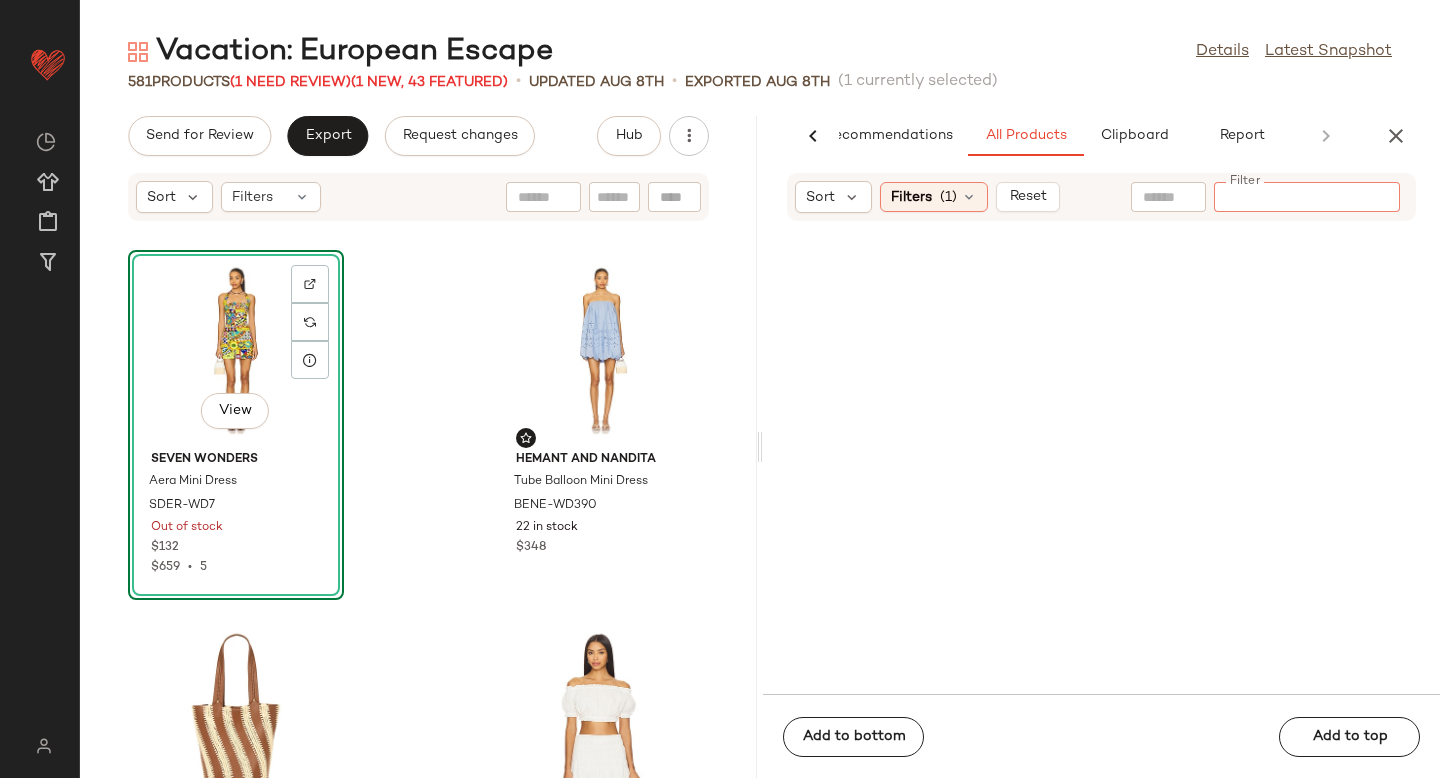 paste on "**********" 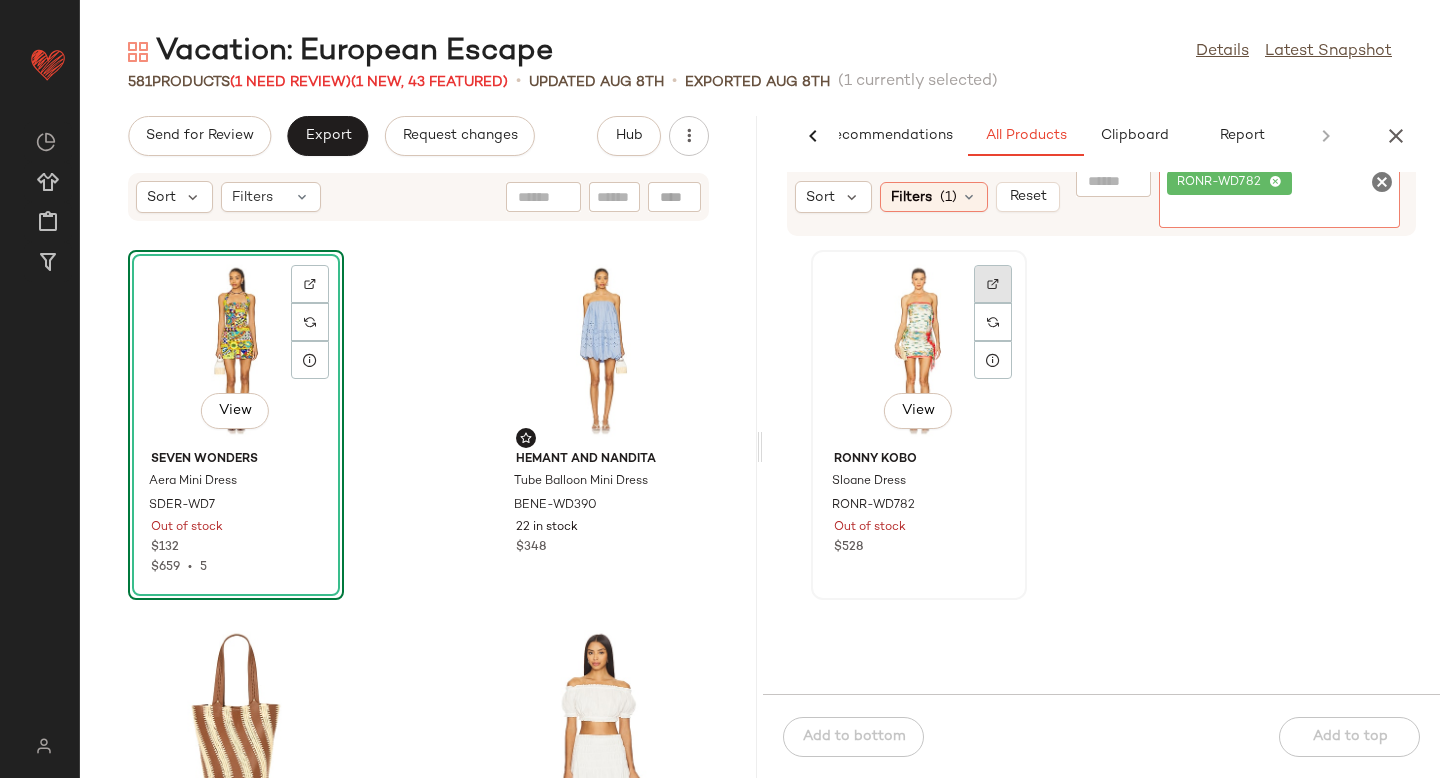 click 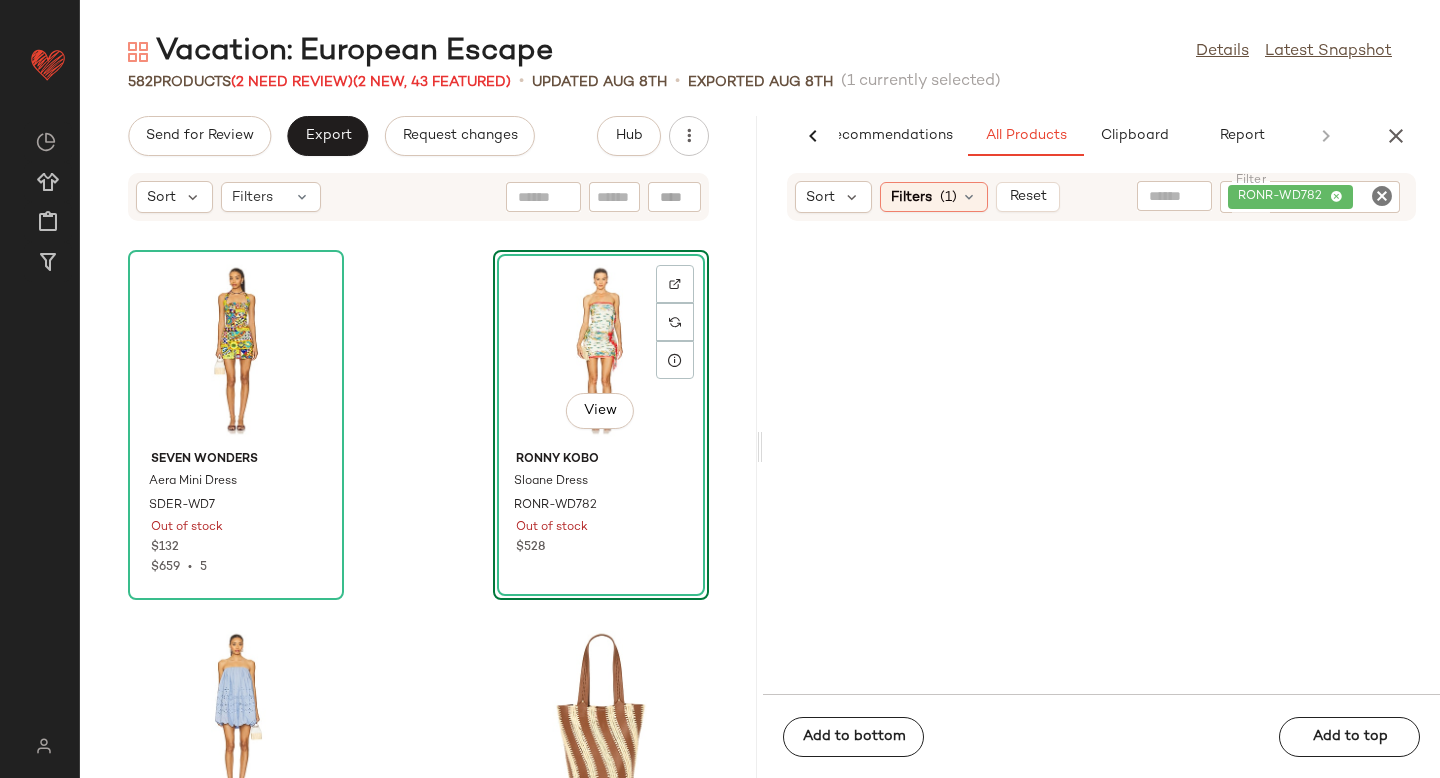 click 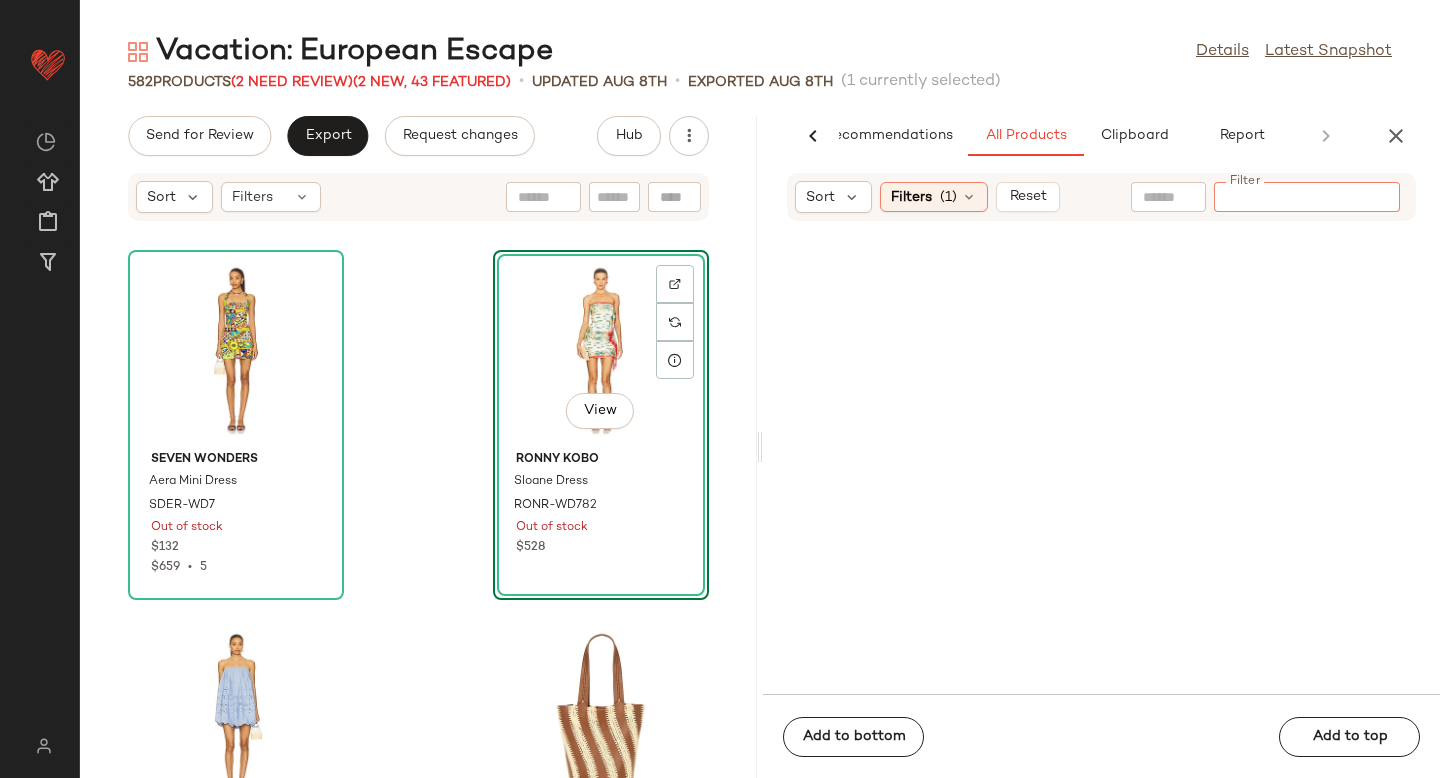paste on "**********" 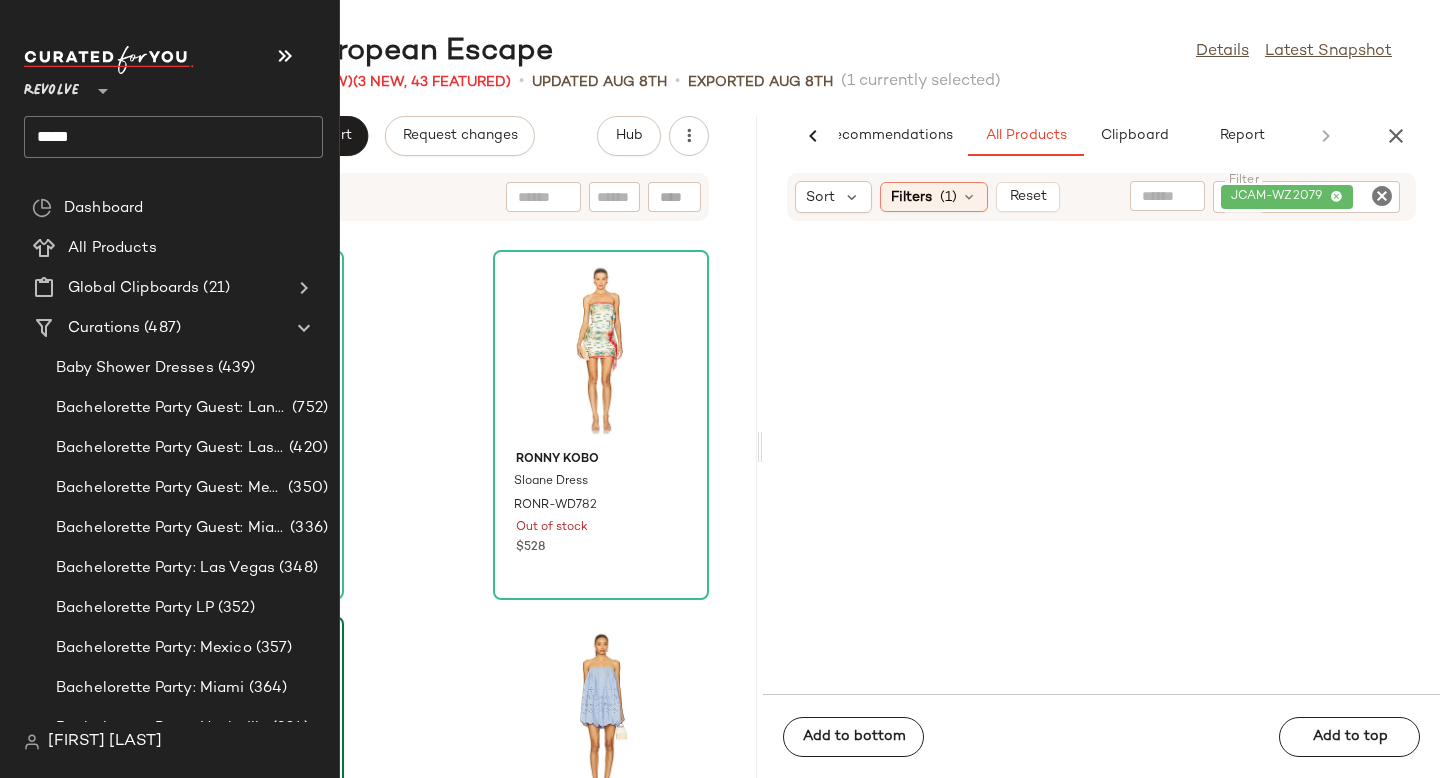 drag, startPoint x: 884, startPoint y: 346, endPoint x: 63, endPoint y: 10, distance: 887.0947 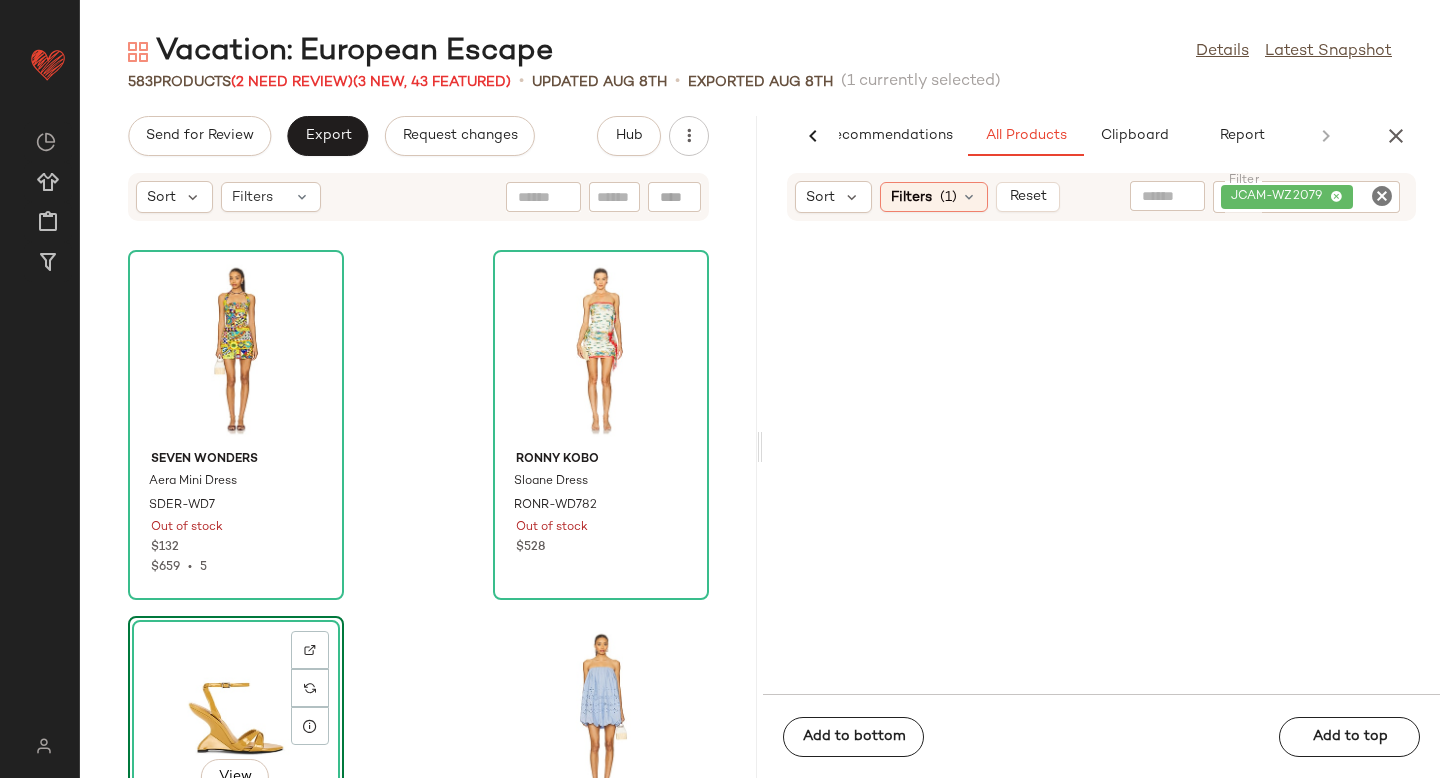 click 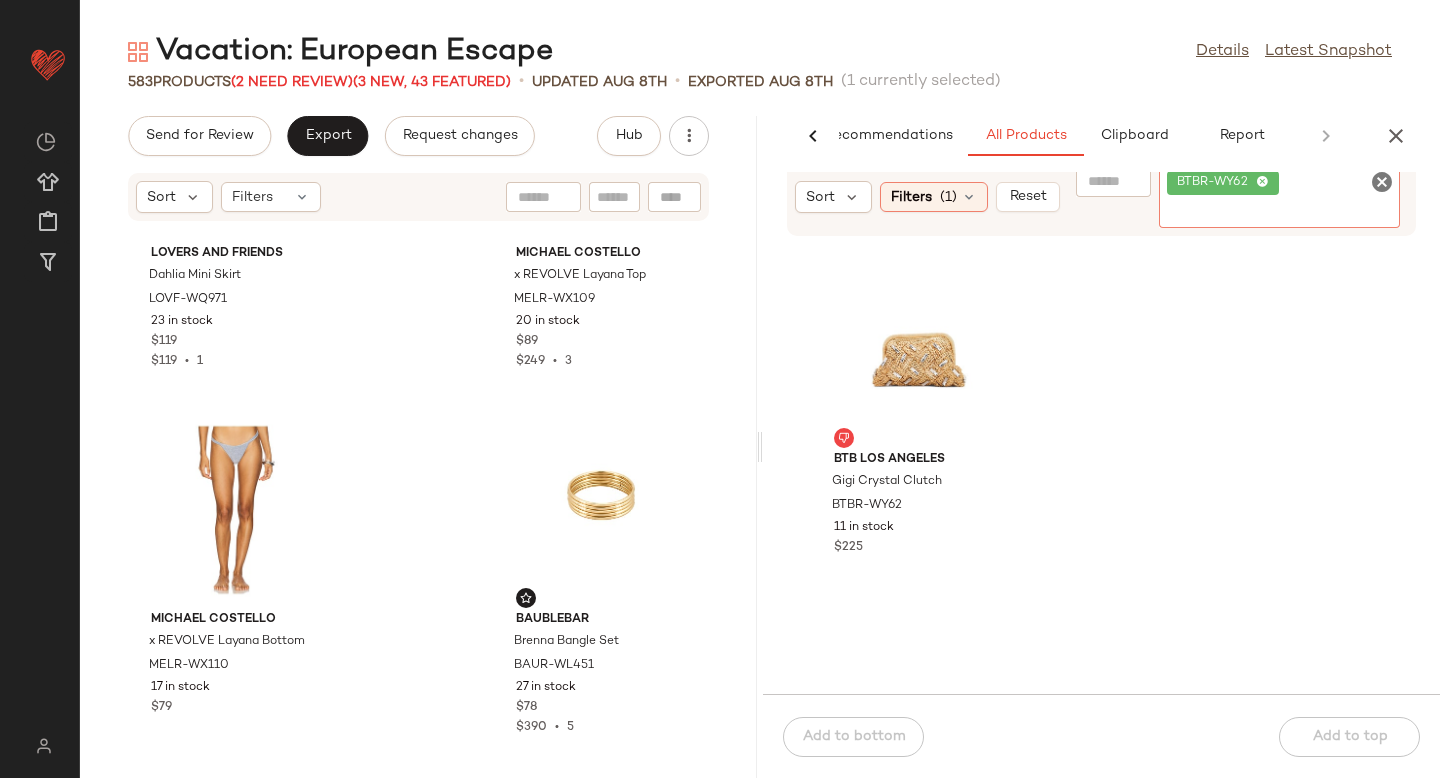 scroll, scrollTop: 7197, scrollLeft: 0, axis: vertical 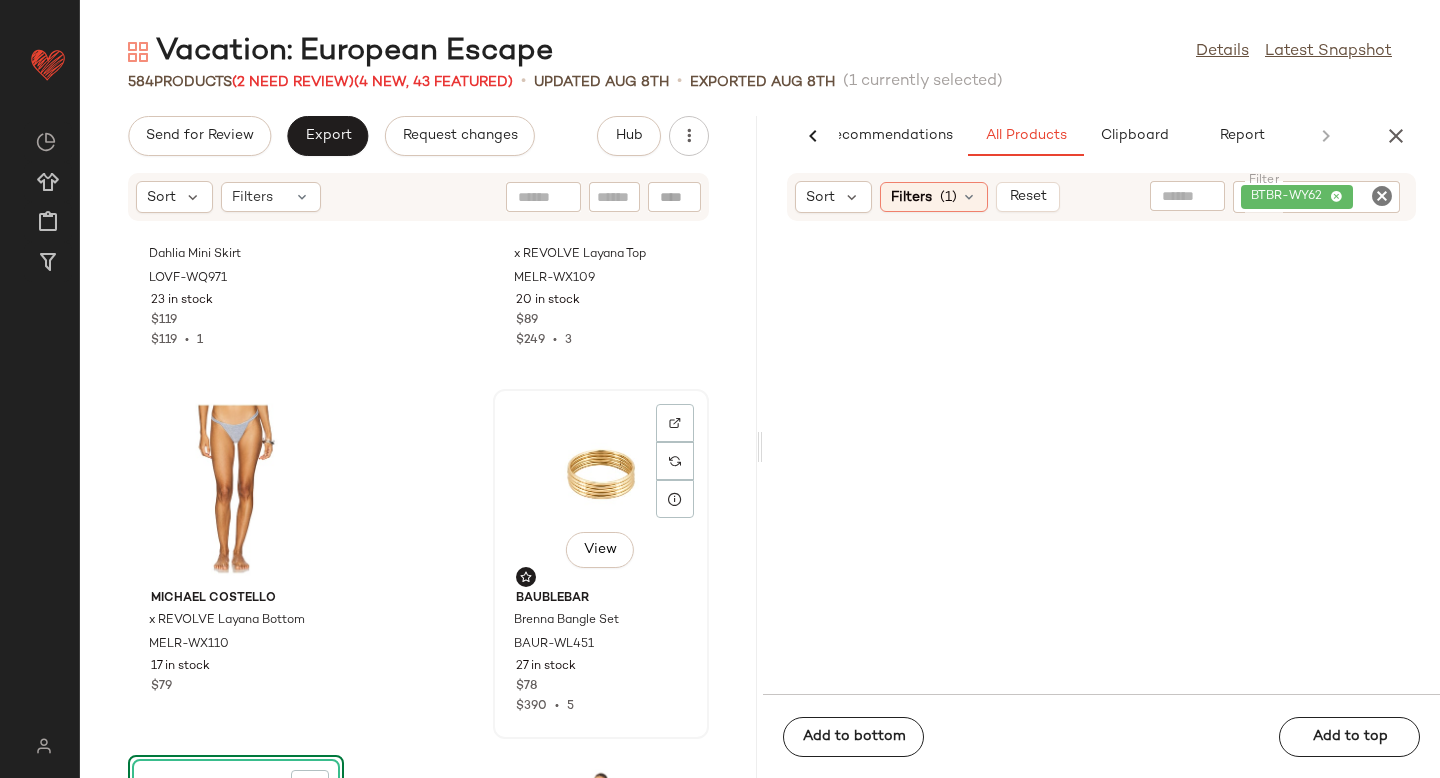 click on "View" 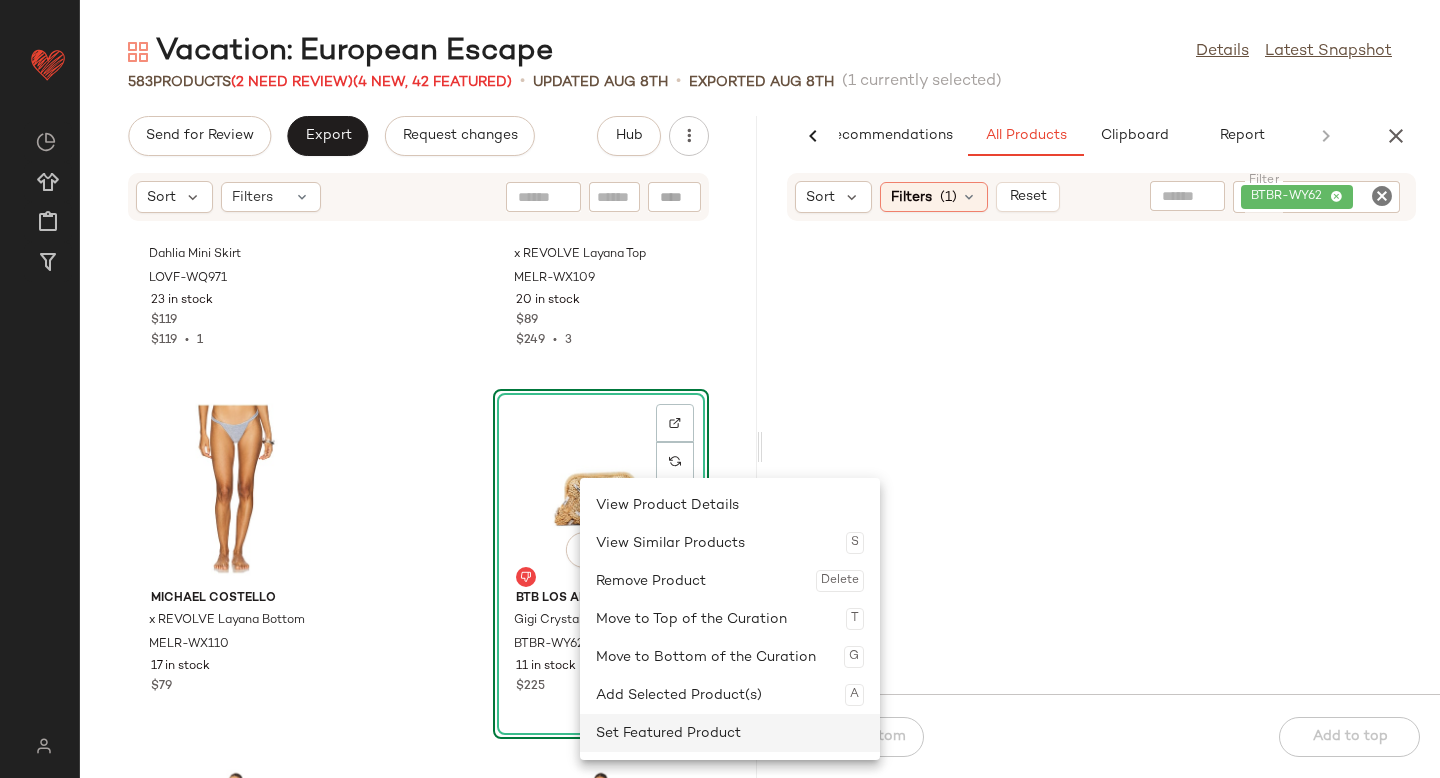click on "Set Featured Product" 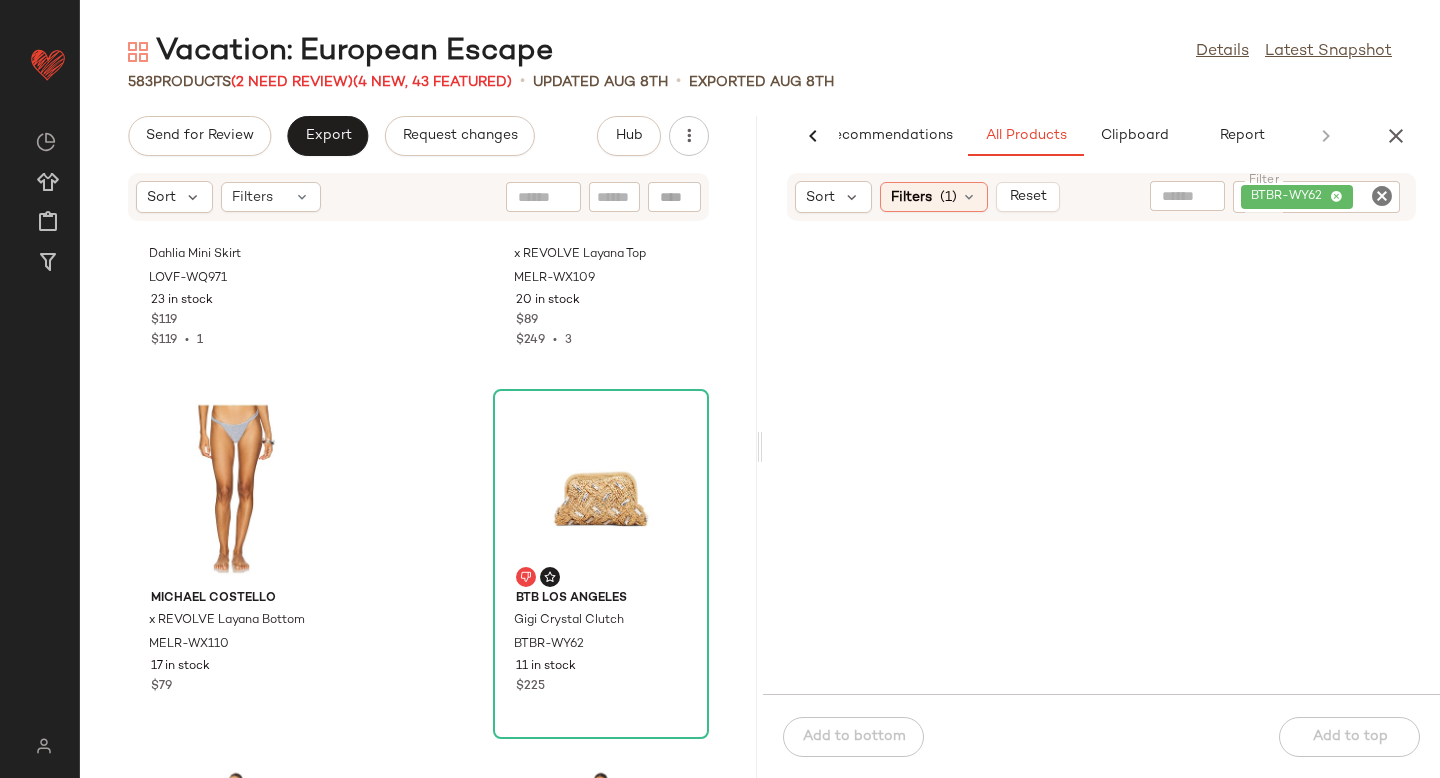 click 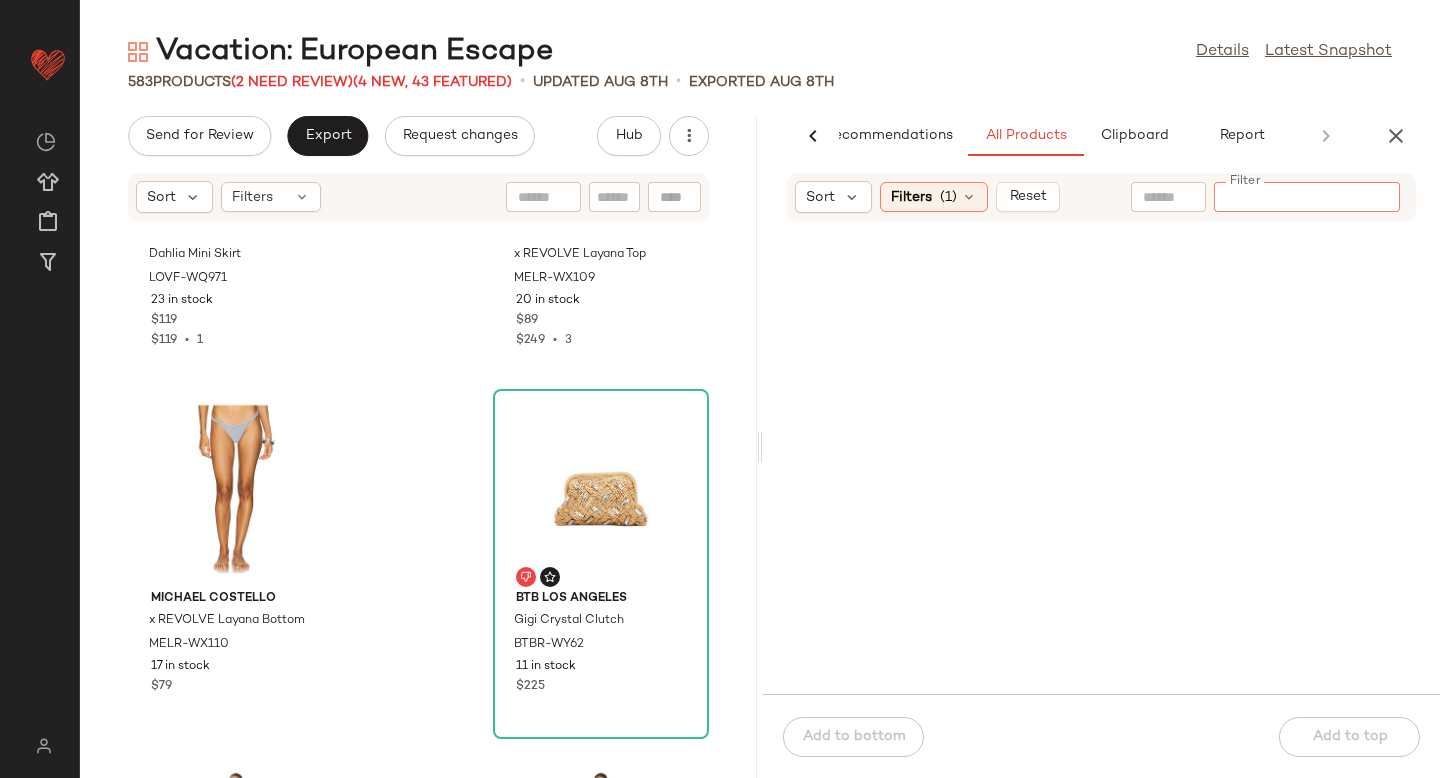 paste on "**********" 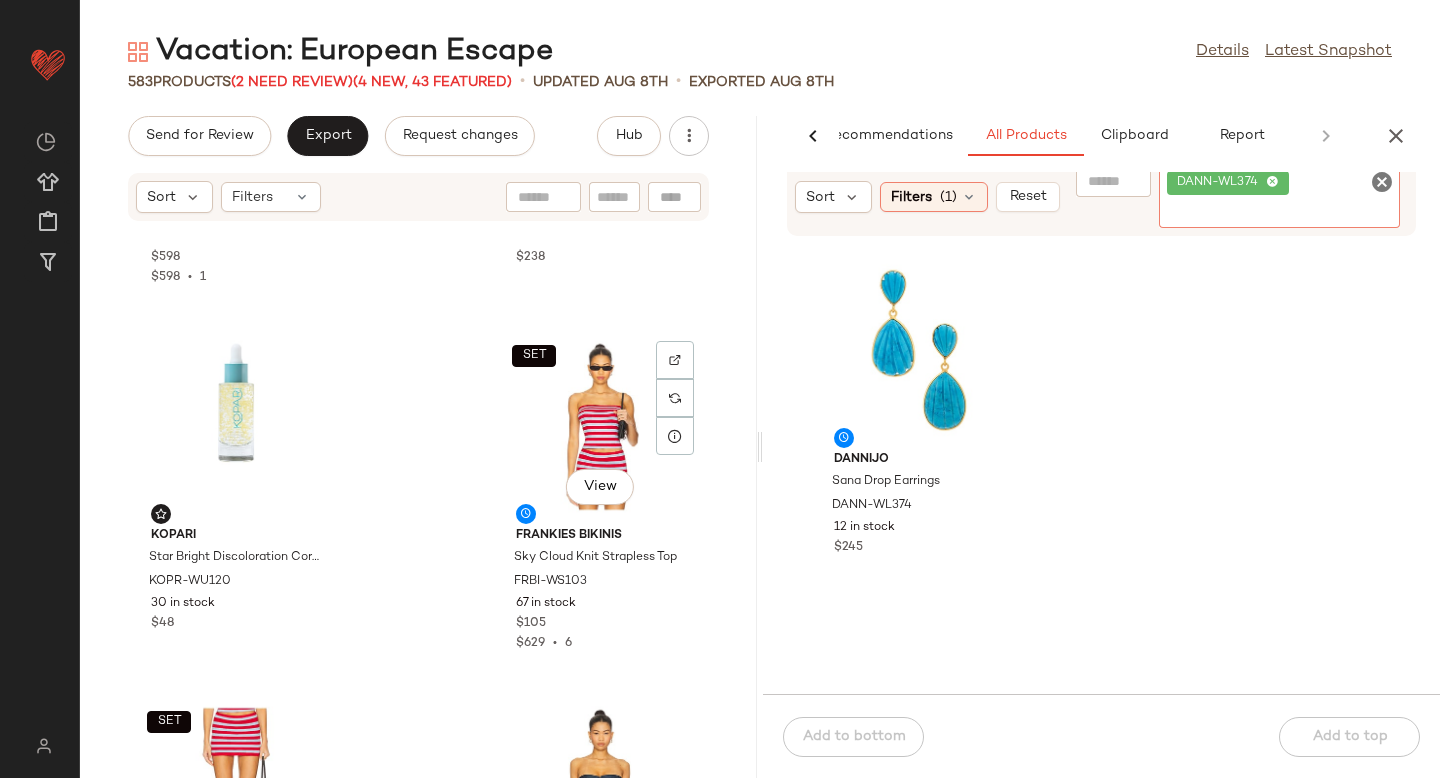 scroll, scrollTop: 8017, scrollLeft: 0, axis: vertical 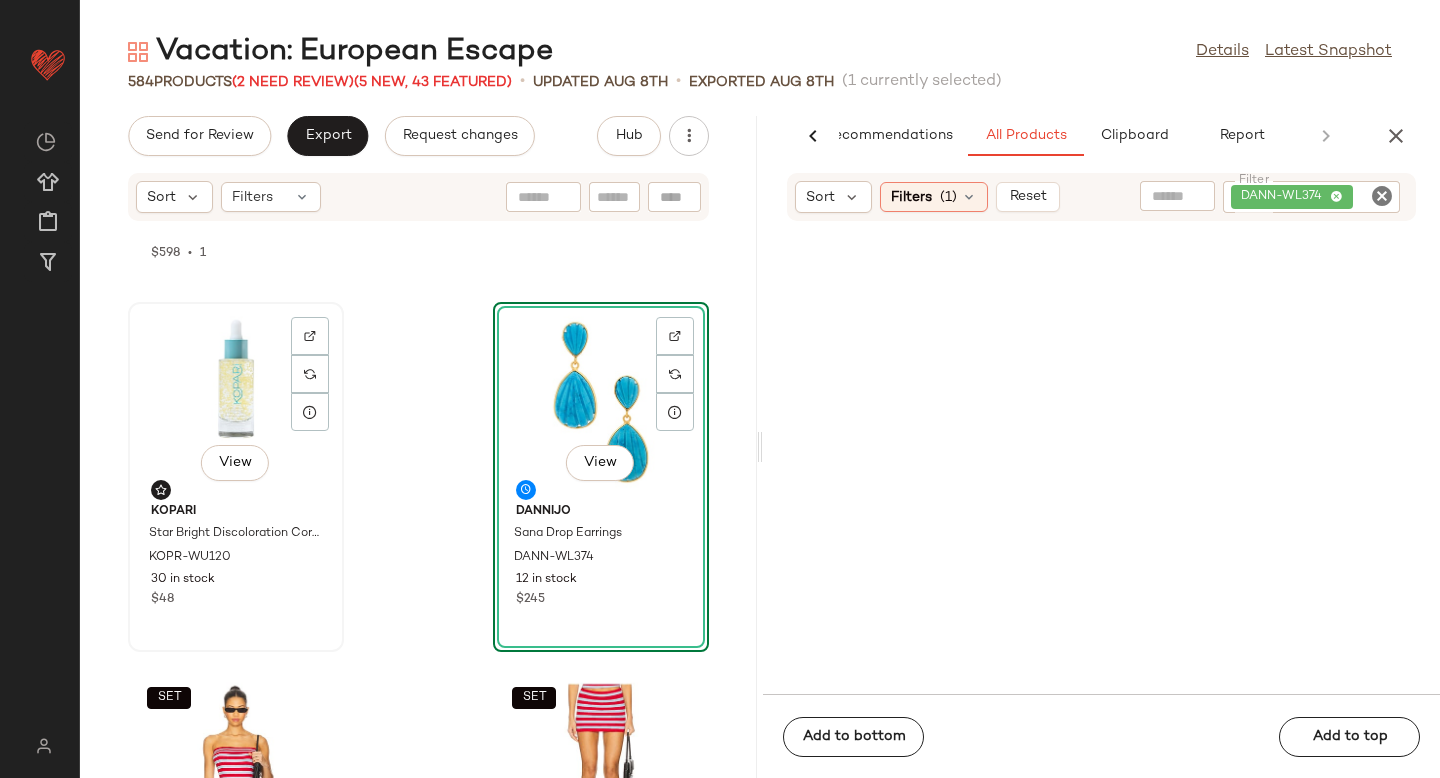click on "View" 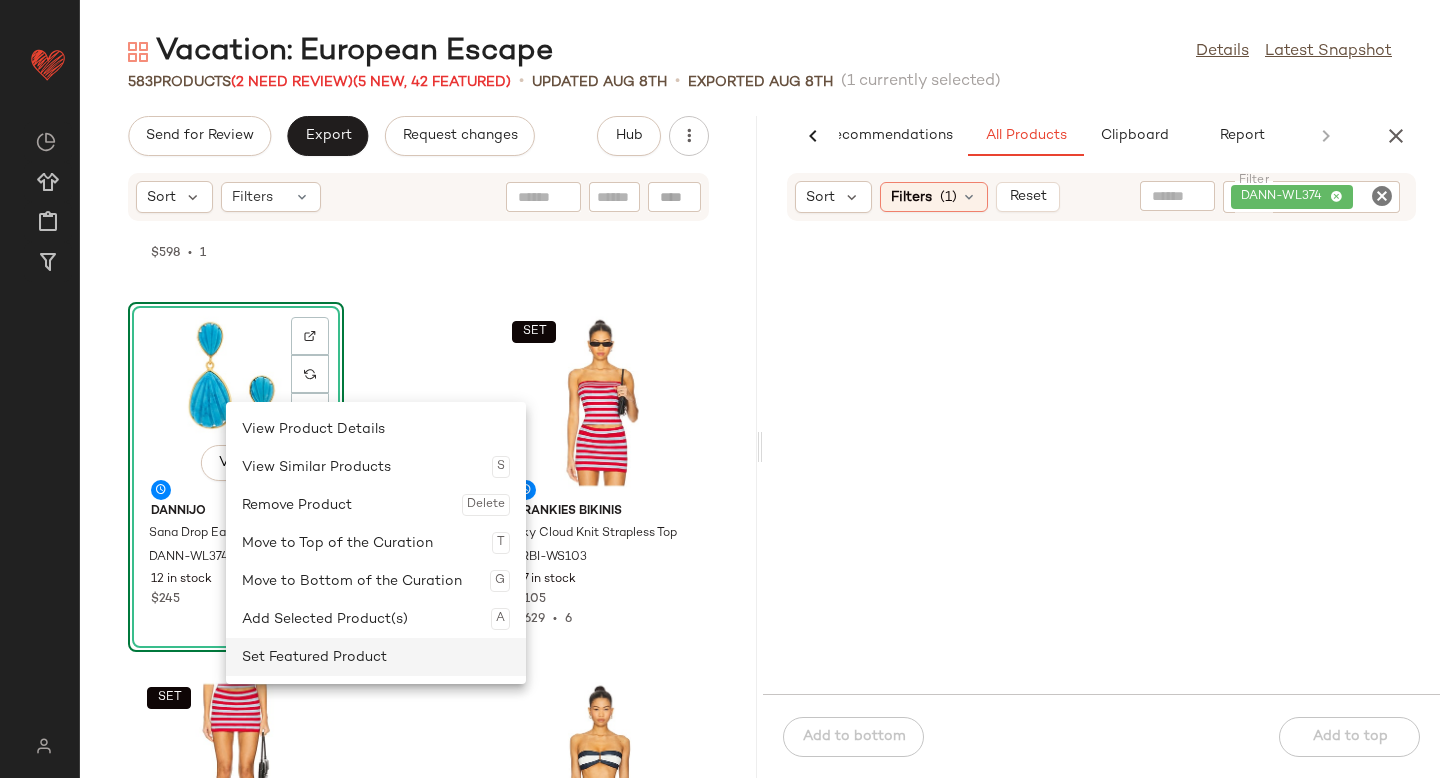 click on "Set Featured Product" 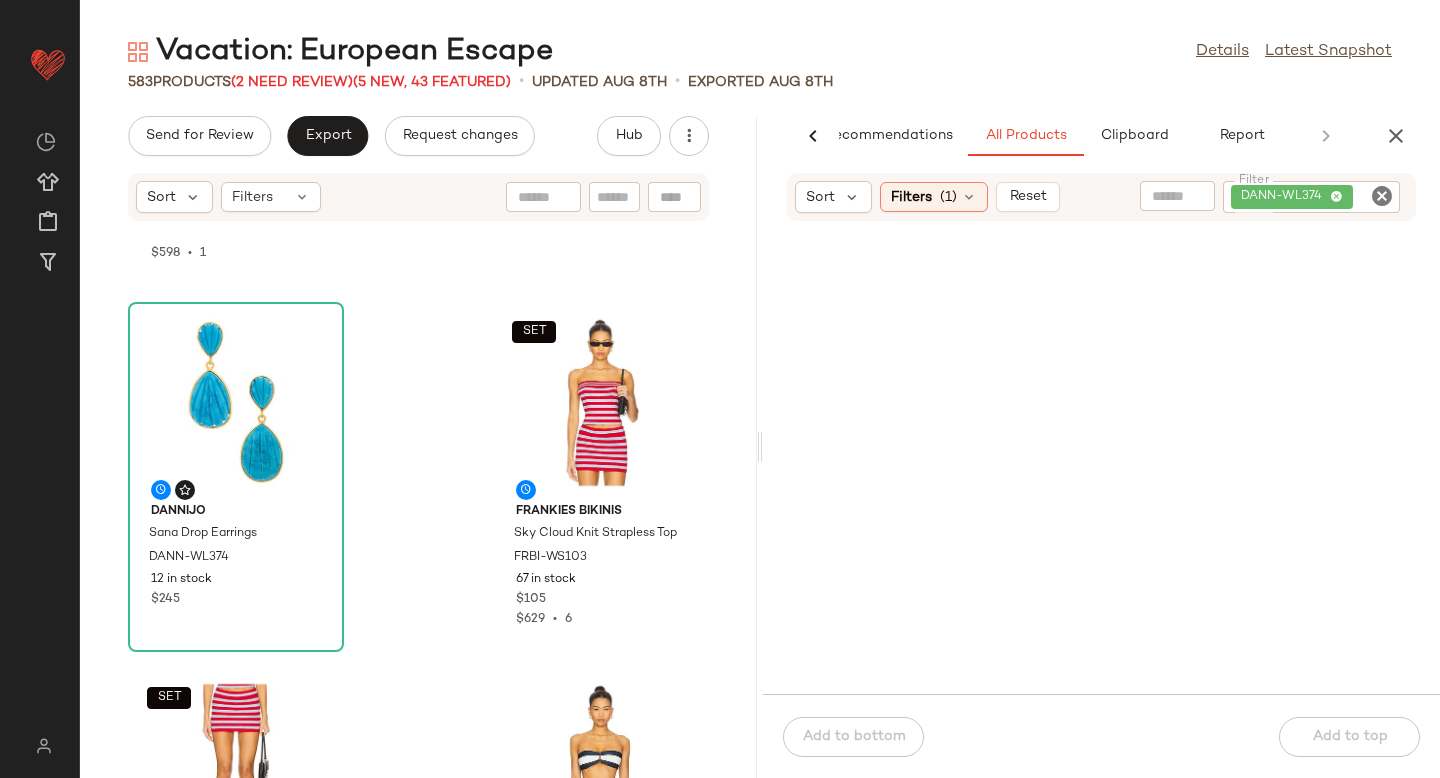 click 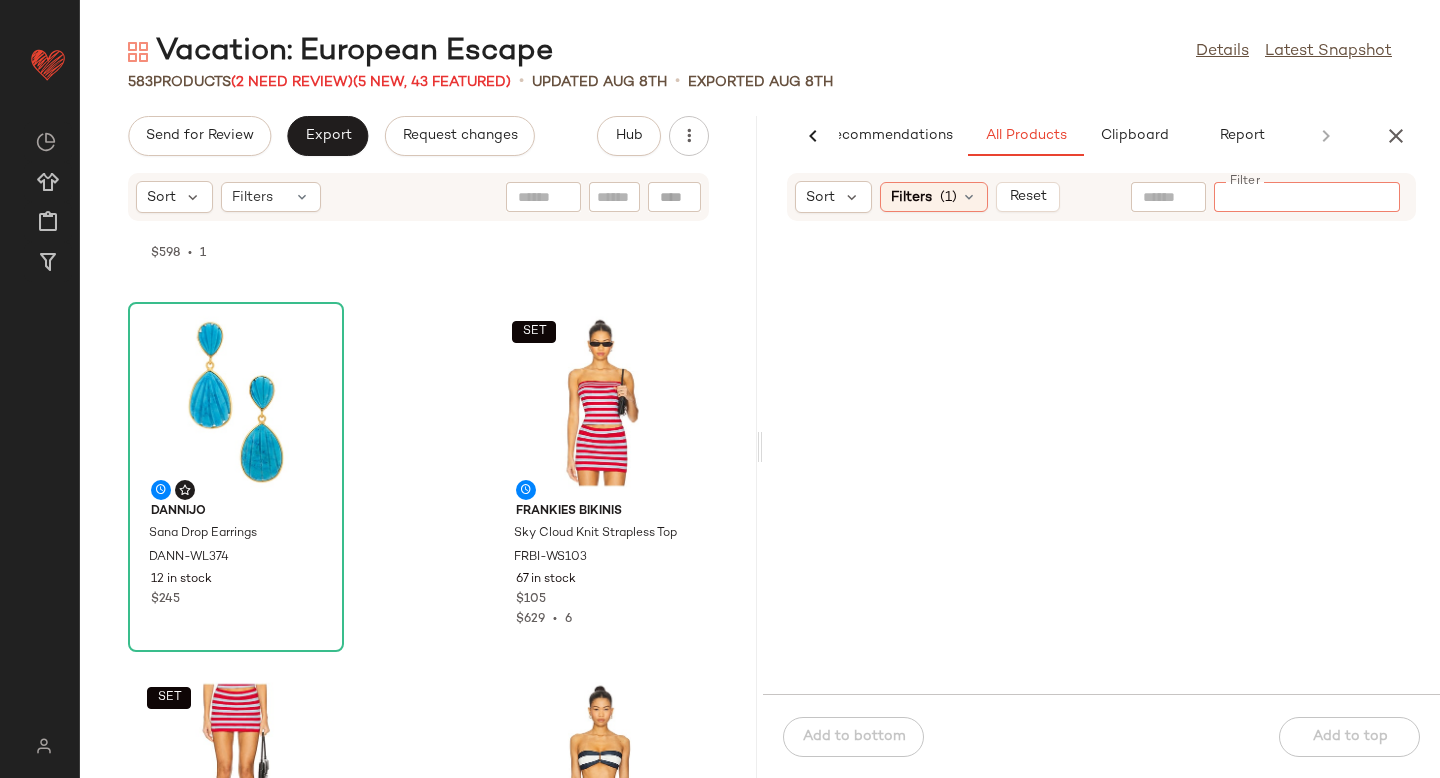 paste on "*********" 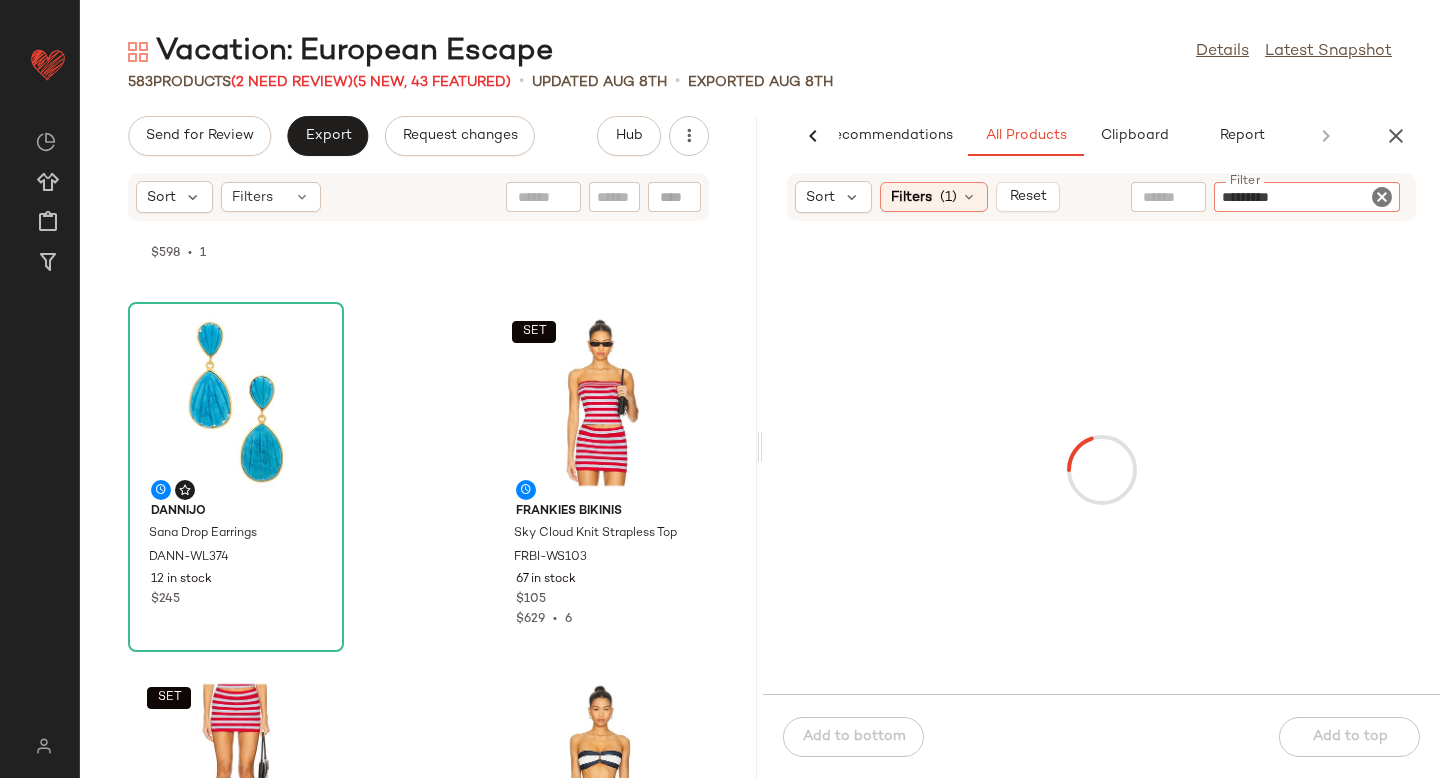 type 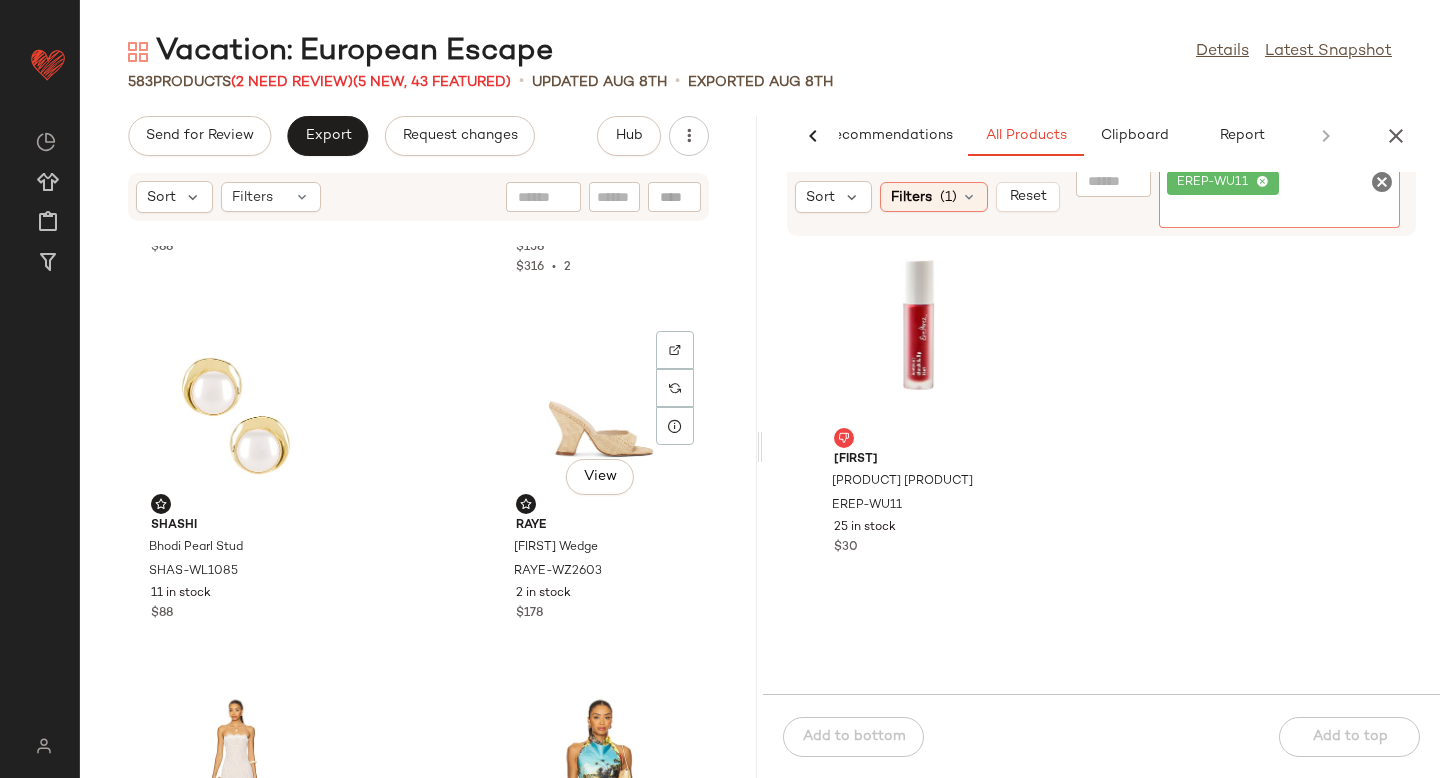 scroll, scrollTop: 9103, scrollLeft: 0, axis: vertical 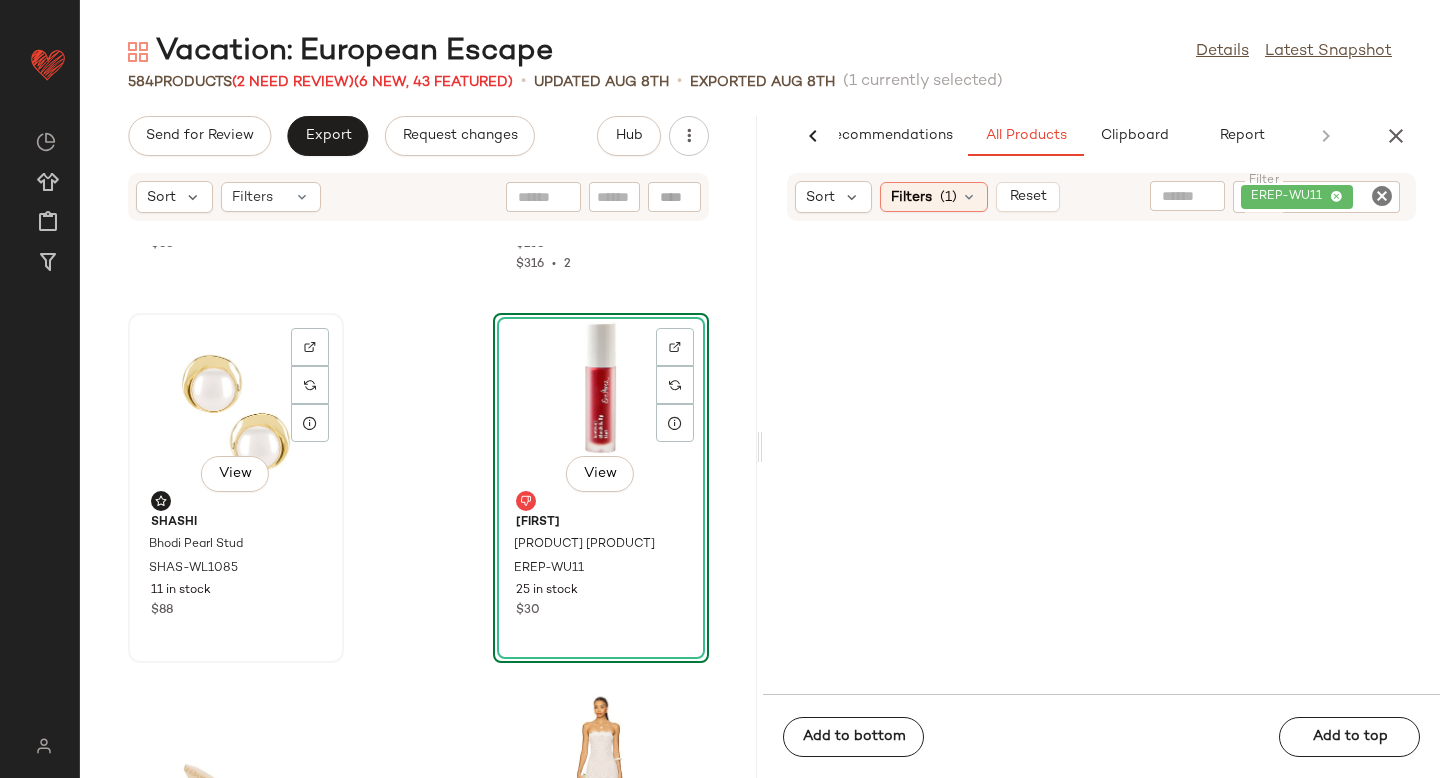 click on "View" 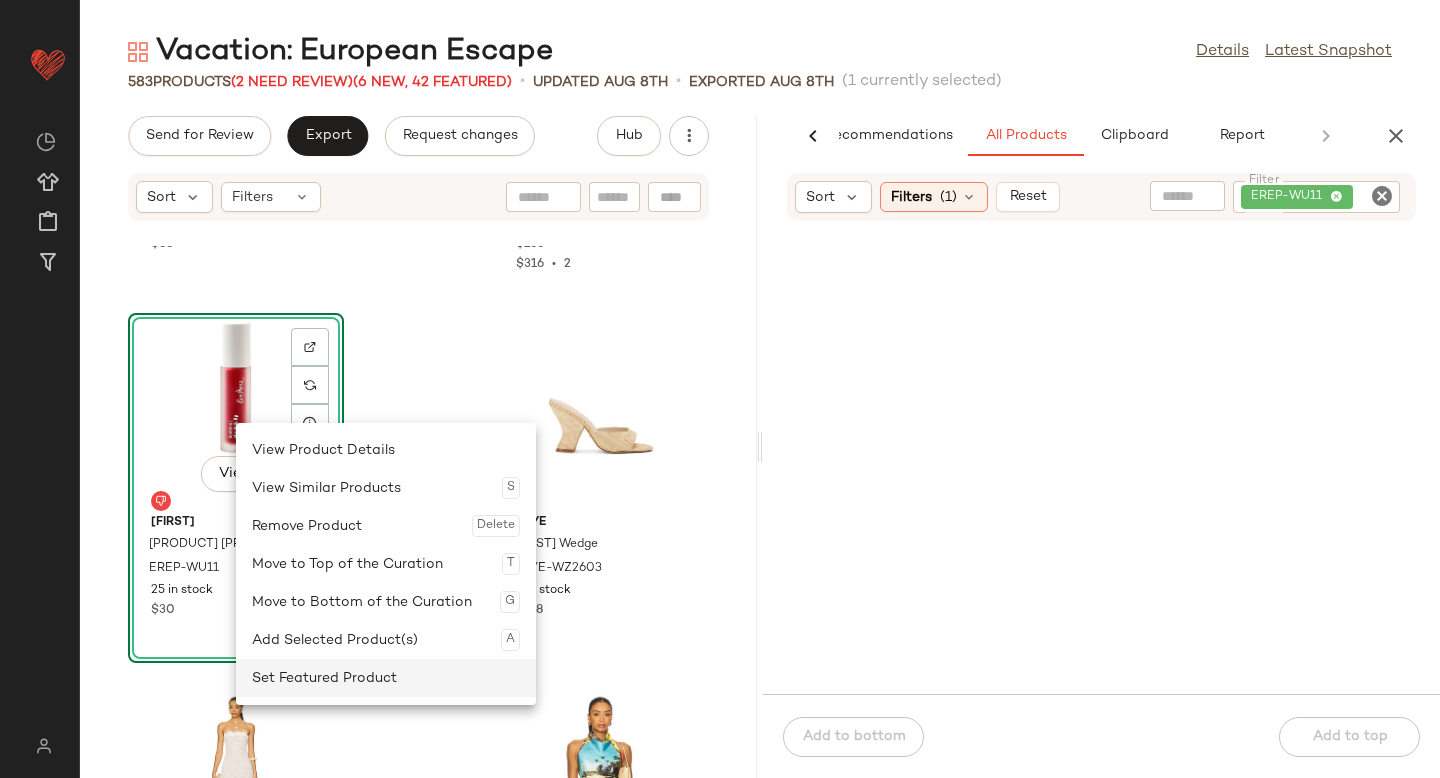 click on "Set Featured Product" 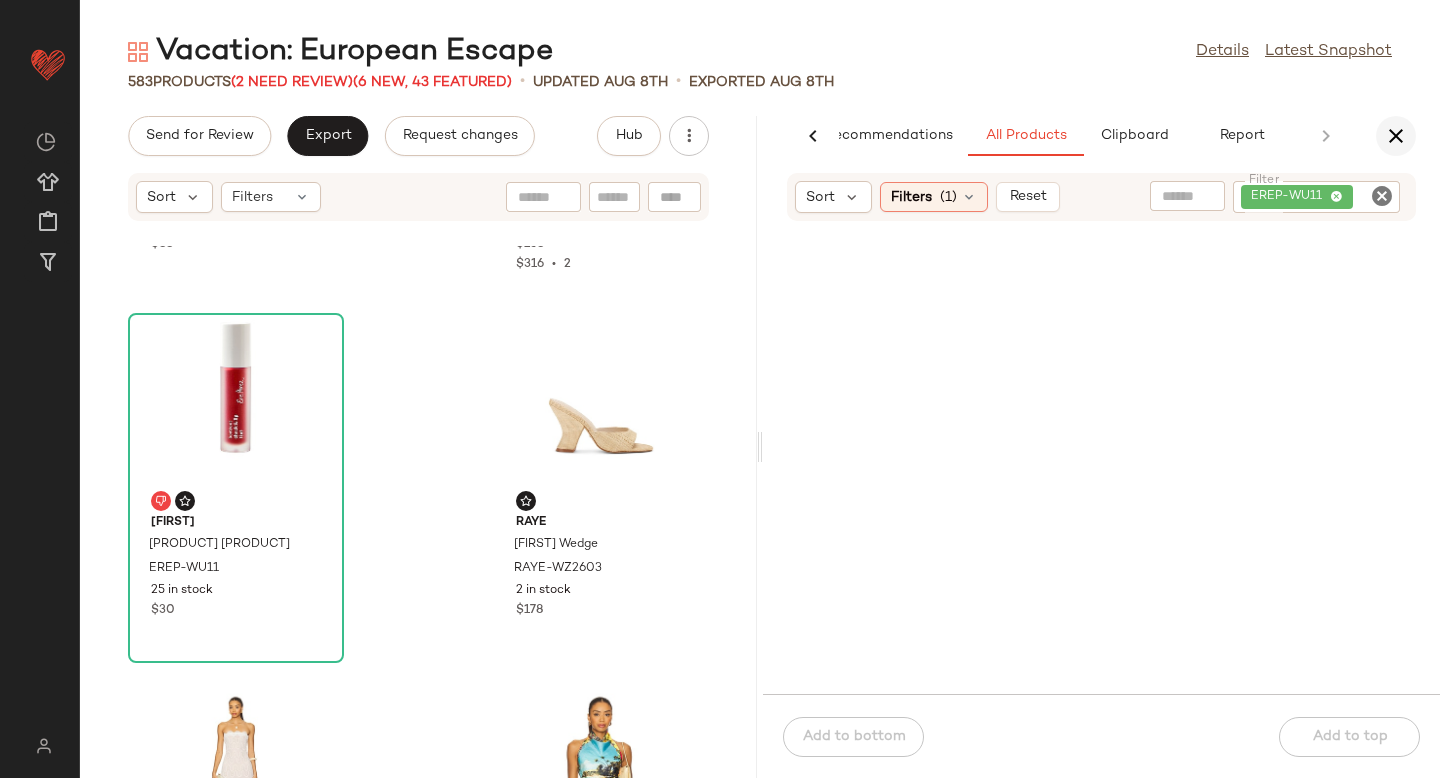 click at bounding box center (1396, 136) 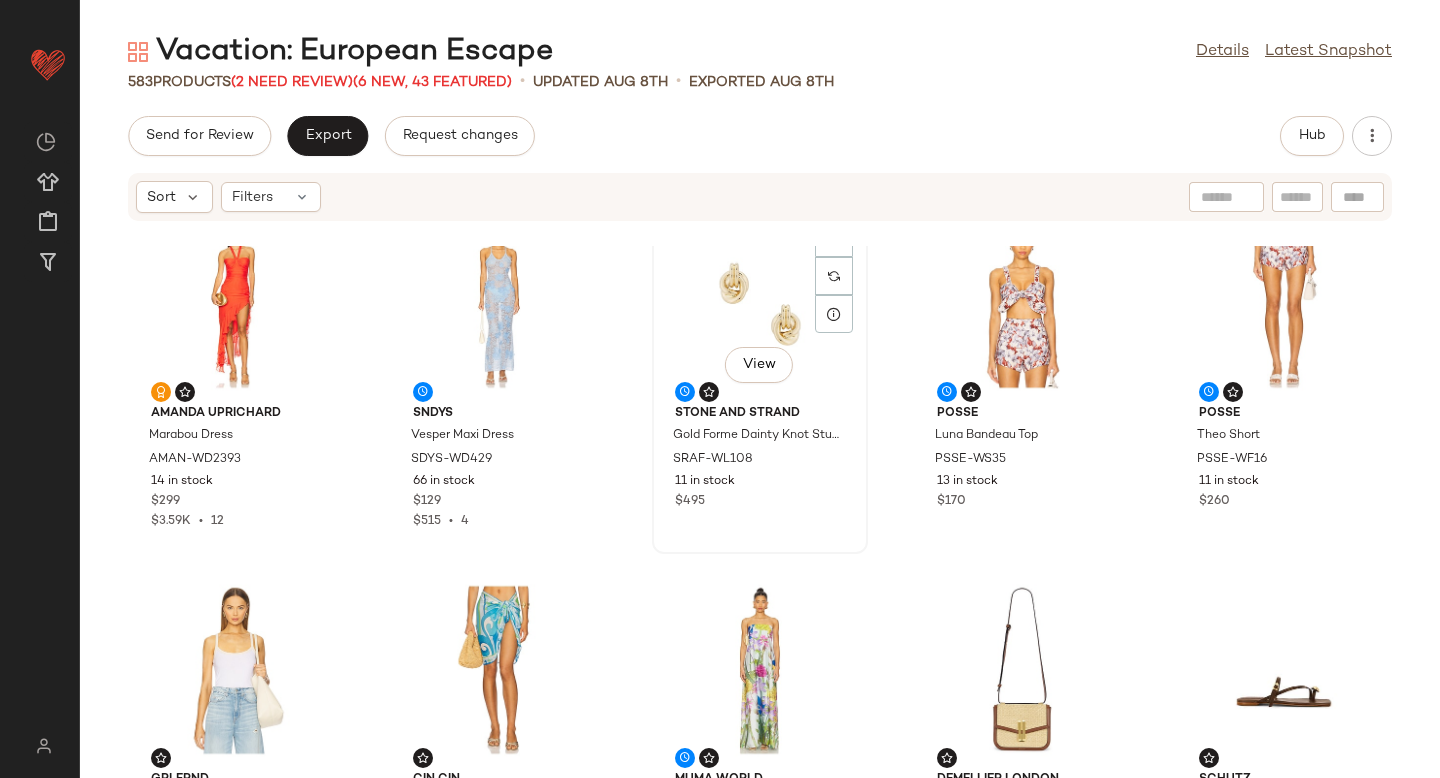 scroll, scrollTop: 0, scrollLeft: 0, axis: both 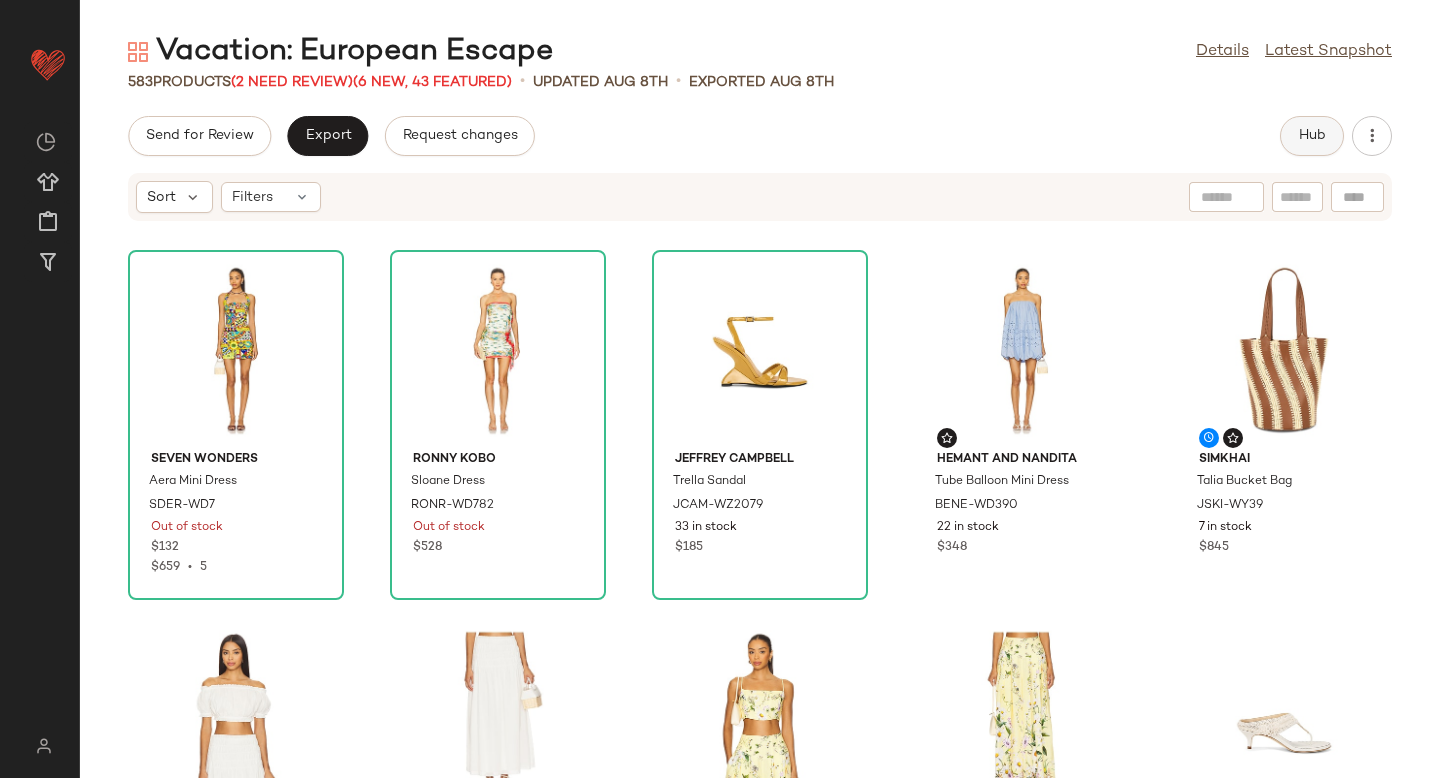 click on "Hub" at bounding box center [1312, 136] 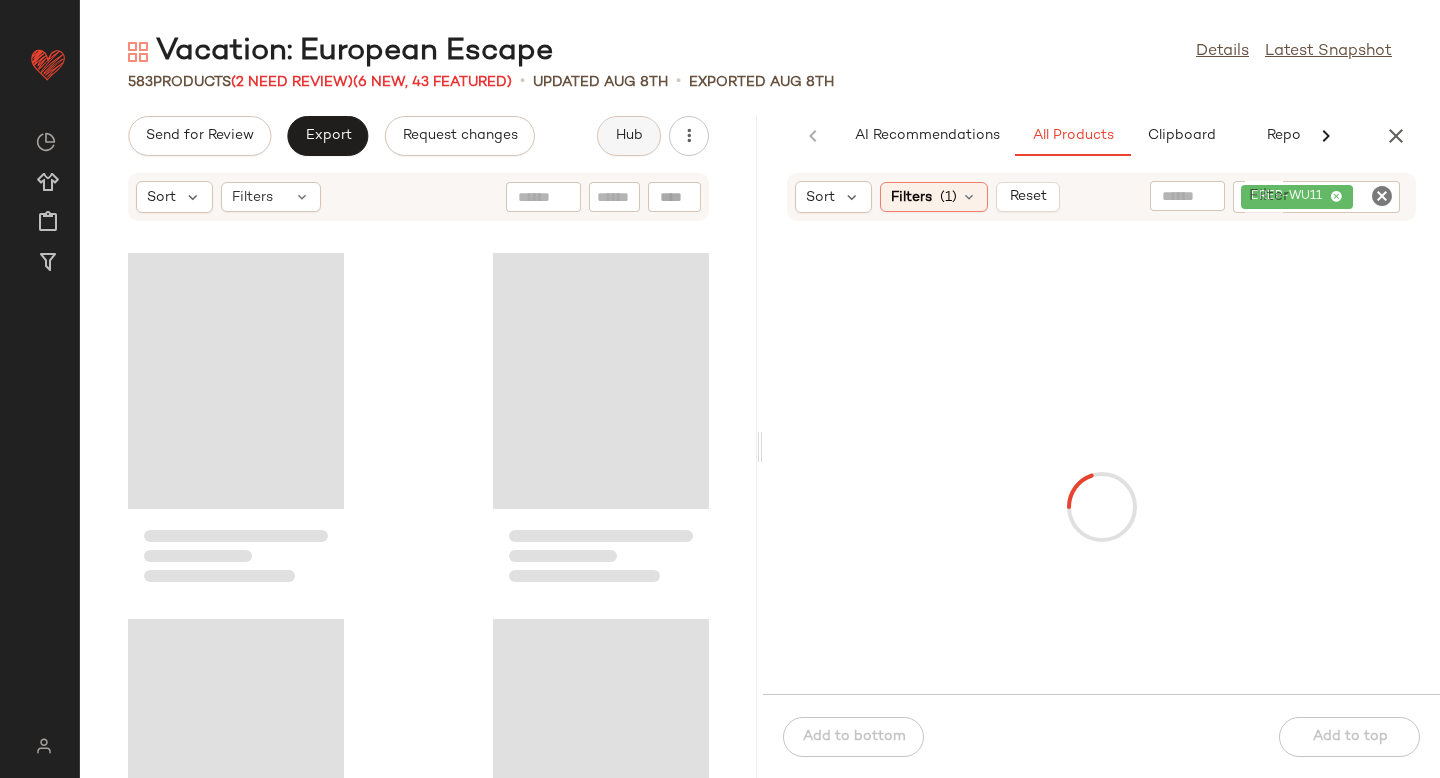 scroll, scrollTop: 0, scrollLeft: 47, axis: horizontal 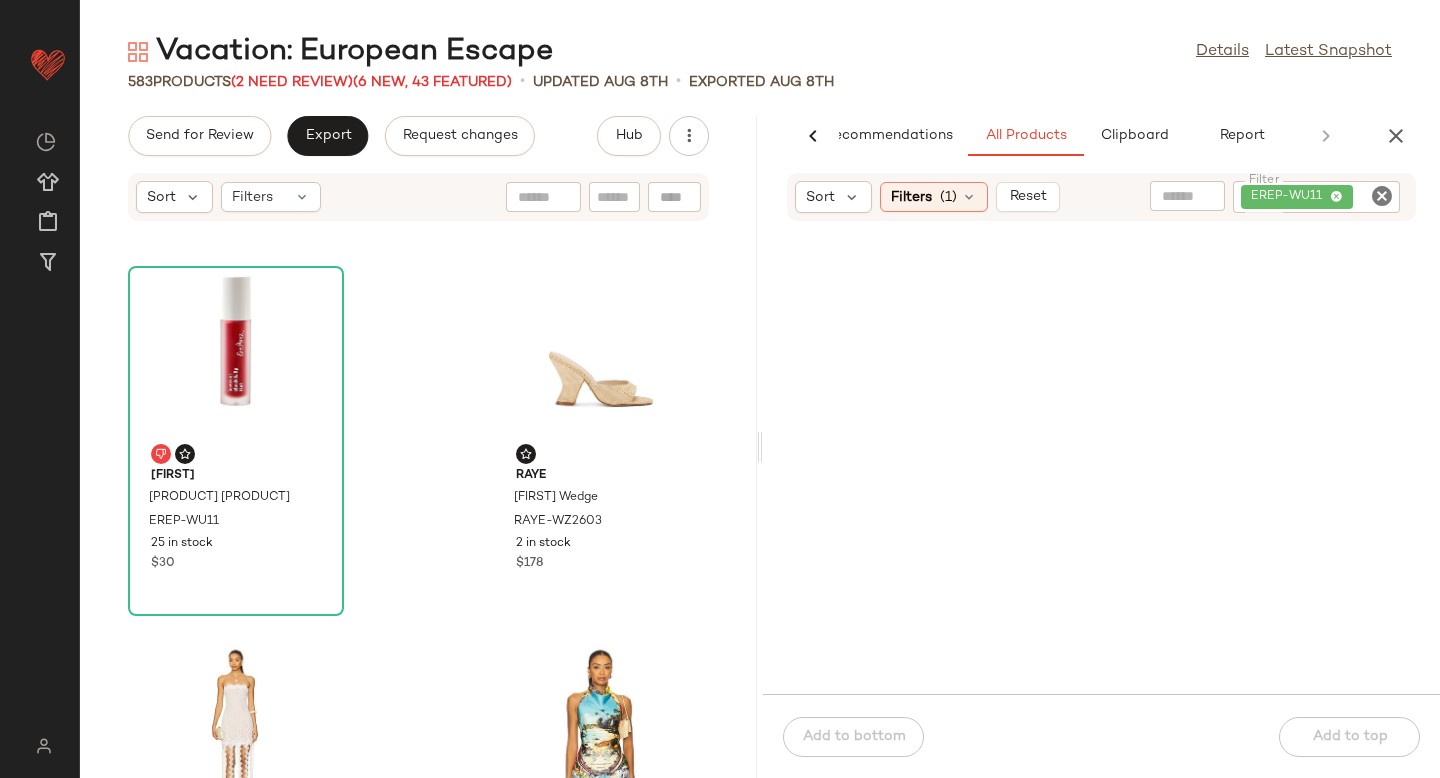 click 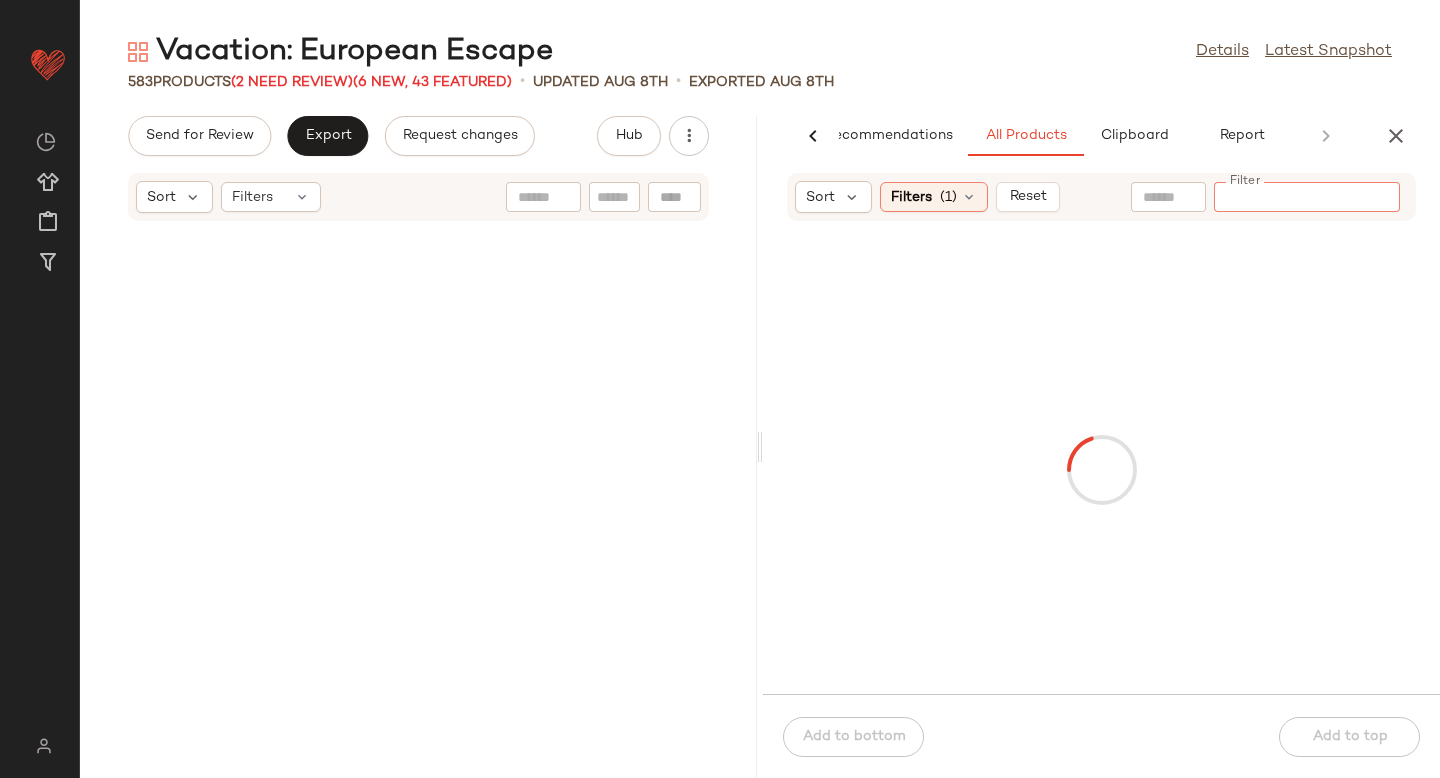 scroll, scrollTop: 0, scrollLeft: 0, axis: both 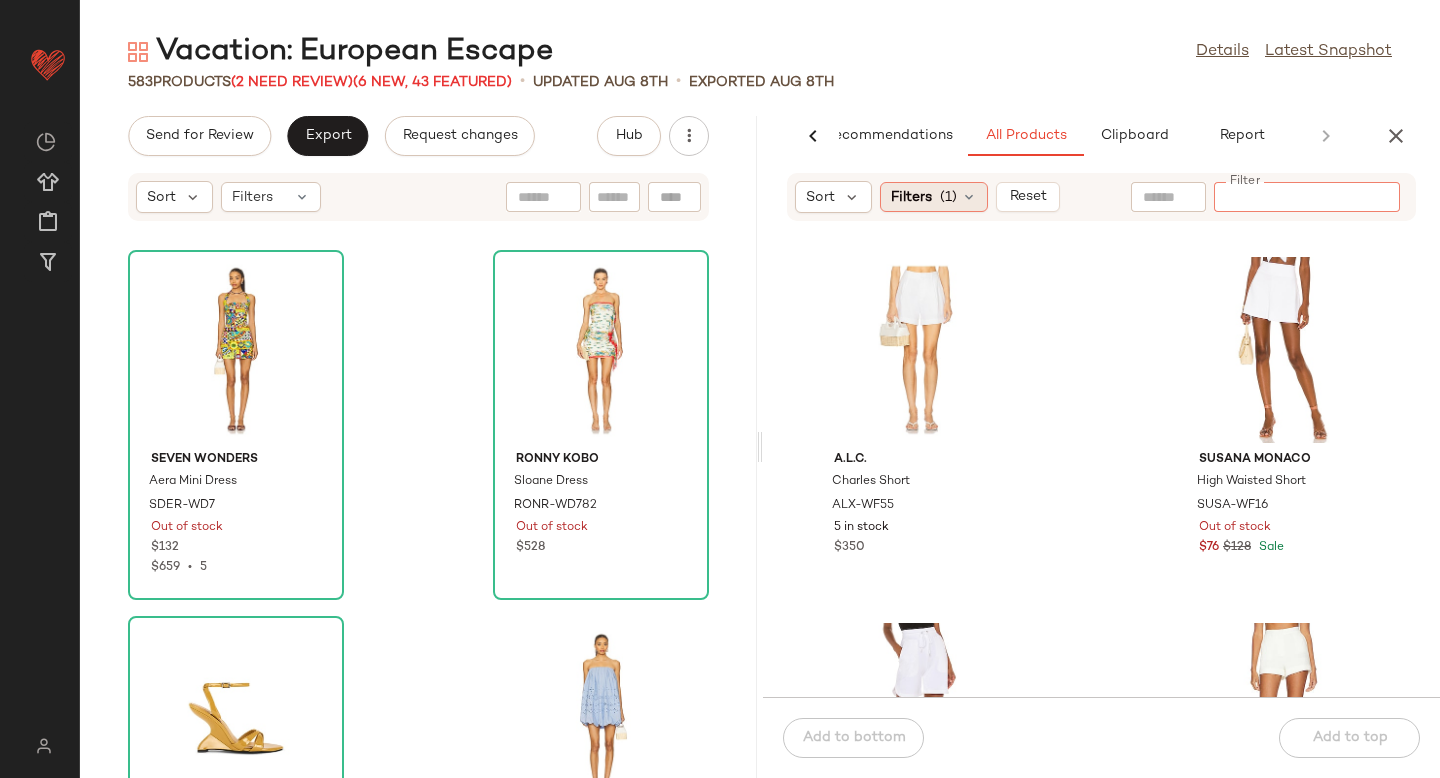 click on "Filters" at bounding box center [911, 197] 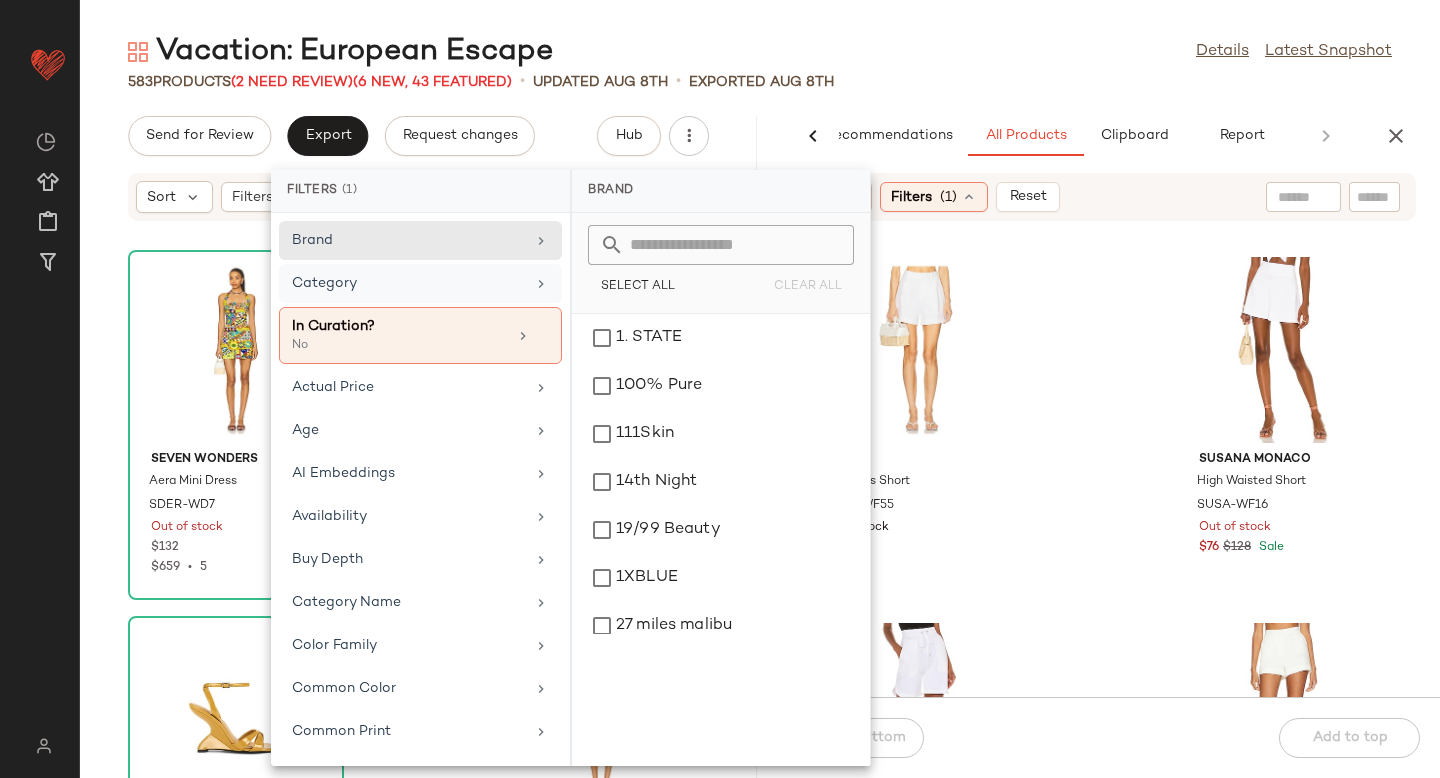 click on "Category" at bounding box center [408, 283] 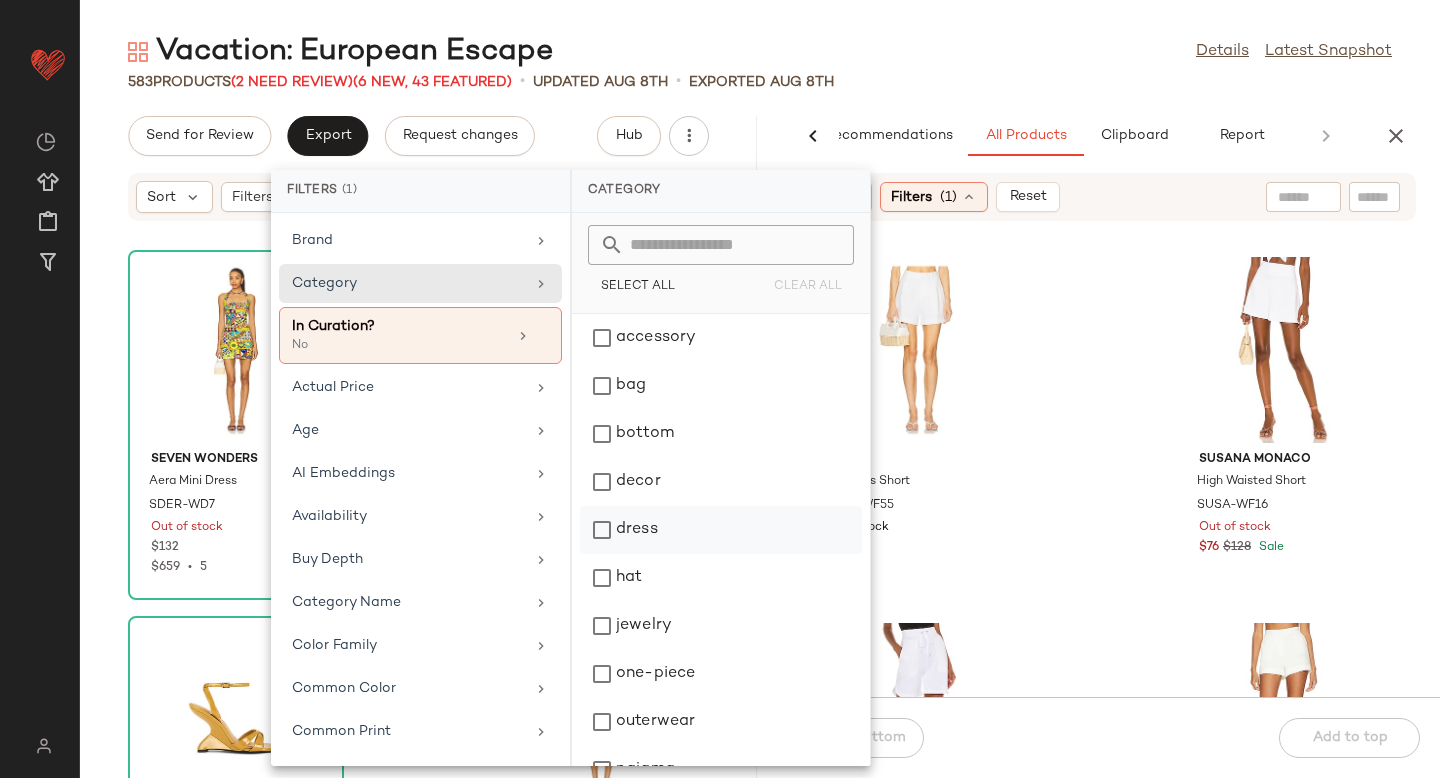 click on "dress" 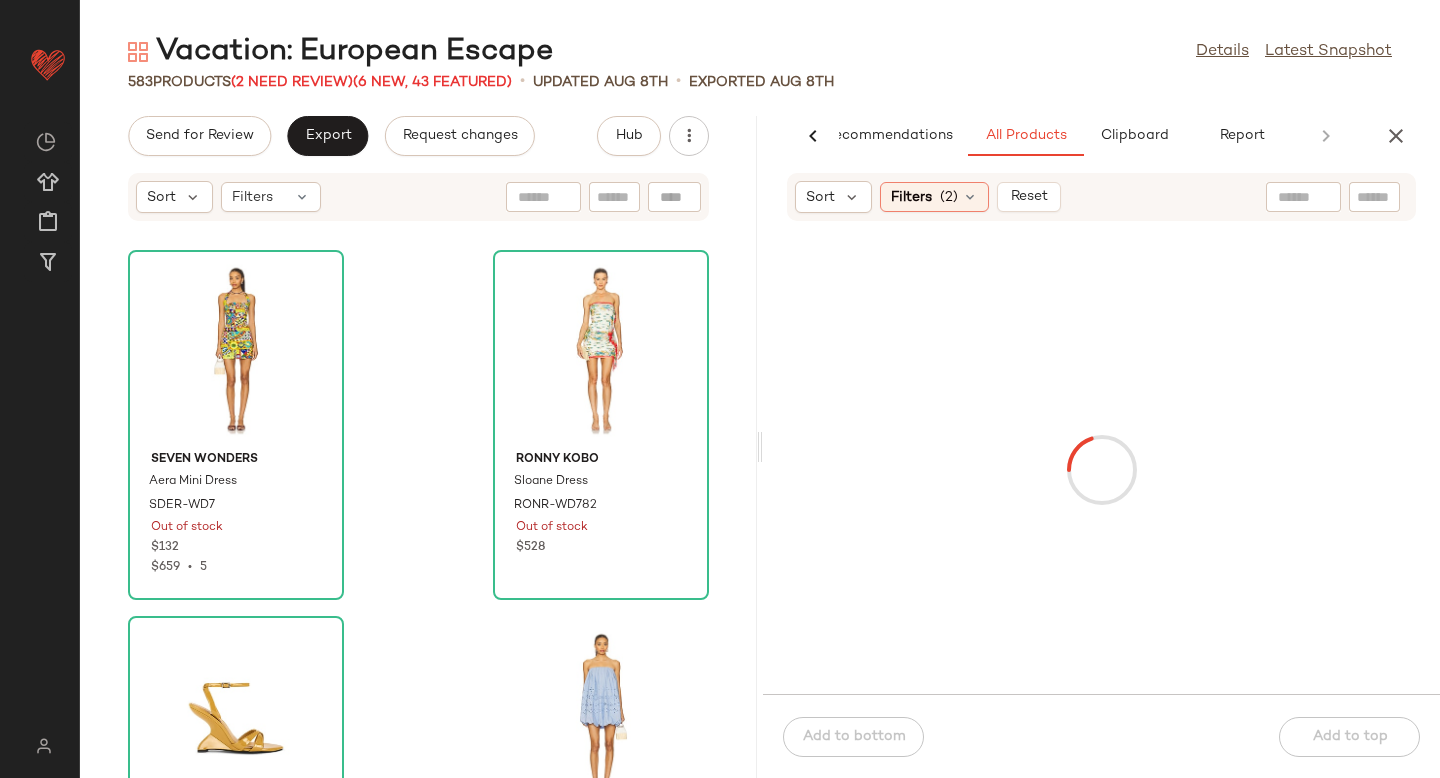 click 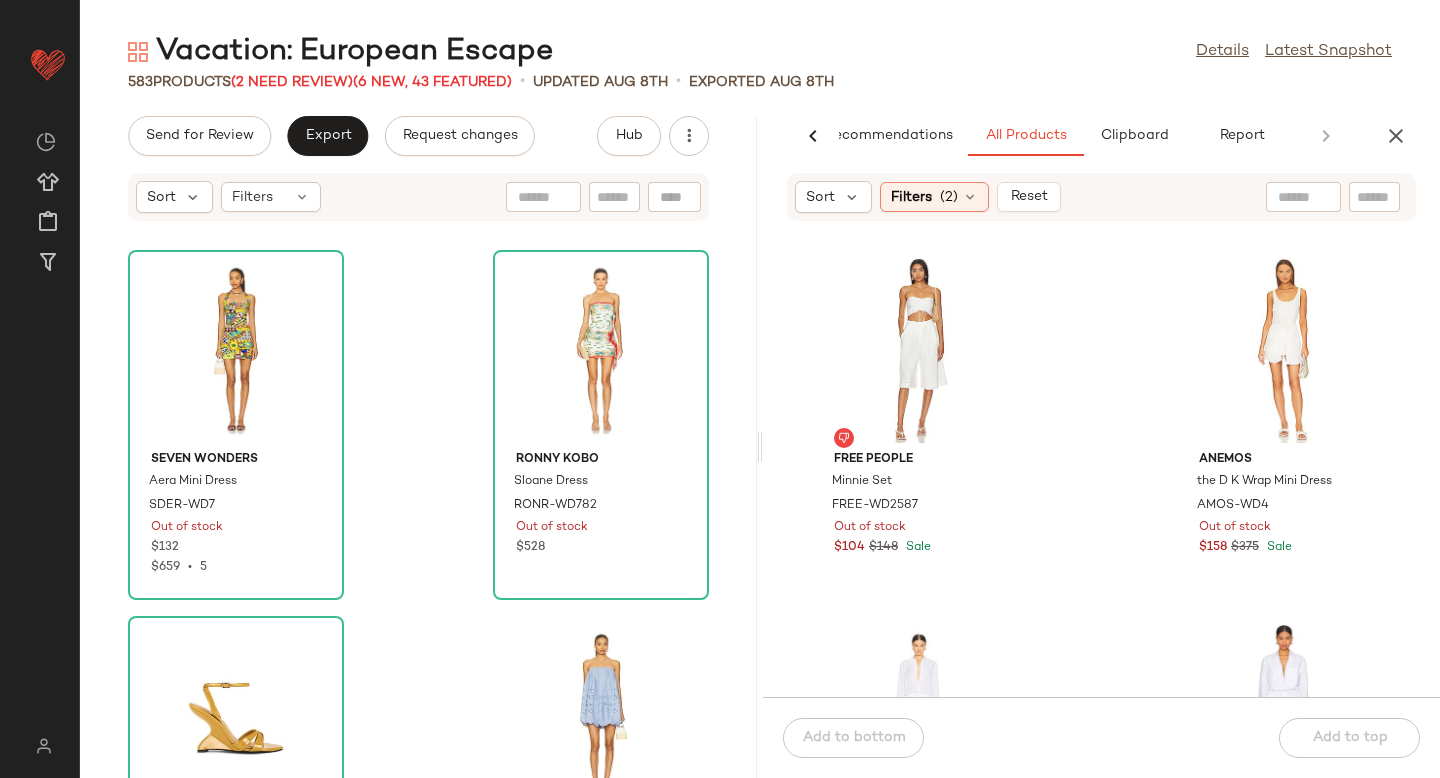 scroll, scrollTop: 40, scrollLeft: 0, axis: vertical 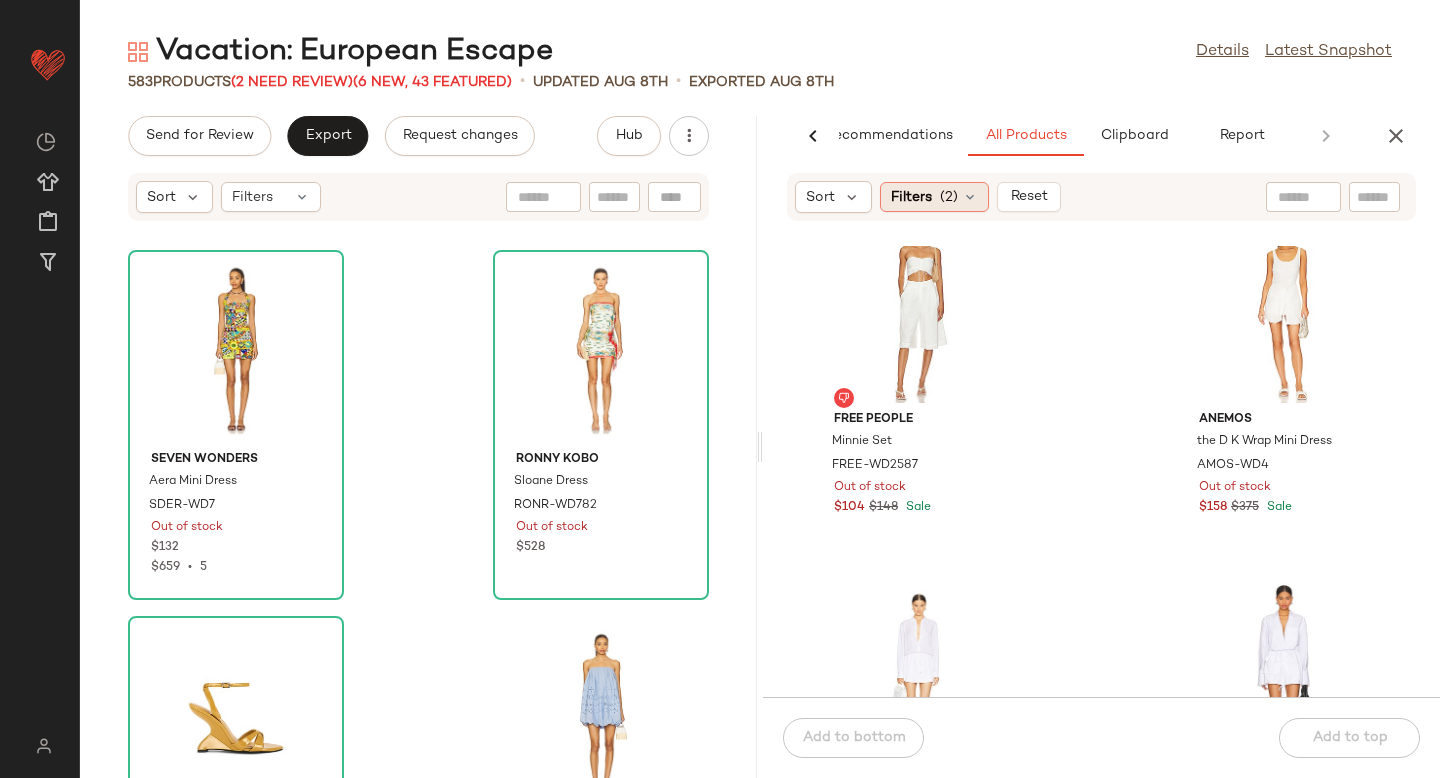click on "(2)" at bounding box center [949, 197] 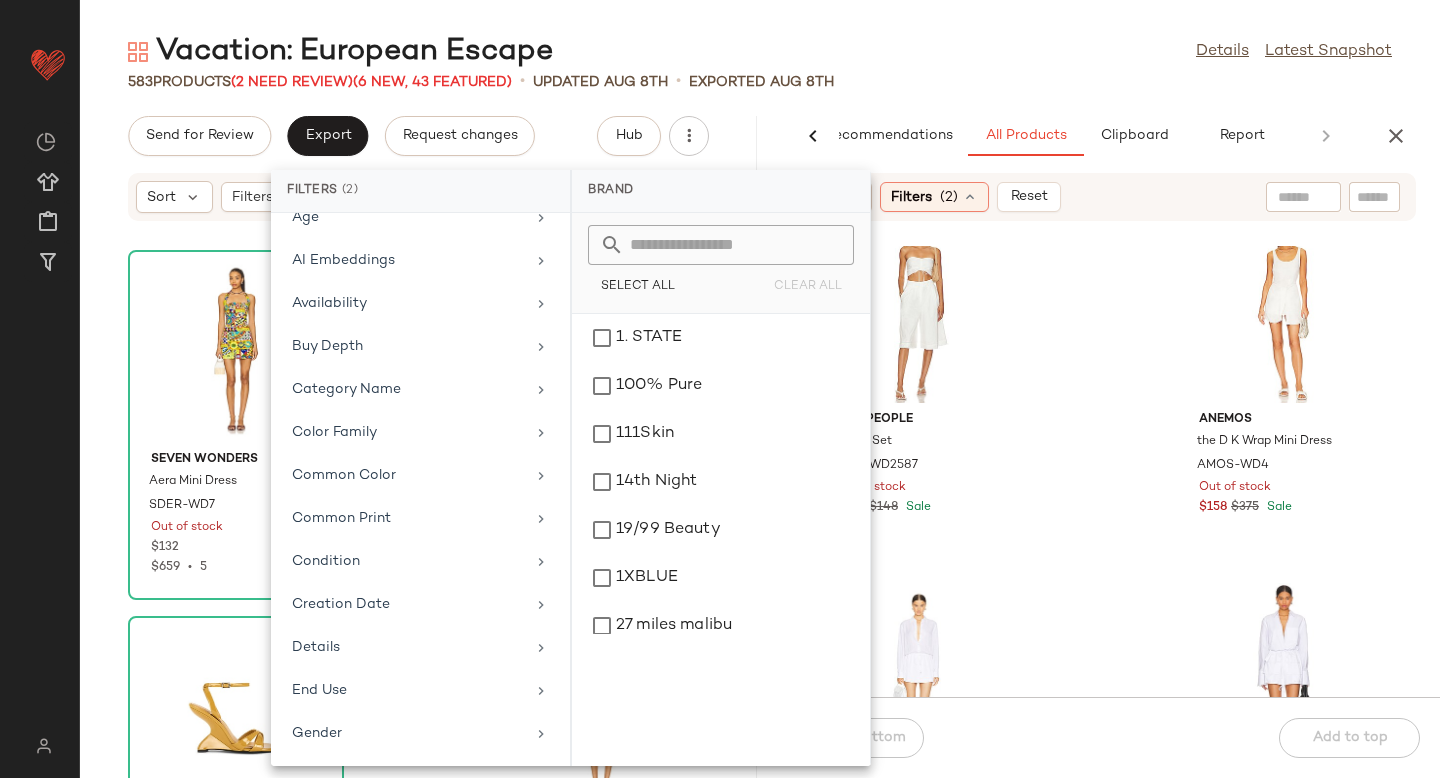 scroll, scrollTop: 0, scrollLeft: 0, axis: both 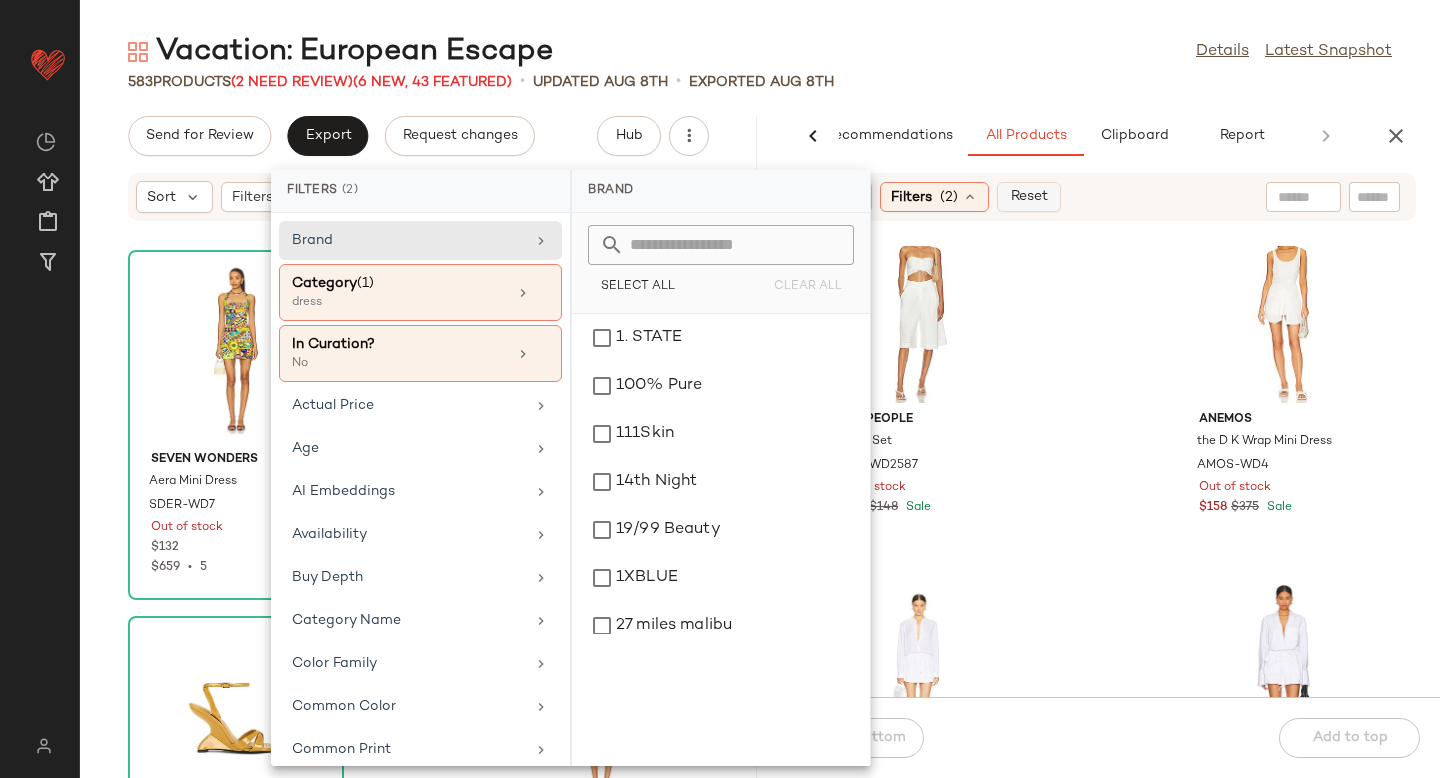 click on "Reset" 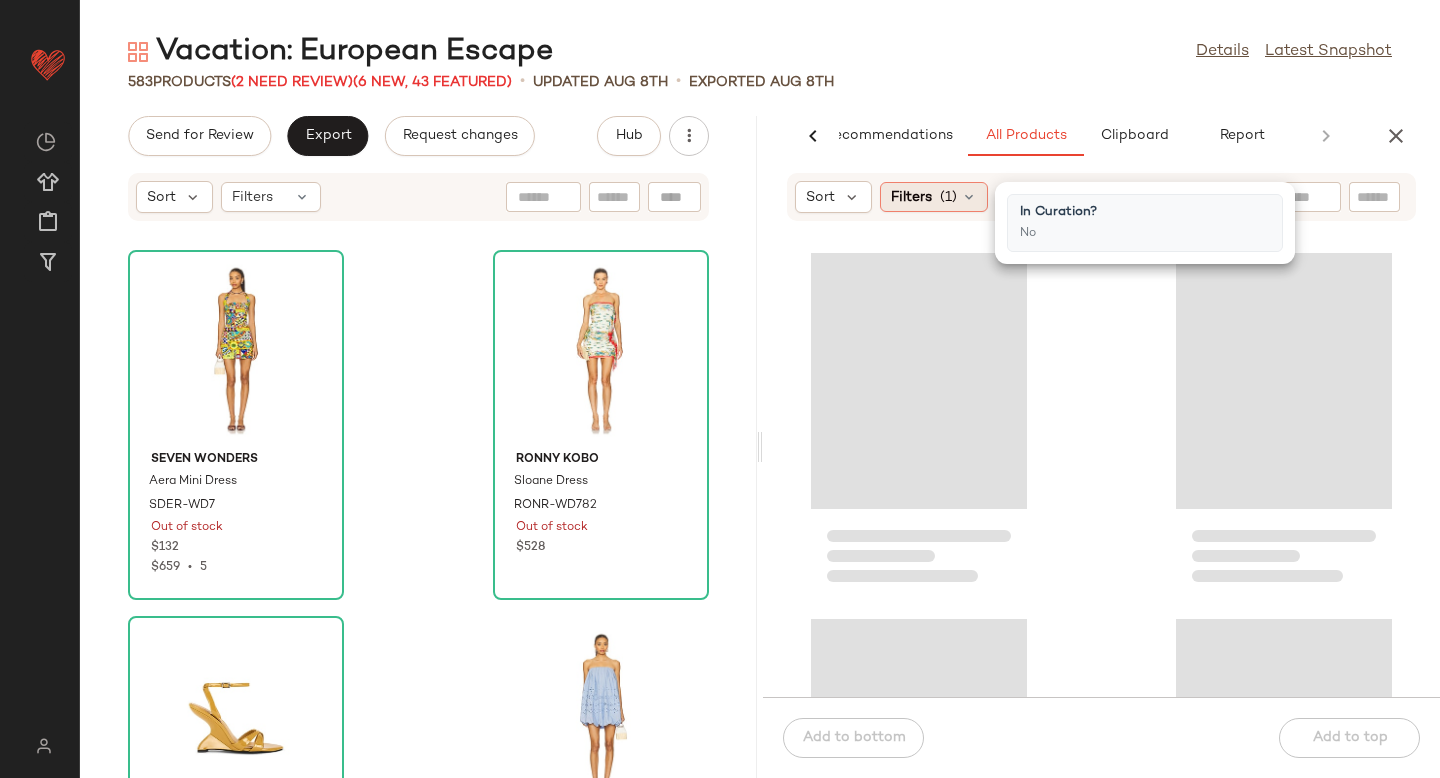 click on "(1)" at bounding box center [948, 197] 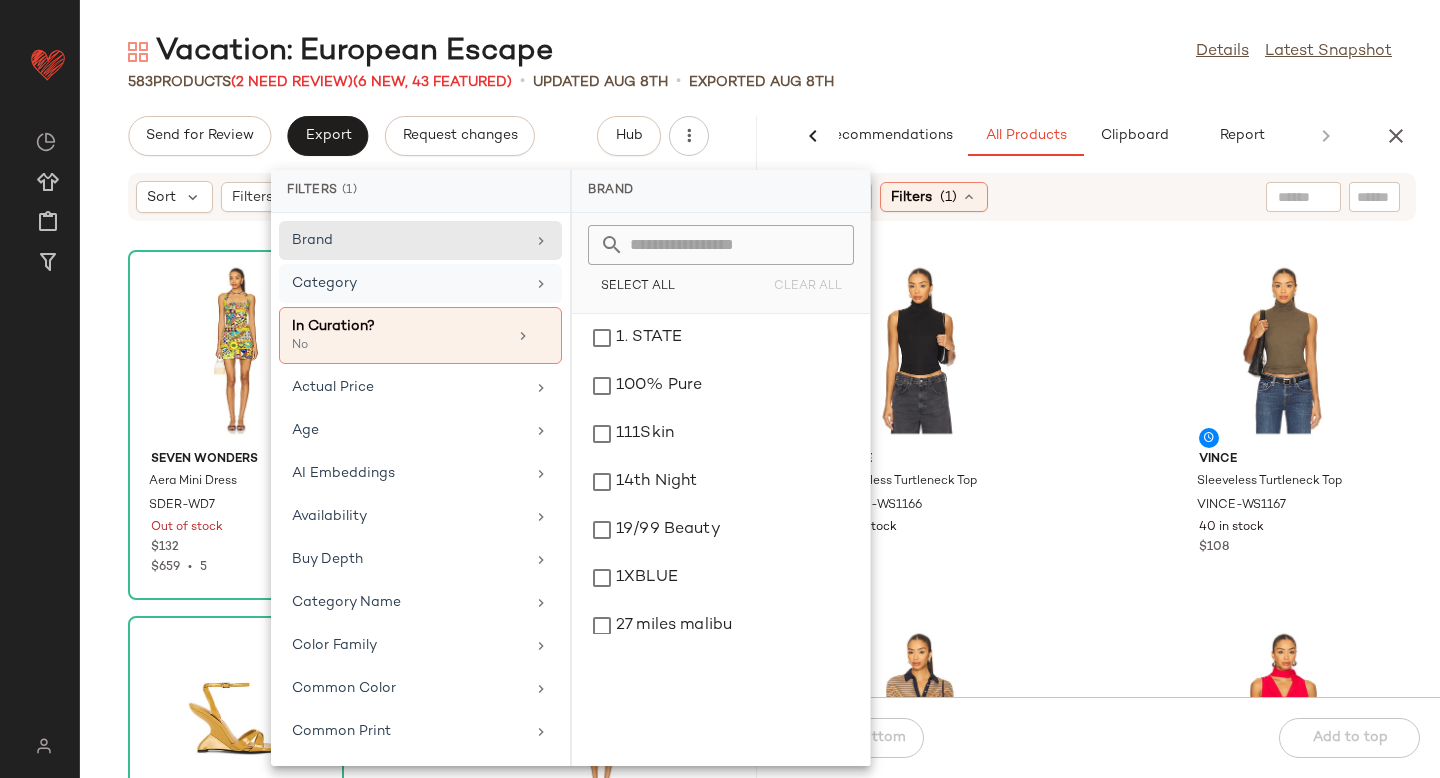 click on "Category" at bounding box center [408, 283] 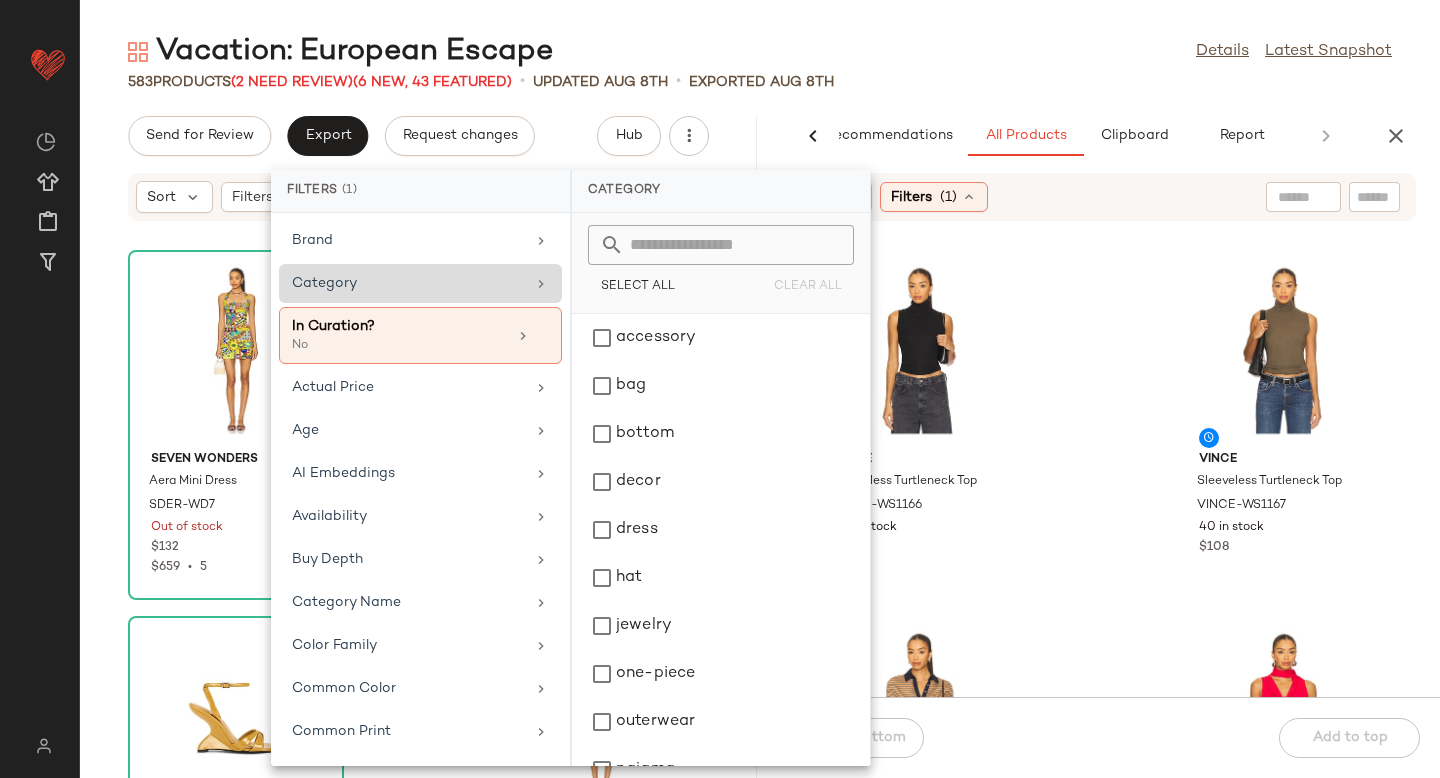 click on "Category" at bounding box center [408, 283] 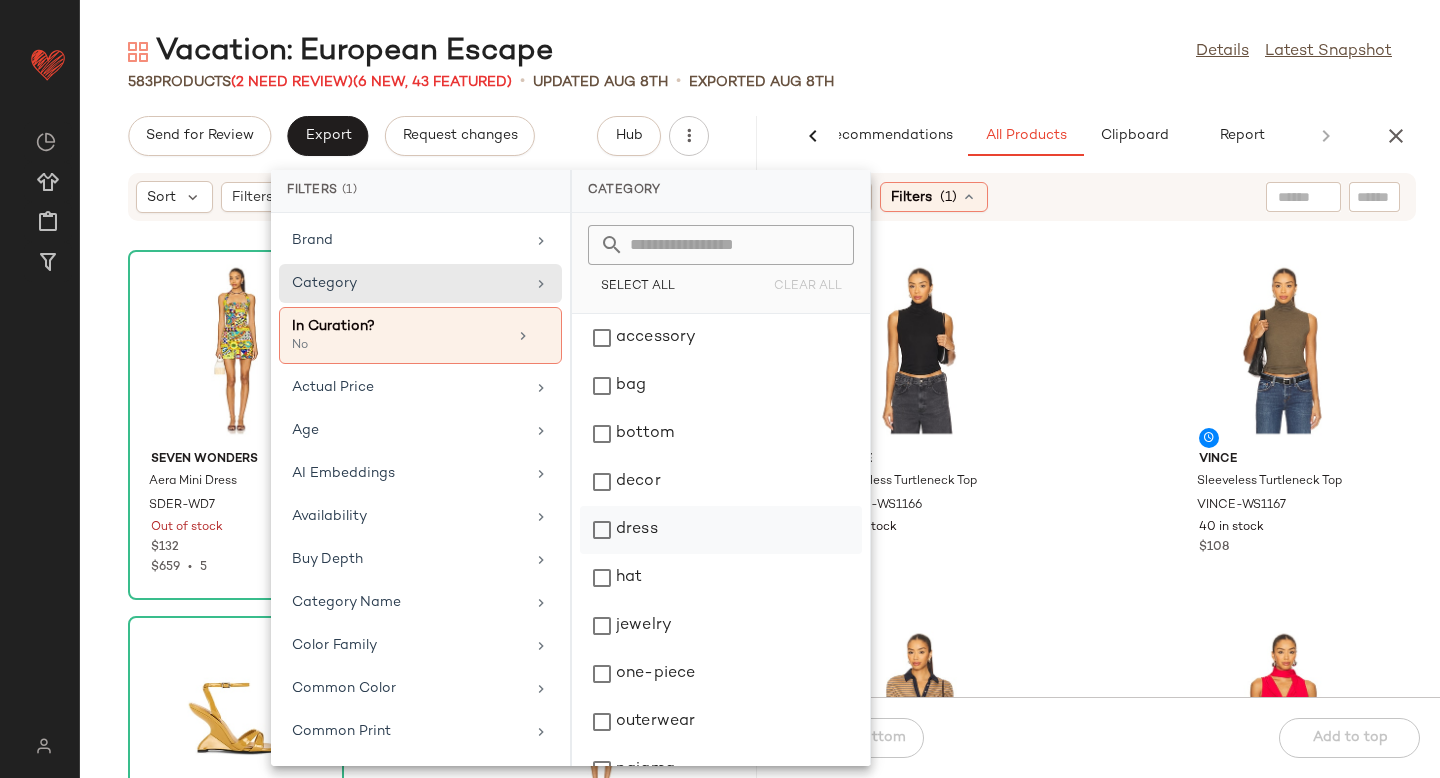 click on "dress" 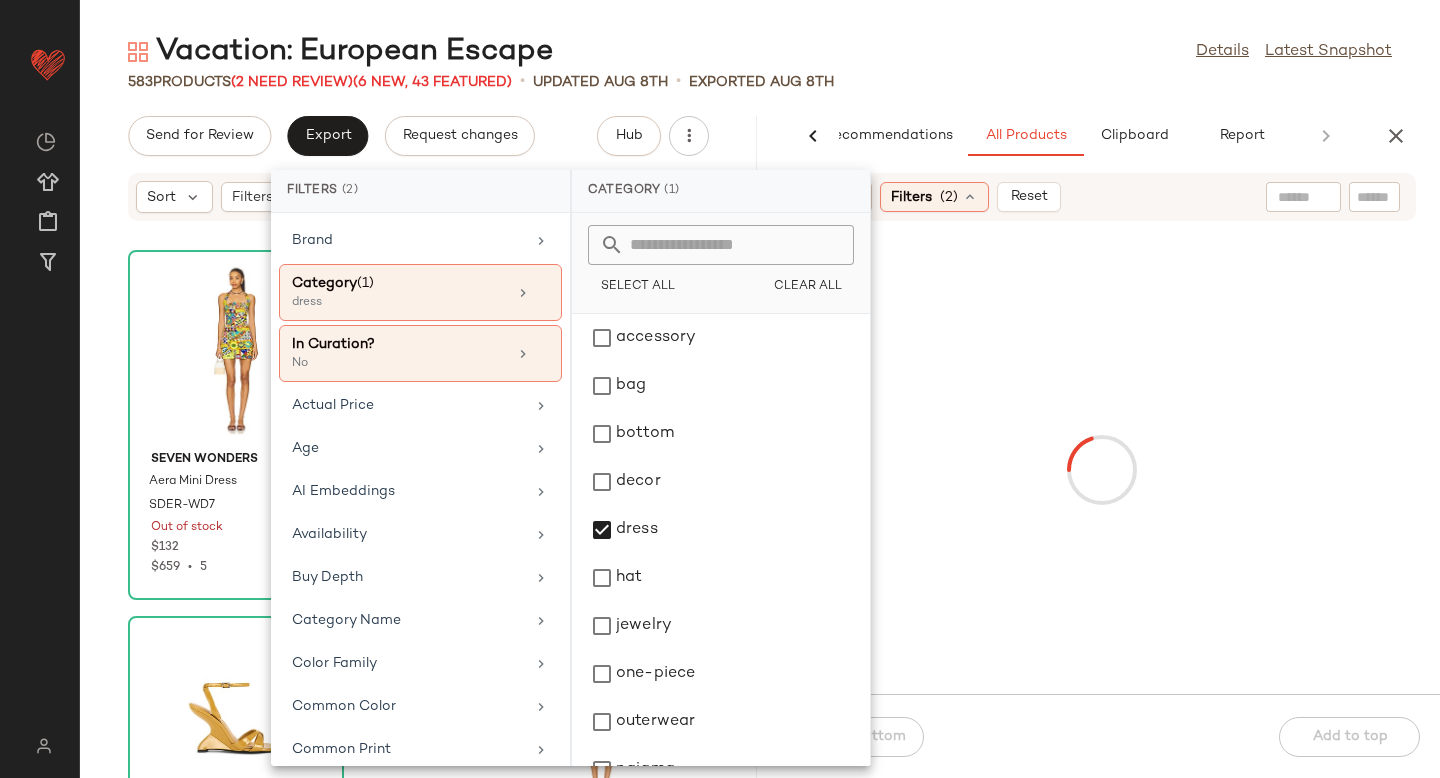 click at bounding box center (1101, 470) 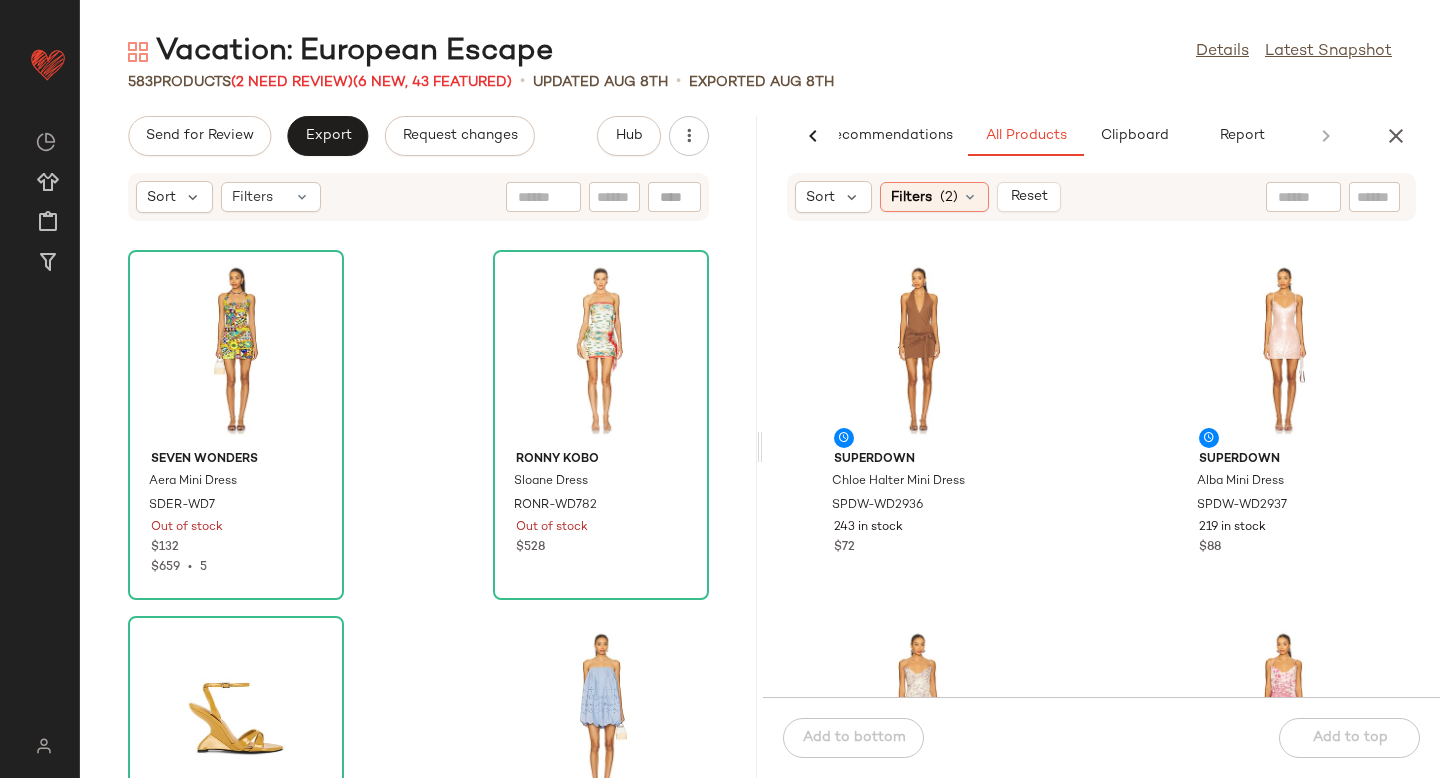 click on "superdown Chloe Halter Mini Dress SPDW-WD2936 243 in stock $72 superdown Alba Mini Dress SPDW-WD2937 219 in stock $88 SNDYS x REVOLVE Skin Maxi Dress SDYS-WD435 142 in stock $125 SNDYS x REVOLVE Skin Maxi Dress SDYS-WD436 141 in stock $125 SNDYS x REVOLVE Skin Maxi Dress SDYS-WD437 139 in stock $125 SNDYS x REVOLVE Skin Maxi Dress SDYS-WD438 141 in stock $125 SNDYS x REVOLVE Diana Mini Dress SDYS-WD439 85 in stock $114 SNDYS Angelica Mini Dress SDYS-WD443 118 in stock $92" 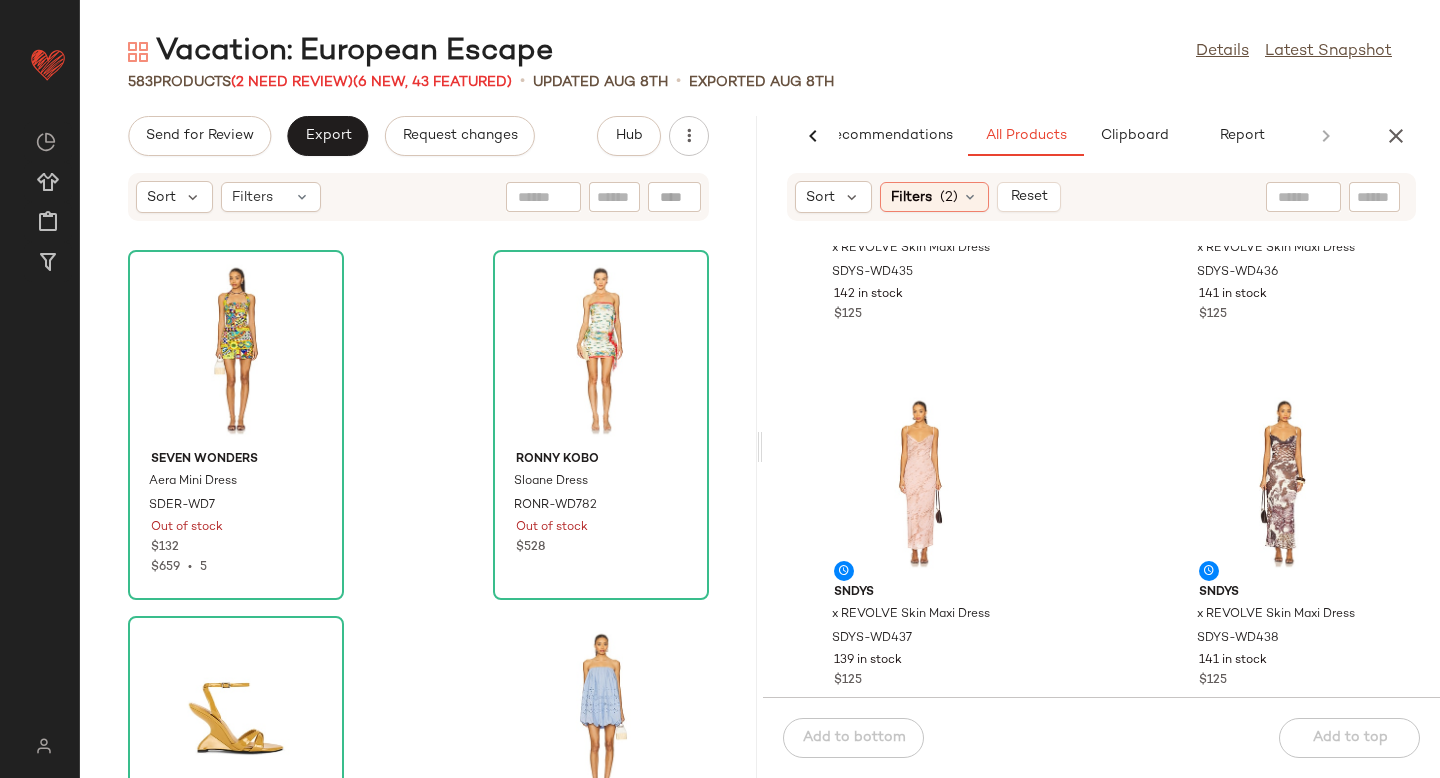 scroll, scrollTop: 616, scrollLeft: 0, axis: vertical 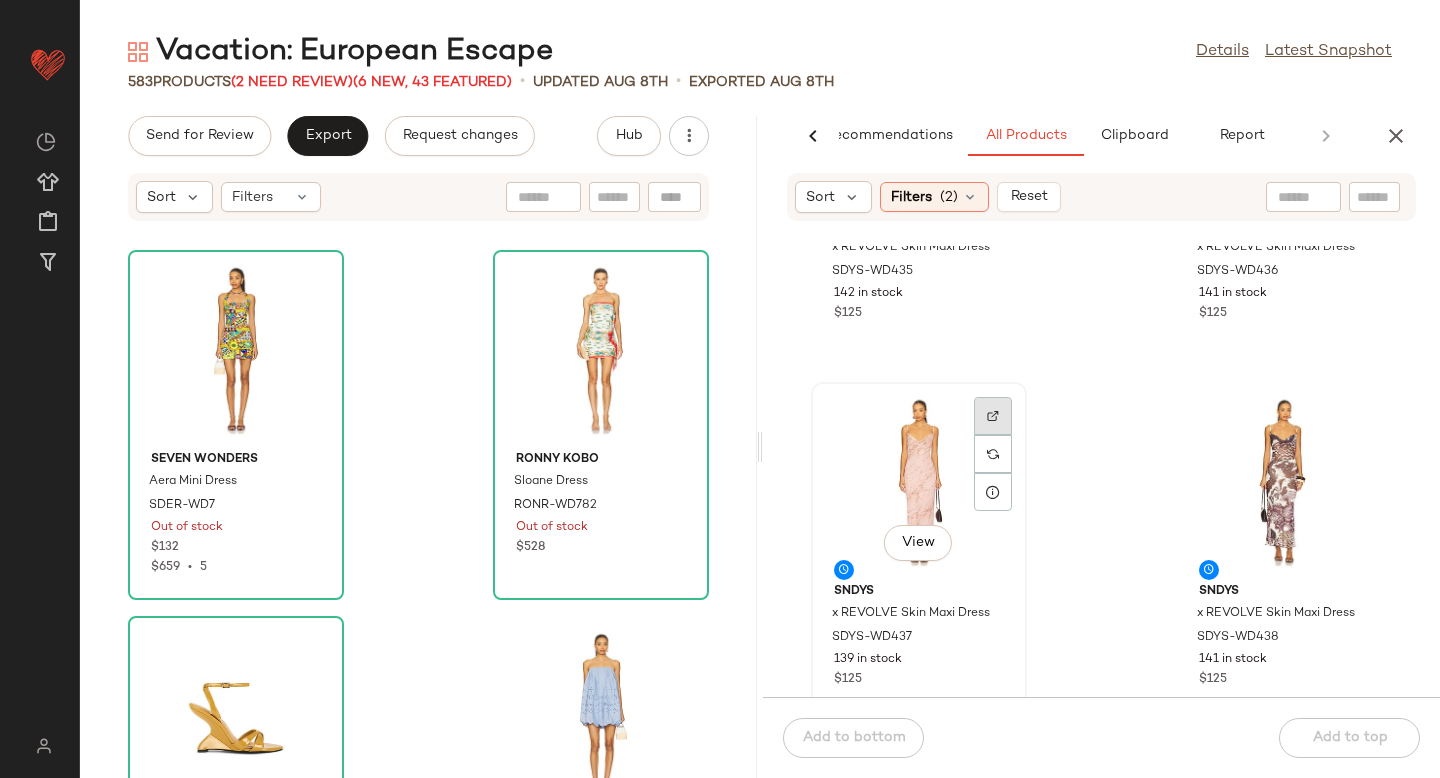 click 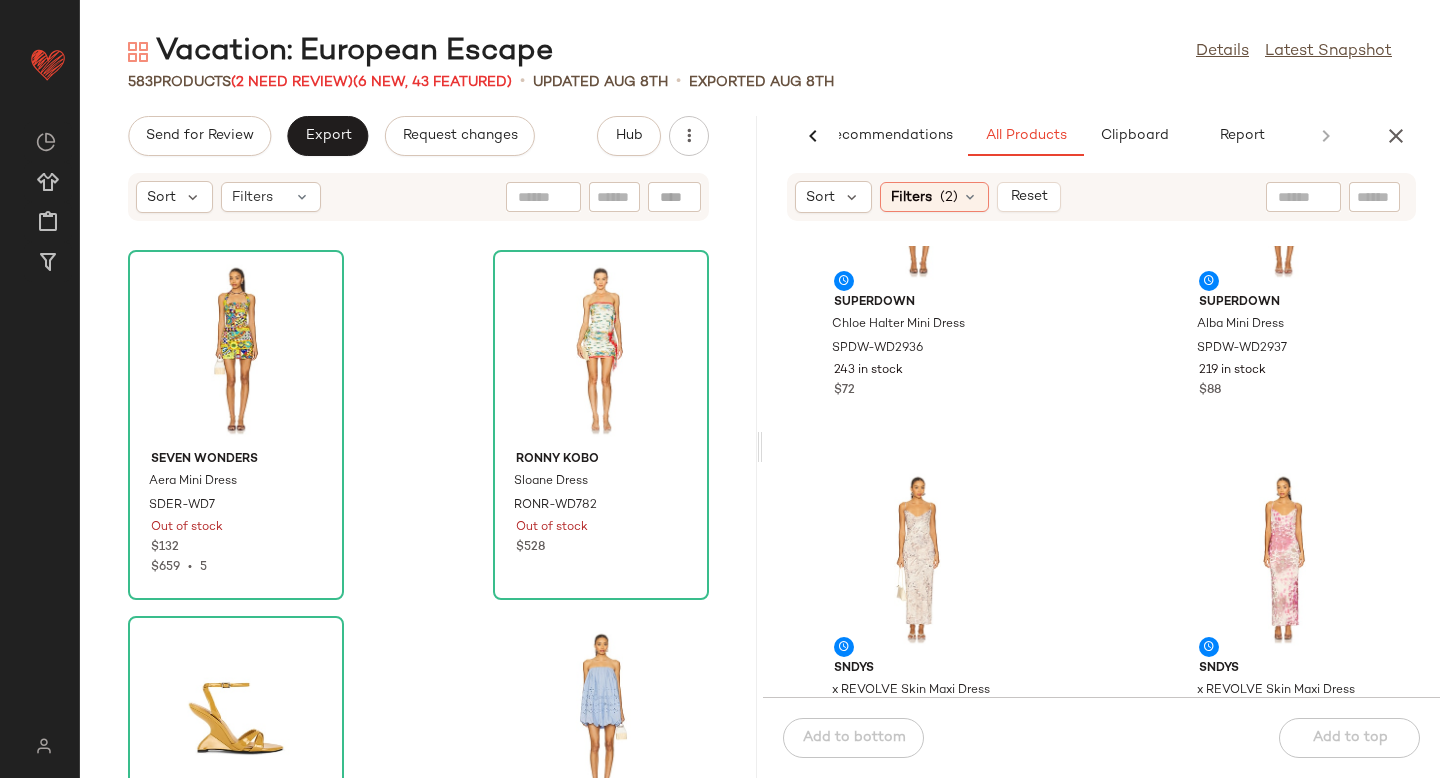 scroll, scrollTop: 0, scrollLeft: 0, axis: both 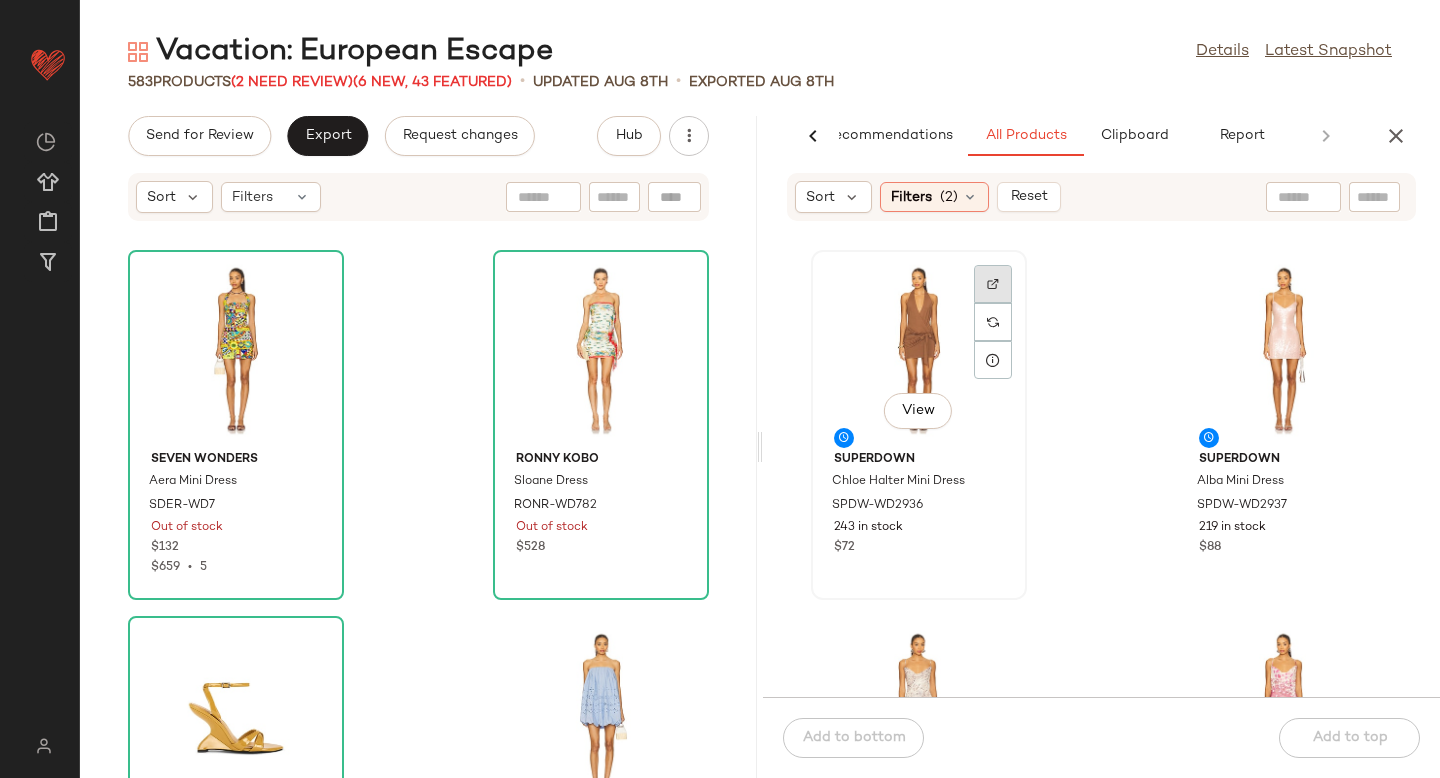 click 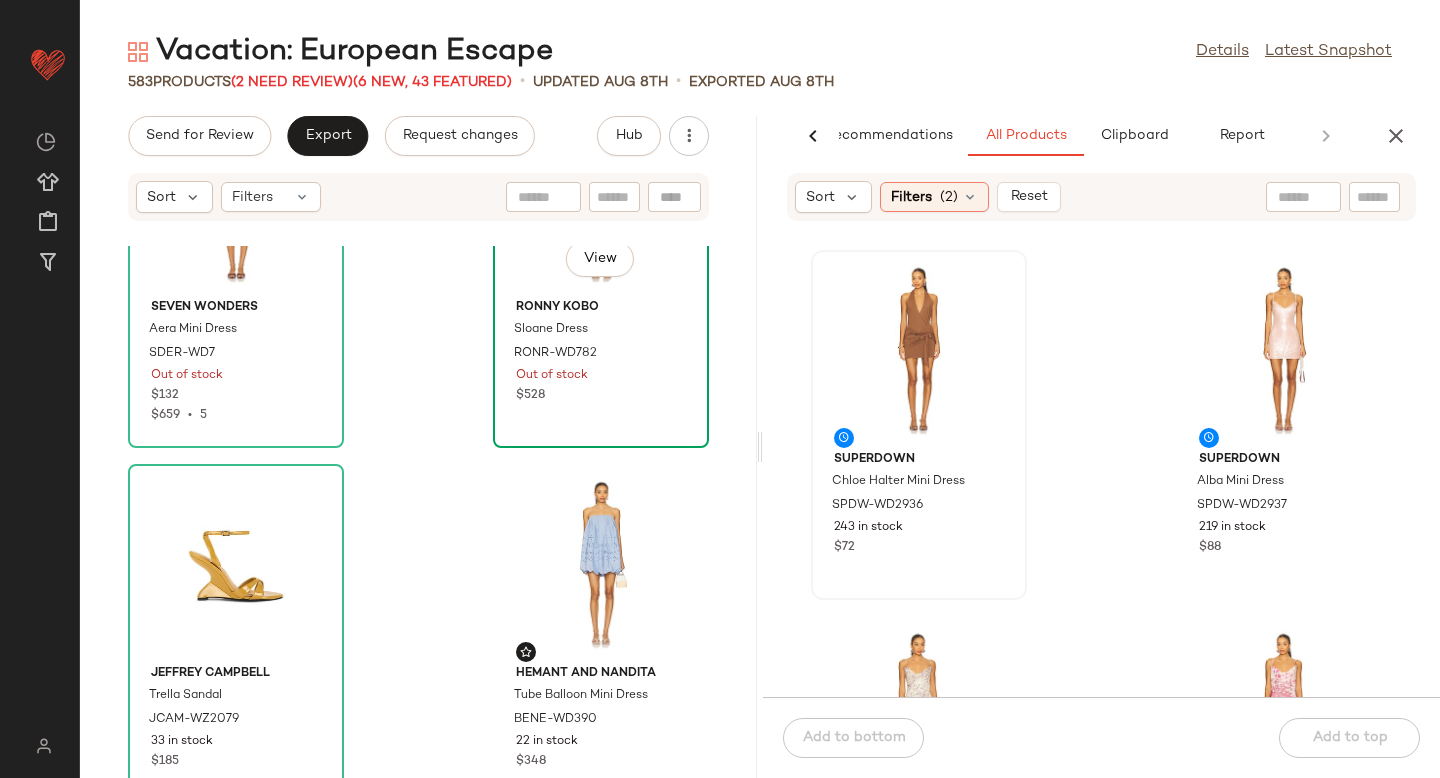 scroll, scrollTop: 178, scrollLeft: 0, axis: vertical 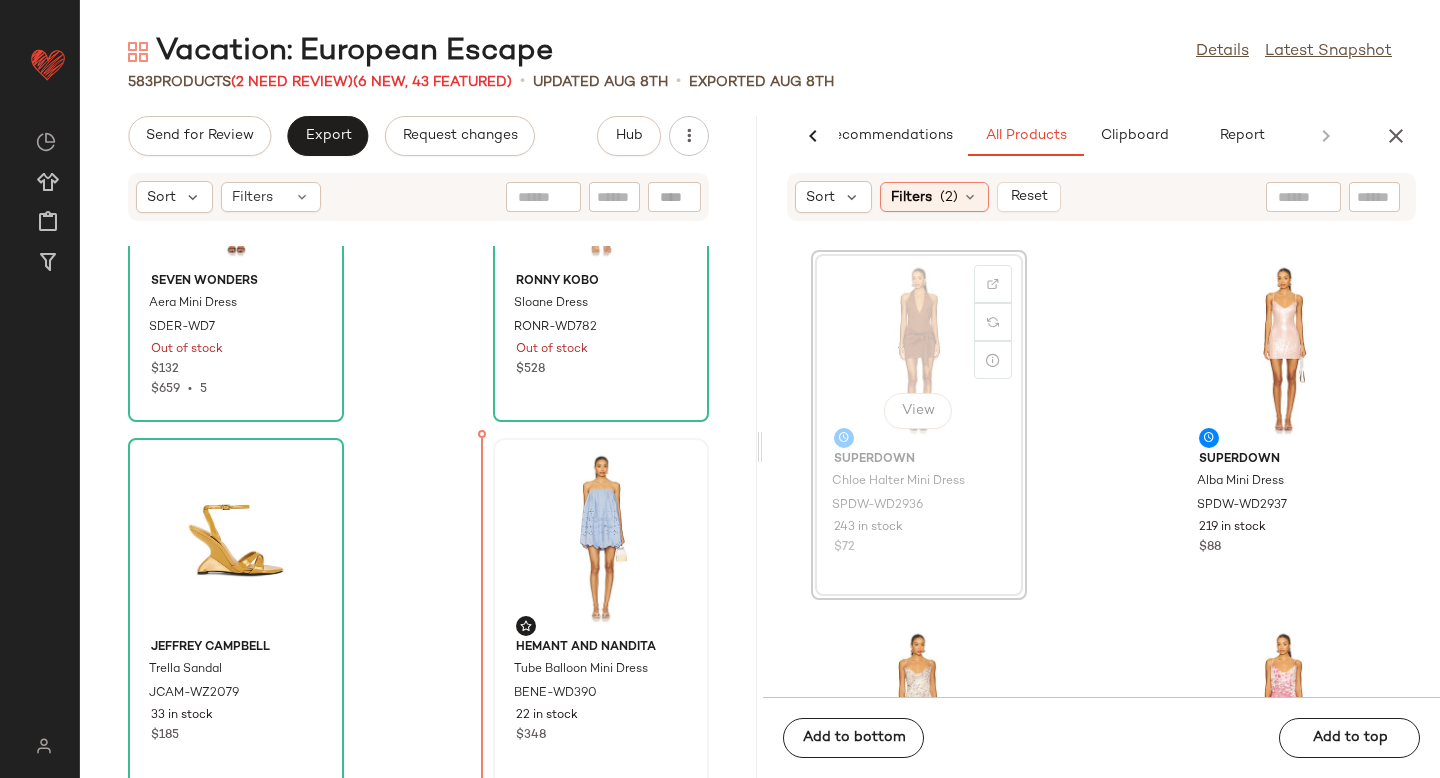 drag, startPoint x: 930, startPoint y: 355, endPoint x: 520, endPoint y: 597, distance: 476.09244 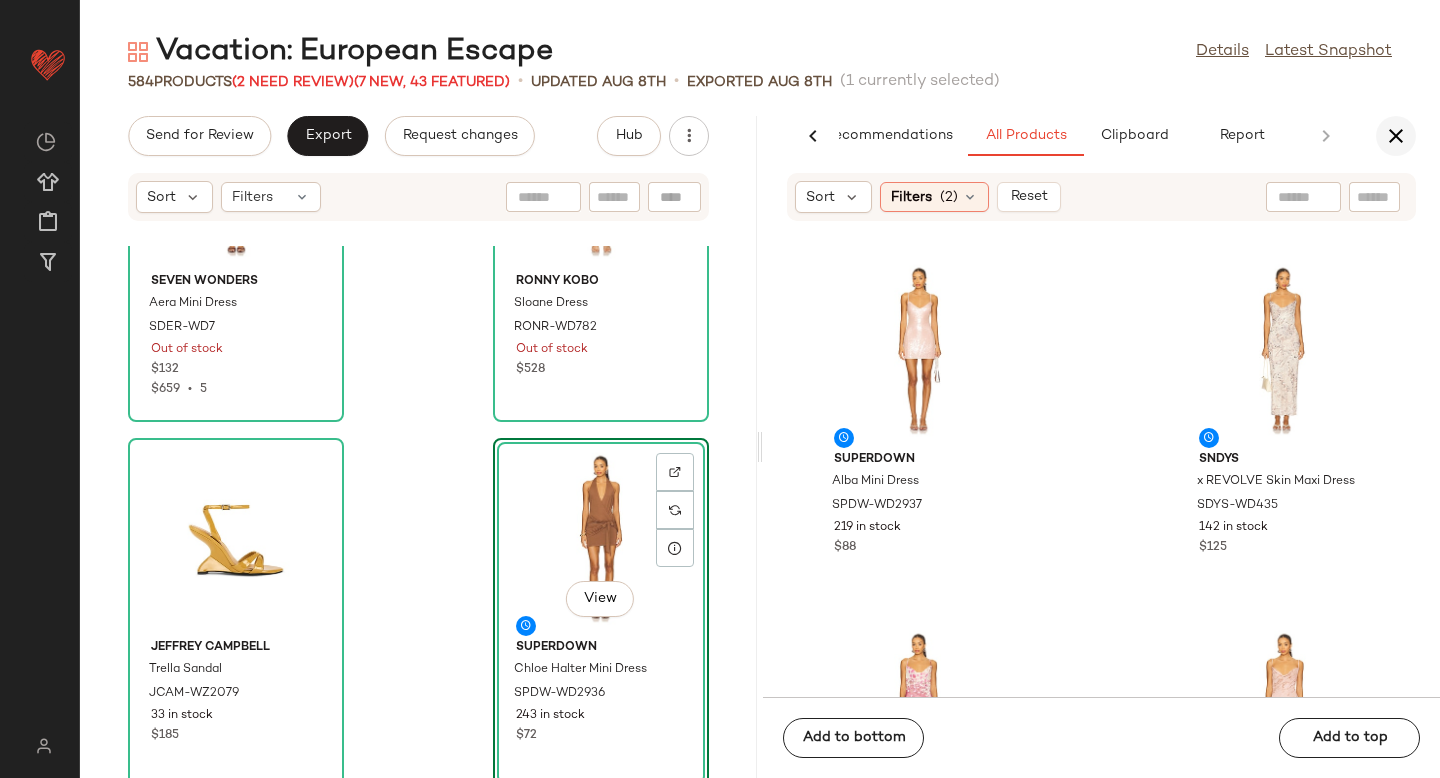 click 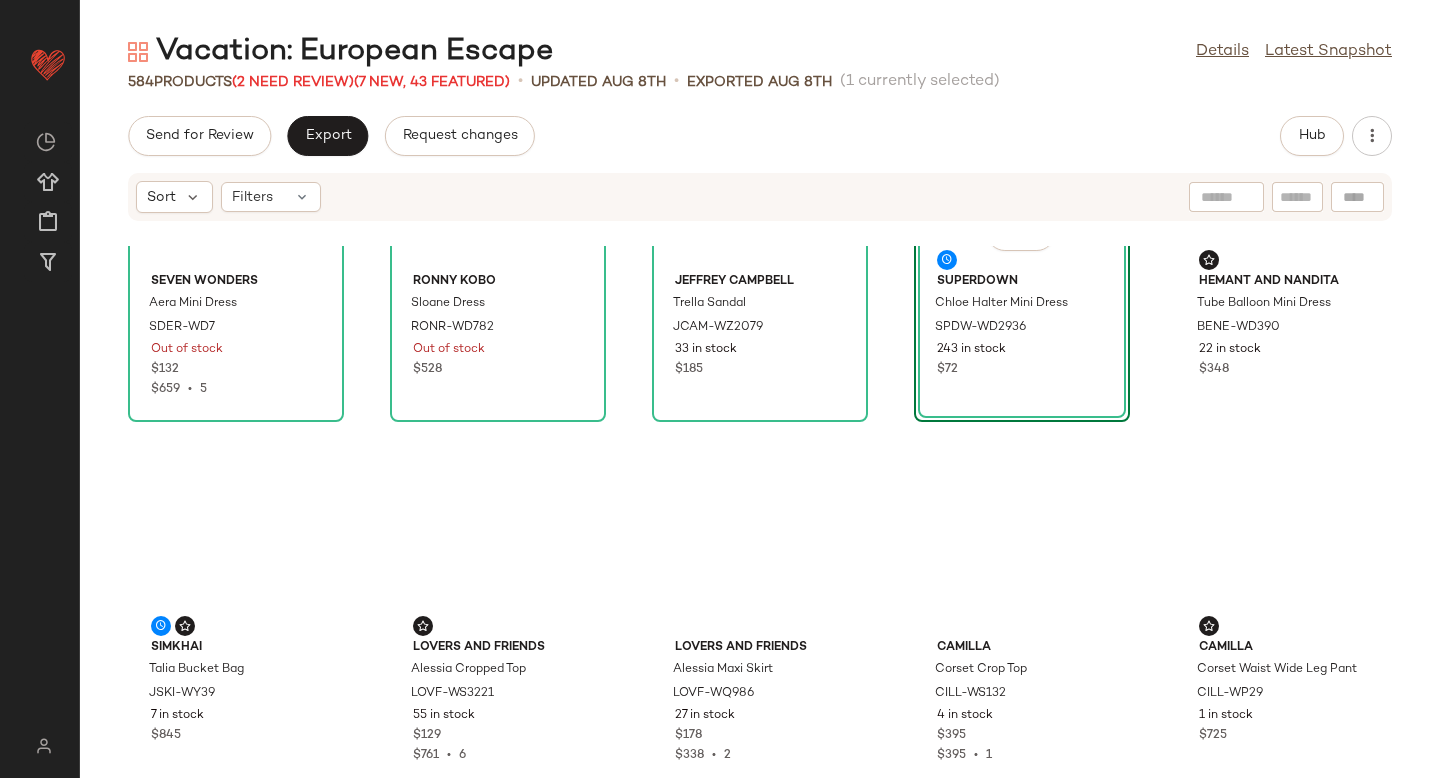 scroll, scrollTop: 0, scrollLeft: 0, axis: both 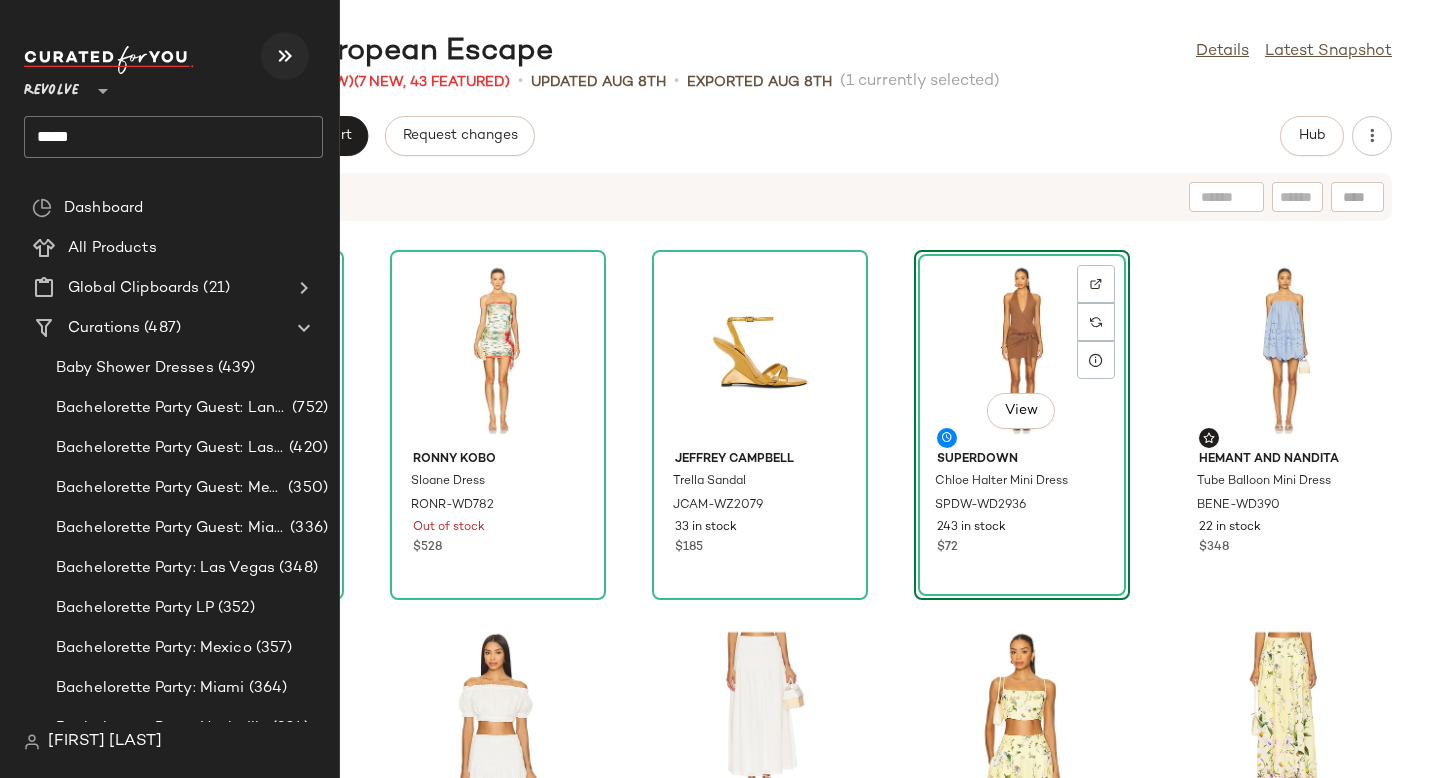 click at bounding box center [285, 56] 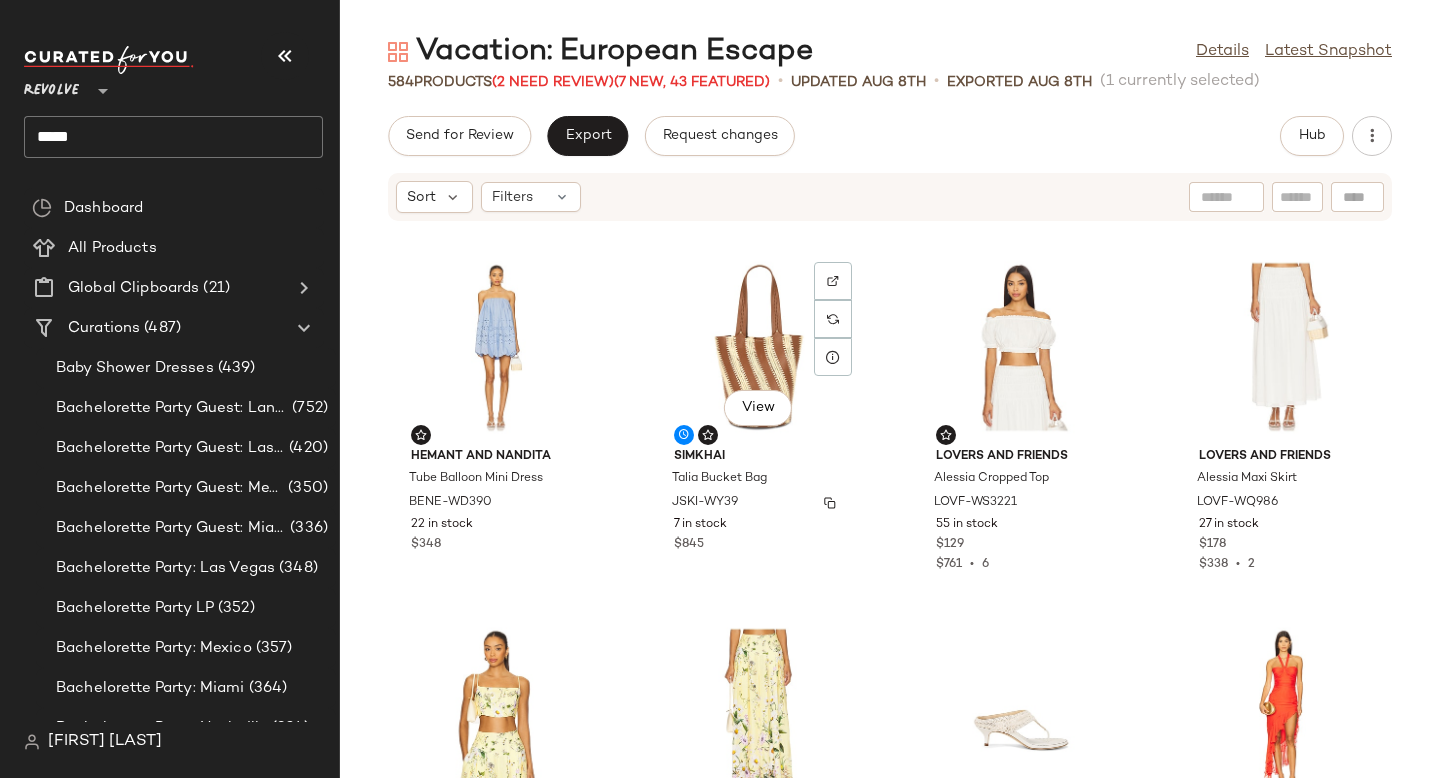 scroll, scrollTop: 0, scrollLeft: 0, axis: both 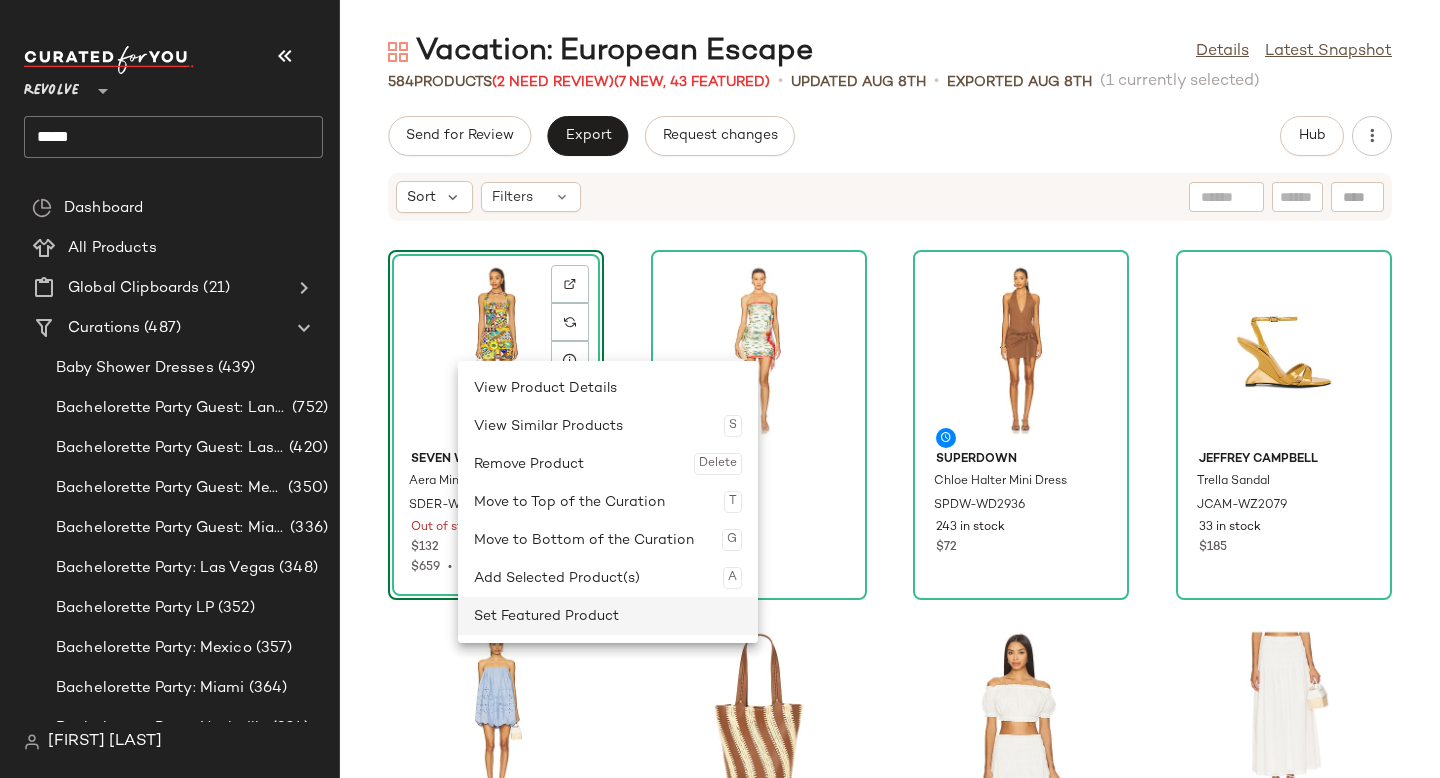click on "Set Featured Product" 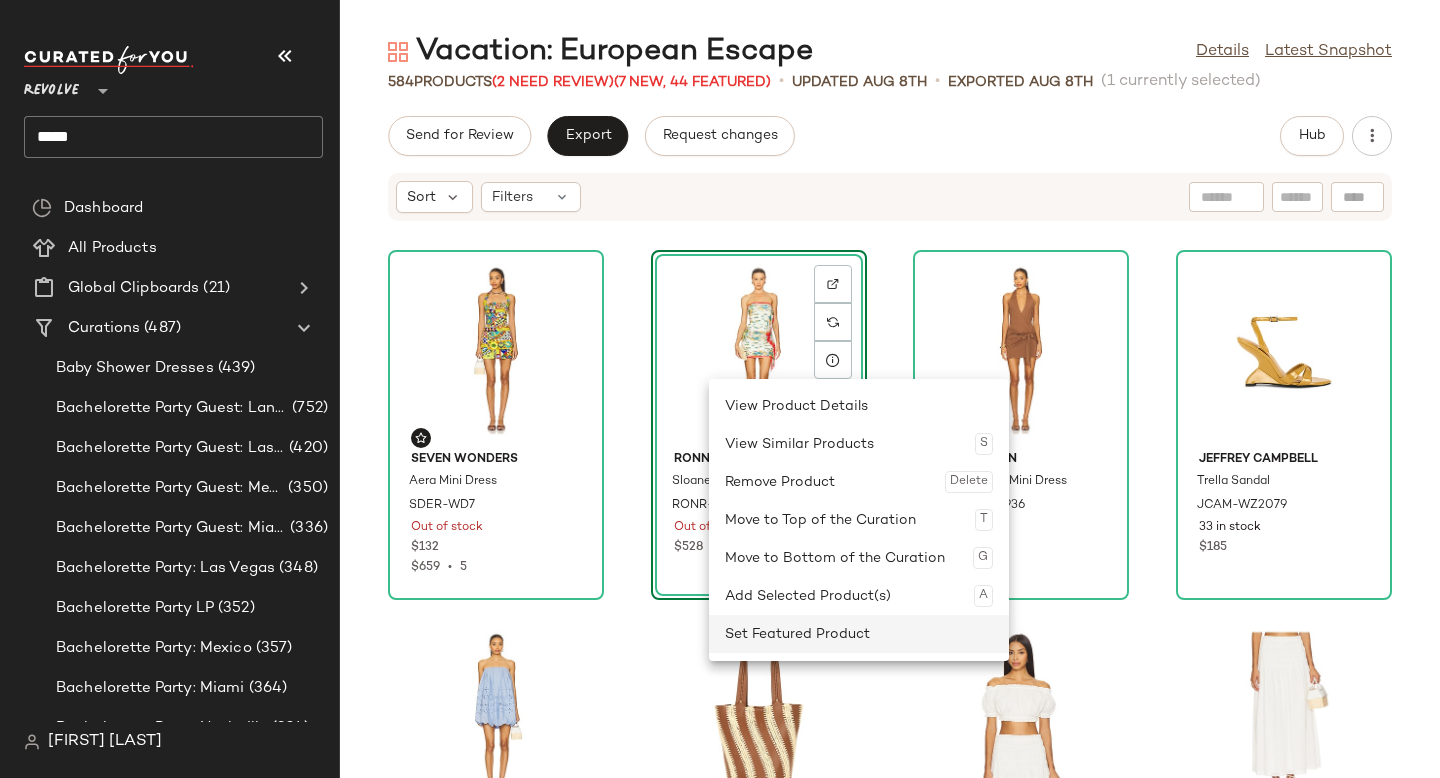 click on "Set Featured Product" 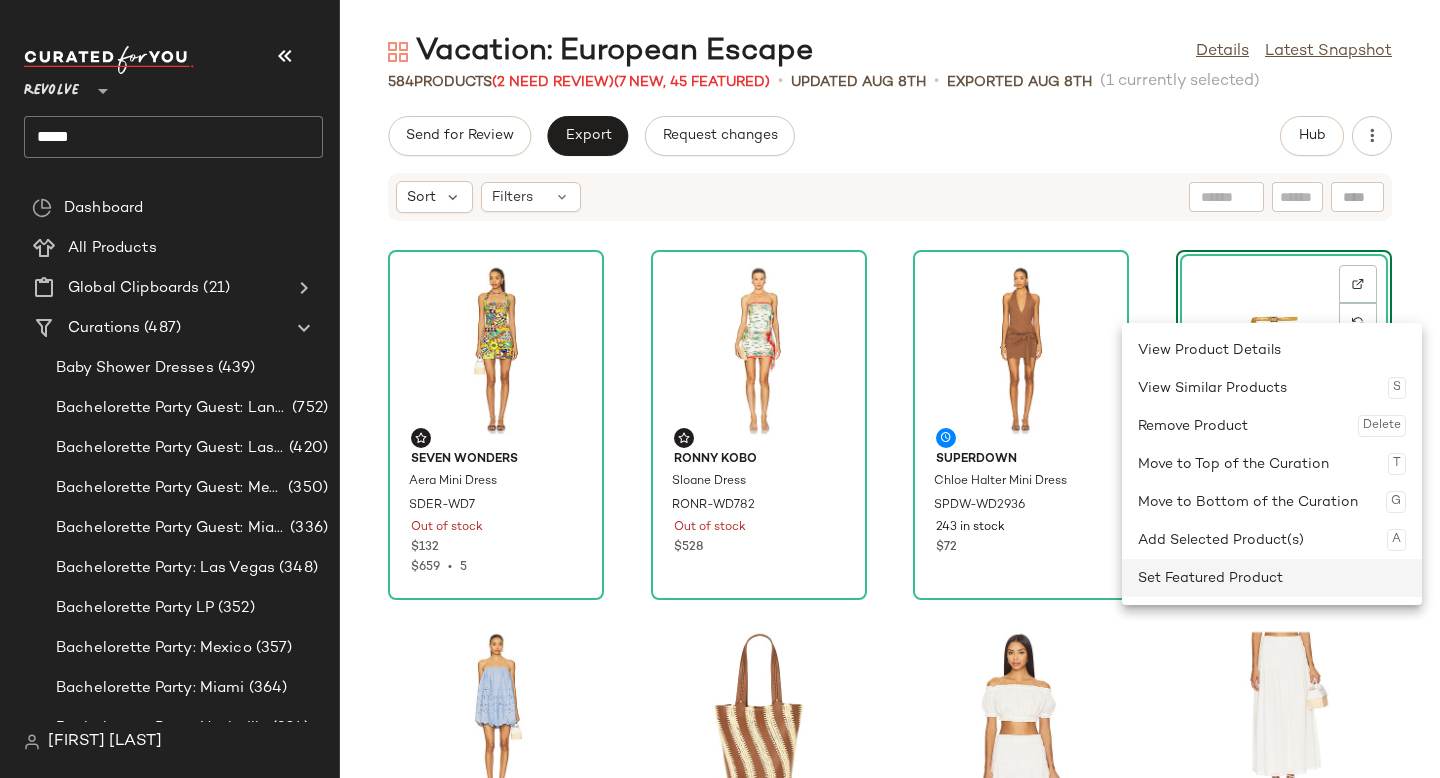 click on "Set Featured Product" 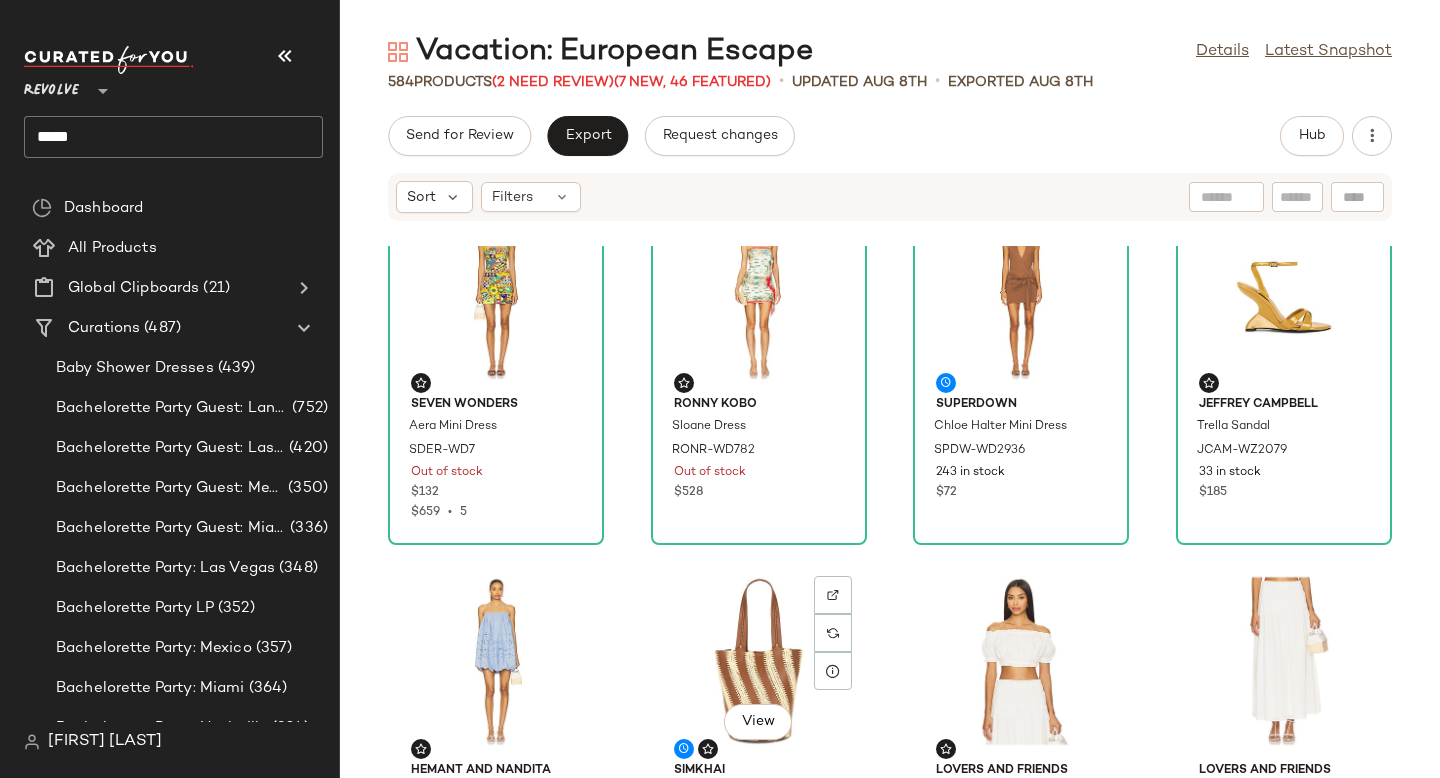scroll, scrollTop: 0, scrollLeft: 0, axis: both 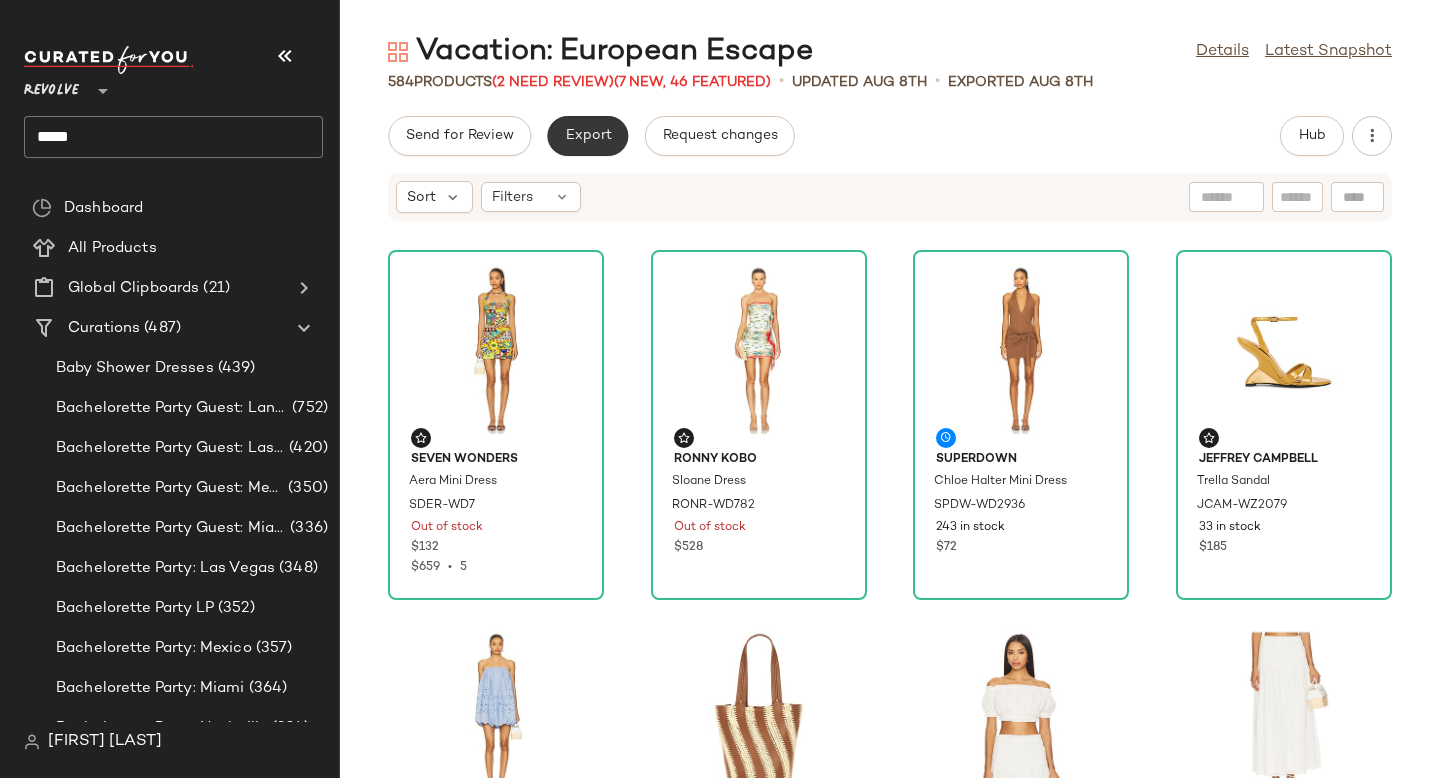 click on "Export" at bounding box center (587, 136) 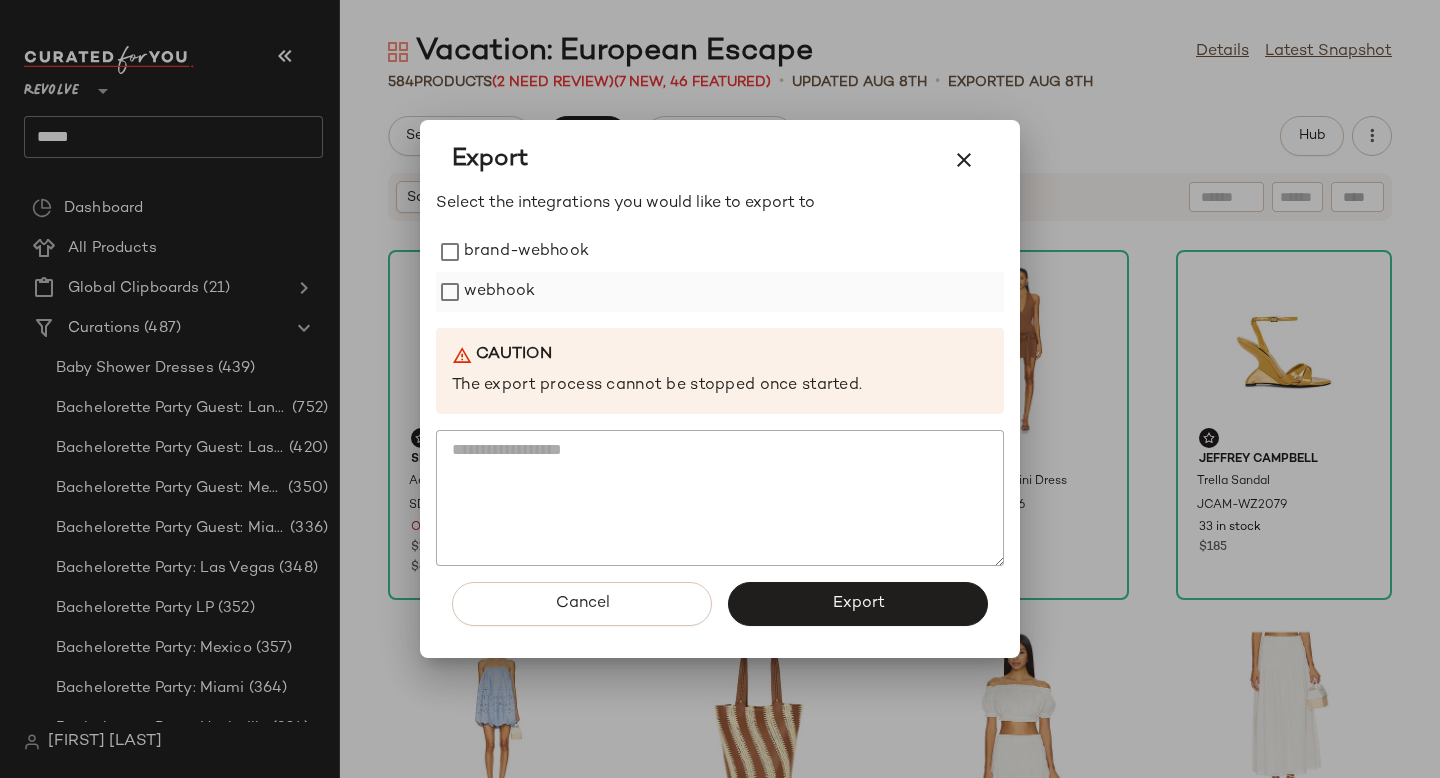 click on "webhook" at bounding box center (499, 292) 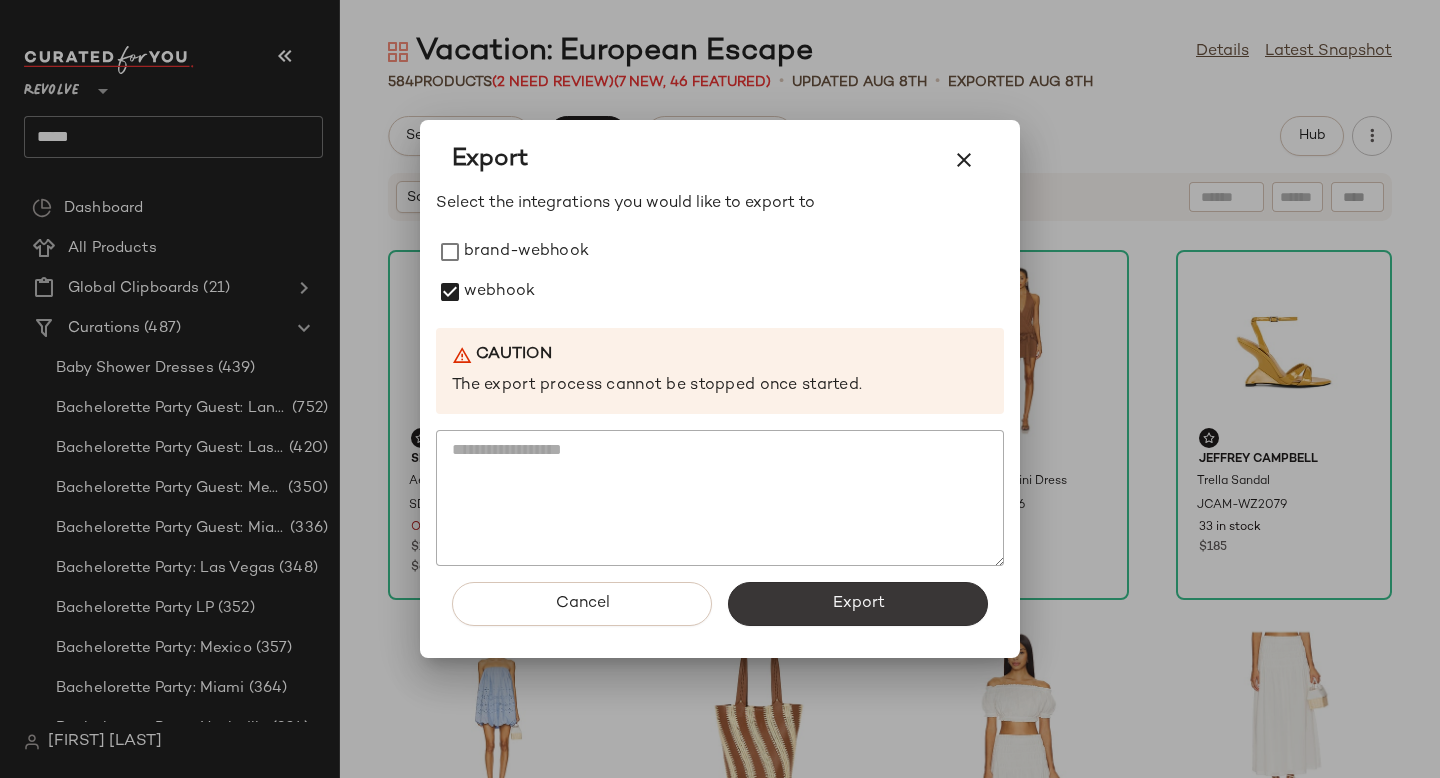 click on "Export" 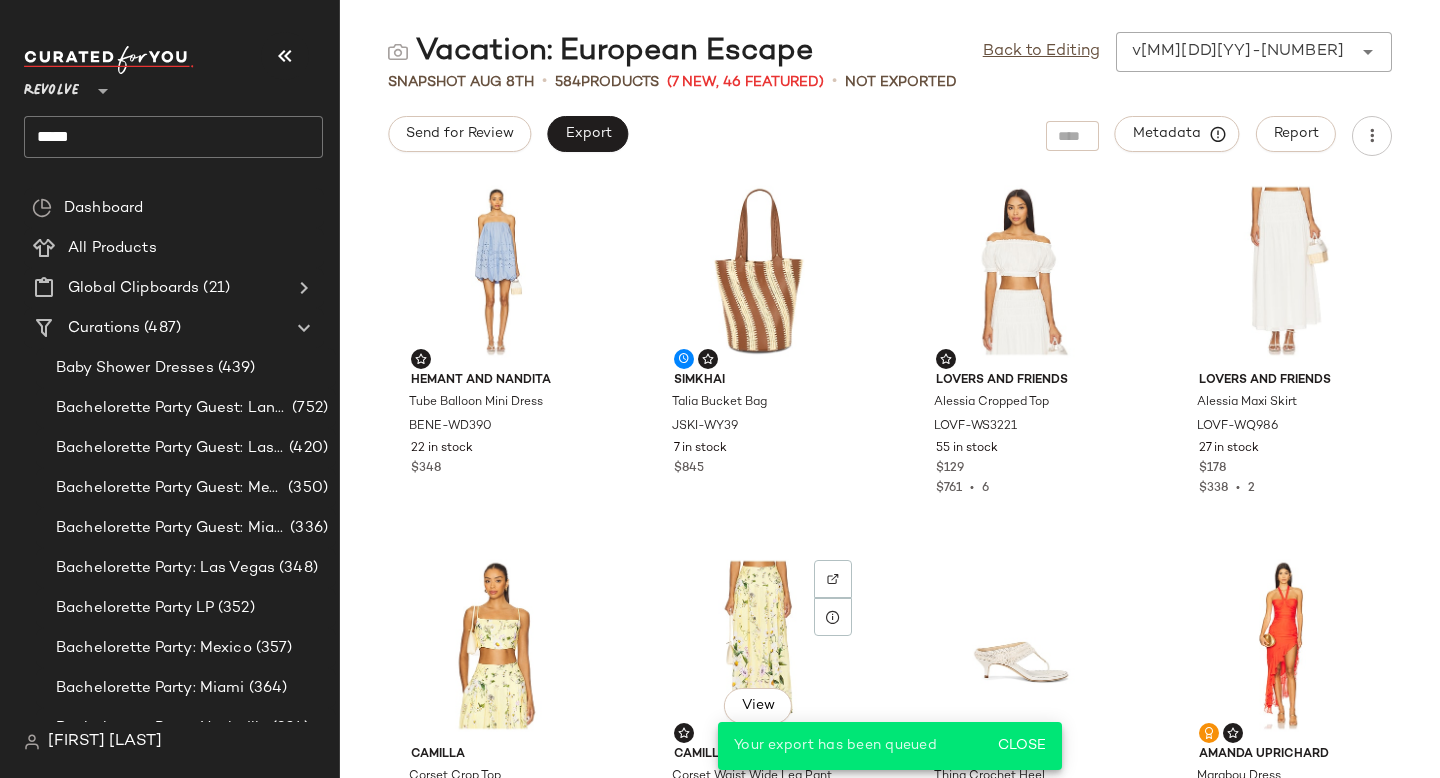 scroll, scrollTop: 0, scrollLeft: 0, axis: both 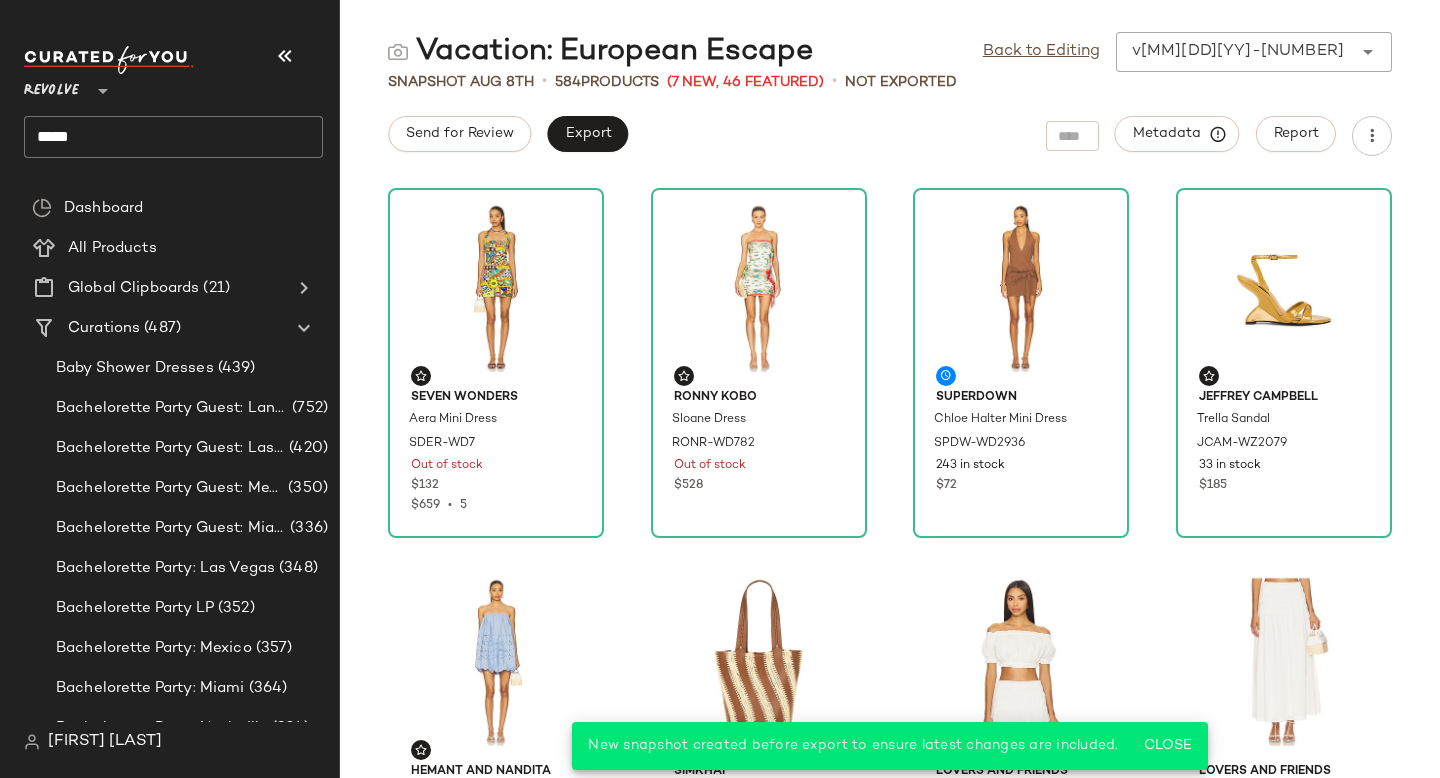 click on "Send for Review   Export   Metadata   Report" 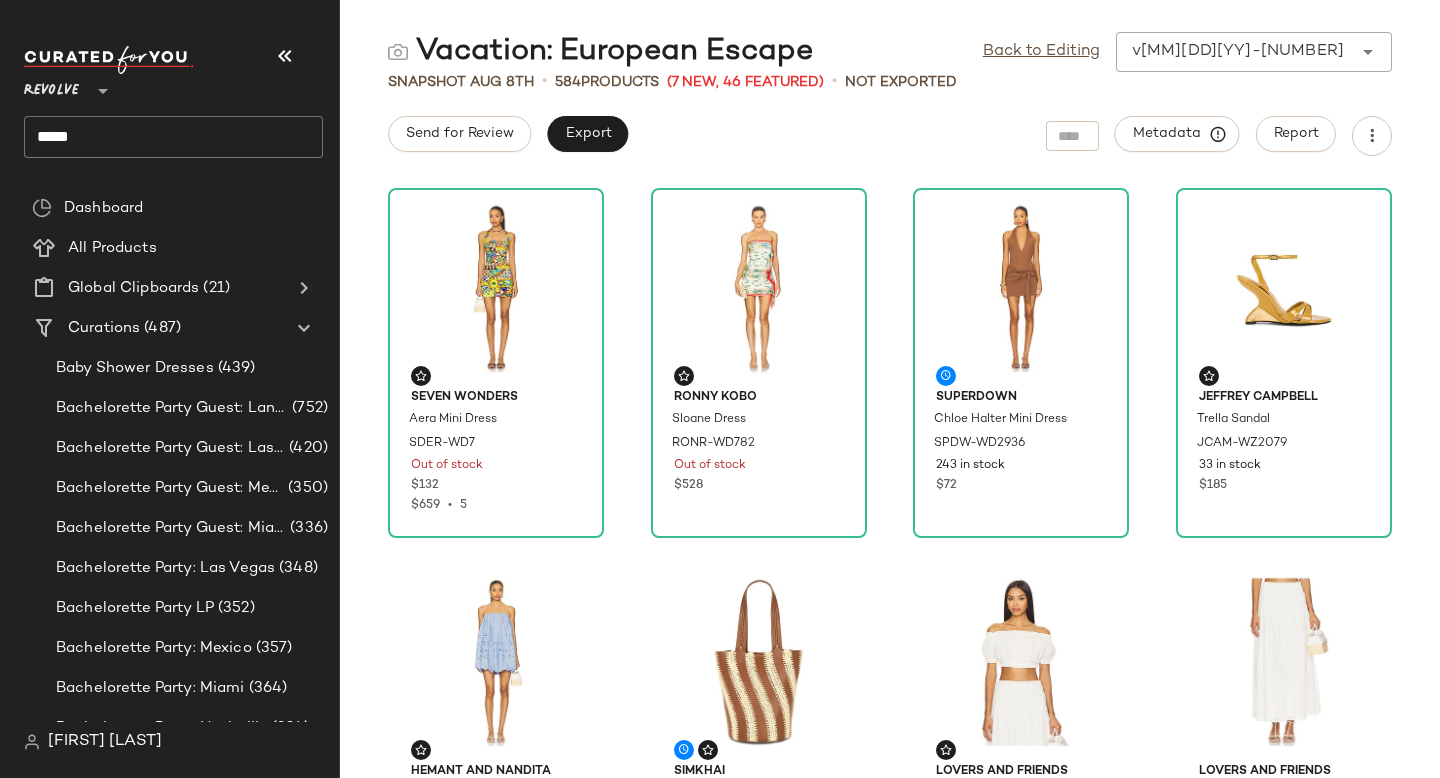 click on "*****" 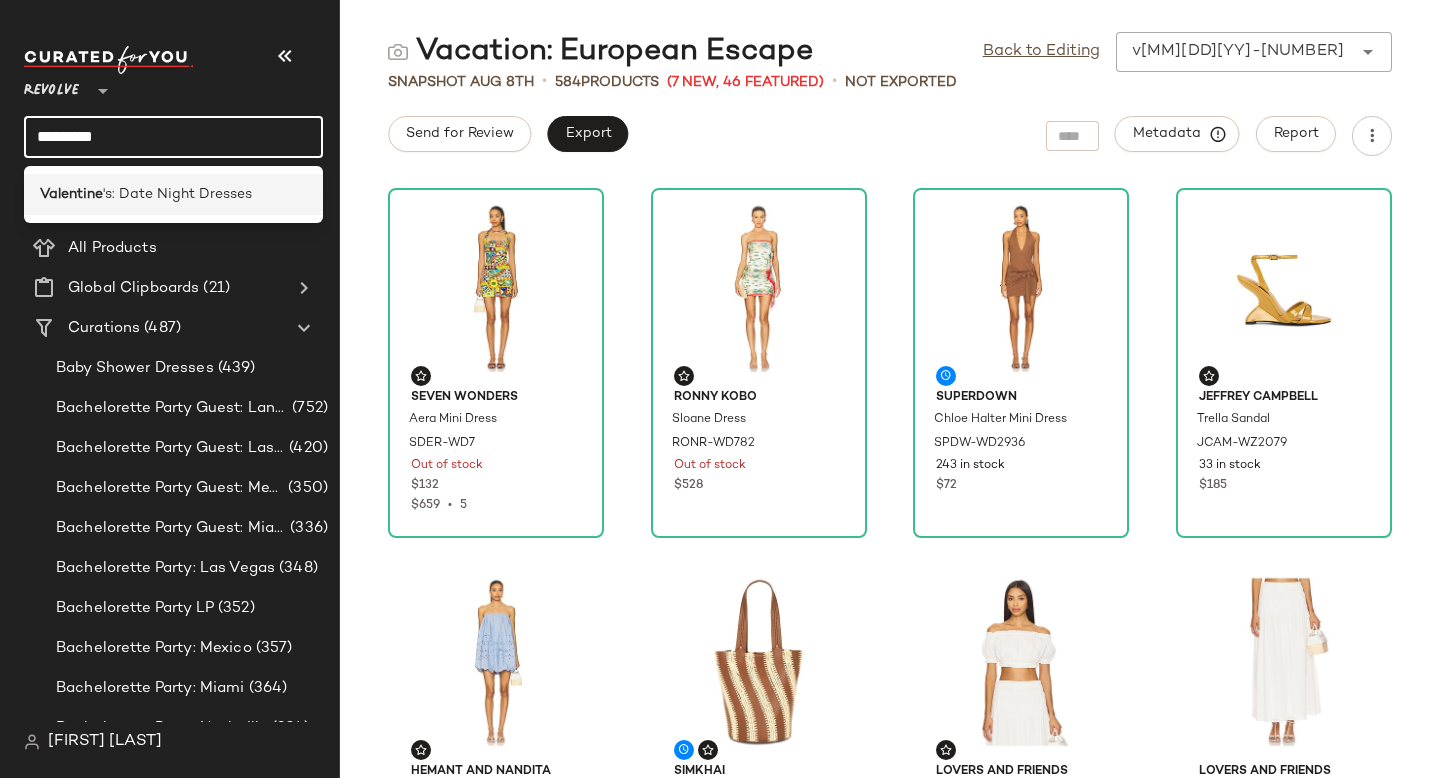 type on "*********" 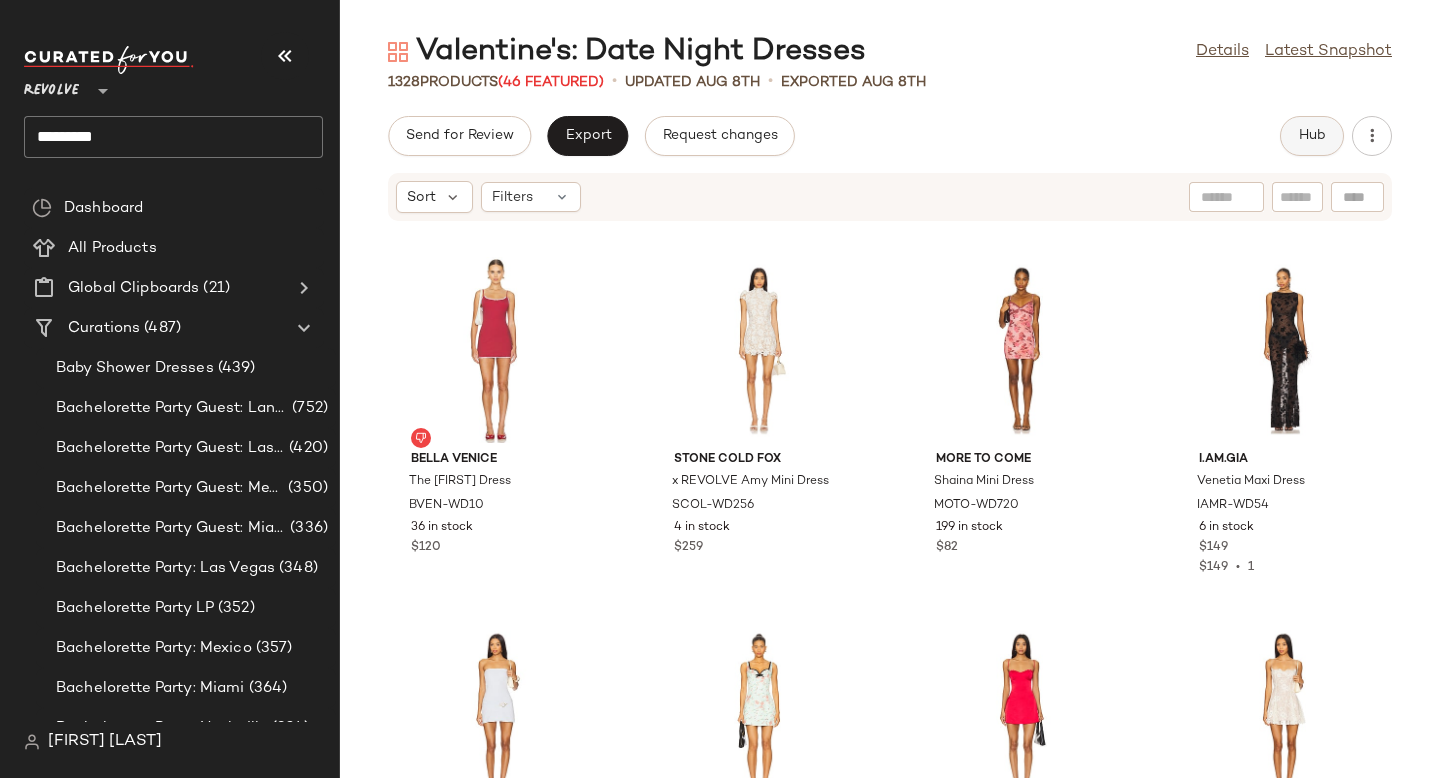 click on "Hub" 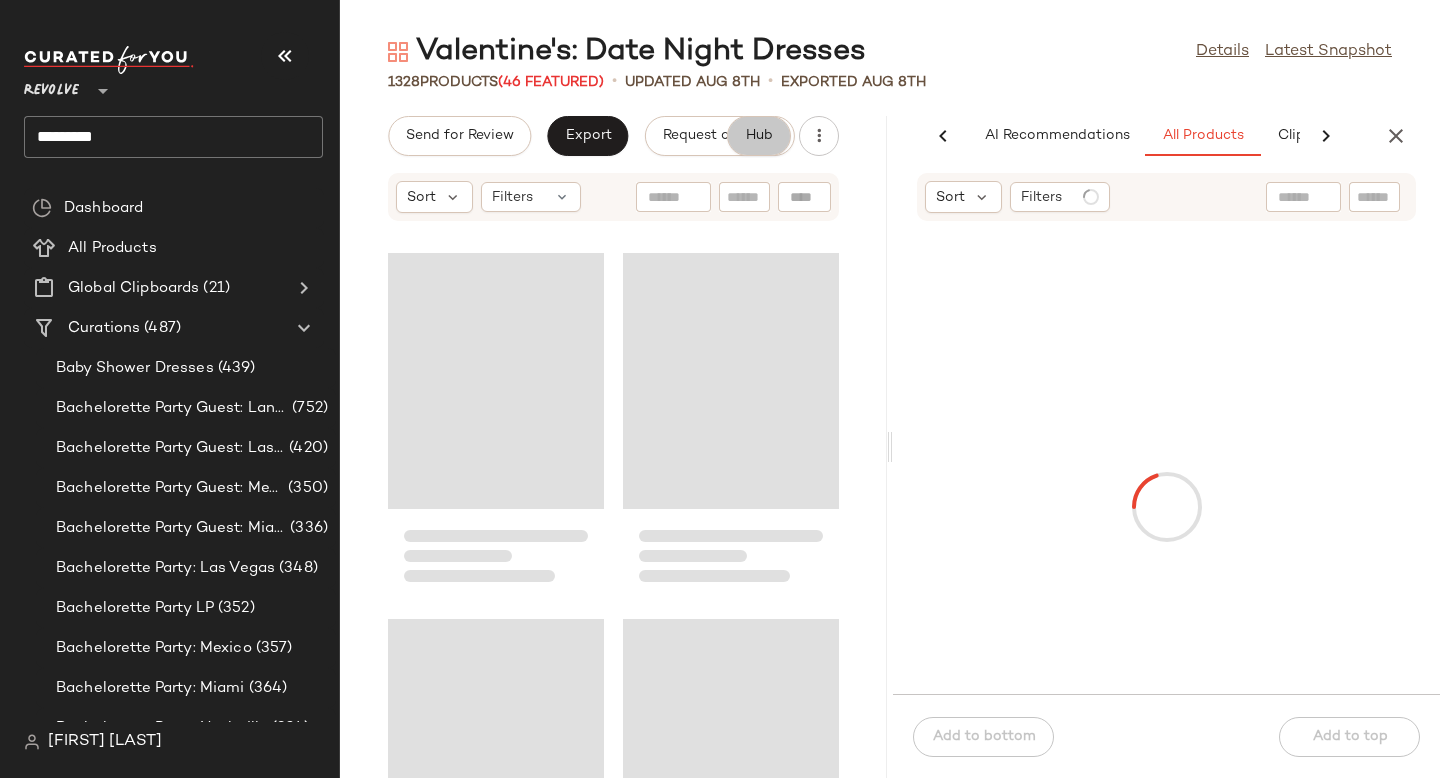 scroll, scrollTop: 0, scrollLeft: 137, axis: horizontal 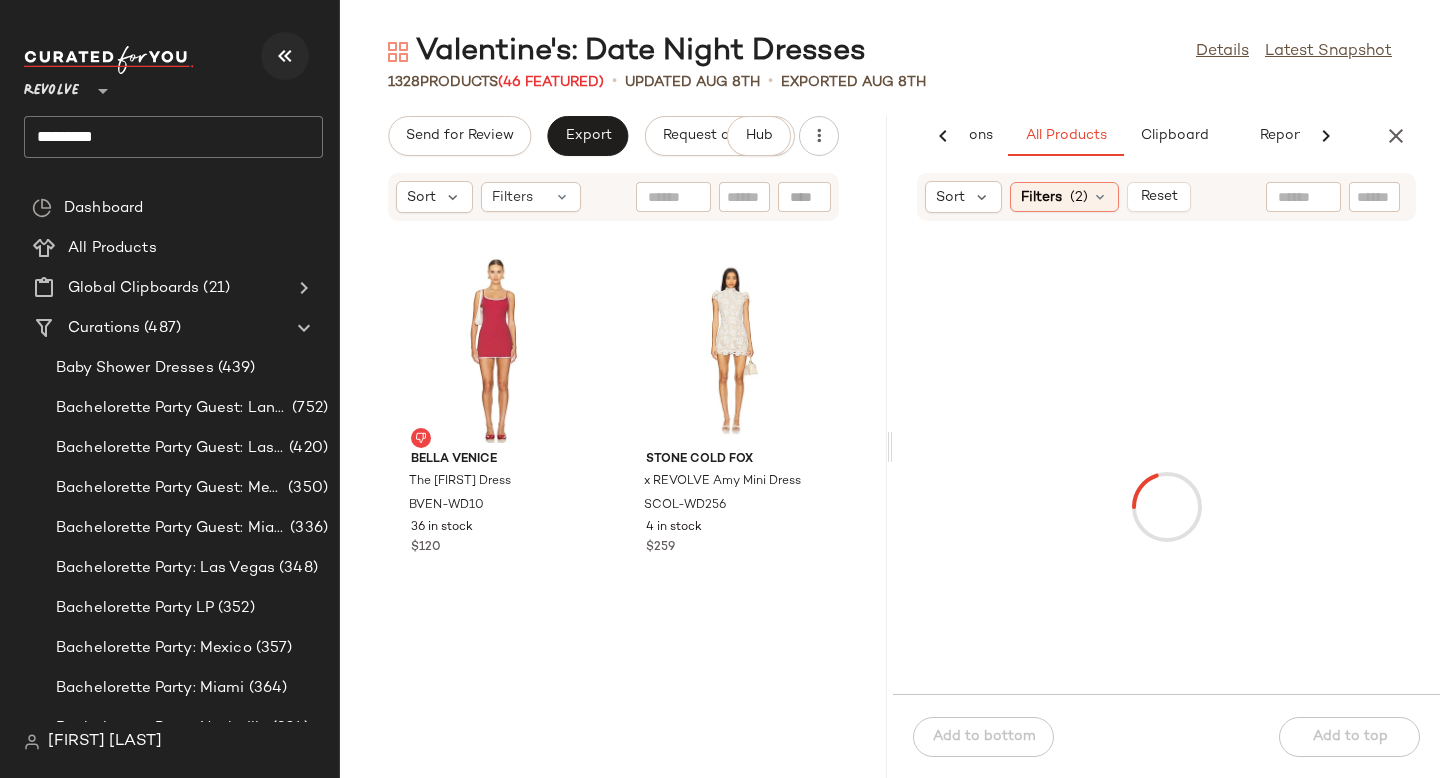 click at bounding box center [285, 56] 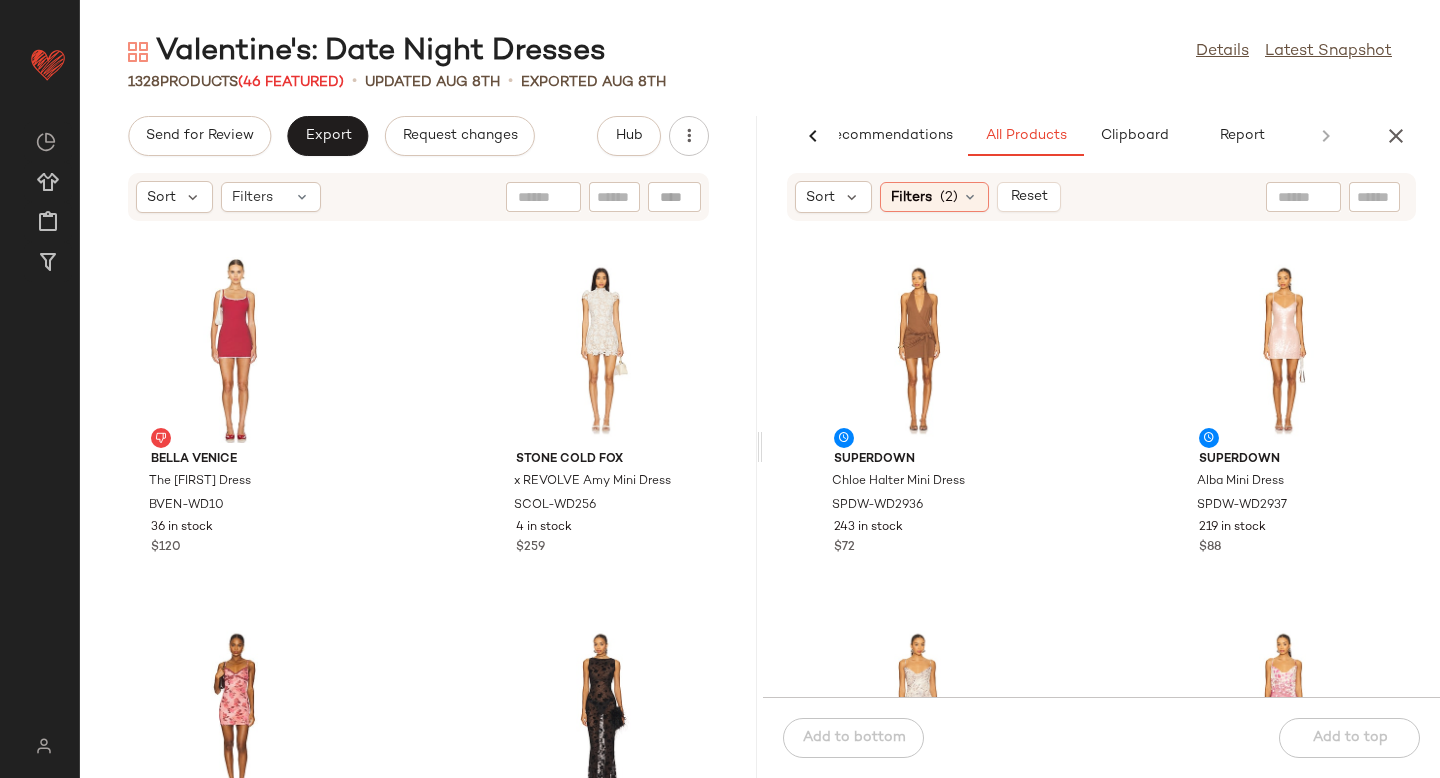 click 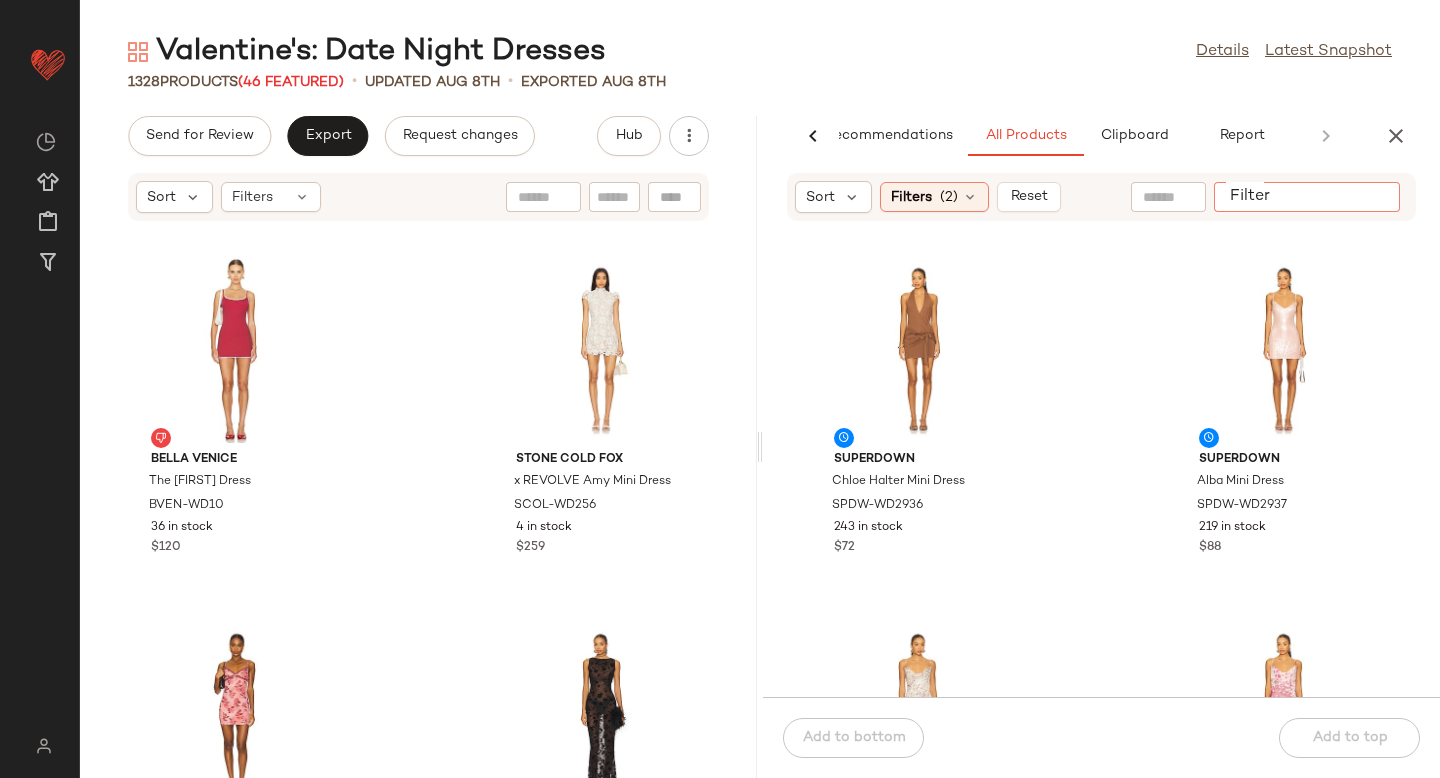 paste on "**********" 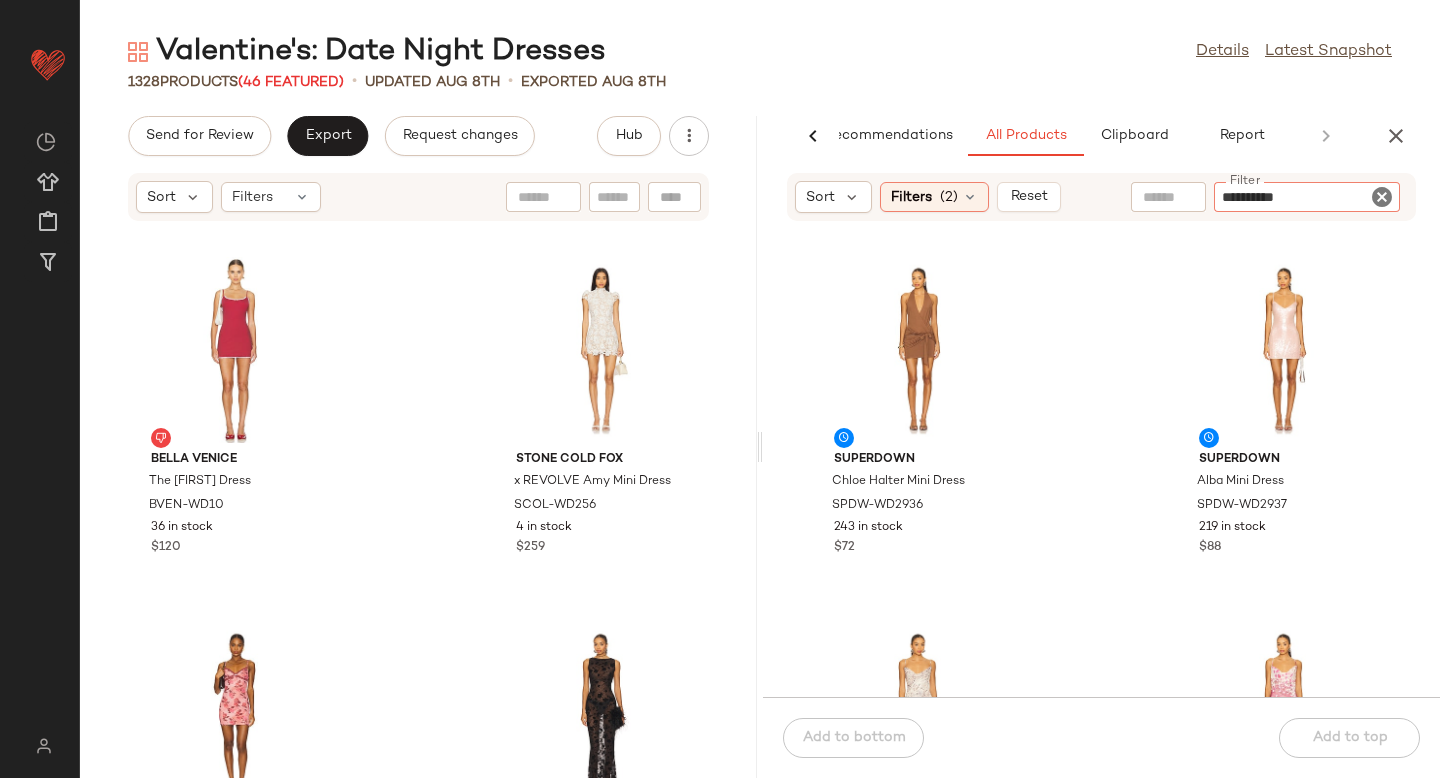 type 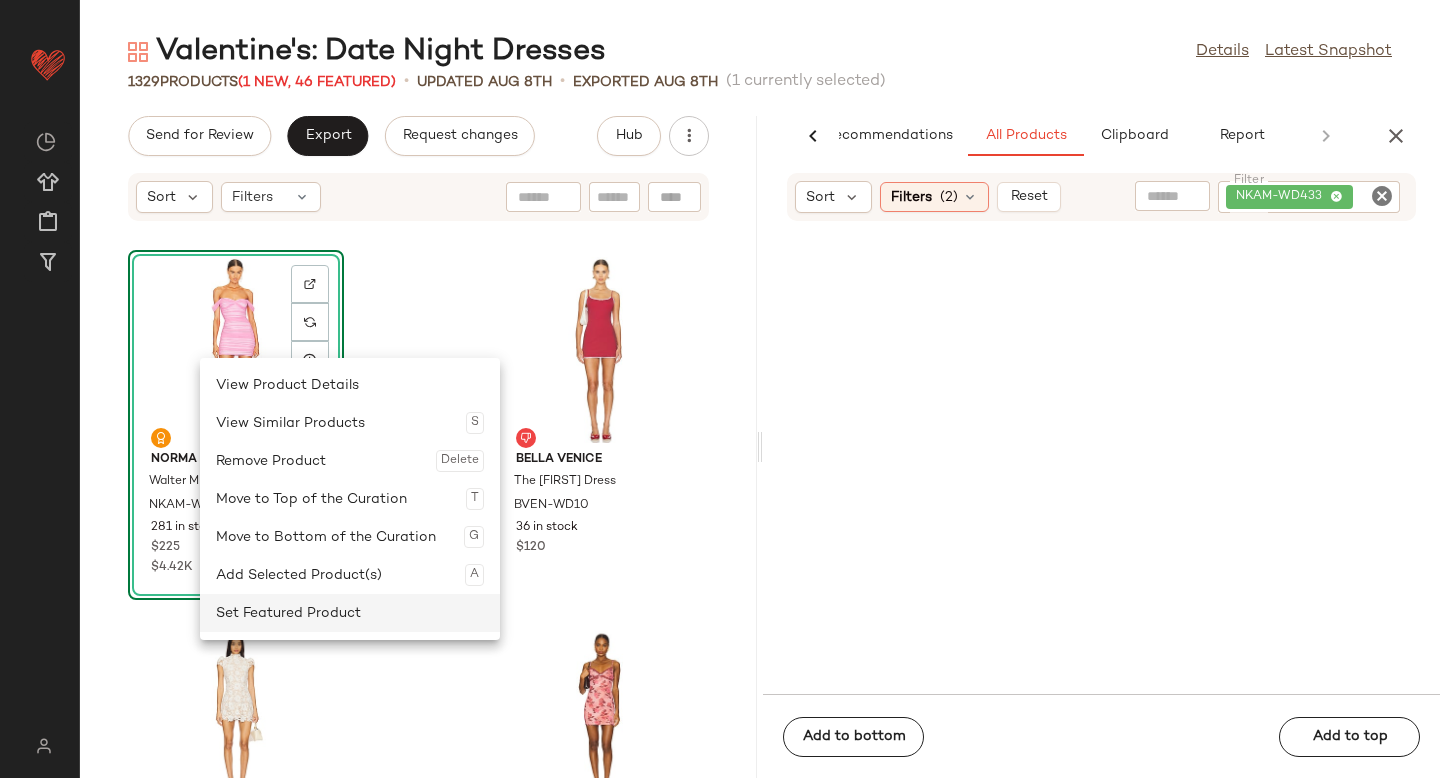 click on "Set Featured Product" 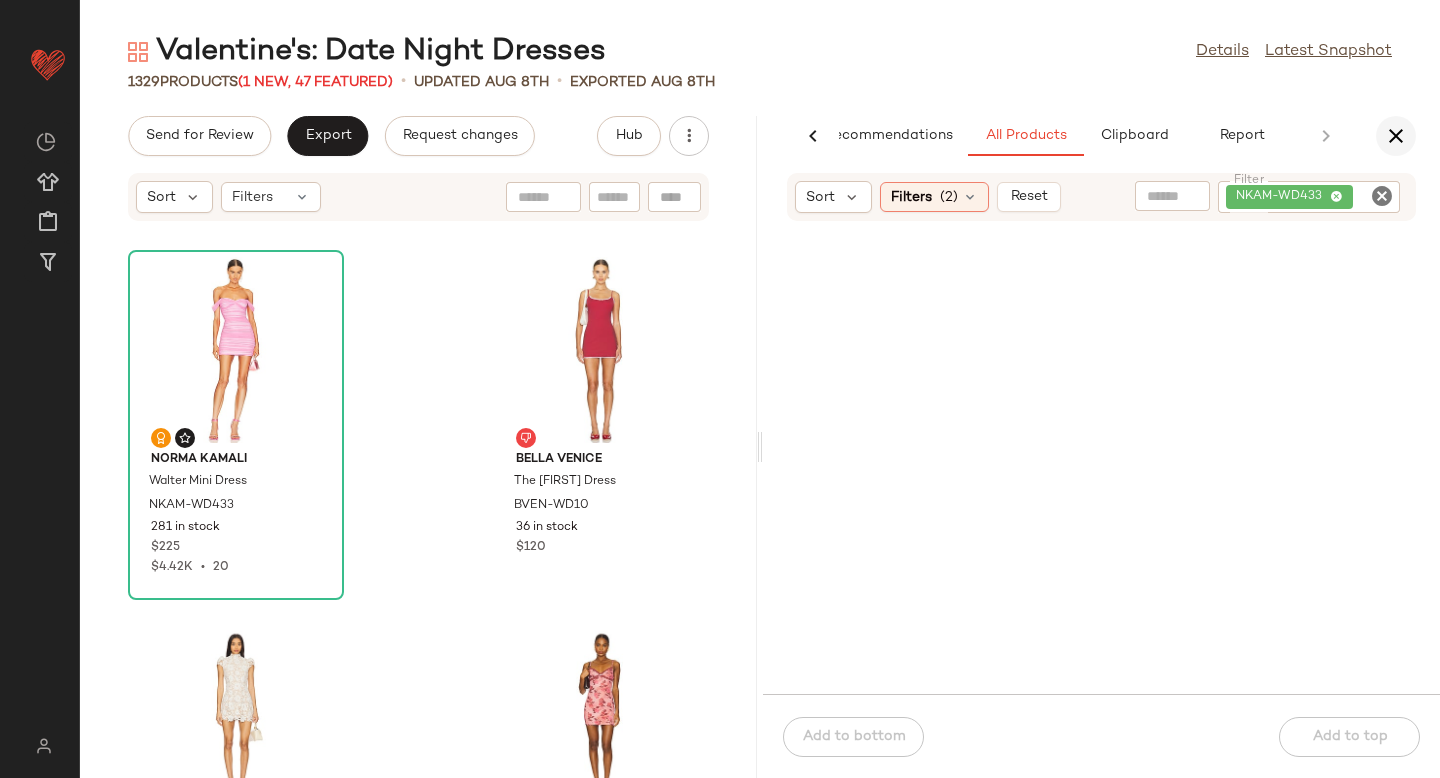 click at bounding box center [1396, 136] 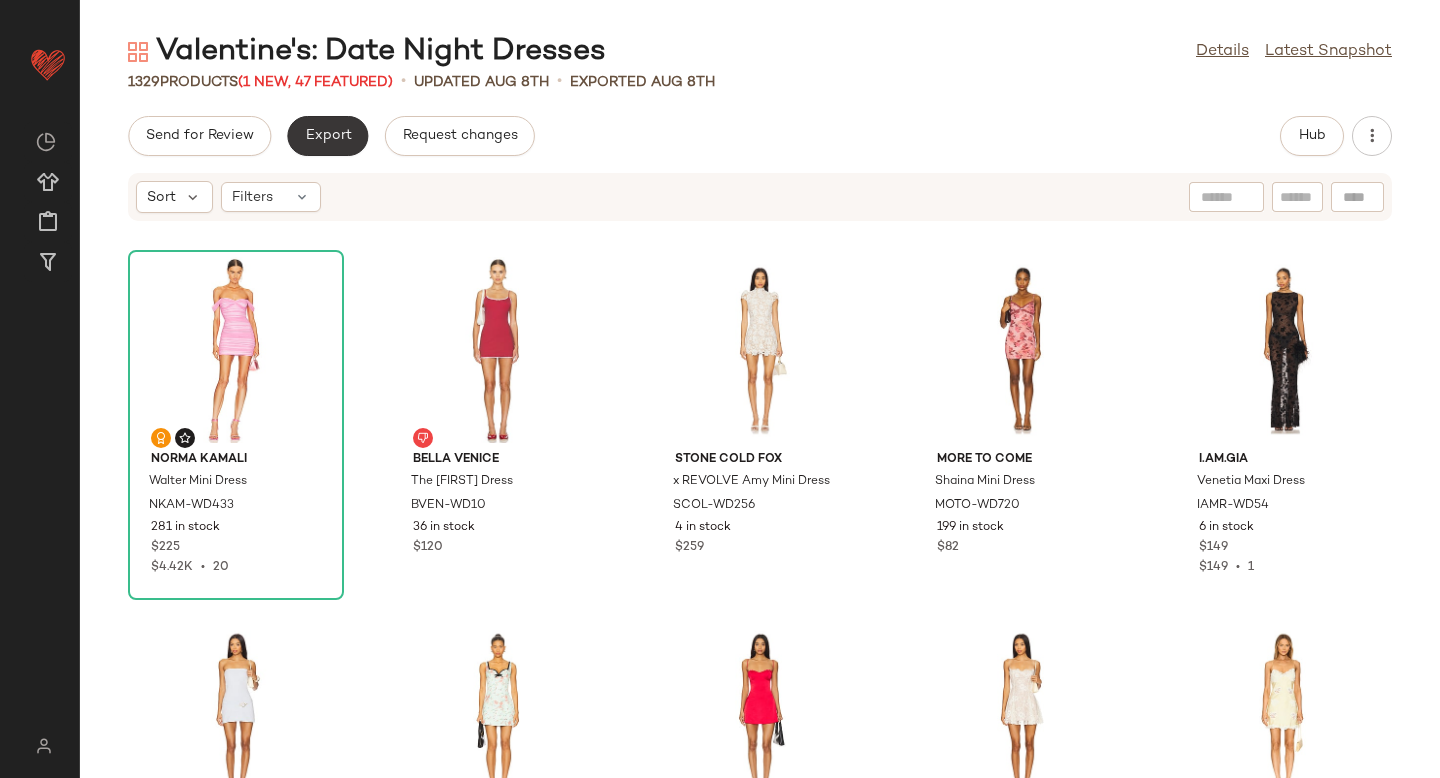 click on "Export" at bounding box center (327, 136) 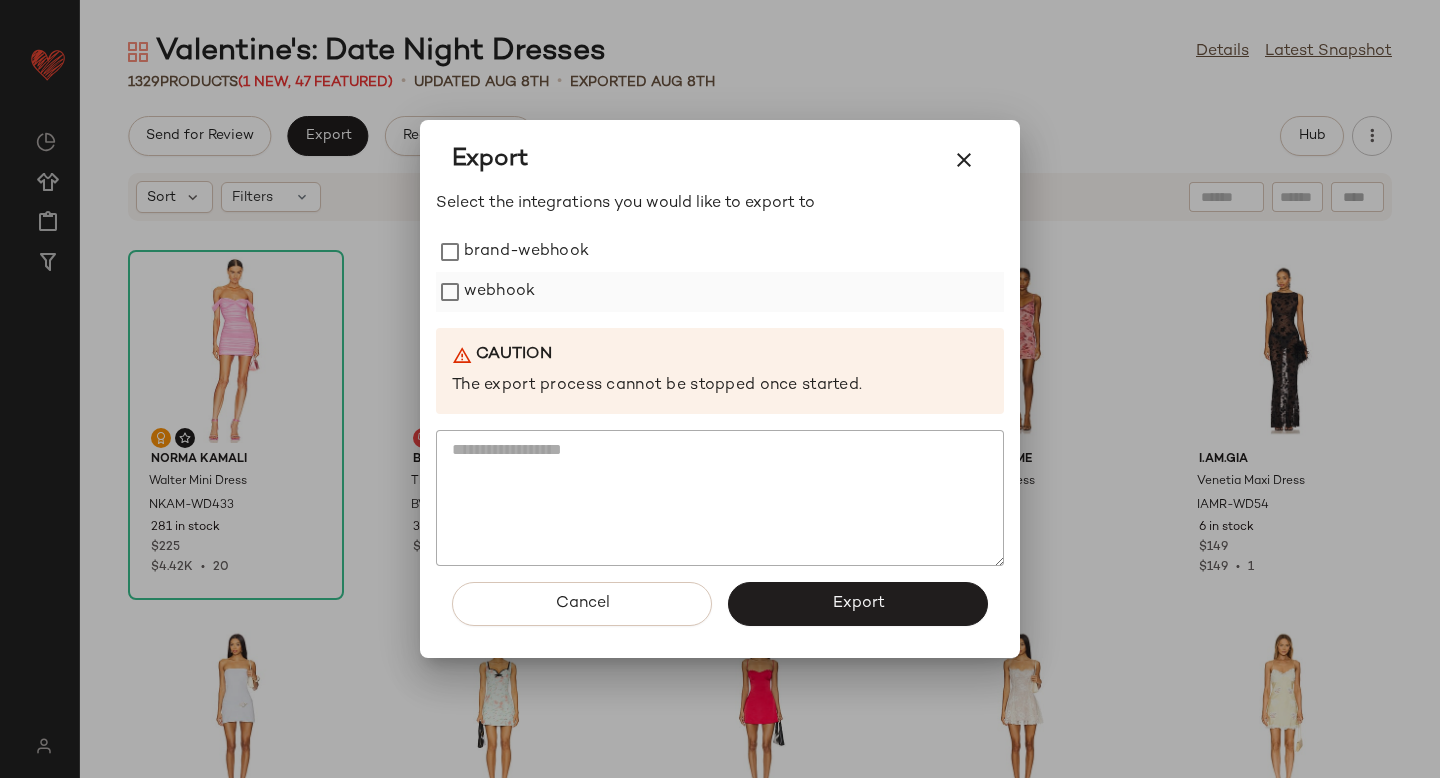 click on "webhook" at bounding box center (499, 292) 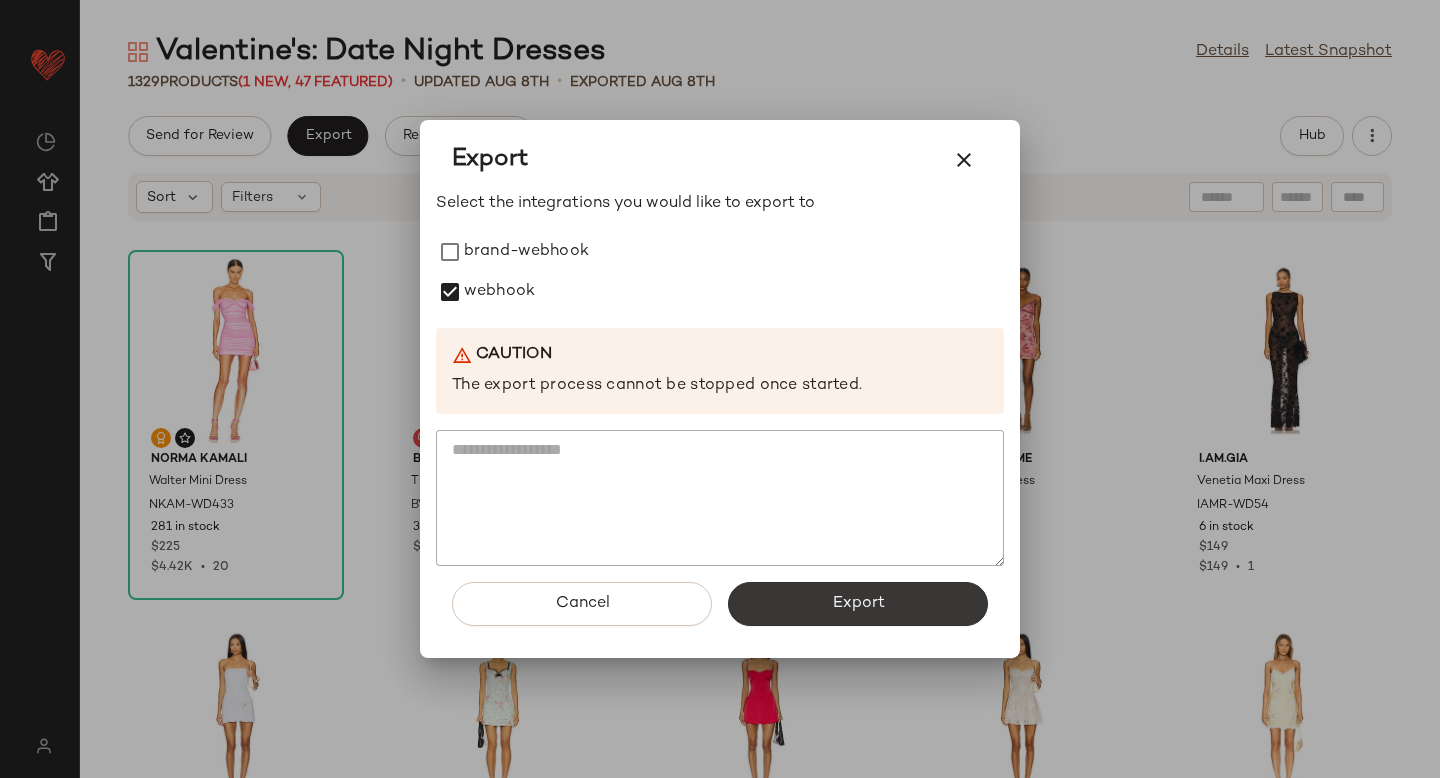 click on "Export" 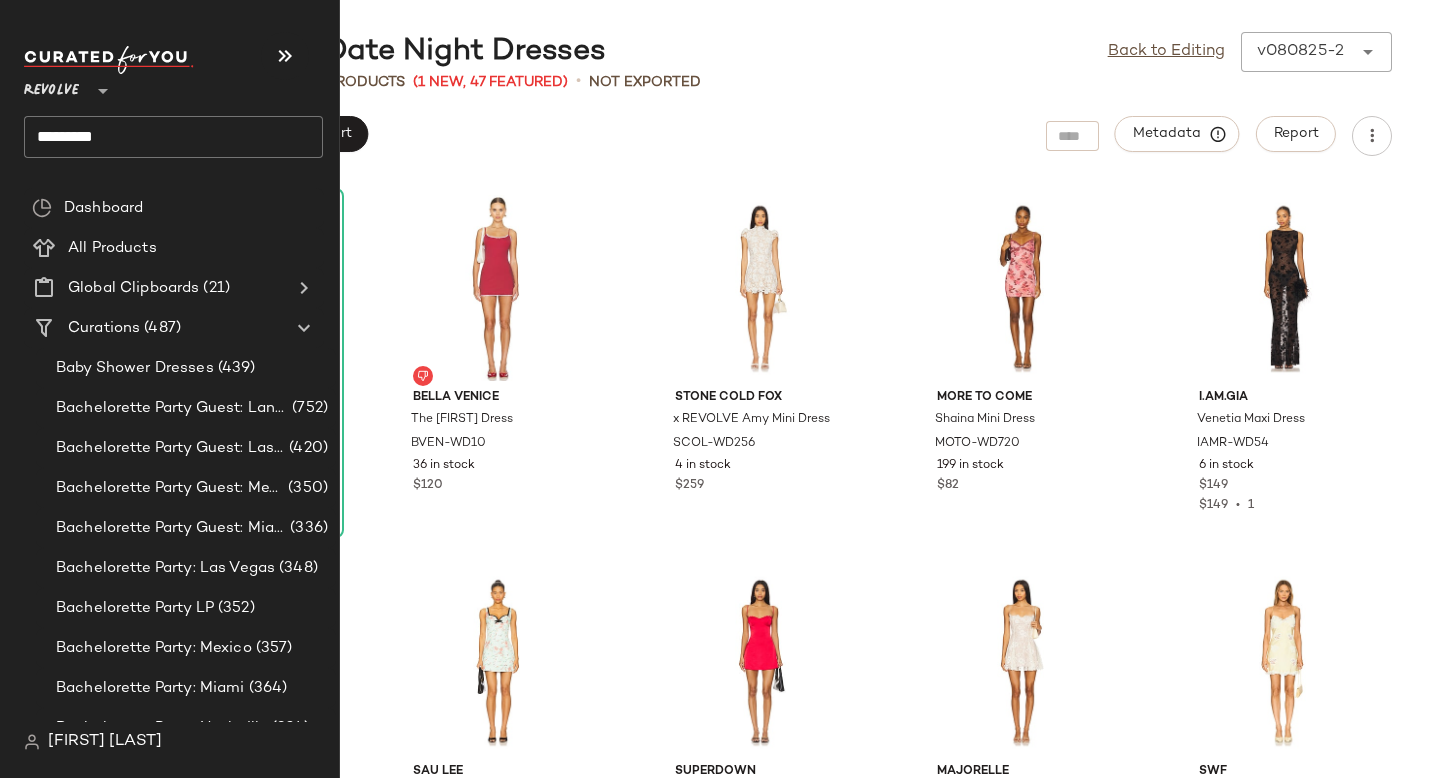 click on "*********" 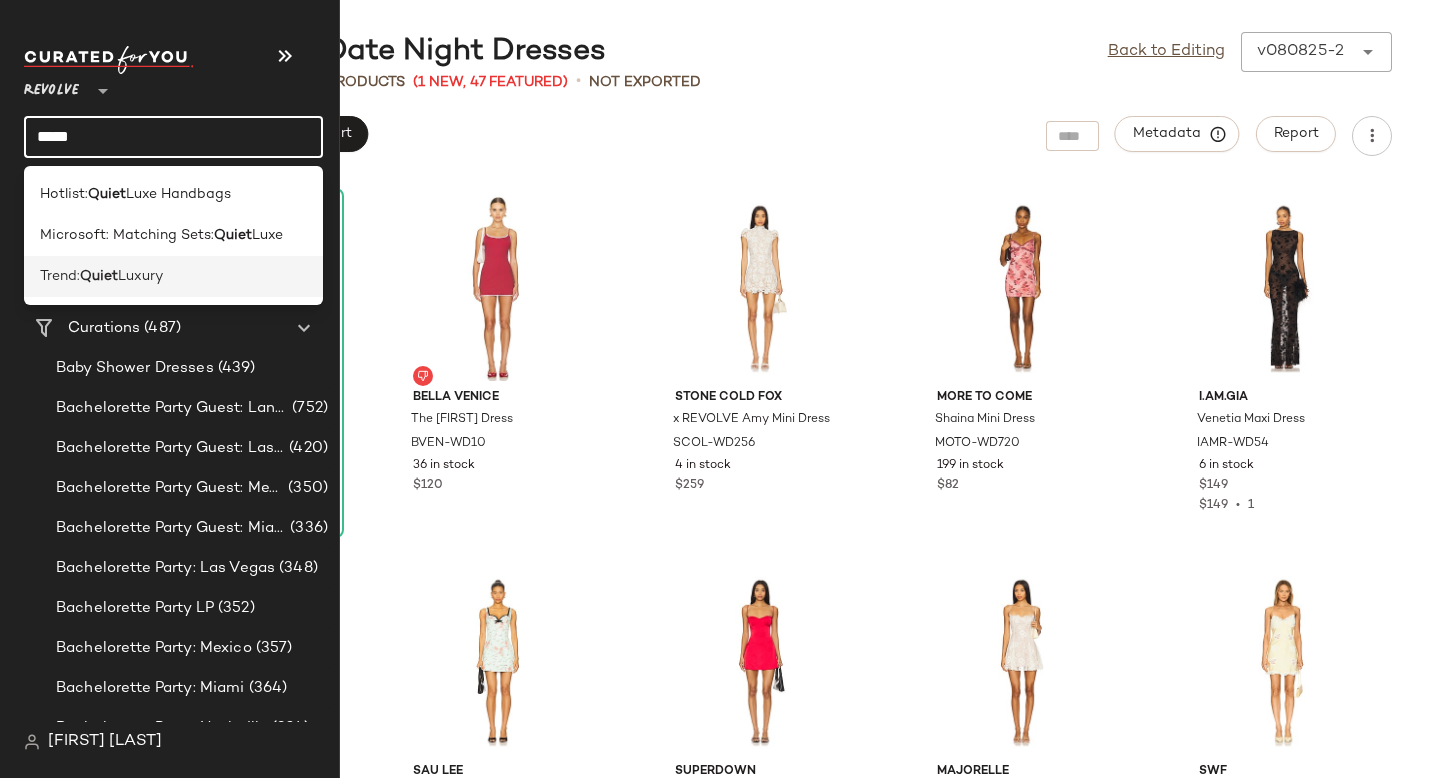 type on "*****" 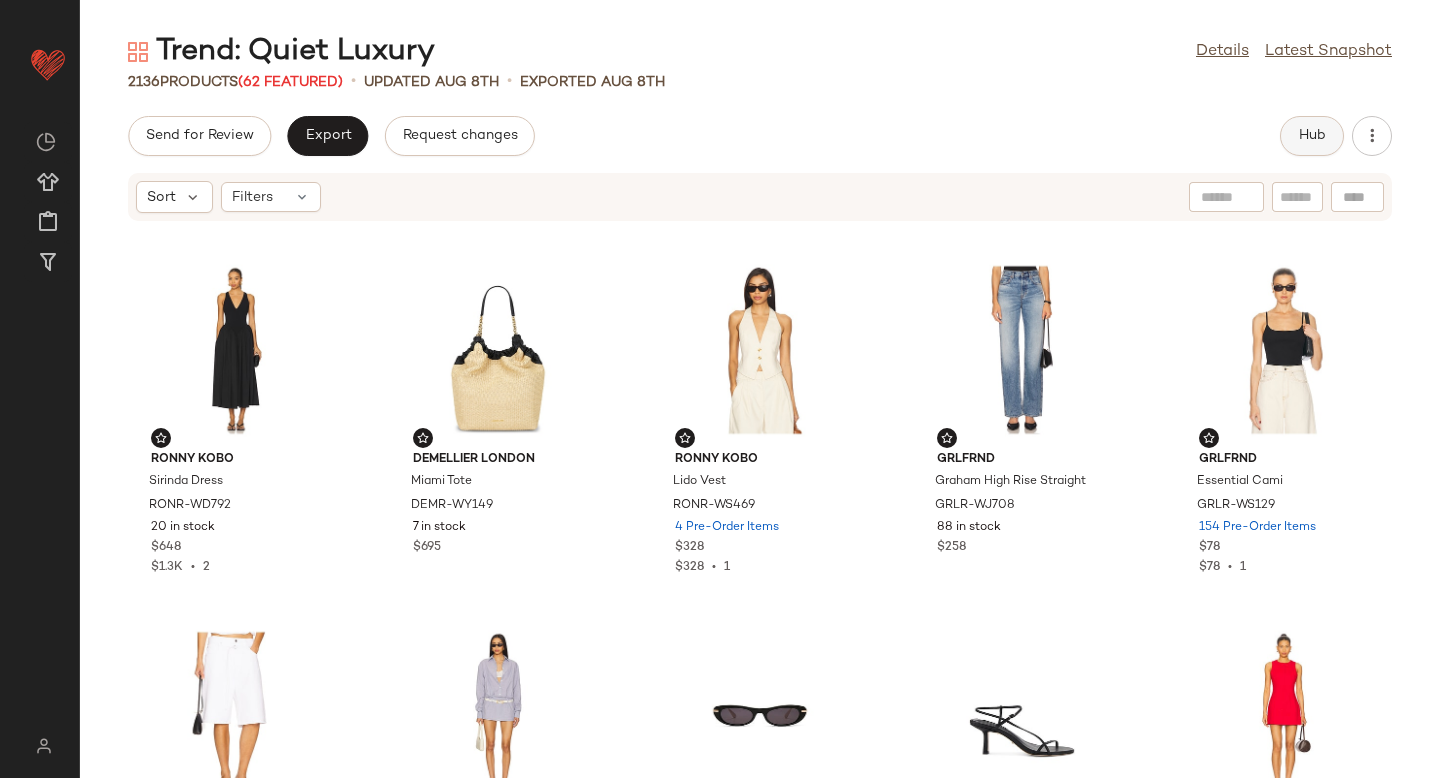 click on "Hub" 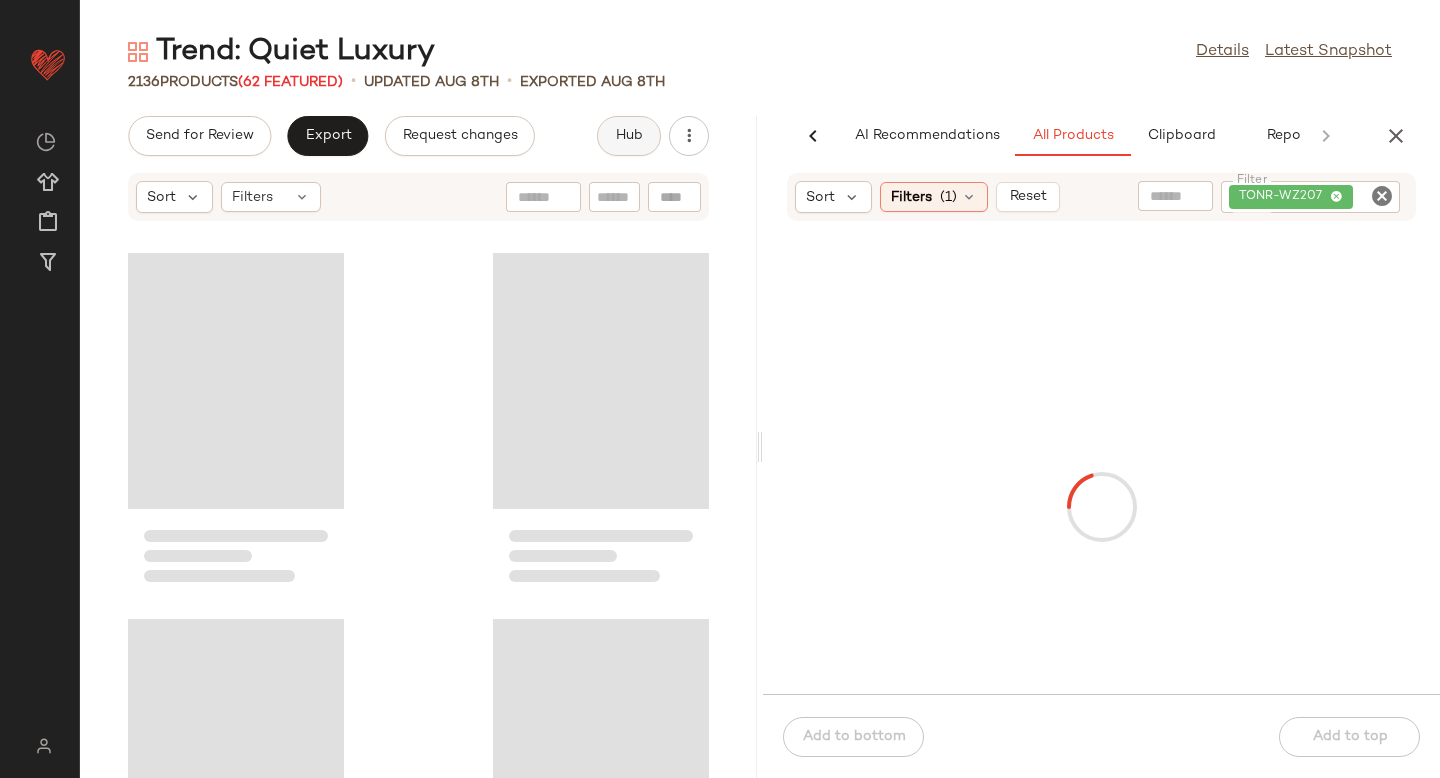 scroll, scrollTop: 0, scrollLeft: 47, axis: horizontal 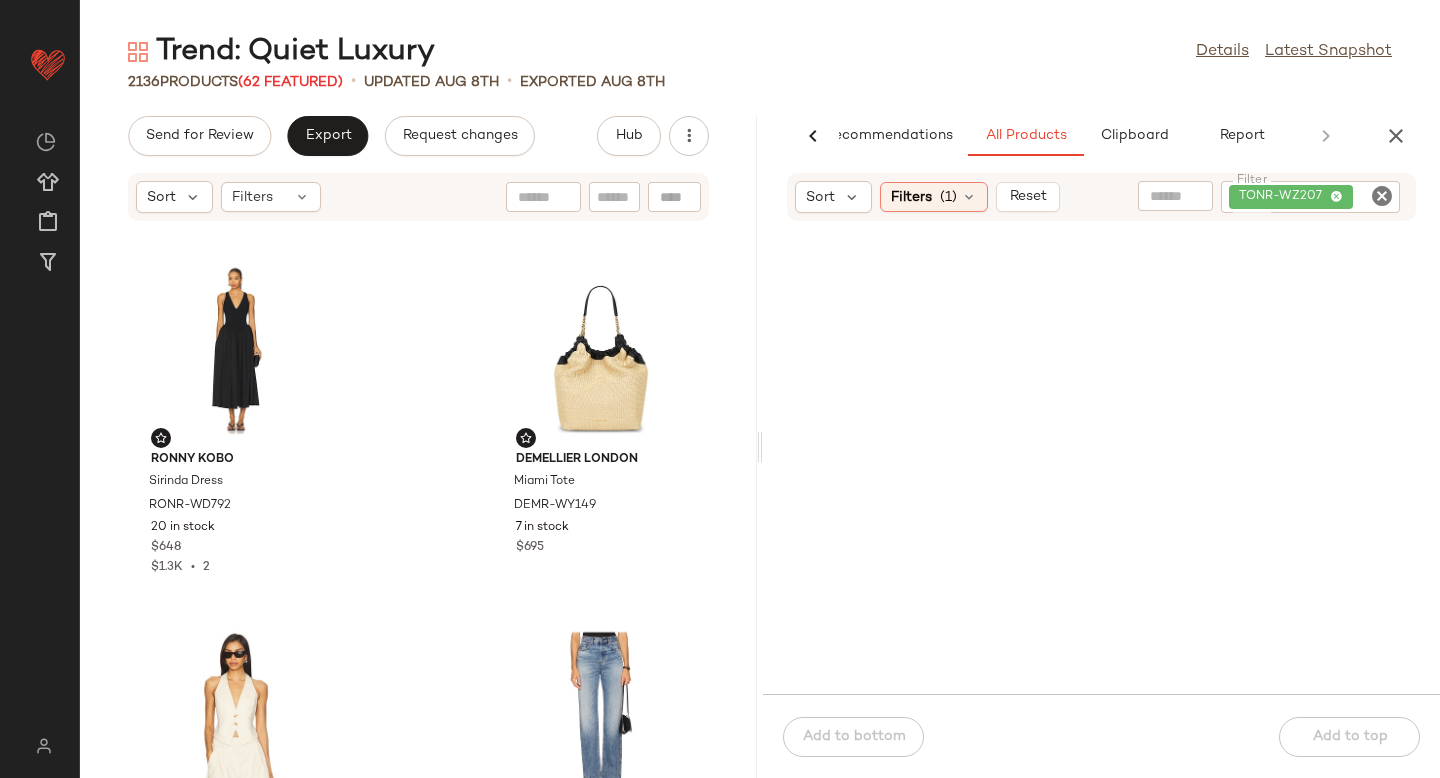 click 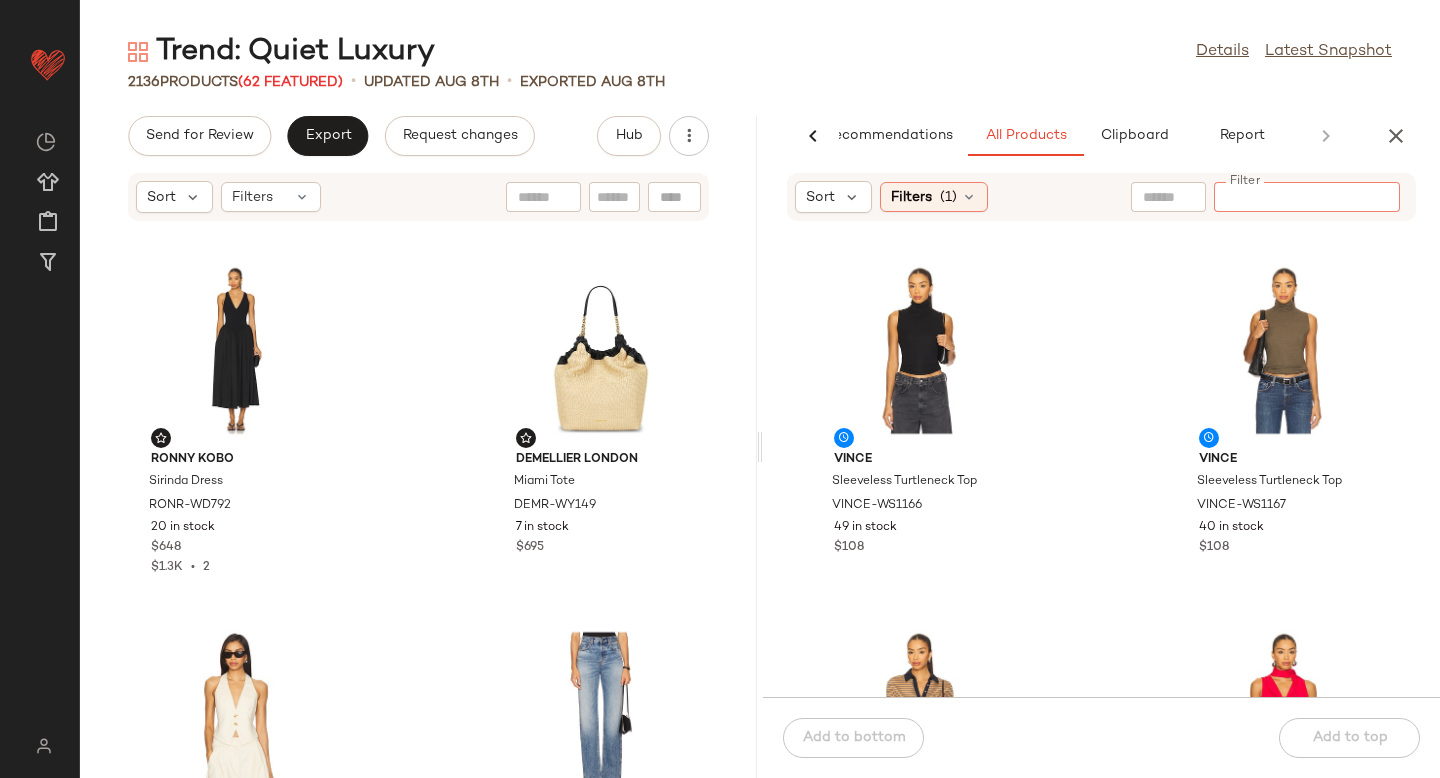paste on "*********" 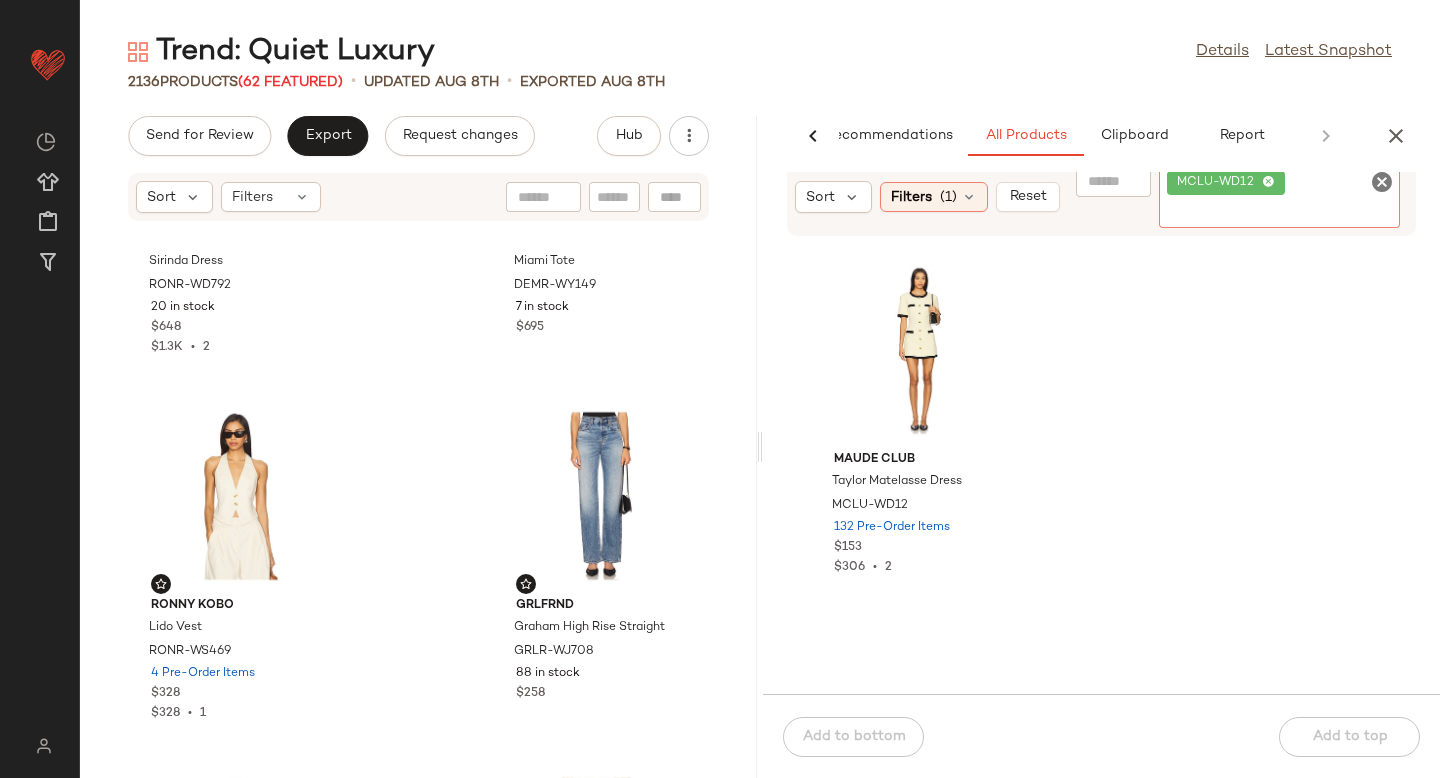 scroll, scrollTop: 0, scrollLeft: 0, axis: both 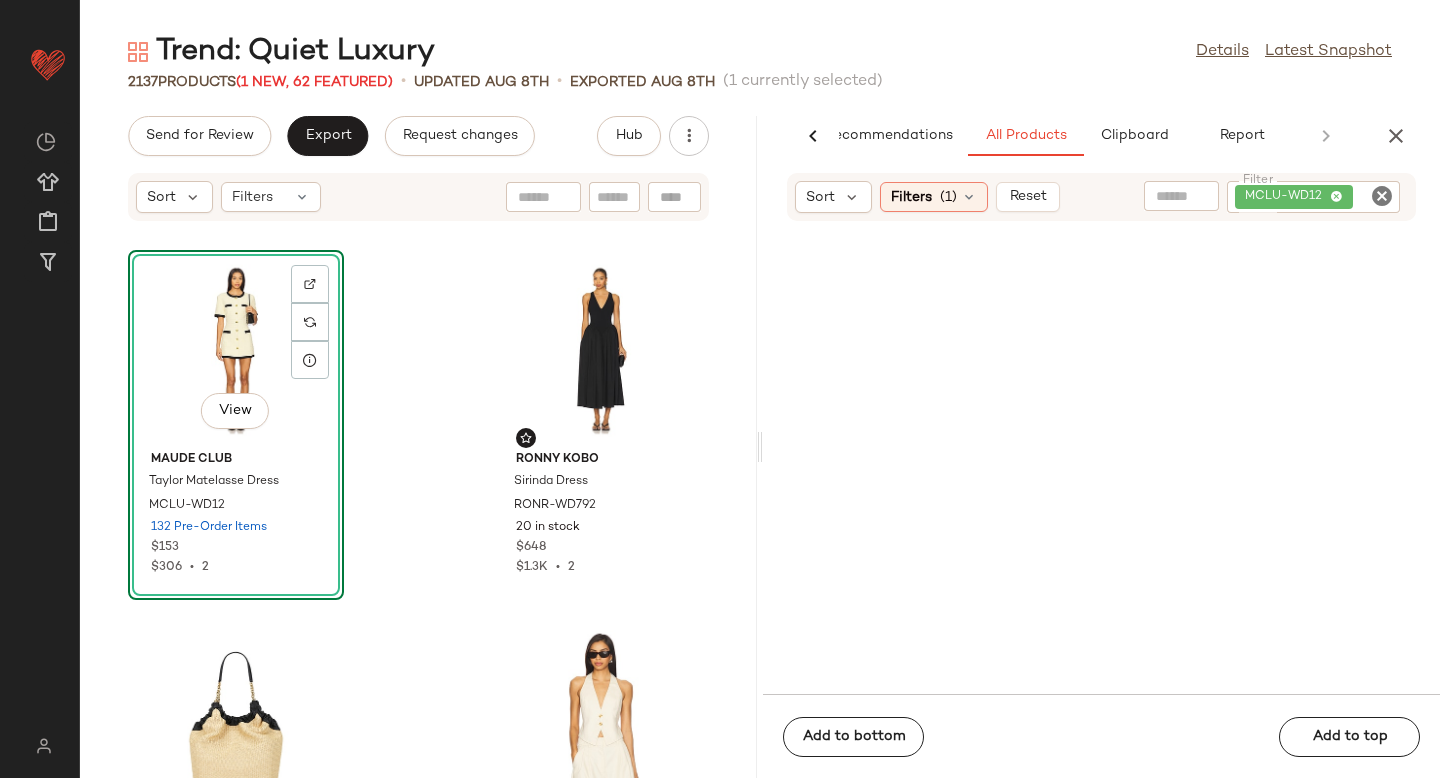 click 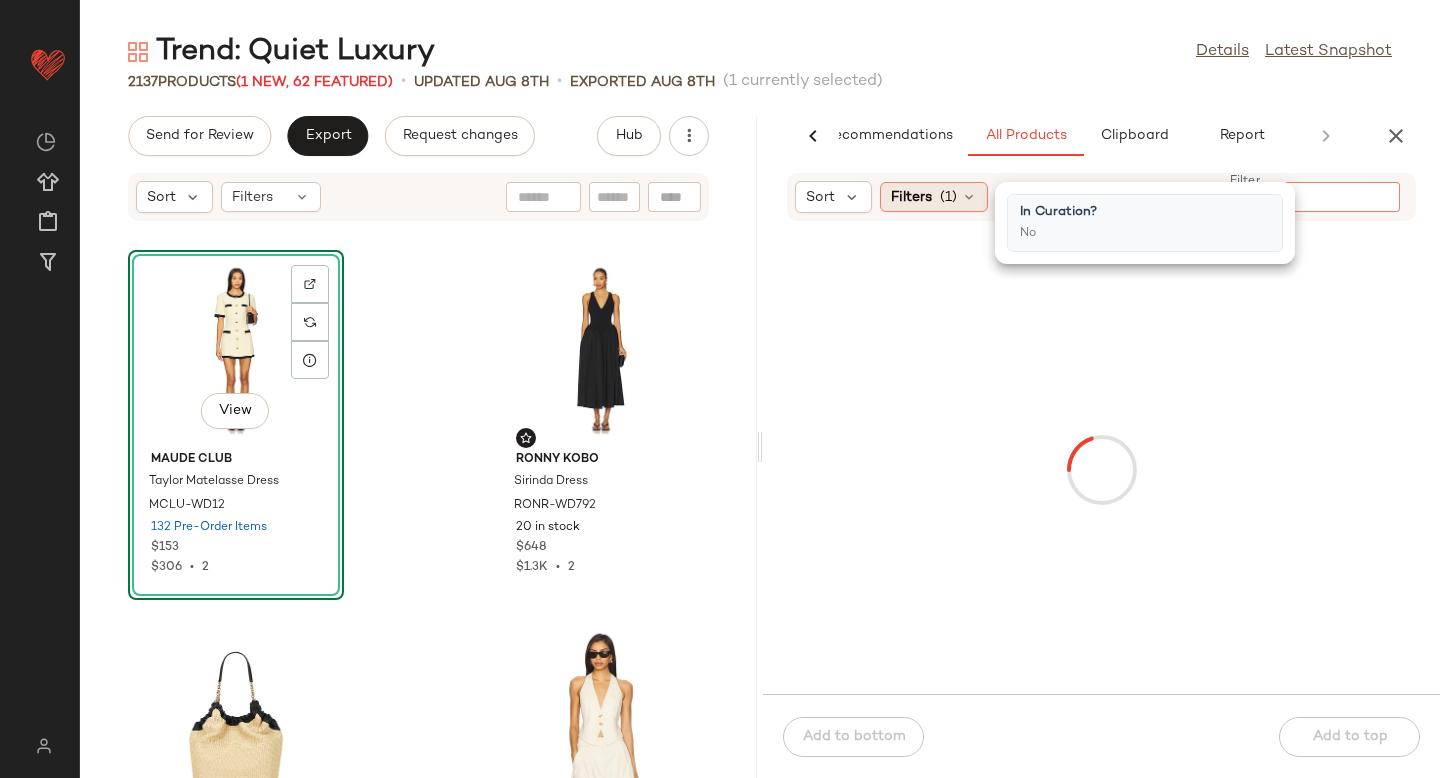 click on "(1)" at bounding box center [948, 197] 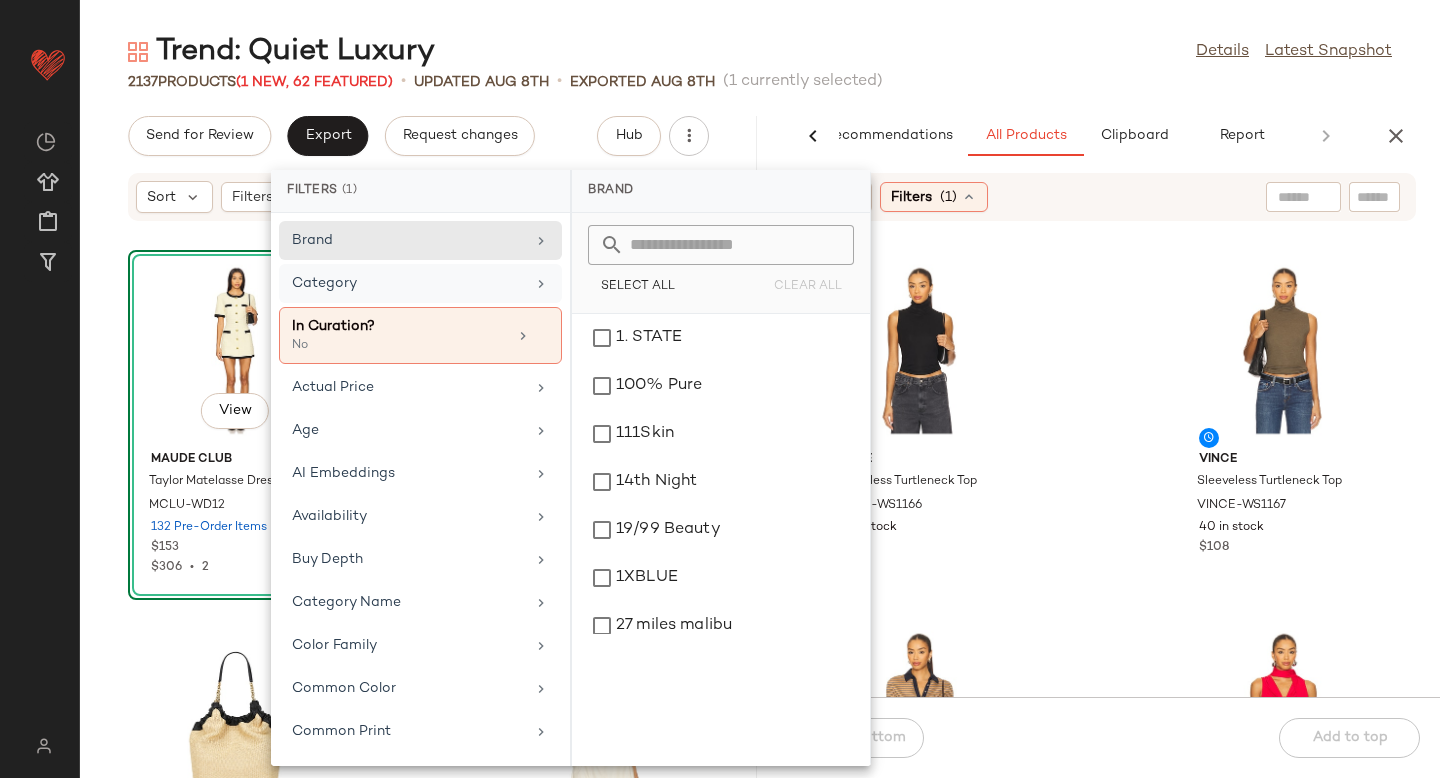 click on "Category" 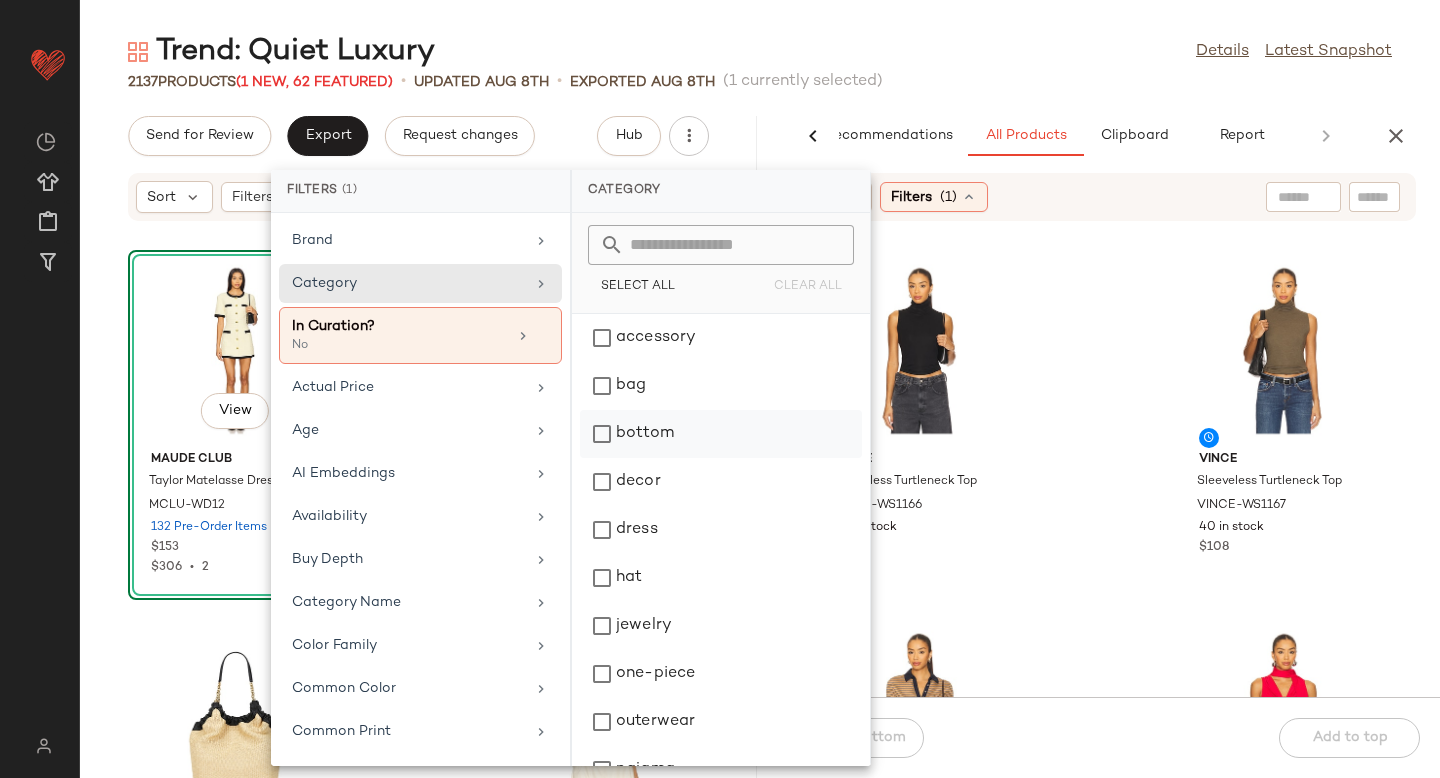 click on "bottom" 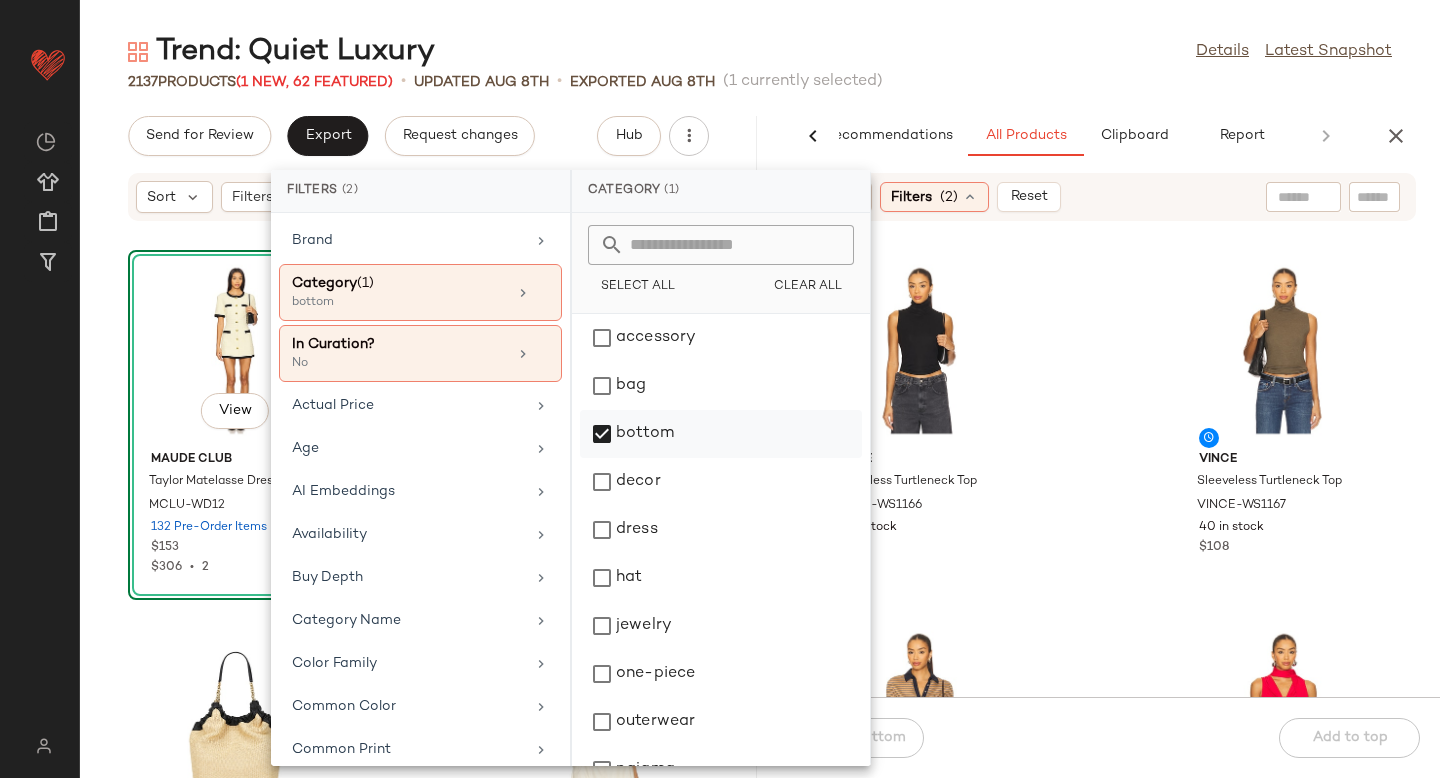 scroll, scrollTop: 276, scrollLeft: 0, axis: vertical 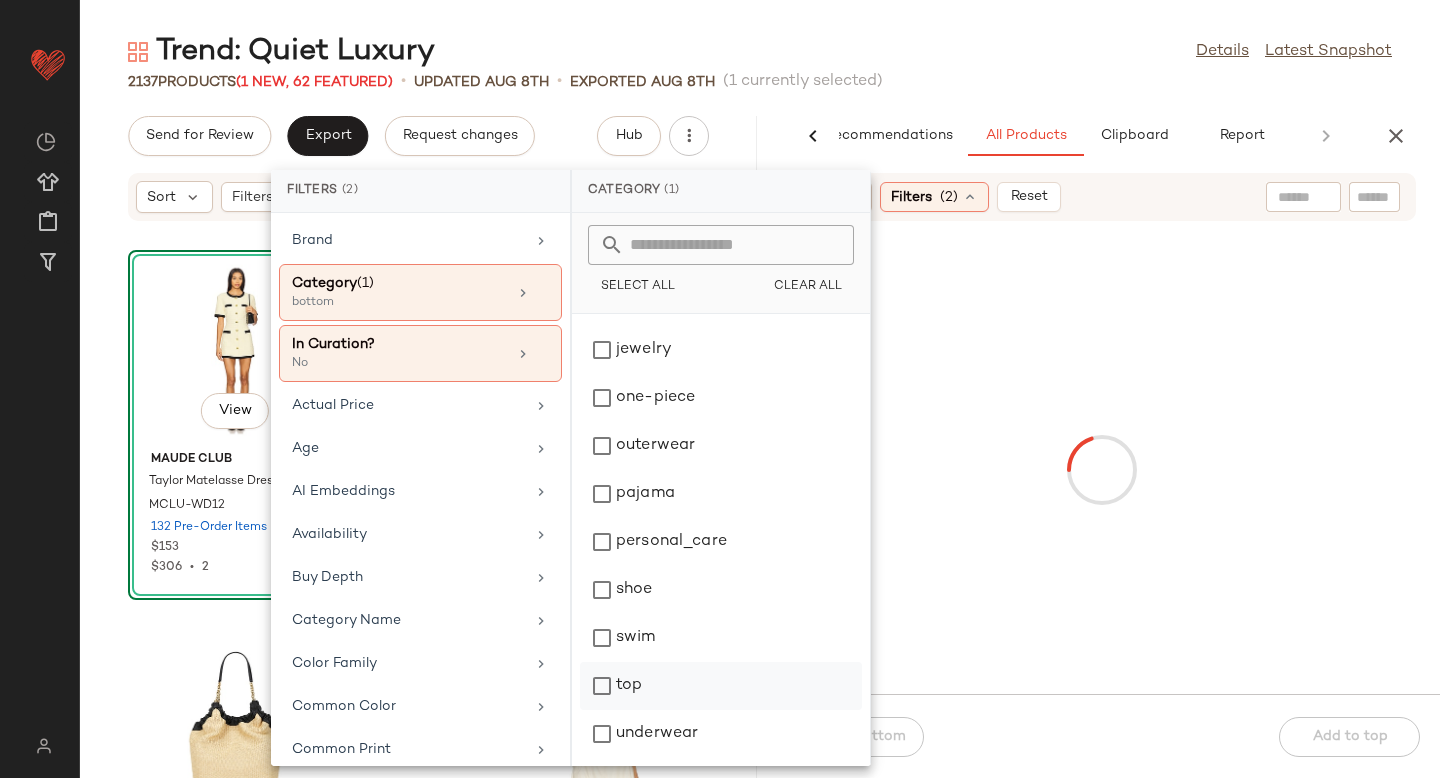 click on "top" 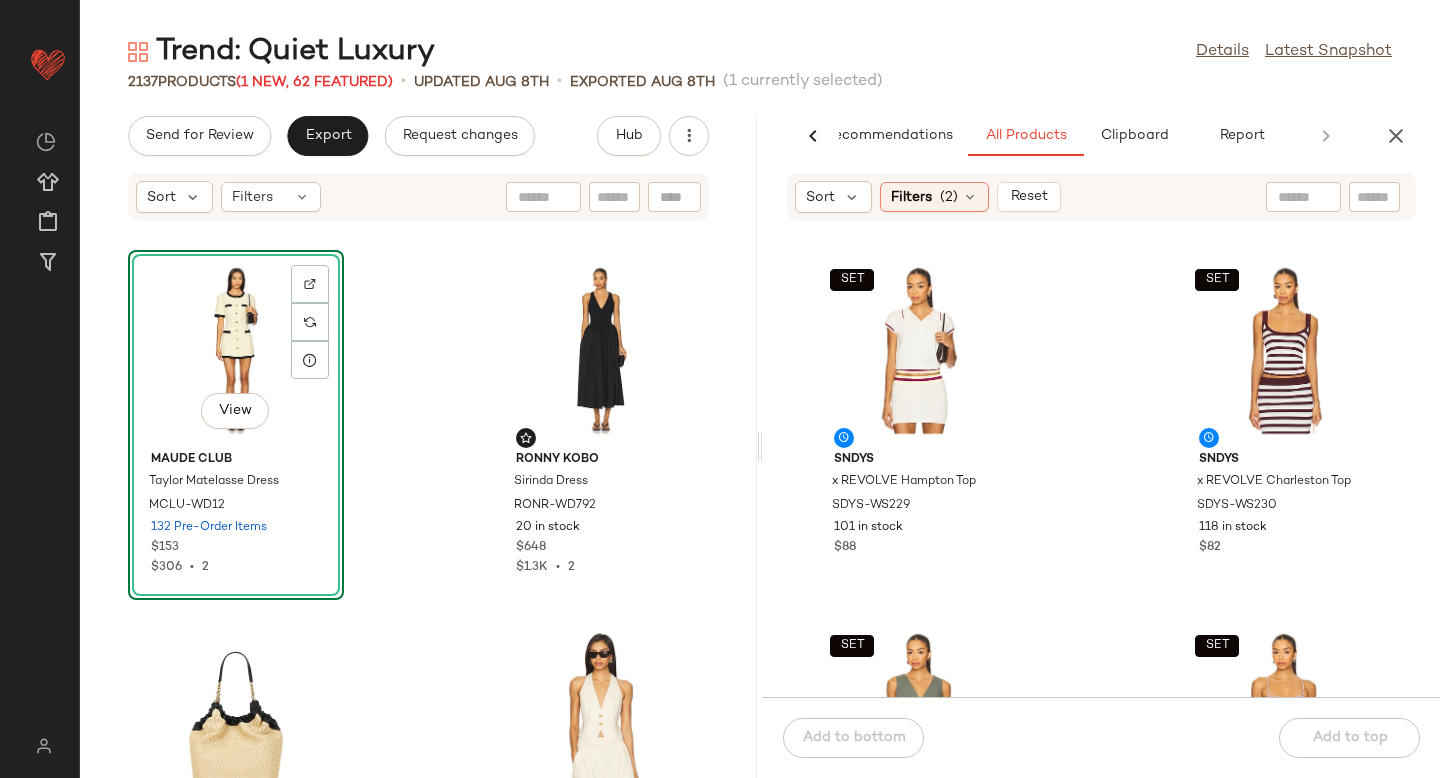scroll, scrollTop: 2575, scrollLeft: 0, axis: vertical 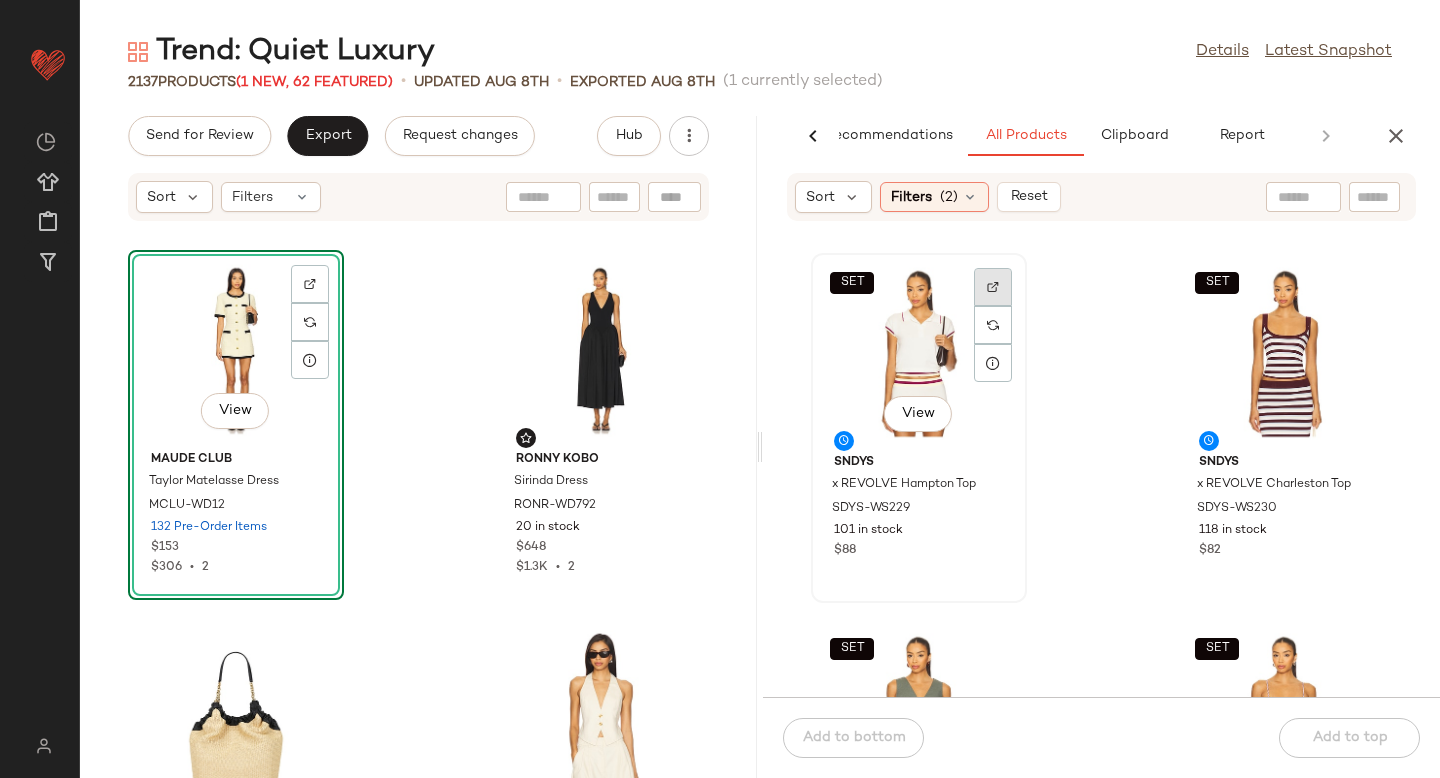 click 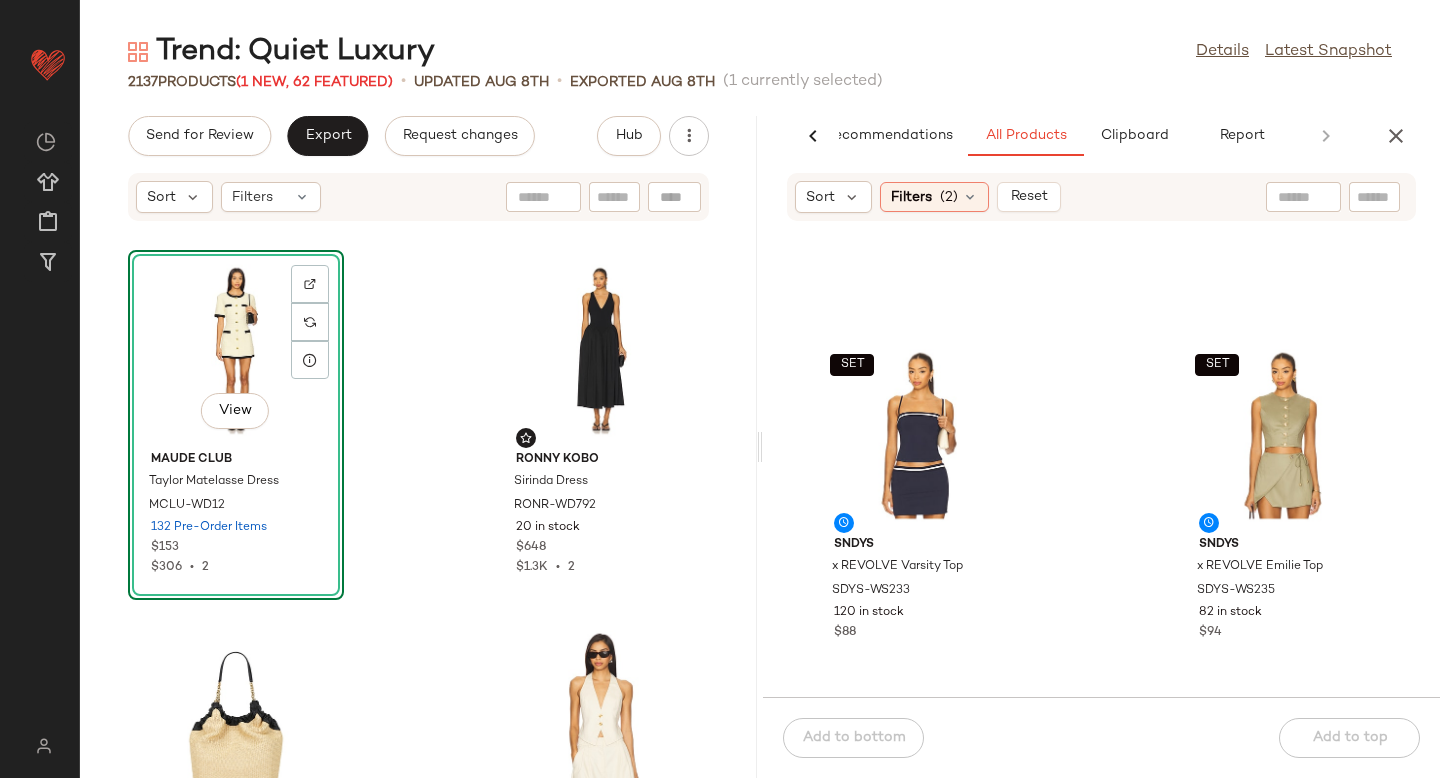 scroll, scrollTop: 3167, scrollLeft: 0, axis: vertical 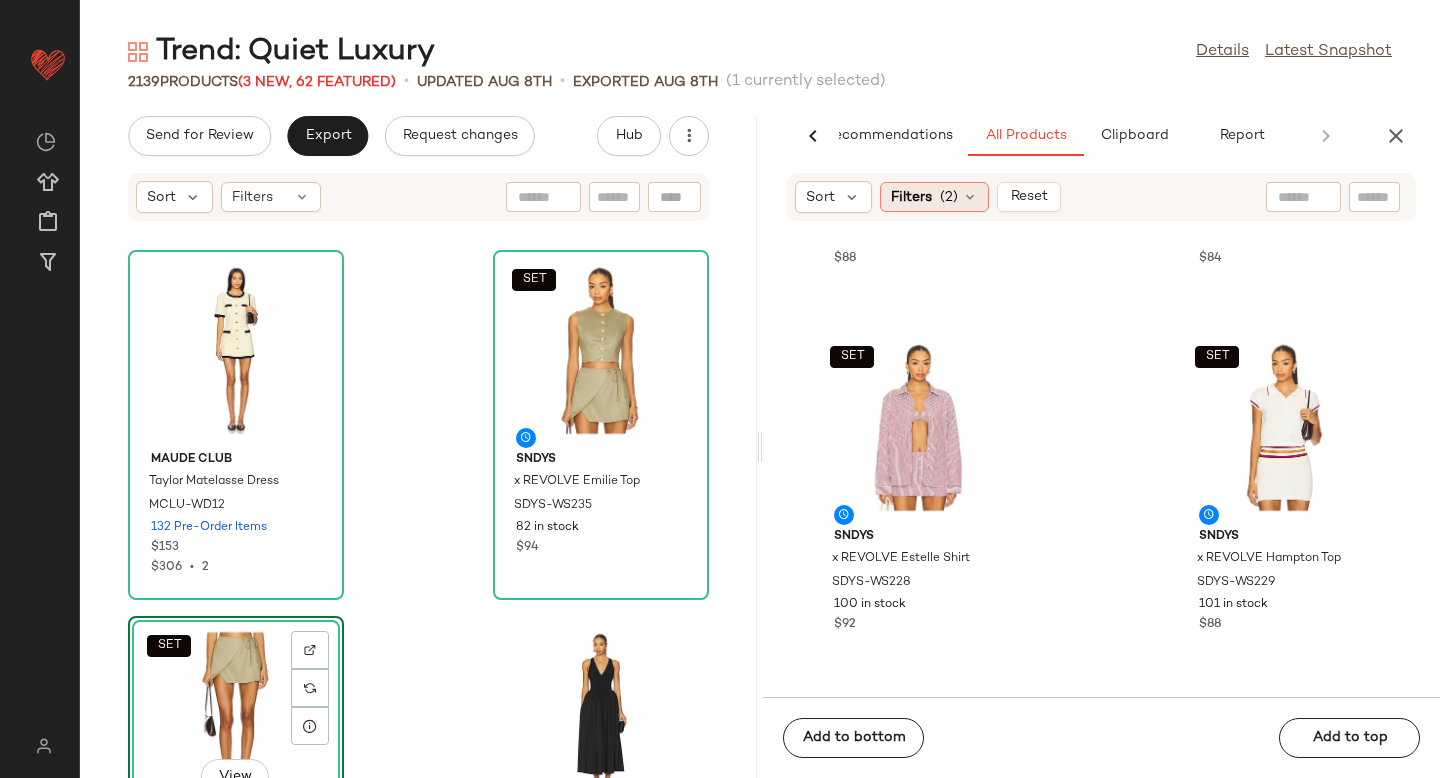 click on "Filters  (2)" 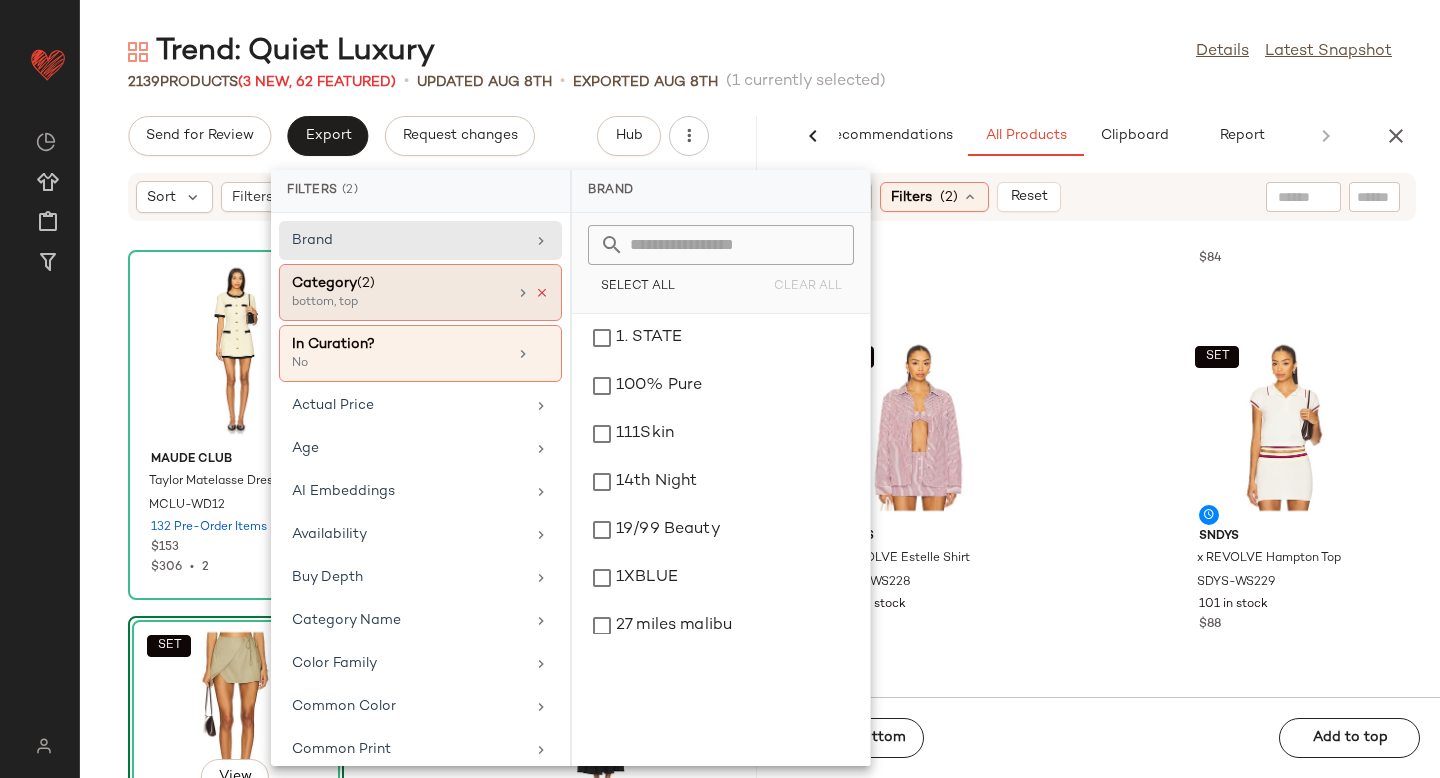 click at bounding box center (542, 293) 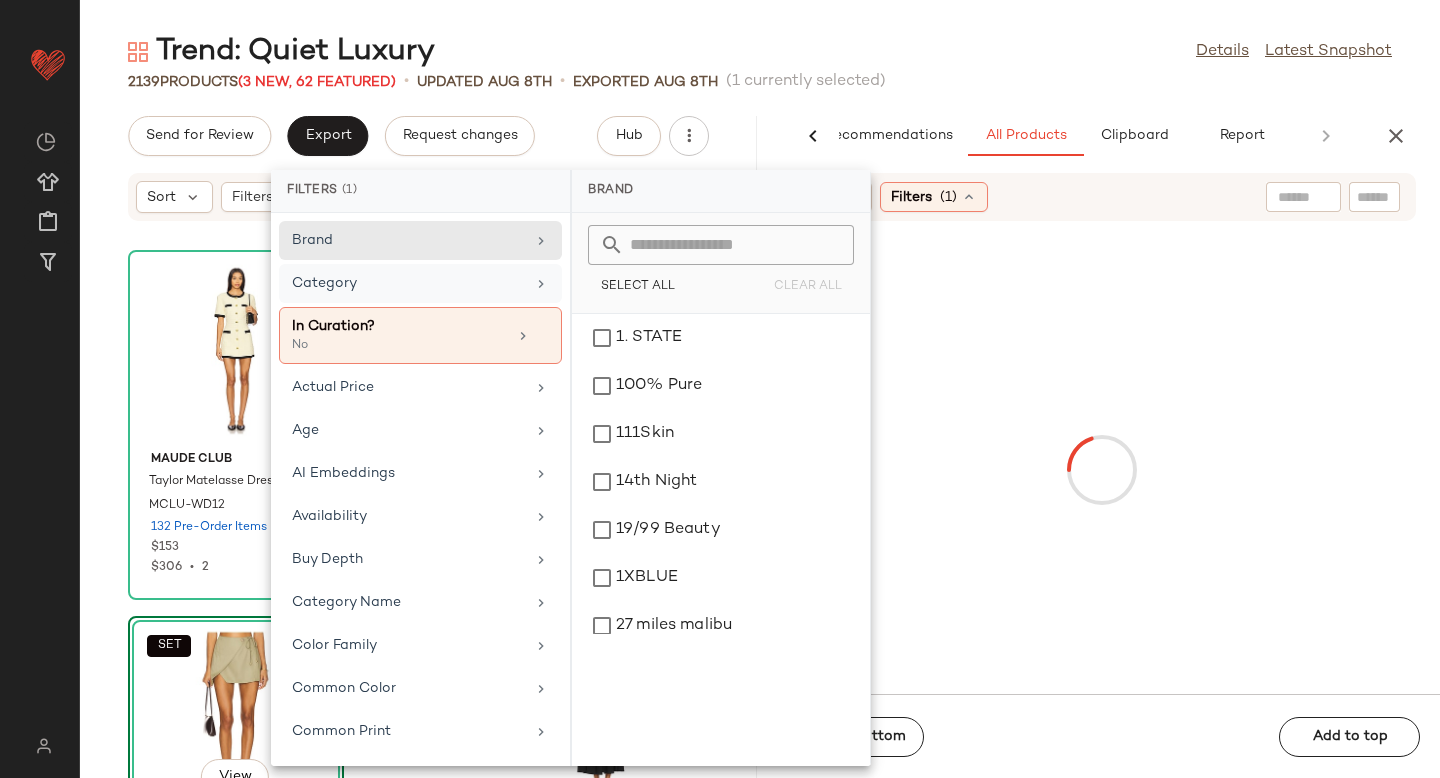 click 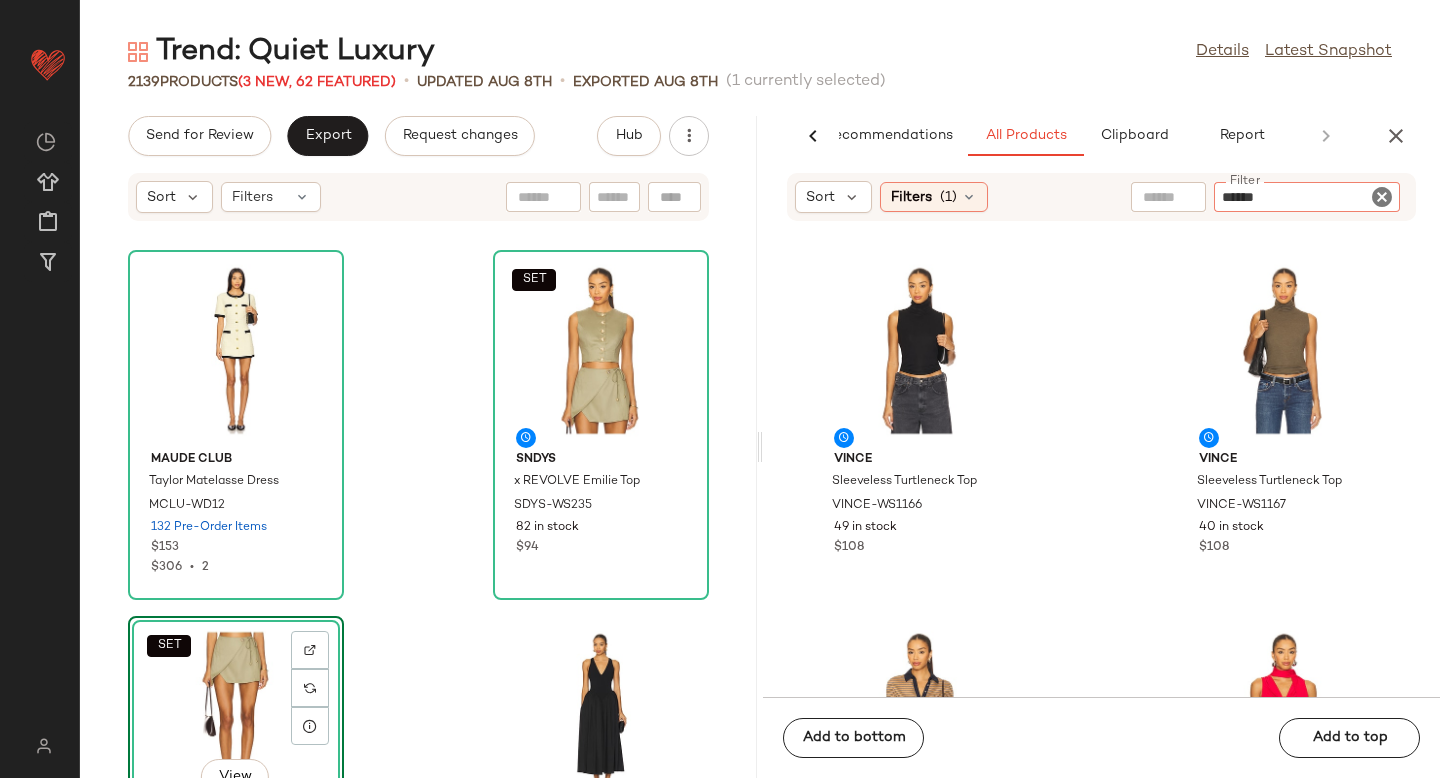 type on "*******" 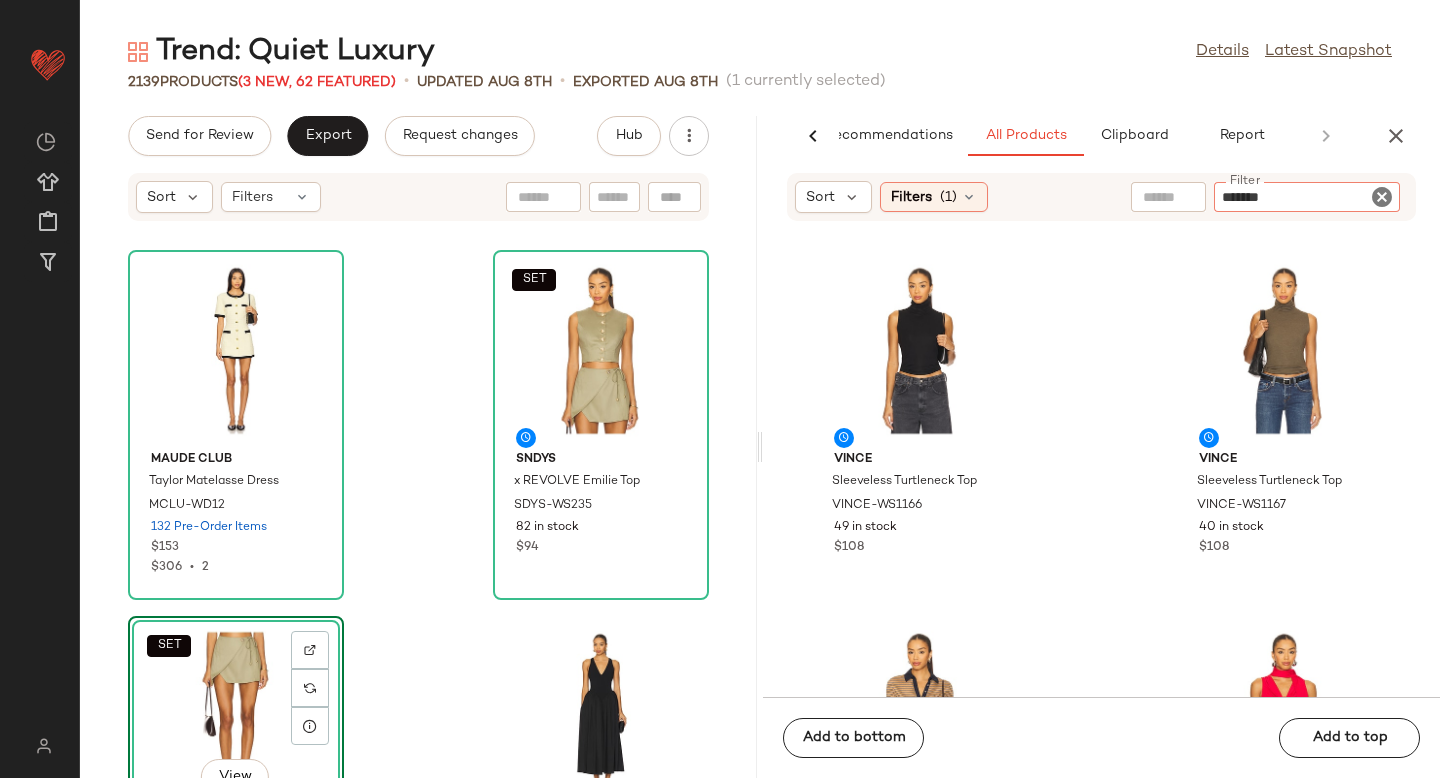 type 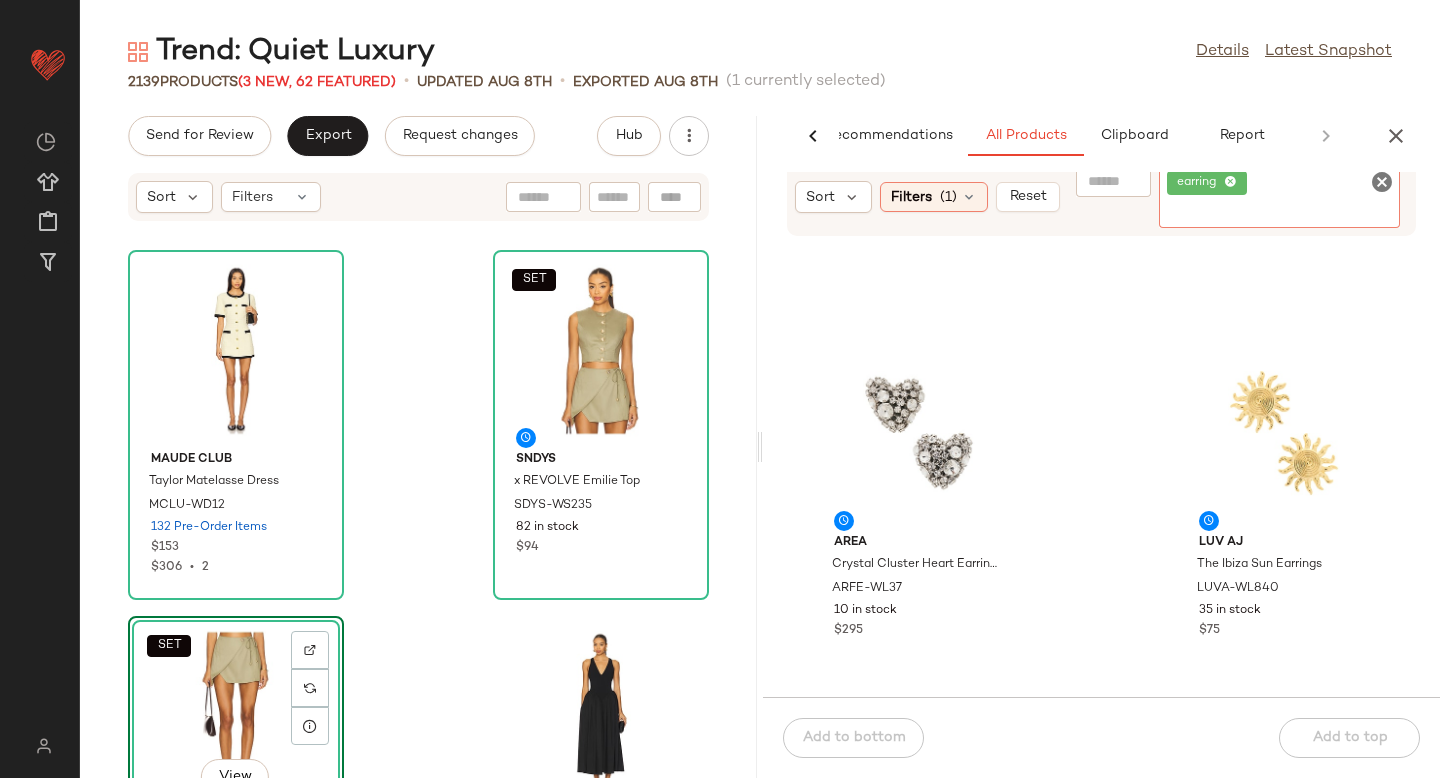 scroll, scrollTop: 553, scrollLeft: 0, axis: vertical 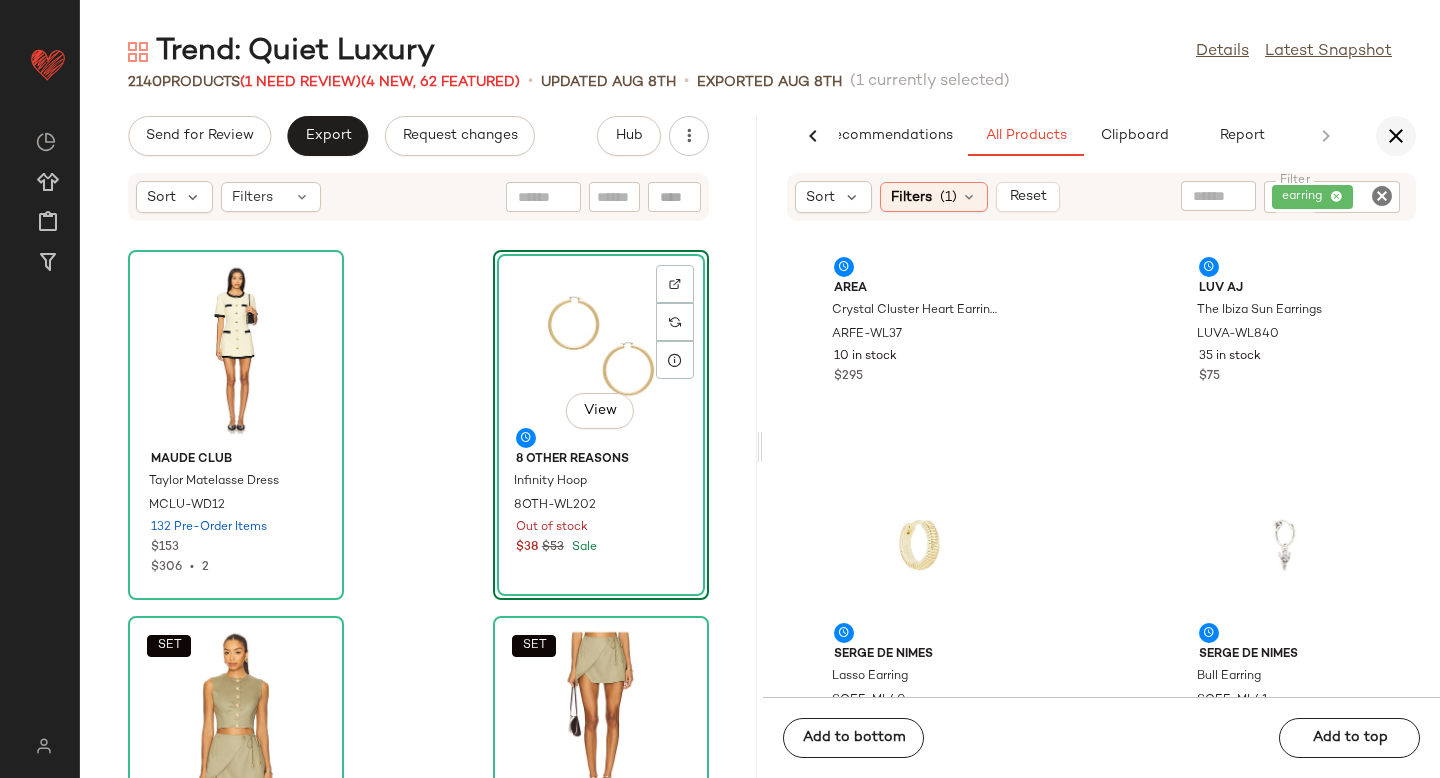 click at bounding box center (1396, 136) 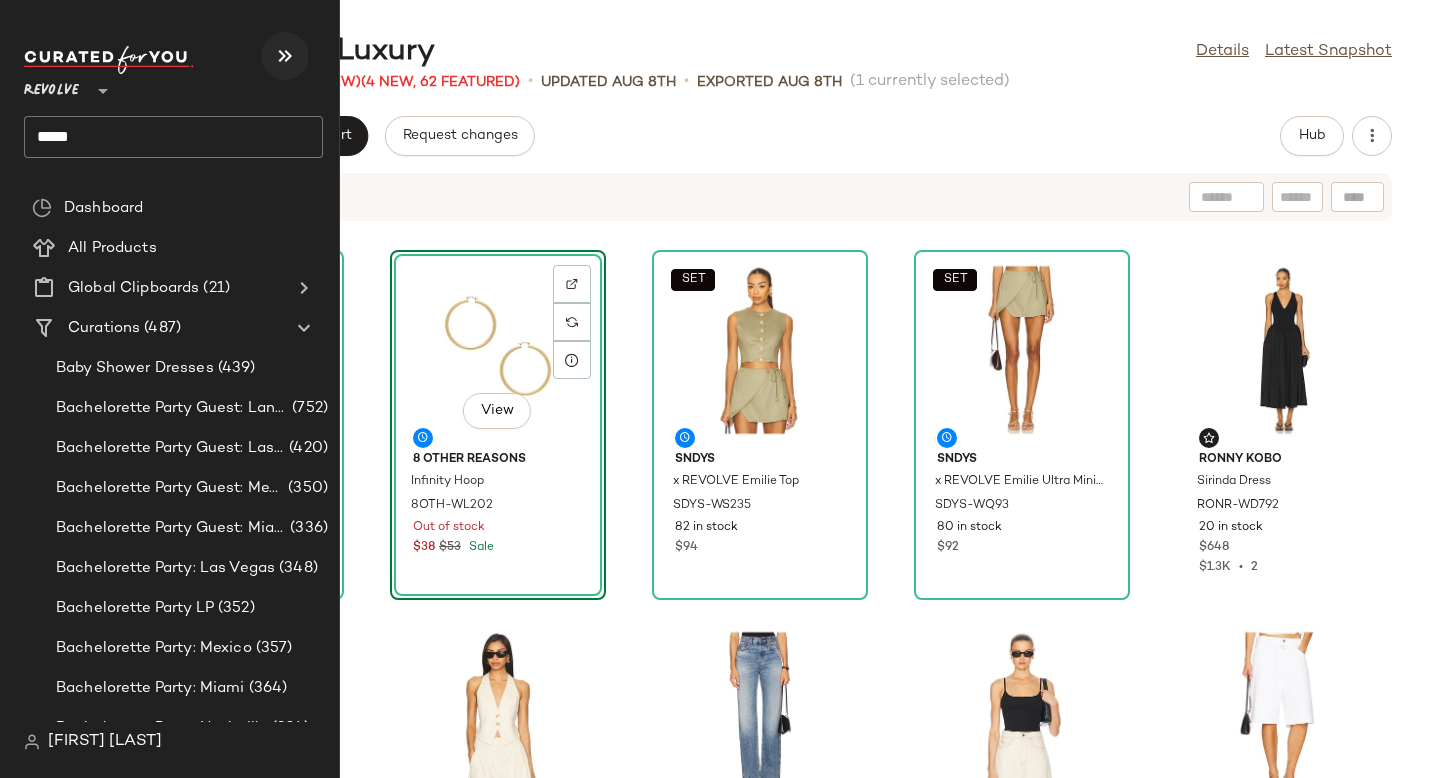 click at bounding box center [285, 56] 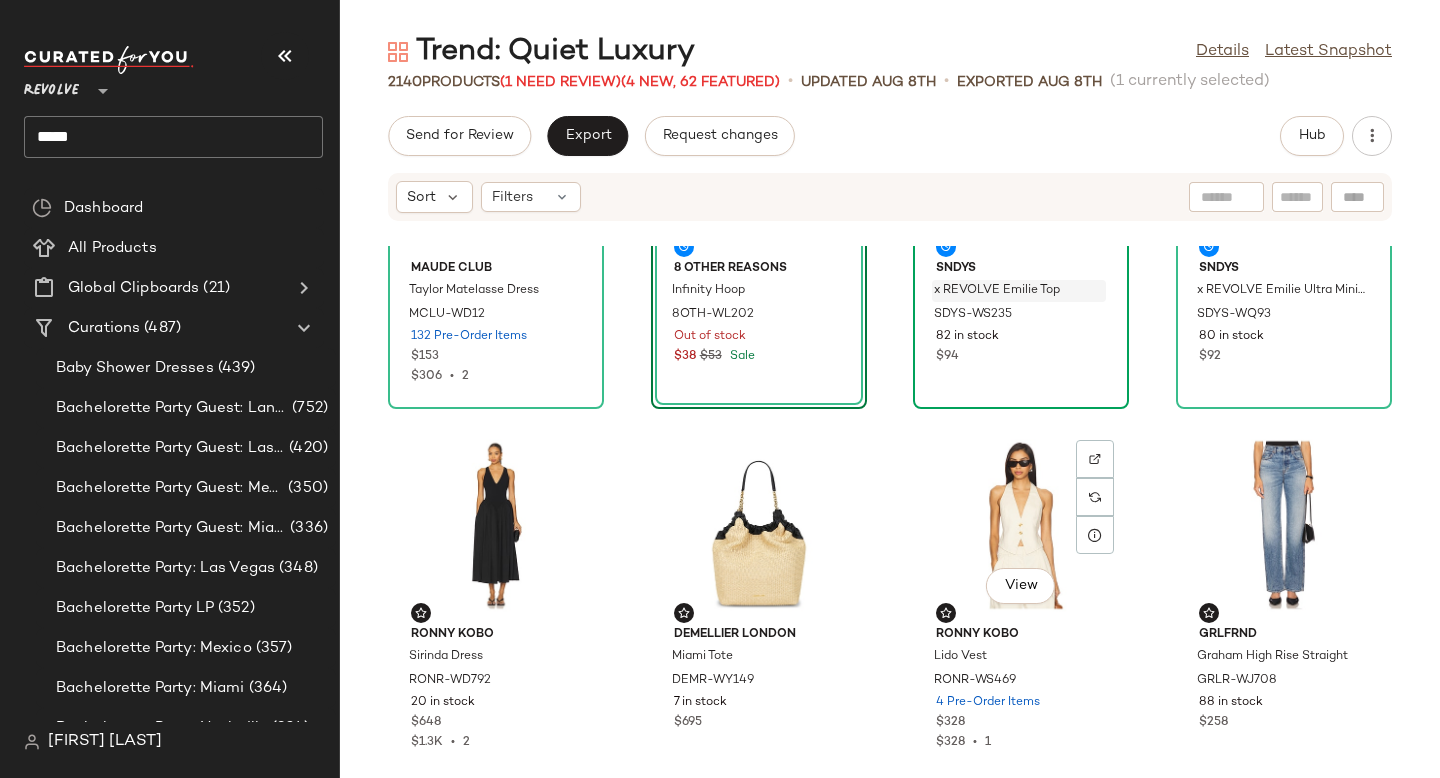 scroll, scrollTop: 0, scrollLeft: 0, axis: both 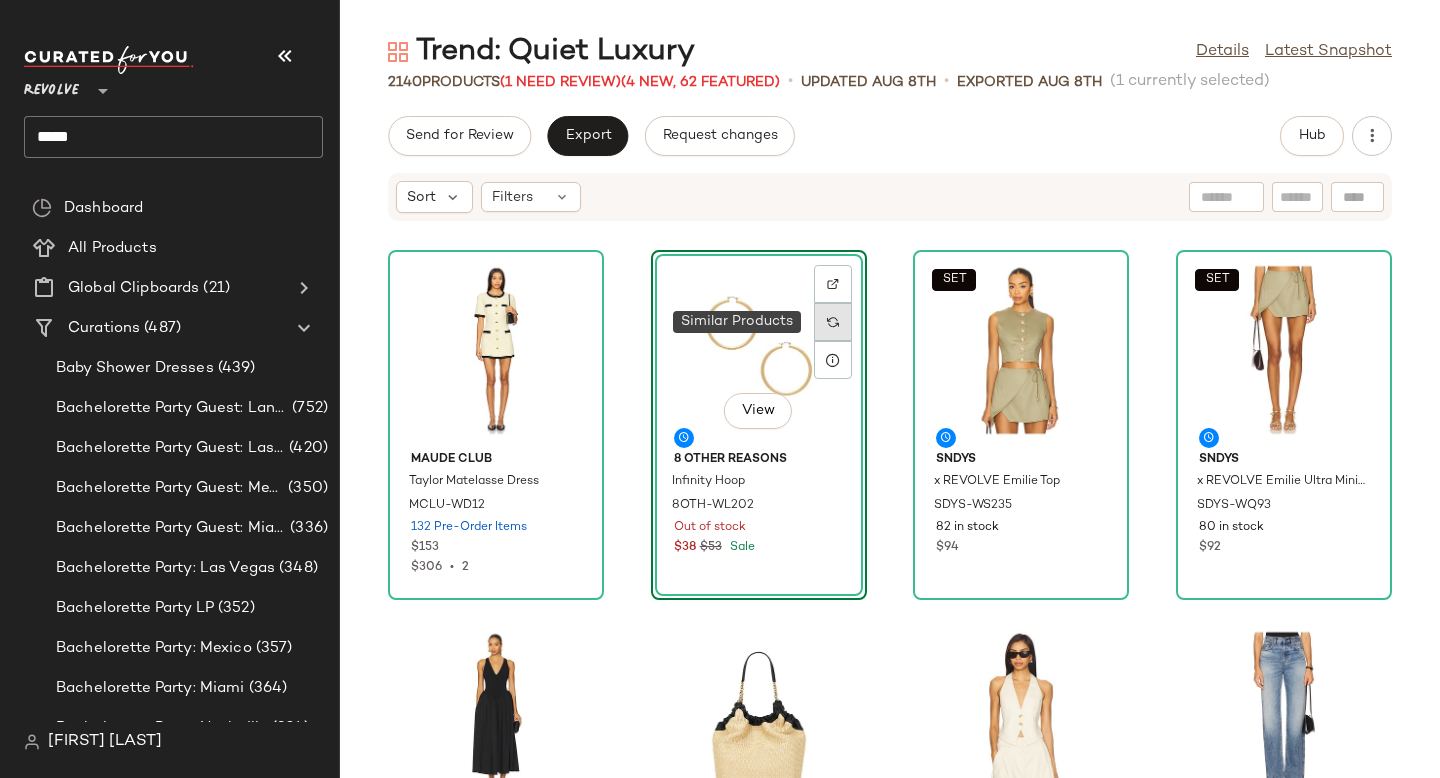 click 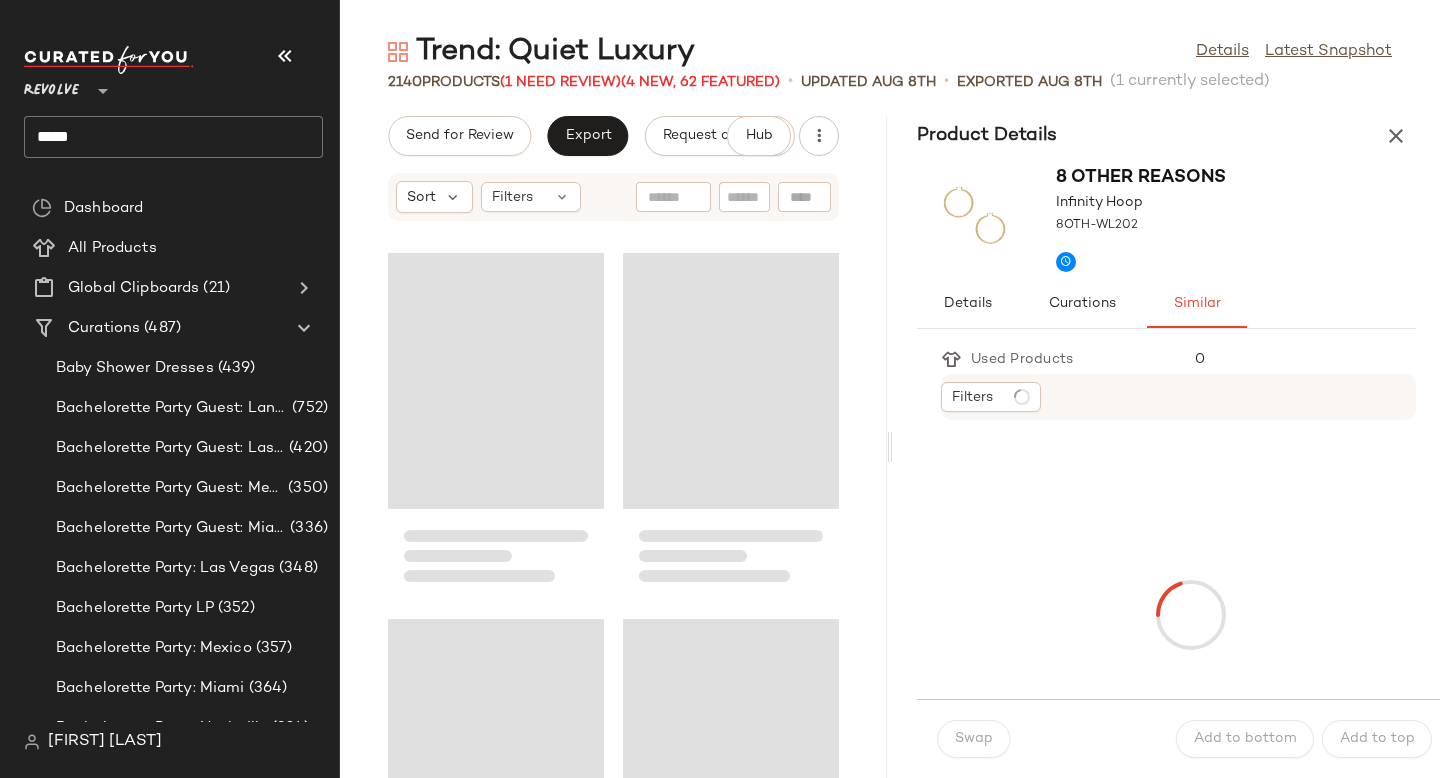 scroll, scrollTop: 0, scrollLeft: 0, axis: both 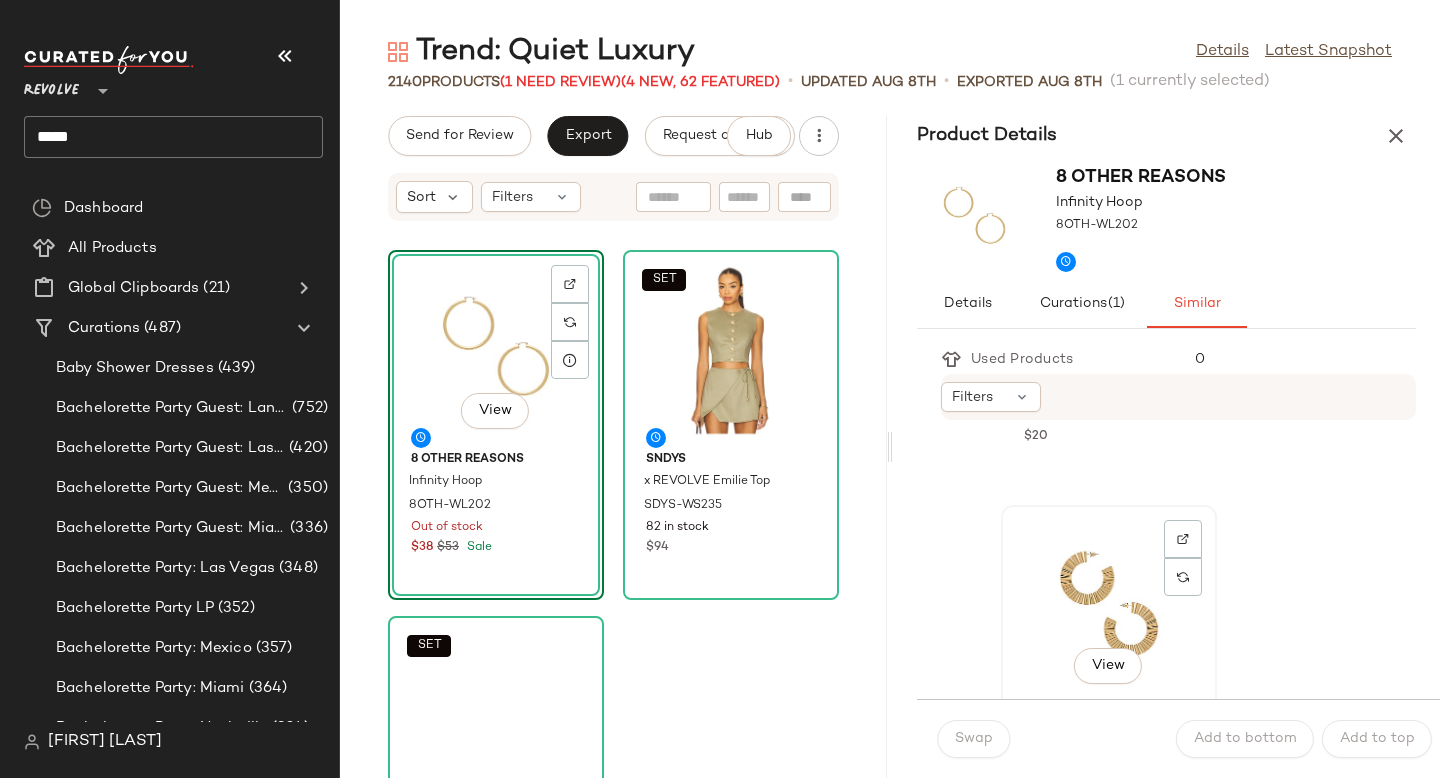 click on "View" 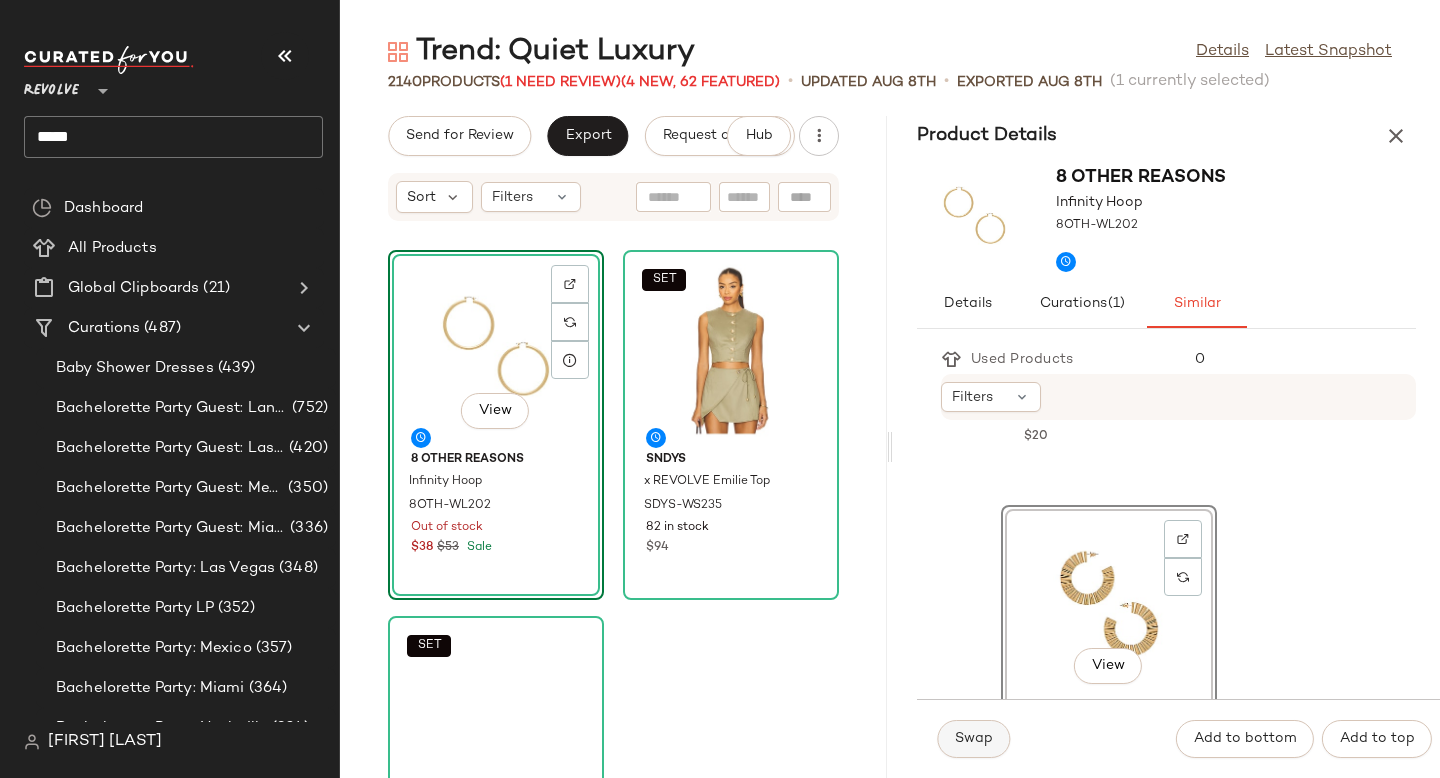 click on "Swap" 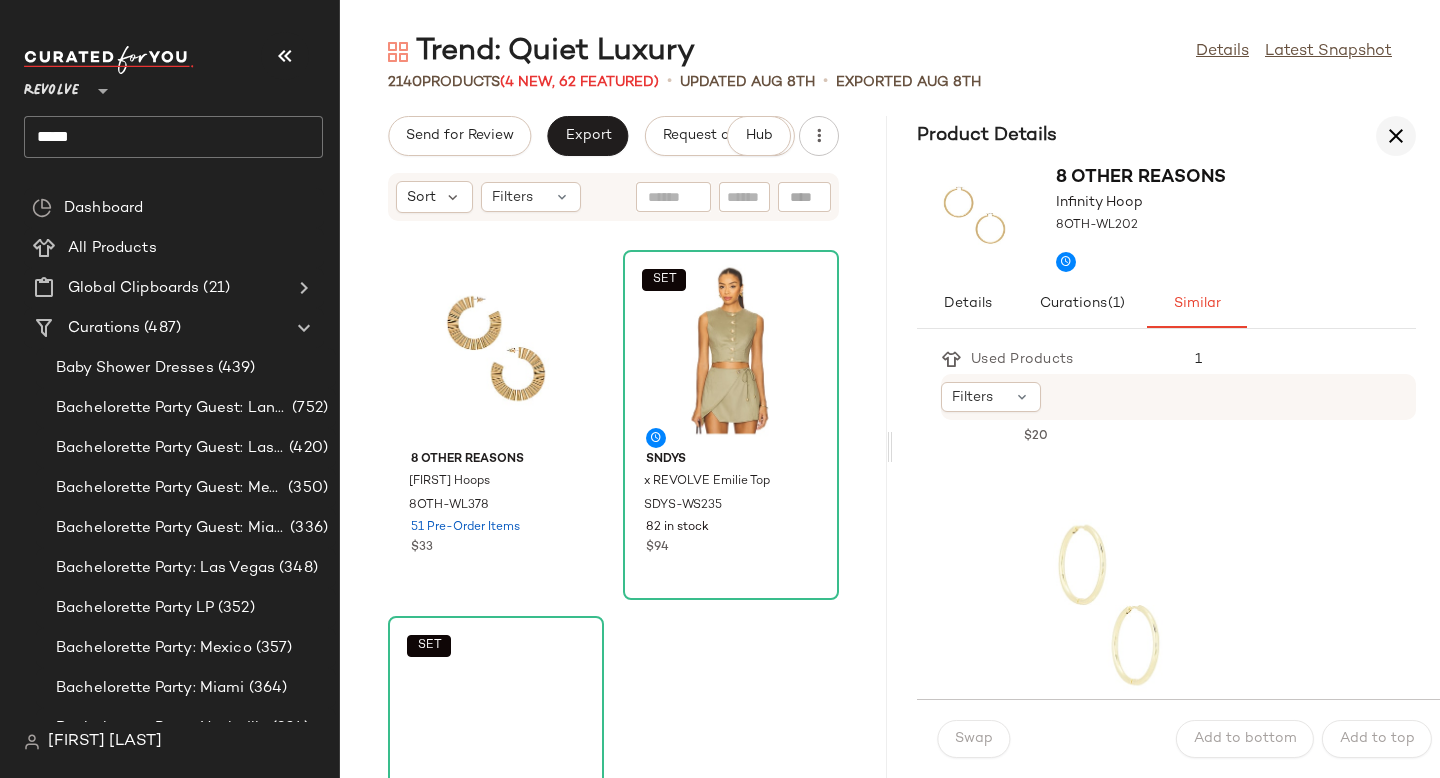 click at bounding box center [1396, 136] 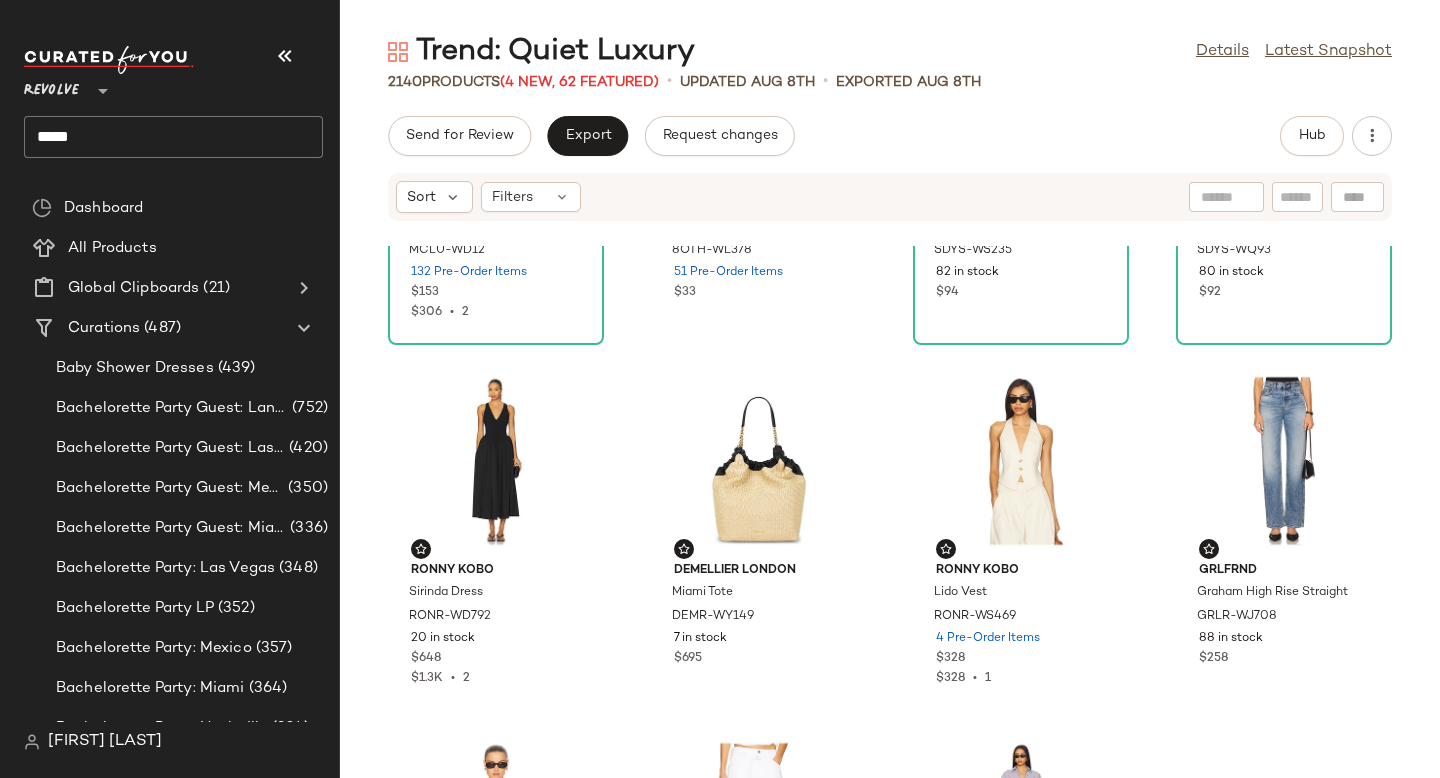 scroll, scrollTop: 0, scrollLeft: 0, axis: both 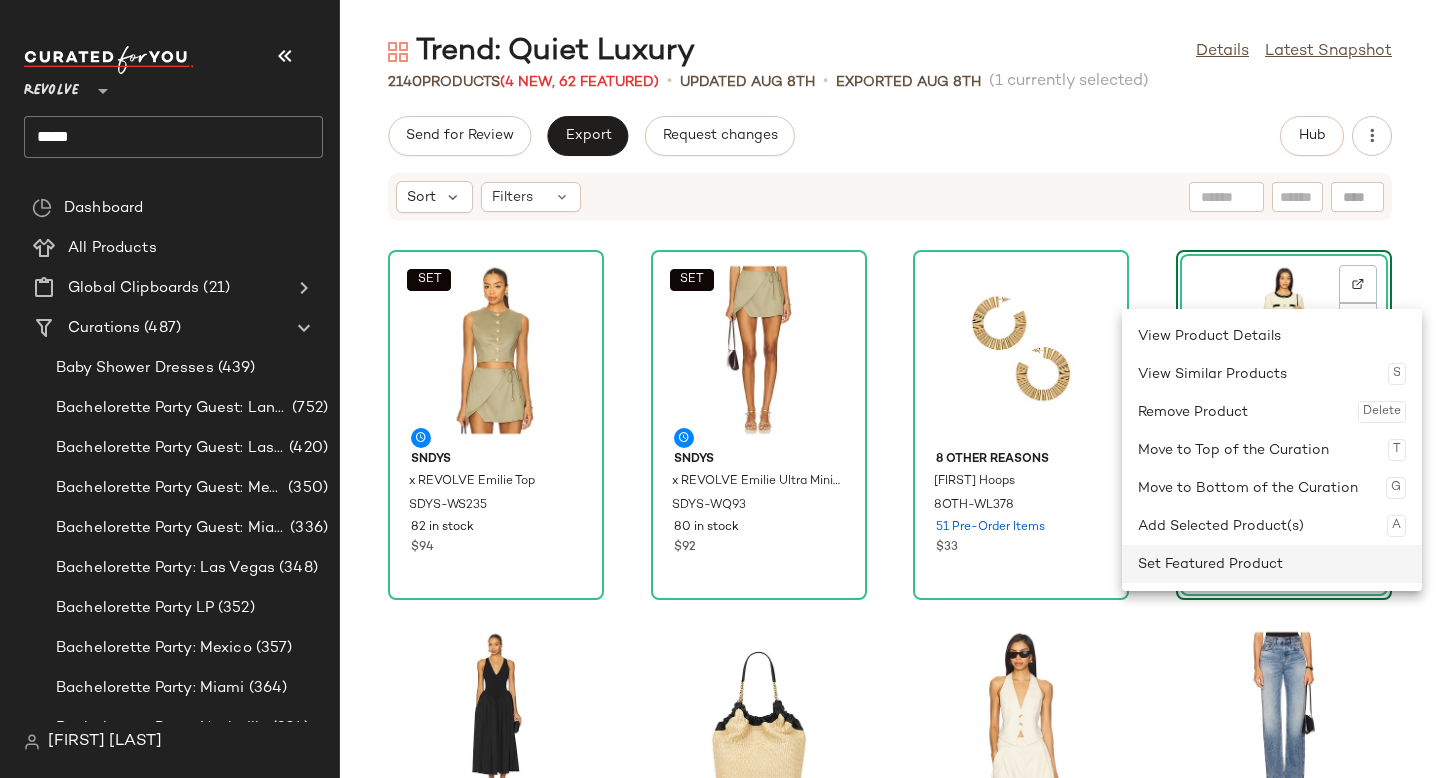 click on "Set Featured Product" 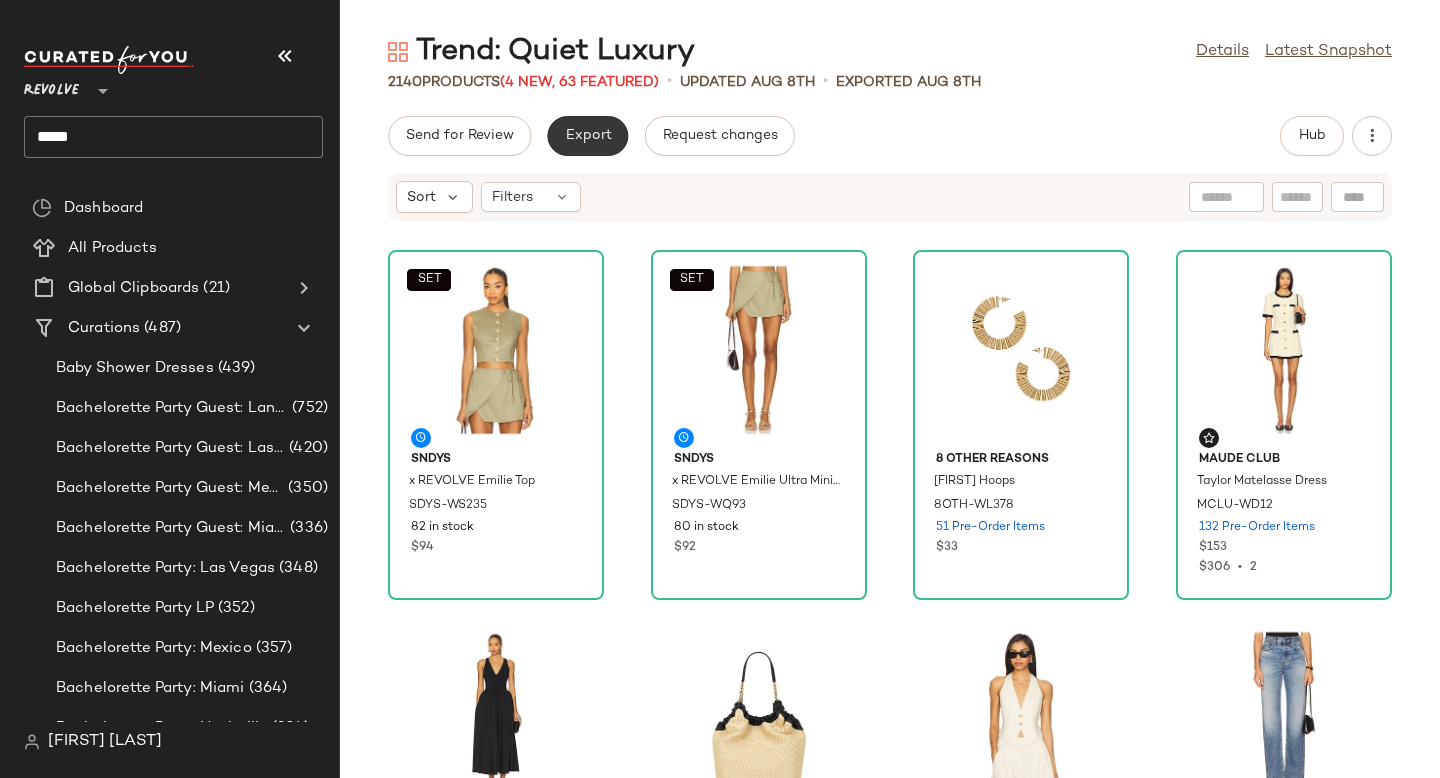 click on "Export" 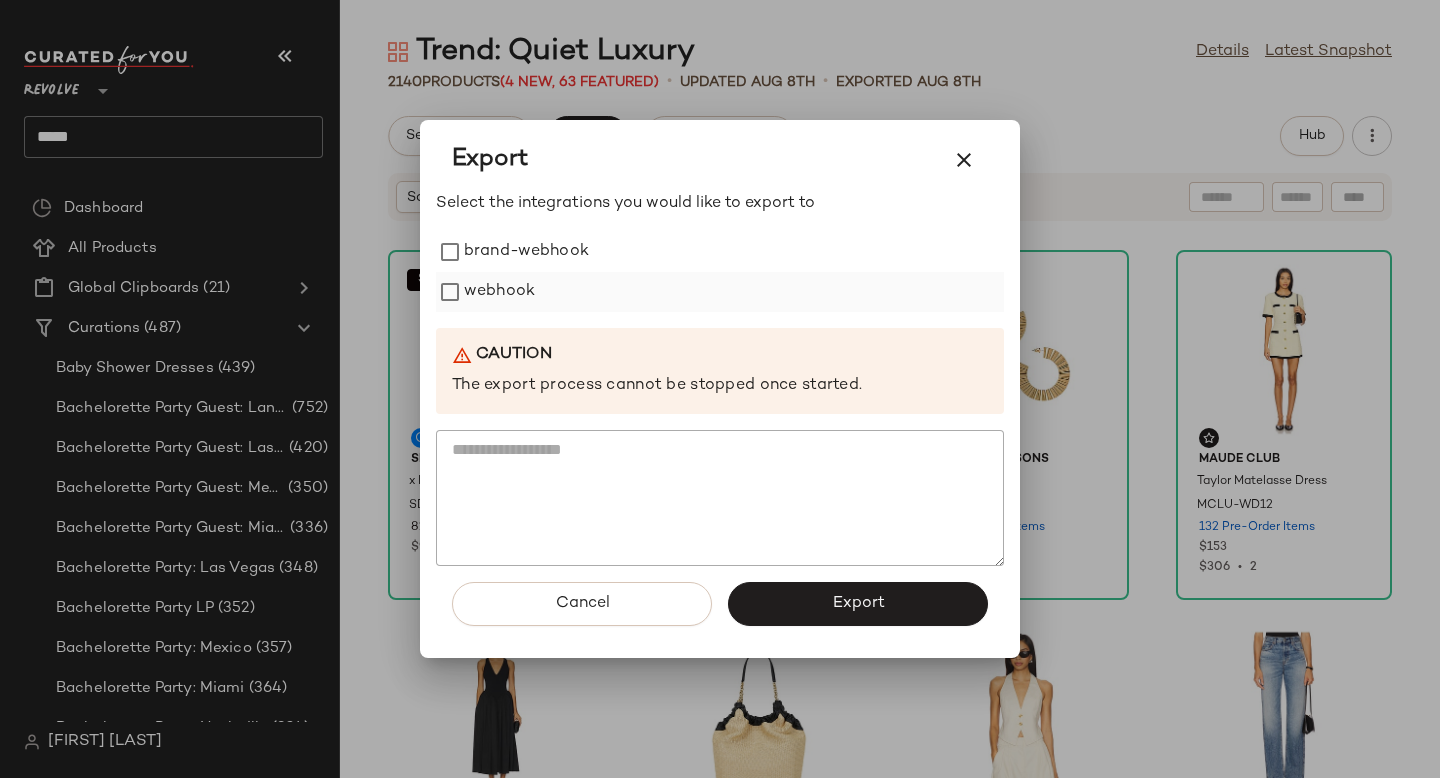 click on "webhook" at bounding box center [499, 292] 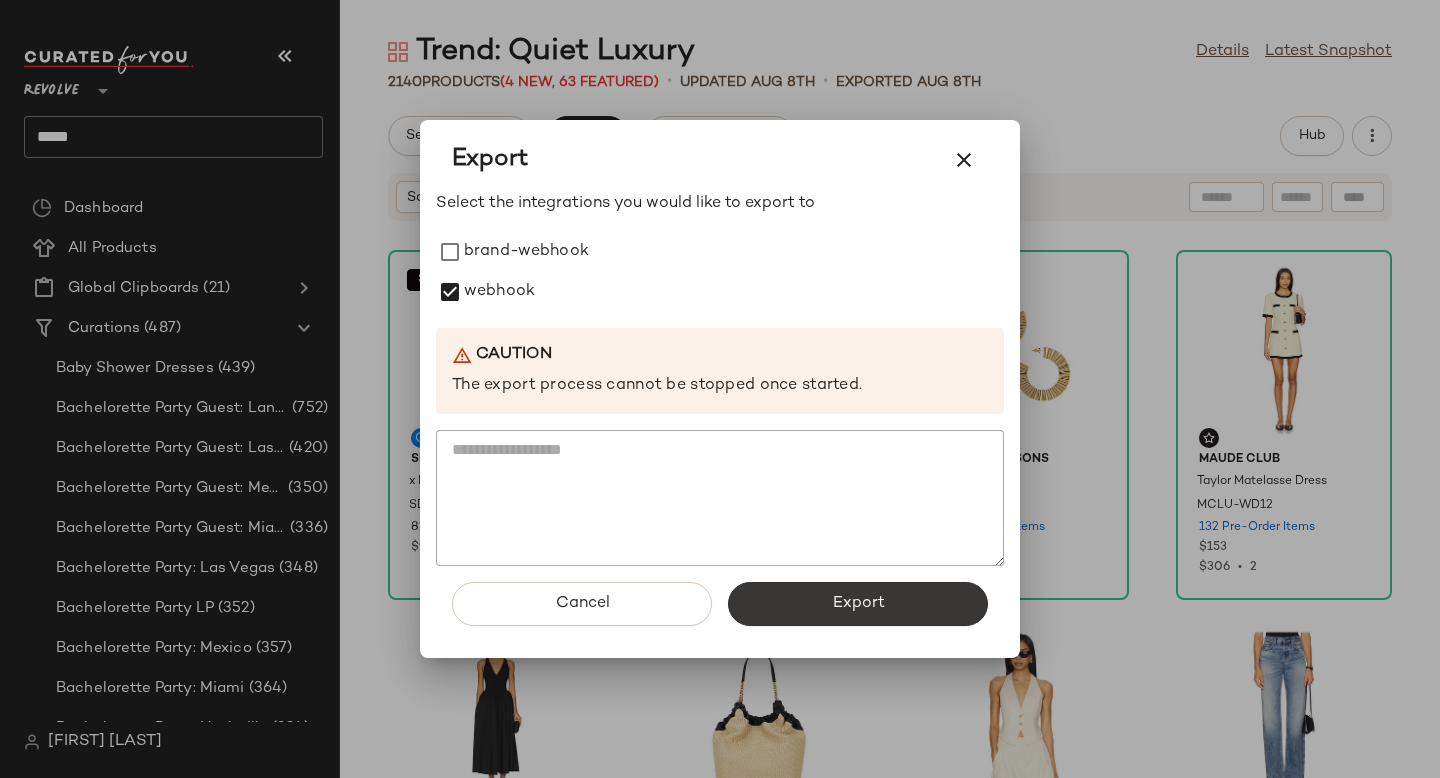 click on "Export" at bounding box center (858, 604) 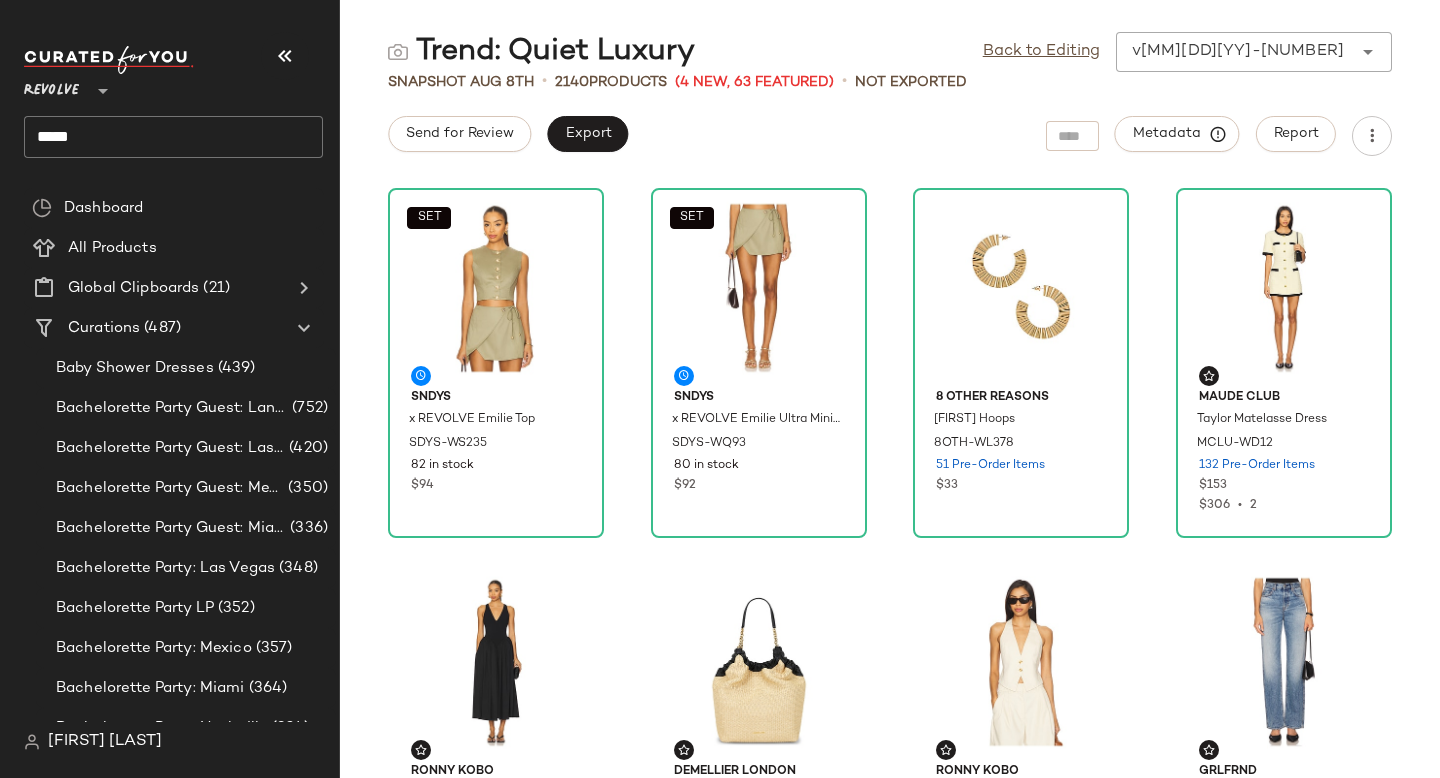 click on "*****" 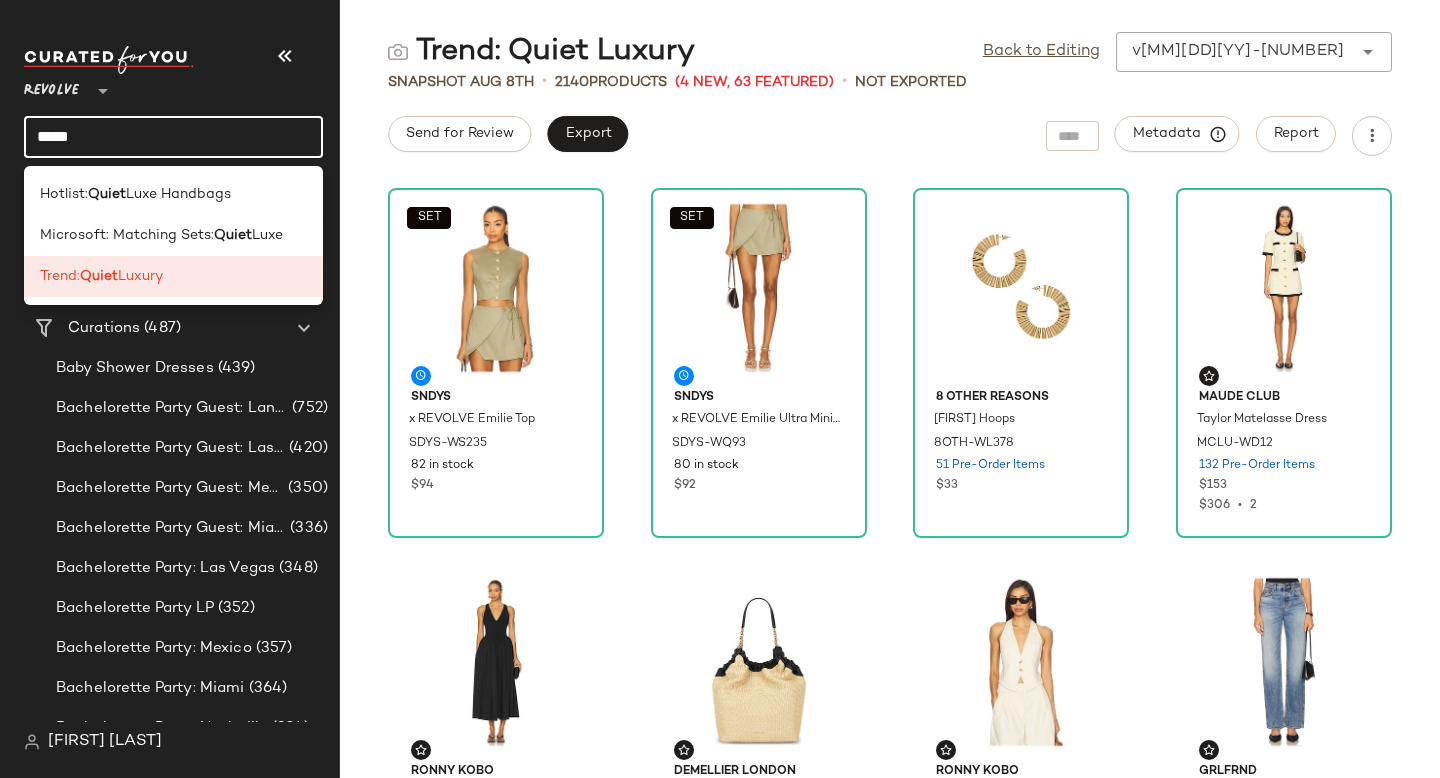 click on "*****" 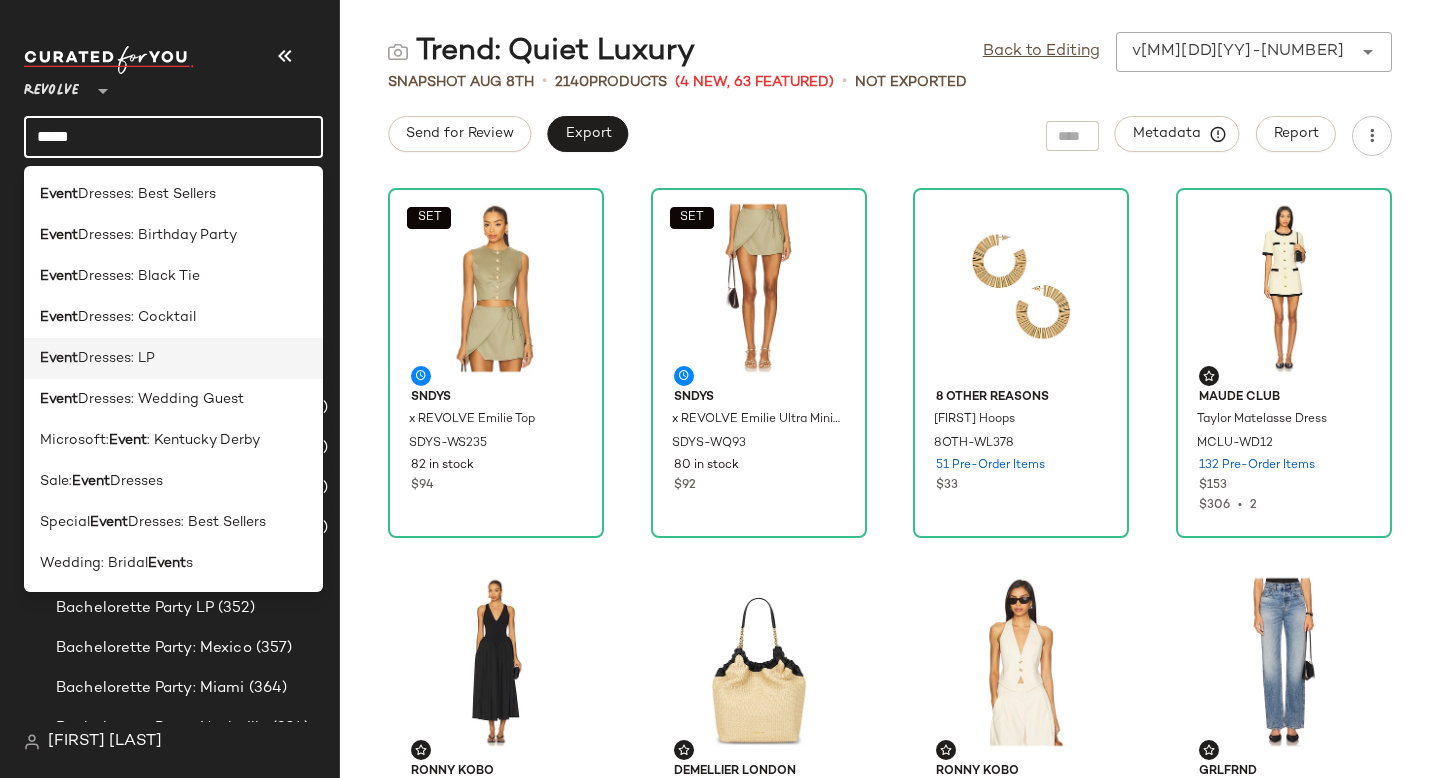type on "*****" 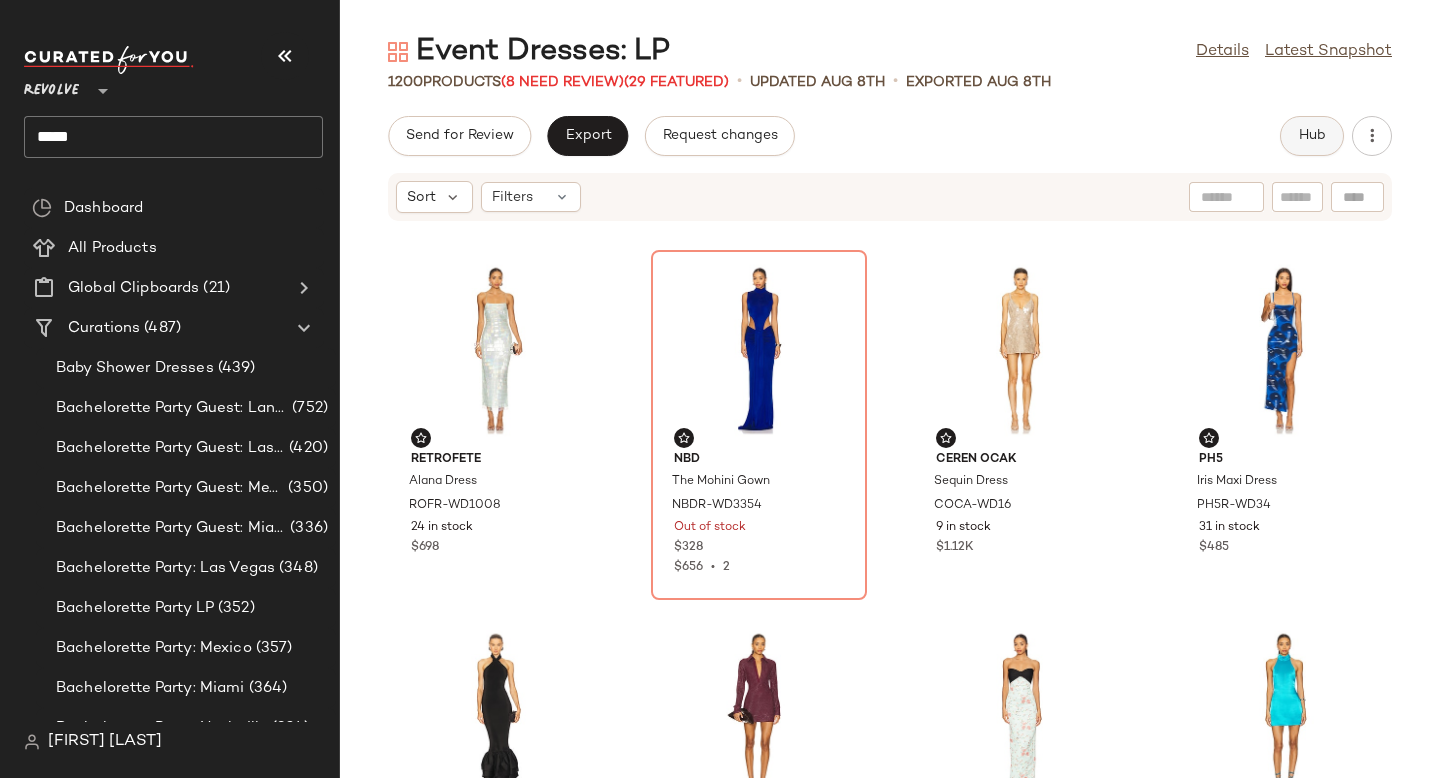 click on "Hub" at bounding box center [1312, 136] 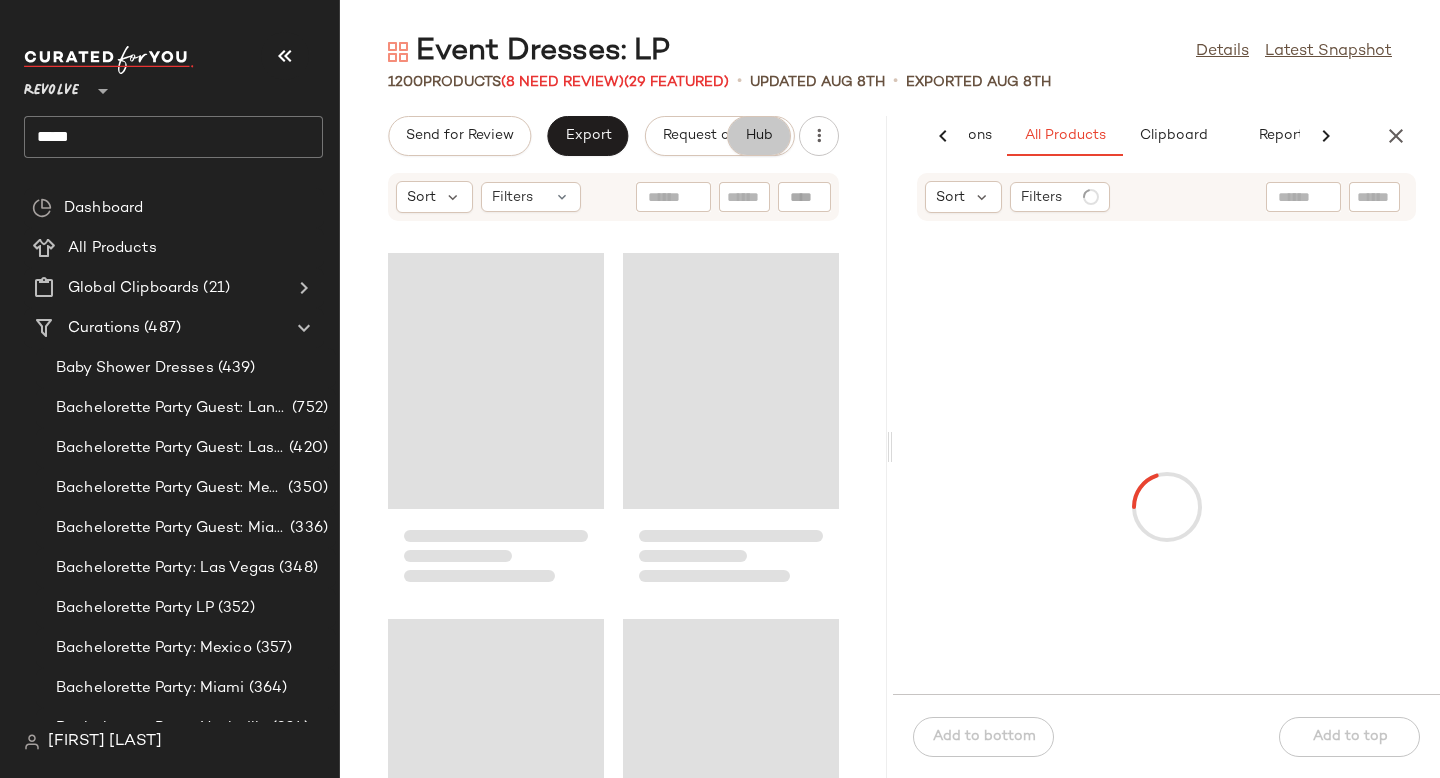 scroll, scrollTop: 0, scrollLeft: 138, axis: horizontal 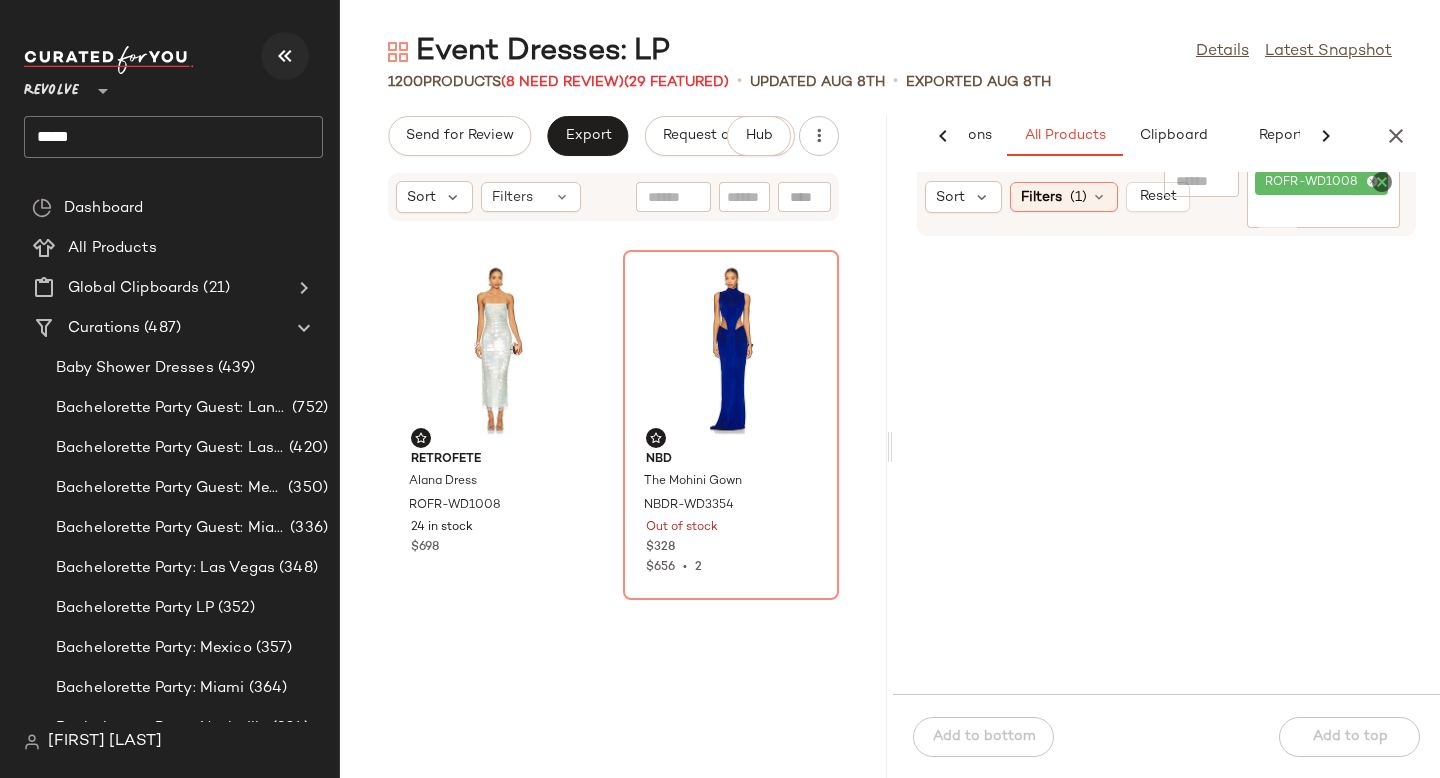 click at bounding box center (285, 56) 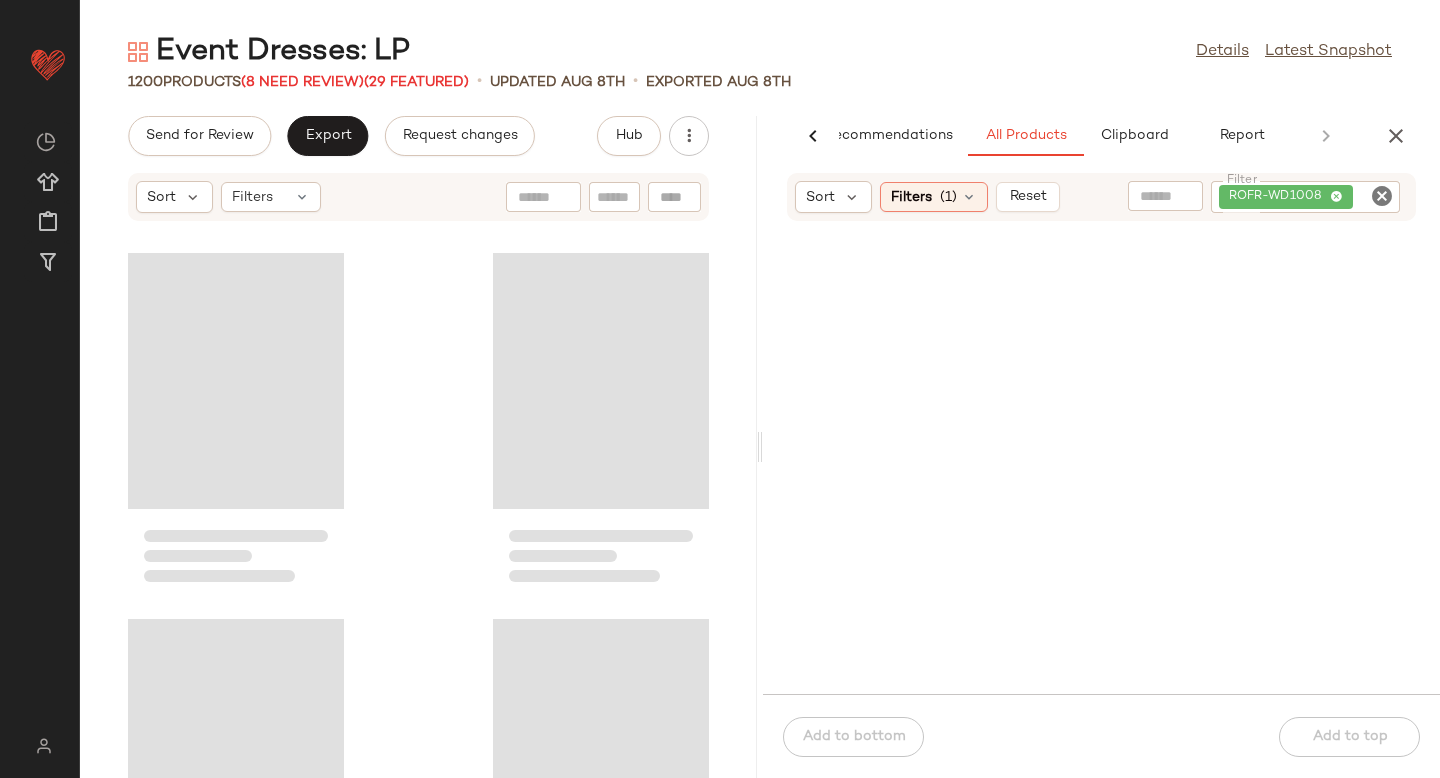 scroll, scrollTop: 0, scrollLeft: 47, axis: horizontal 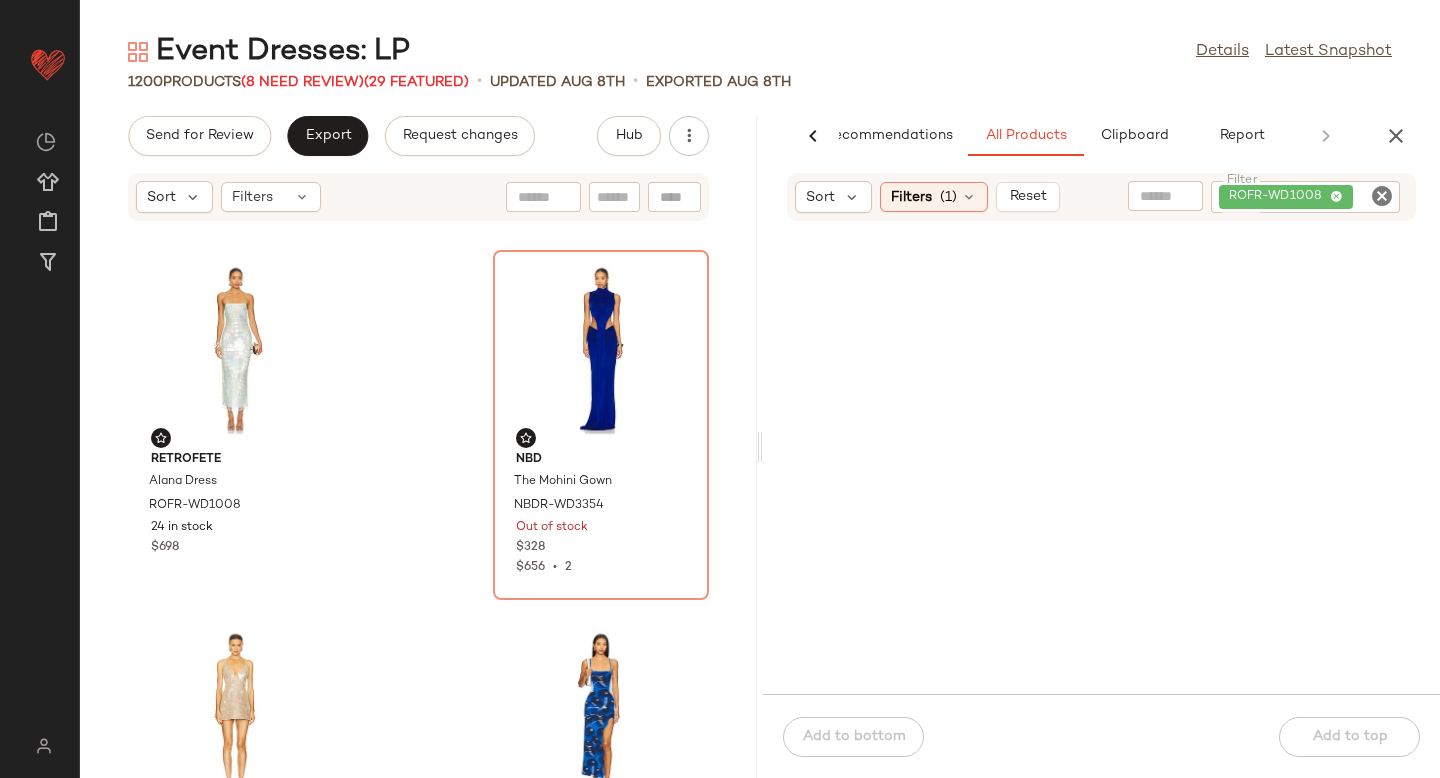 click 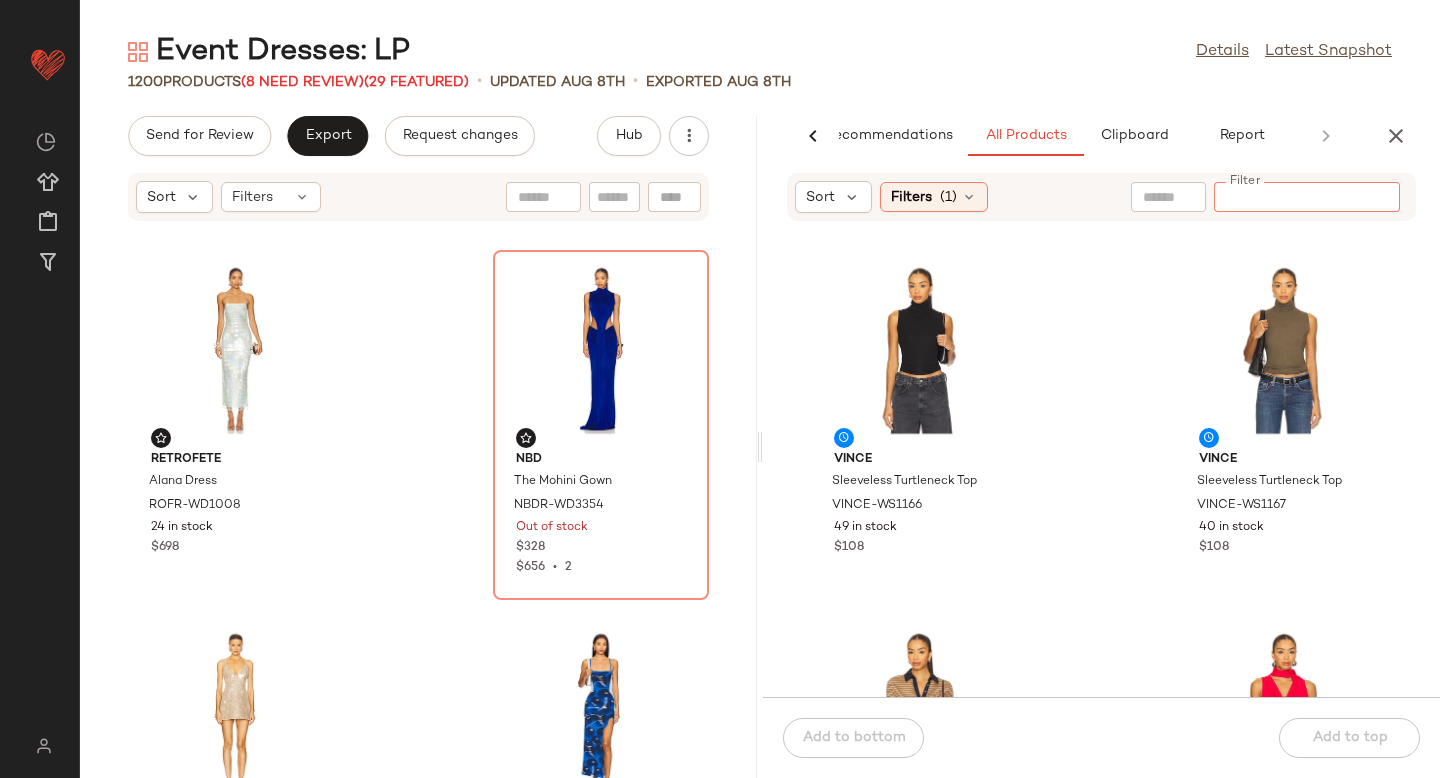 paste on "**********" 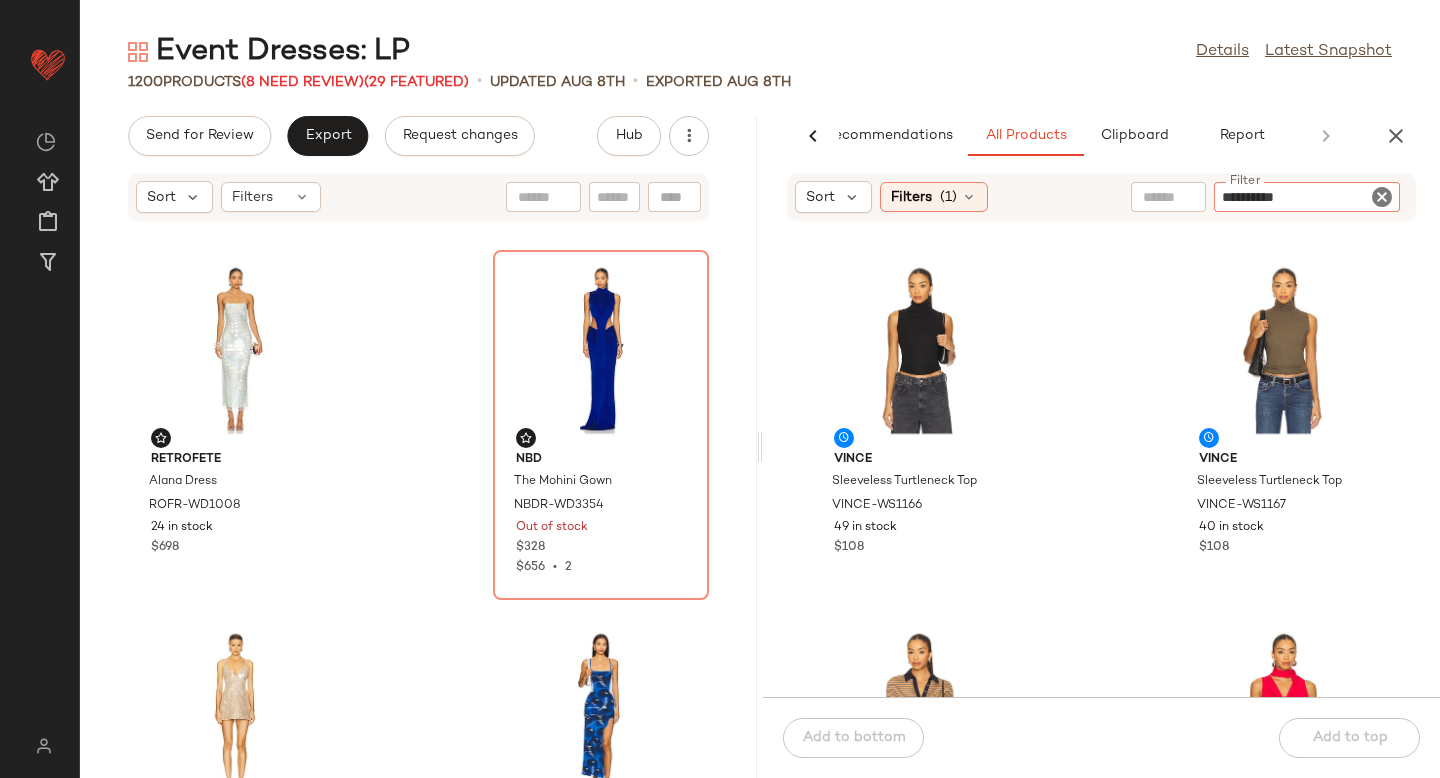 type 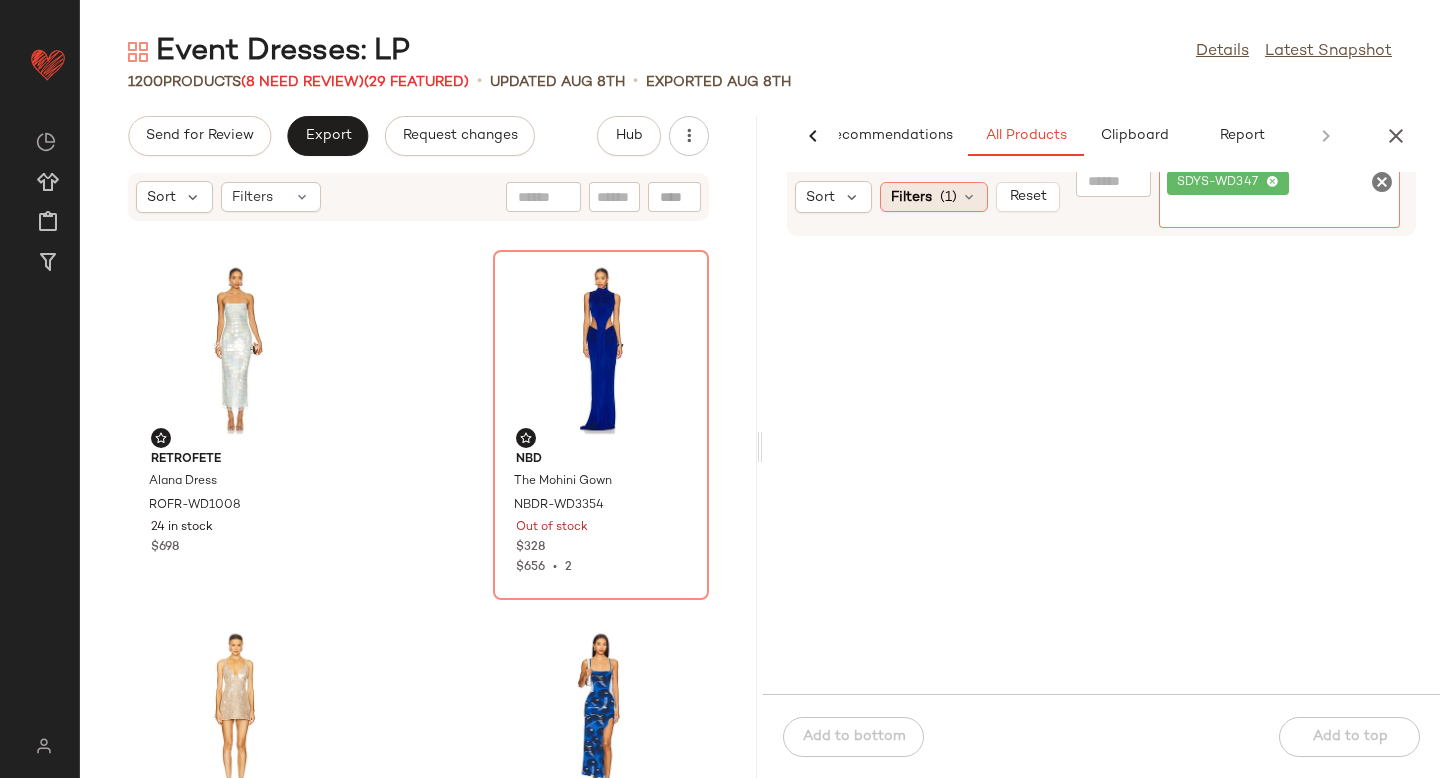 click at bounding box center [969, 197] 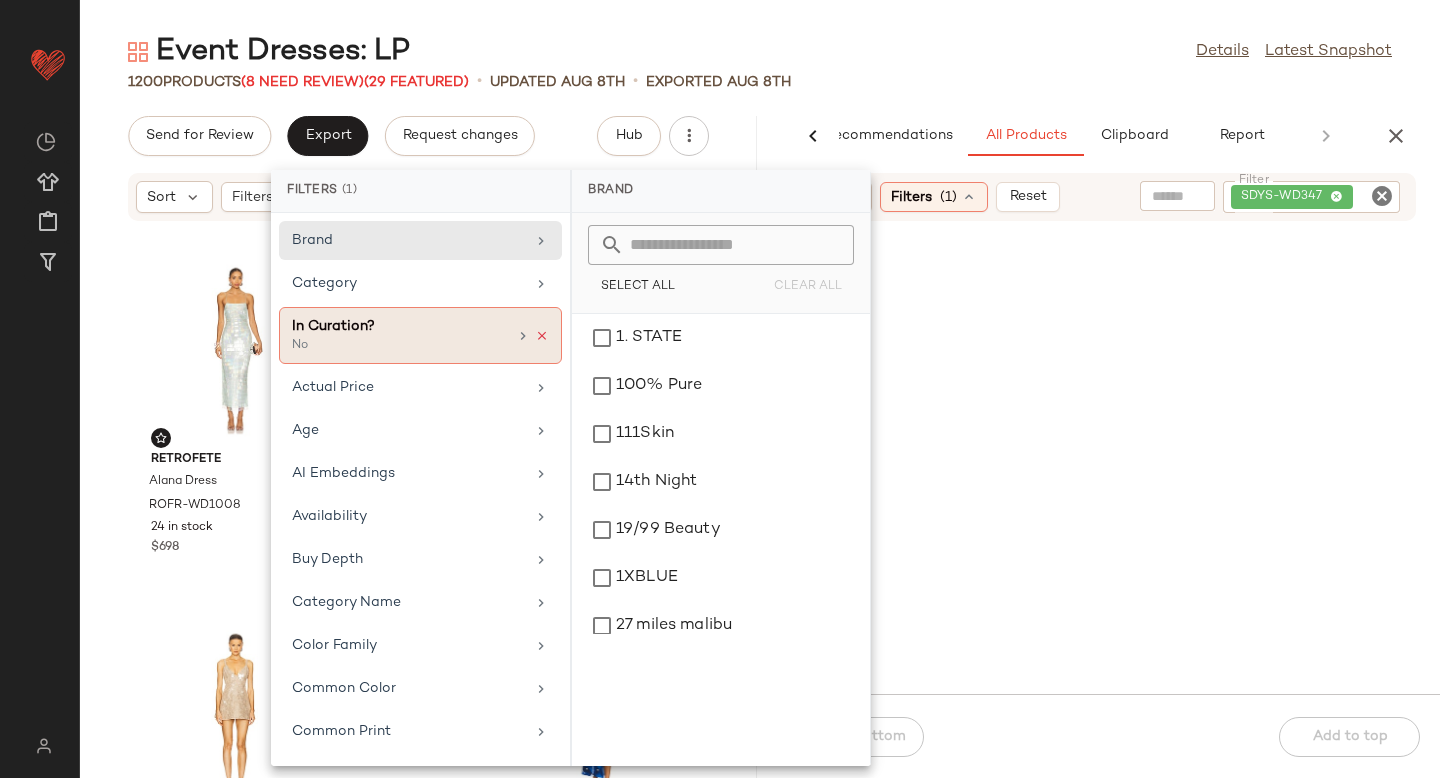 click at bounding box center (542, 336) 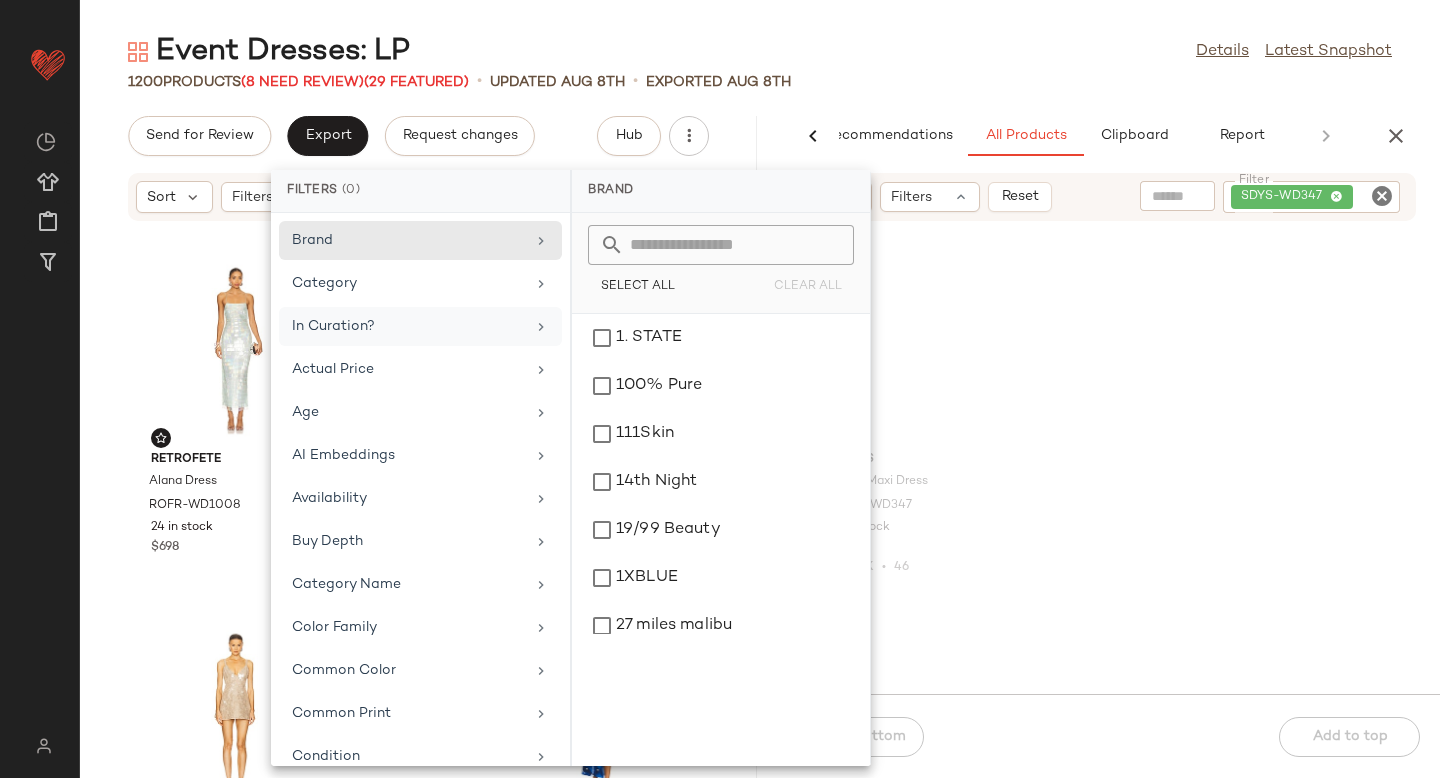 click on "SNDYS Spain Maxi Dress SDYS-WD347 8 in stock $102 $4.67K  •  46" 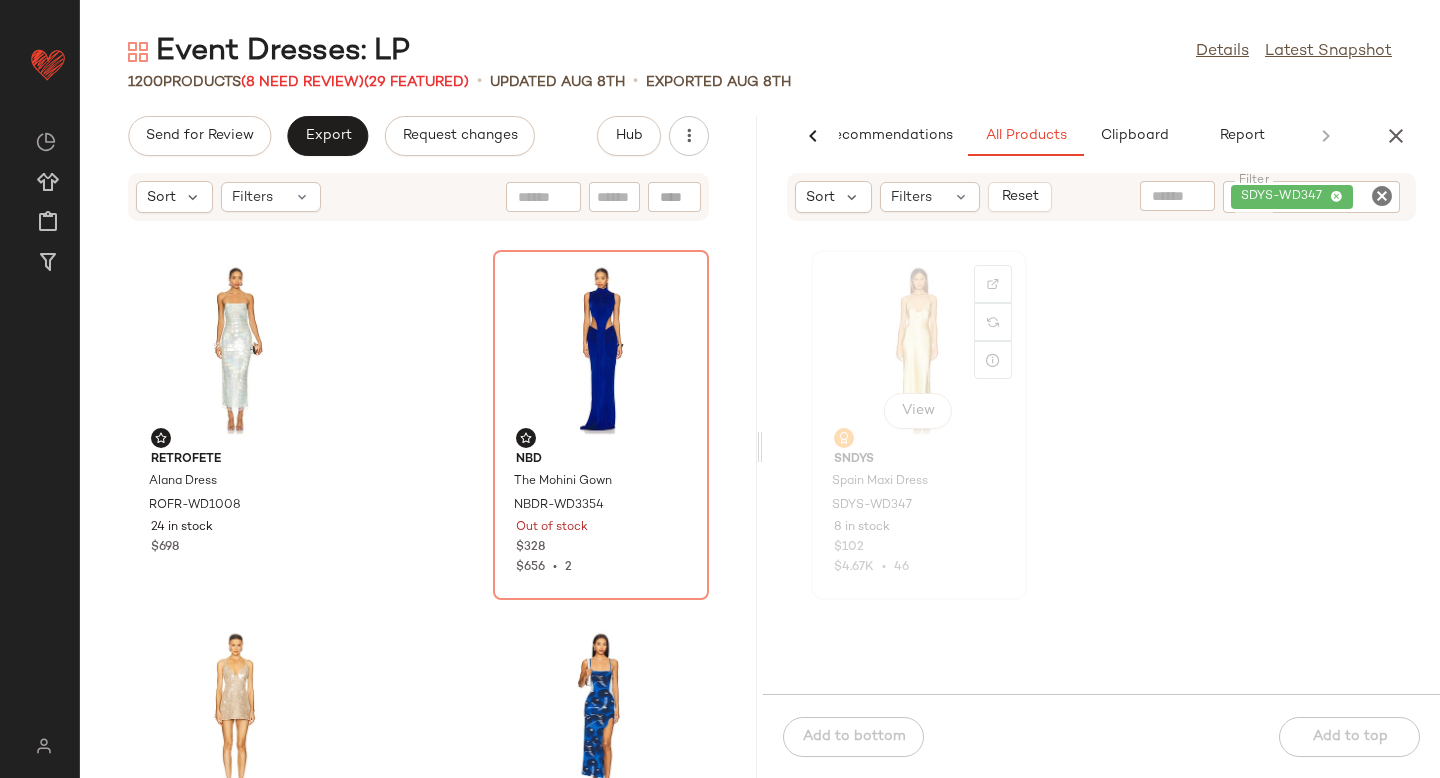 click on "View" 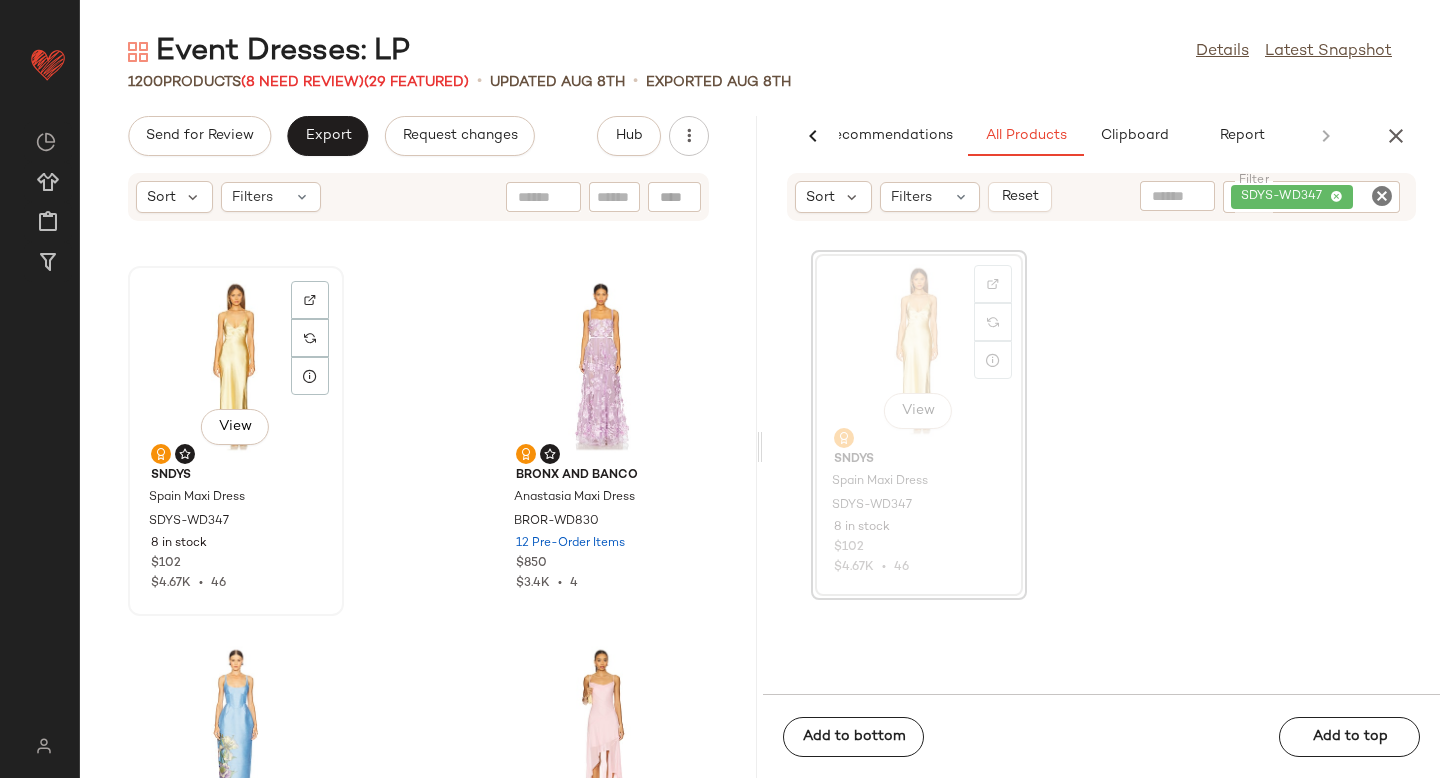 click on "View" 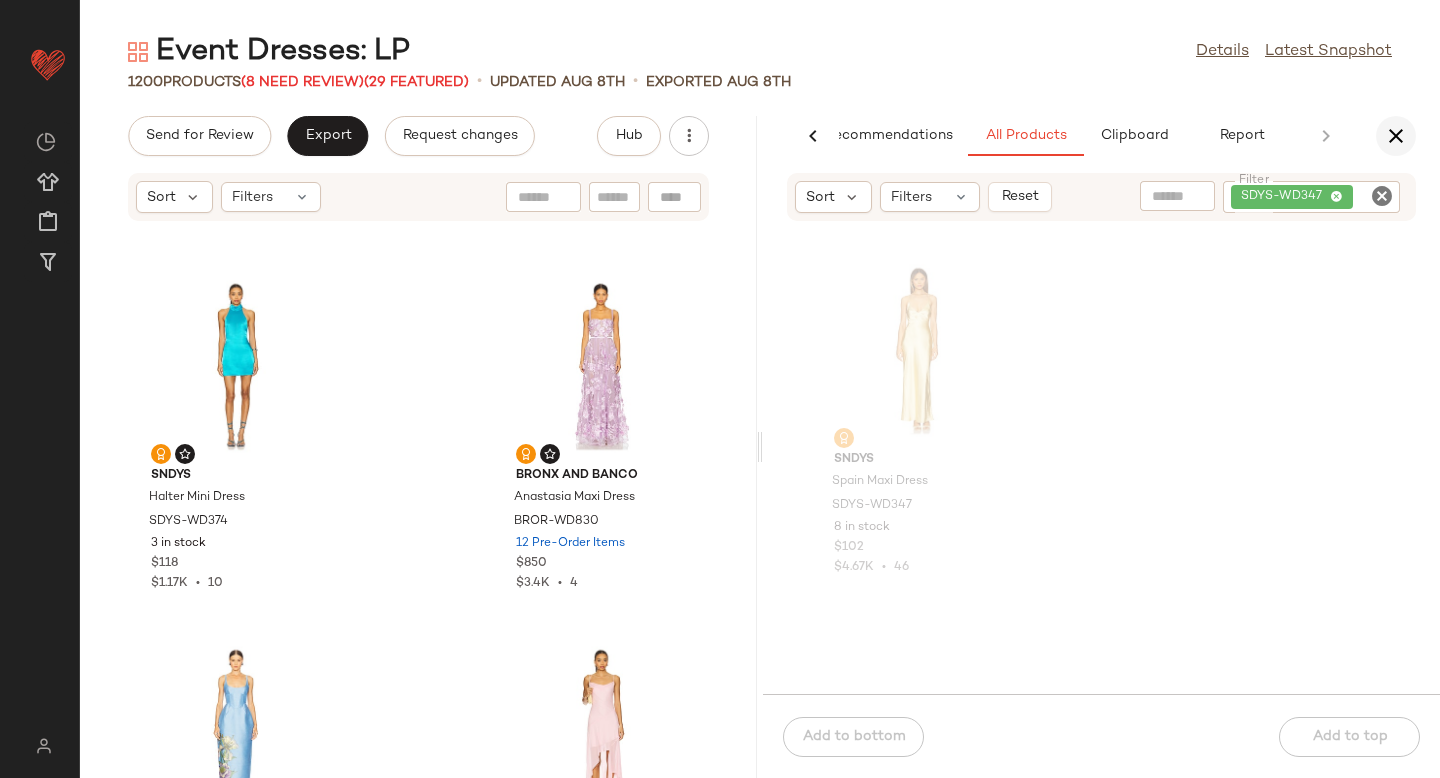 click at bounding box center [1396, 136] 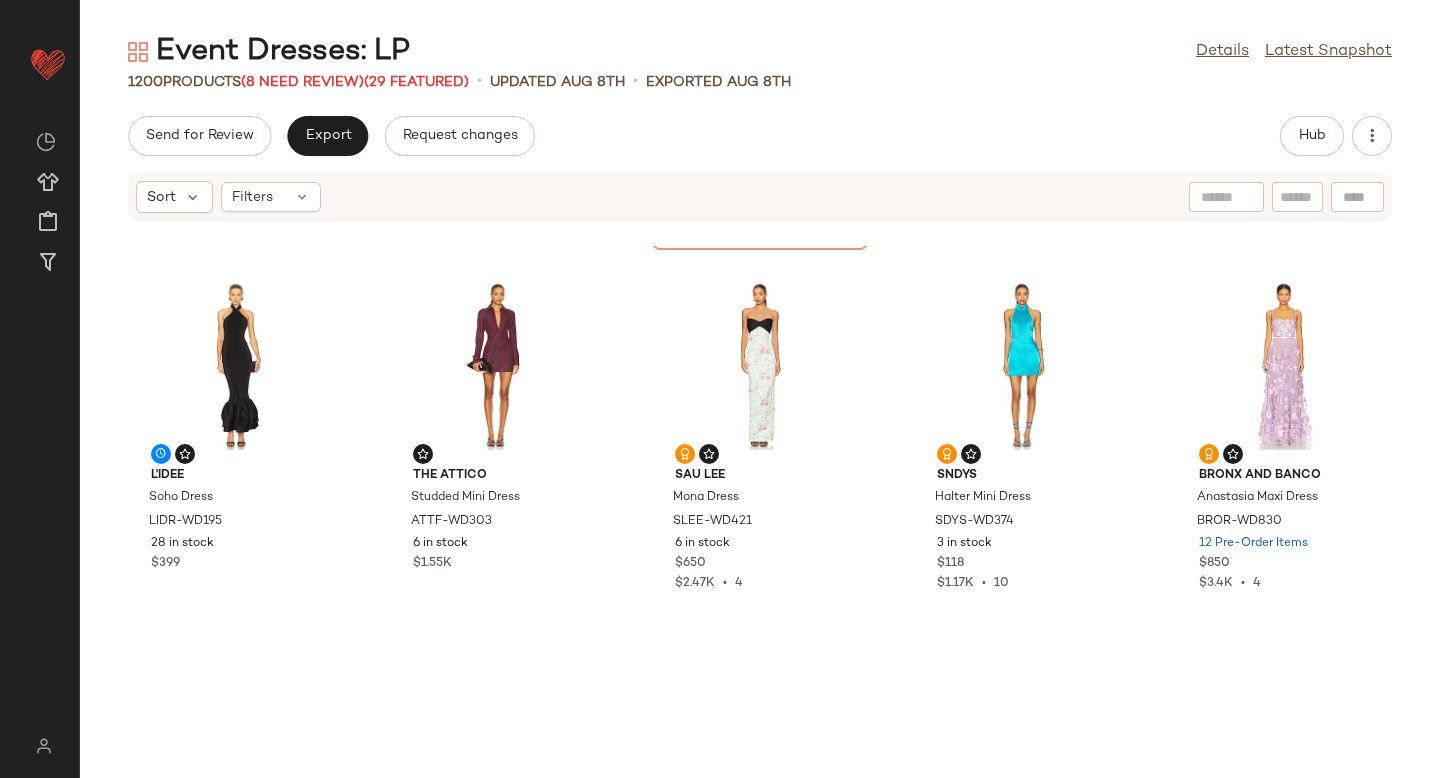 scroll, scrollTop: 0, scrollLeft: 0, axis: both 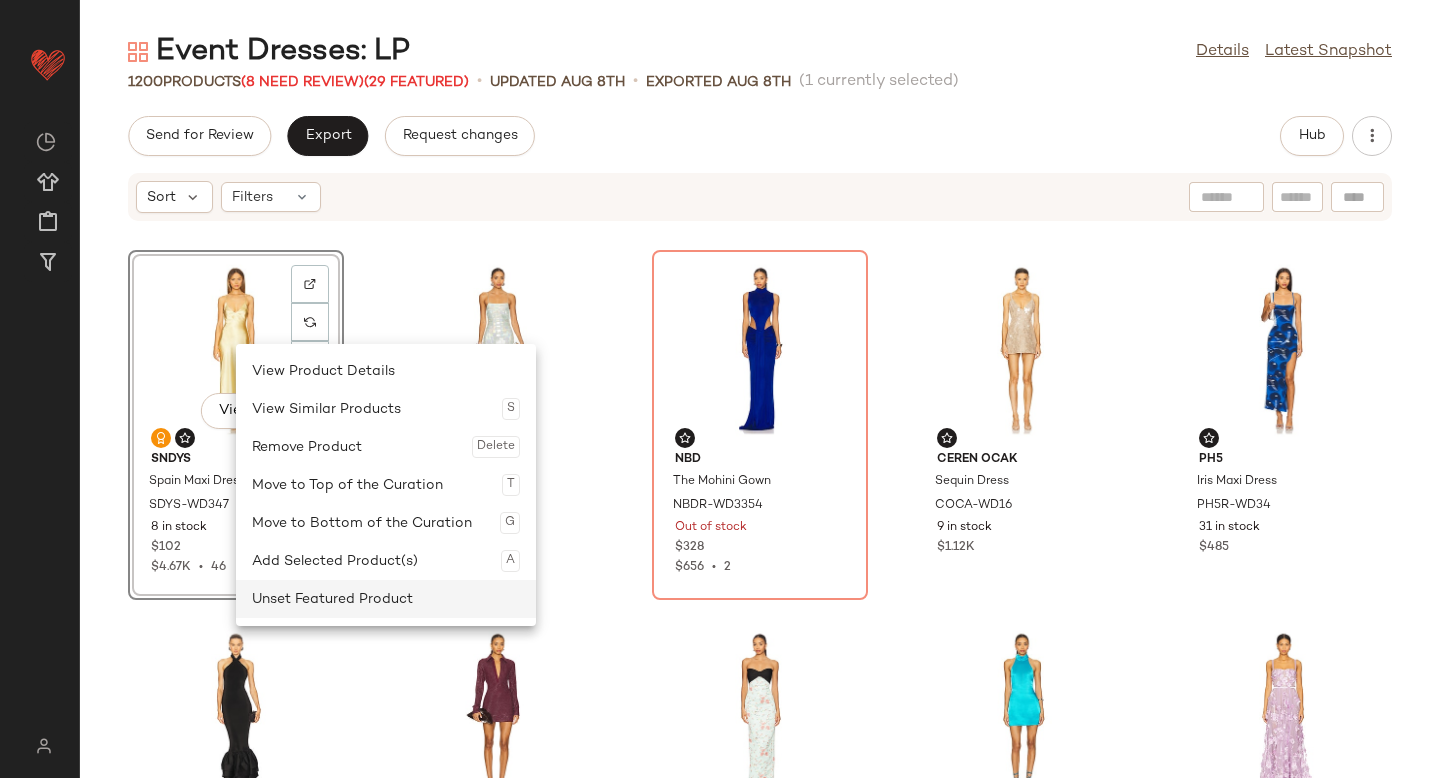 click on "Unset Featured Product" 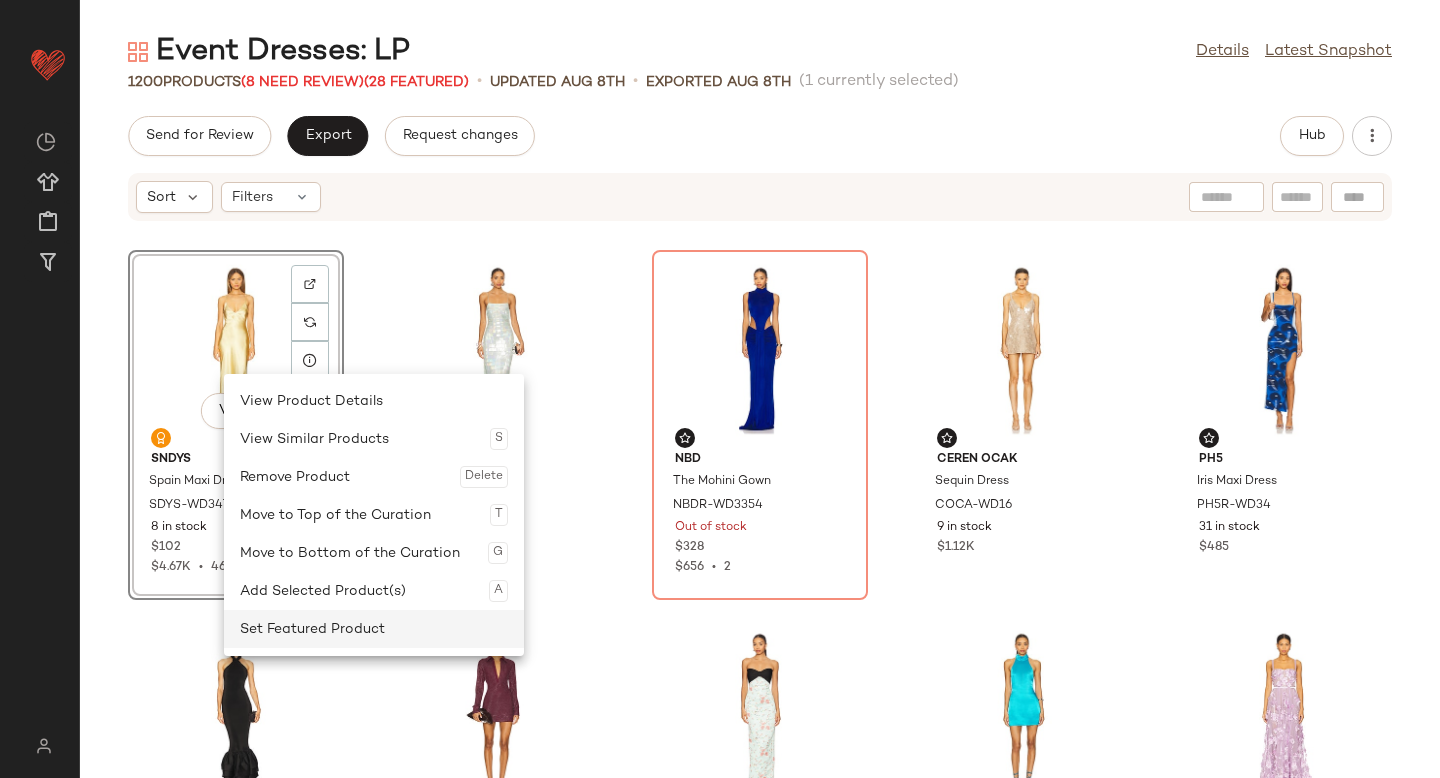 click on "Set Featured Product" 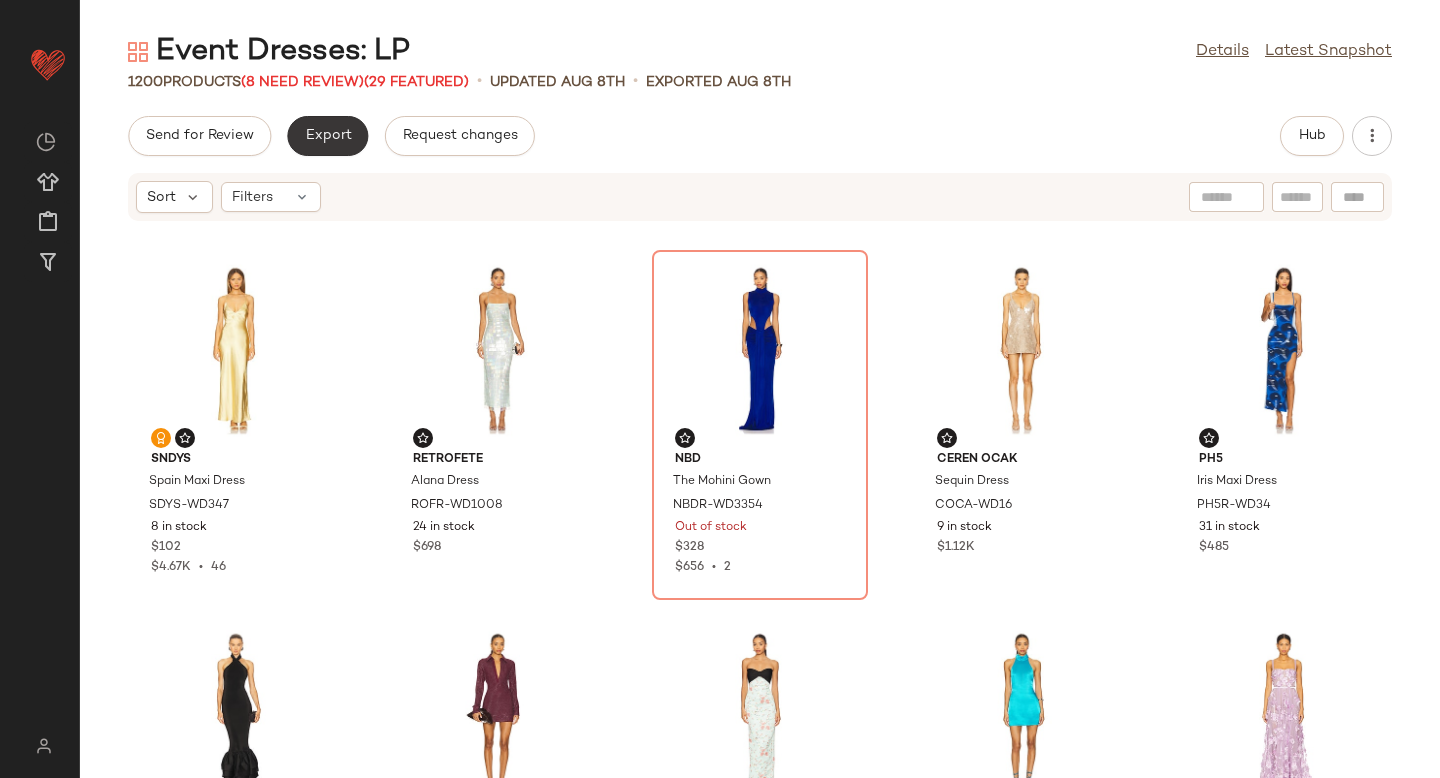 click on "Export" at bounding box center [327, 136] 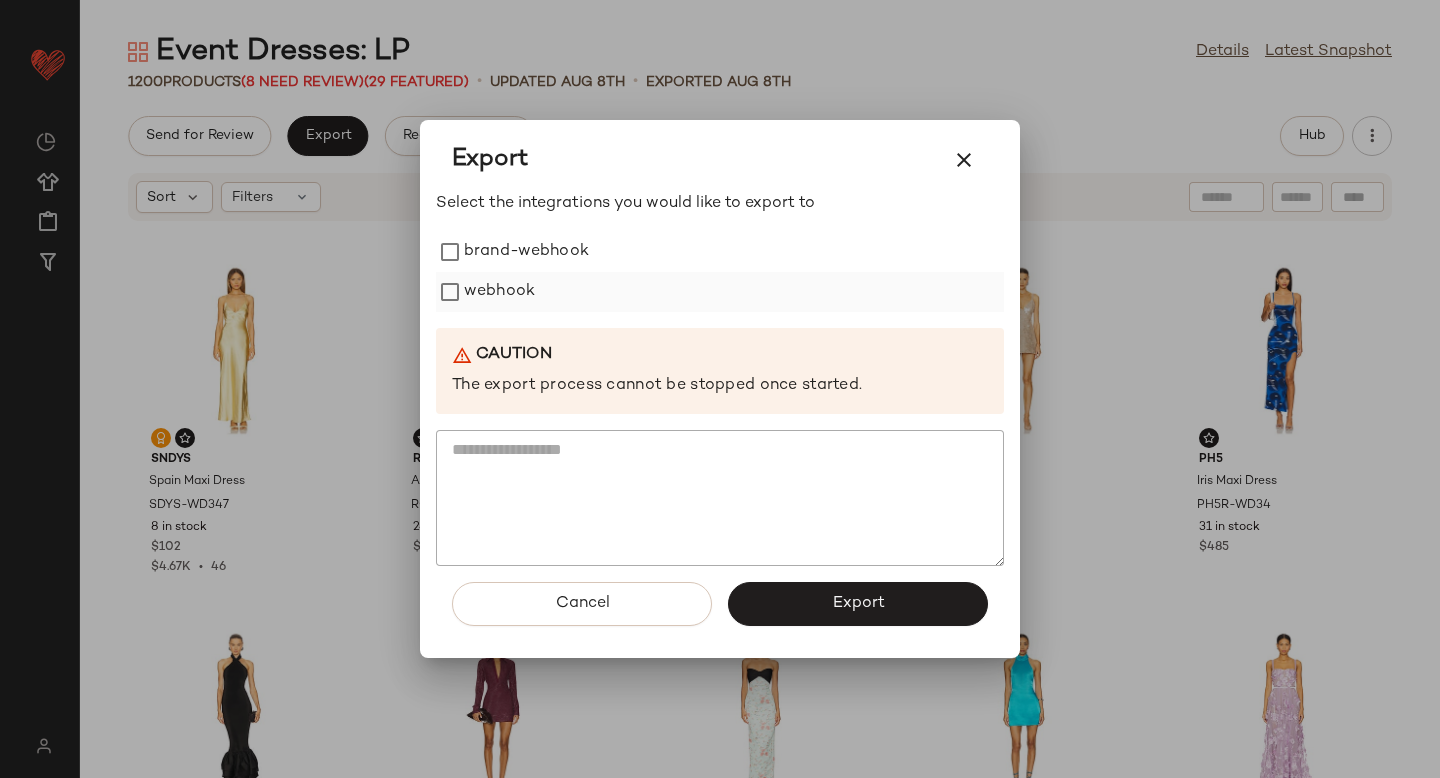 click on "webhook" at bounding box center (499, 292) 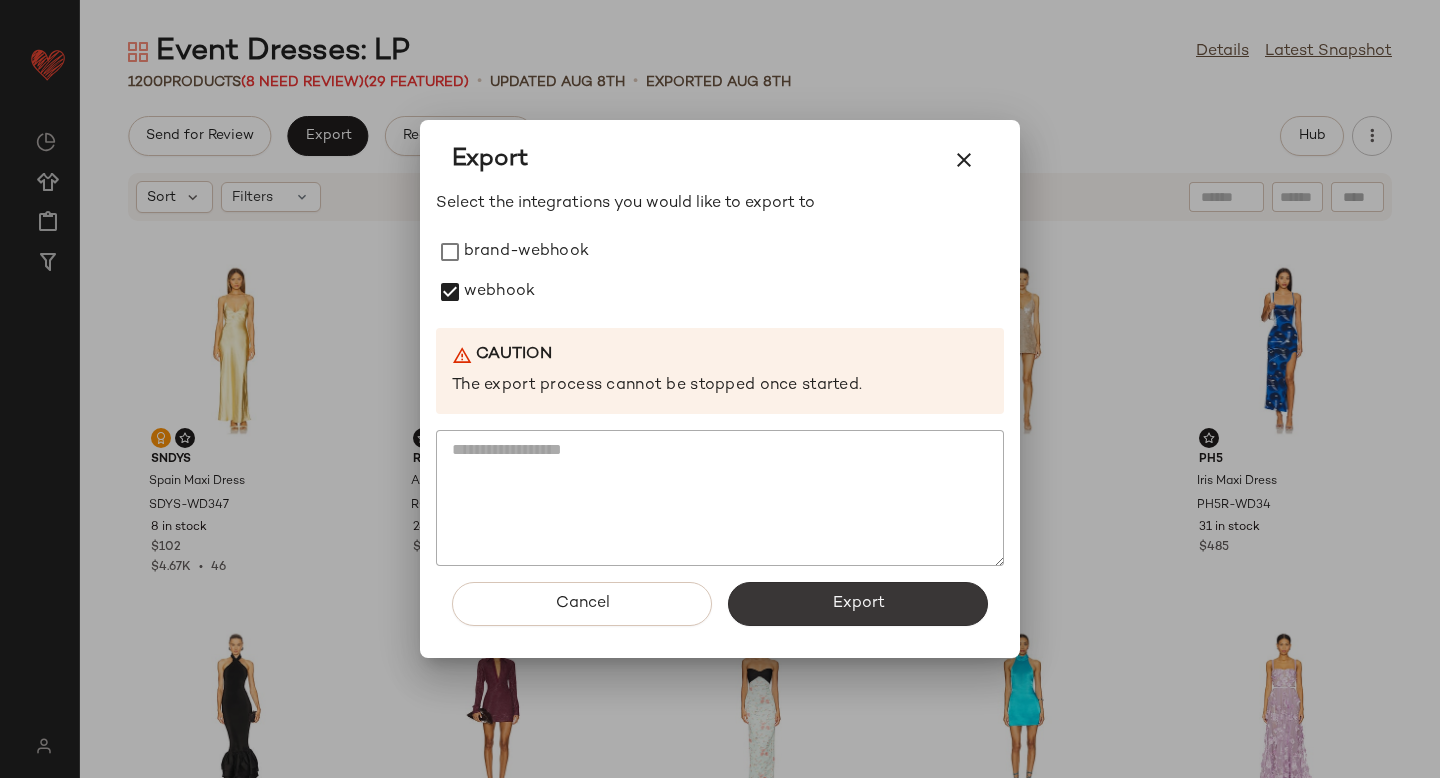 click on "Export" at bounding box center [858, 604] 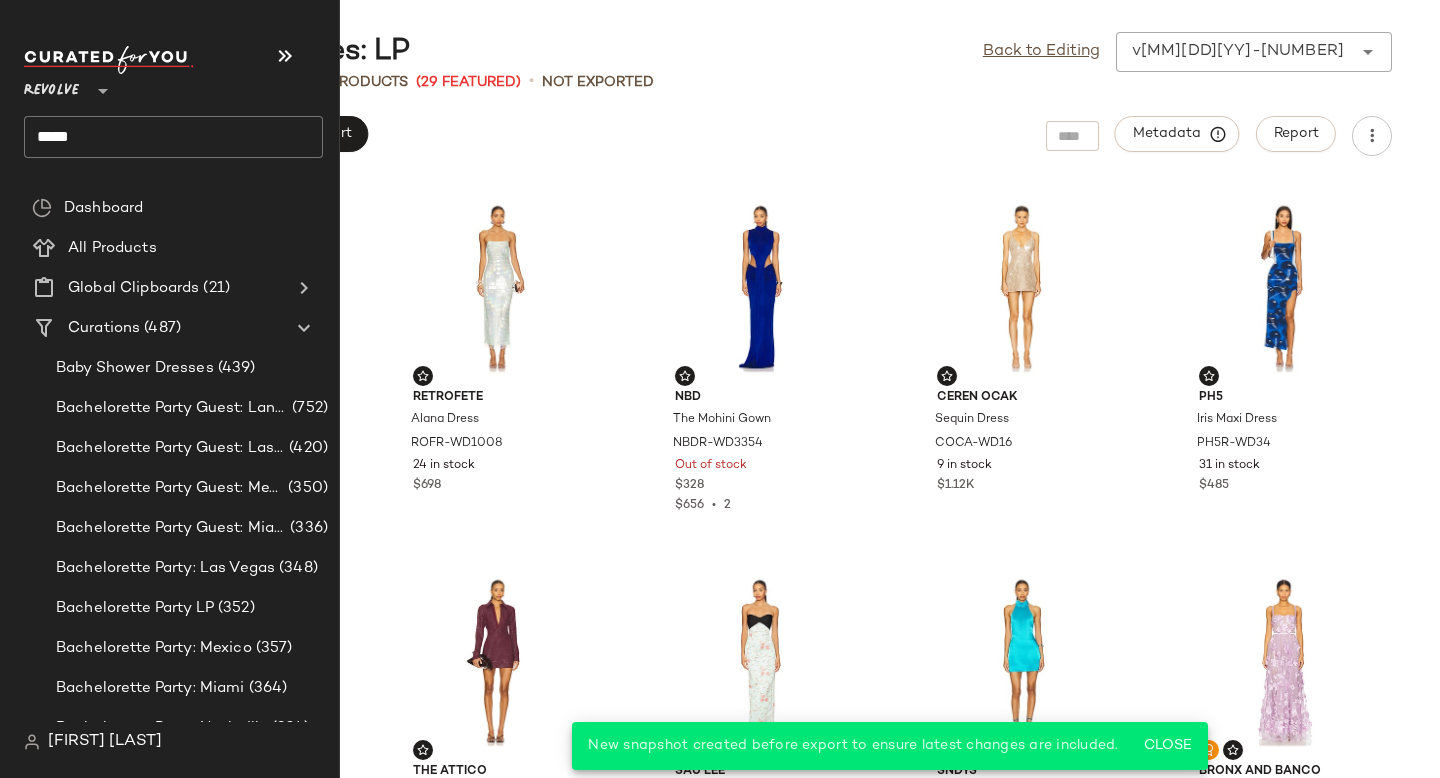 click on "*****" 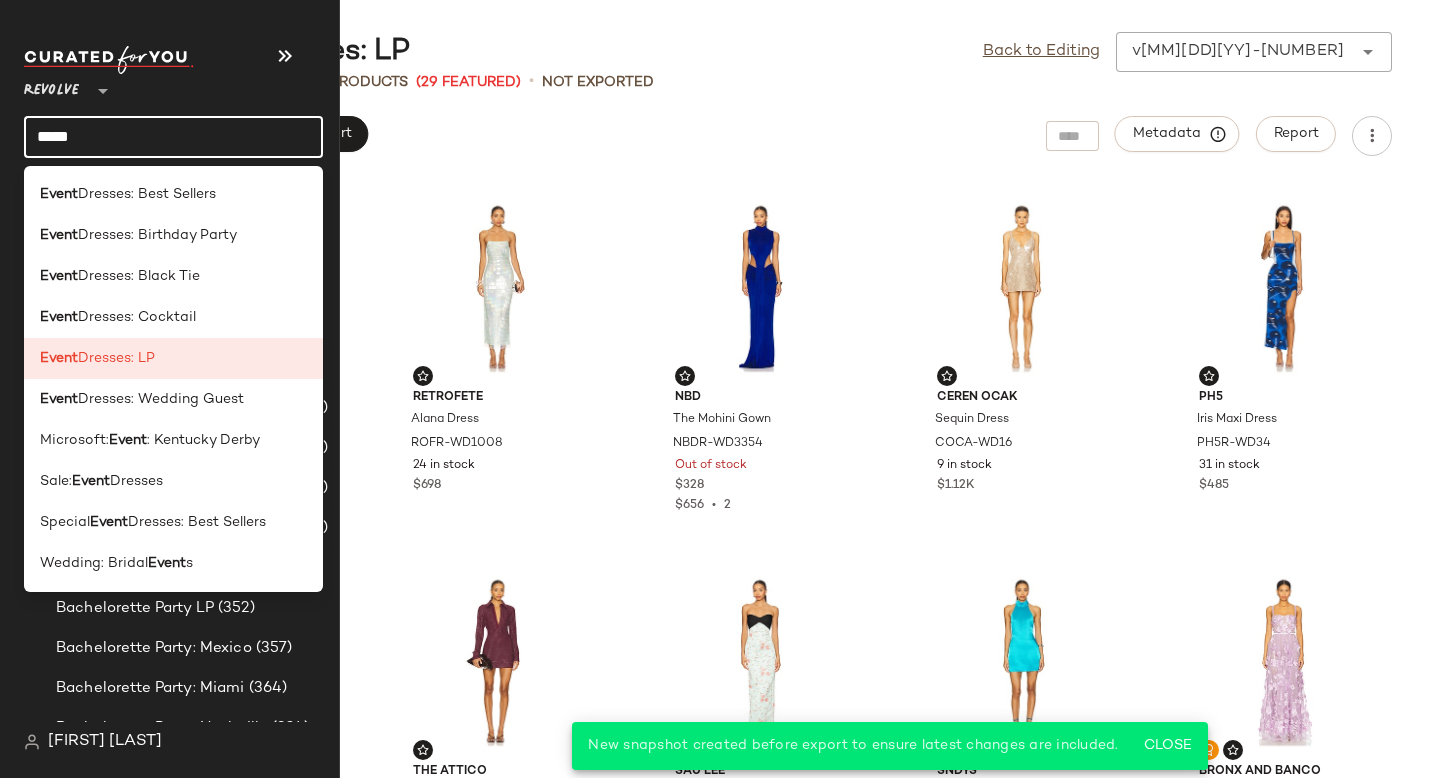 click on "*****" 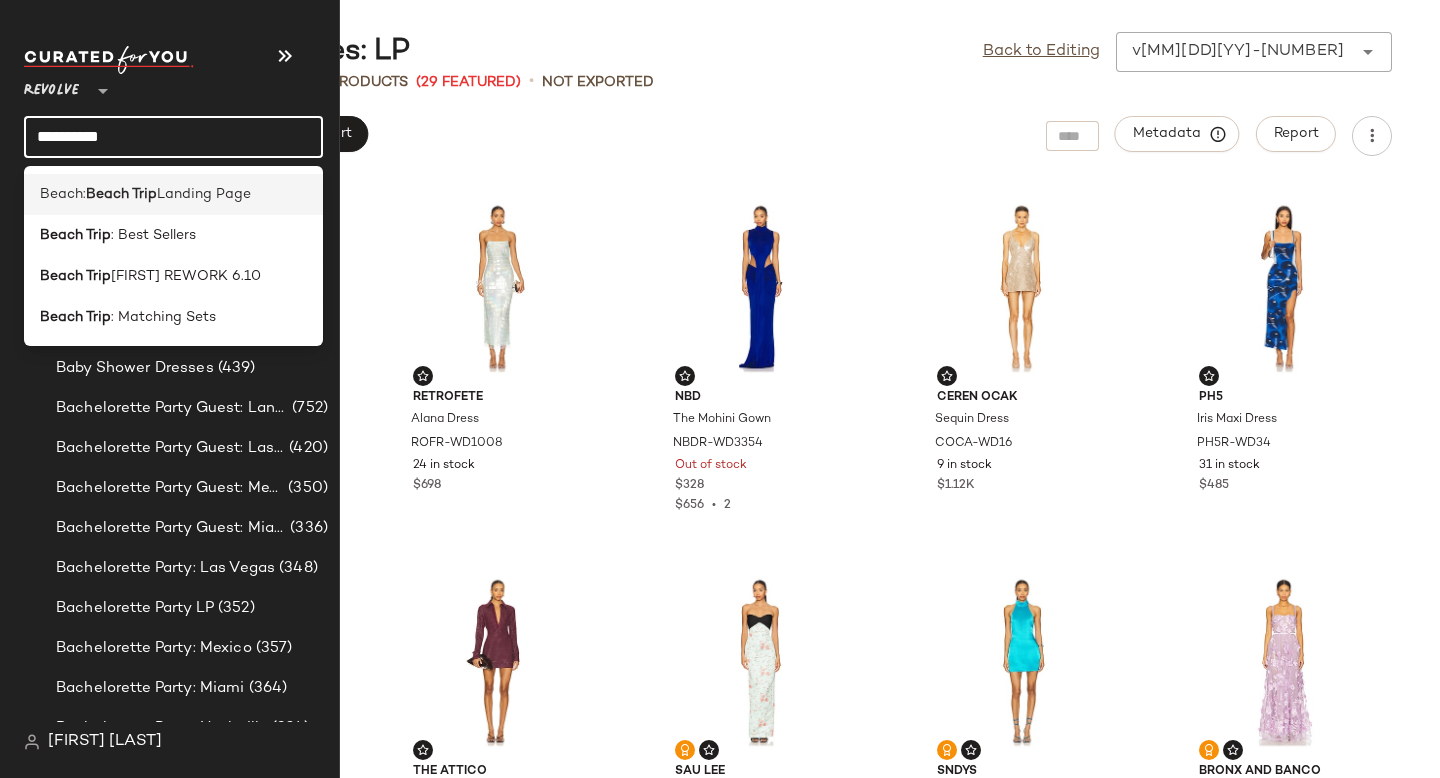 type on "**********" 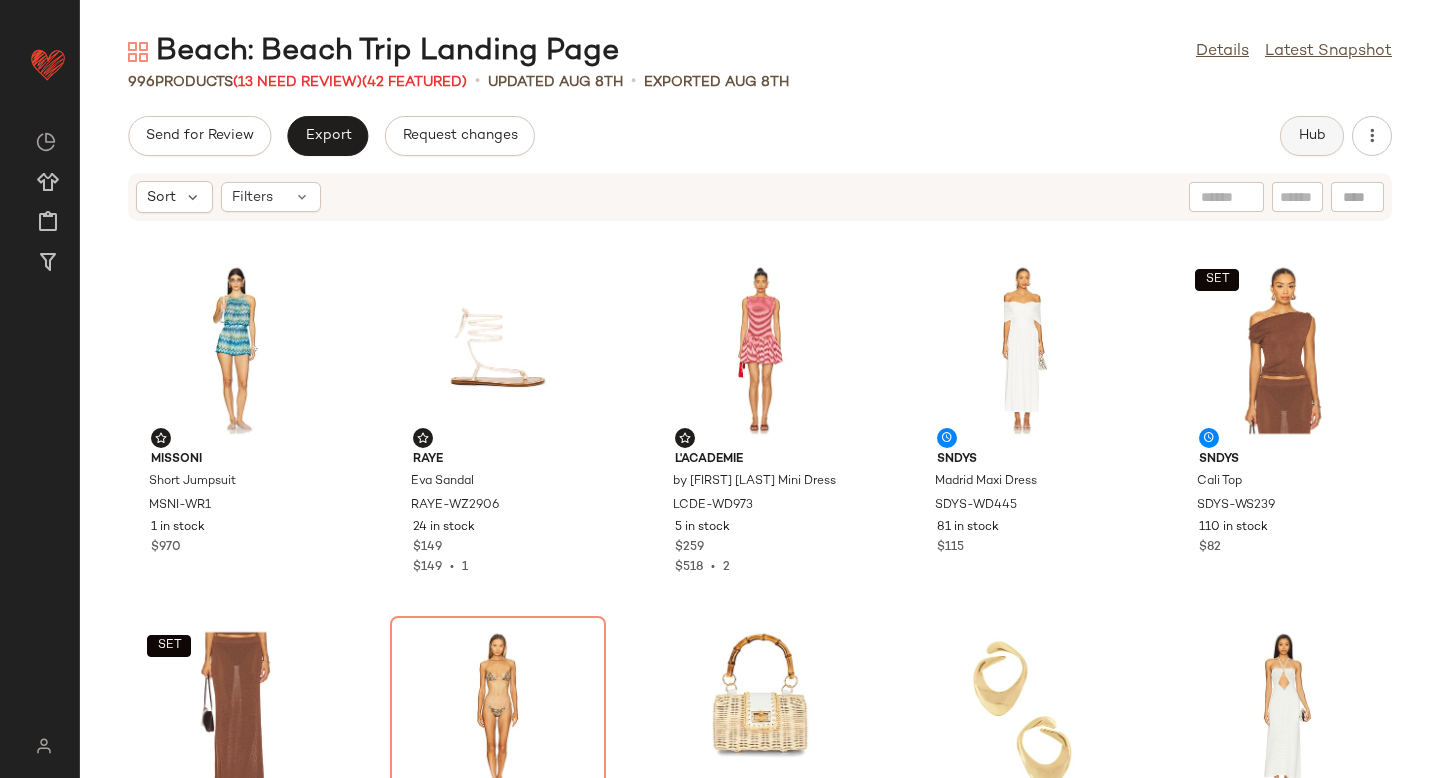 click on "Hub" 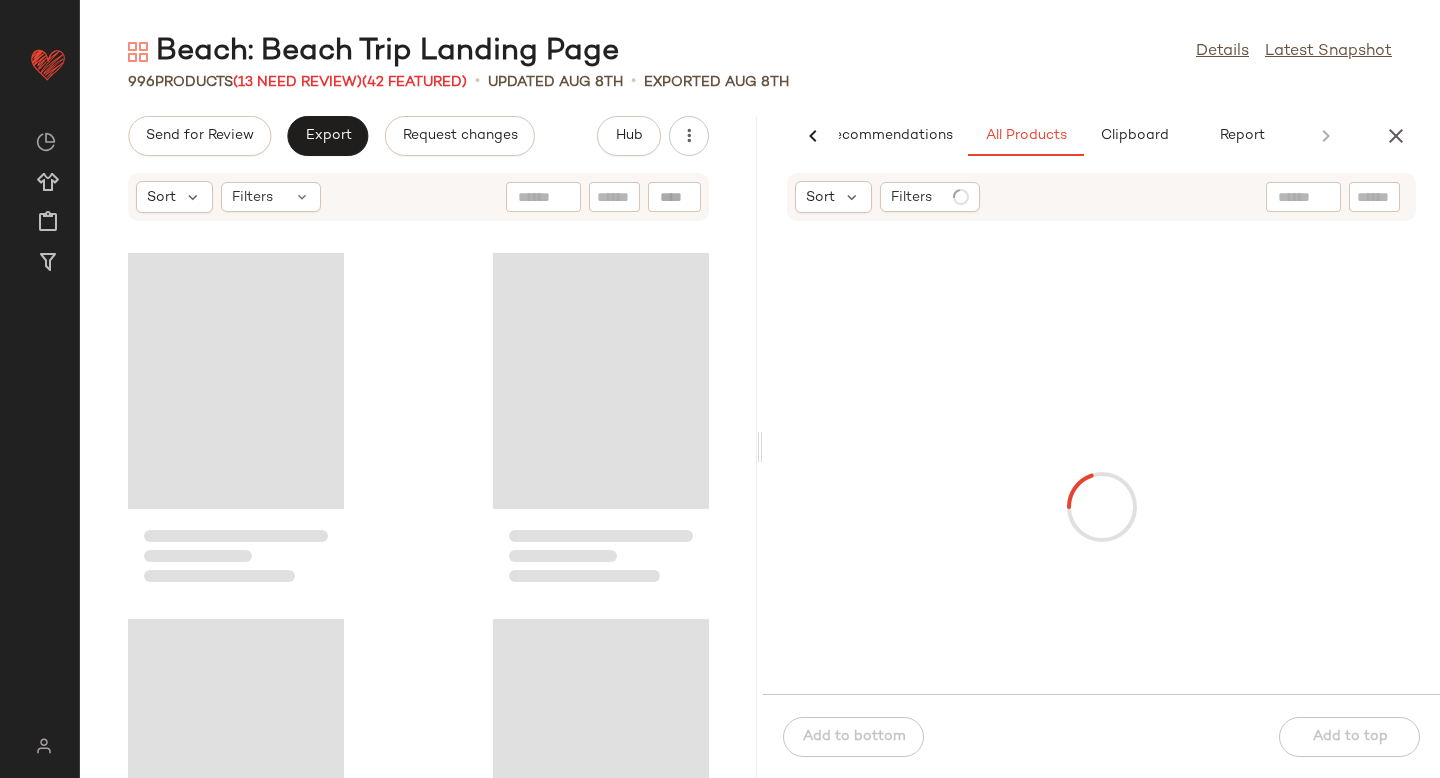 scroll, scrollTop: 0, scrollLeft: 47, axis: horizontal 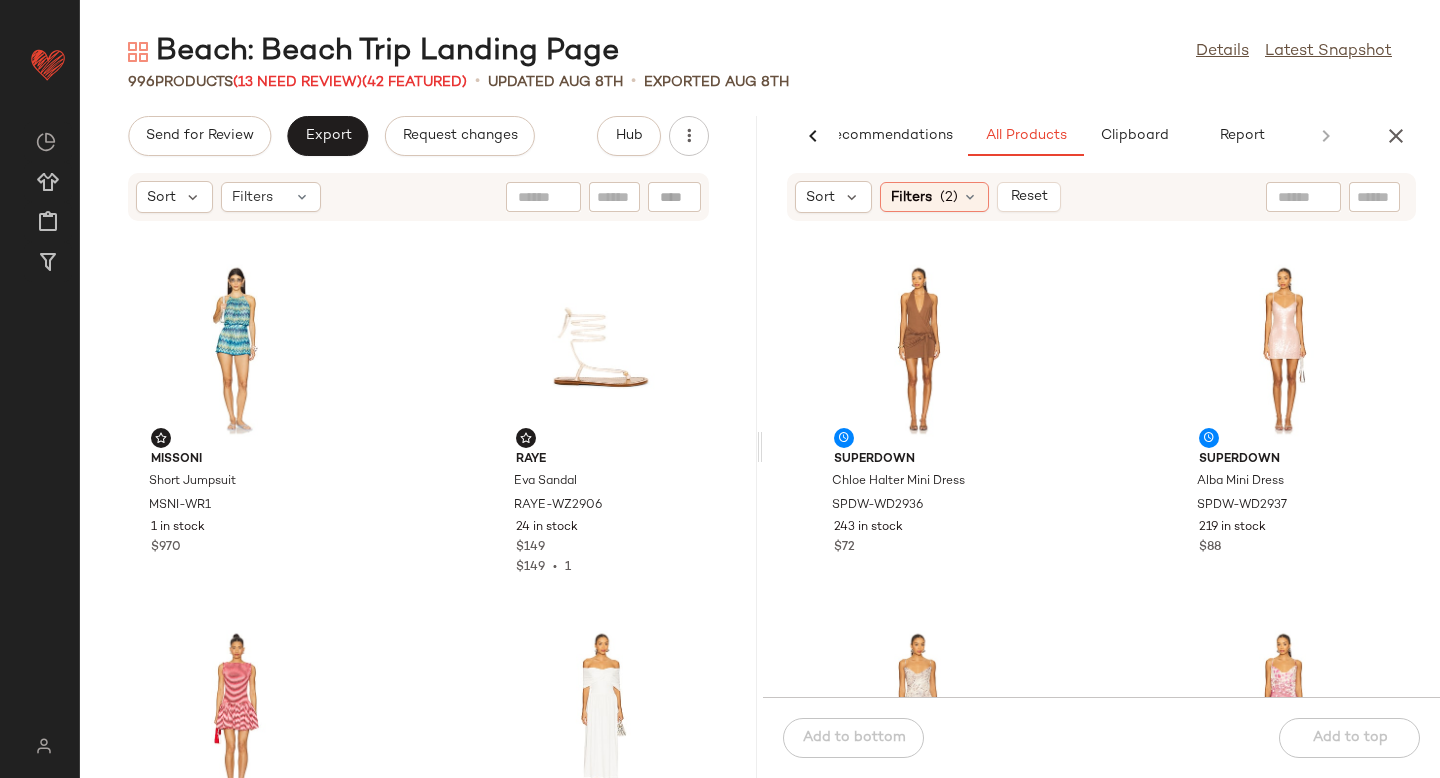 click 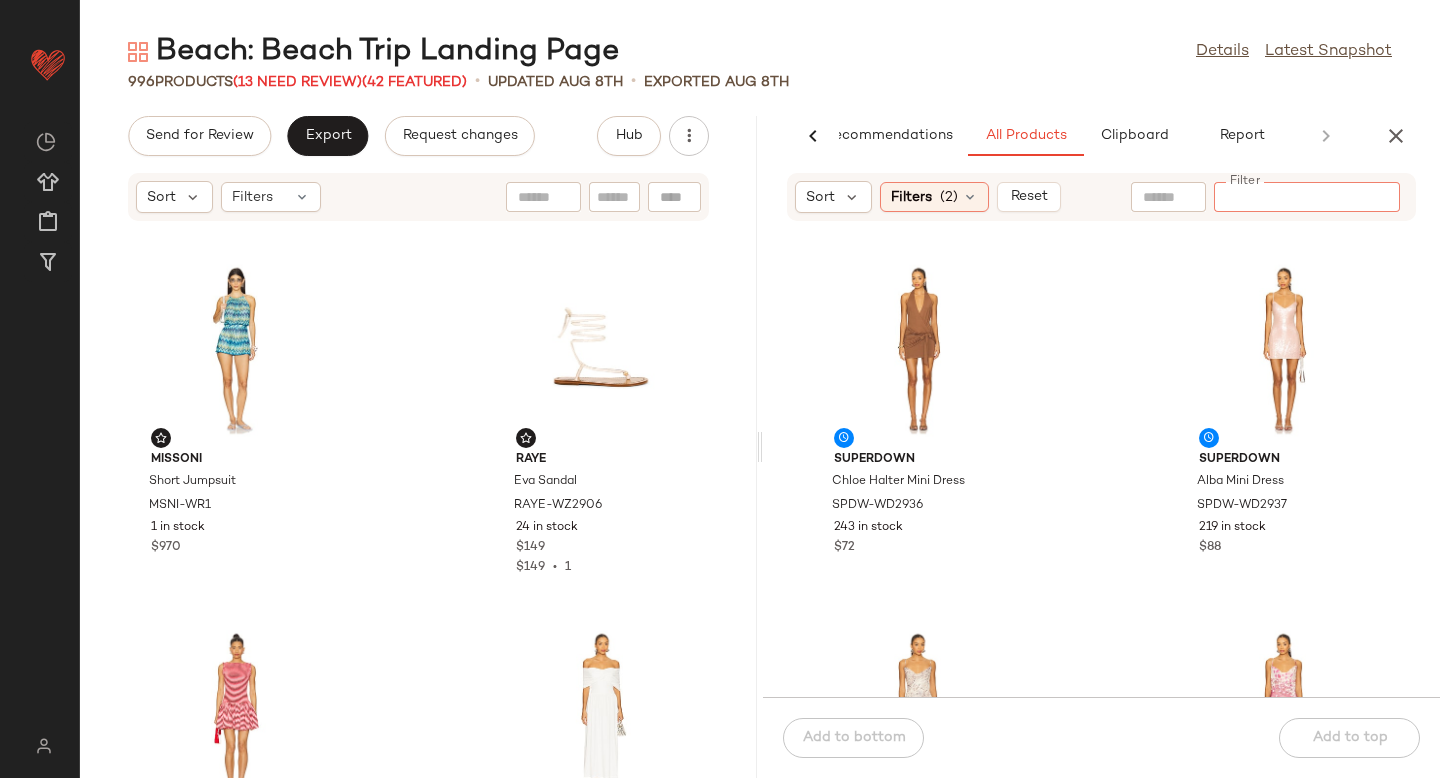 paste on "*********" 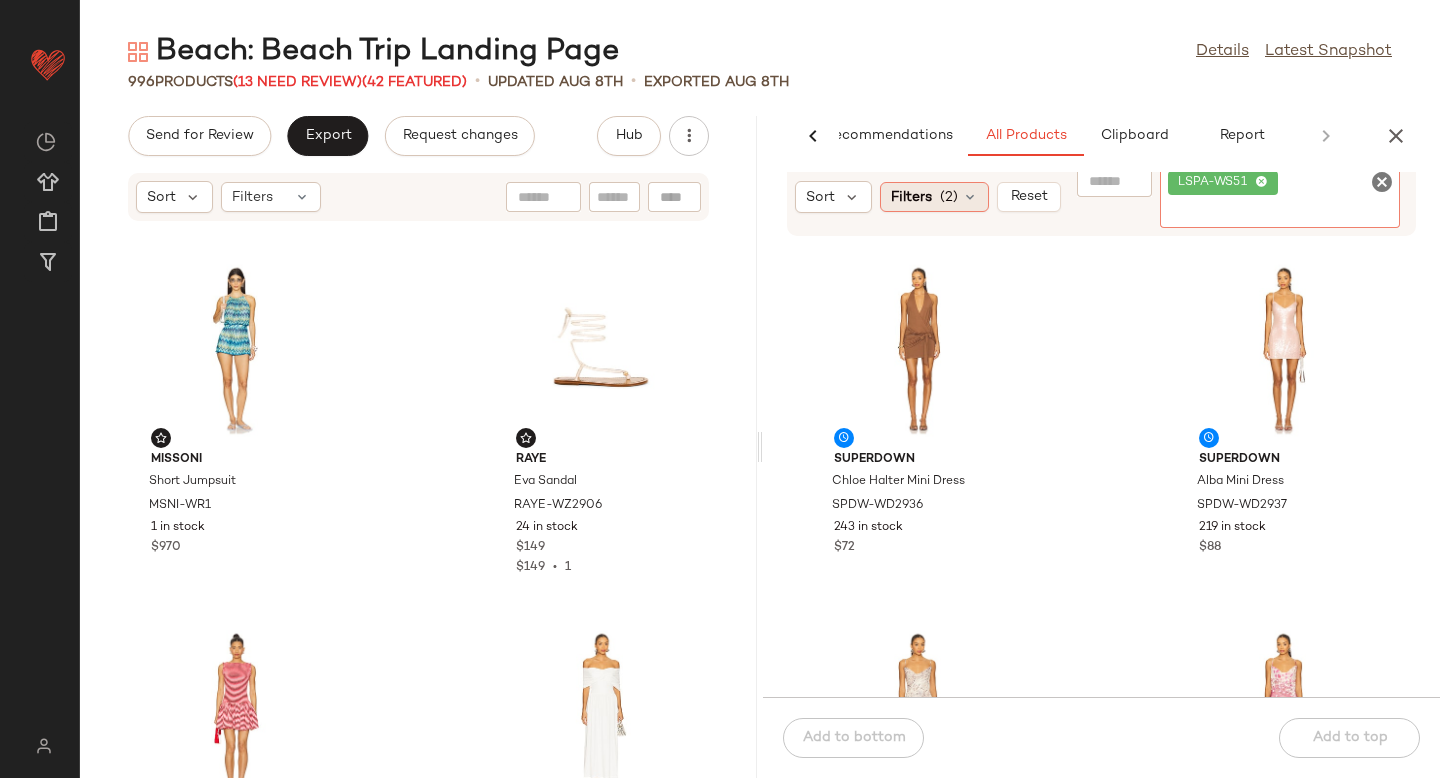 click on "Filters  (2)" 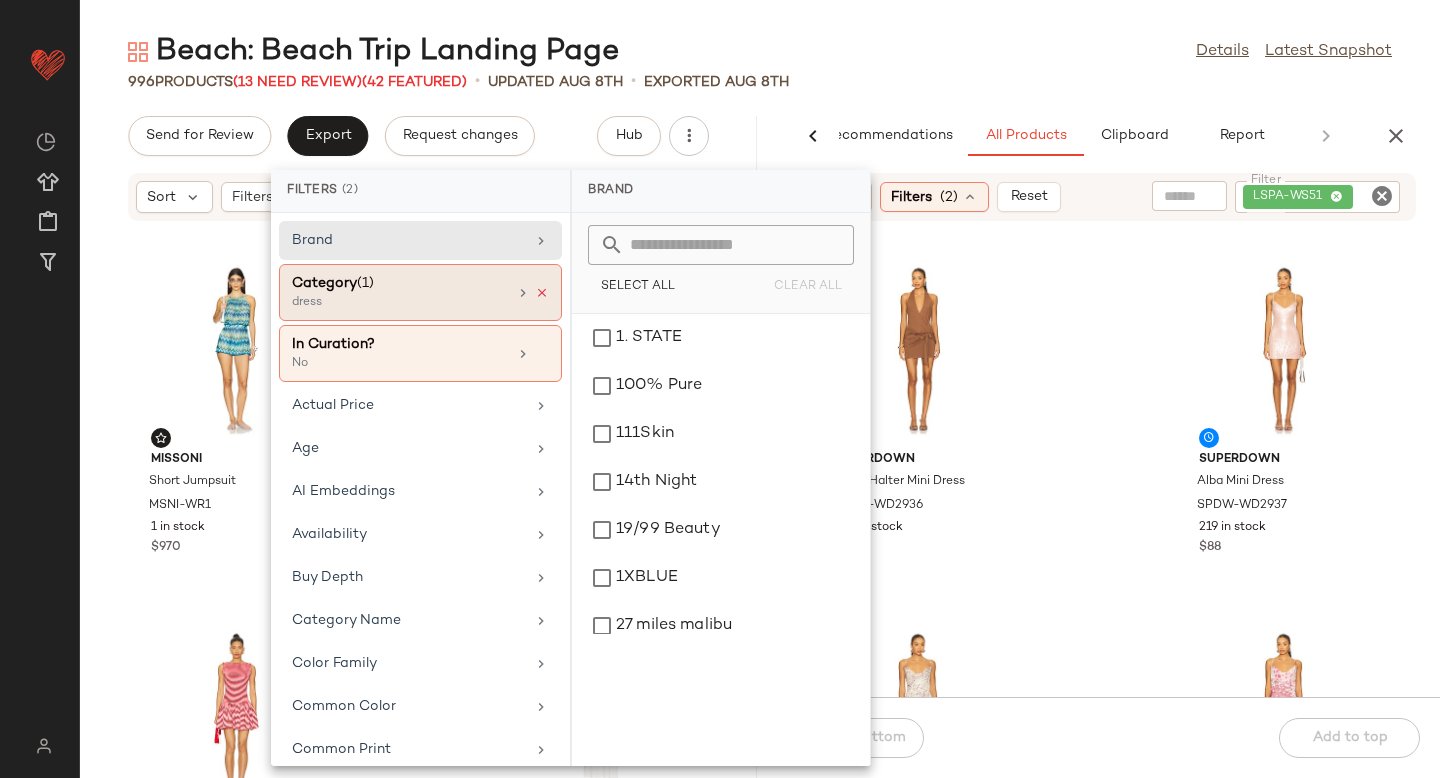 click at bounding box center (542, 293) 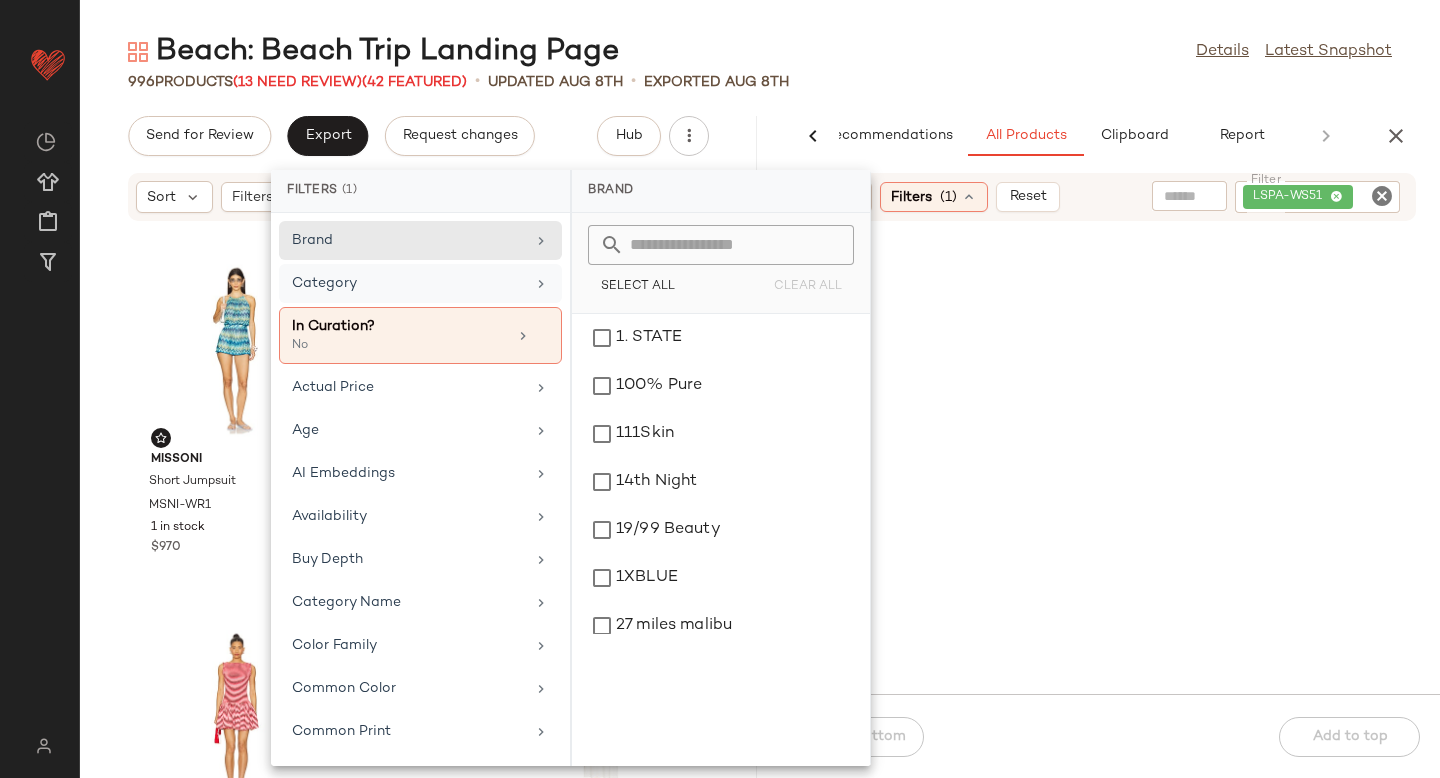 click 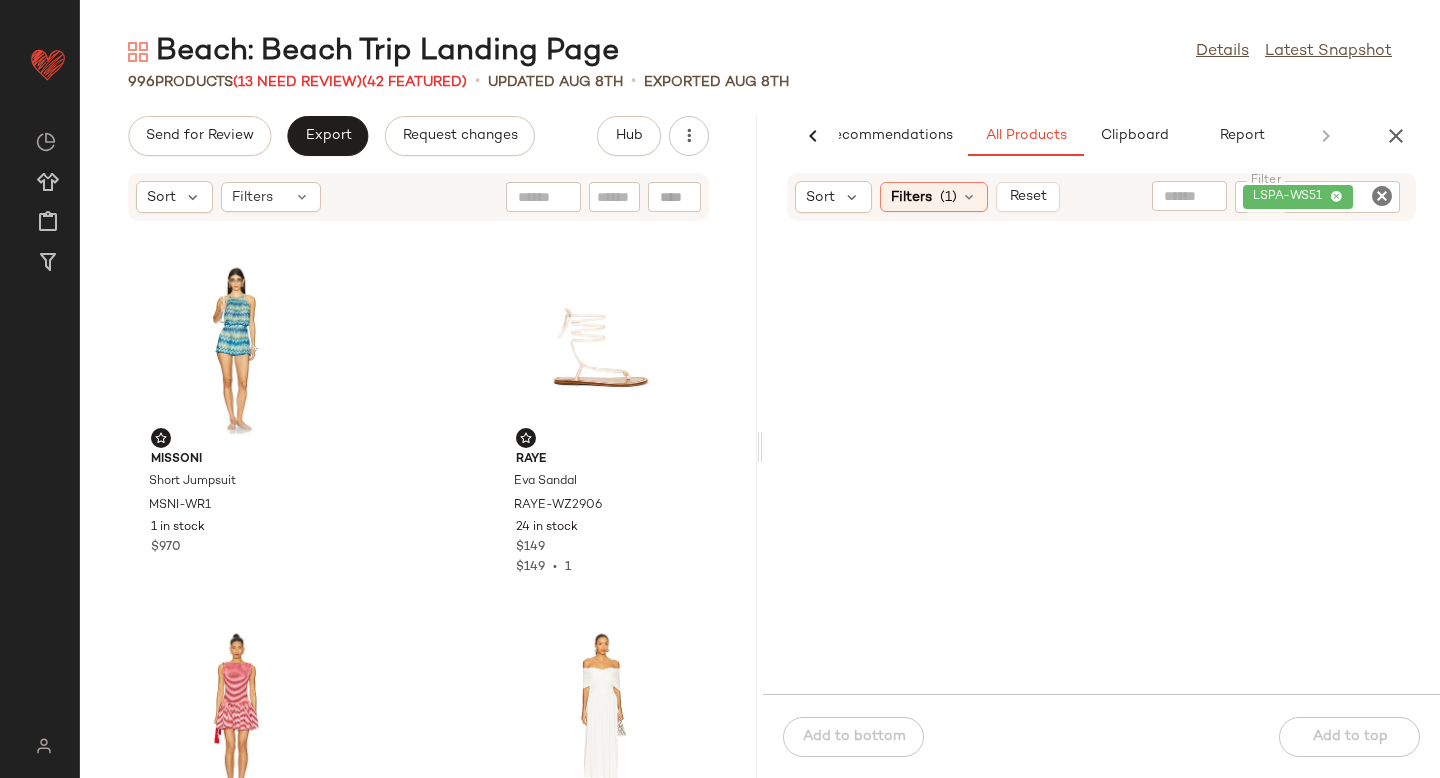 click on "Sort  Filters  (1)   Reset" at bounding box center (927, 197) 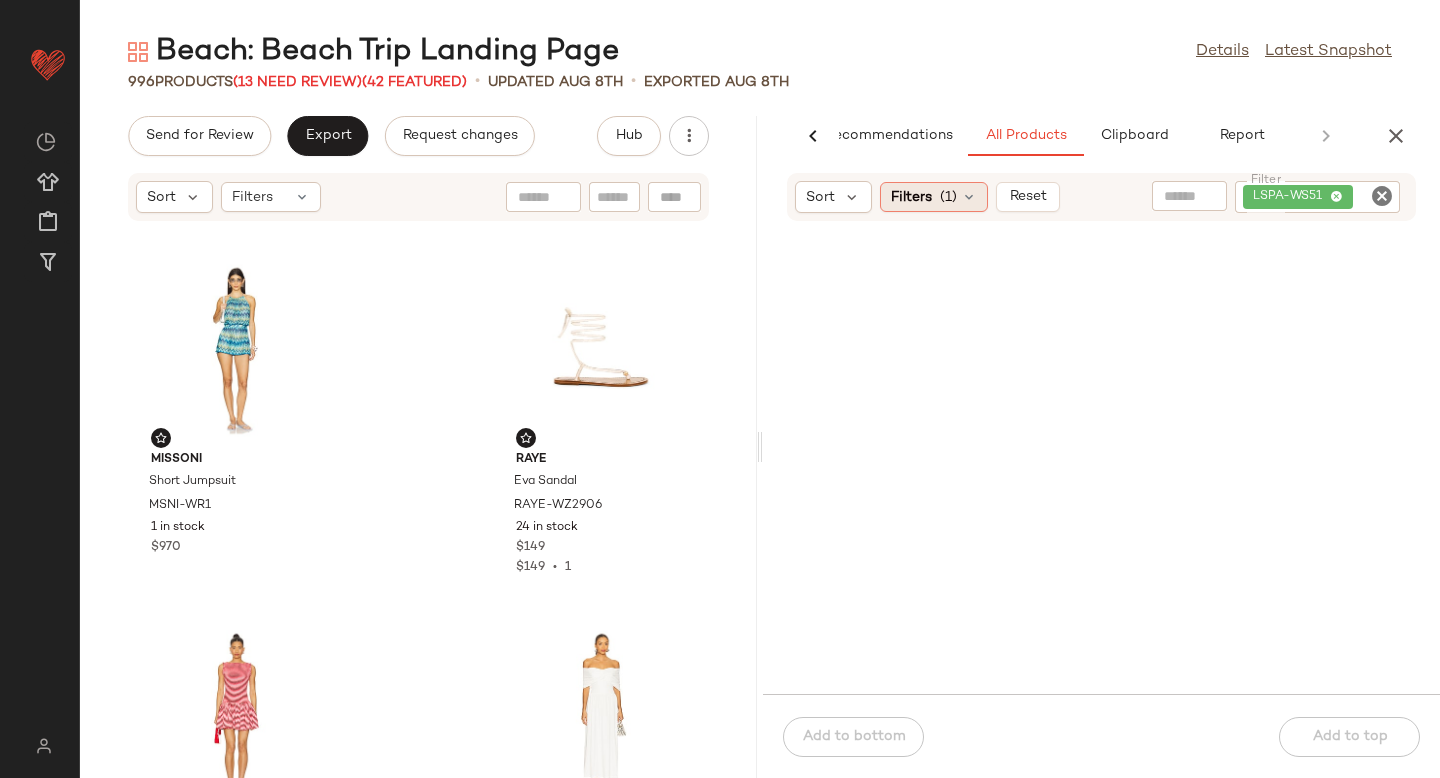 click on "Filters  (1)" 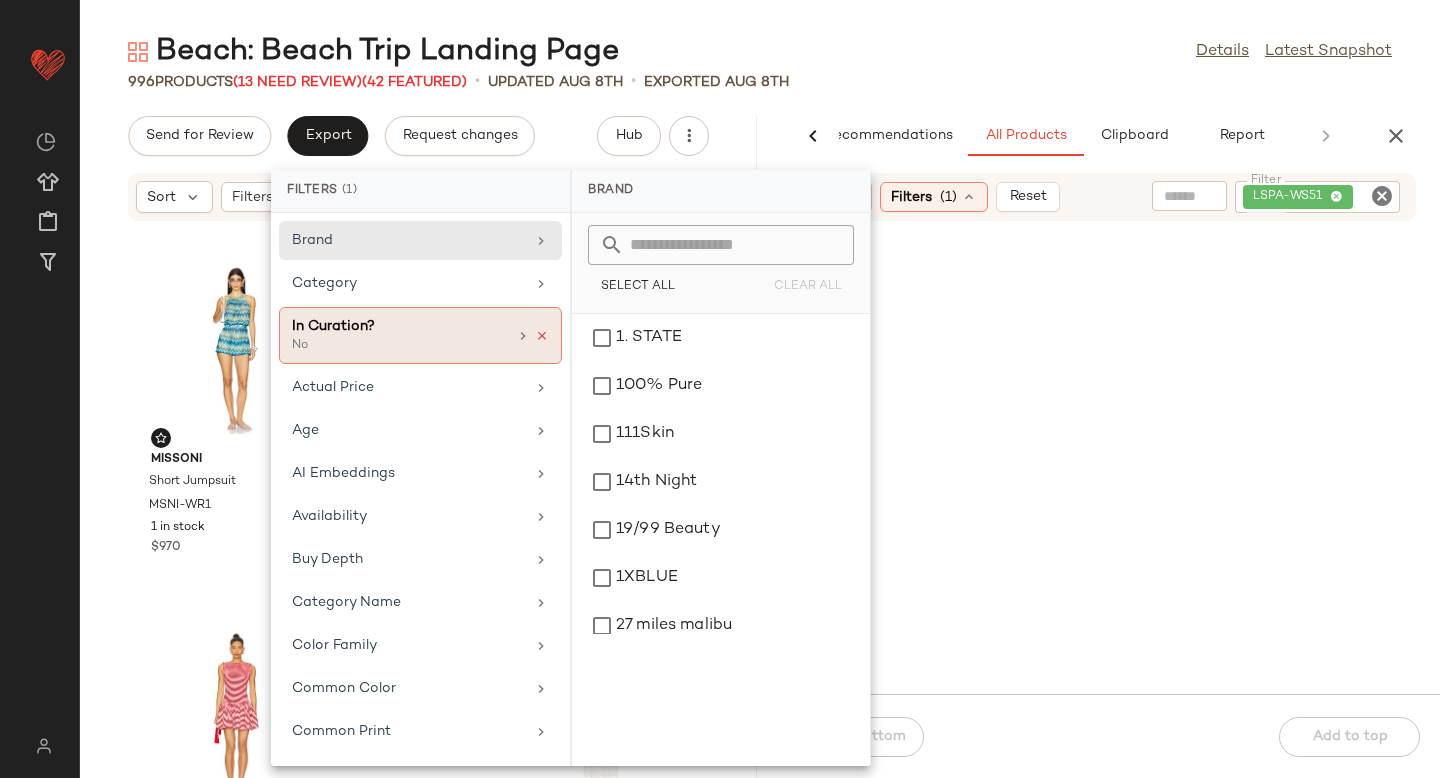 click at bounding box center [542, 336] 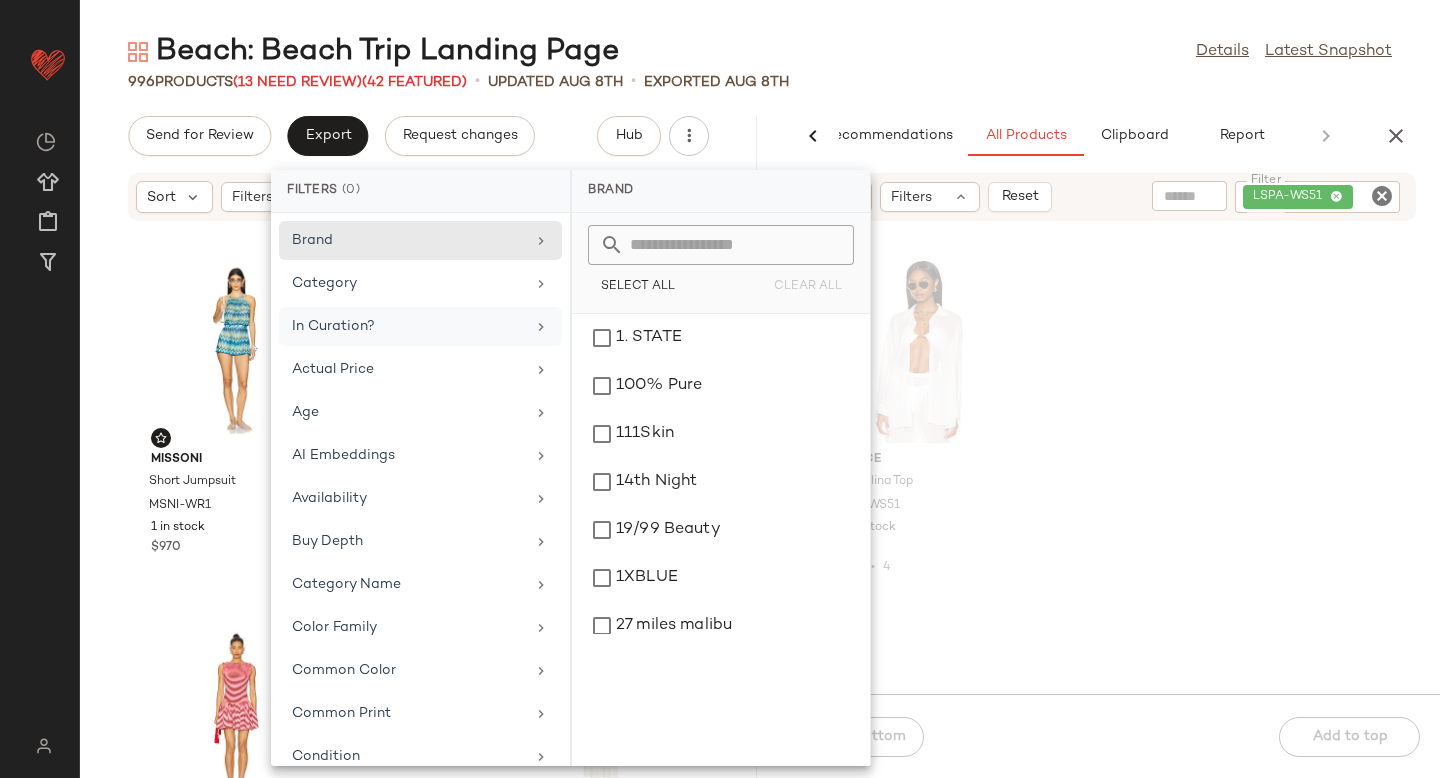 click on "LSPACE e Catalina Top LSPA-WS51 62 in stock $99 $396  •  4" 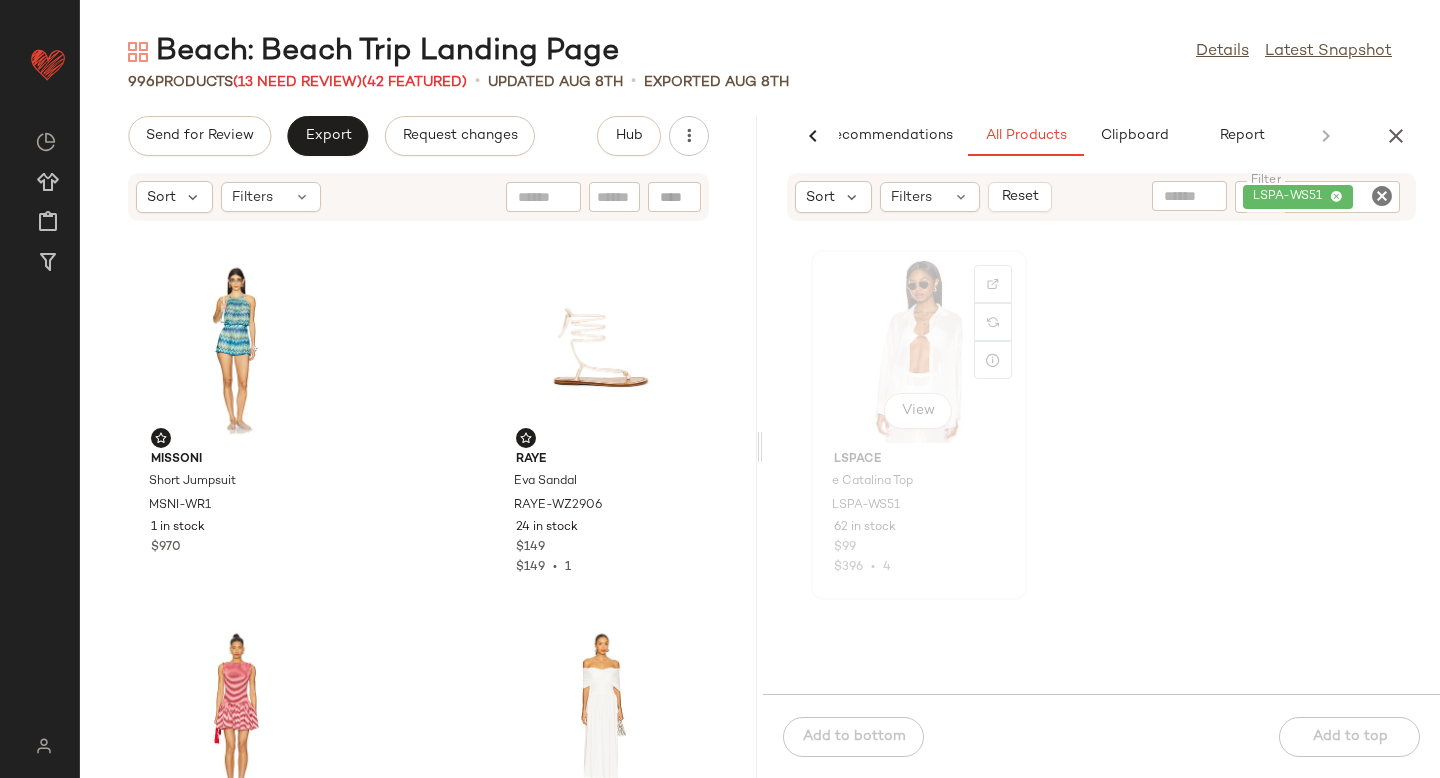 click on "View" 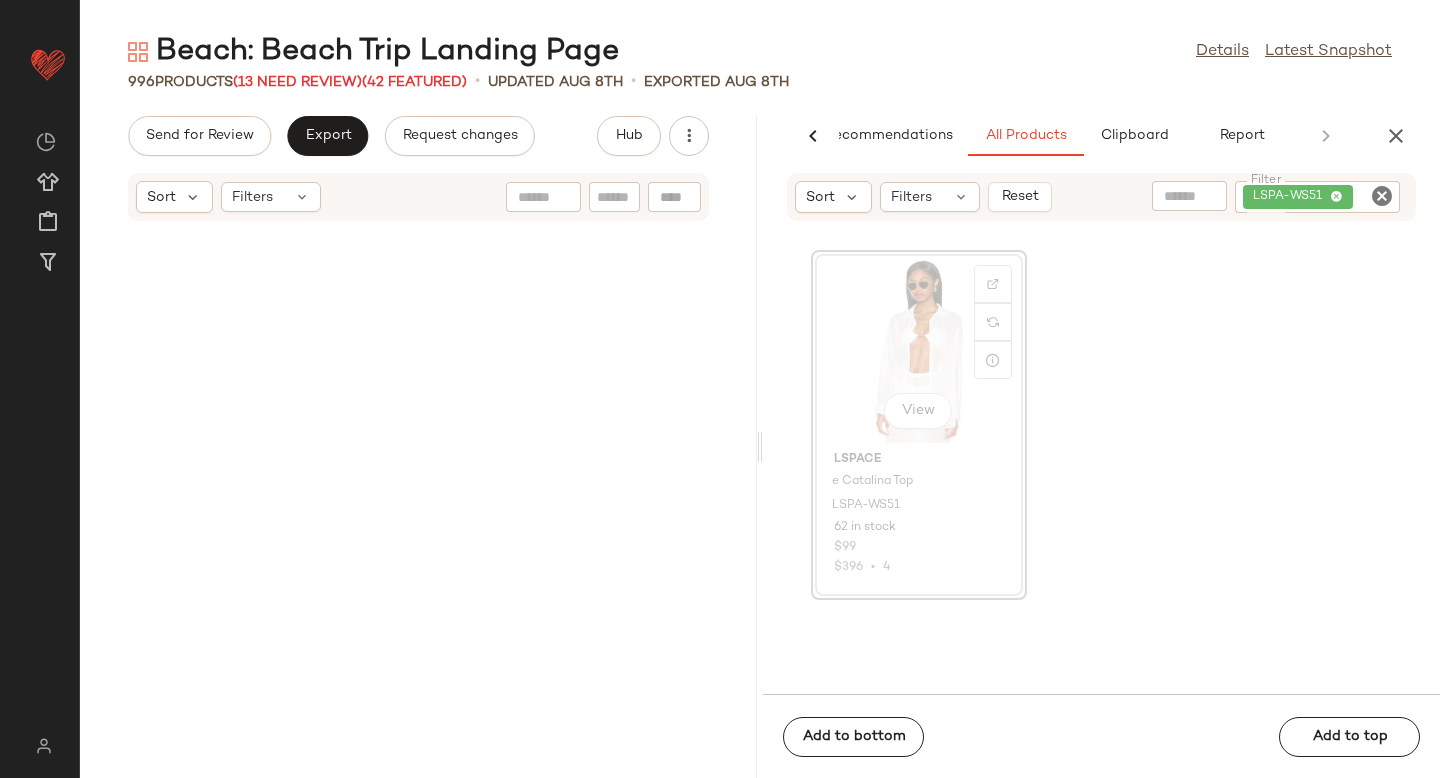 scroll, scrollTop: 6222, scrollLeft: 0, axis: vertical 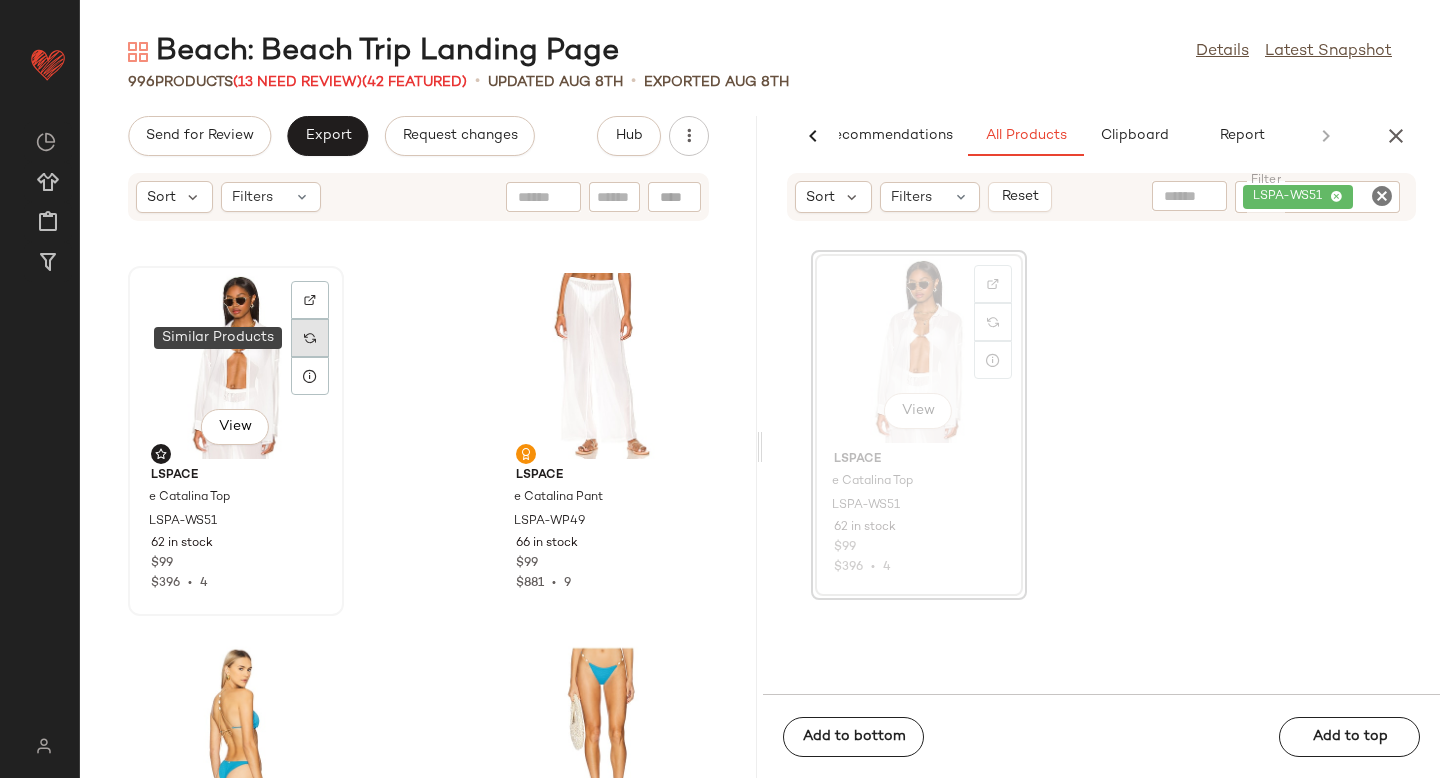 click 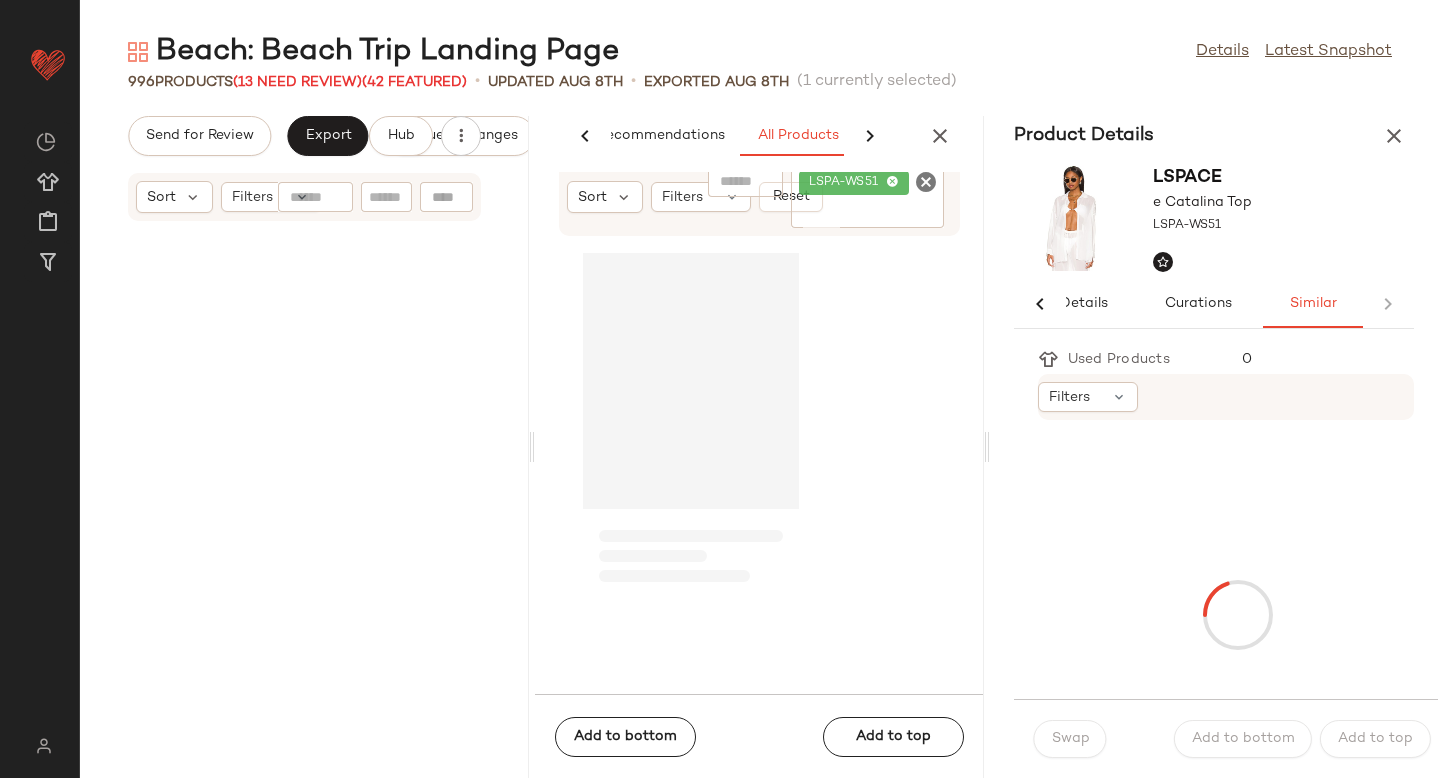 scroll, scrollTop: 0, scrollLeft: 33, axis: horizontal 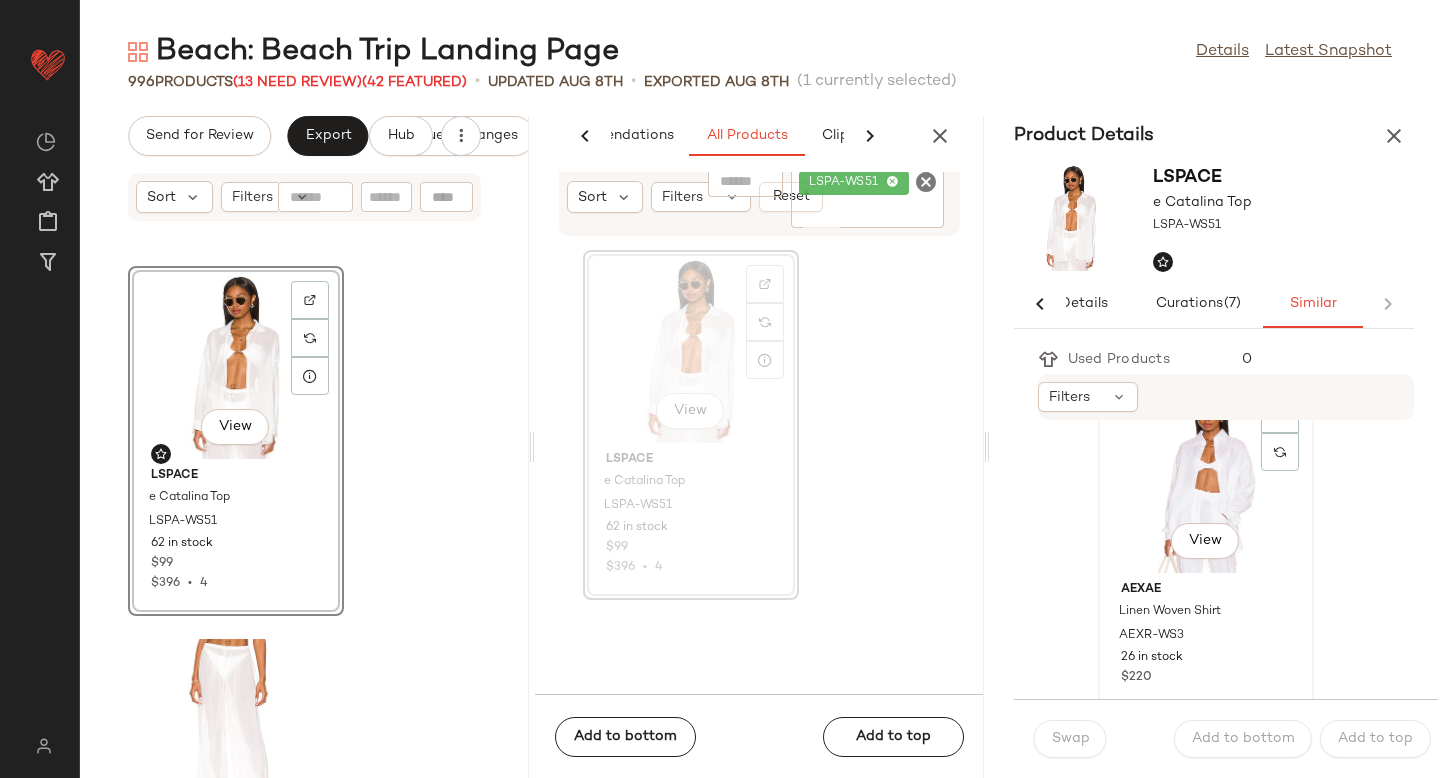 click on "View" at bounding box center (1205, 541) 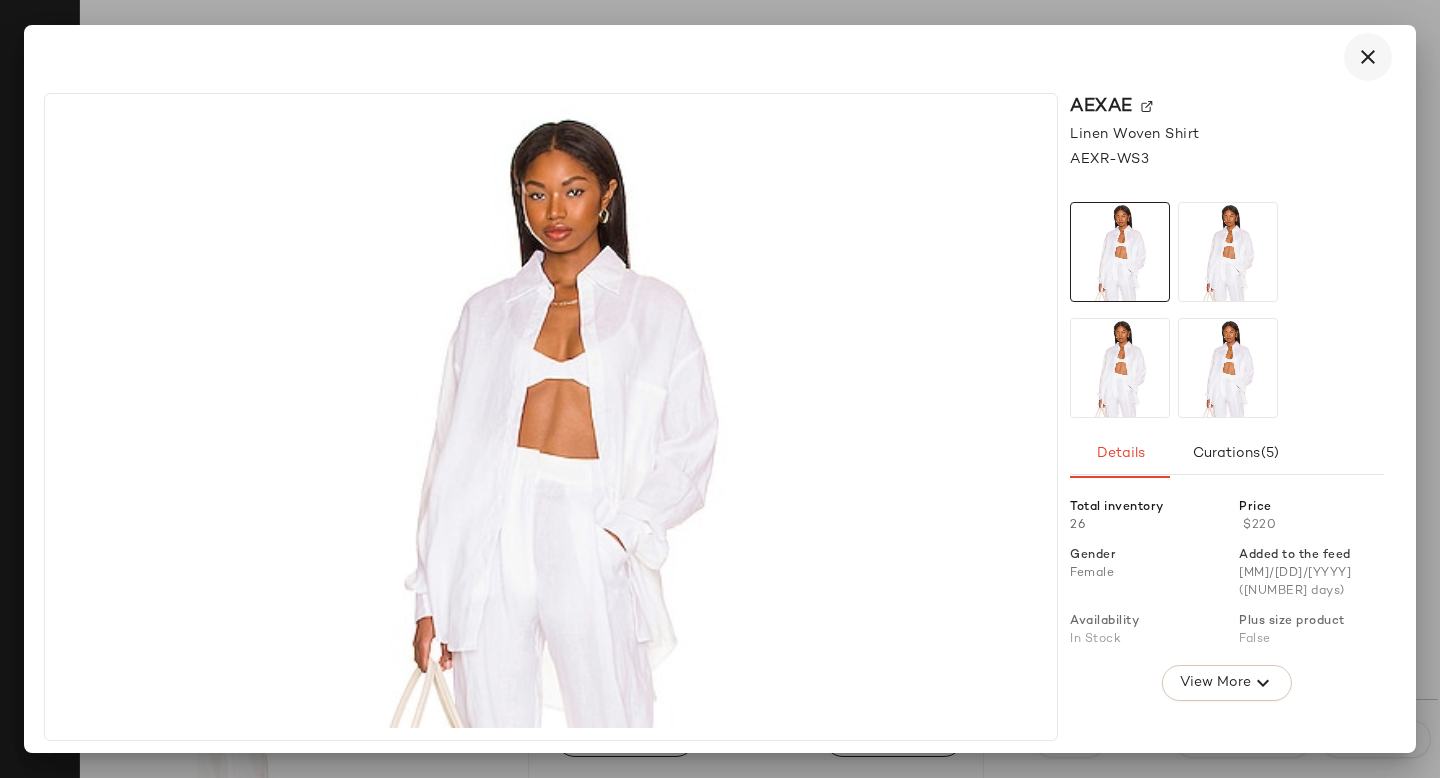 click at bounding box center (1368, 57) 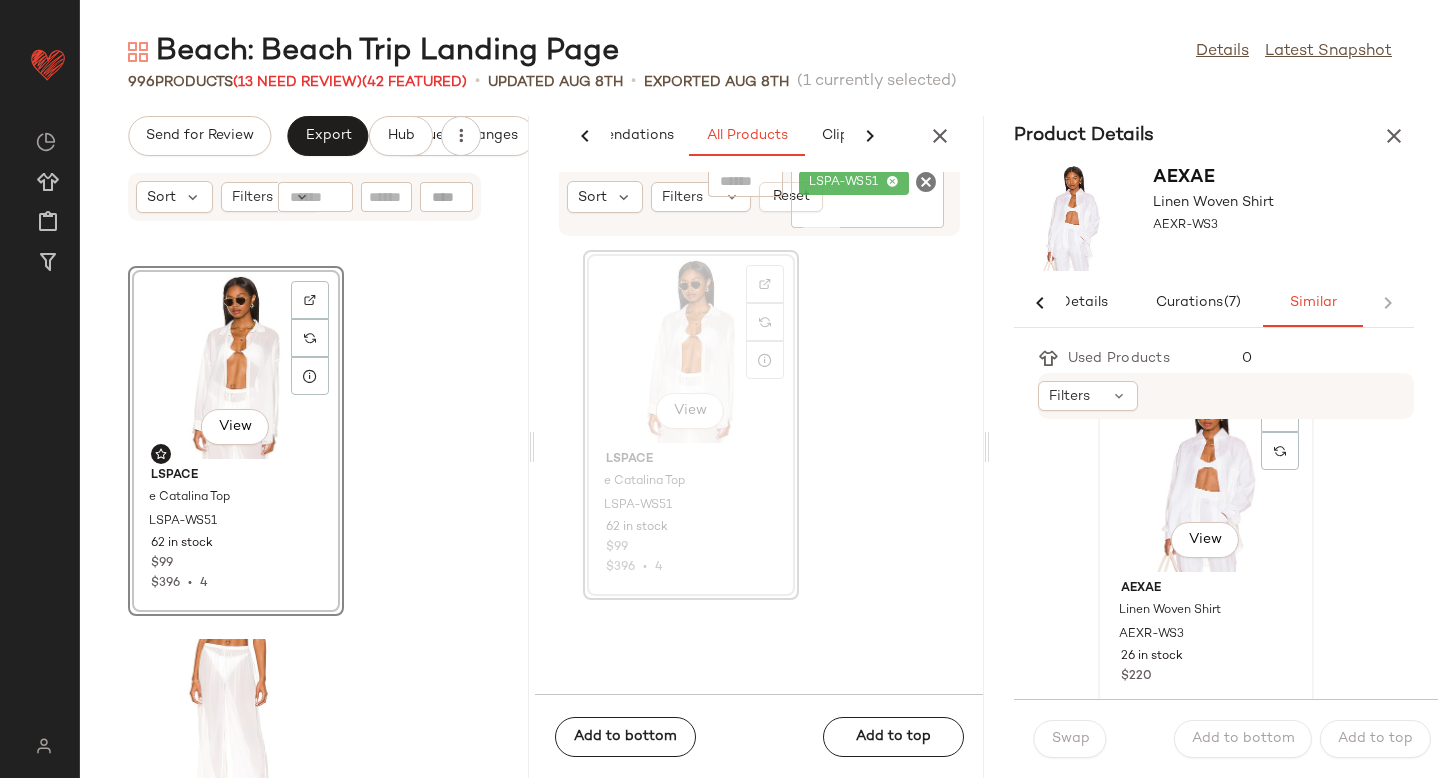 click on "View" 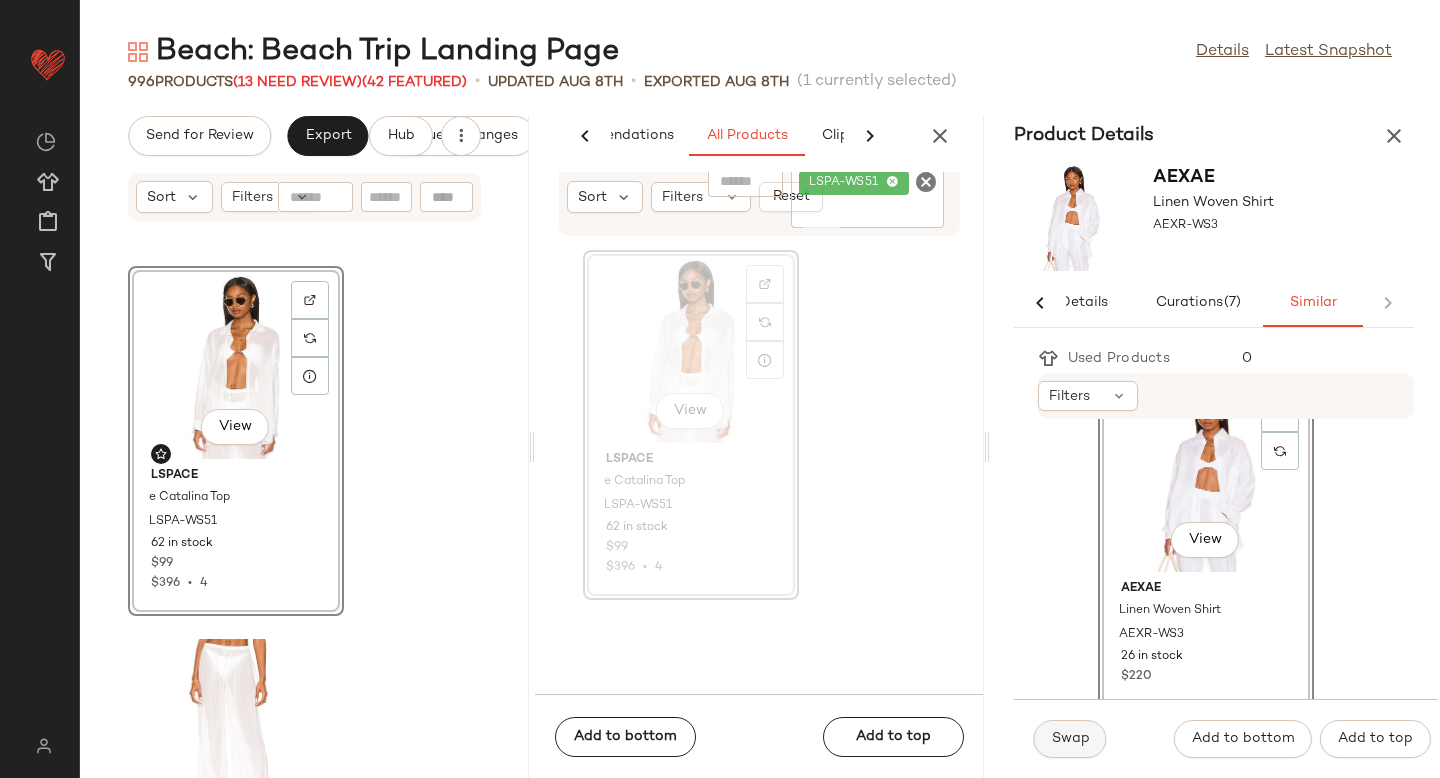 click on "Swap" at bounding box center (1070, 739) 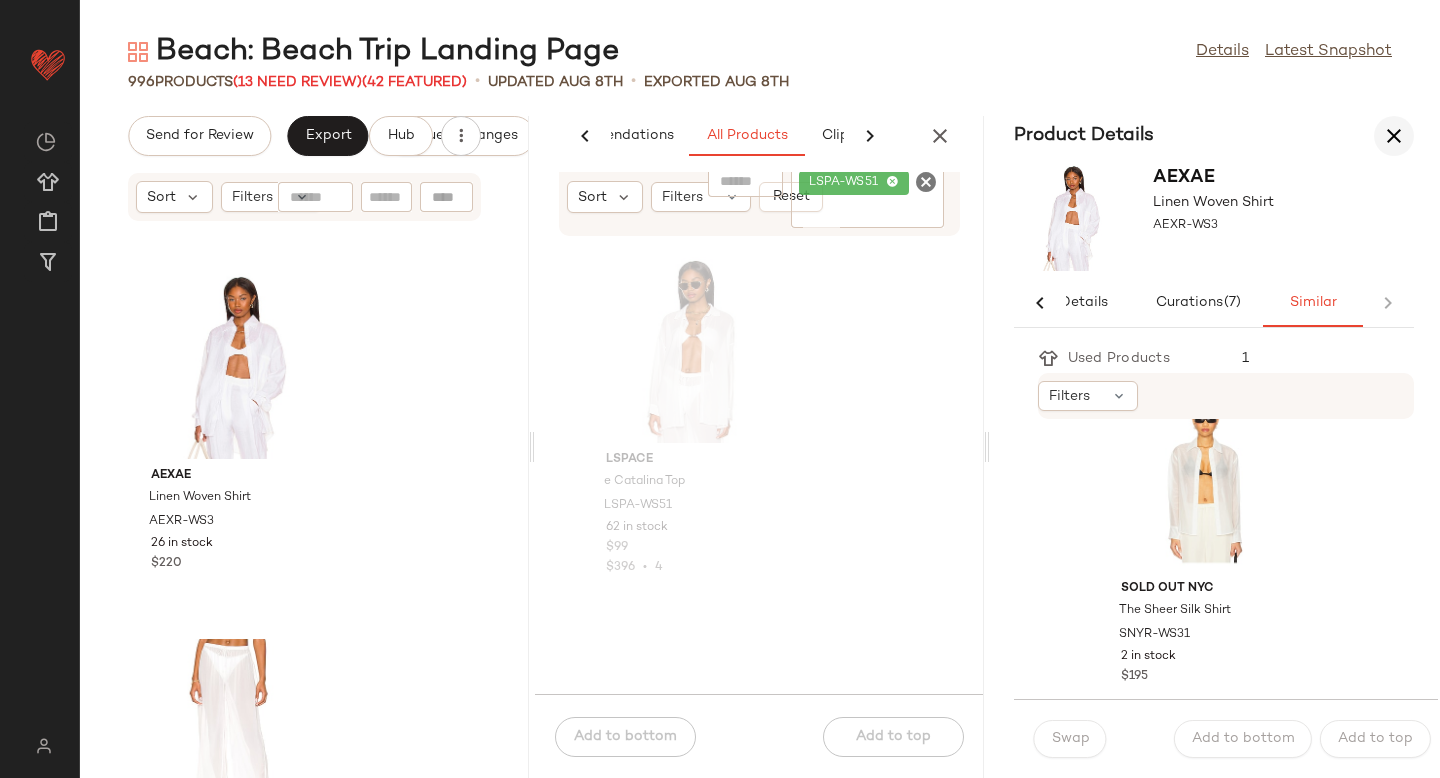 click at bounding box center (1394, 136) 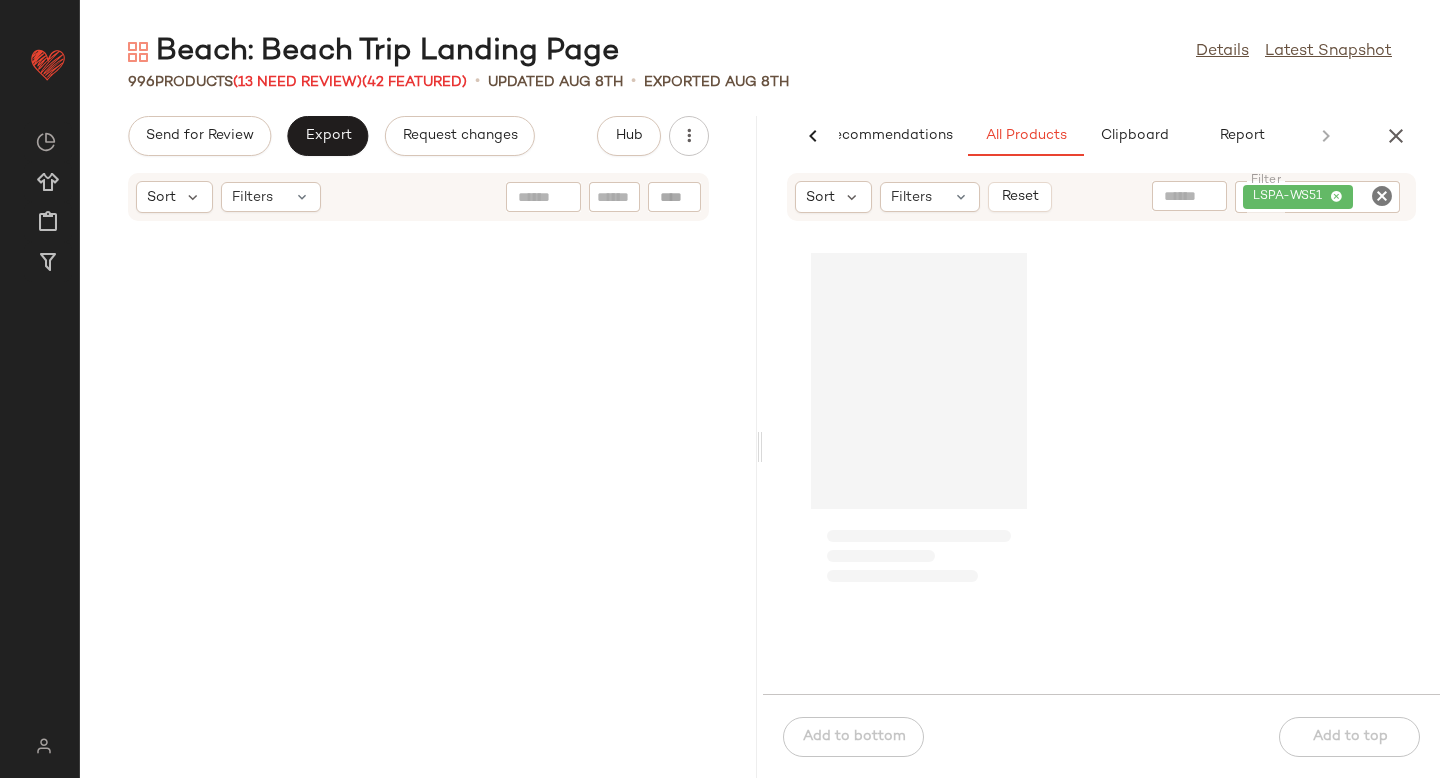scroll, scrollTop: 0, scrollLeft: 47, axis: horizontal 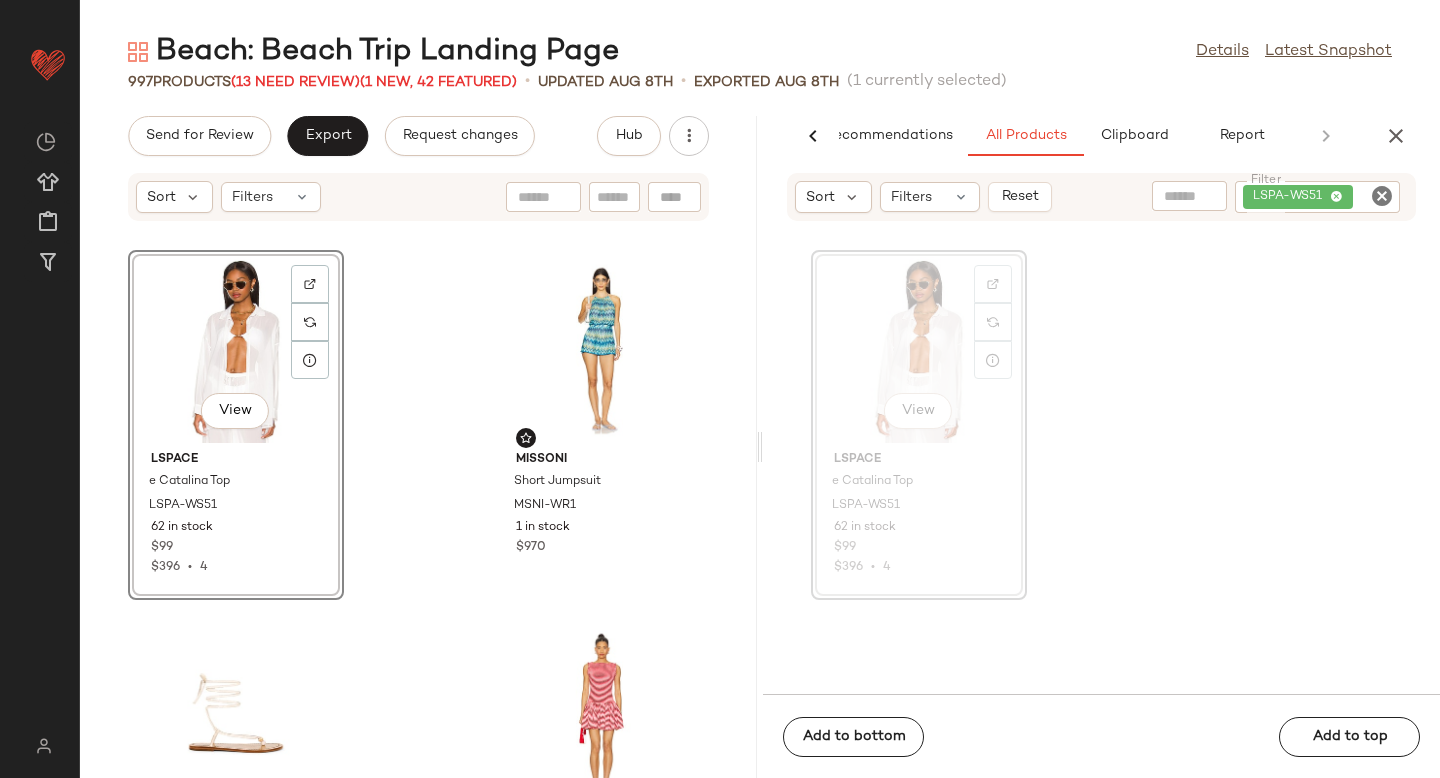 click 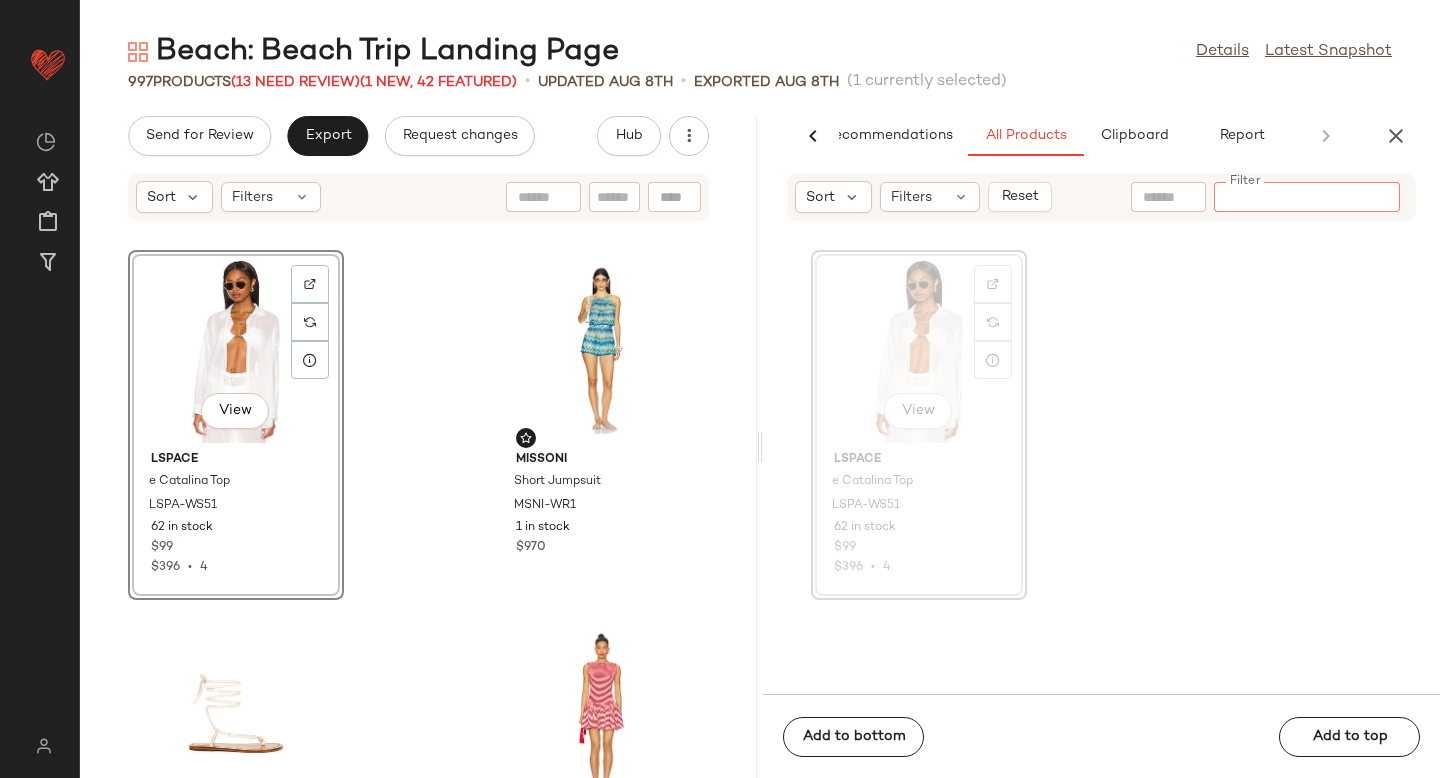 paste on "**********" 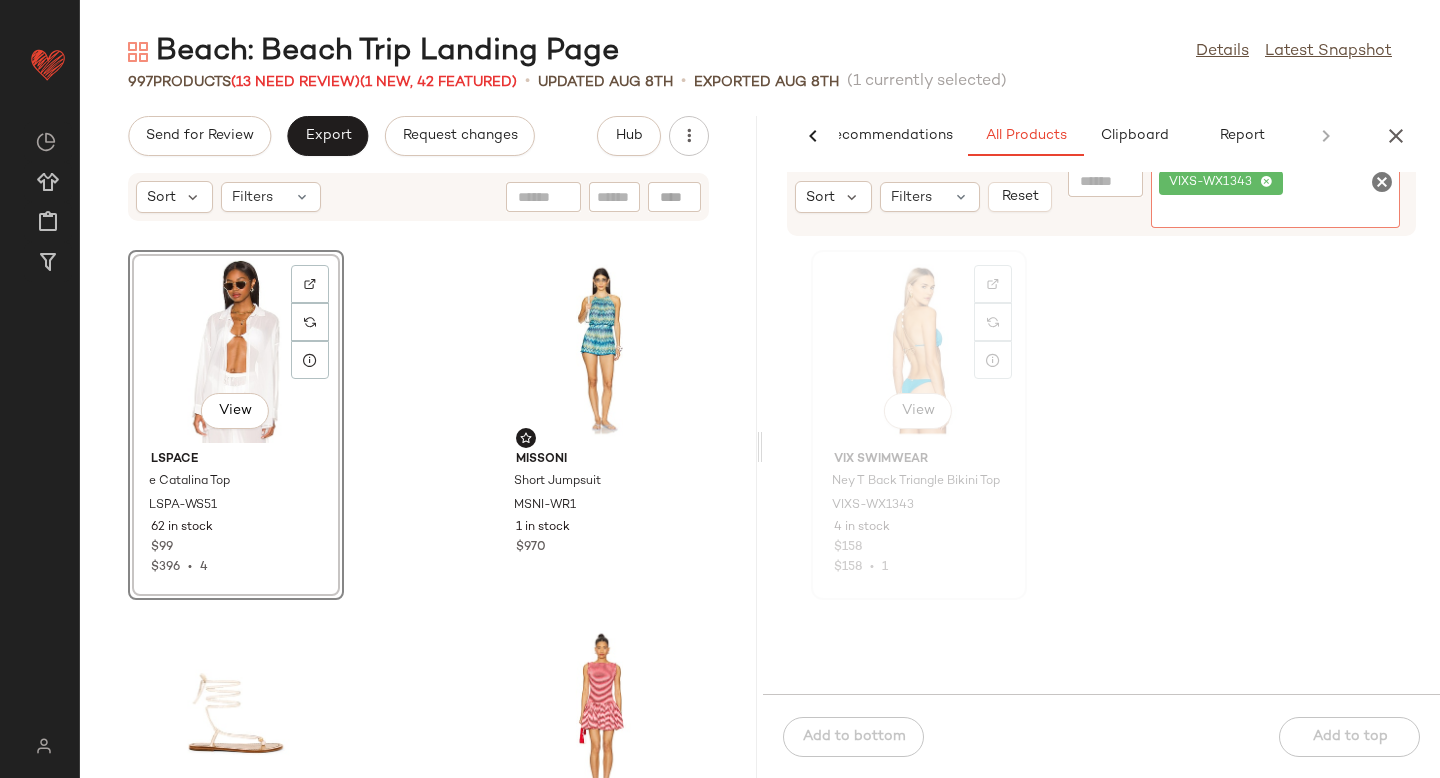 click on "View" 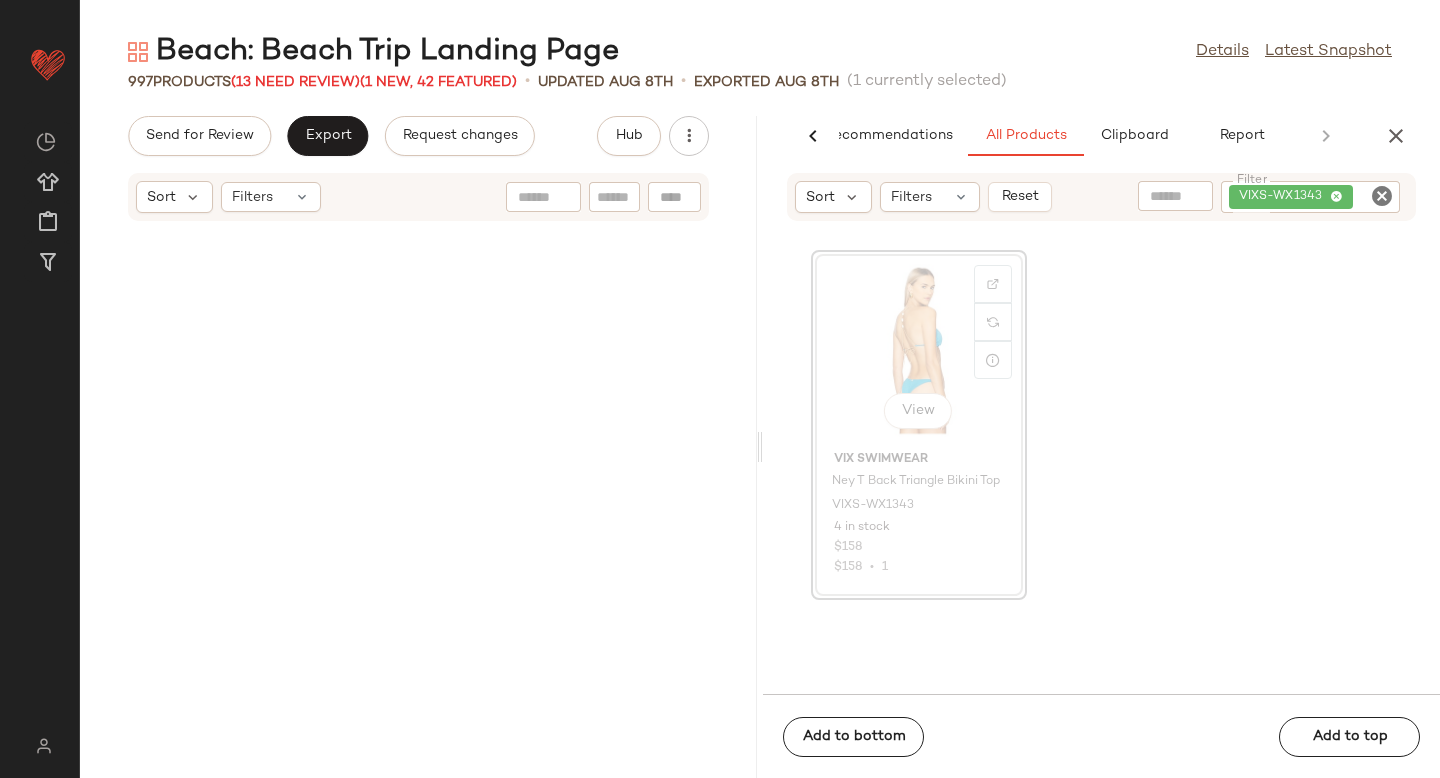 scroll, scrollTop: 6588, scrollLeft: 0, axis: vertical 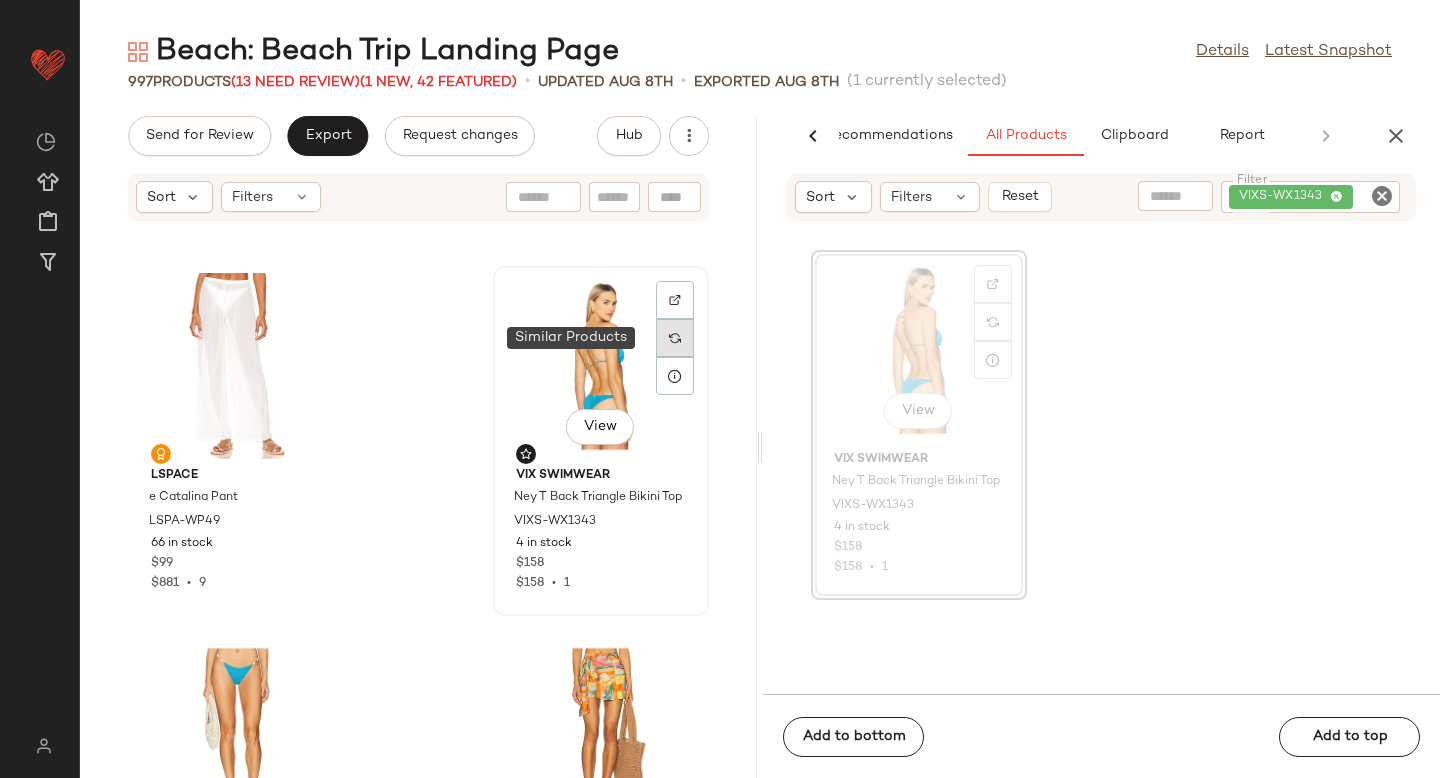 click 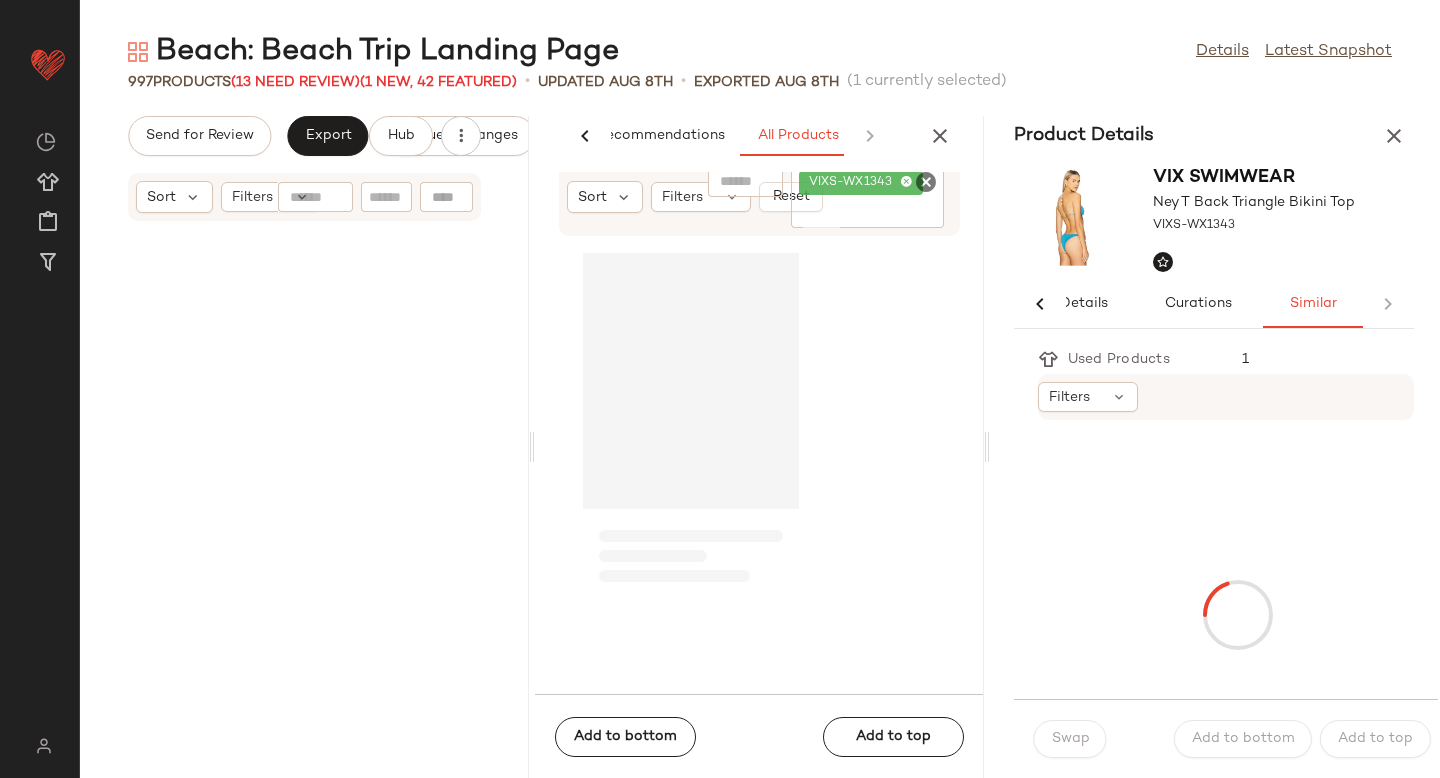 scroll, scrollTop: 0, scrollLeft: 33, axis: horizontal 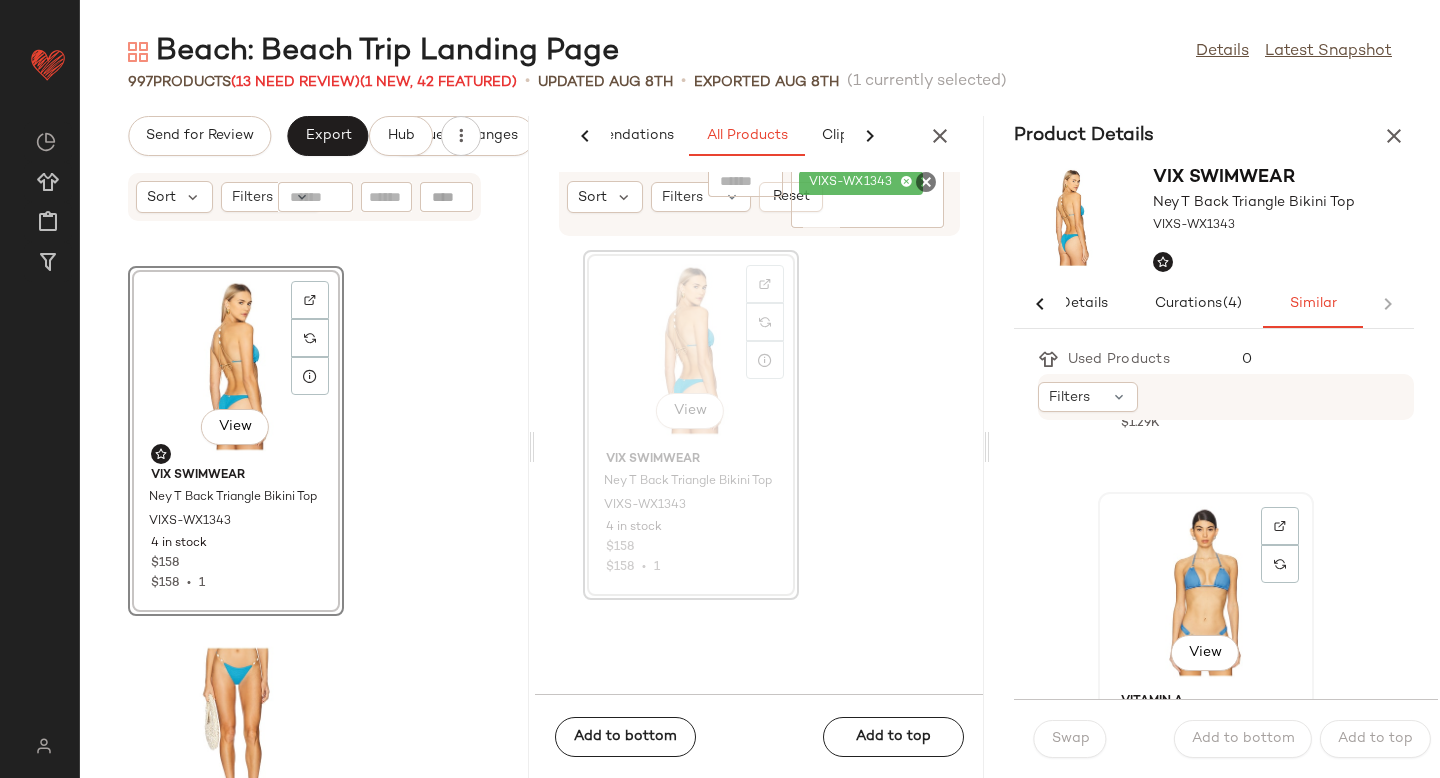 click on "View" 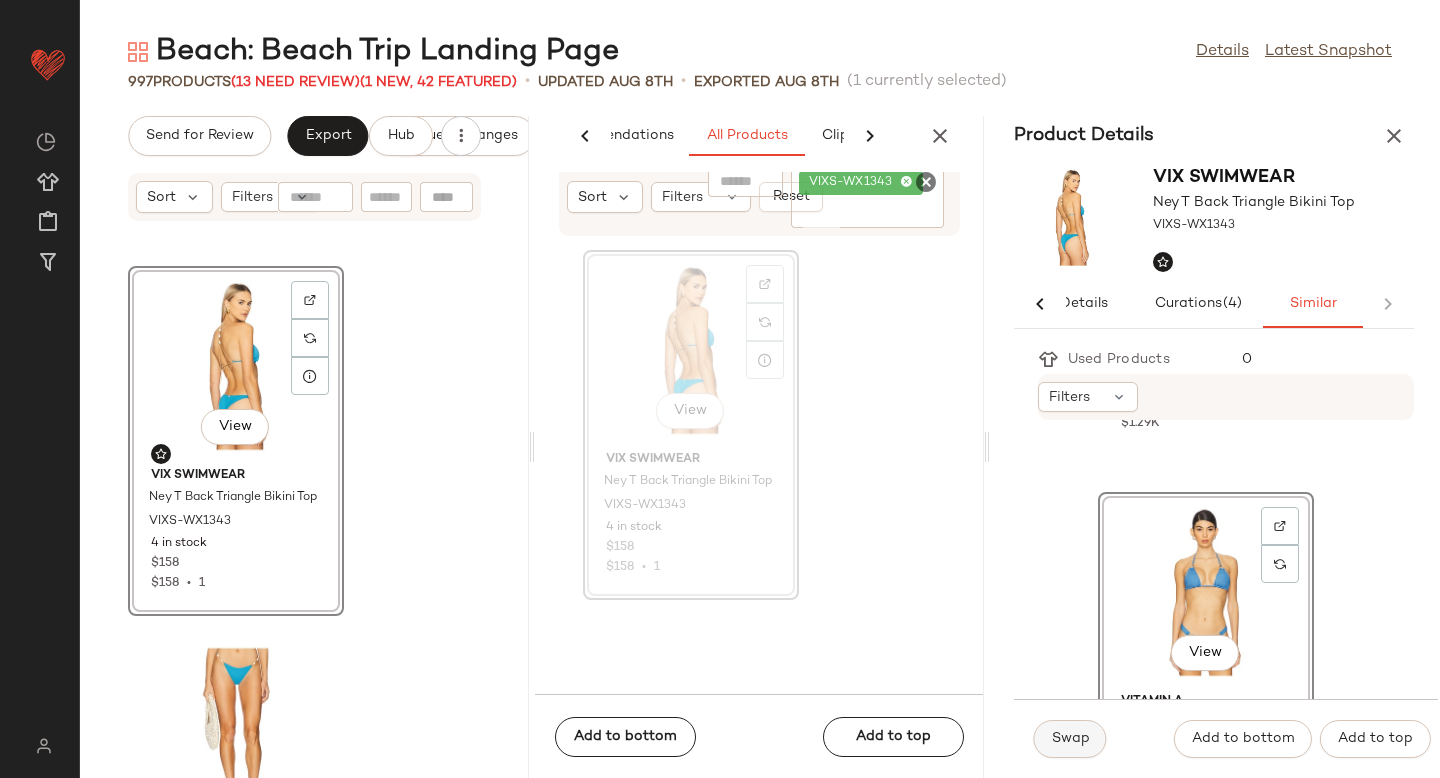 click on "Swap" at bounding box center [1070, 739] 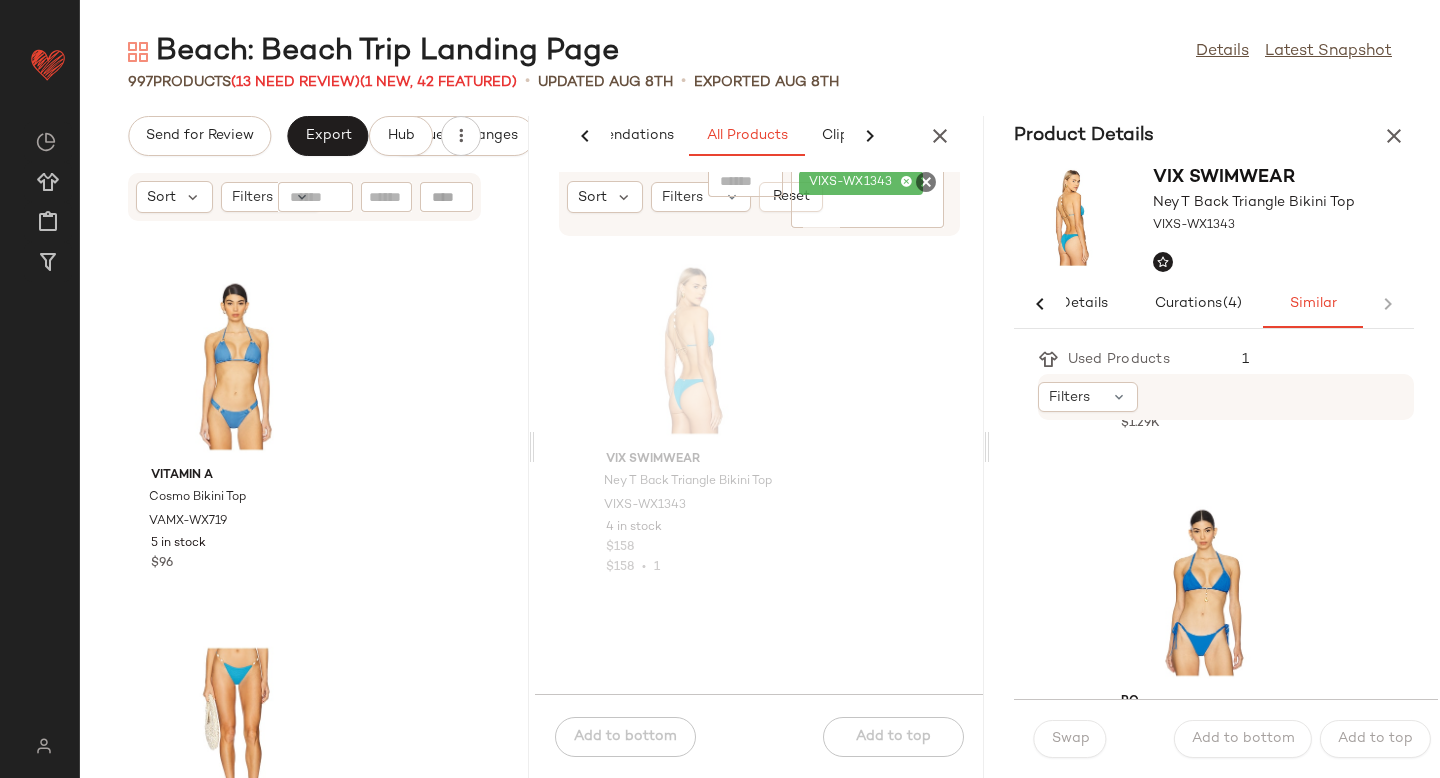 scroll, scrollTop: 0, scrollLeft: 0, axis: both 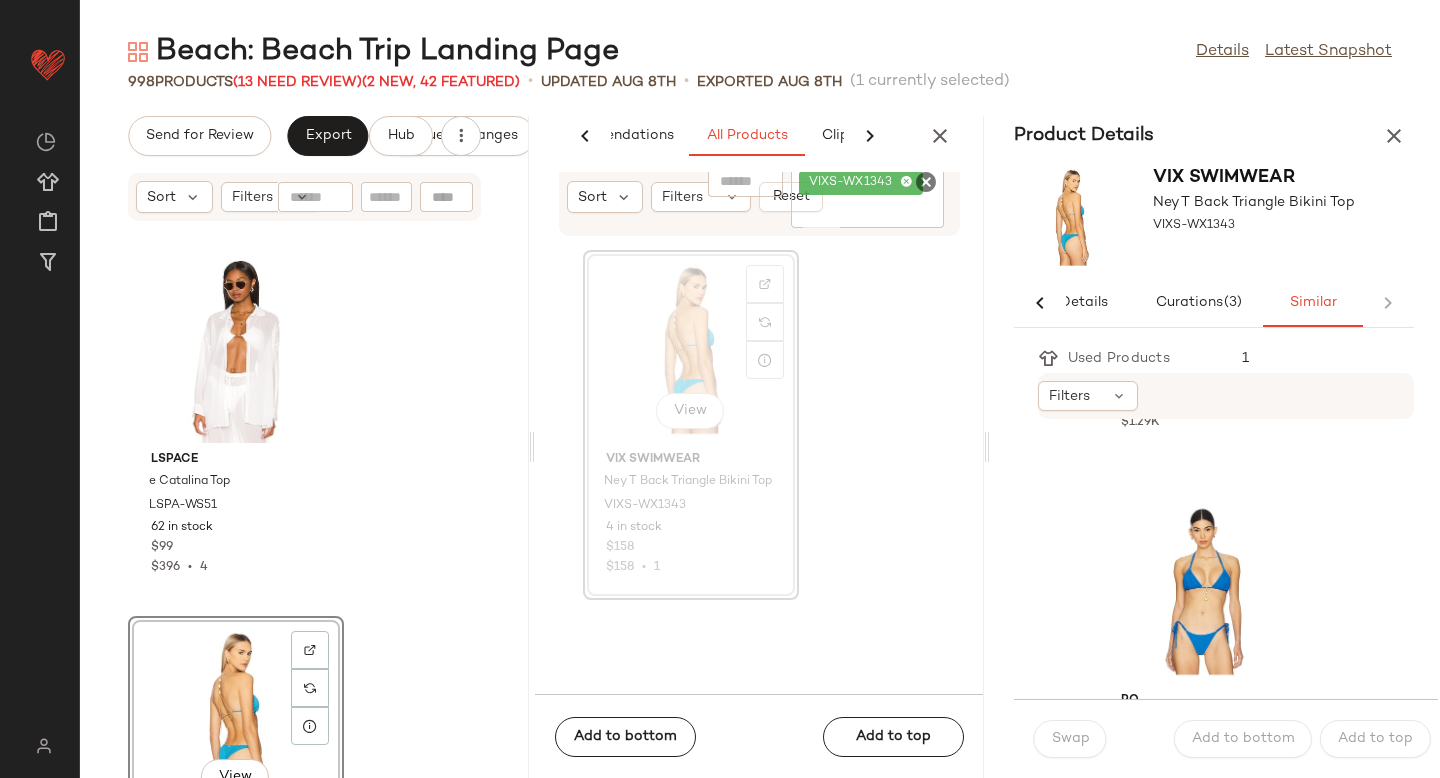 drag, startPoint x: 653, startPoint y: 316, endPoint x: 223, endPoint y: 21, distance: 521.4643 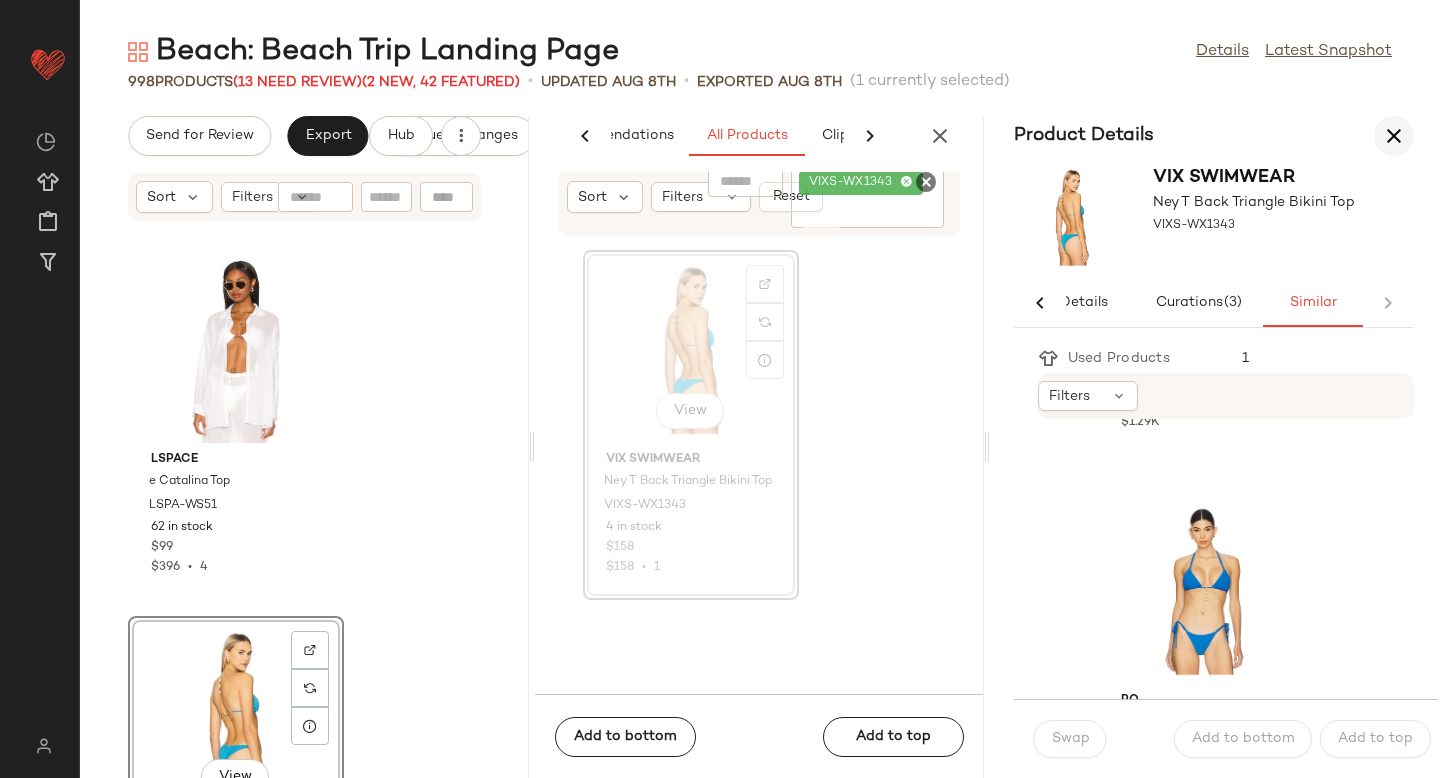 click at bounding box center (1394, 136) 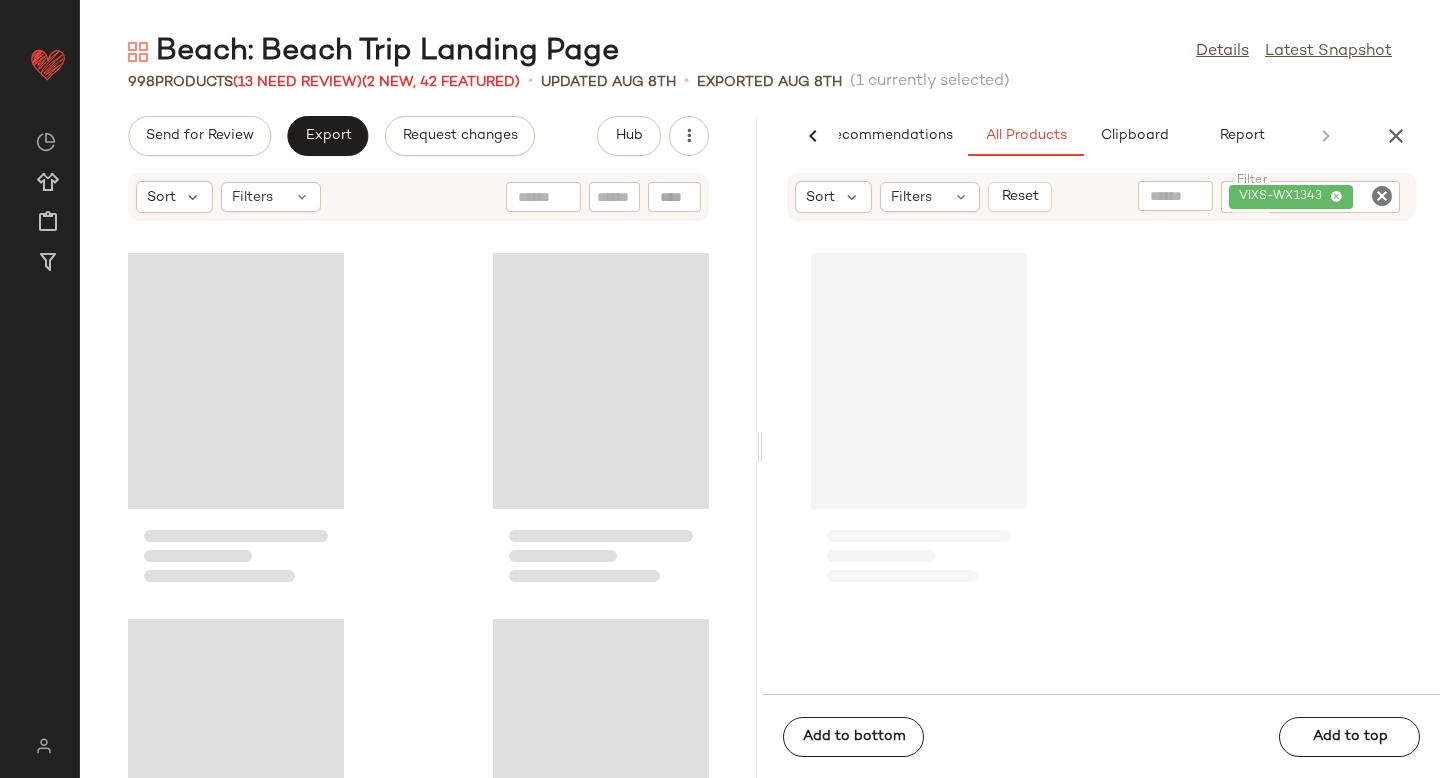 scroll, scrollTop: 0, scrollLeft: 47, axis: horizontal 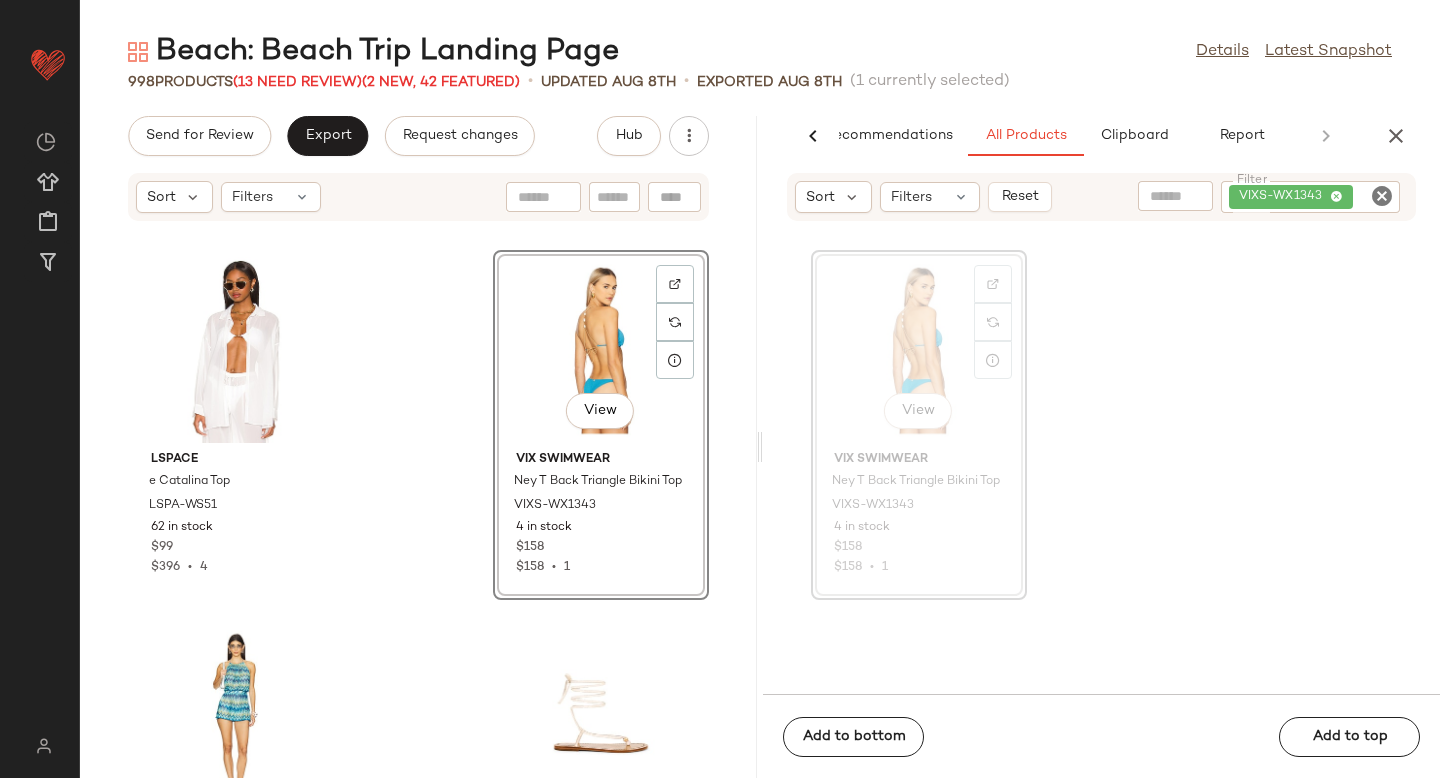 click 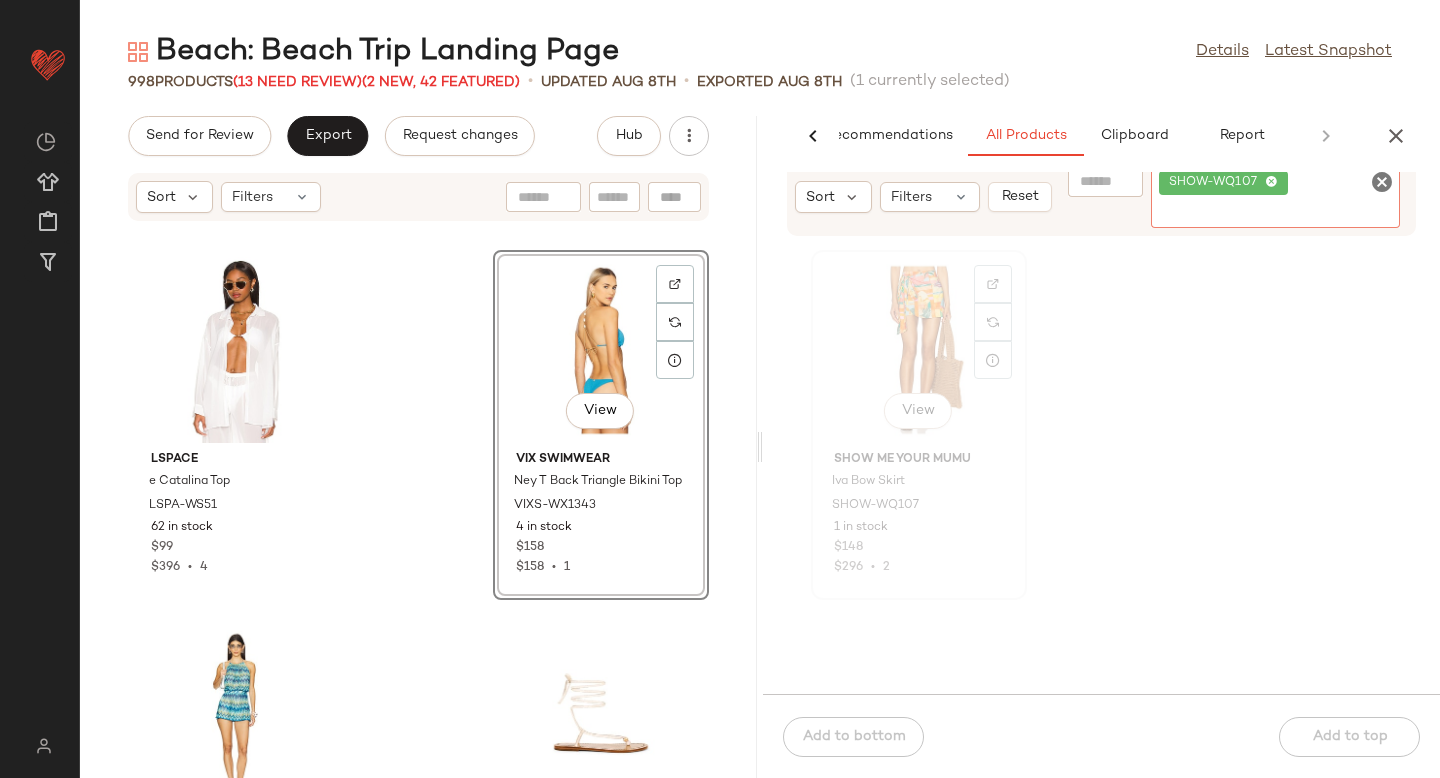 click on "View" 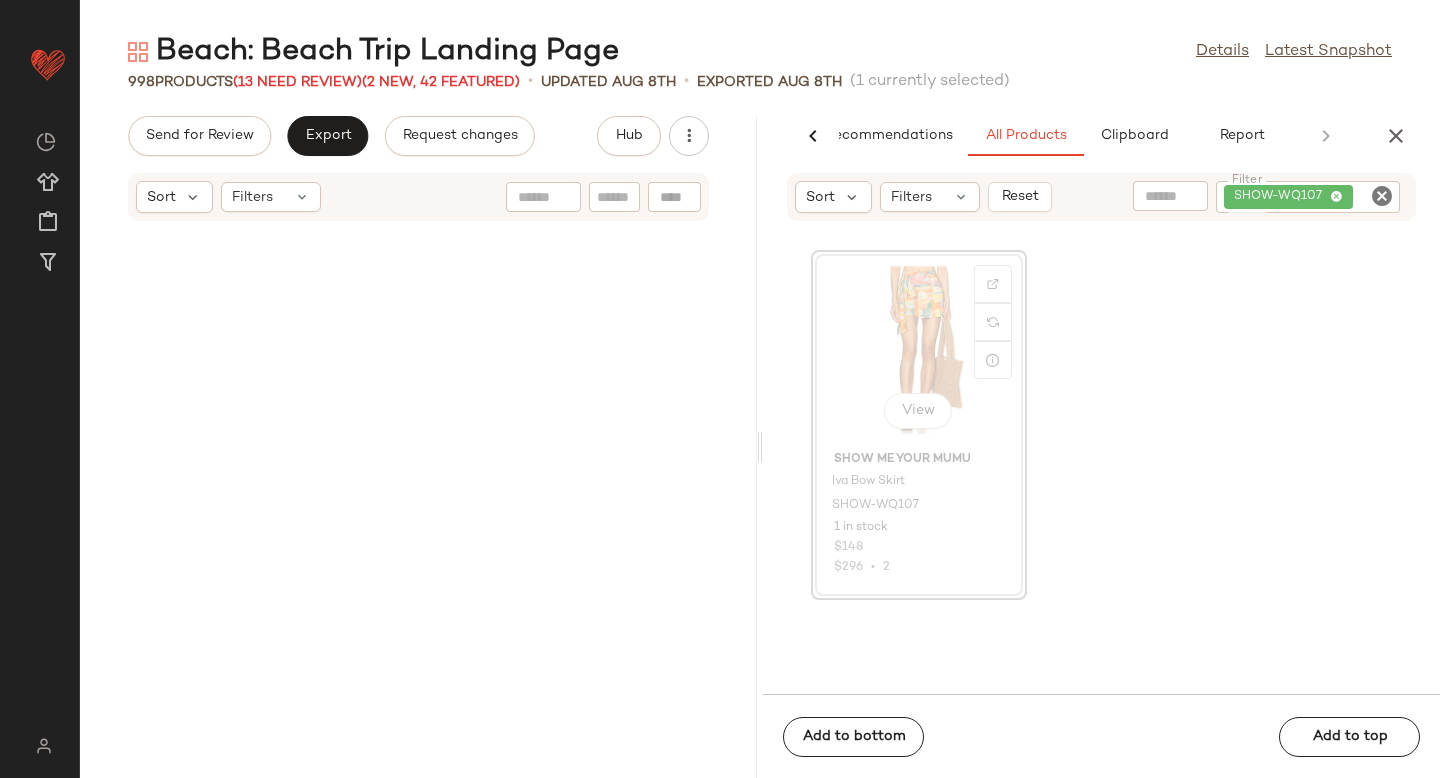 scroll, scrollTop: 7320, scrollLeft: 0, axis: vertical 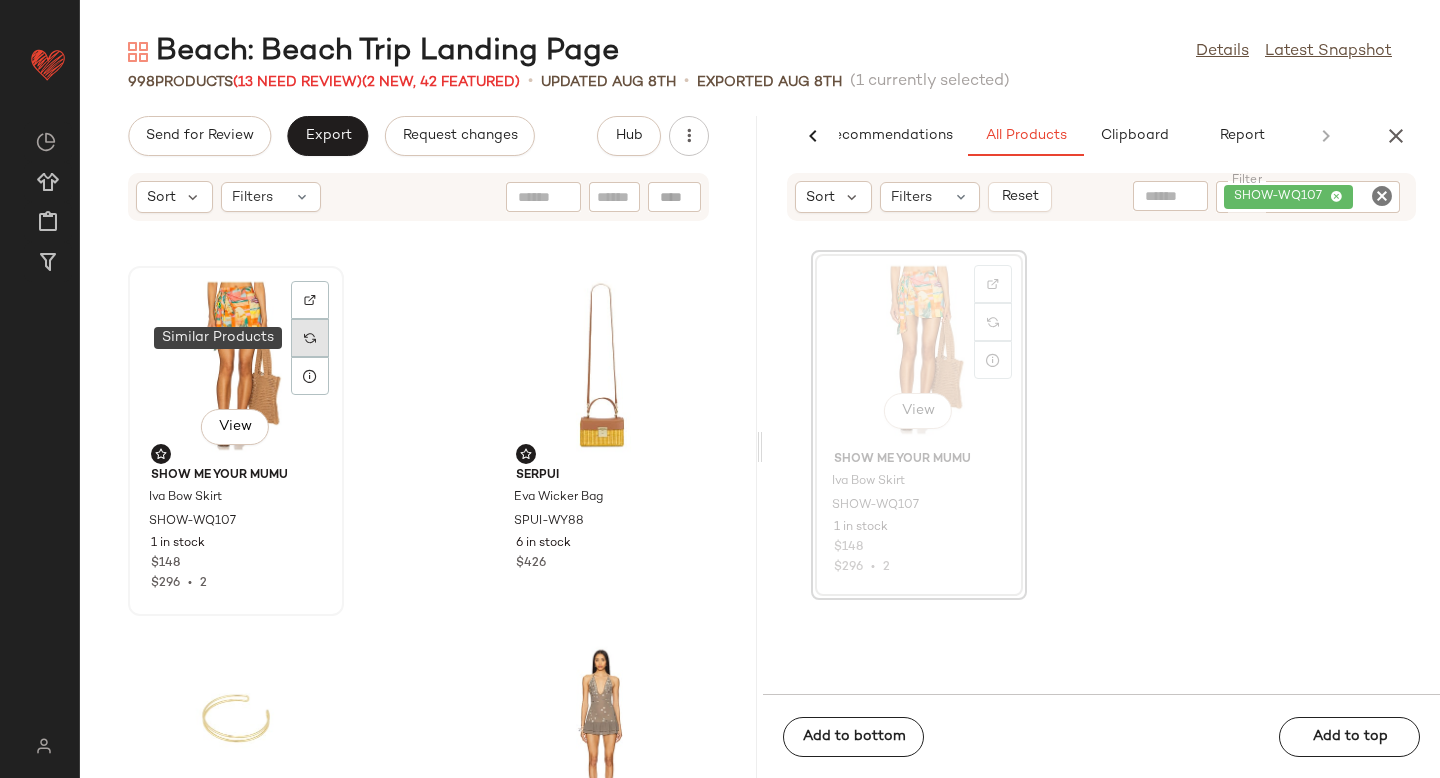 click 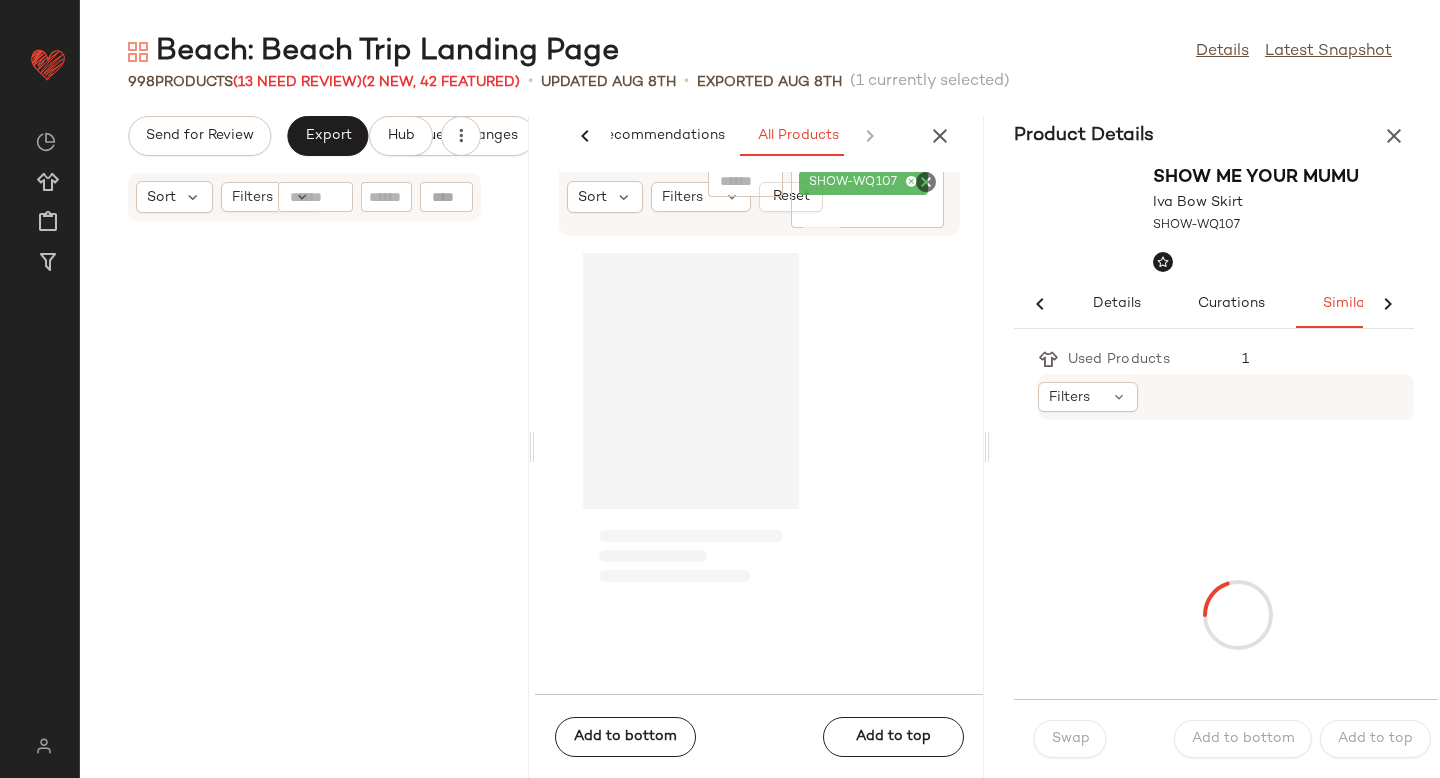 scroll, scrollTop: 0, scrollLeft: 33, axis: horizontal 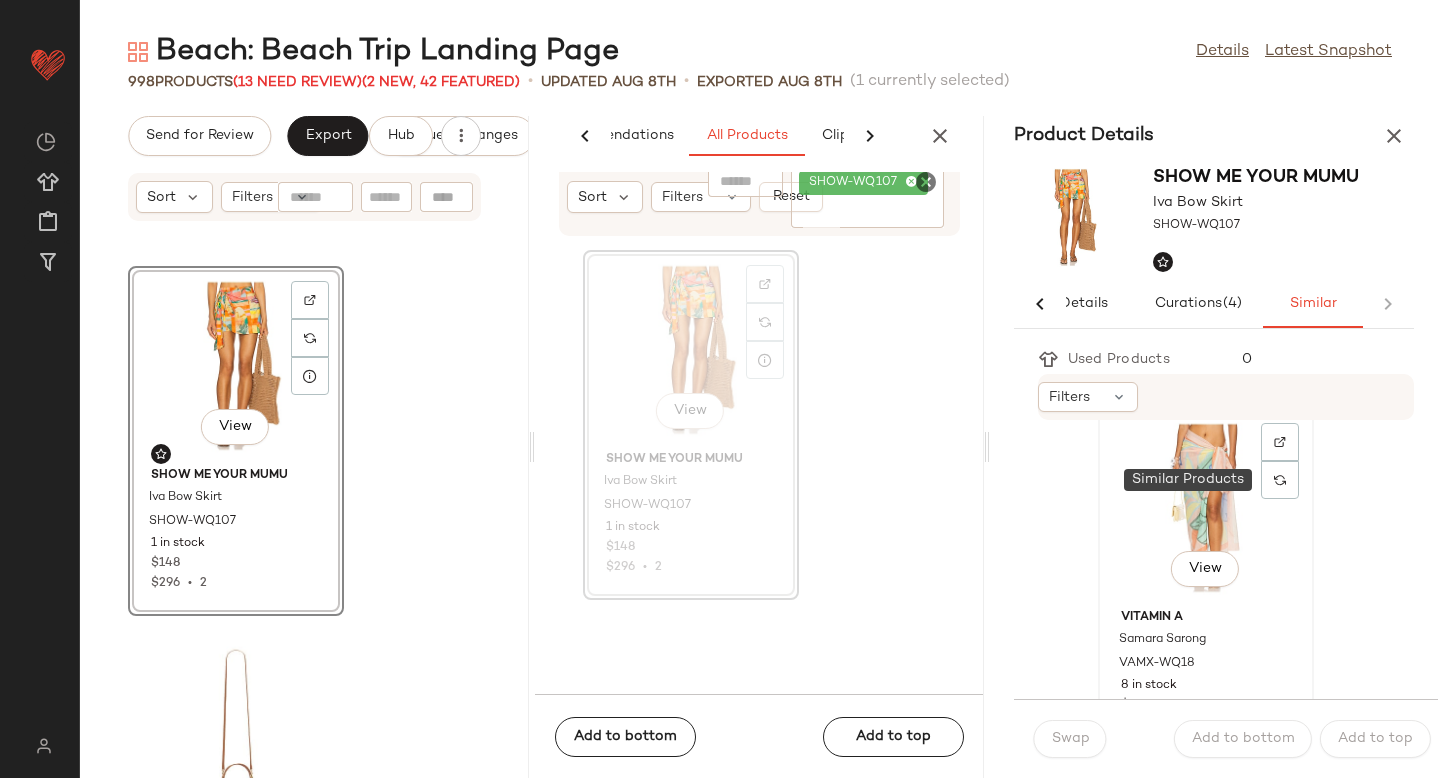 click on "View" 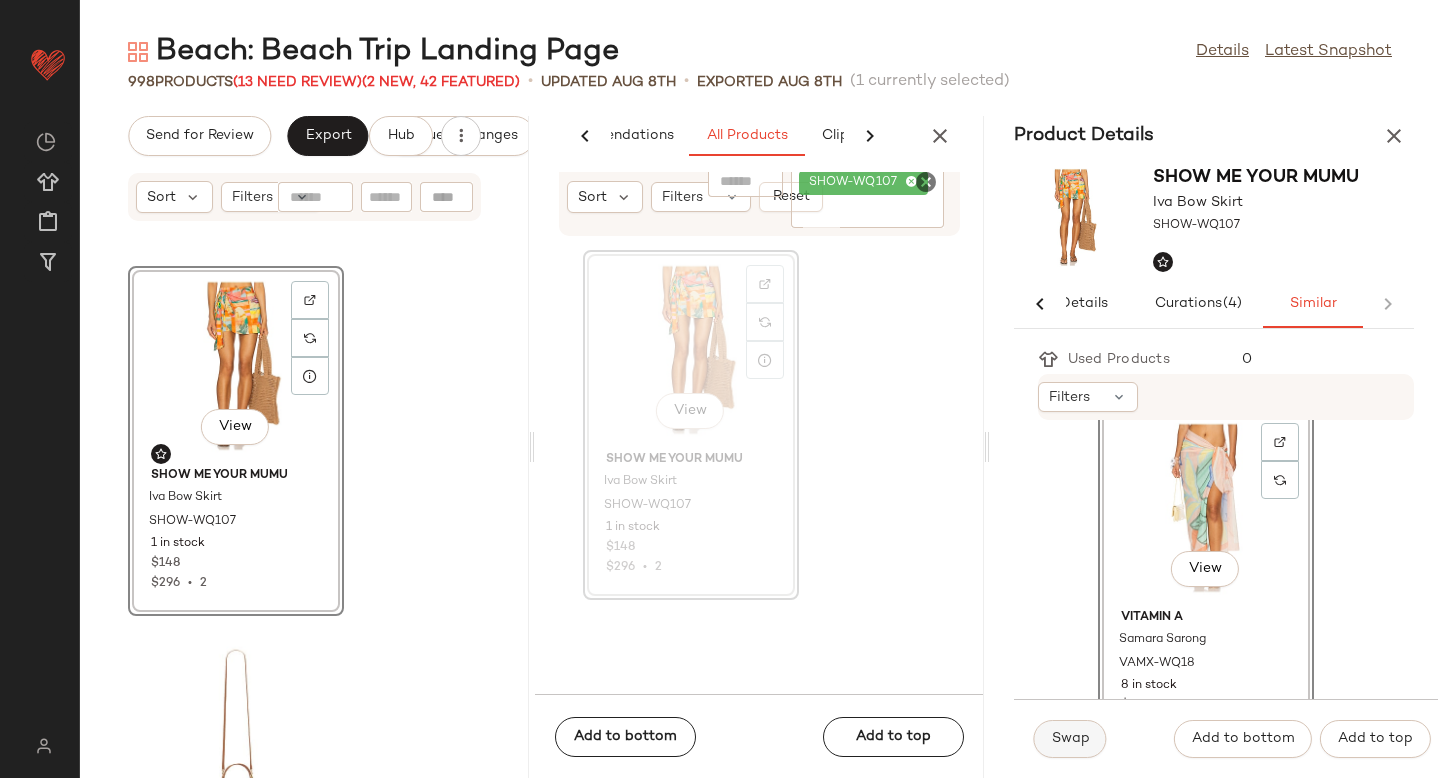 click on "Swap" at bounding box center (1070, 739) 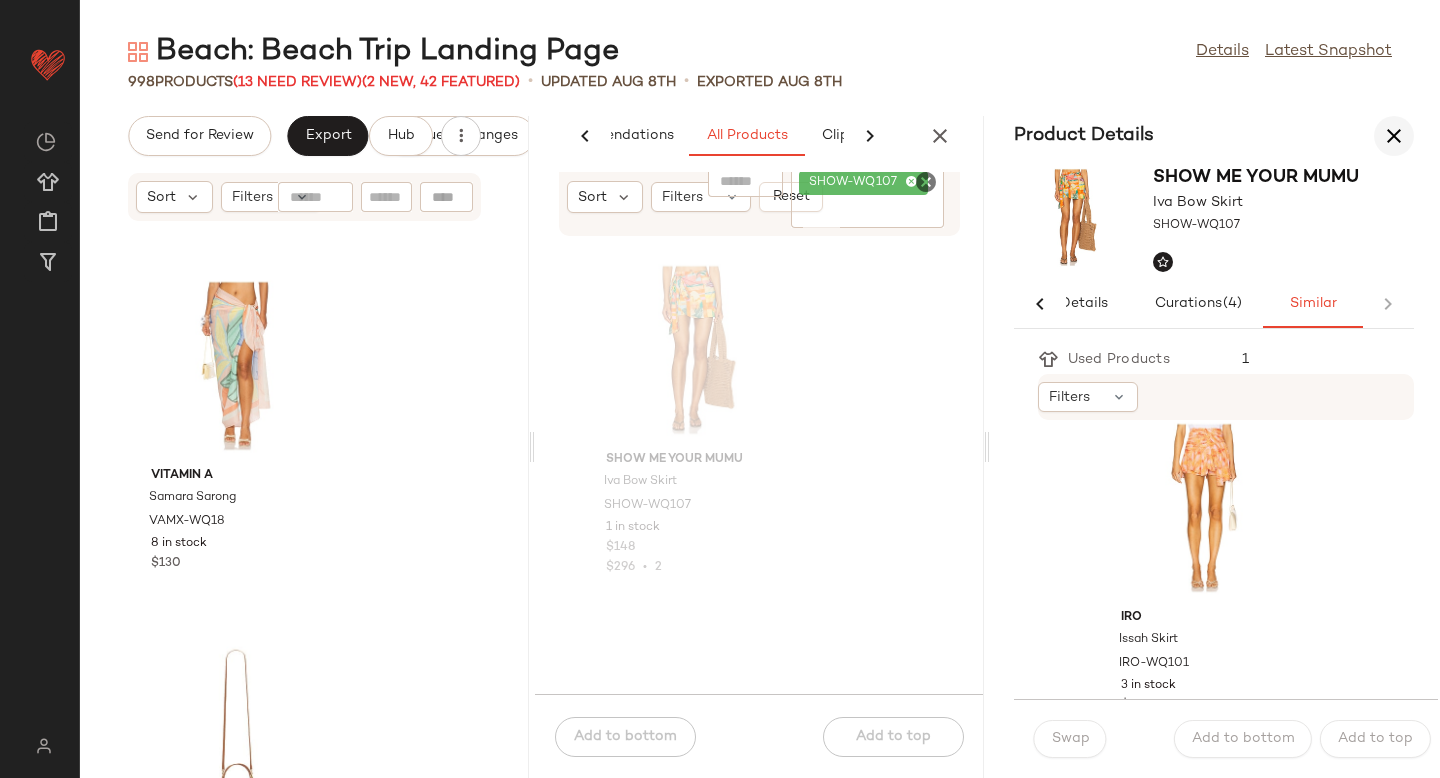 click at bounding box center [1394, 136] 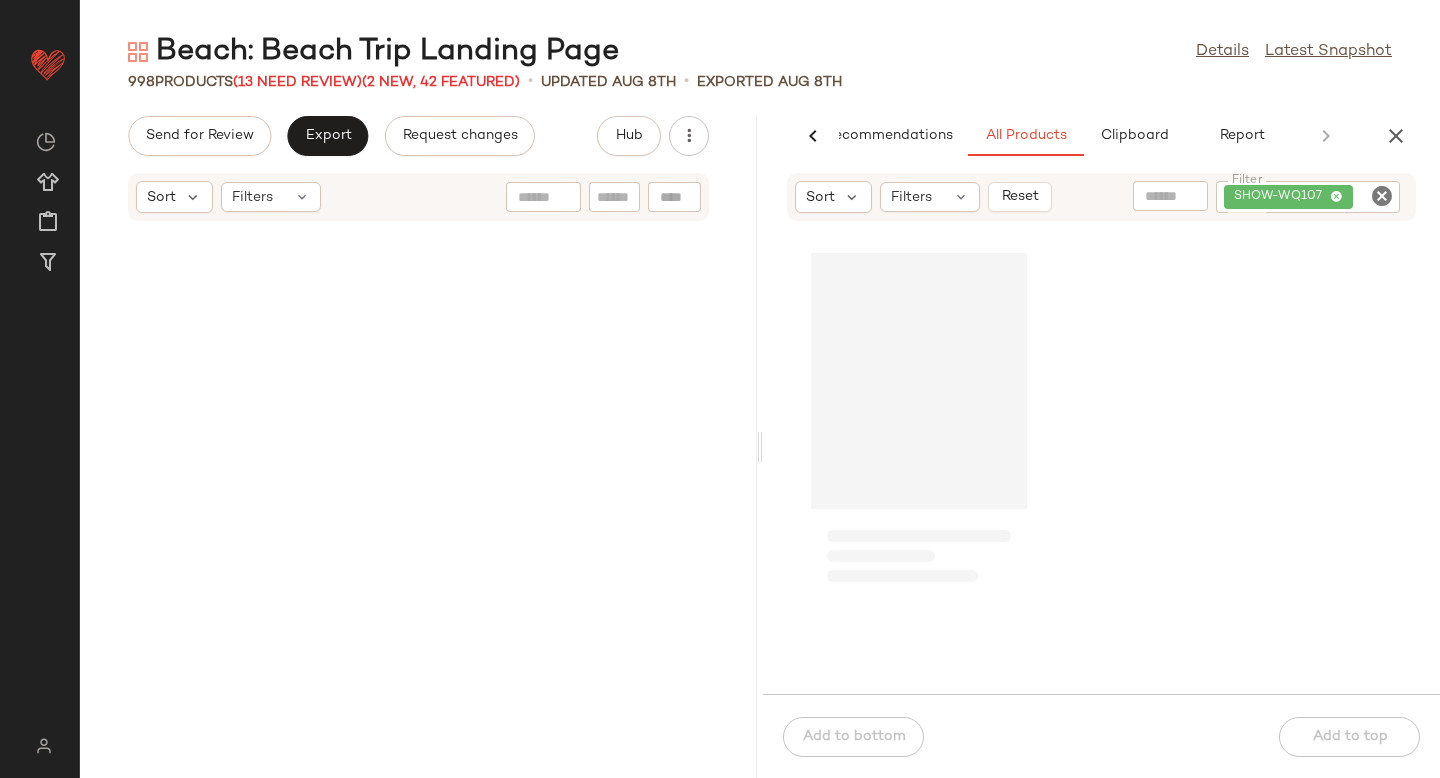 scroll, scrollTop: 0, scrollLeft: 47, axis: horizontal 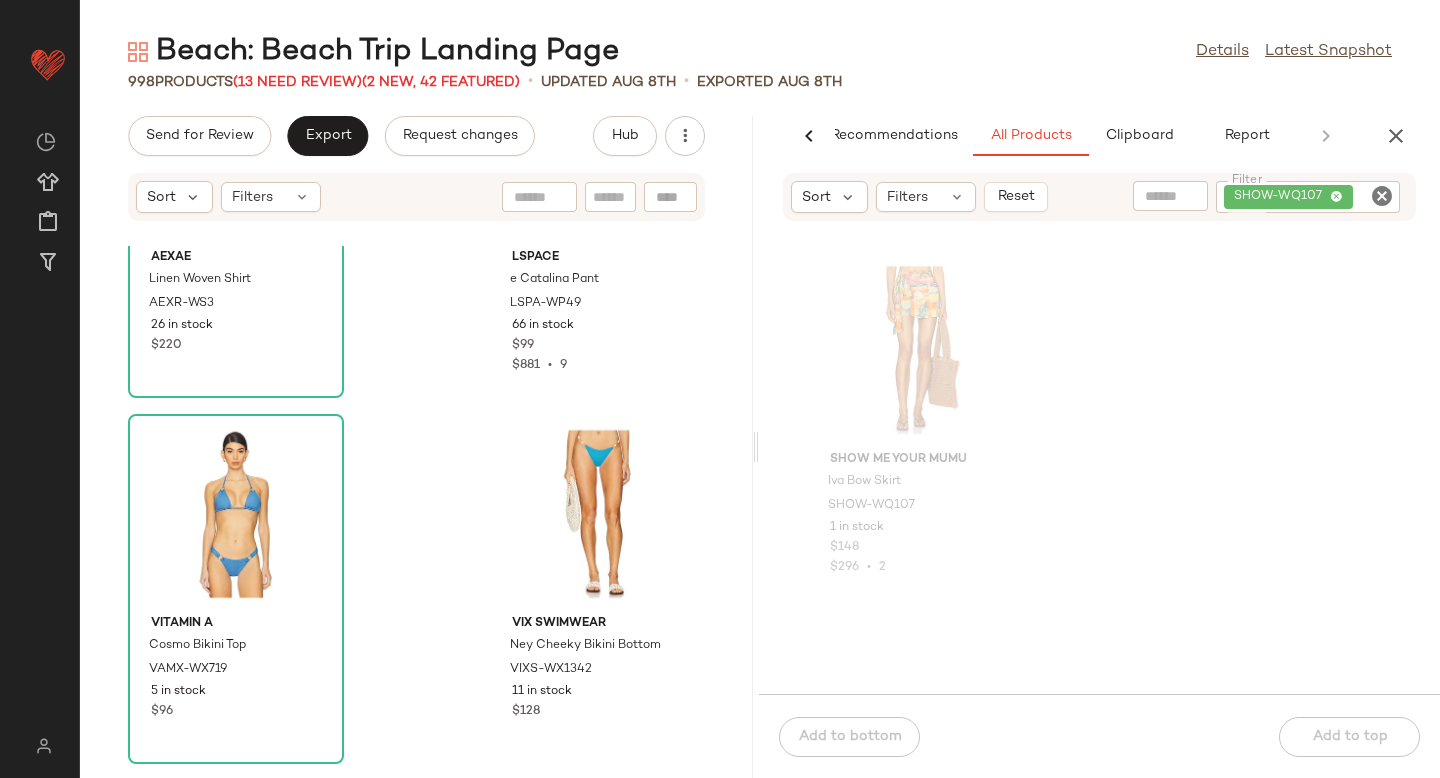 drag, startPoint x: 757, startPoint y: 274, endPoint x: 750, endPoint y: 262, distance: 13.892444 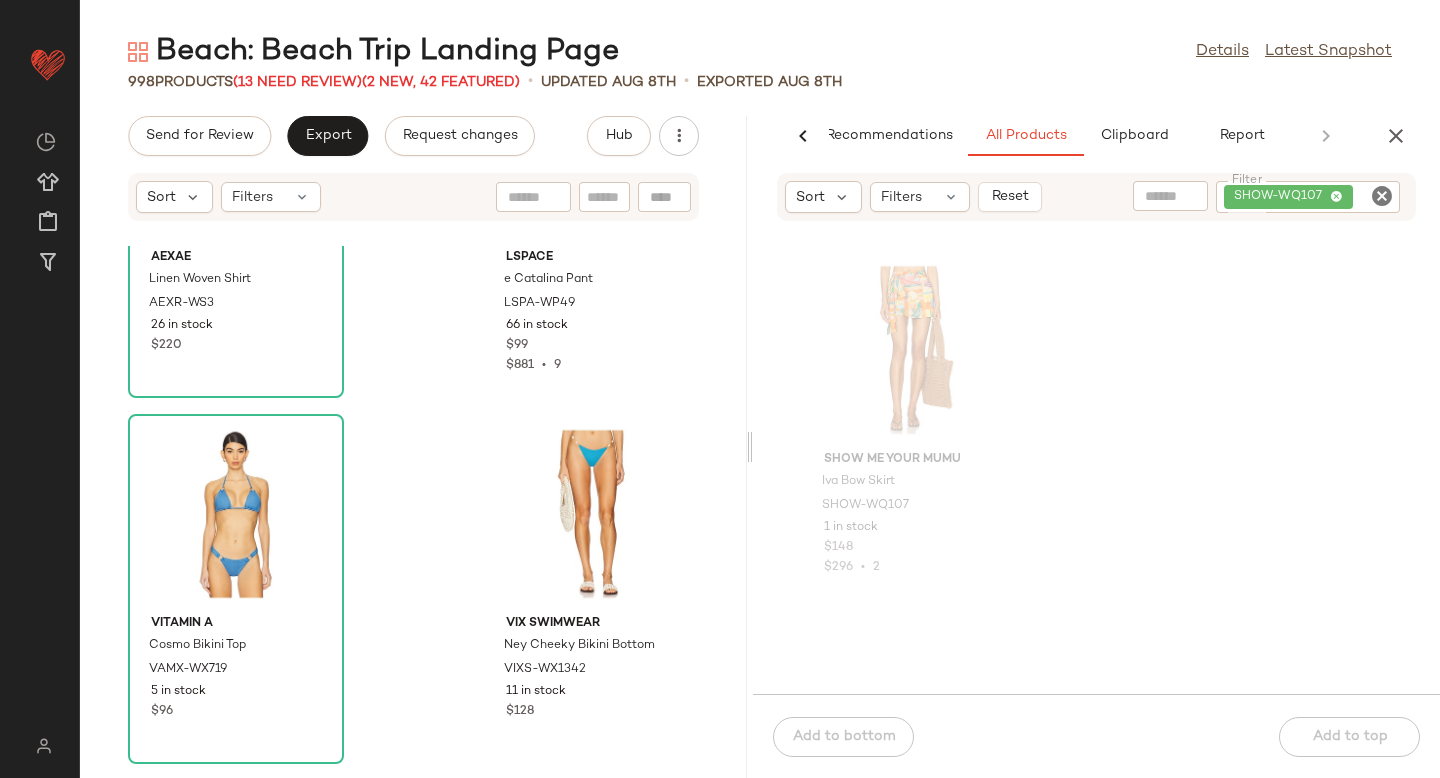 scroll, scrollTop: 0, scrollLeft: 37, axis: horizontal 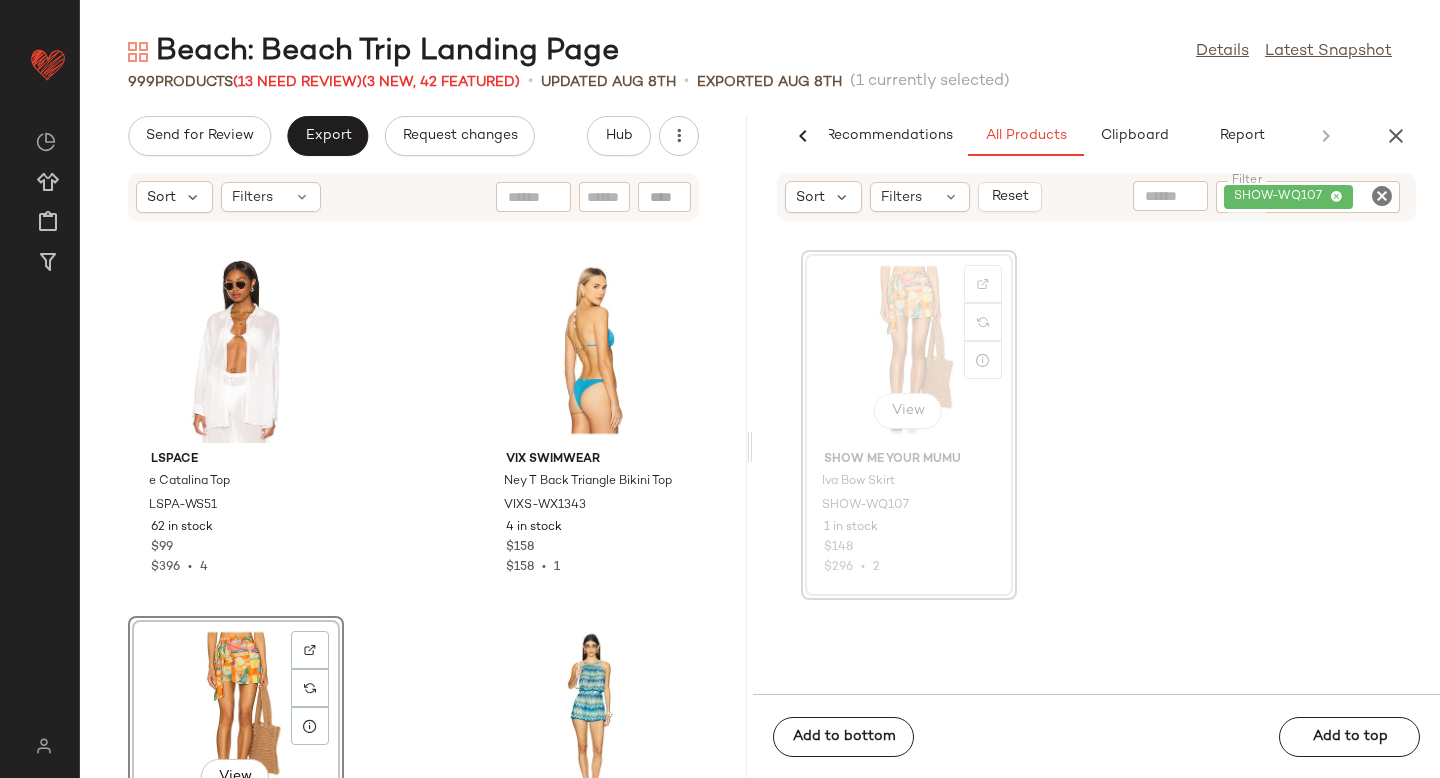 click 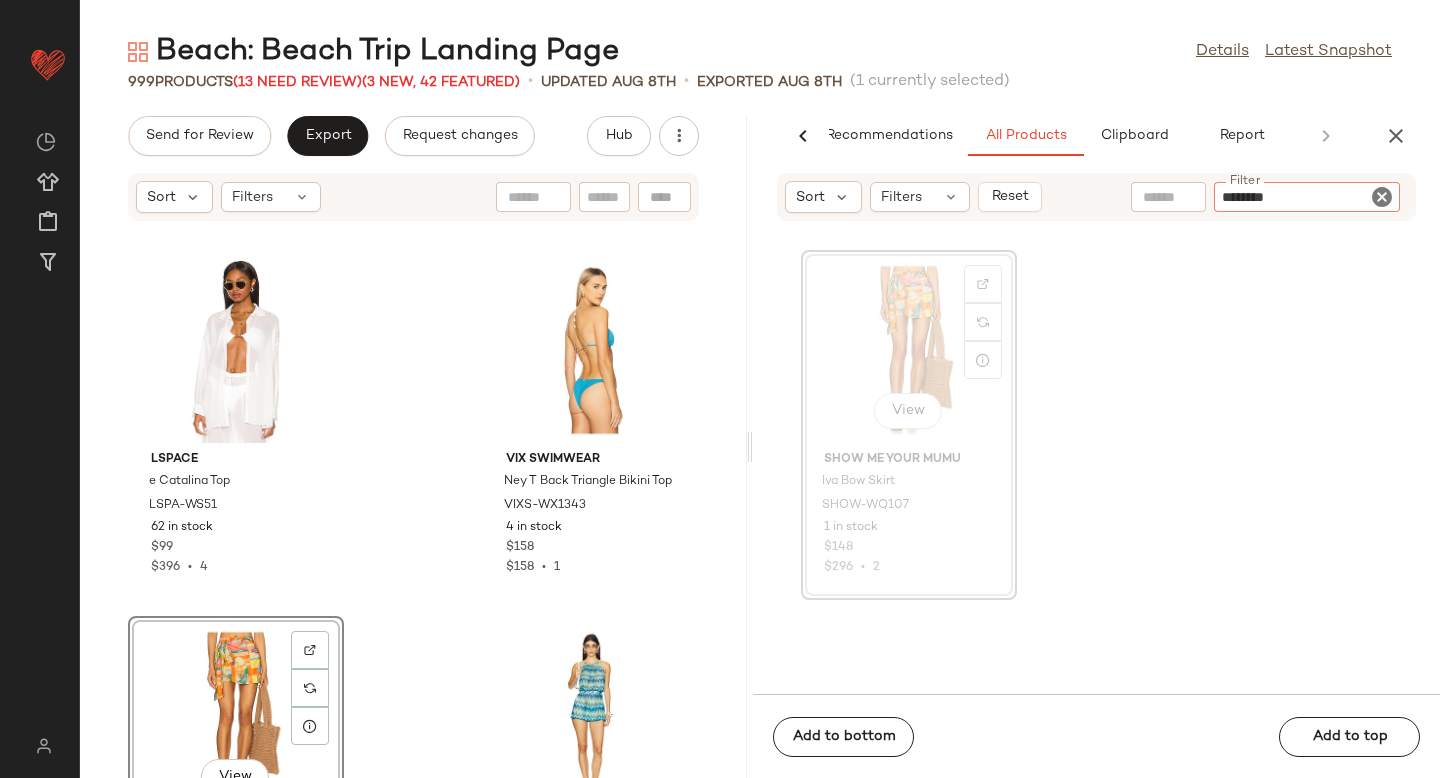 type 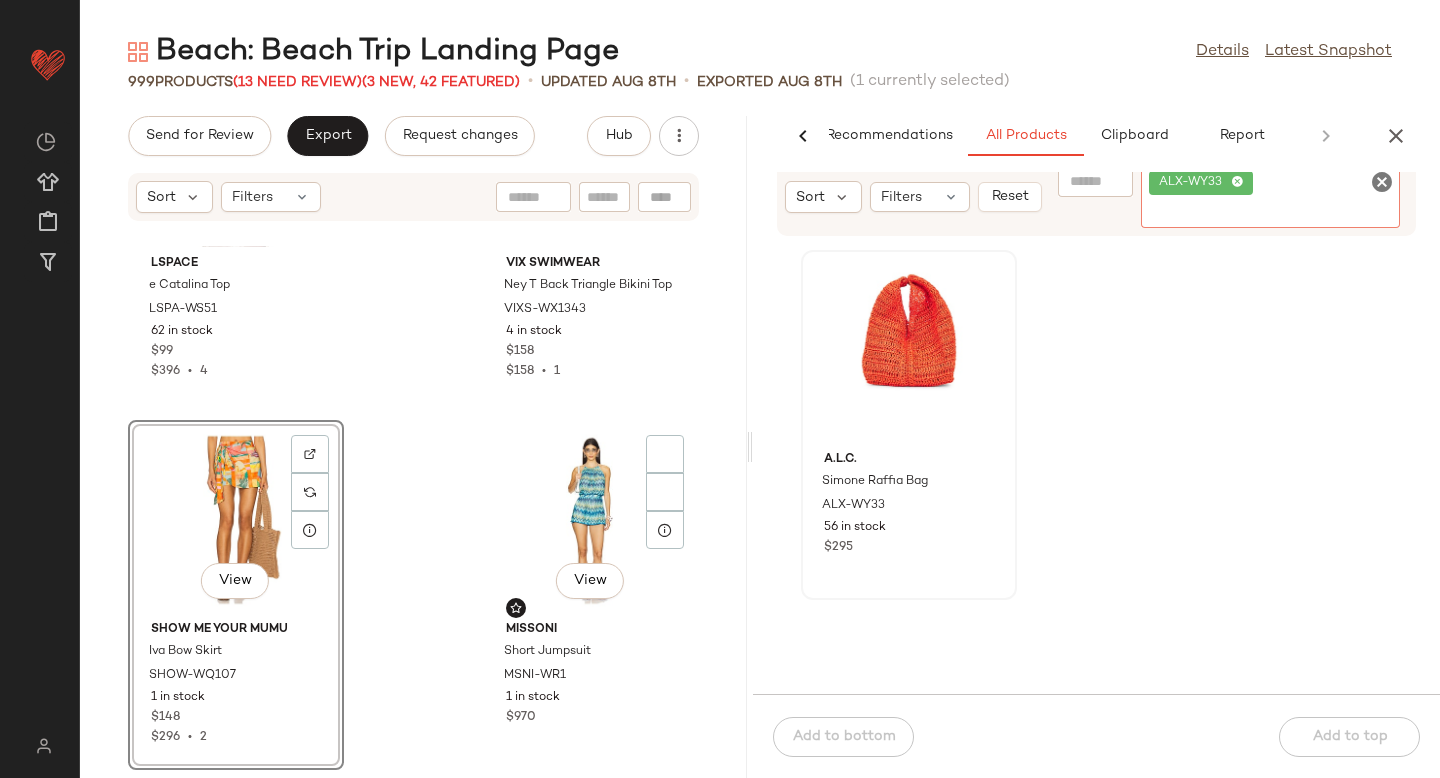 scroll, scrollTop: 203, scrollLeft: 0, axis: vertical 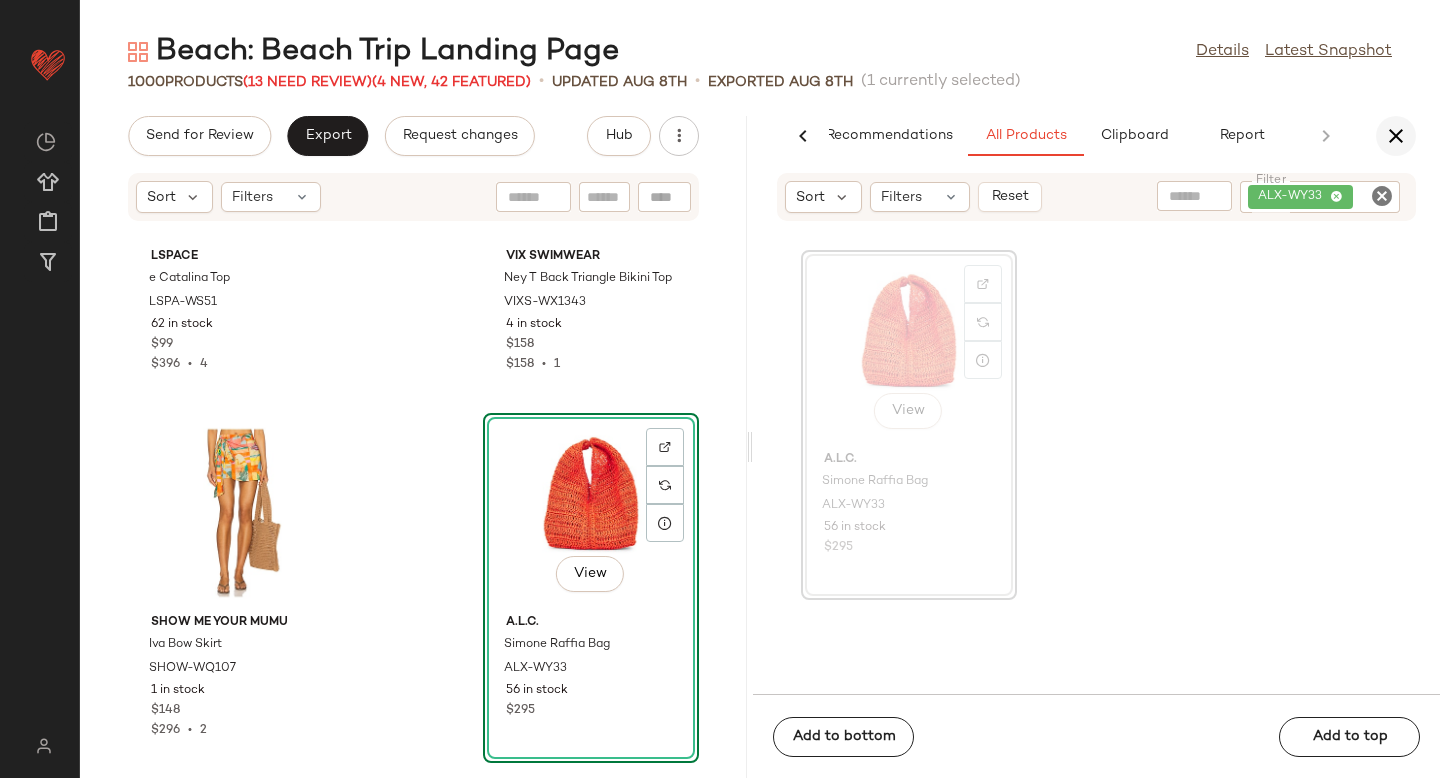click 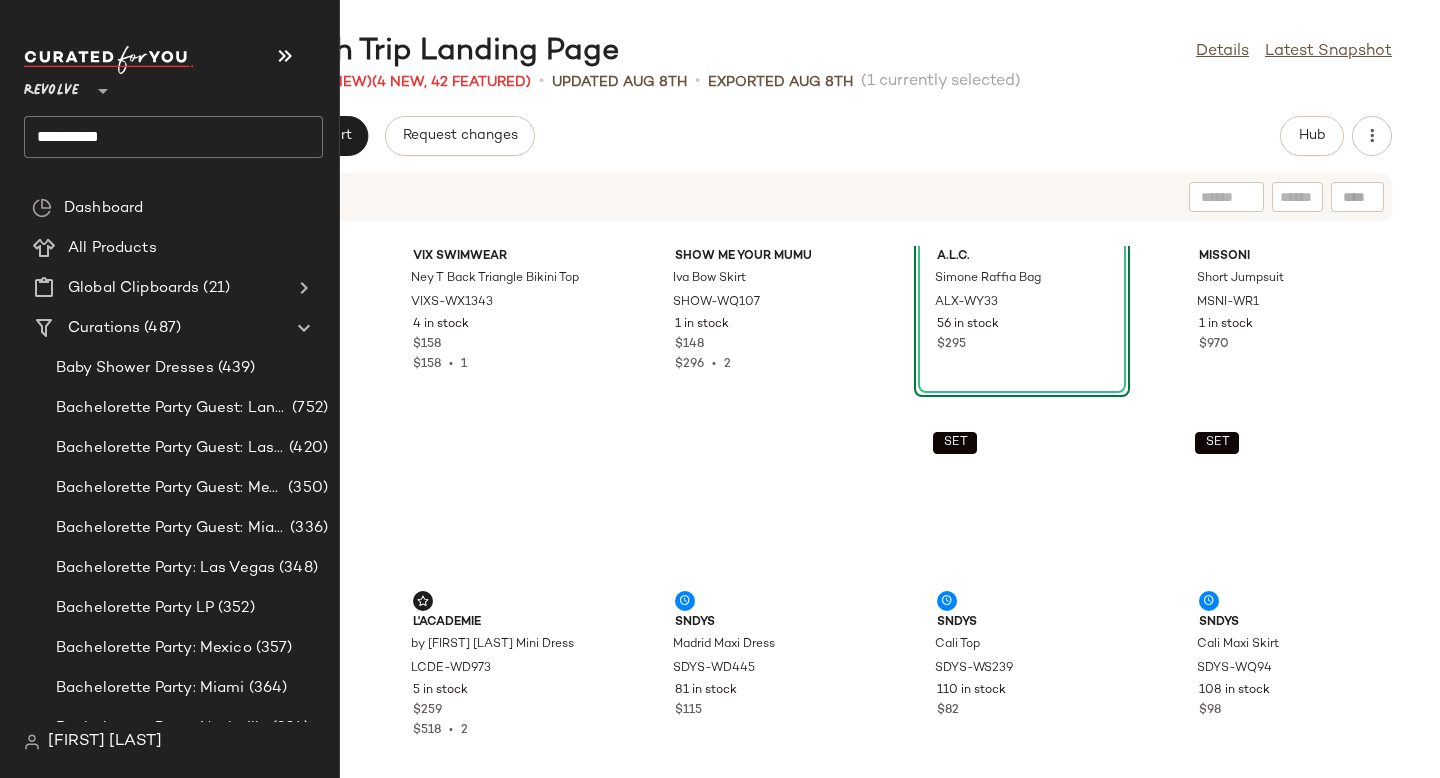 scroll, scrollTop: 0, scrollLeft: 0, axis: both 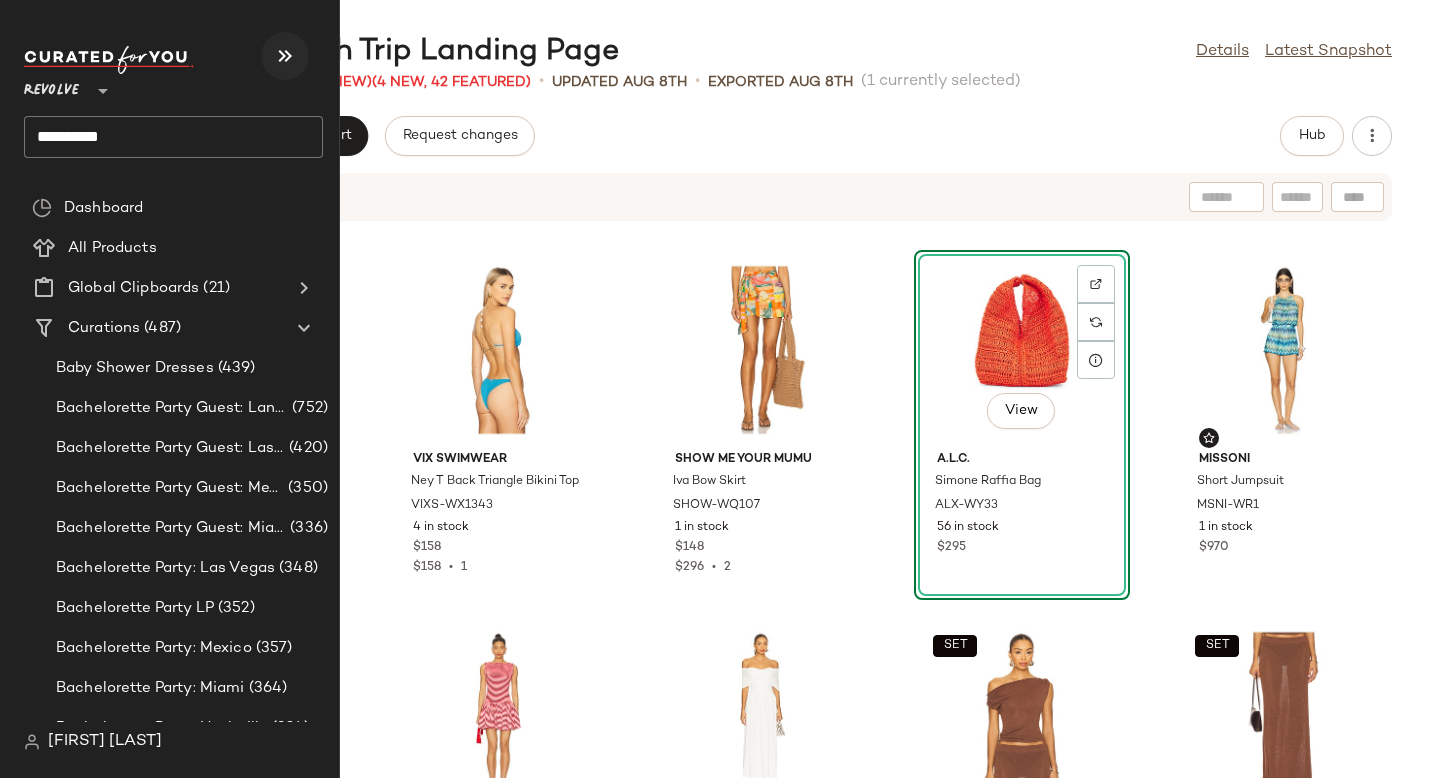 click at bounding box center [285, 56] 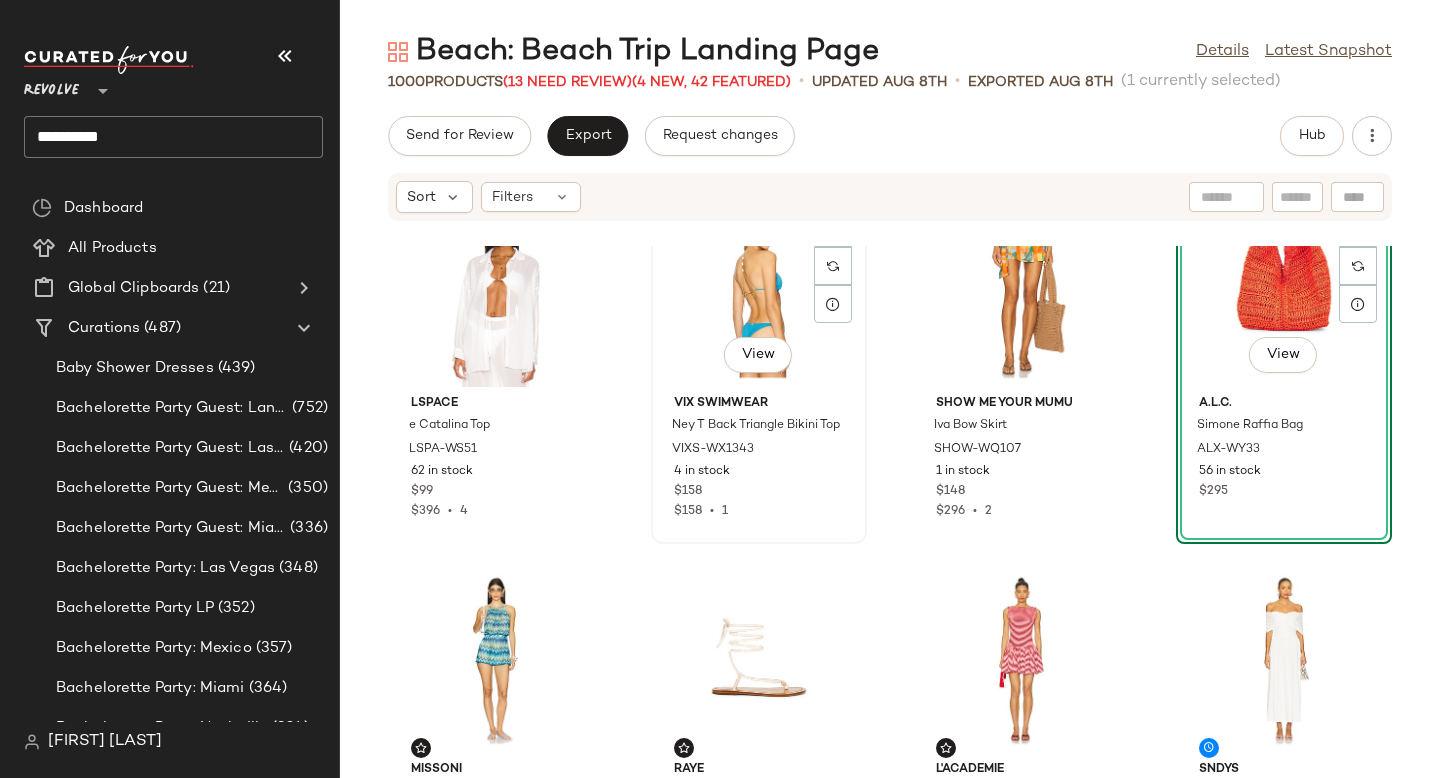 scroll, scrollTop: 0, scrollLeft: 0, axis: both 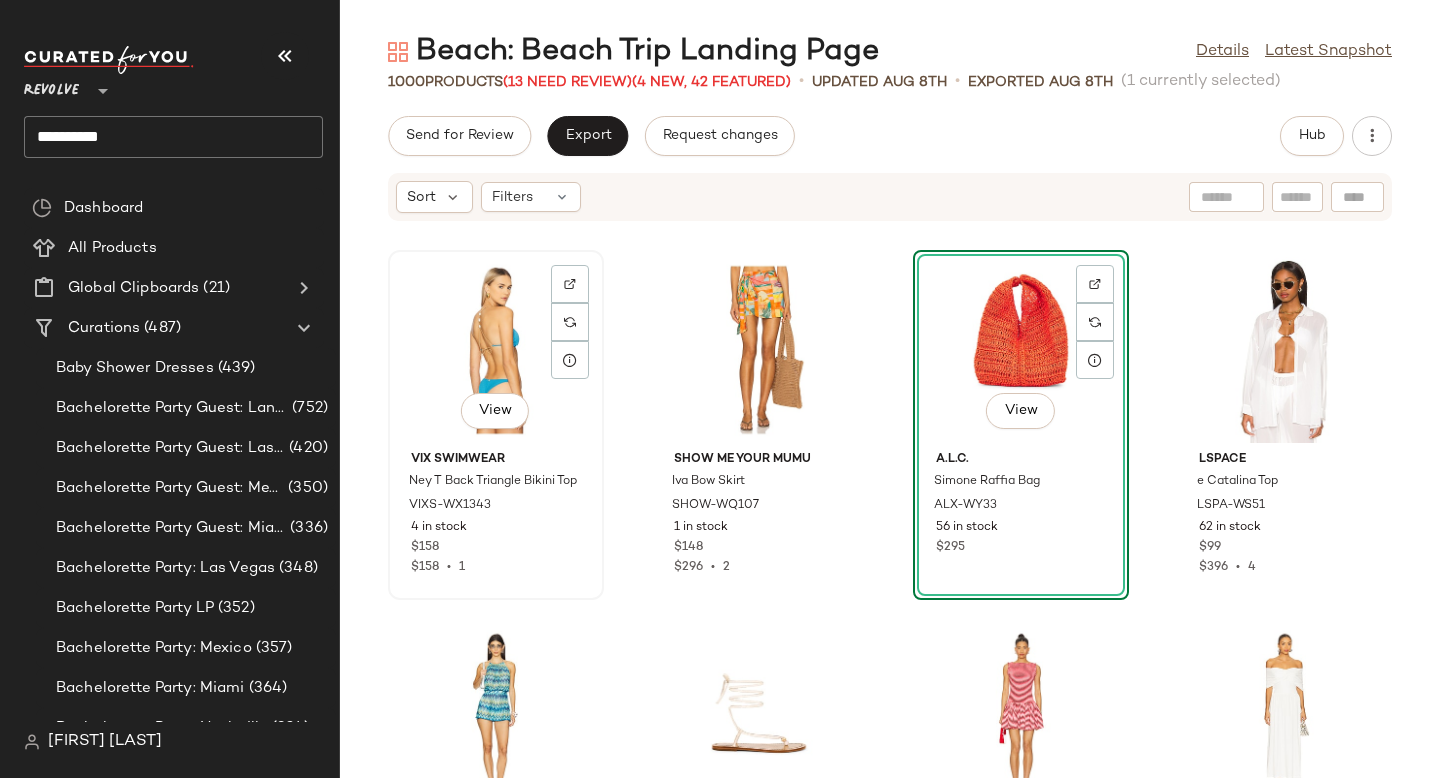 click on "View" 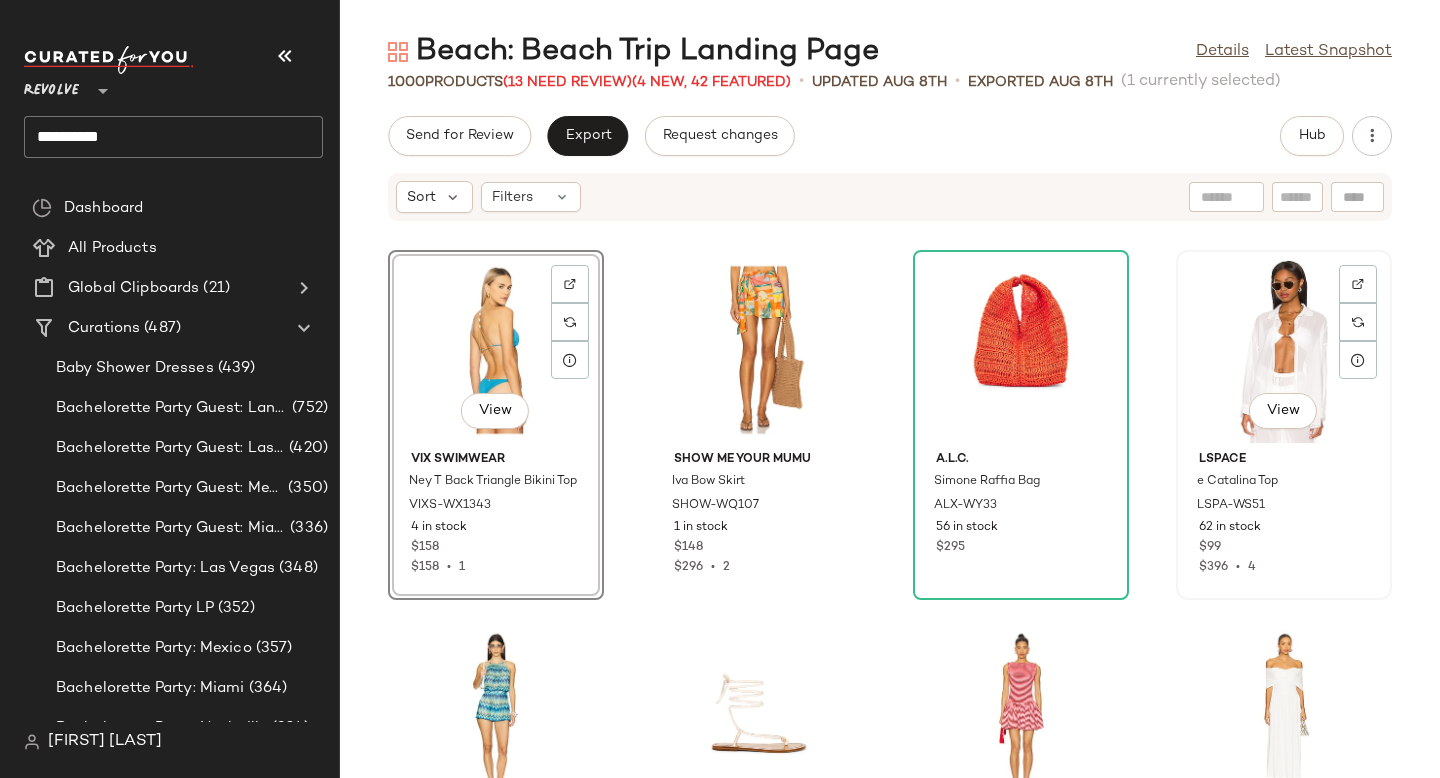 click on "View" 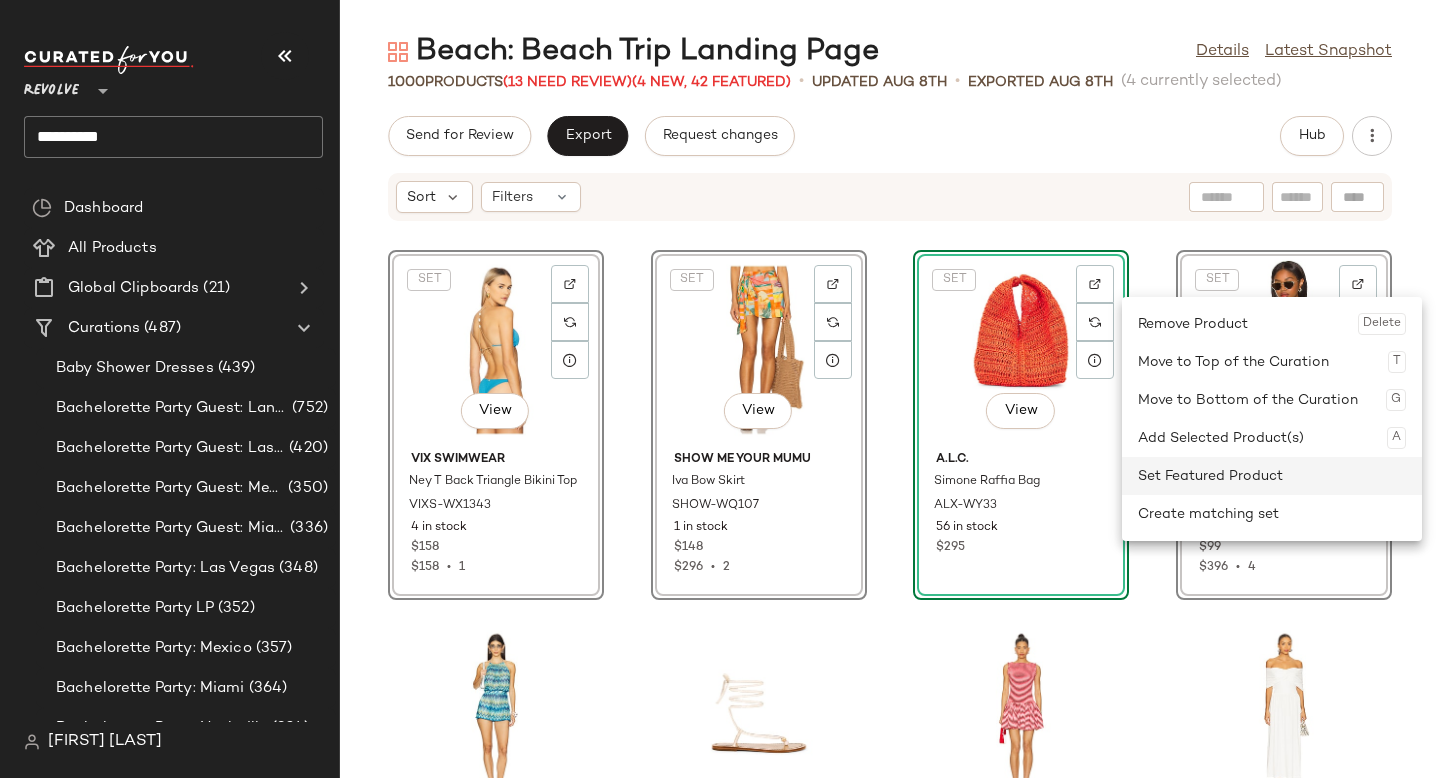 click on "Set Featured Product" 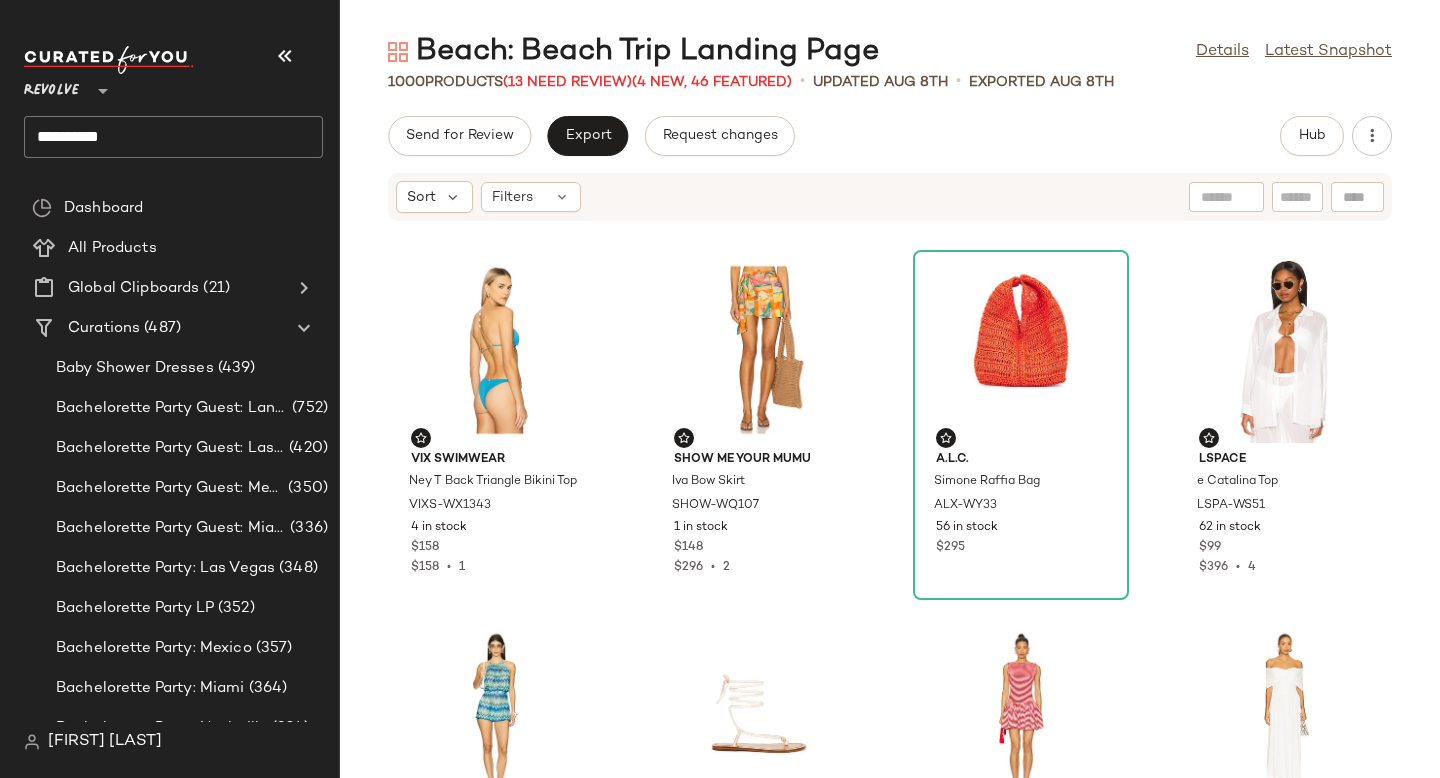 click on "Sort  Filters" at bounding box center [890, 197] 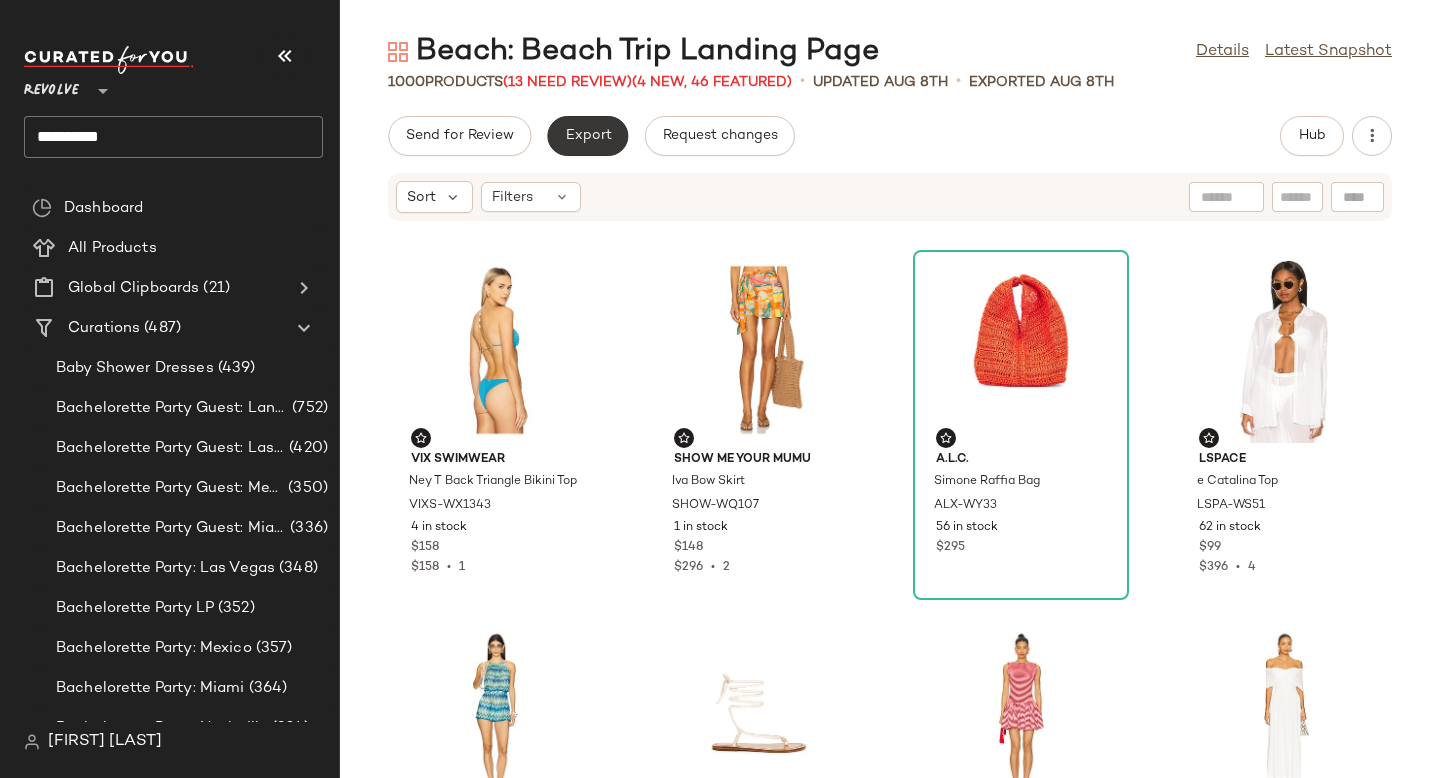click on "Export" at bounding box center [587, 136] 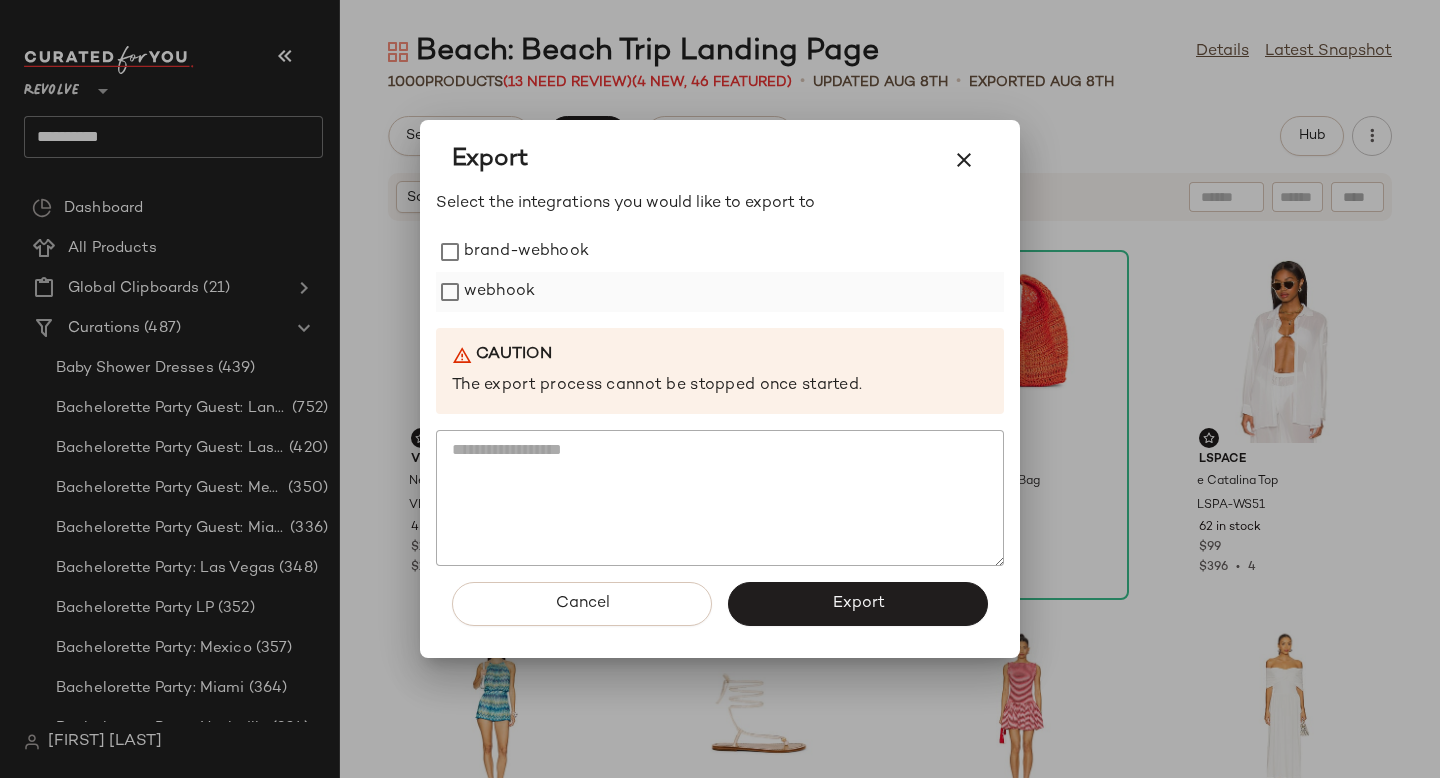 click on "webhook" at bounding box center [499, 292] 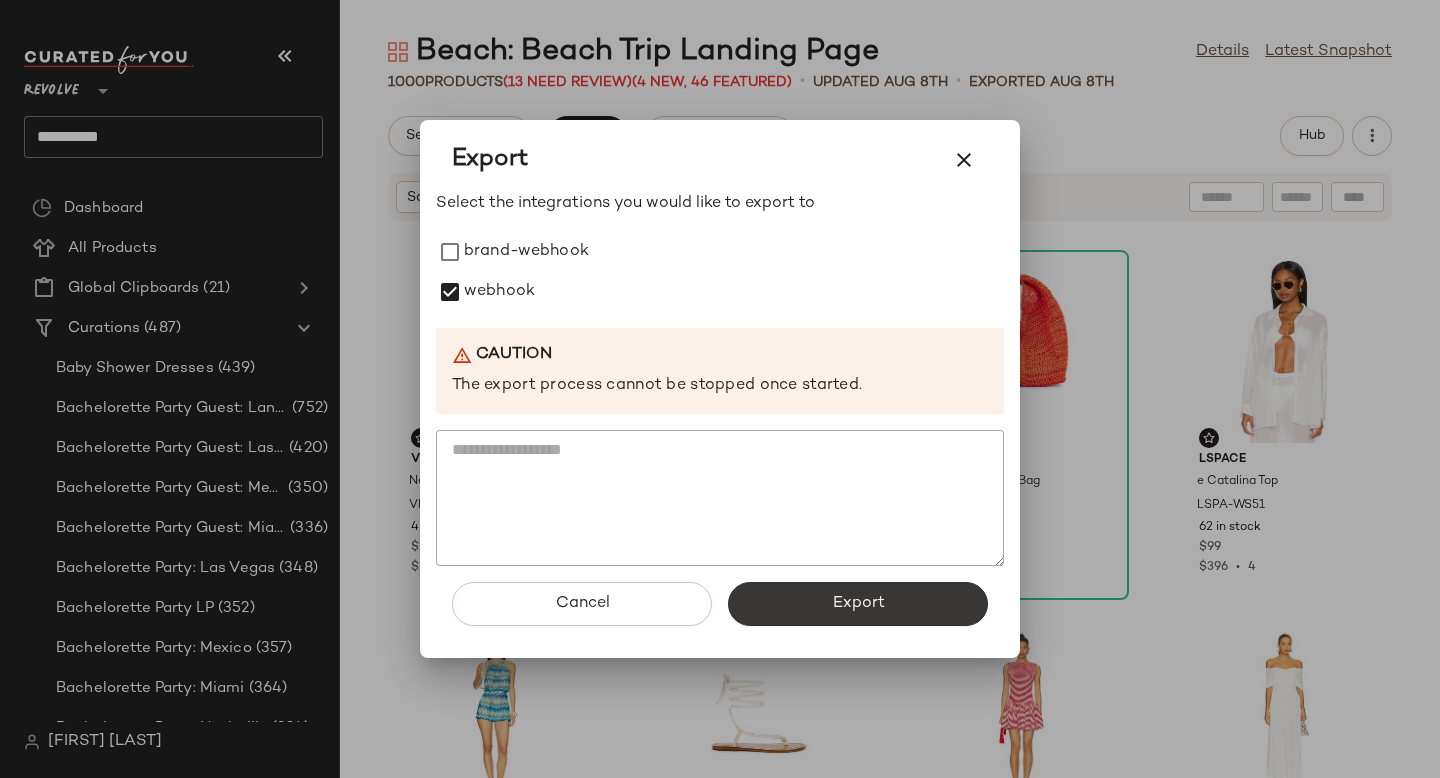 click on "Export" 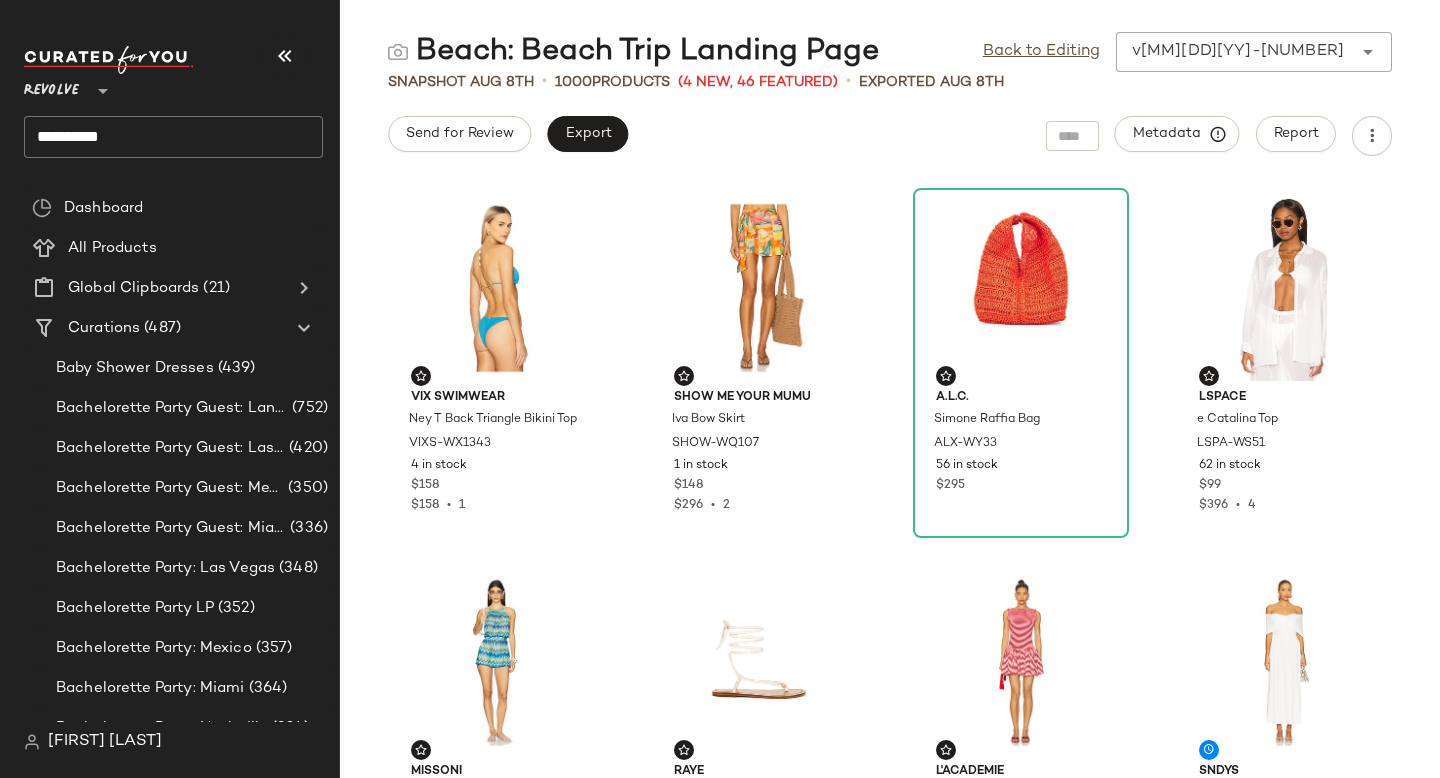 click on "**********" 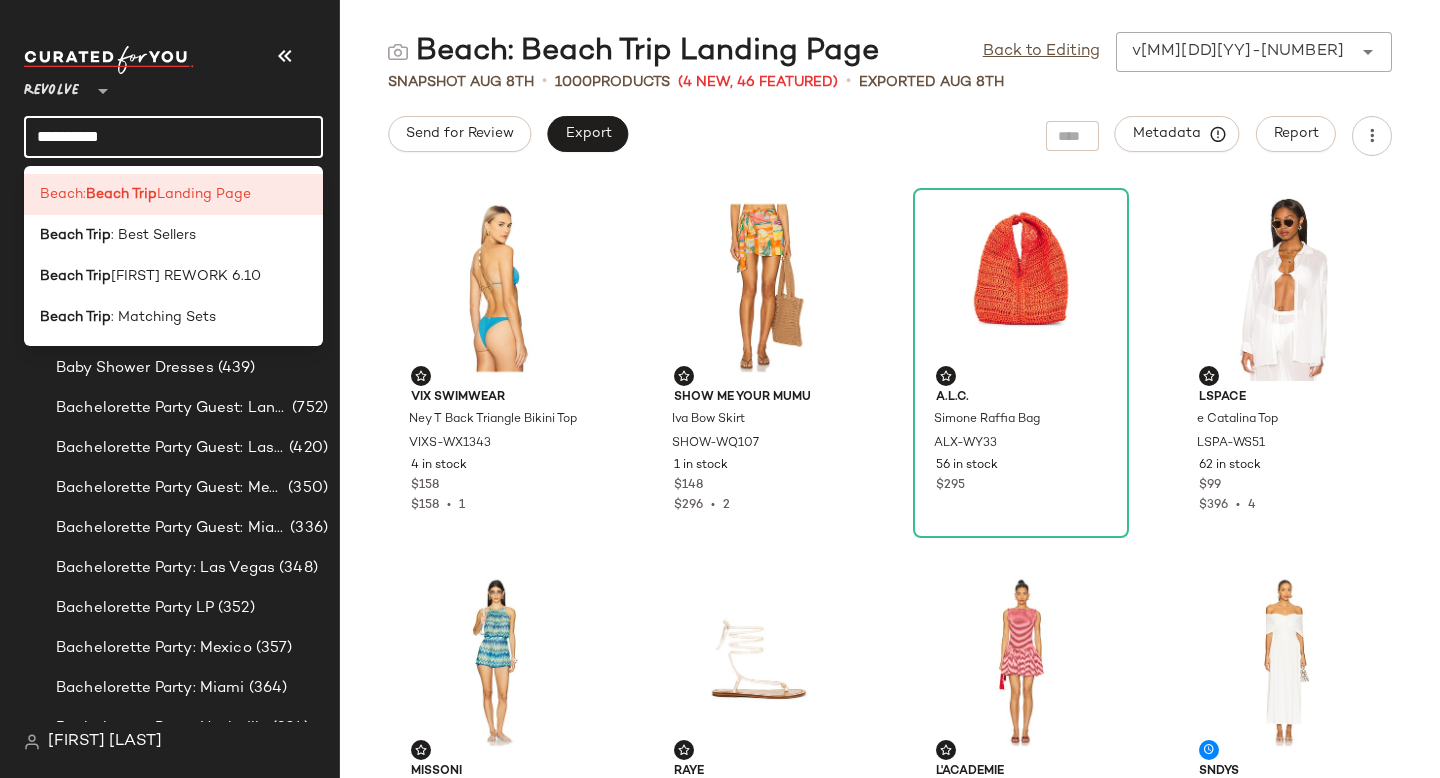 click on "**********" 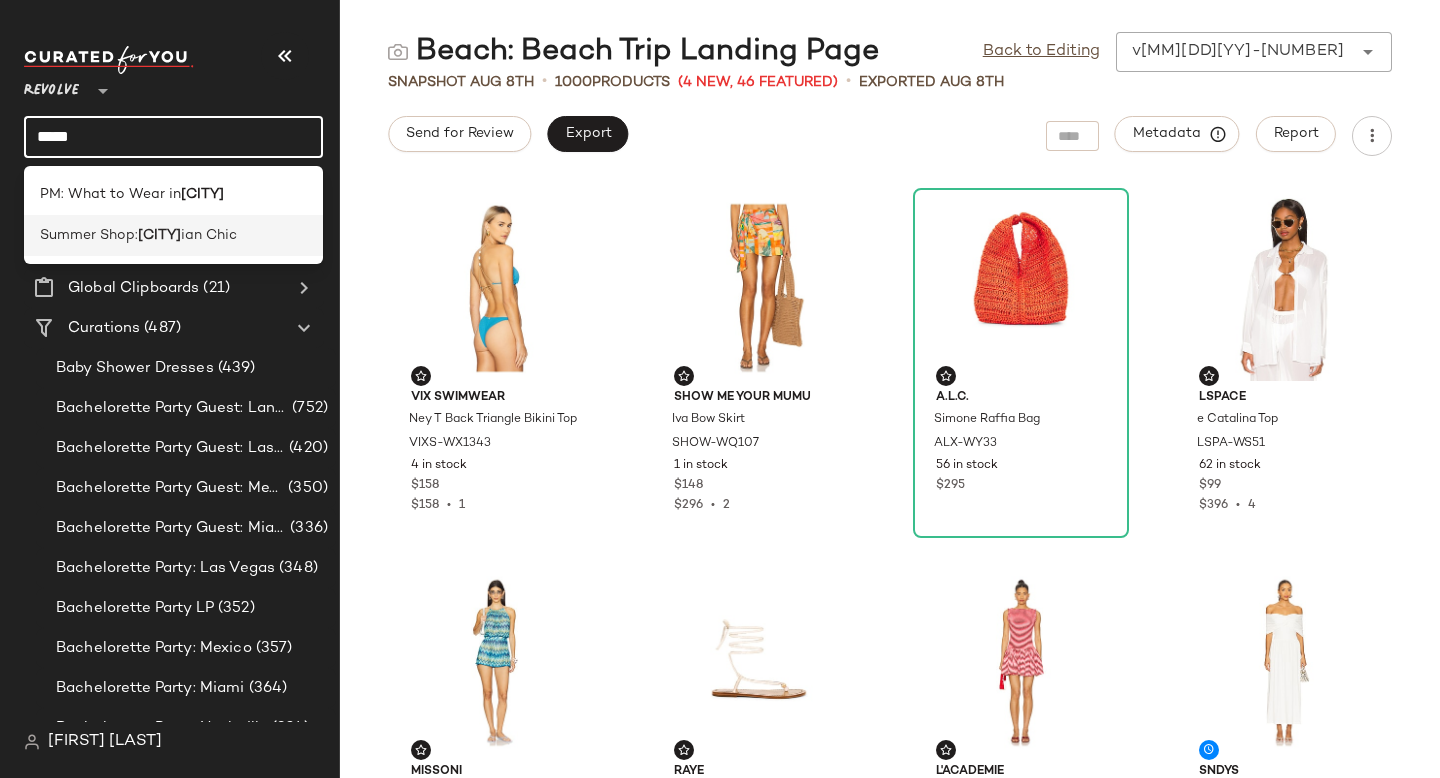 type on "*****" 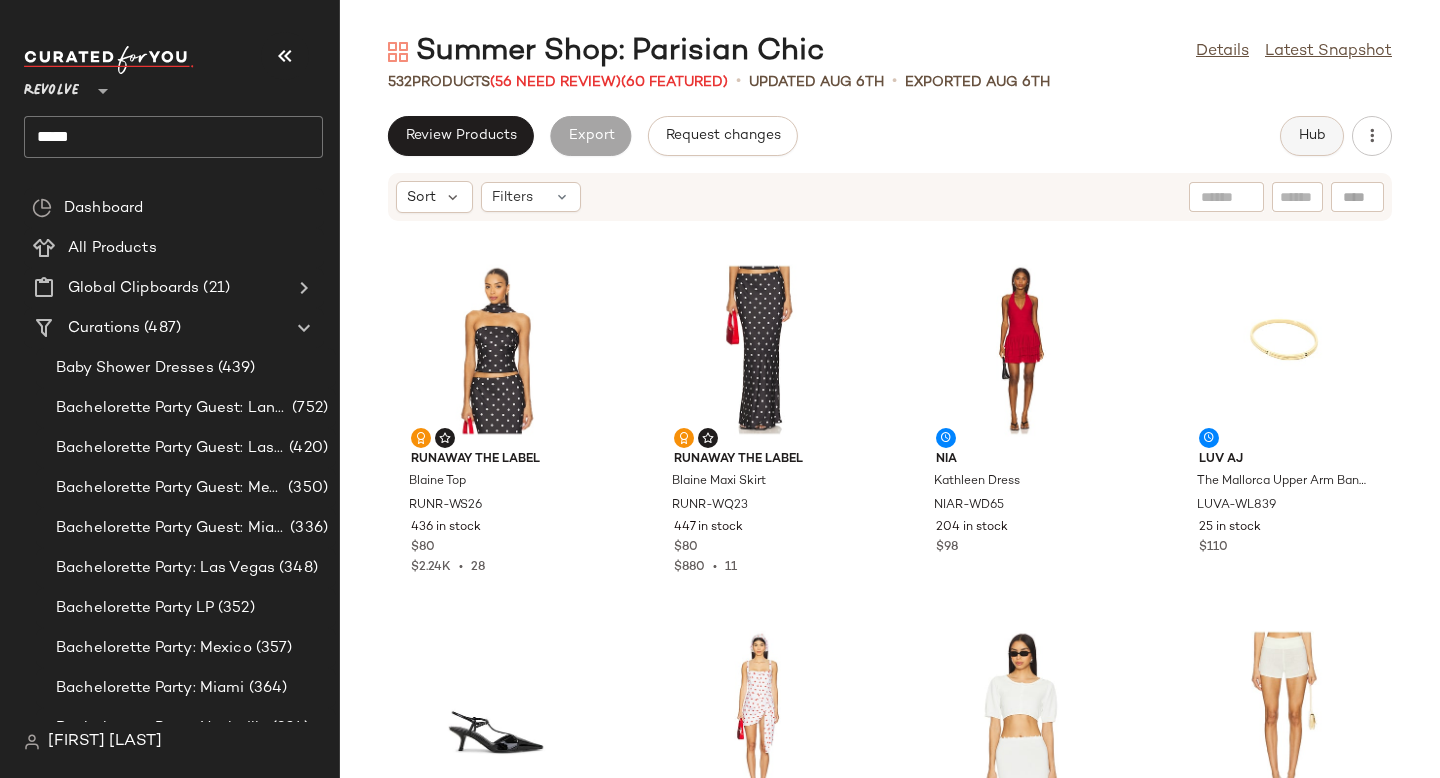 click on "Hub" 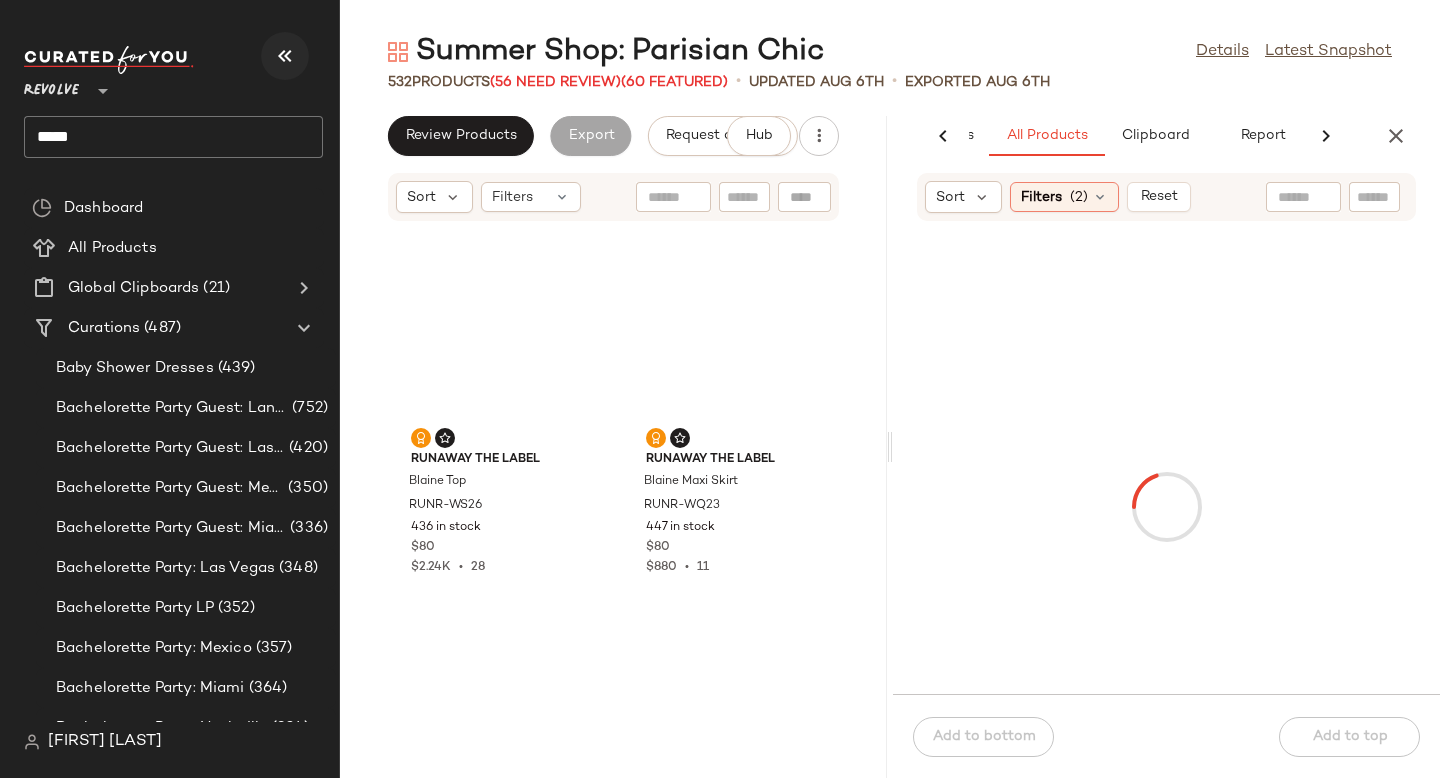click at bounding box center [285, 56] 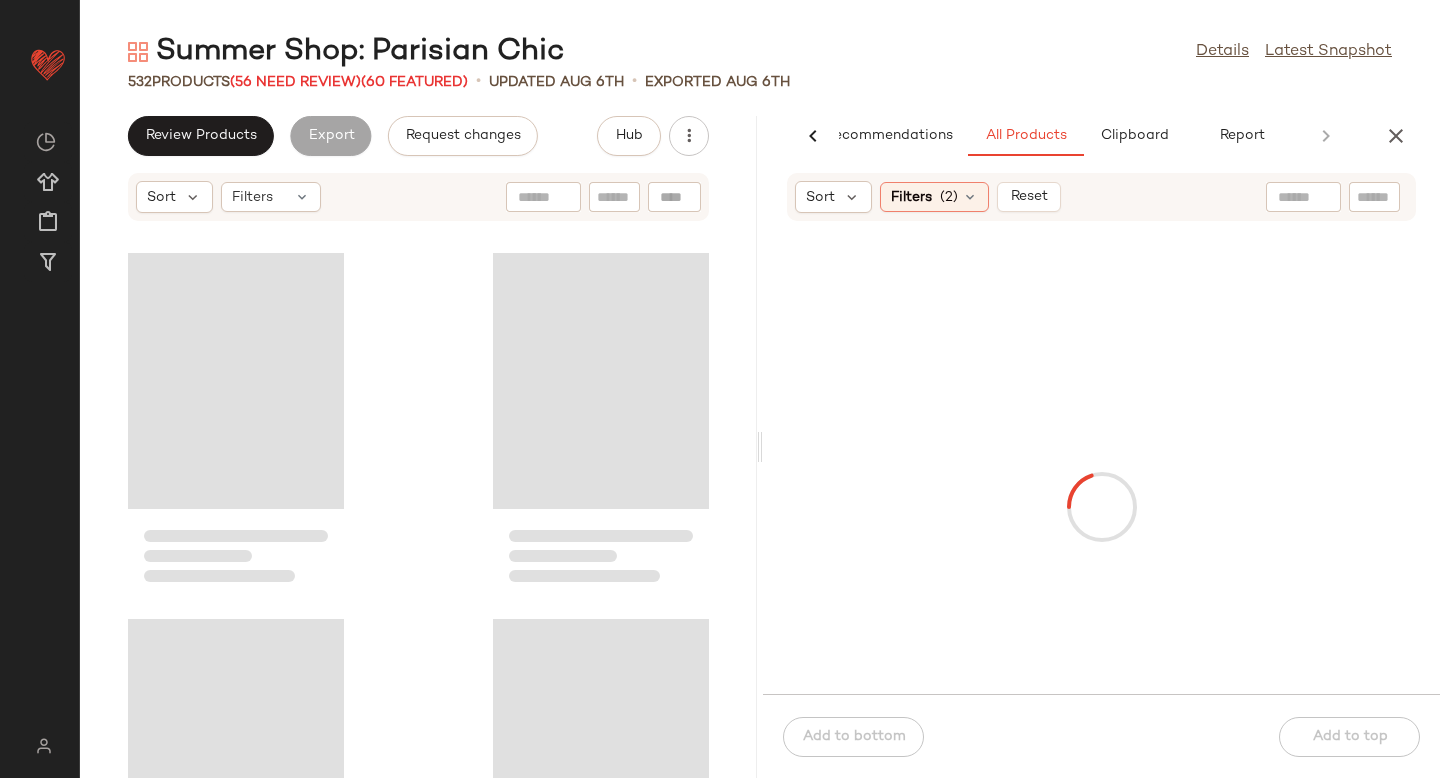 scroll, scrollTop: 0, scrollLeft: 47, axis: horizontal 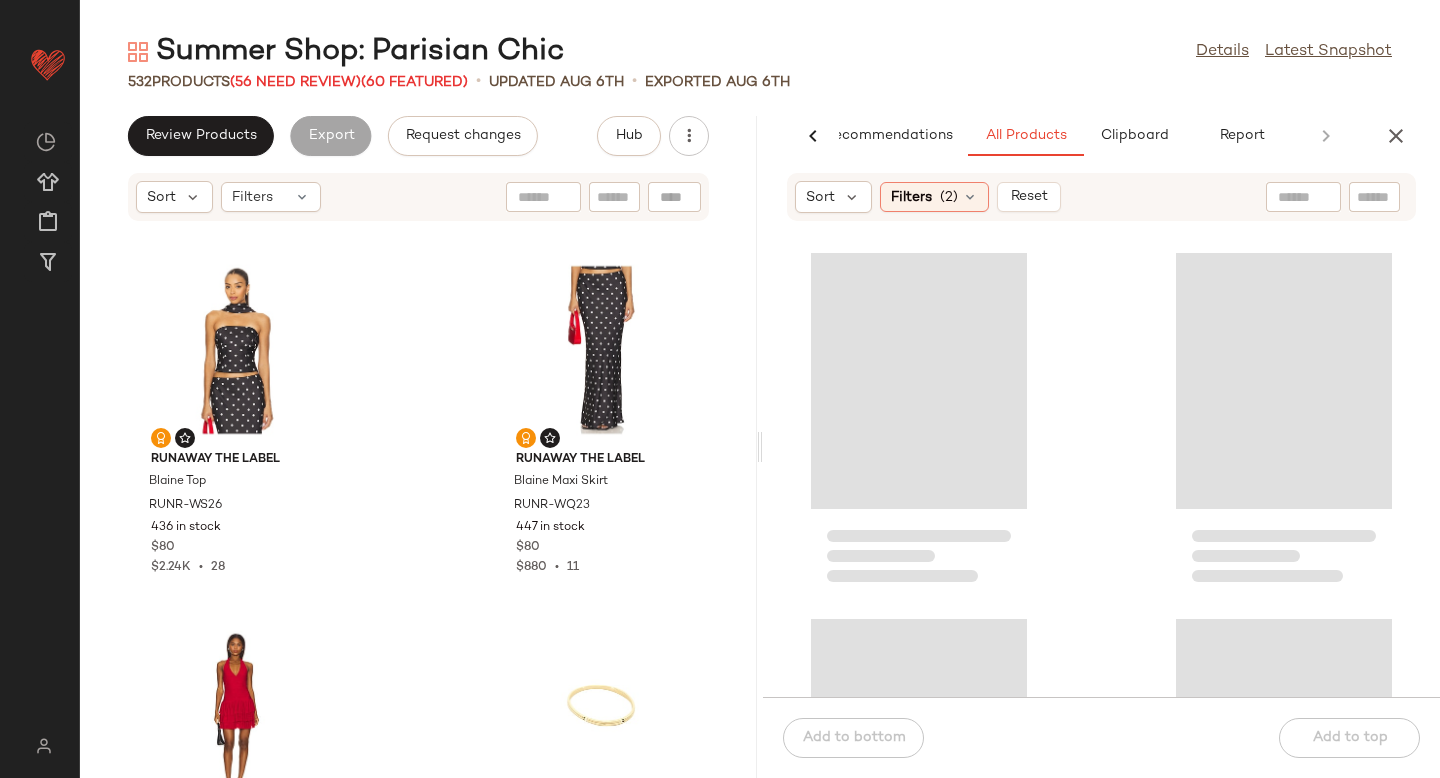 click 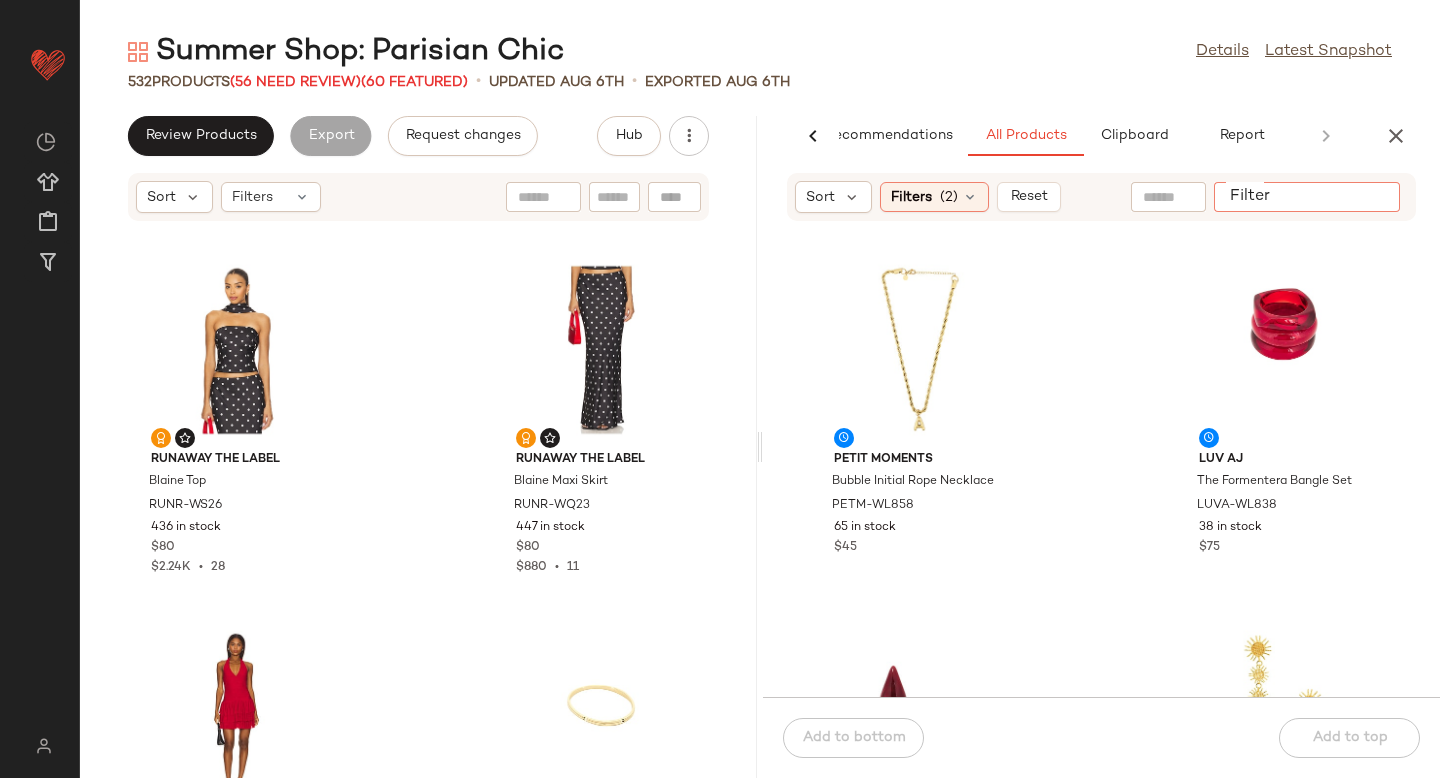 paste on "*********" 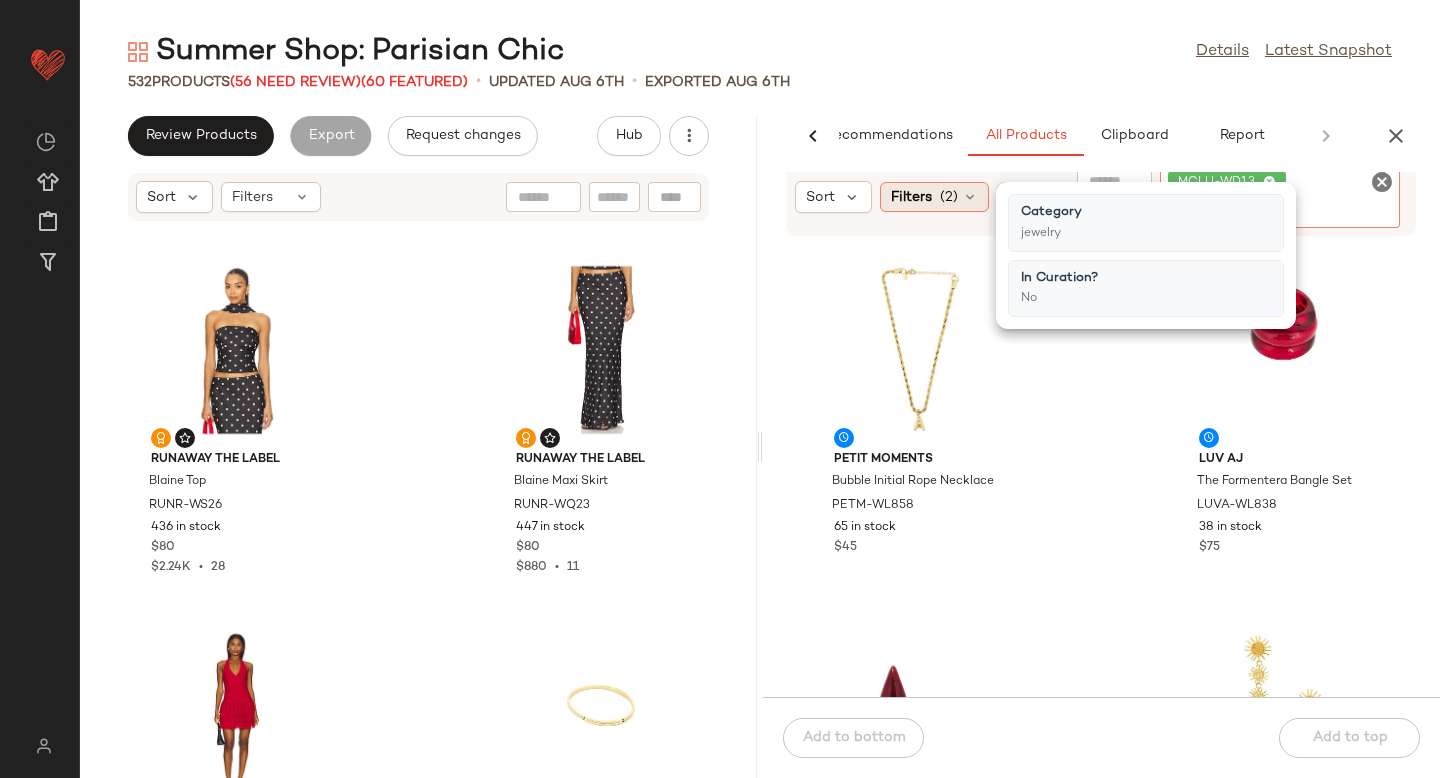 click on "Filters  (2)" 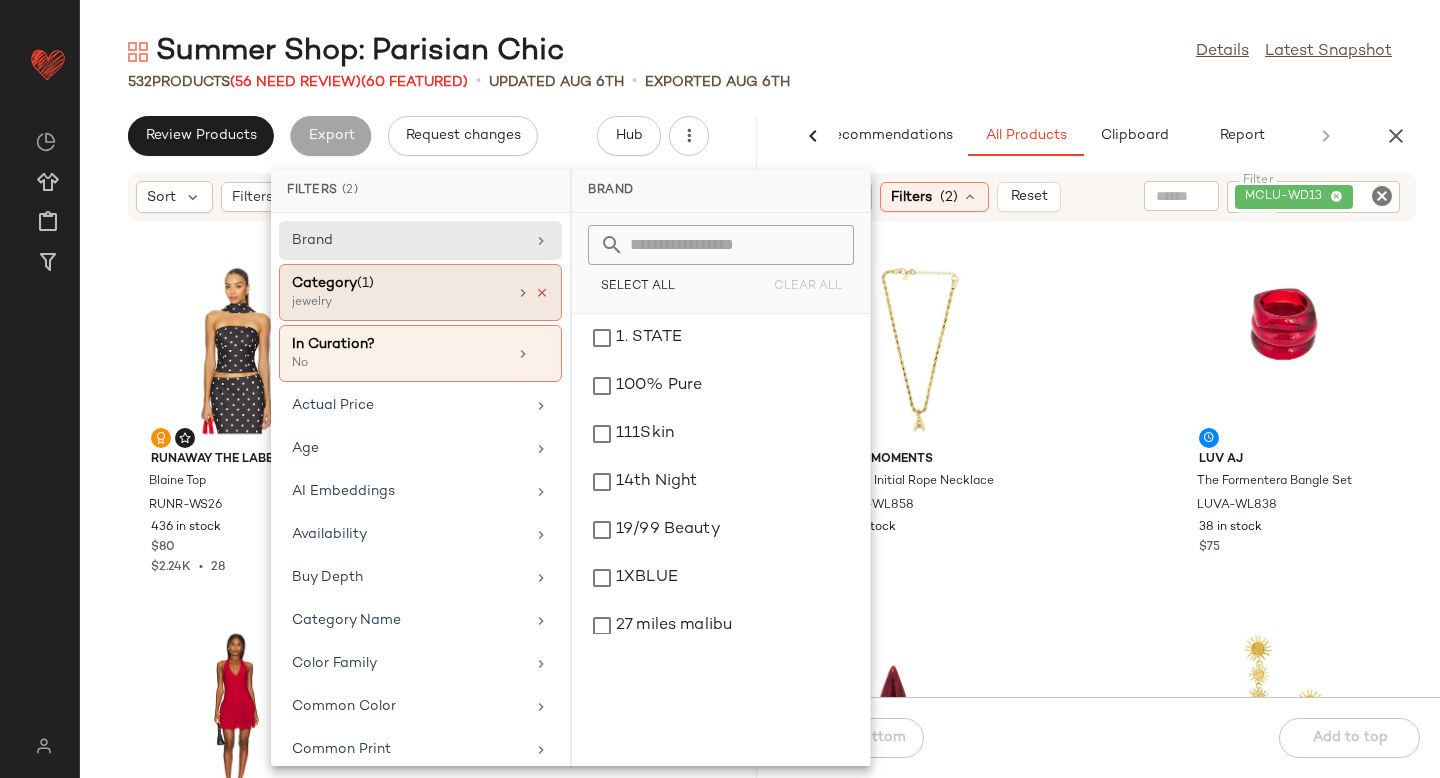 click at bounding box center (542, 293) 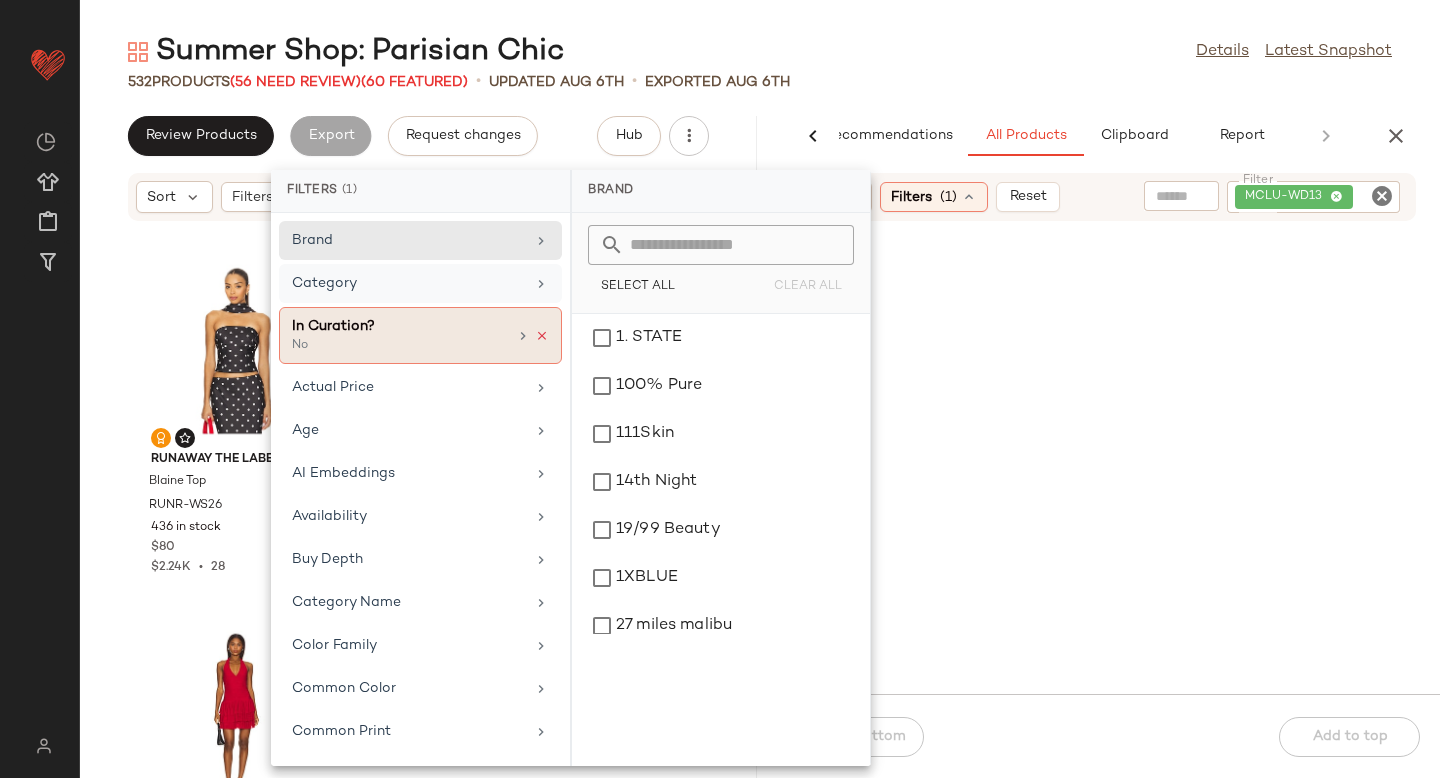 click at bounding box center [542, 336] 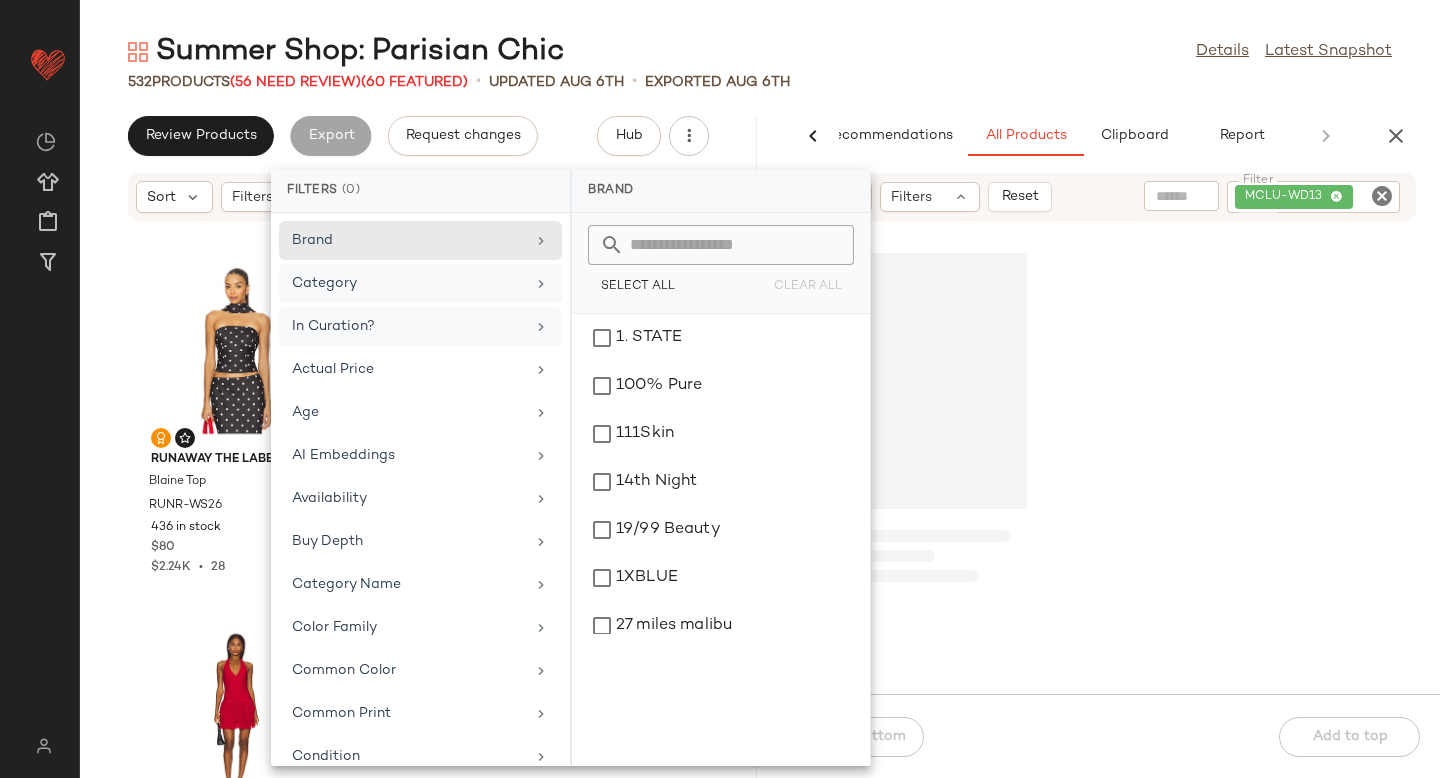click 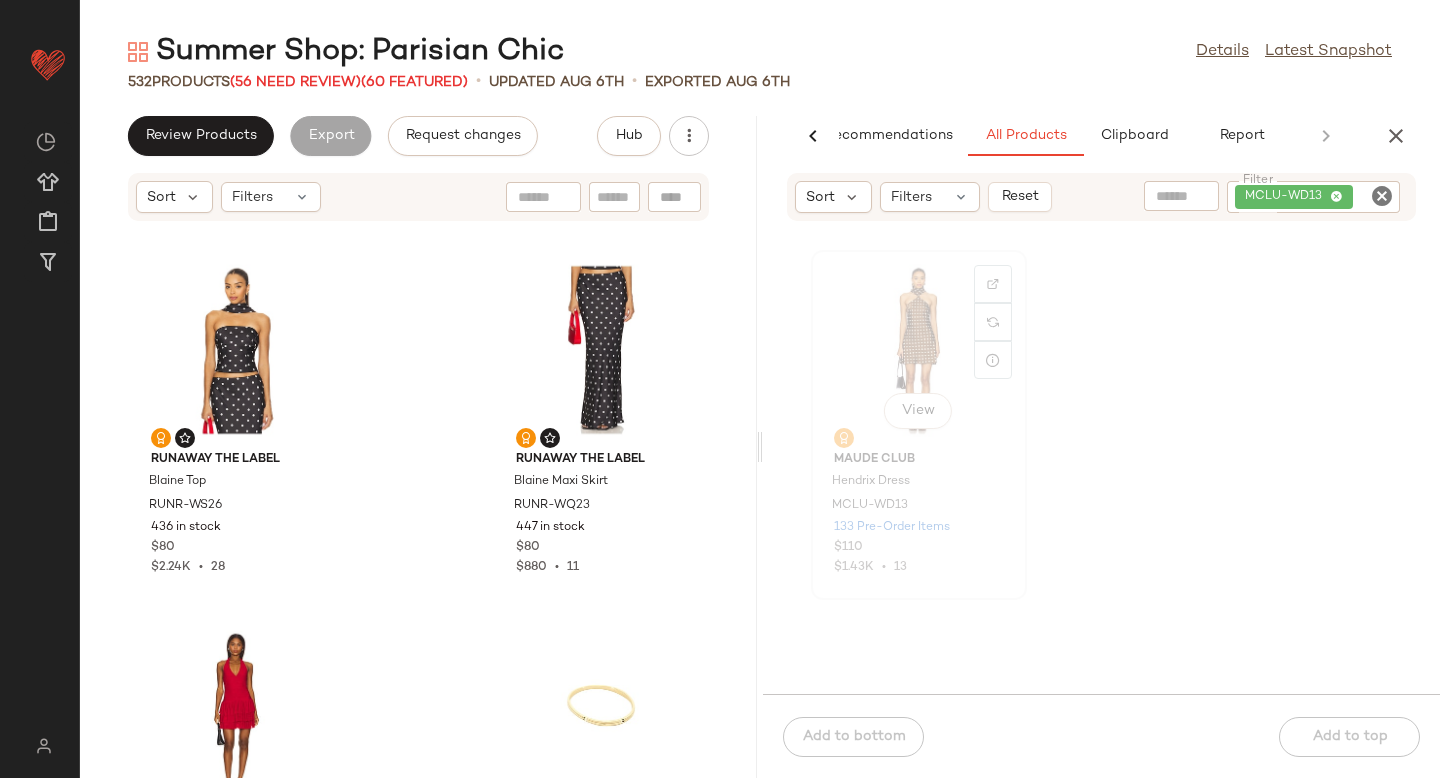 click on "View" 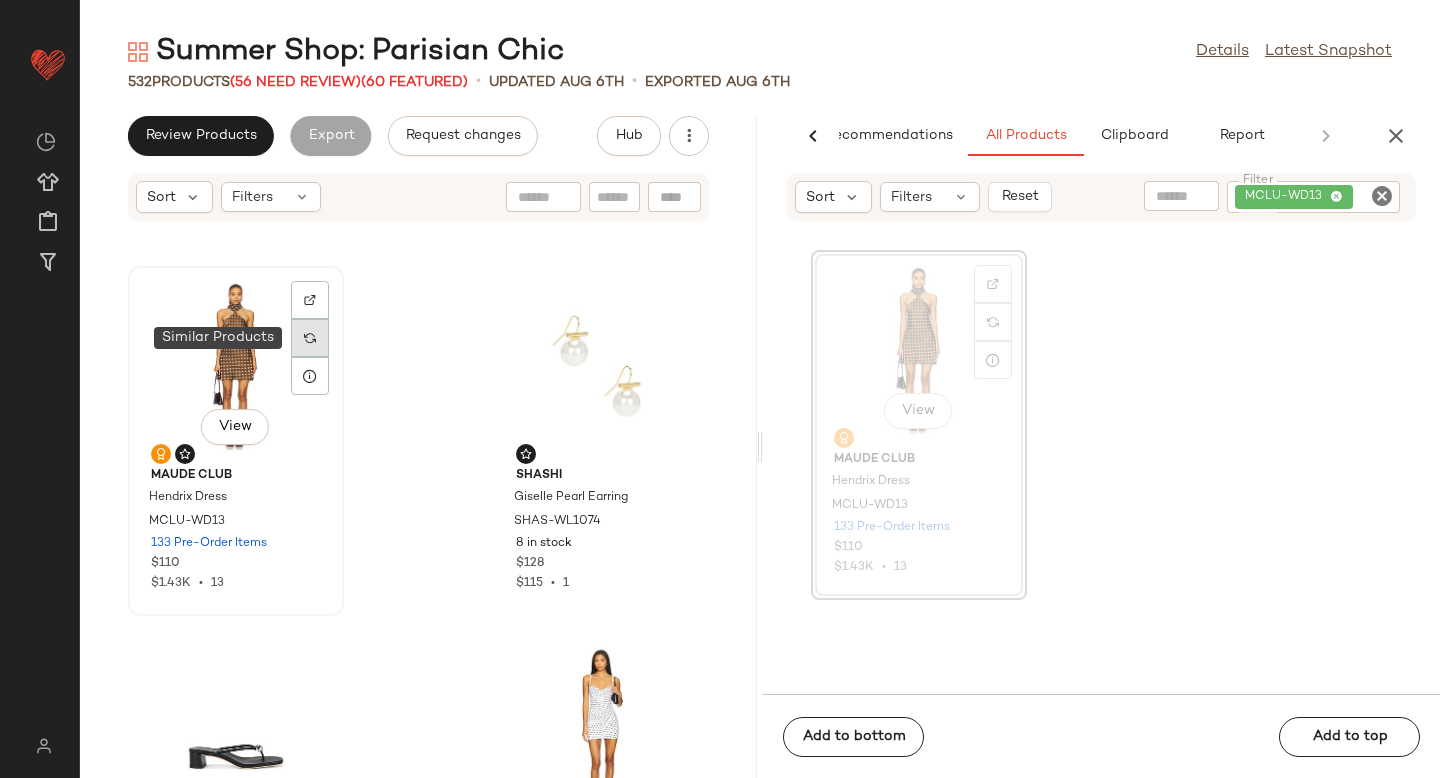 click 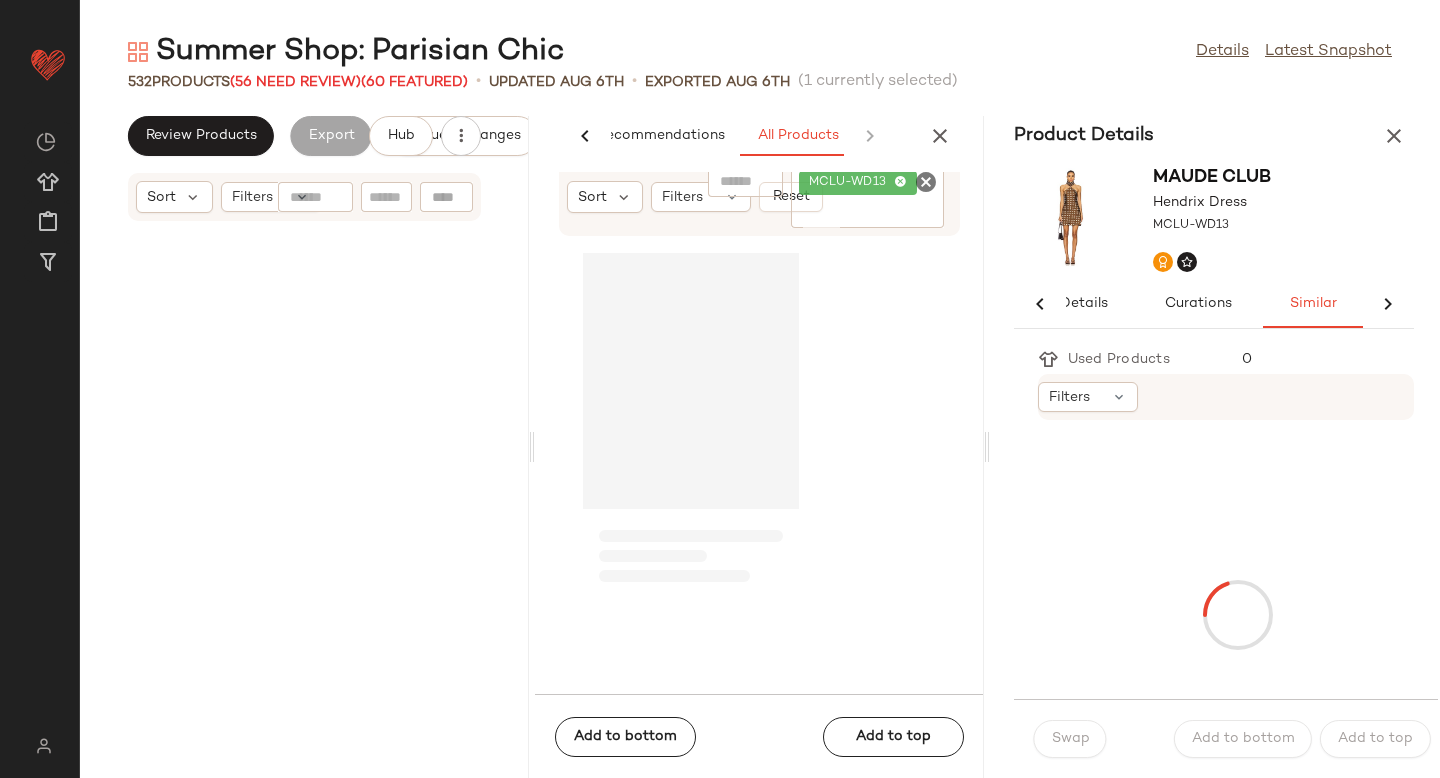 scroll, scrollTop: 0, scrollLeft: 33, axis: horizontal 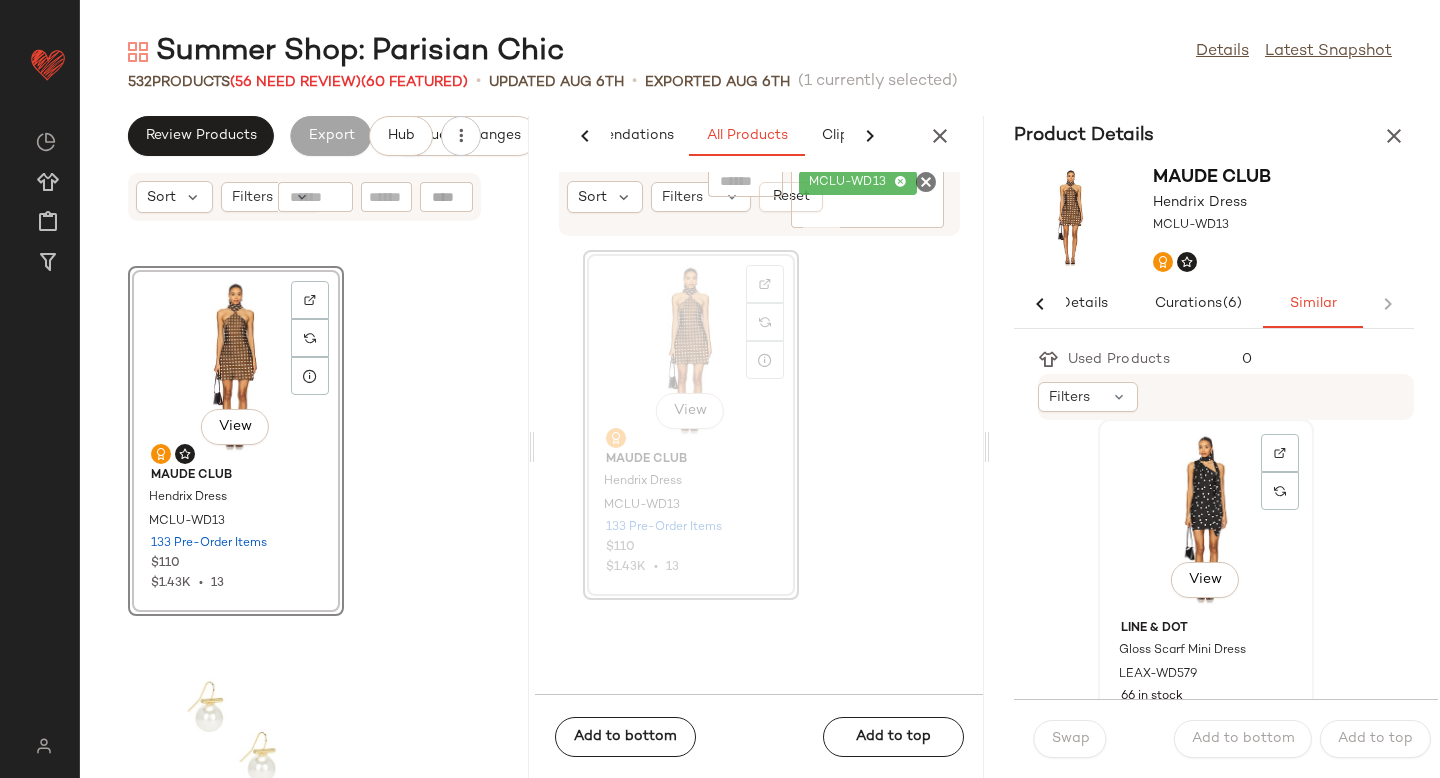 click on "View" 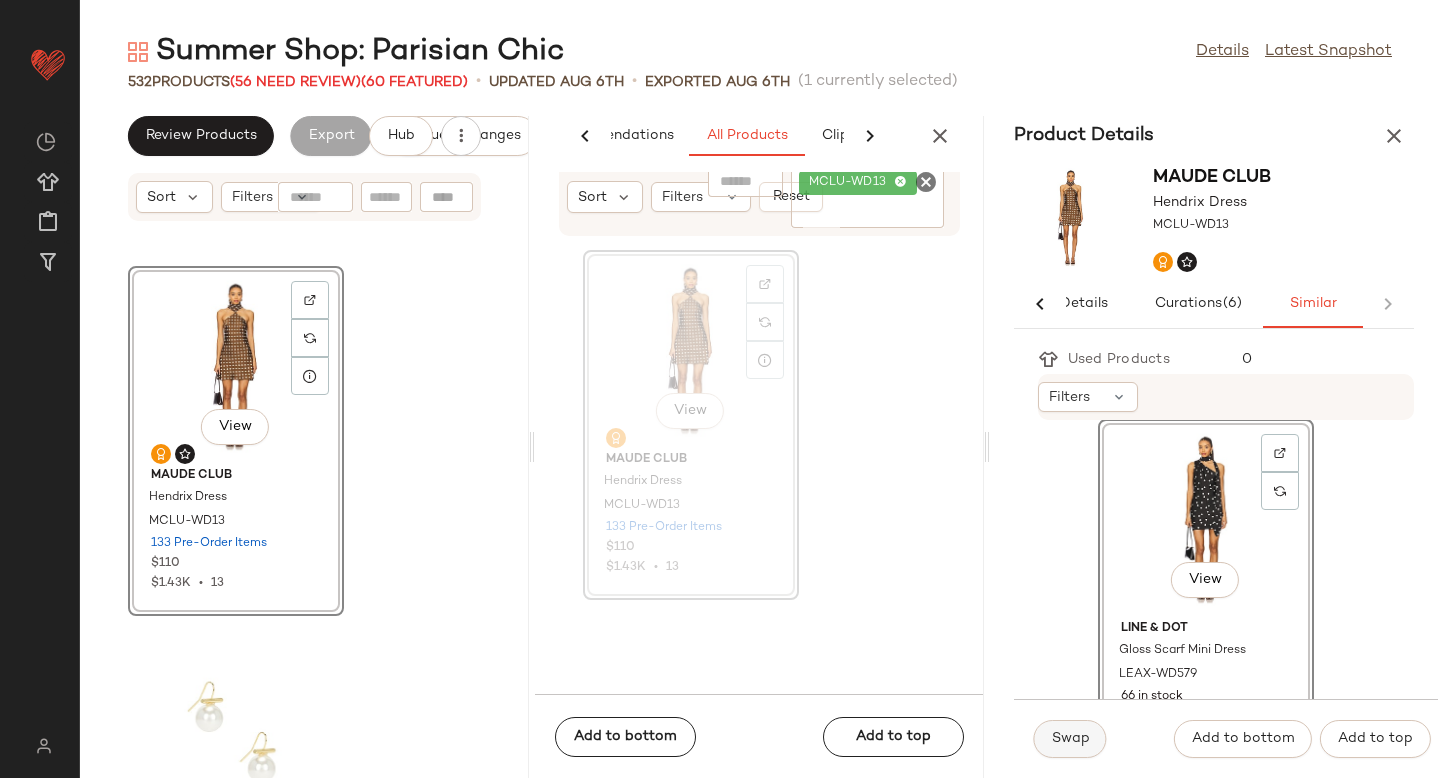 click on "Swap" 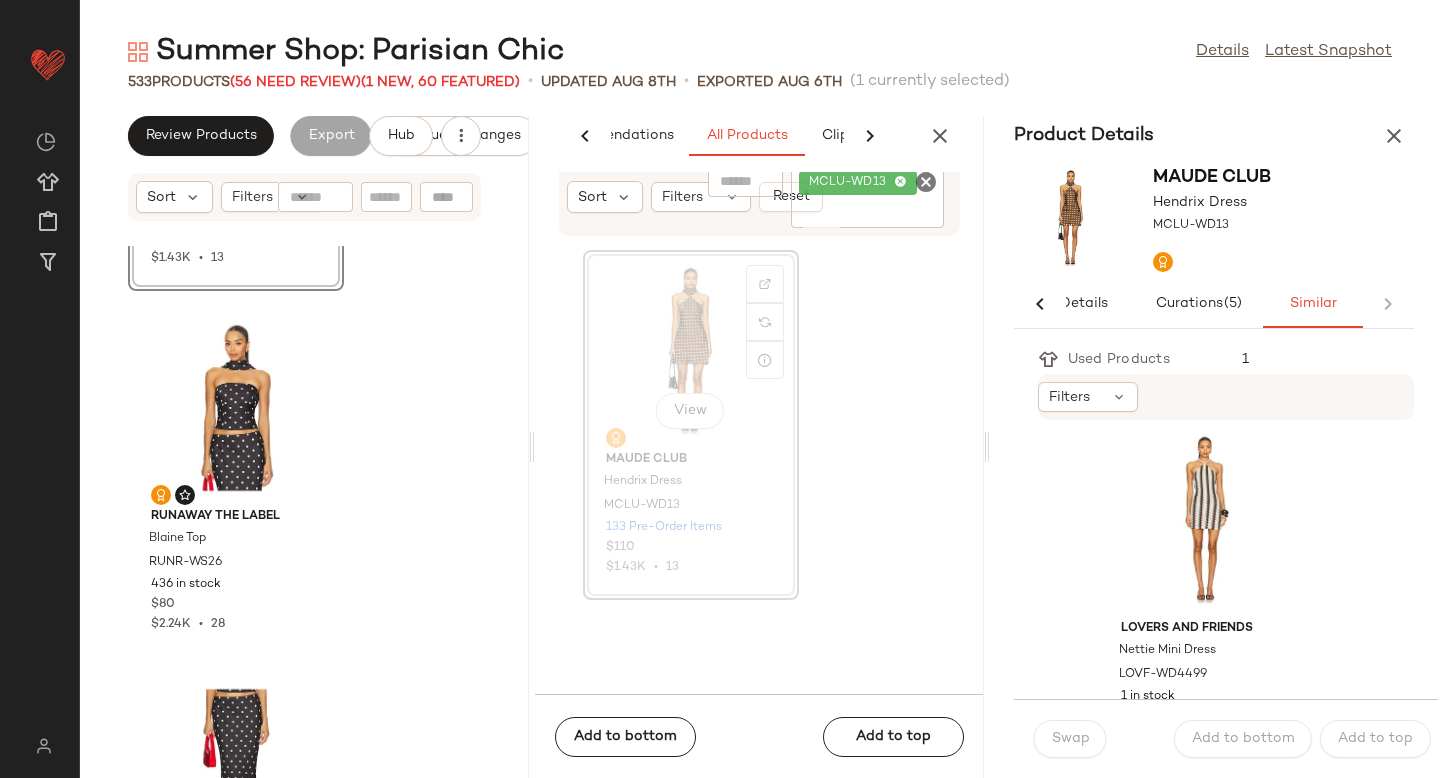 scroll, scrollTop: 0, scrollLeft: 0, axis: both 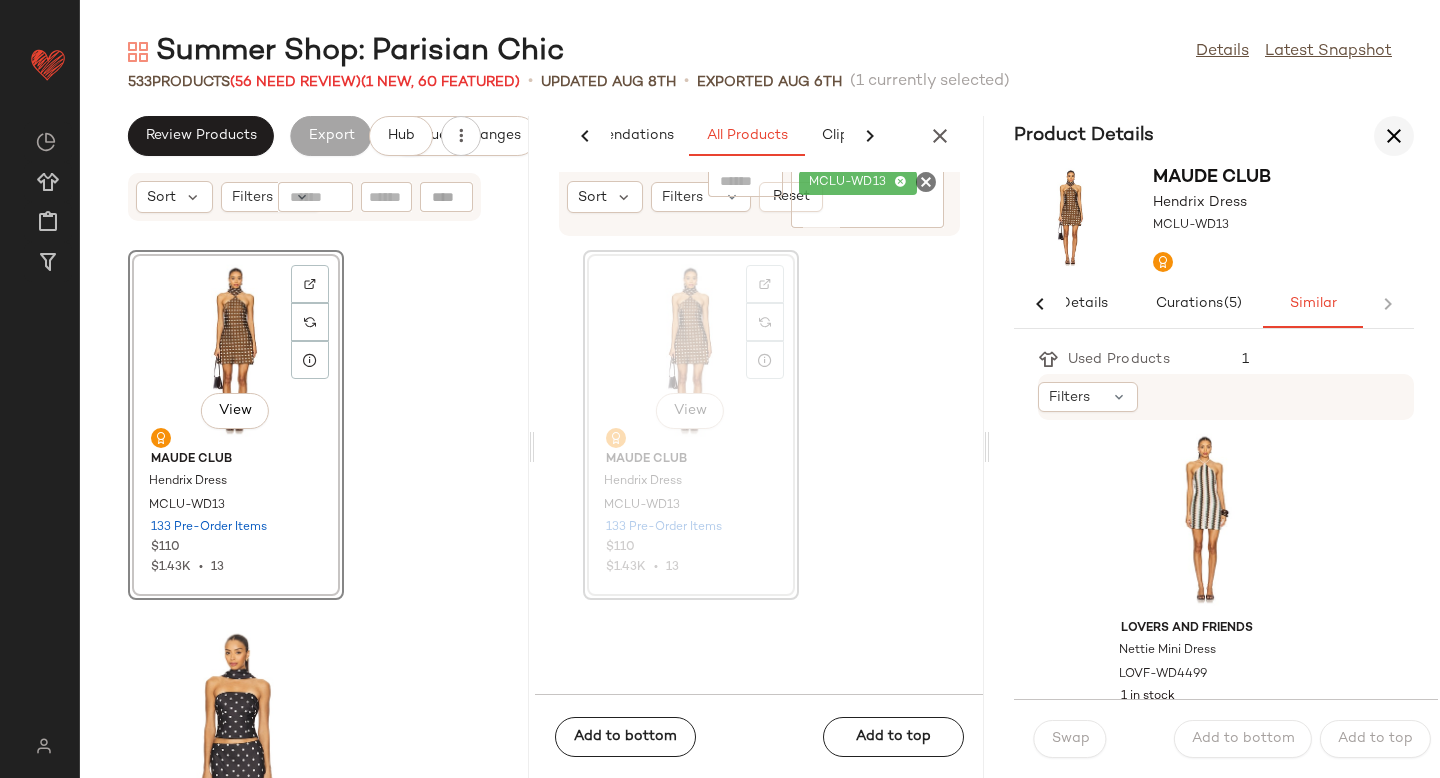 click at bounding box center [1394, 136] 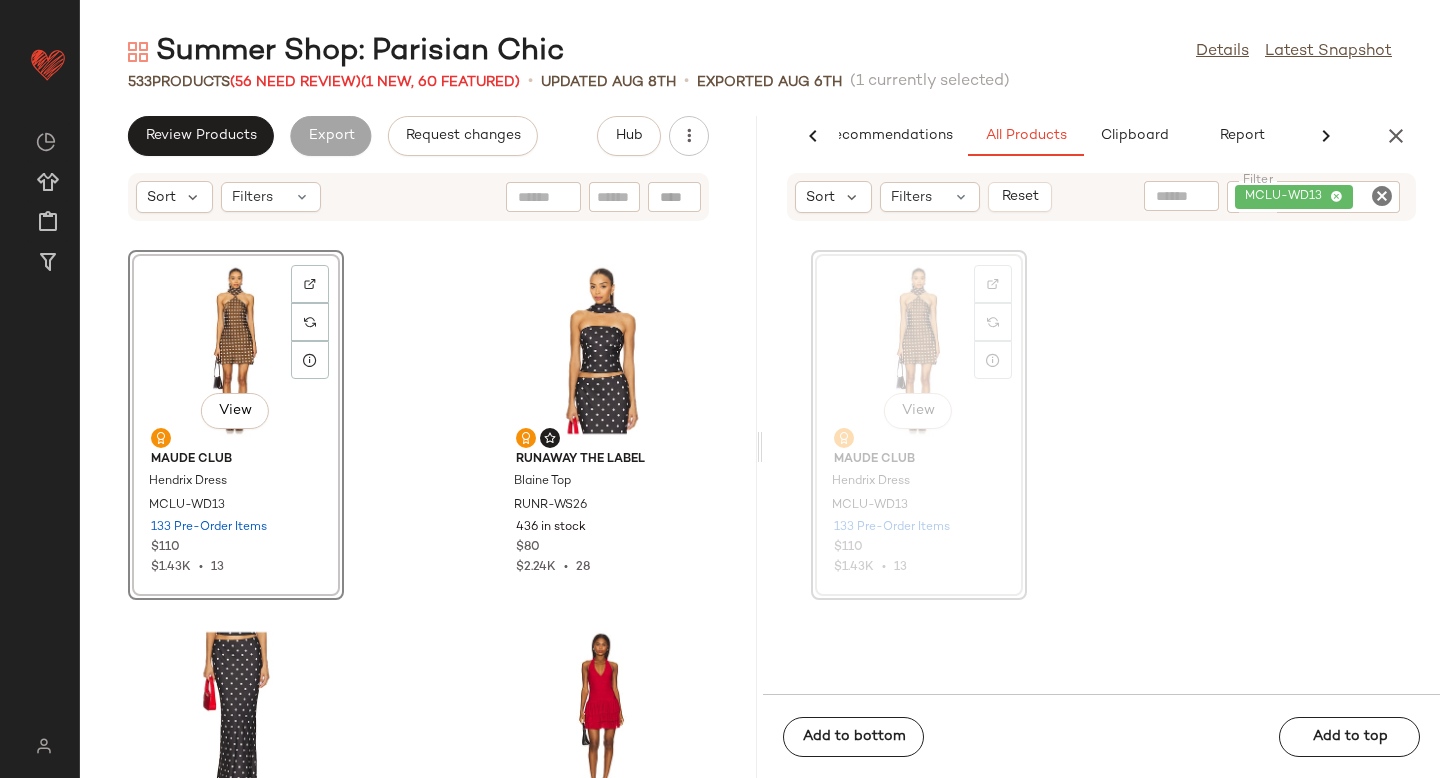 scroll, scrollTop: 0, scrollLeft: 47, axis: horizontal 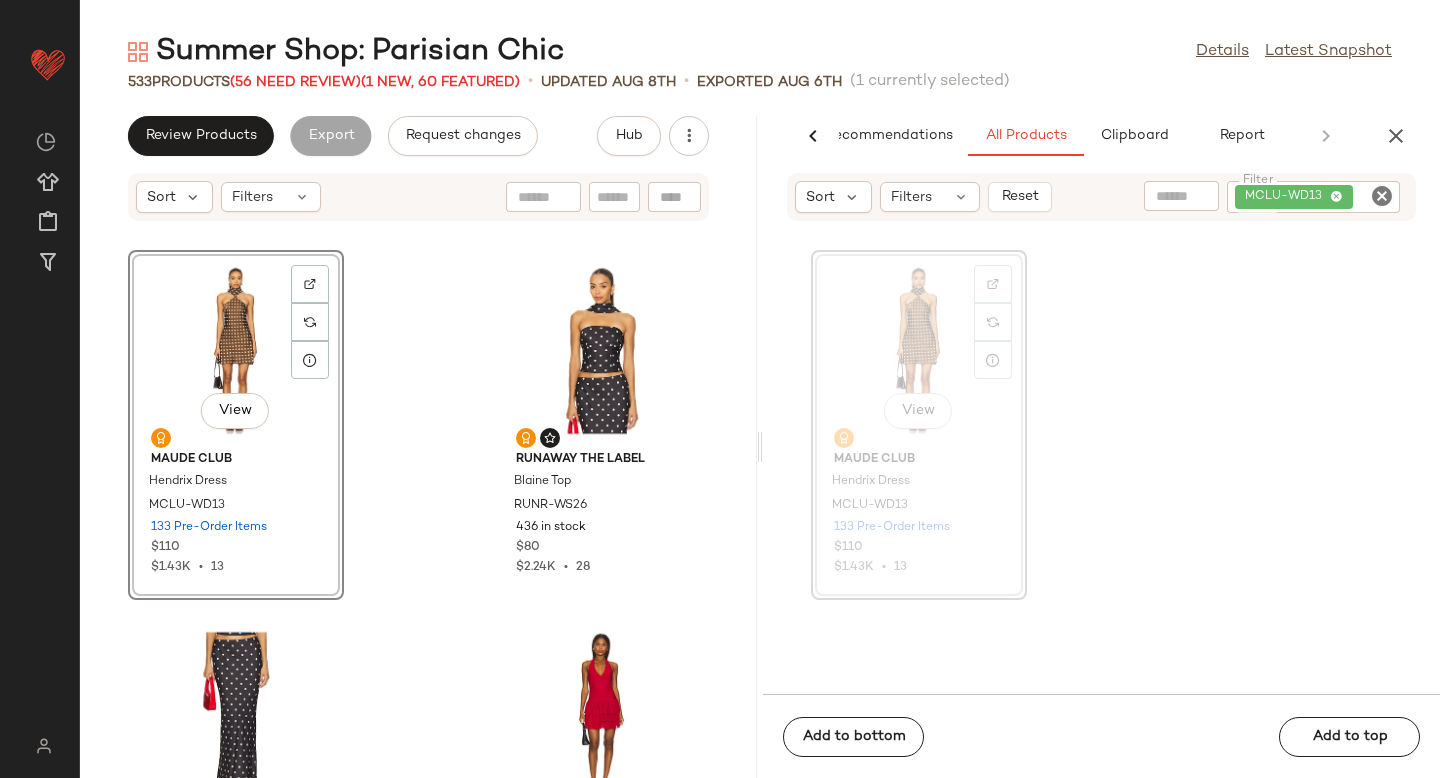 click 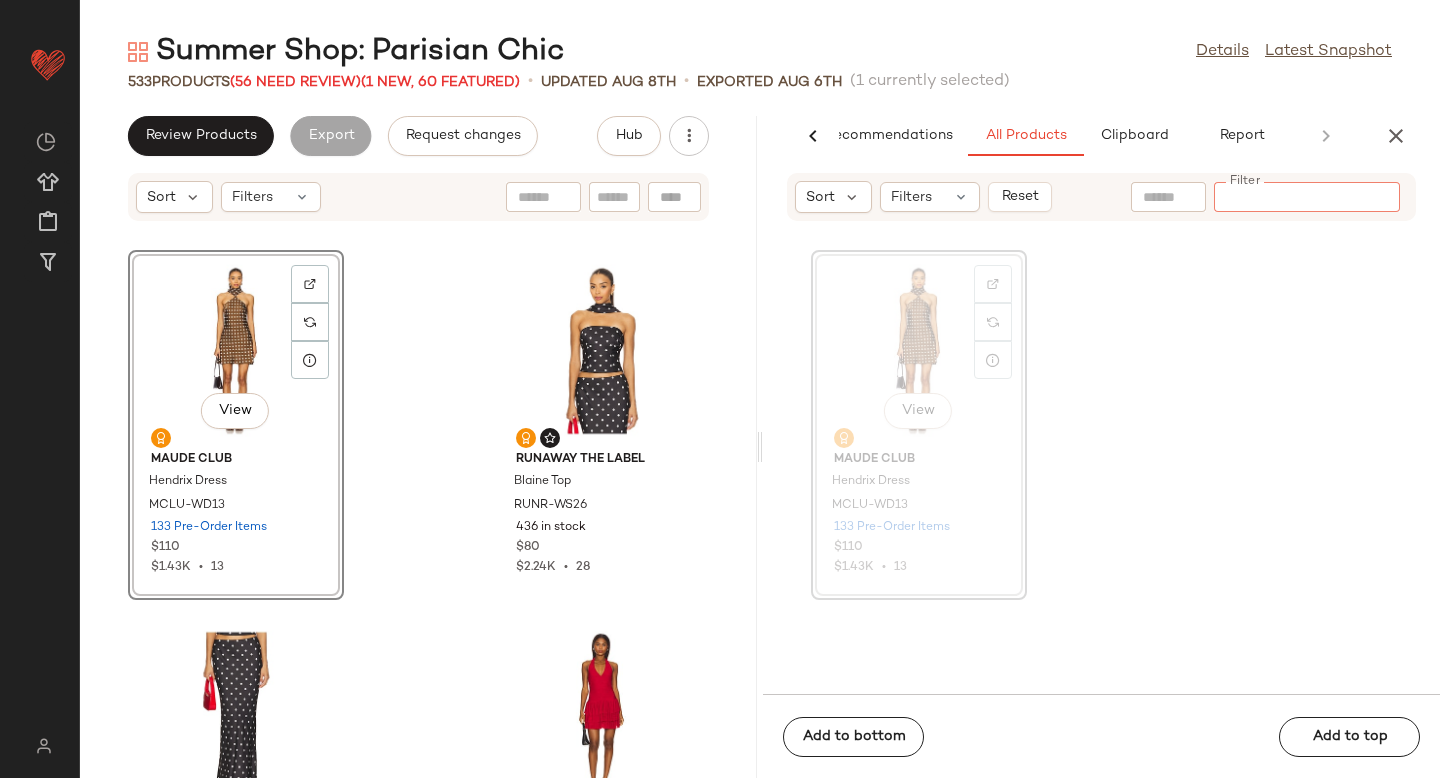 paste on "**********" 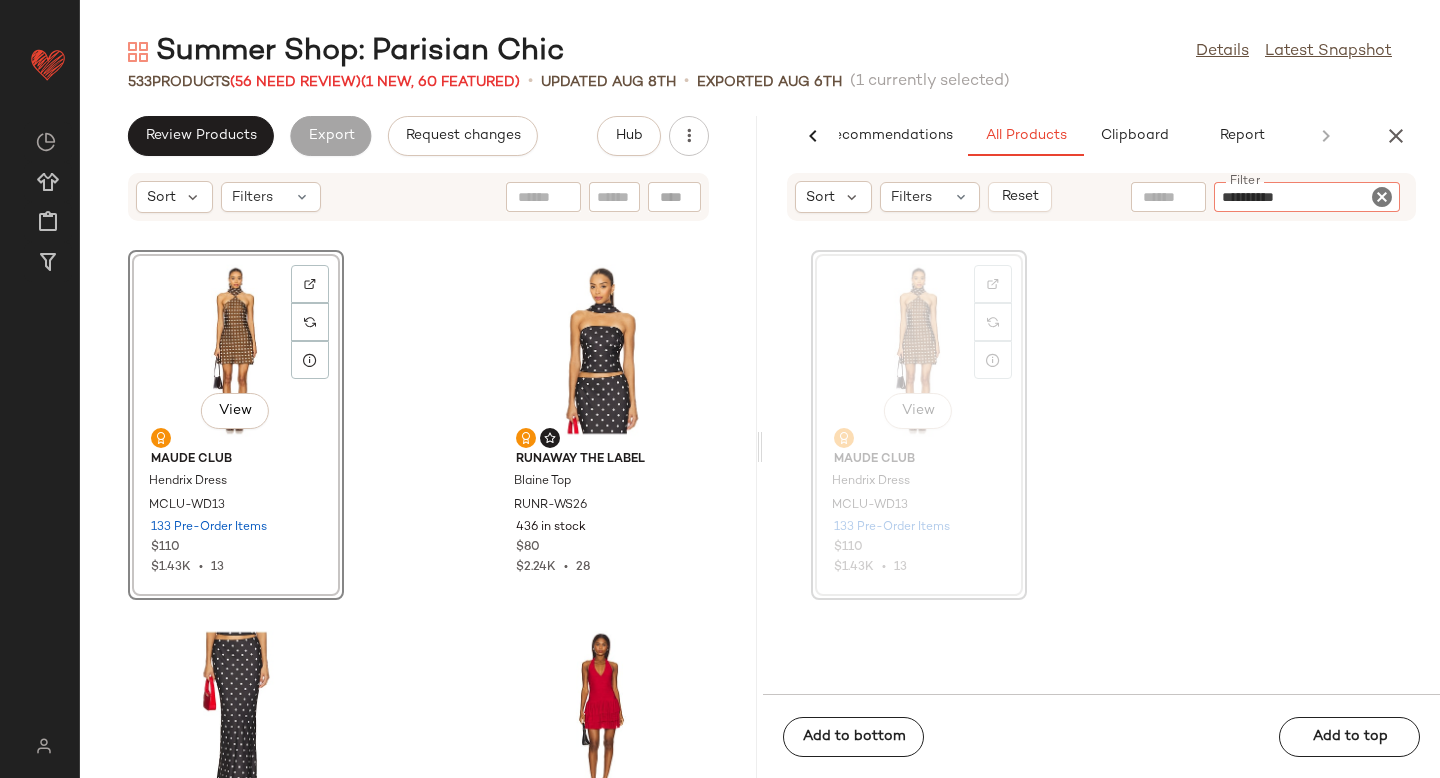 type 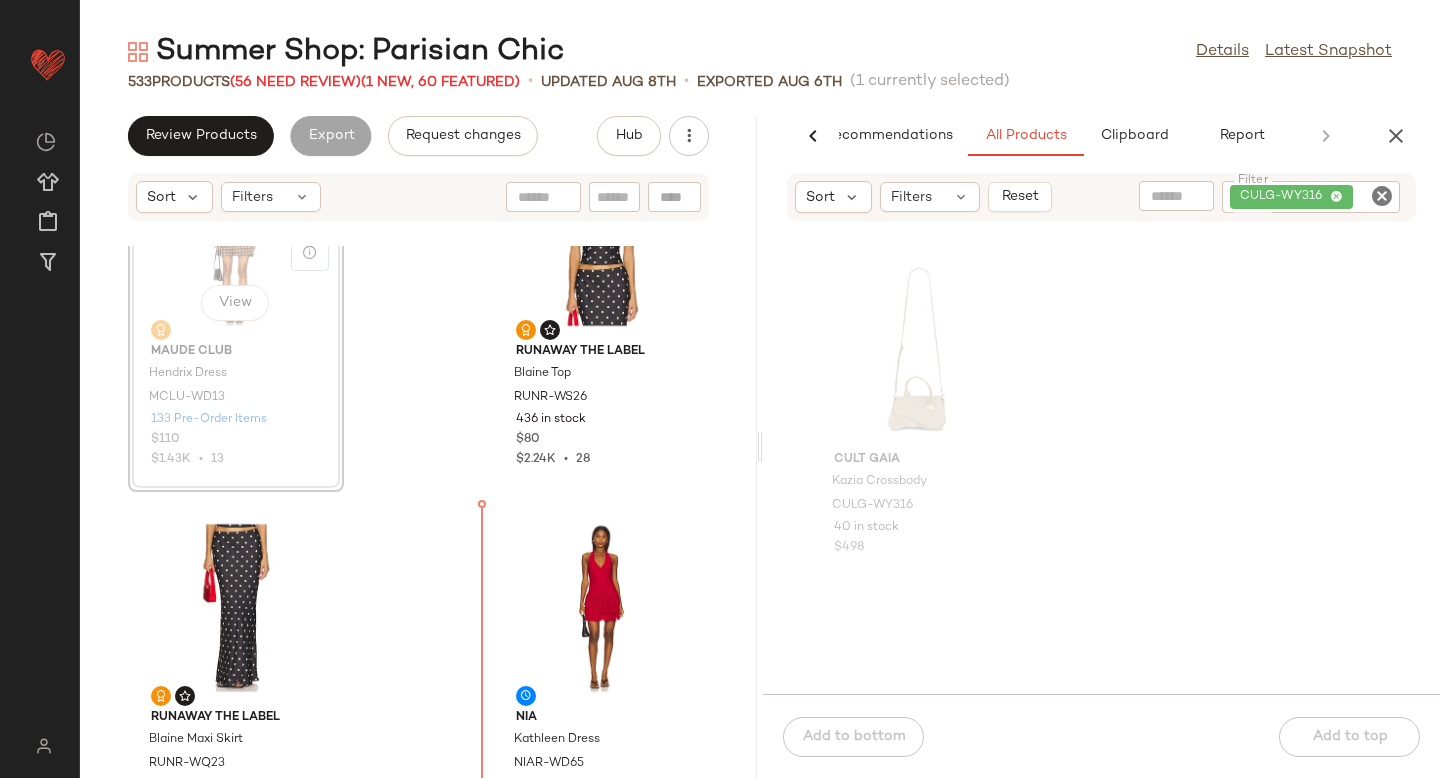 scroll, scrollTop: 153, scrollLeft: 0, axis: vertical 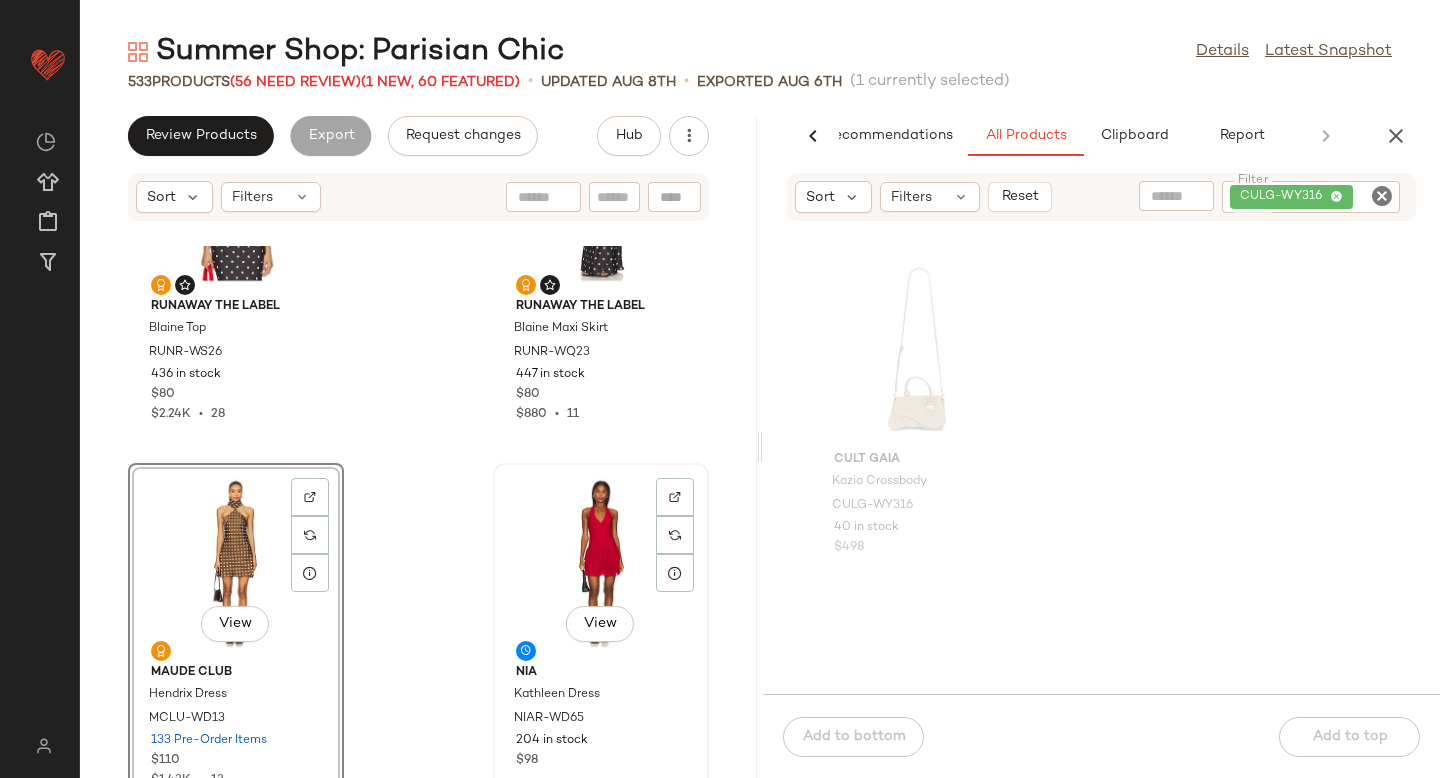 click on "View" 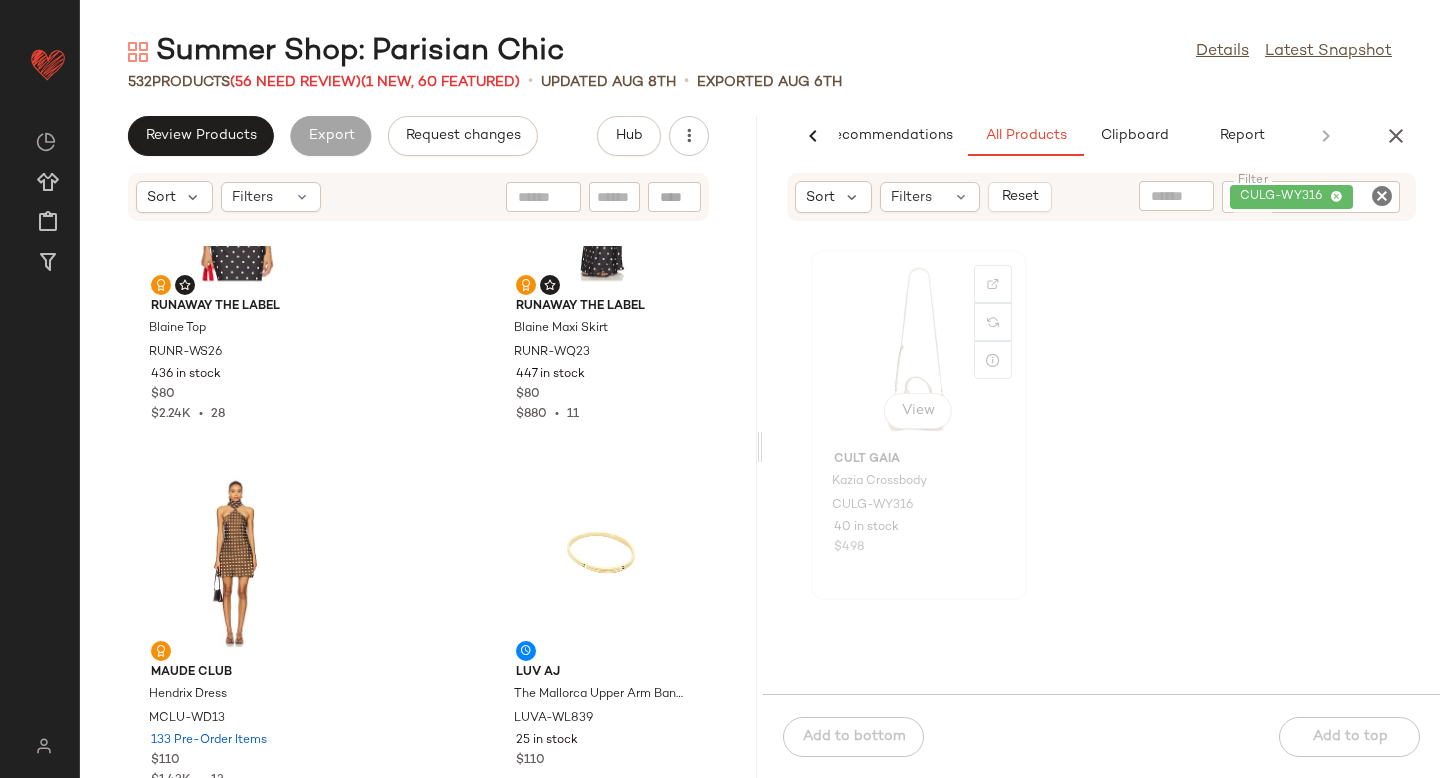click on "View" 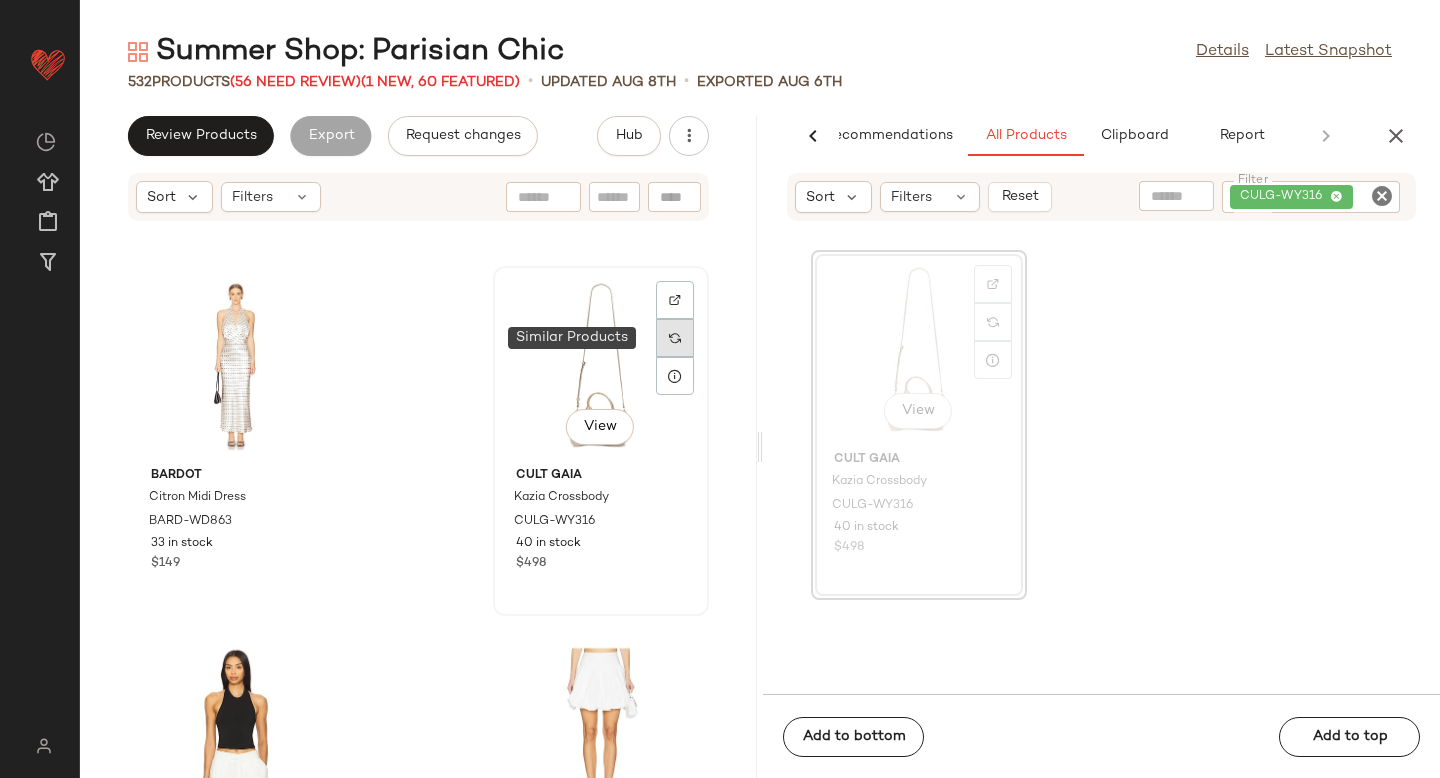 click 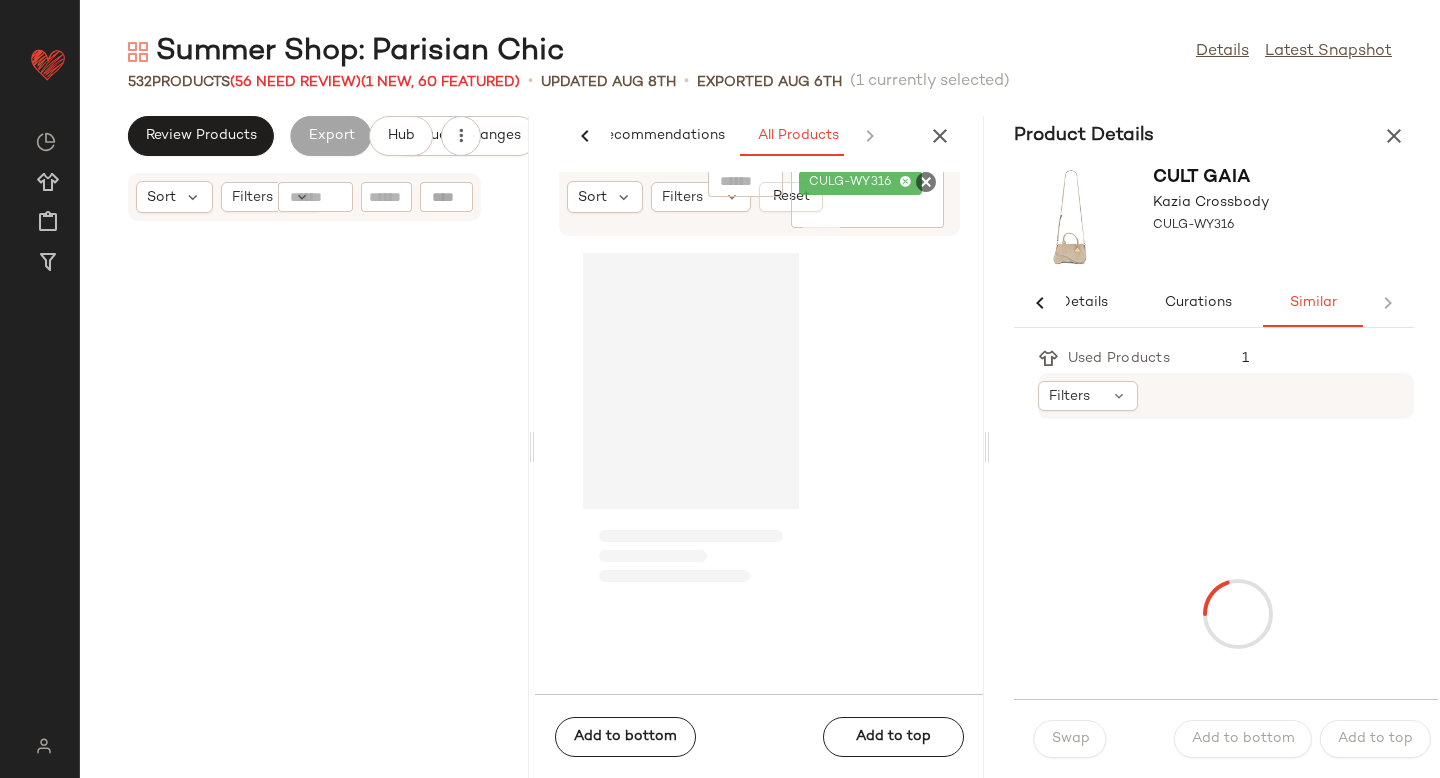 scroll, scrollTop: 0, scrollLeft: 33, axis: horizontal 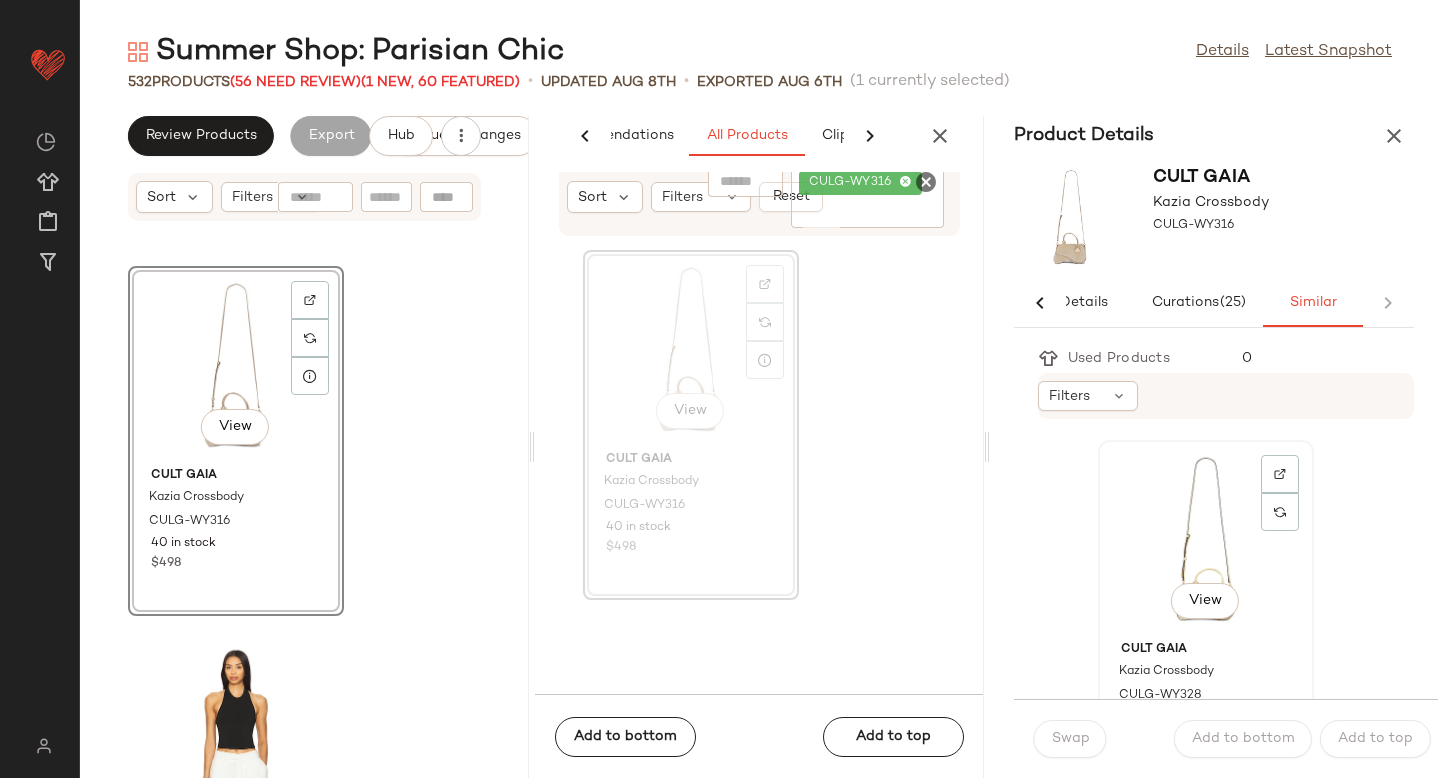 click on "View" 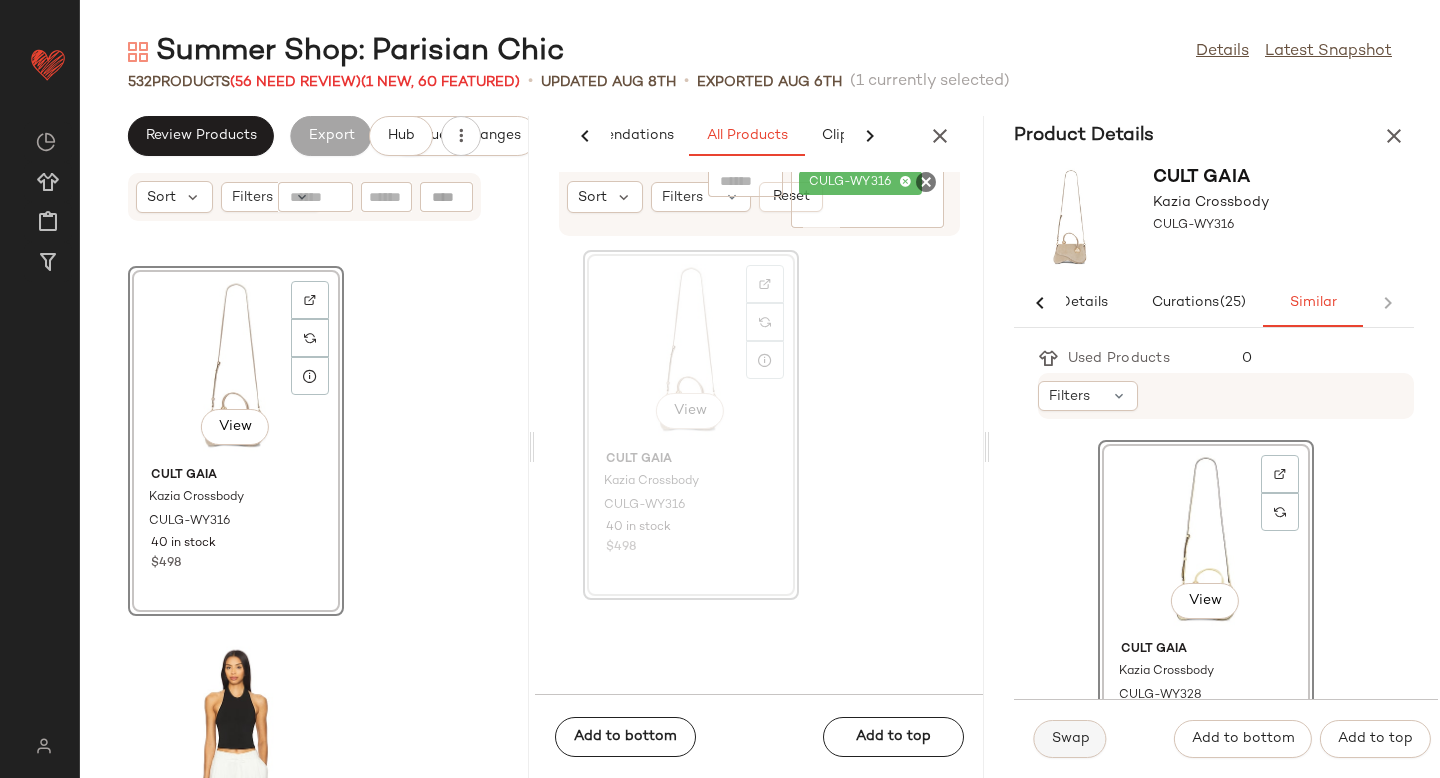 click on "Swap" at bounding box center [1070, 739] 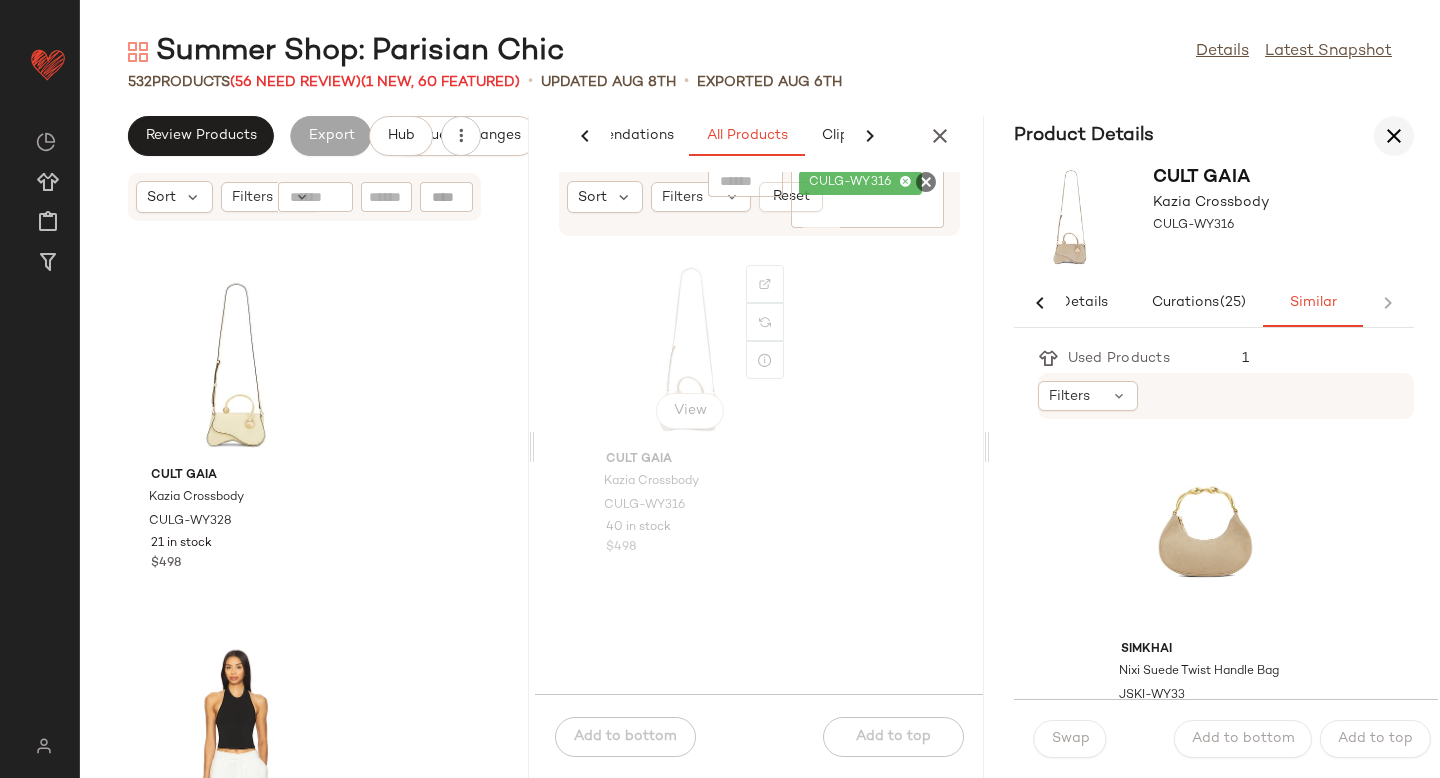 click at bounding box center [1394, 136] 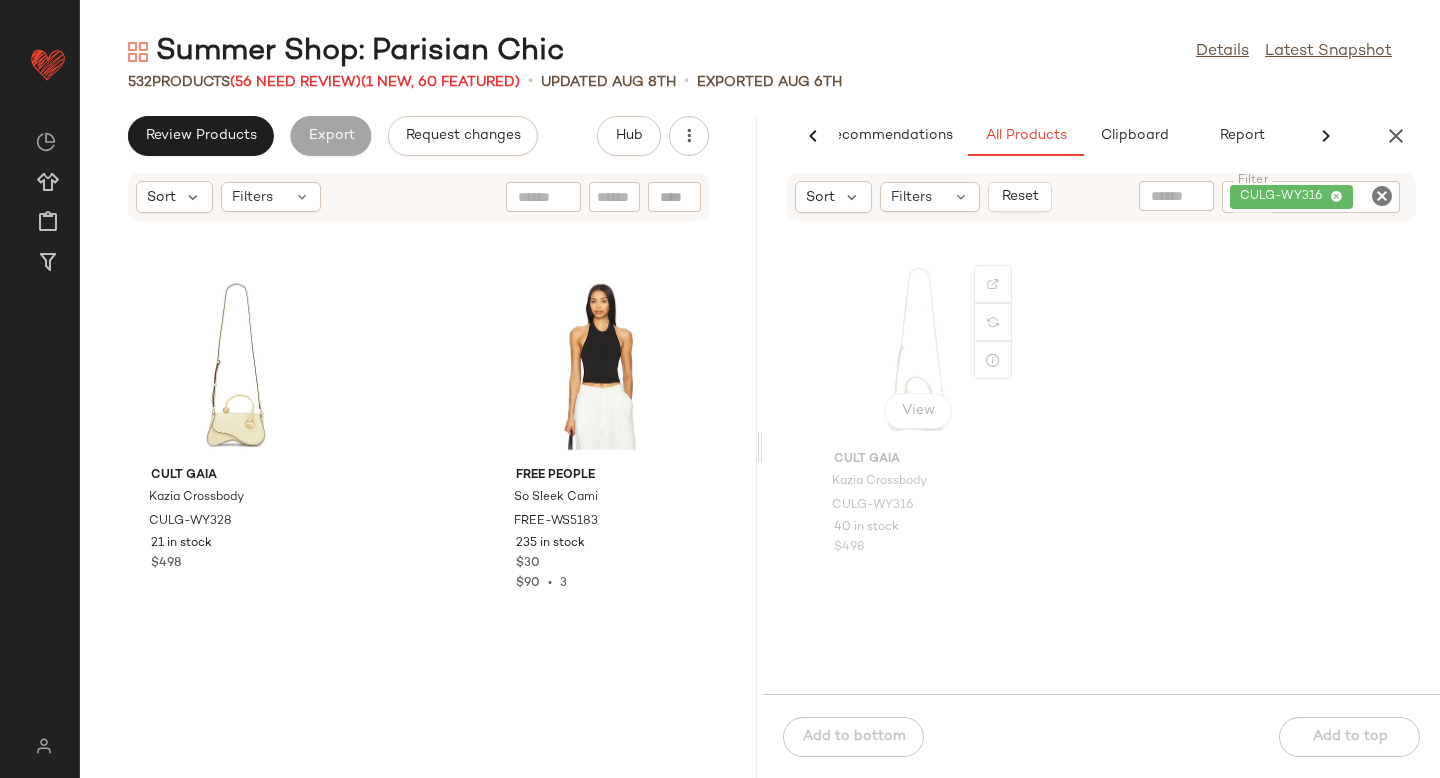 scroll, scrollTop: 96828, scrollLeft: 0, axis: vertical 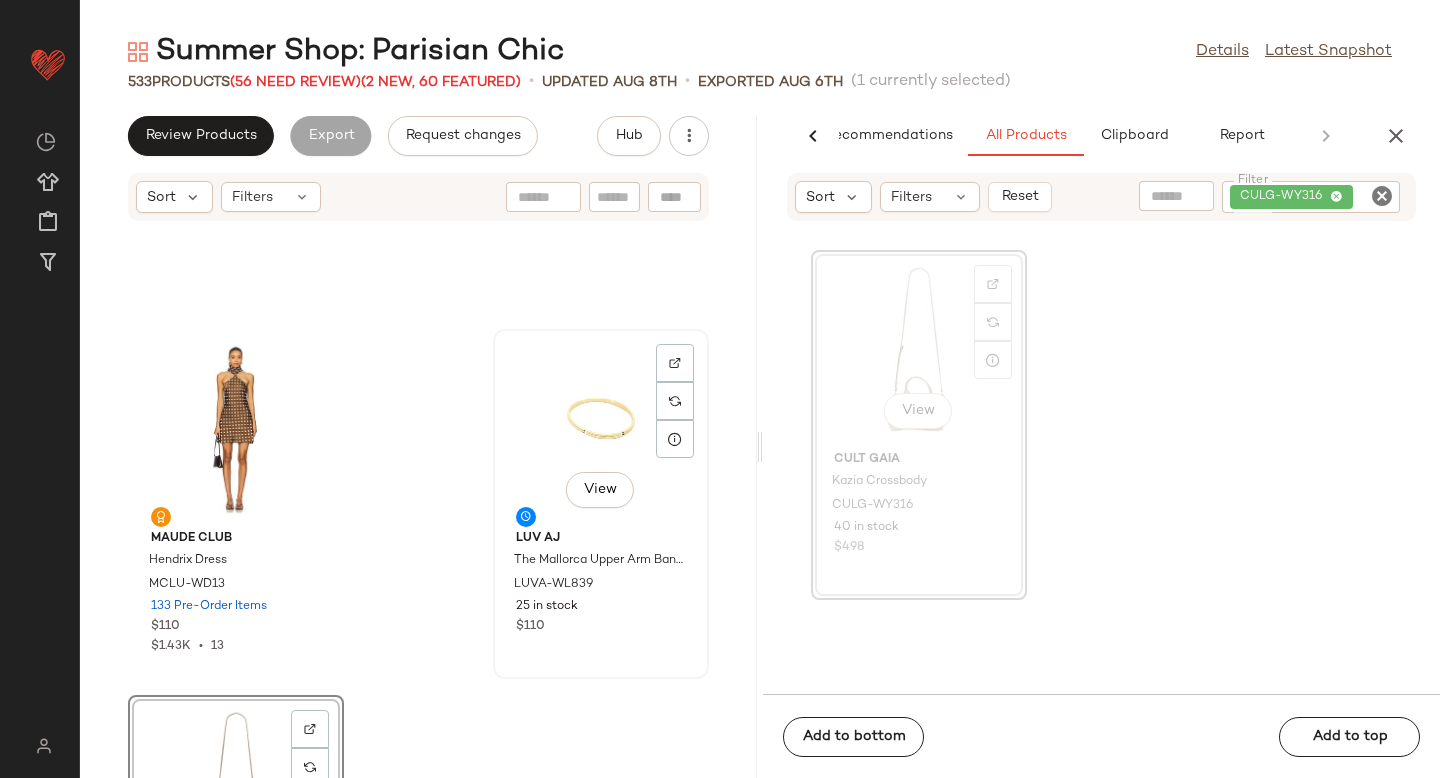 click on "View" 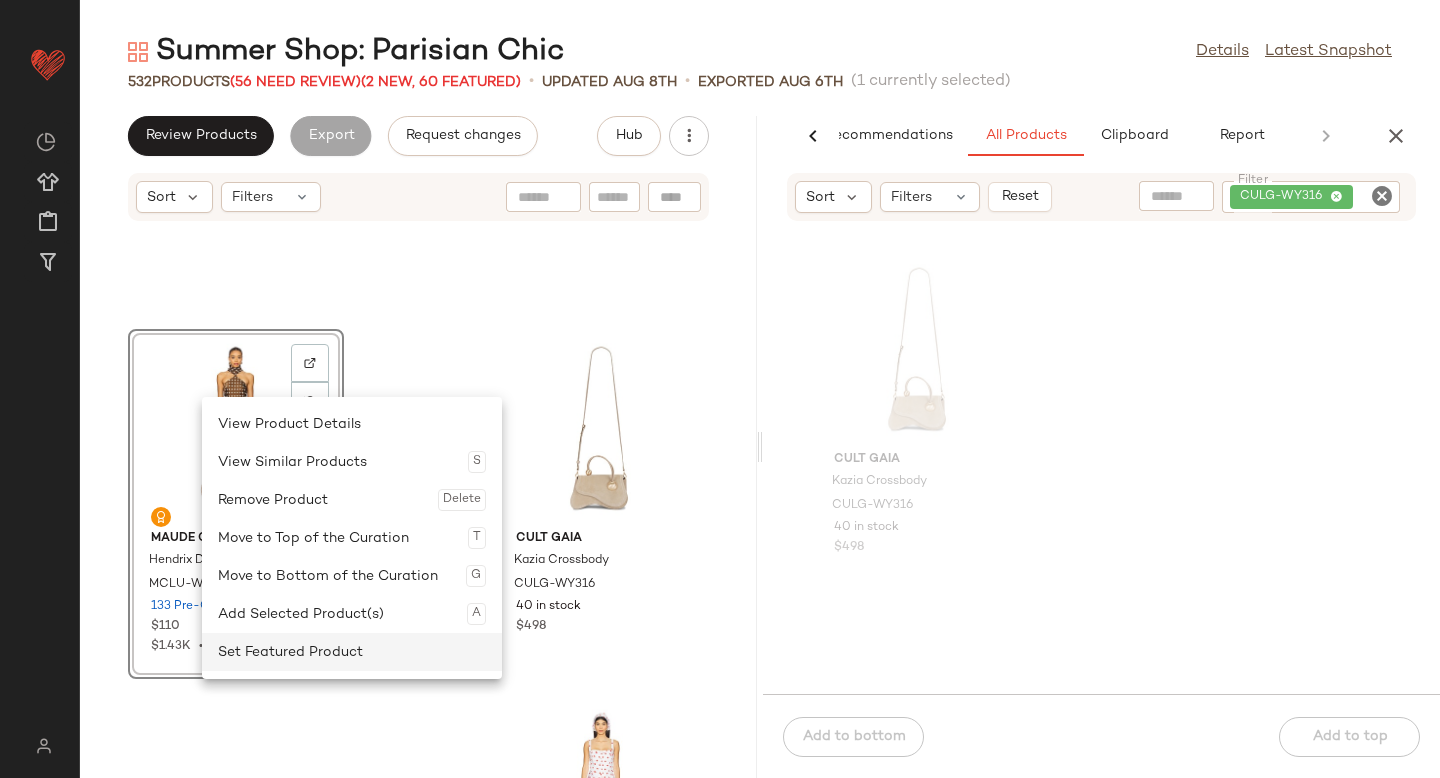 click on "Set Featured Product" 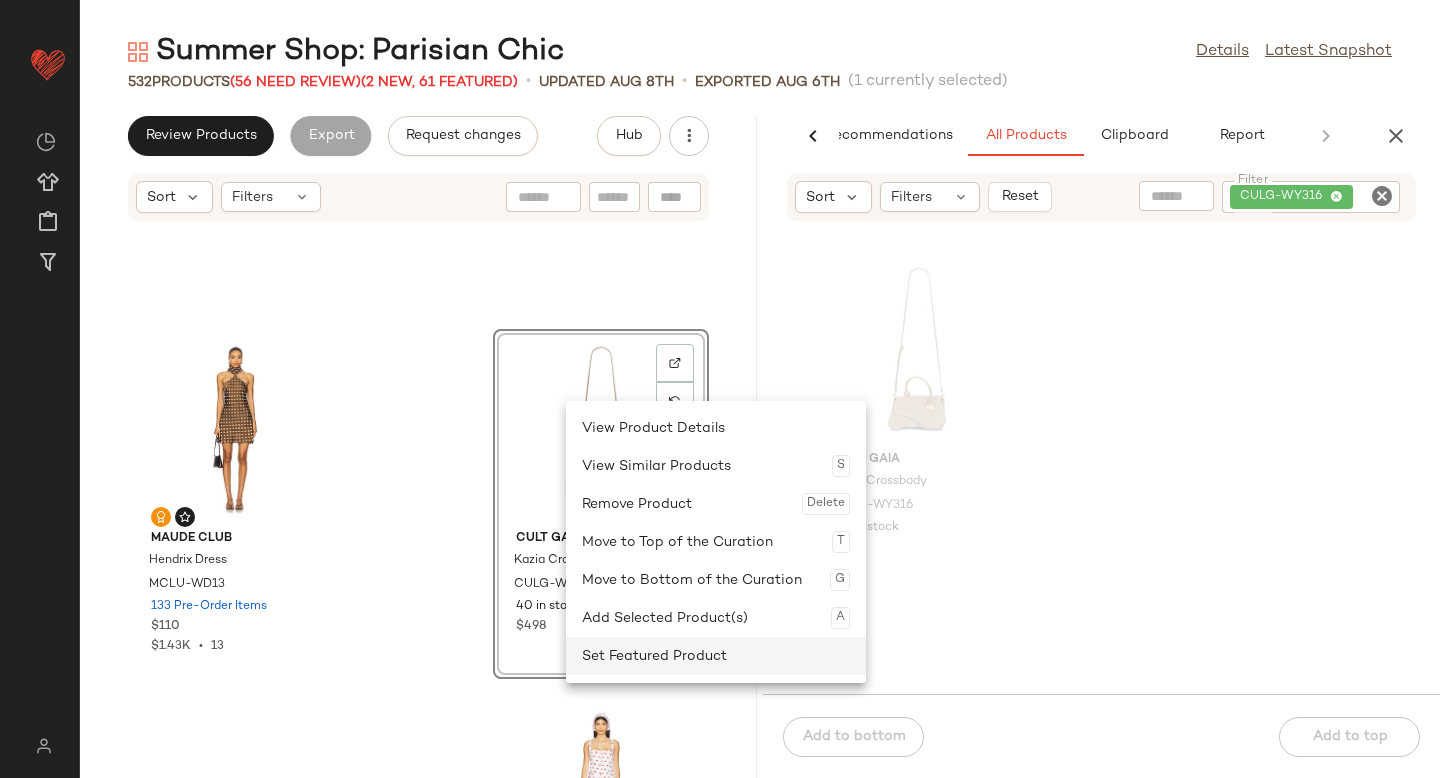 click on "Set Featured Product" 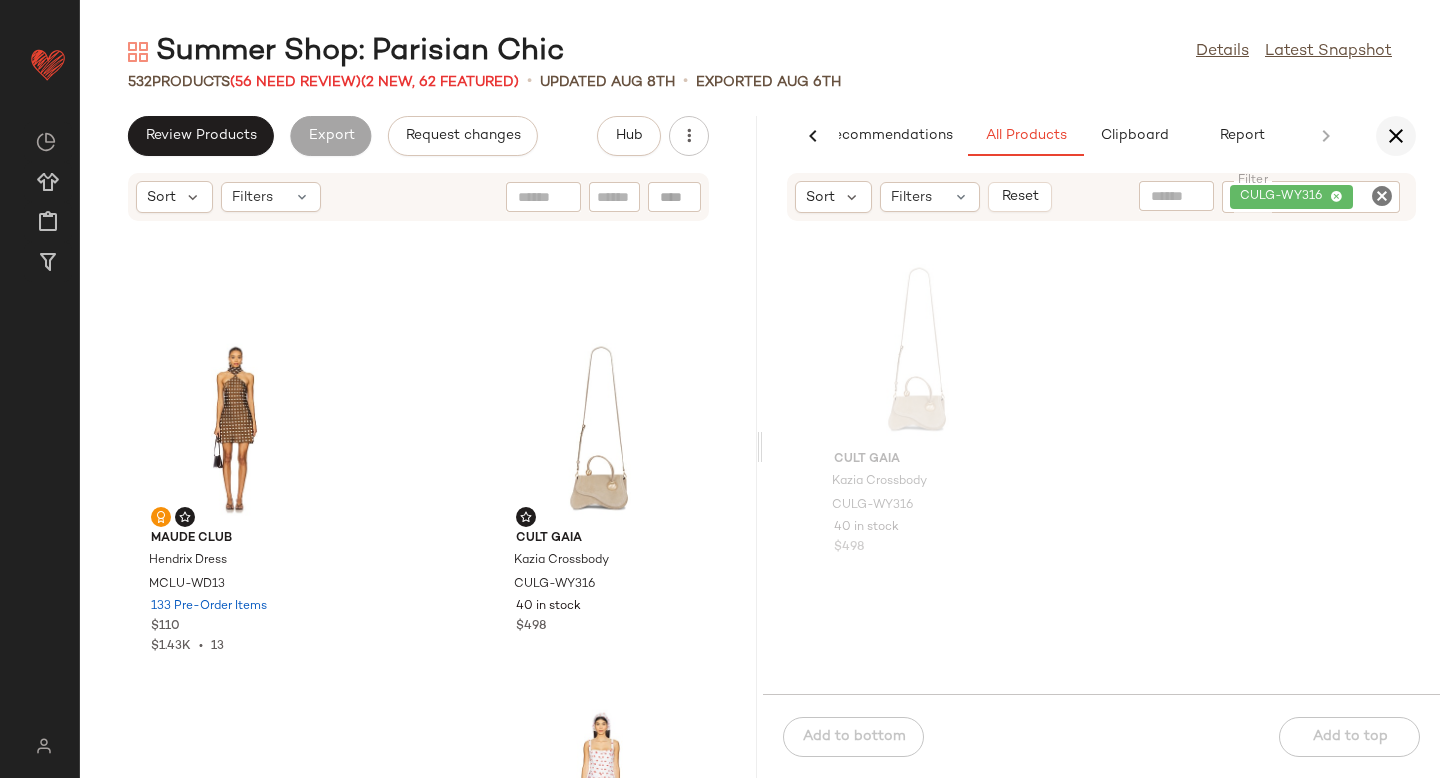 click at bounding box center [1396, 136] 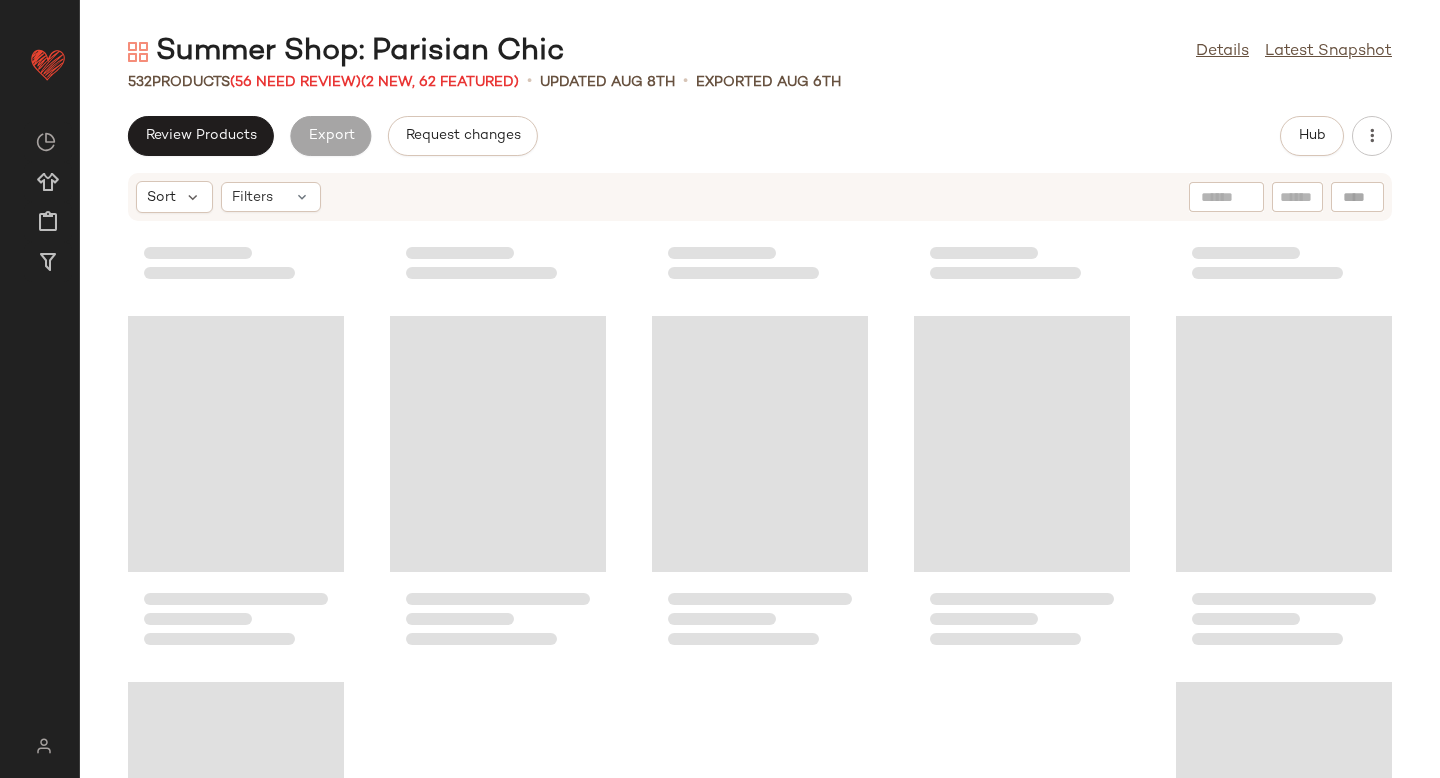 scroll, scrollTop: 0, scrollLeft: 0, axis: both 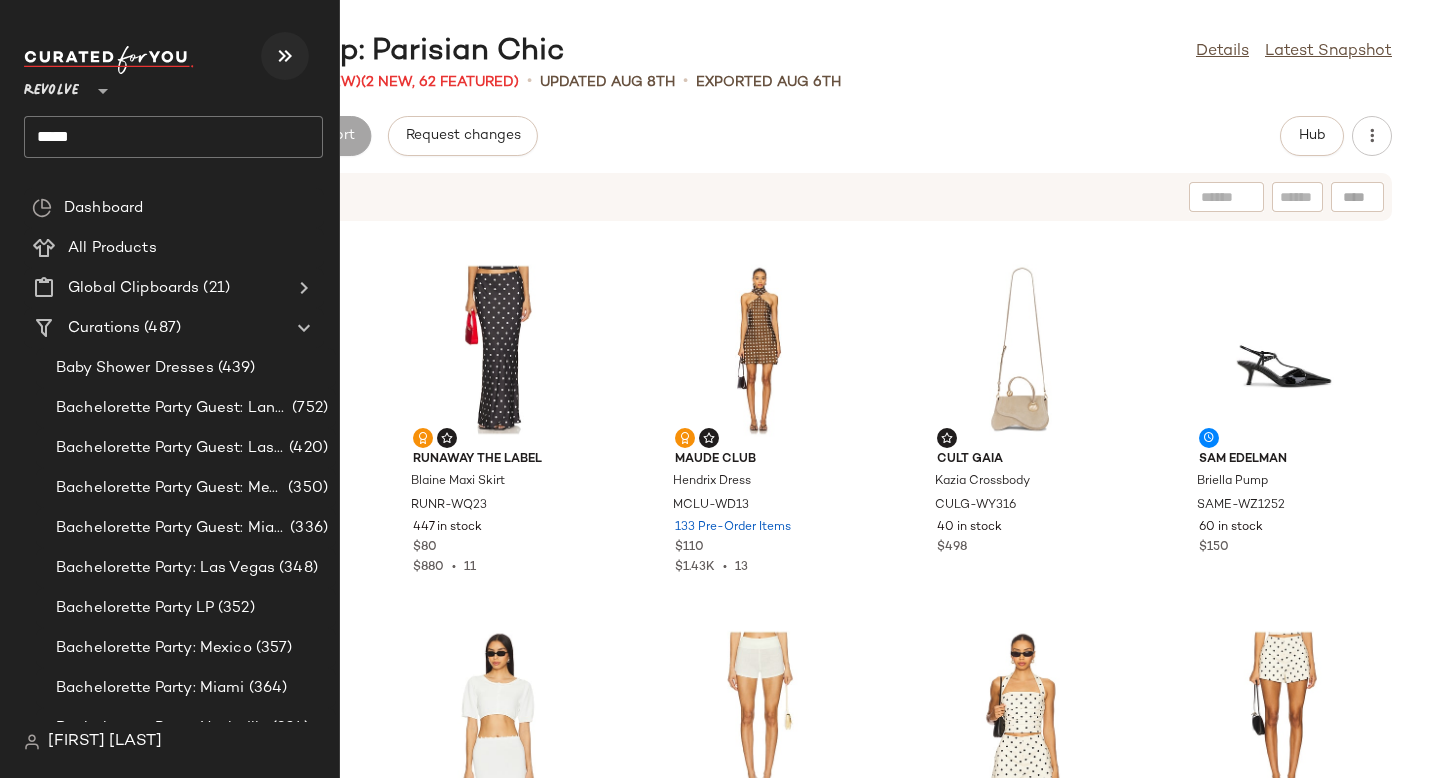 click at bounding box center (285, 56) 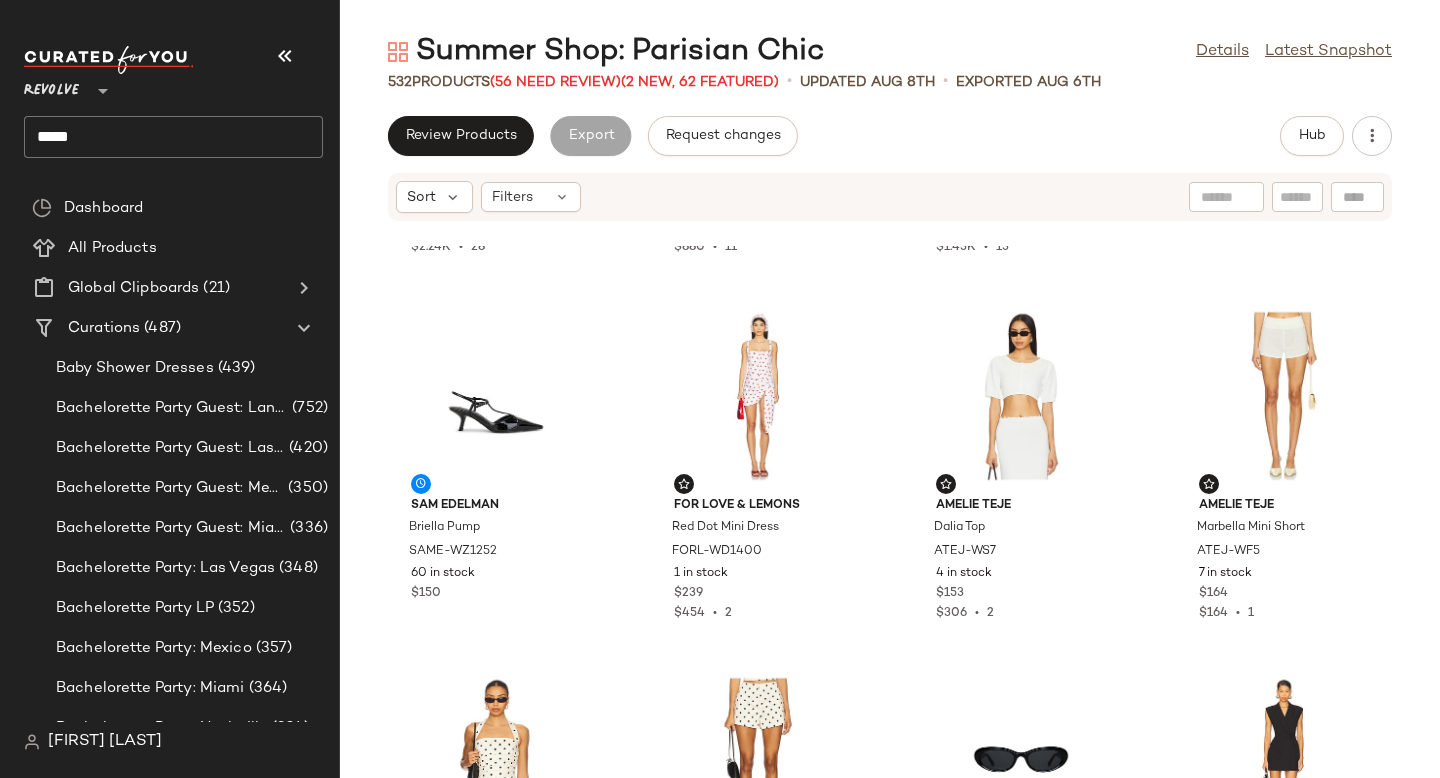 scroll, scrollTop: 0, scrollLeft: 0, axis: both 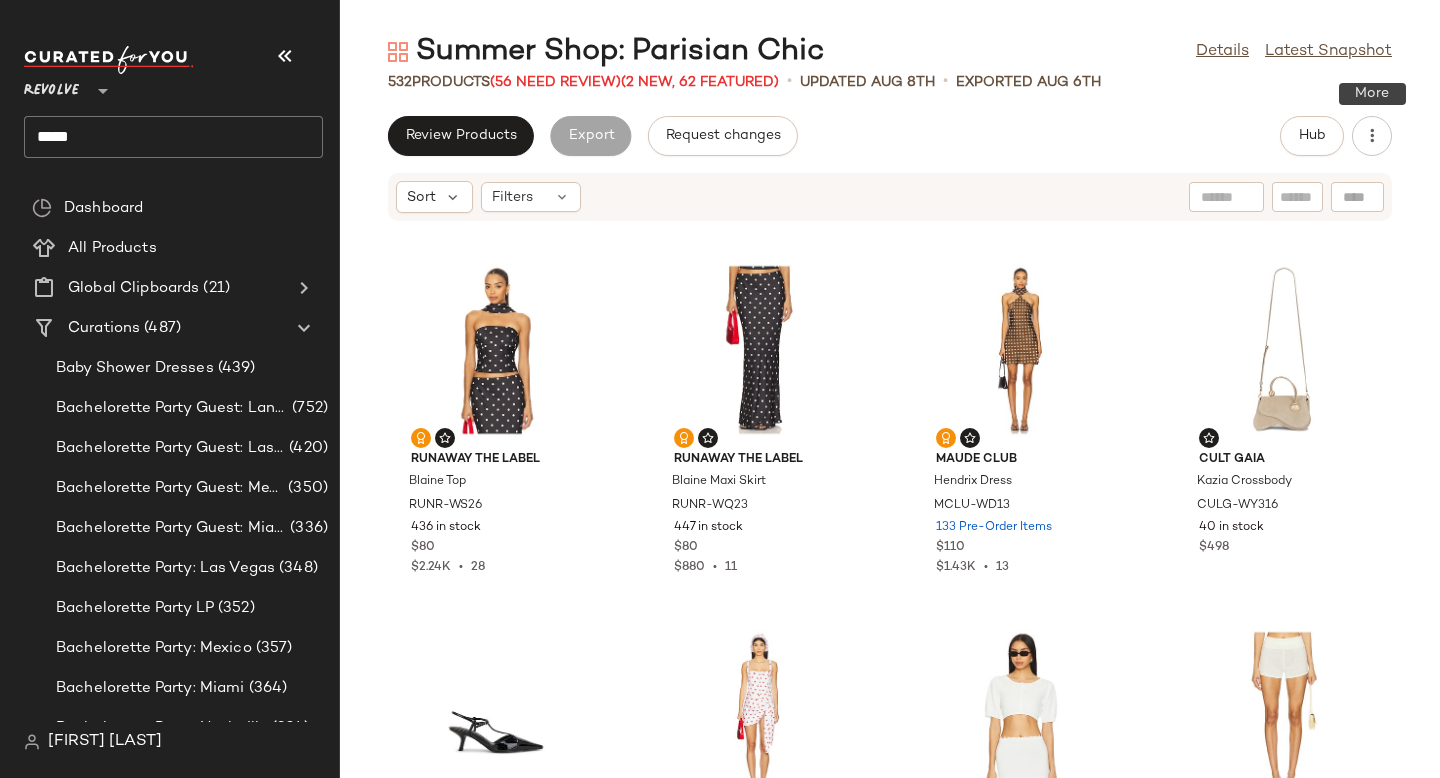 click 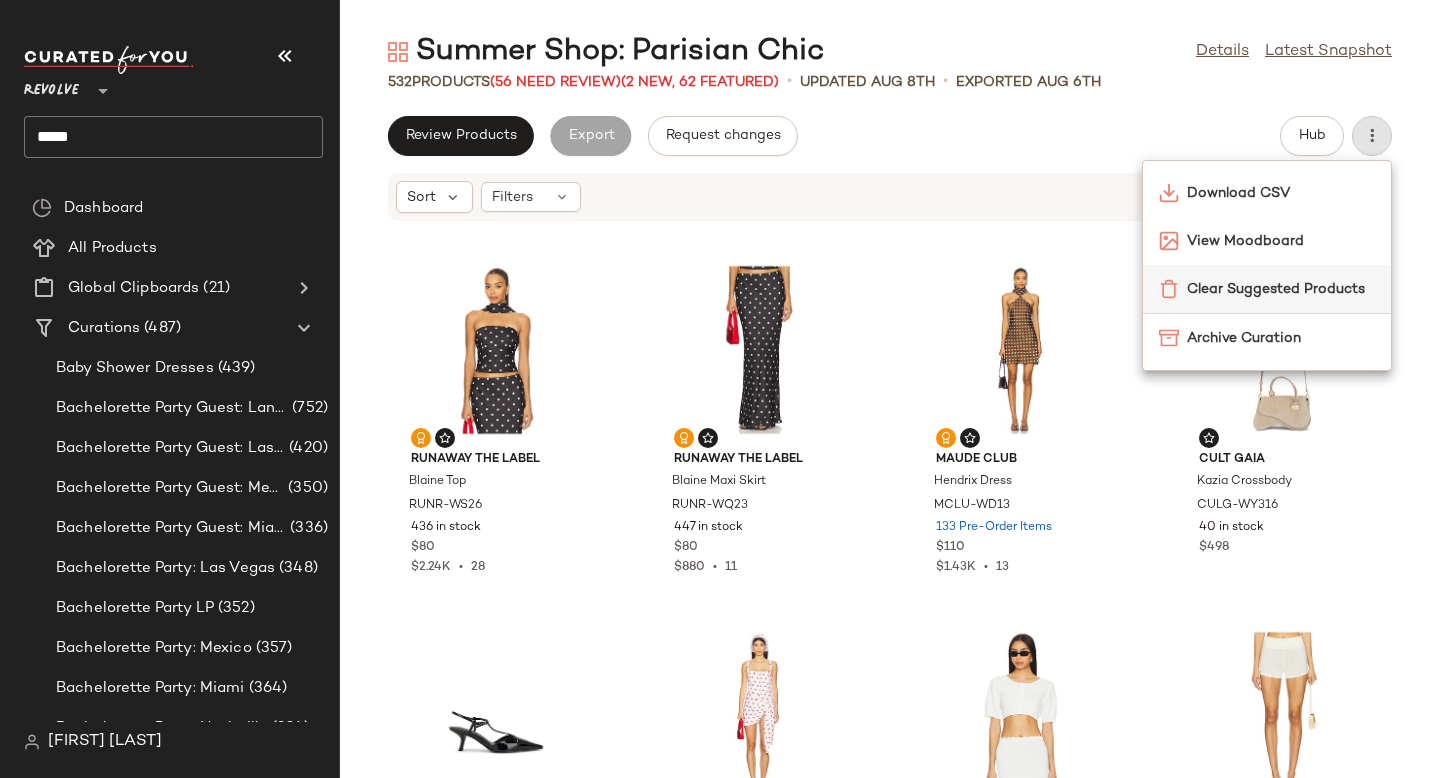 click on "Clear Suggested Products" at bounding box center [1281, 289] 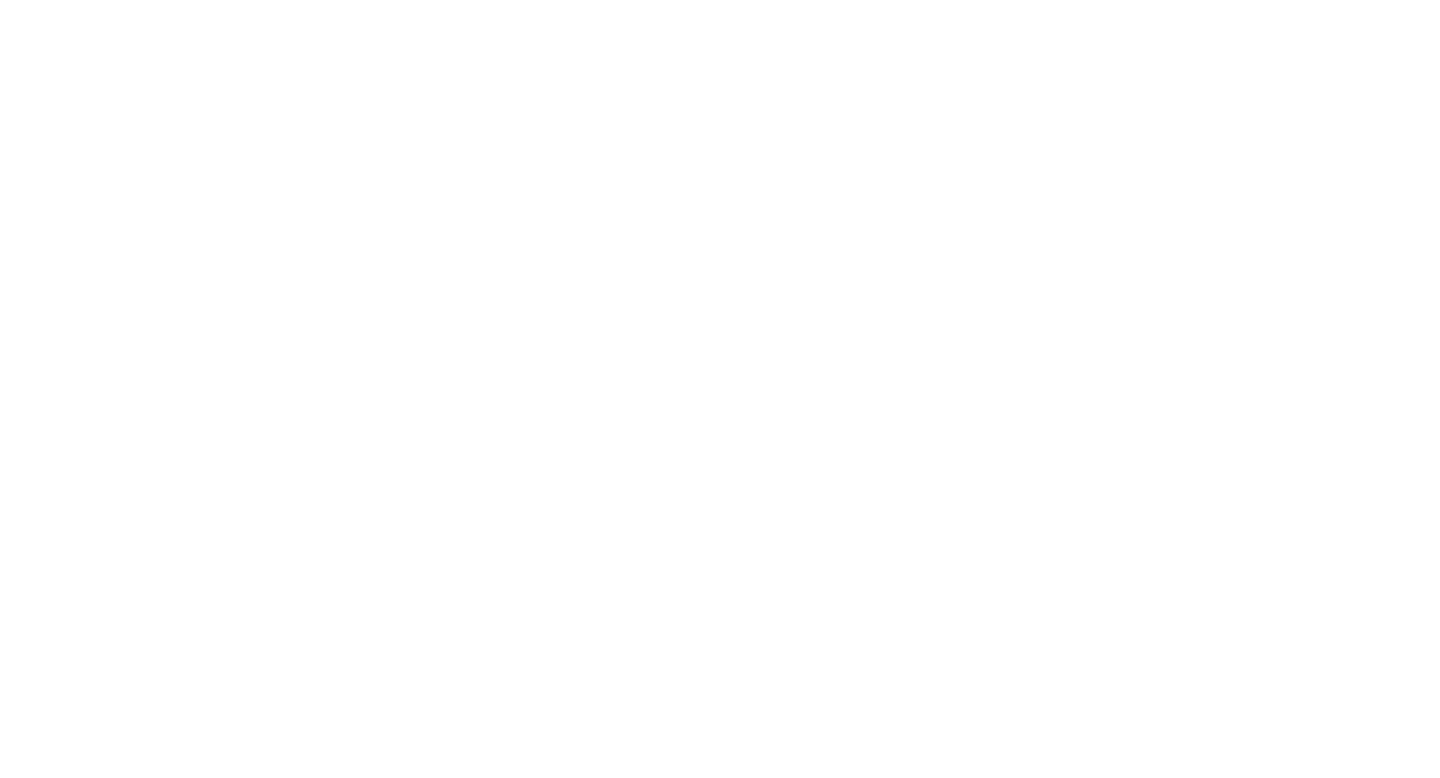 scroll, scrollTop: 0, scrollLeft: 0, axis: both 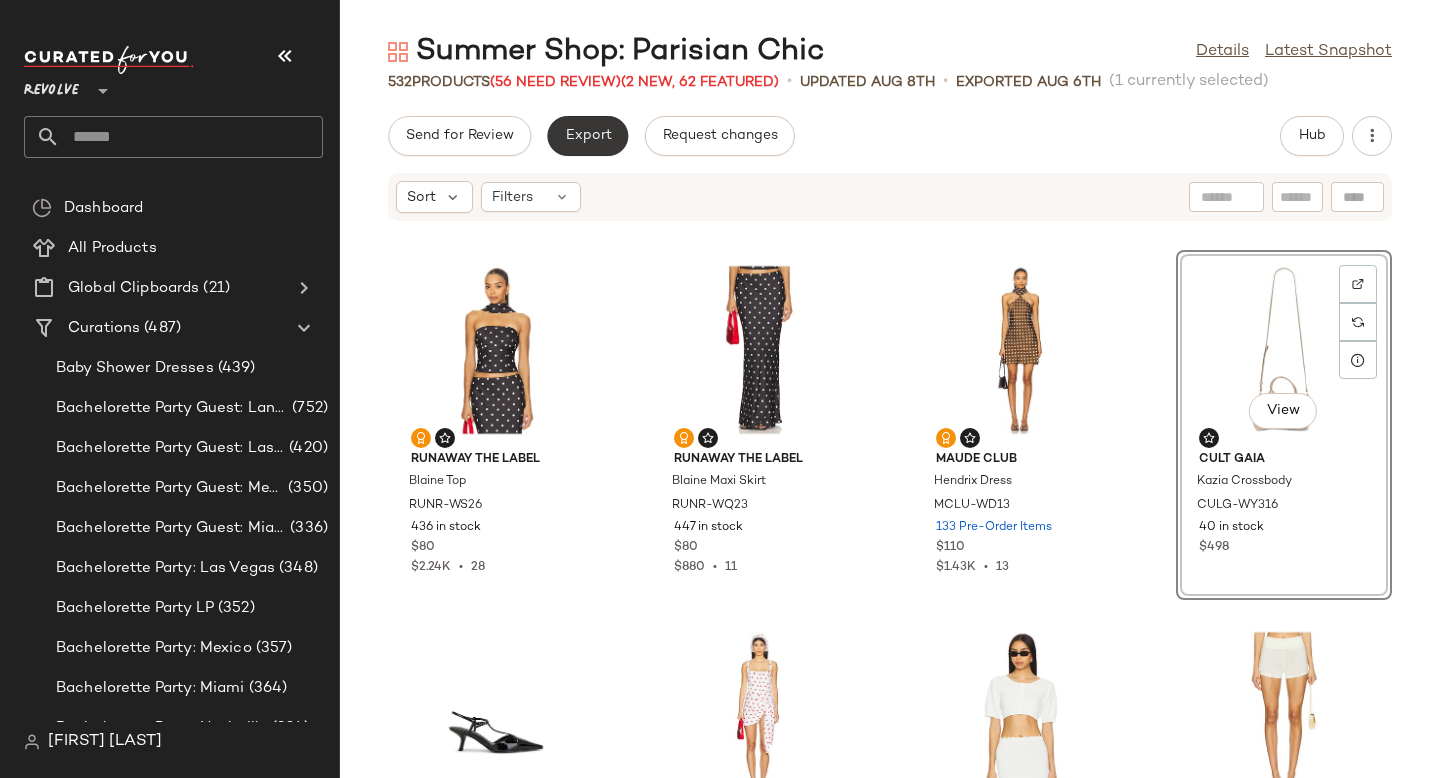click on "Export" at bounding box center [587, 136] 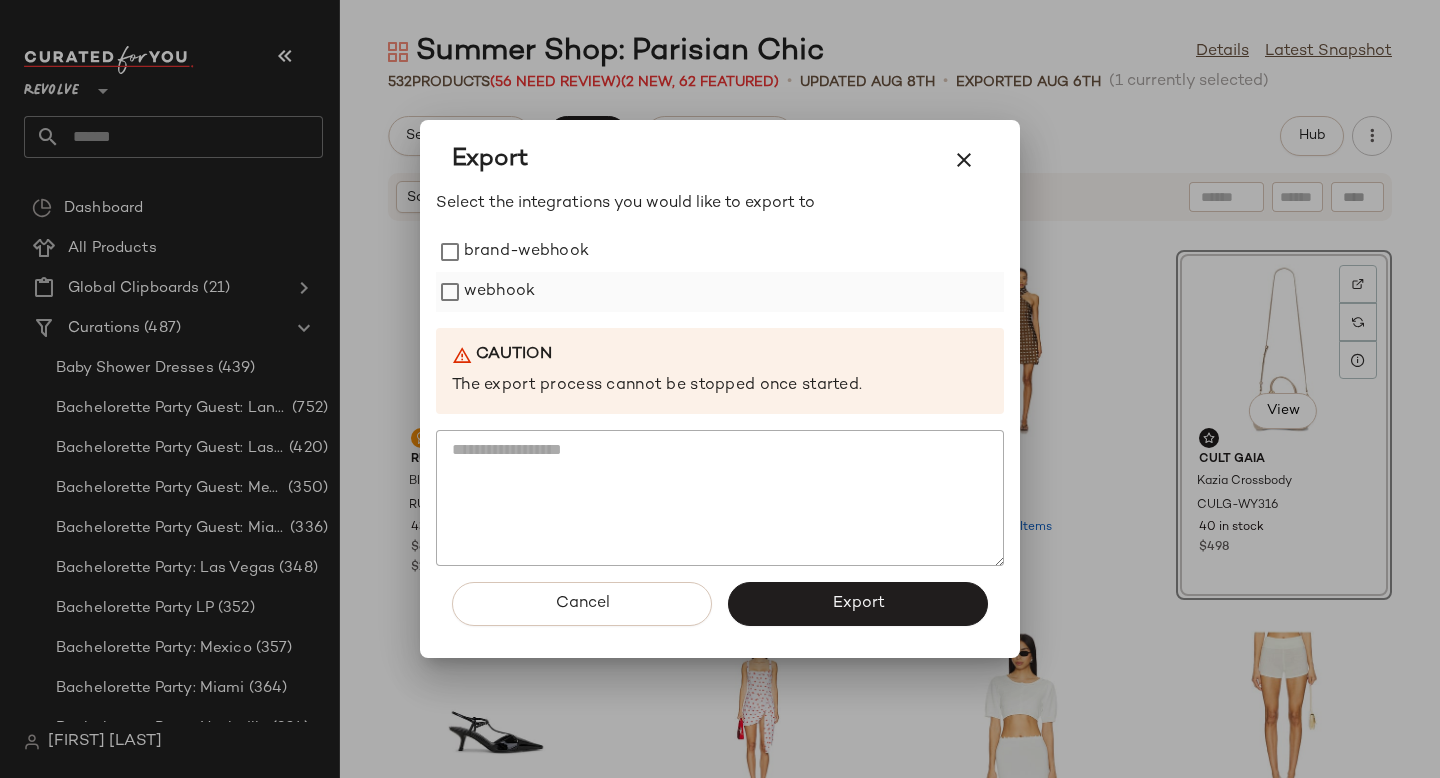 click on "webhook" at bounding box center [499, 292] 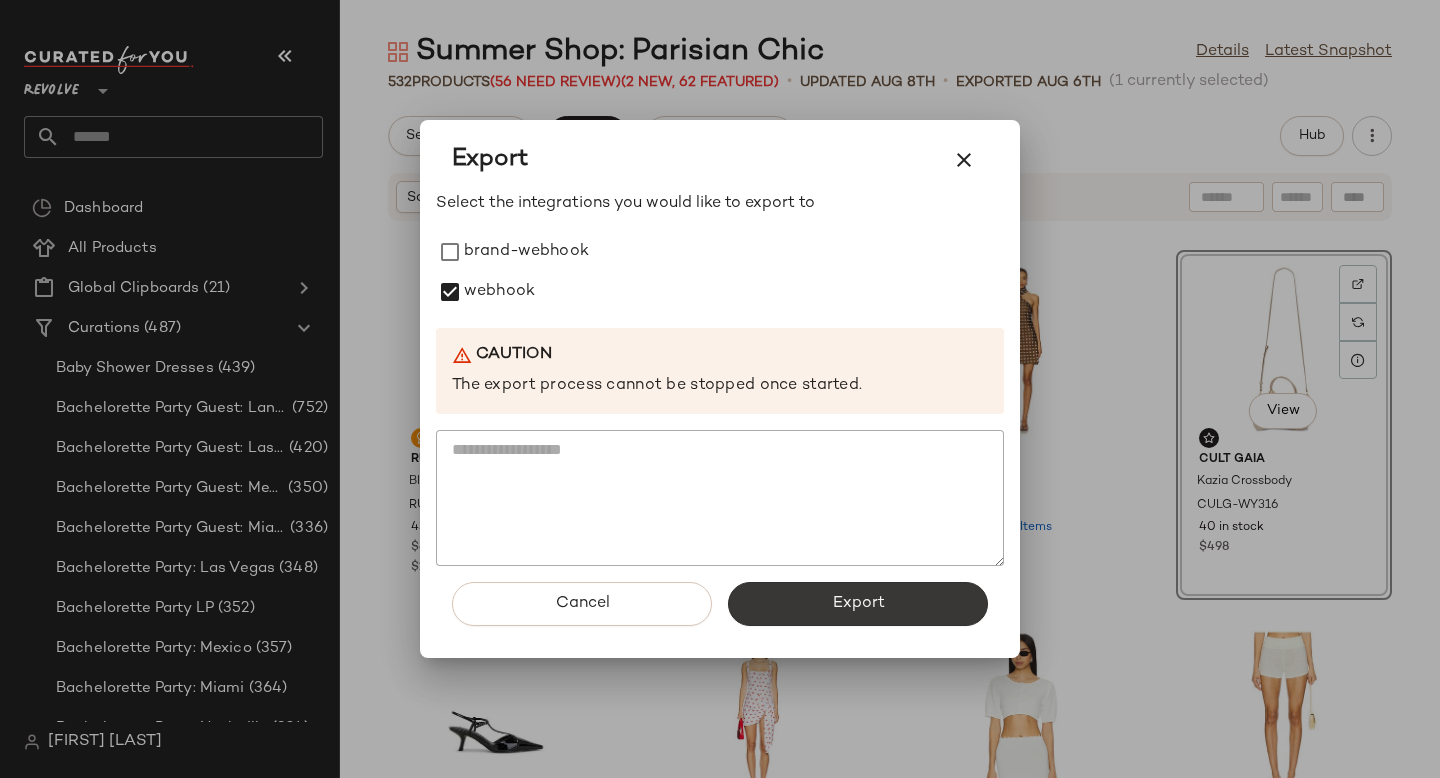 click on "Export" at bounding box center (858, 604) 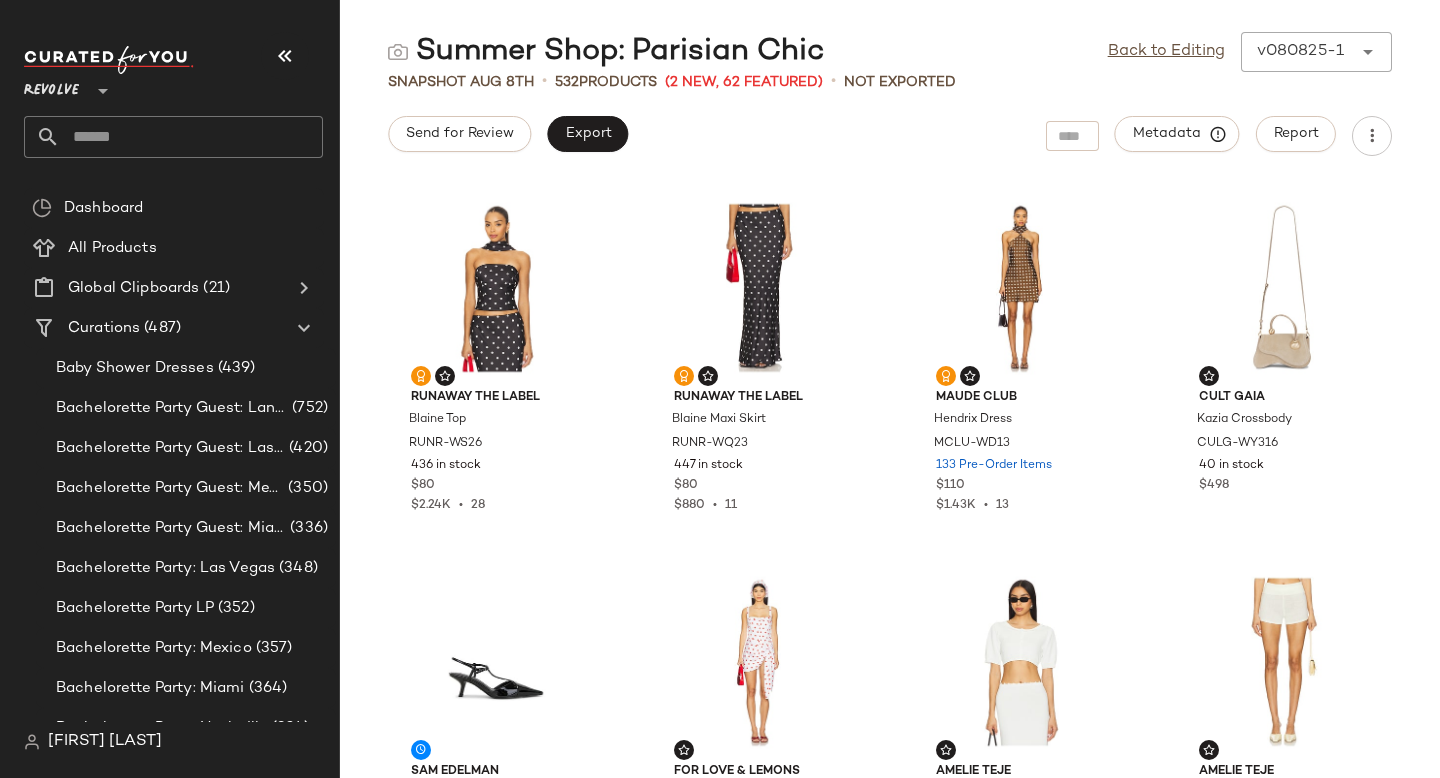 click 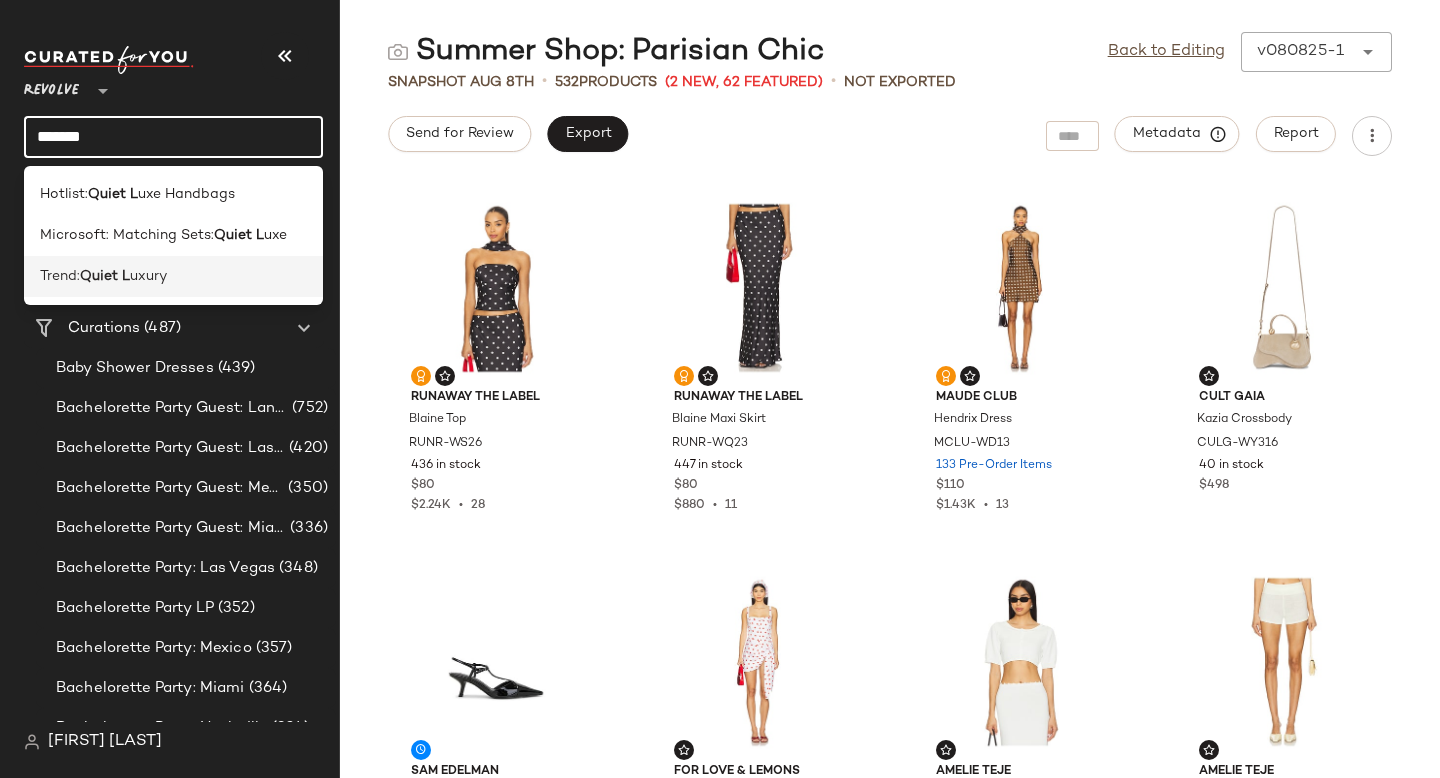 type on "*******" 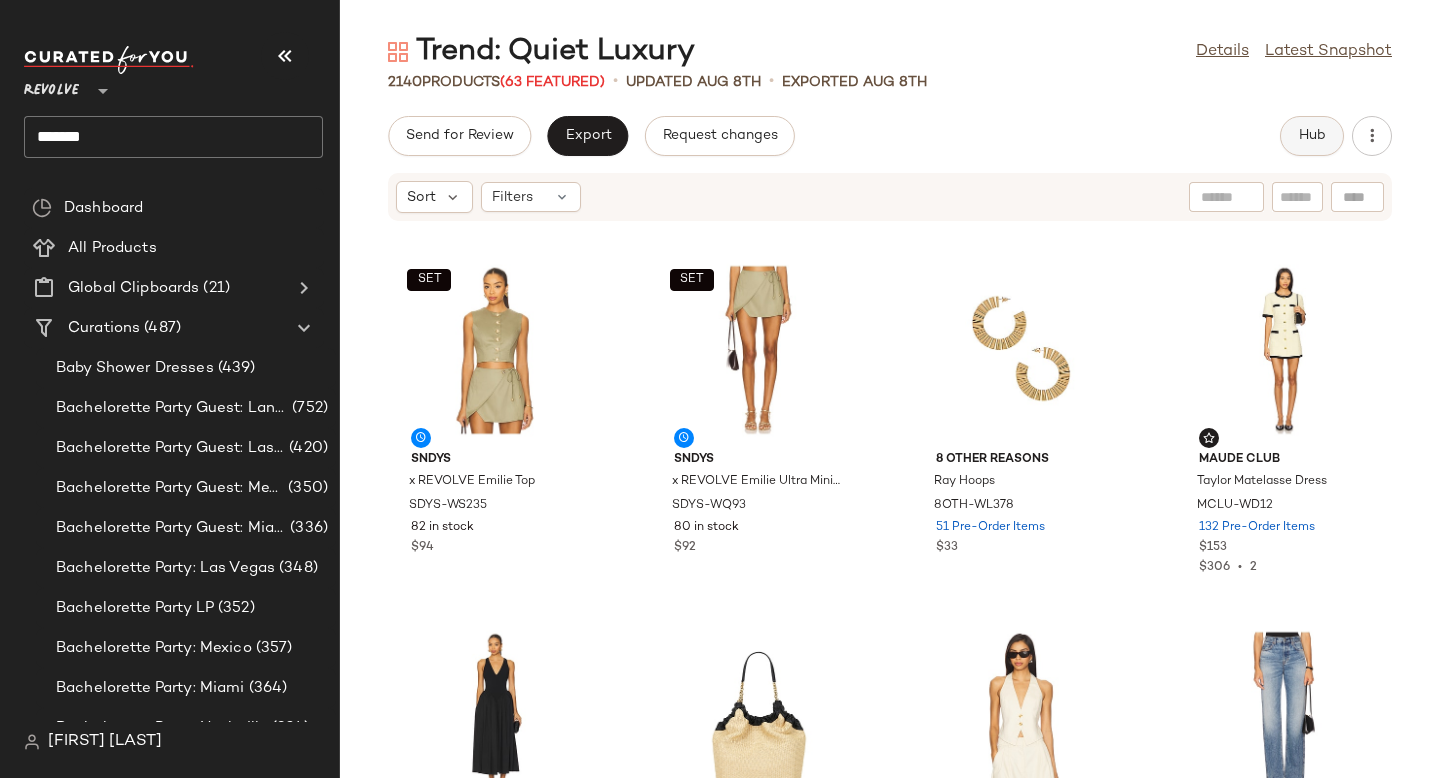 click on "Hub" at bounding box center (1312, 136) 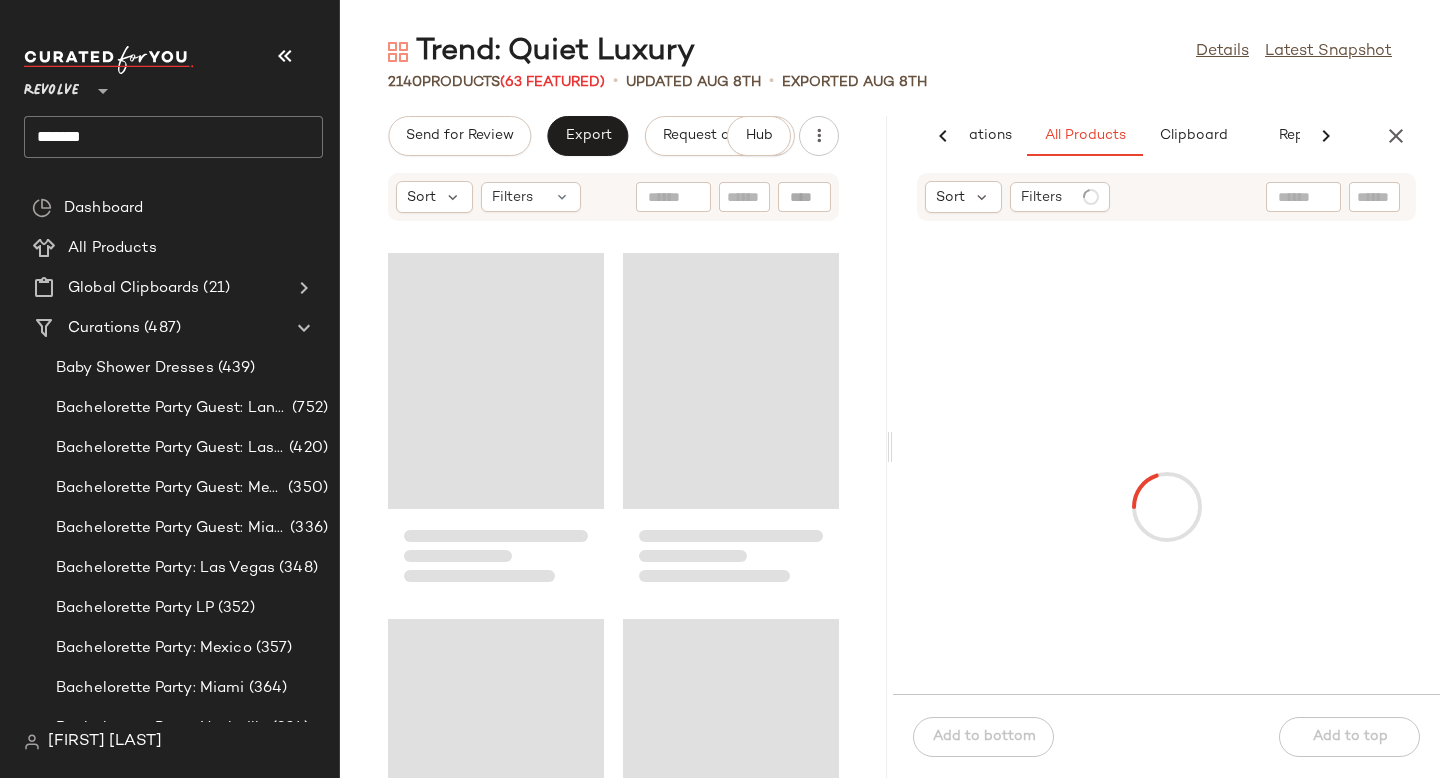 scroll, scrollTop: 0, scrollLeft: 136, axis: horizontal 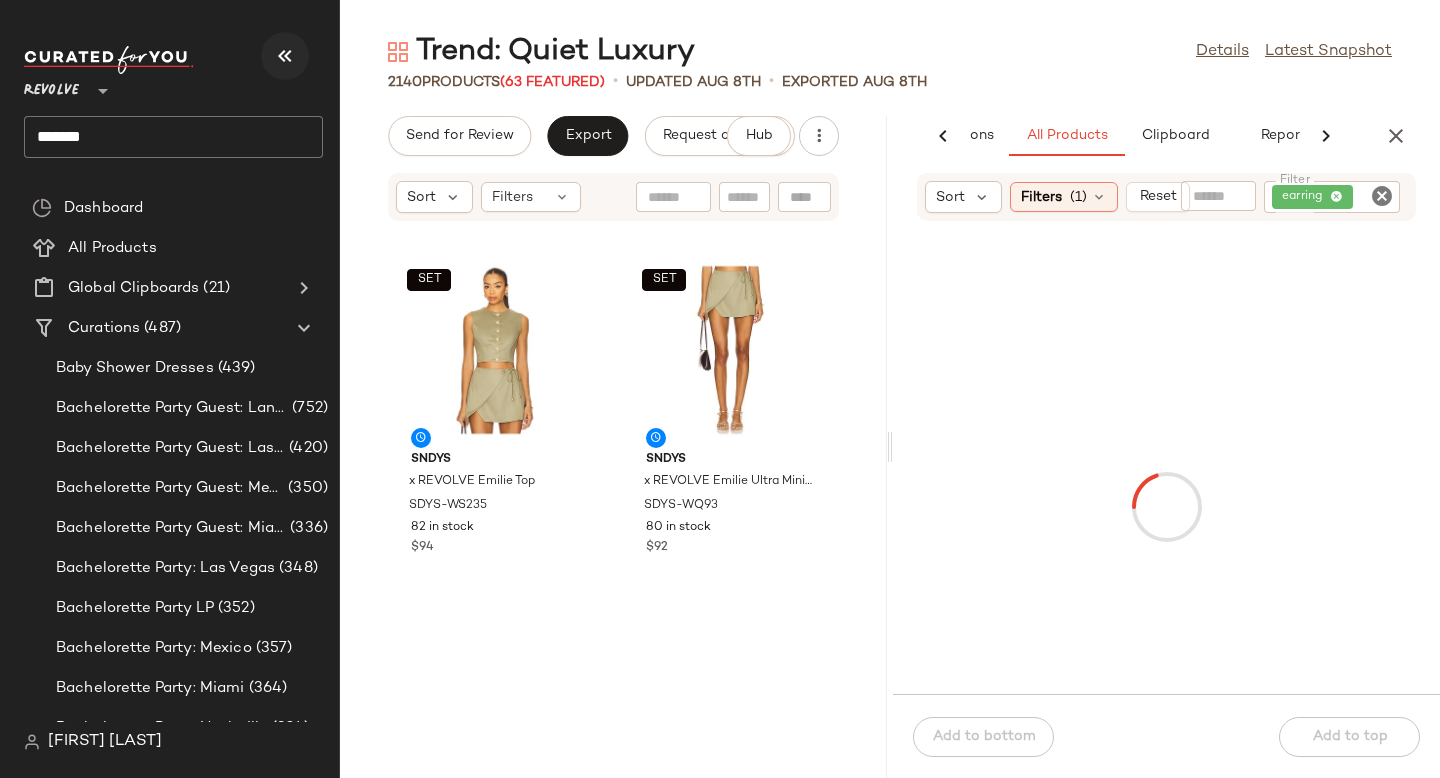 click at bounding box center (285, 56) 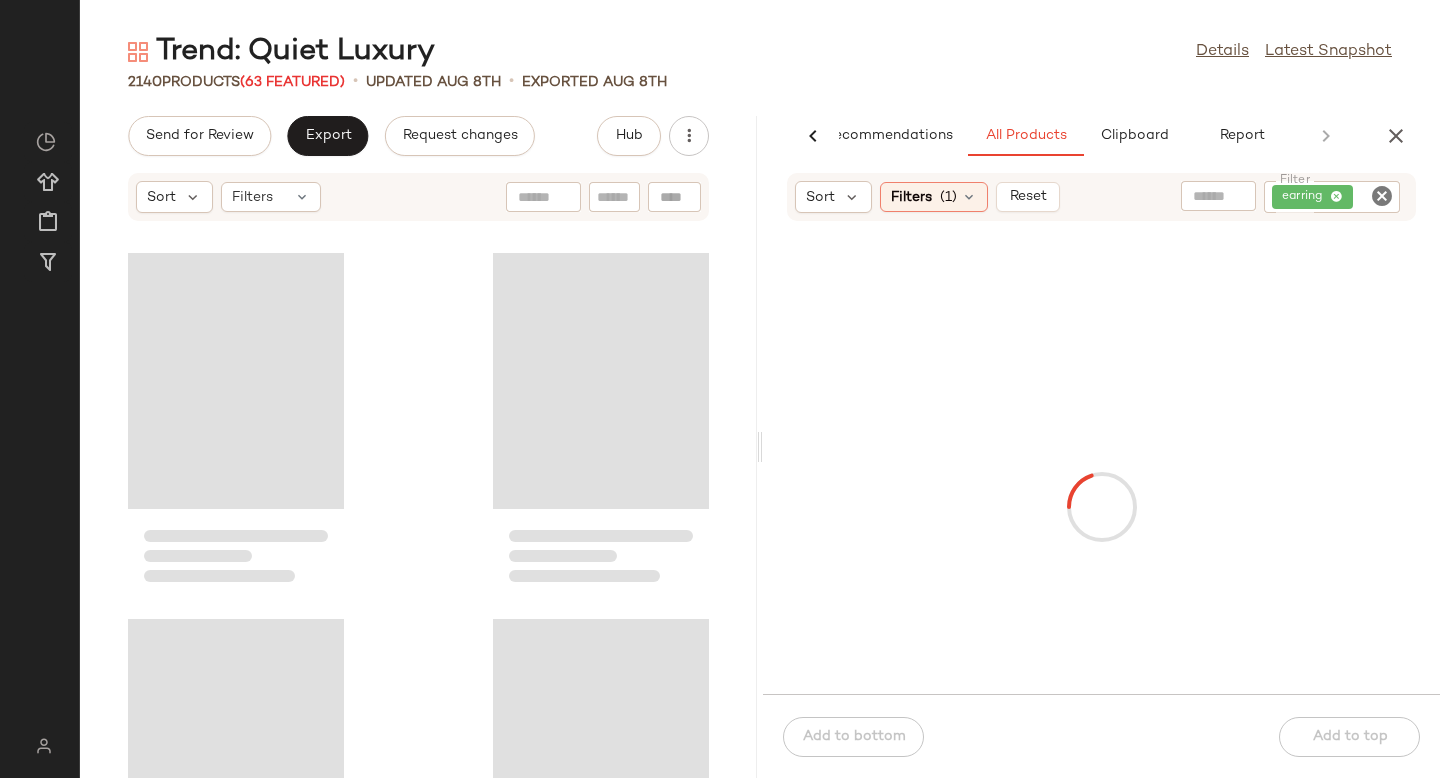scroll, scrollTop: 0, scrollLeft: 47, axis: horizontal 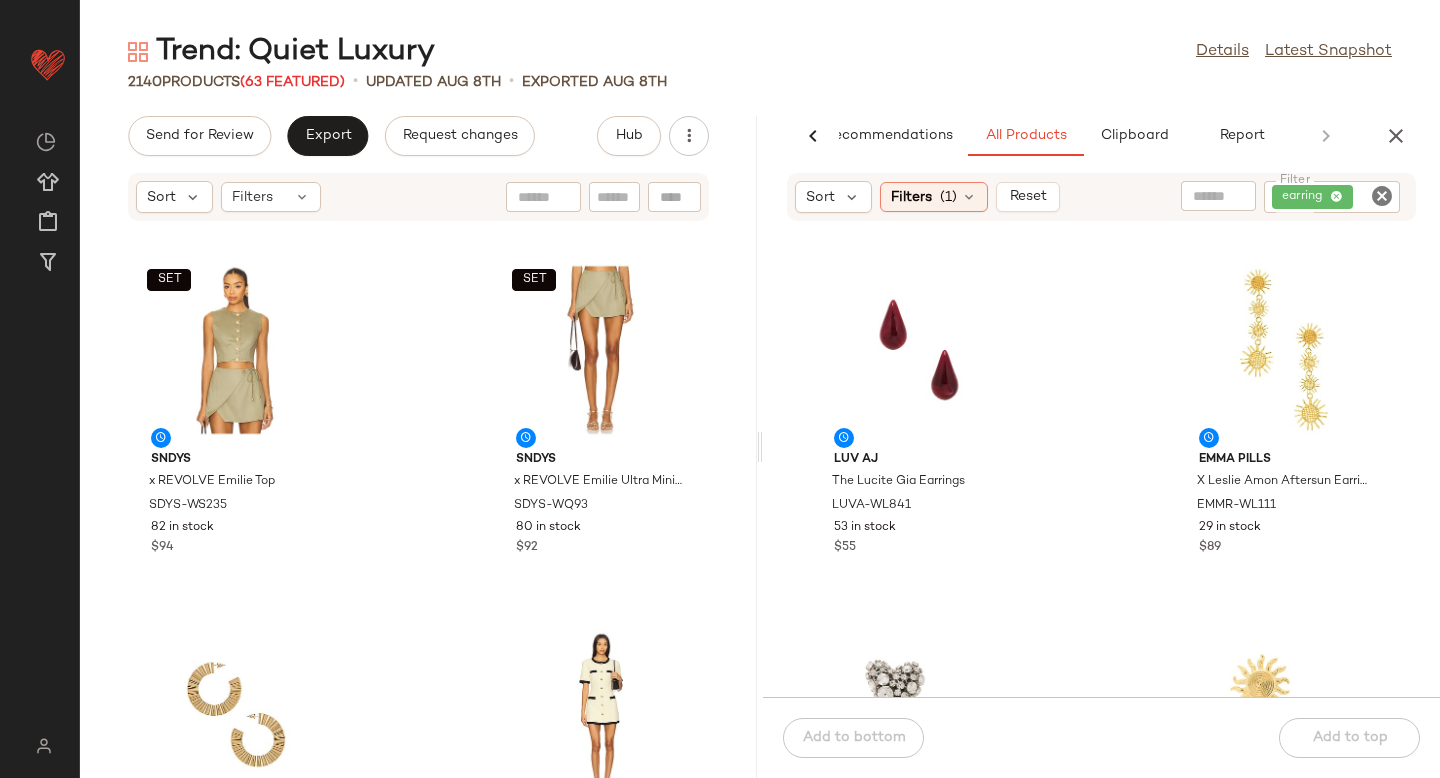 click 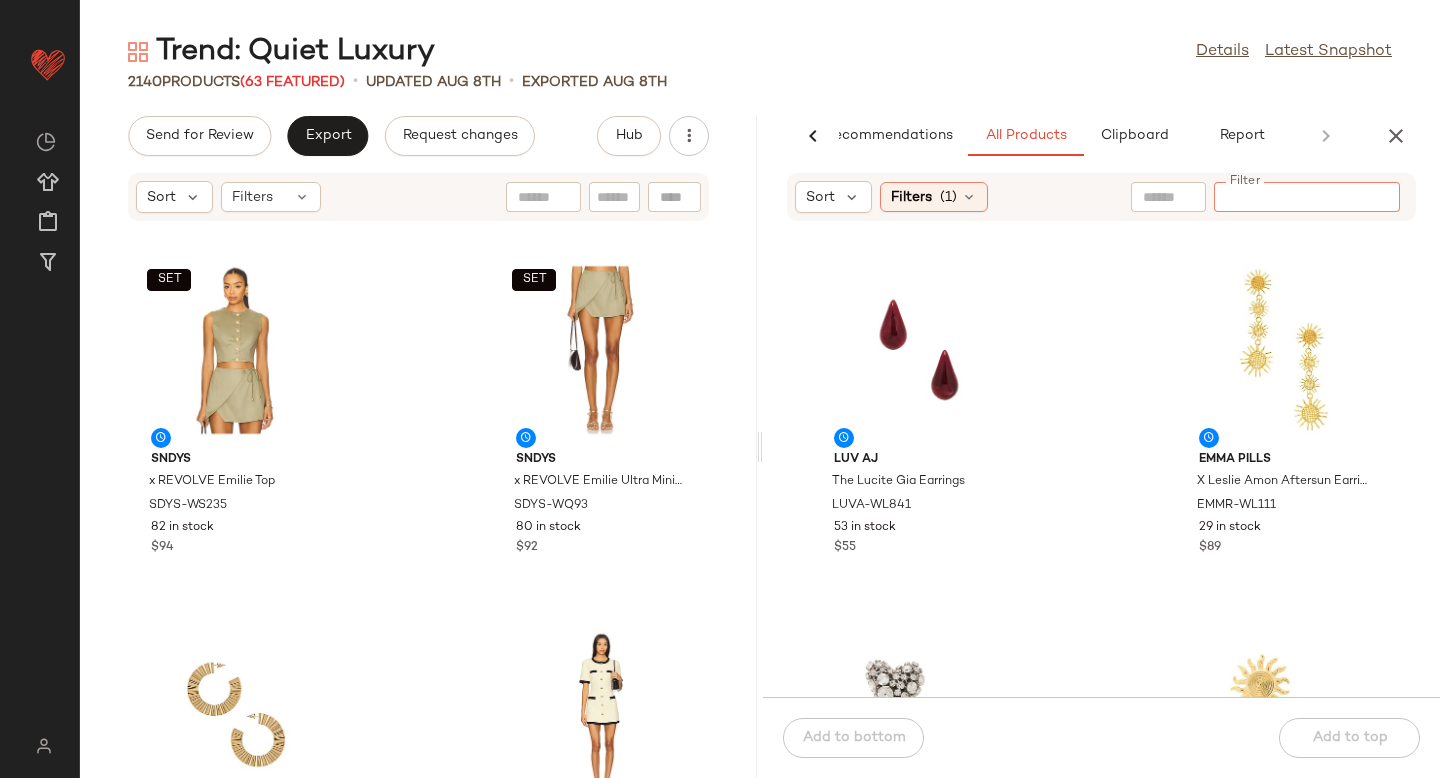 paste on "**********" 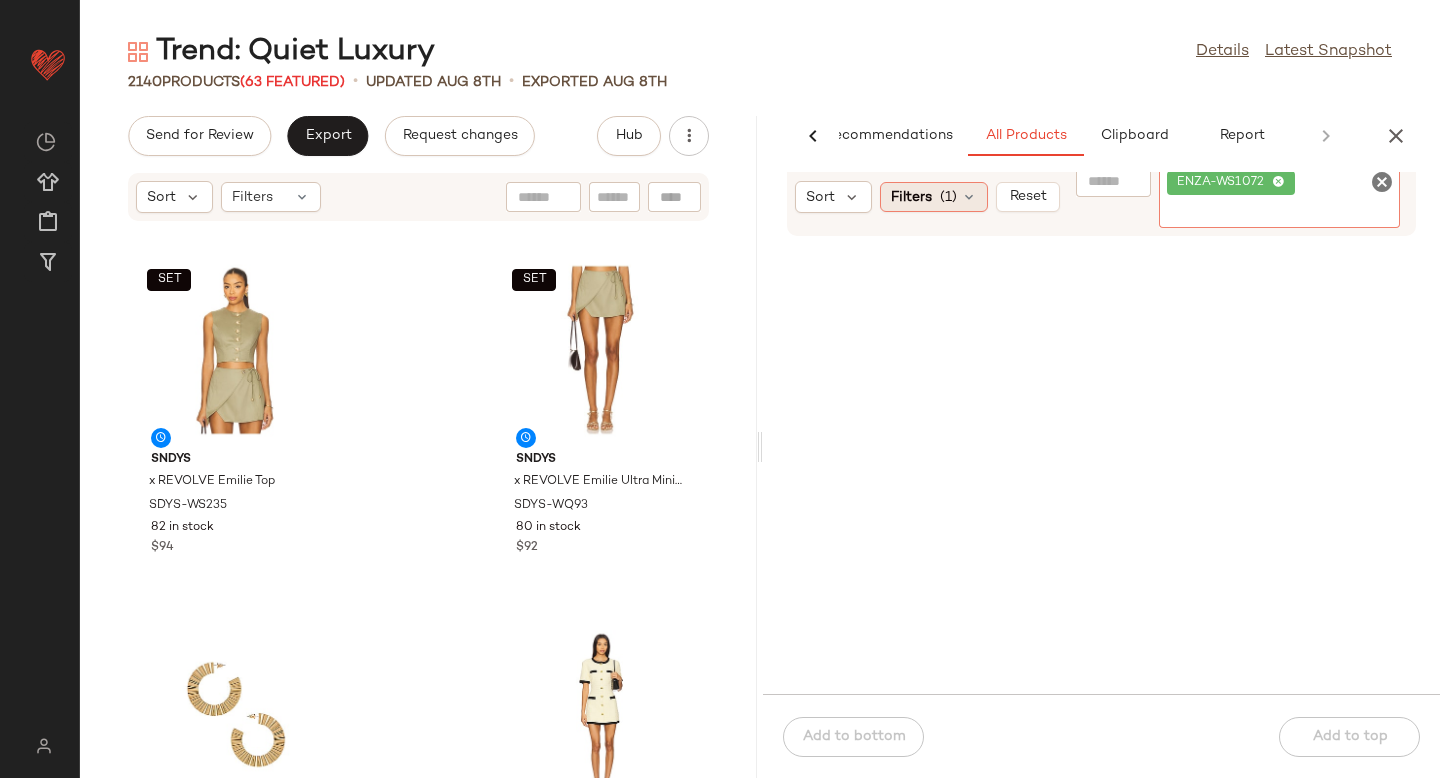 click on "(1)" at bounding box center (948, 197) 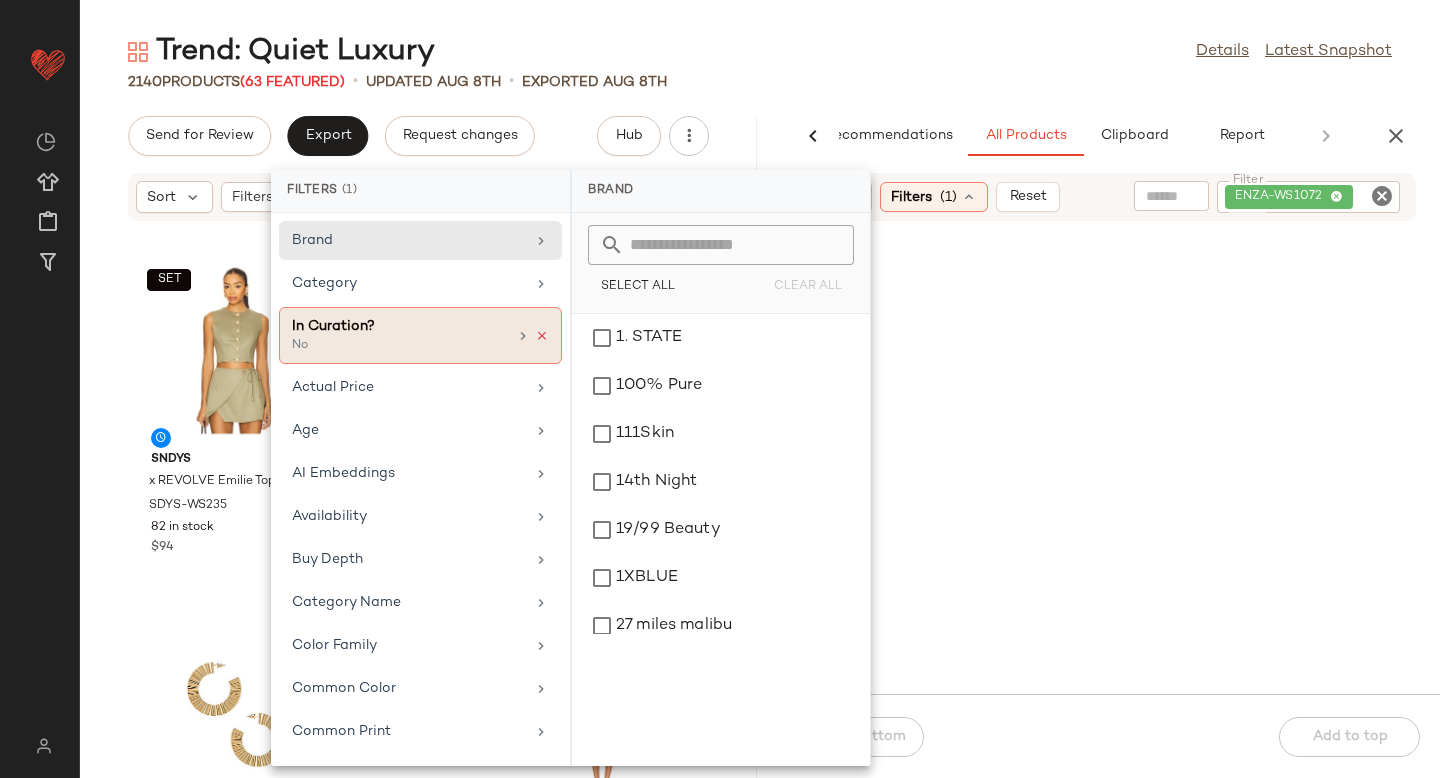 click at bounding box center [542, 336] 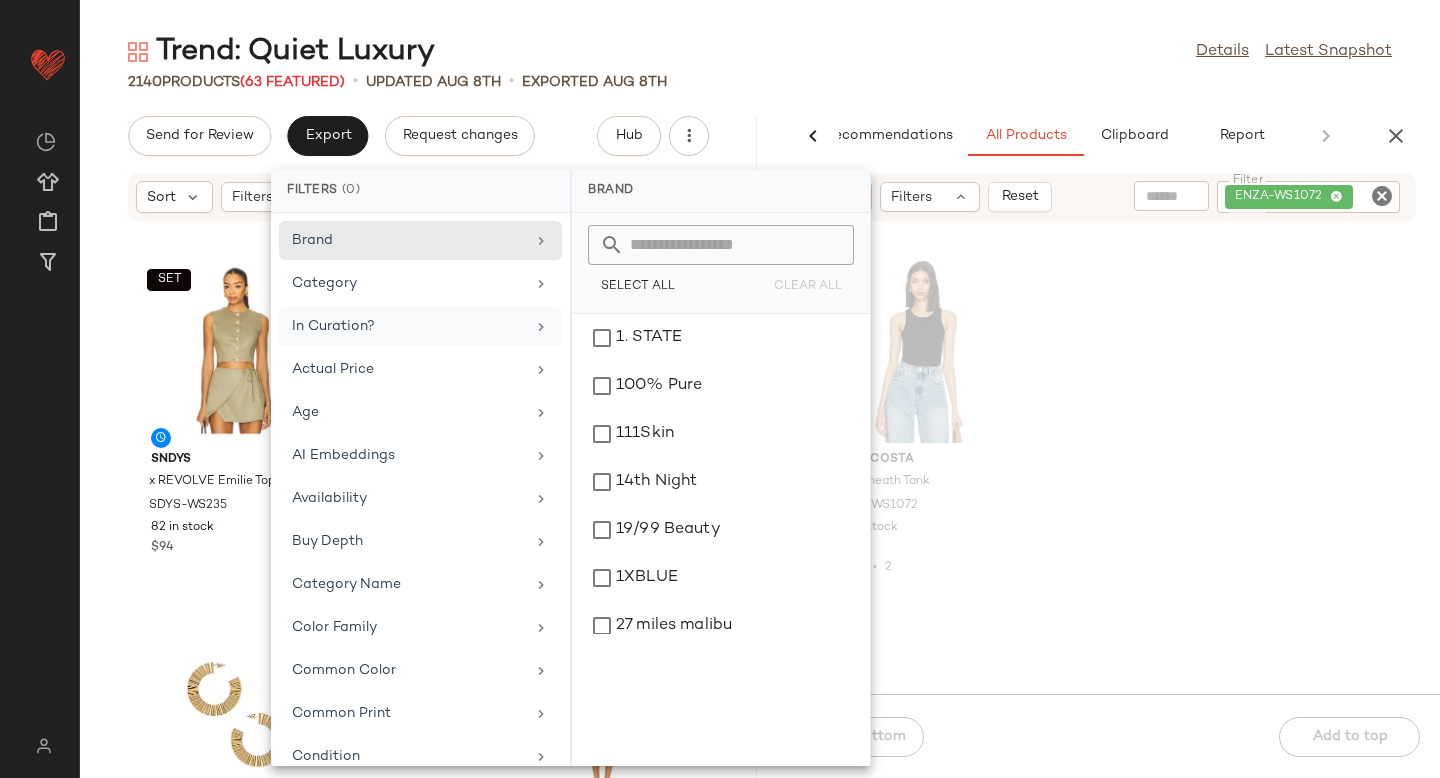 click on "Enza Costa Bold Sheath Tank ENZA-WS1072 30 in stock $110 $220  •  2" 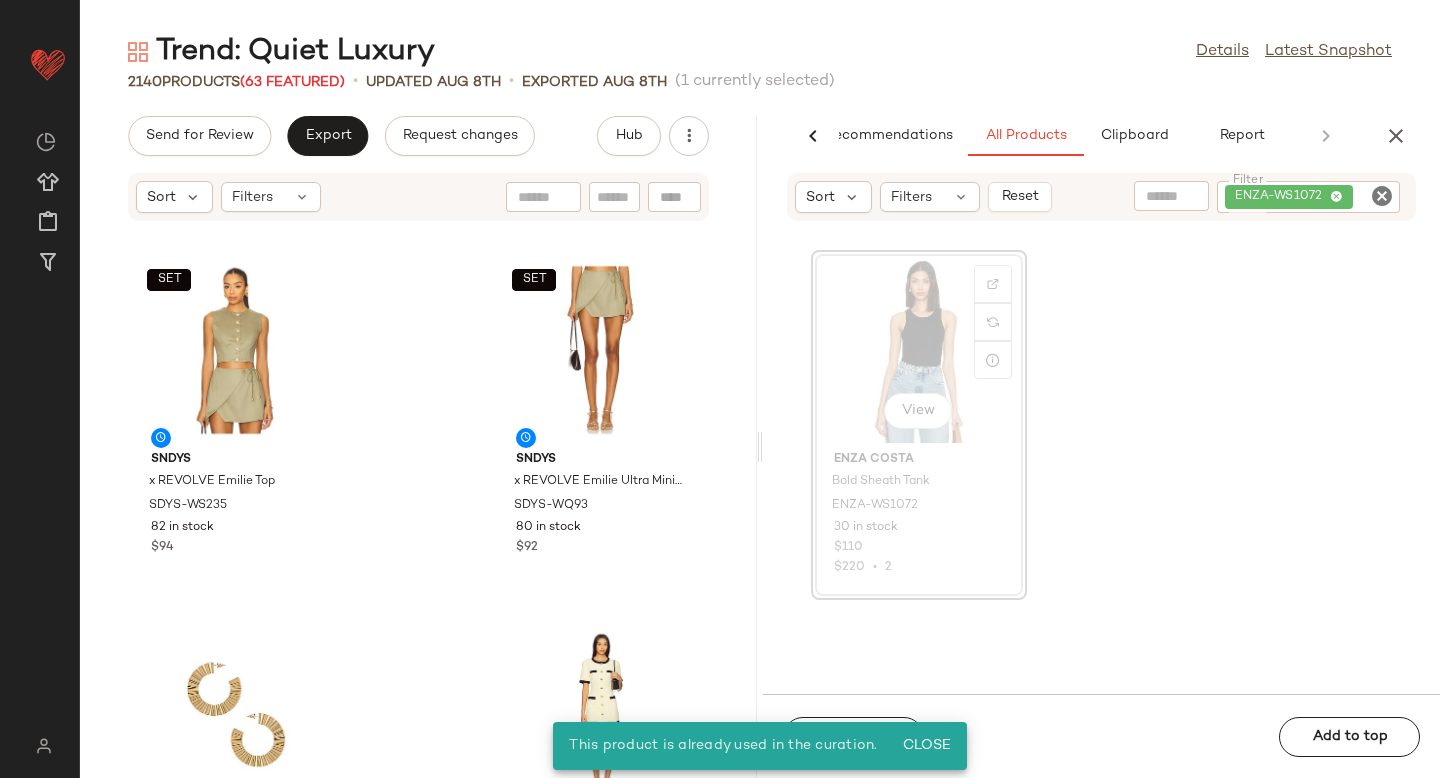 click on "View" 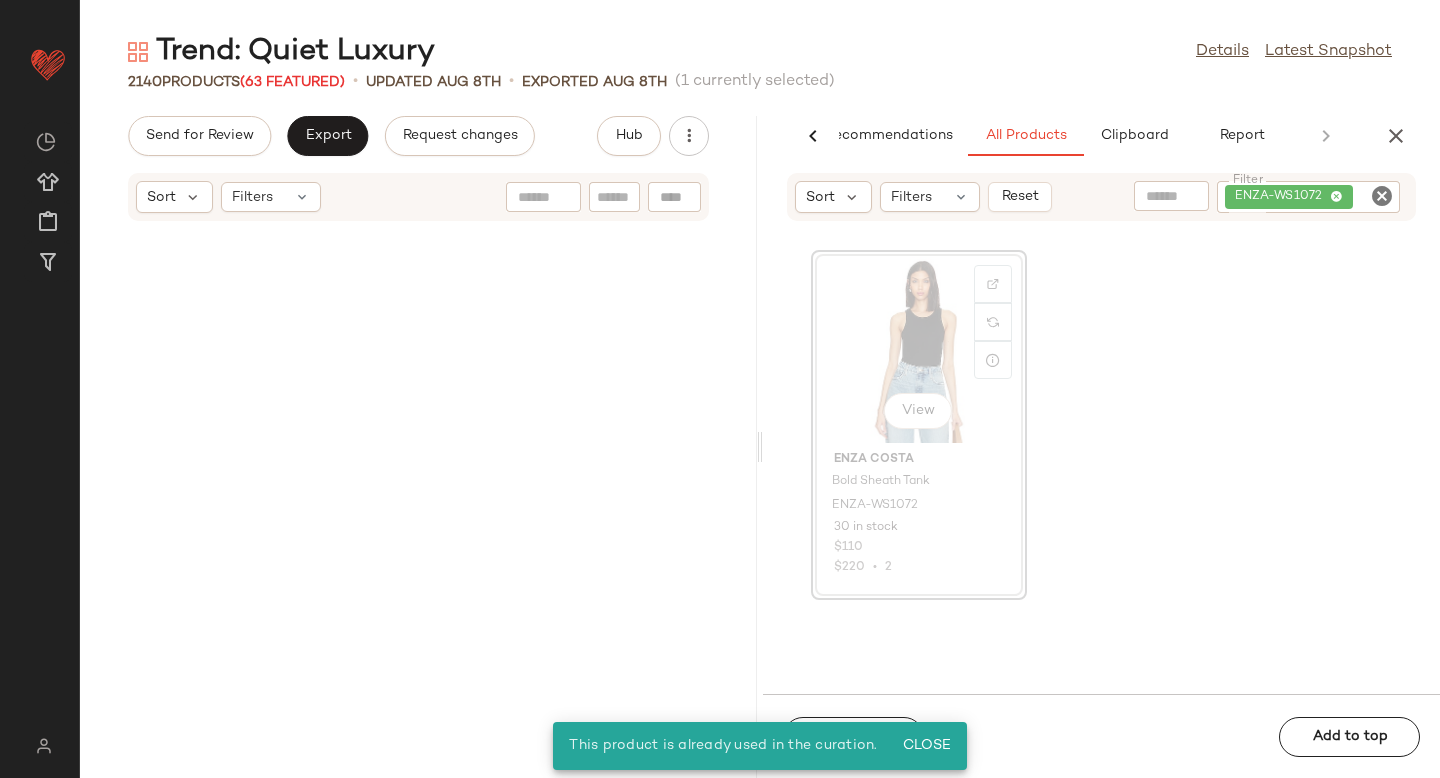 scroll, scrollTop: 5856, scrollLeft: 0, axis: vertical 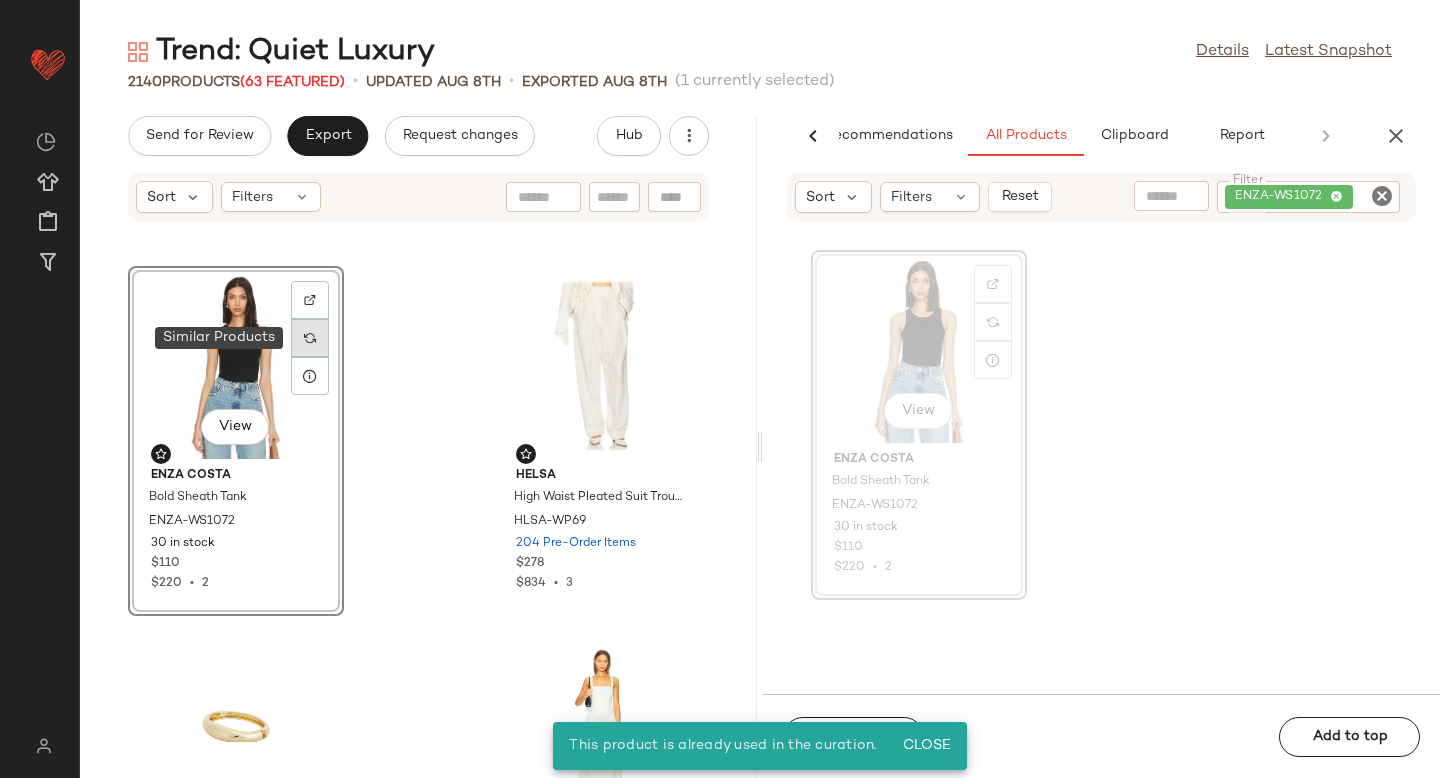 click 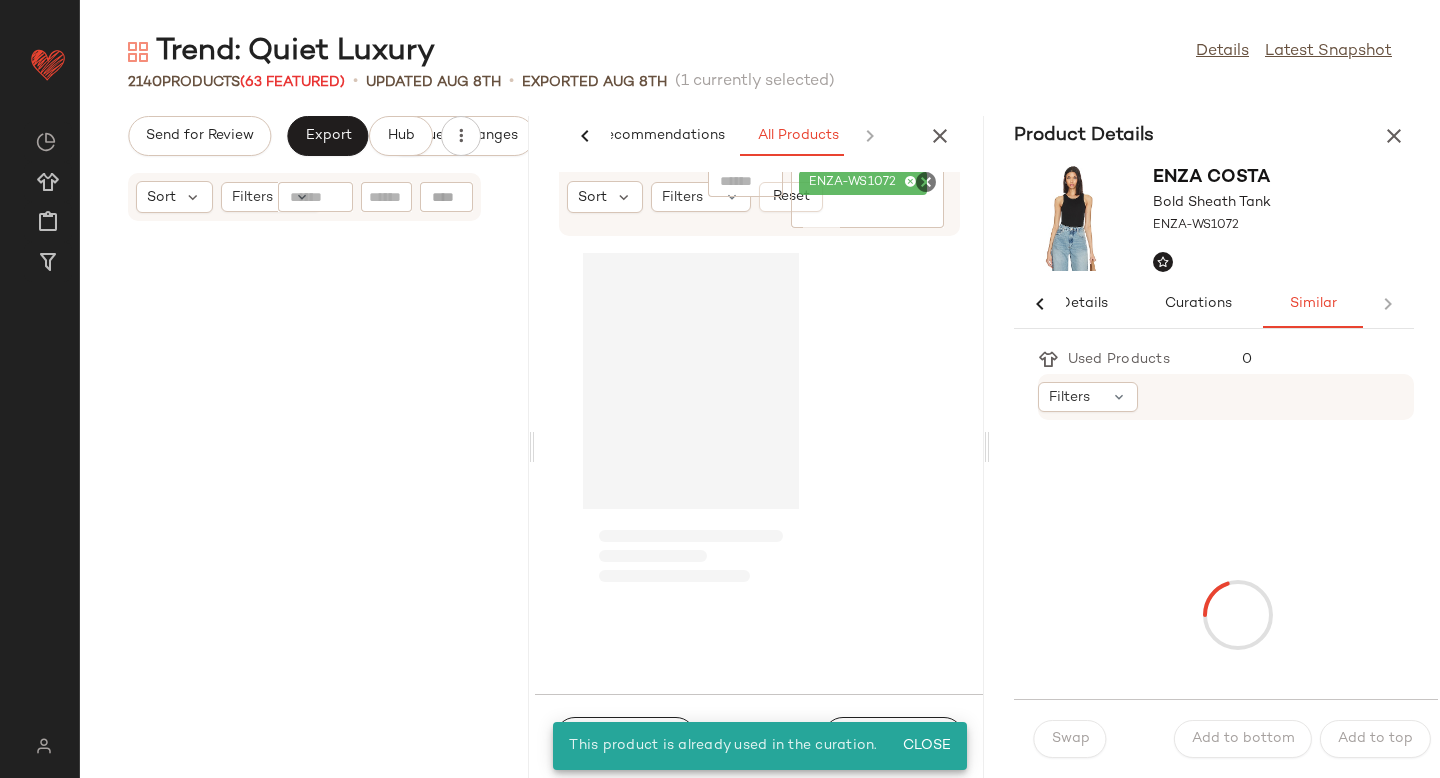 scroll, scrollTop: 0, scrollLeft: 33, axis: horizontal 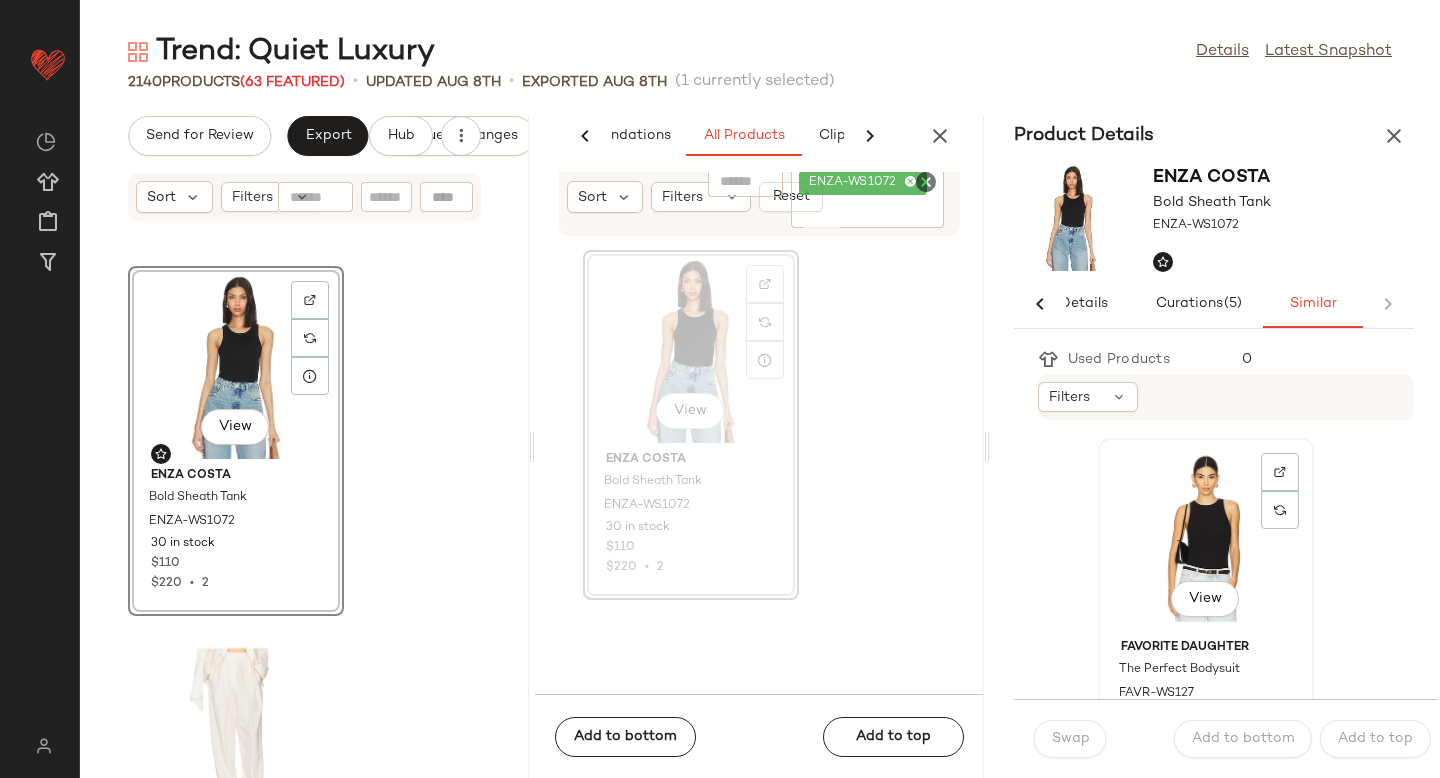 click on "View" 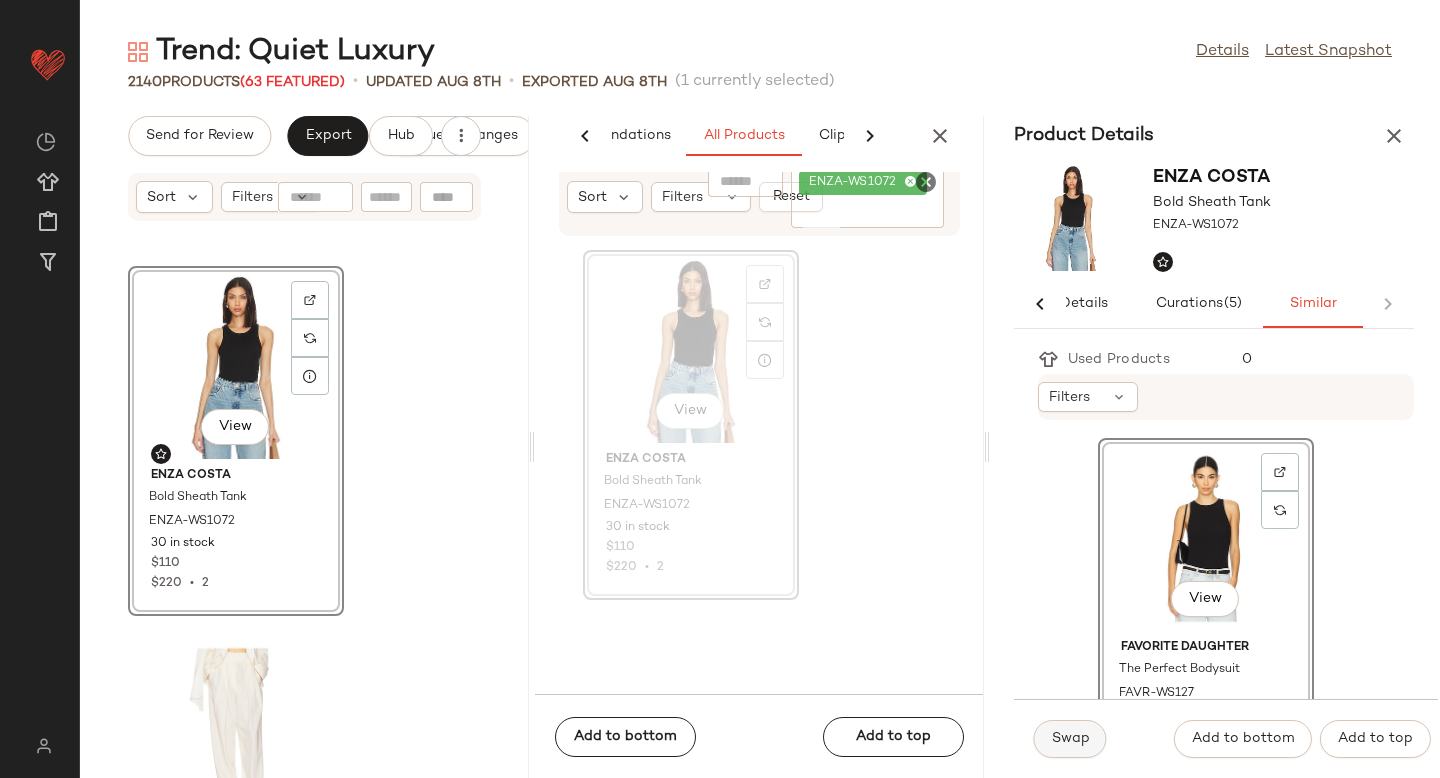 click on "Swap" at bounding box center [1070, 739] 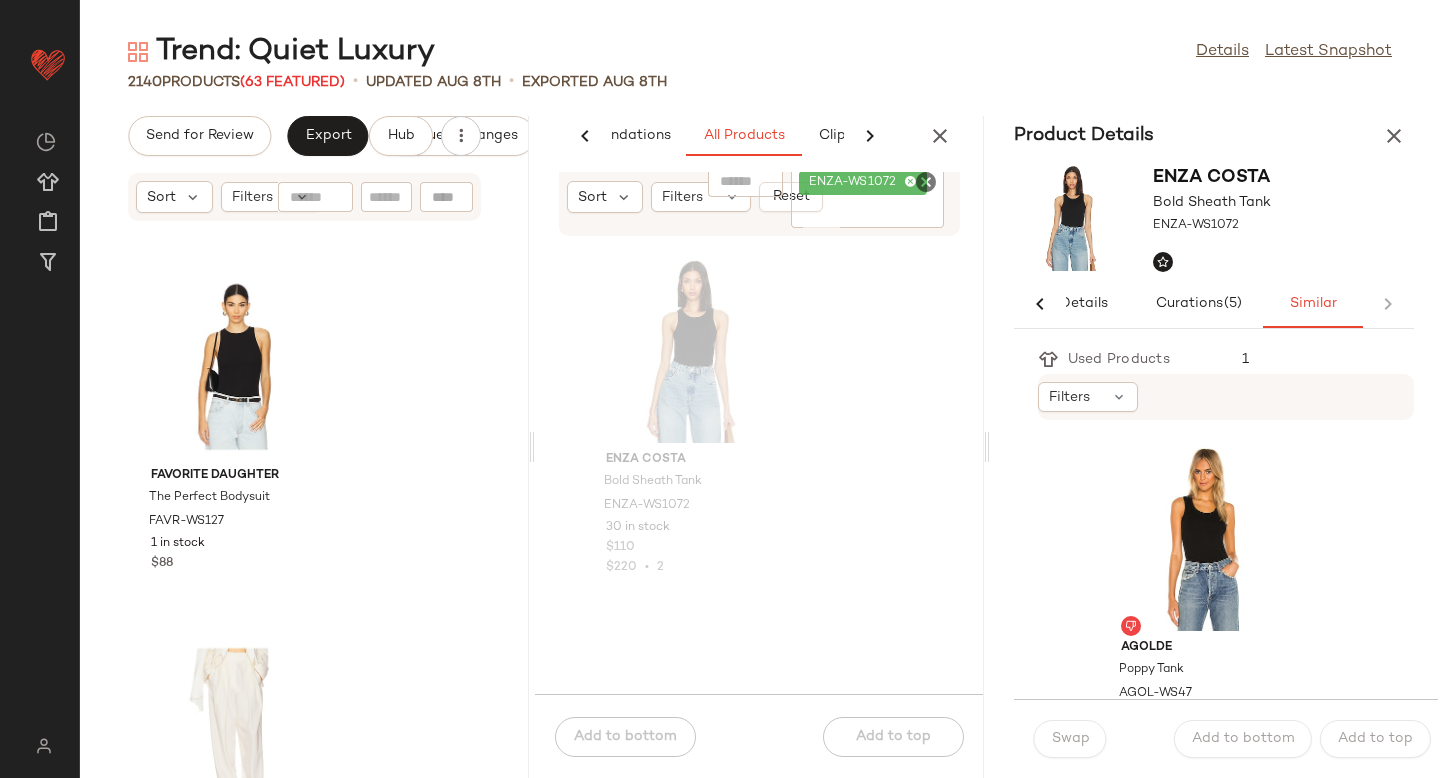 scroll, scrollTop: 0, scrollLeft: 0, axis: both 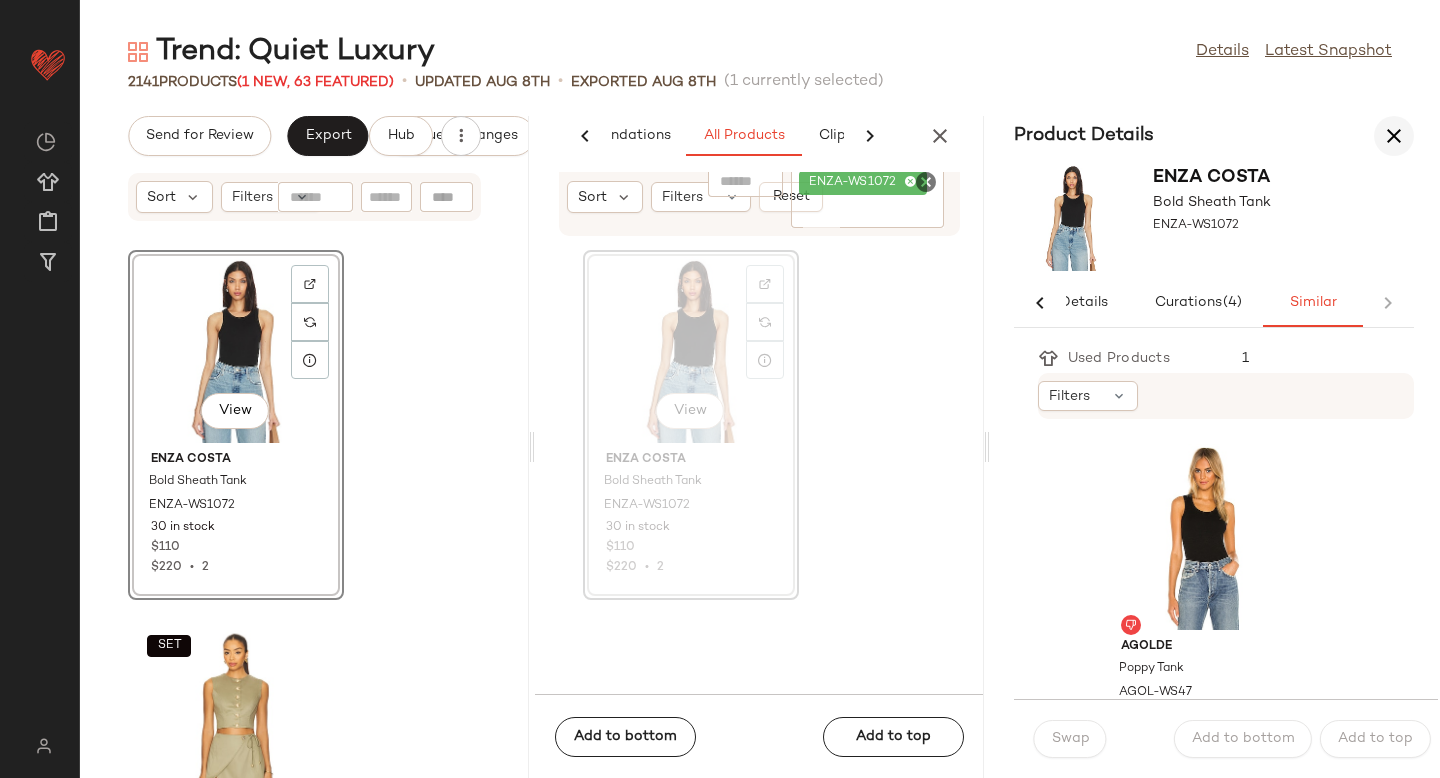 click at bounding box center [1394, 136] 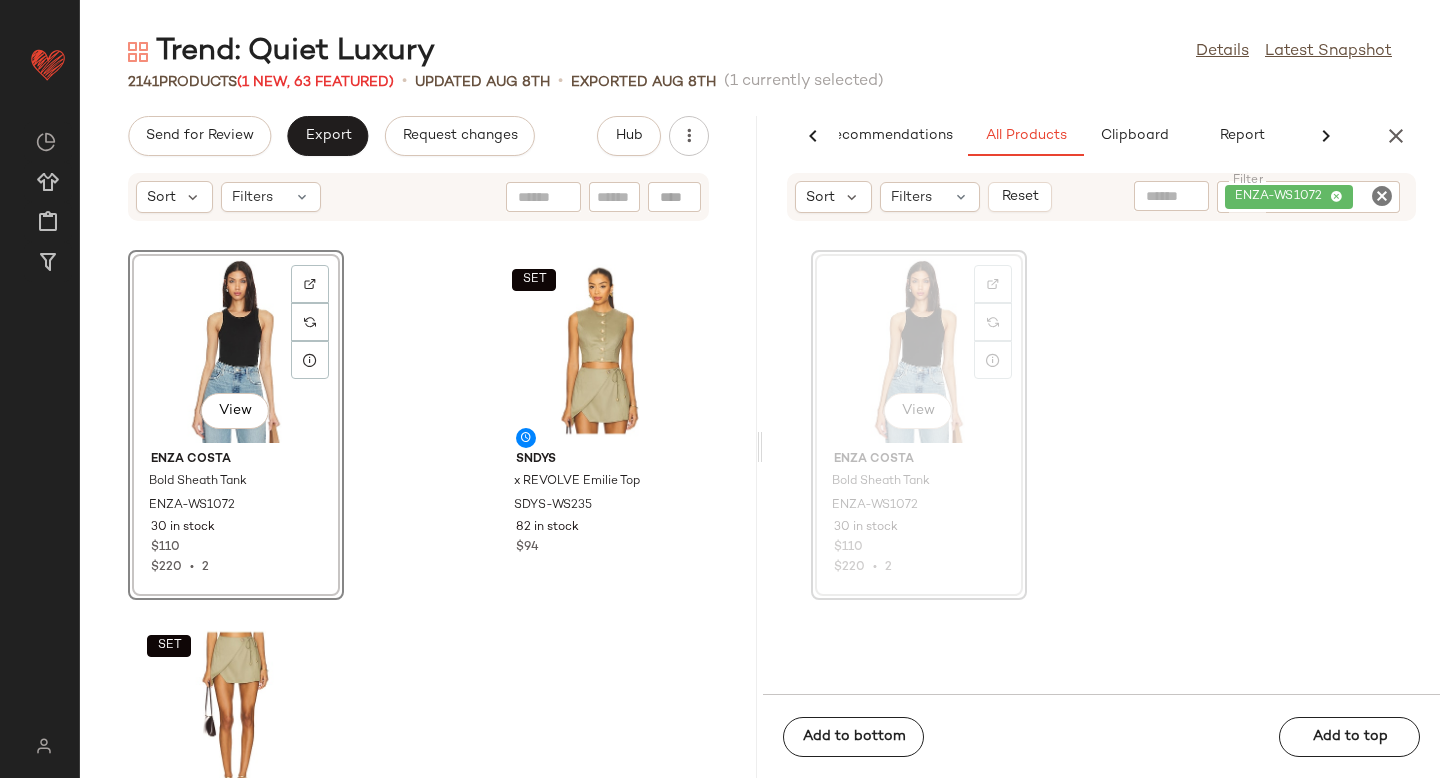 scroll, scrollTop: 0, scrollLeft: 47, axis: horizontal 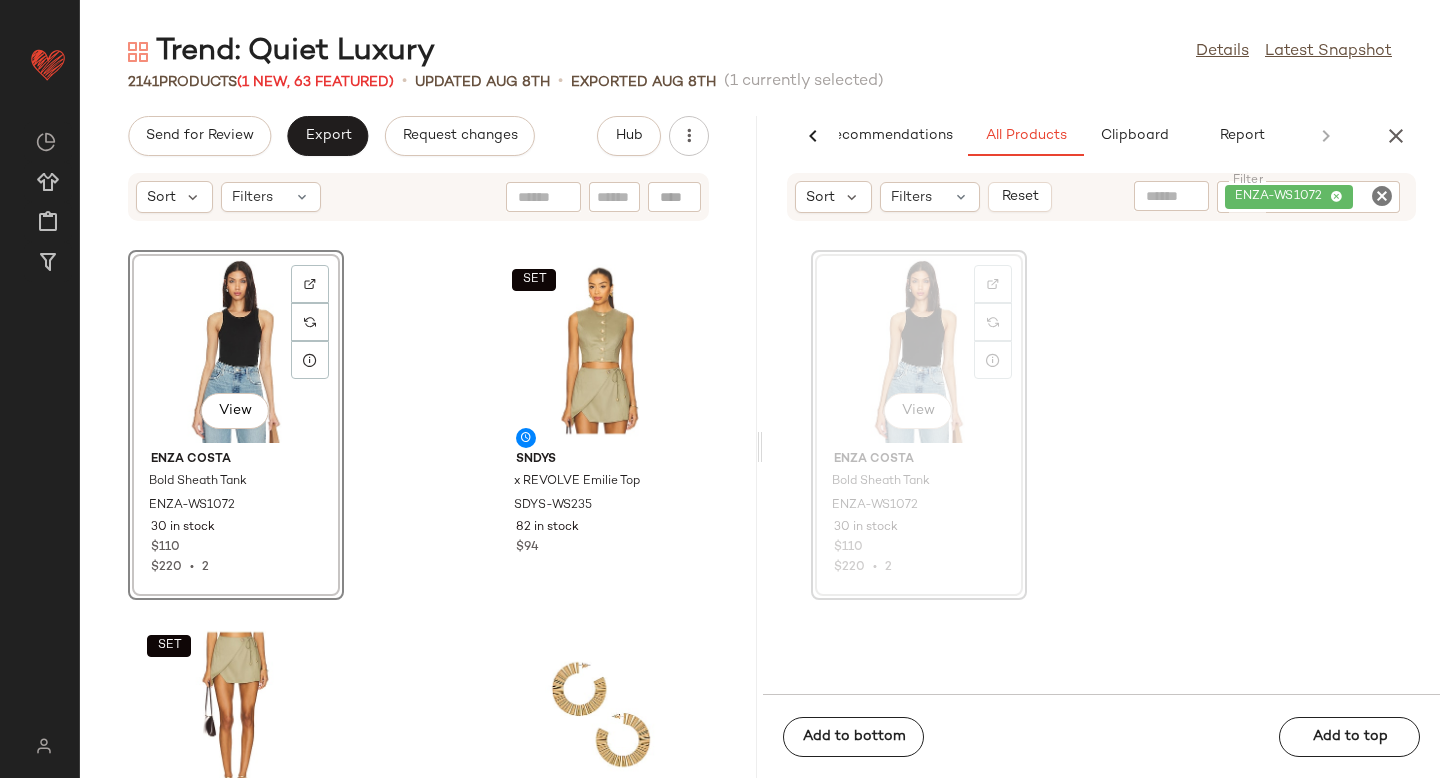 click 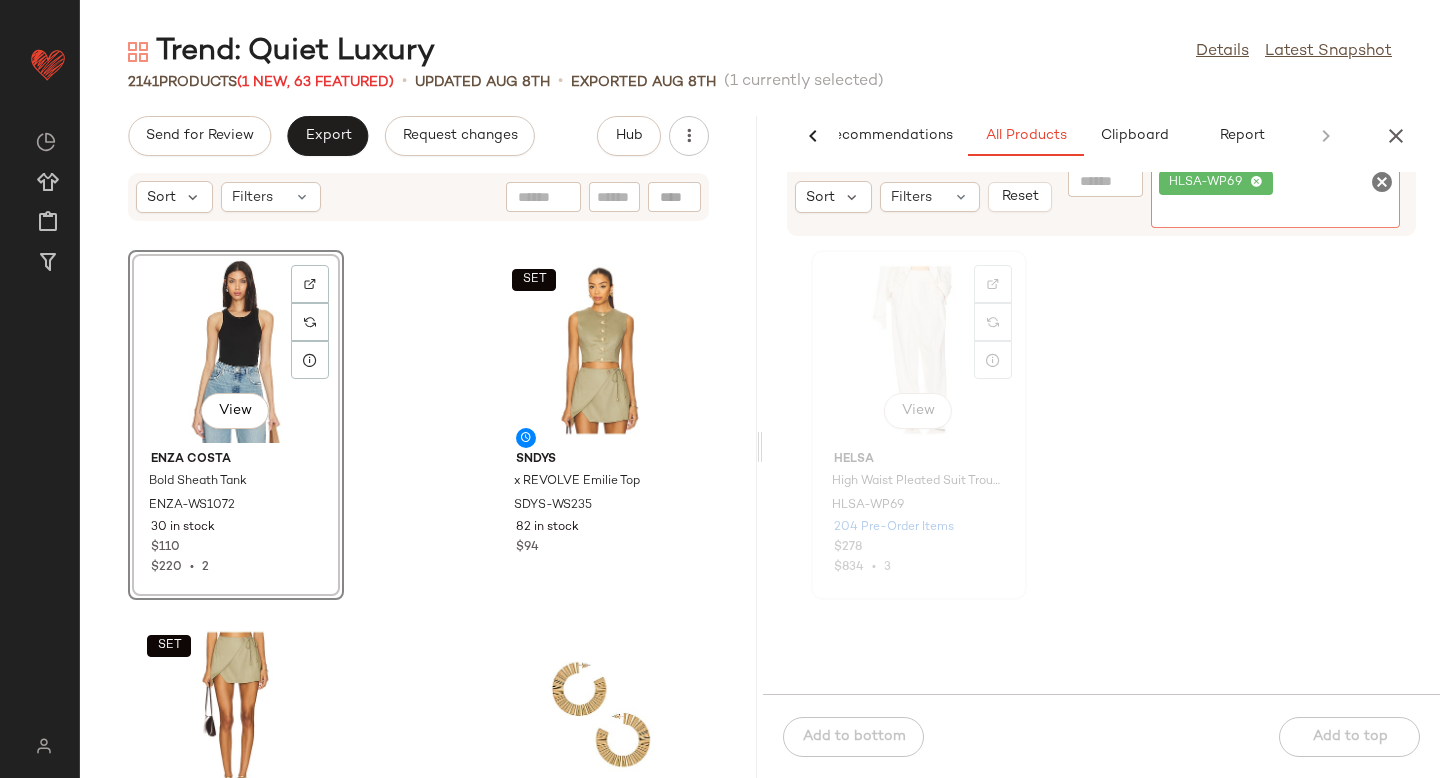 click on "View" 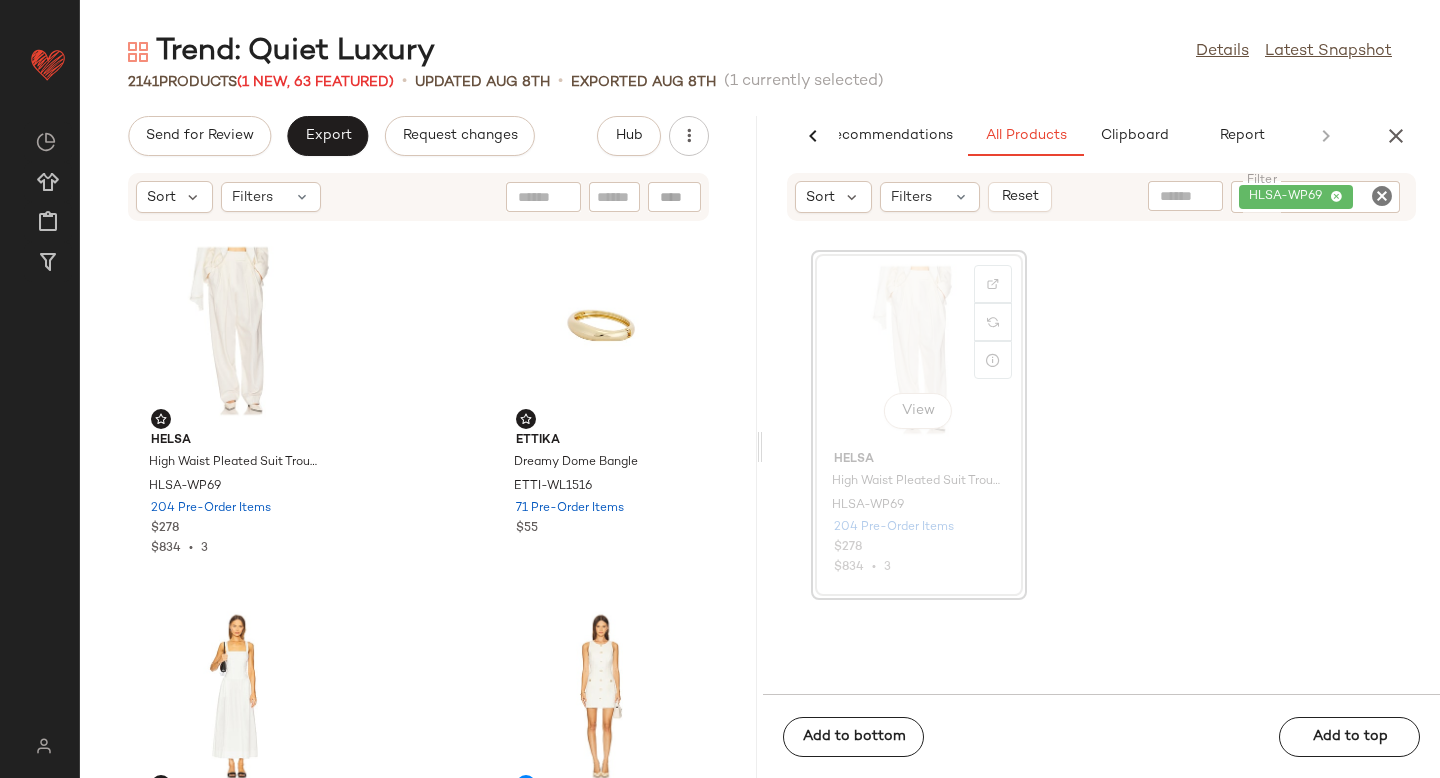 scroll, scrollTop: 6260, scrollLeft: 0, axis: vertical 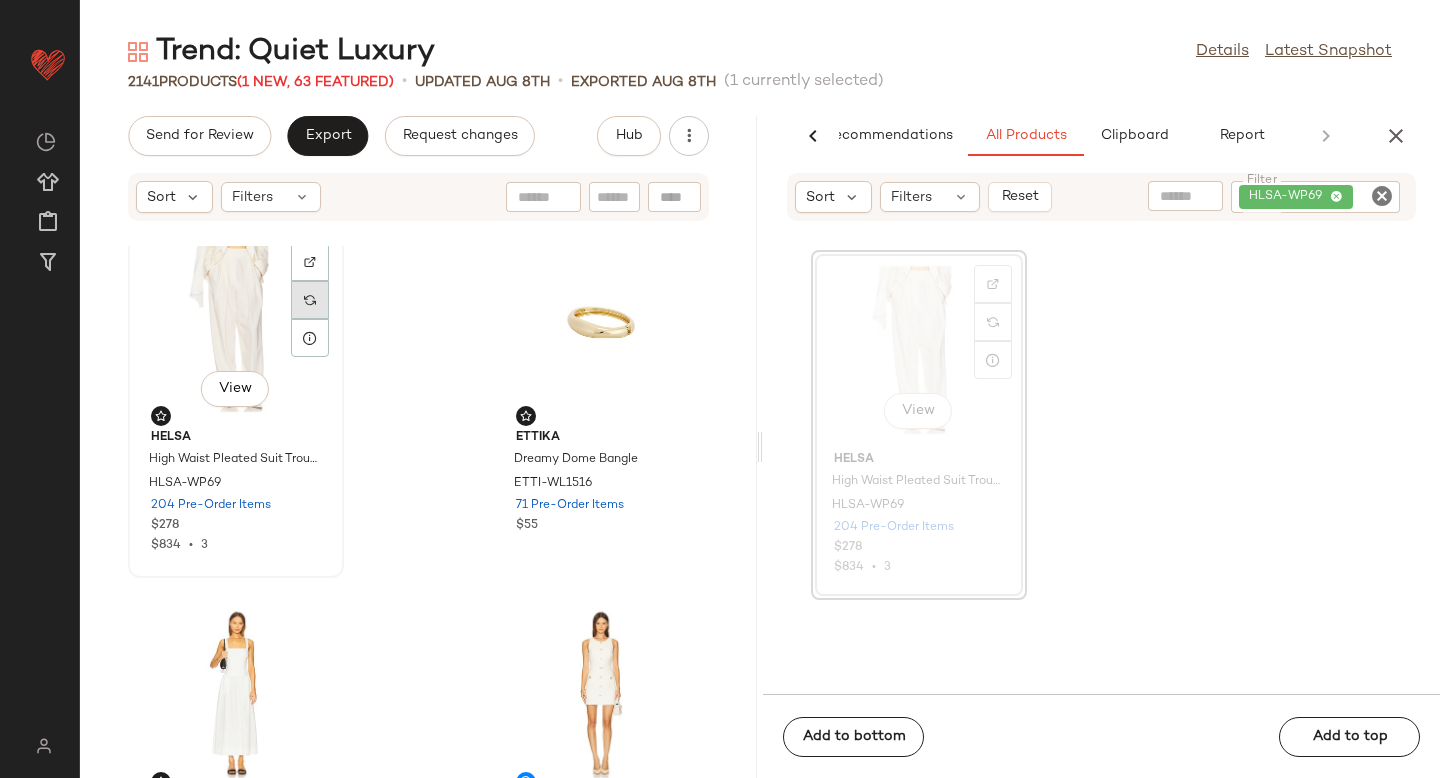 click 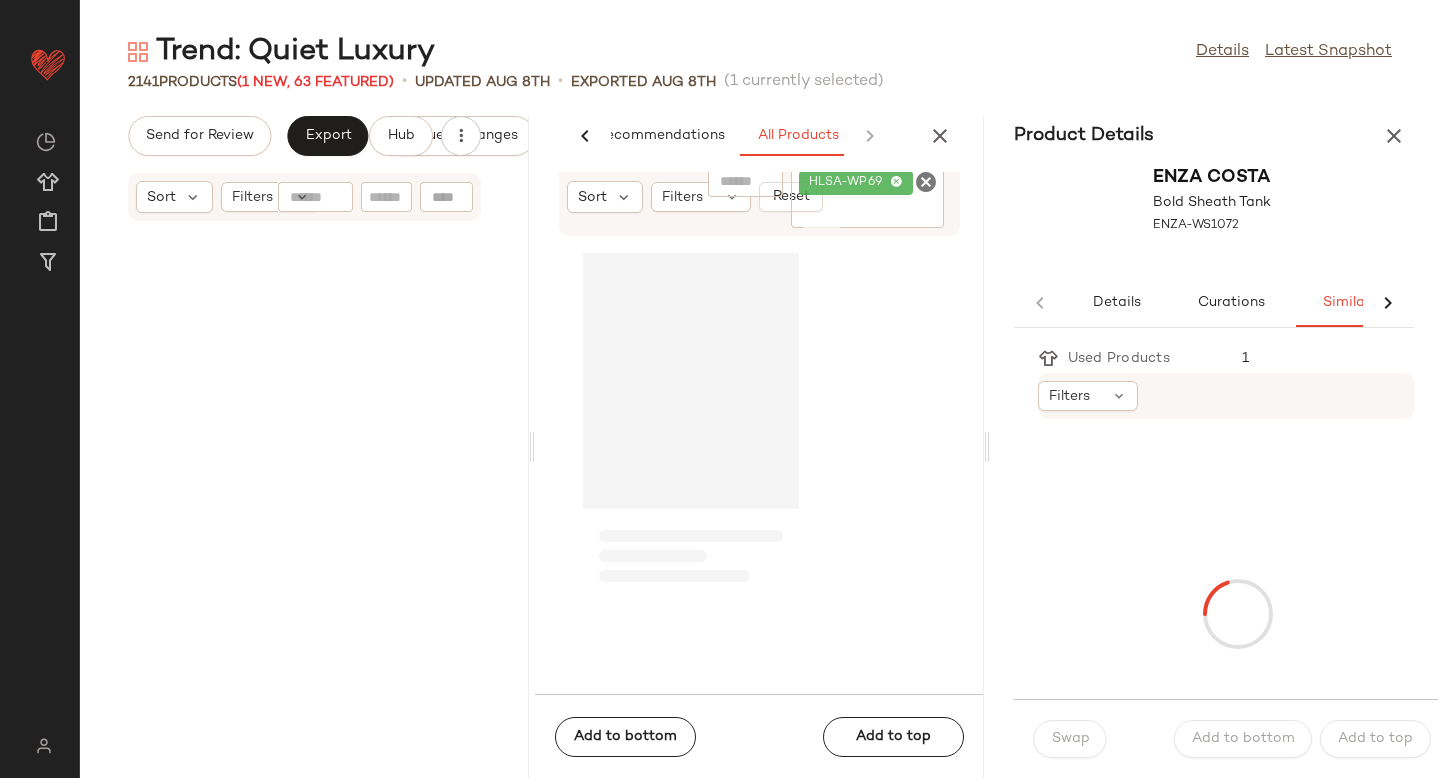 scroll, scrollTop: 0, scrollLeft: 33, axis: horizontal 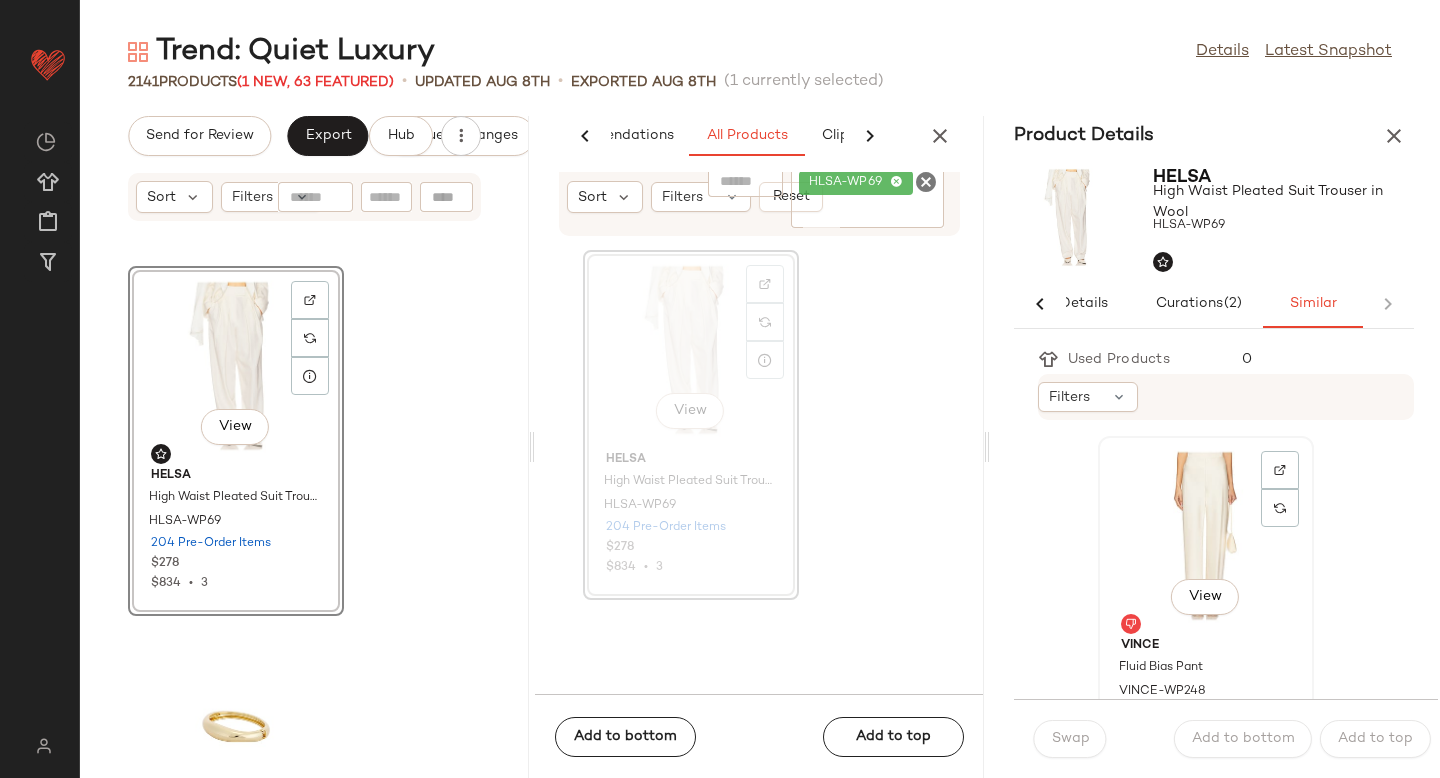 click on "View" 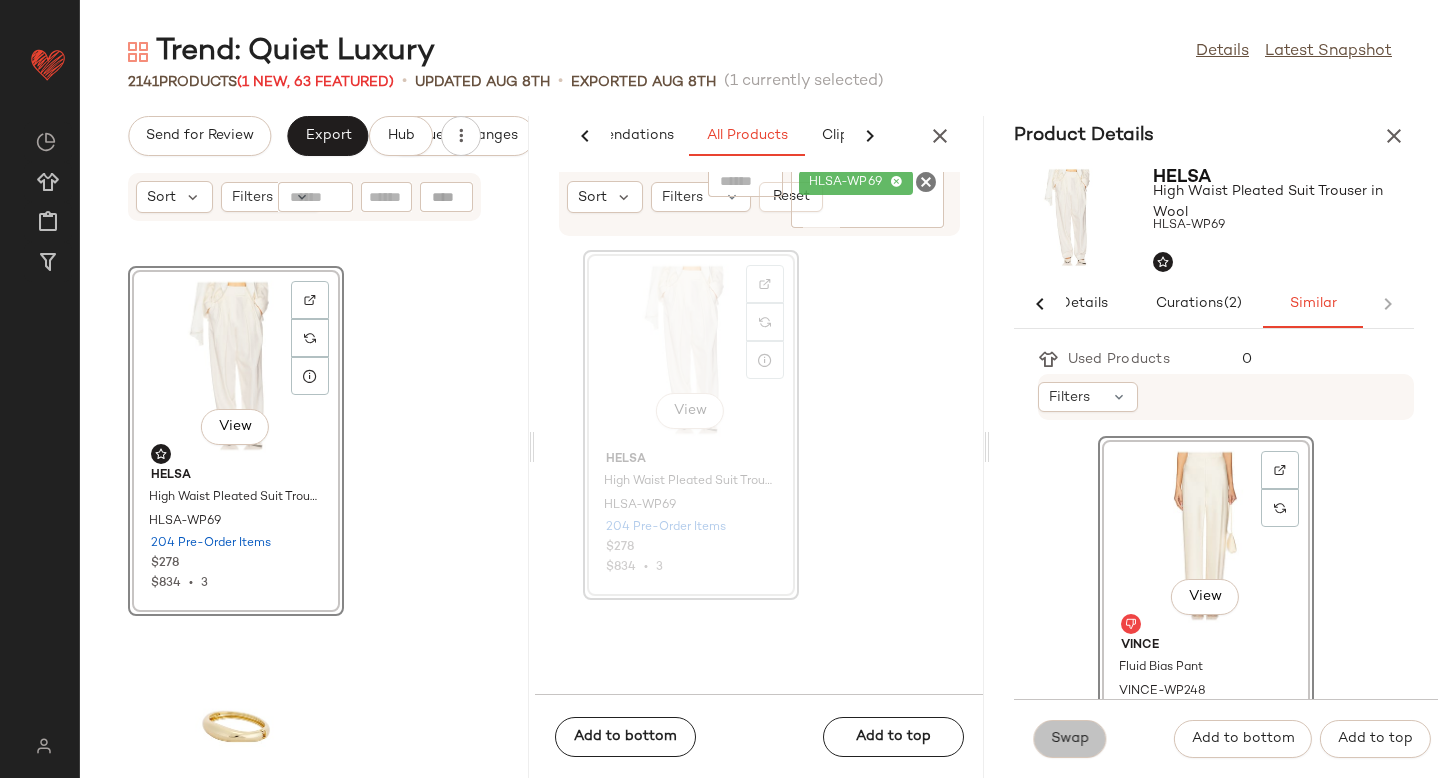 click on "Swap" 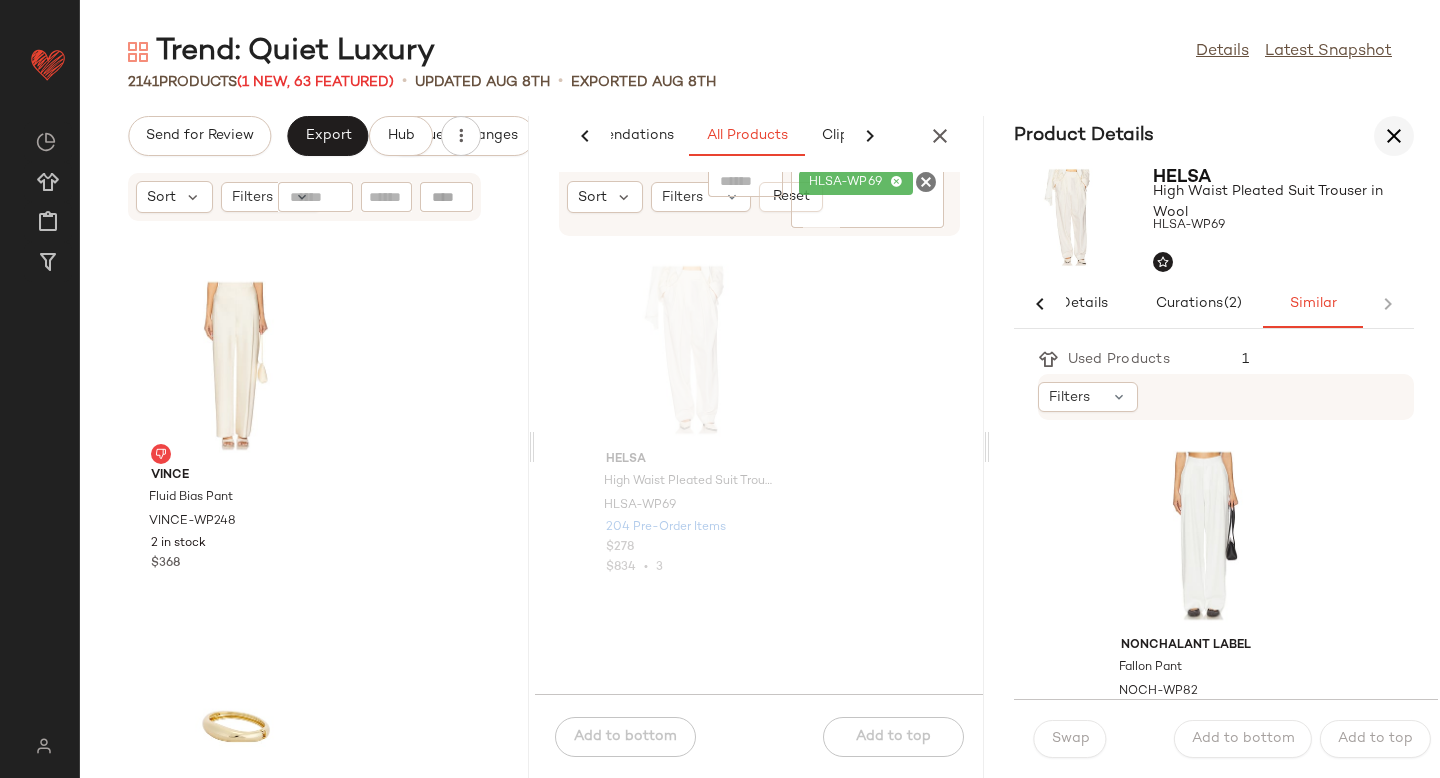 click at bounding box center [1394, 136] 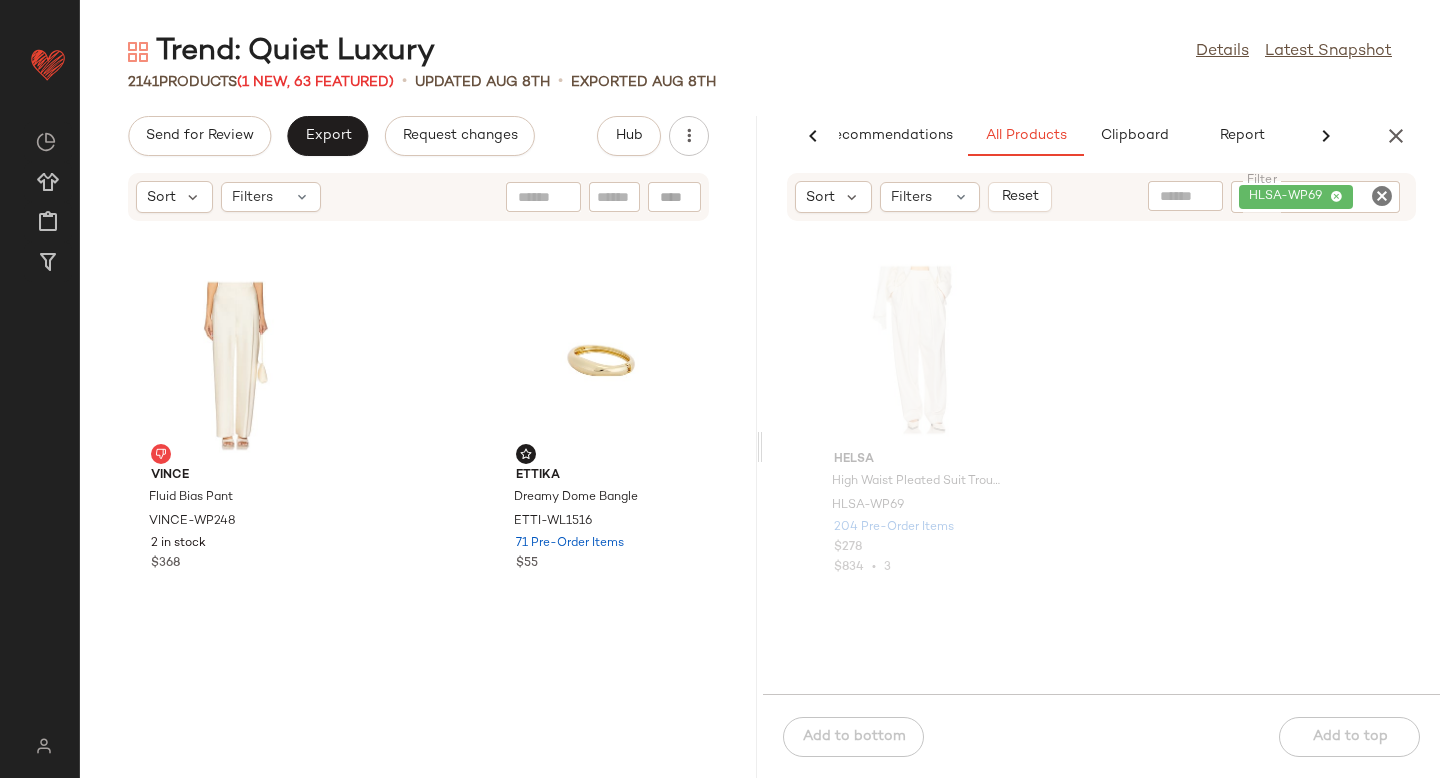 scroll, scrollTop: 0, scrollLeft: 47, axis: horizontal 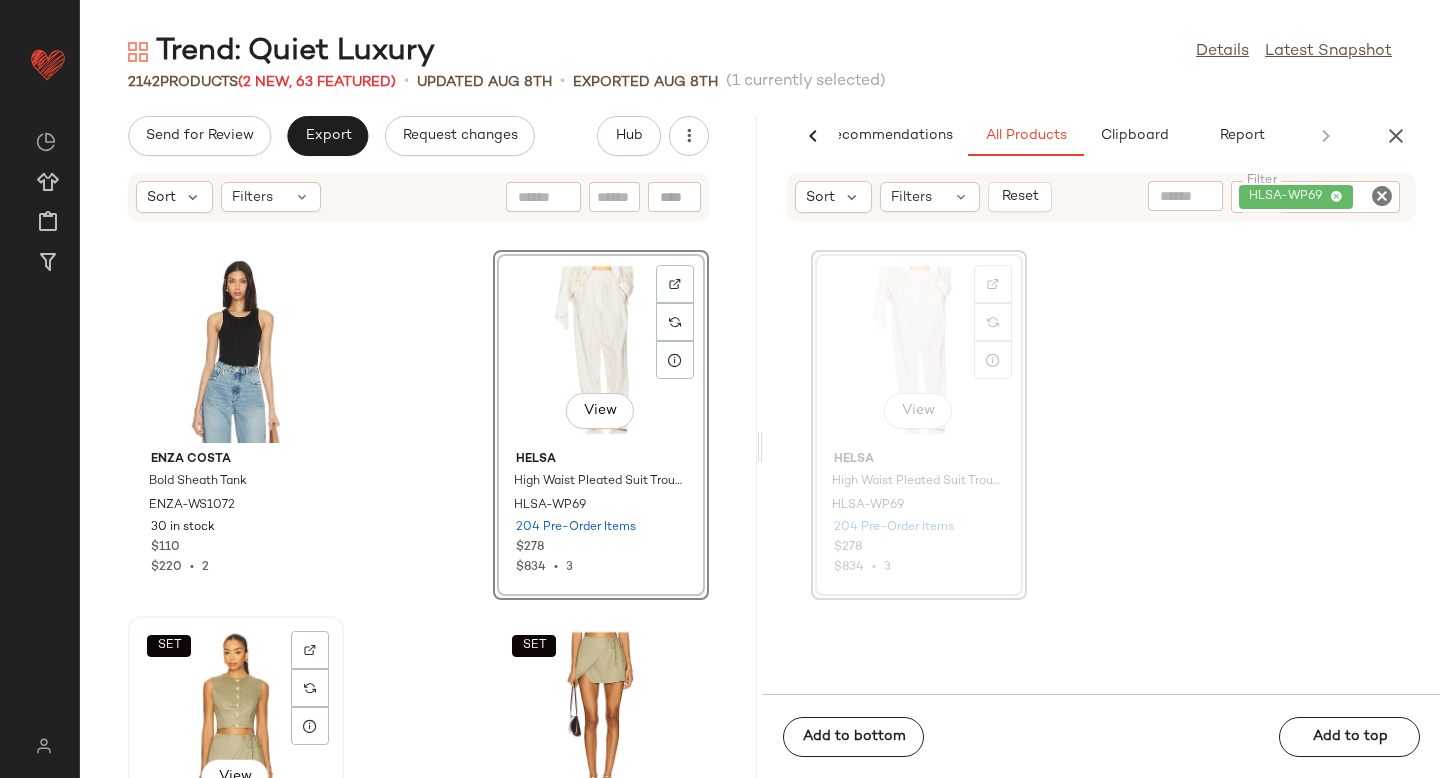 click on "SET   View" 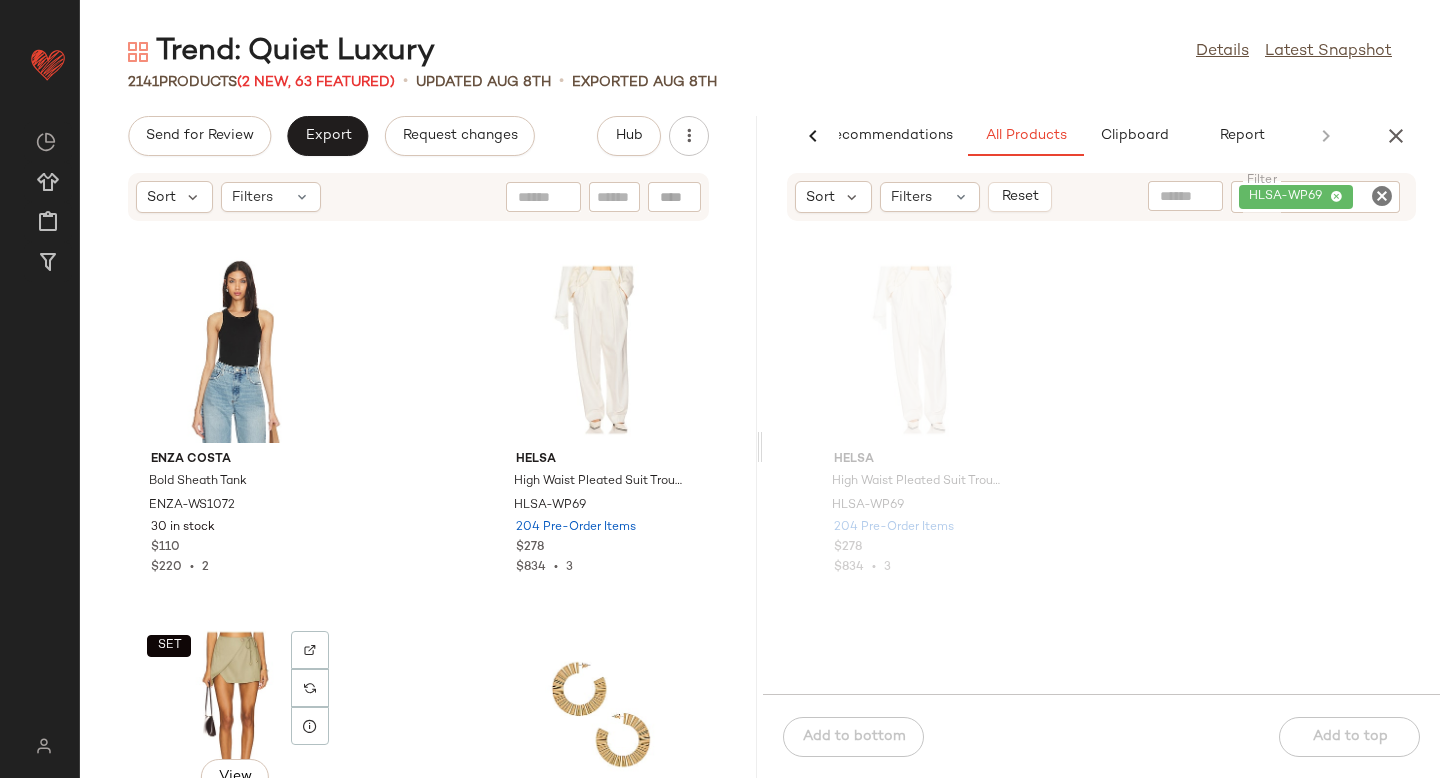 click on "SET   View" 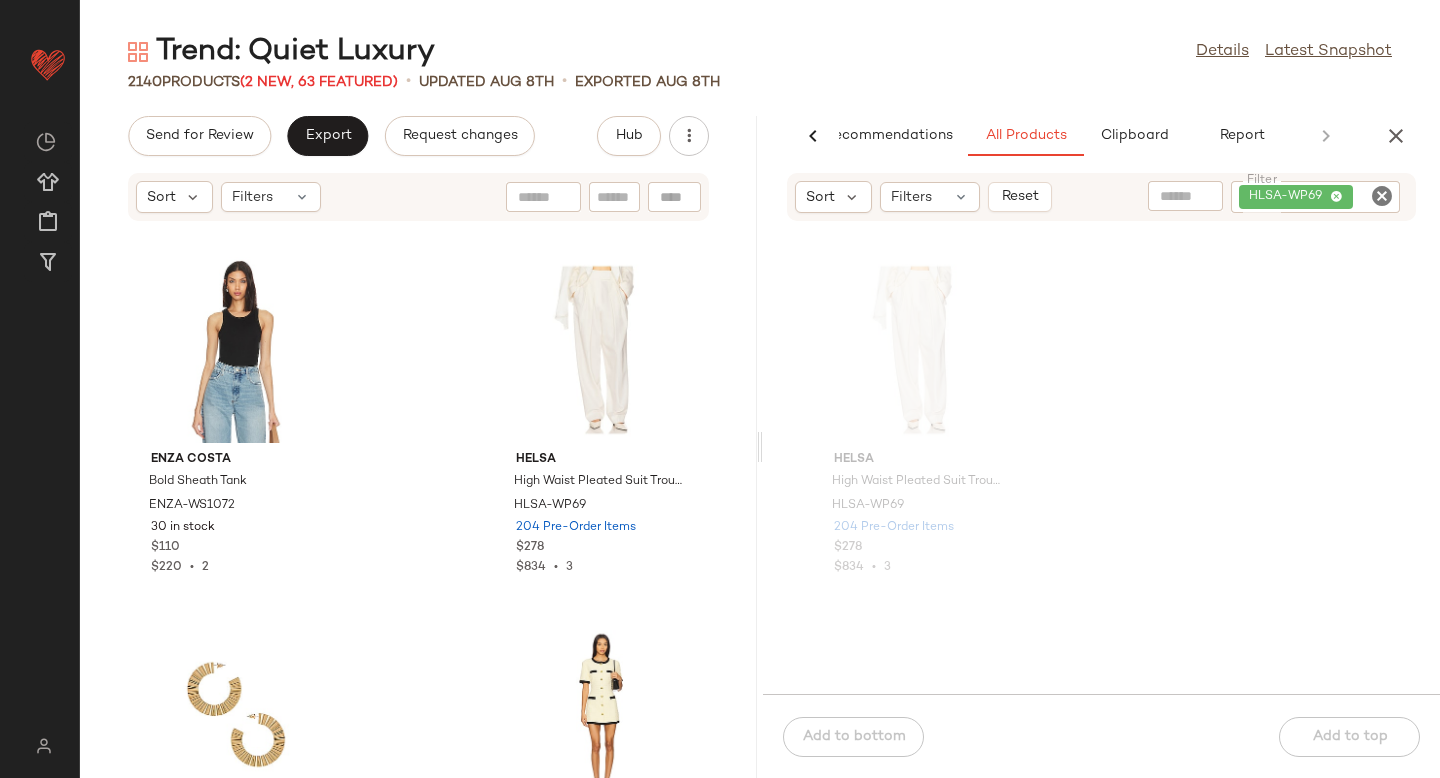 click on "HLSA-WP69" 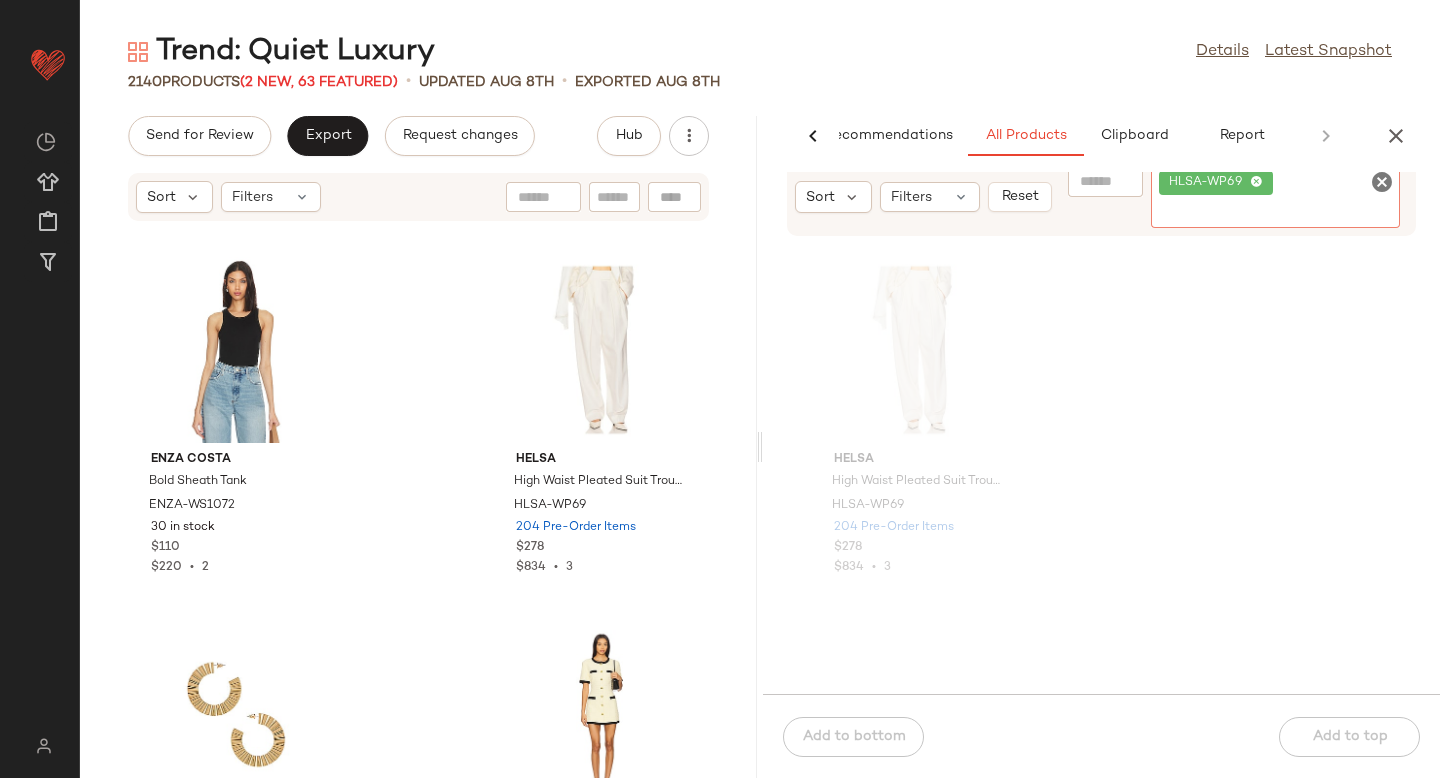 click 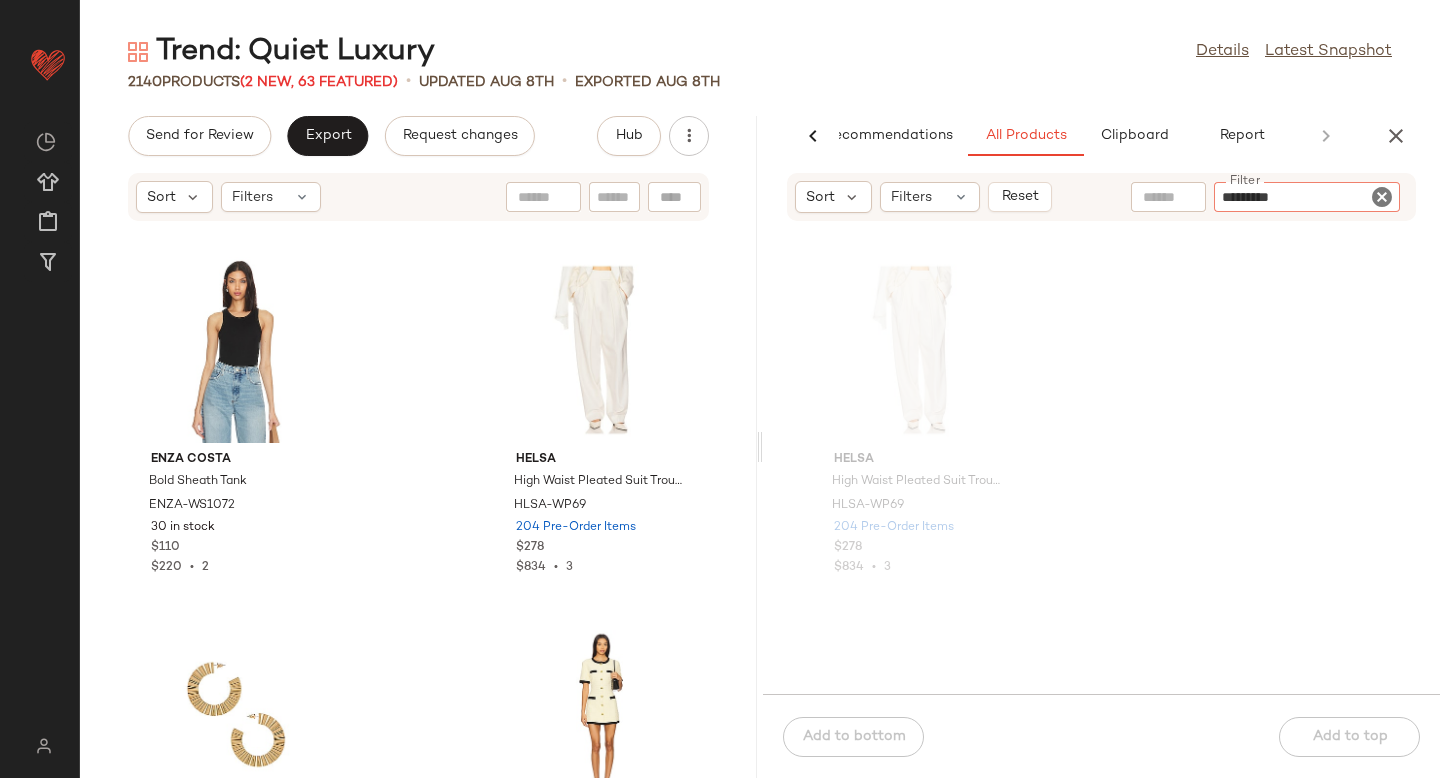 type 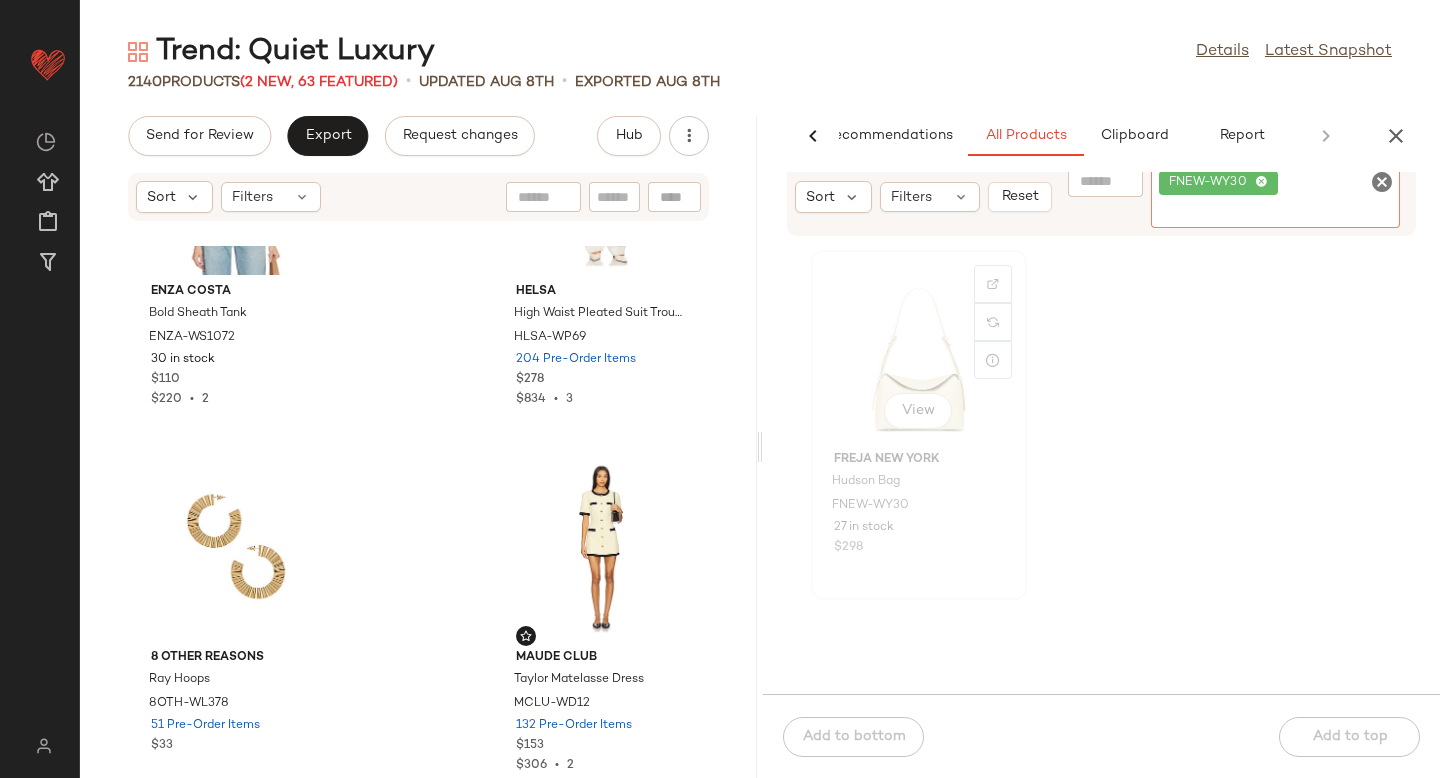 click on "View" 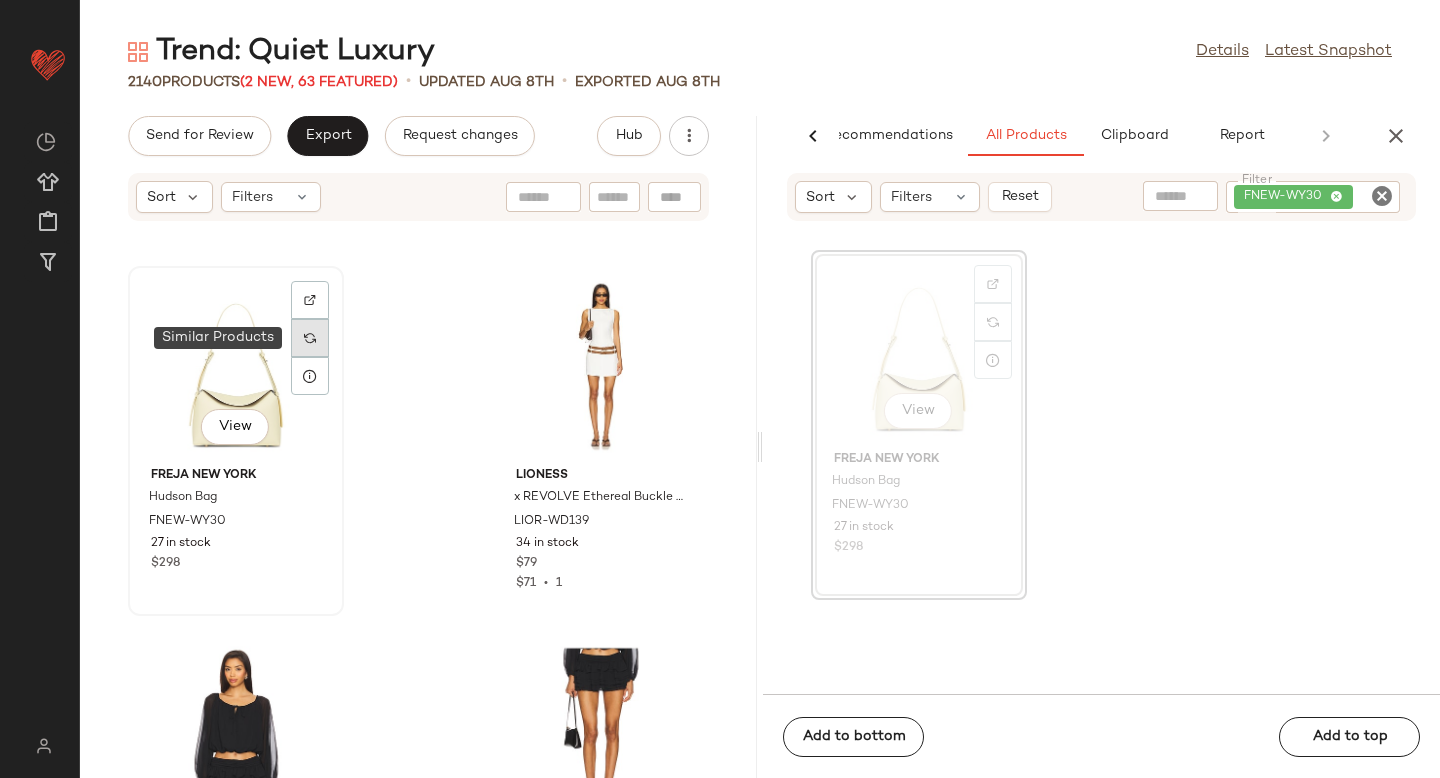 click 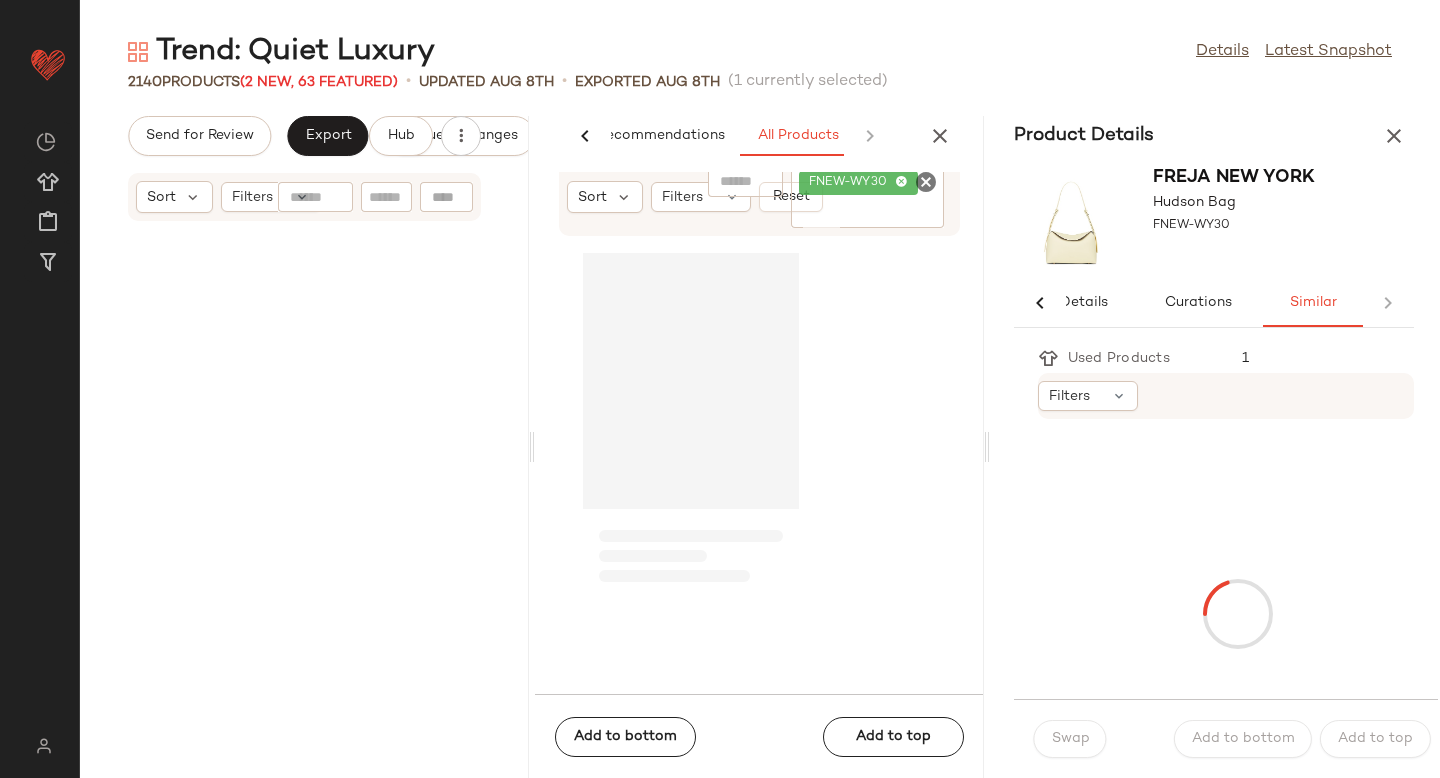 scroll, scrollTop: 0, scrollLeft: 33, axis: horizontal 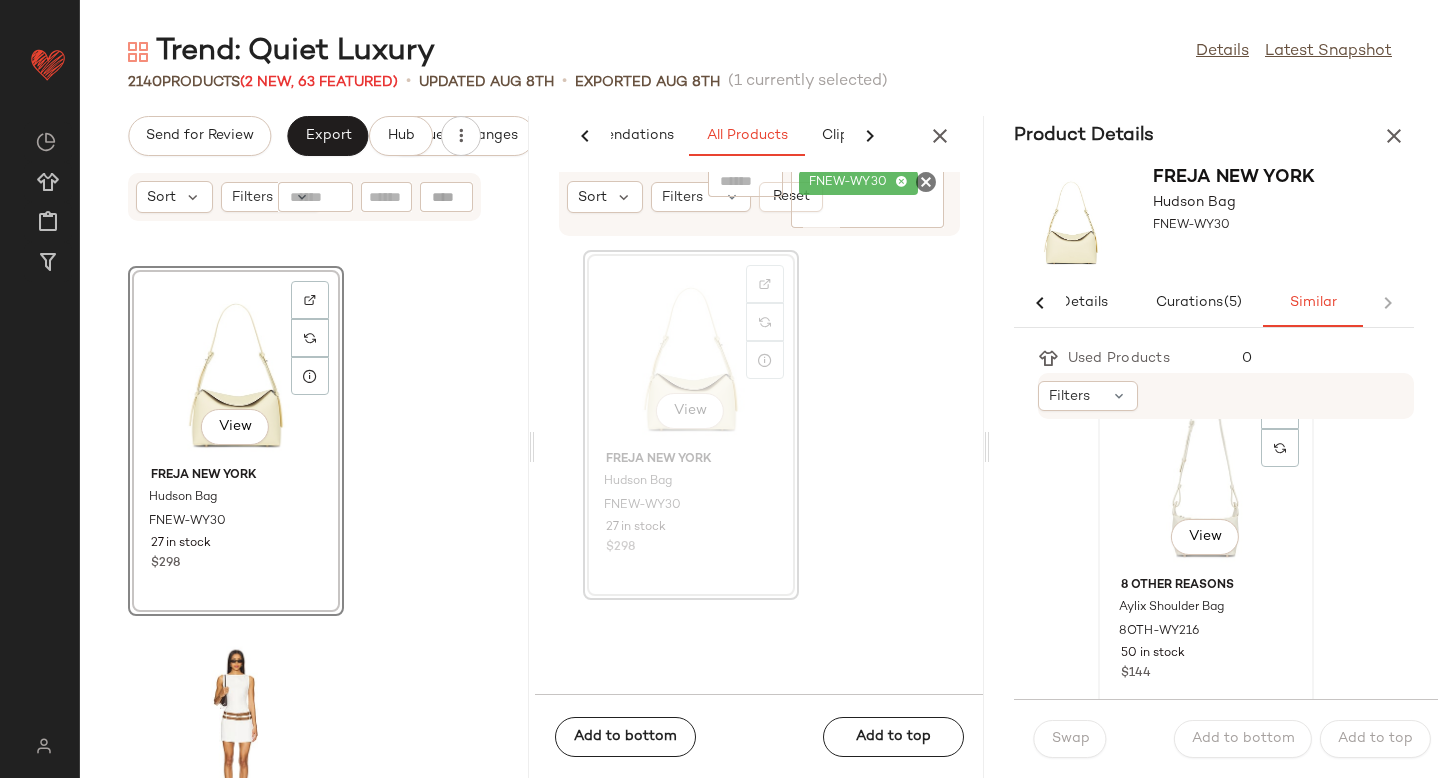 click on "View" 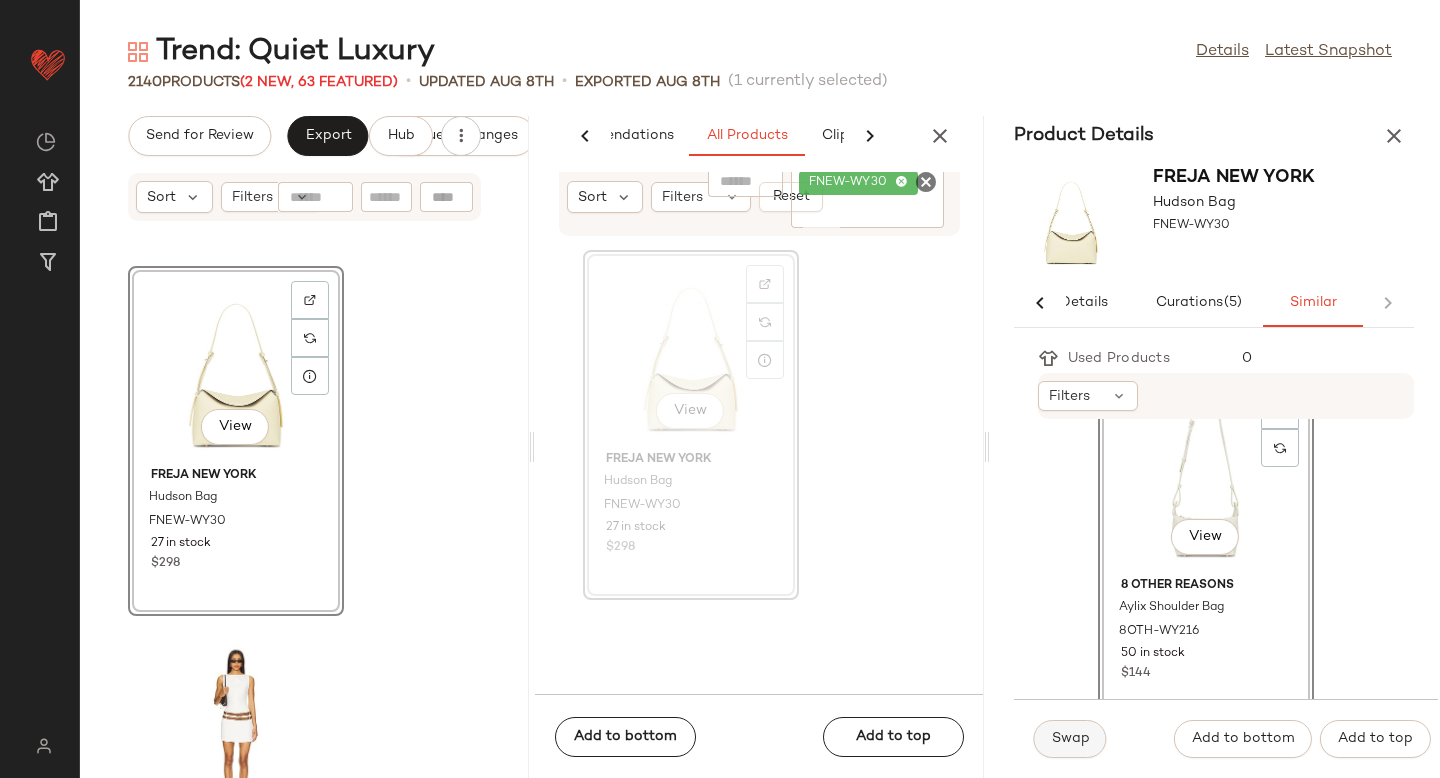 click on "Swap" 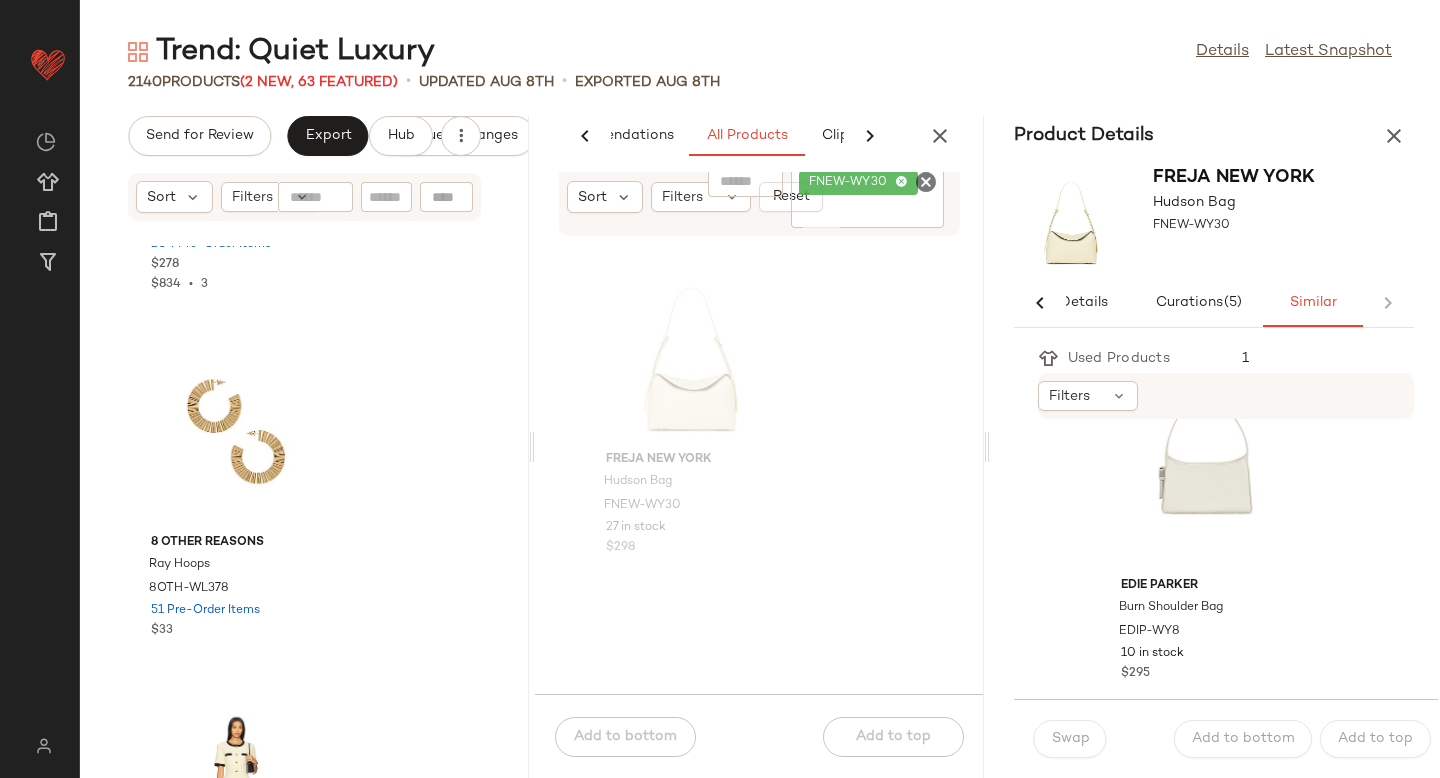 scroll, scrollTop: 698, scrollLeft: 0, axis: vertical 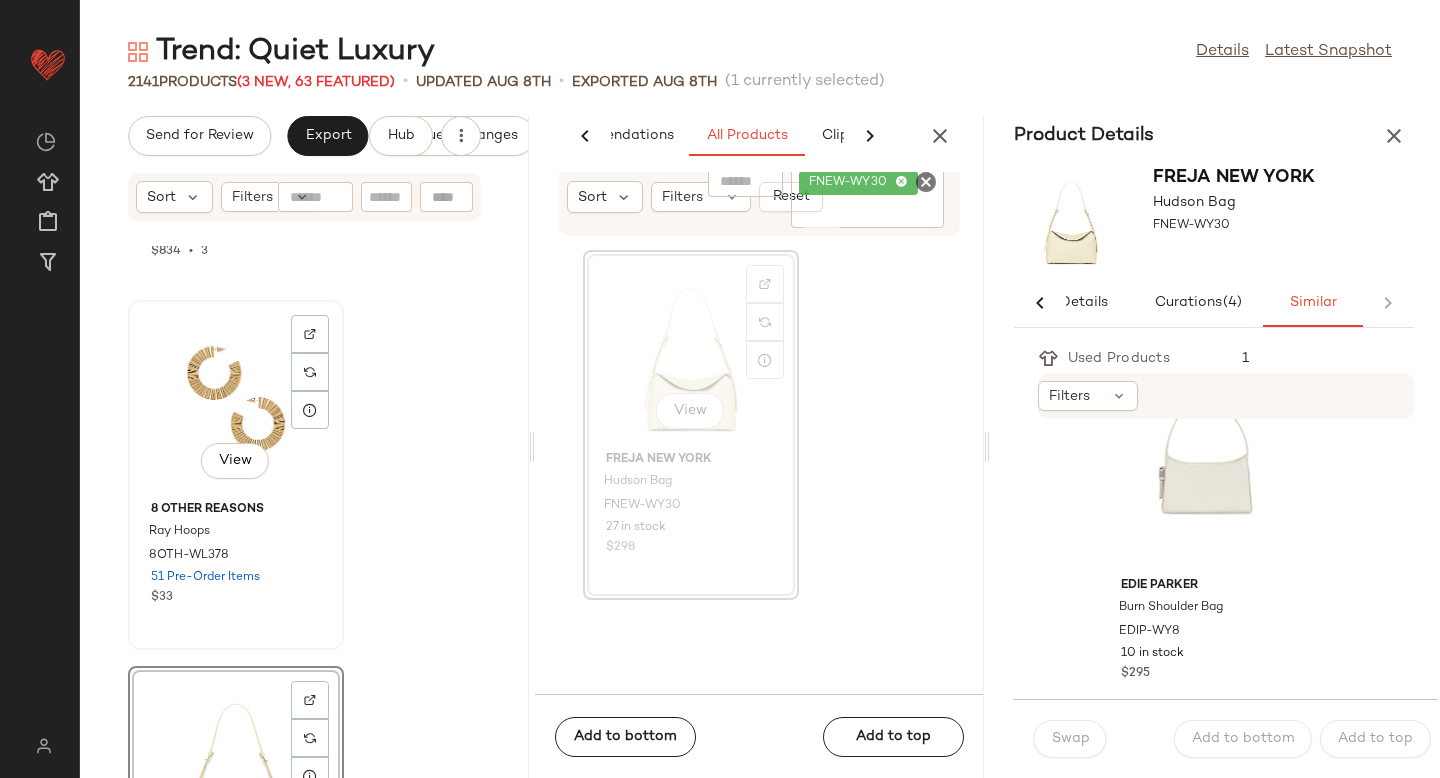 click on "View" 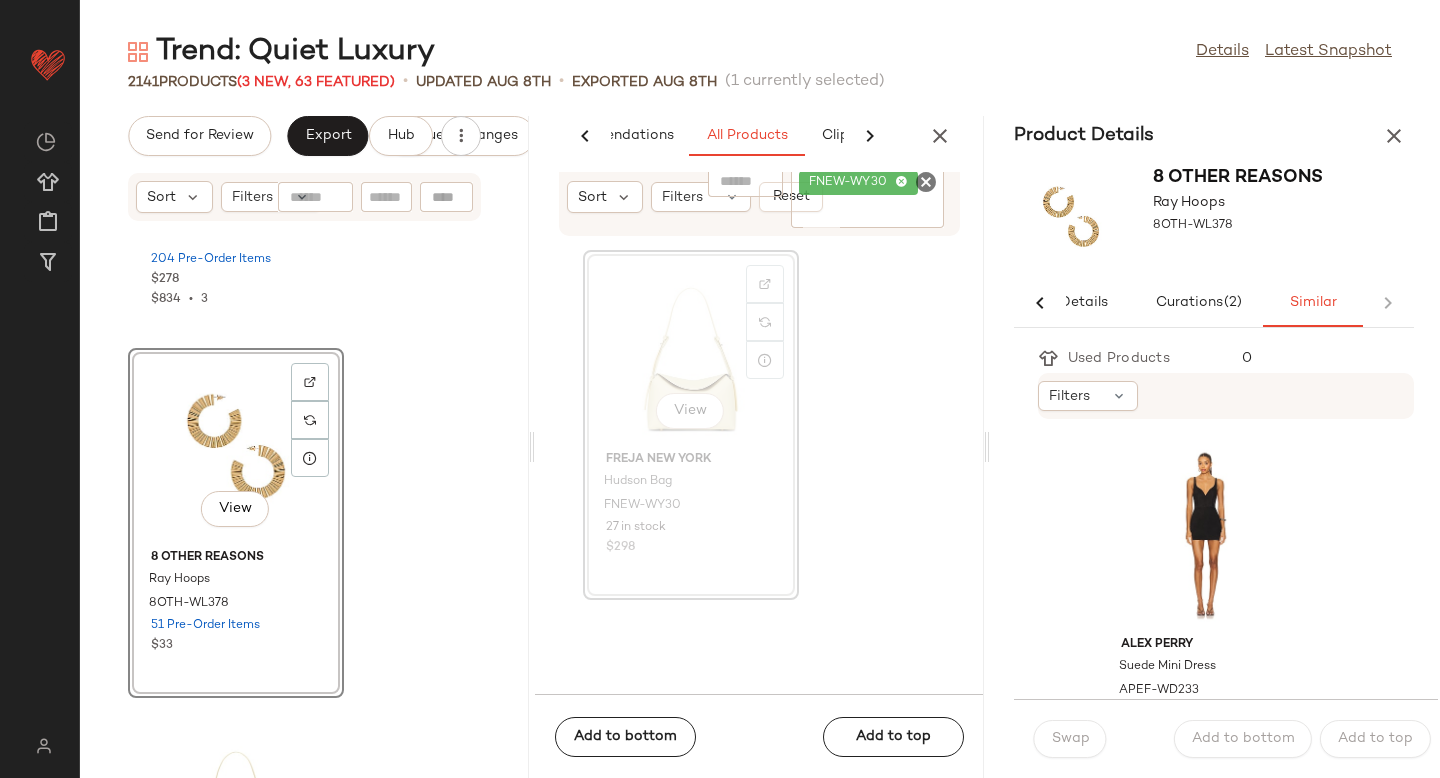 scroll, scrollTop: 654, scrollLeft: 0, axis: vertical 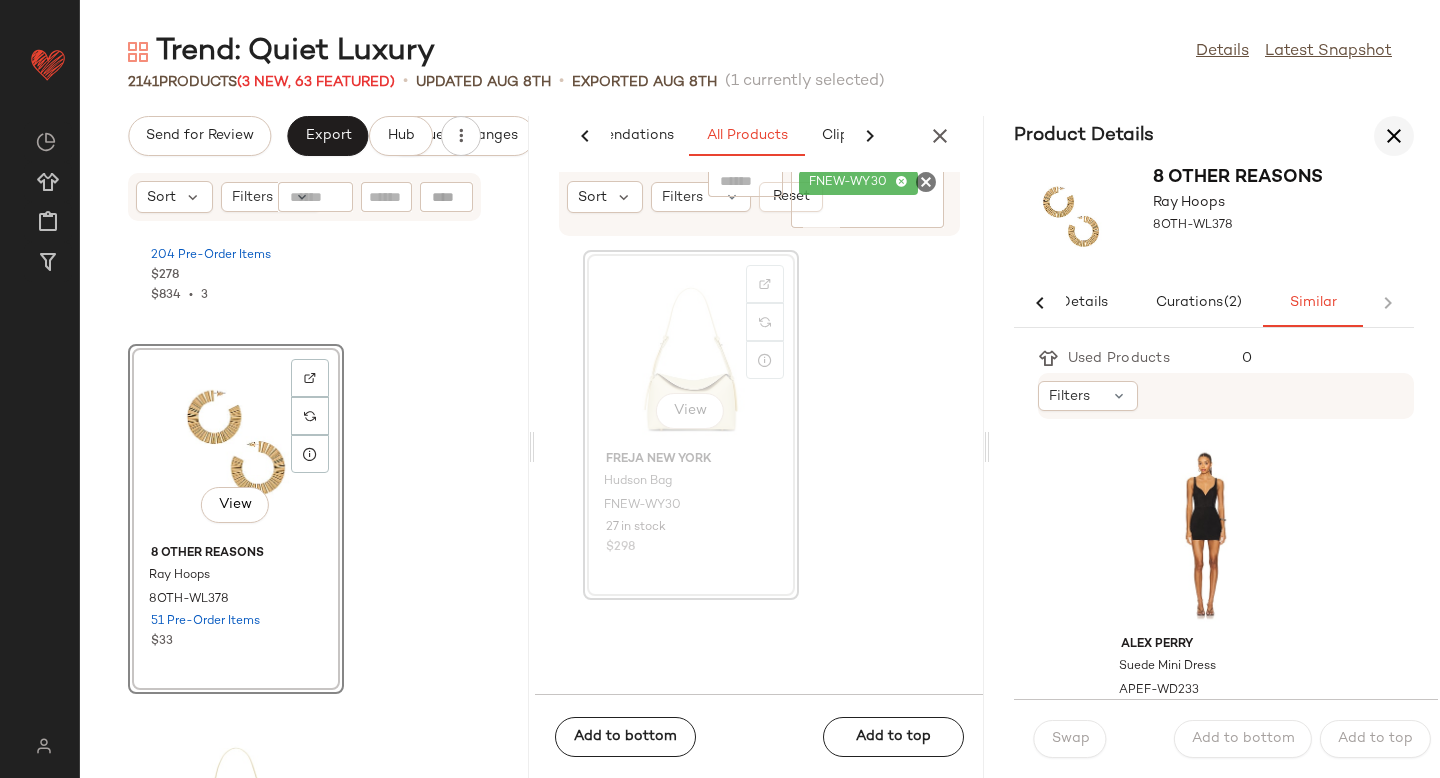 click at bounding box center (1394, 136) 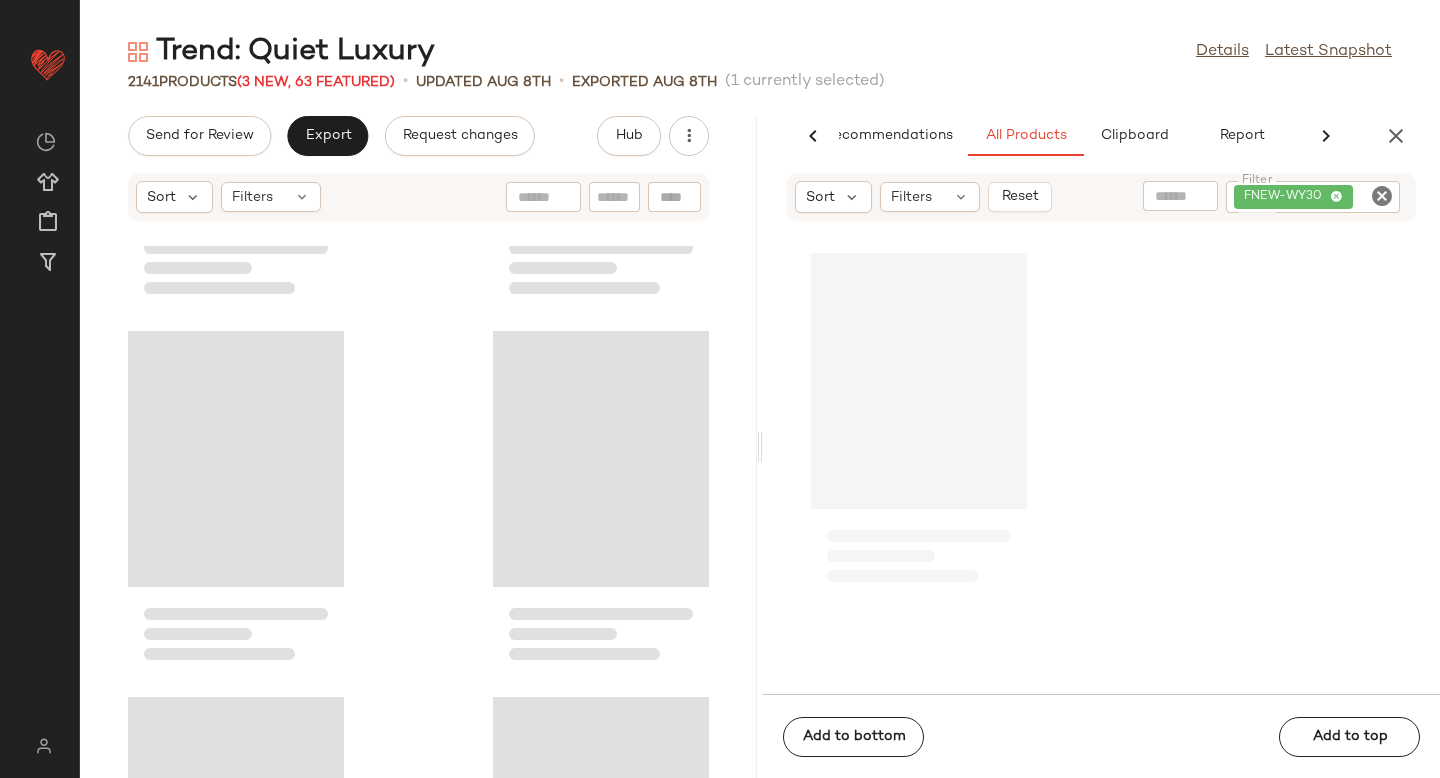 scroll, scrollTop: 272, scrollLeft: 0, axis: vertical 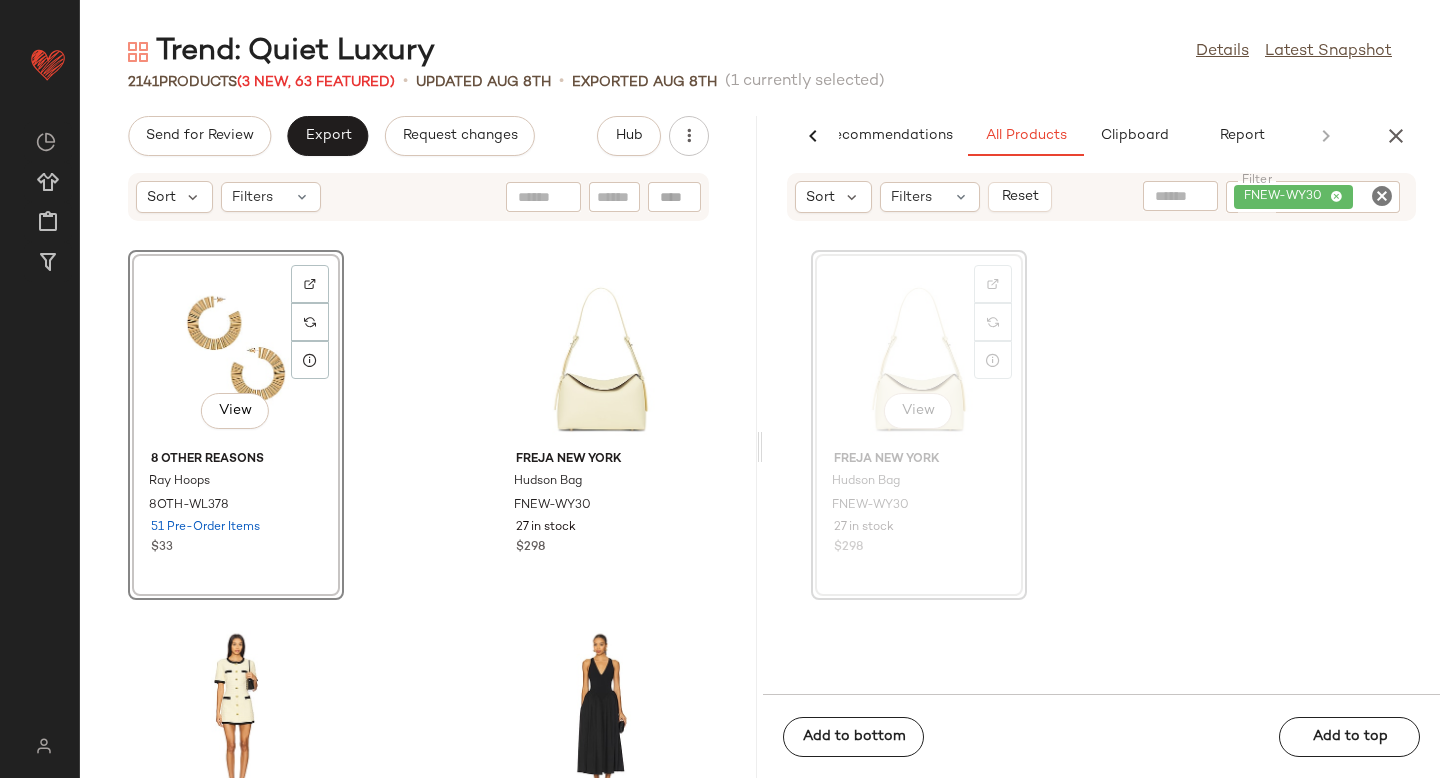 click at bounding box center (1396, 136) 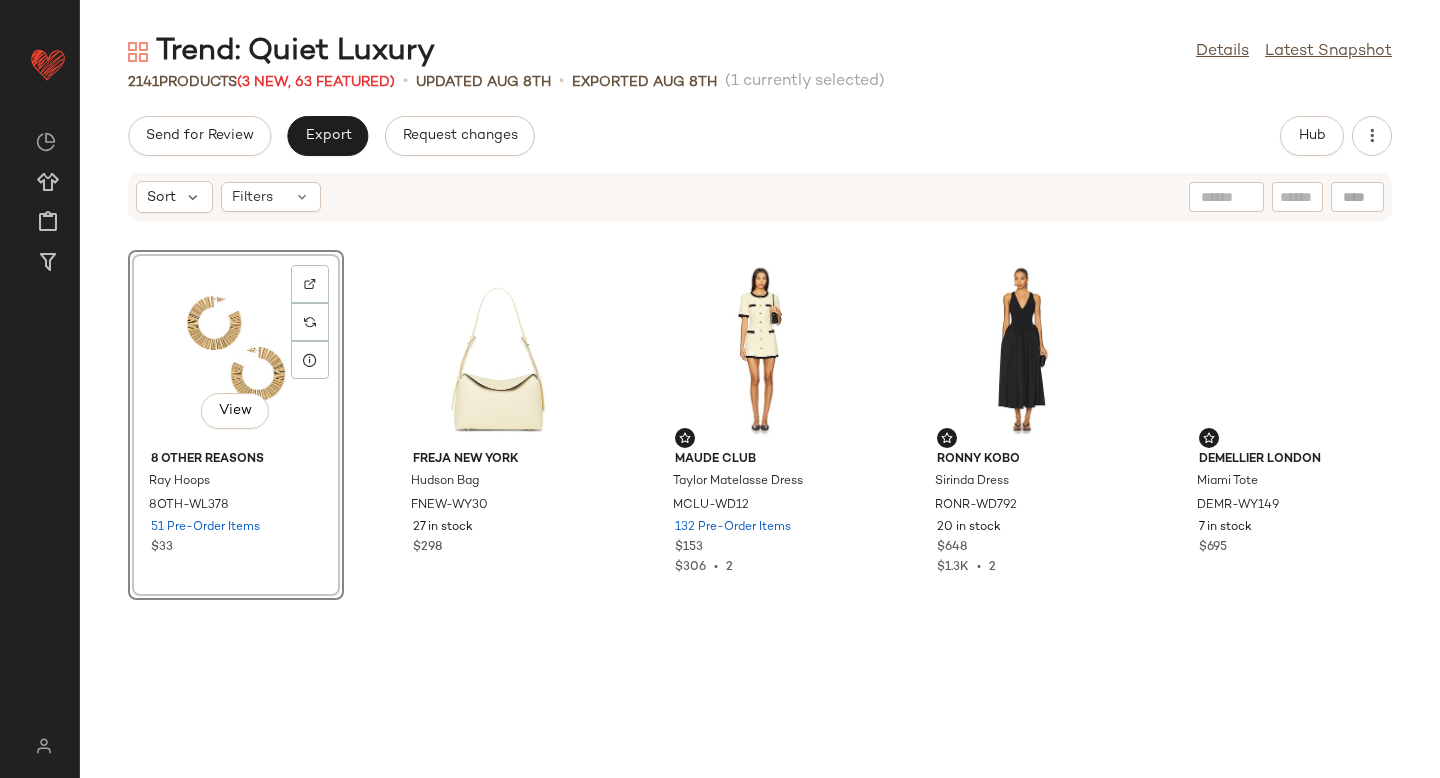 scroll, scrollTop: 0, scrollLeft: 0, axis: both 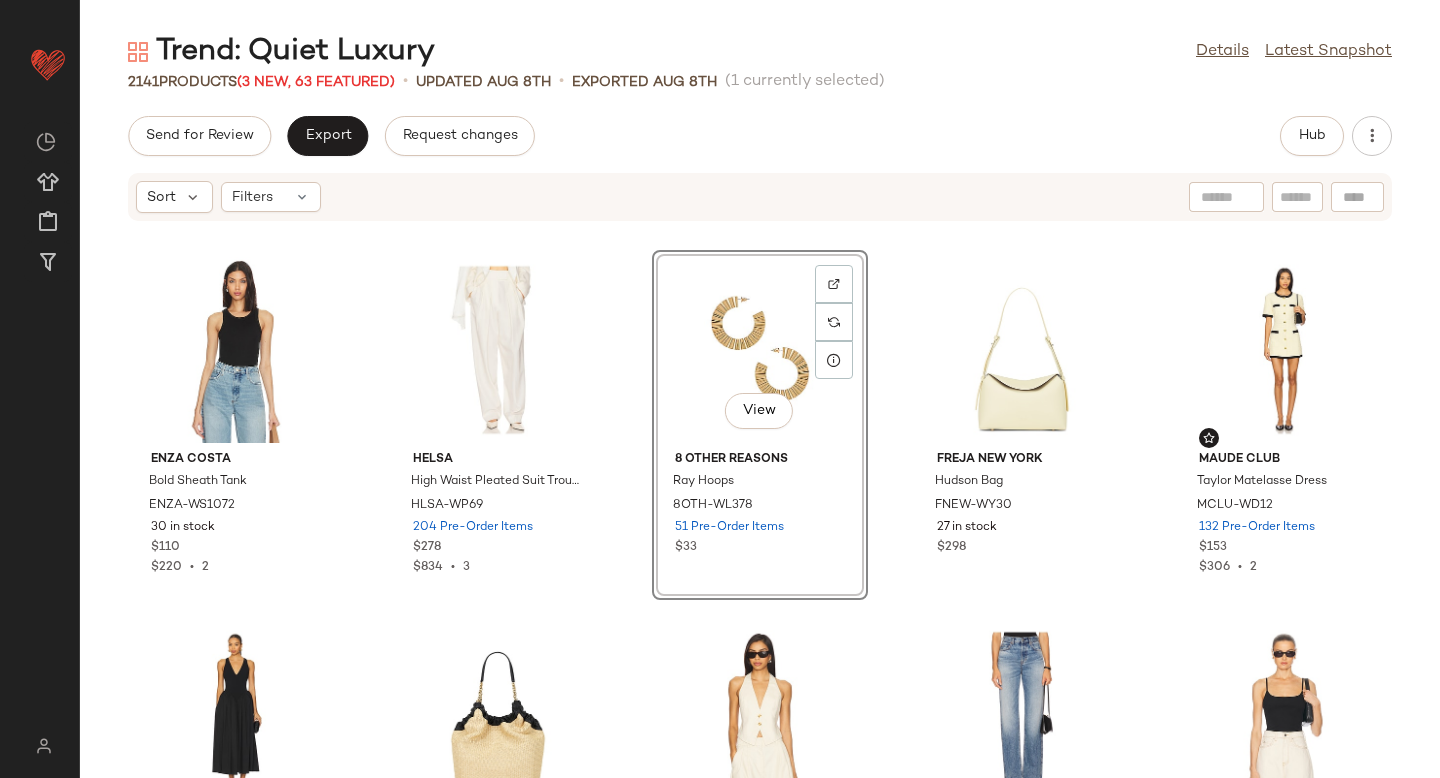click on "View" 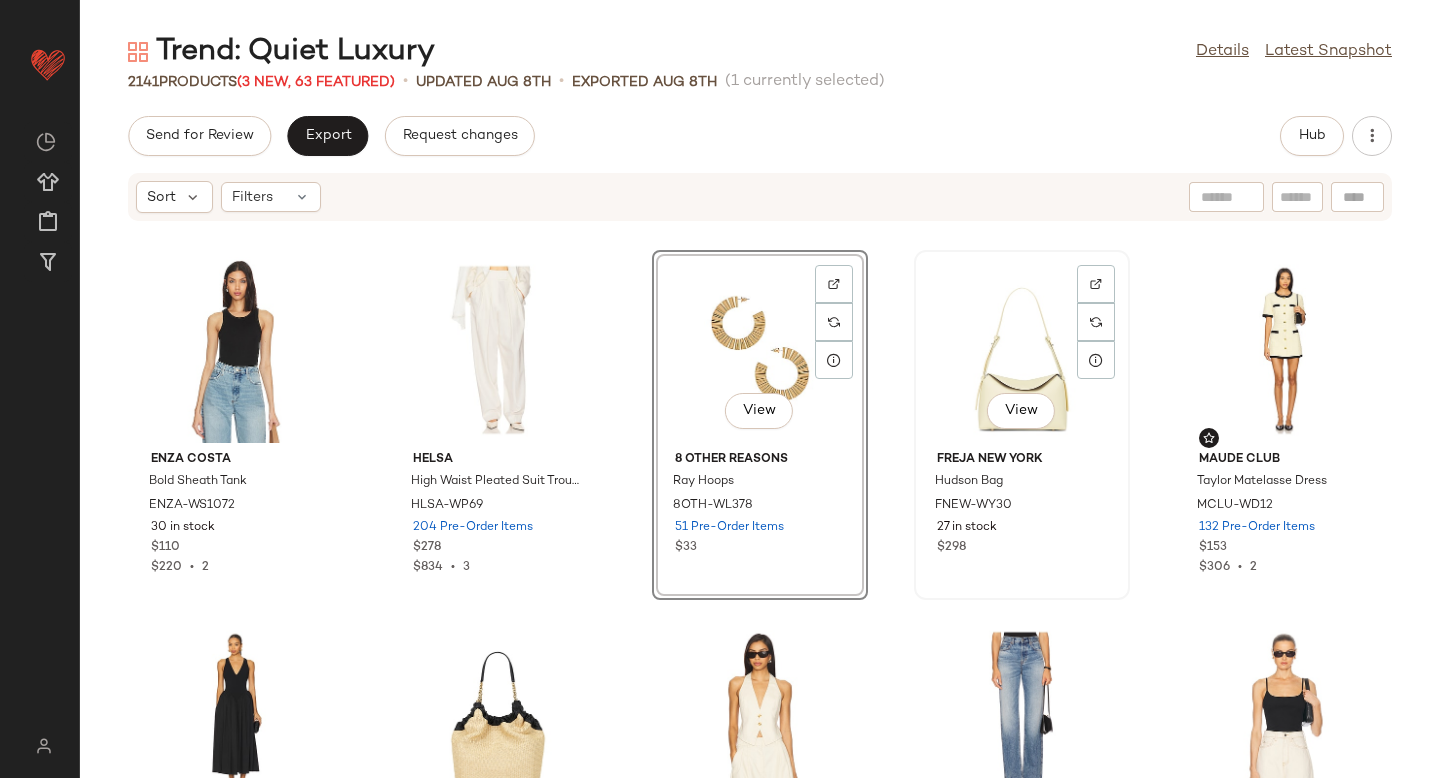 click on "View" 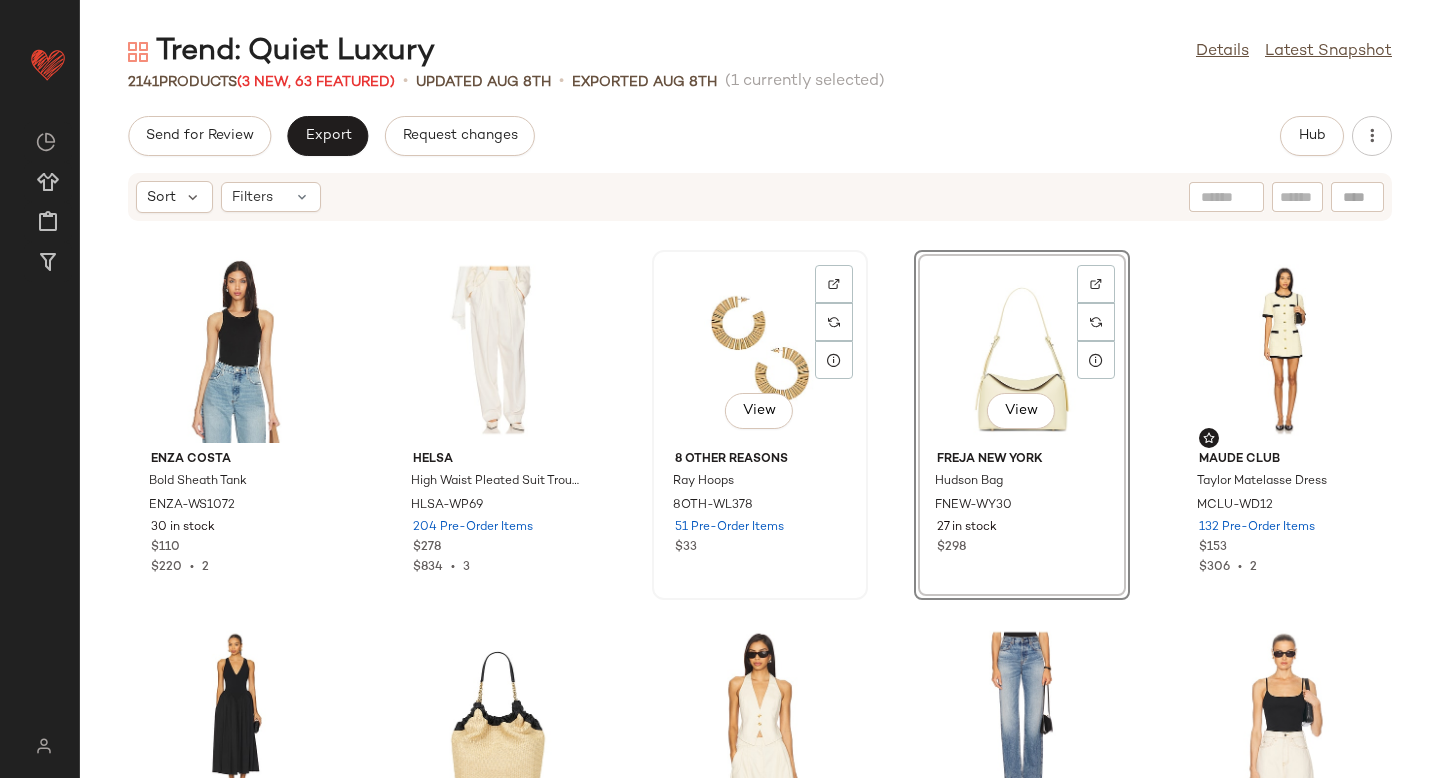 click on "View" 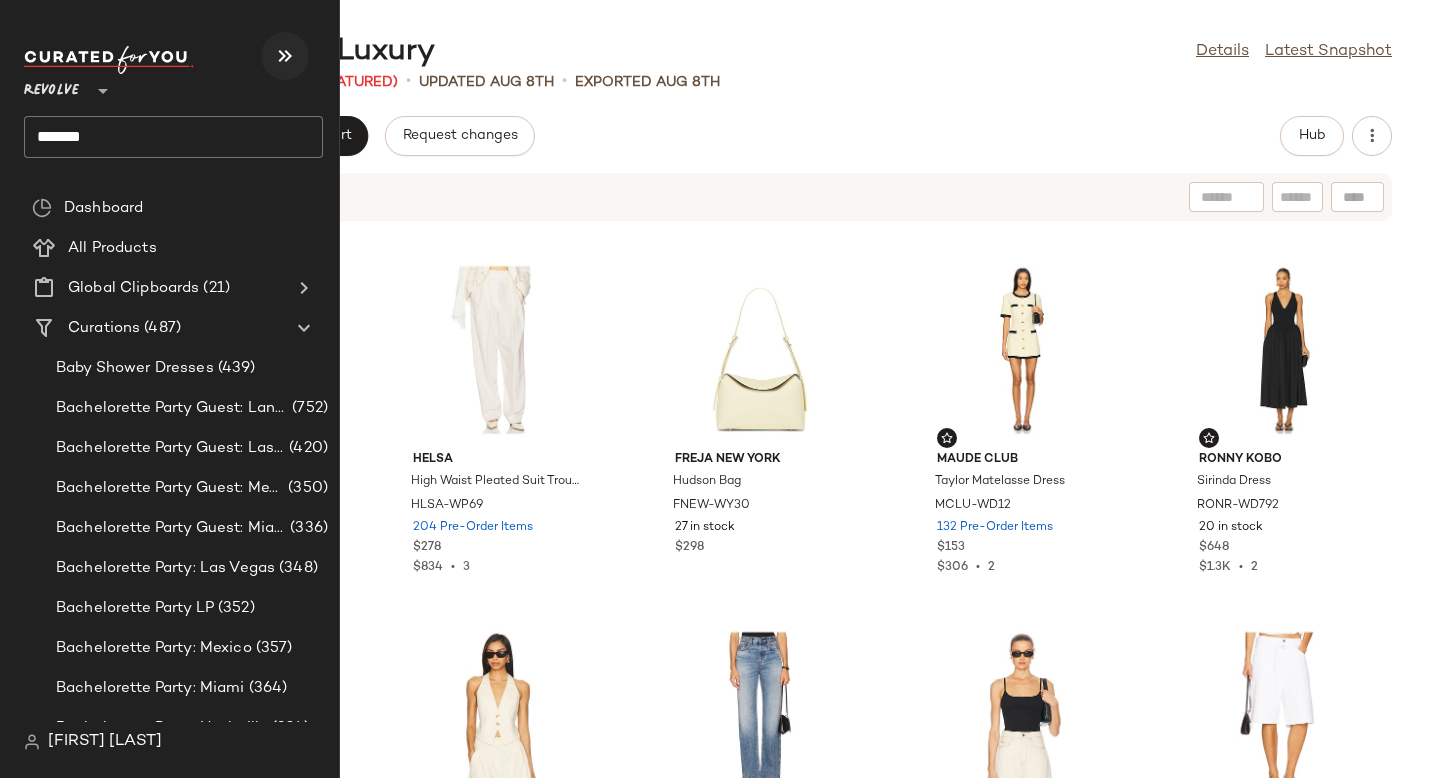 click at bounding box center [285, 56] 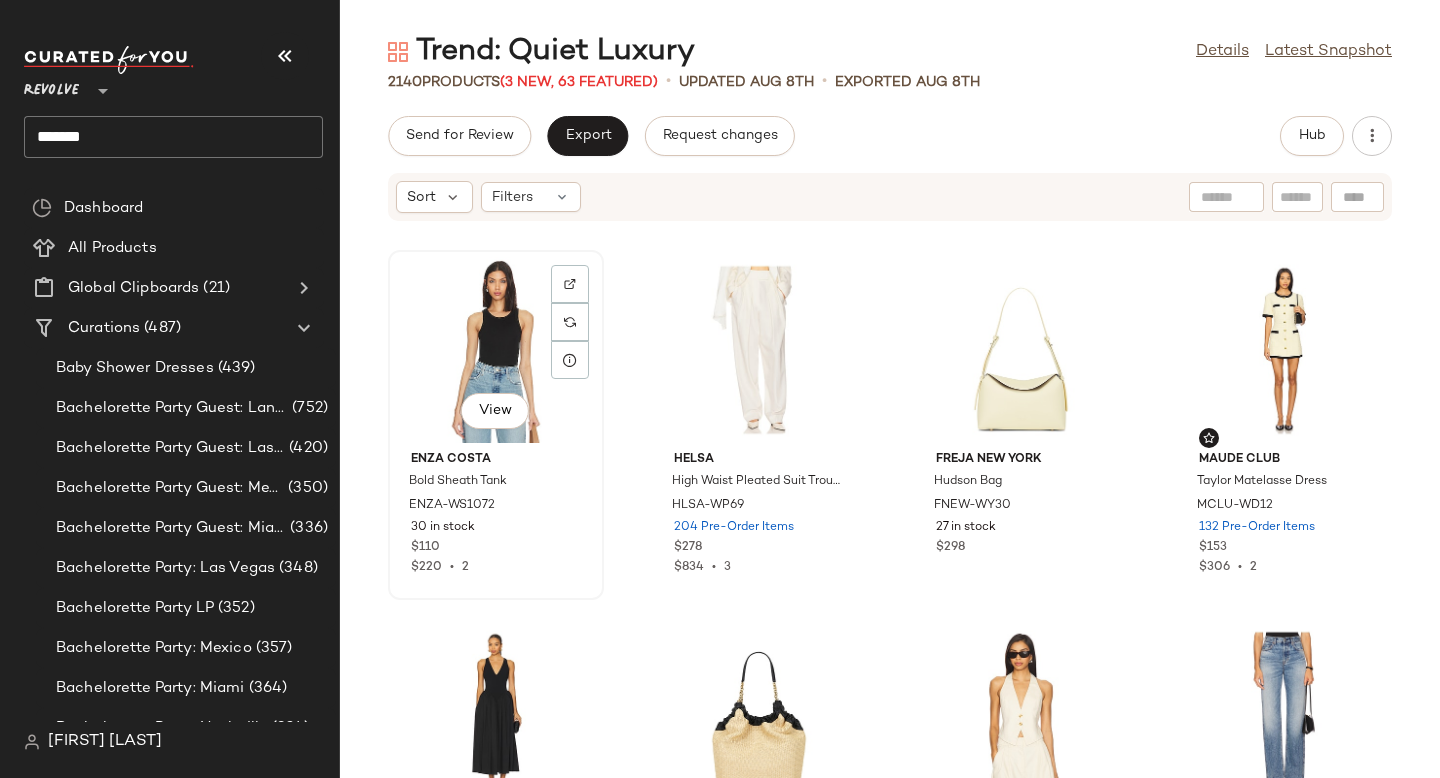 click on "View" 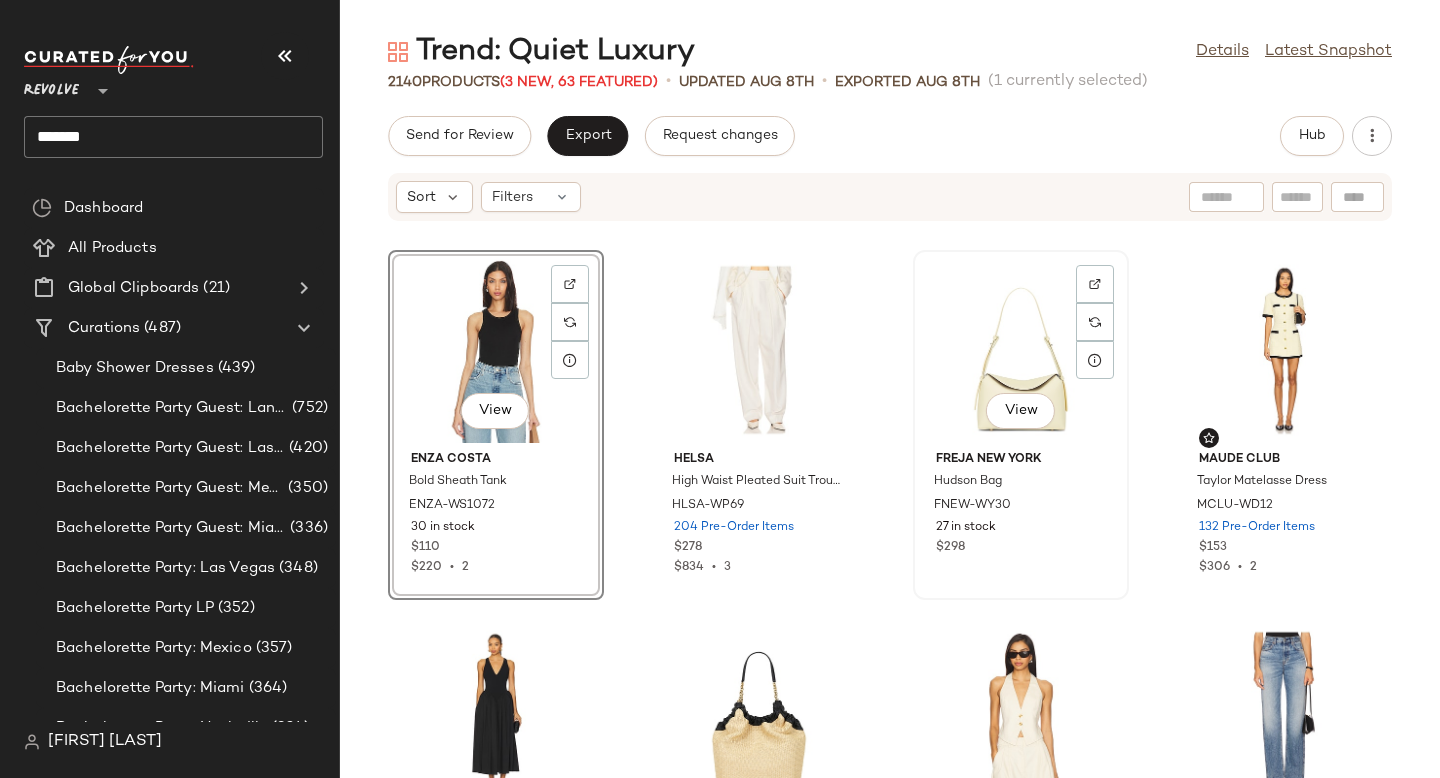 click on "View" 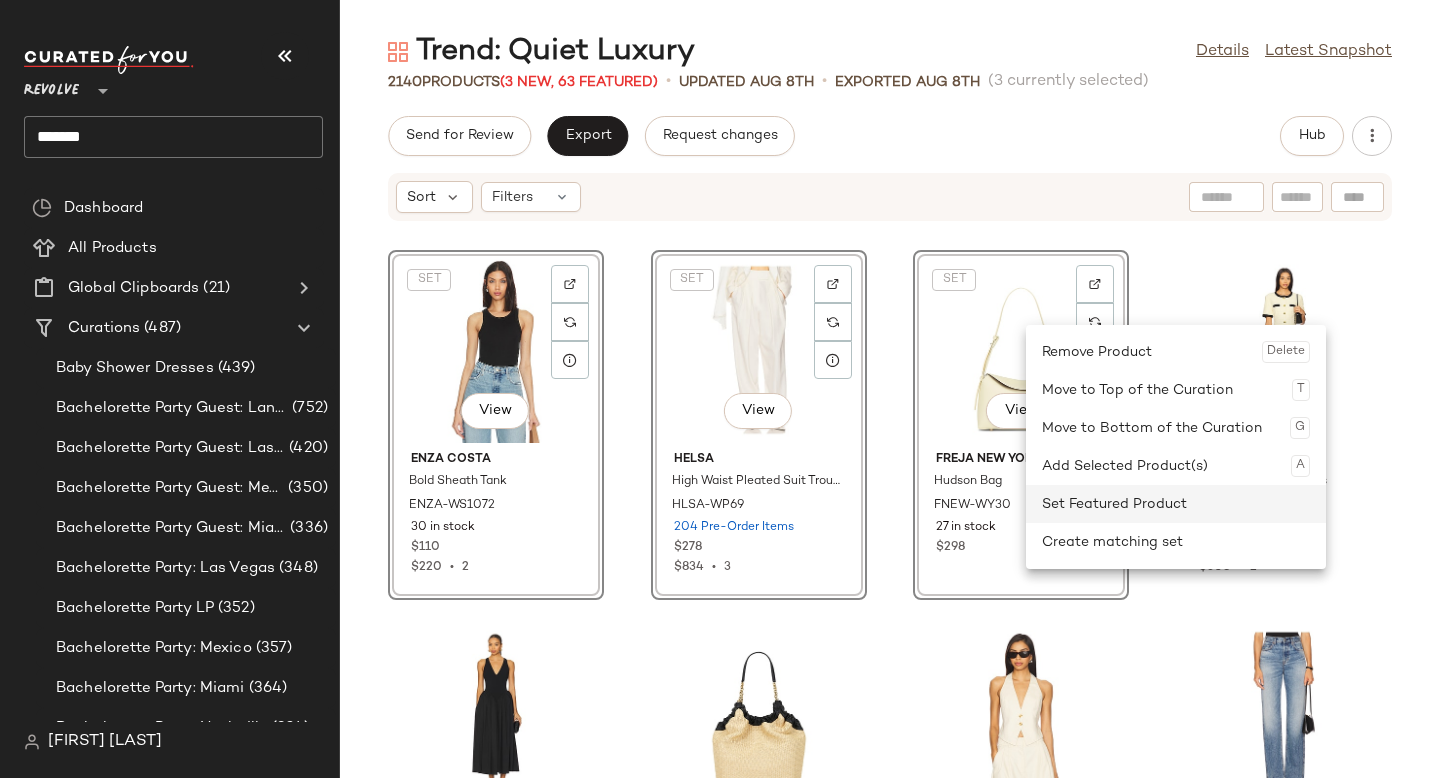 click on "Set Featured Product" 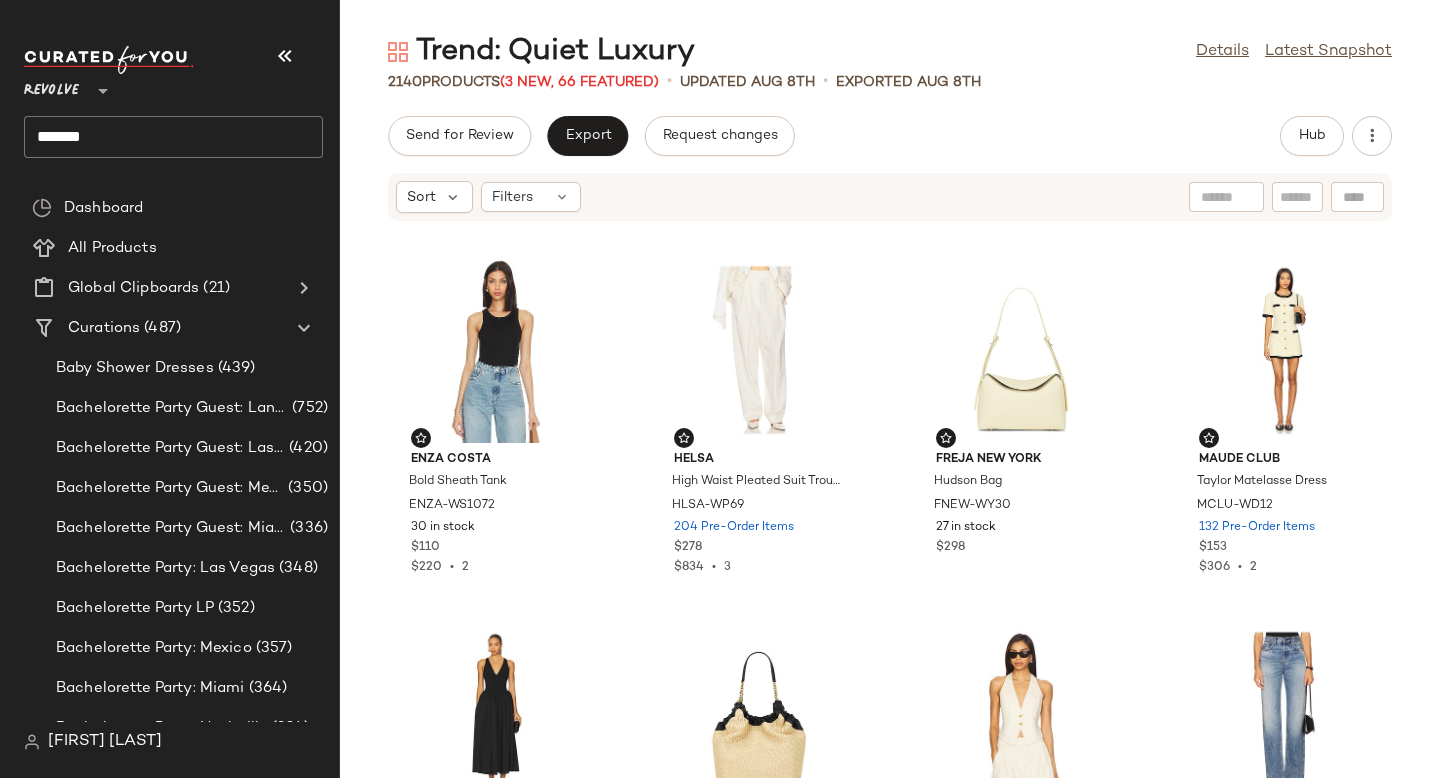 click on "Send for Review   Export   Request changes   Hub  Sort  Filters Enza Costa Bold Sheath Tank ENZA-WS1072 30 in stock $110 $220  •  2 Helsa High Waist Pleated Suit Trouser in Wool HLSA-WP69 204 Pre-Order Items $278 $834  •  3 Freja New York Hudson Bag FNEW-WY30 27 in stock $298 Maude Club Taylor Matelasse Dress MCLU-WD12 132 Pre-Order Items $153 $306  •  2 Ronny Kobo Sirinda Dress RONR-WD792 20 in stock $648 $1.3K  •  2 DeMellier London Miami Tote DEMR-WY149 7 in stock $695 Ronny Kobo Lido Vest RONR-WS469 4 Pre-Order Items $328 $328  •  1 GRLFRND Graham High Rise Straight GRLR-WJ708 88 in stock $258 GRLFRND Essential Cami GRLR-WS129 154 Pre-Order Items $78 $78  •  1 GRLFRND Taylor Oversized Belted Short GRLR-WF209 74 in stock $188 LIONESS Chapter One Mini Dress LIOR-WD123 1 in stock $79 $150  •  2 Past Midnight The Muse Sunglasses PASR-WG10 36 in stock $190 Tony Bianco Caprice Heel TONR-WZ207 1038 in stock $150 Mirror Palais Mini Dress MPAL-WD58 1 in stock $595 $3.57K  •  6  SET  h:ours $128 2" at bounding box center (890, 447) 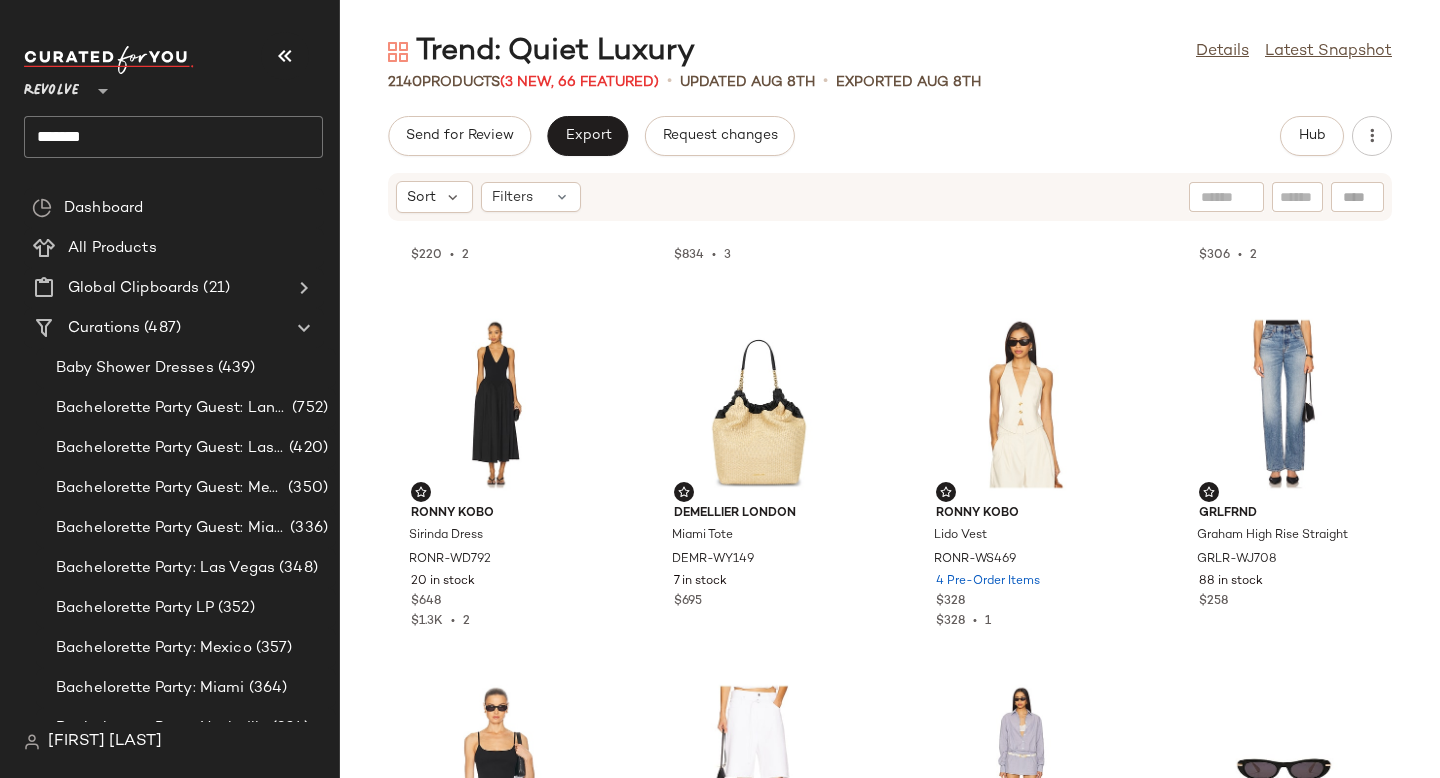 scroll, scrollTop: 0, scrollLeft: 0, axis: both 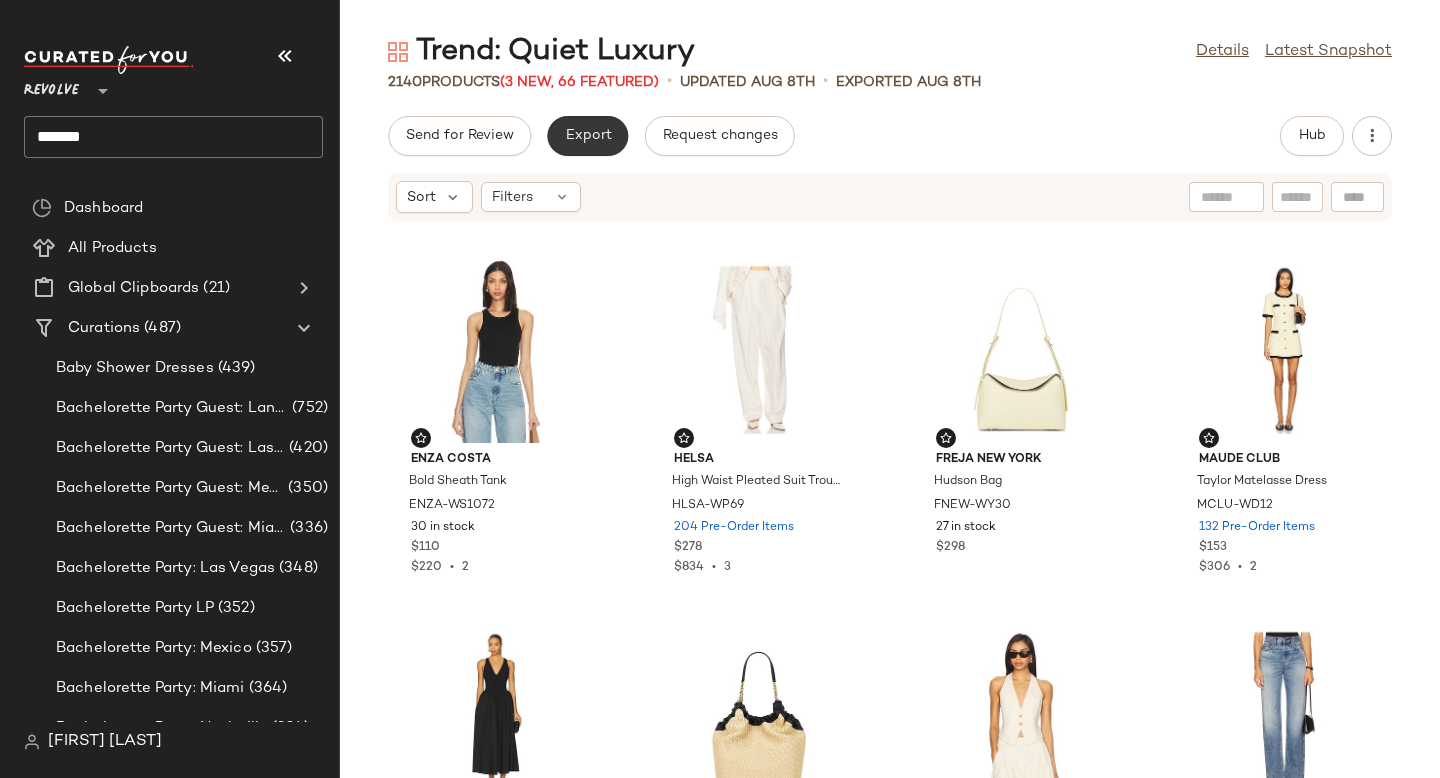 click on "Export" 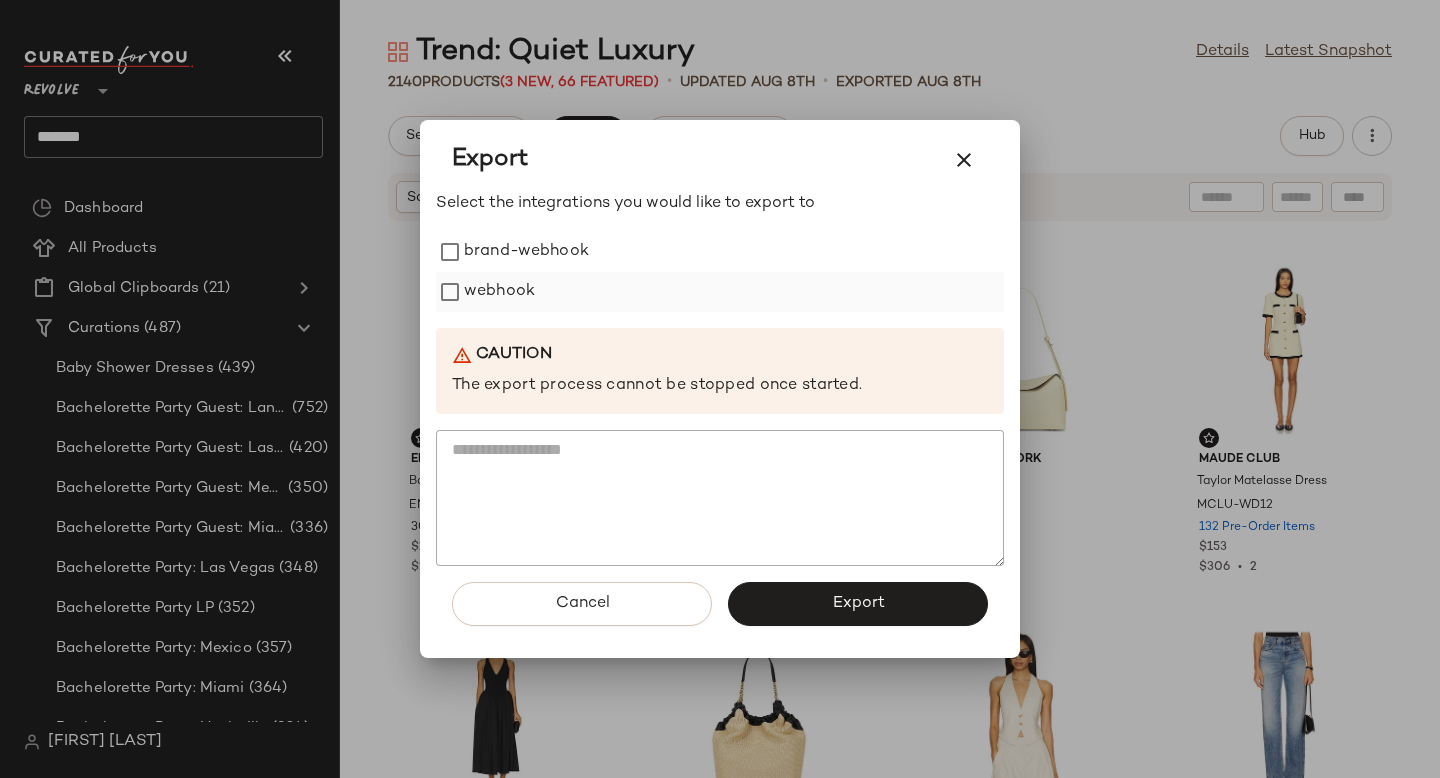 click on "webhook" at bounding box center [499, 292] 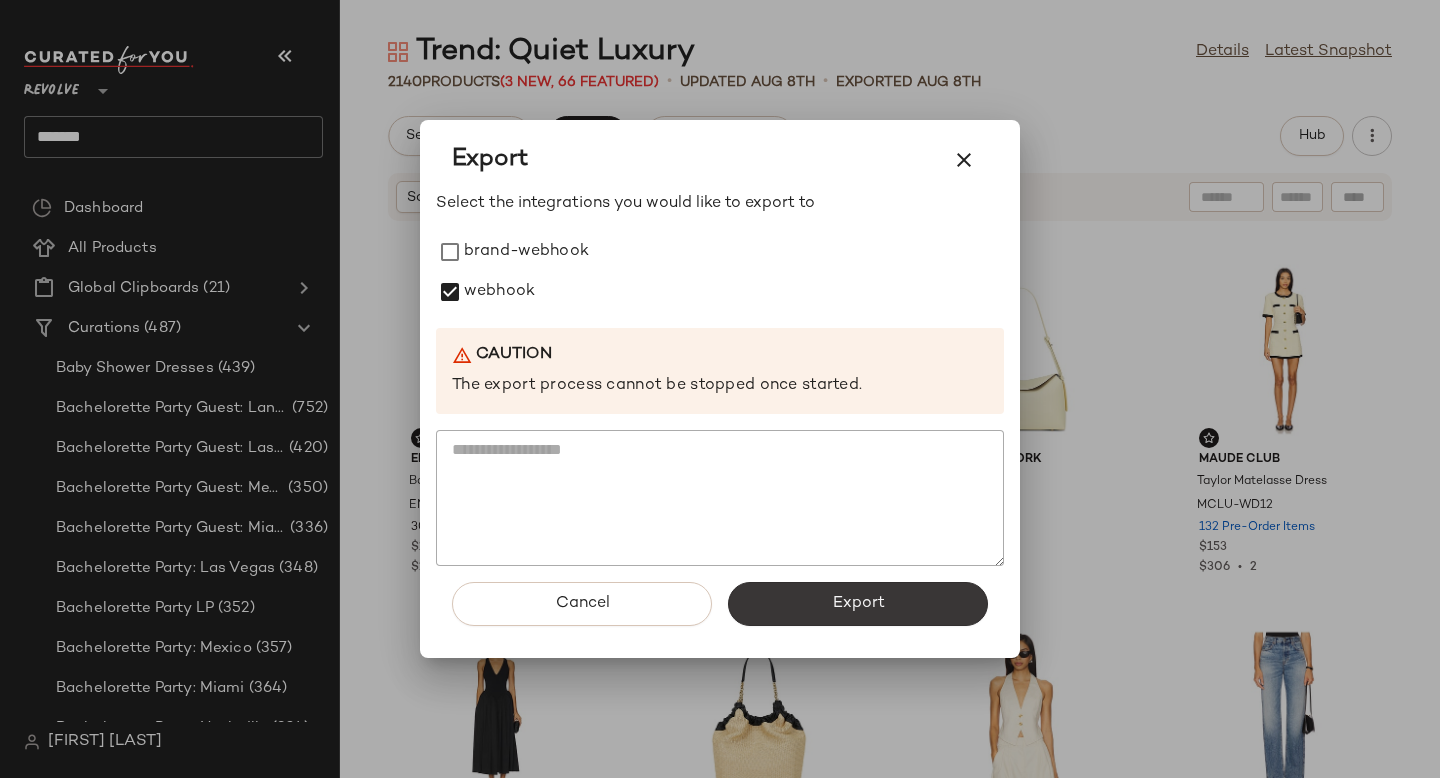 click on "Export" 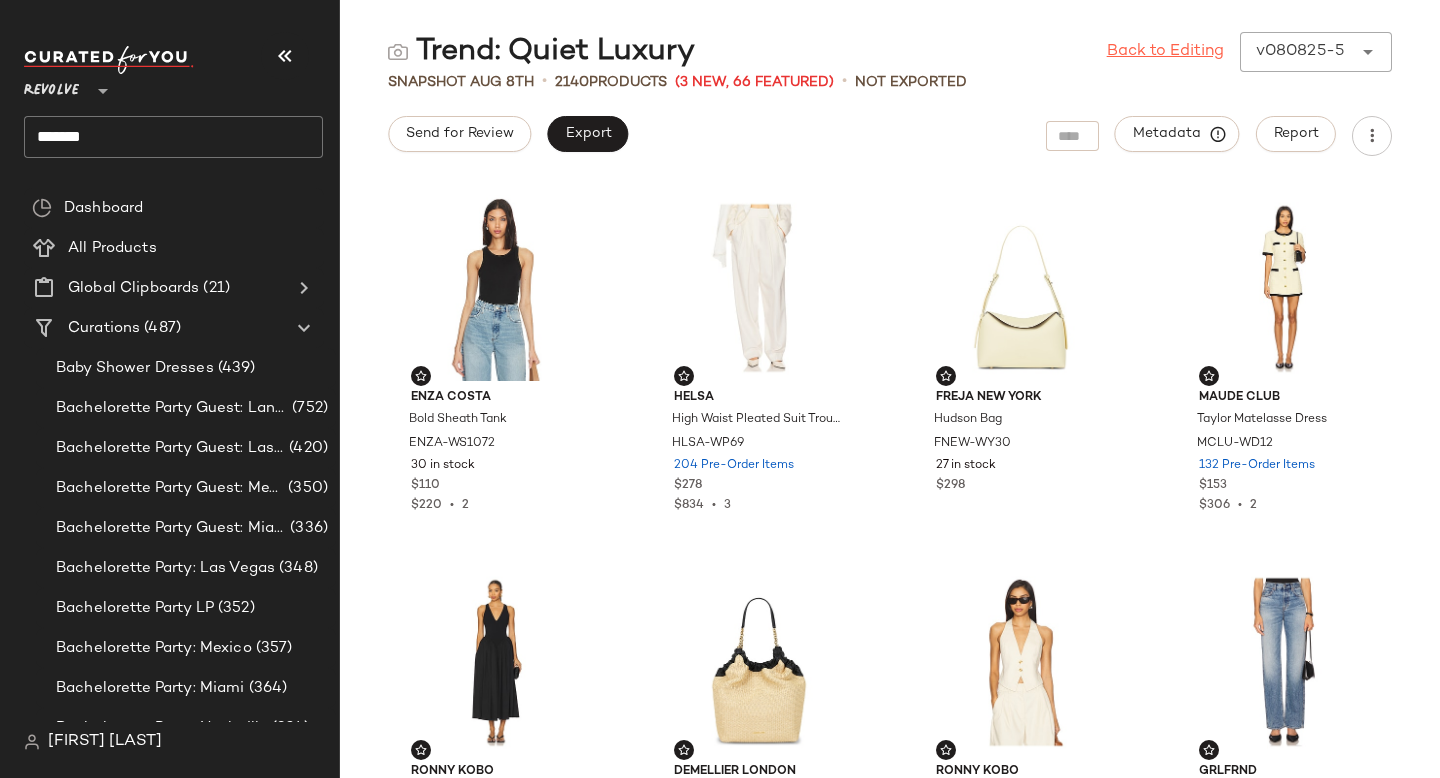 click on "Back to Editing" at bounding box center (1165, 52) 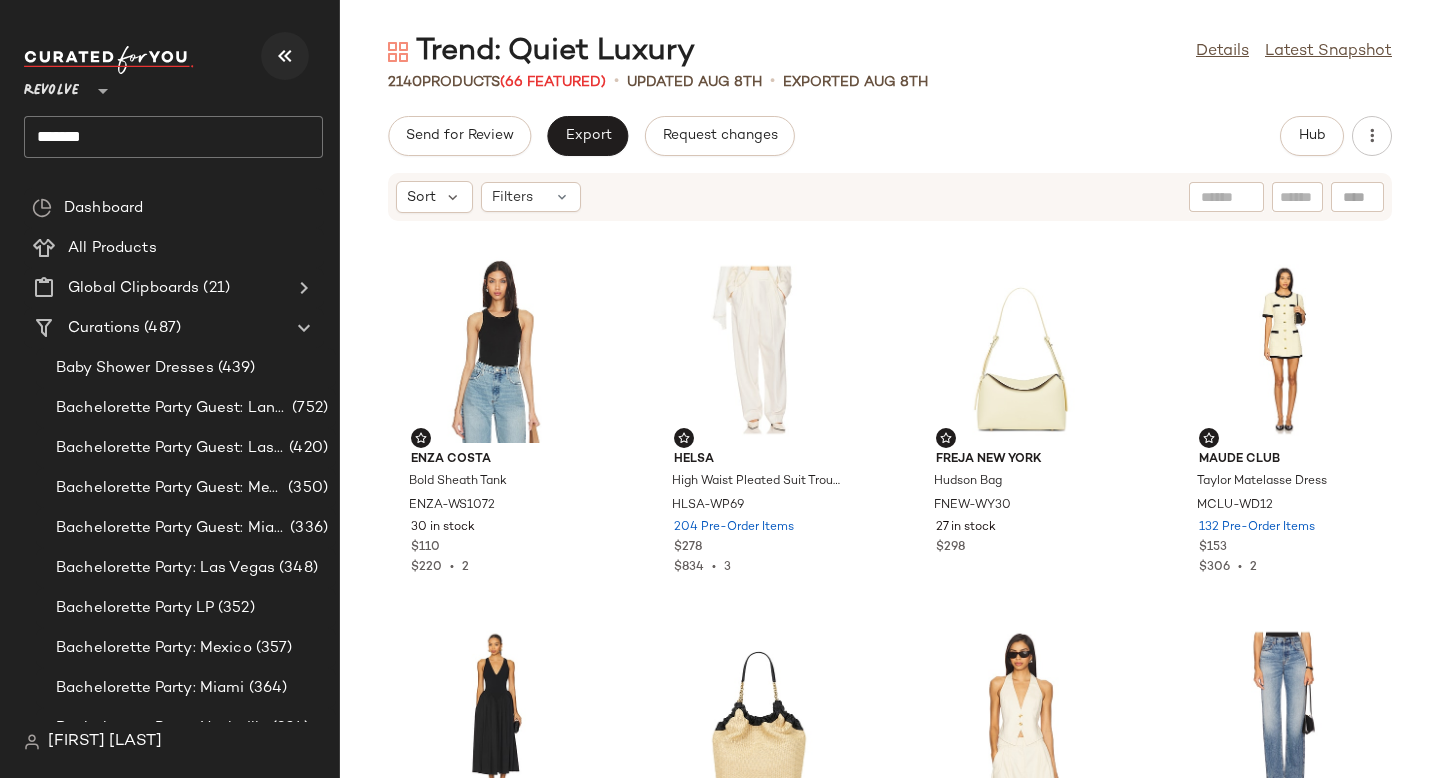 click at bounding box center [285, 56] 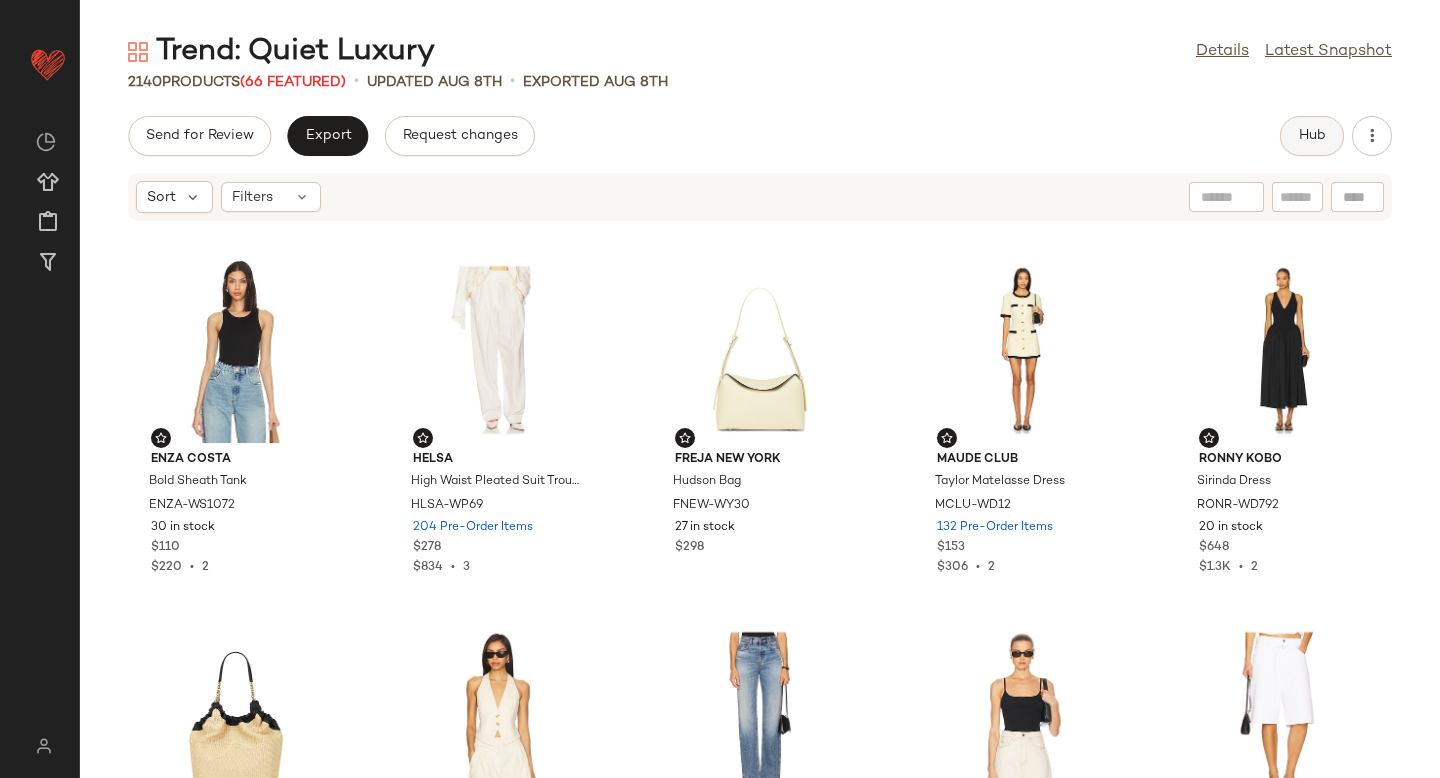 click on "Hub" at bounding box center [1312, 136] 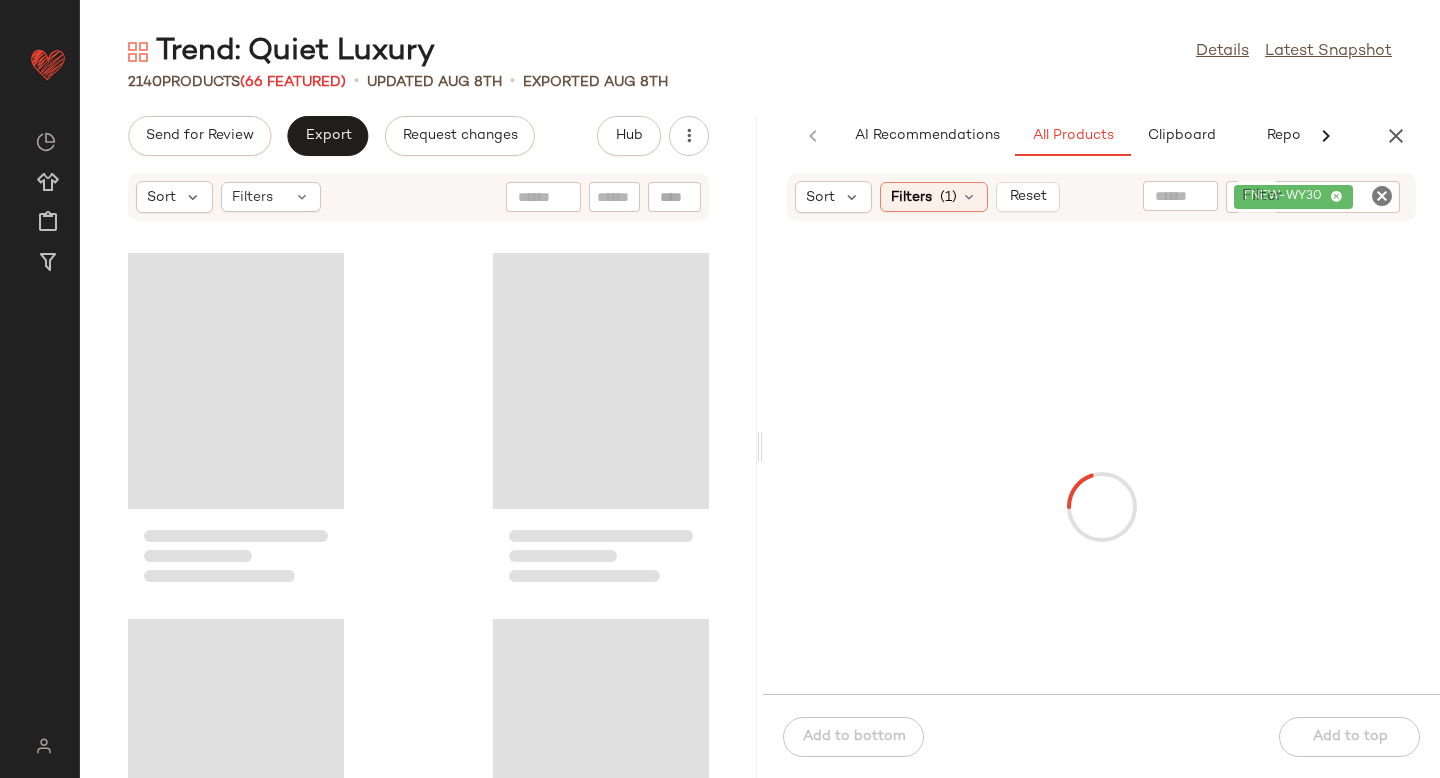 scroll, scrollTop: 0, scrollLeft: 47, axis: horizontal 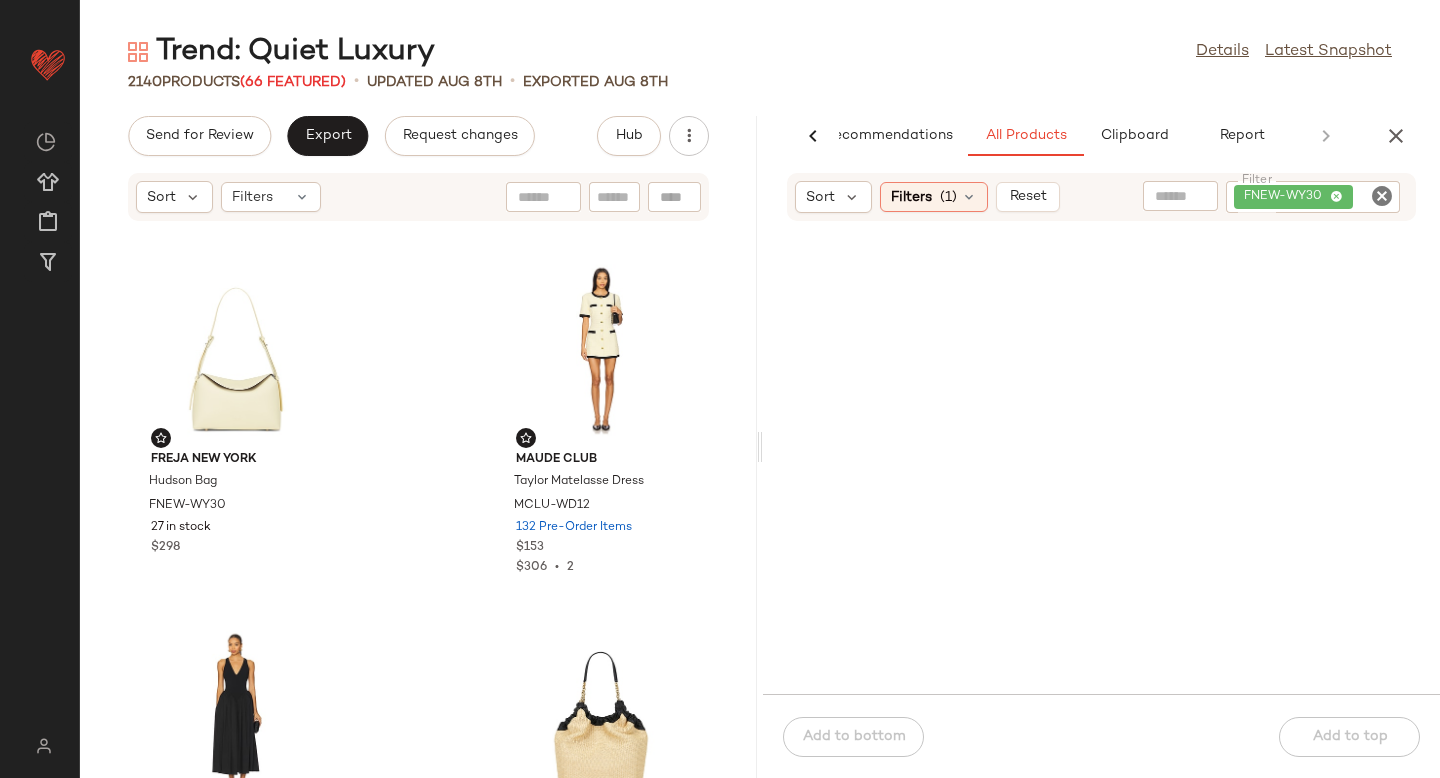 click 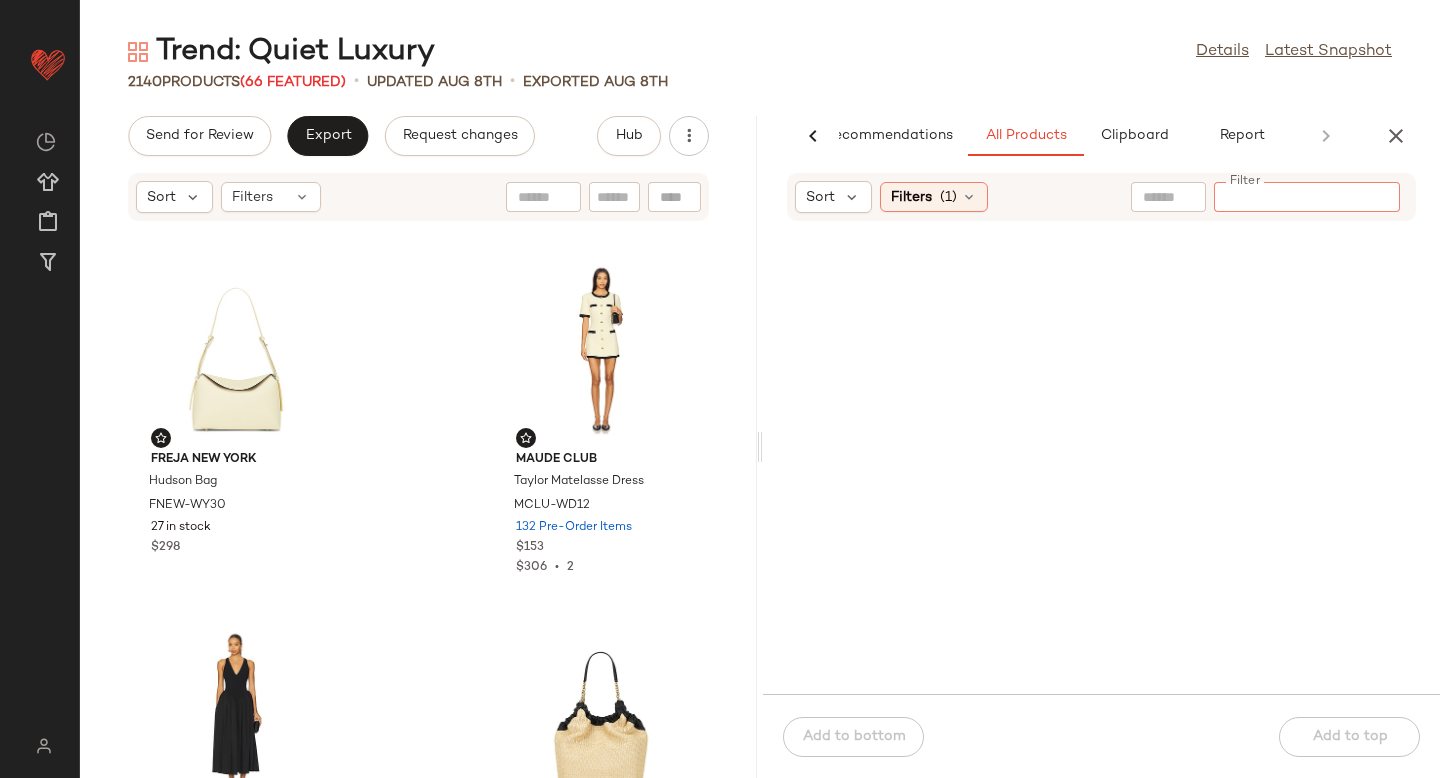 paste on "********" 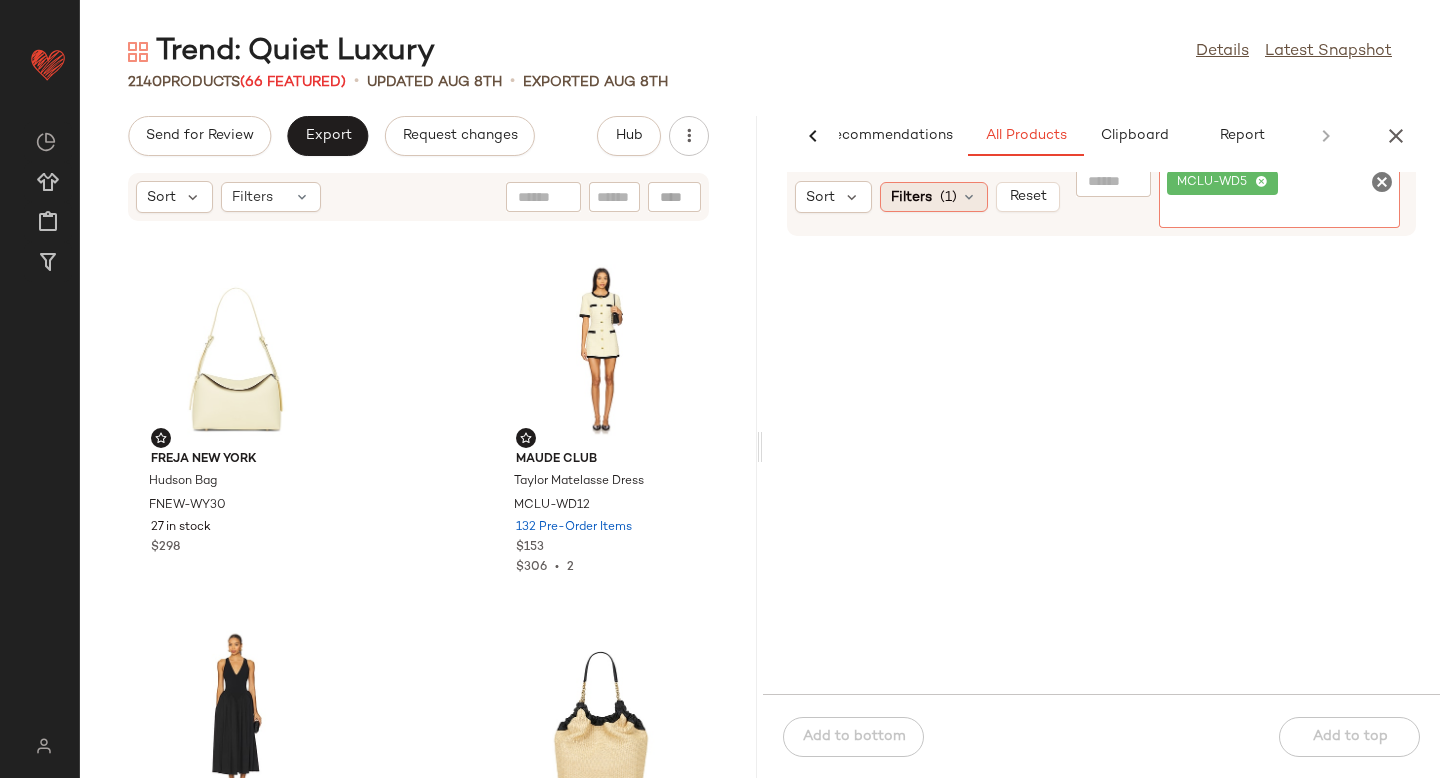 click on "Filters  (1)" 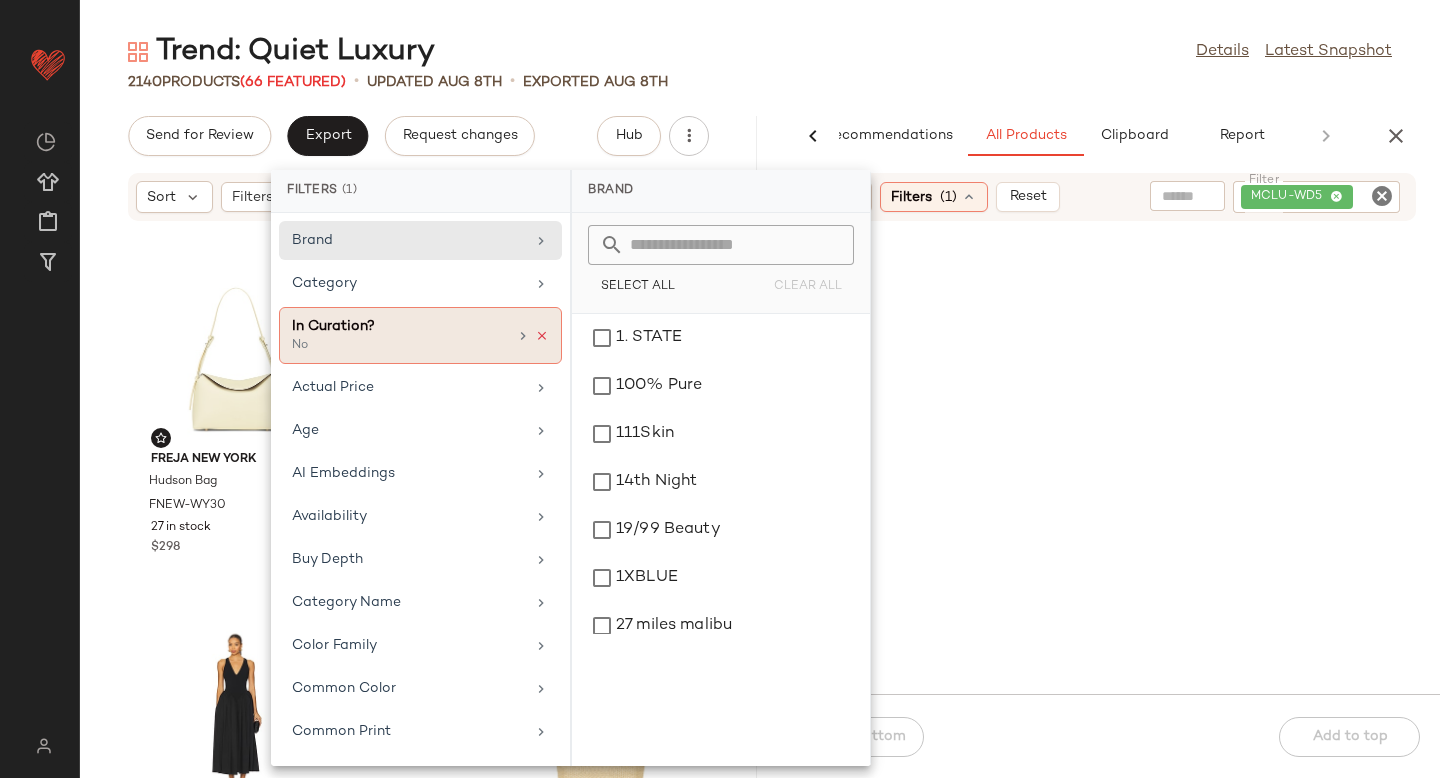 click at bounding box center (542, 336) 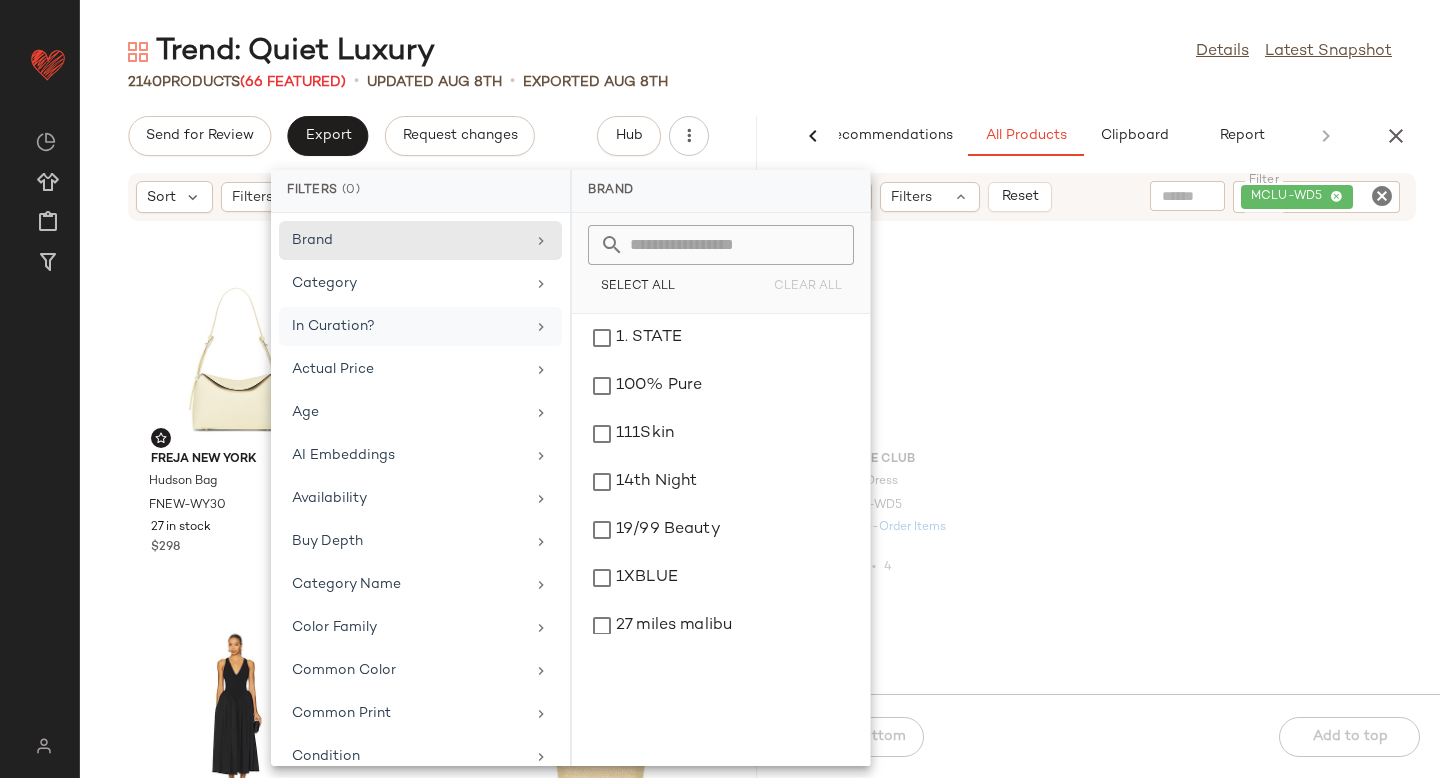 click on "Maude Club Freya Dress MCLU-WD5 20 Pre-Order Items $123 $492  •  4" 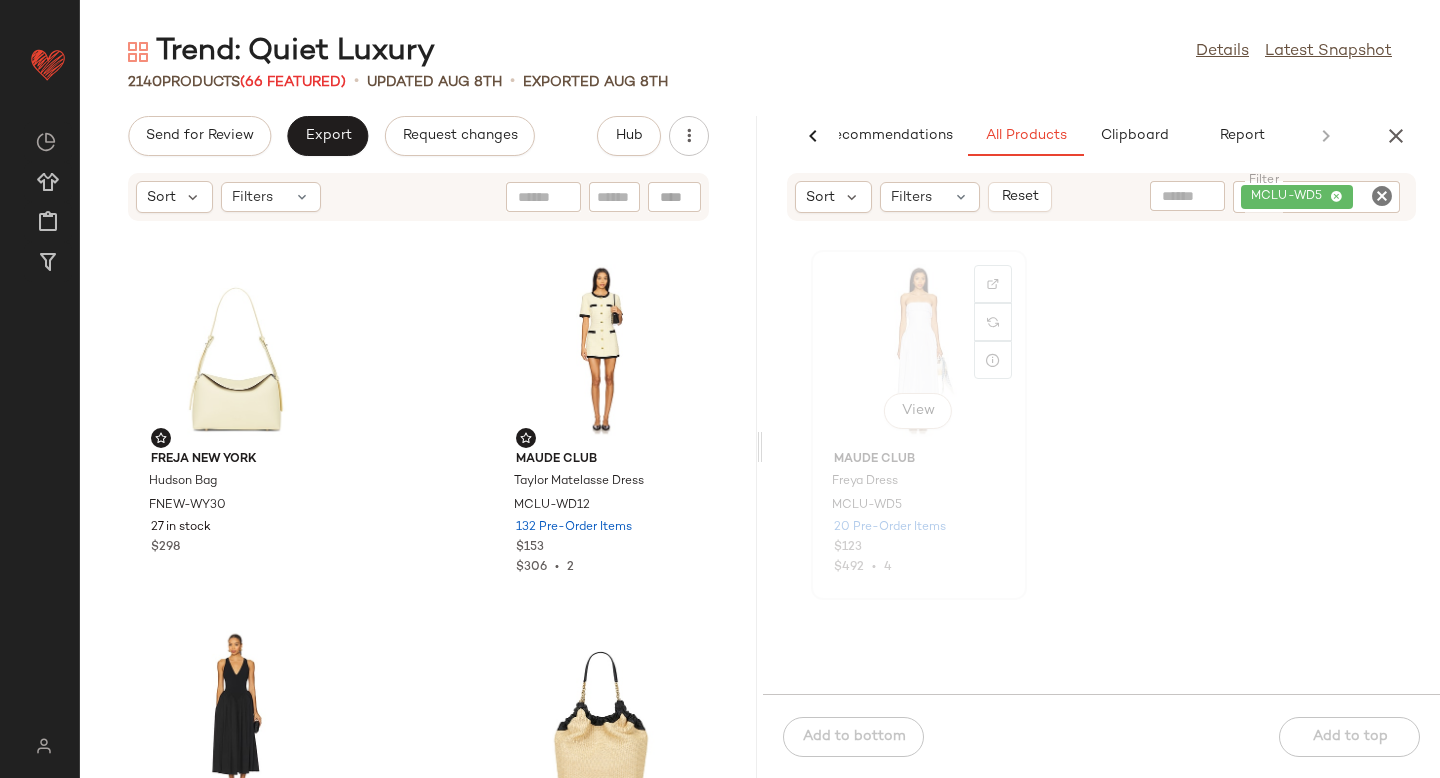 click on "View" 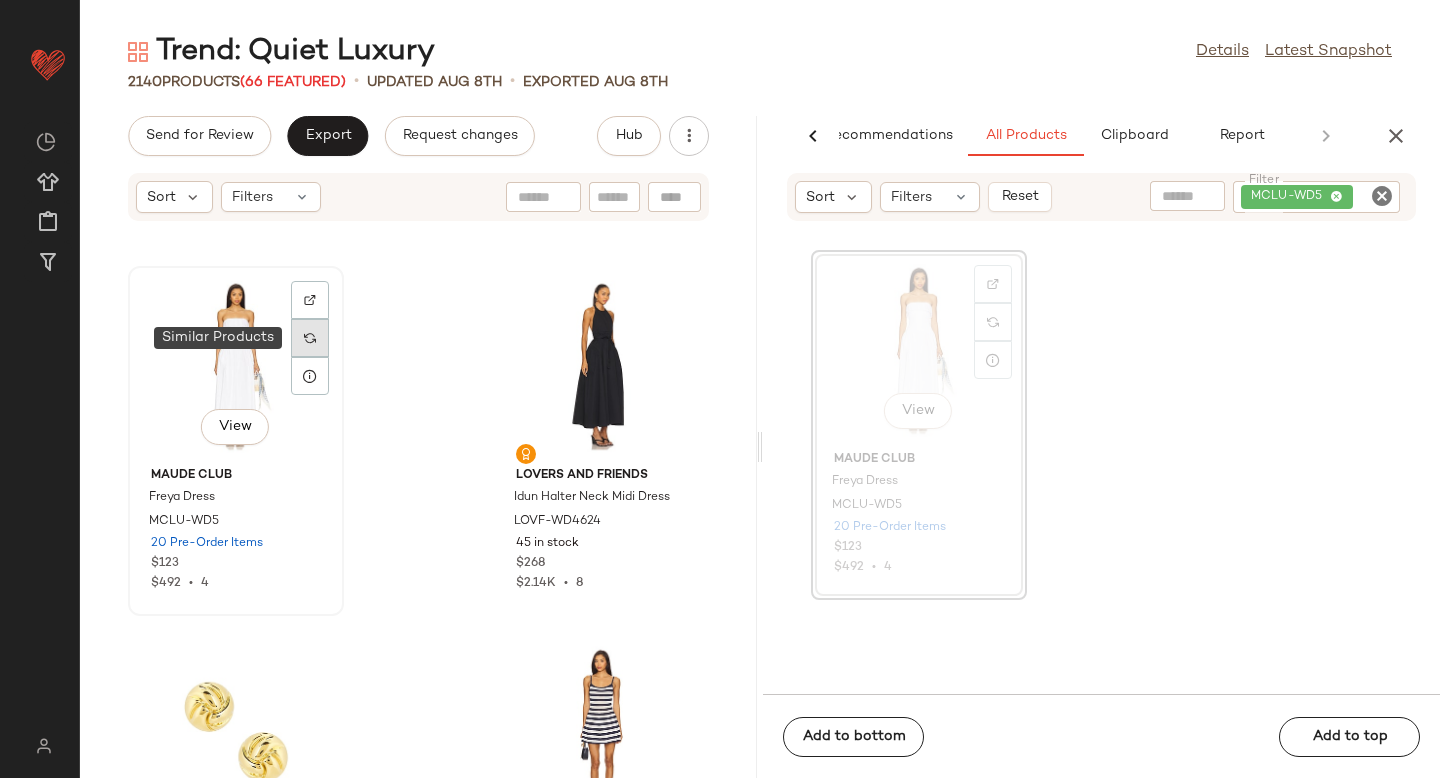 click 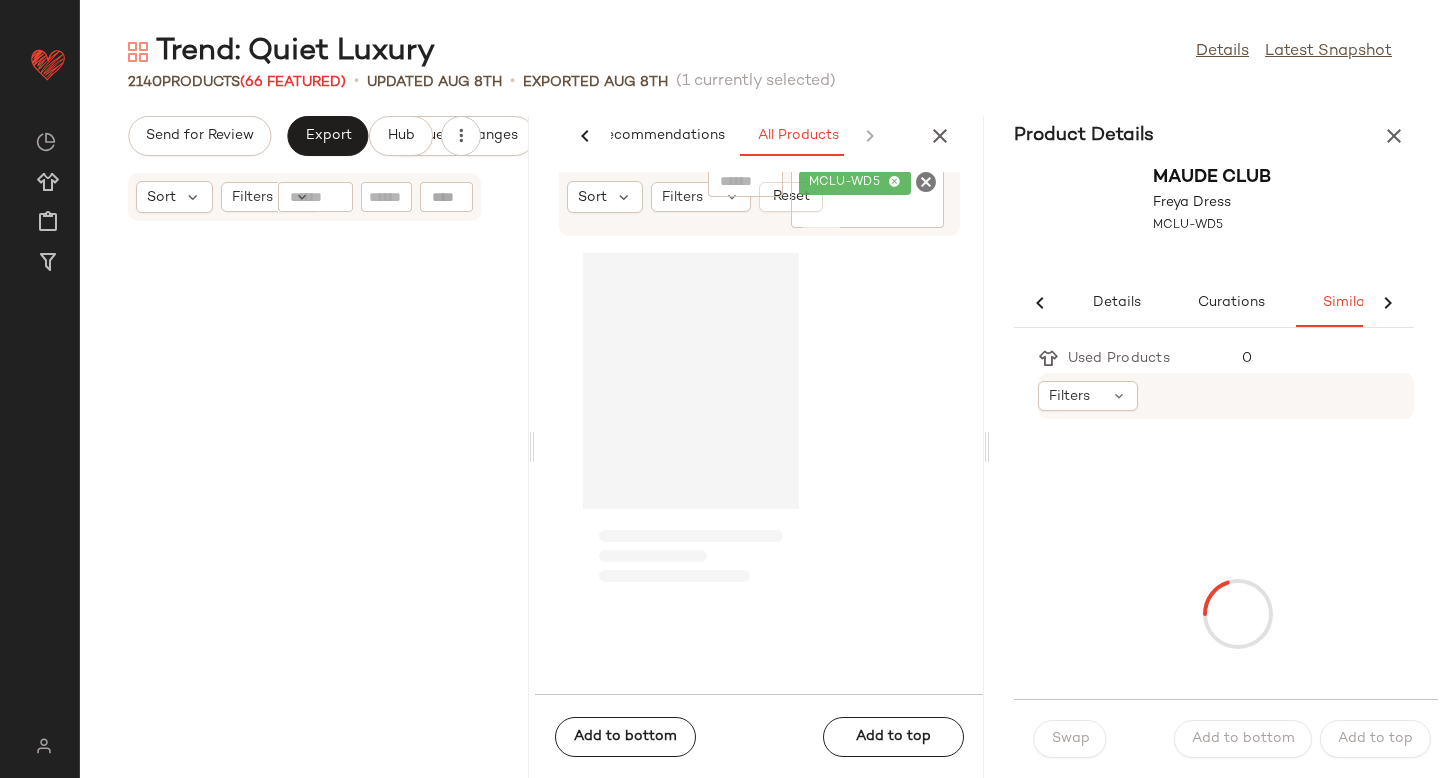 scroll, scrollTop: 0, scrollLeft: 33, axis: horizontal 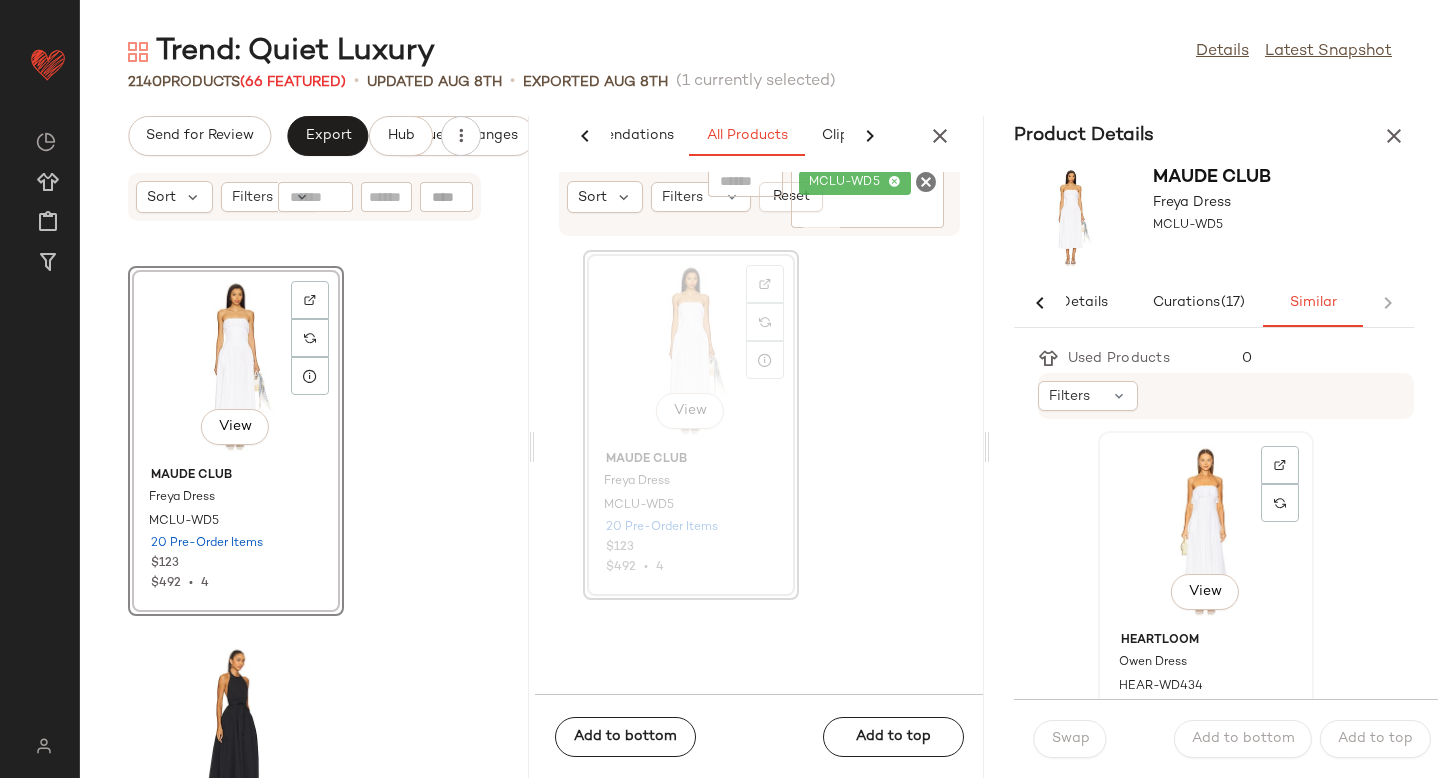 click on "View" 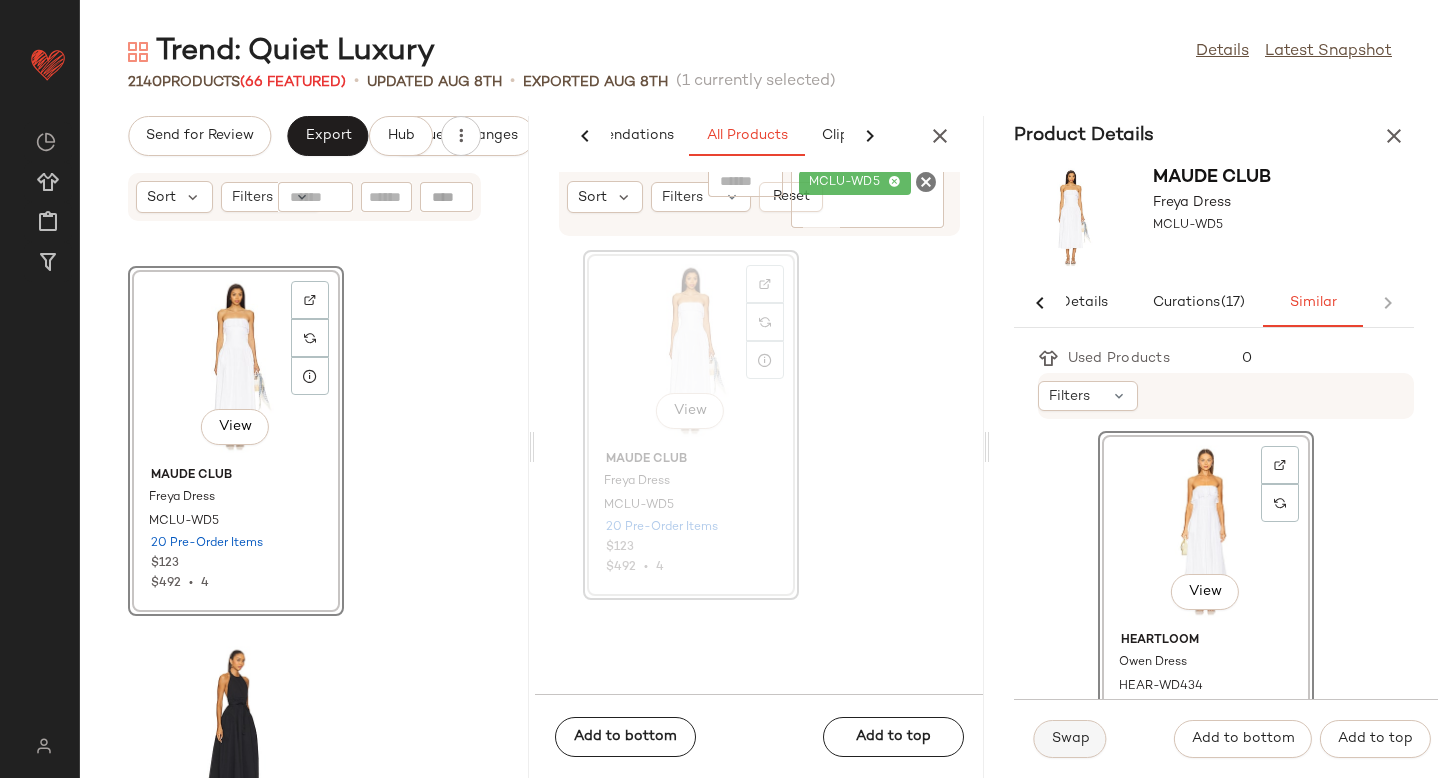 click on "Swap" at bounding box center (1070, 739) 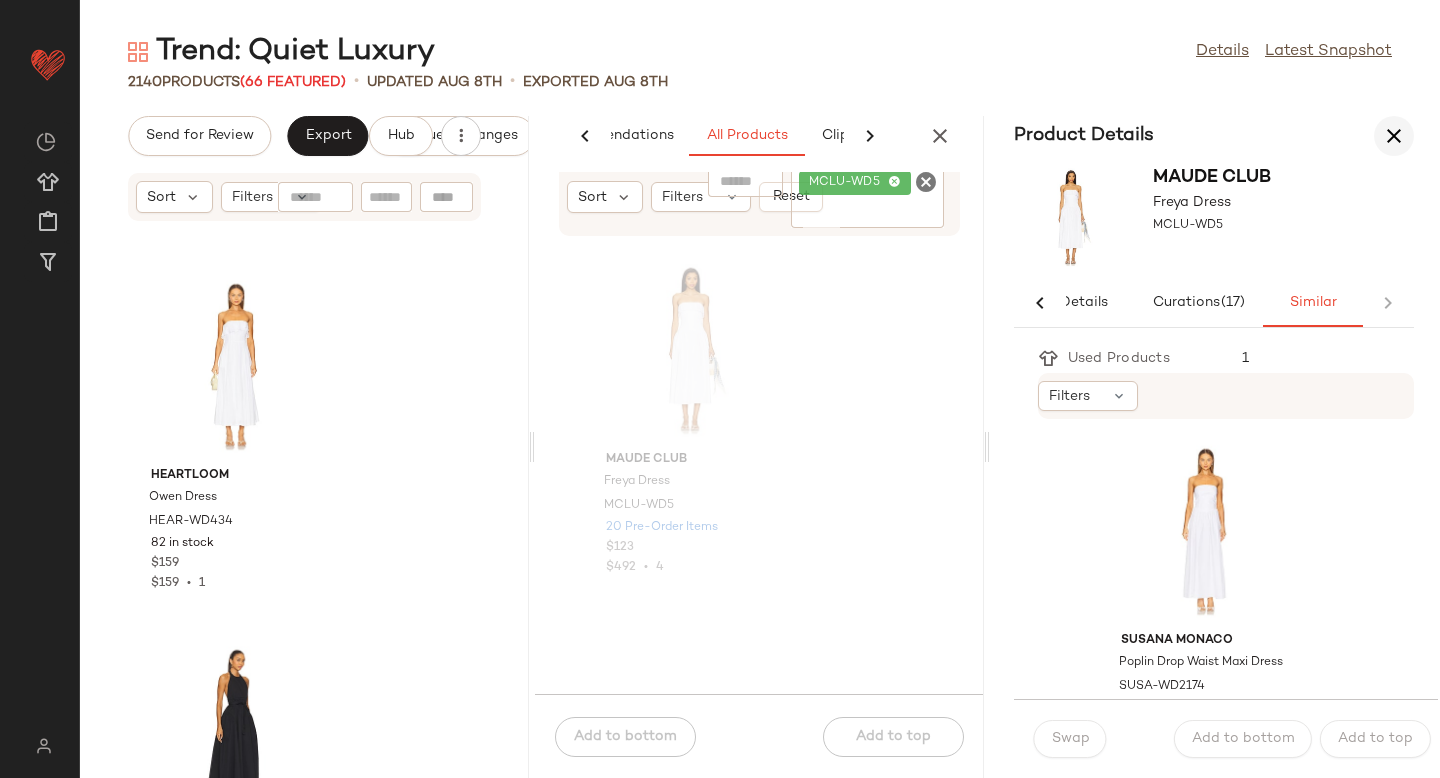 click at bounding box center [1394, 136] 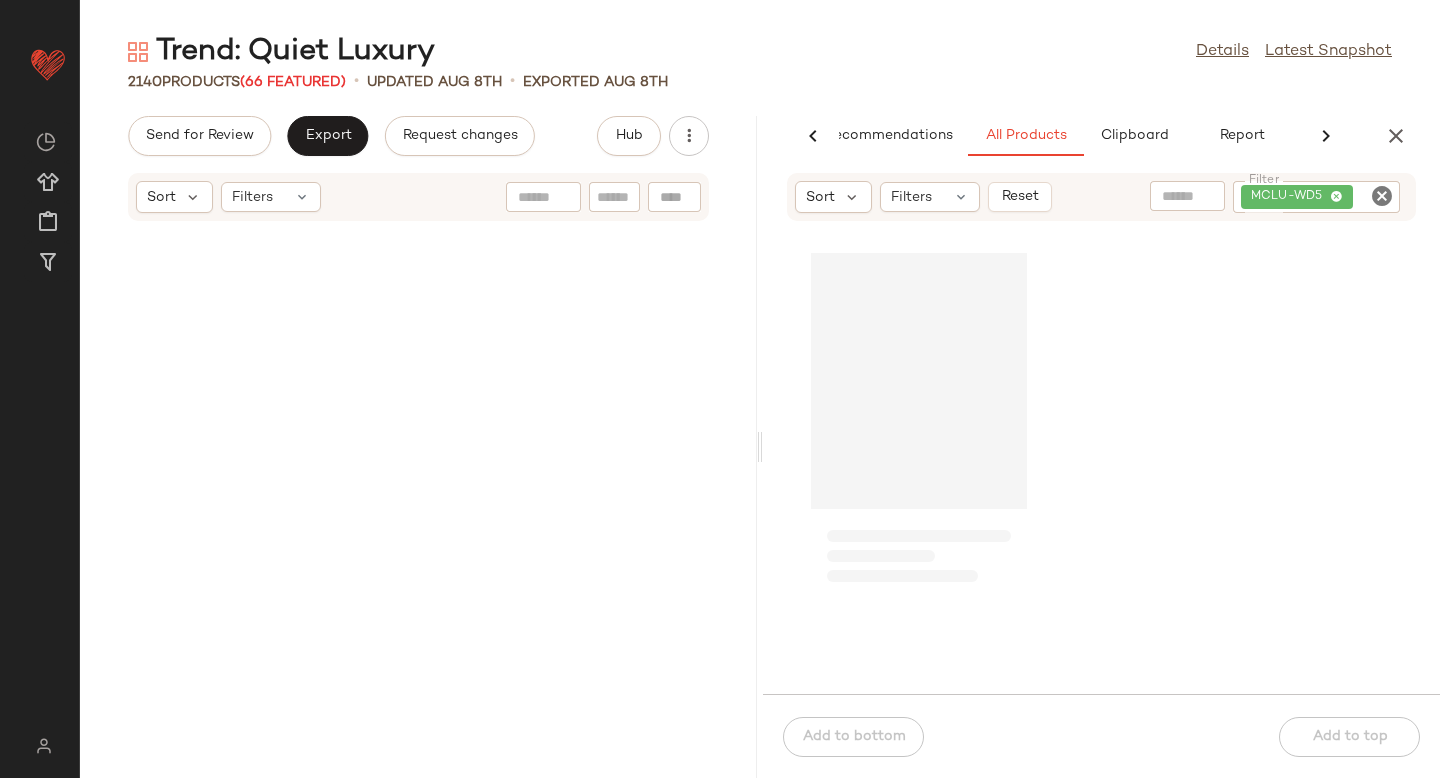 scroll, scrollTop: 0, scrollLeft: 47, axis: horizontal 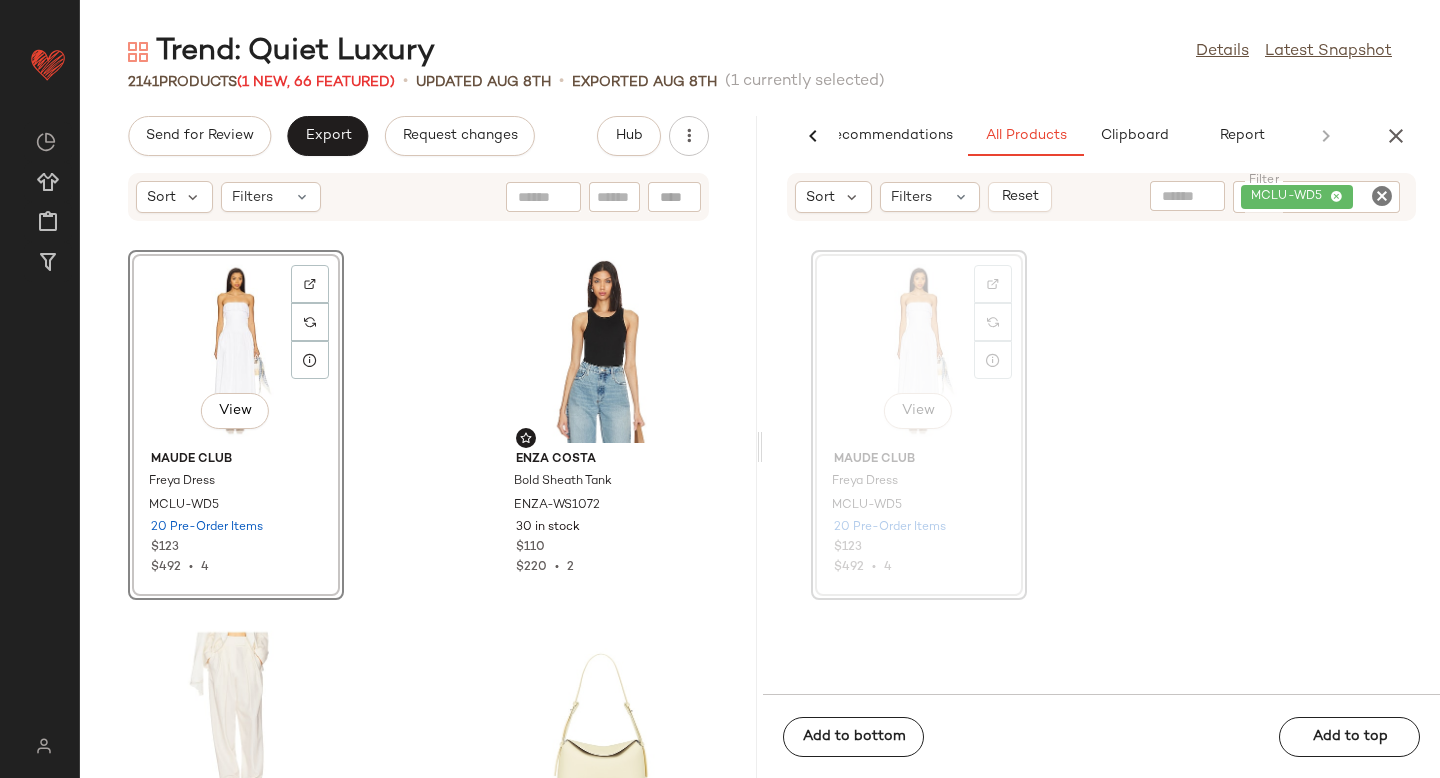 click 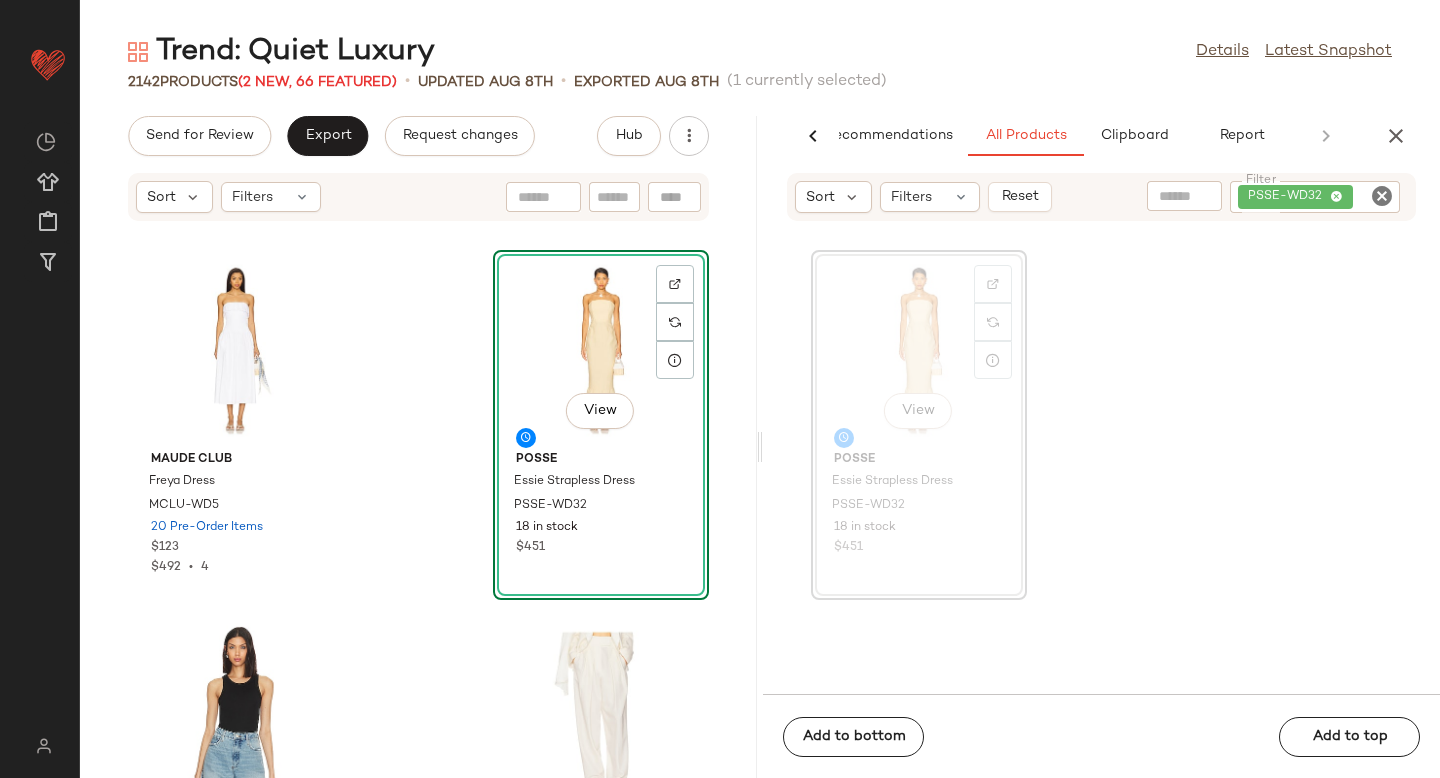 drag, startPoint x: 915, startPoint y: 344, endPoint x: 228, endPoint y: 19, distance: 759.99603 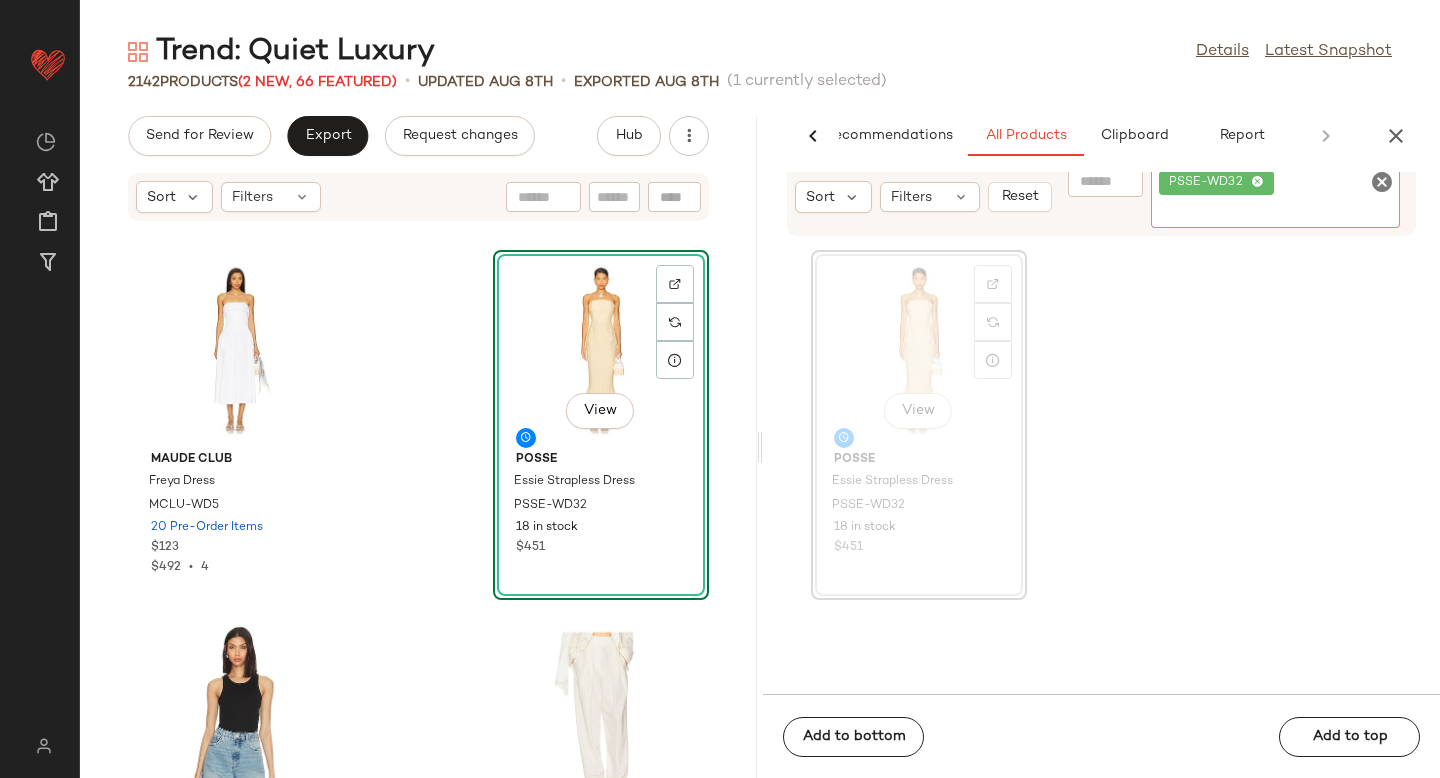 click 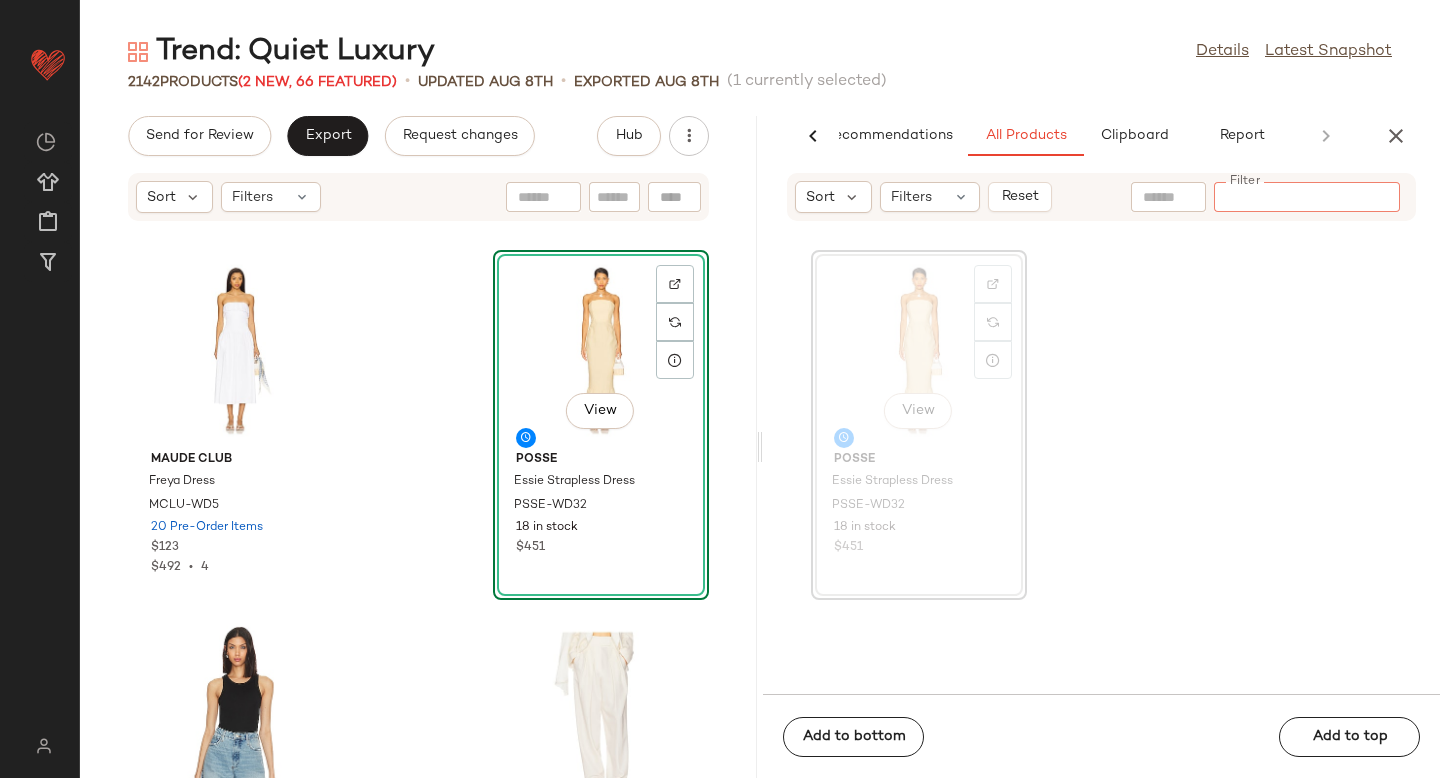 paste on "**********" 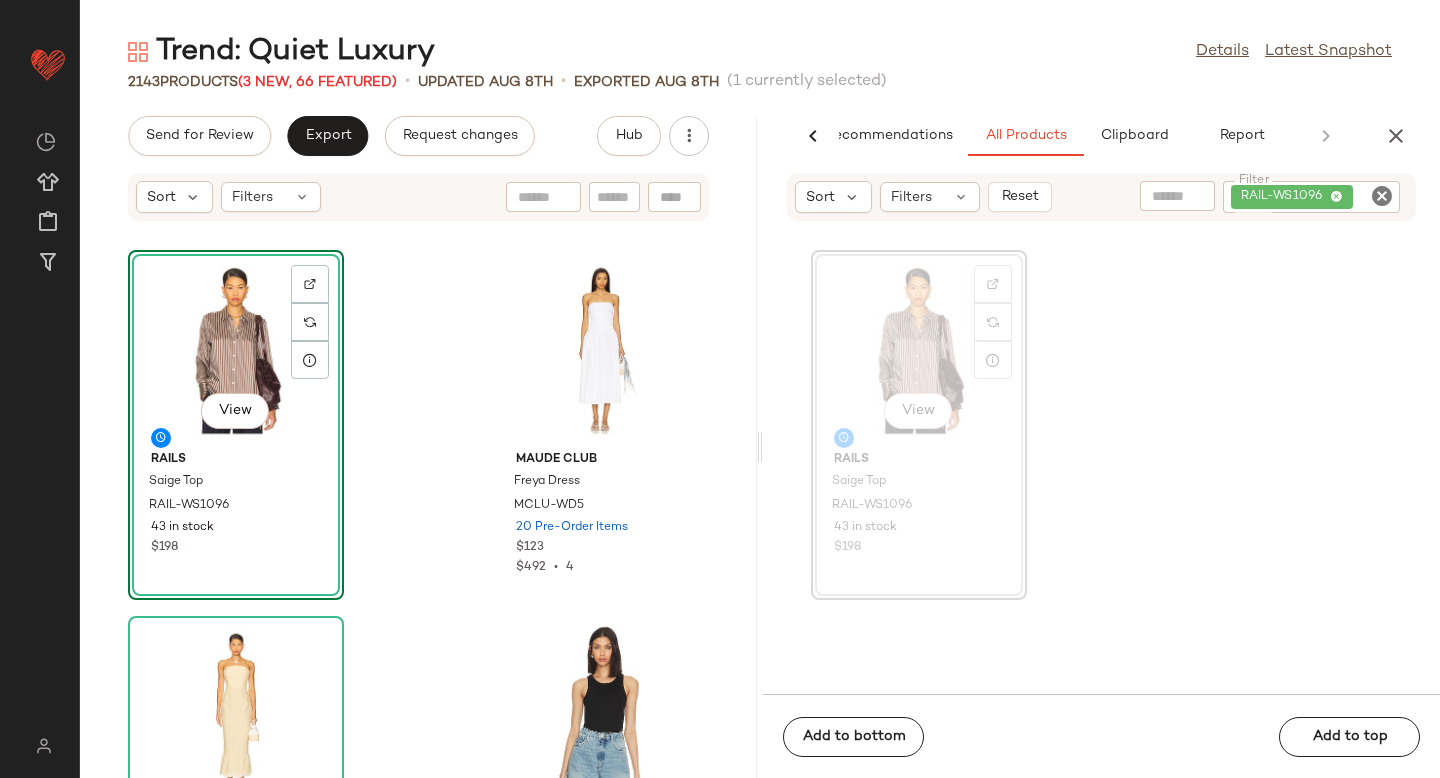 drag, startPoint x: 877, startPoint y: 340, endPoint x: 159, endPoint y: 12, distance: 789.3719 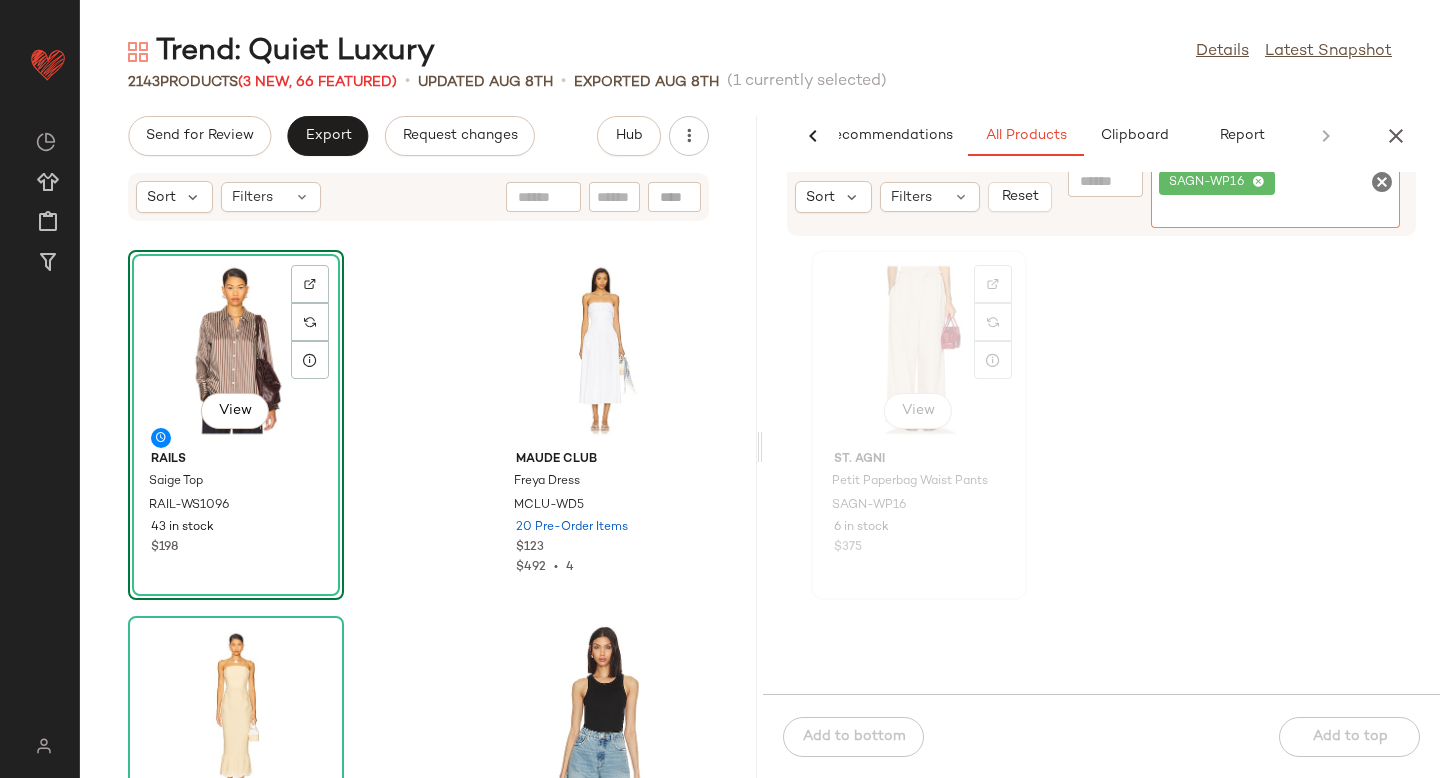 click on "View" 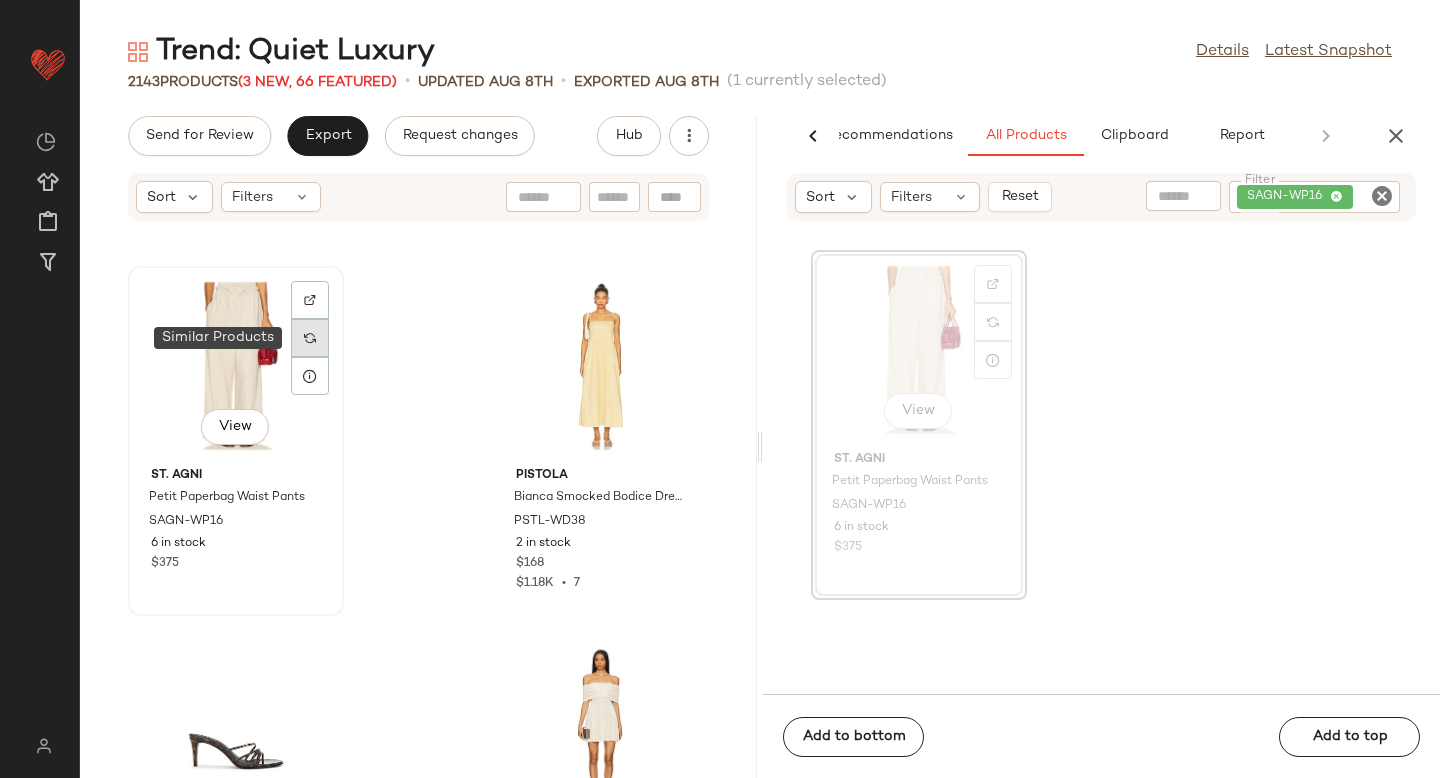 click 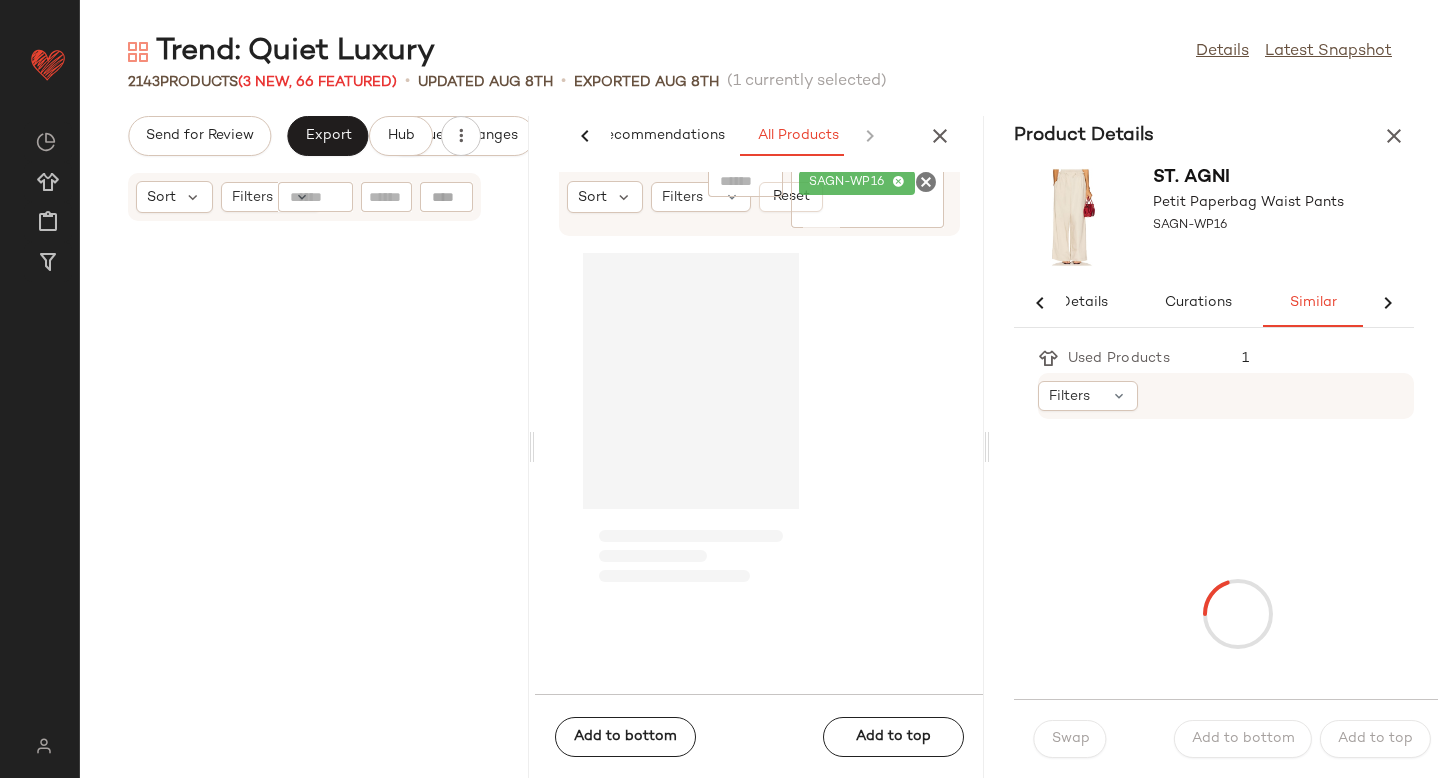 scroll, scrollTop: 0, scrollLeft: 33, axis: horizontal 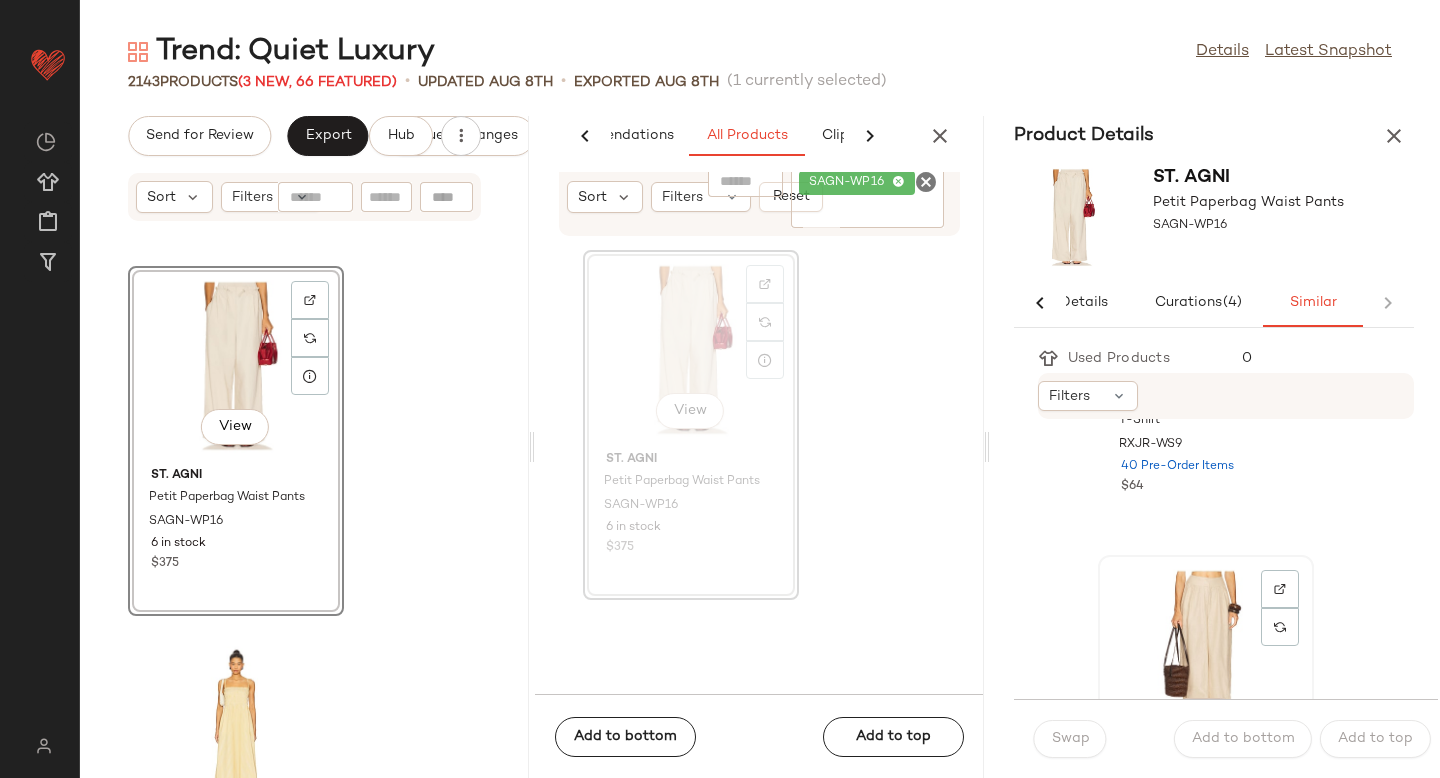 click on "View" 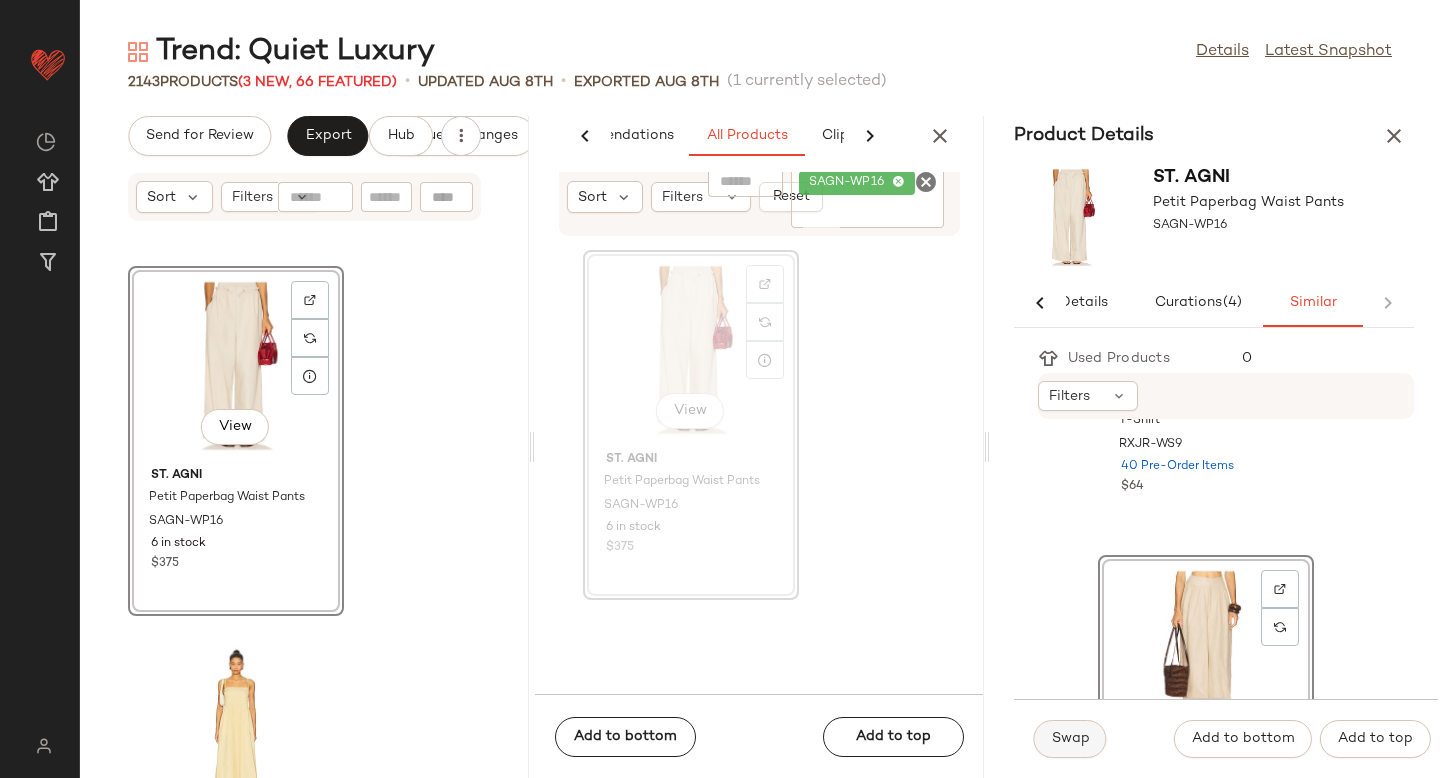 click on "Swap" 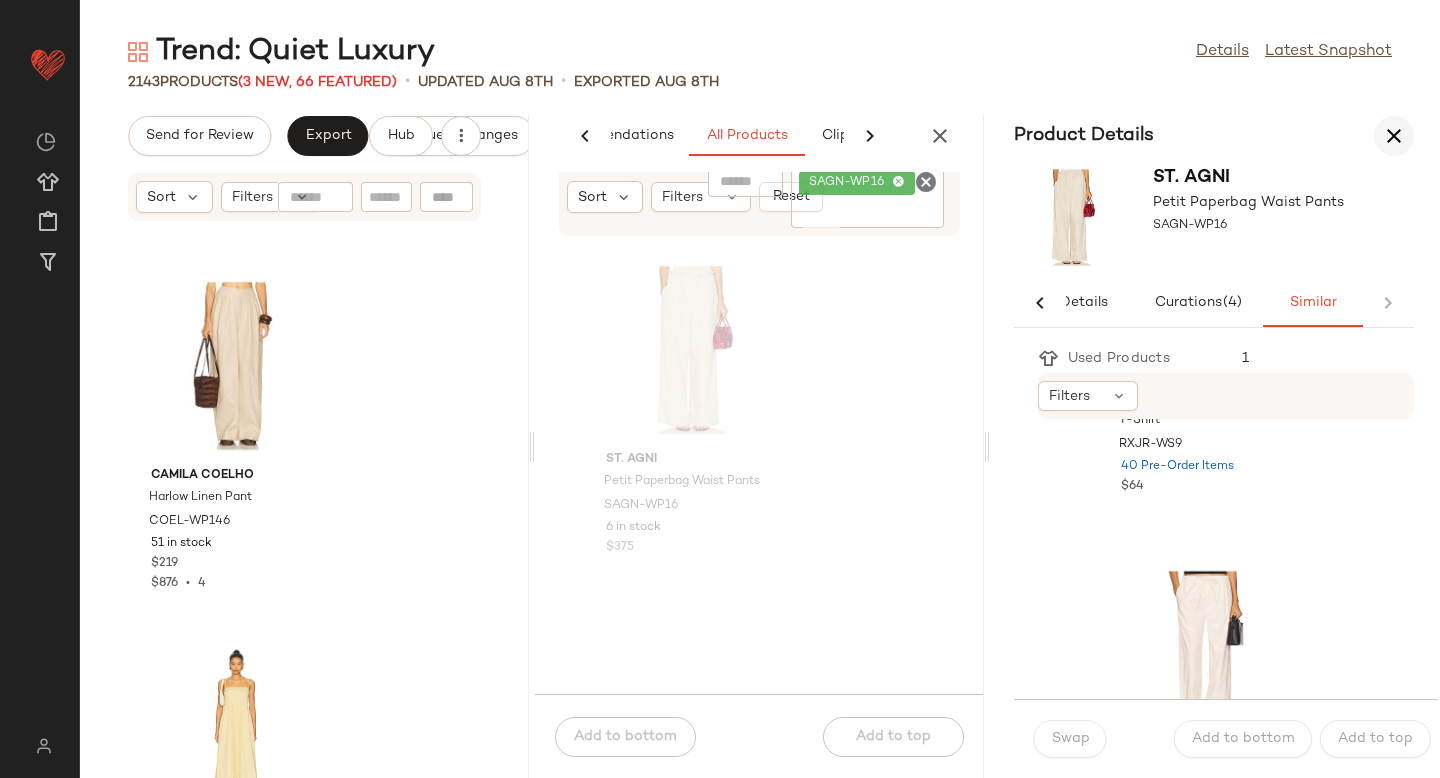 click at bounding box center [1394, 136] 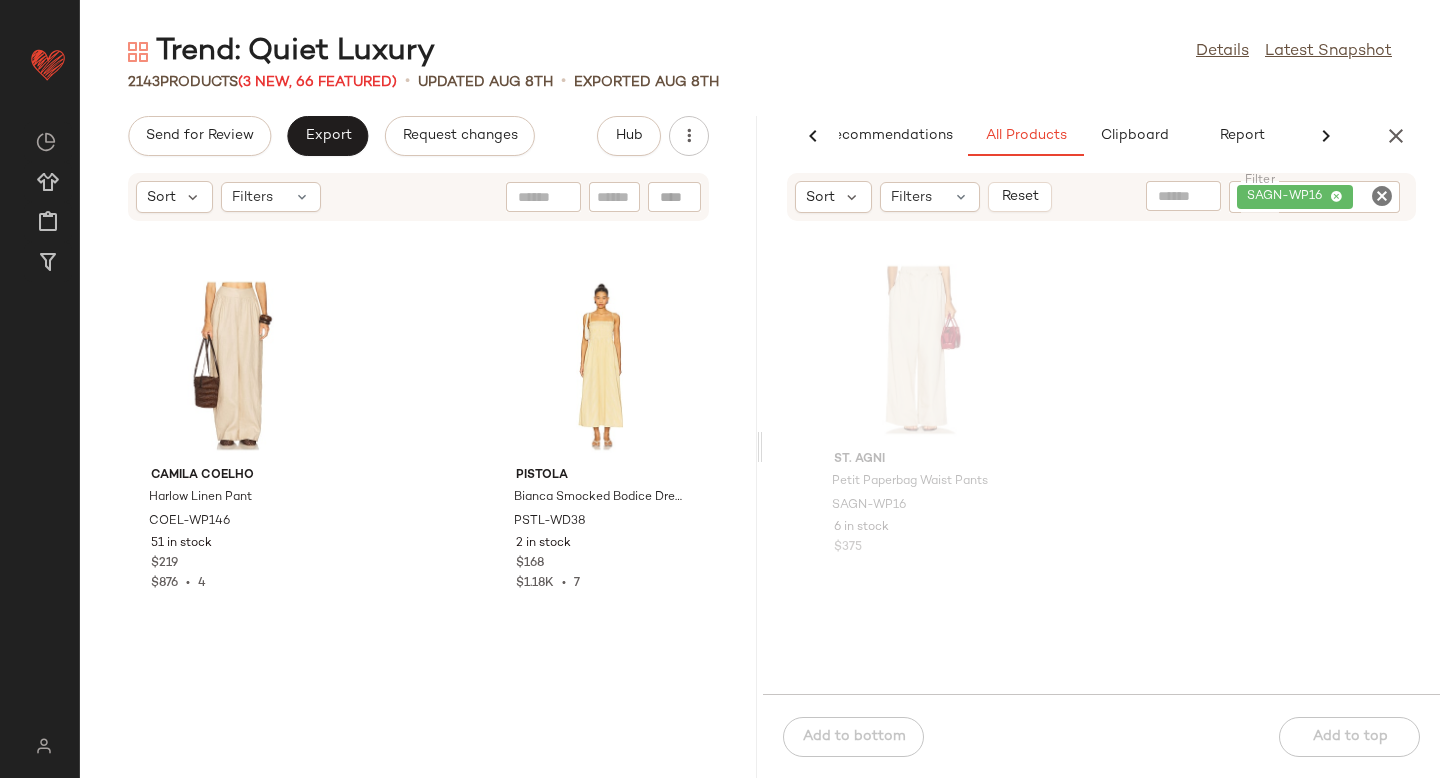 scroll, scrollTop: 391824, scrollLeft: 0, axis: vertical 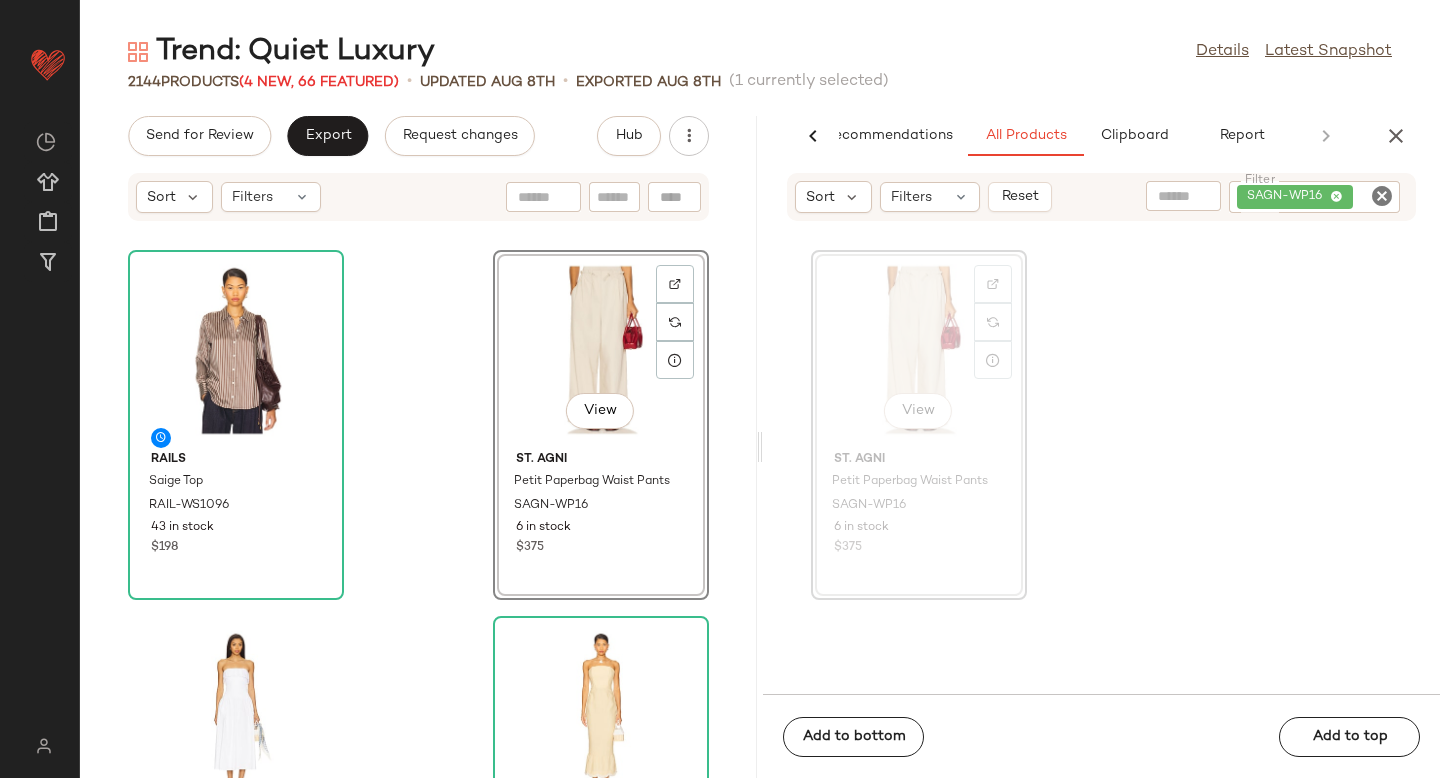 drag, startPoint x: 930, startPoint y: 350, endPoint x: 142, endPoint y: 3, distance: 861.01855 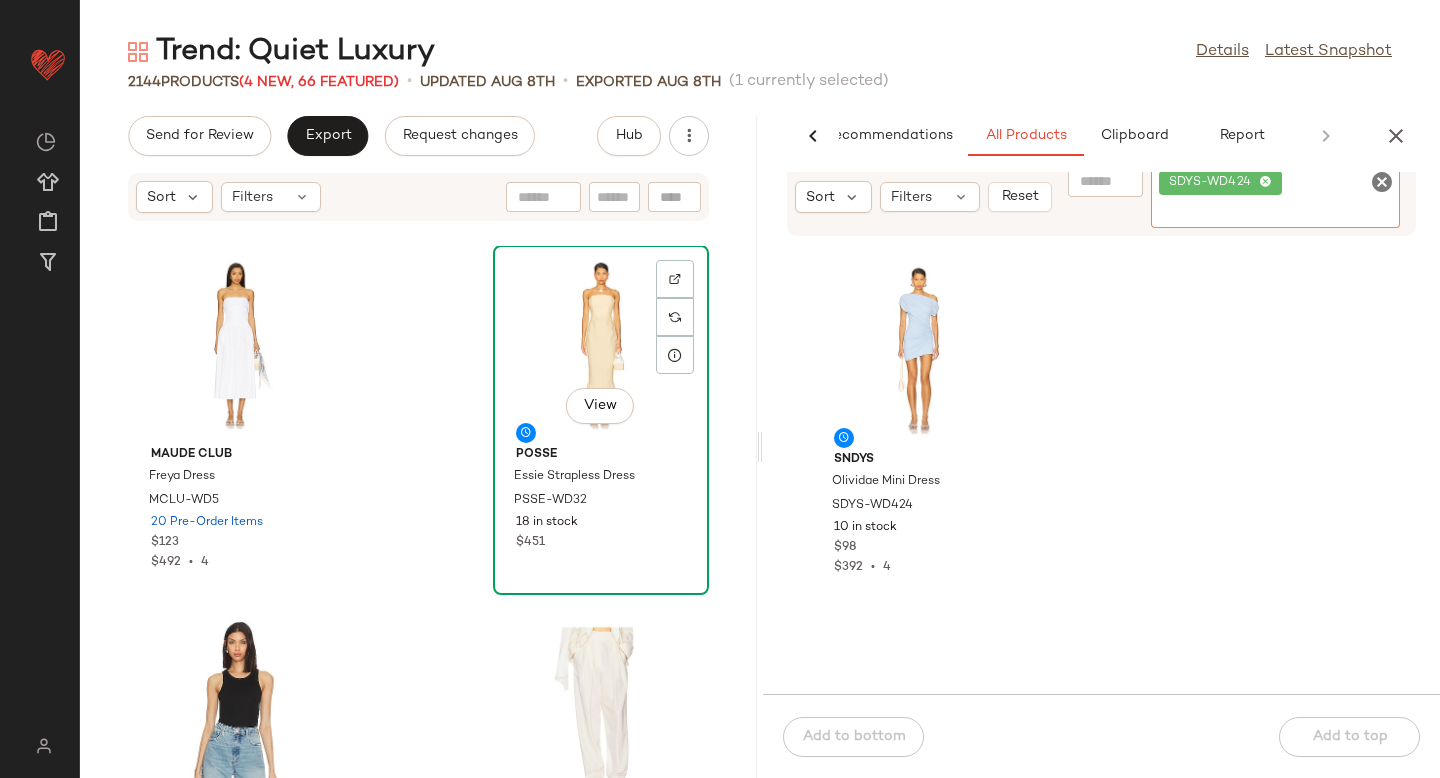 scroll, scrollTop: 384, scrollLeft: 0, axis: vertical 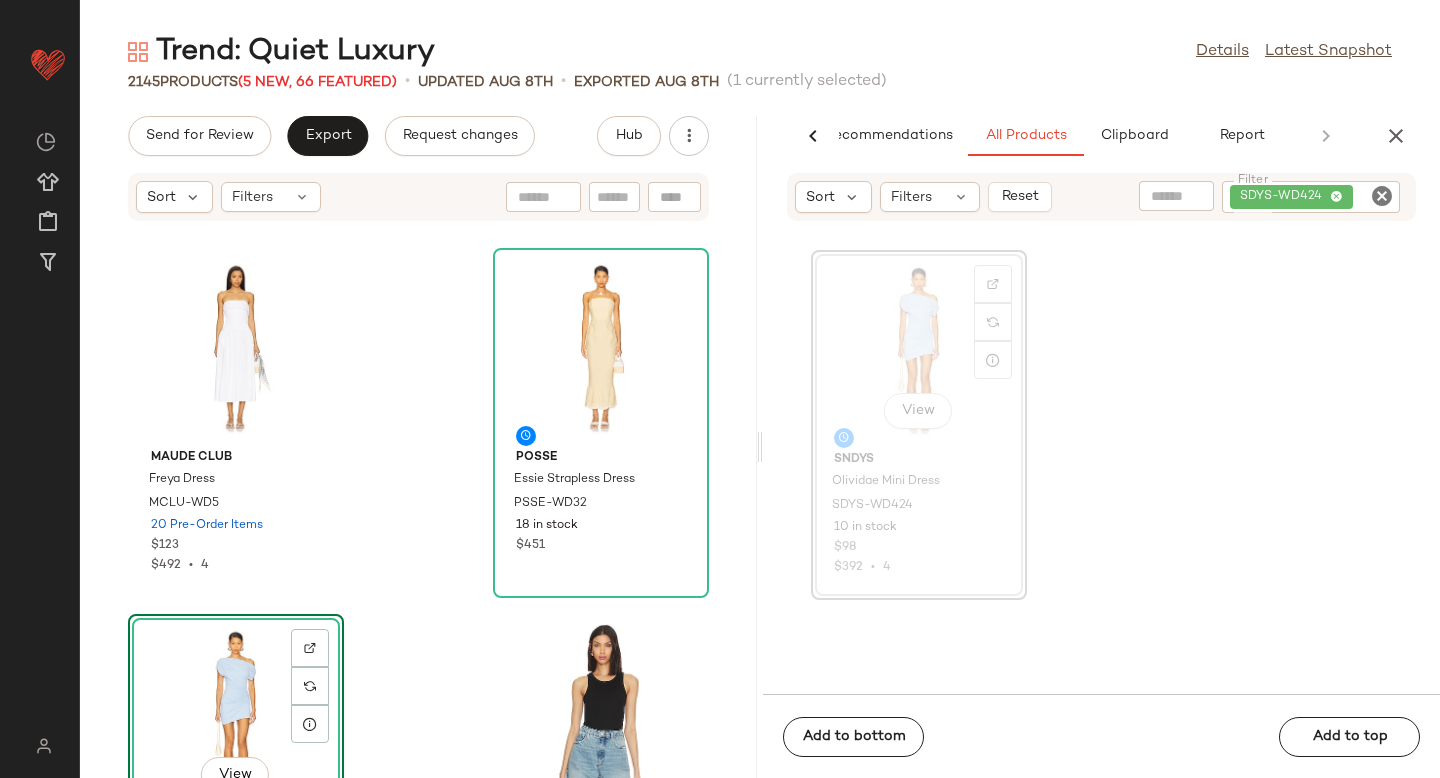 drag, startPoint x: 904, startPoint y: 349, endPoint x: 204, endPoint y: 6, distance: 779.51843 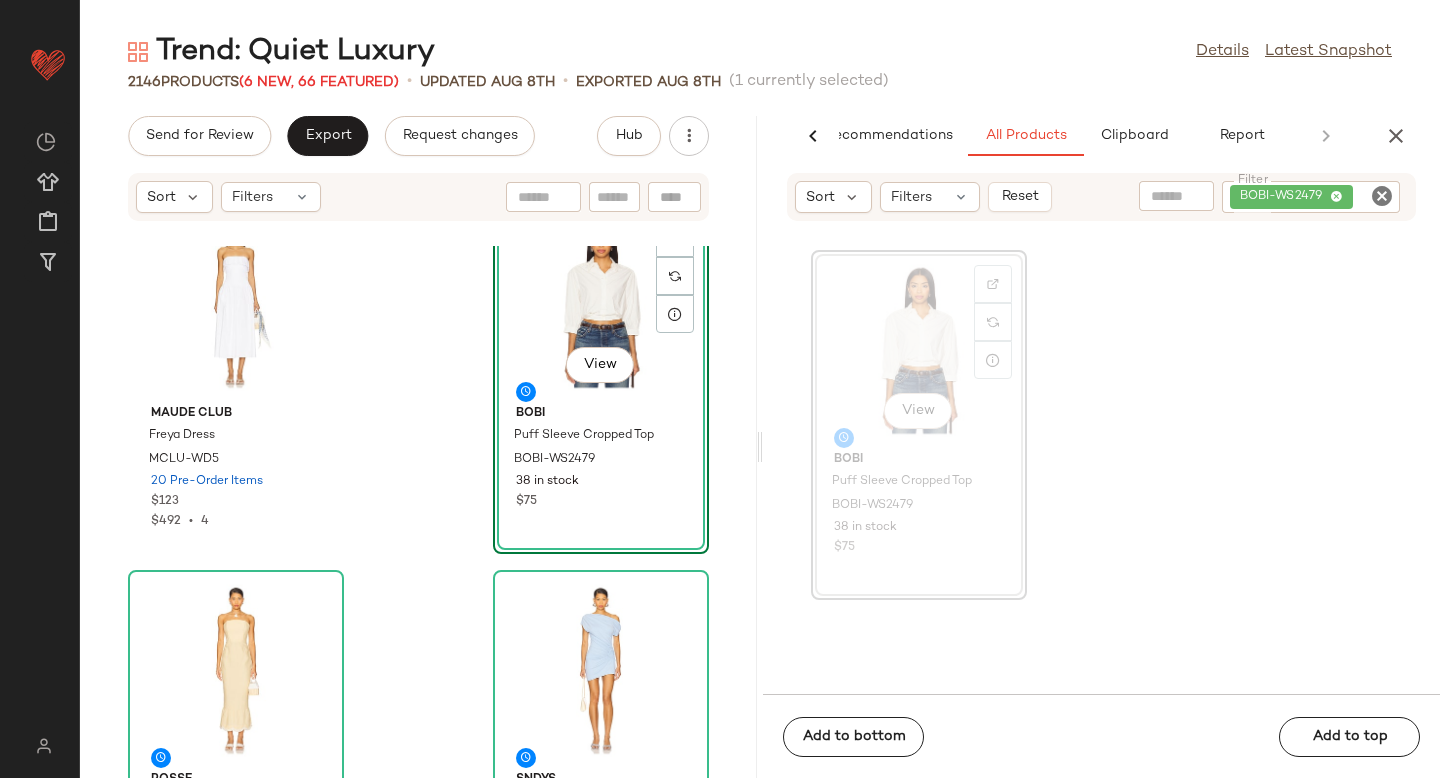 scroll, scrollTop: 455, scrollLeft: 0, axis: vertical 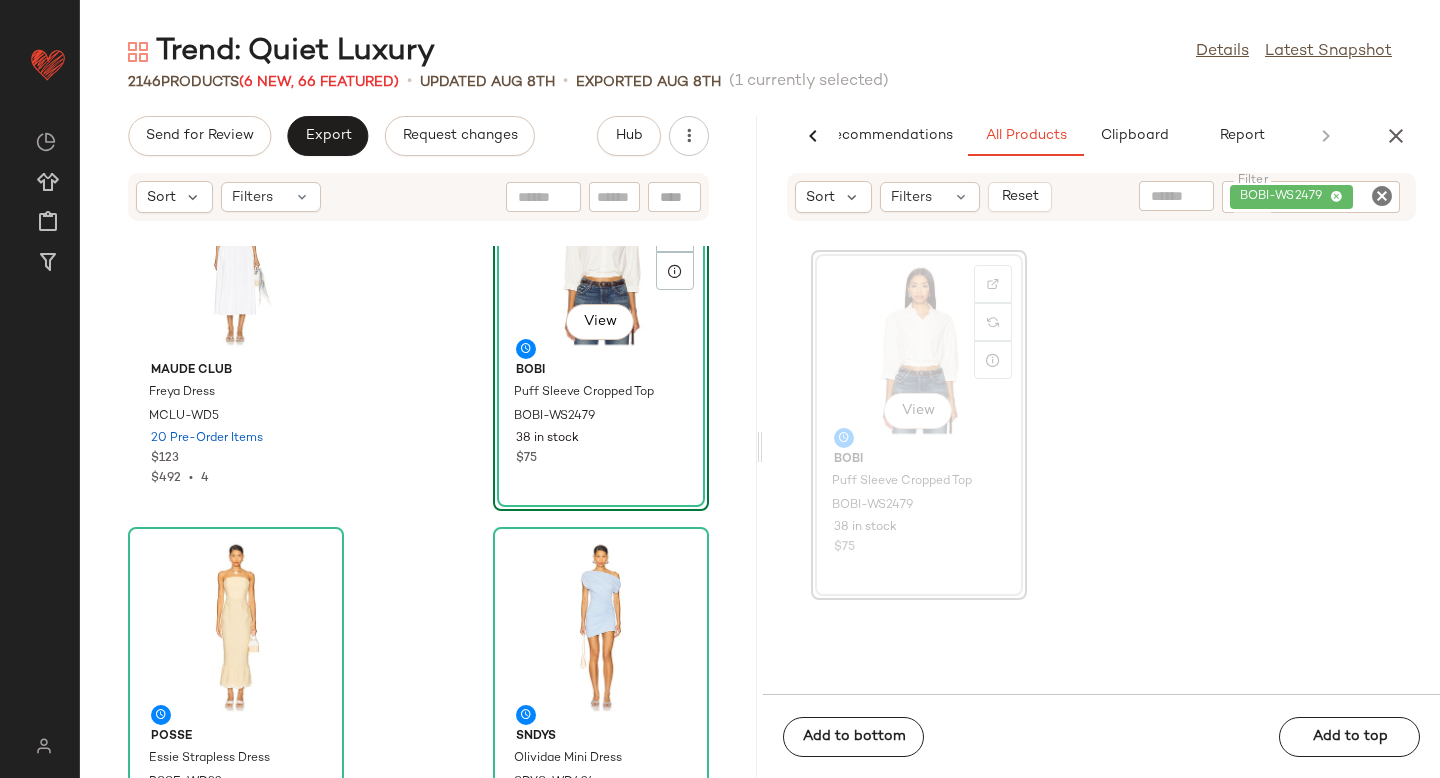 drag, startPoint x: 912, startPoint y: 331, endPoint x: 235, endPoint y: 3, distance: 752.2719 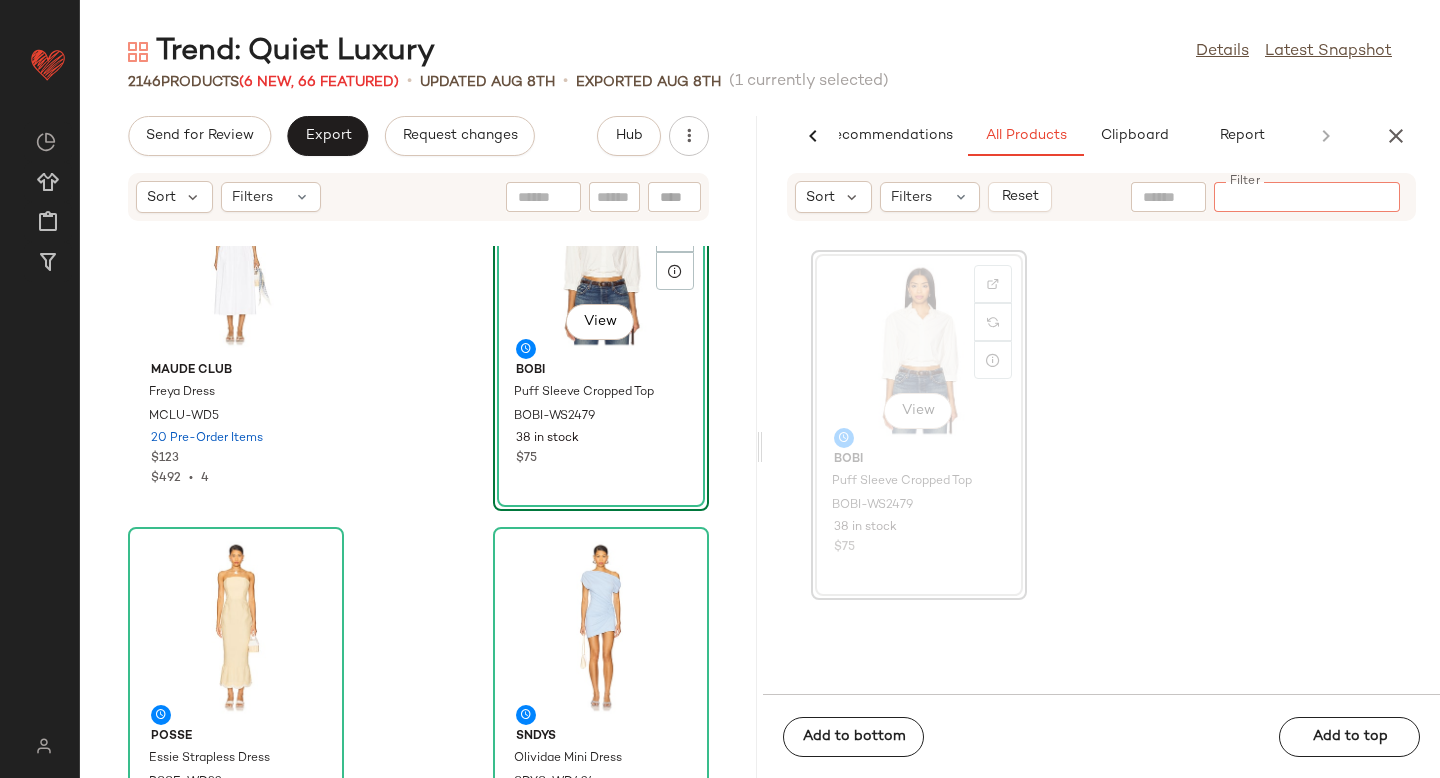paste on "**********" 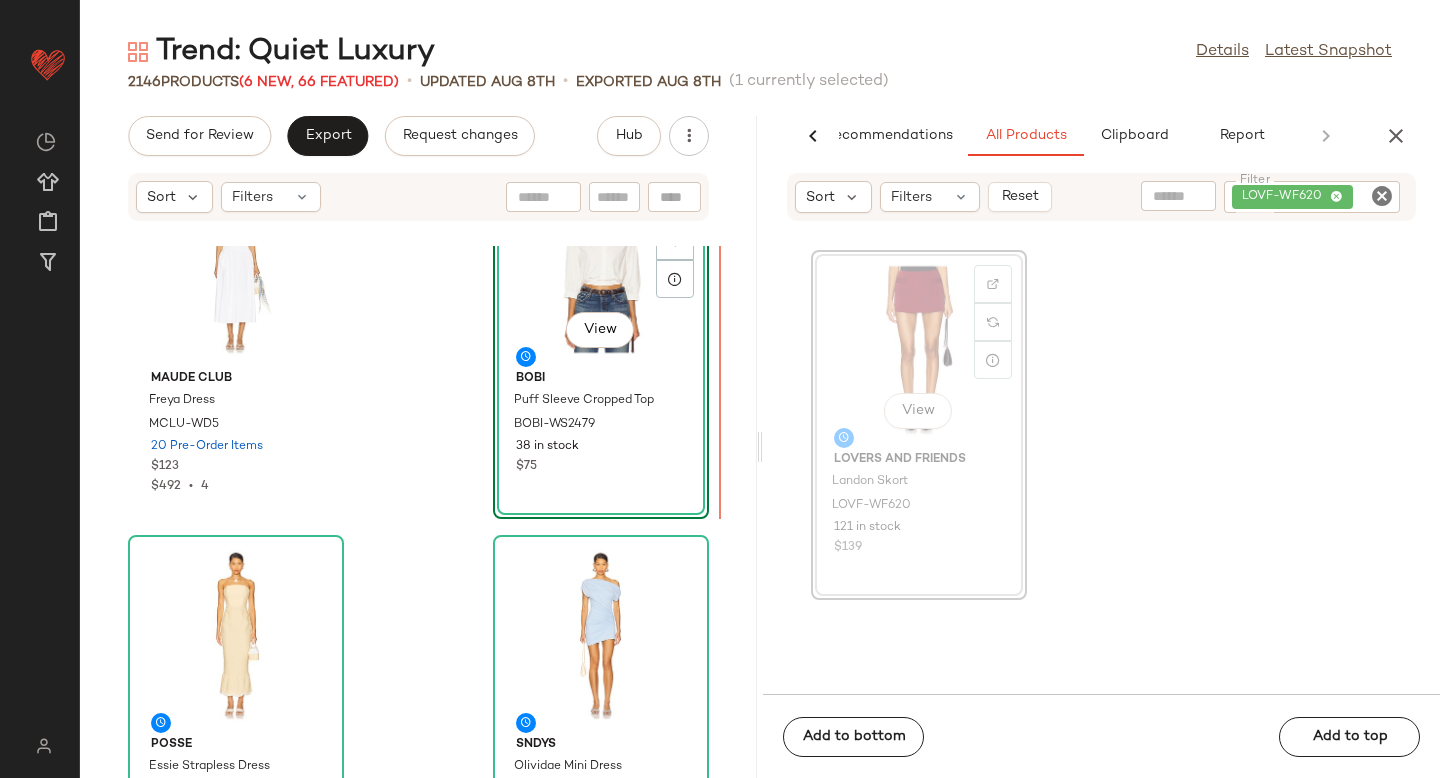 scroll, scrollTop: 447, scrollLeft: 0, axis: vertical 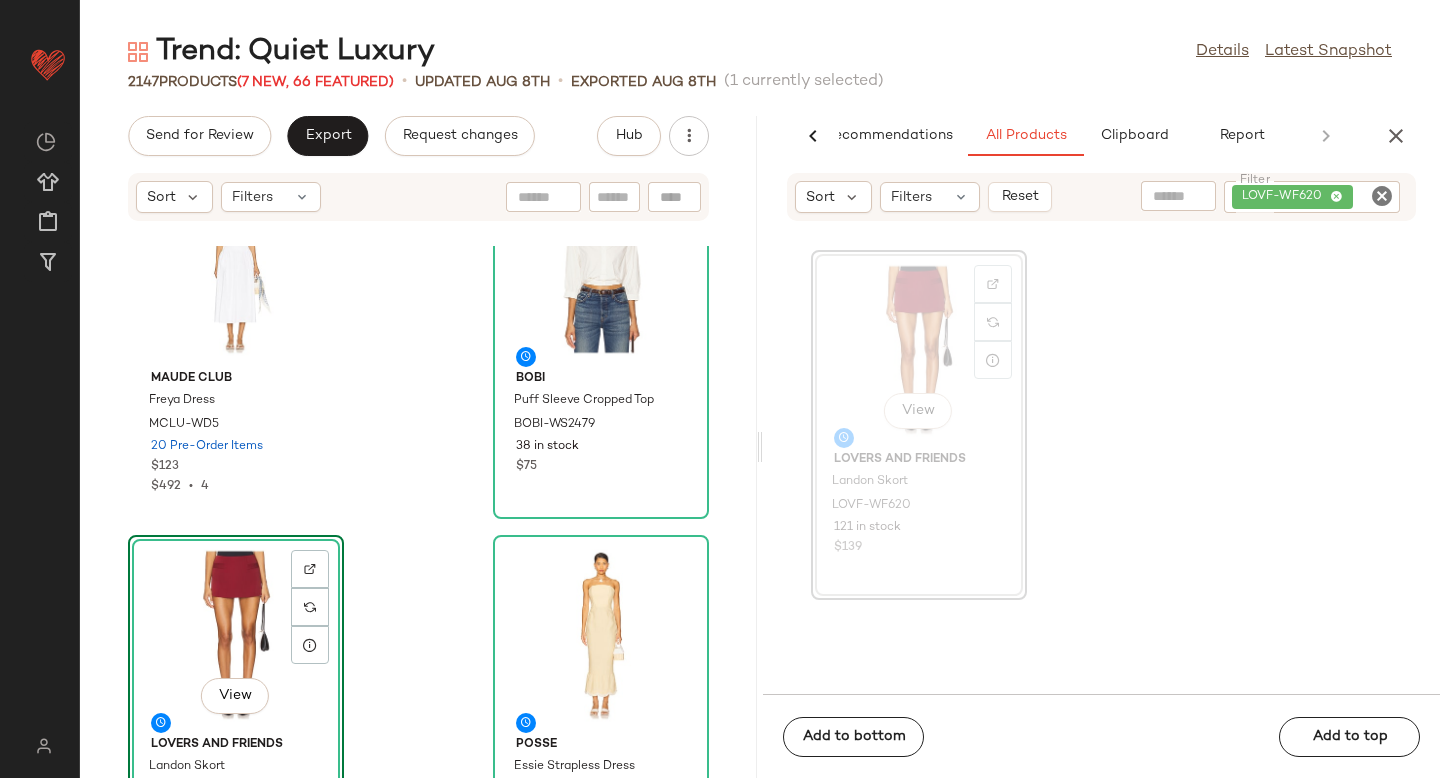 drag, startPoint x: 900, startPoint y: 354, endPoint x: 183, endPoint y: 4, distance: 797.8653 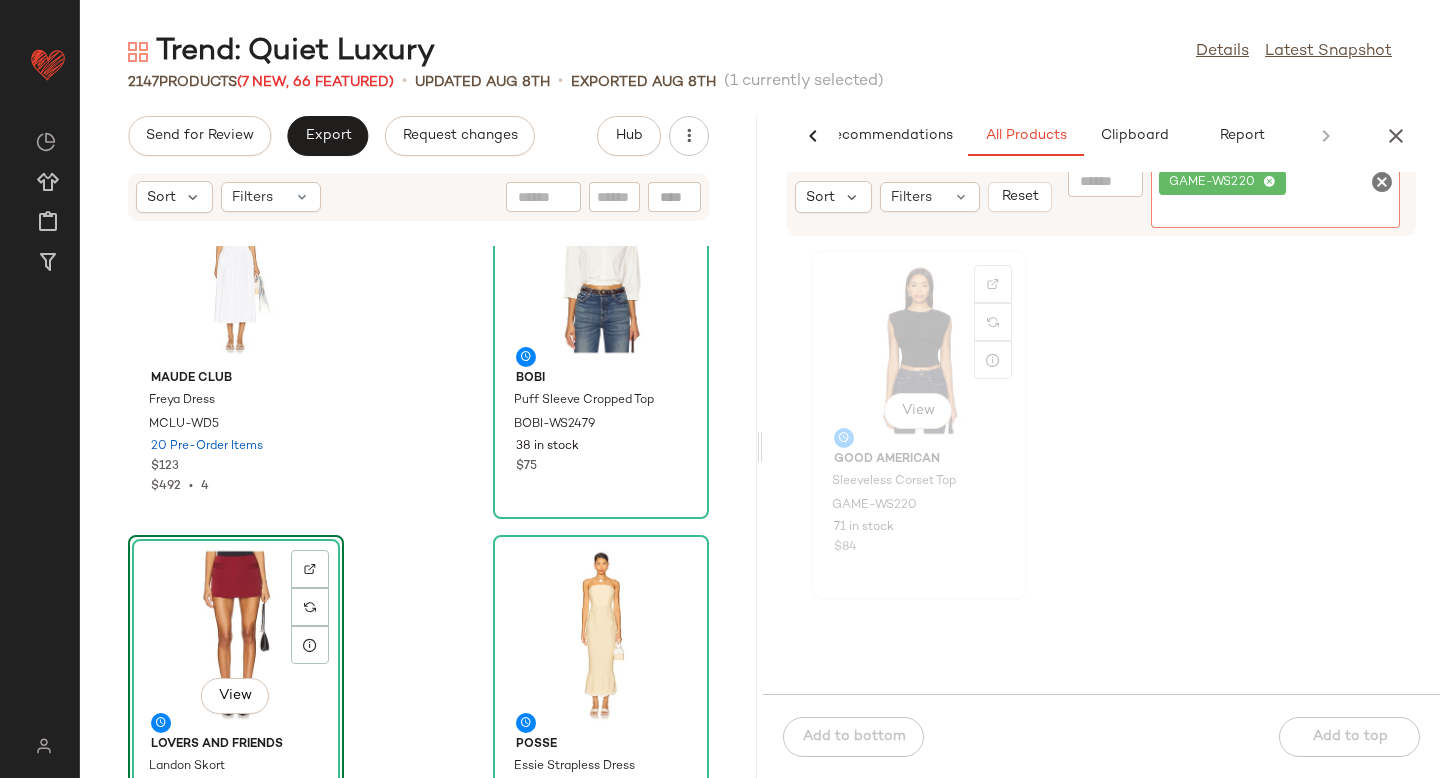 click on "View" 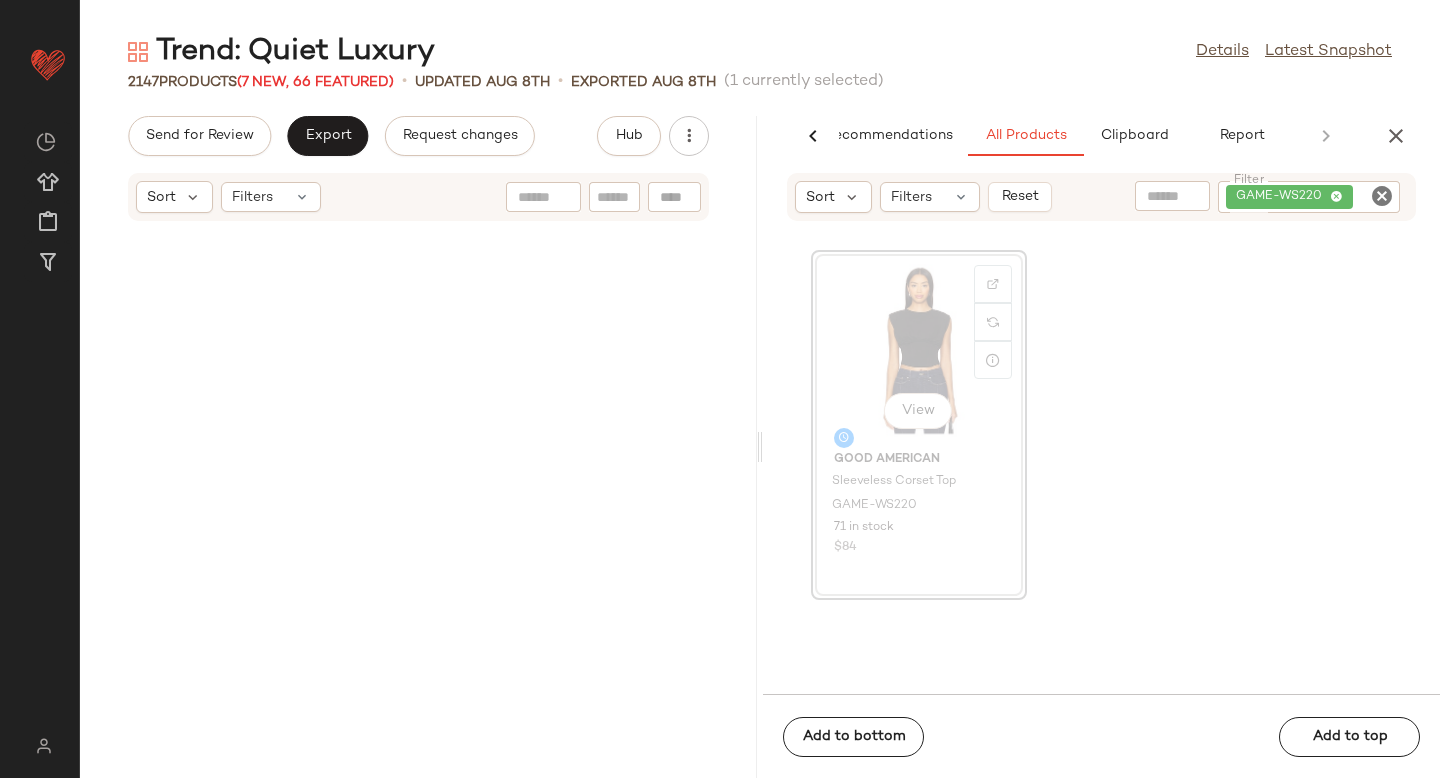 scroll, scrollTop: 30012, scrollLeft: 0, axis: vertical 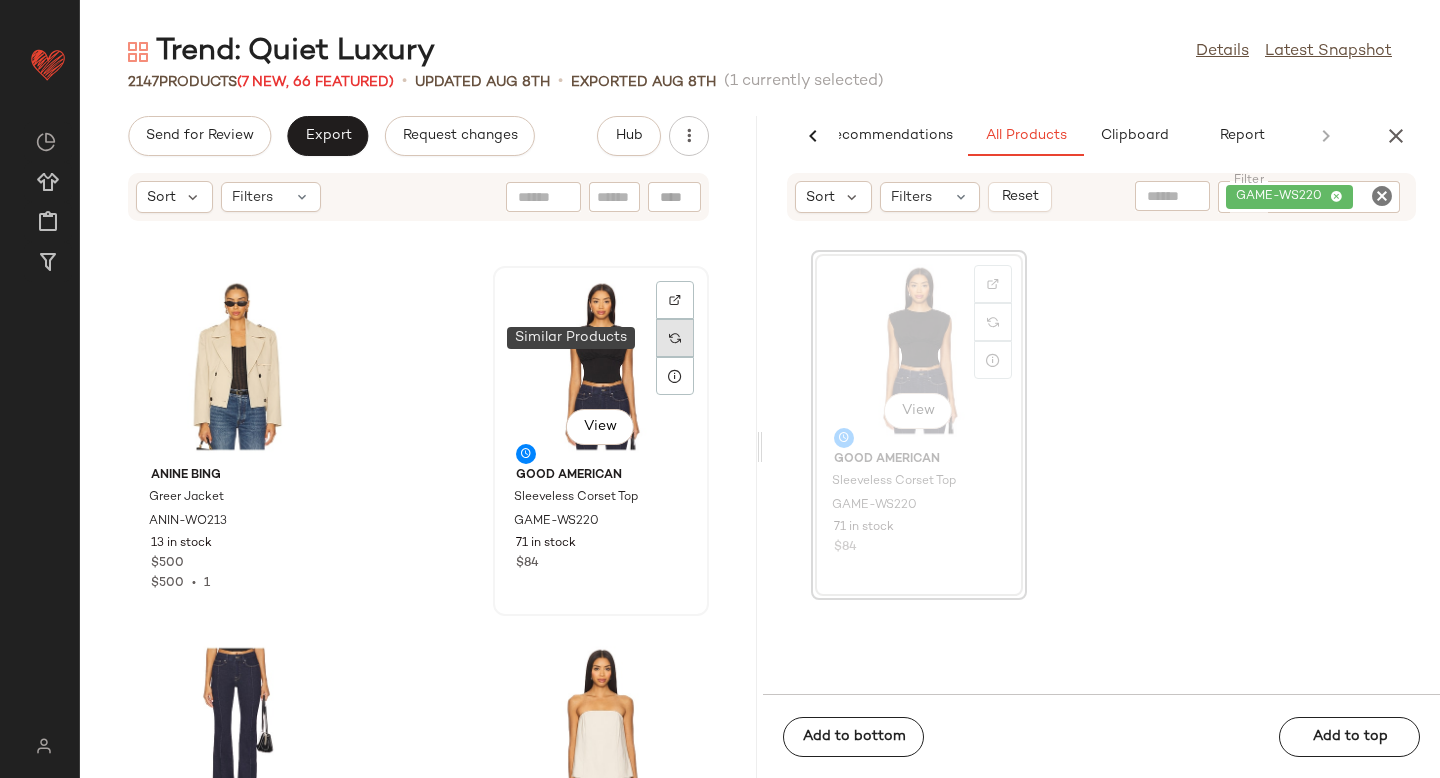 click 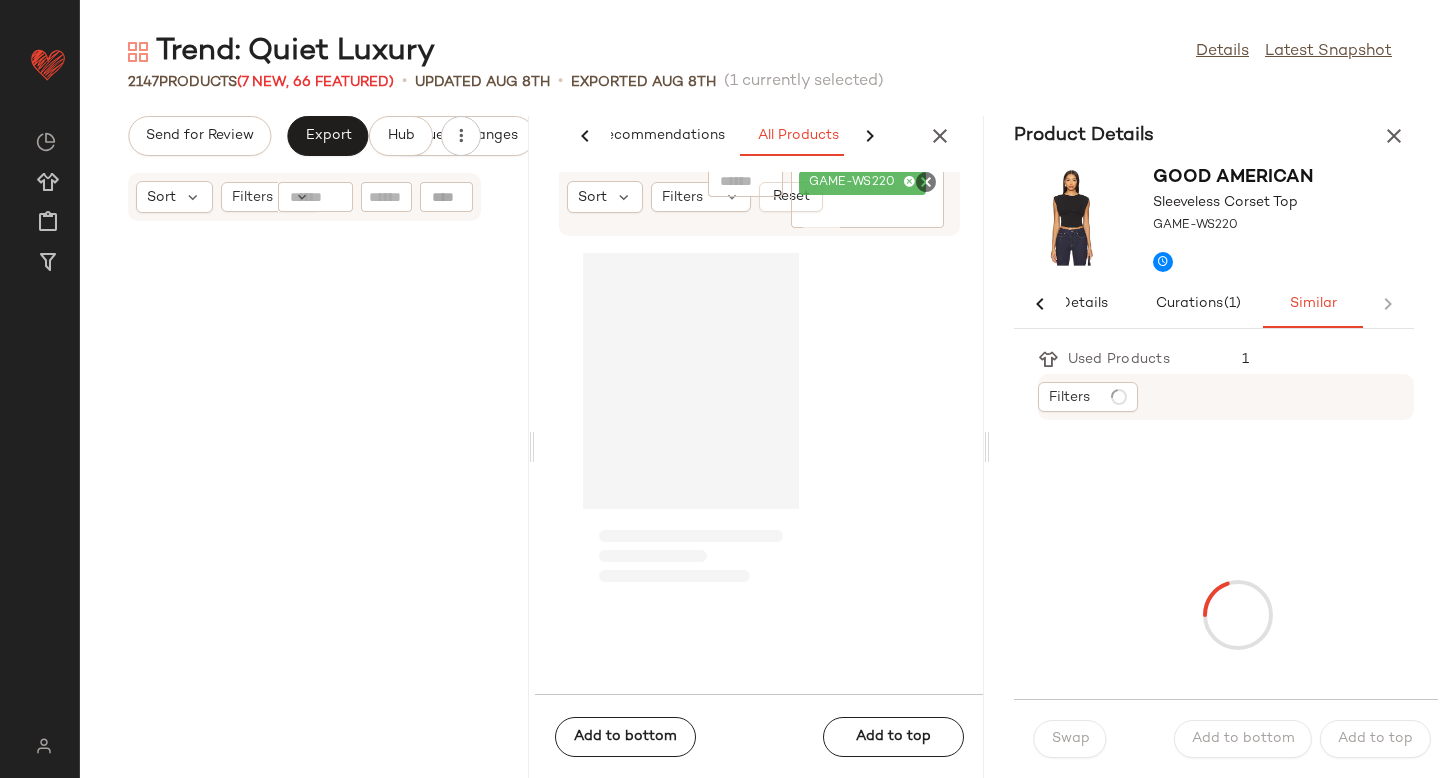 scroll, scrollTop: 0, scrollLeft: 33, axis: horizontal 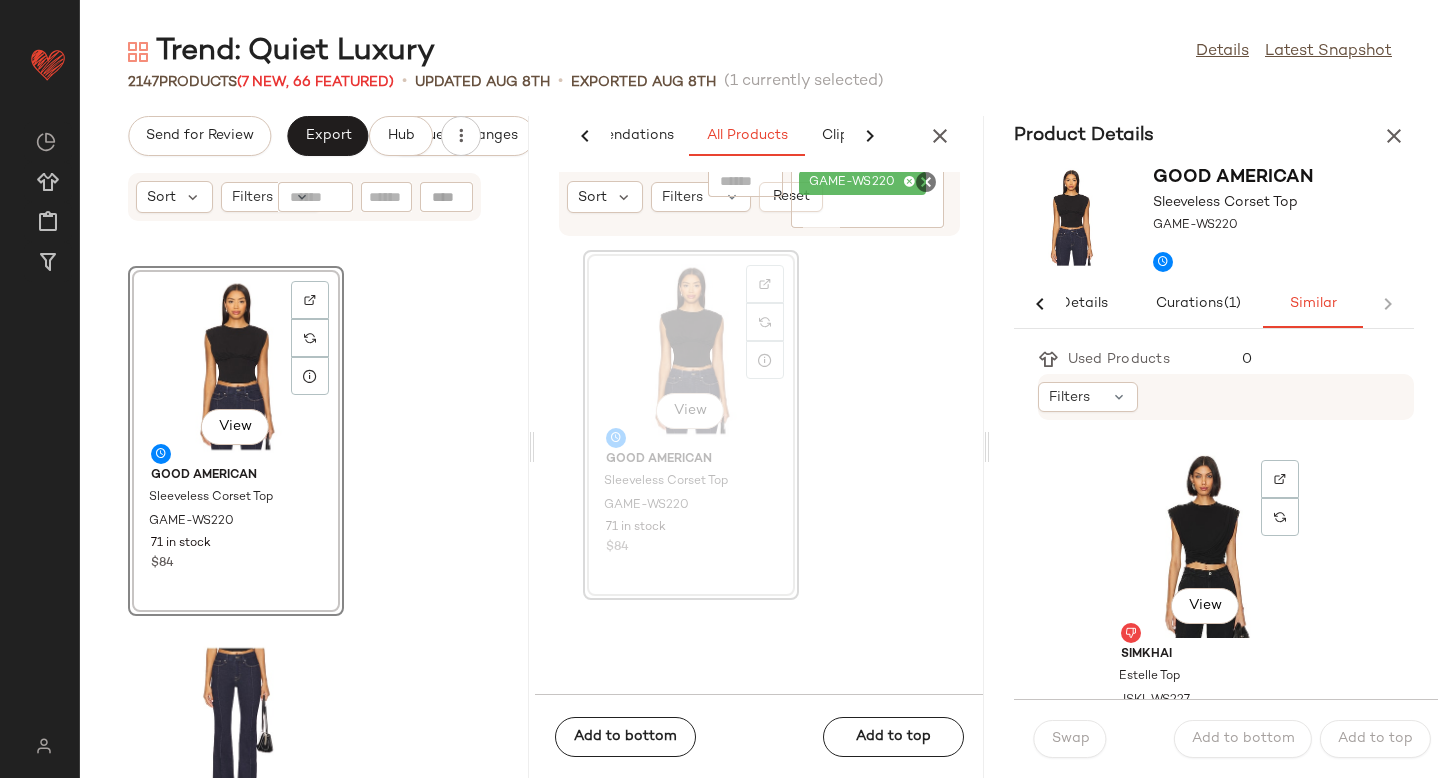 click on "View" 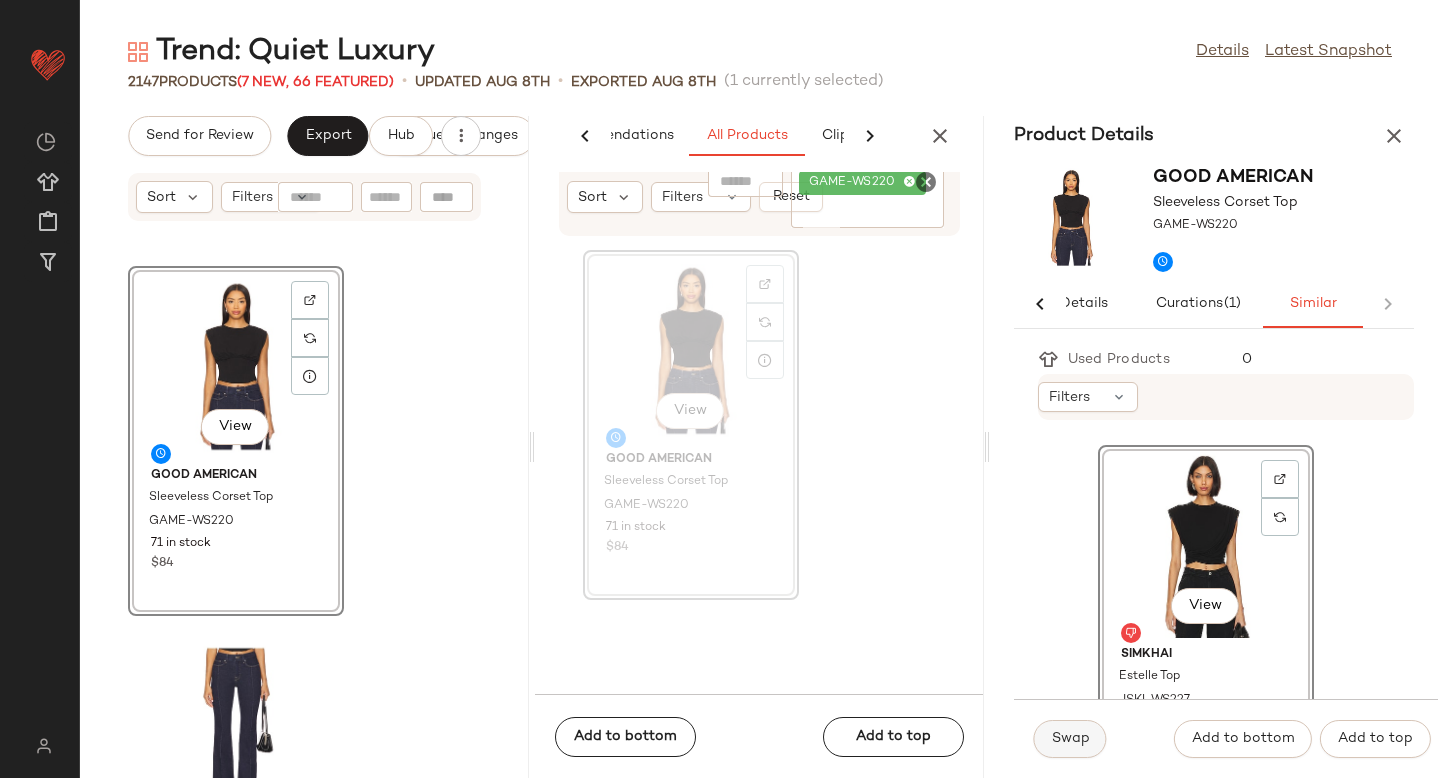 click on "Swap" 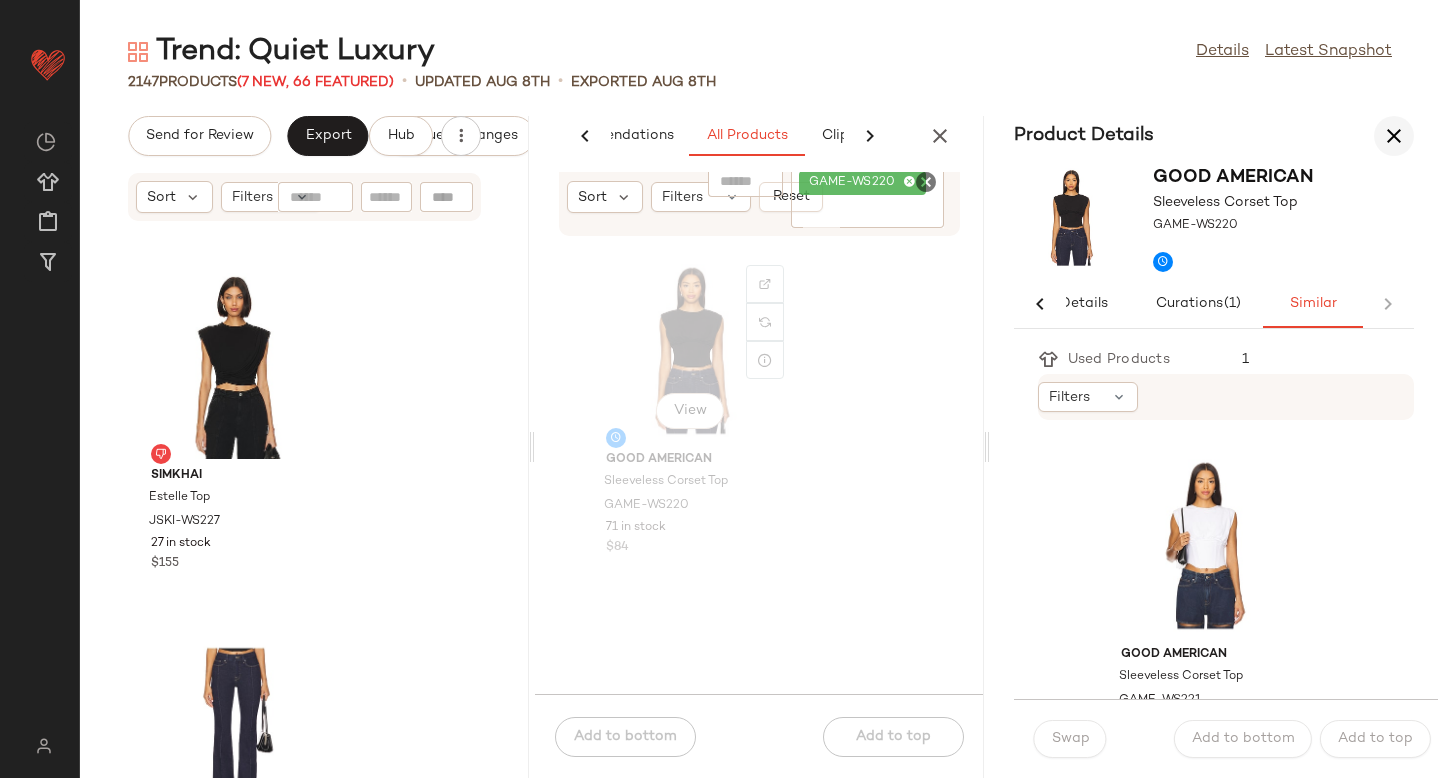 click at bounding box center (1394, 136) 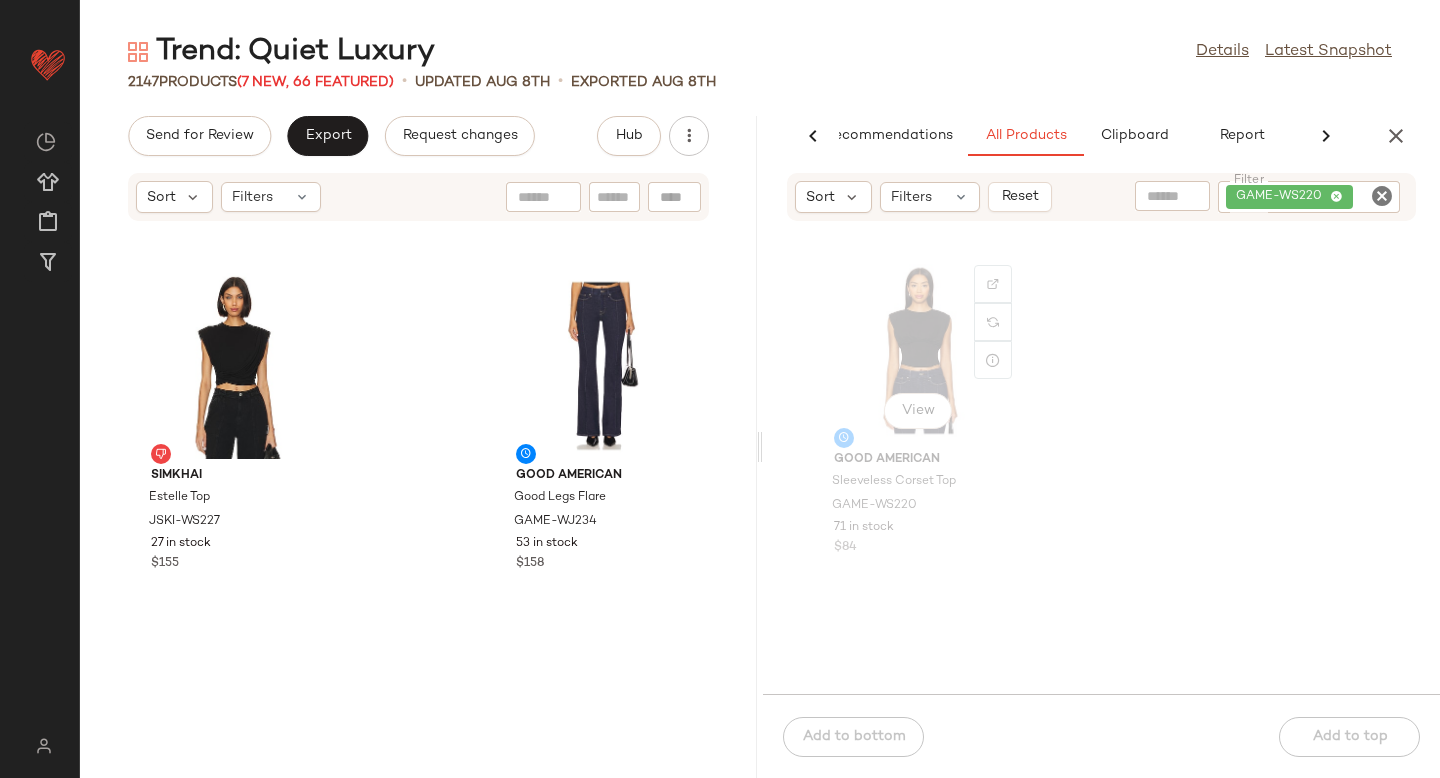 scroll, scrollTop: 0, scrollLeft: 47, axis: horizontal 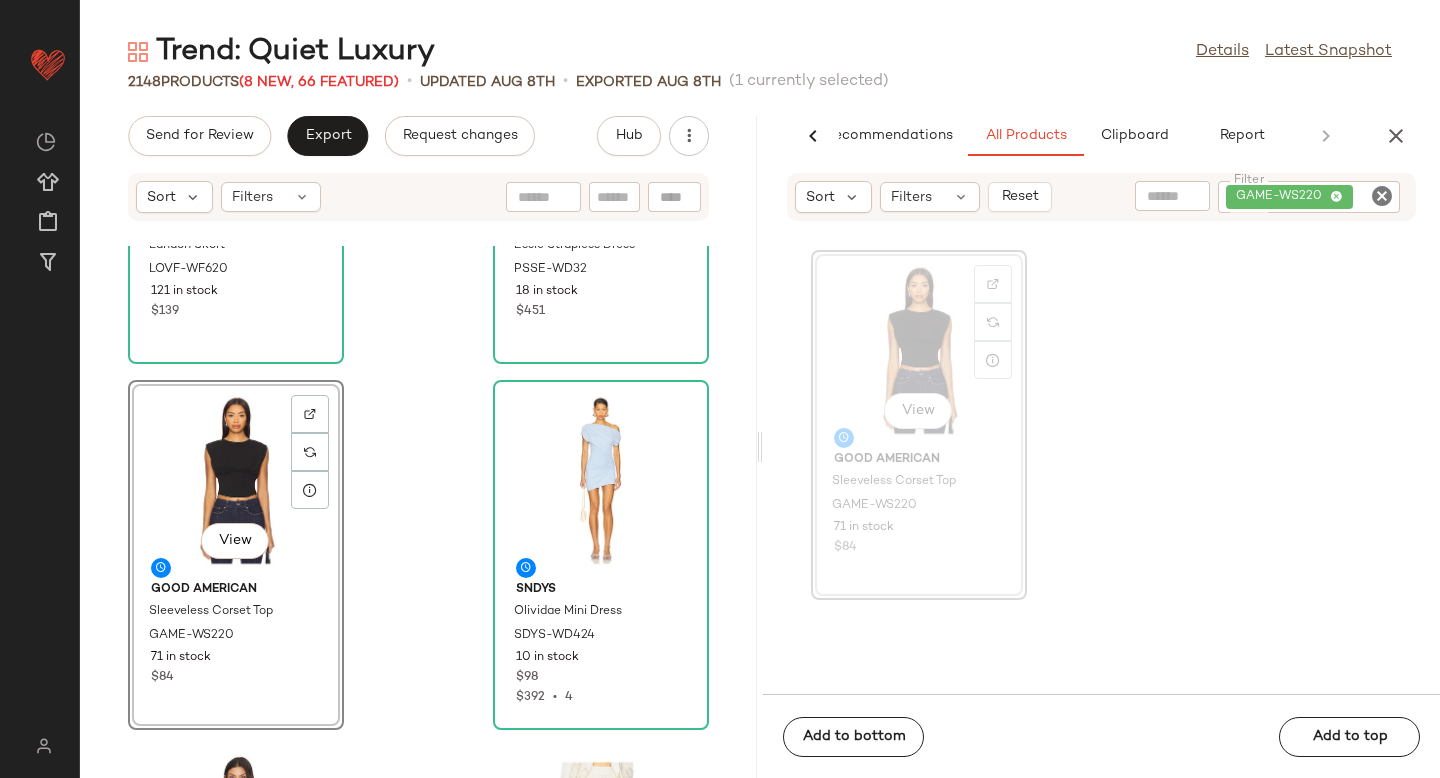 drag, startPoint x: 931, startPoint y: 352, endPoint x: 190, endPoint y: 9, distance: 816.53534 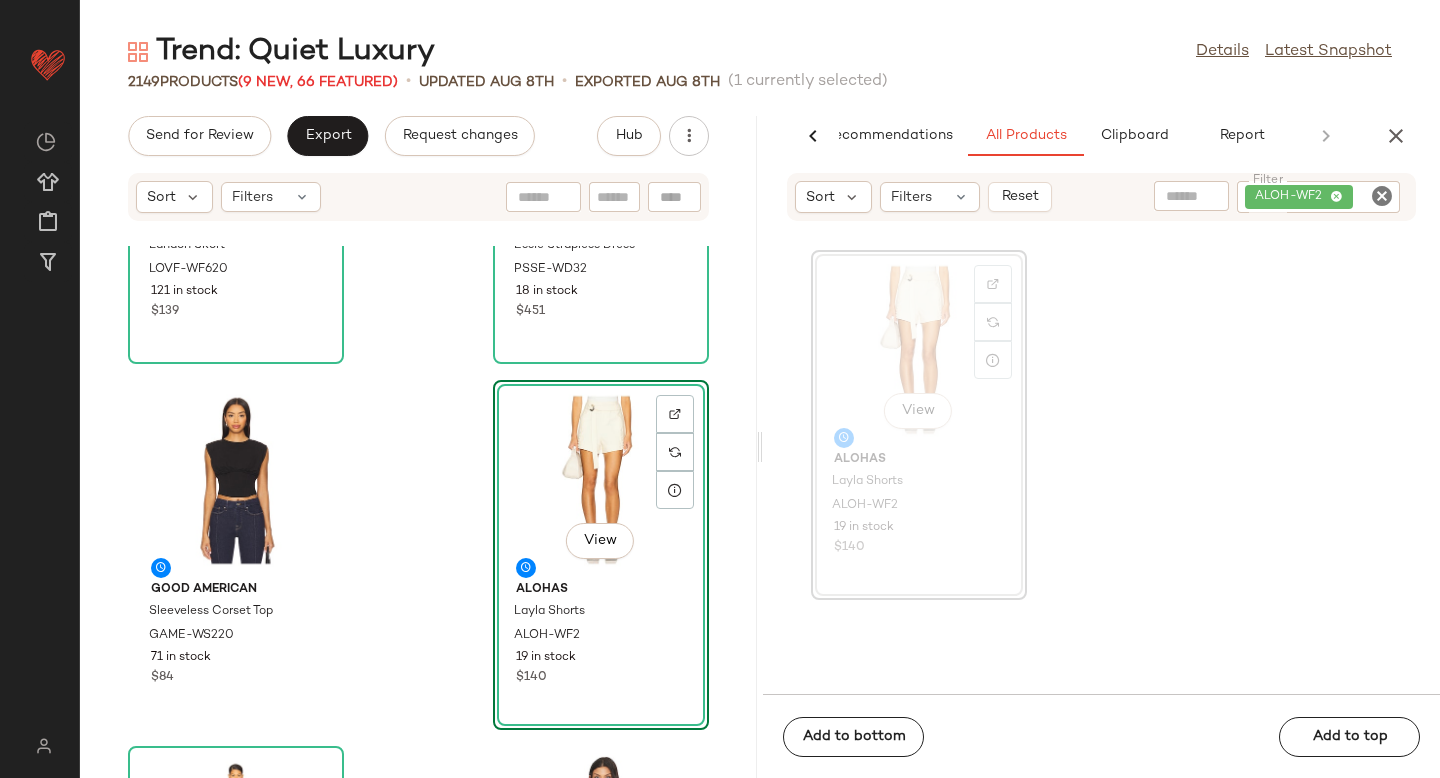 drag, startPoint x: 914, startPoint y: 313, endPoint x: 167, endPoint y: 8, distance: 806.86676 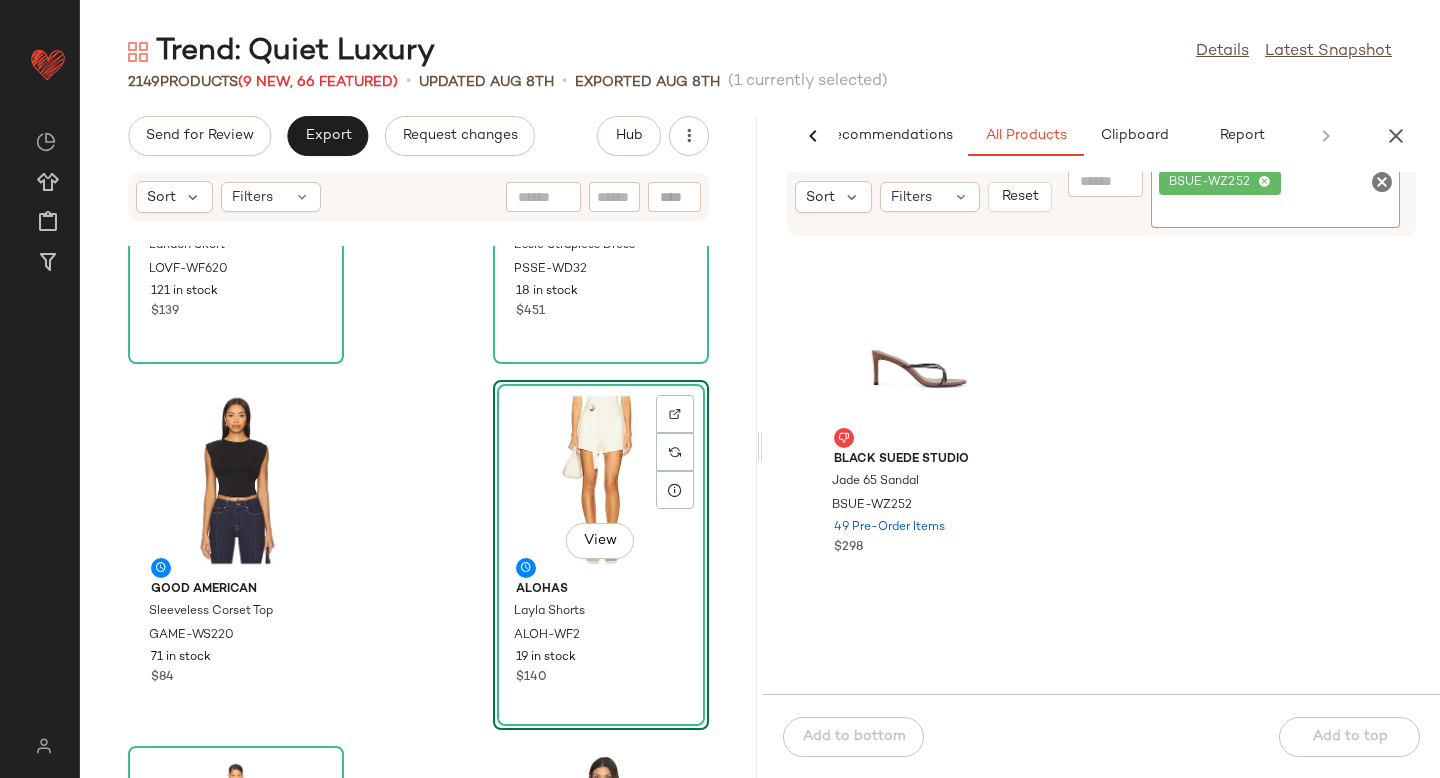 scroll, scrollTop: 0, scrollLeft: 0, axis: both 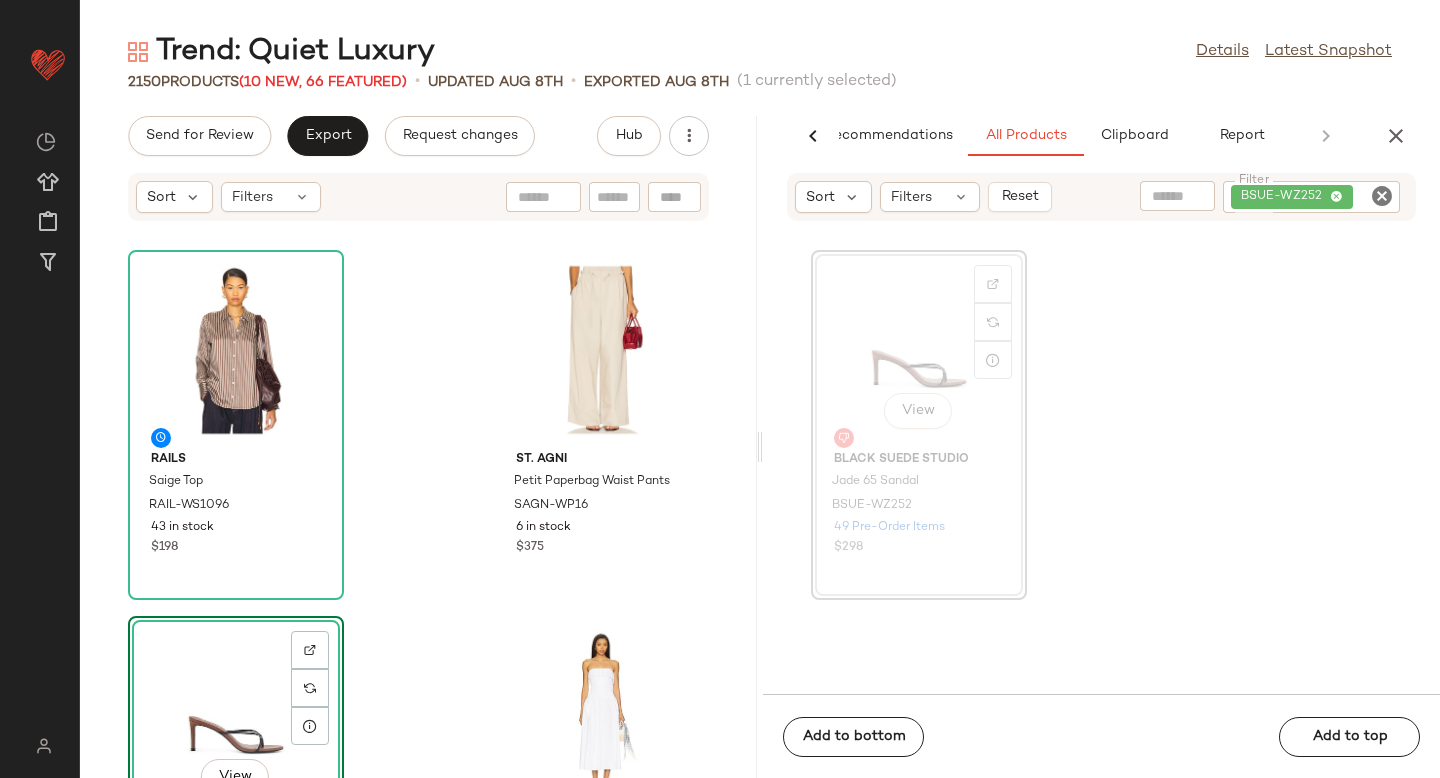 drag, startPoint x: 941, startPoint y: 348, endPoint x: 113, endPoint y: 7, distance: 895.4692 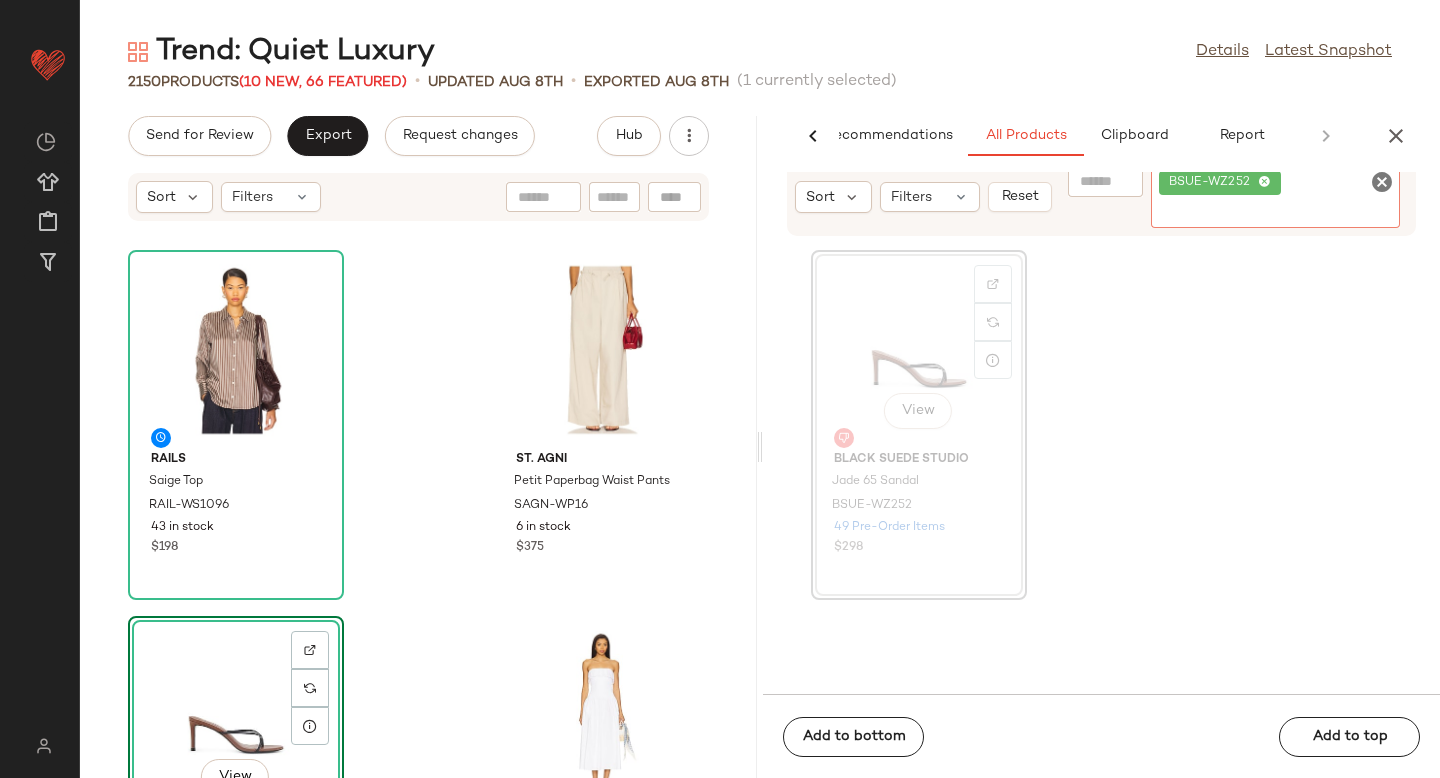 click 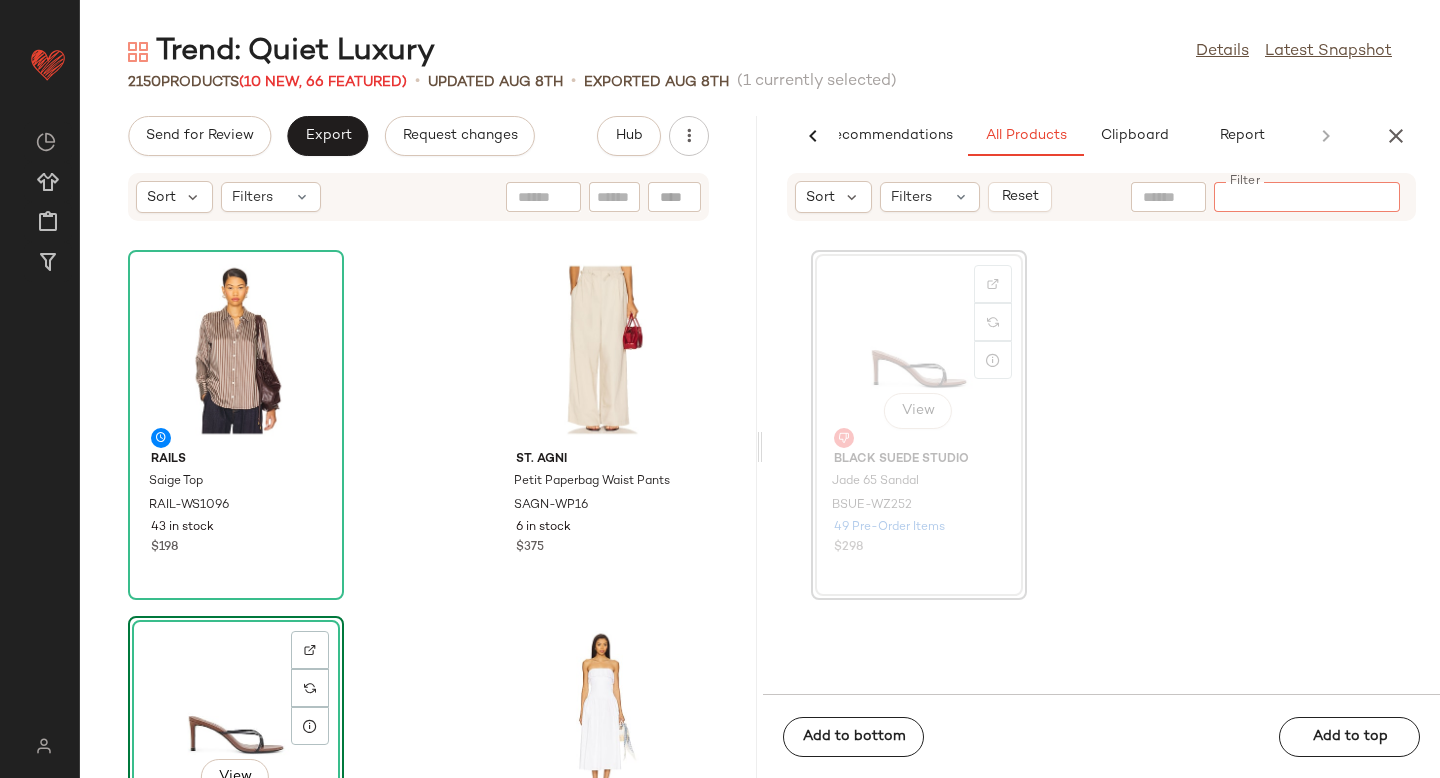 paste on "**********" 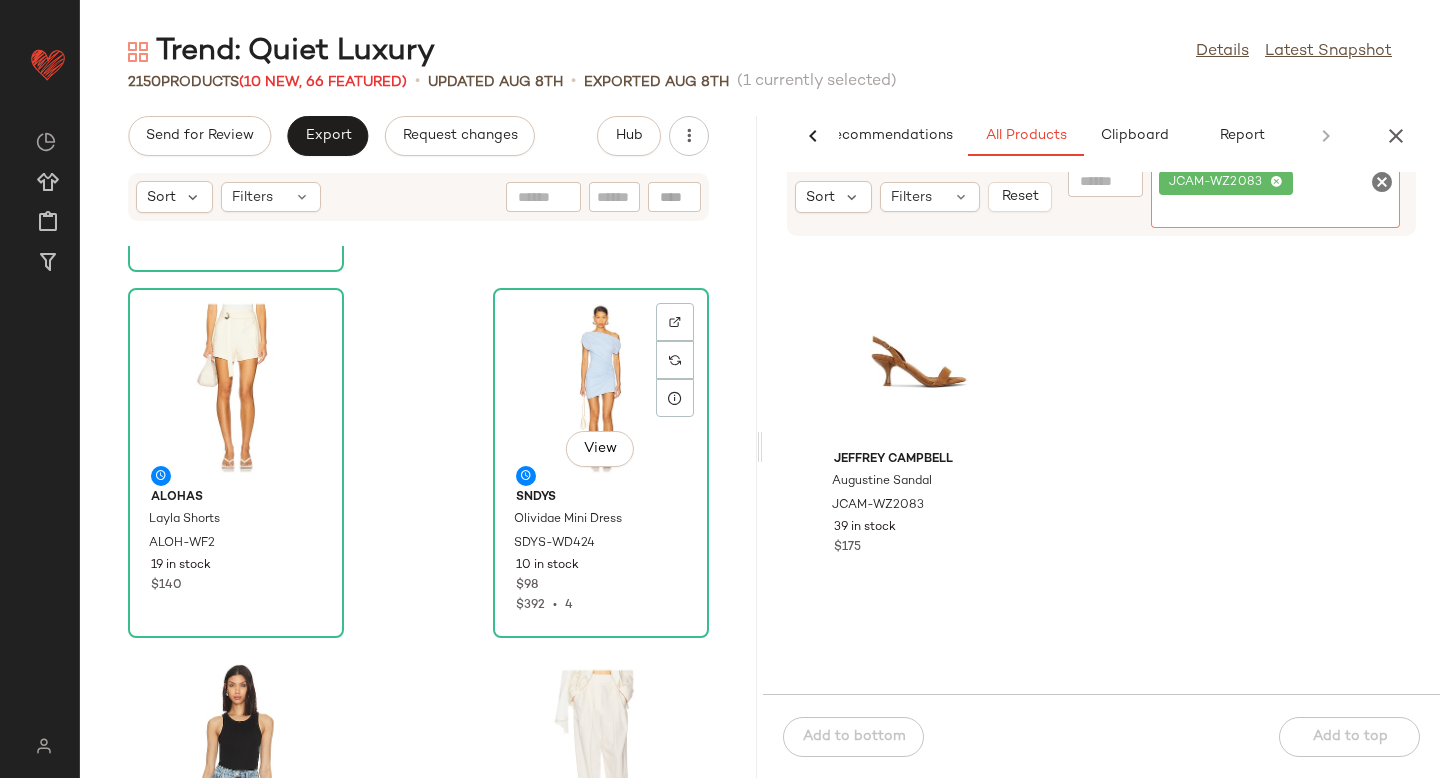 scroll, scrollTop: 1427, scrollLeft: 0, axis: vertical 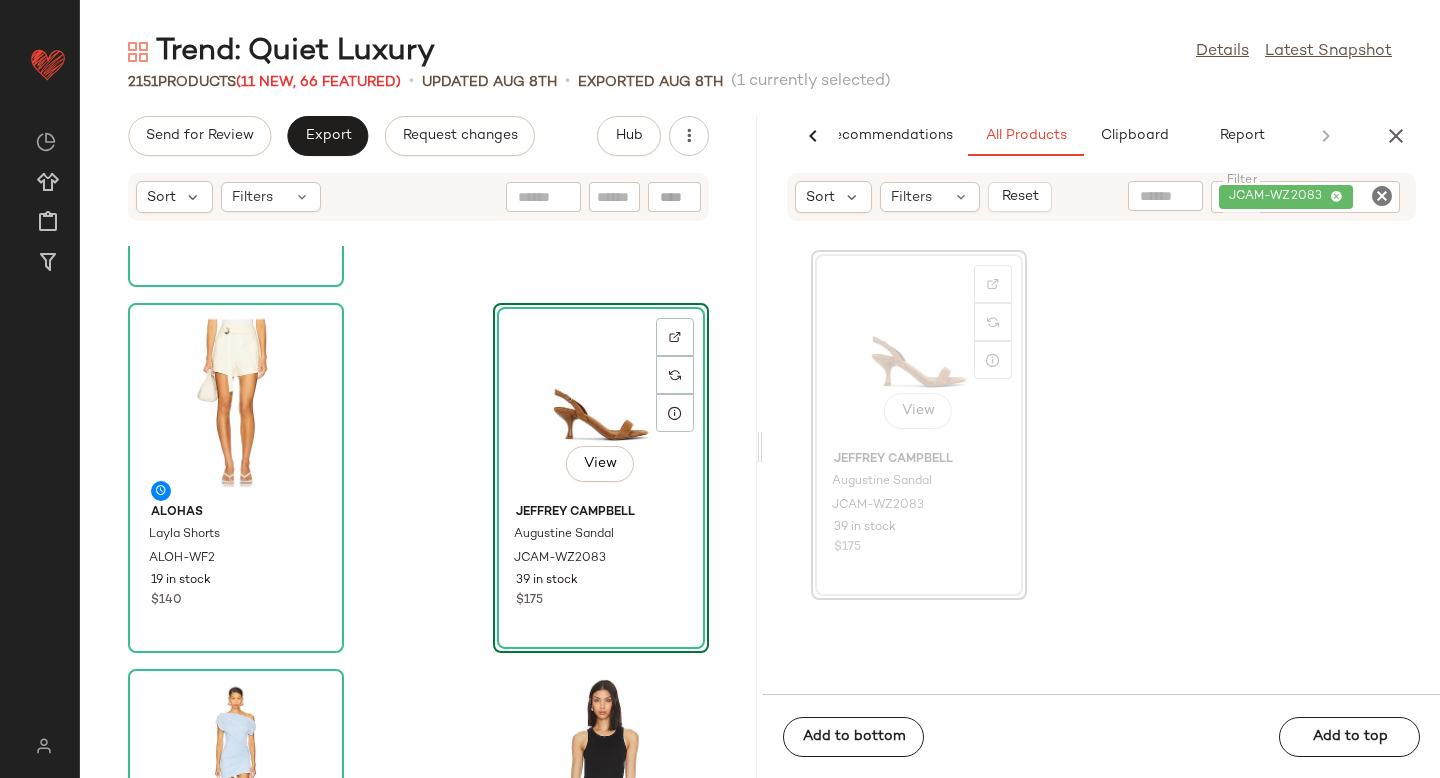 drag, startPoint x: 933, startPoint y: 373, endPoint x: 217, endPoint y: 9, distance: 803.21356 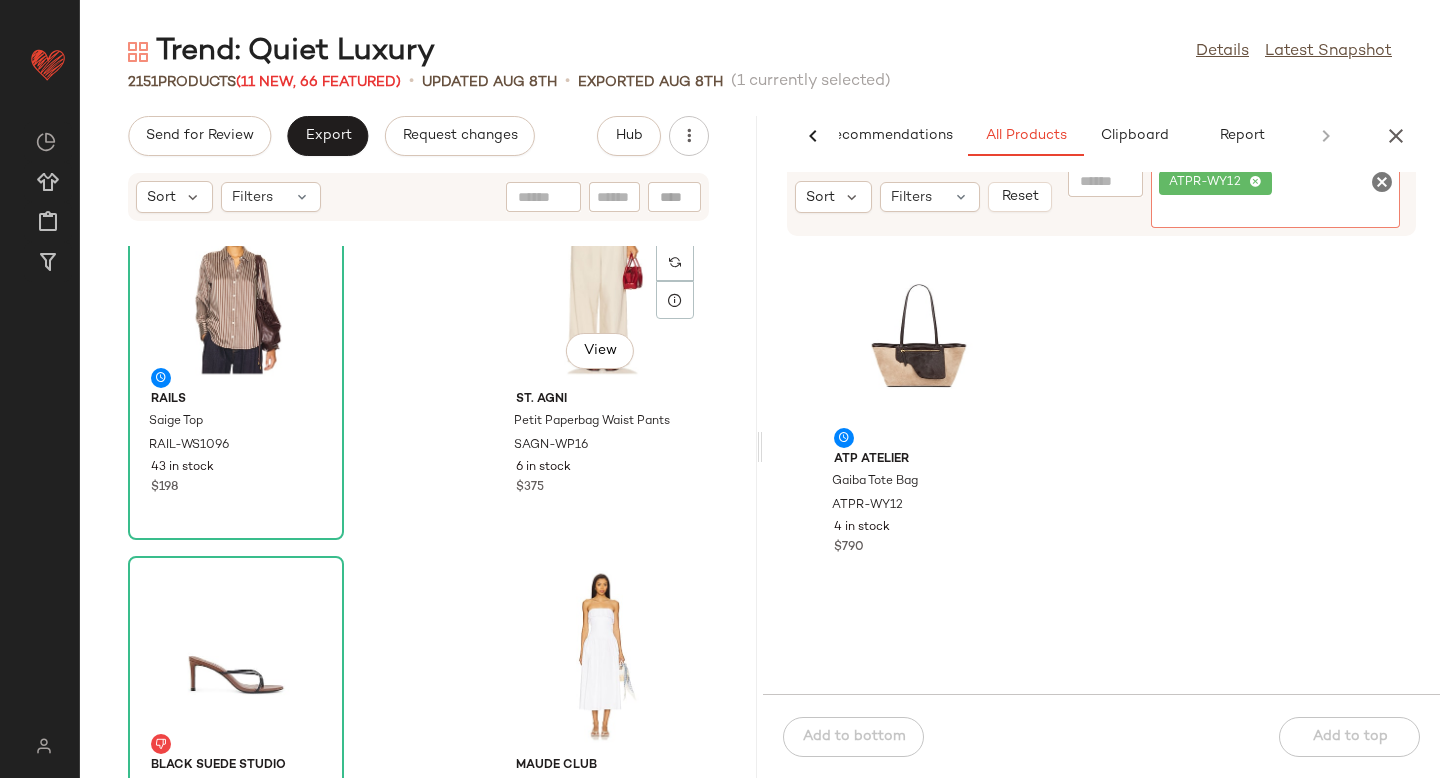 scroll, scrollTop: 0, scrollLeft: 0, axis: both 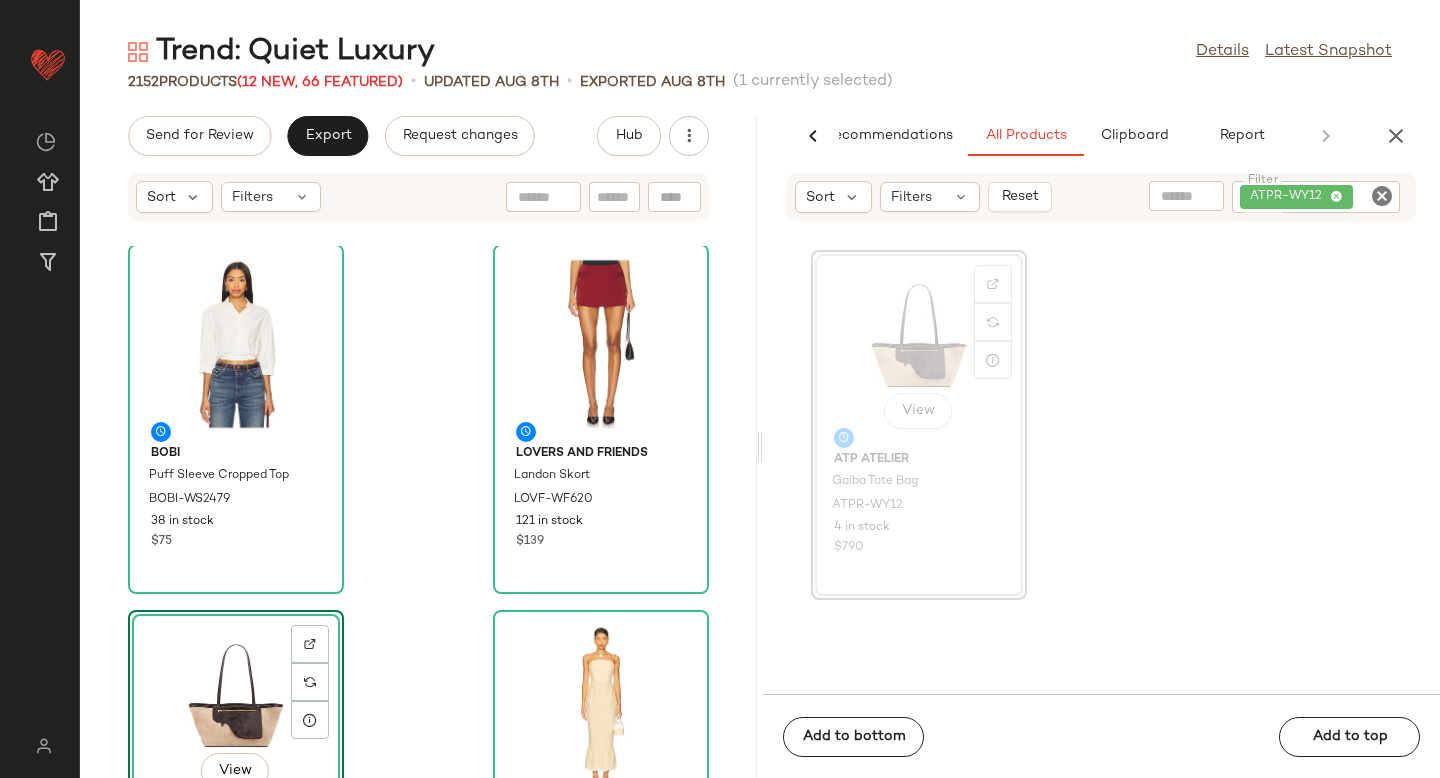 drag, startPoint x: 910, startPoint y: 317, endPoint x: 125, endPoint y: 4, distance: 845.1 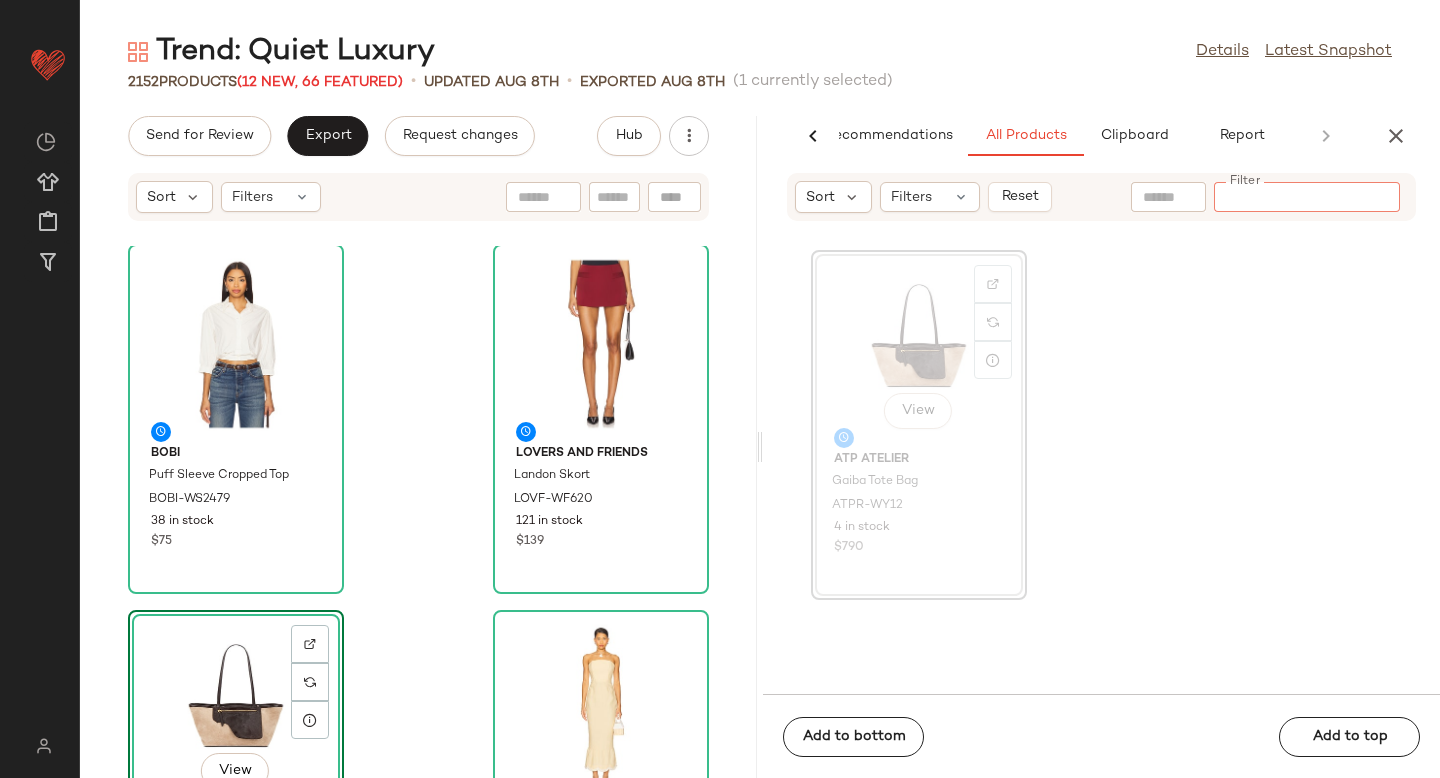 paste on "*********" 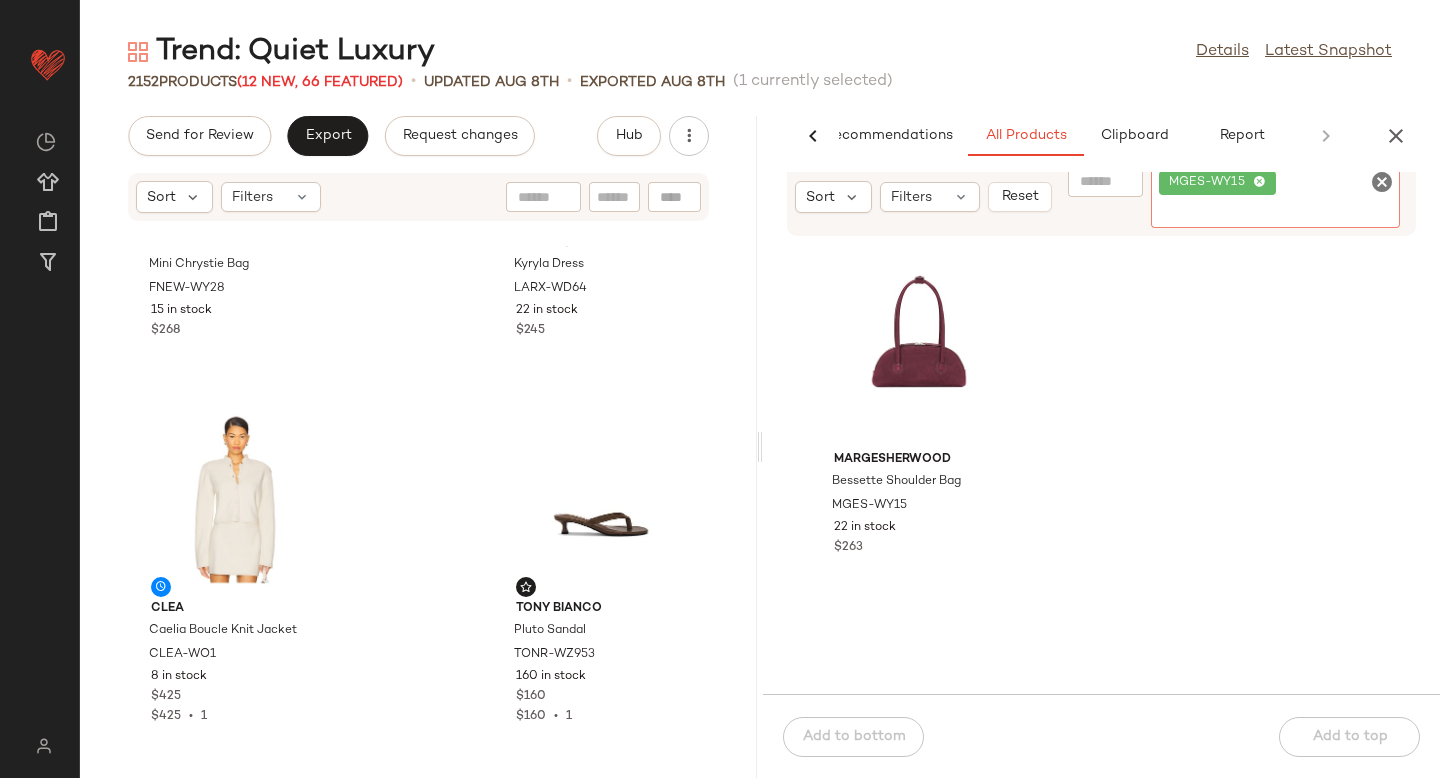 scroll, scrollTop: 14595, scrollLeft: 0, axis: vertical 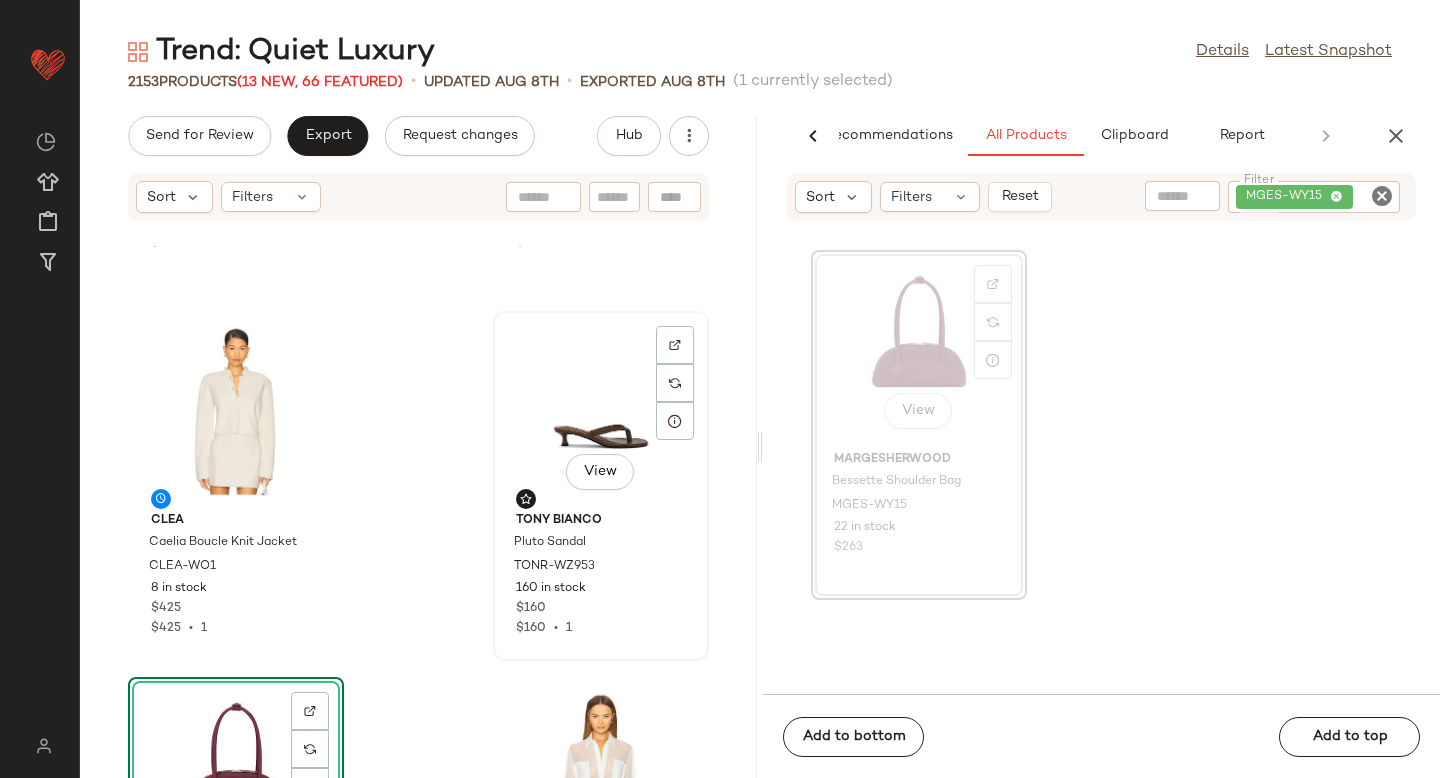 click on "View" 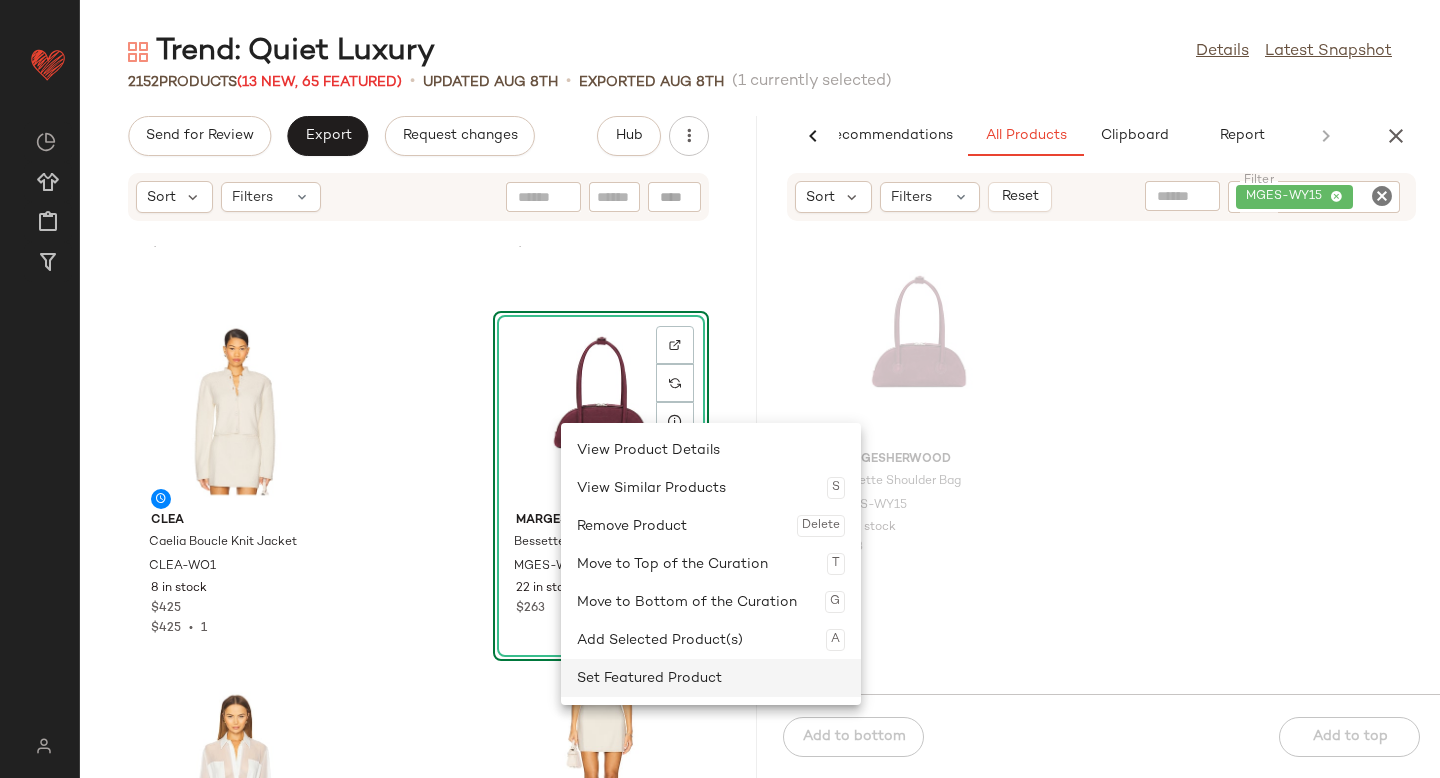 click on "Set Featured Product" 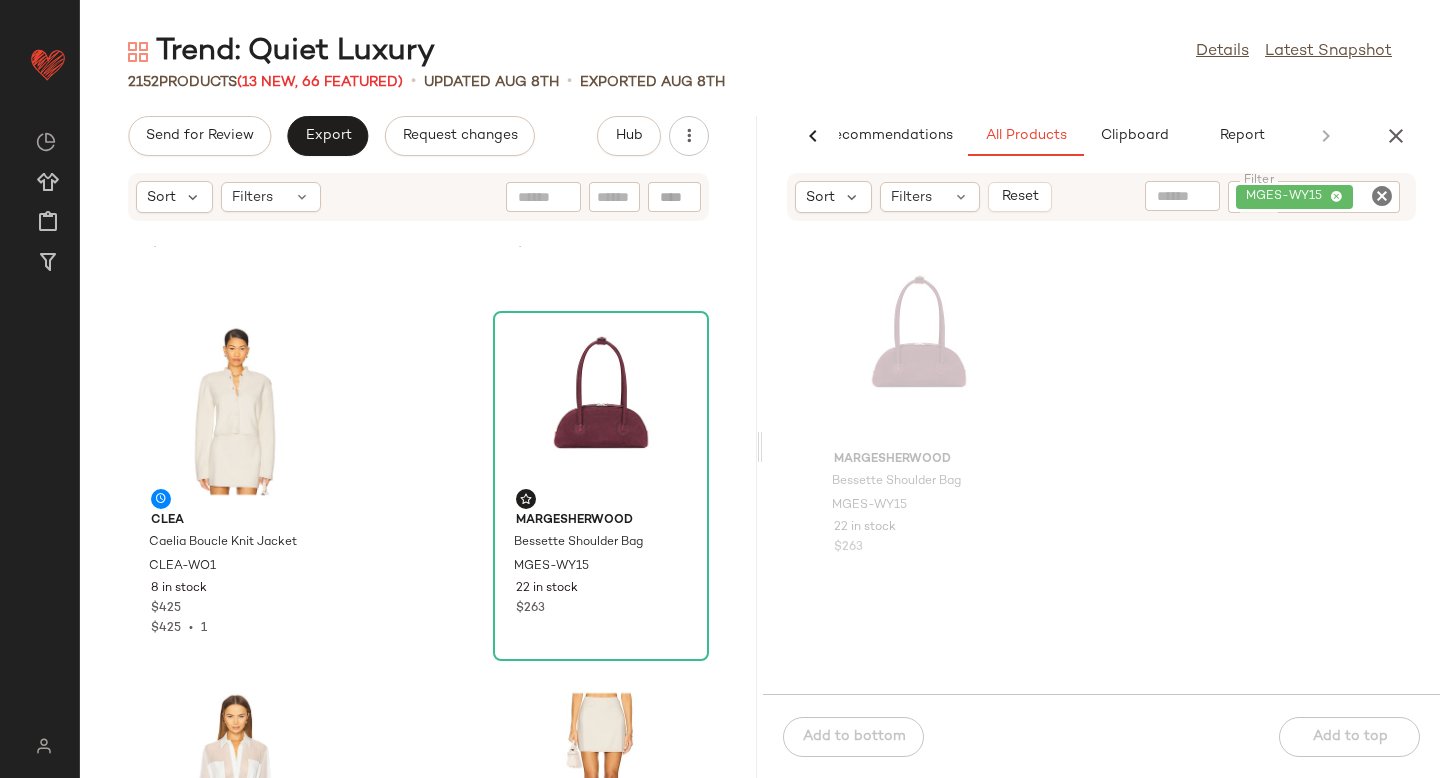 click 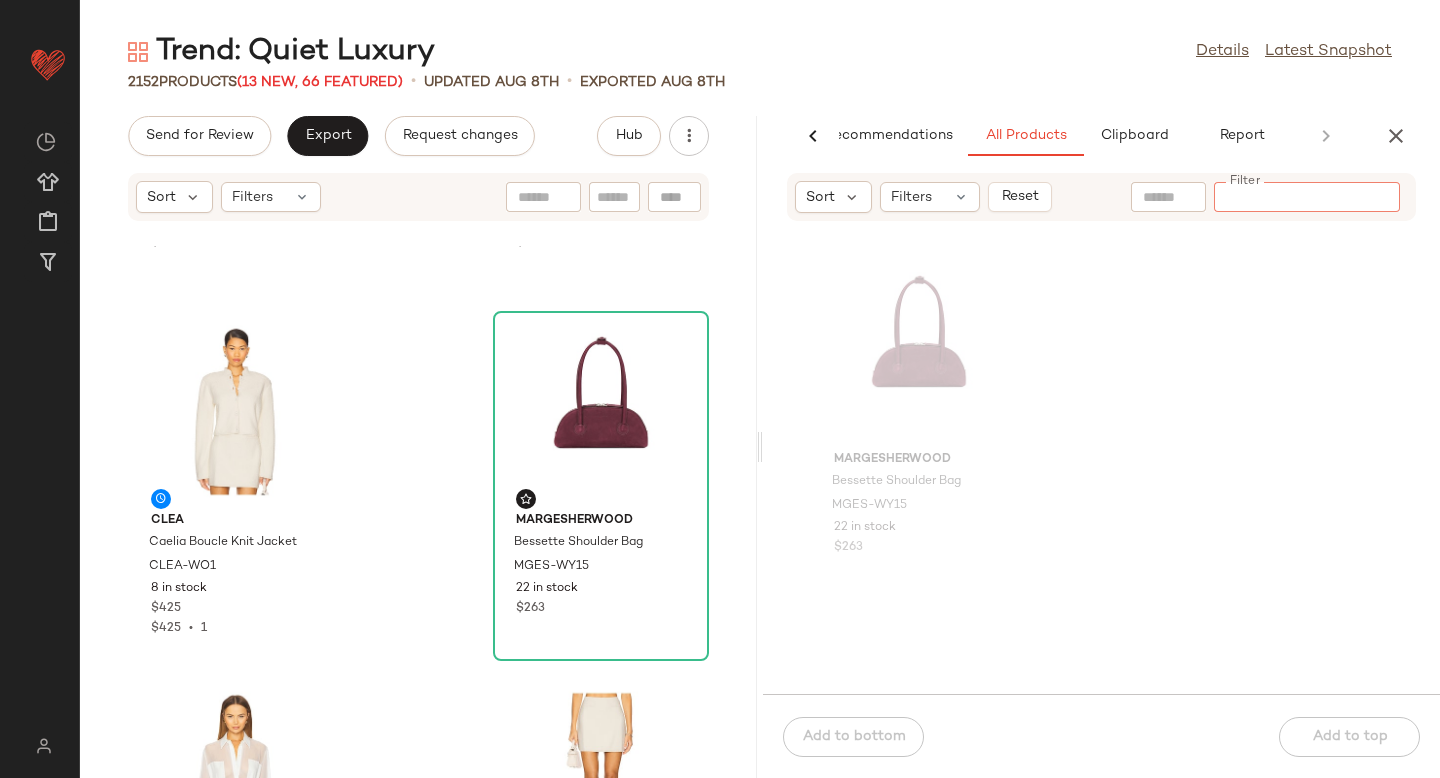 paste on "**********" 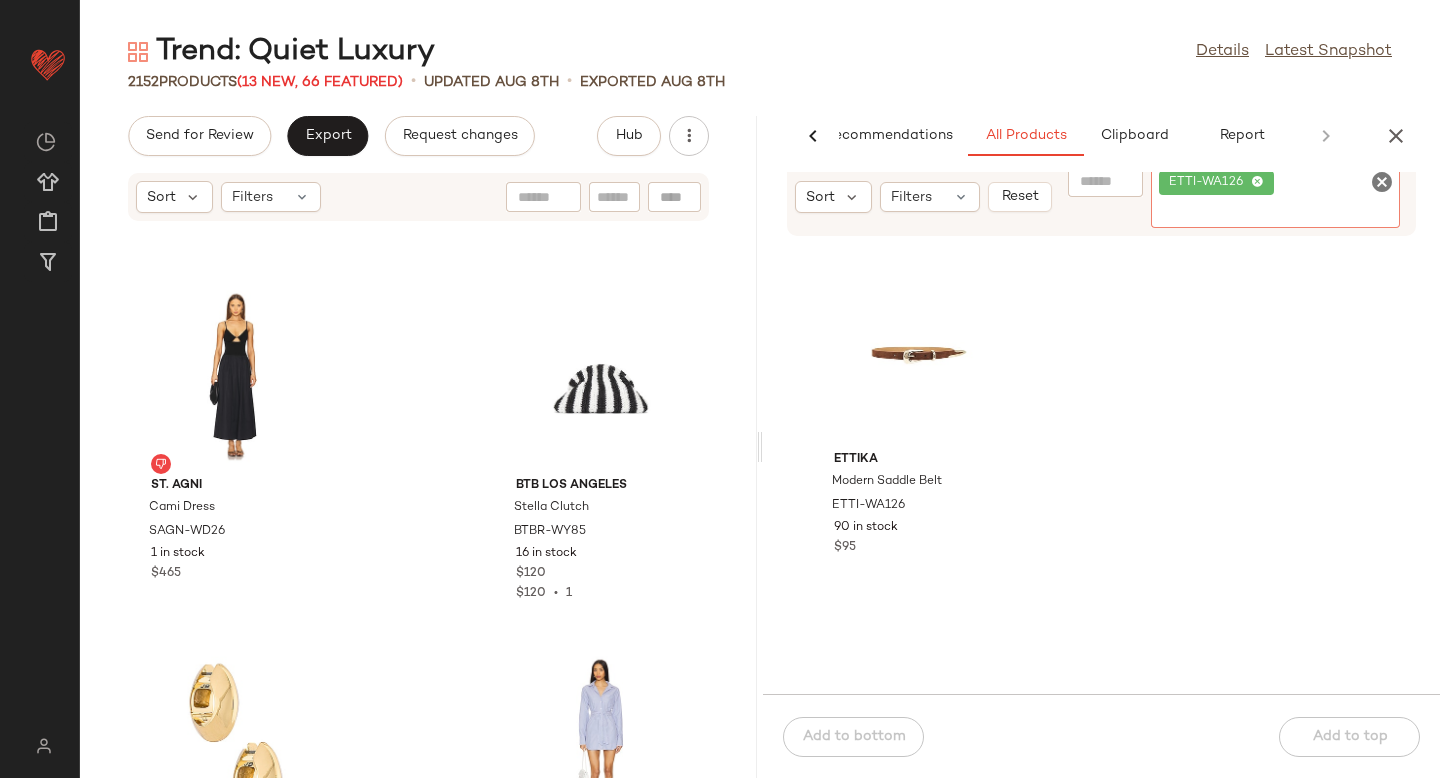 scroll, scrollTop: 15750, scrollLeft: 0, axis: vertical 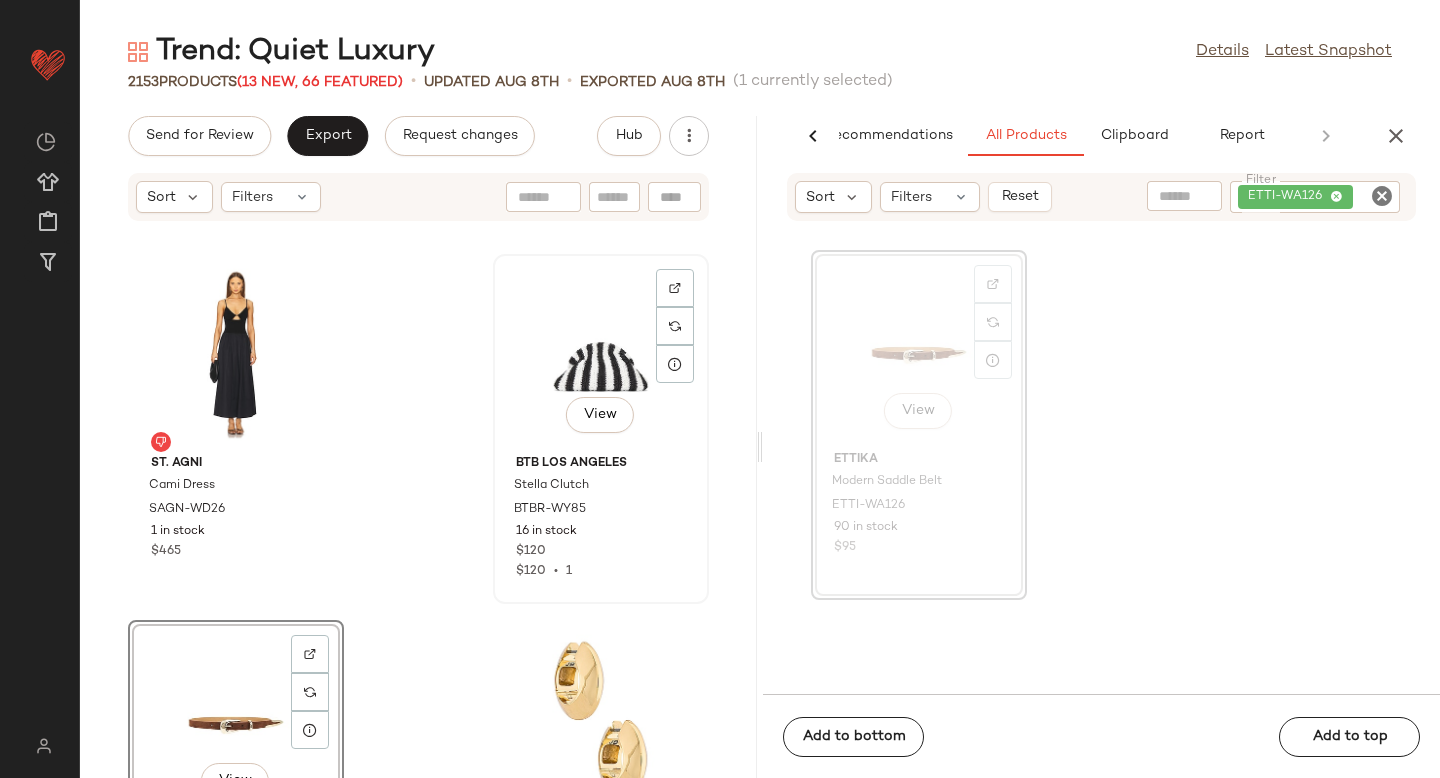 click on "View" 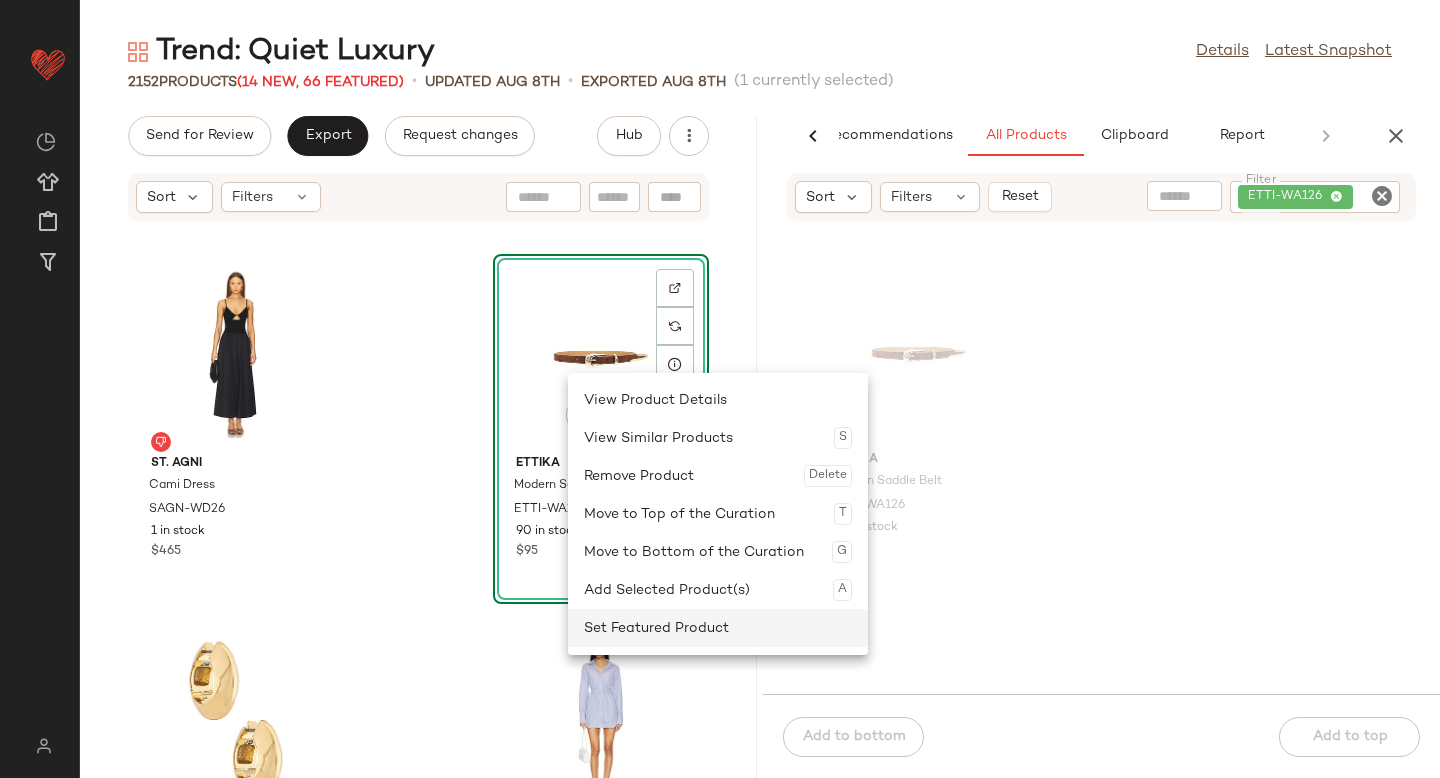 click on "Set Featured Product" 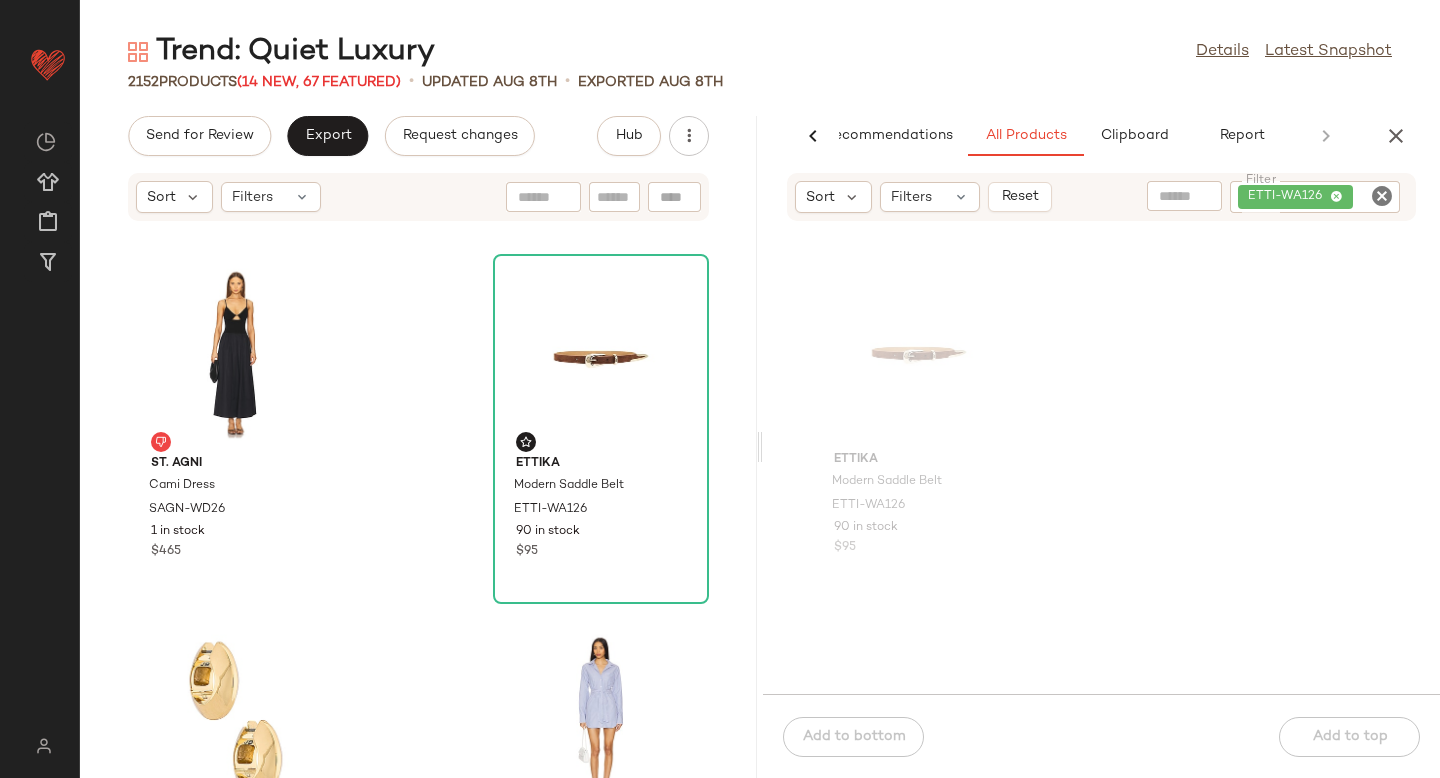 click 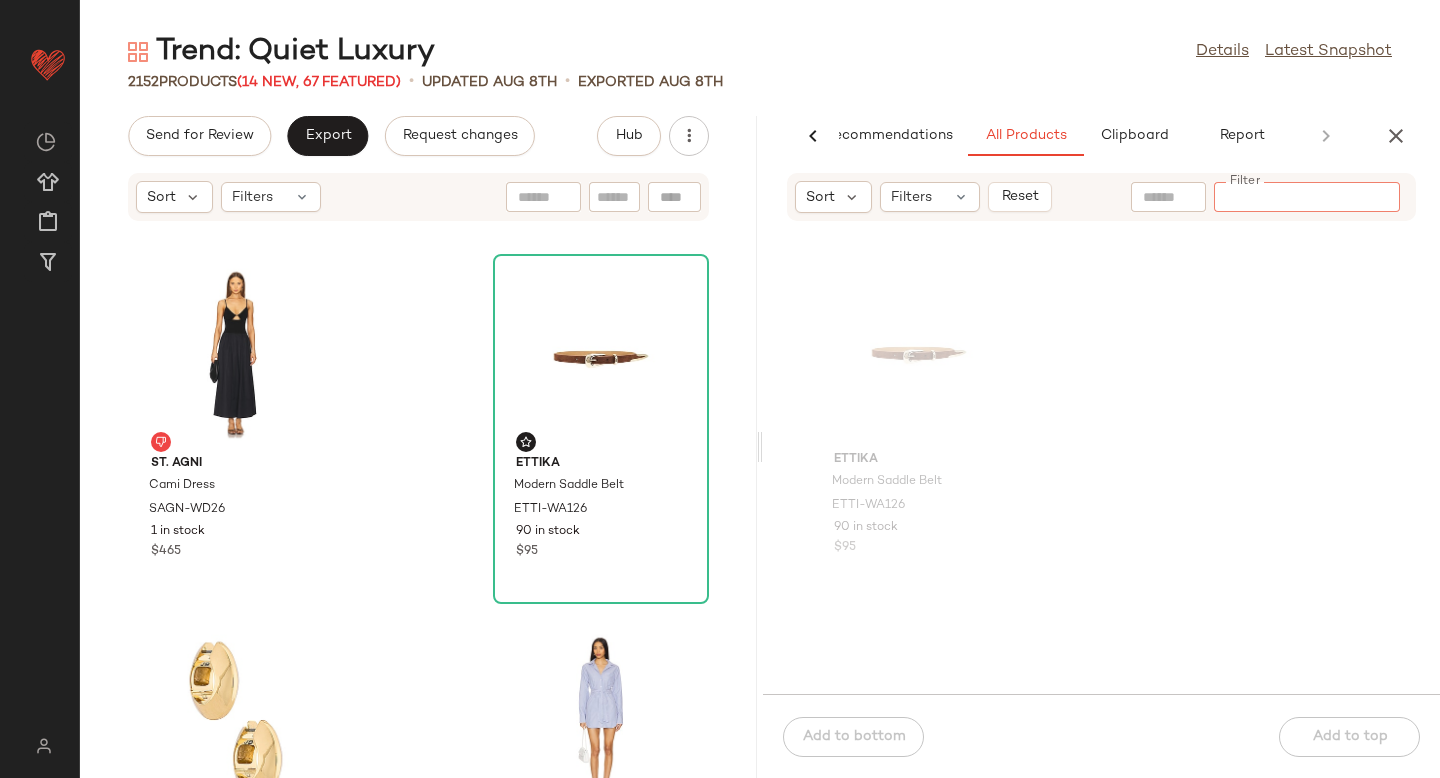 paste on "*********" 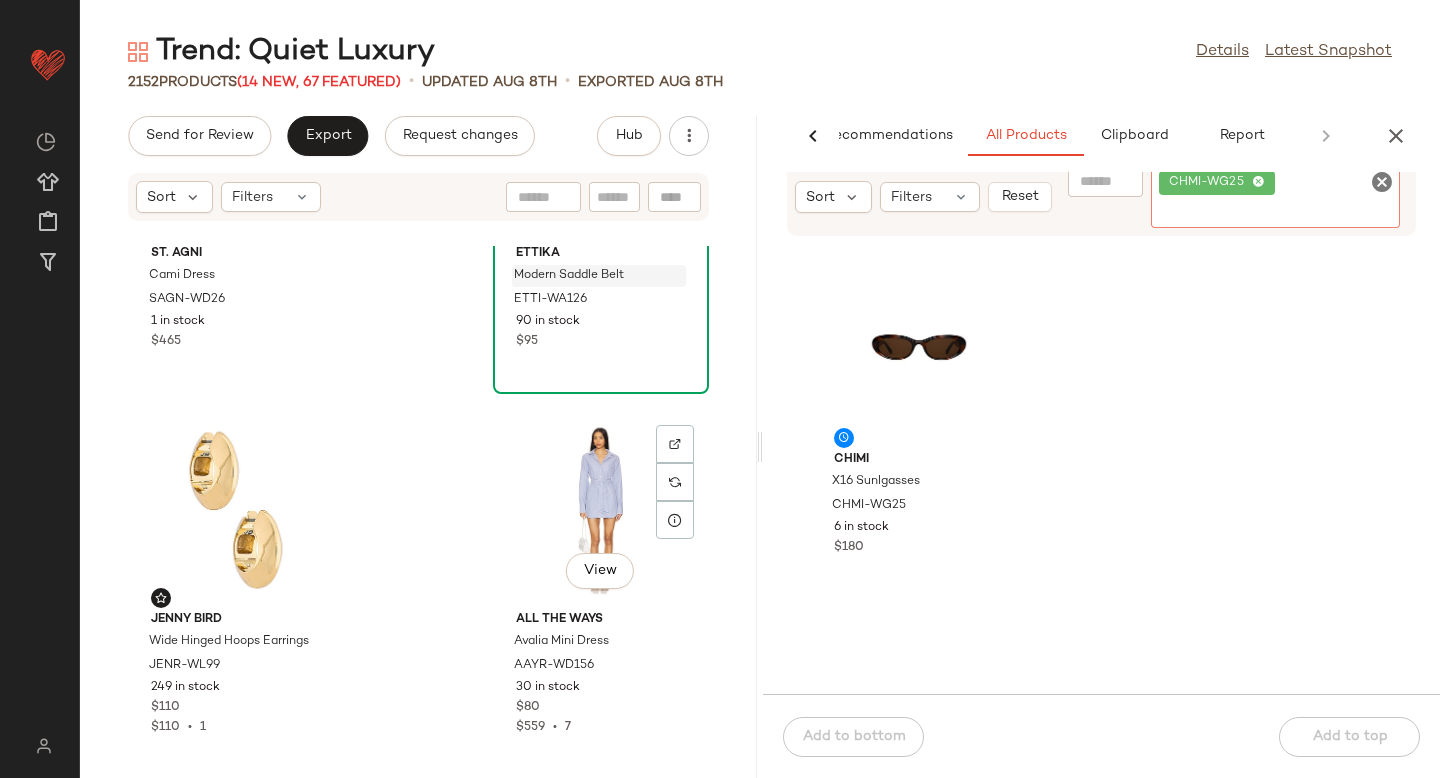 scroll, scrollTop: 15992, scrollLeft: 0, axis: vertical 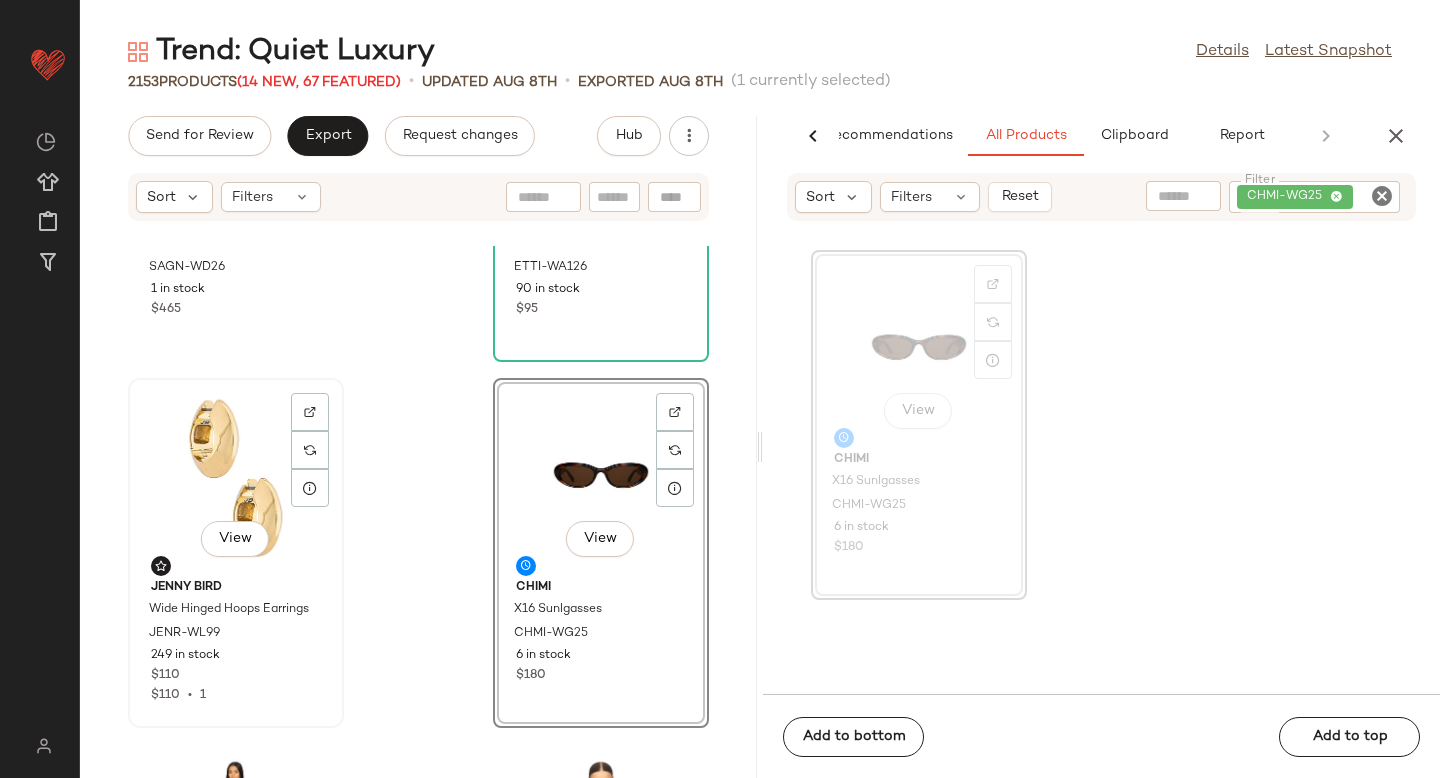 click on "View" 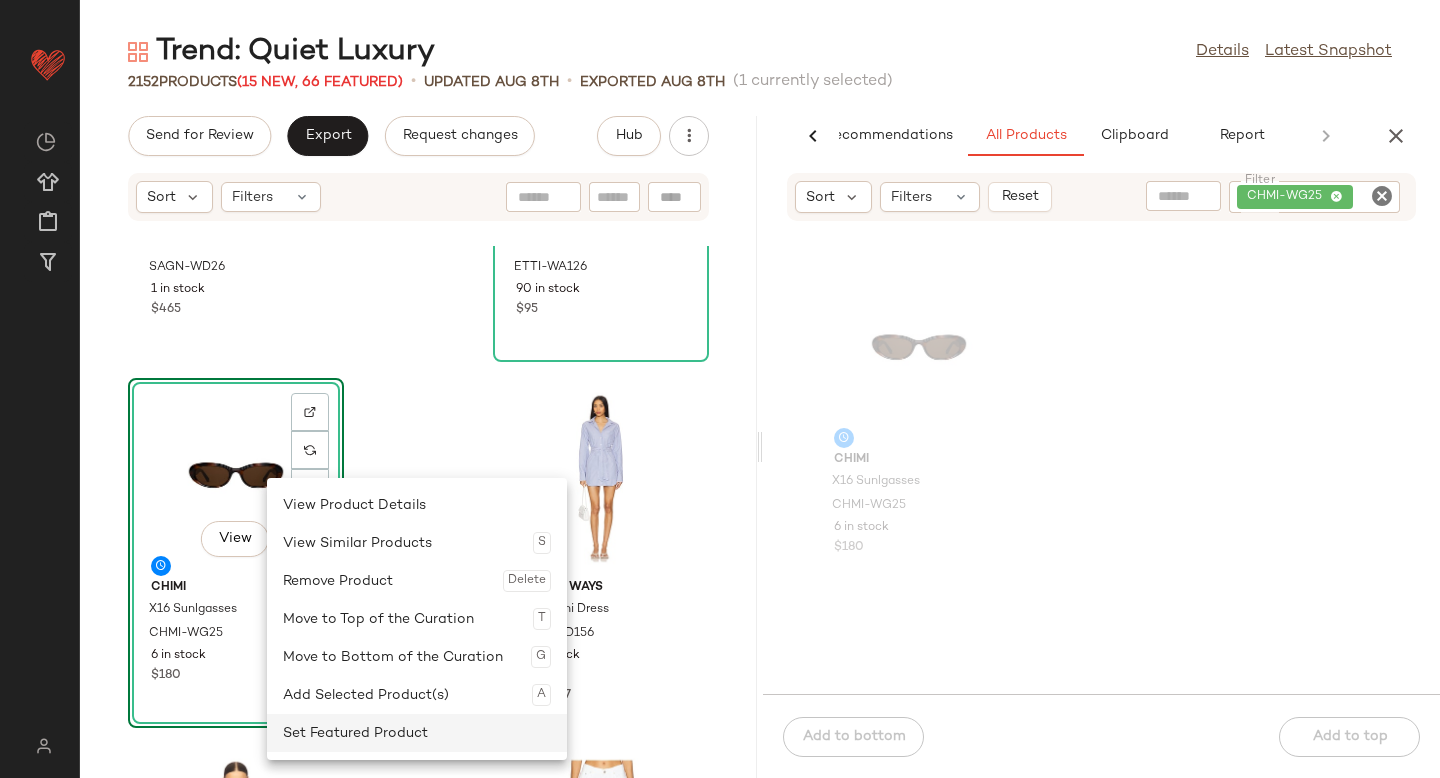 click on "Set Featured Product" 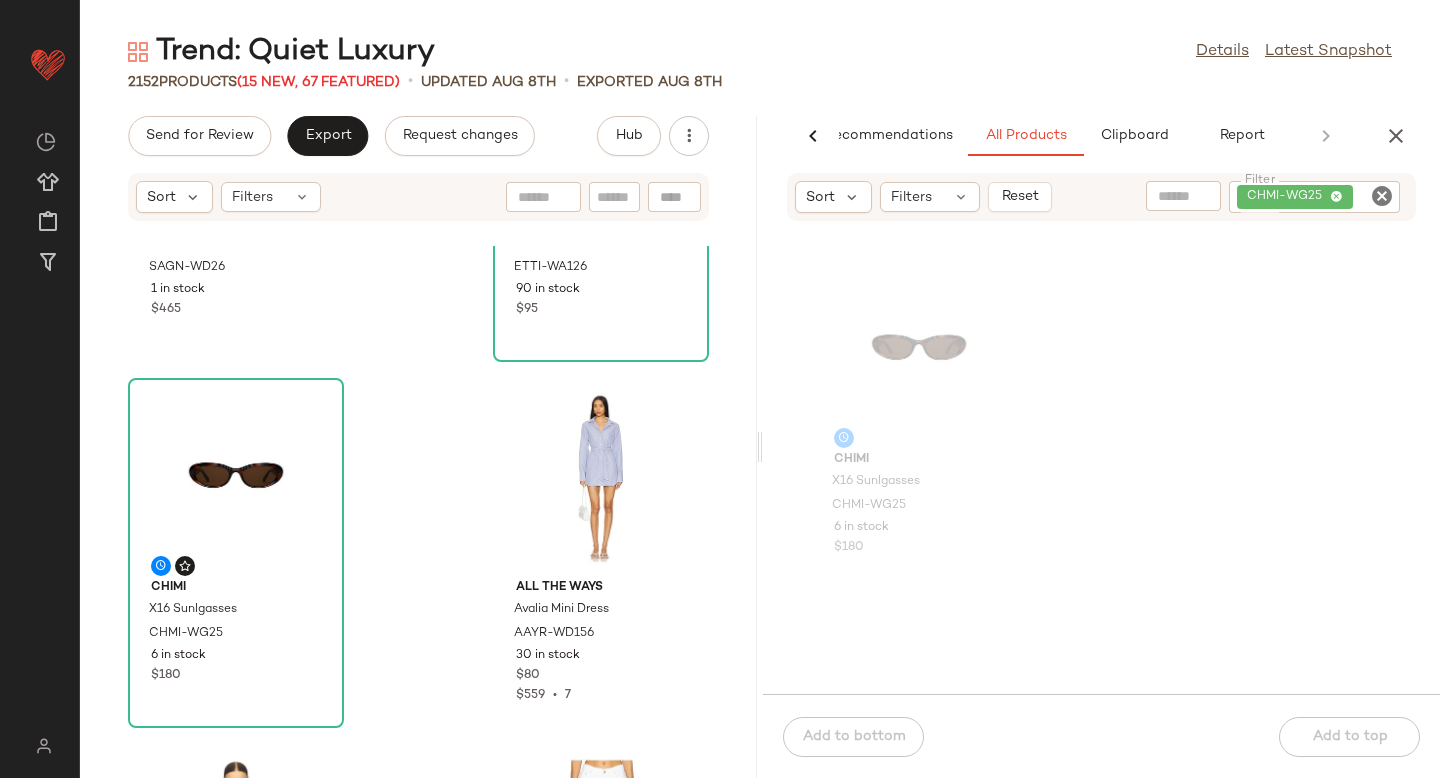 click on "CHMI-WG25" 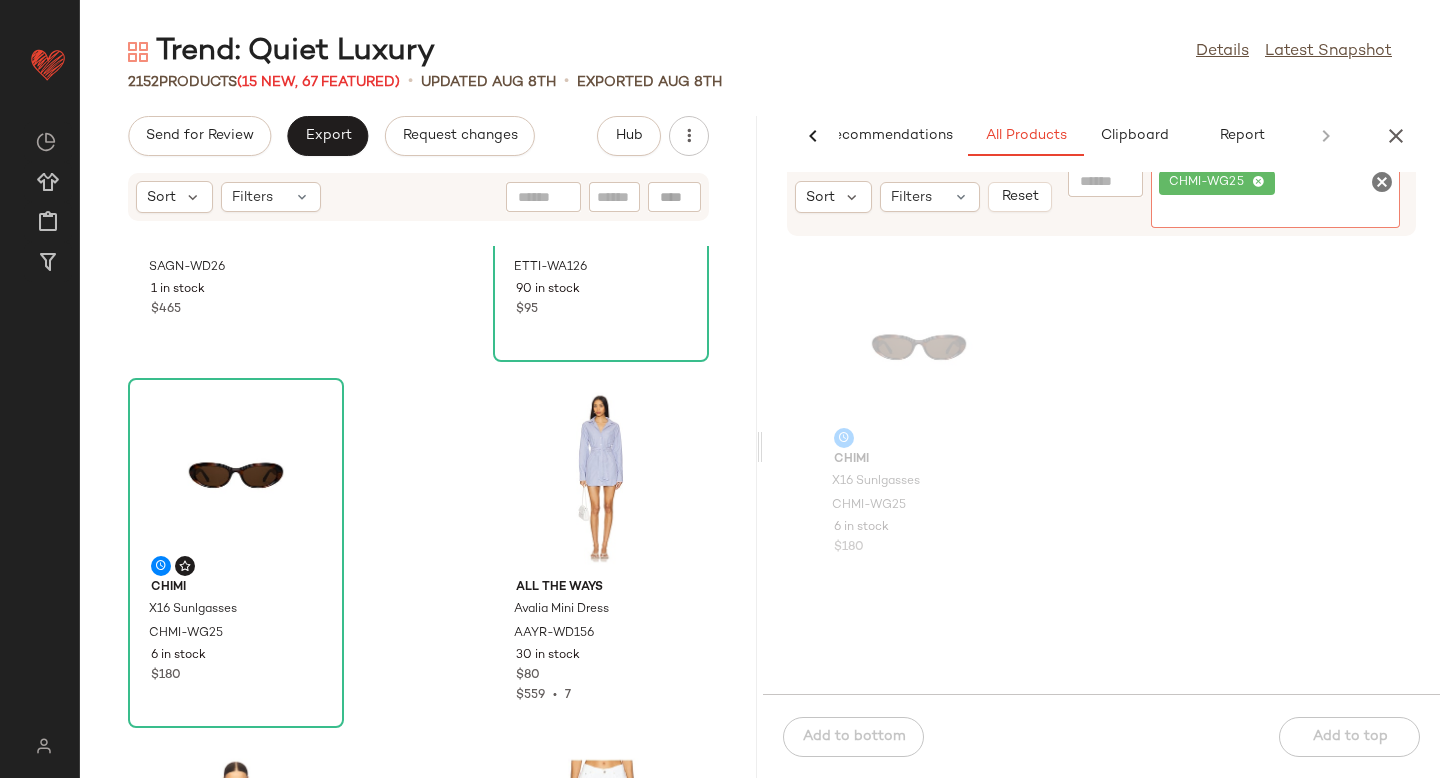 click 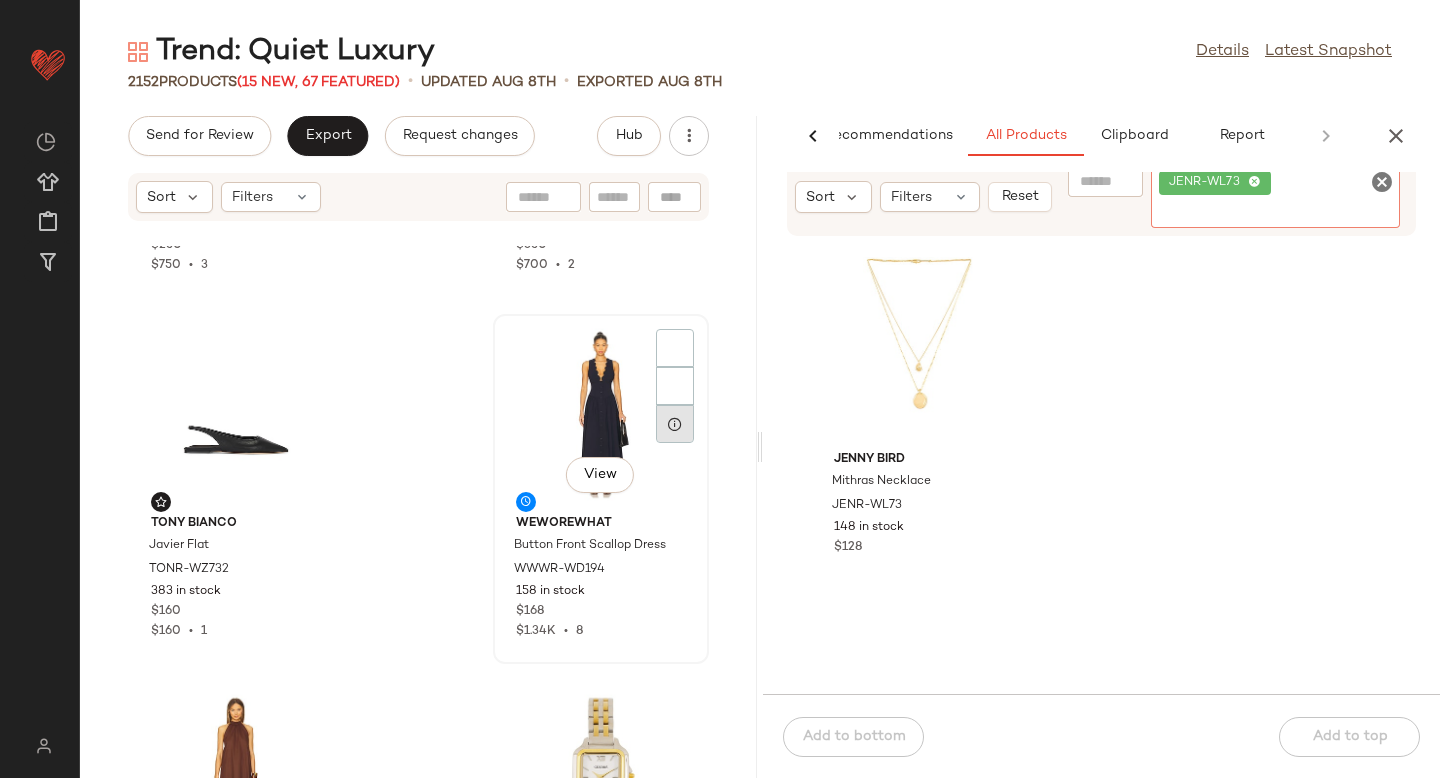 scroll, scrollTop: 17165, scrollLeft: 0, axis: vertical 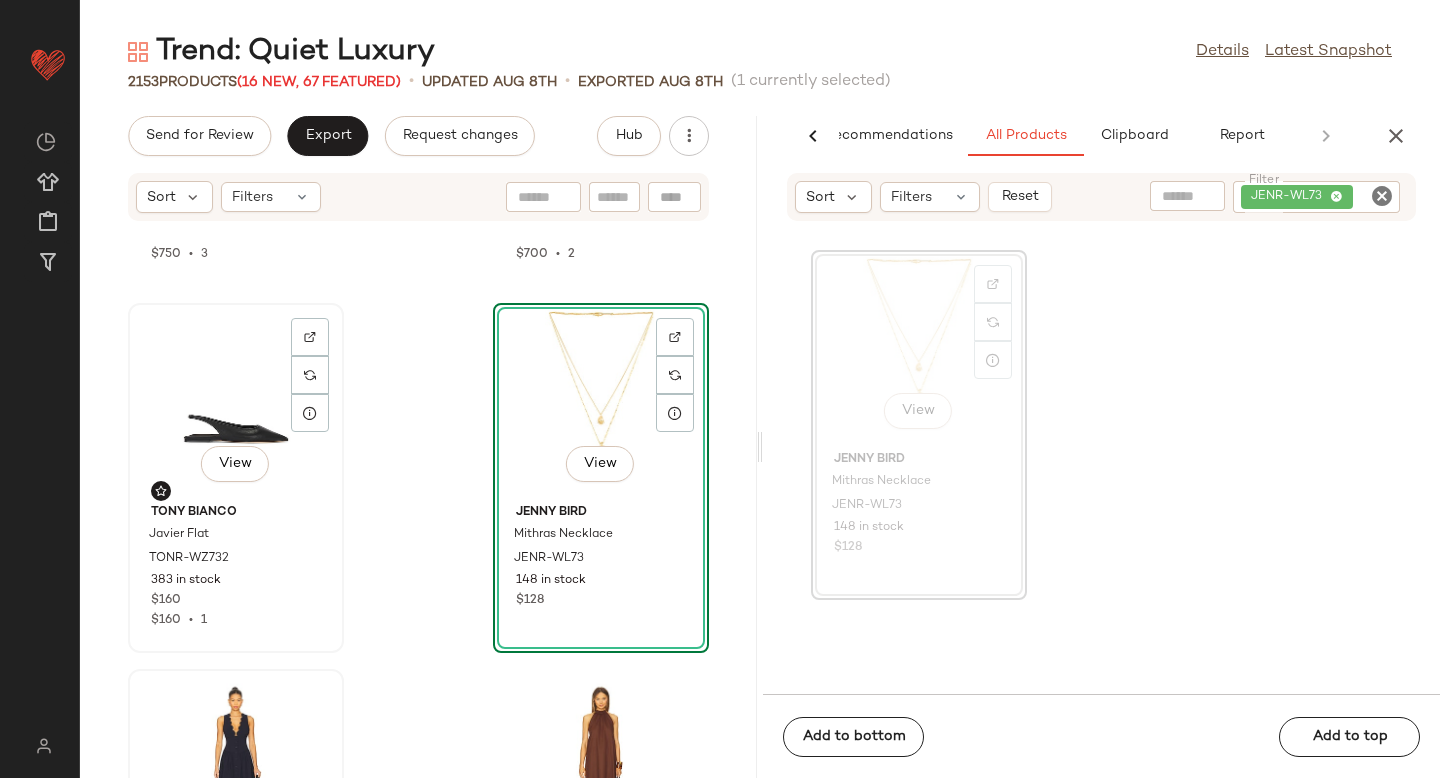 click on "View" 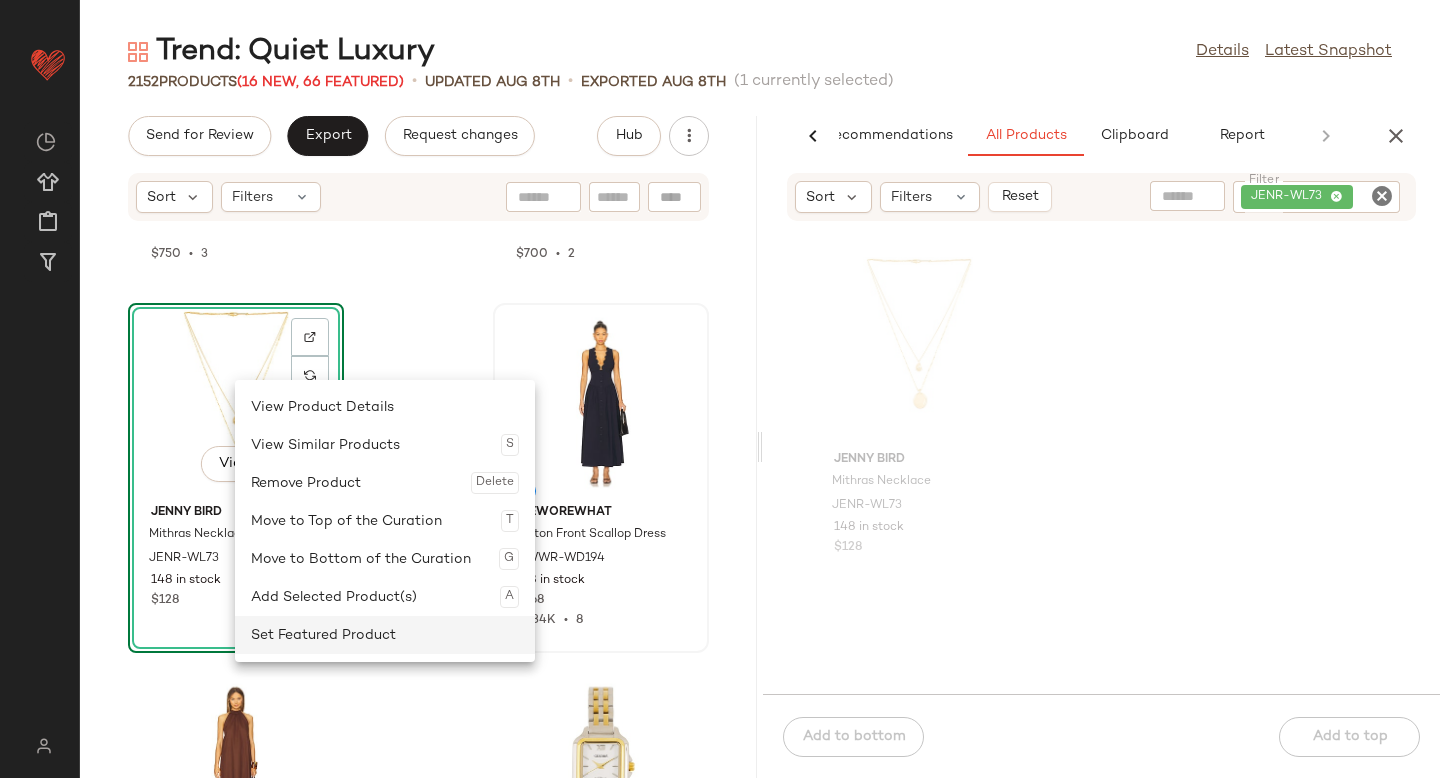 click on "Set Featured Product" 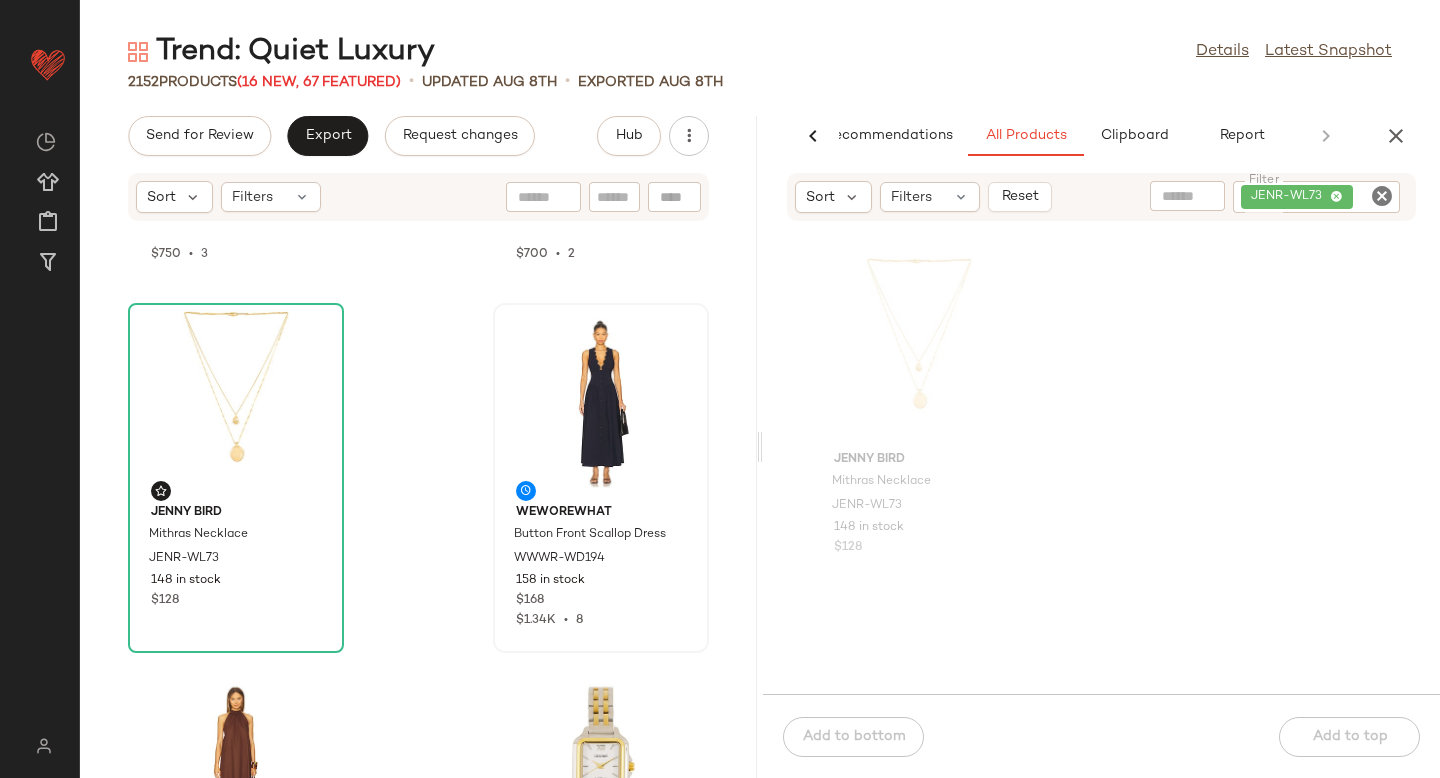 click 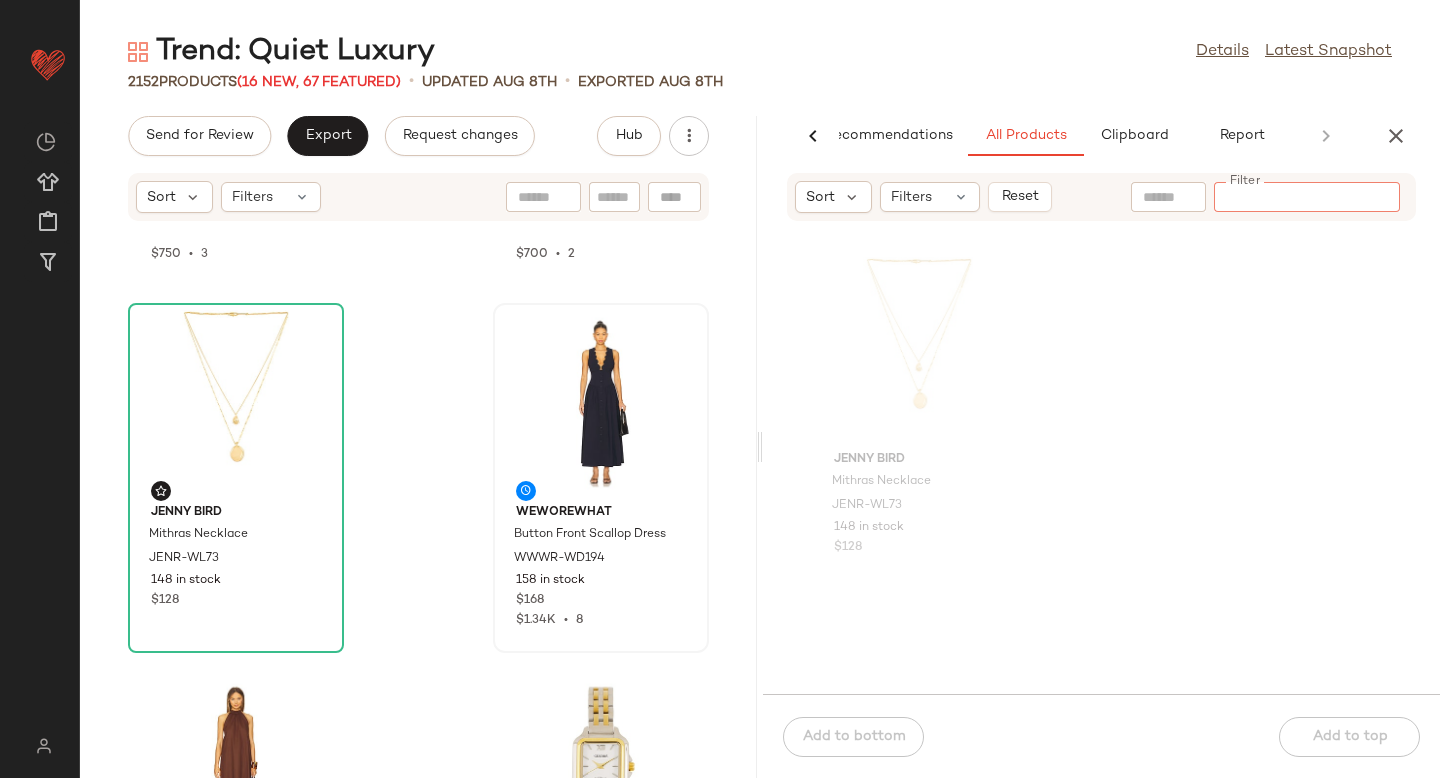 paste on "*********" 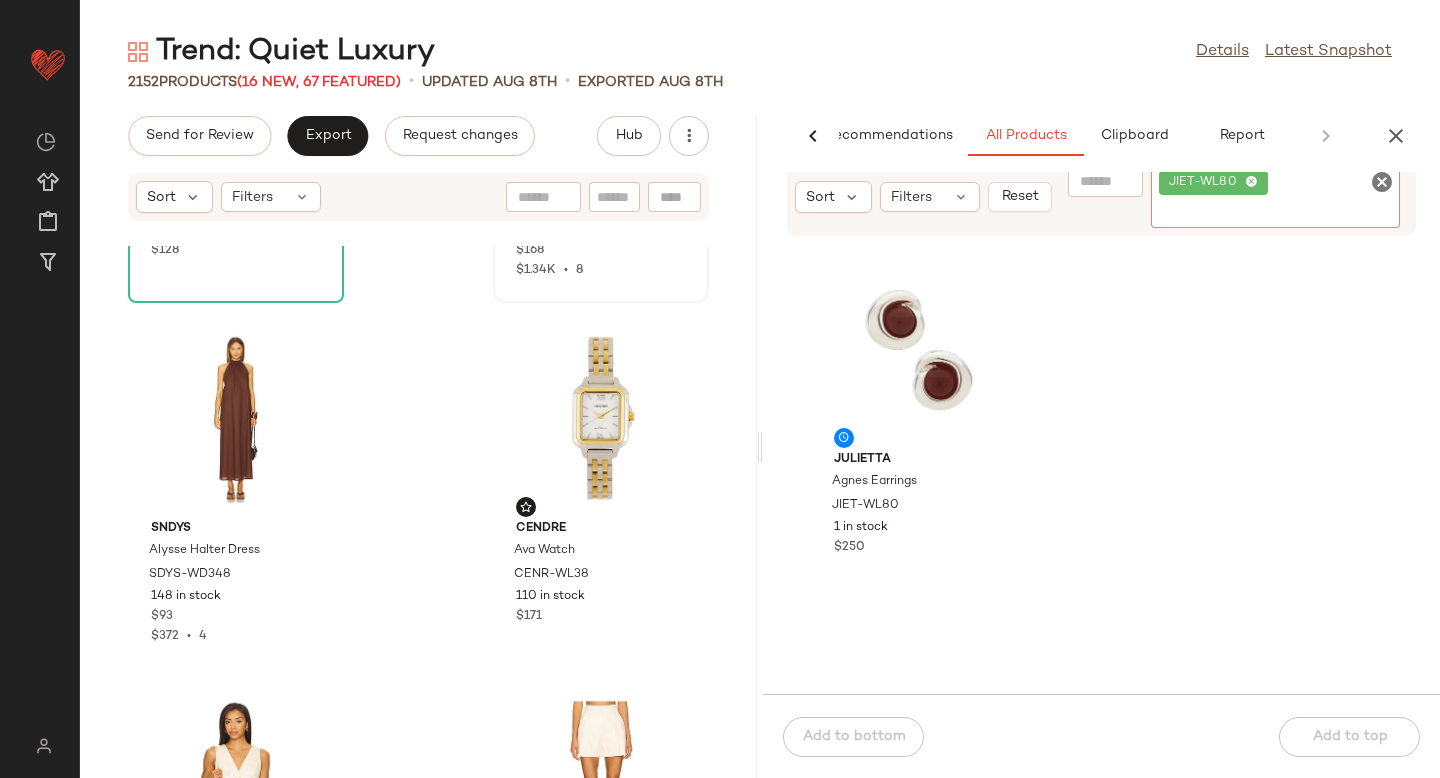 scroll, scrollTop: 17533, scrollLeft: 0, axis: vertical 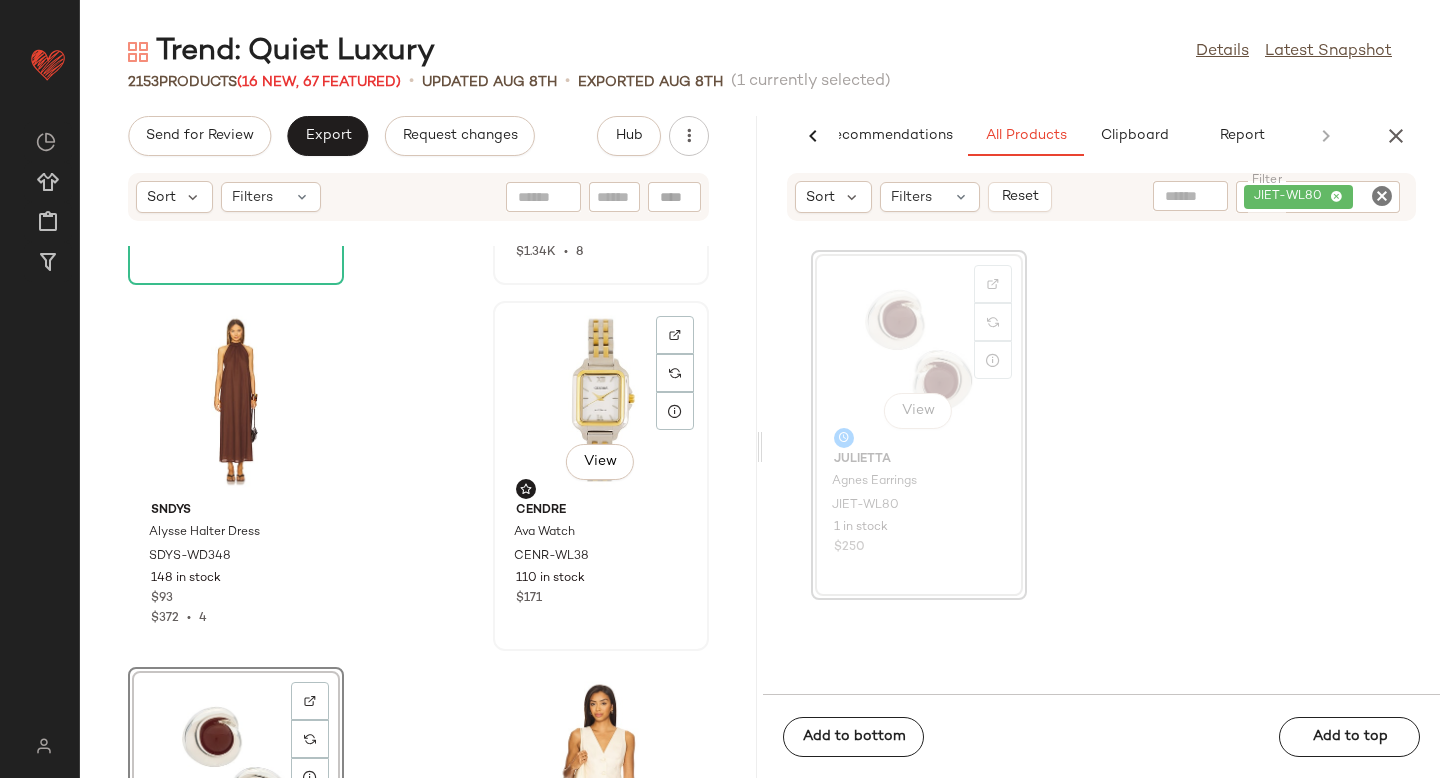 click on "View" 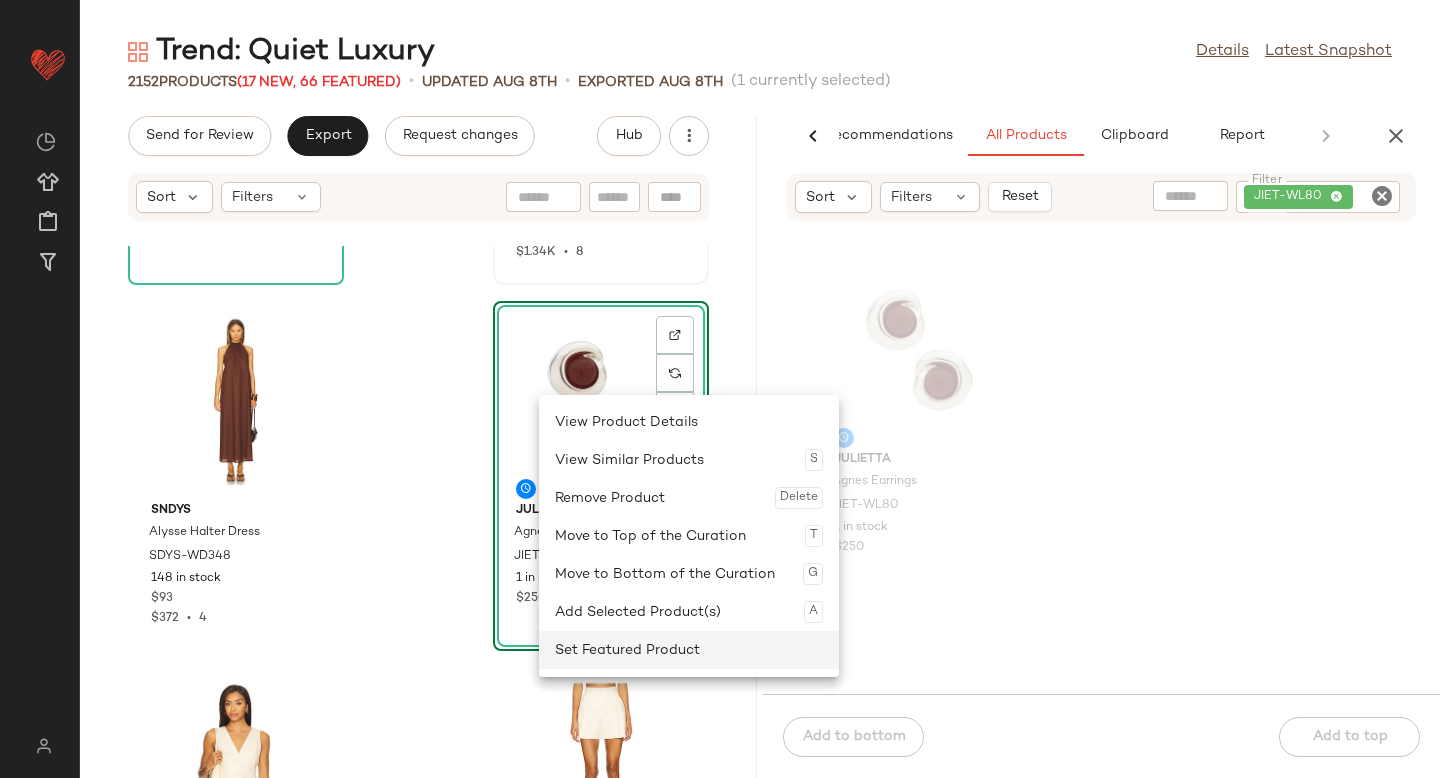 click on "Set Featured Product" 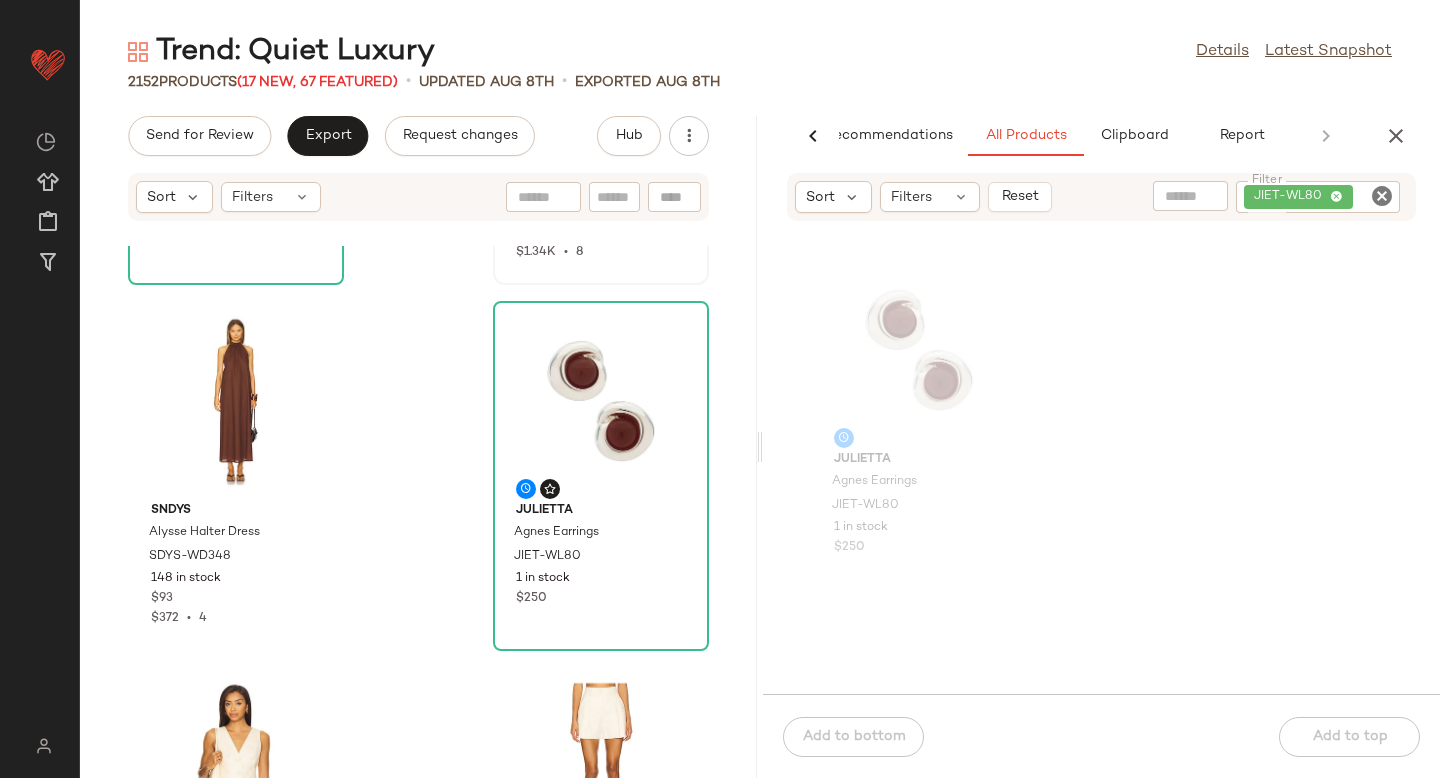 click 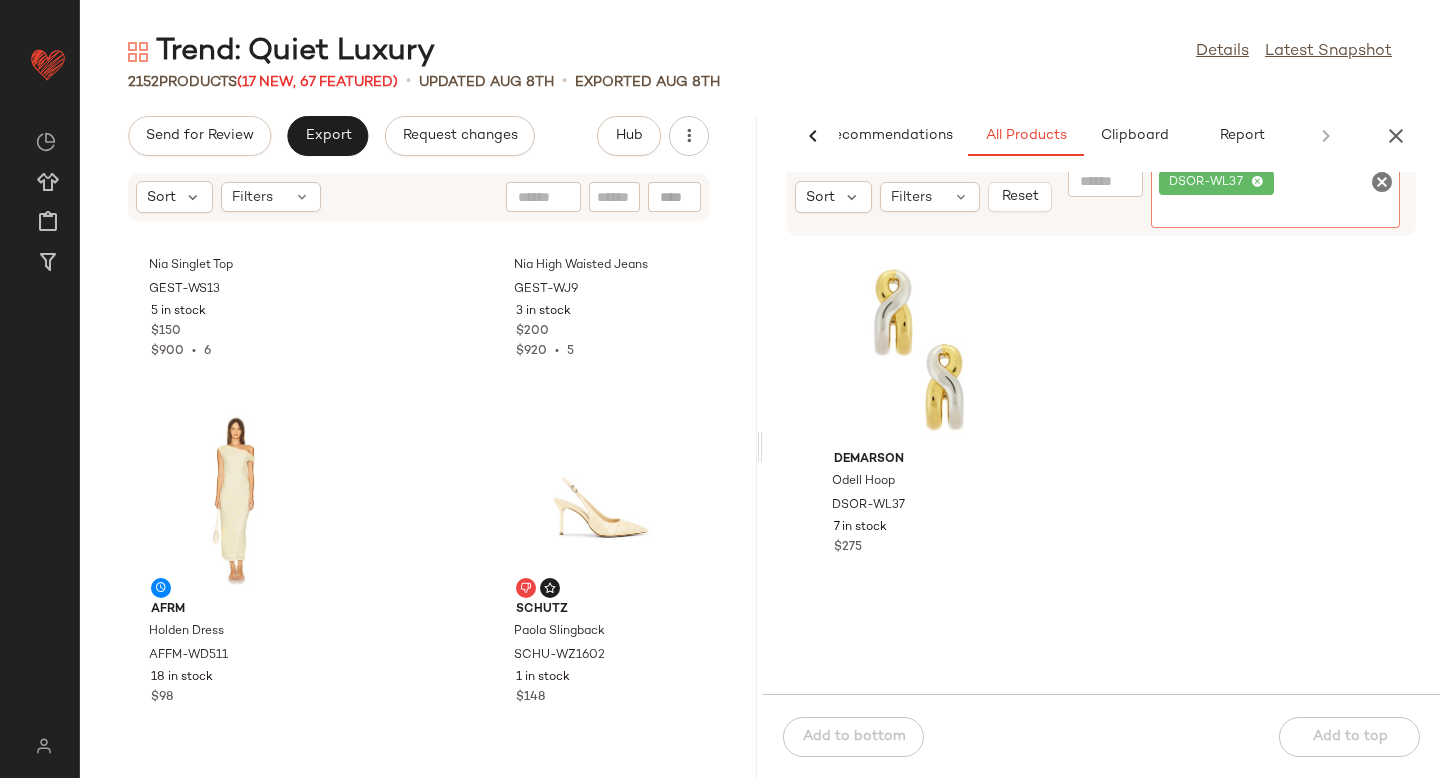 scroll, scrollTop: 18545, scrollLeft: 0, axis: vertical 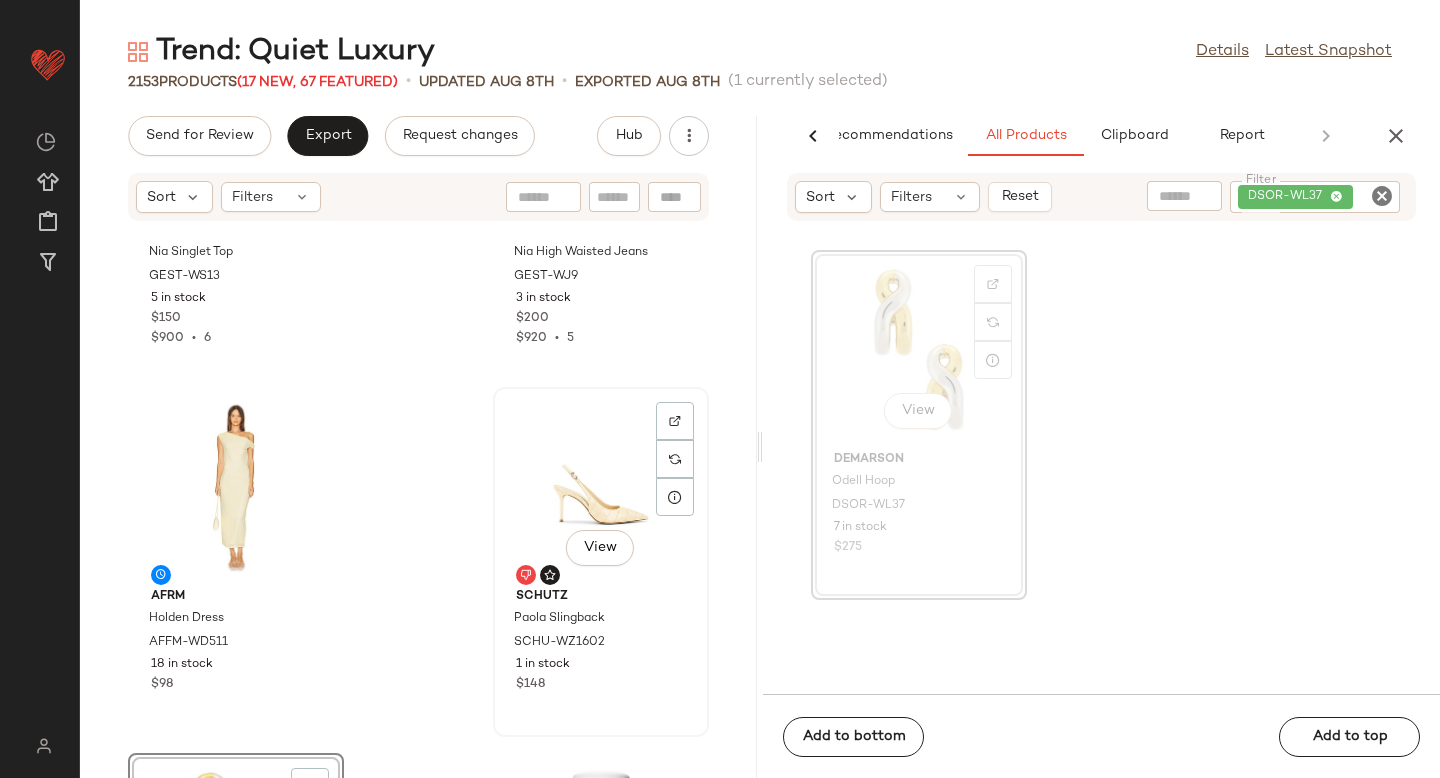 click on "View" 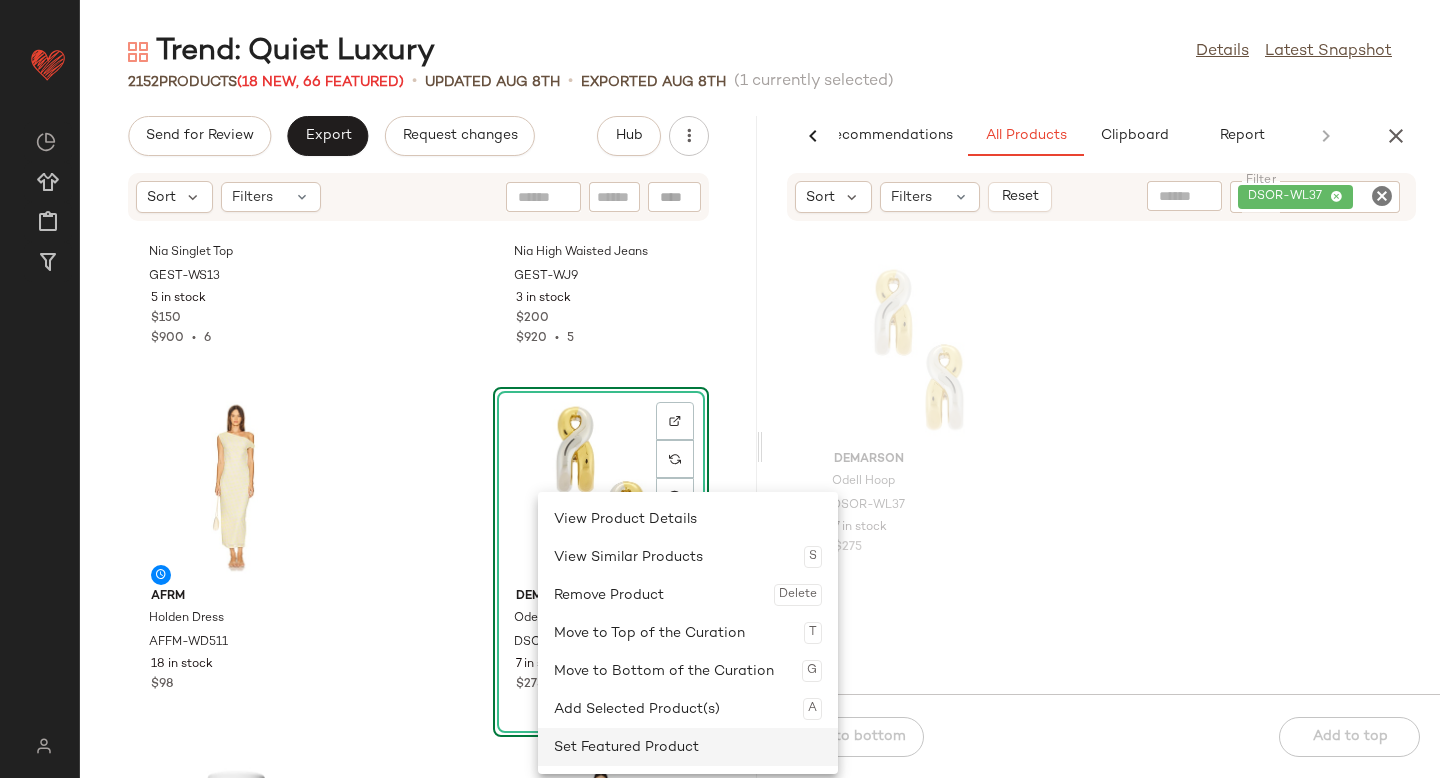 click on "Set Featured Product" 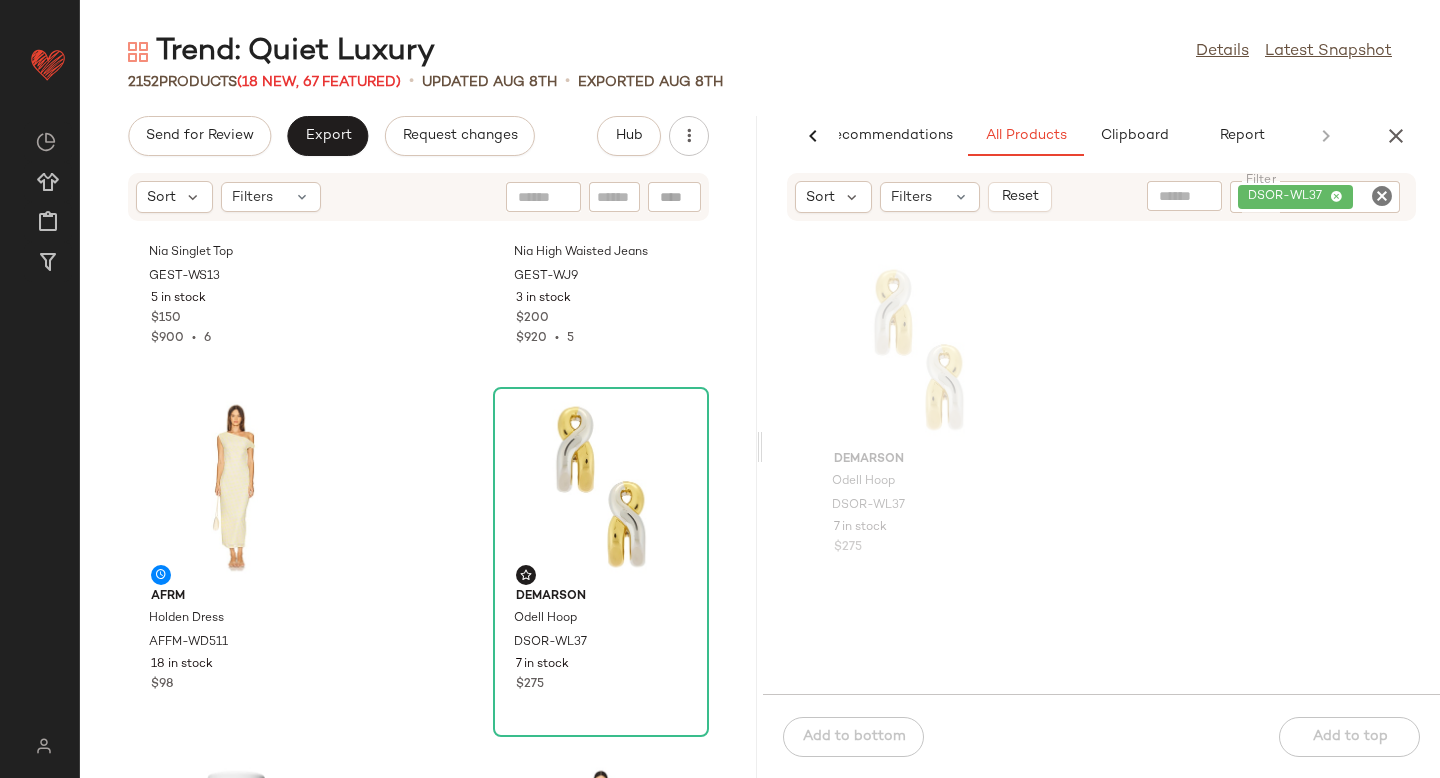 click 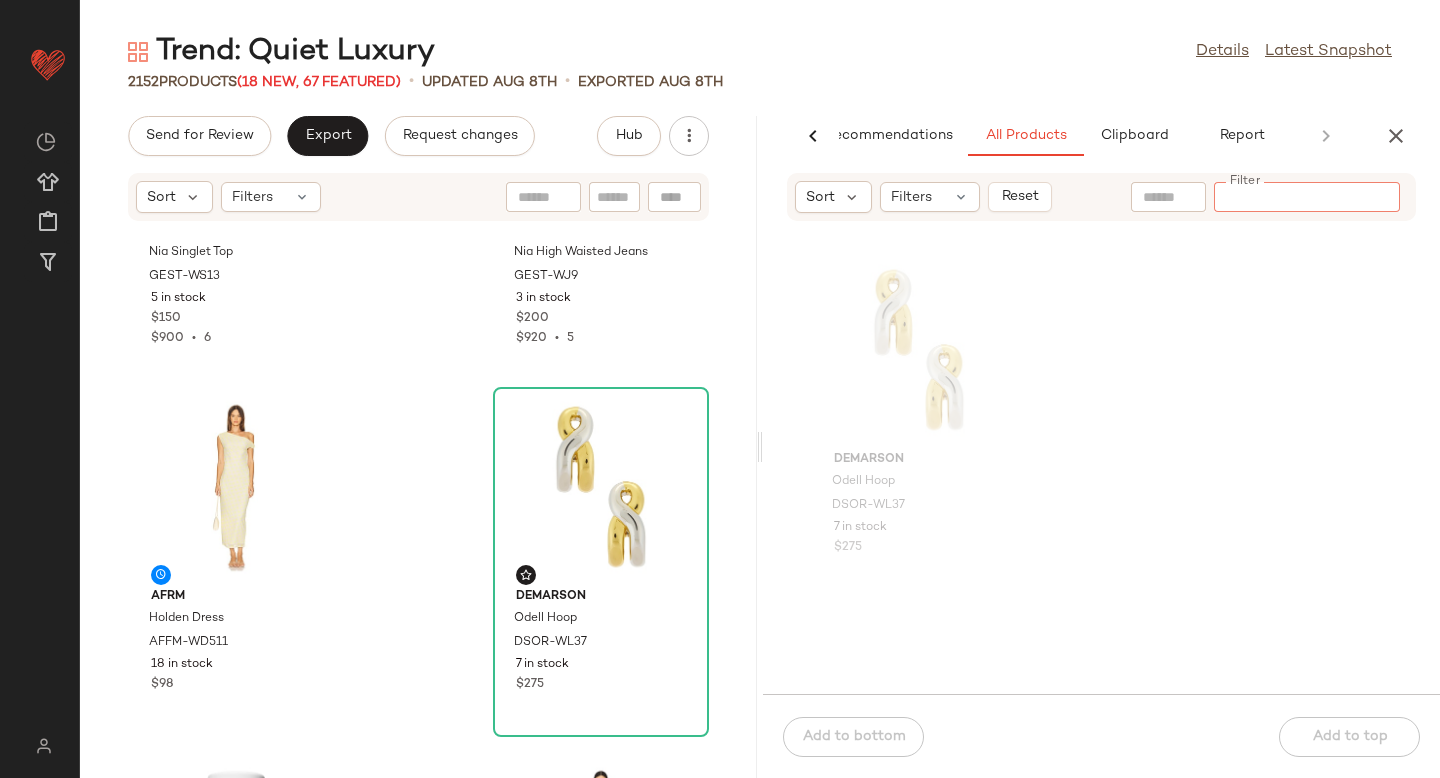 paste on "*********" 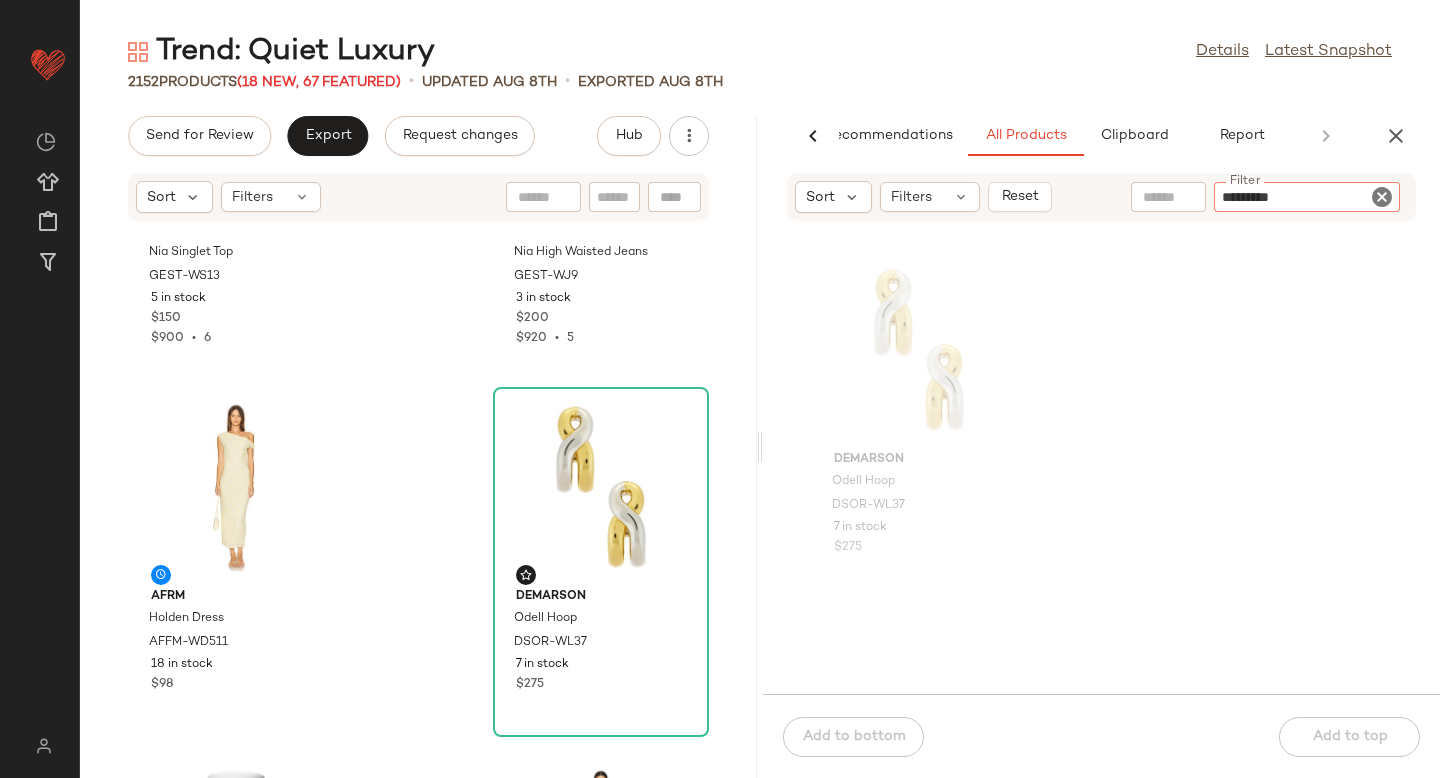 type 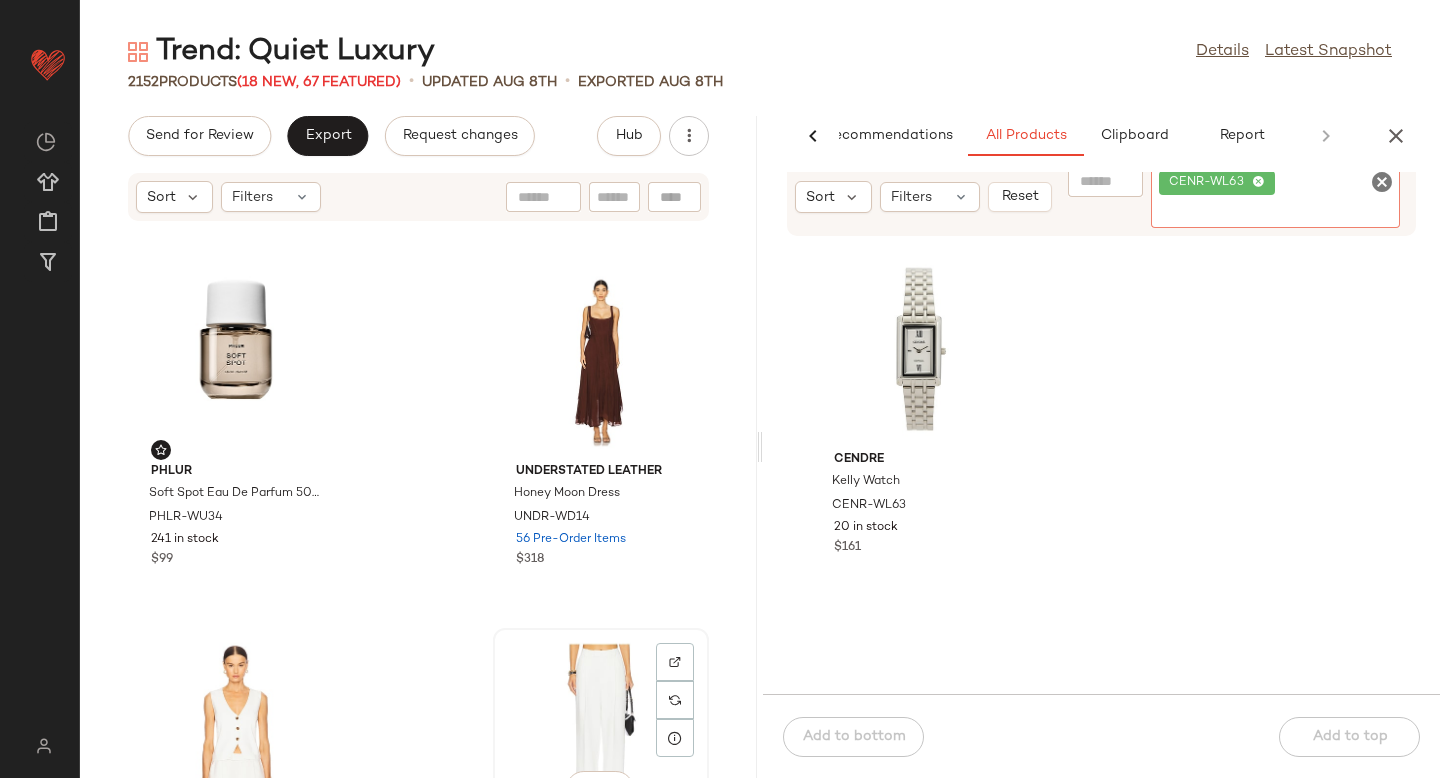 scroll, scrollTop: 18992, scrollLeft: 0, axis: vertical 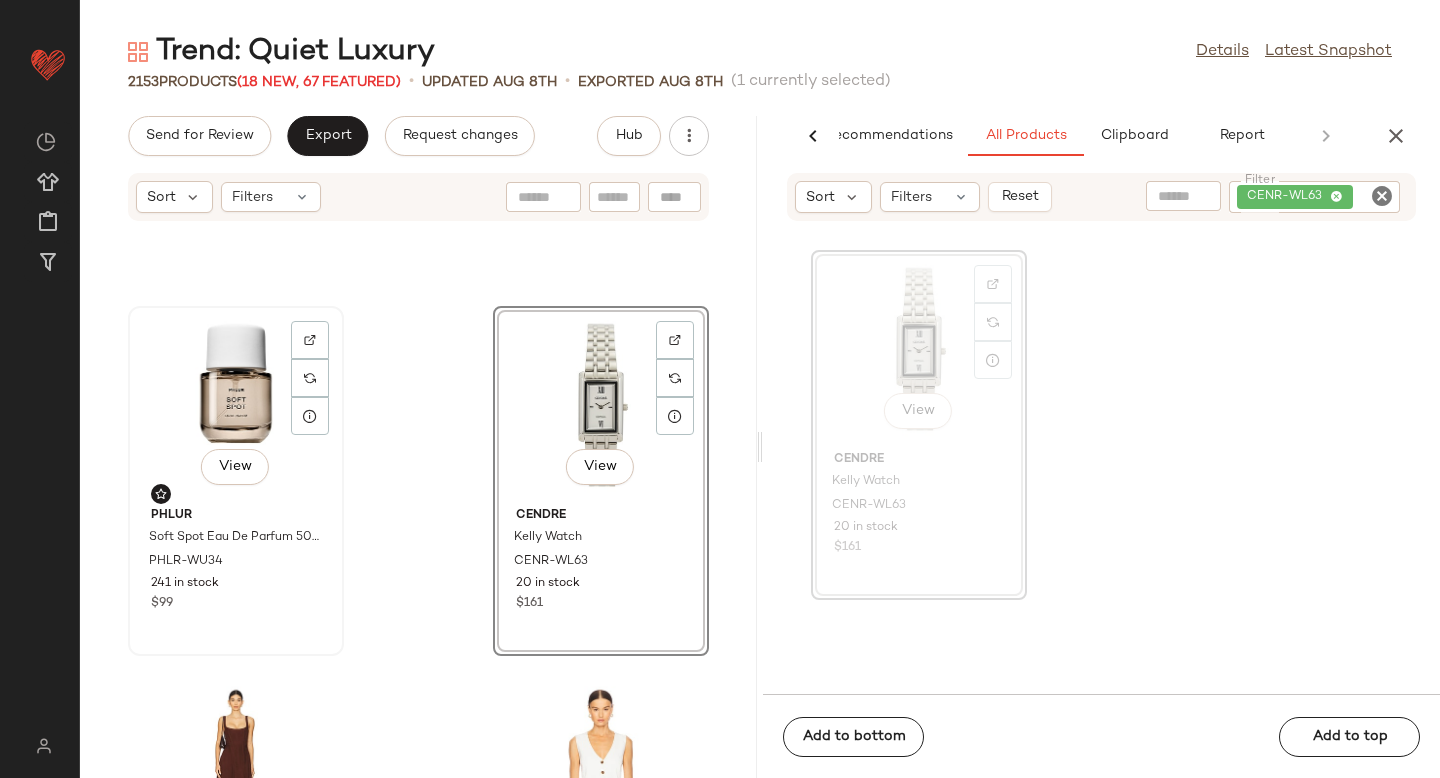 click on "View" 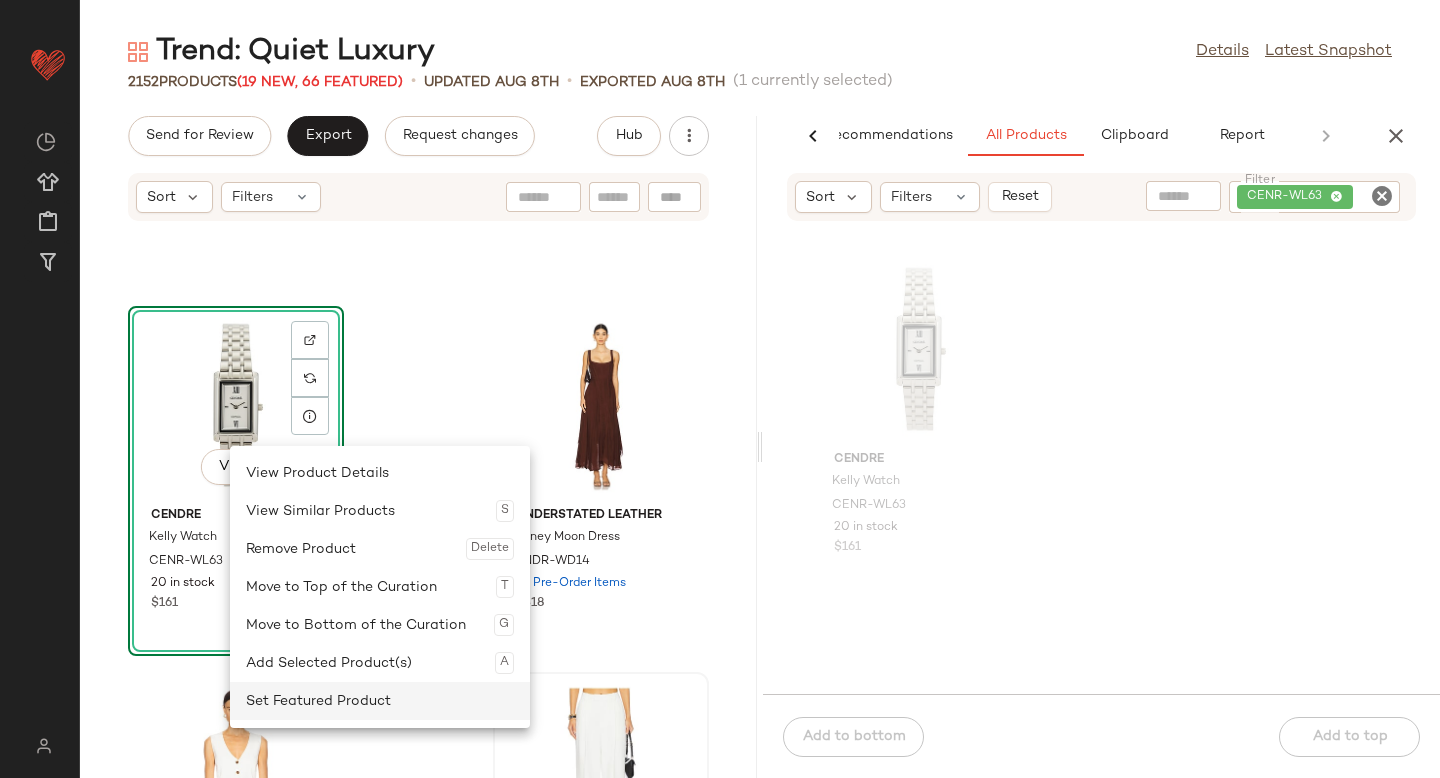 click on "Set Featured Product" 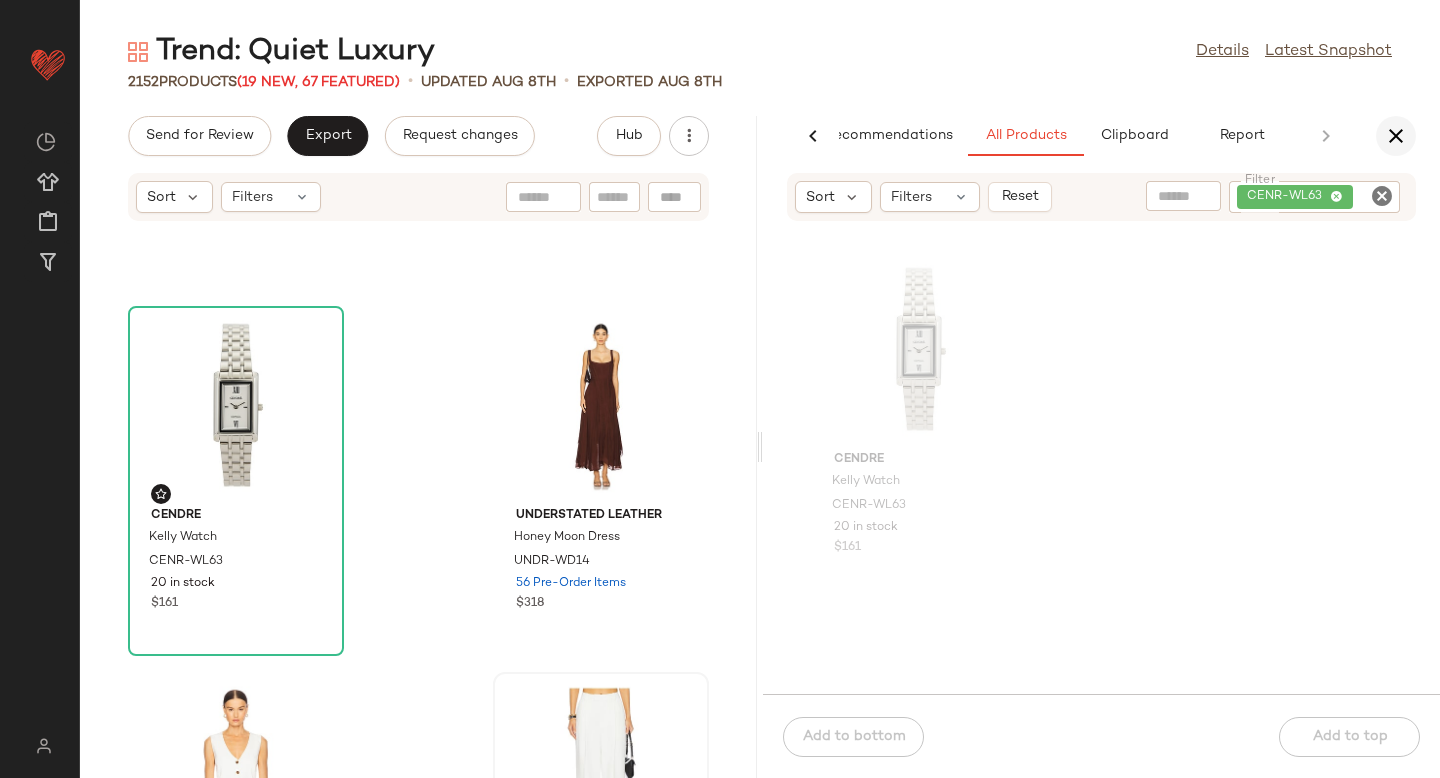 click at bounding box center (1396, 136) 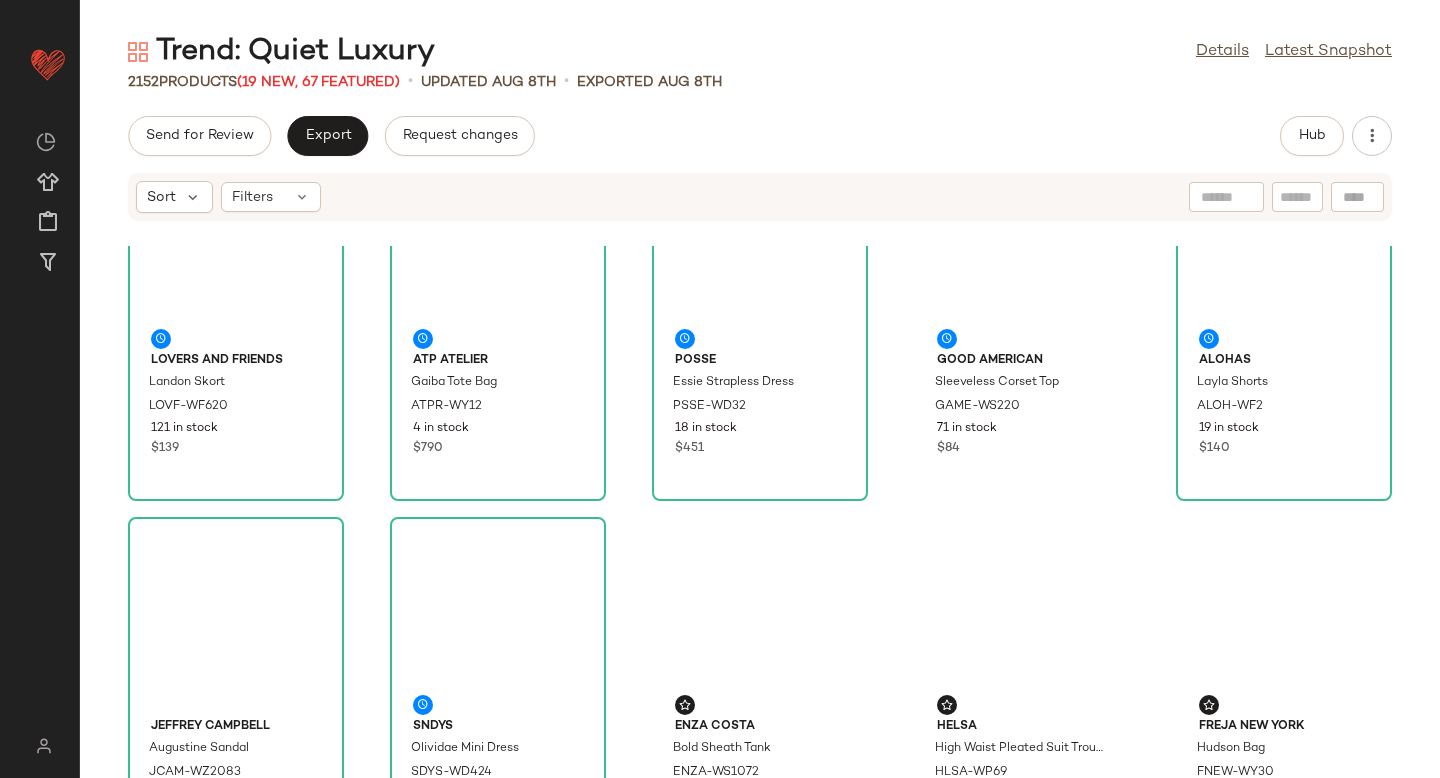 scroll, scrollTop: 0, scrollLeft: 0, axis: both 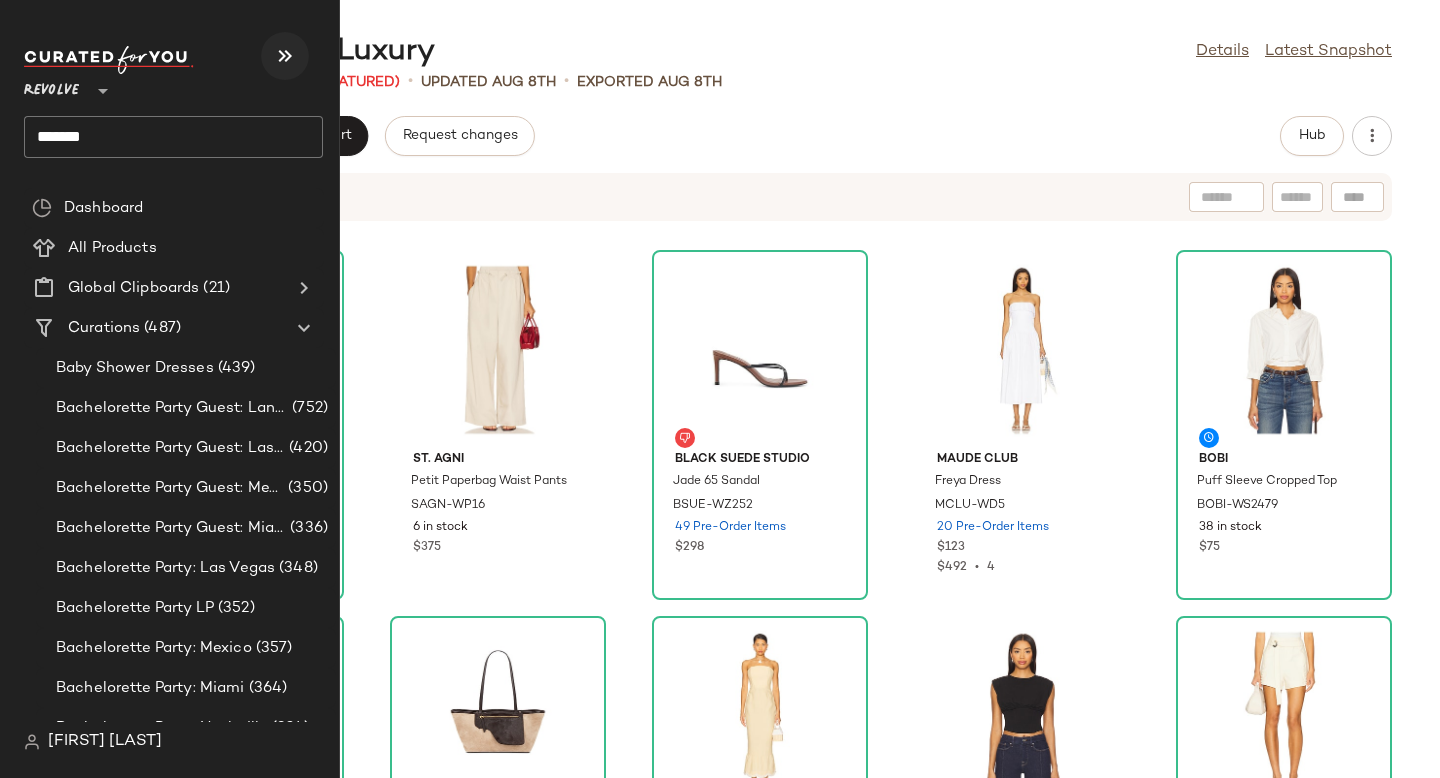 click at bounding box center (285, 56) 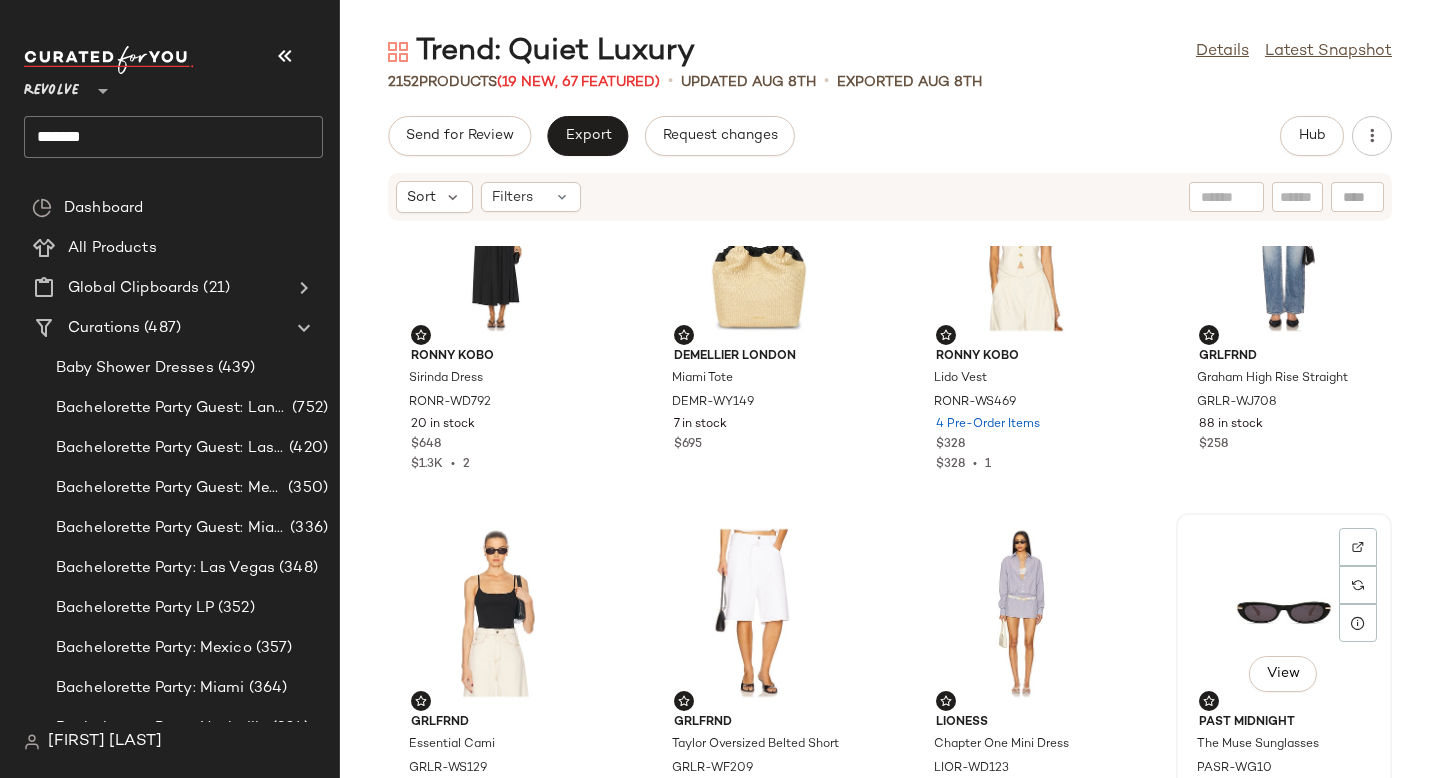 scroll, scrollTop: 1584, scrollLeft: 0, axis: vertical 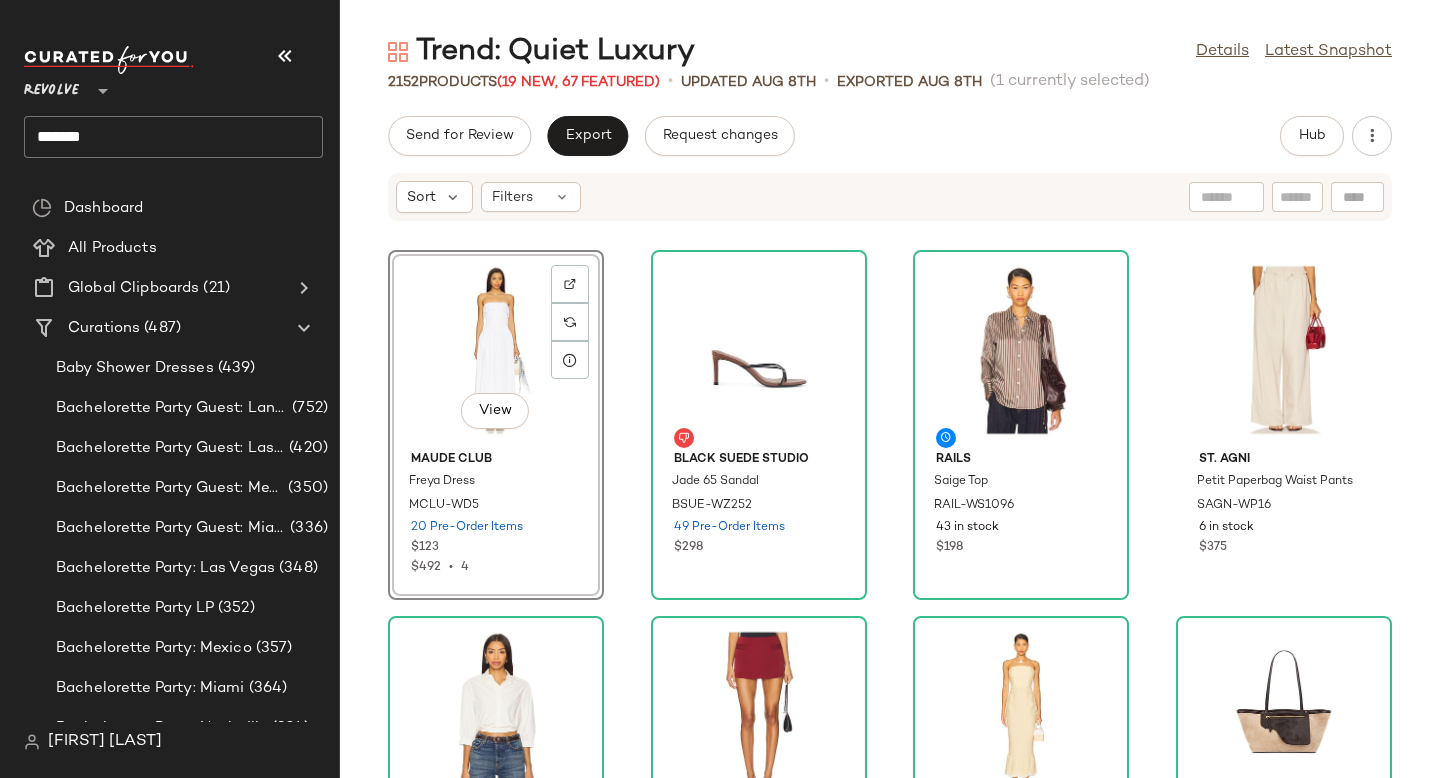 click on "View" 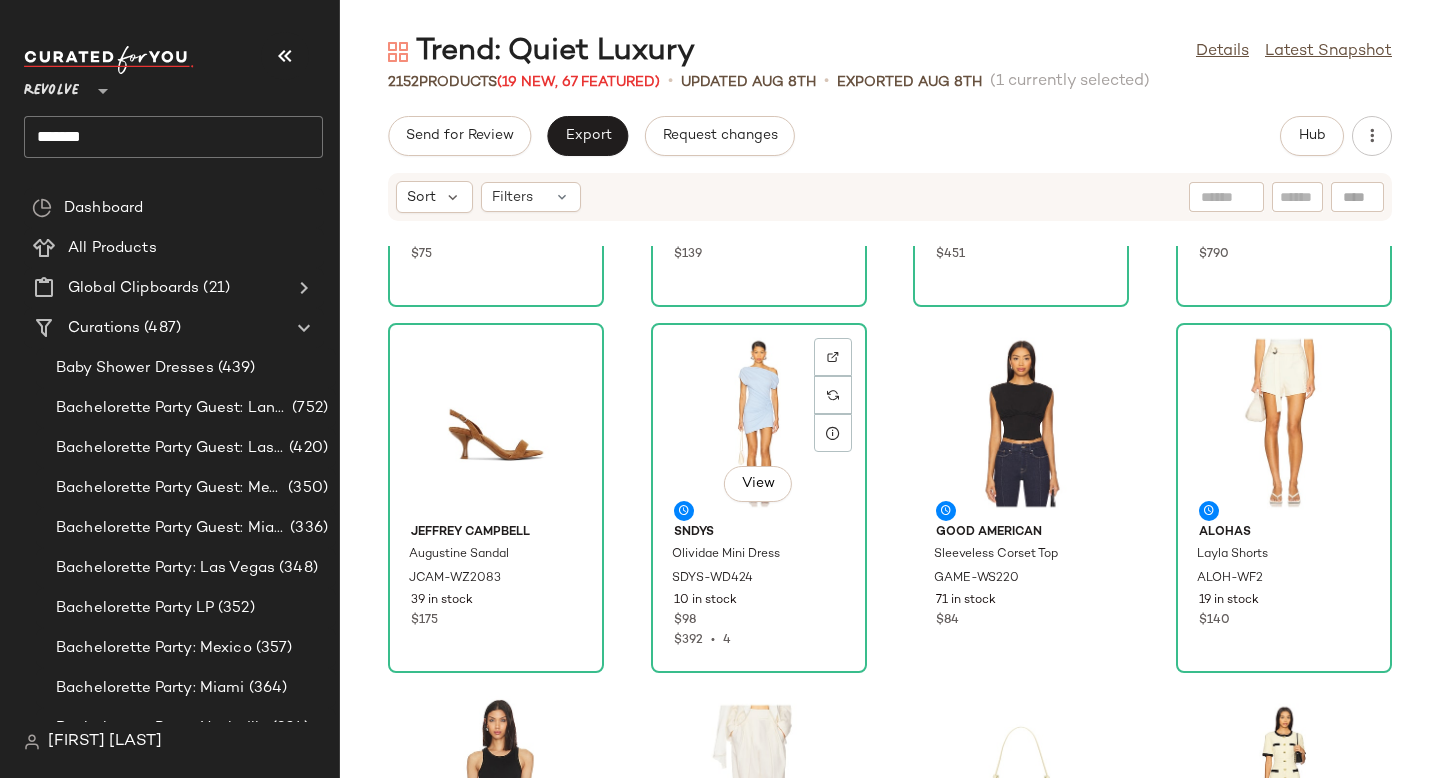 scroll, scrollTop: 711, scrollLeft: 0, axis: vertical 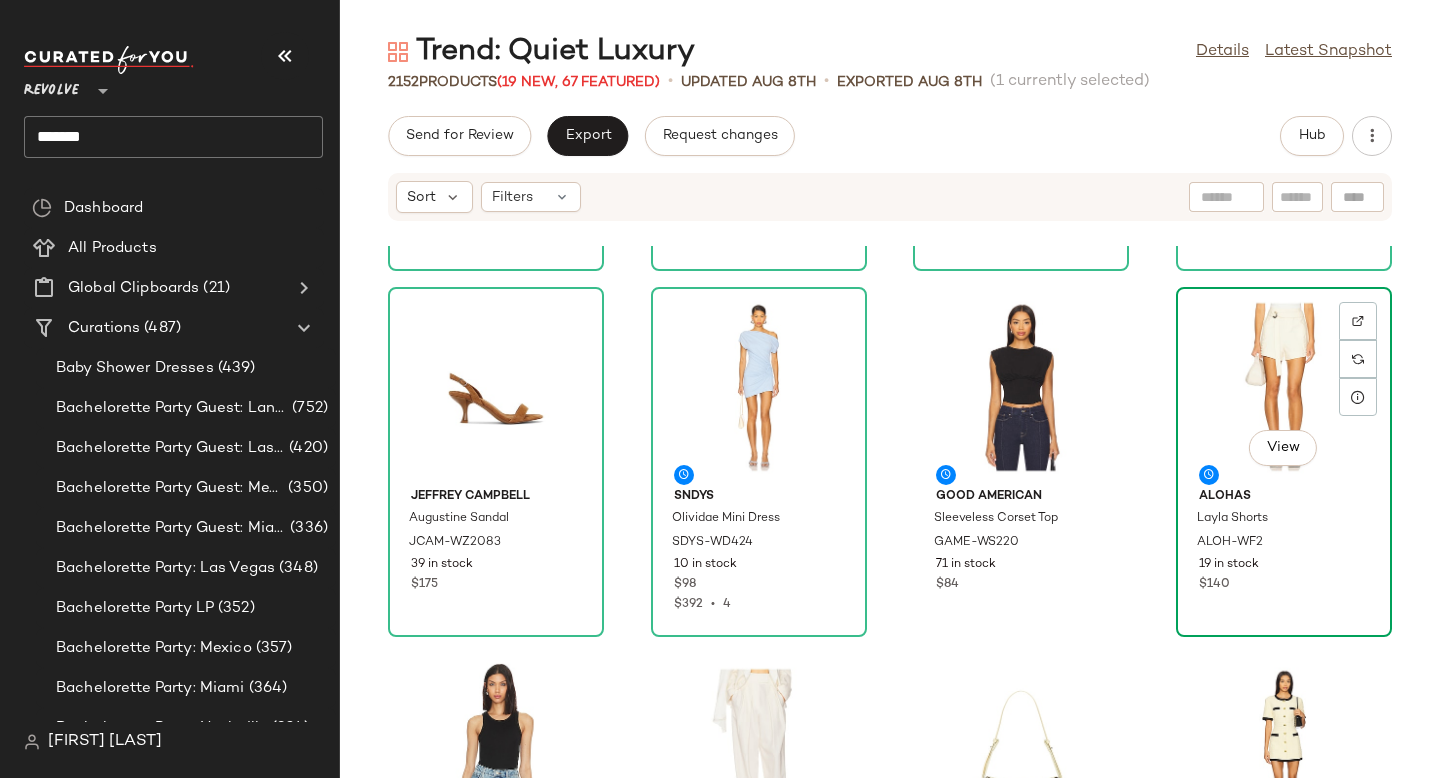 click on "View" 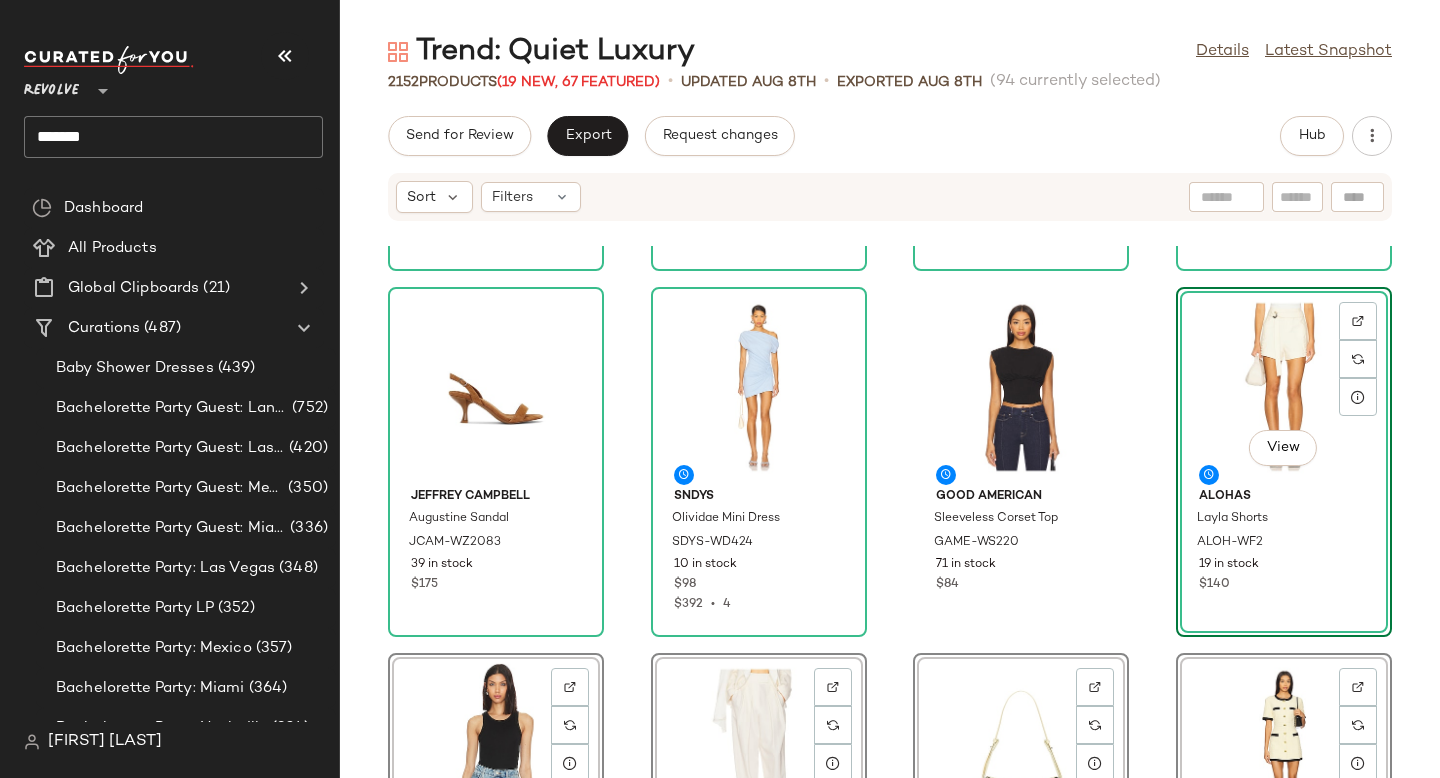 click on "Bobi Puff Sleeve Cropped Top BOBI-WS2479 38 in stock $75 Lovers and Friends Landon Skort LOVF-WF620 121 in stock $139 Posse Essie Strapless Dress PSSE-WD32 18 in stock $451 ATP Atelier Gaiba Tote Bag ATPR-WY12 4 in stock $790 Jeffrey Campbell Augustine Sandal JCAM-WZ2083 39 in stock $175 SNDYS Olividae Mini Dress SDYS-WD424 10 in stock $98 $392  •  4 Good American Sleeveless Corset Top GAME-WS220 71 in stock $84  View  ALOHAS Layla Shorts ALOH-WF2 19 in stock $140  View  Enza Costa Bold Sheath Tank ENZA-WS1072 30 in stock $110 $220  •  2  View  Helsa High Waist Pleated Suit Trouser in Wool HLSA-WP69 204 Pre-Order Items $278 $834  •  3  View  Freja New York Hudson Bag FNEW-WY30 27 in stock $298  View  Maude Club Taylor Matelasse Dress MCLU-WD12 132 Pre-Order Items $153 $306  •  2  View  Ronny Kobo Sirinda Dress RONR-WD792 20 in stock $648 $1.3K  •  2  View  Past Midnight The Muse Sunglasses PASR-WG10 36 in stock $190  View  Ronny Kobo Lido Vest RONR-WS469 4 Pre-Order Items $328 $328  •  1  View" 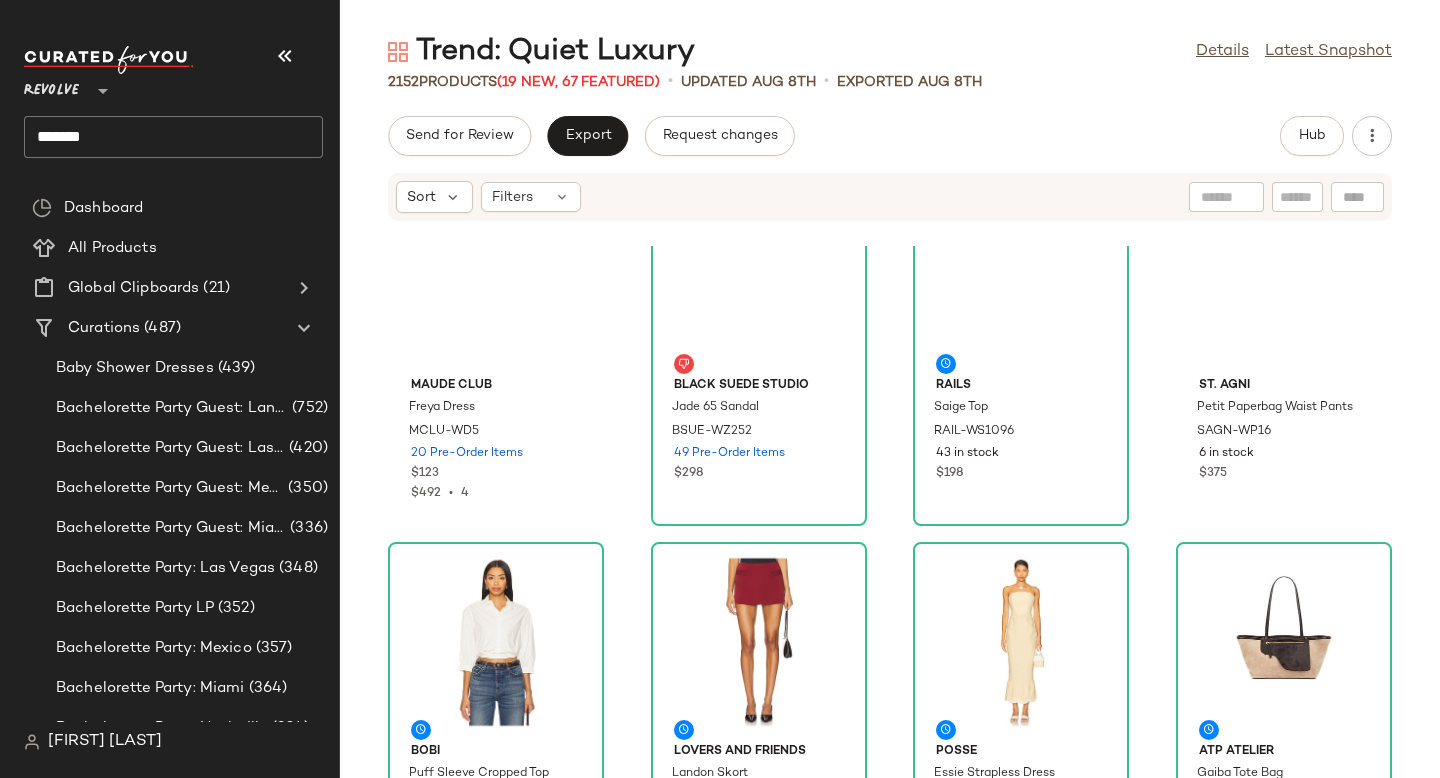 scroll, scrollTop: 0, scrollLeft: 0, axis: both 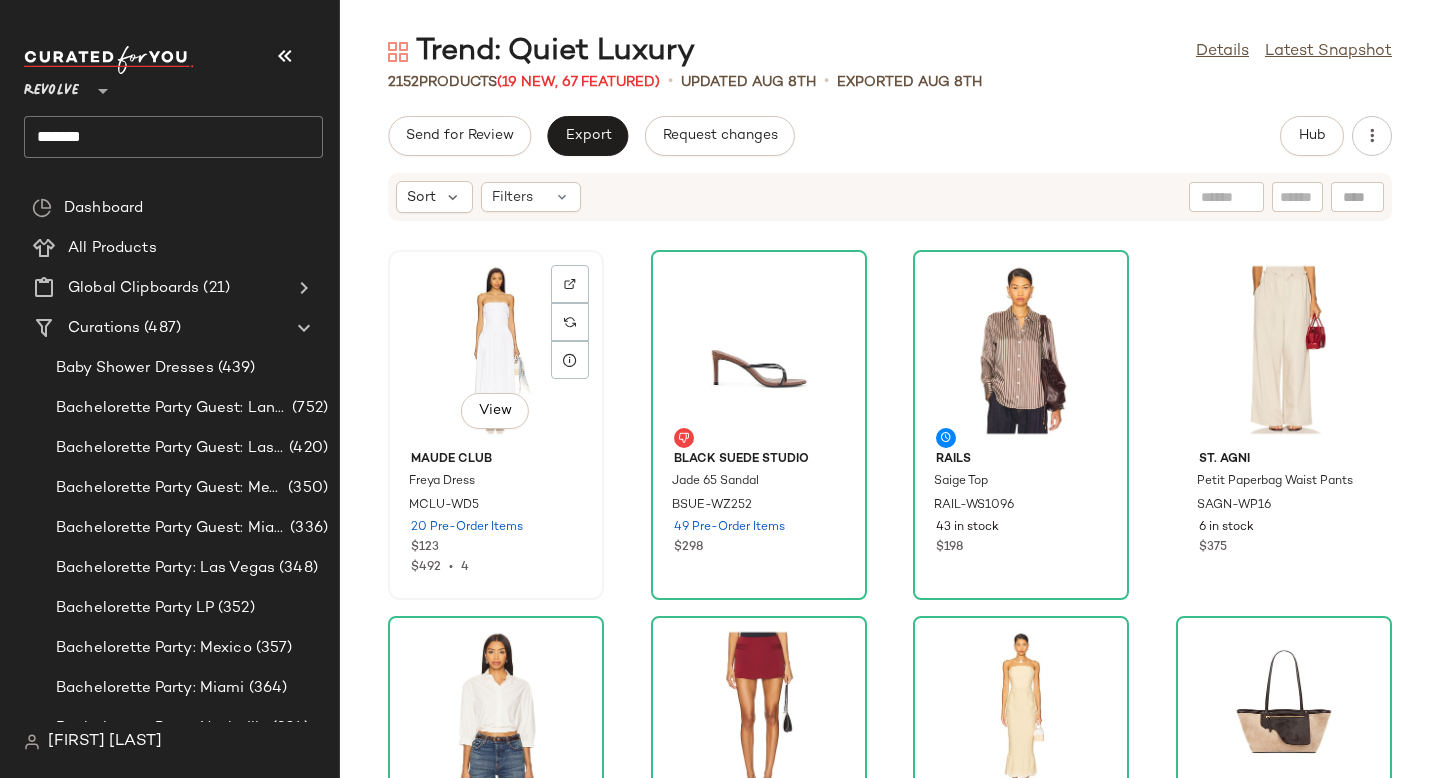 click on "View" 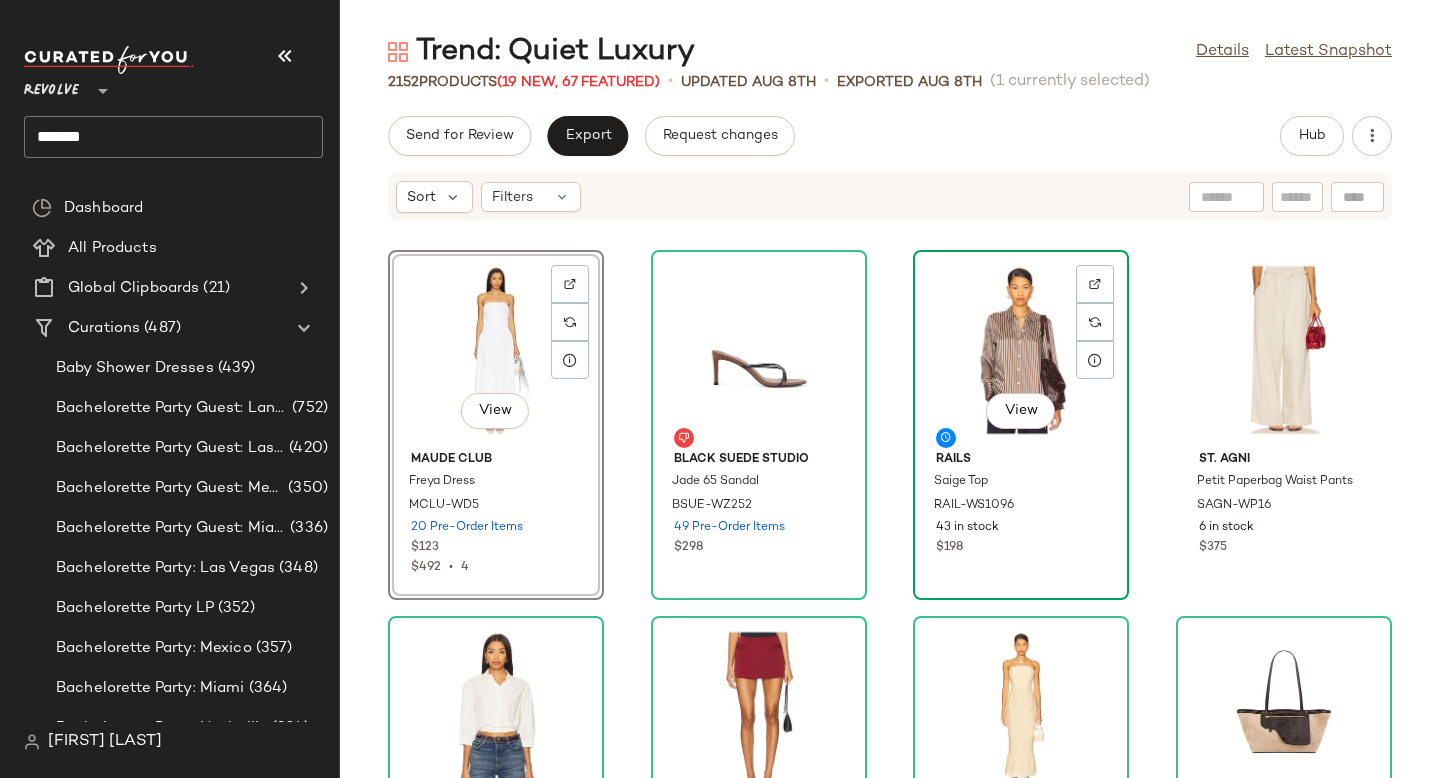 click on "View" 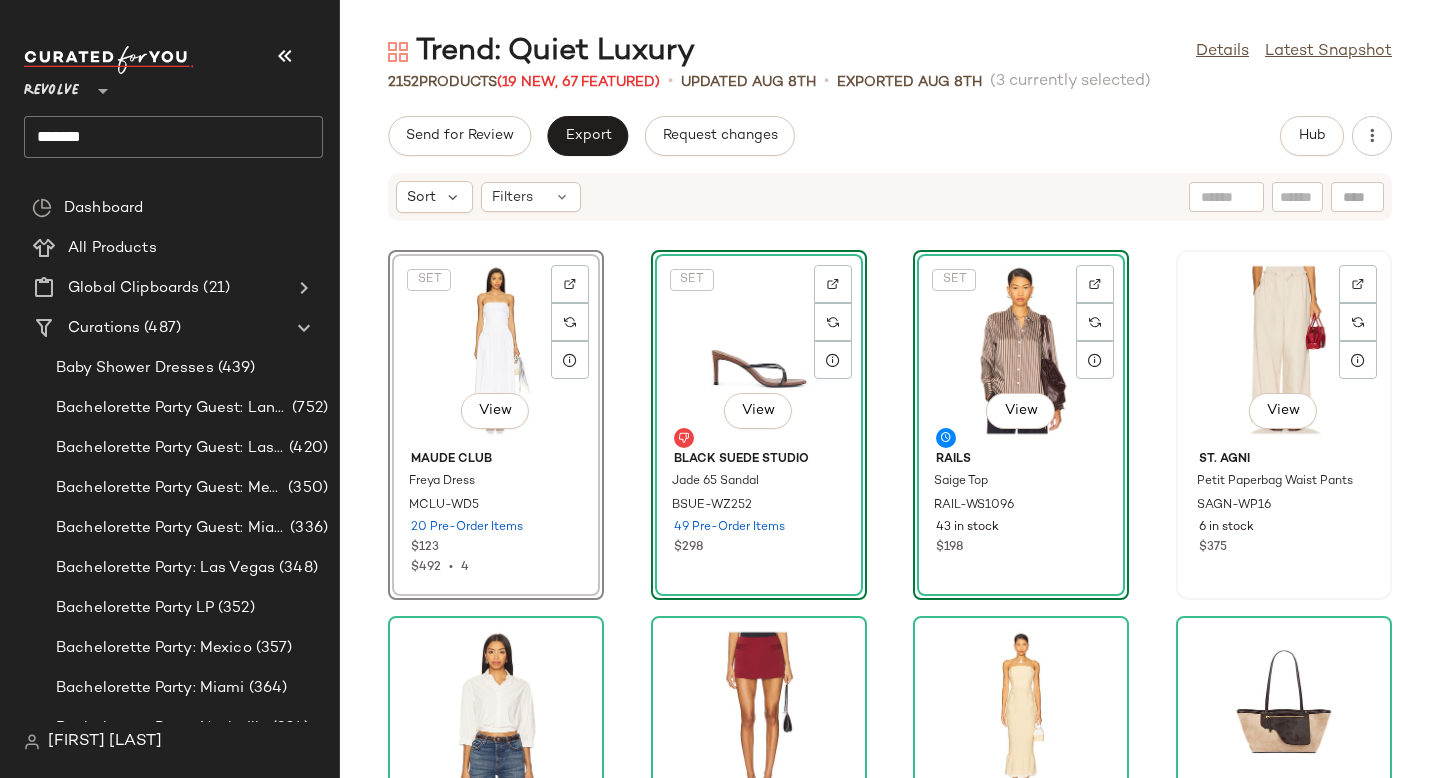 click on "View" 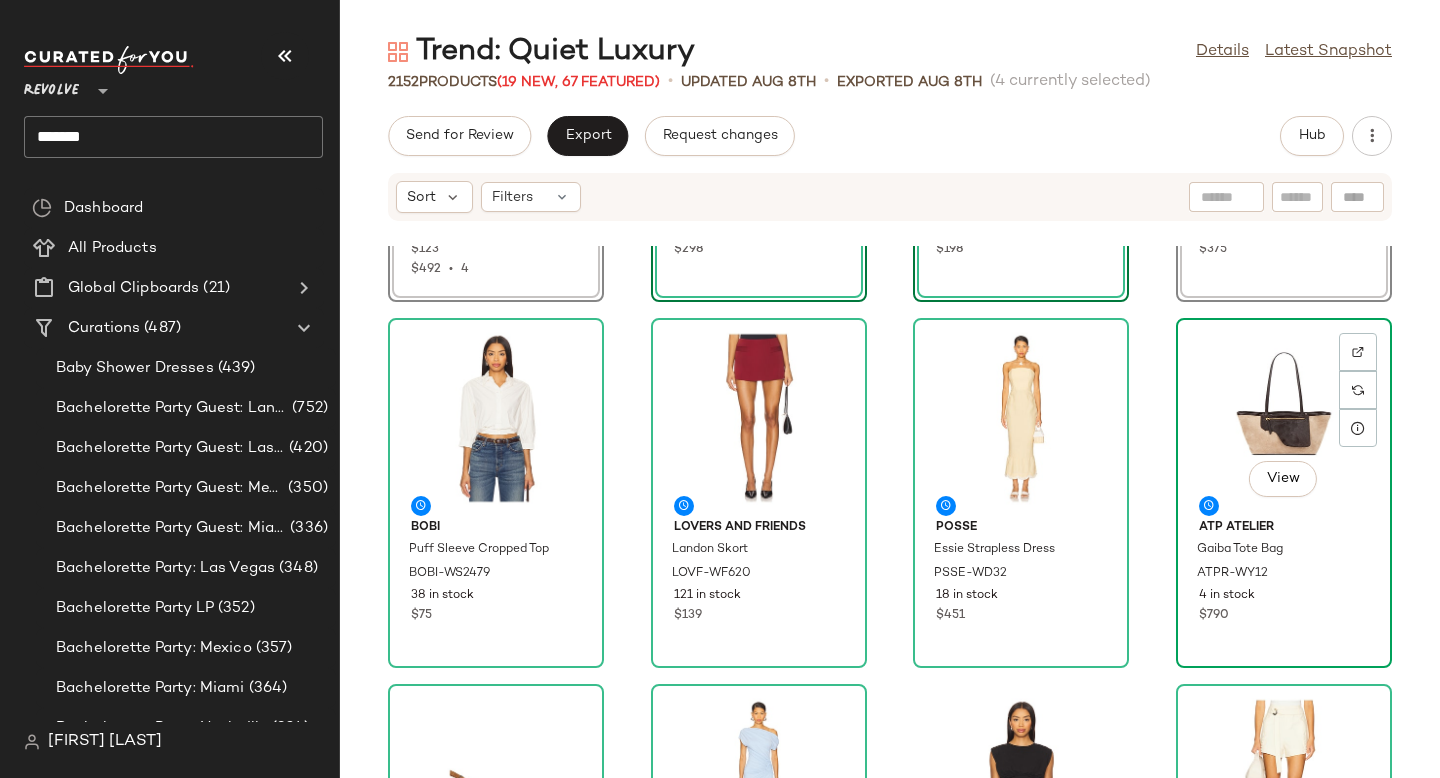 click on "View" 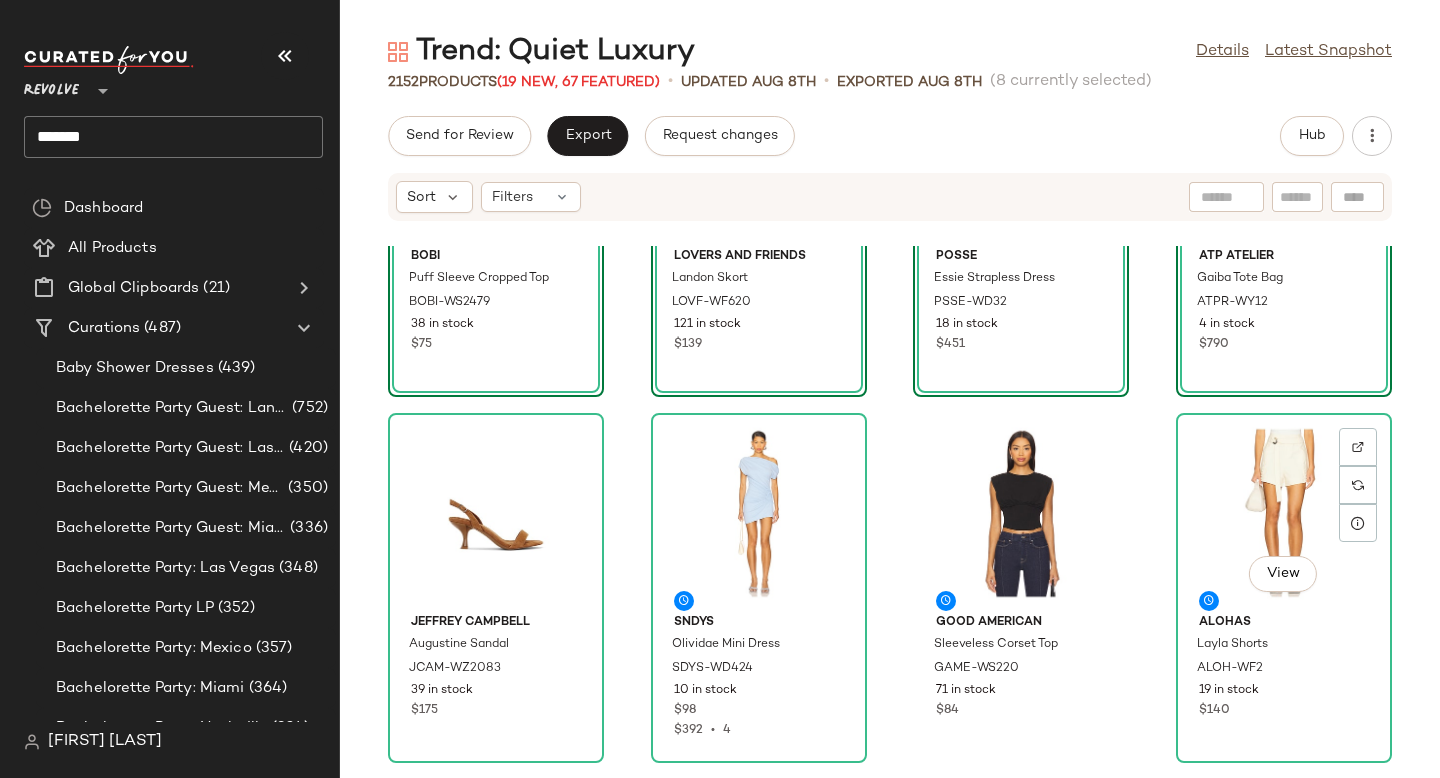 scroll, scrollTop: 617, scrollLeft: 0, axis: vertical 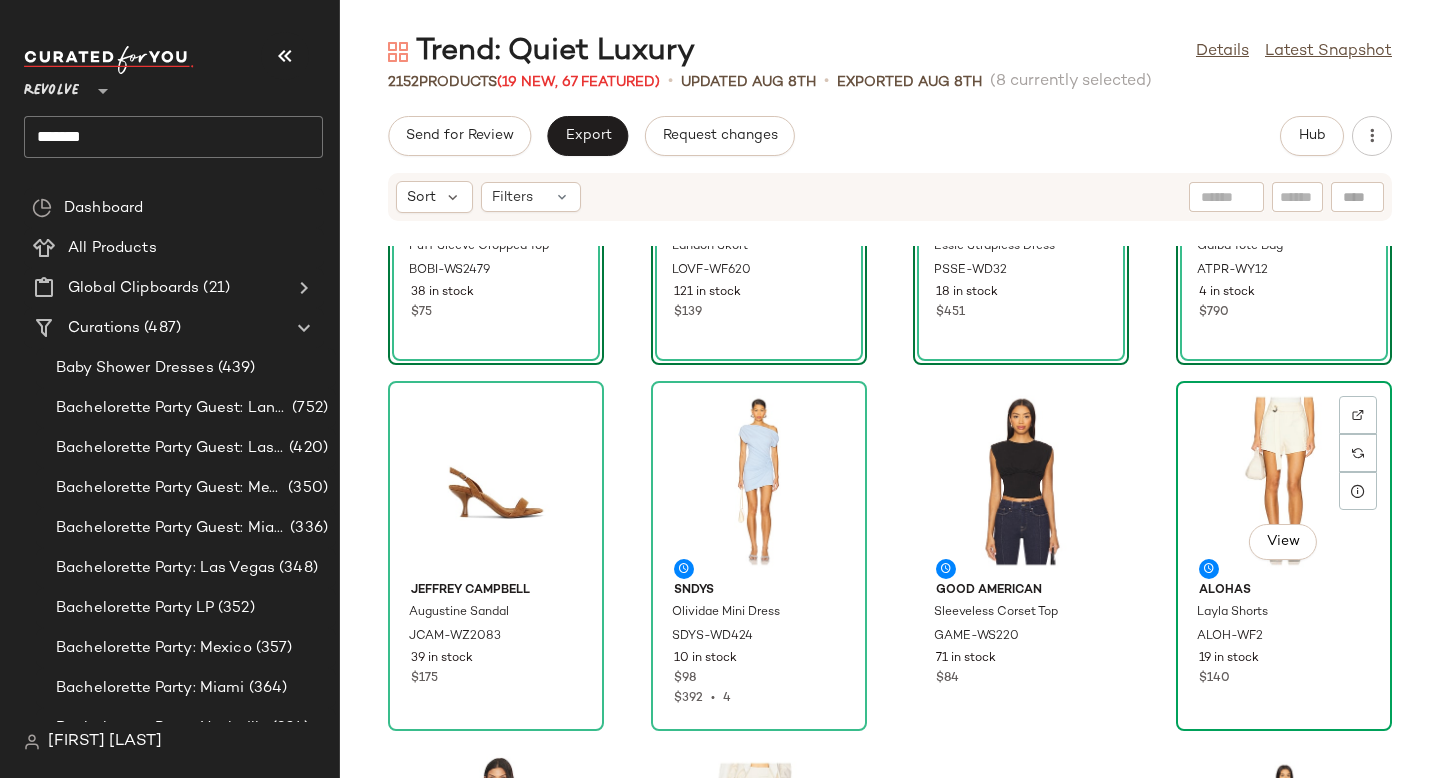click on "View" 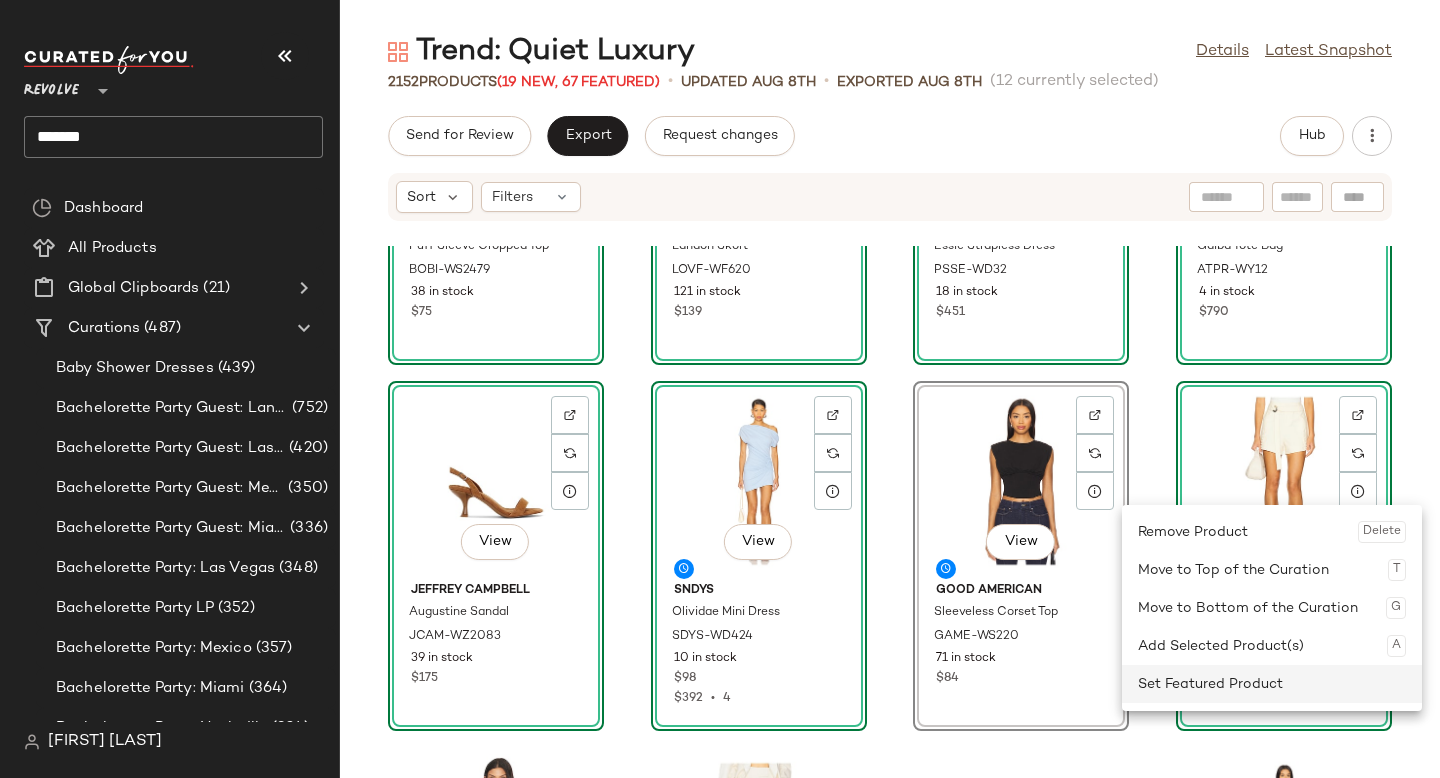 click on "Set Featured Product" 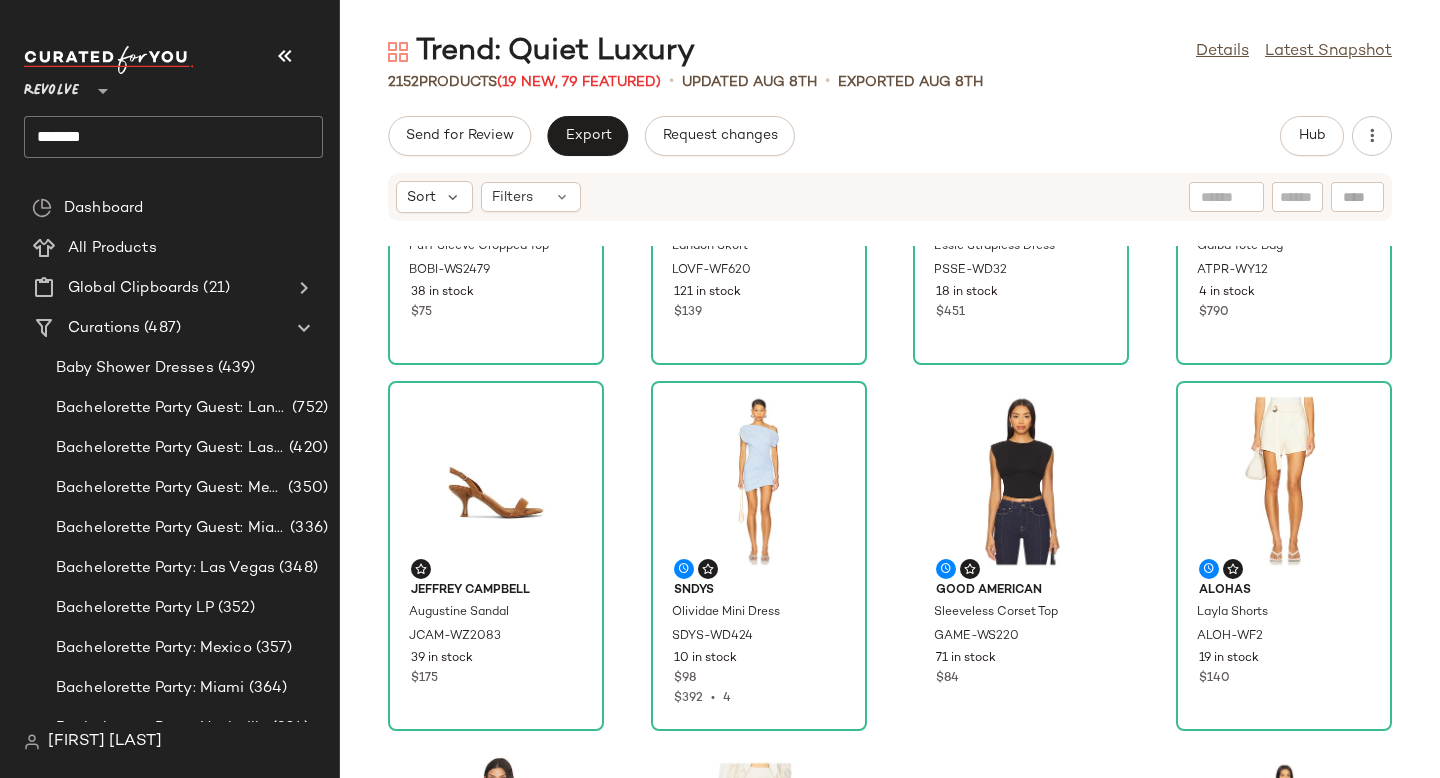 click on "Bobi Puff Sleeve Cropped Top BOBI-WS2479 38 in stock $75 Lovers and Friends Landon Skort LOVF-WF620 121 in stock $139 Posse Essie Strapless Dress PSSE-WD32 18 in stock $451 ATP Atelier Gaiba Tote Bag ATPR-WY12 4 in stock $790 Jeffrey Campbell Augustine Sandal JCAM-WZ2083 39 in stock $175 SNDYS Olividae Mini Dress SDYS-WD424 10 in stock $98 $392  •  4 Good American Sleeveless Corset Top GAME-WS220 71 in stock $84 ALOHAS Layla Shorts ALOH-WF2 19 in stock $140 Enza Costa Bold Sheath Tank ENZA-WS1072 30 in stock $110 $220  •  2 Helsa High Waist Pleated Suit Trouser in Wool HLSA-WP69 204 Pre-Order Items $278 $834  •  3 Freja New York Hudson Bag FNEW-WY30 27 in stock $298 Maude Club Taylor Matelasse Dress MCLU-WD12 132 Pre-Order Items $153 $306  •  2 Ronny Kobo Sirinda Dress RONR-WD792 20 in stock $648 $1.3K  •  2 Past Midnight The Muse Sunglasses PASR-WG10 36 in stock $190 Ronny Kobo Lido Vest RONR-WS469 4 Pre-Order Items $328 $328  •  1 GRLFRND Graham High Rise Straight GRLR-WJ708 88 in stock $258" 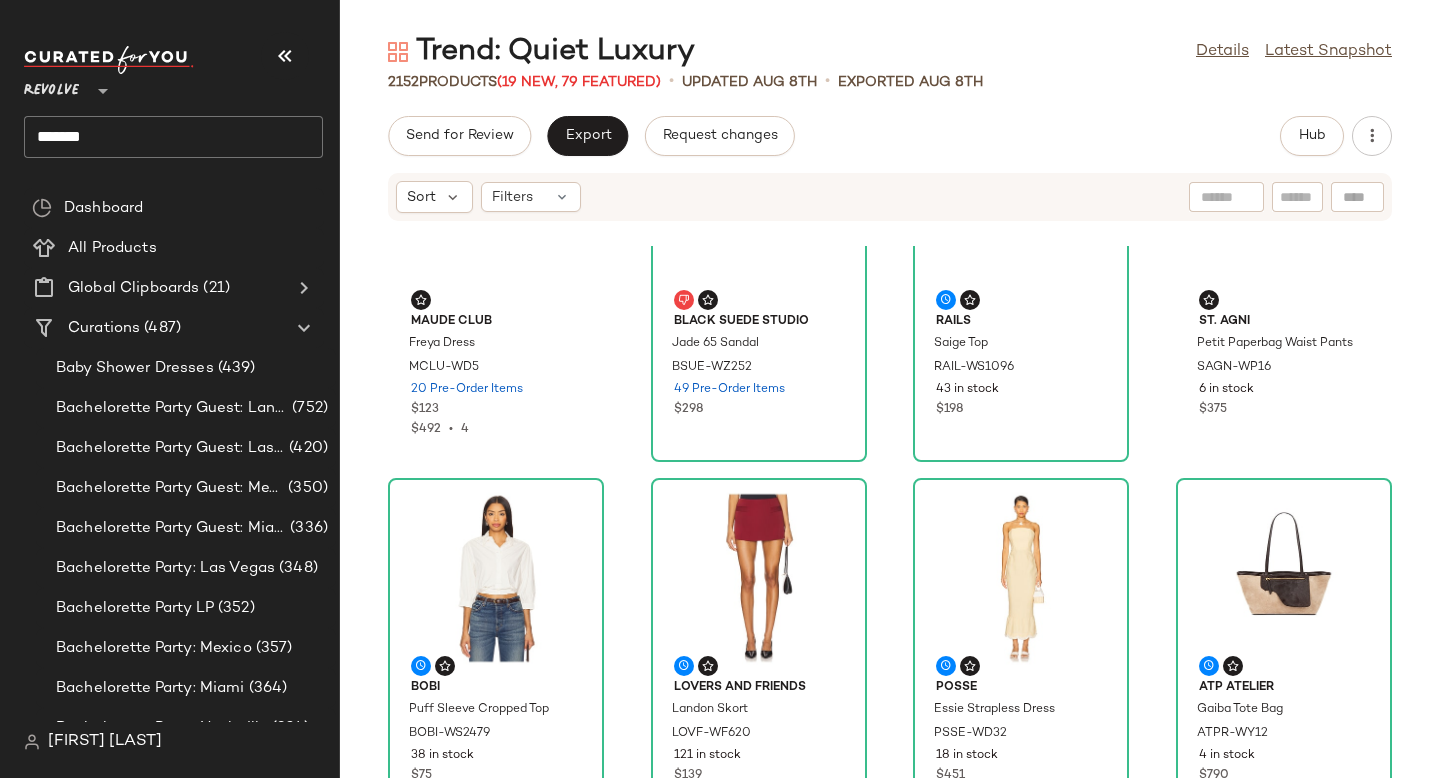 scroll, scrollTop: 0, scrollLeft: 0, axis: both 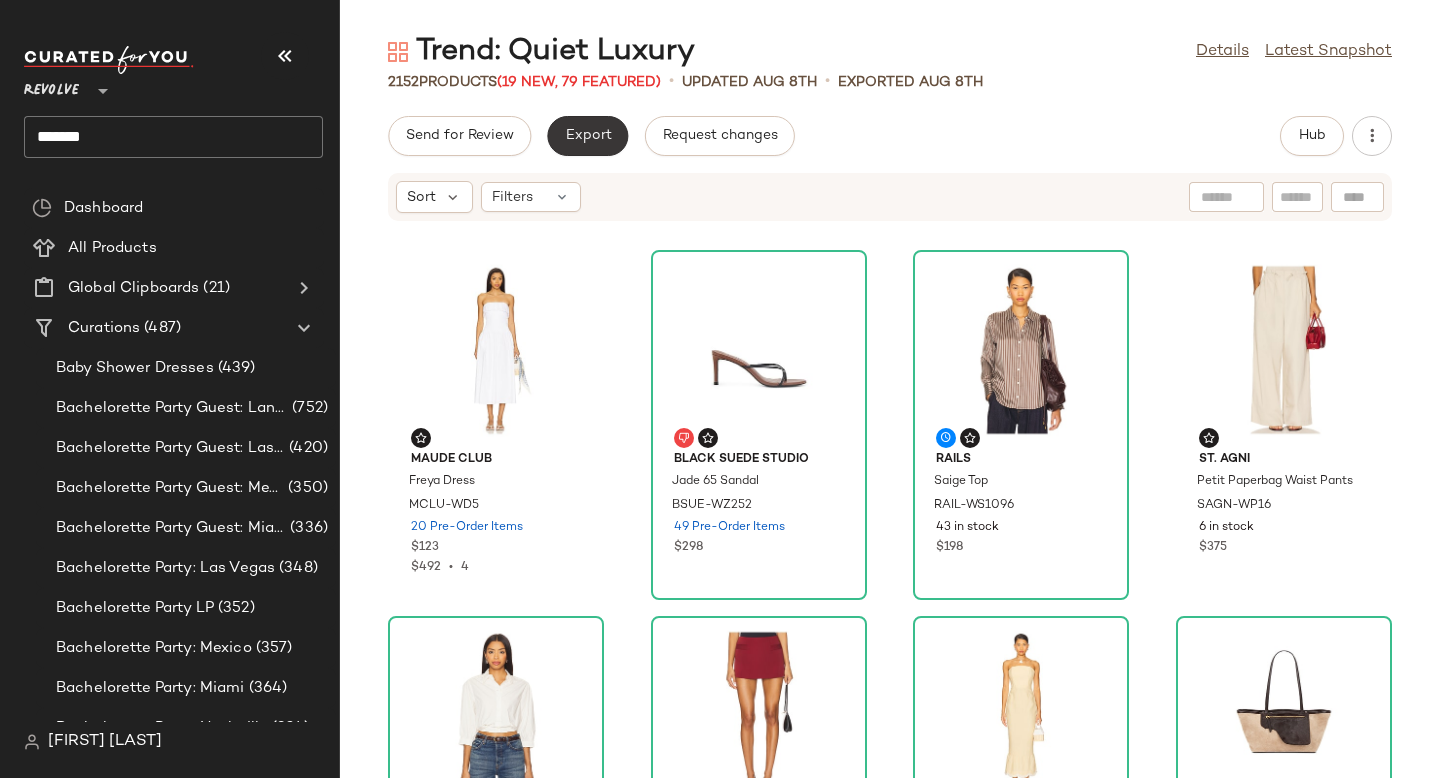 click on "Export" 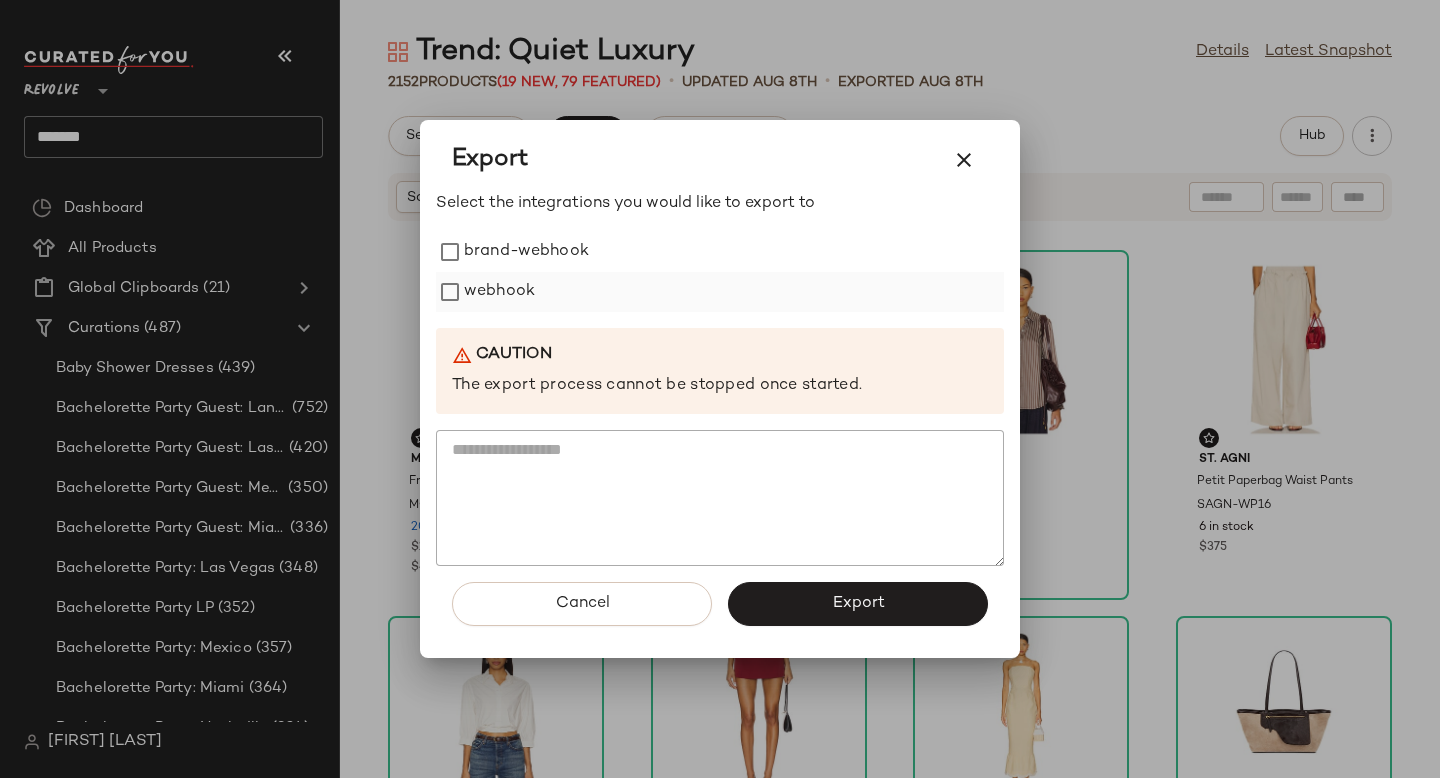 click on "webhook" at bounding box center (499, 292) 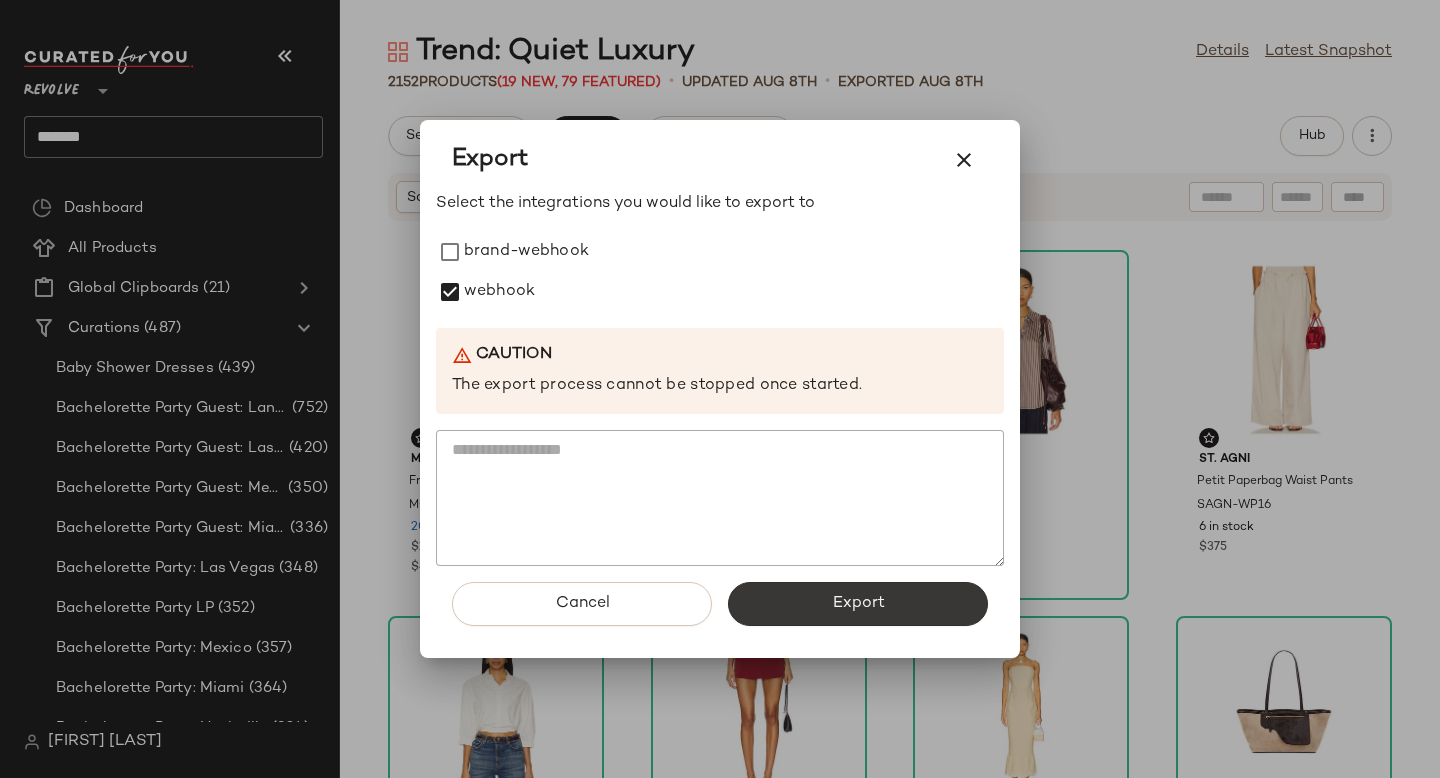 click on "Export" at bounding box center (858, 604) 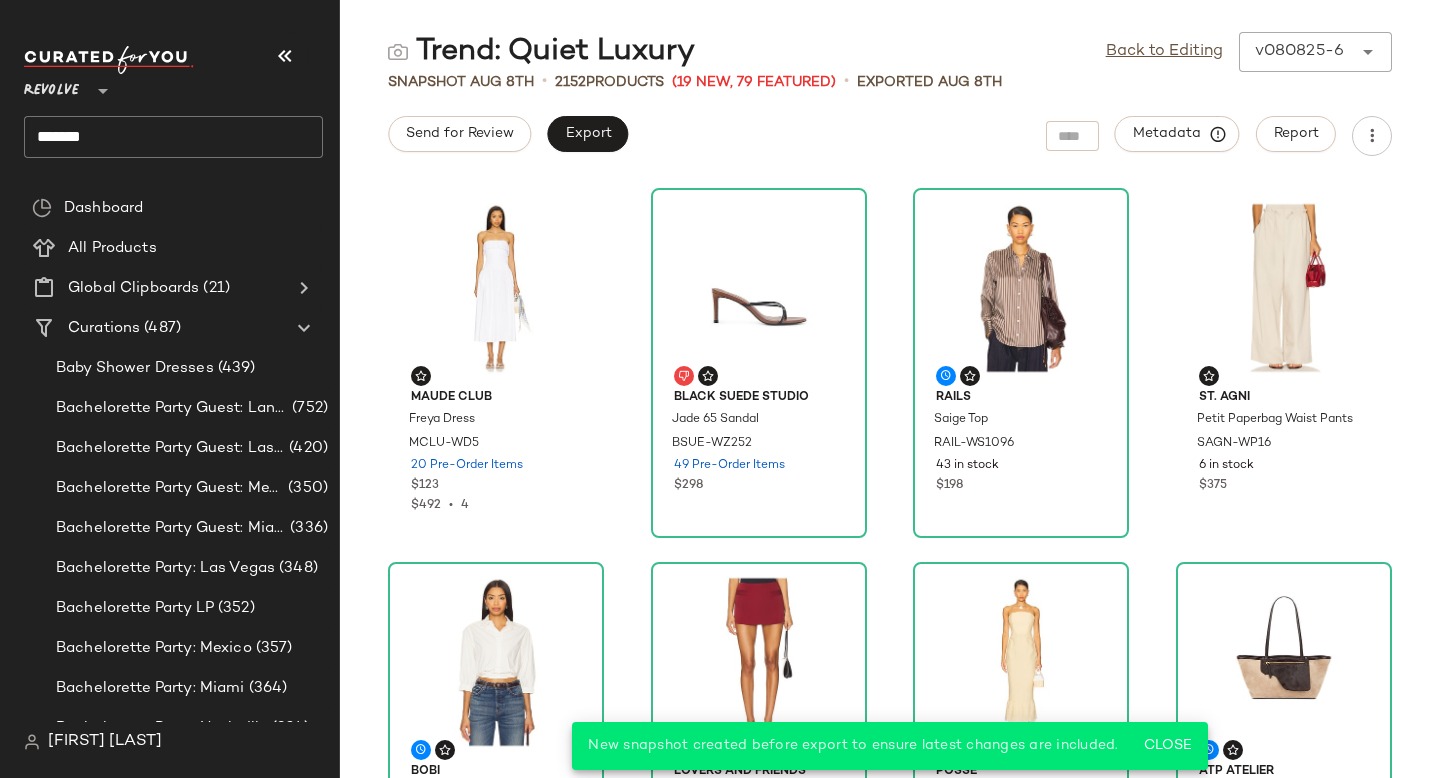 click on "*******" 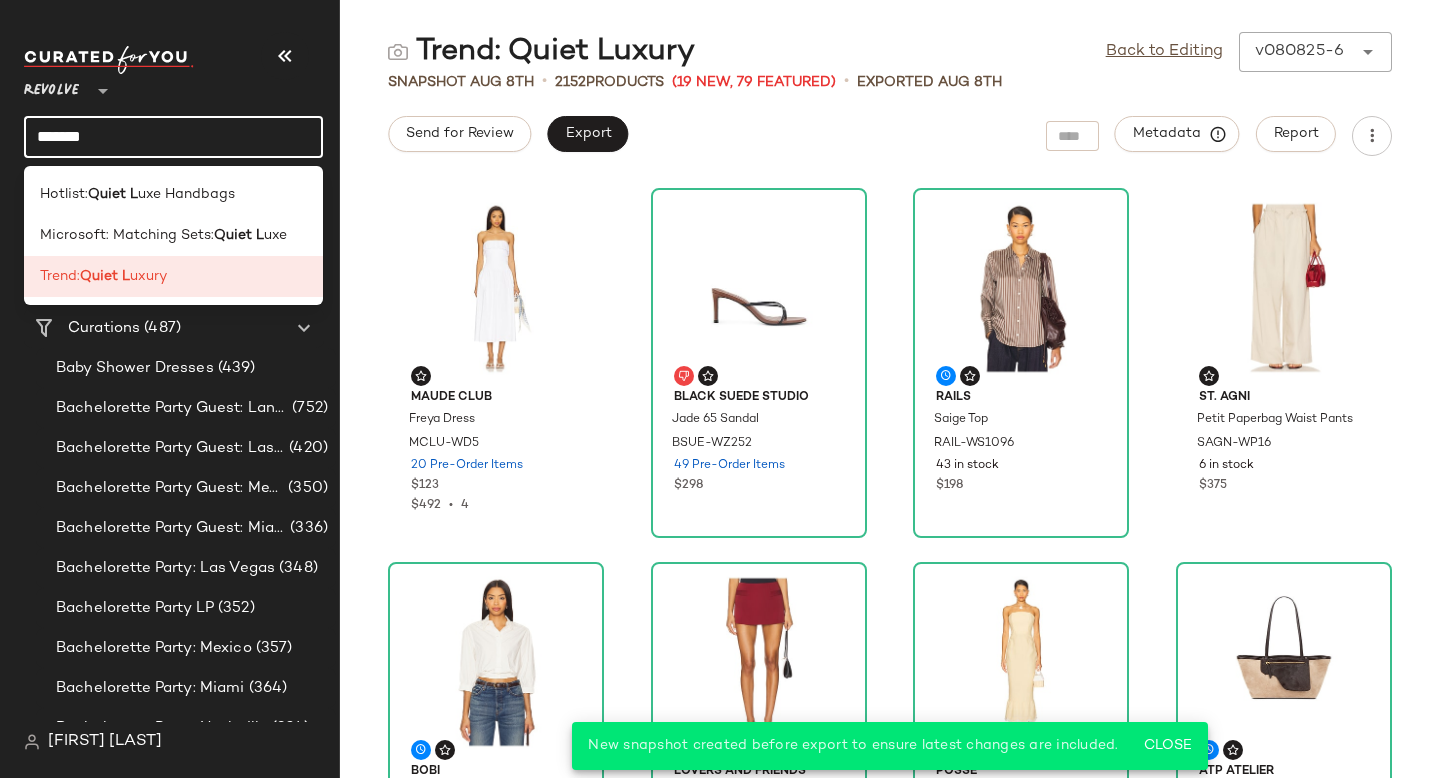click on "*******" 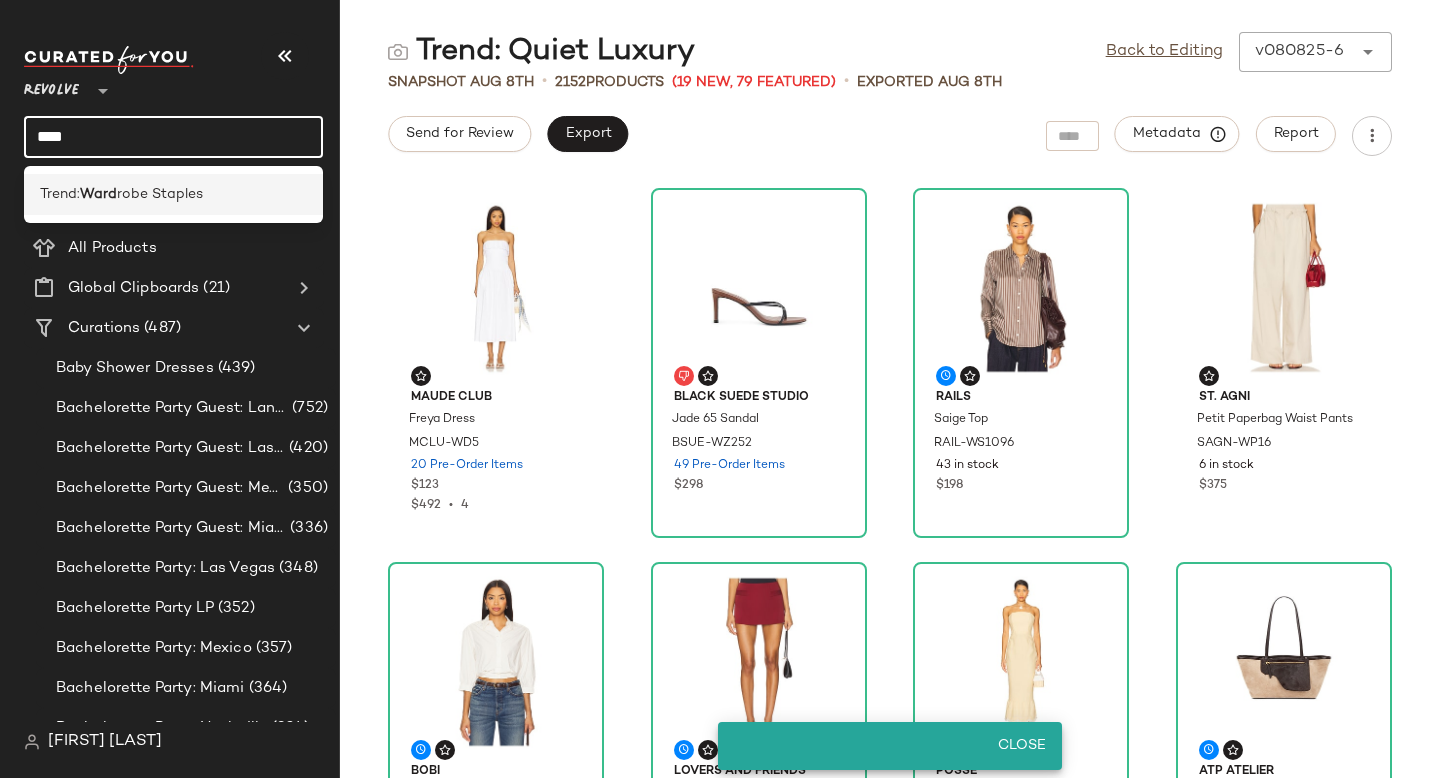 type on "****" 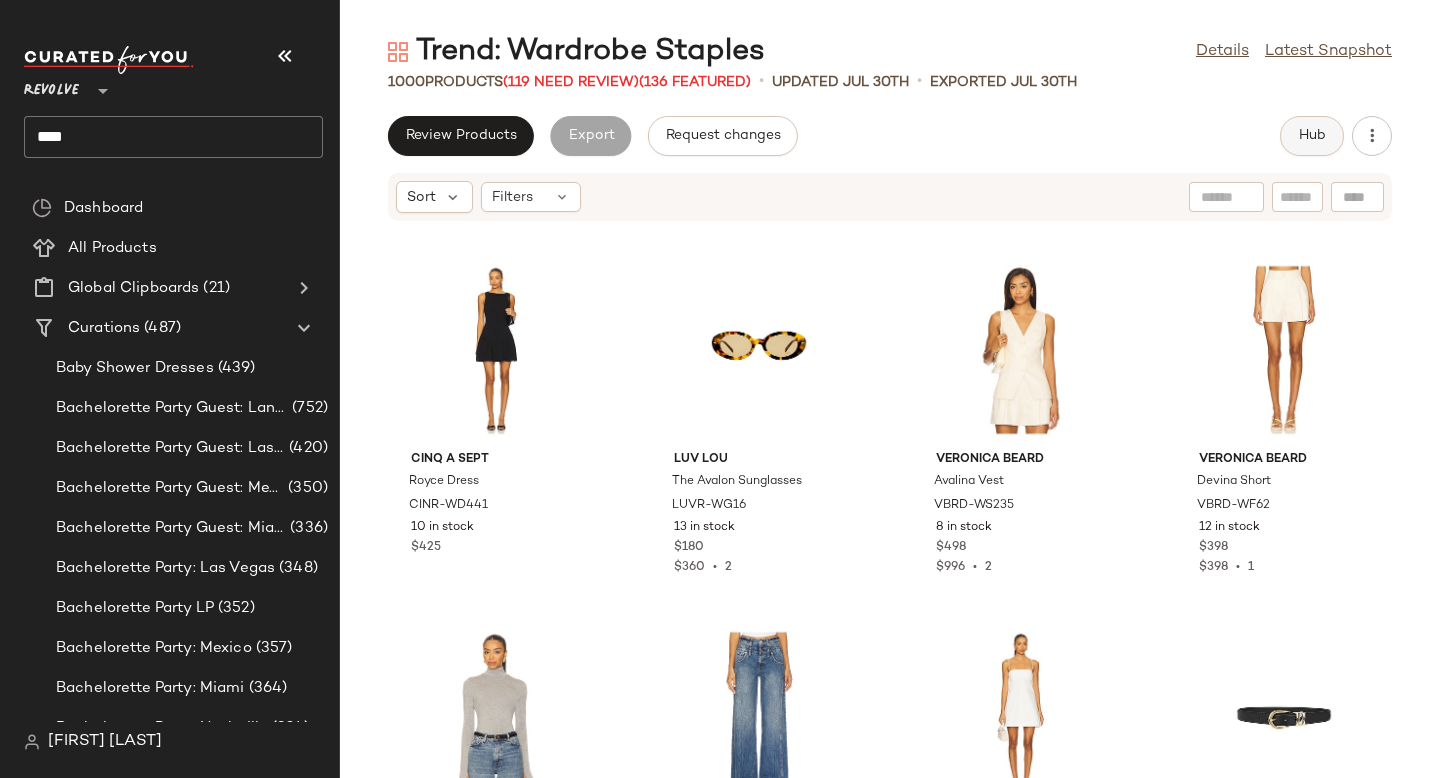 click on "Hub" 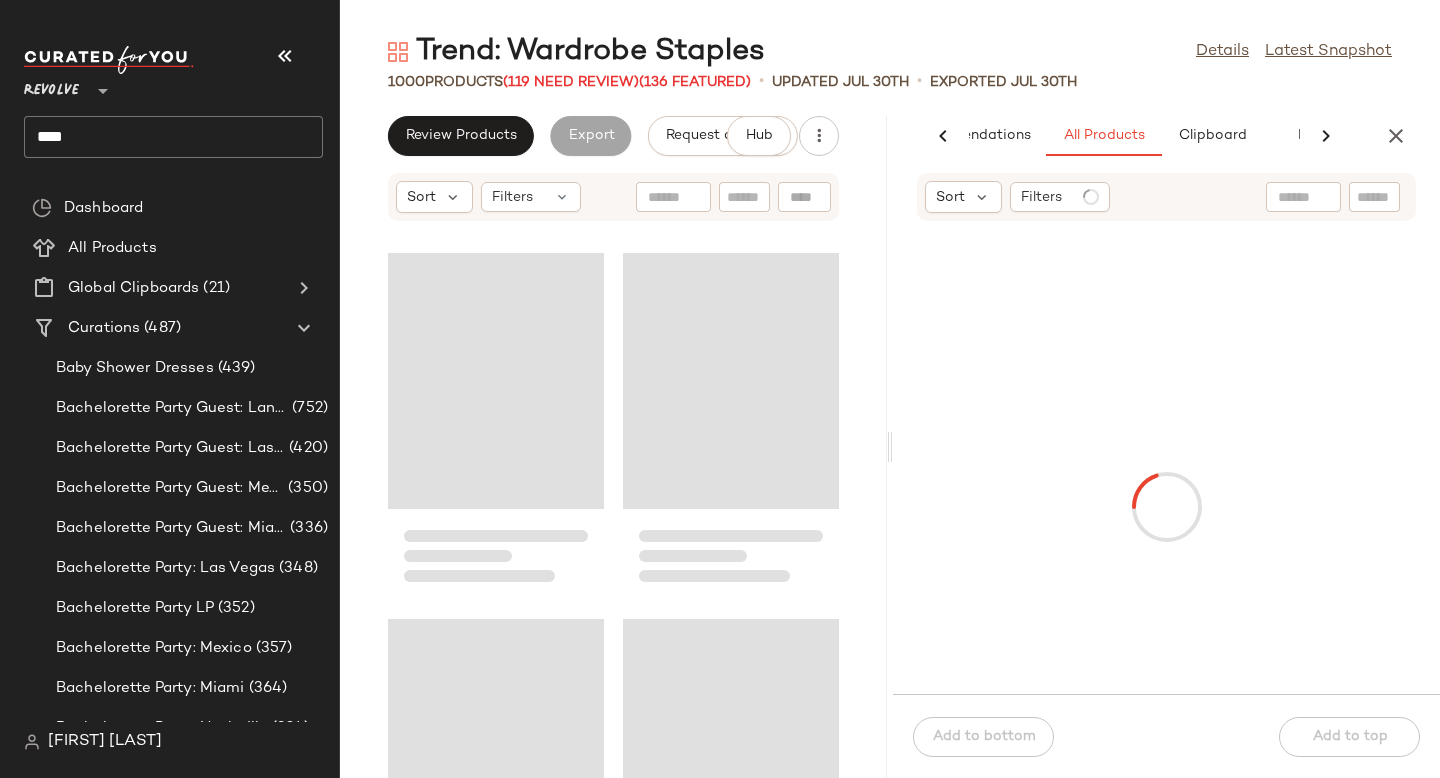scroll, scrollTop: 0, scrollLeft: 100, axis: horizontal 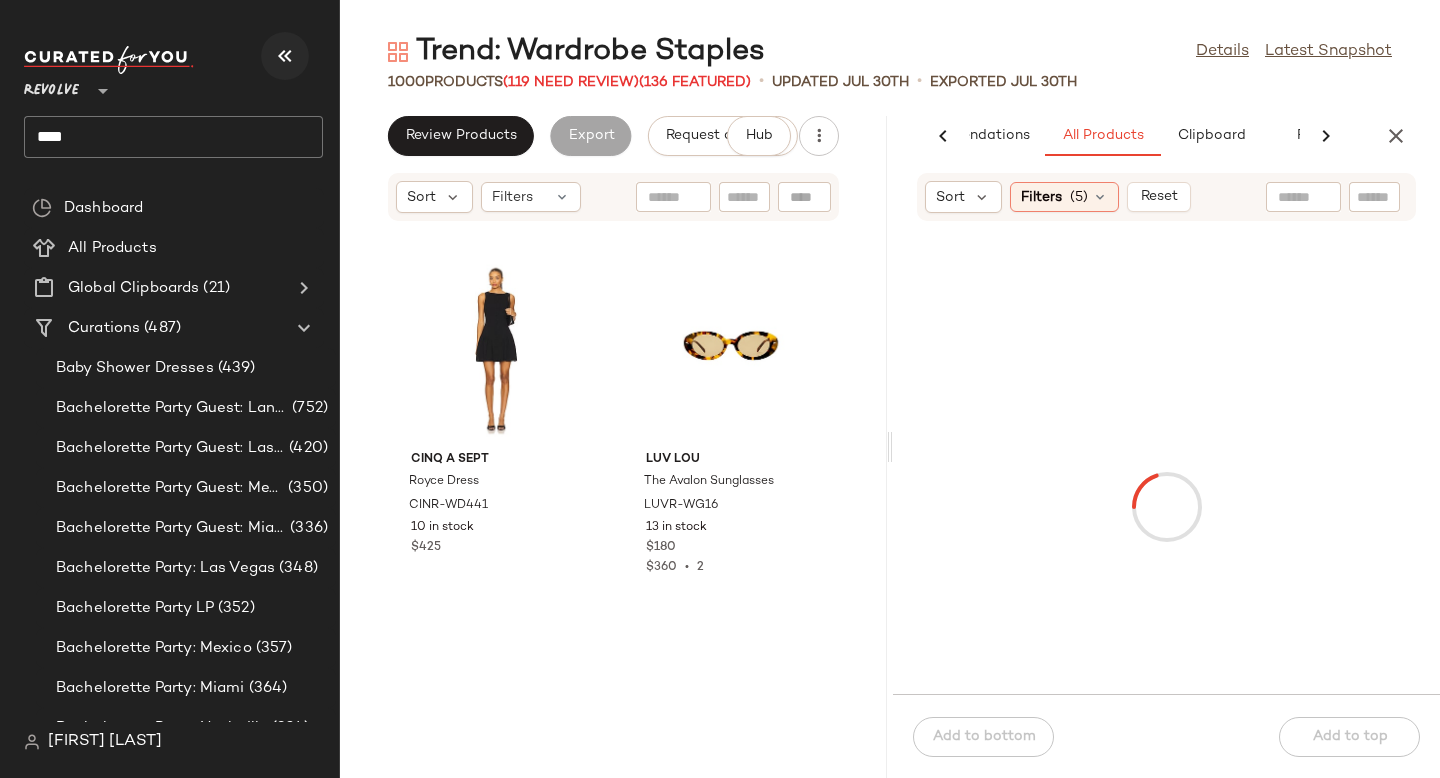 click at bounding box center (285, 56) 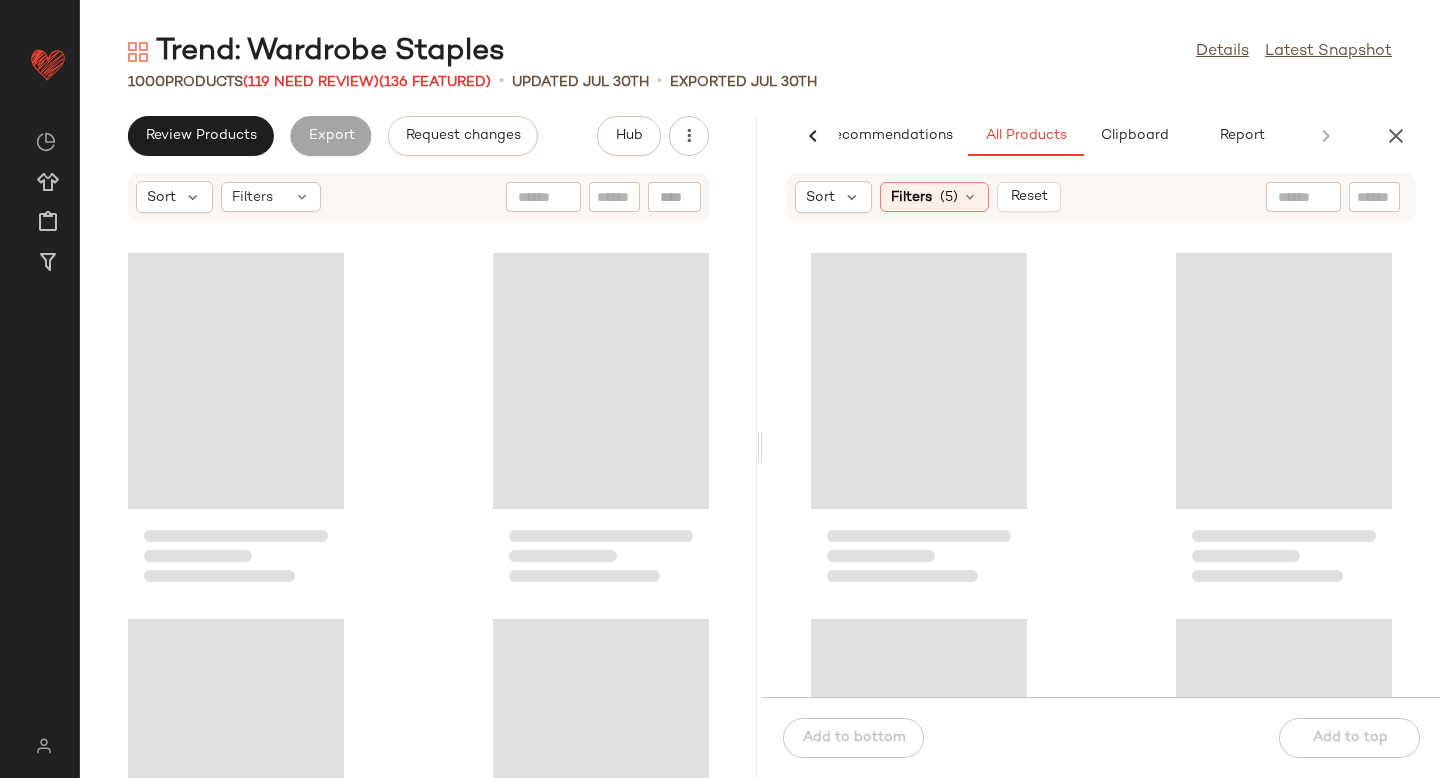 scroll, scrollTop: 0, scrollLeft: 47, axis: horizontal 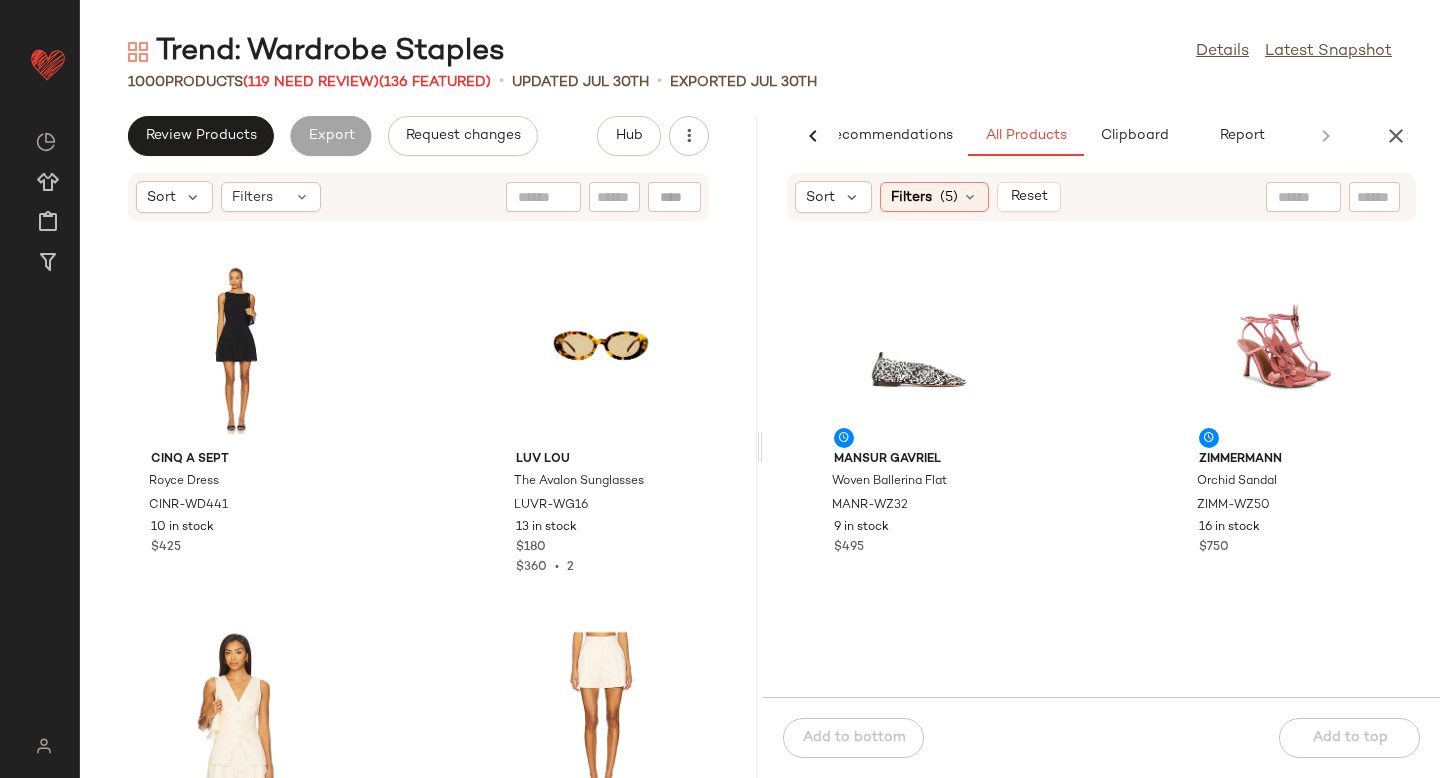 click 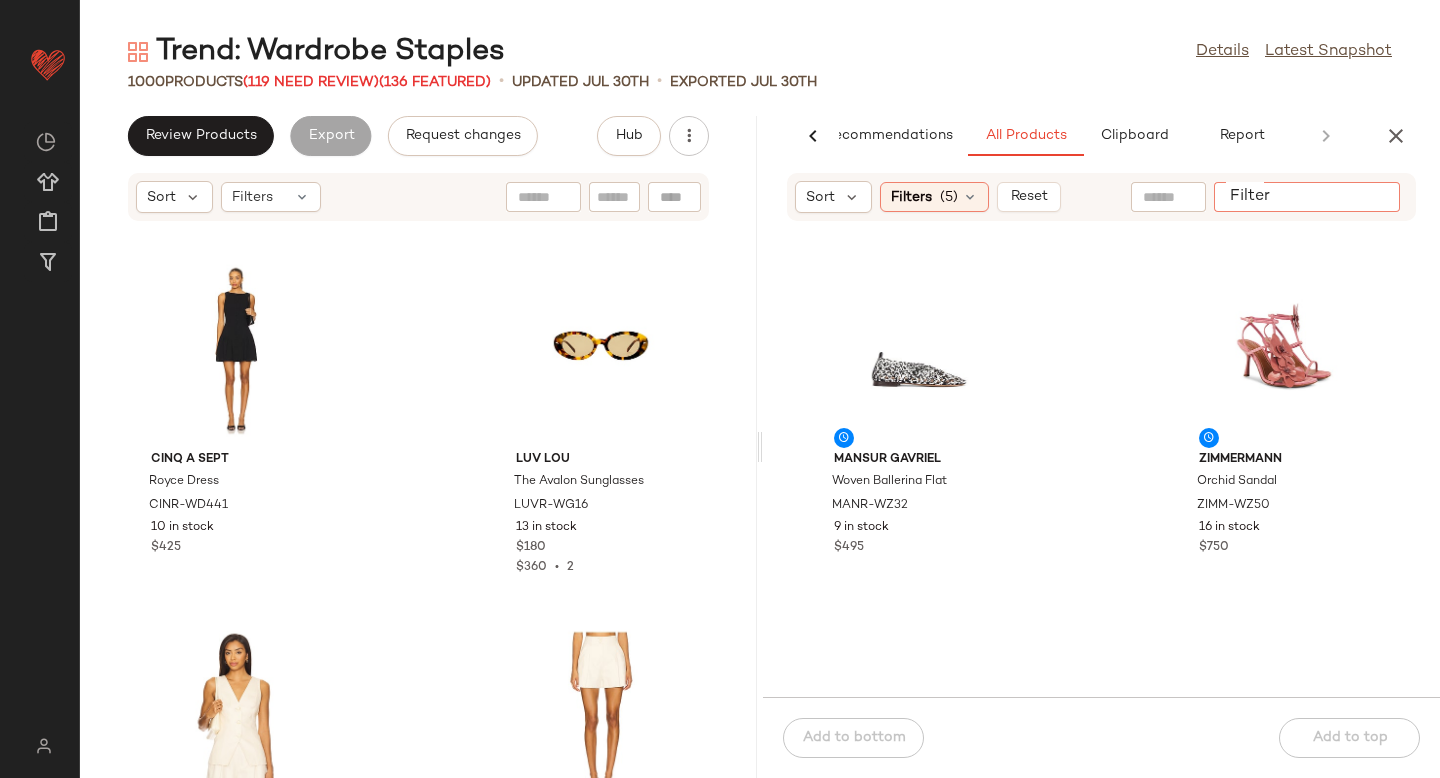 paste on "**********" 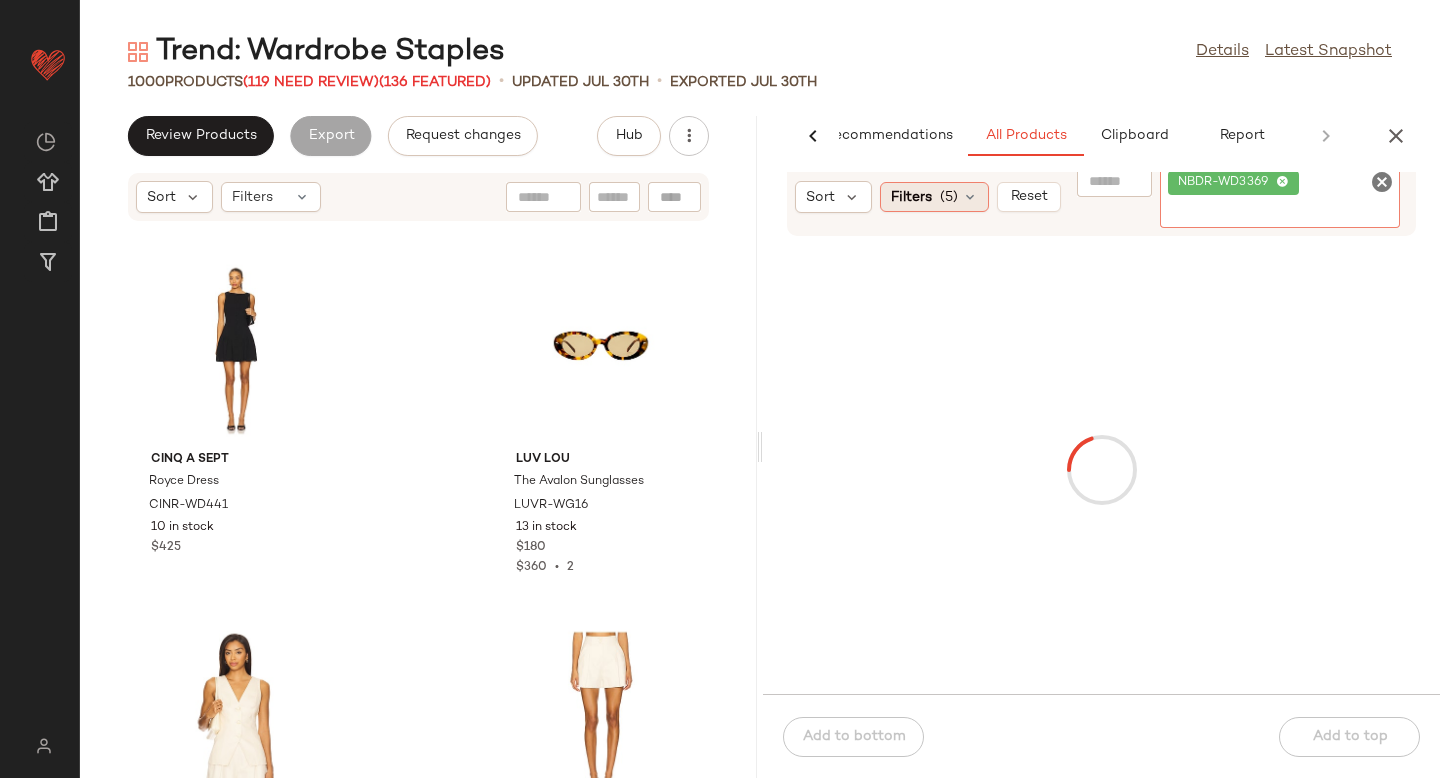 click on "(5)" at bounding box center [949, 197] 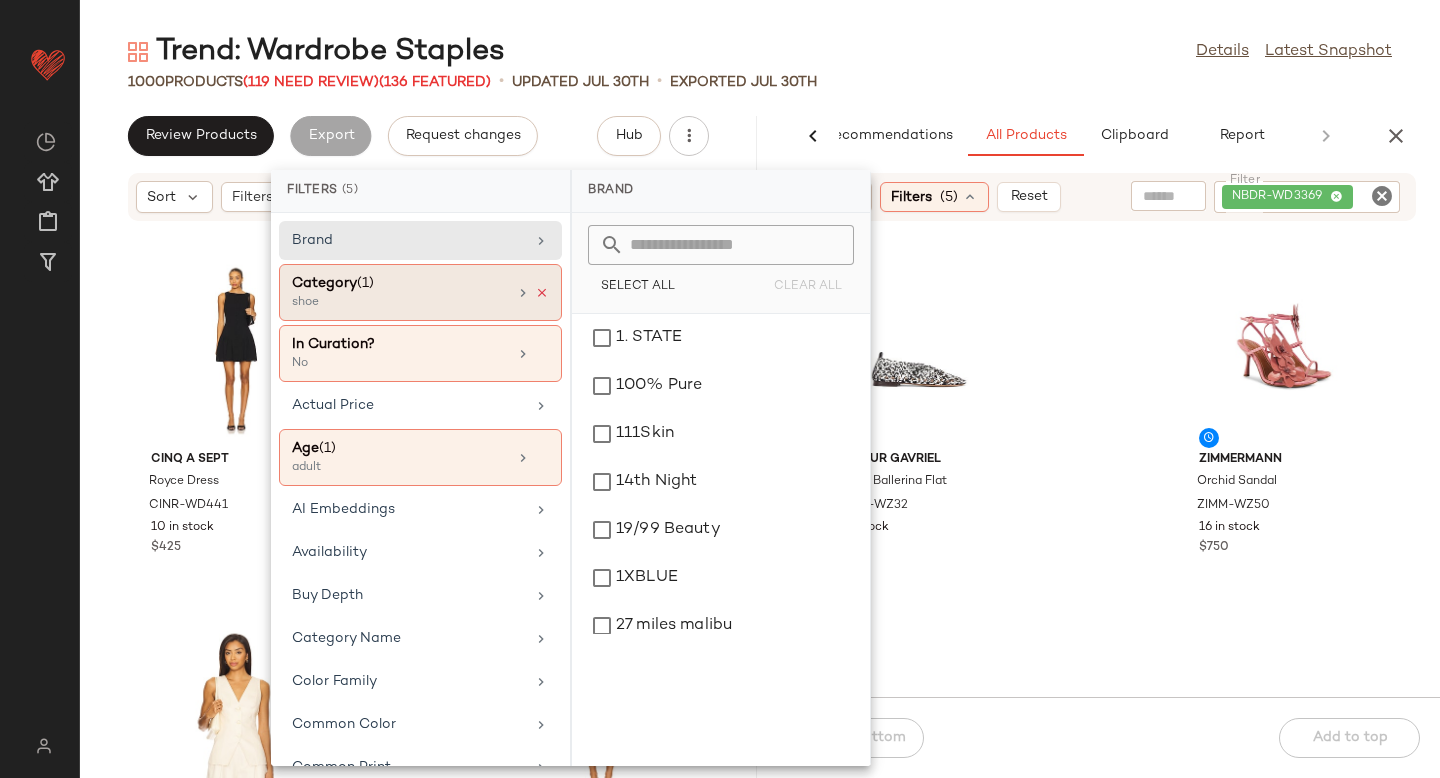 click at bounding box center [542, 293] 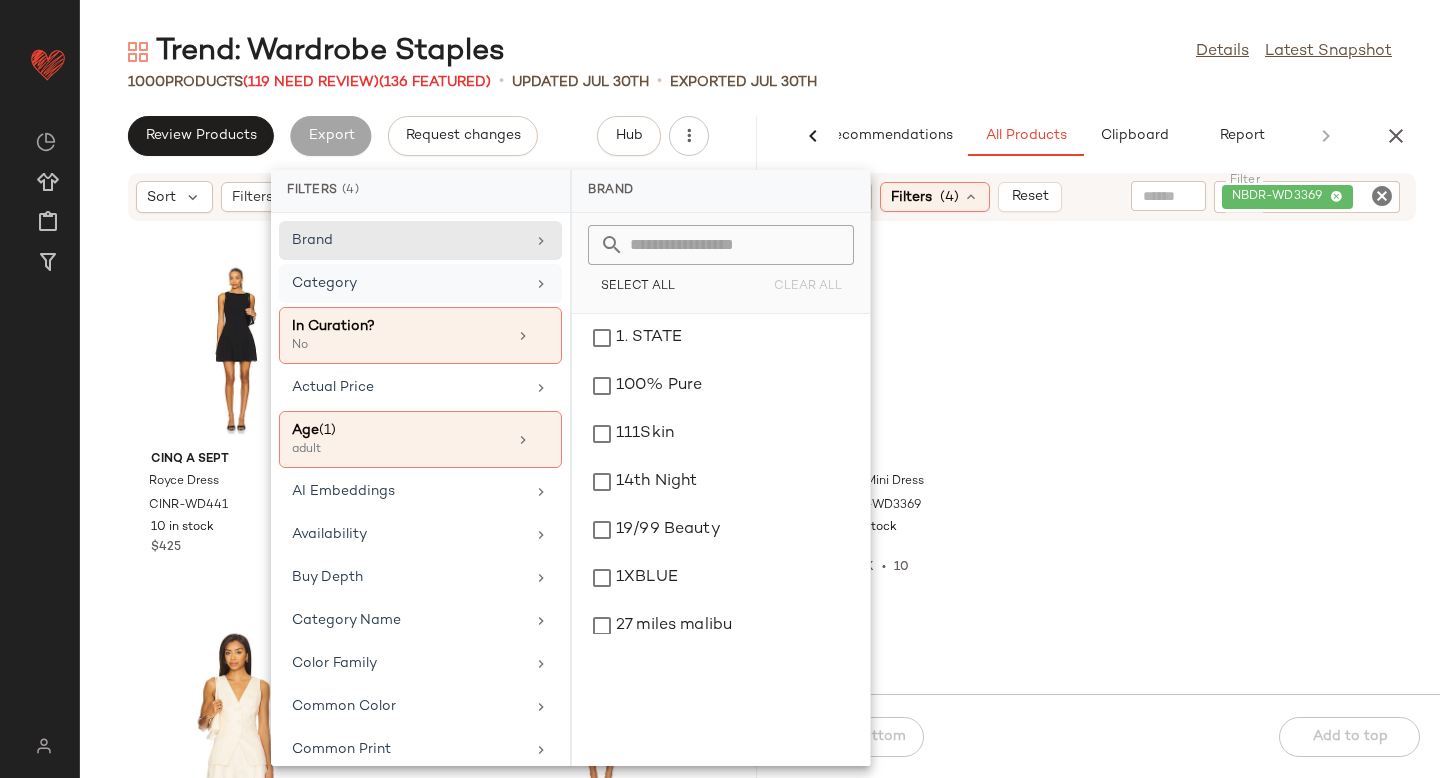 click on "NBD Ingrid Mini Dress NBDR-WD3369 85 in stock $229 $2.29K  •  10" 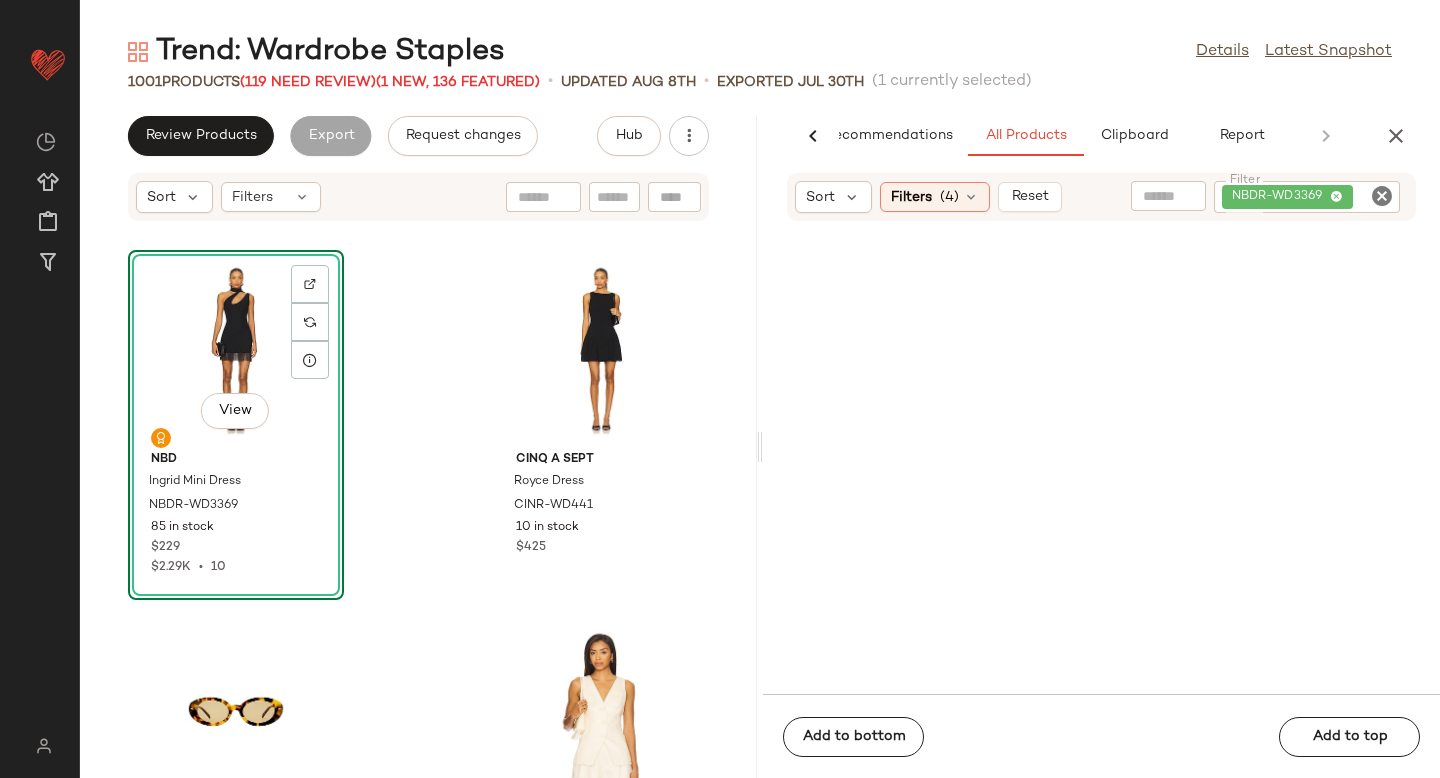 drag, startPoint x: 920, startPoint y: 327, endPoint x: 166, endPoint y: 16, distance: 815.6206 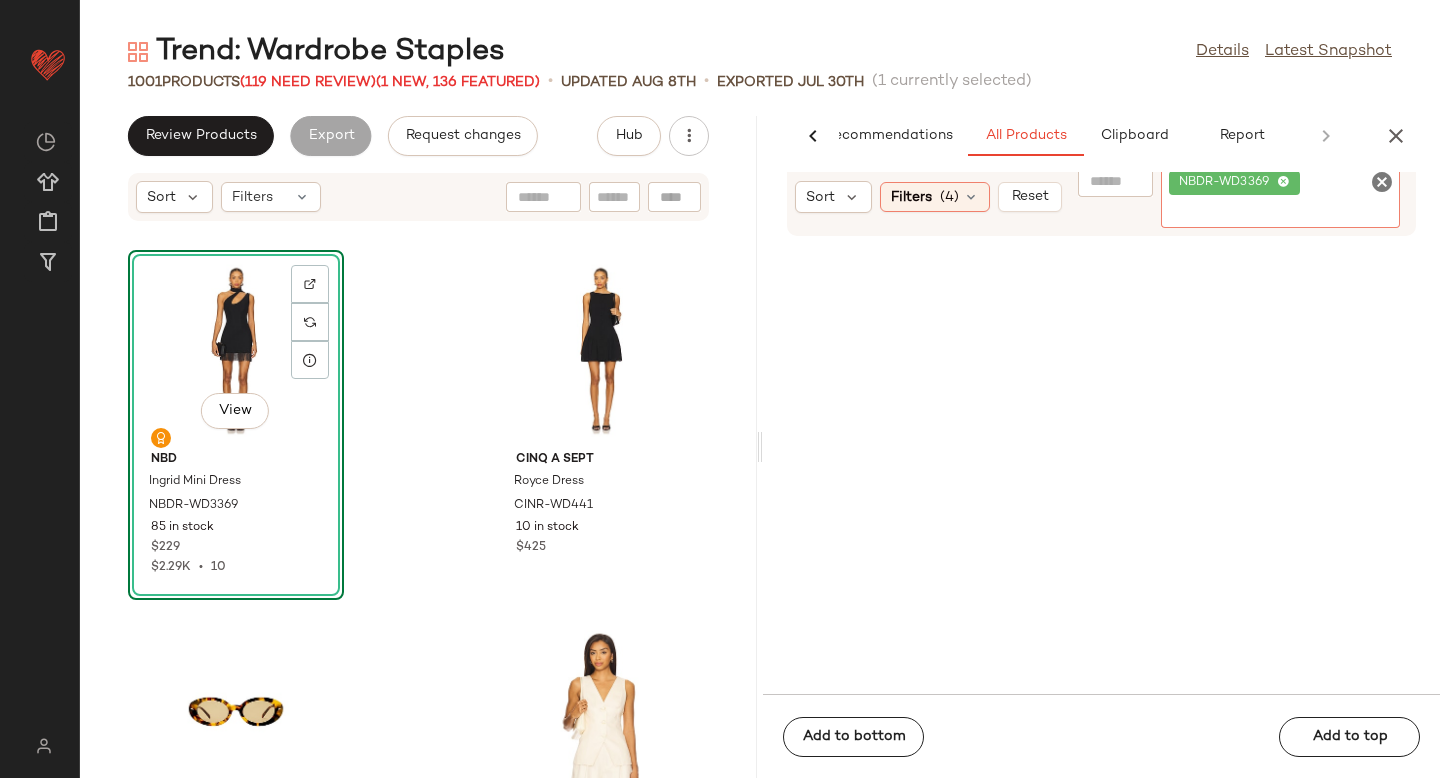 click 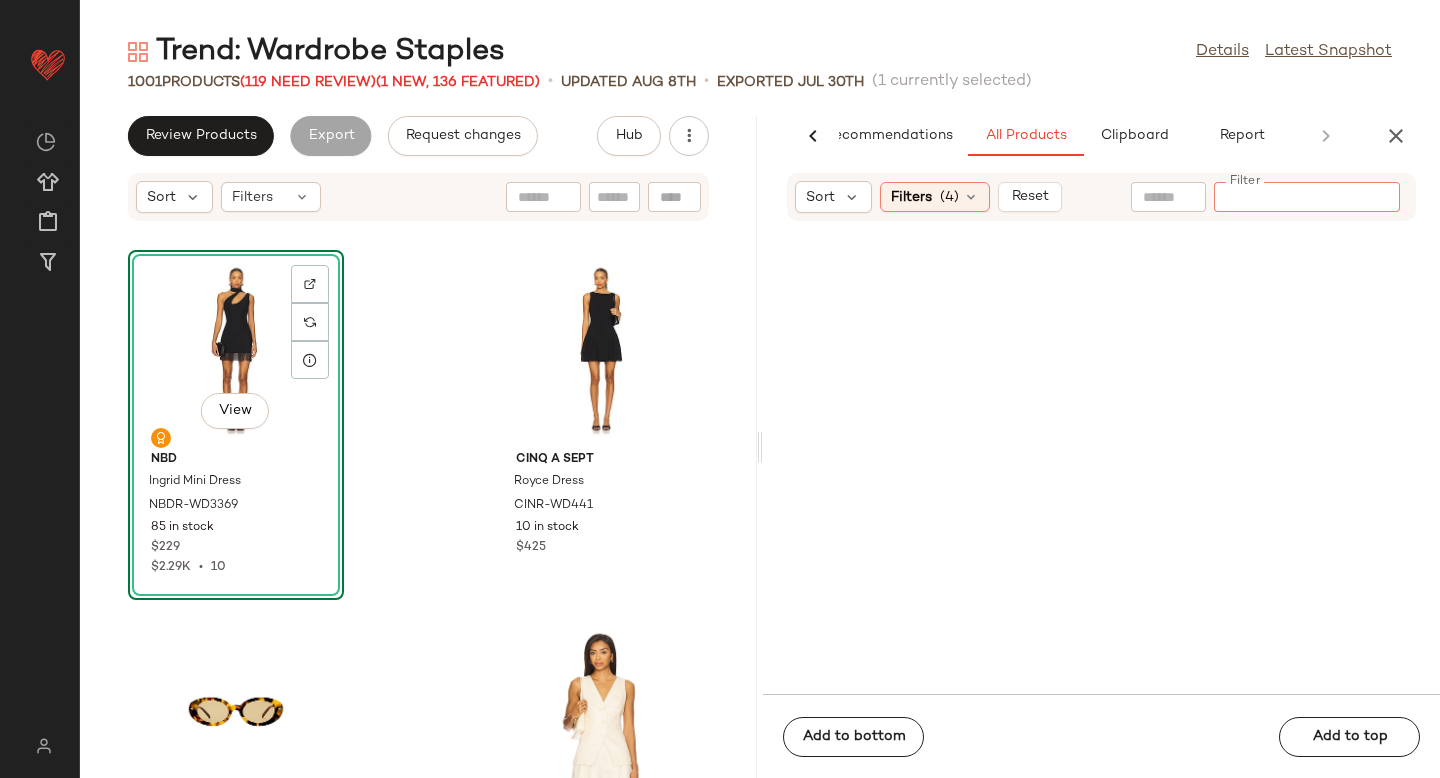 paste on "*********" 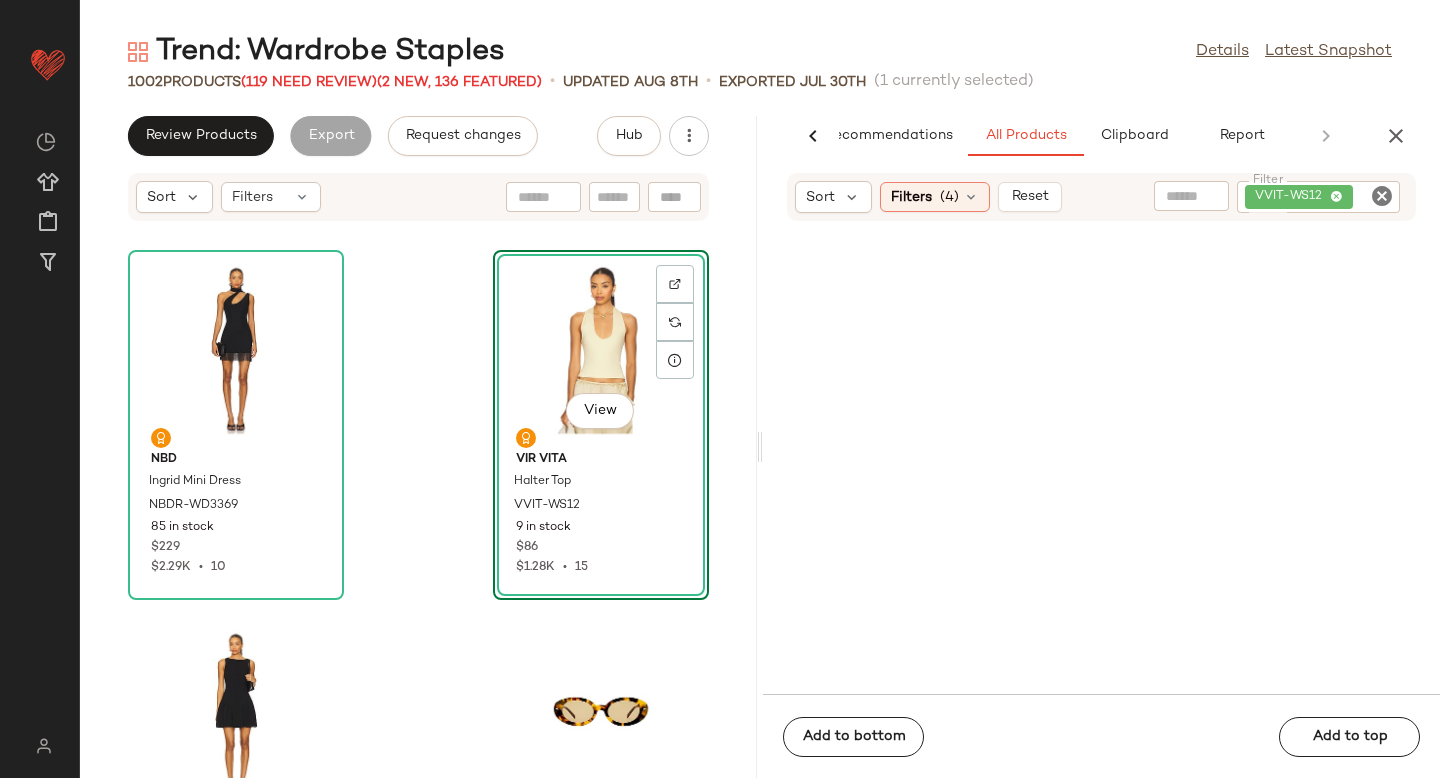 drag, startPoint x: 870, startPoint y: 340, endPoint x: 316, endPoint y: 29, distance: 635.32434 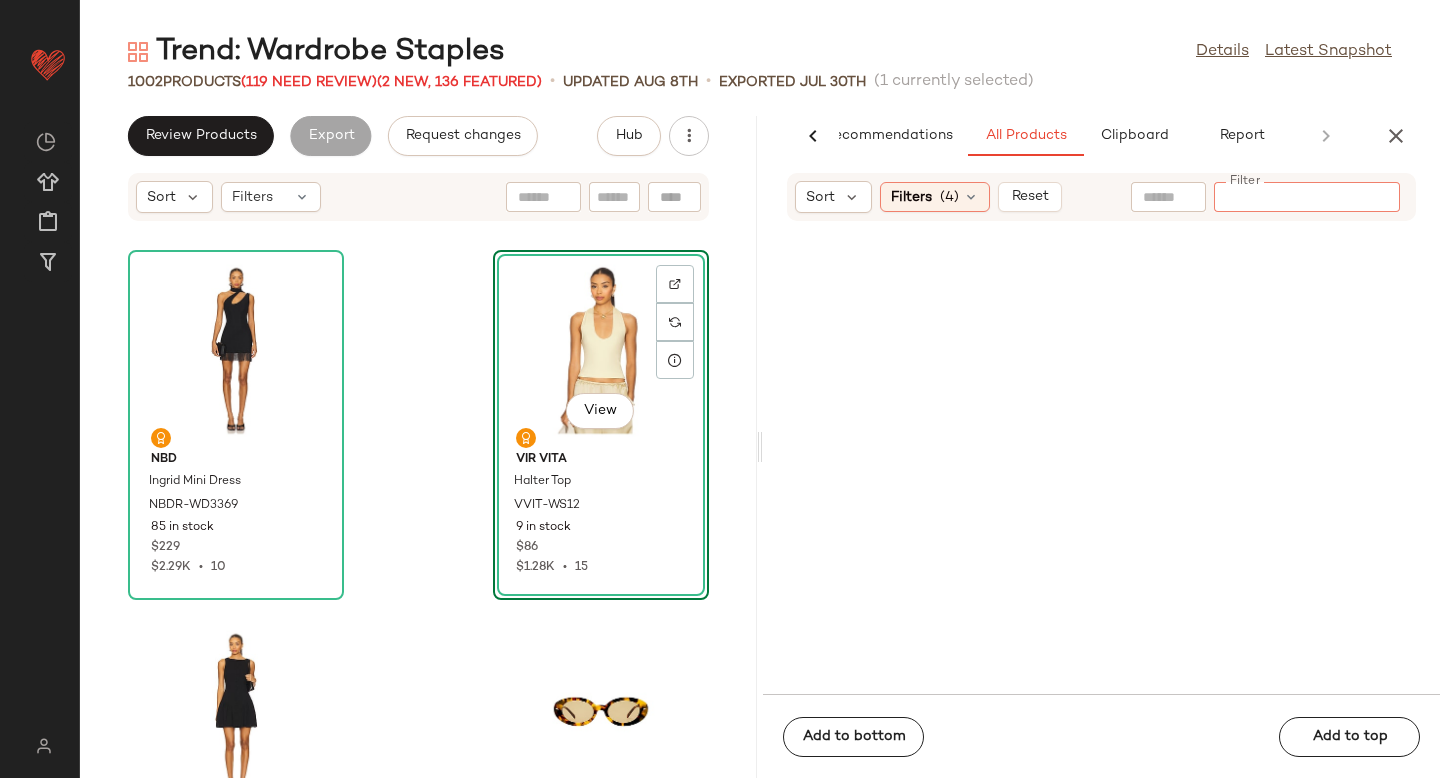 paste on "*********" 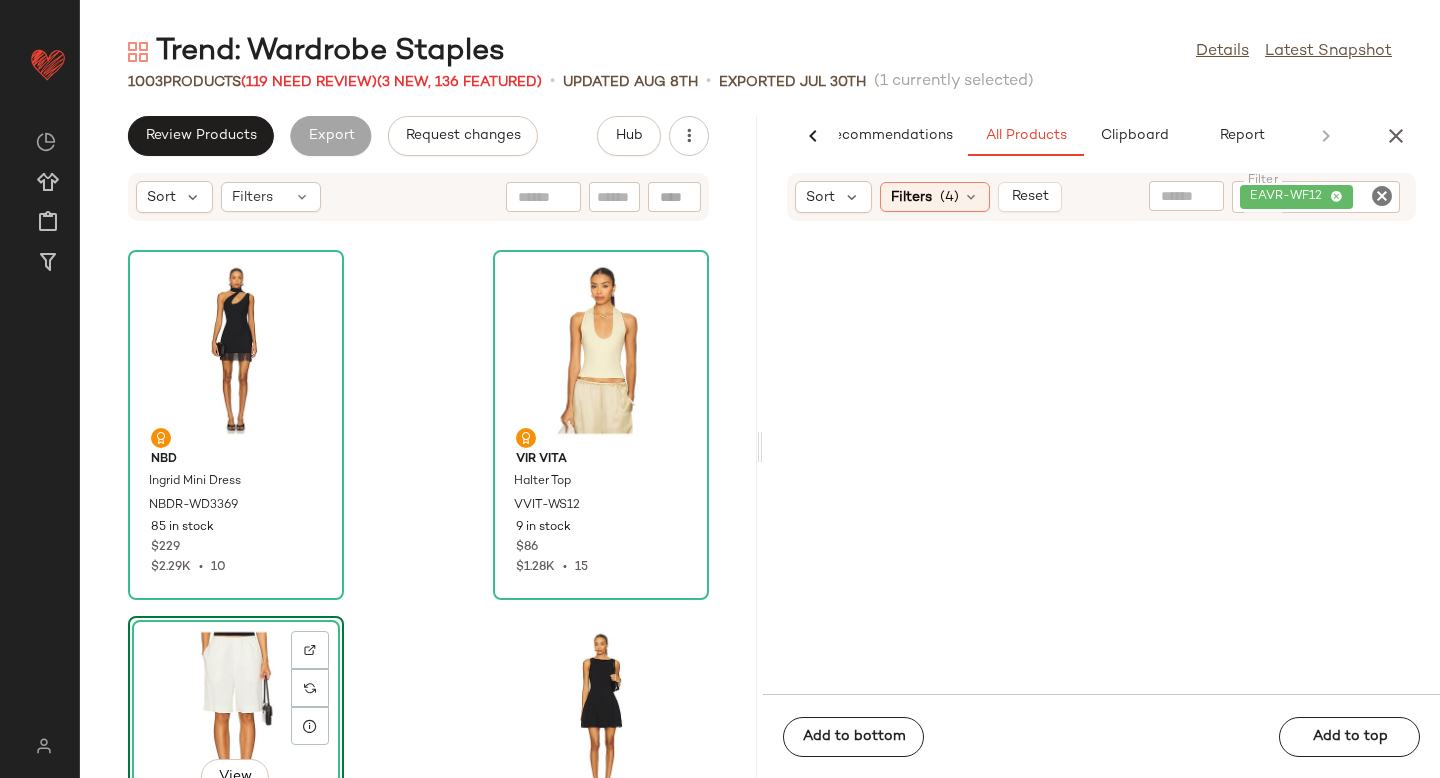 click 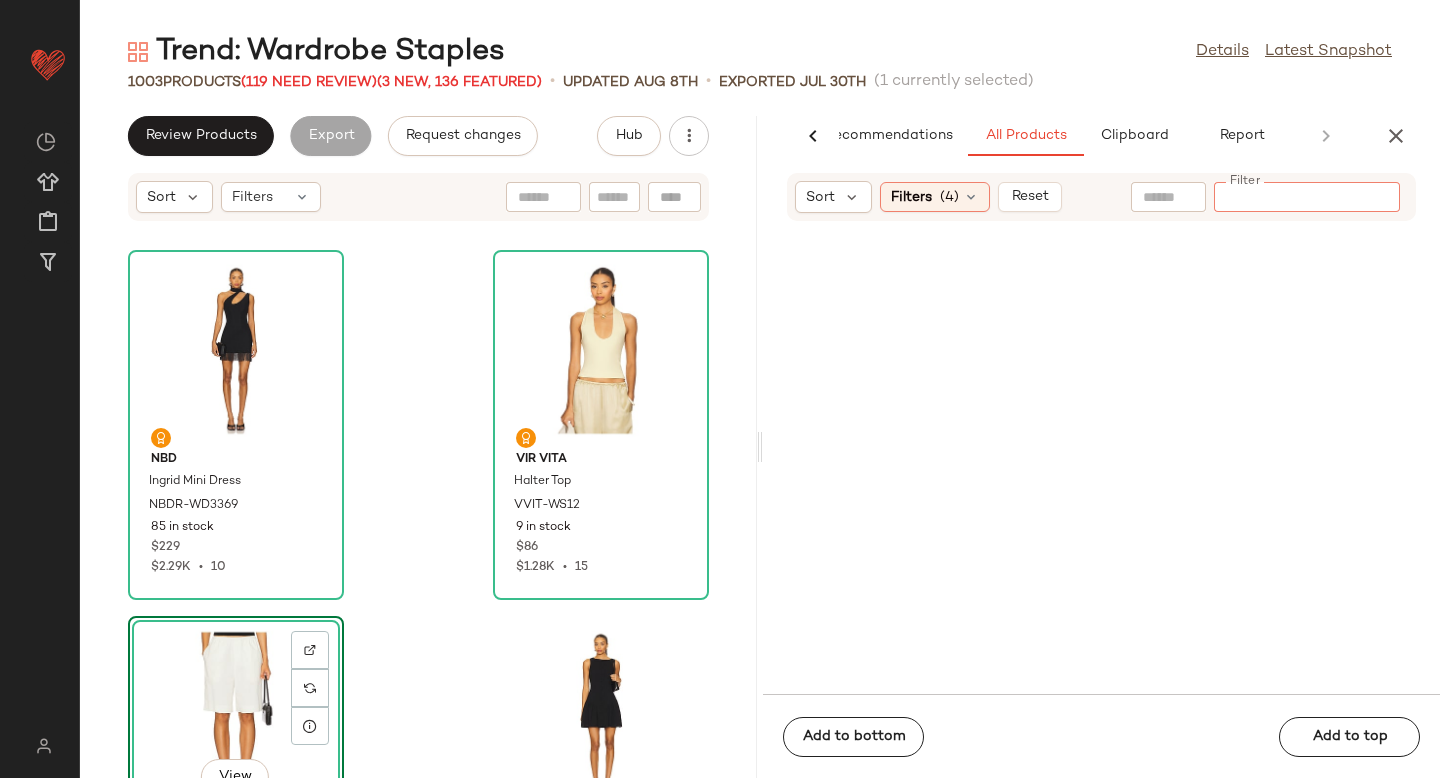 paste on "**********" 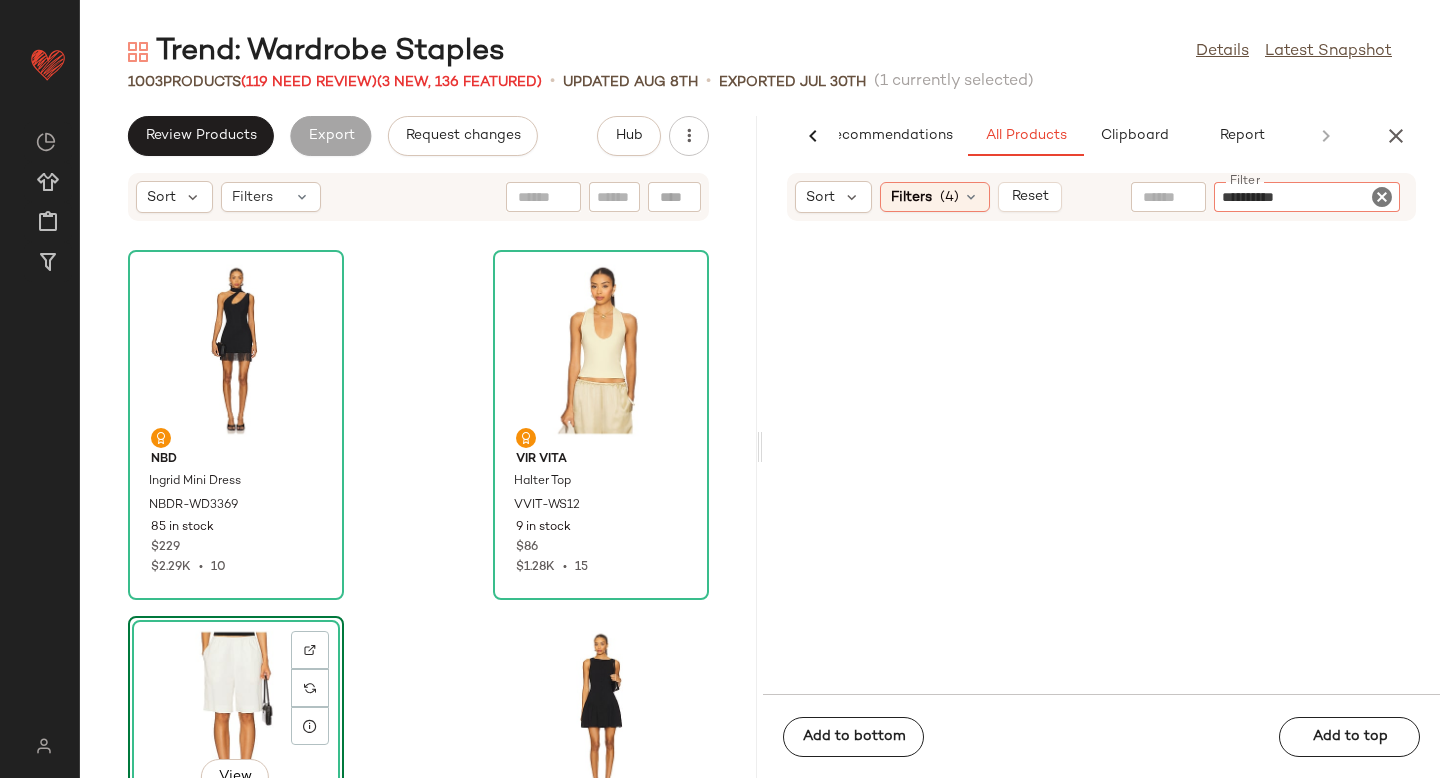 type 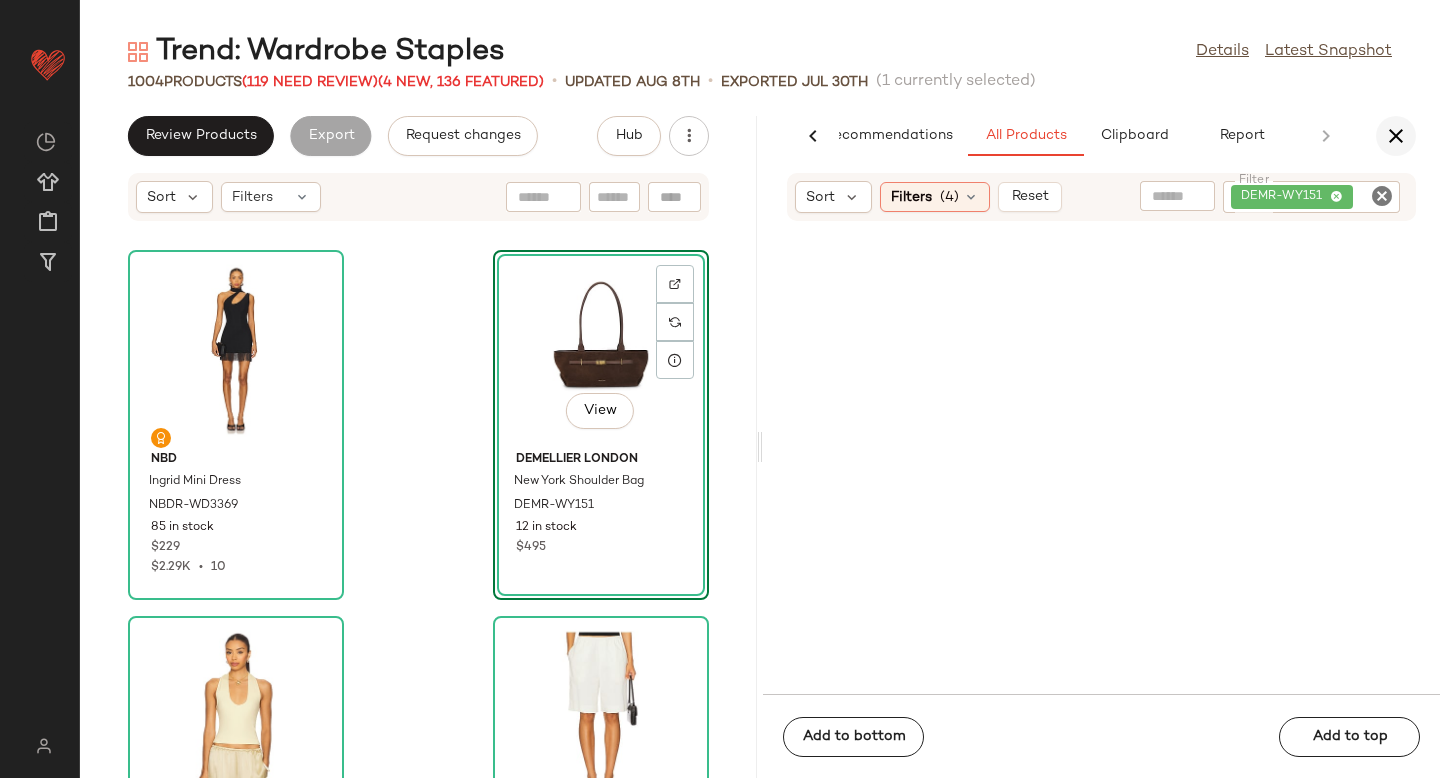 click at bounding box center (1396, 136) 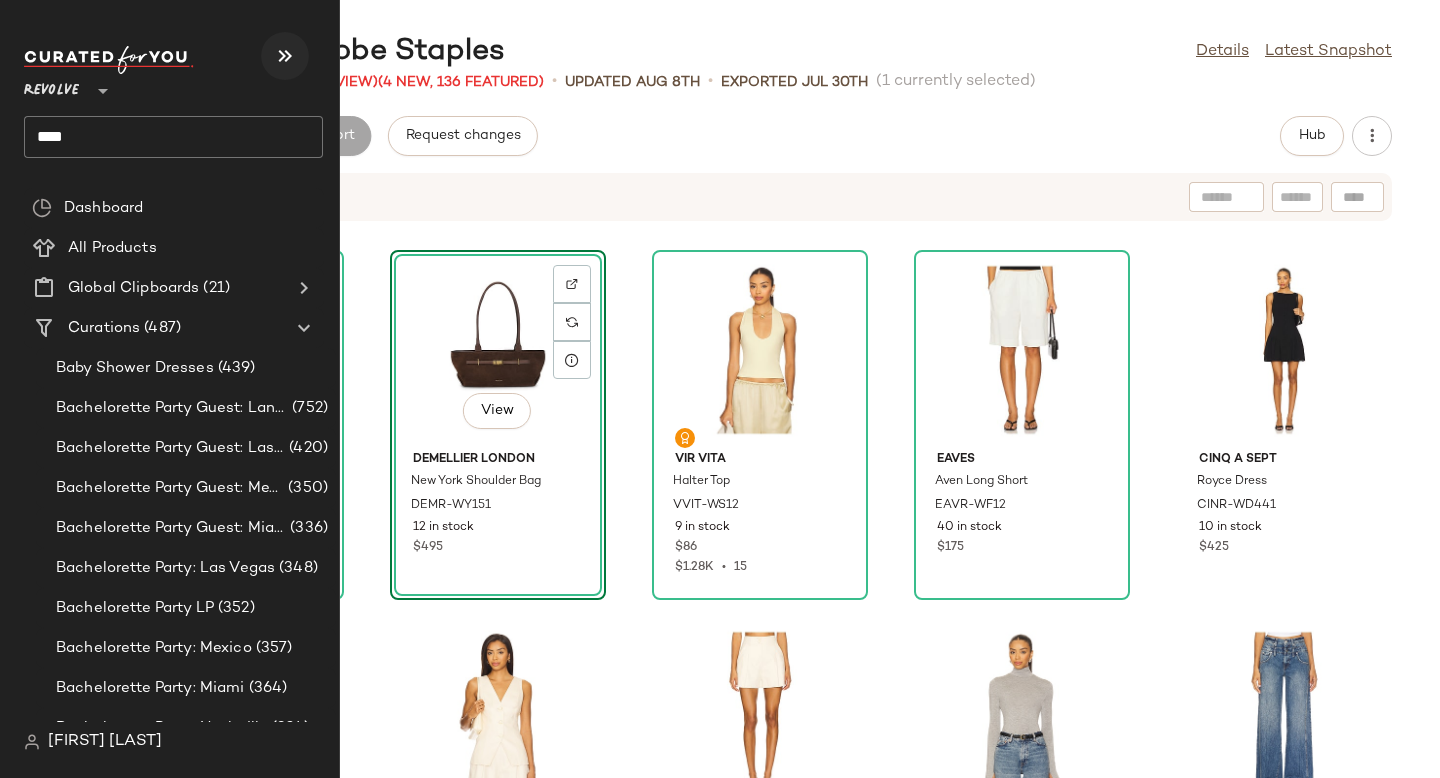 click at bounding box center [285, 56] 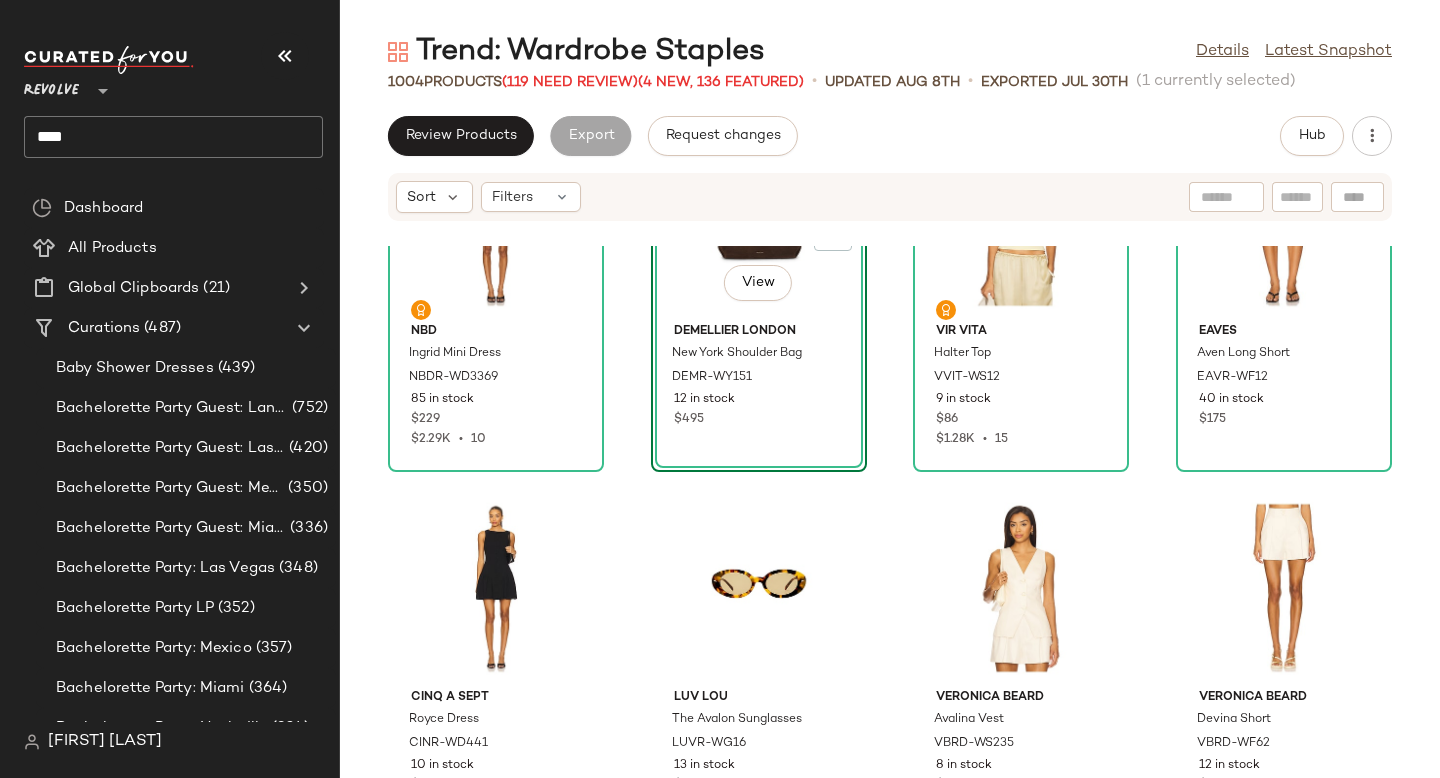 scroll, scrollTop: 0, scrollLeft: 0, axis: both 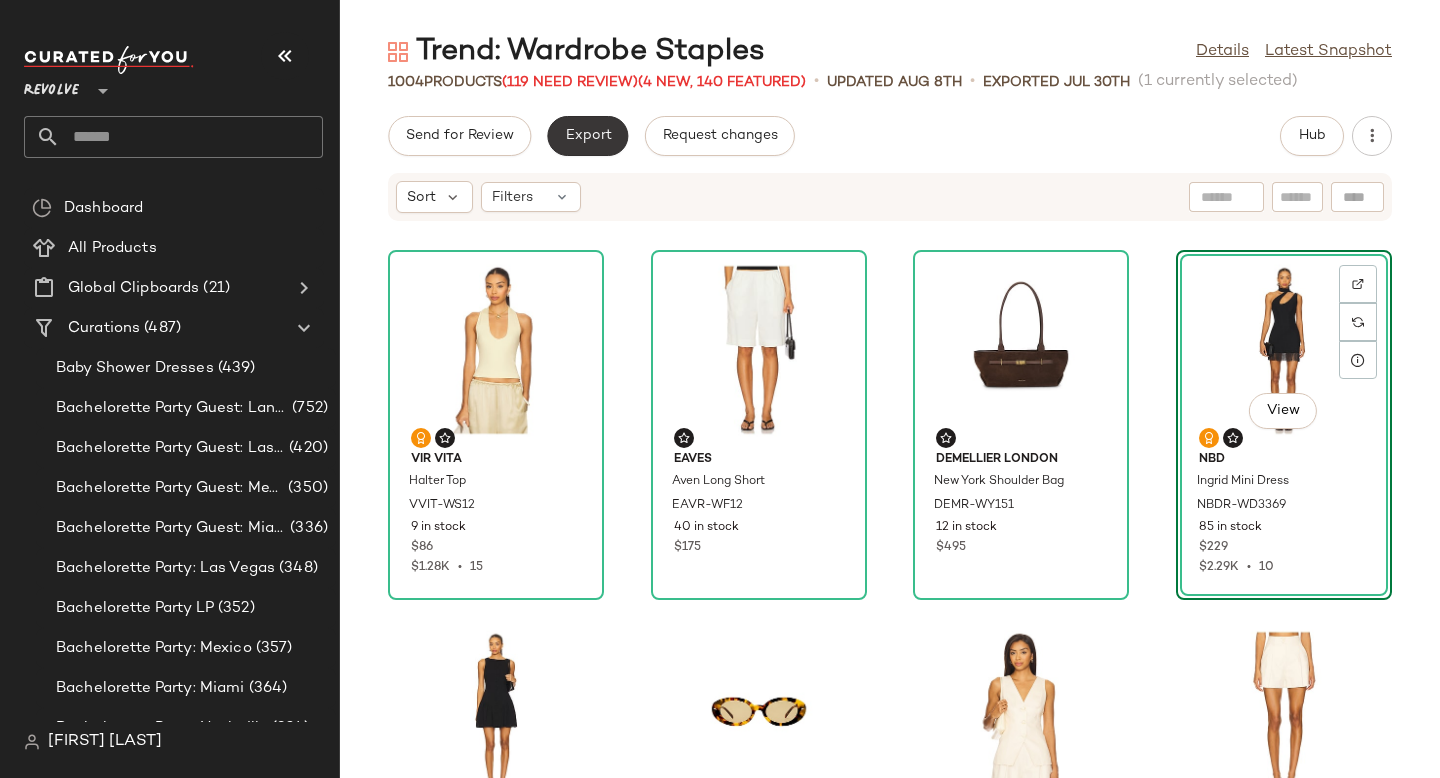 click on "Export" 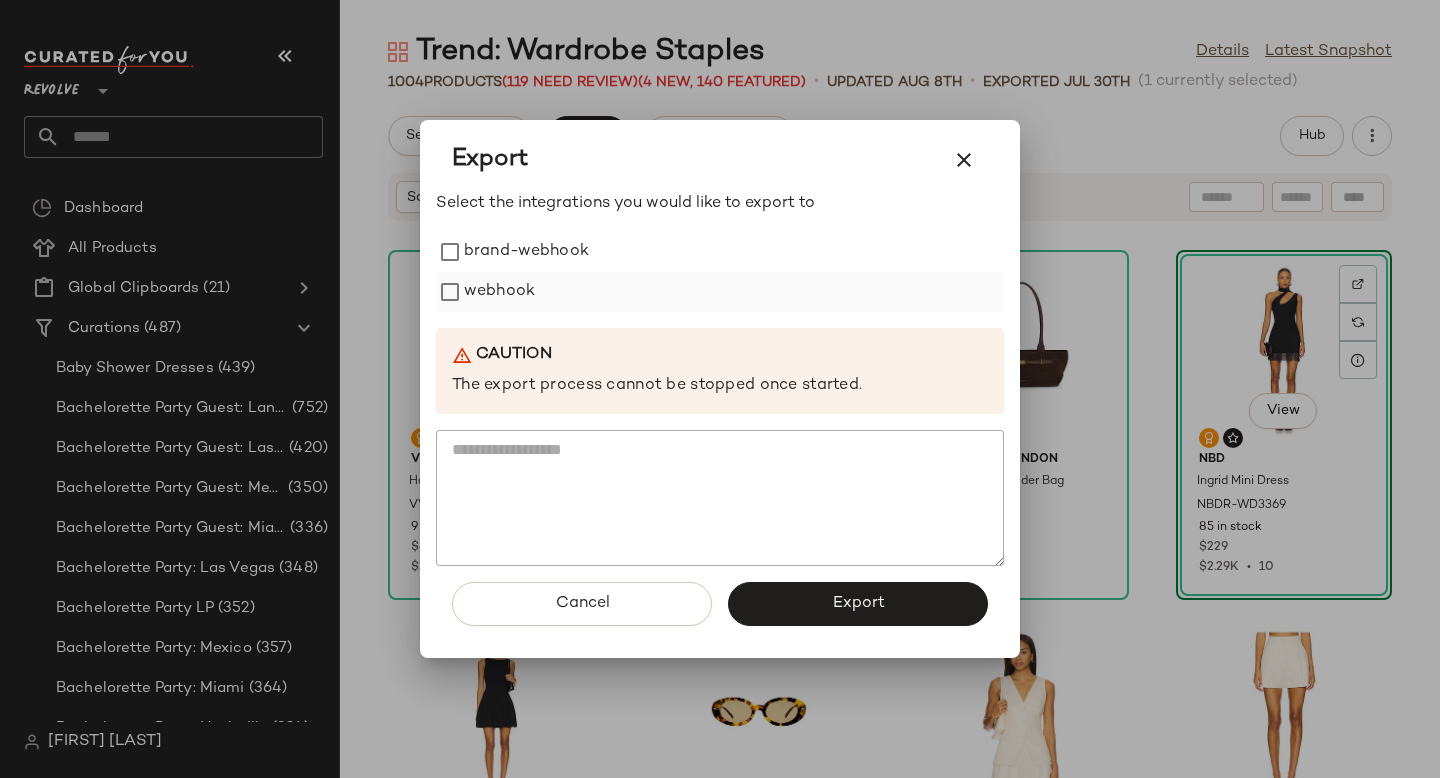 click on "webhook" at bounding box center (499, 292) 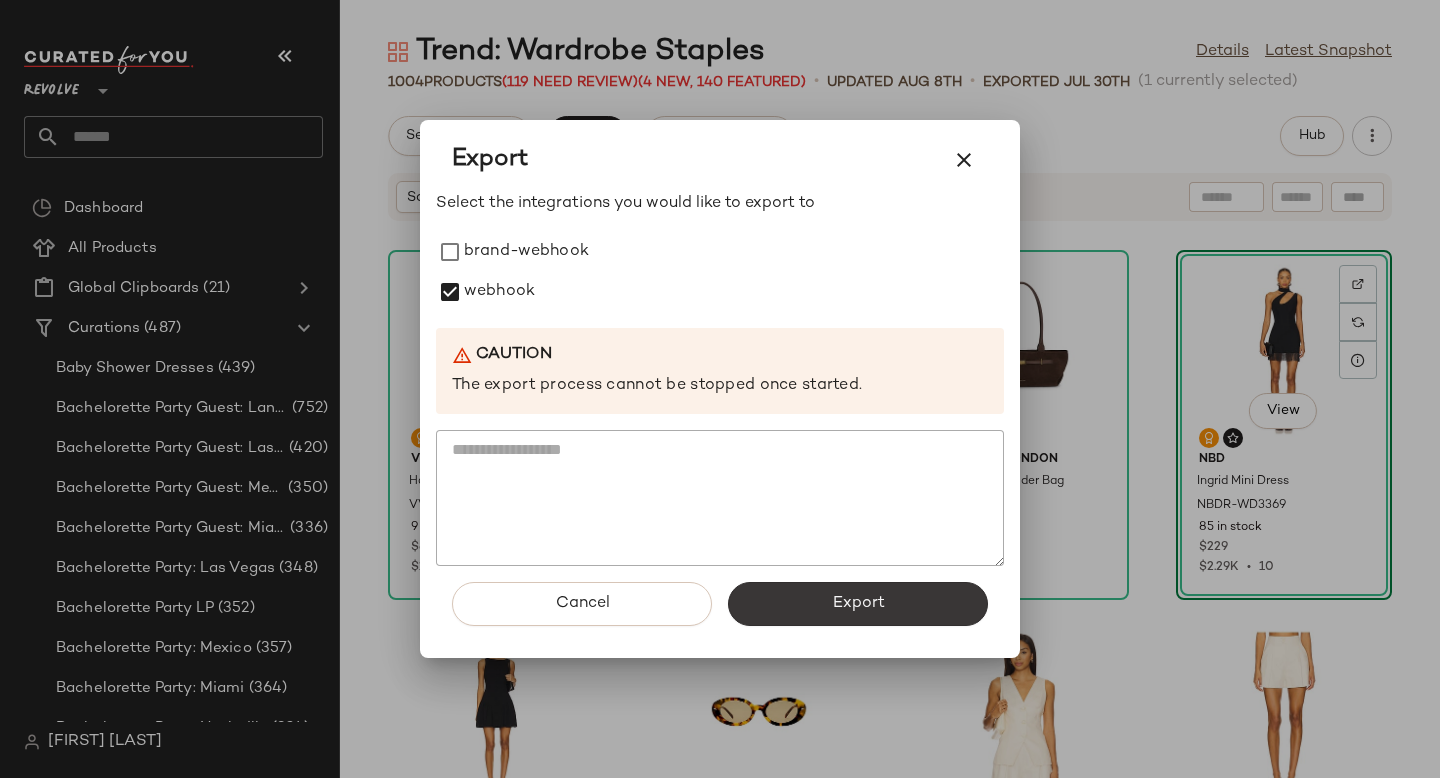 click on "Export" at bounding box center [858, 604] 